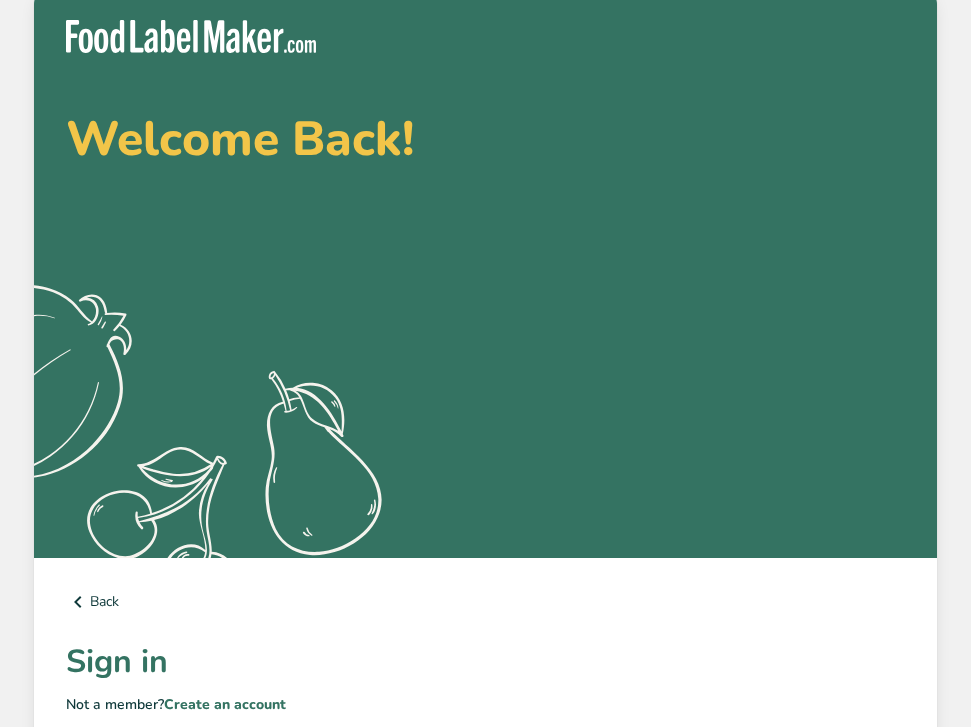 scroll, scrollTop: 0, scrollLeft: 0, axis: both 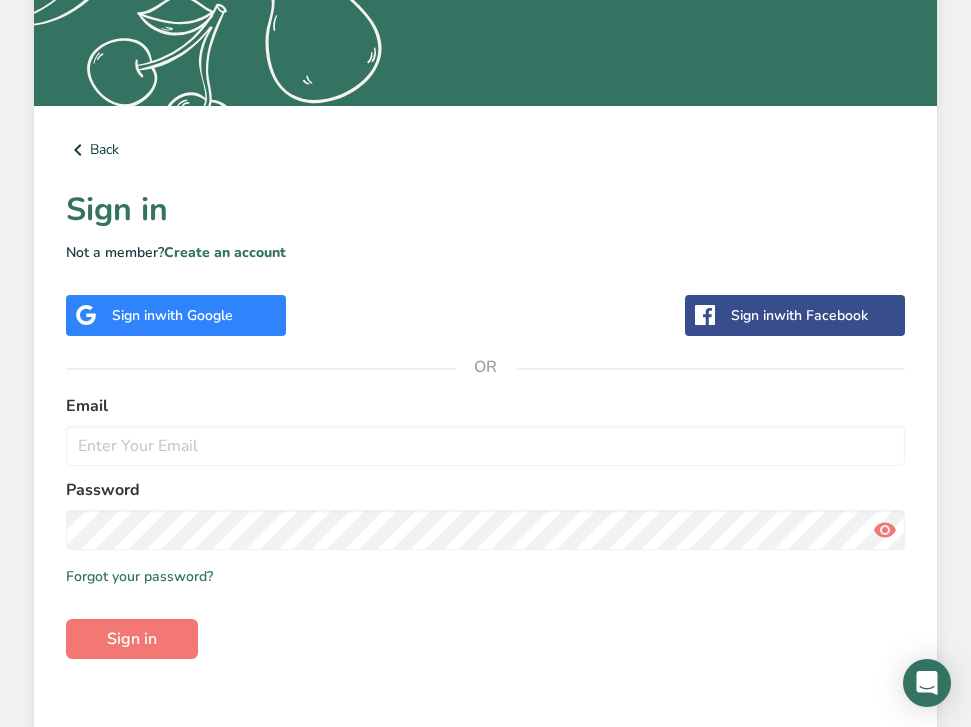 click on "Back
Sign in
Not a member?
Create an account
Sign in   with Google
Sign in   with Facebook   OR   Email   Password
Remember me
Forgot your password?
Sign in" at bounding box center (485, 438) 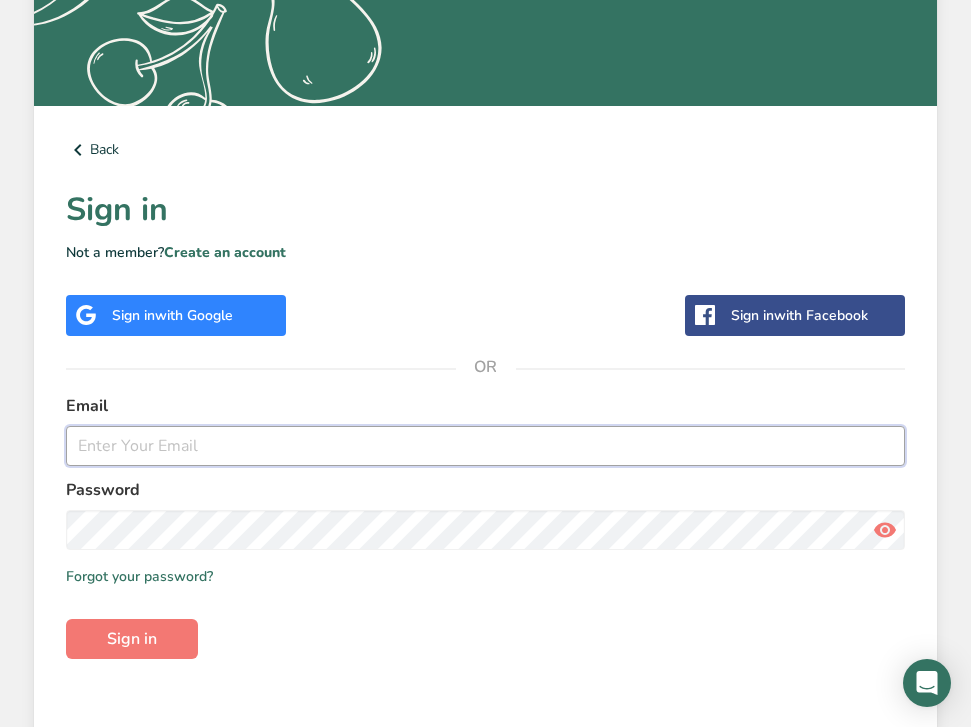 click at bounding box center [485, 446] 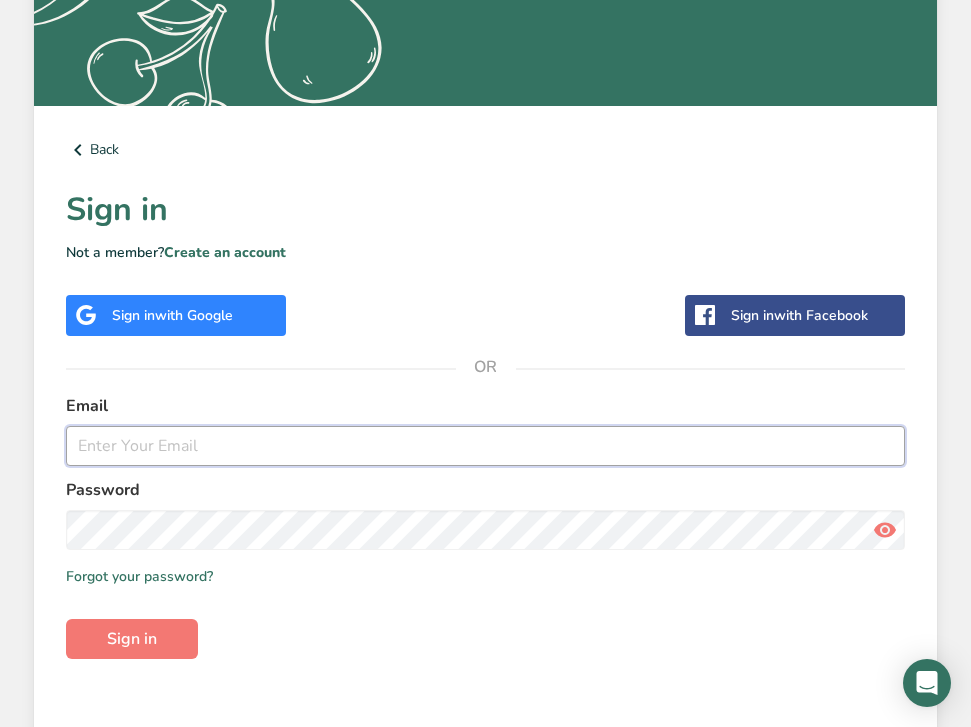 type on "[EMAIL]" 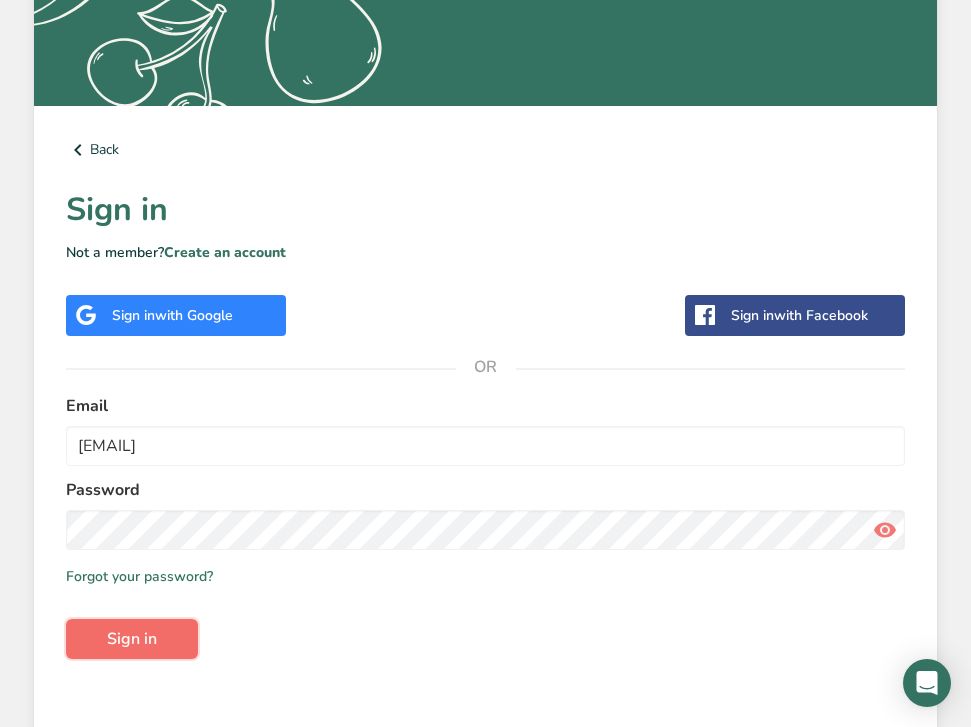click on "Sign in" at bounding box center [132, 639] 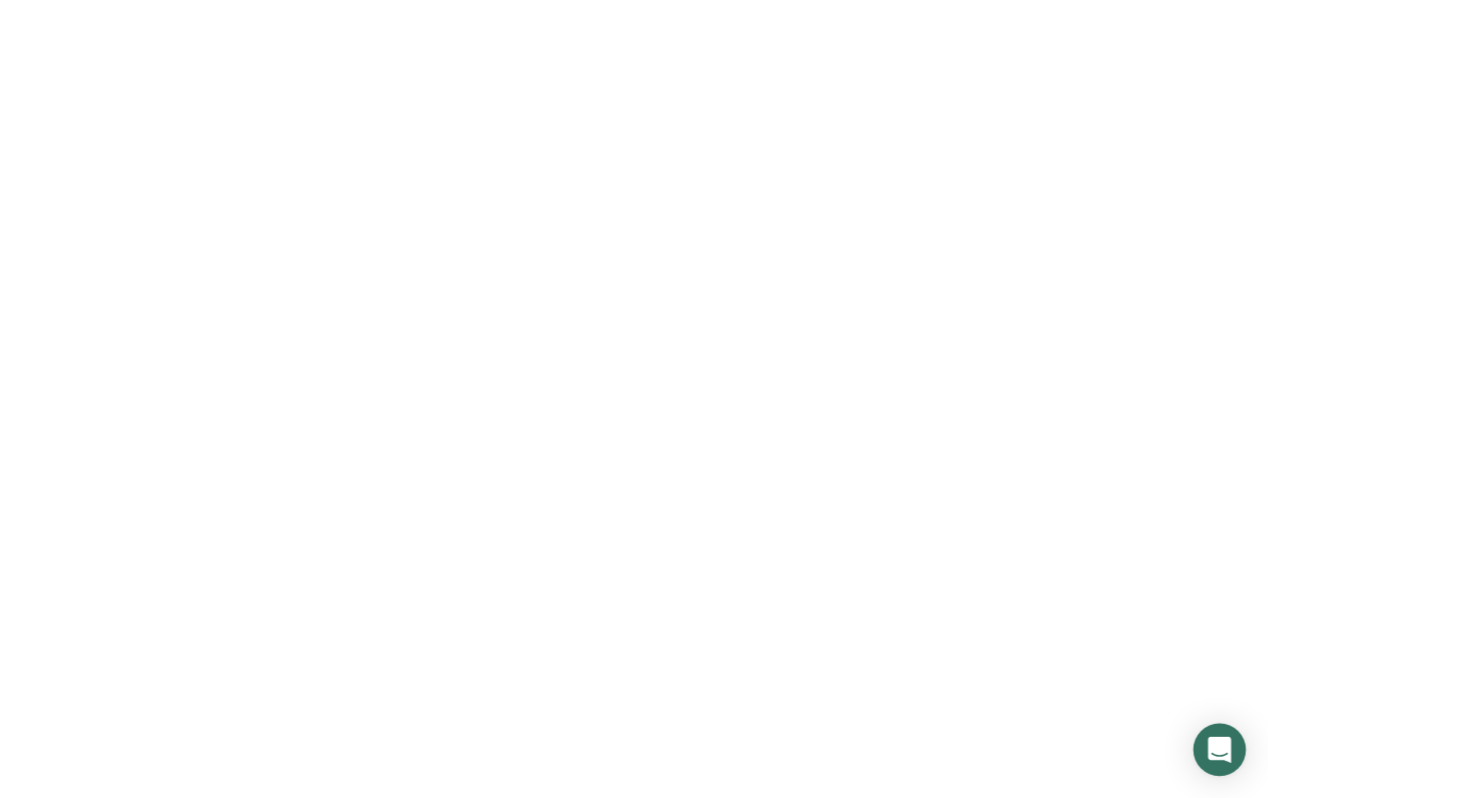 scroll, scrollTop: 0, scrollLeft: 0, axis: both 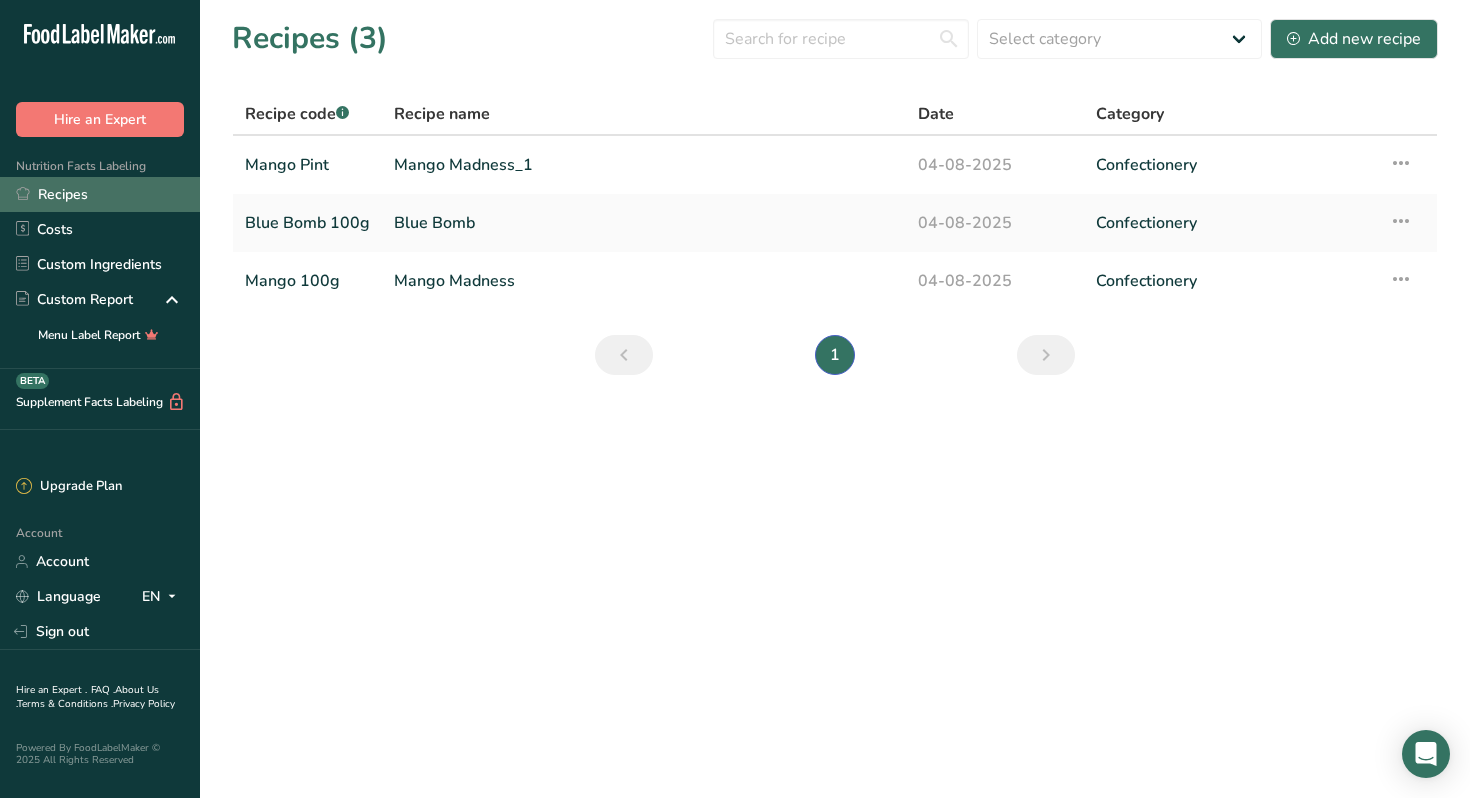 click on "Recipes" at bounding box center (100, 194) 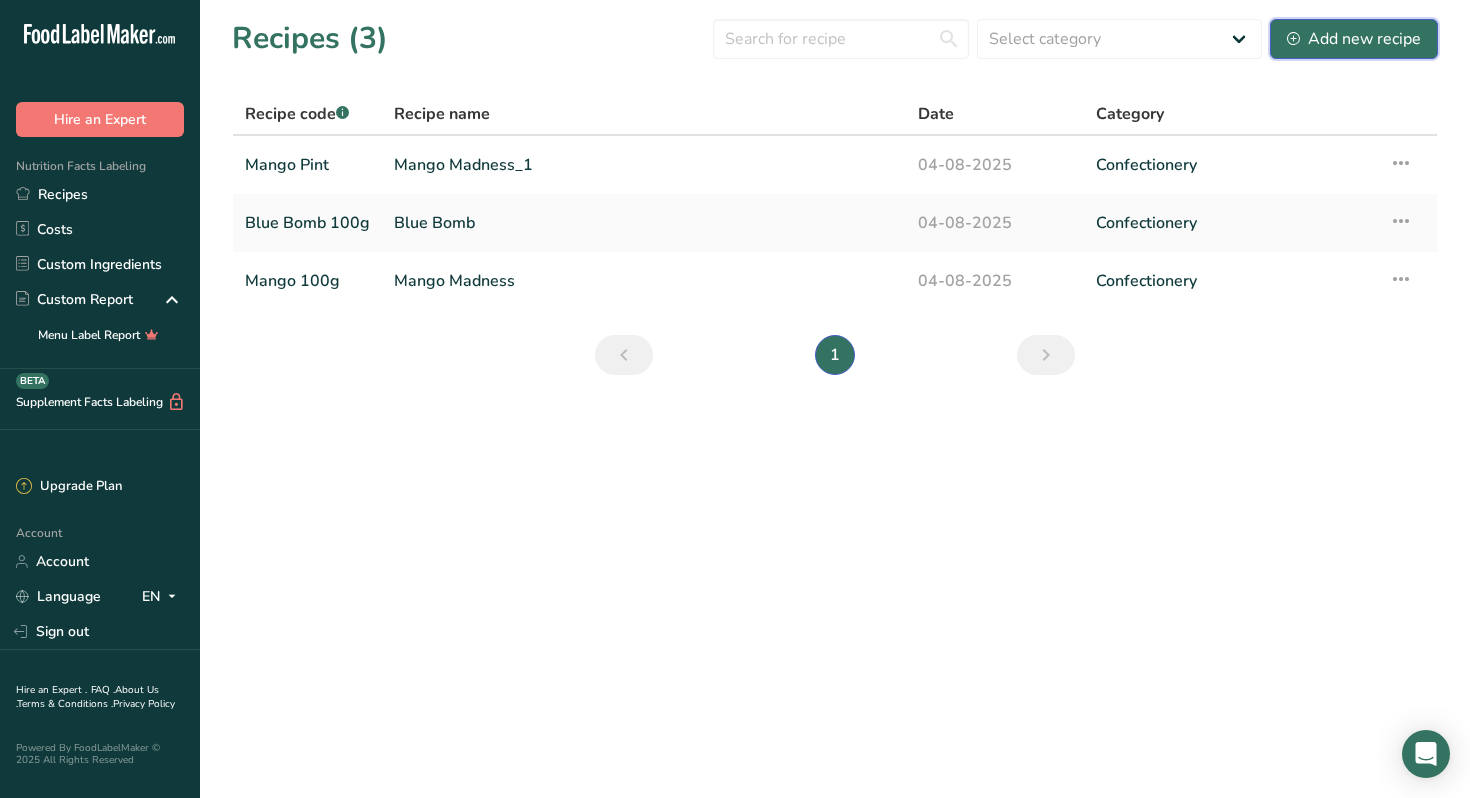 click on "Add new recipe" at bounding box center (1354, 39) 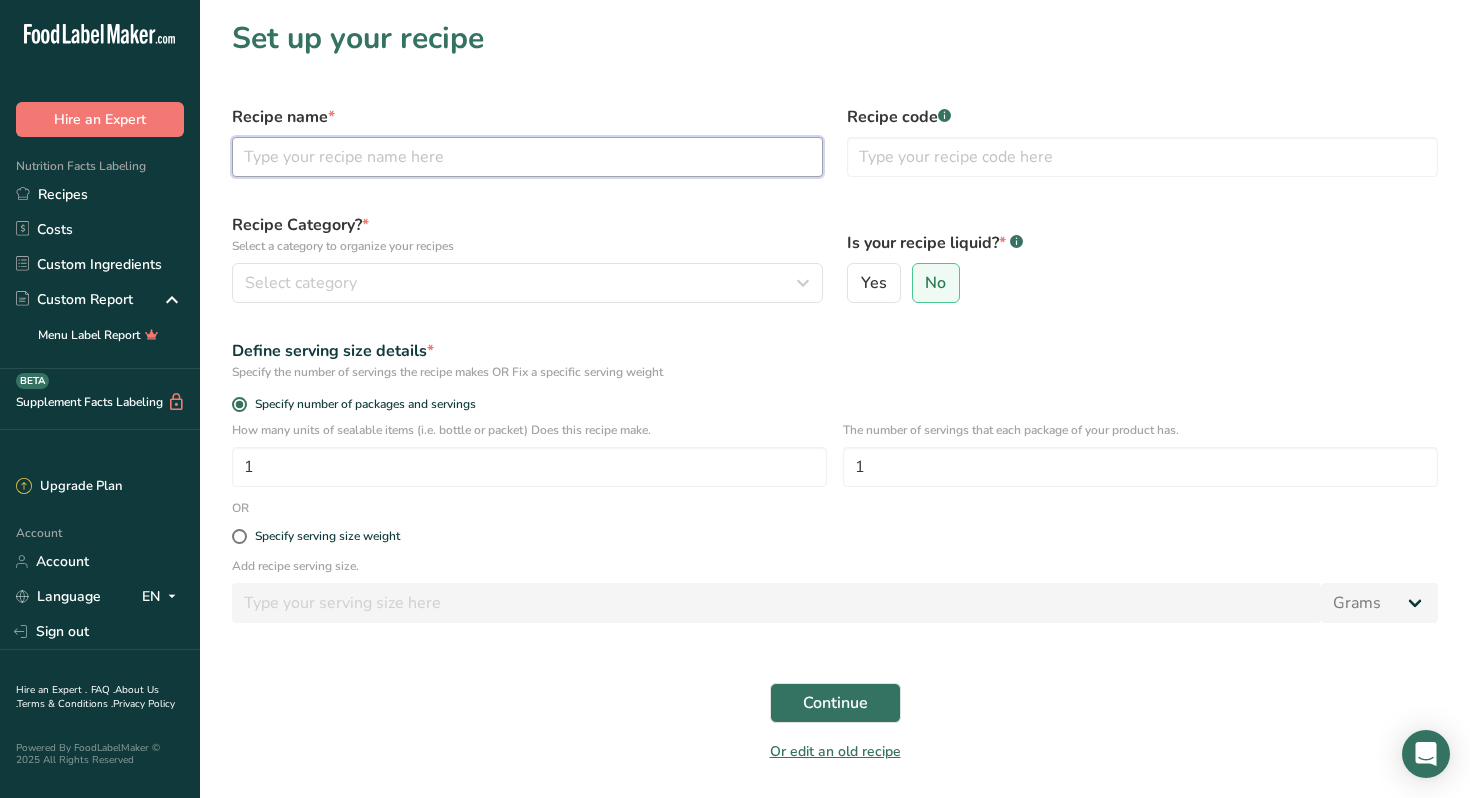 click at bounding box center (527, 157) 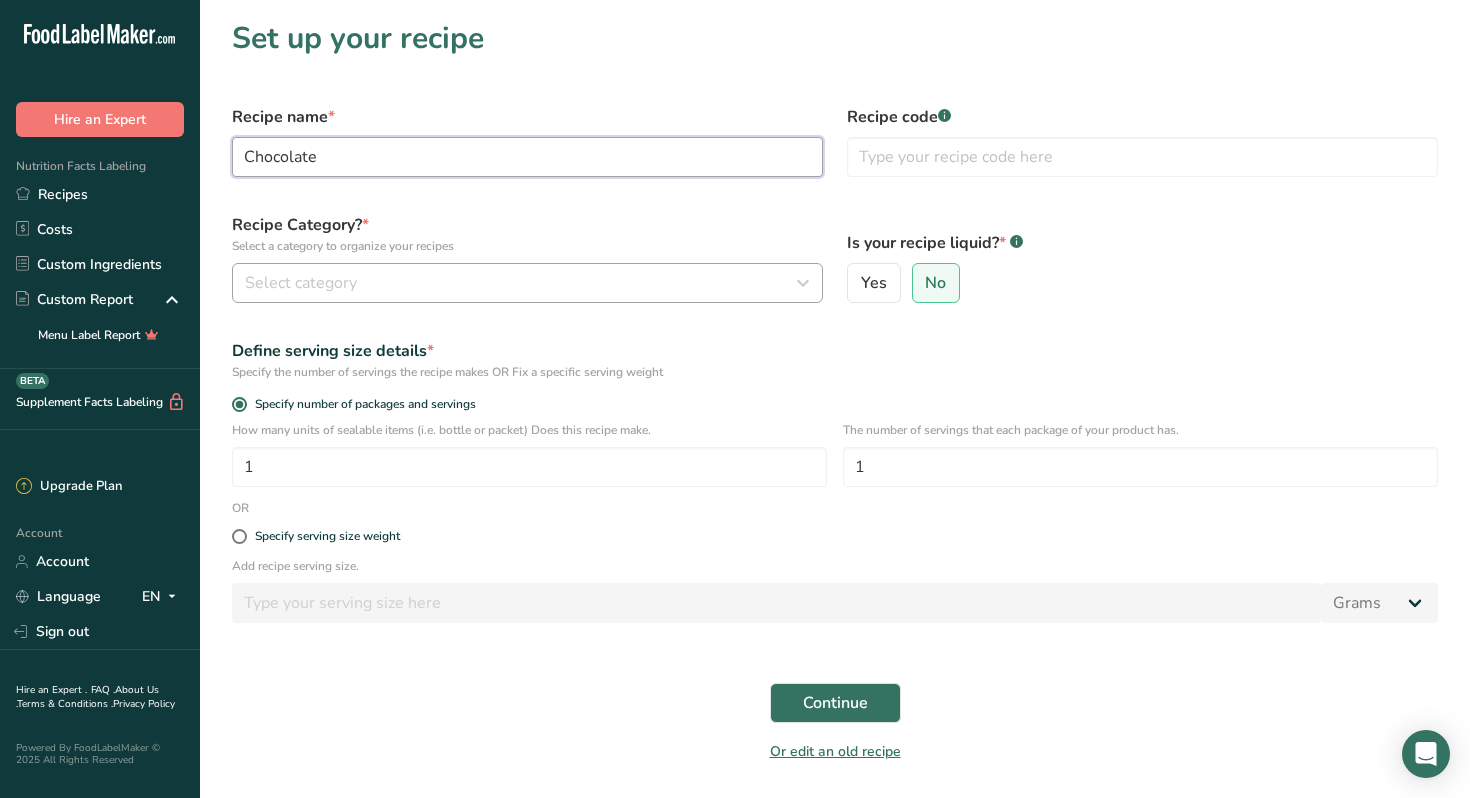 type on "Chocolate" 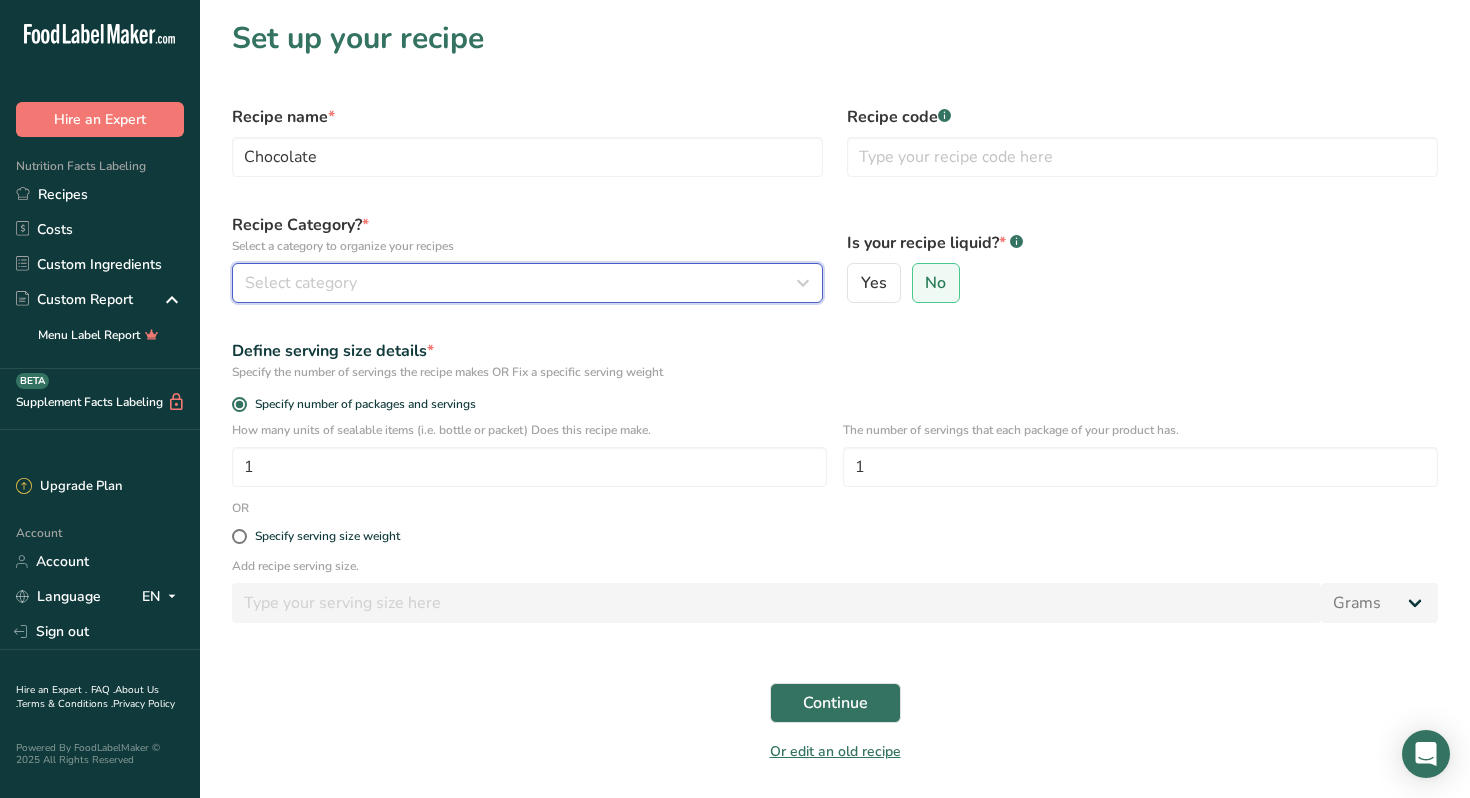 click on "Select category" at bounding box center (521, 283) 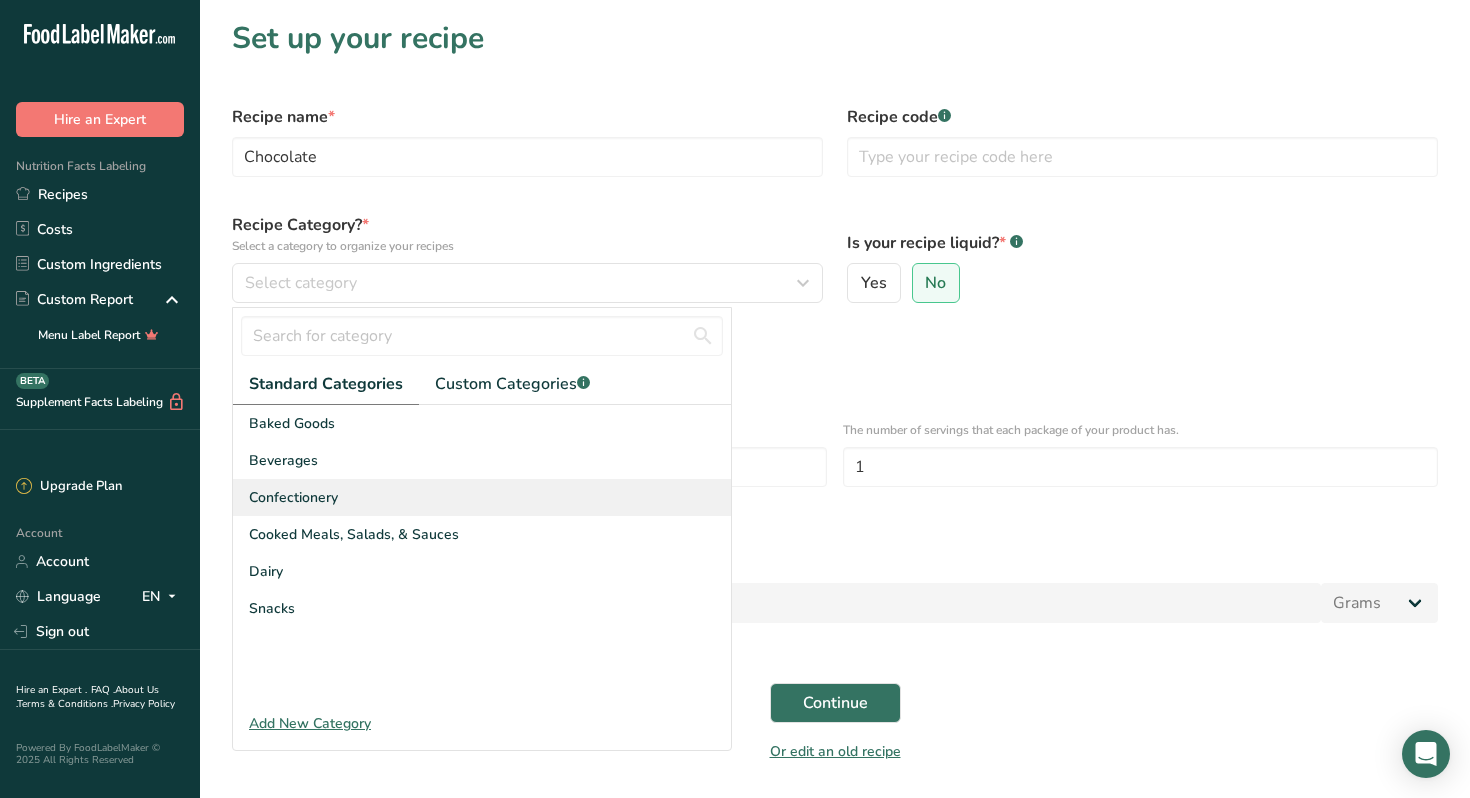 click on "Confectionery" at bounding box center [293, 497] 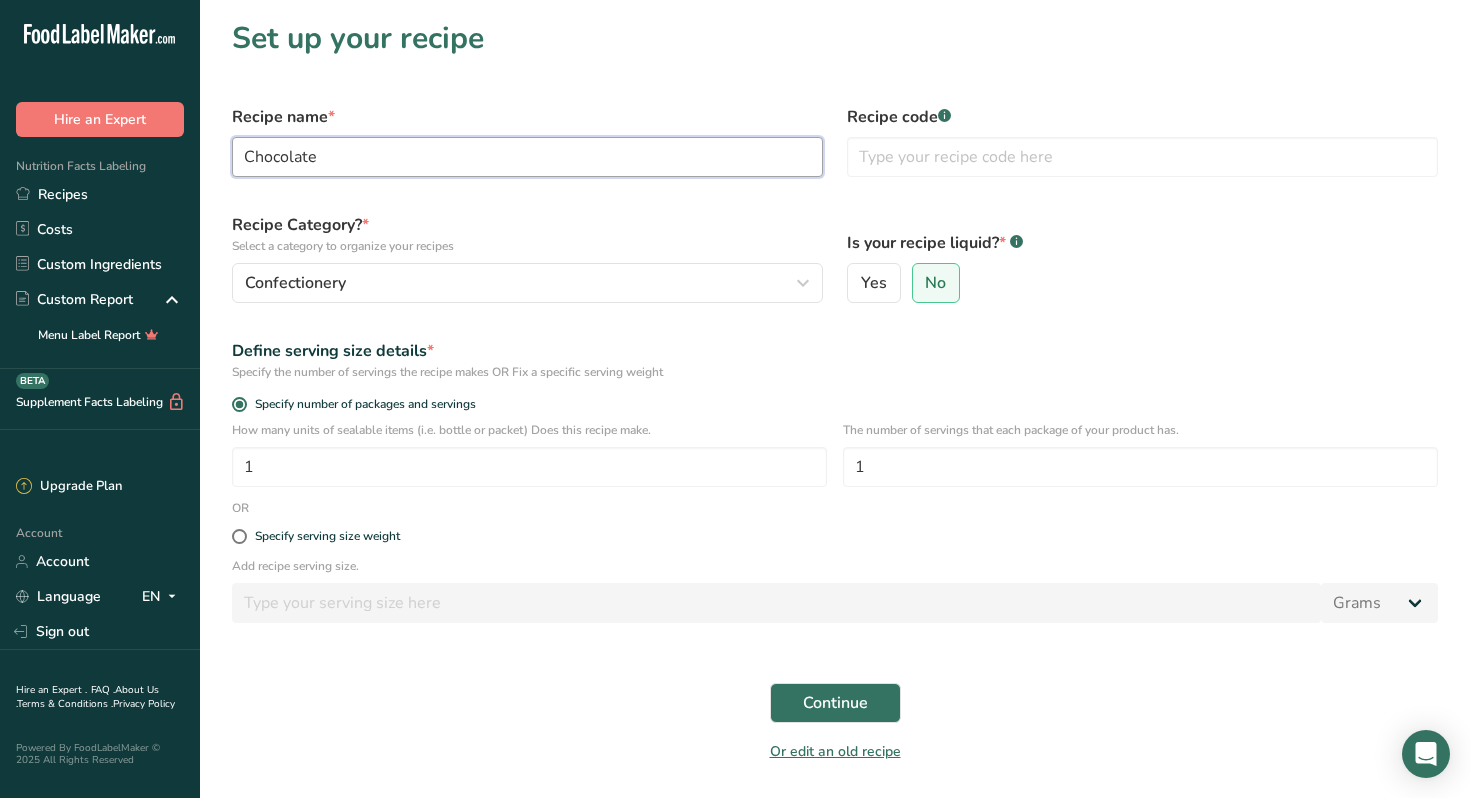 drag, startPoint x: 347, startPoint y: 163, endPoint x: 170, endPoint y: 150, distance: 177.47676 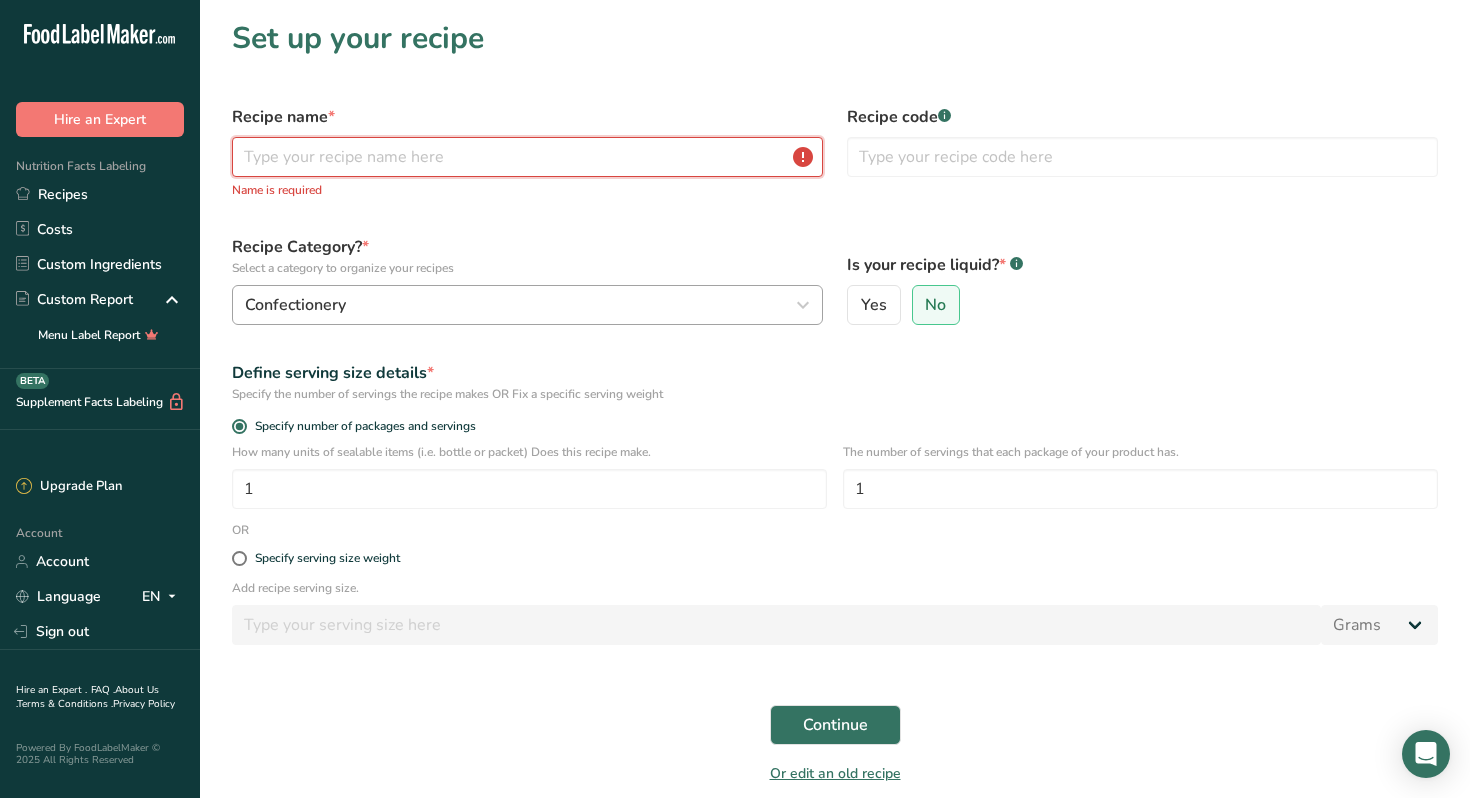 type 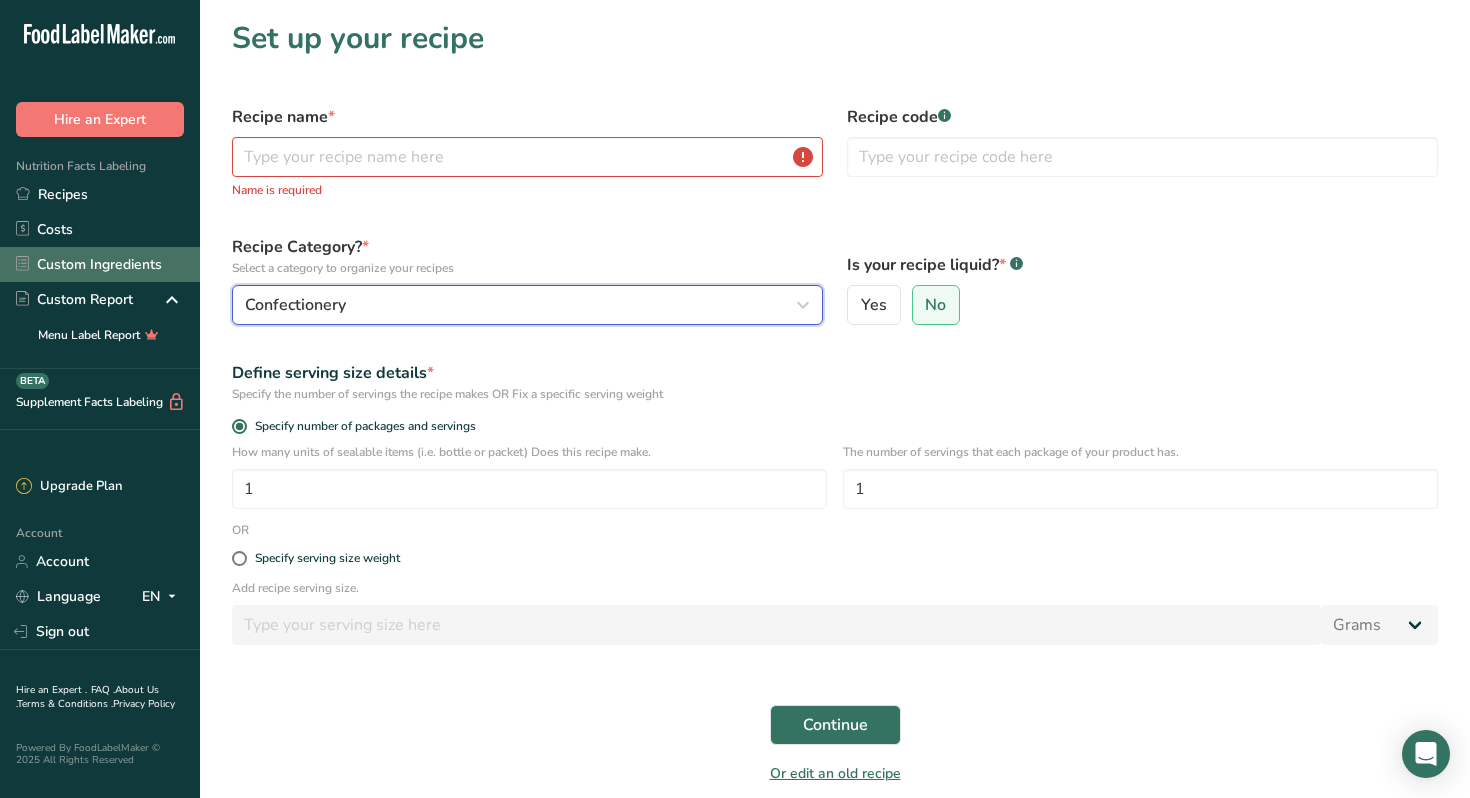 drag, startPoint x: 362, startPoint y: 302, endPoint x: 186, endPoint y: 276, distance: 177.9101 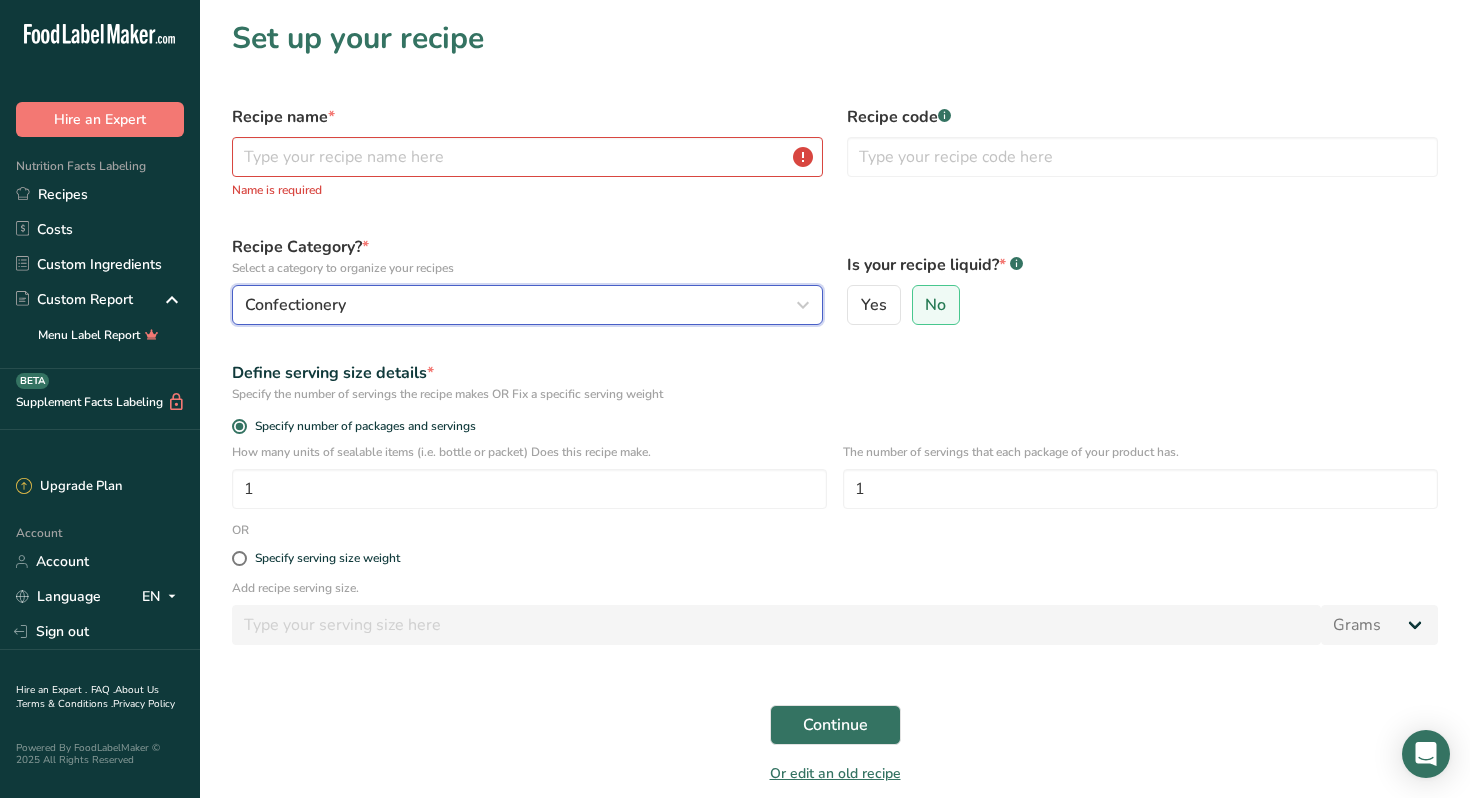 click on "Confectionery" at bounding box center (521, 305) 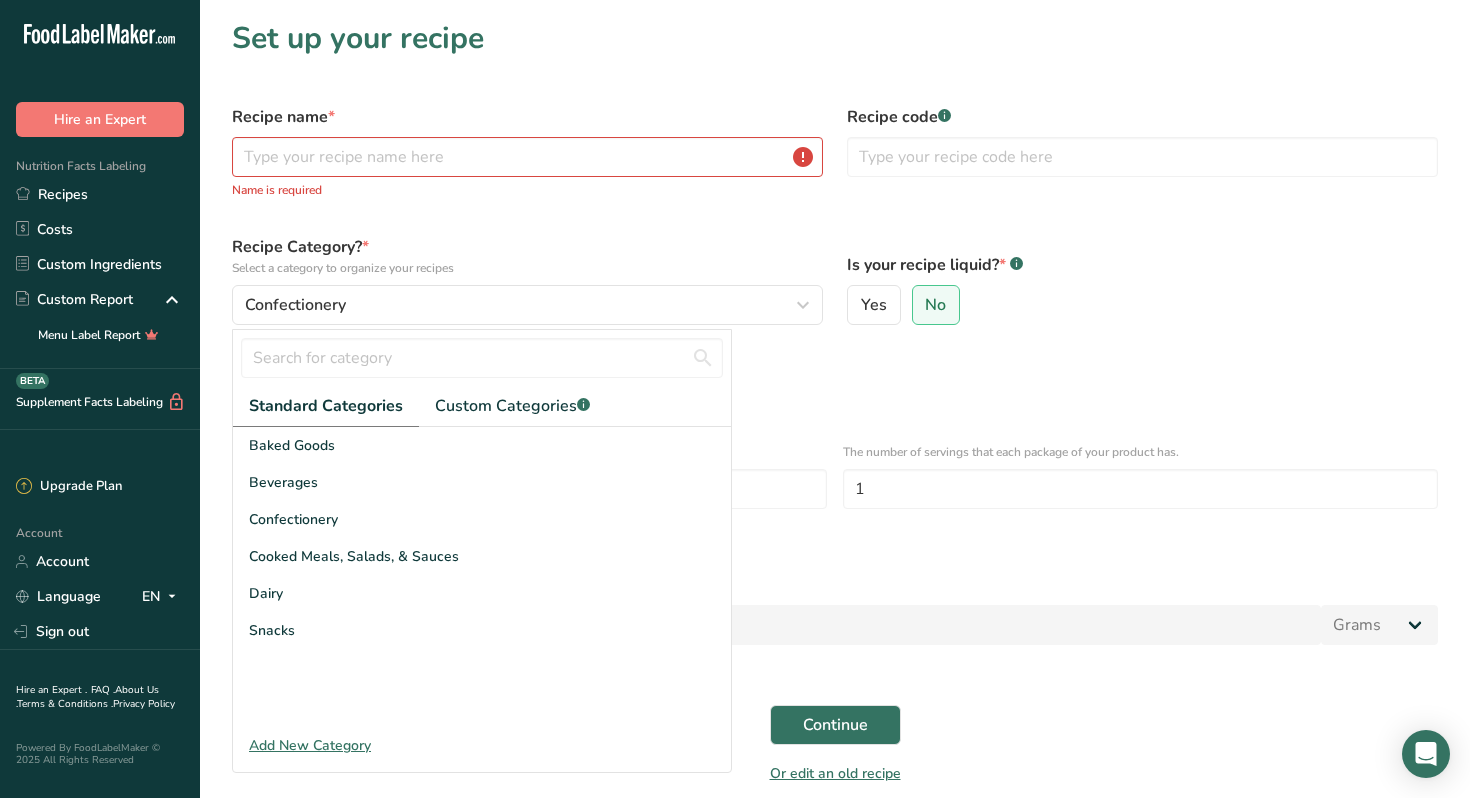 click on "Define serving size details *" at bounding box center (835, 373) 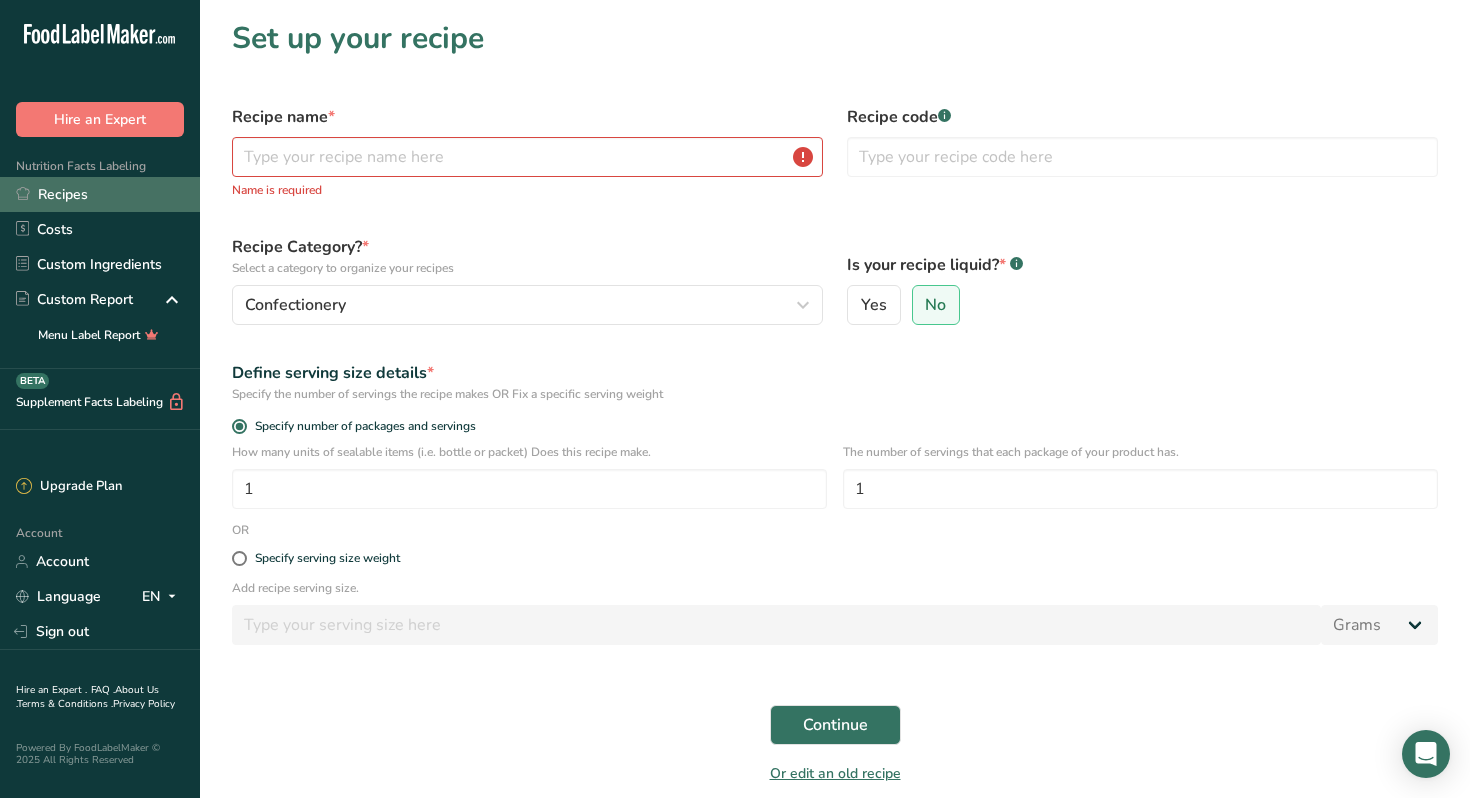 click on "Recipes" at bounding box center (100, 194) 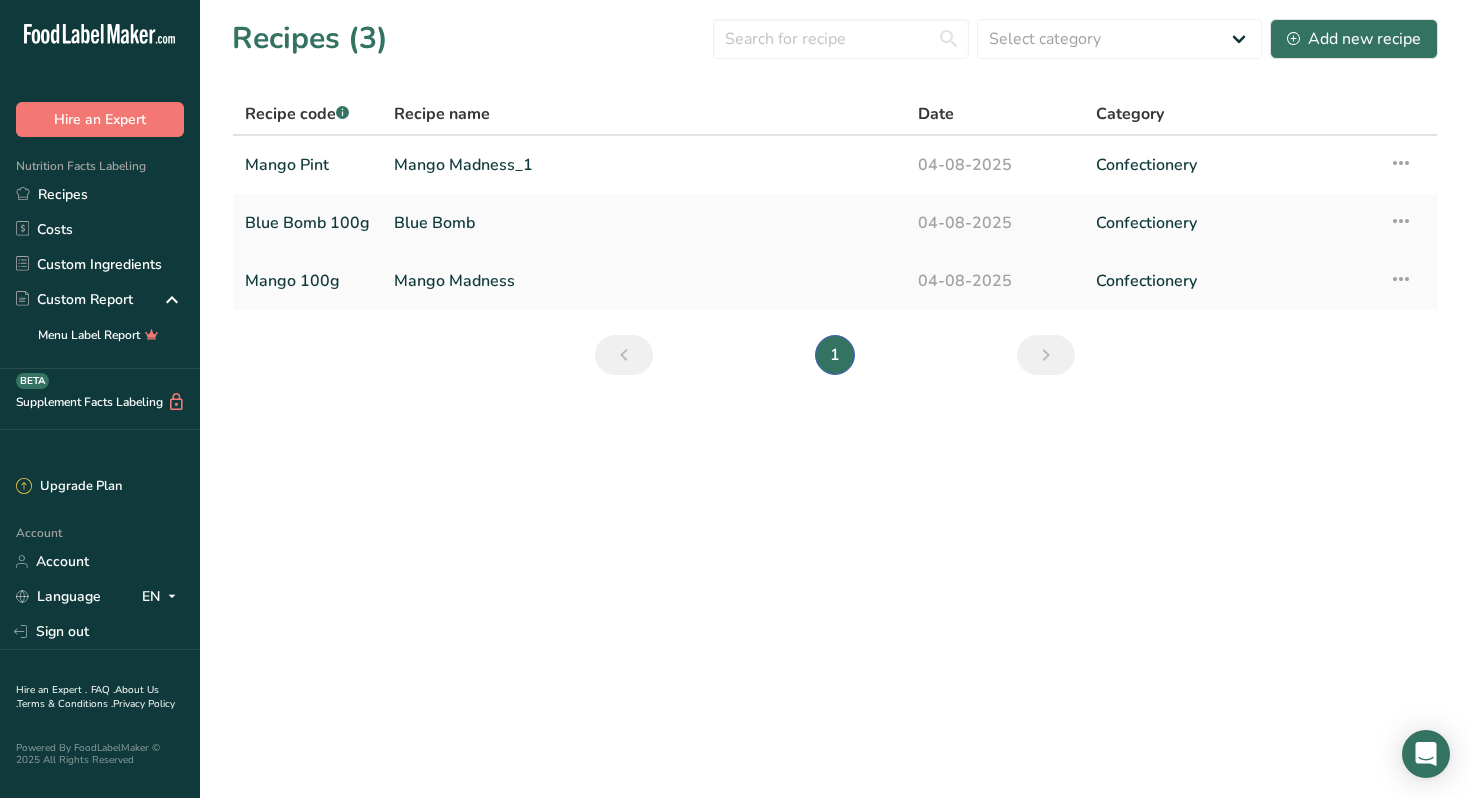 click on "Mango 100g" at bounding box center (307, 281) 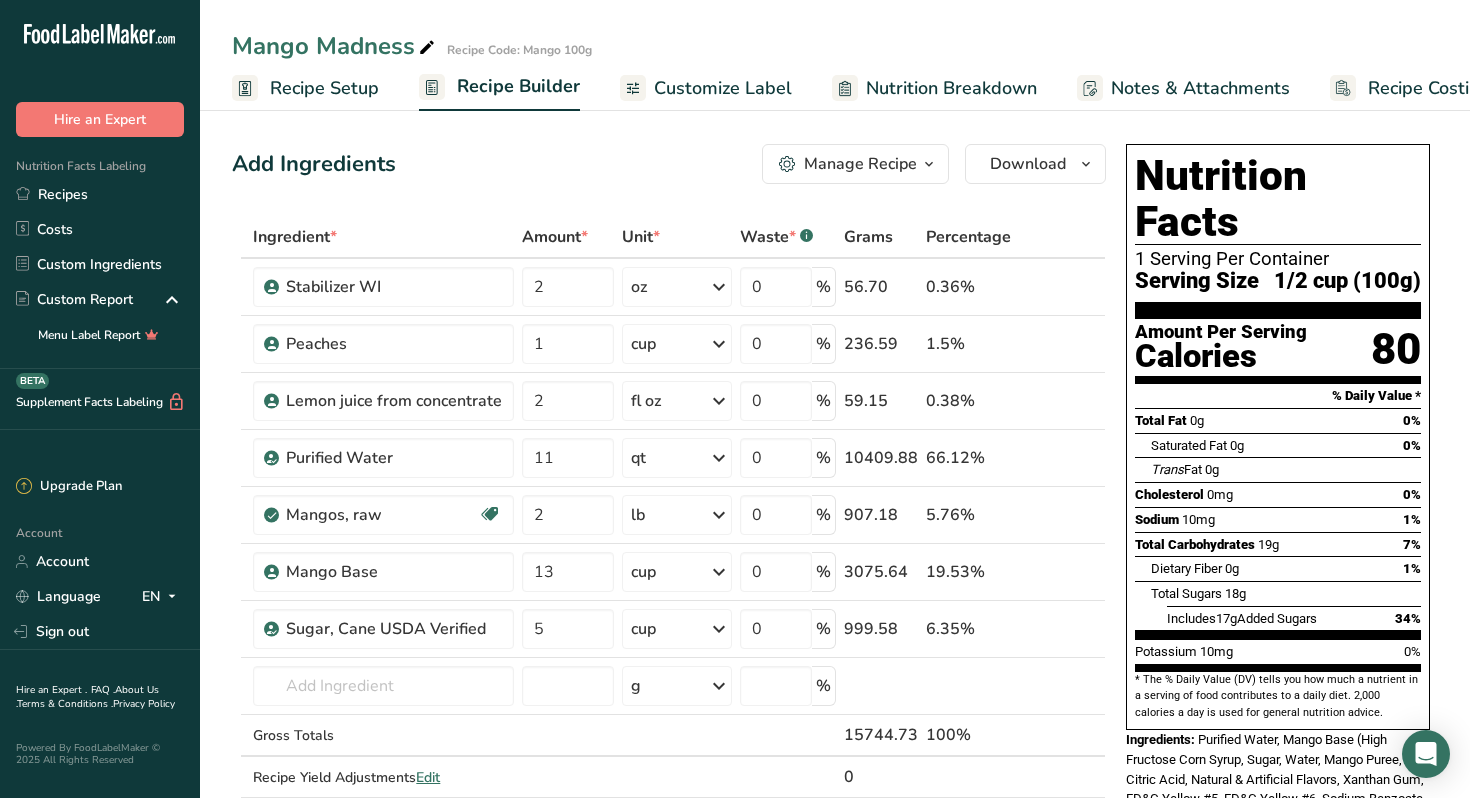 click at bounding box center [929, 164] 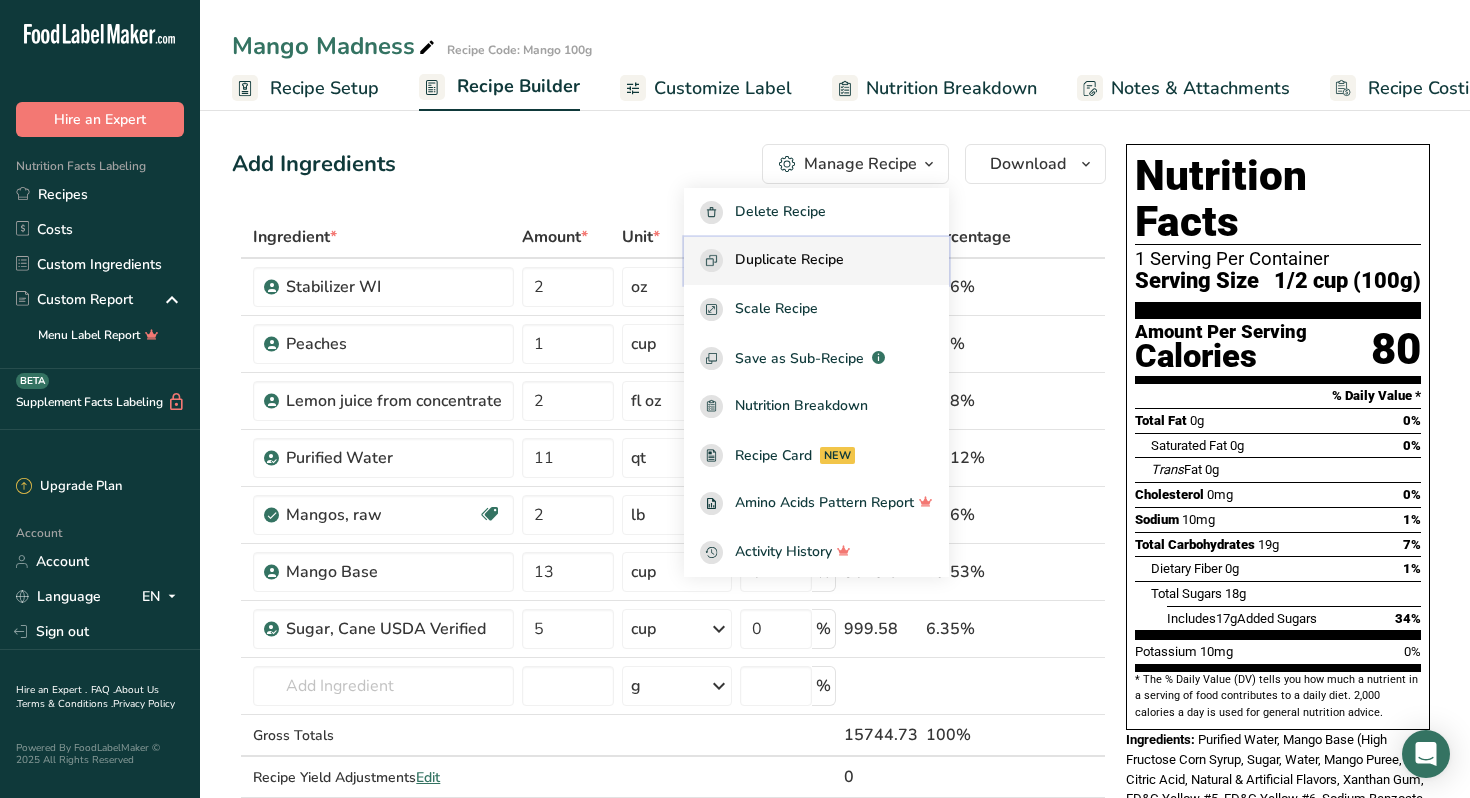 click on "Duplicate Recipe" at bounding box center [789, 260] 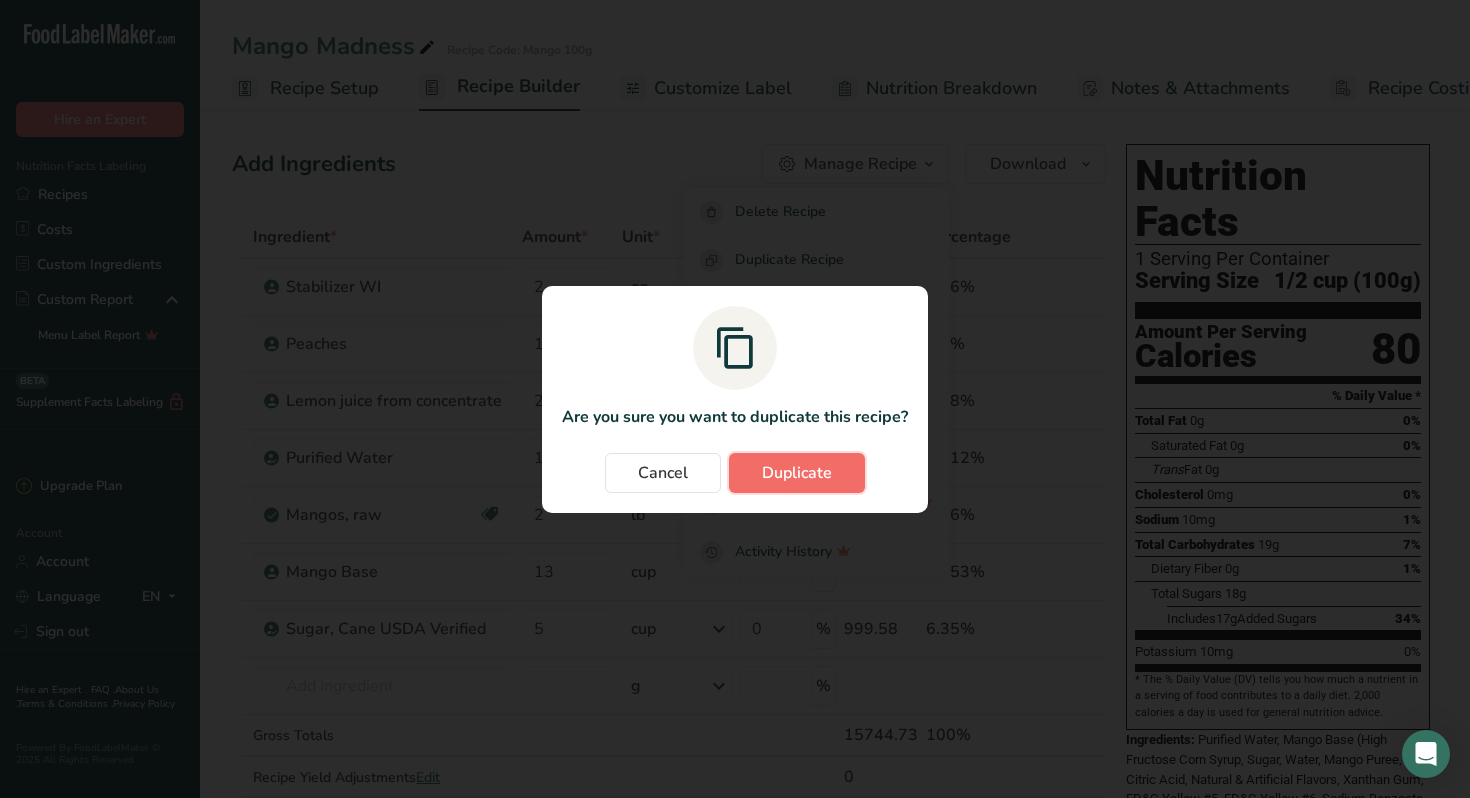 click on "Duplicate" at bounding box center (797, 473) 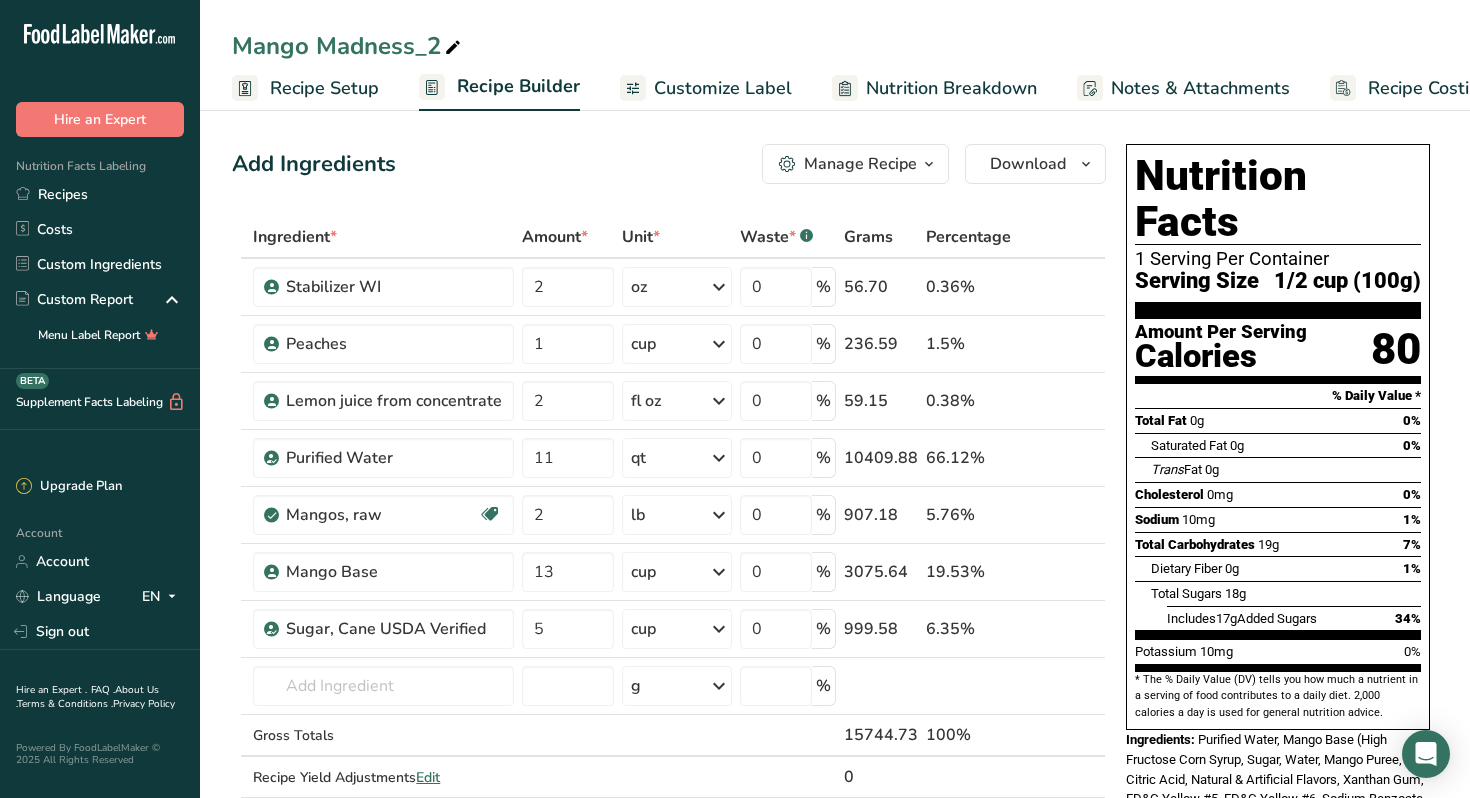 click at bounding box center [453, 48] 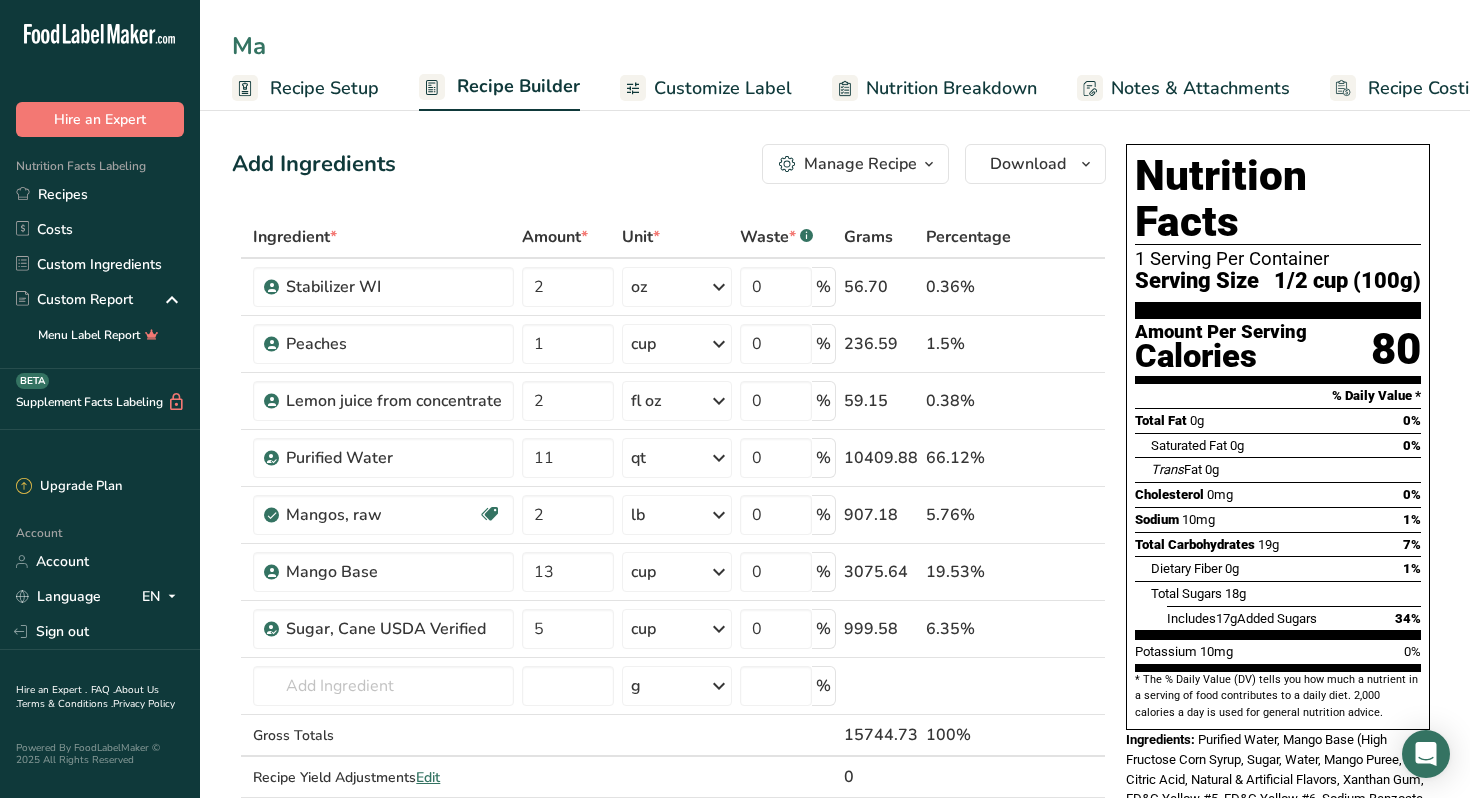 type on "M" 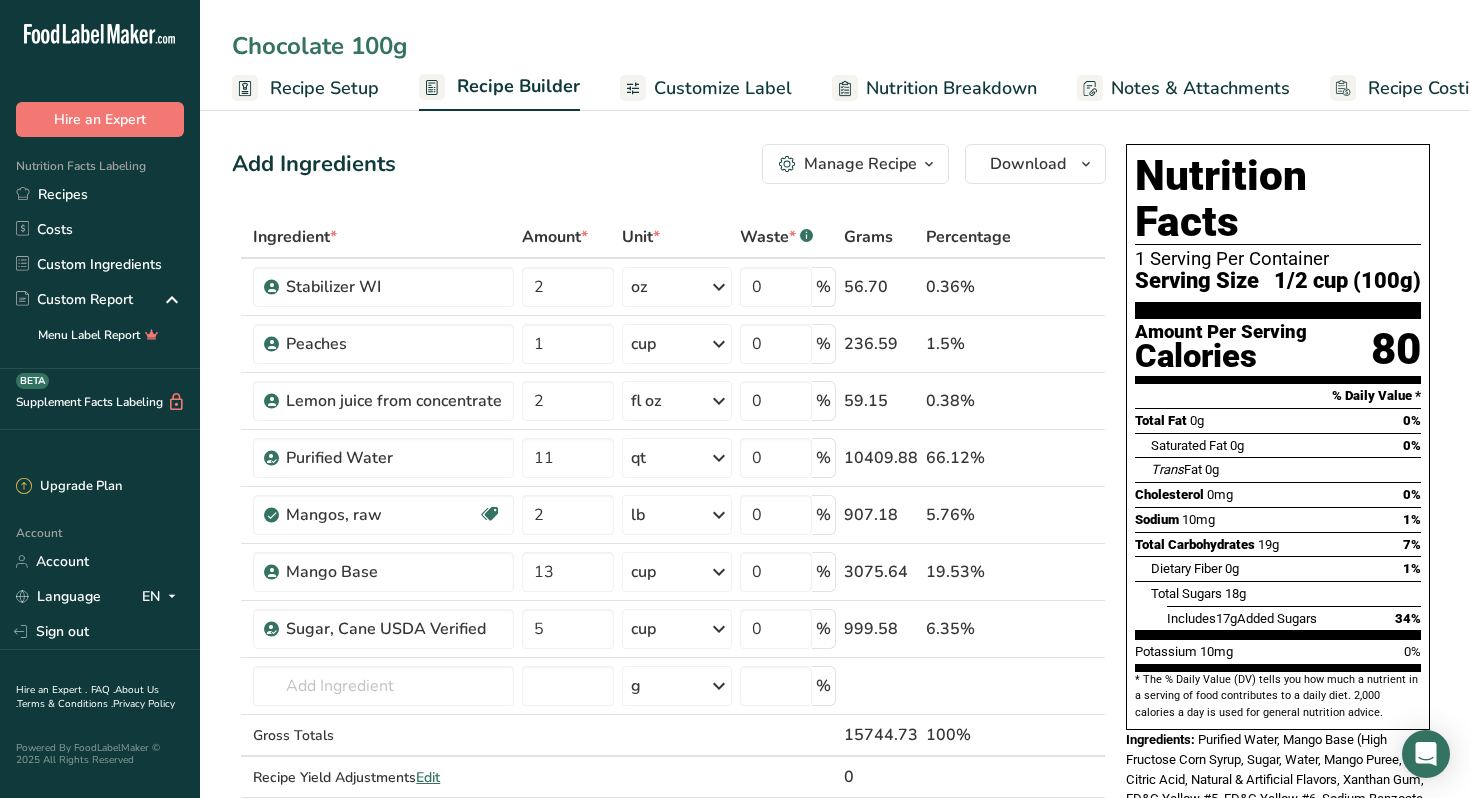 type on "Chocolate 100g" 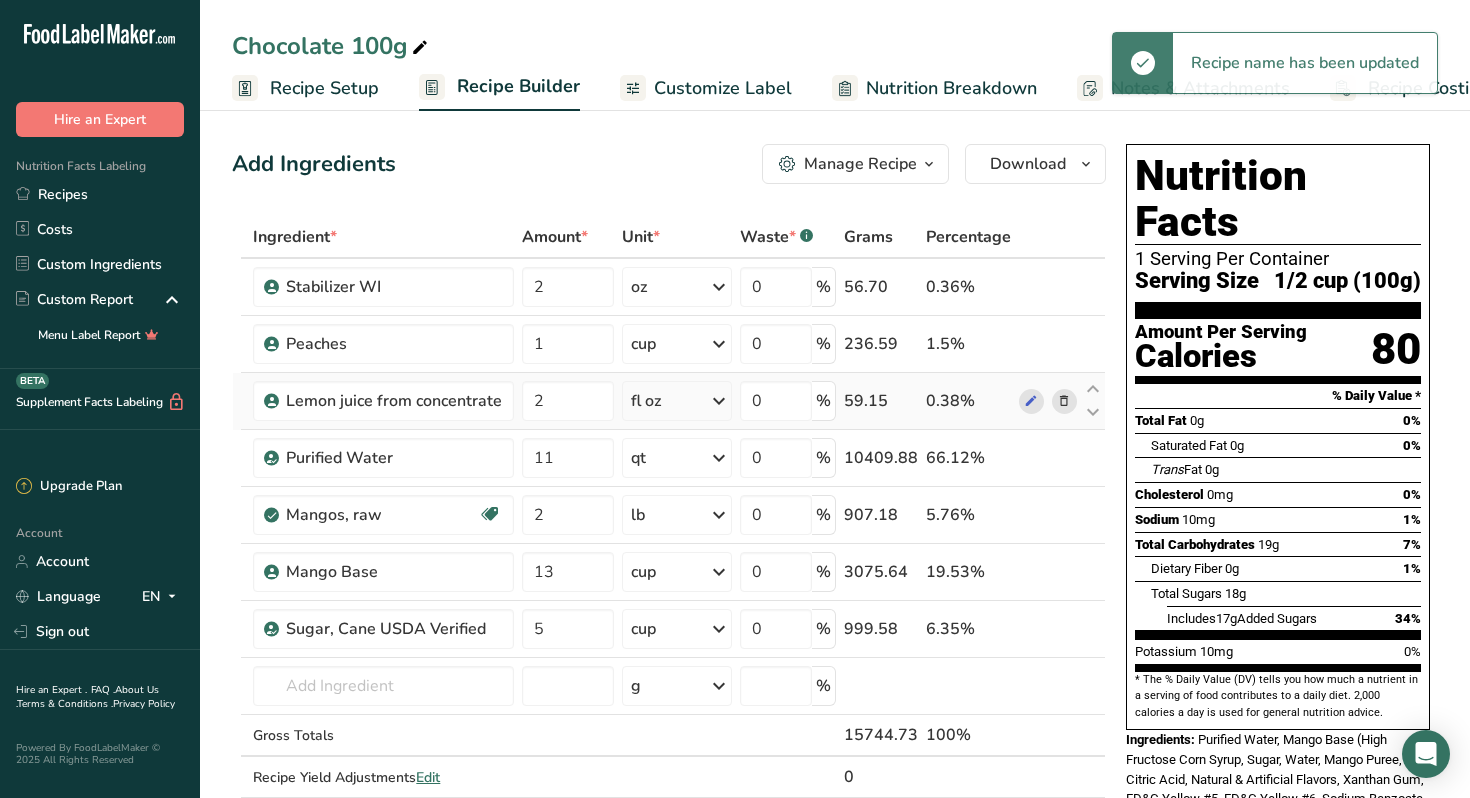 click at bounding box center [1064, 401] 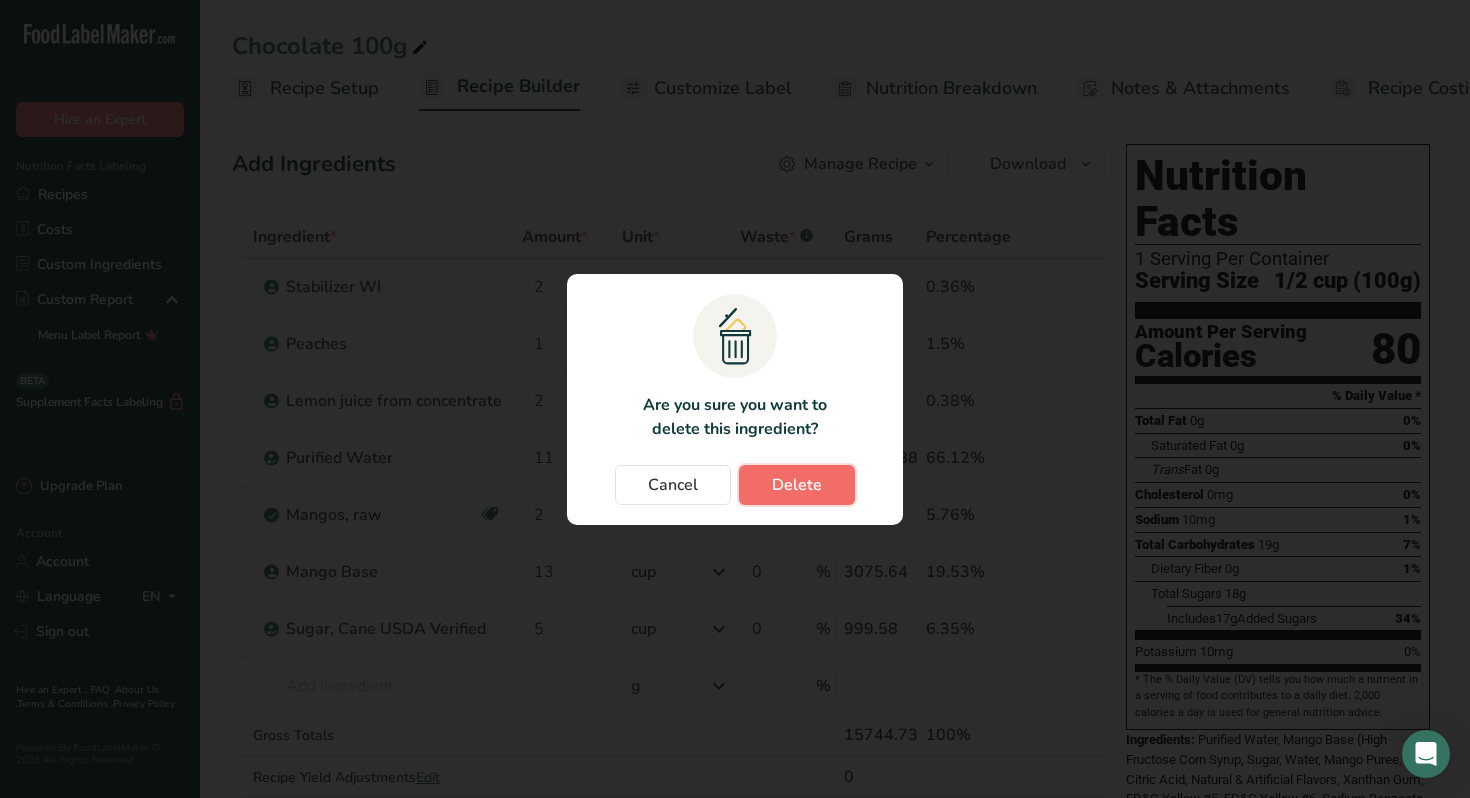 click on "Delete" at bounding box center [797, 485] 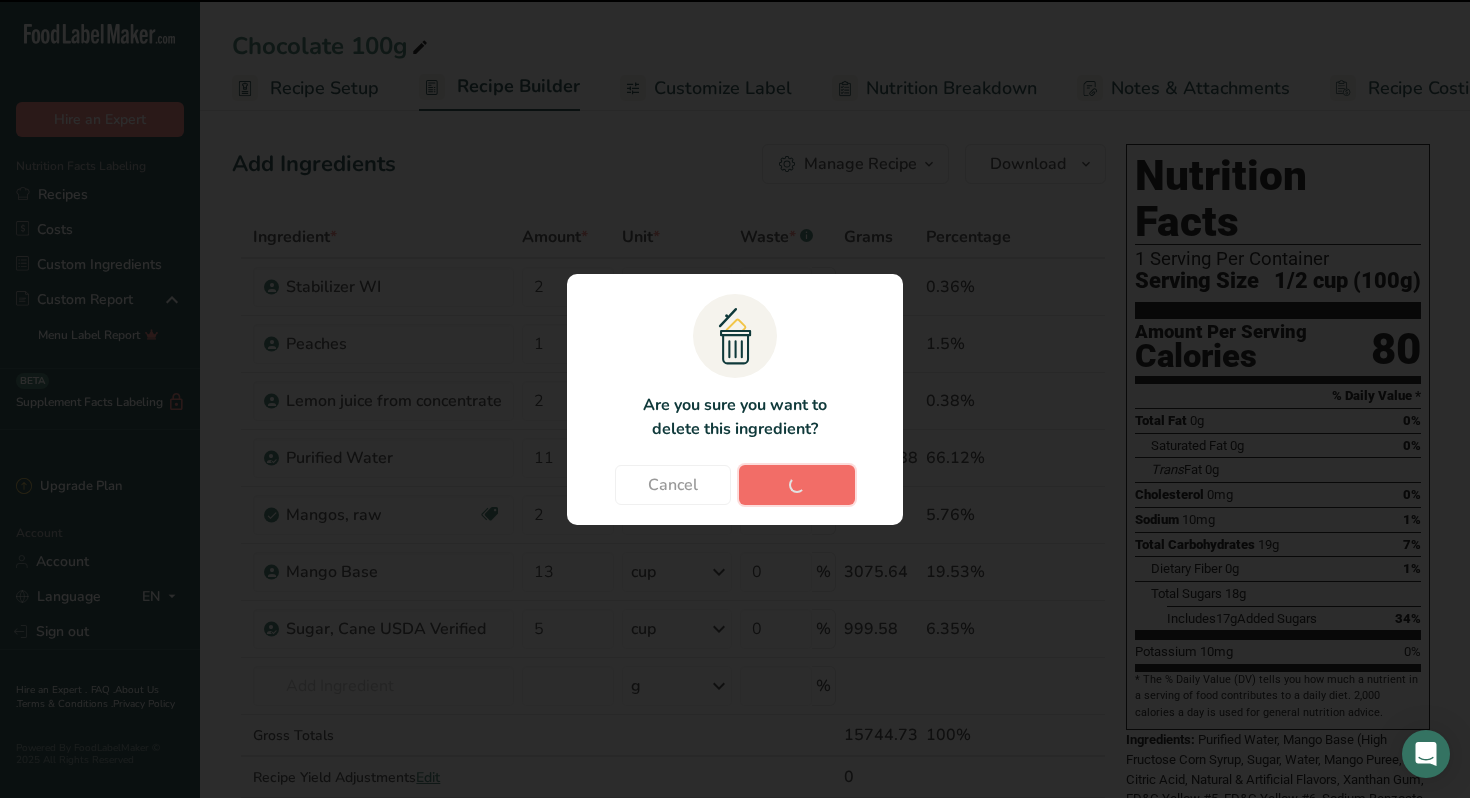 type on "11" 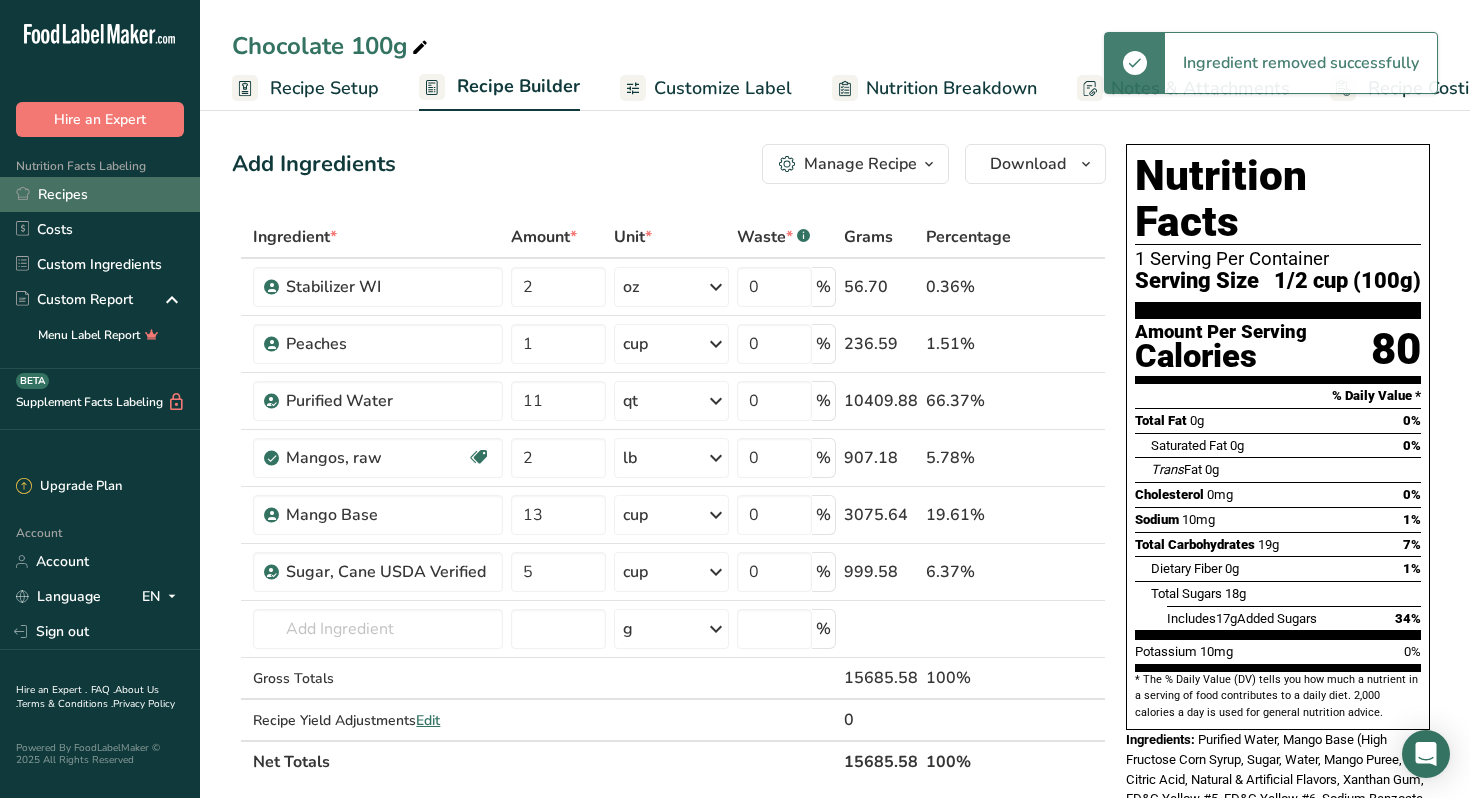click on "Recipes" at bounding box center [100, 194] 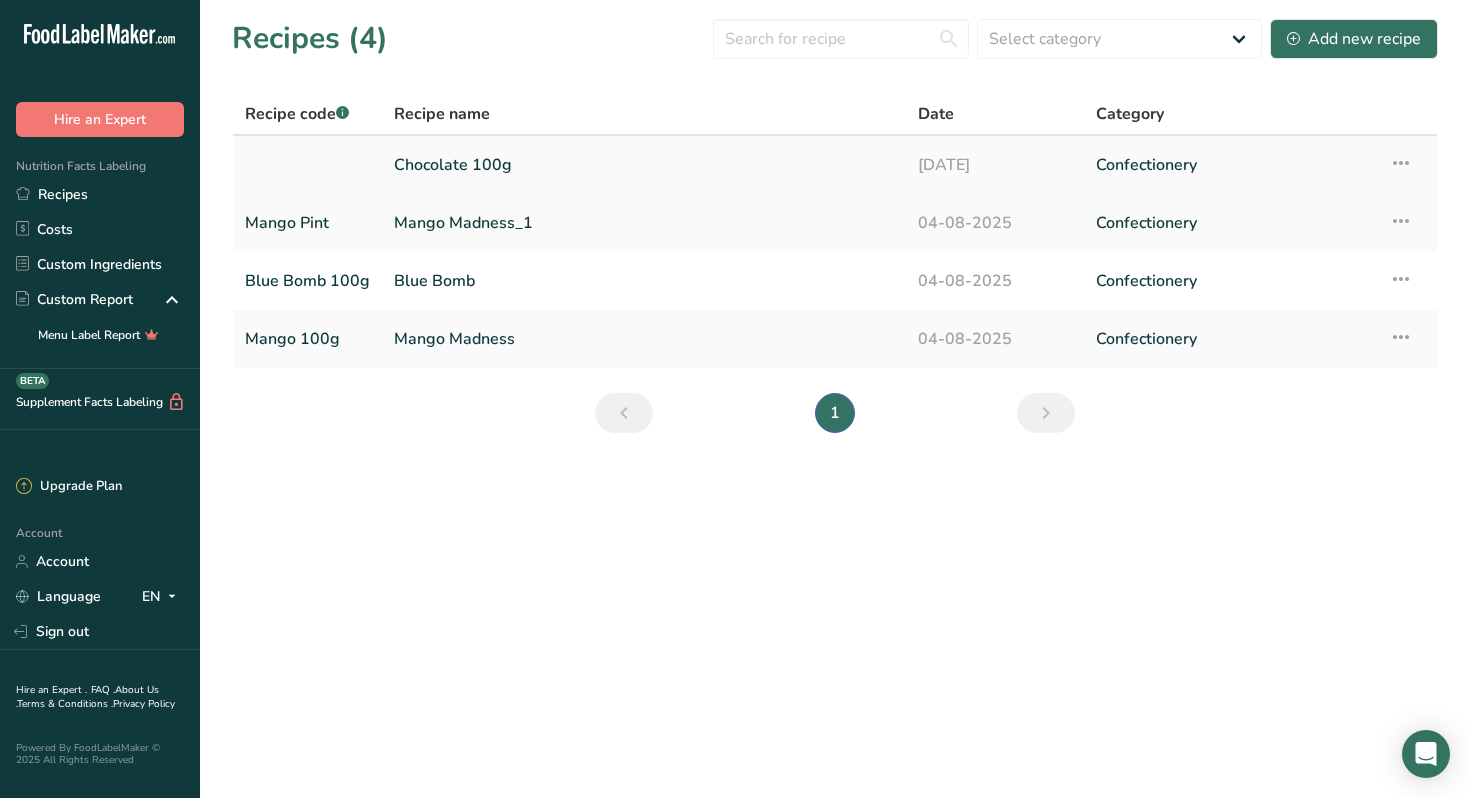 click on "Chocolate 100g" at bounding box center (644, 165) 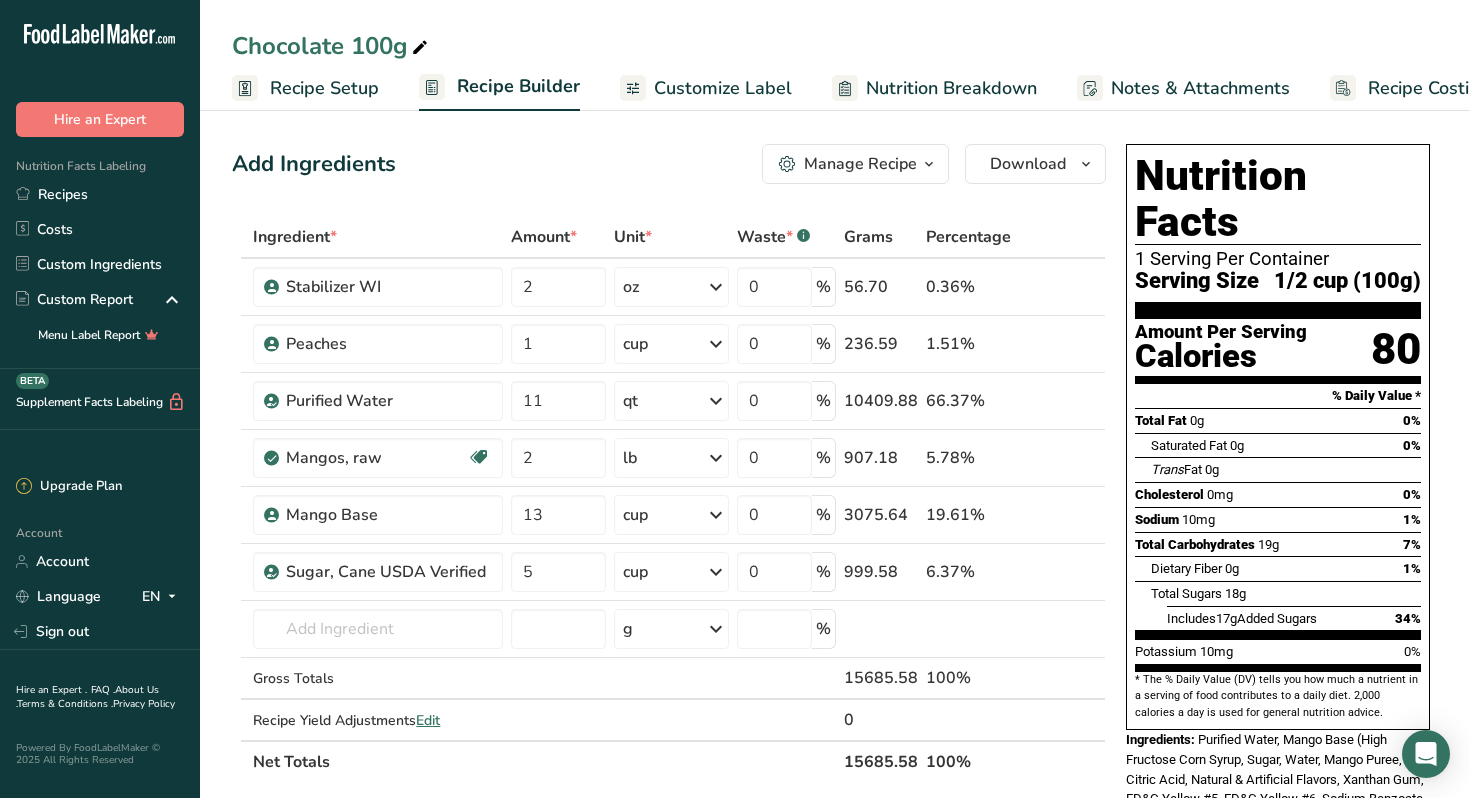 click on "Recipe Setup" at bounding box center (324, 88) 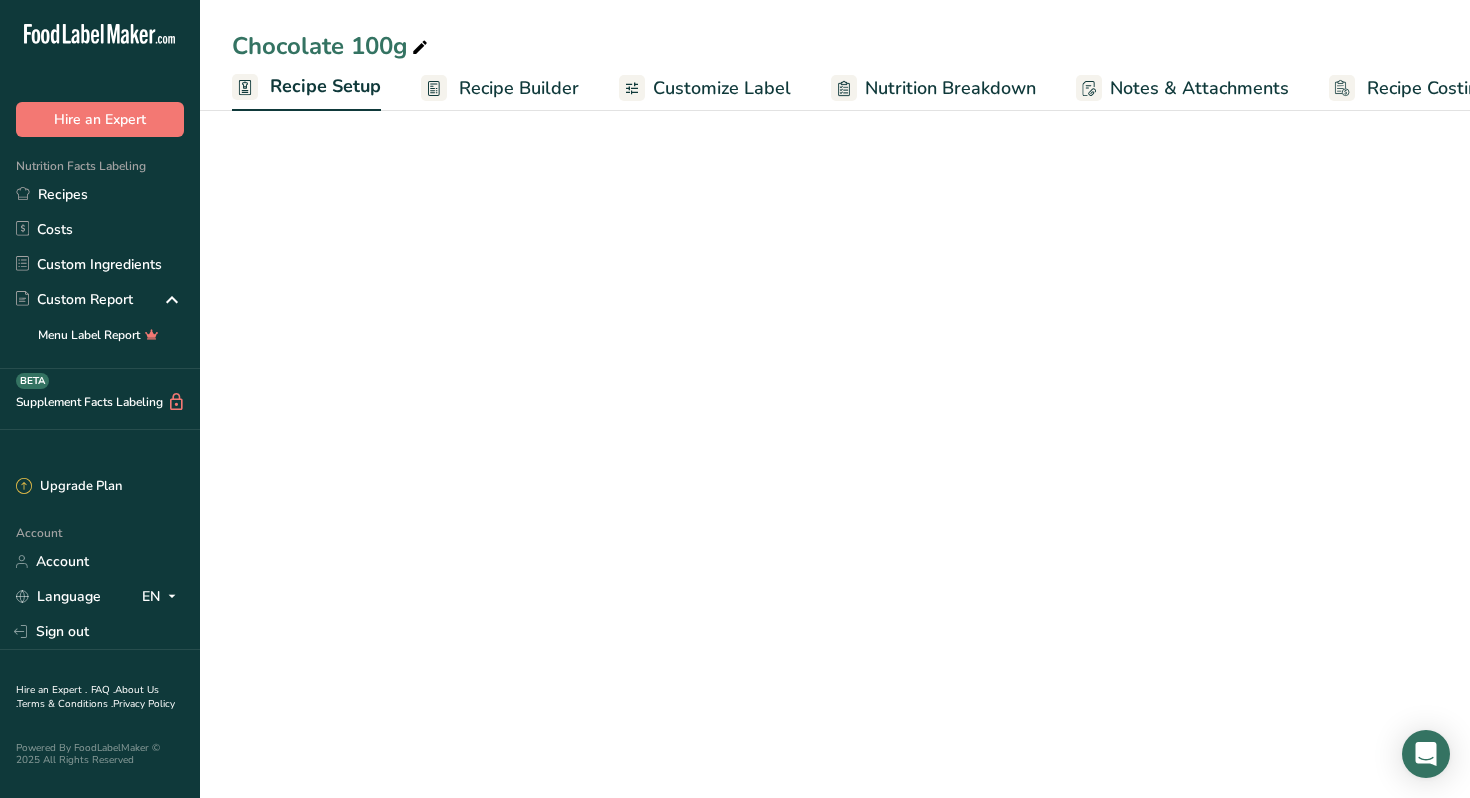 scroll, scrollTop: 0, scrollLeft: 7, axis: horizontal 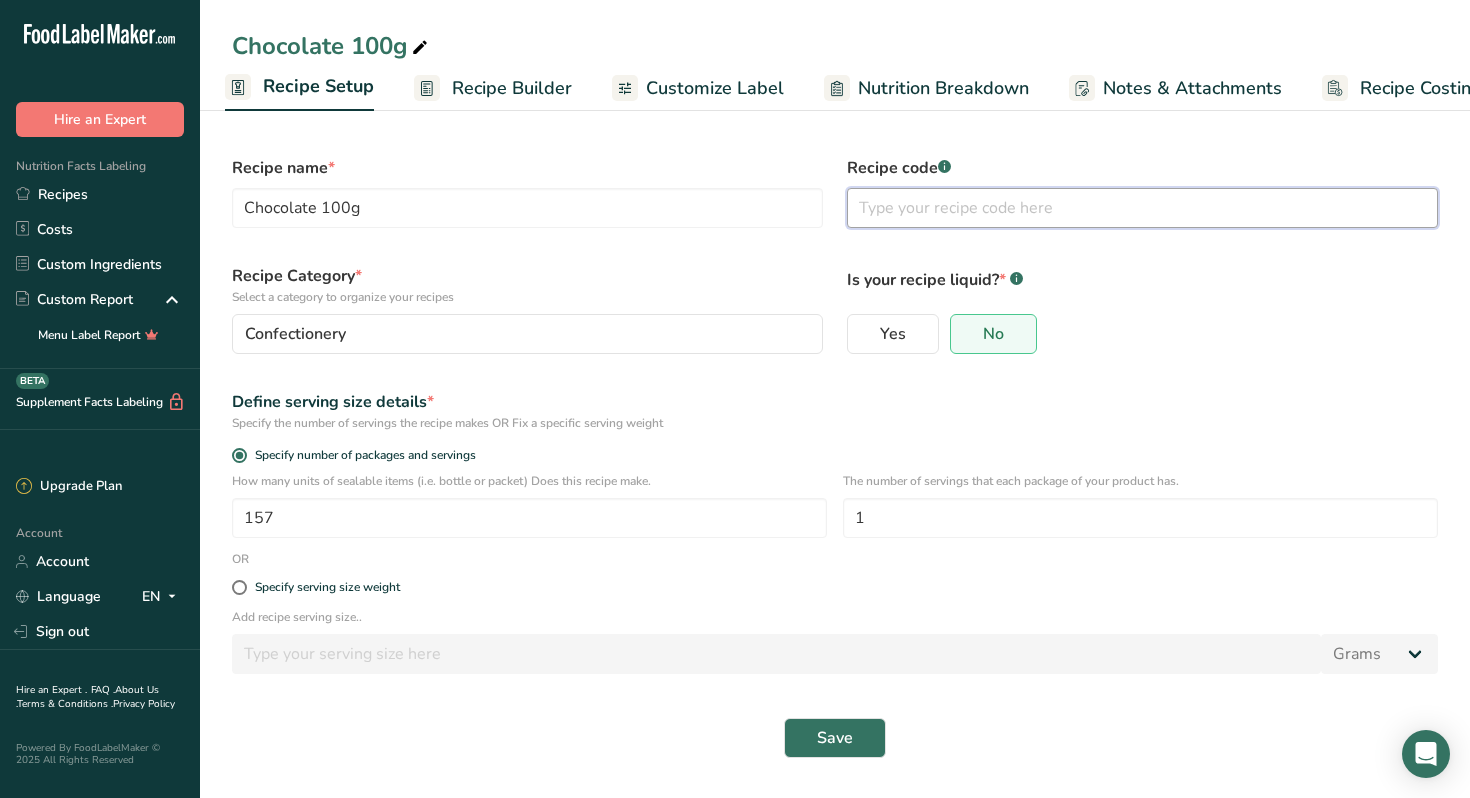 click at bounding box center [1142, 208] 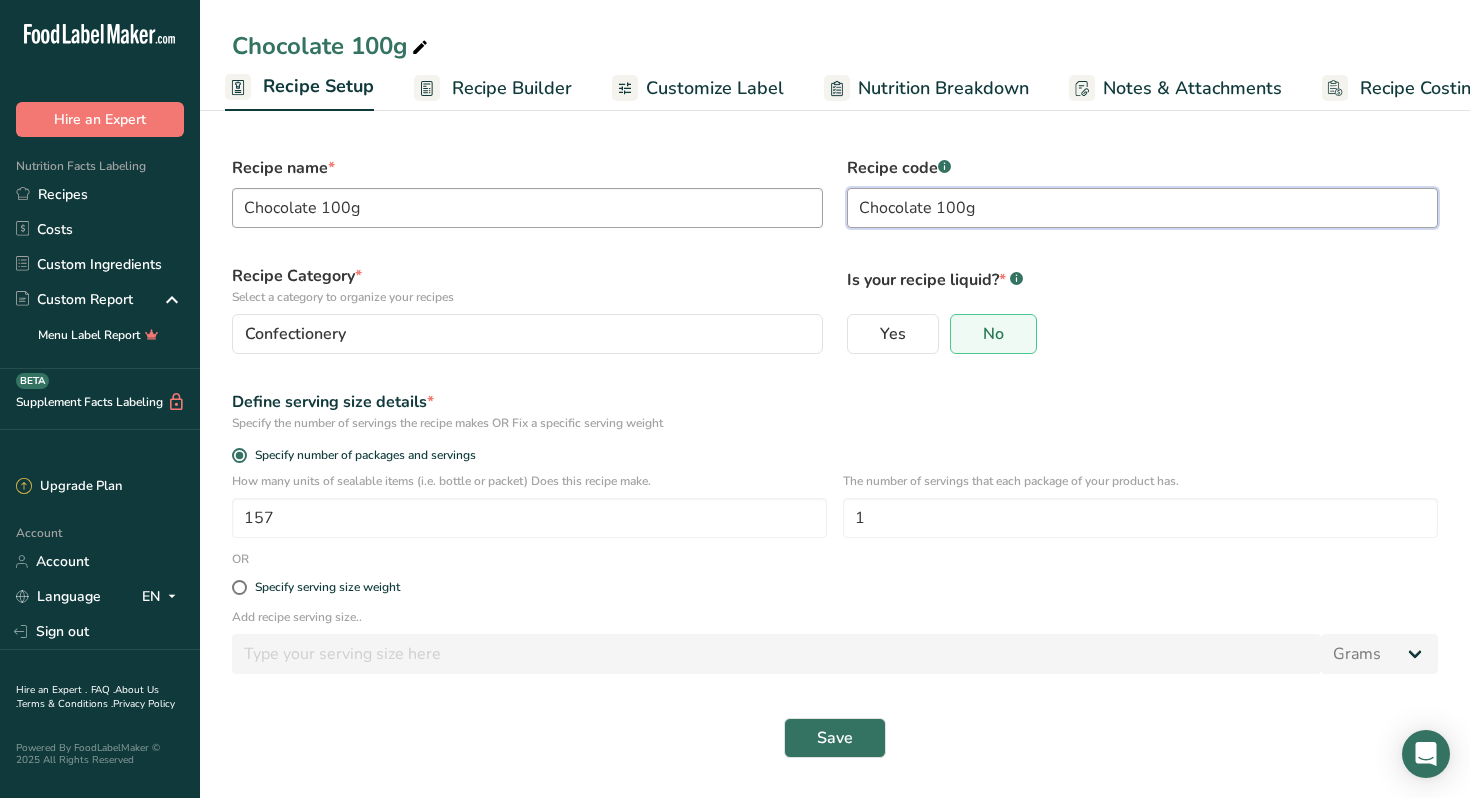 type on "Chocolate 100g" 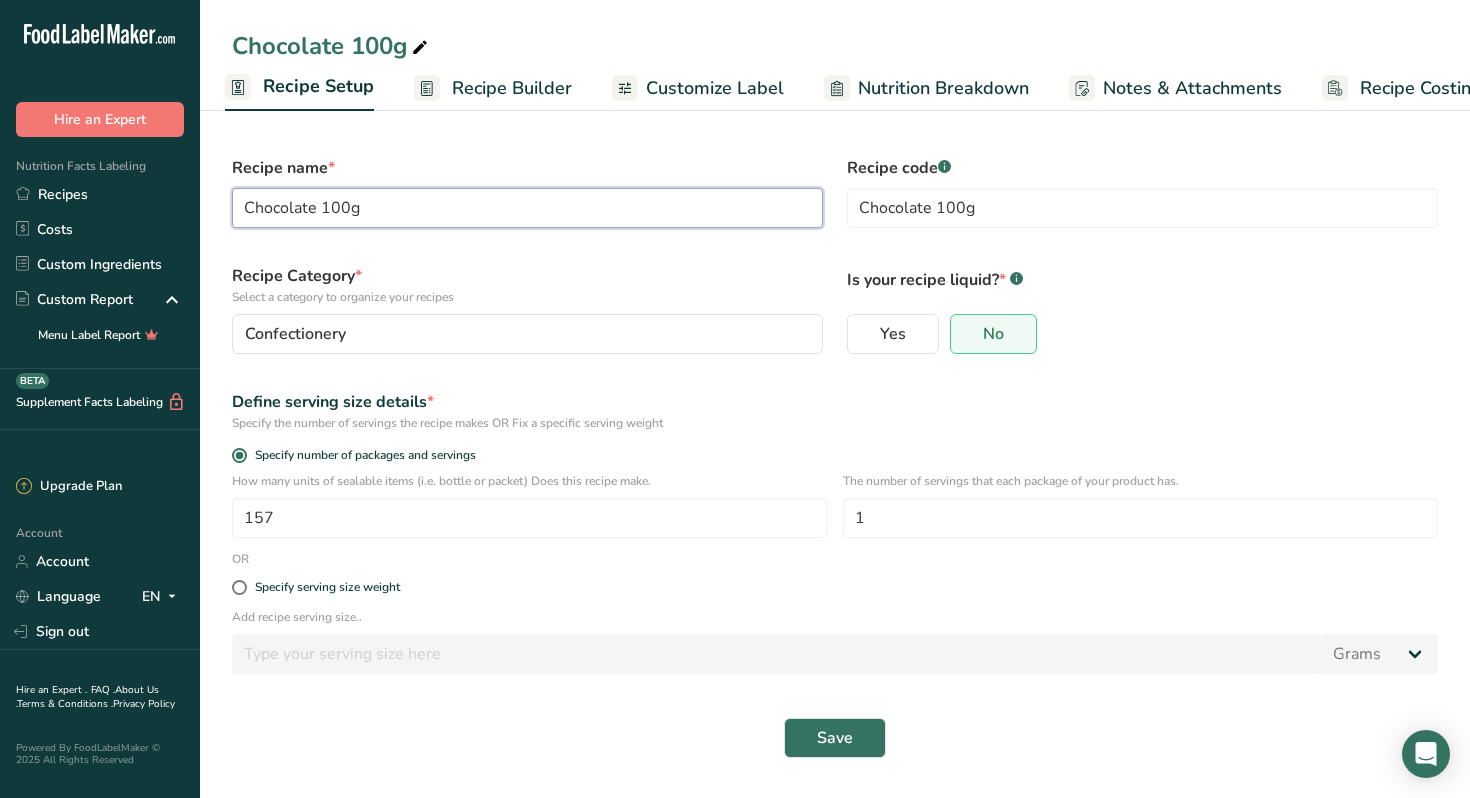 click on "Chocolate 100g" at bounding box center [527, 208] 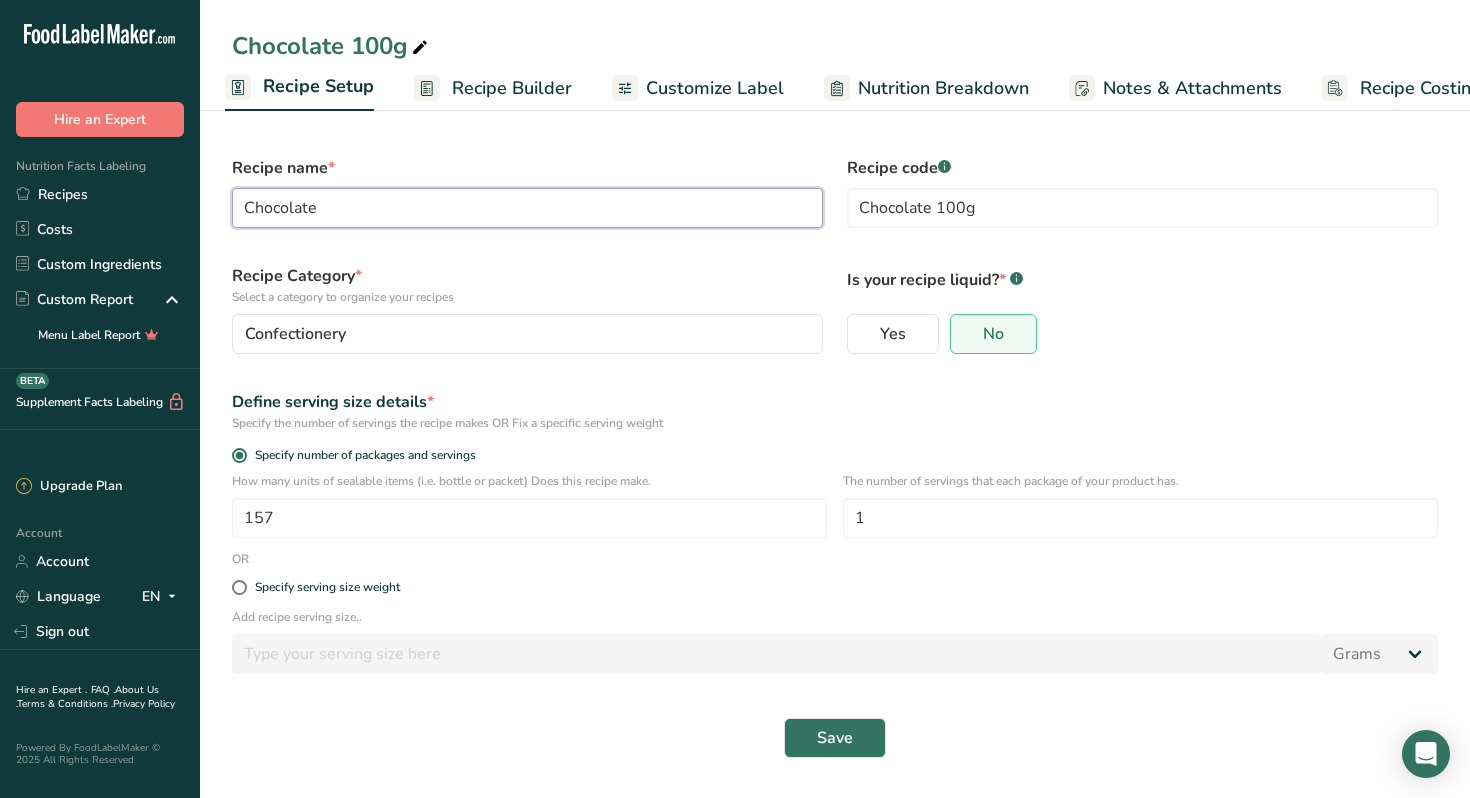 type on "Chocolate" 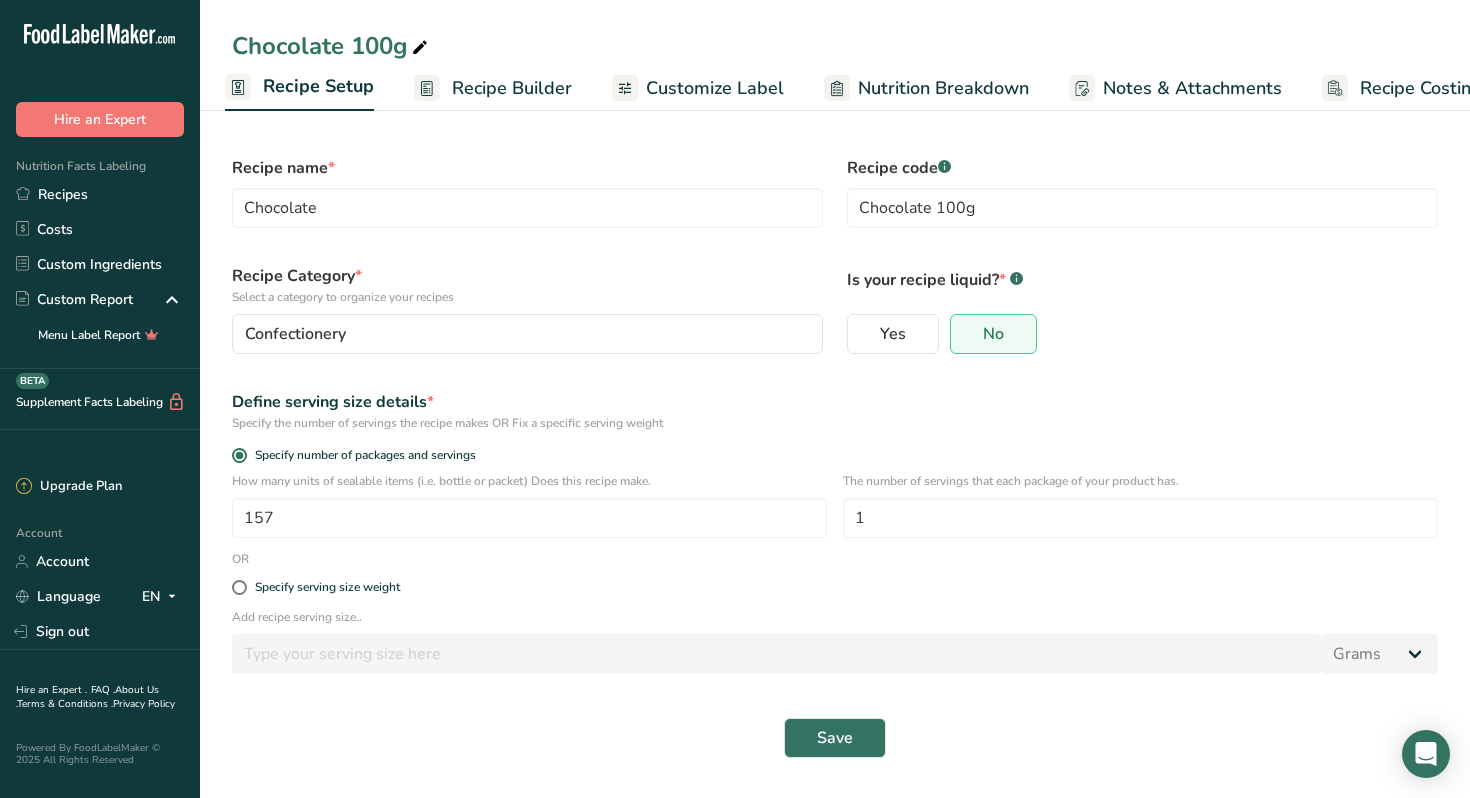click on "Recipe Builder" at bounding box center [512, 88] 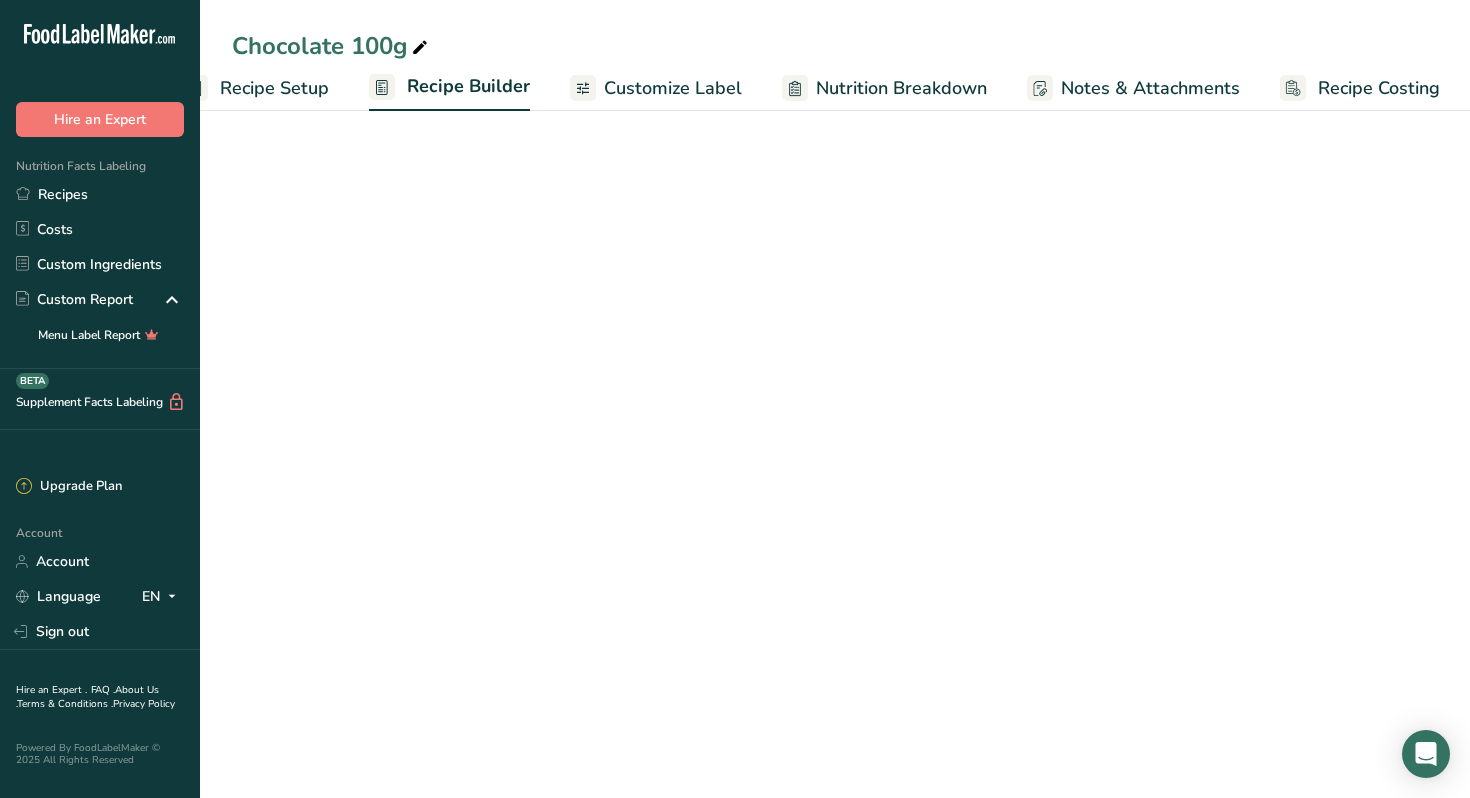 scroll, scrollTop: 0, scrollLeft: 51, axis: horizontal 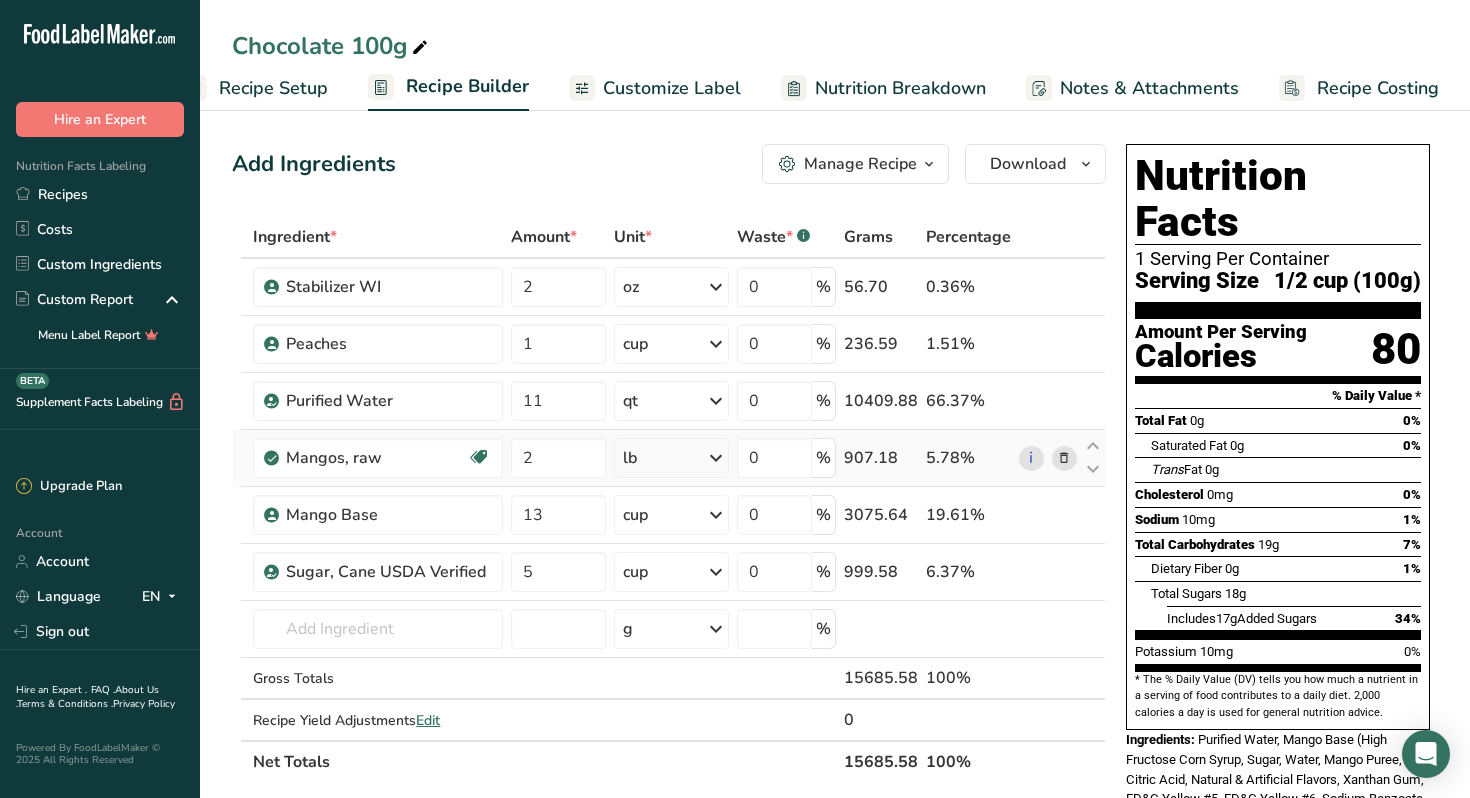 click at bounding box center [1064, 458] 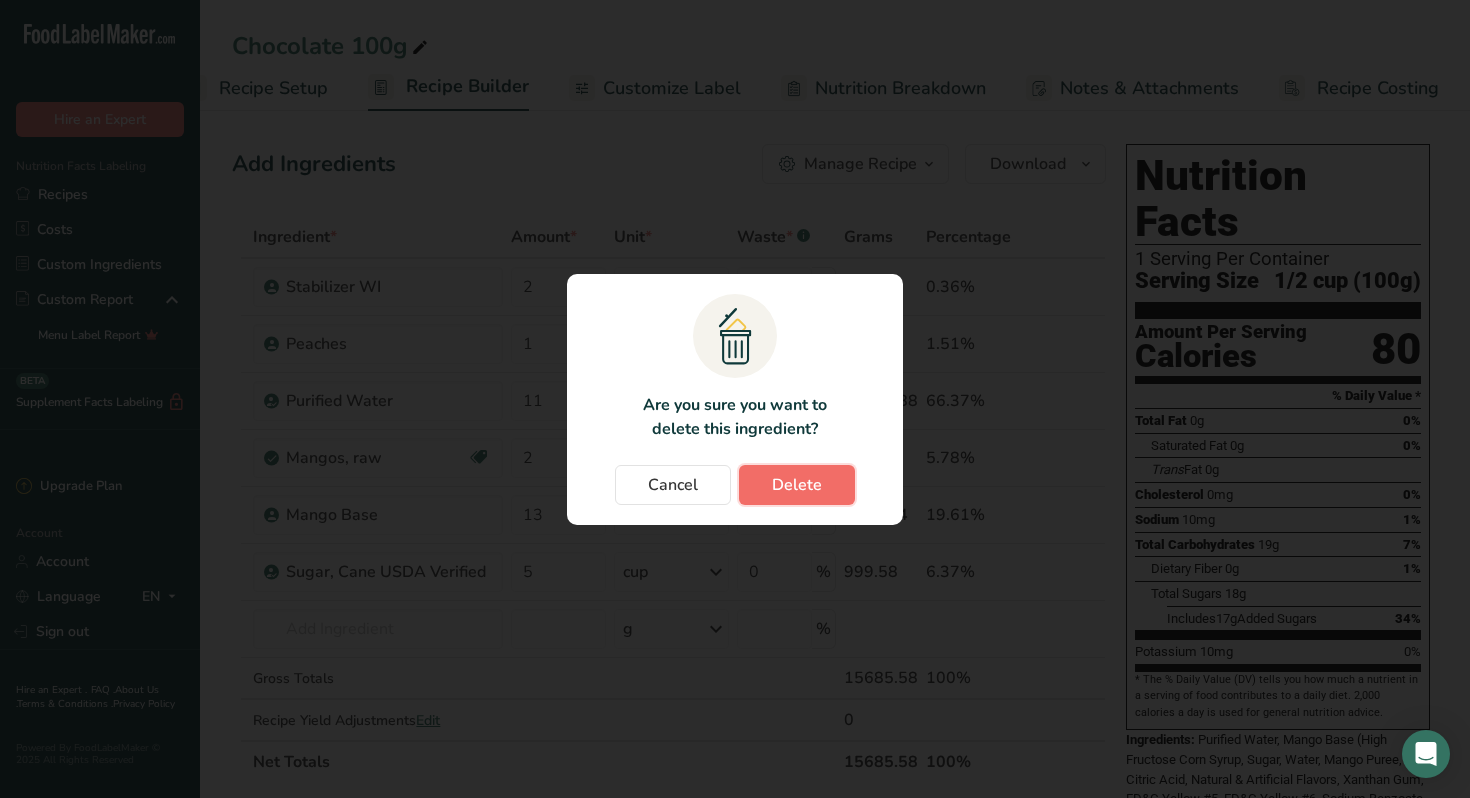click on "Delete" at bounding box center [797, 485] 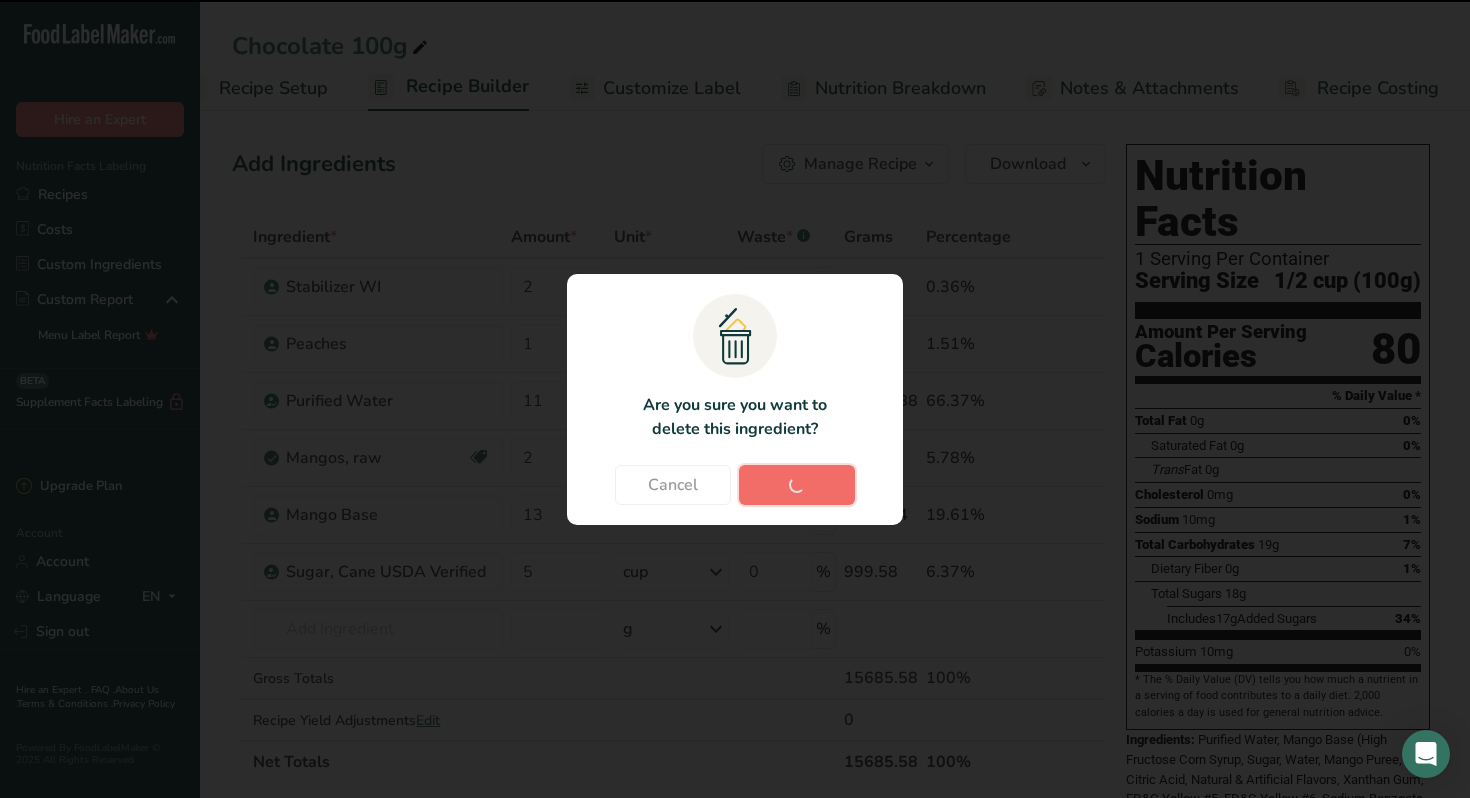 type on "13" 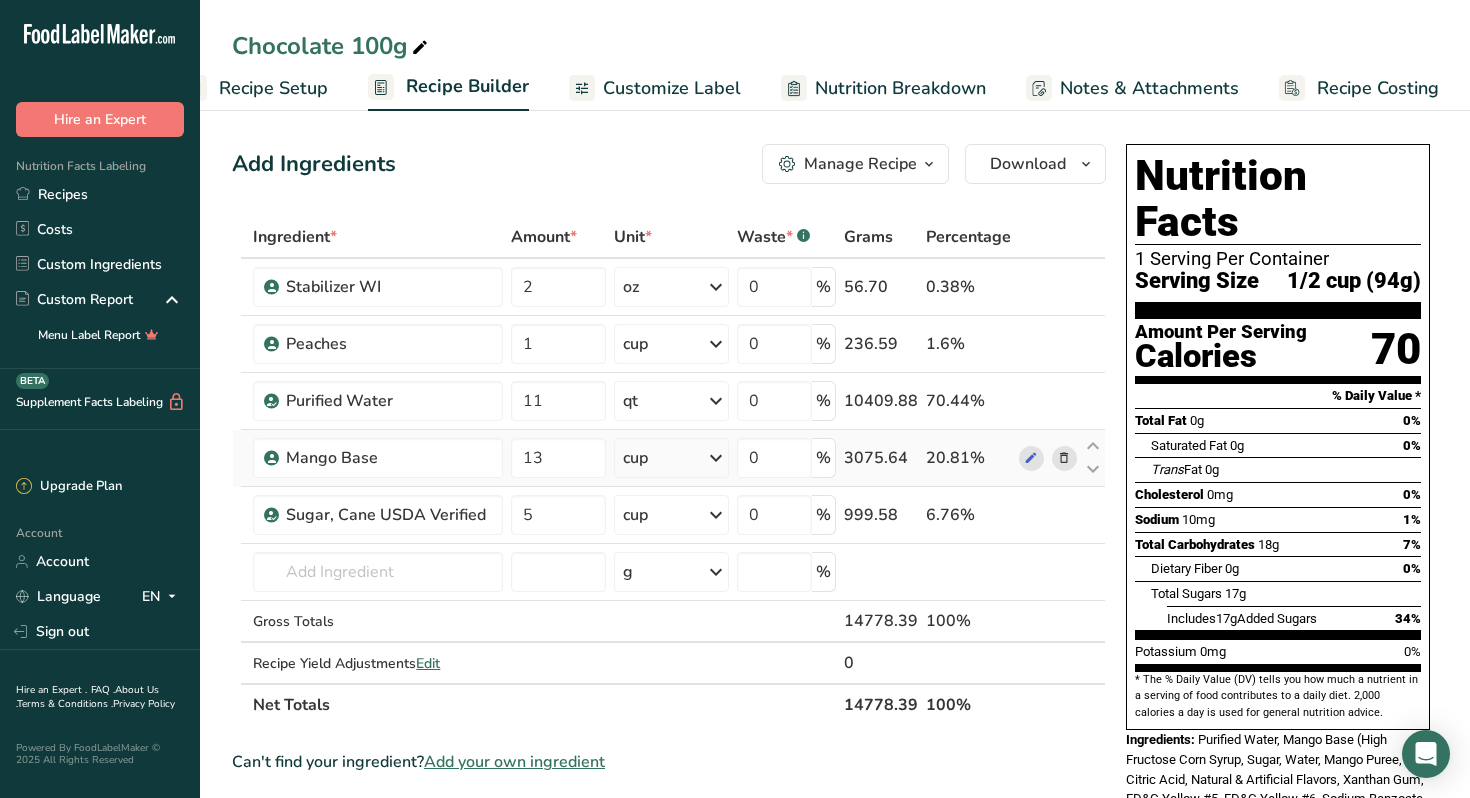 click at bounding box center (1064, 458) 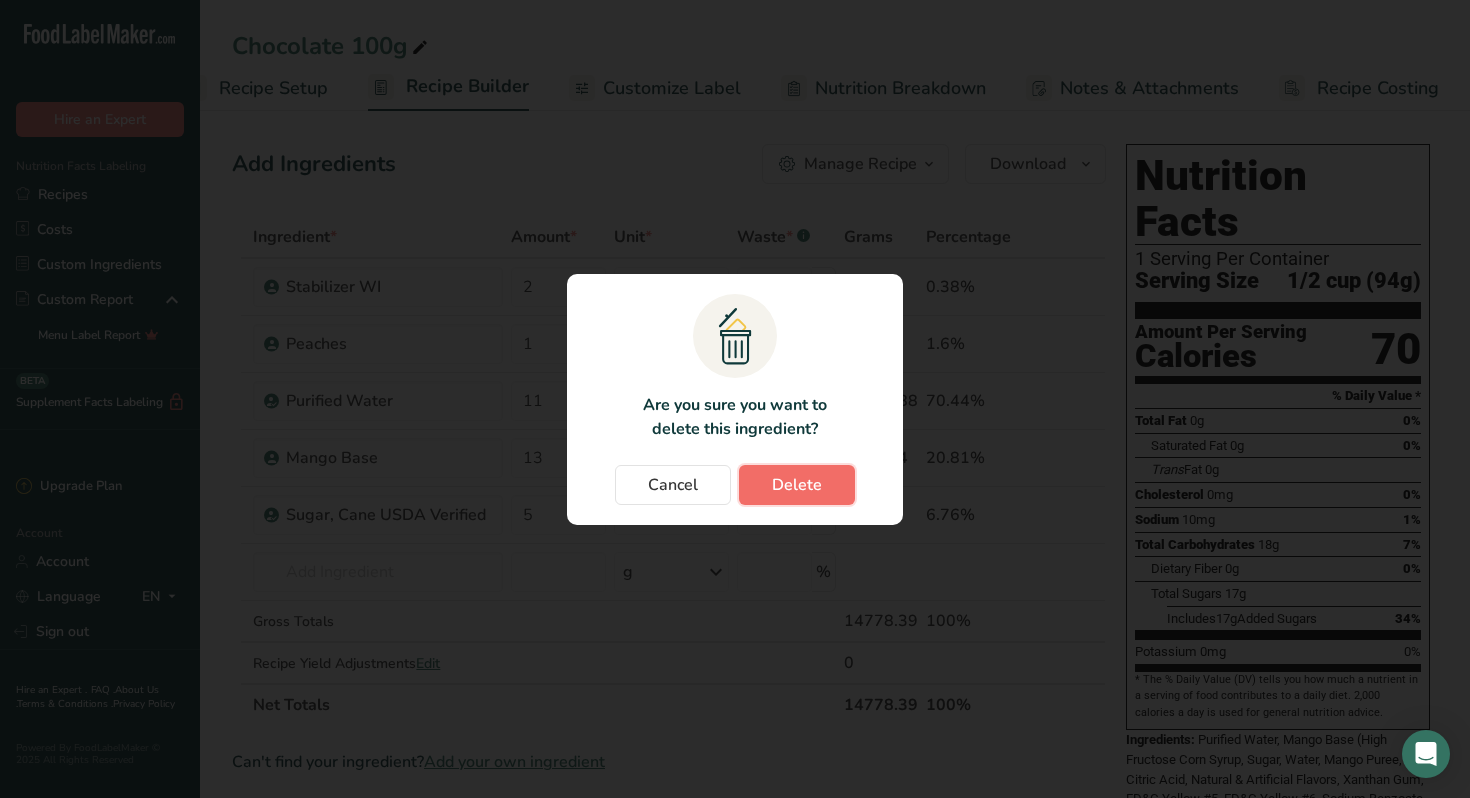 click on "Delete" at bounding box center (797, 485) 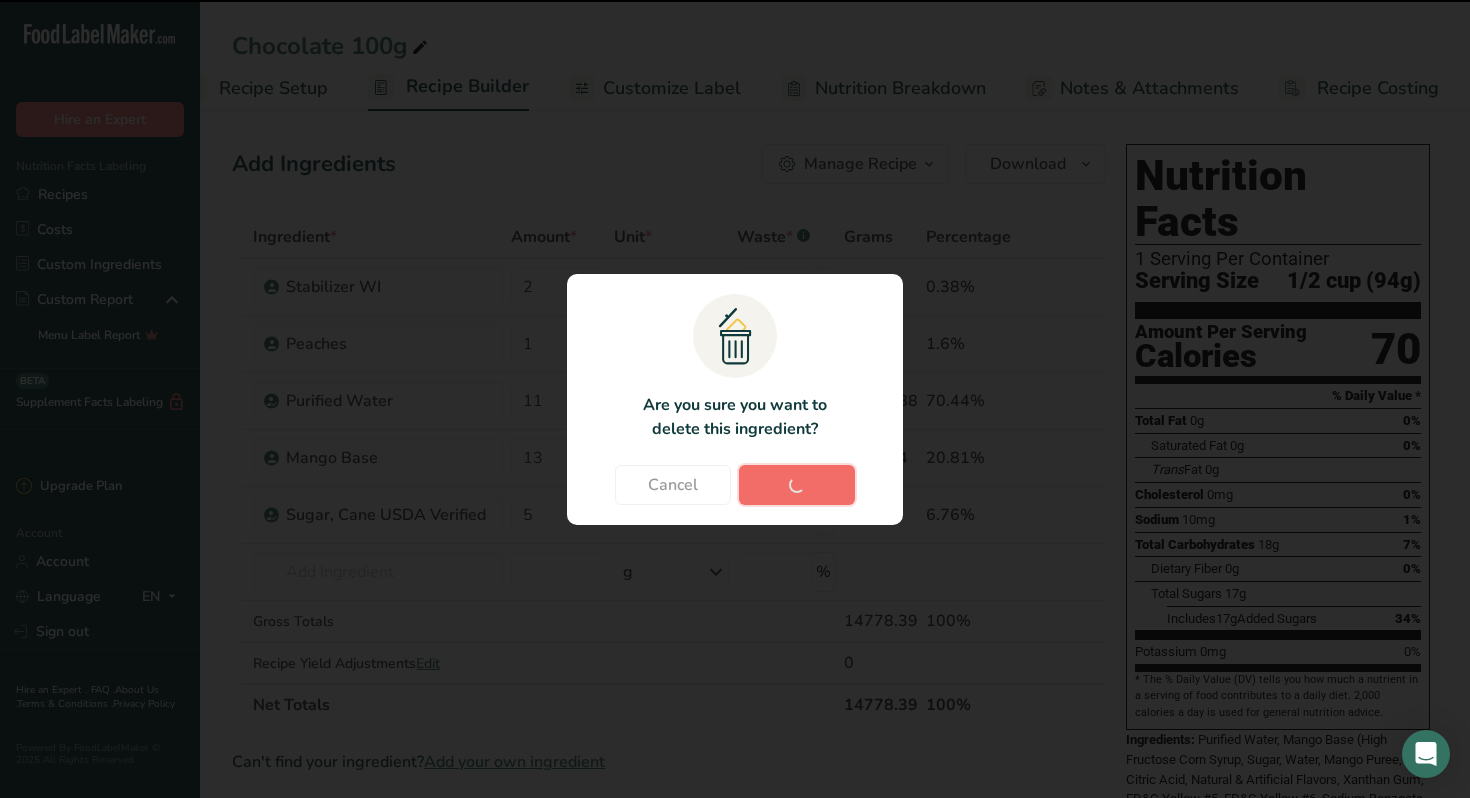 type on "5" 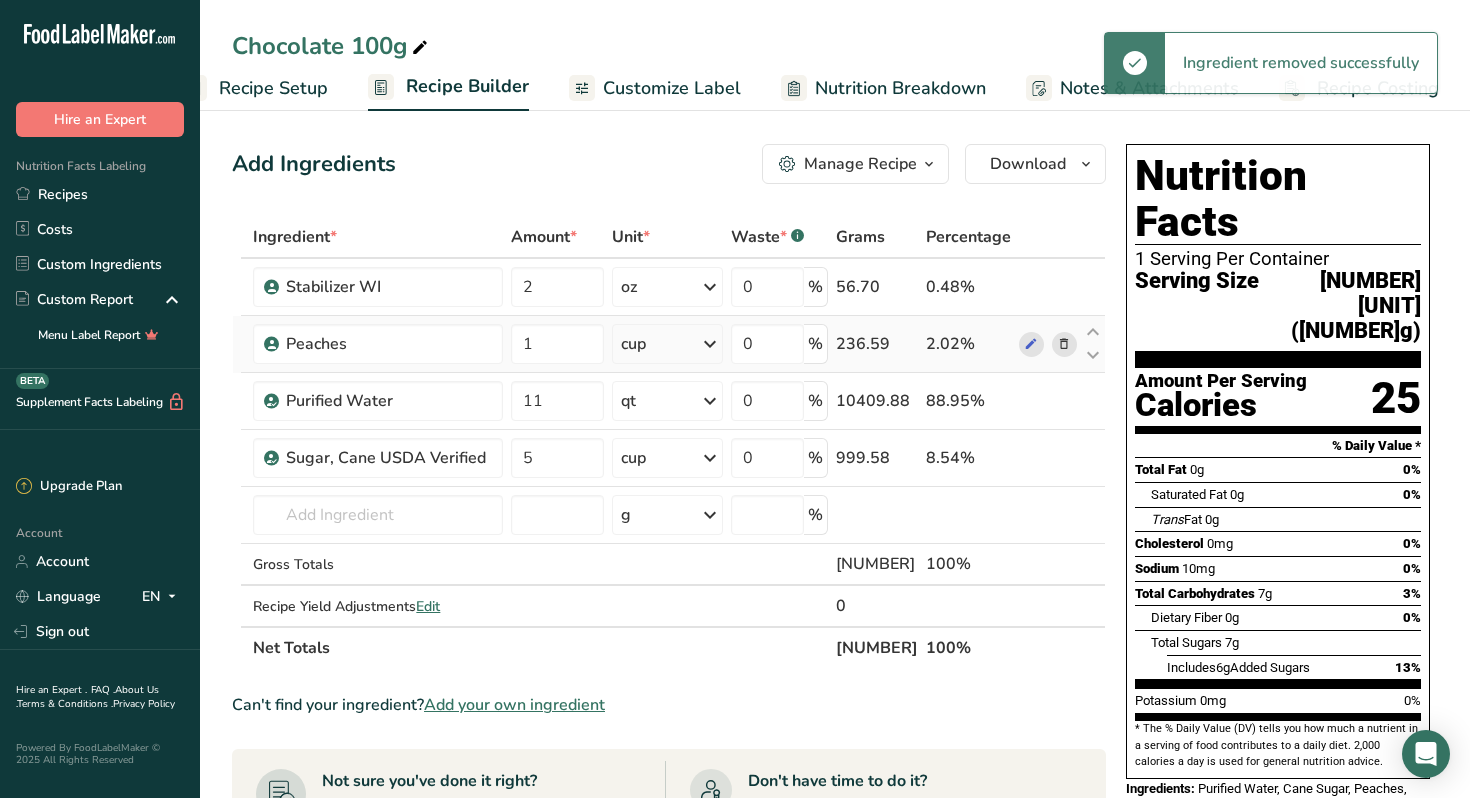click at bounding box center (1064, 344) 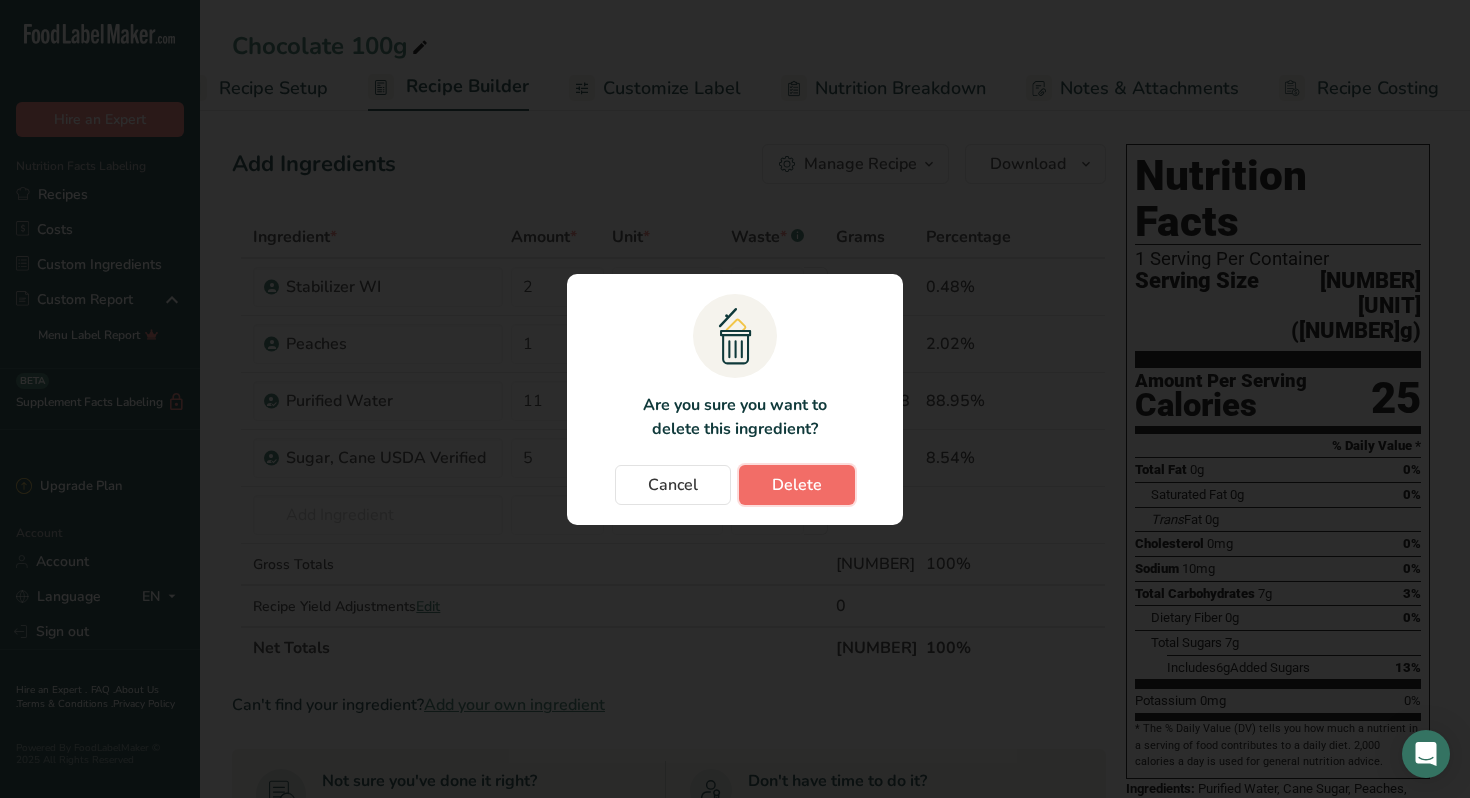 click on "Delete" at bounding box center (797, 485) 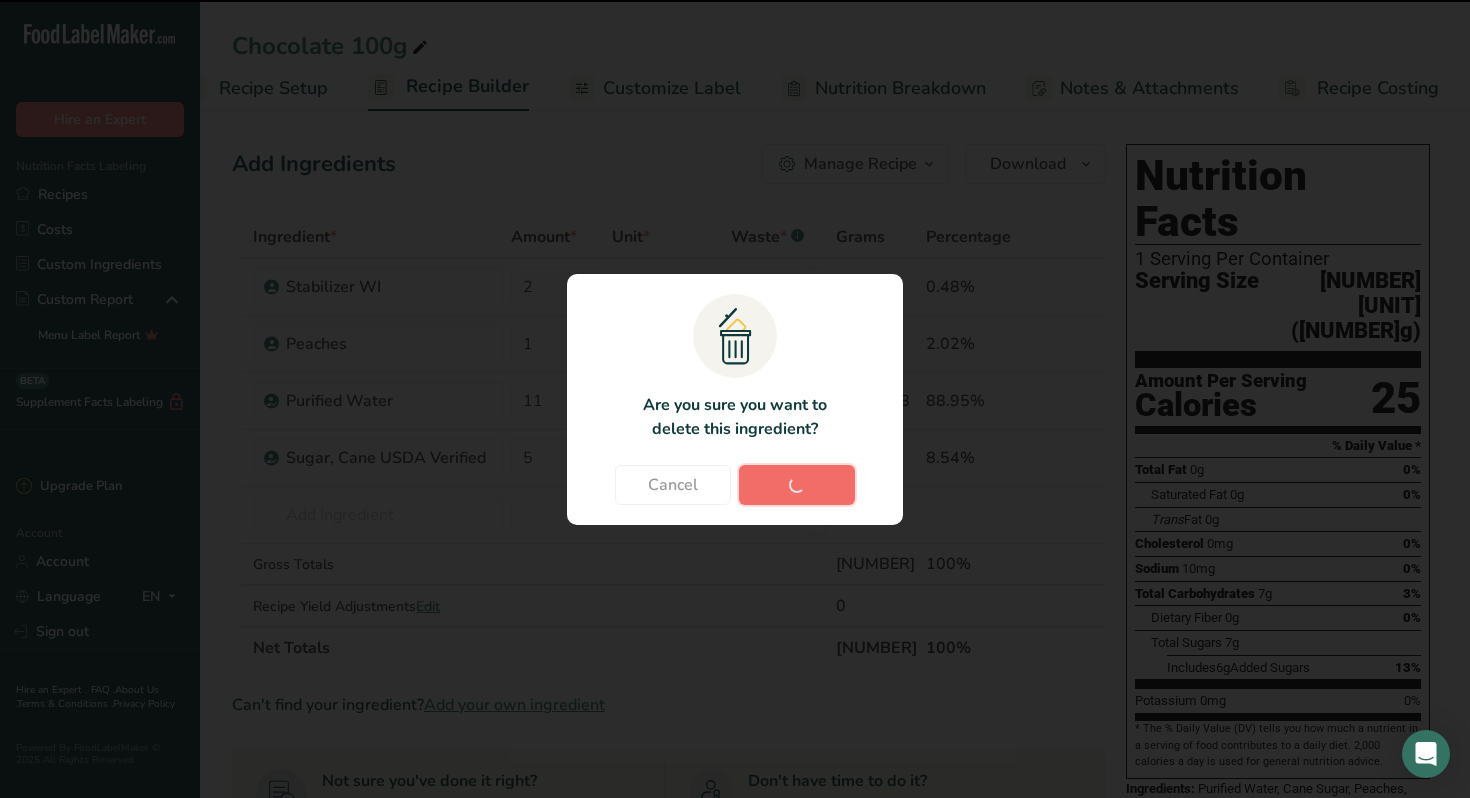 type on "11" 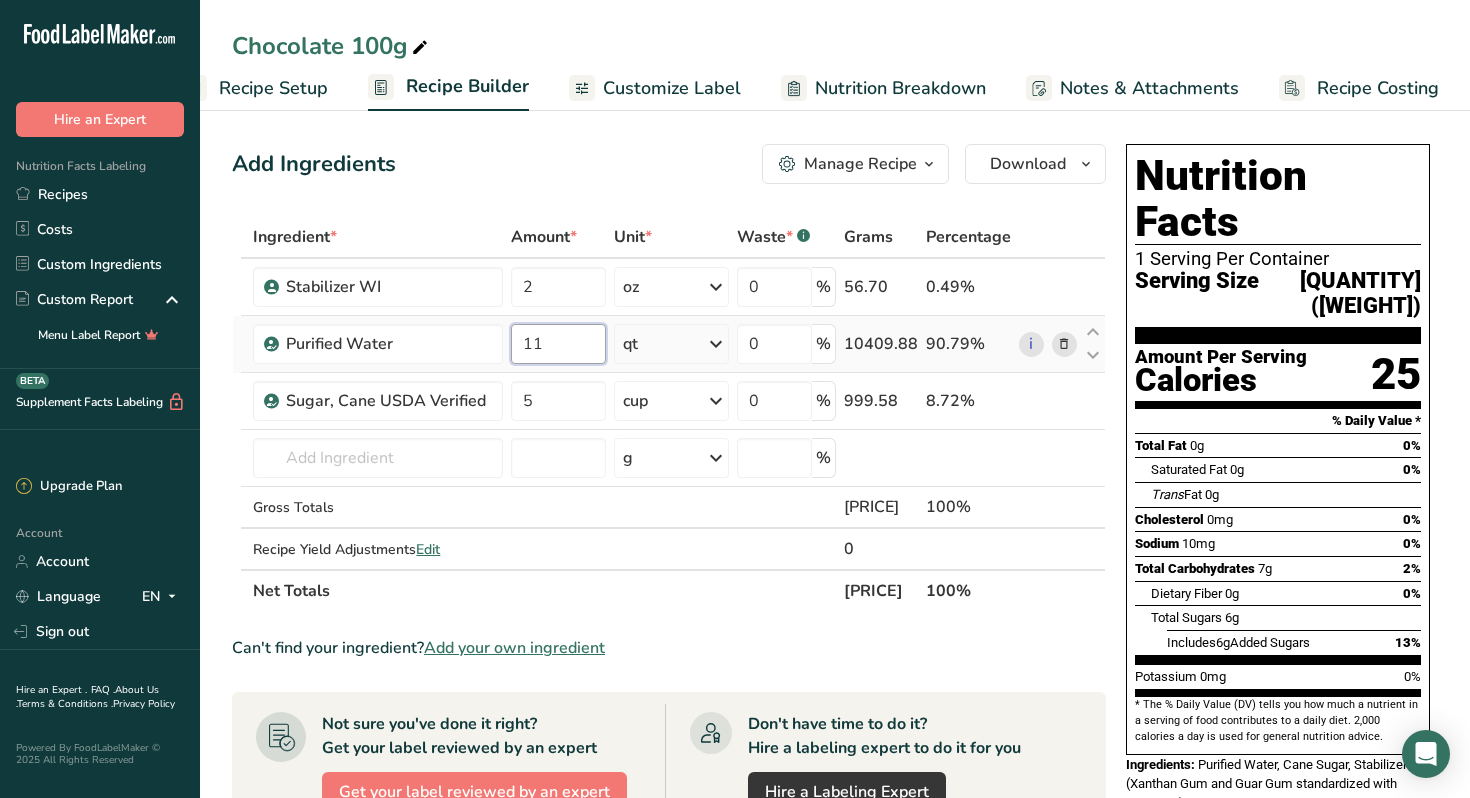 click on "11" at bounding box center (559, 344) 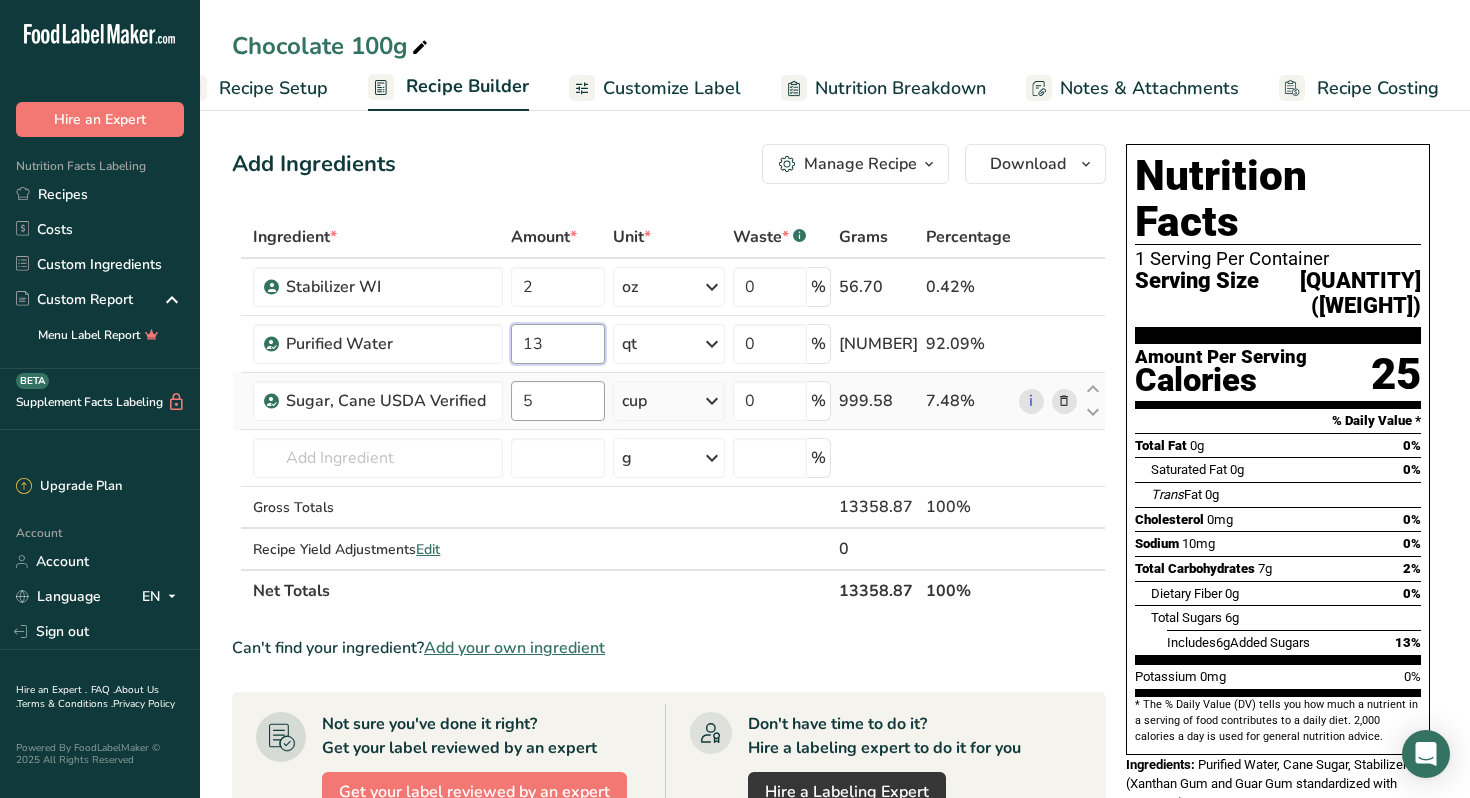 type on "13" 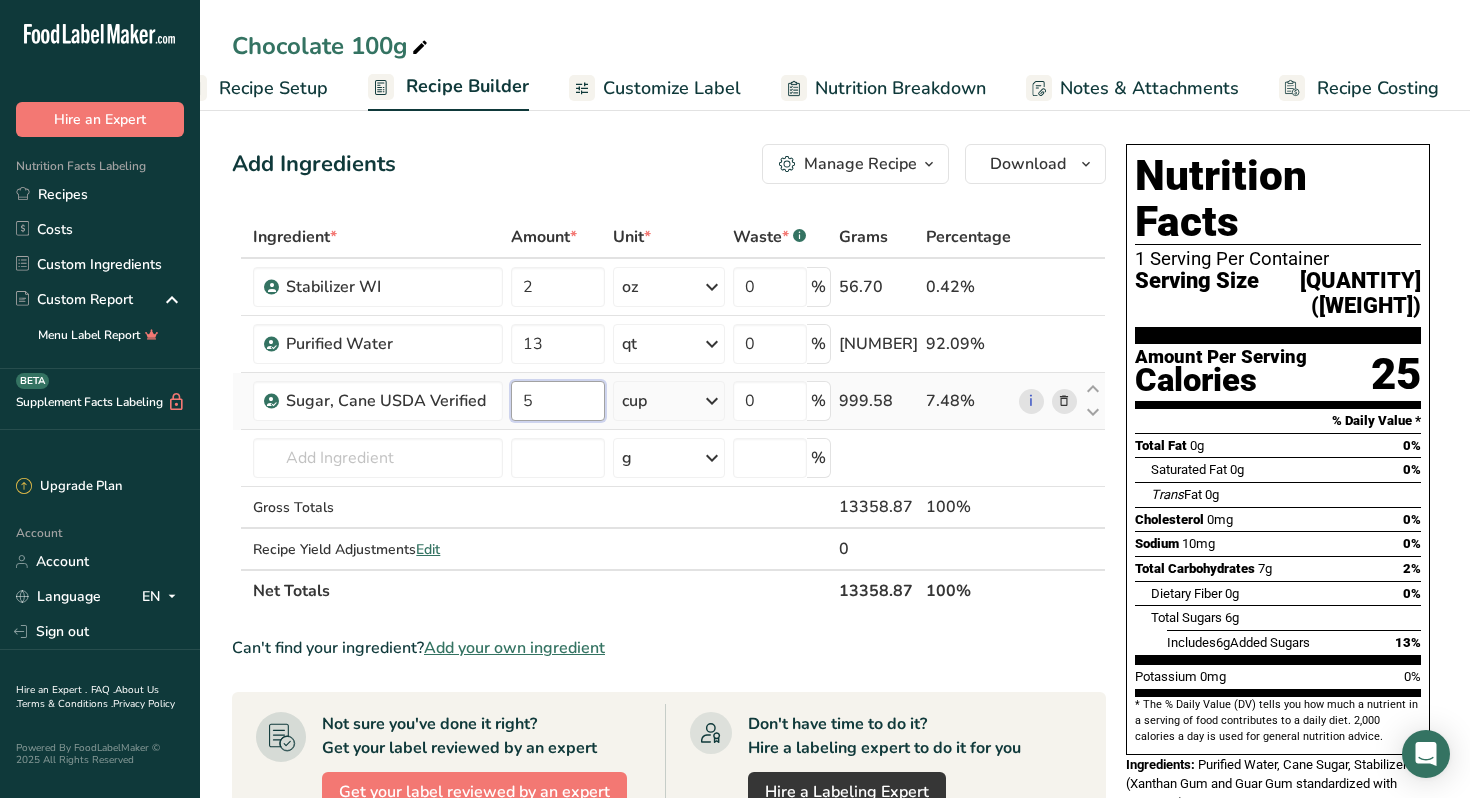 click on "Ingredient *
Amount *
Unit *
Waste *   .a-a{fill:#347362;}.b-a{fill:#fff;}          Grams
Percentage
Stabilizer WI
2
oz
Weight Units
g
kg
mg
See more
Volume Units
l
mL
fl oz
See more
0
%
56.70
0.42%
Purified Water
13
qt
Weight Units
g
kg
mg
See more
Volume Units
l
Volume units require a density conversion. If you know your ingredient's density enter it below. Otherwise, click on "RIA" our AI Regulatory bot - she will be able to help you
1
mL" at bounding box center [669, 414] 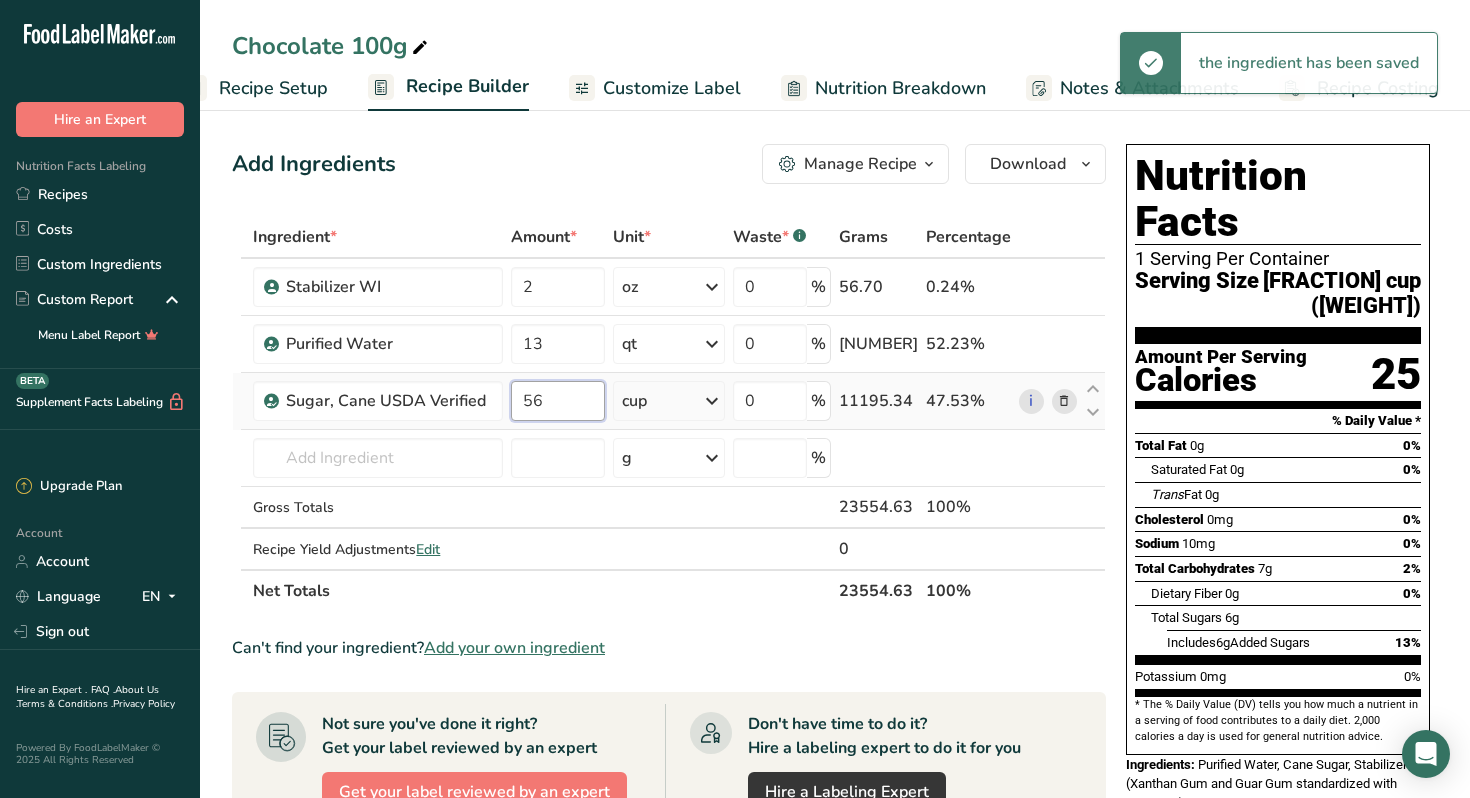 type on "5" 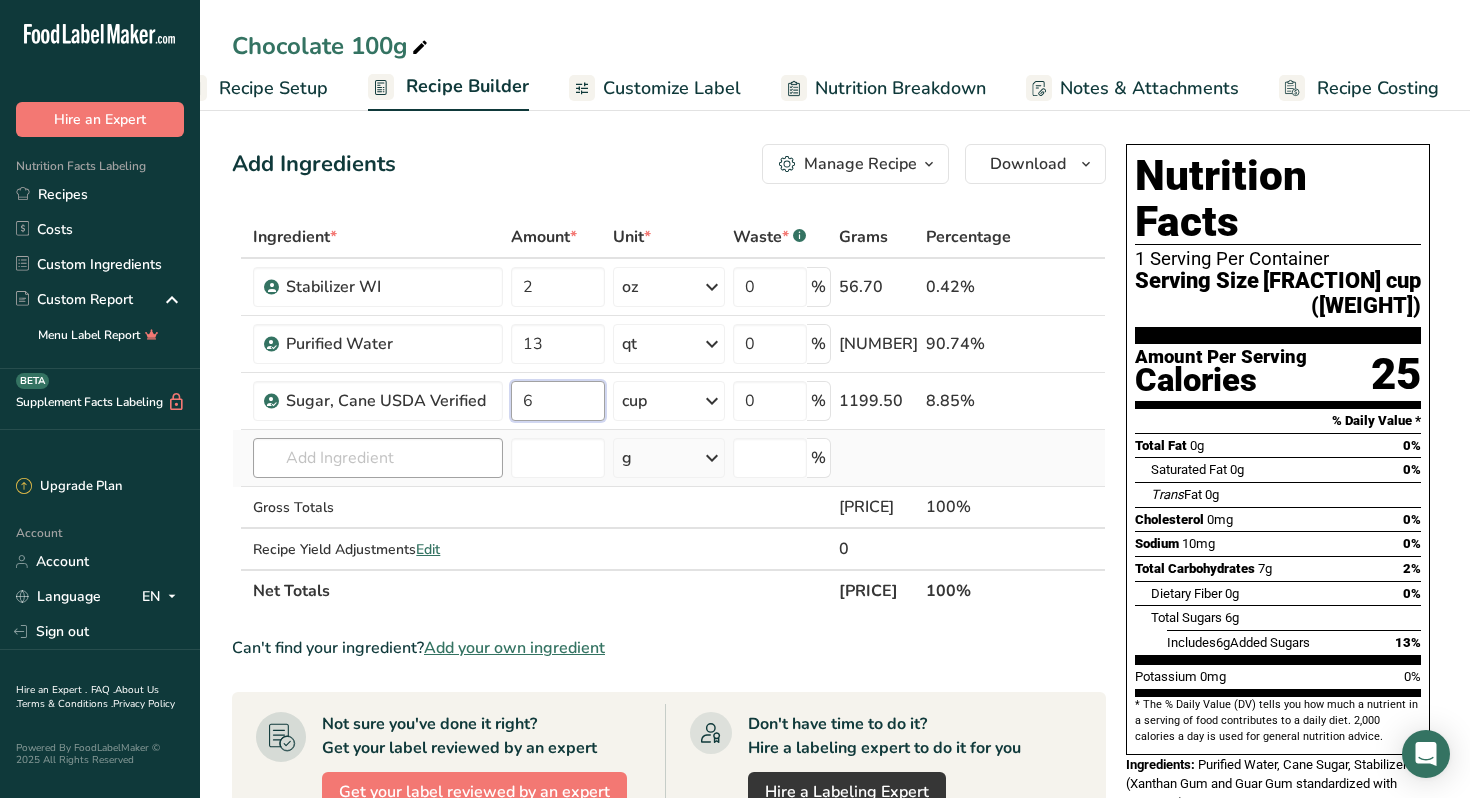 type on "6" 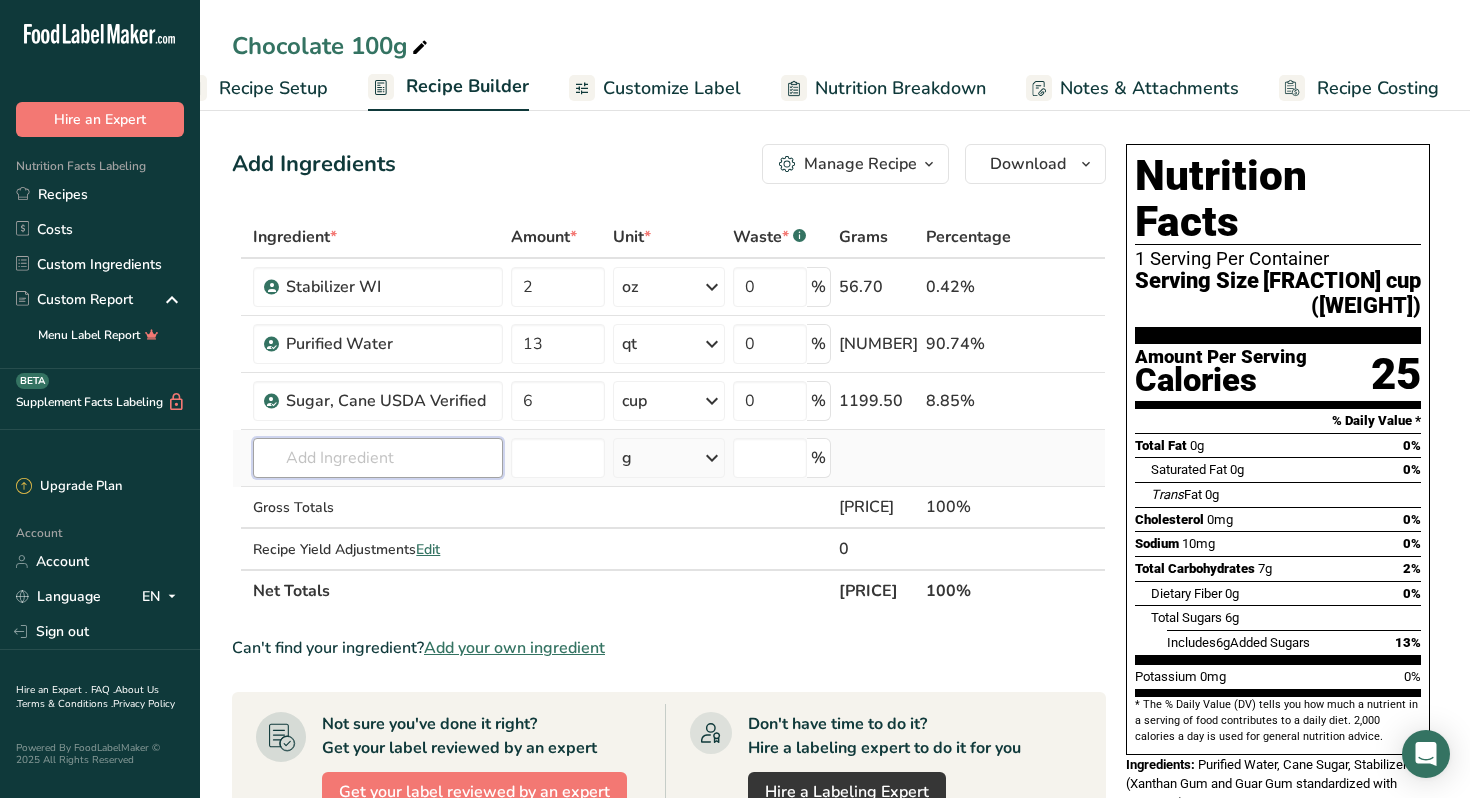 click on "Ingredient *
Amount *
Unit *
Waste *   .a-a{fill:#347362;}.b-a{fill:#fff;}          Grams
Percentage
Stabilizer WI
2
oz
Weight Units
g
kg
mg
See more
Volume Units
l
mL
fl oz
See more
0
%
56.70
0.42%
Purified Water
13
qt
Weight Units
g
kg
mg
See more
Volume Units
l
Volume units require a density conversion. If you know your ingredient's density enter it below. Otherwise, click on "RIA" our AI Regulatory bot - she will be able to help you
1
mL" at bounding box center (669, 414) 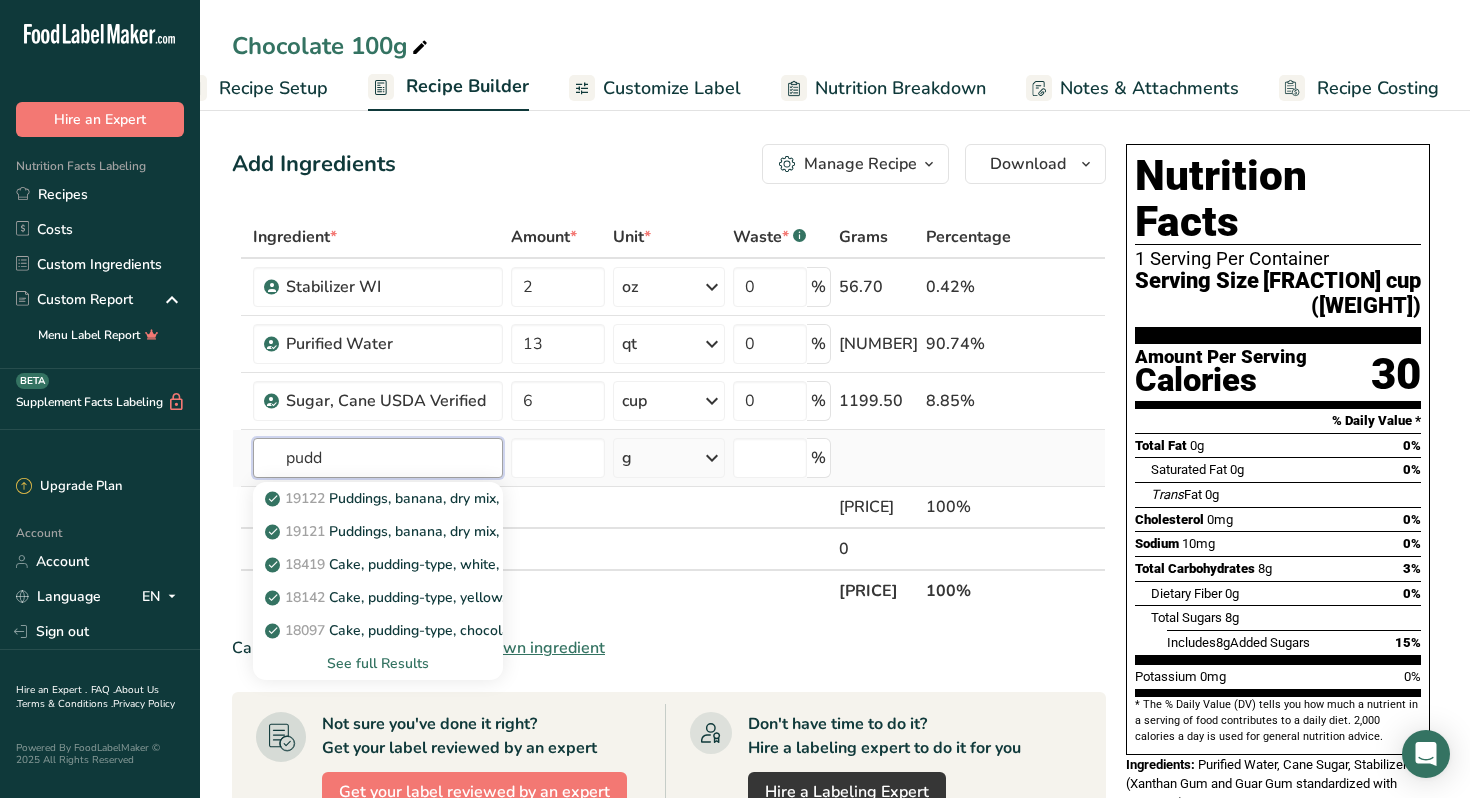 type on "pudd" 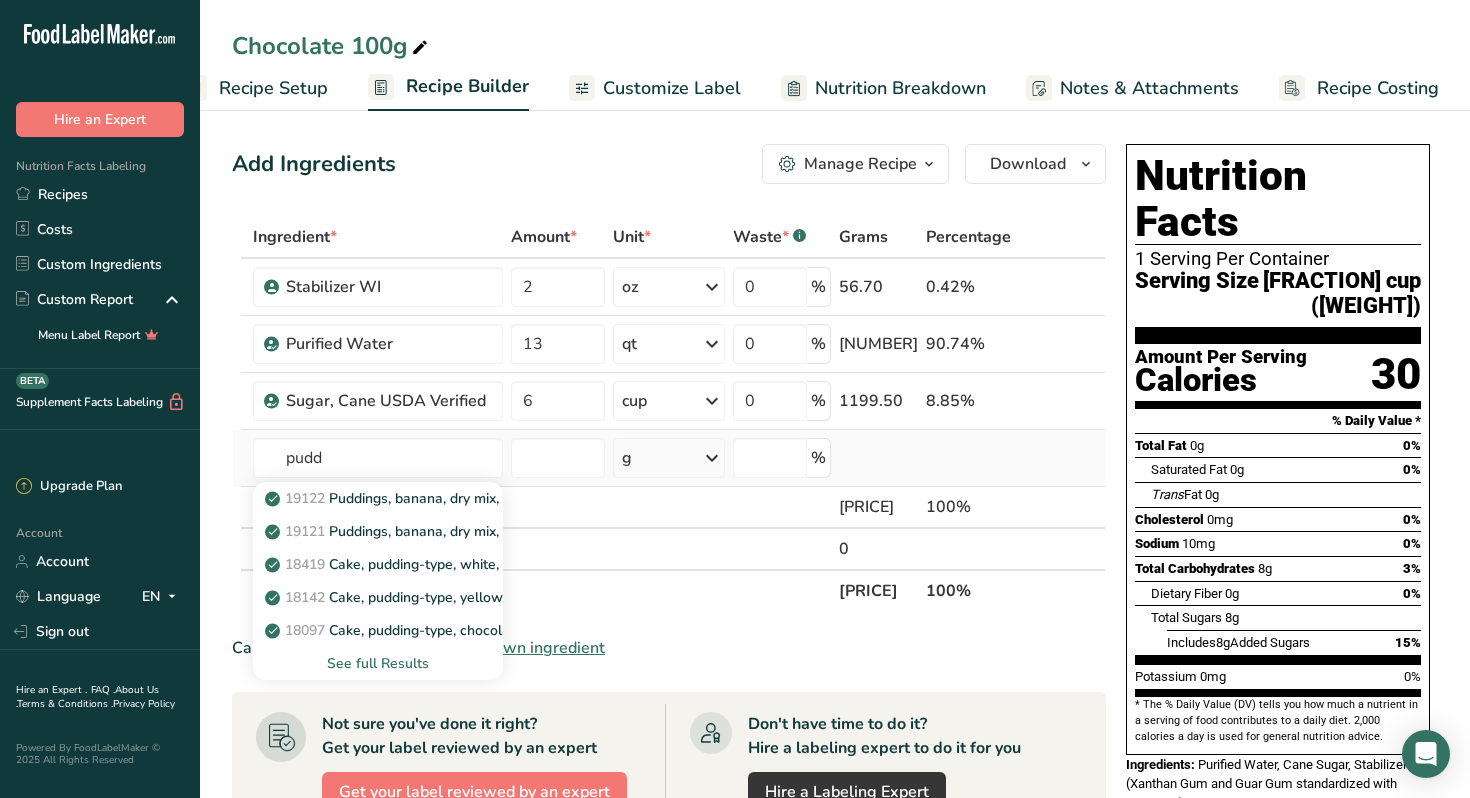 type 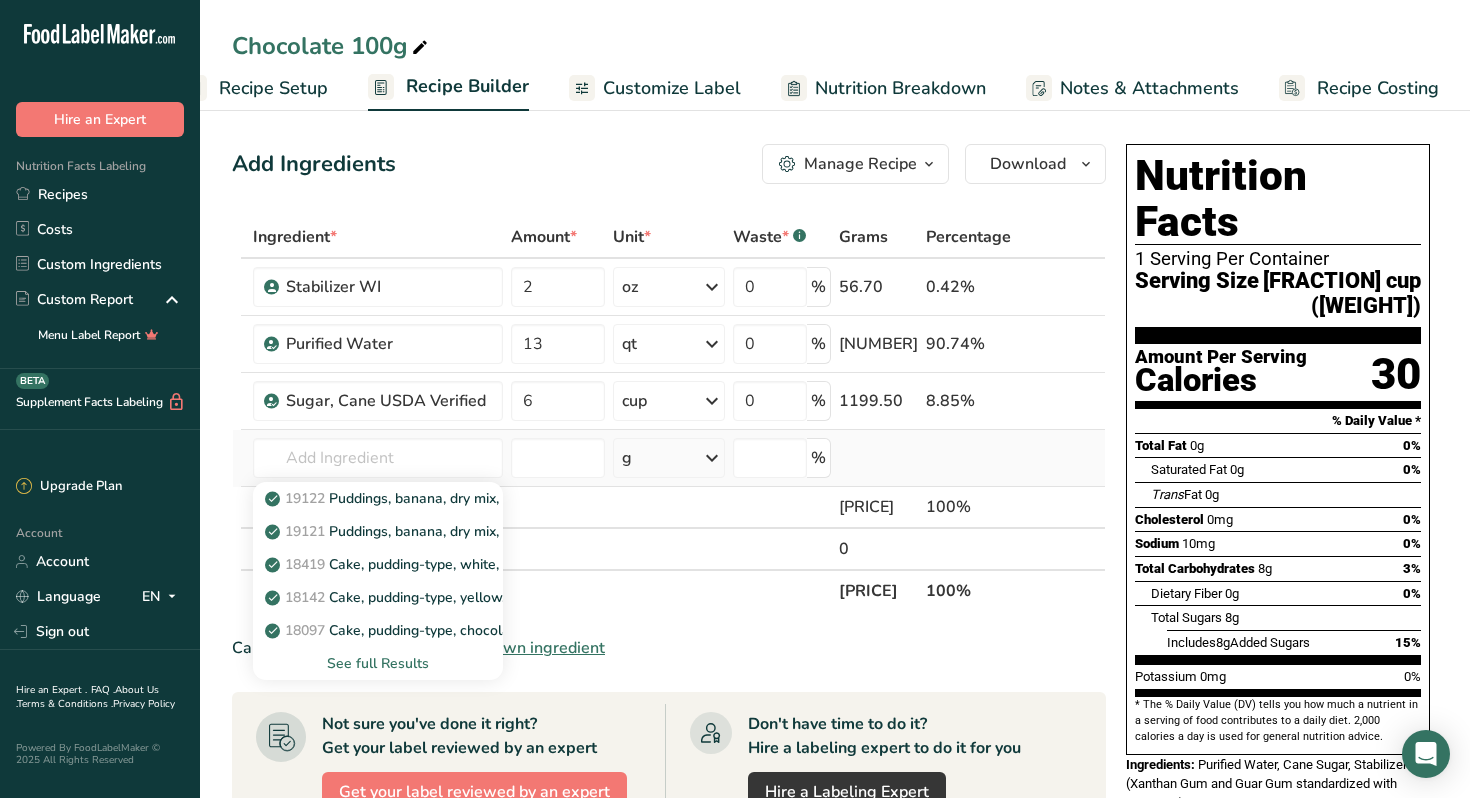 click on "See full Results" at bounding box center (377, 663) 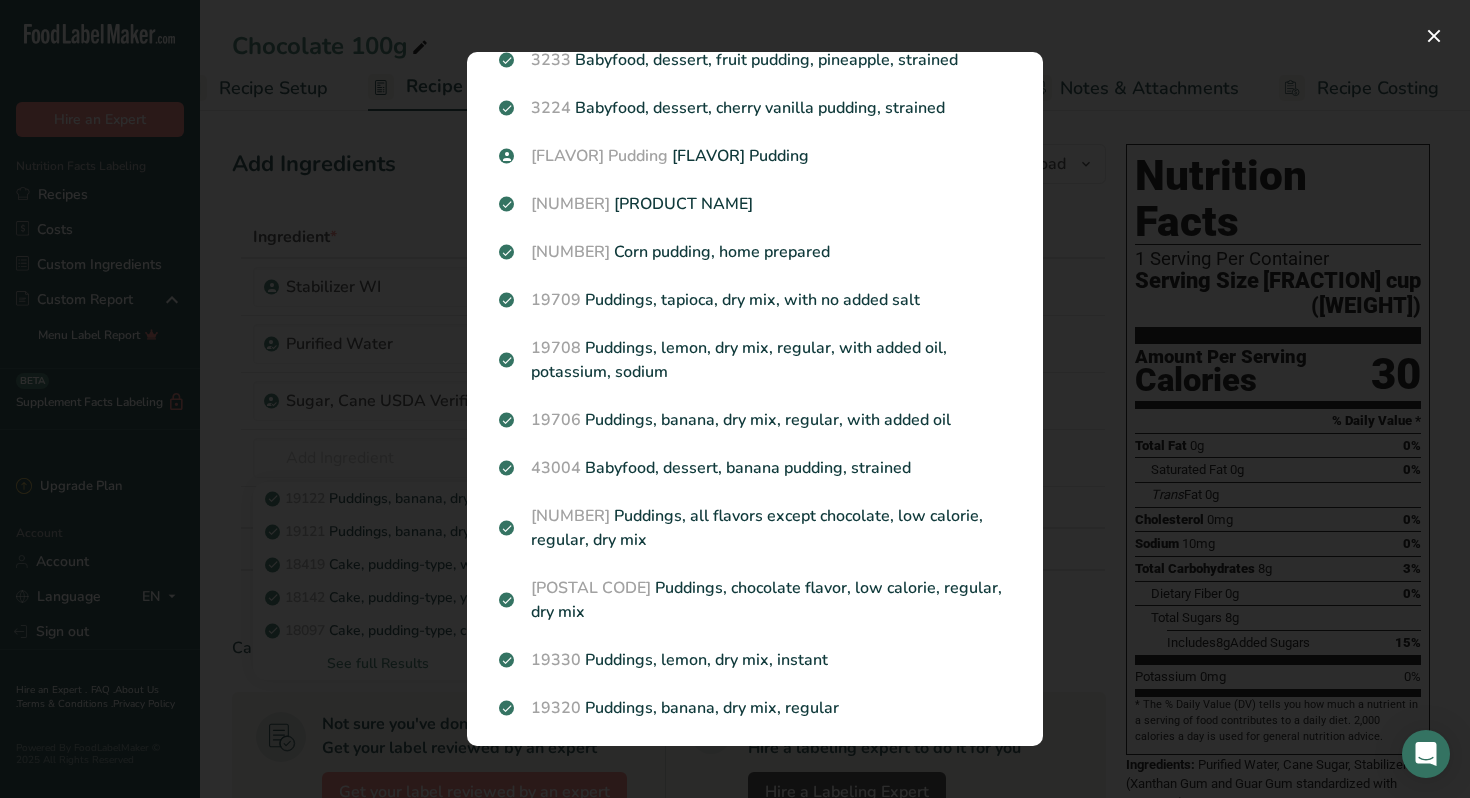 scroll, scrollTop: 895, scrollLeft: 0, axis: vertical 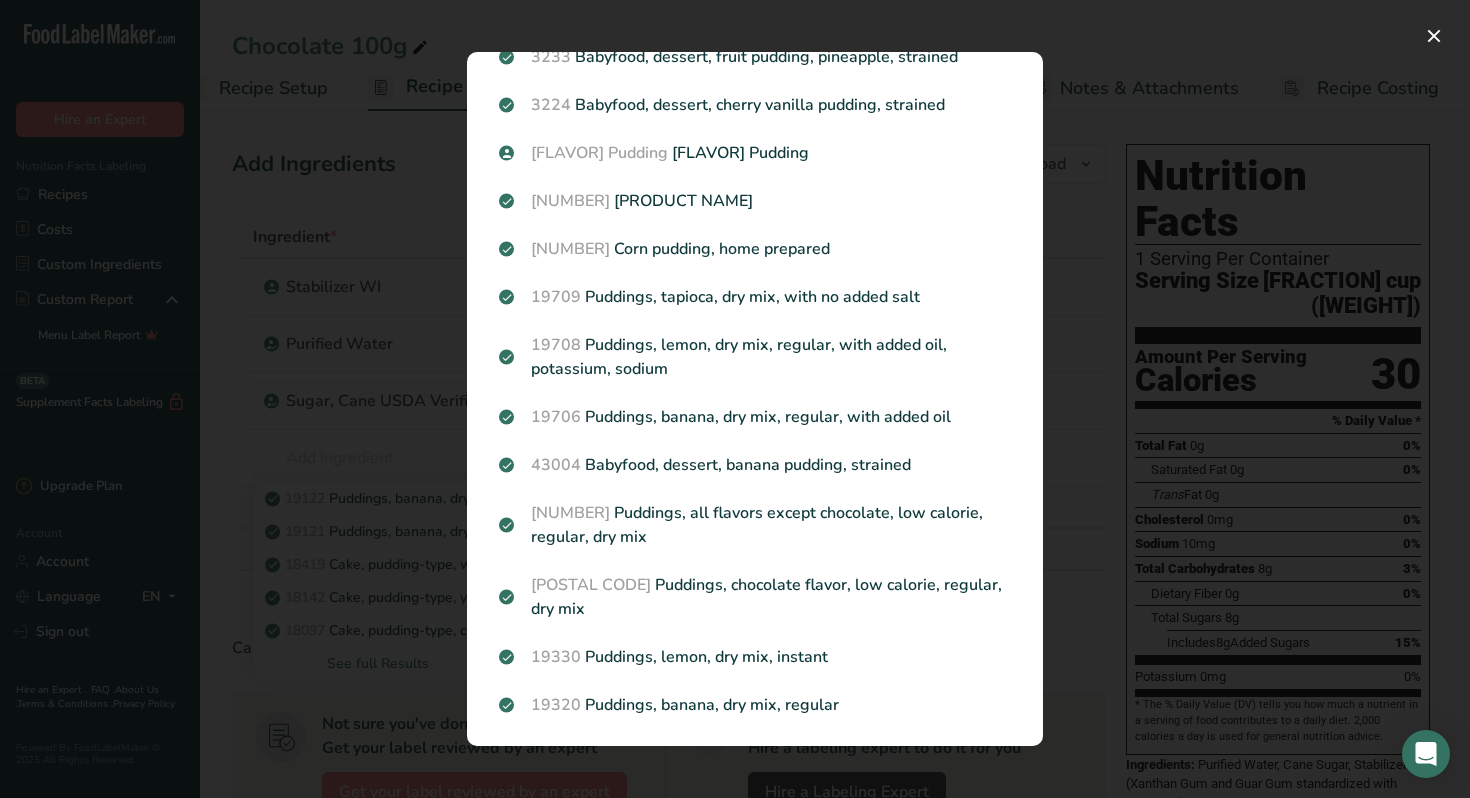 click at bounding box center (735, 399) 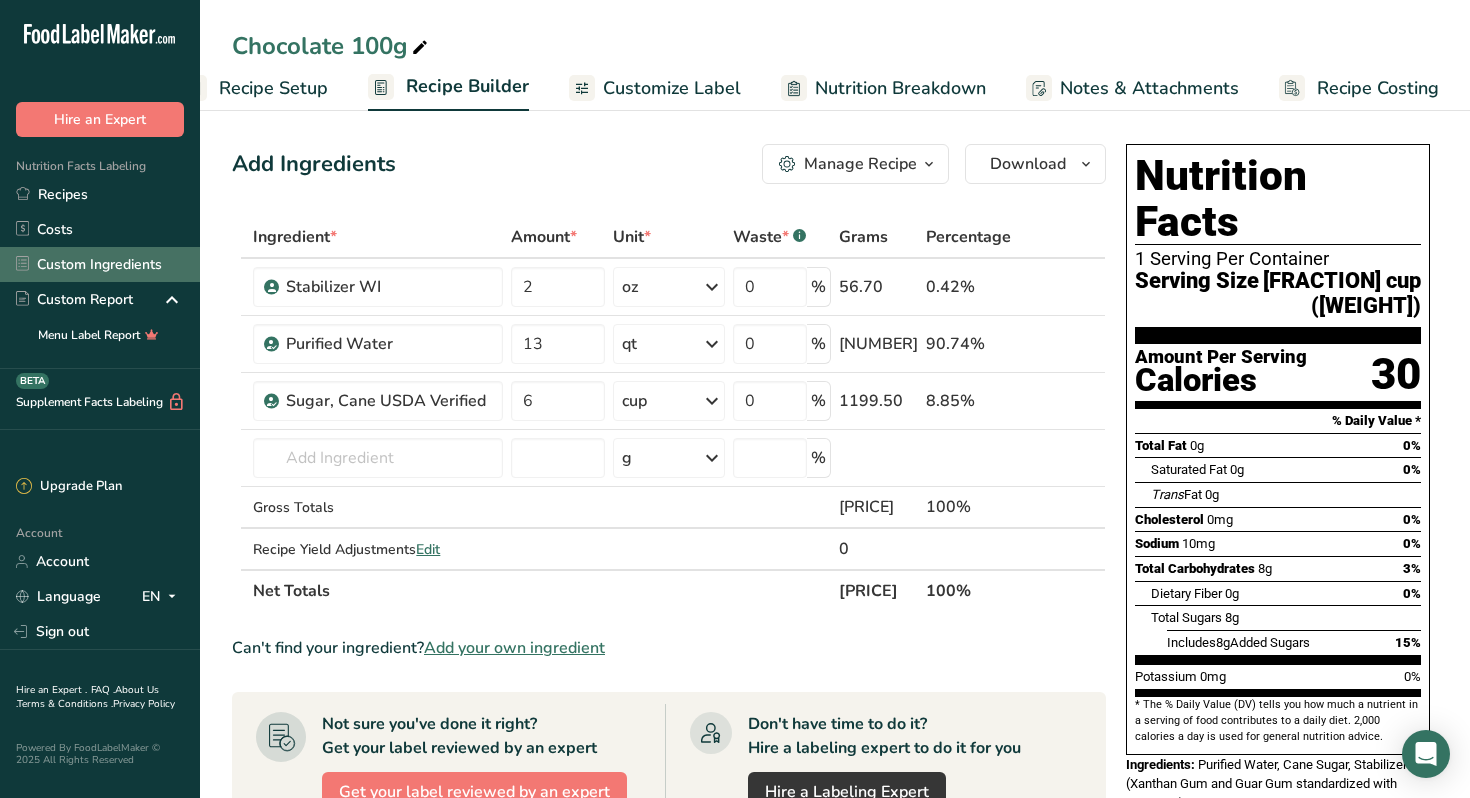 click on "Custom Ingredients" at bounding box center [100, 264] 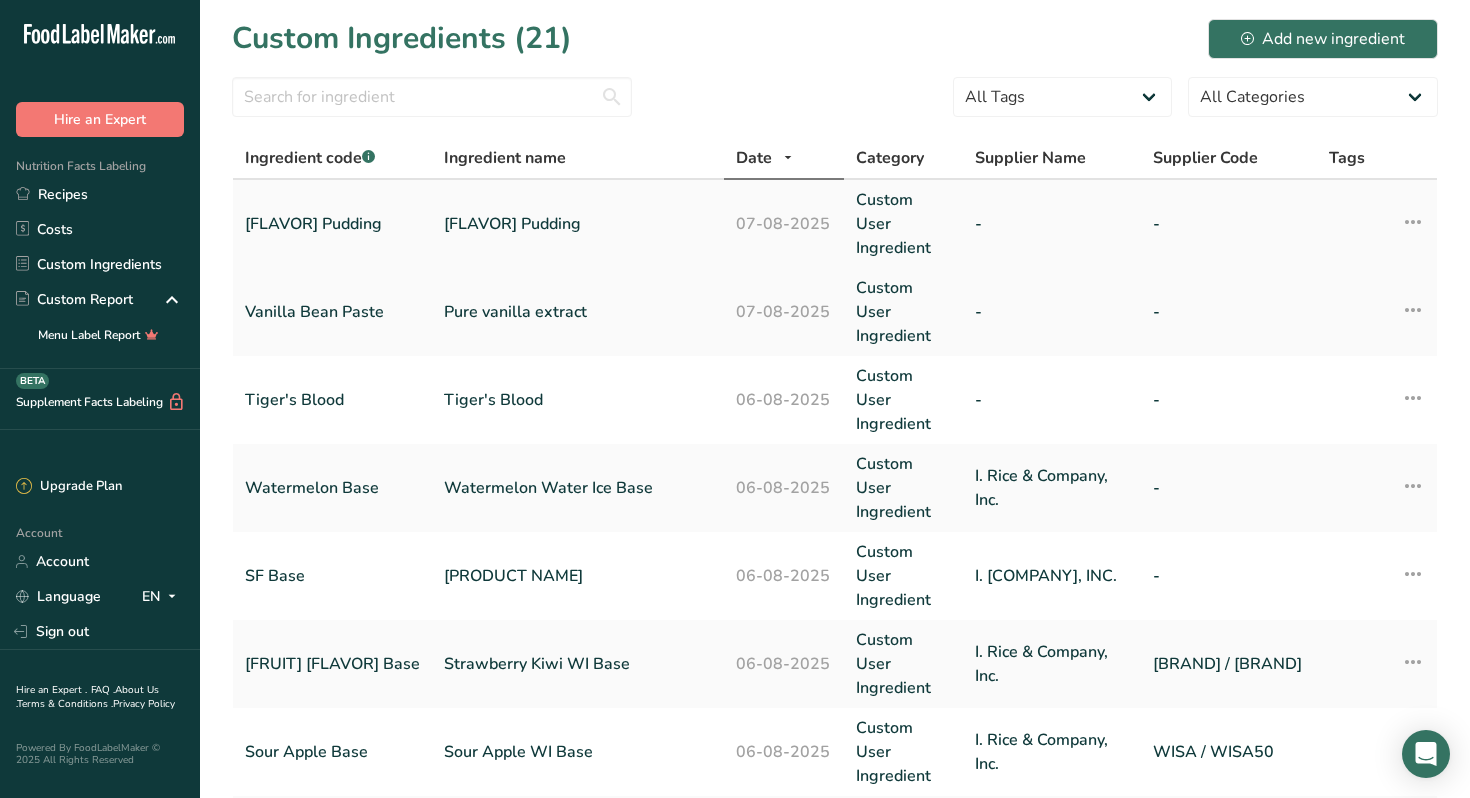 click on "Chocolate Pudding" at bounding box center [332, 224] 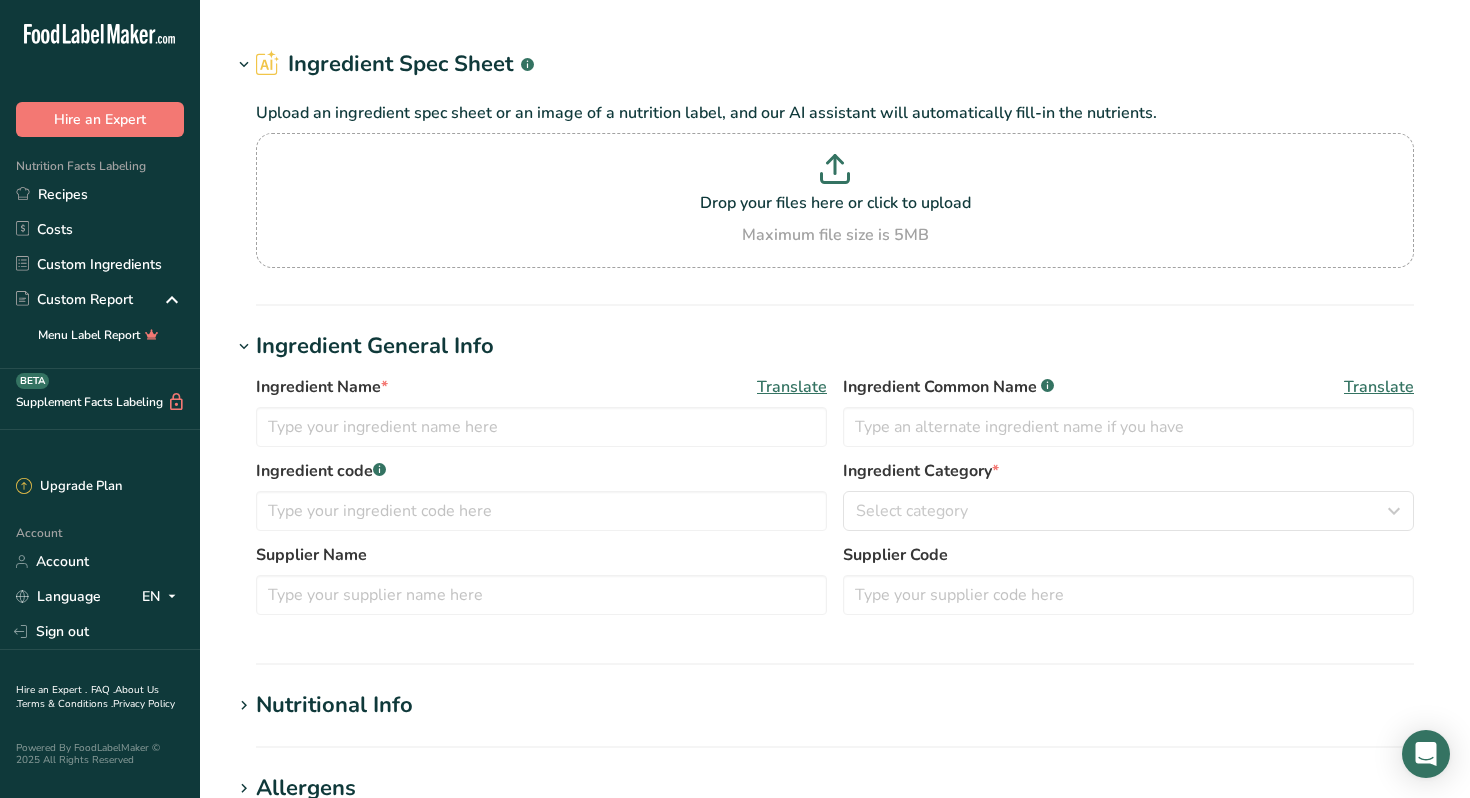type on "Chocolate Pudding" 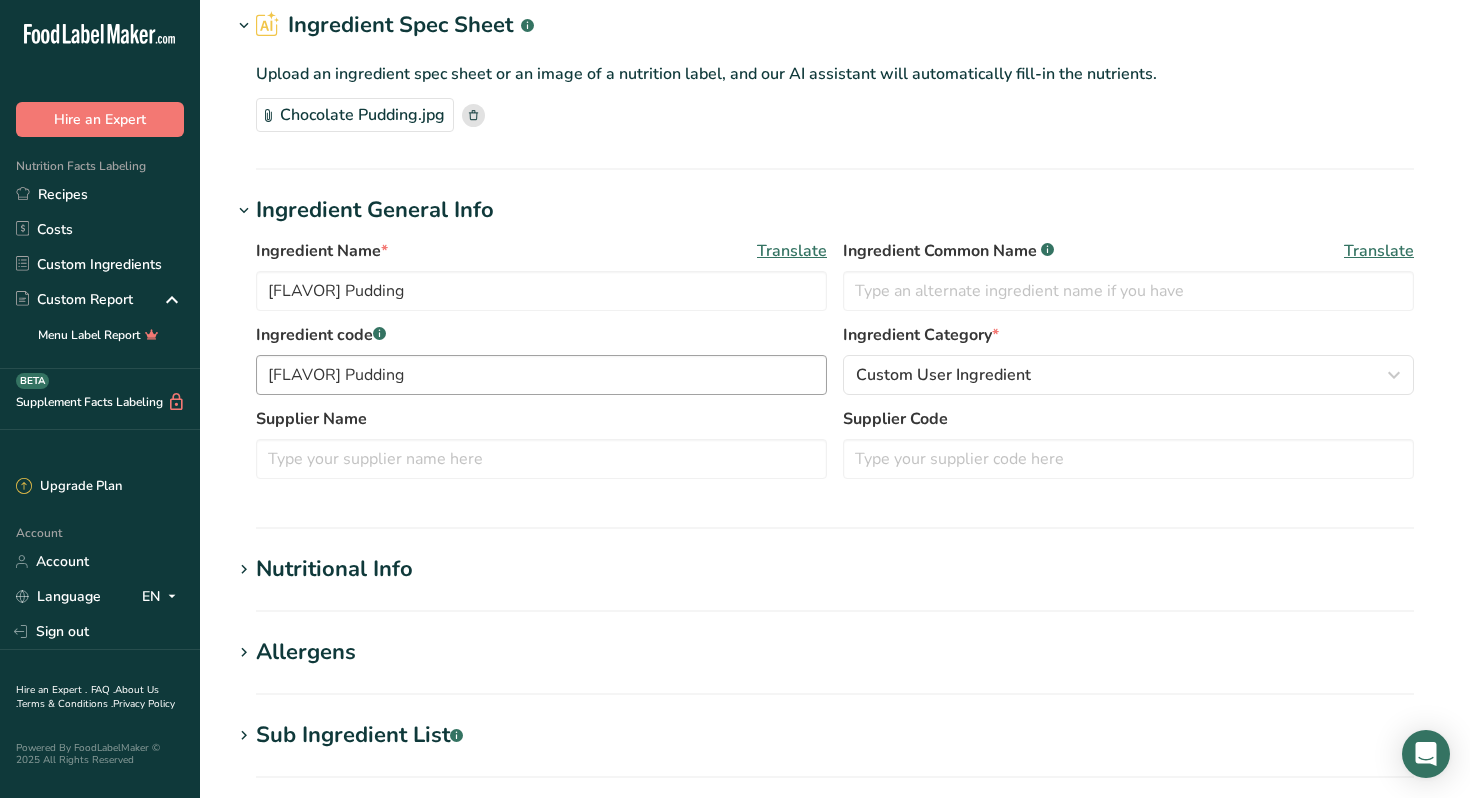 scroll, scrollTop: 85, scrollLeft: 0, axis: vertical 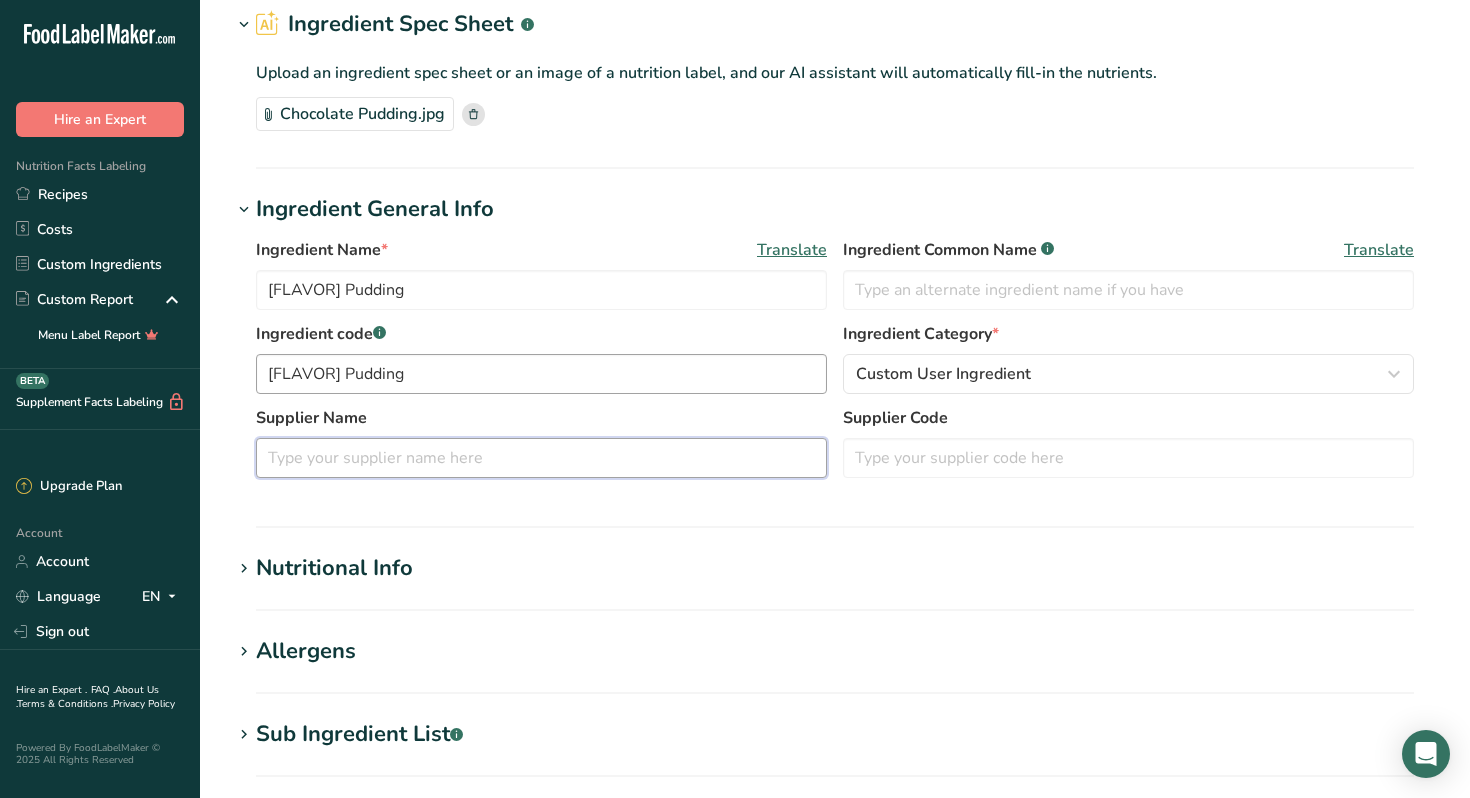 click at bounding box center (541, 458) 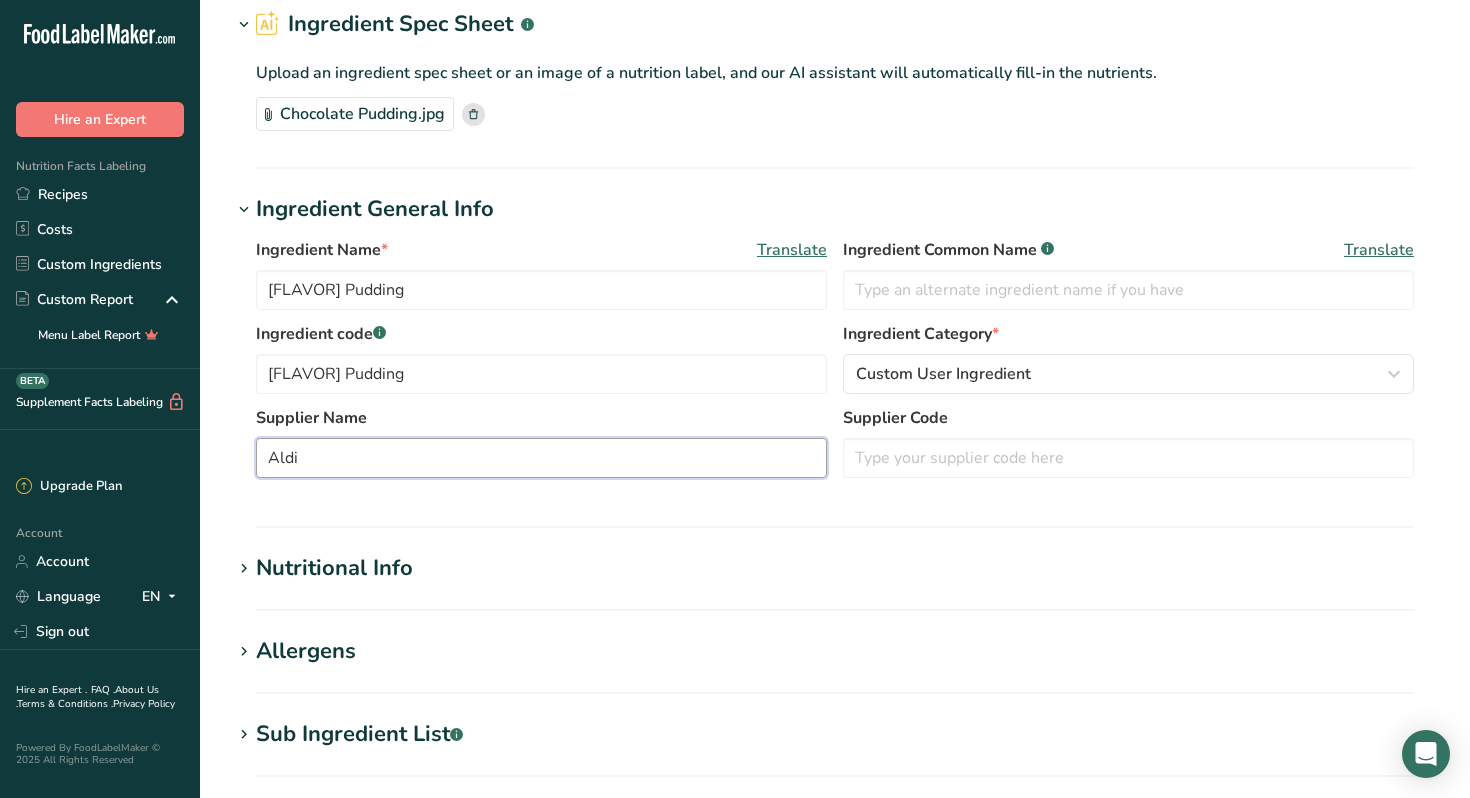 type on "Aldi" 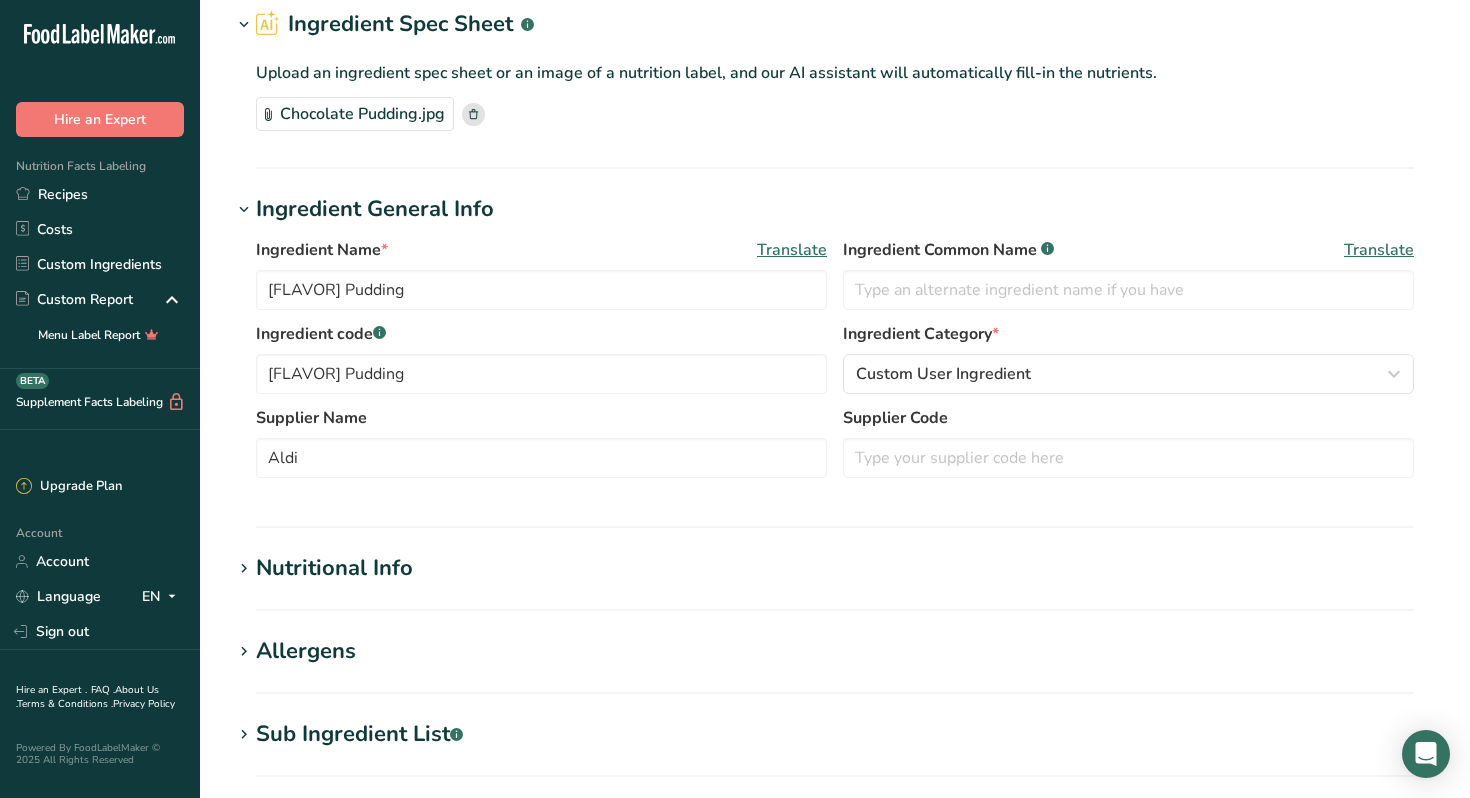 click on "Nutritional Info" at bounding box center [334, 568] 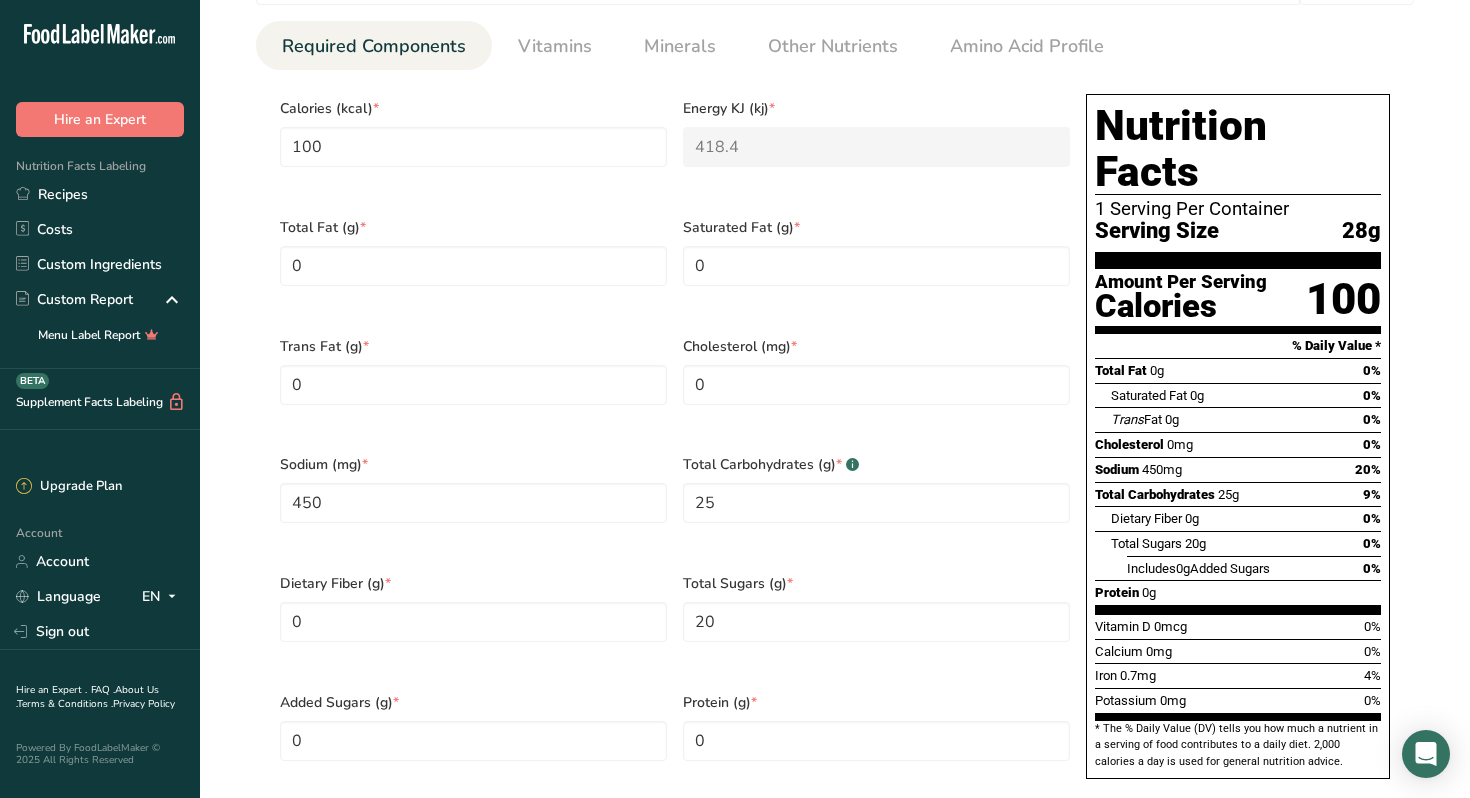 scroll, scrollTop: 780, scrollLeft: 0, axis: vertical 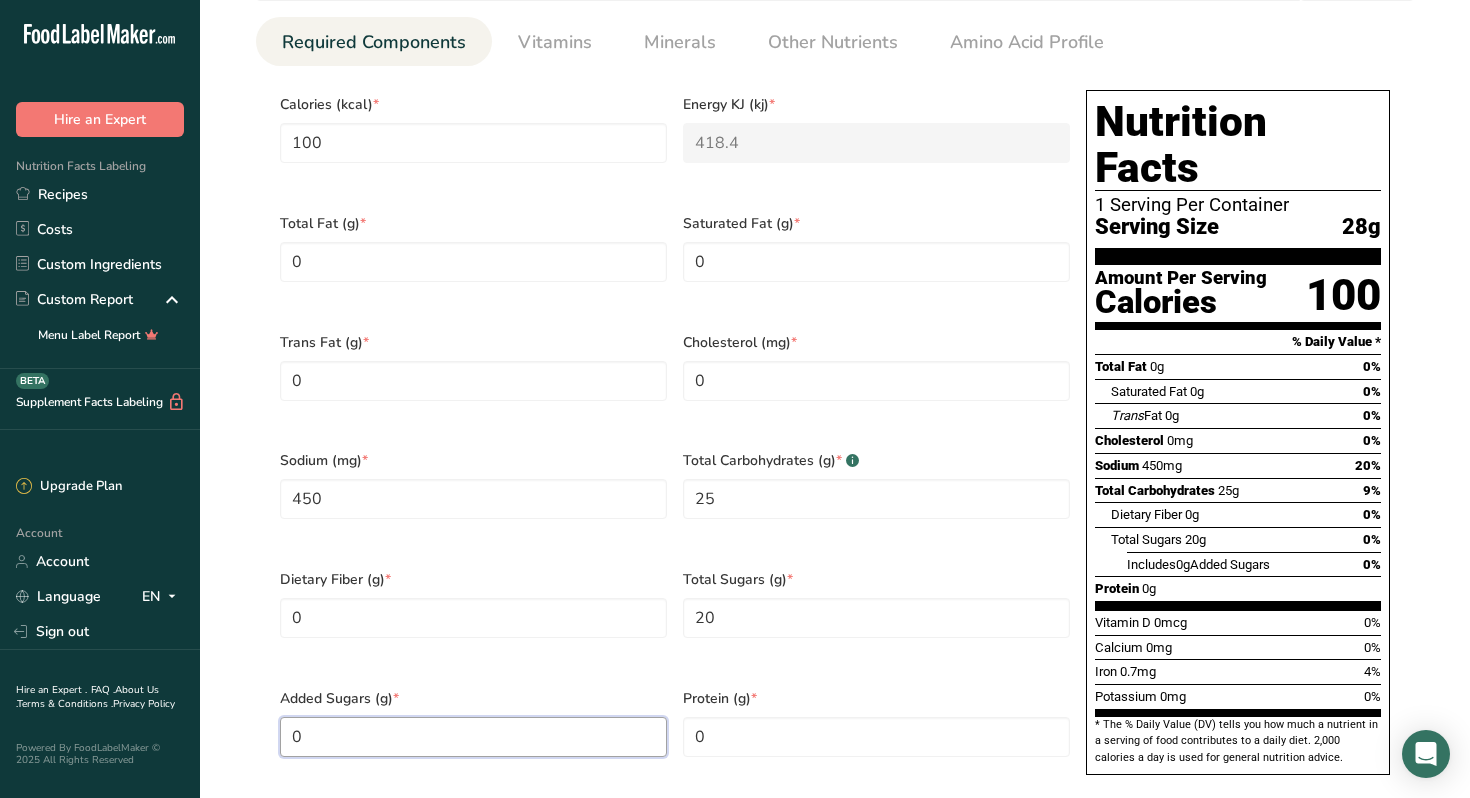 click on "0" at bounding box center (473, 737) 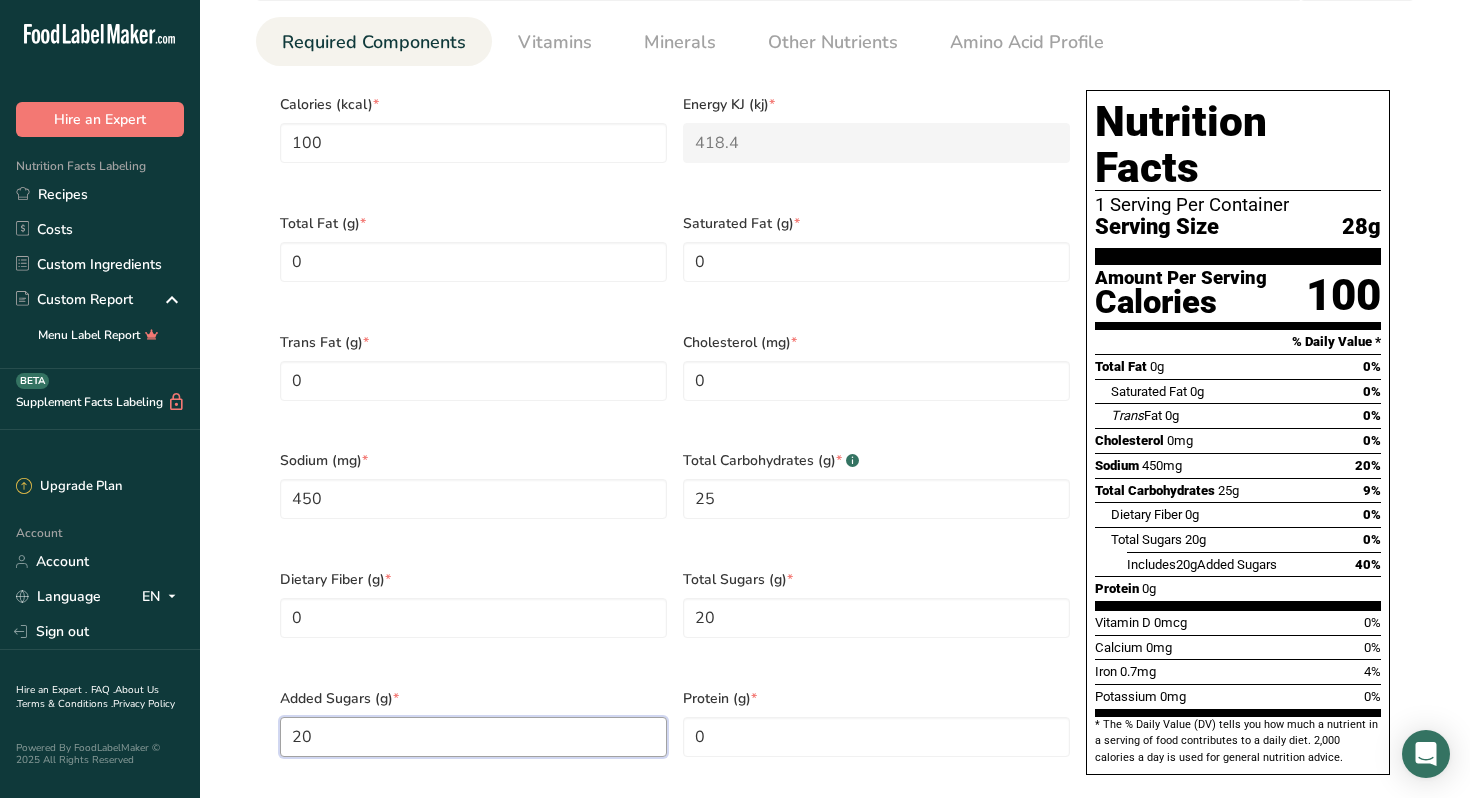 type on "20" 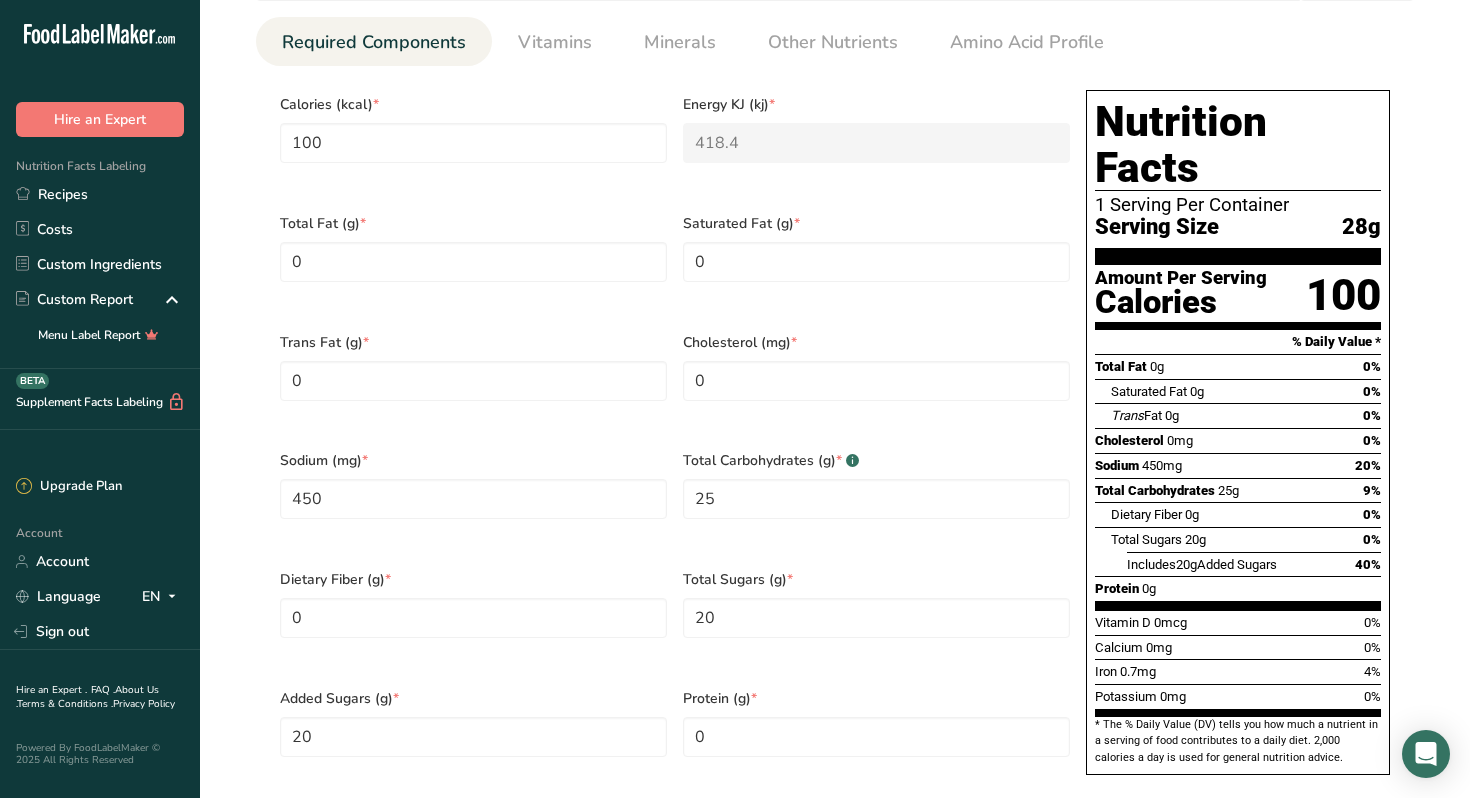 click on "Dietary Fiber
(g) *     0" at bounding box center [473, 616] 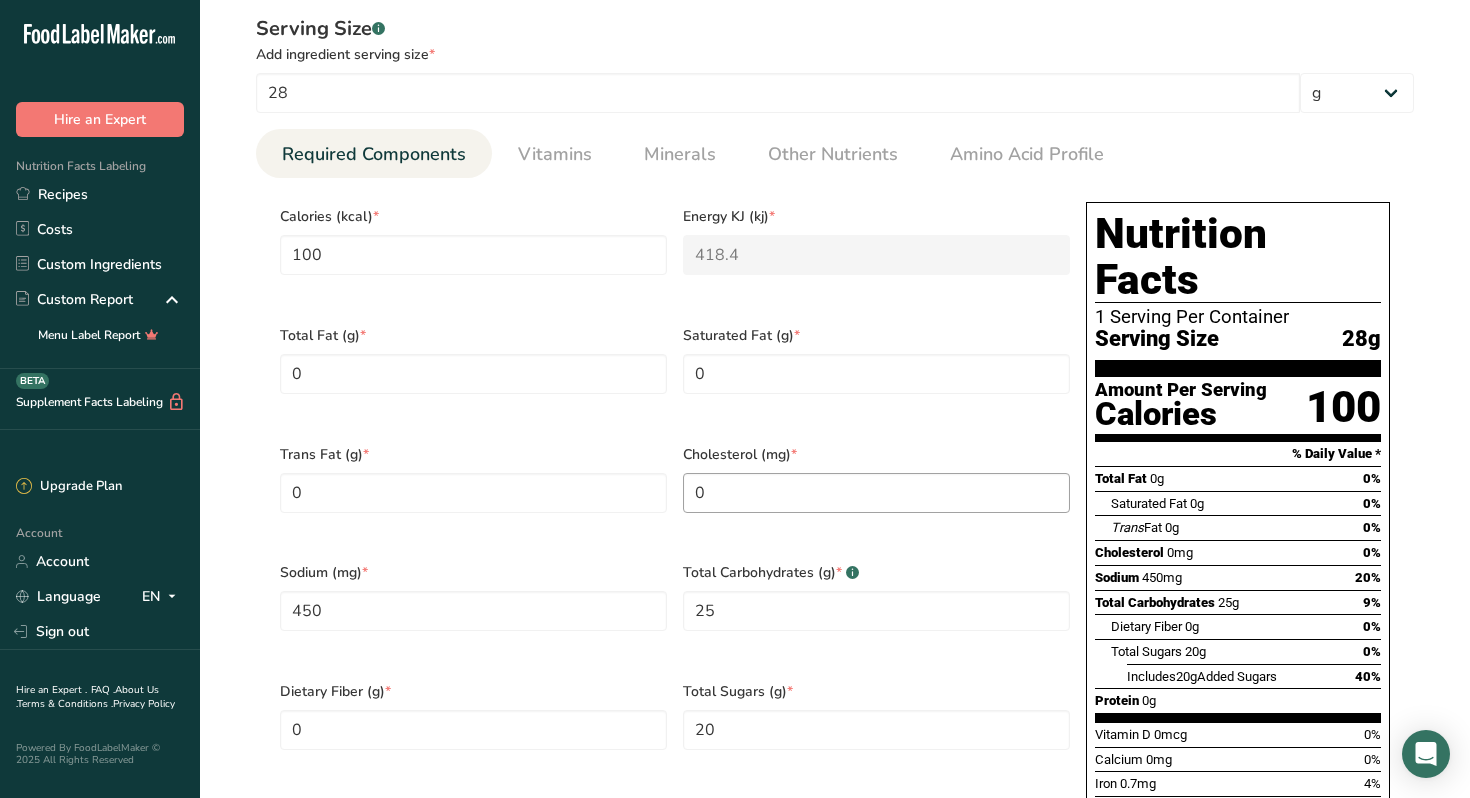 scroll, scrollTop: 665, scrollLeft: 0, axis: vertical 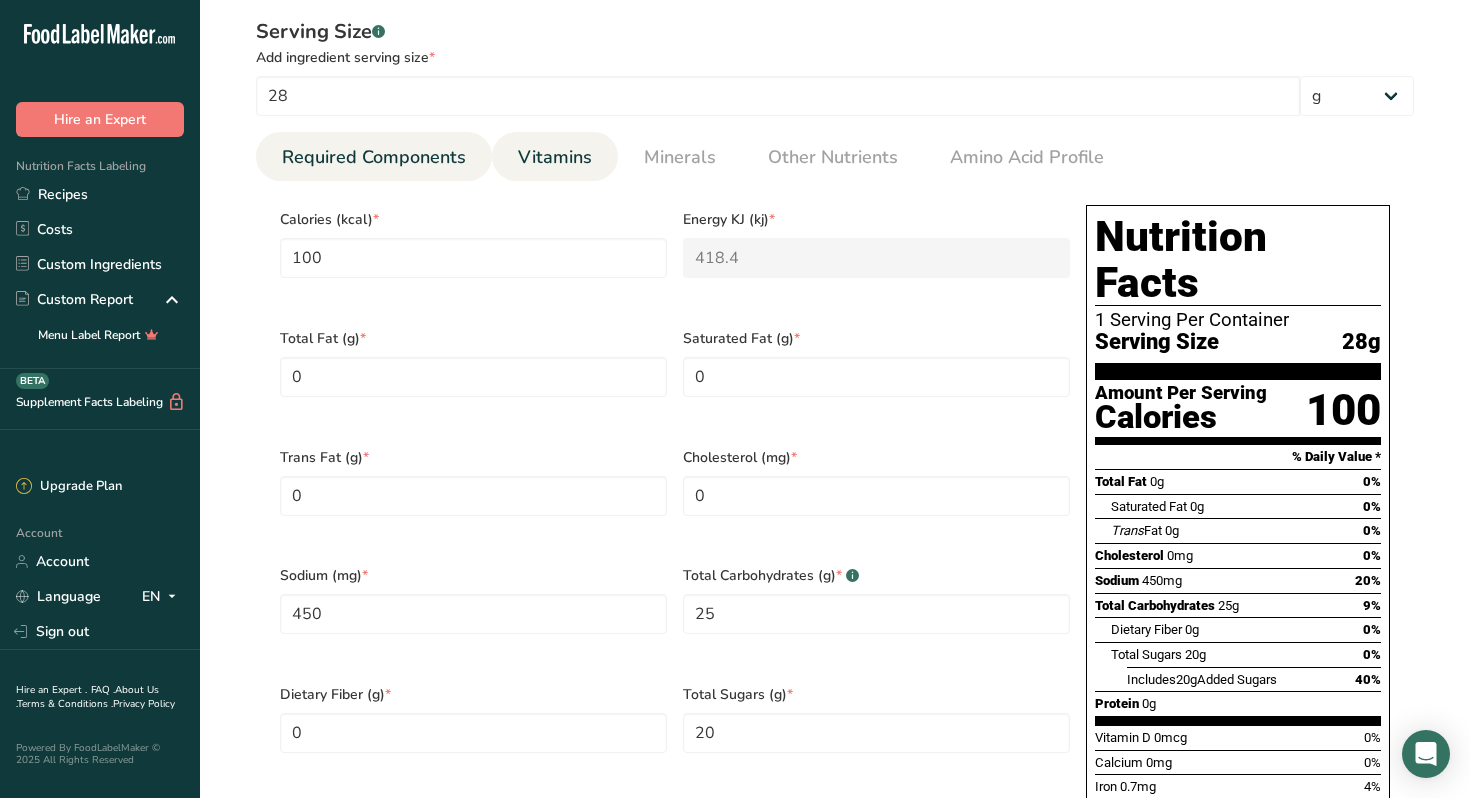 click on "Vitamins" at bounding box center (555, 157) 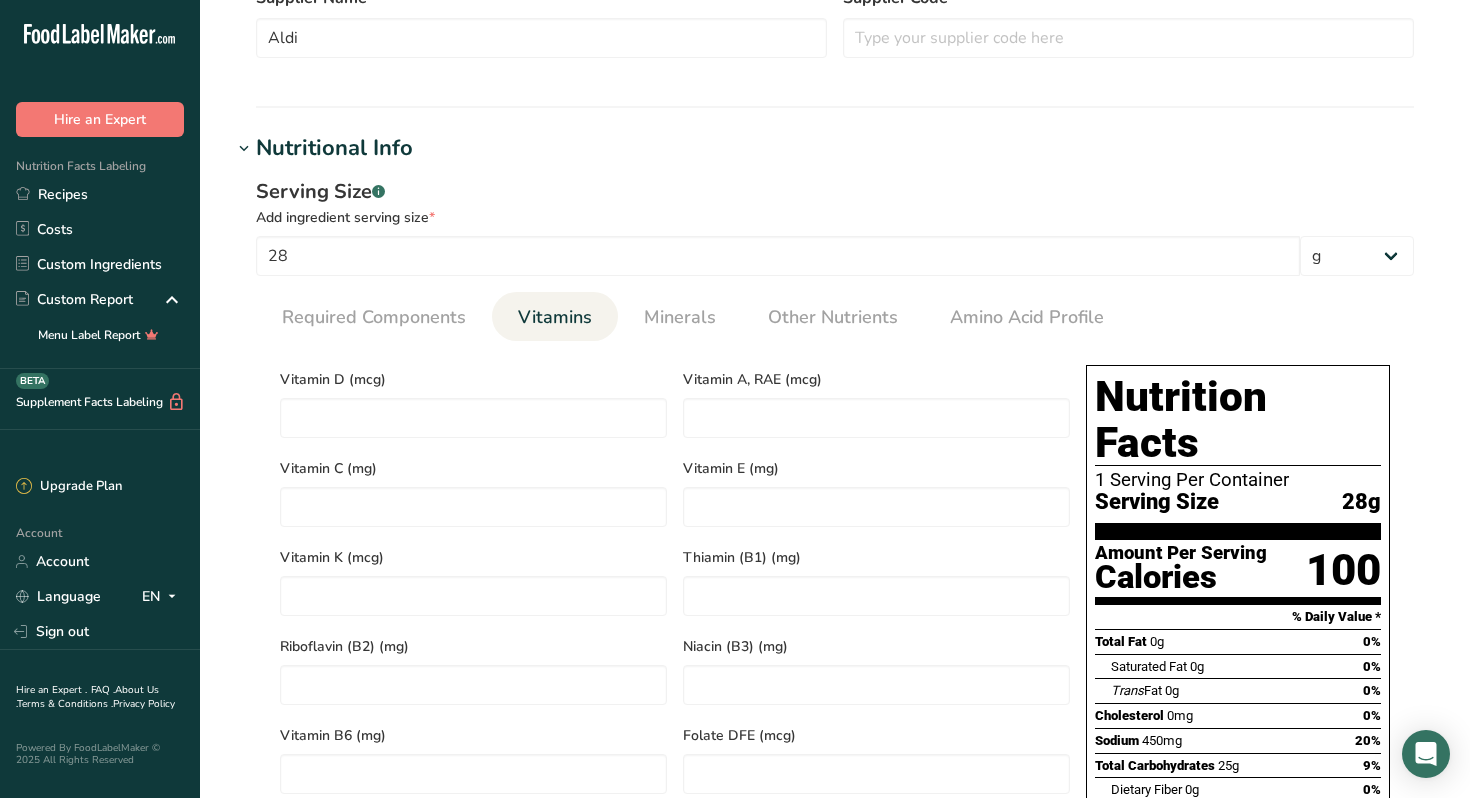 scroll, scrollTop: 503, scrollLeft: 0, axis: vertical 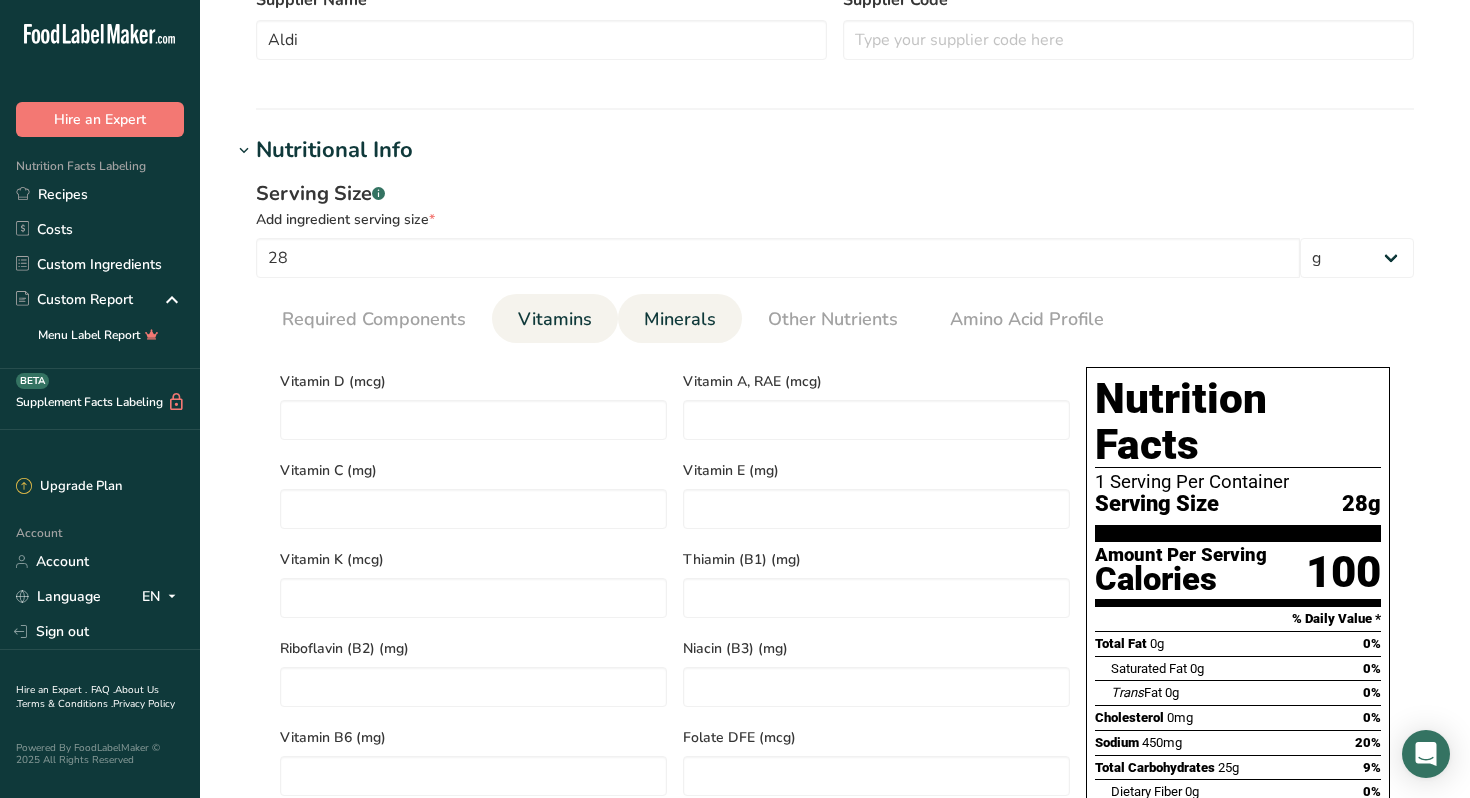 click on "Minerals" at bounding box center (680, 319) 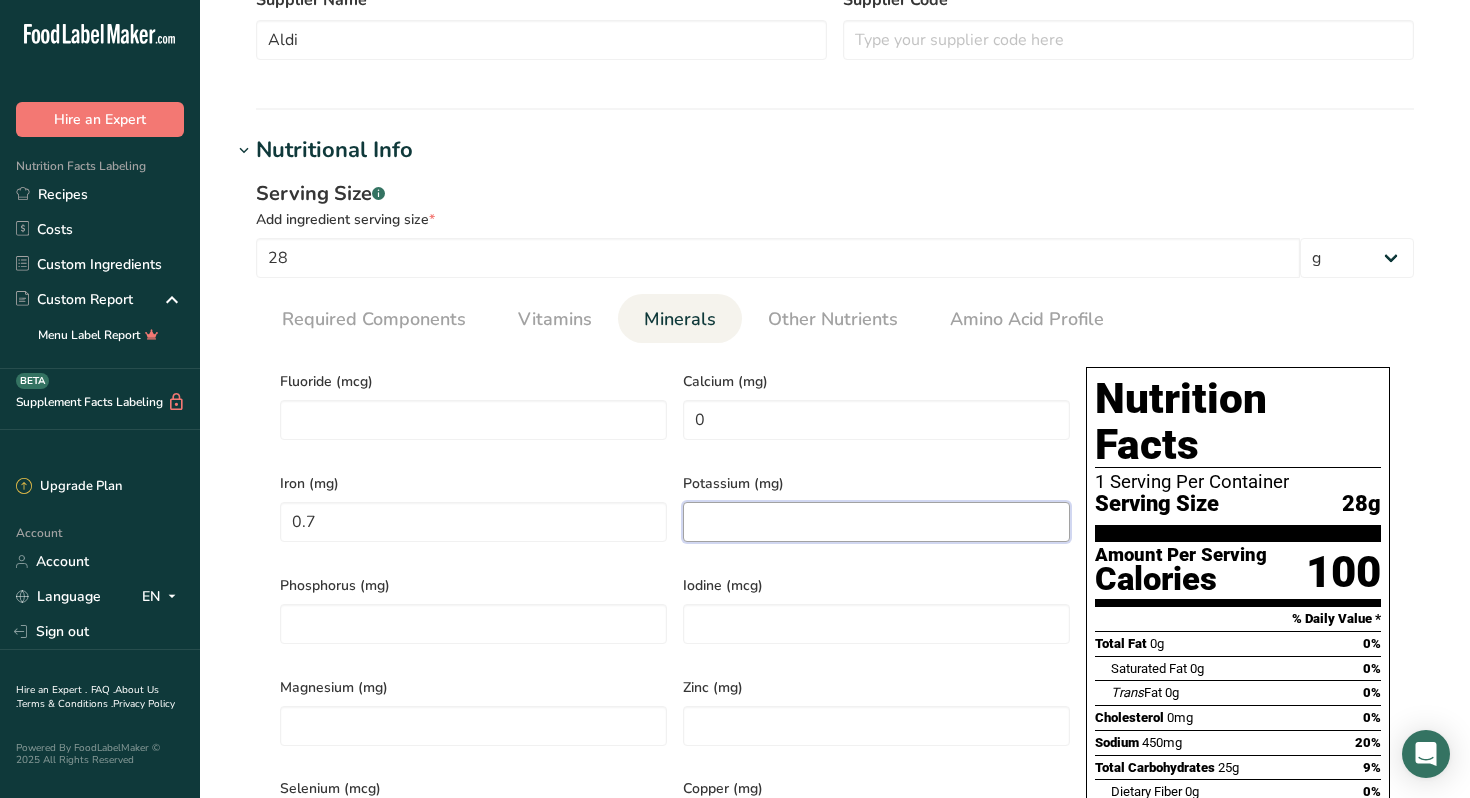 click at bounding box center (876, 522) 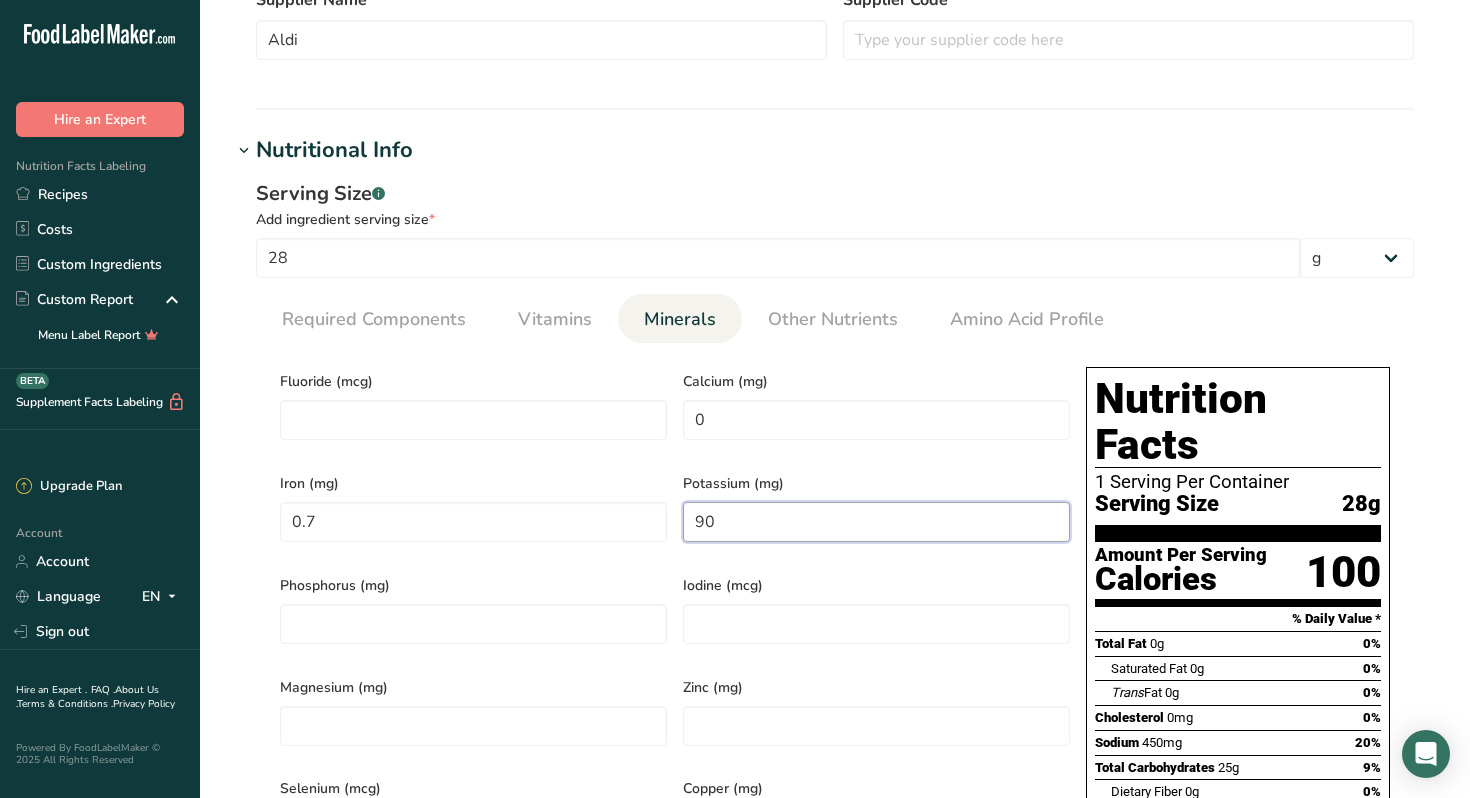 type on "90" 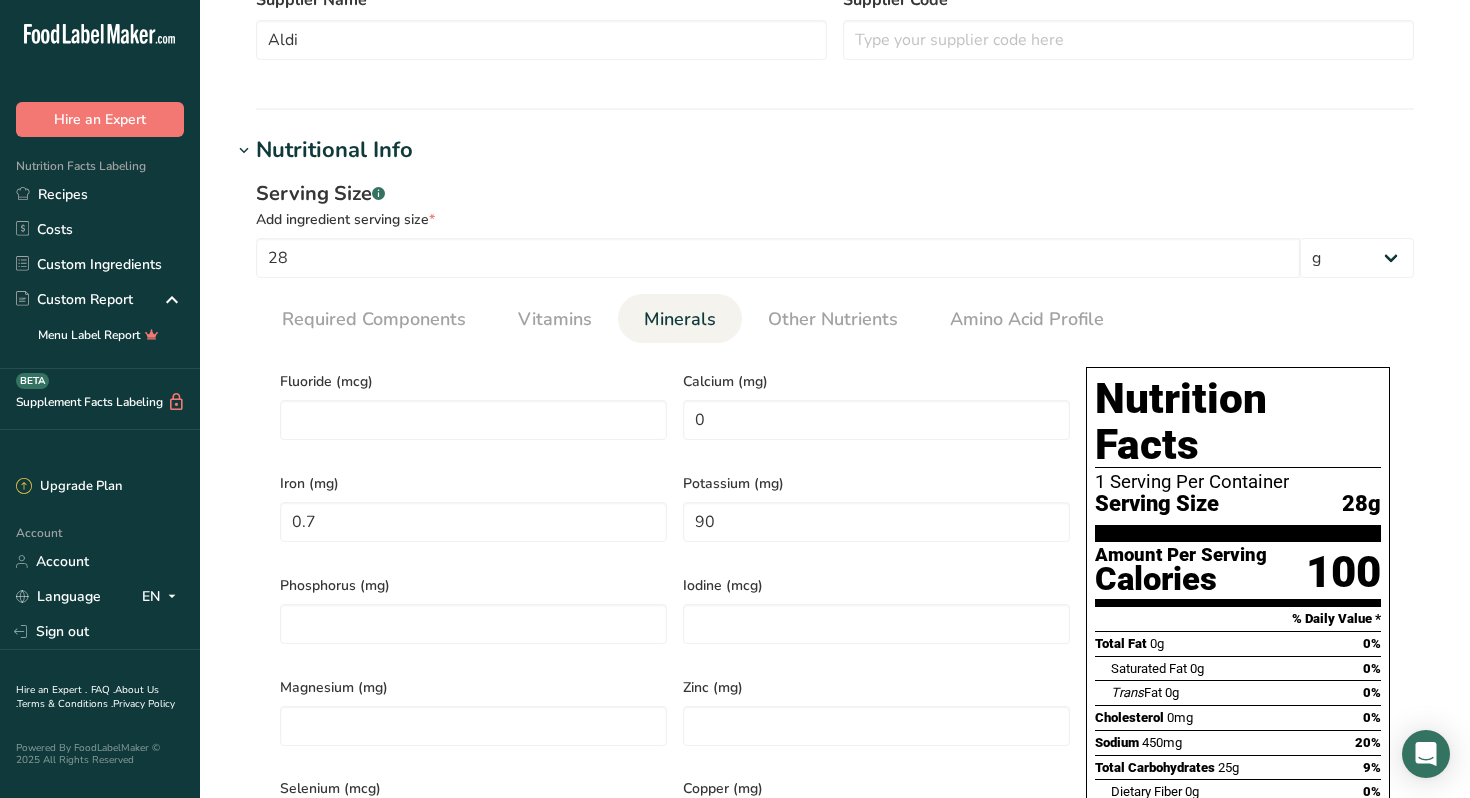 click on "Calcium
(mg)     0" at bounding box center (876, 410) 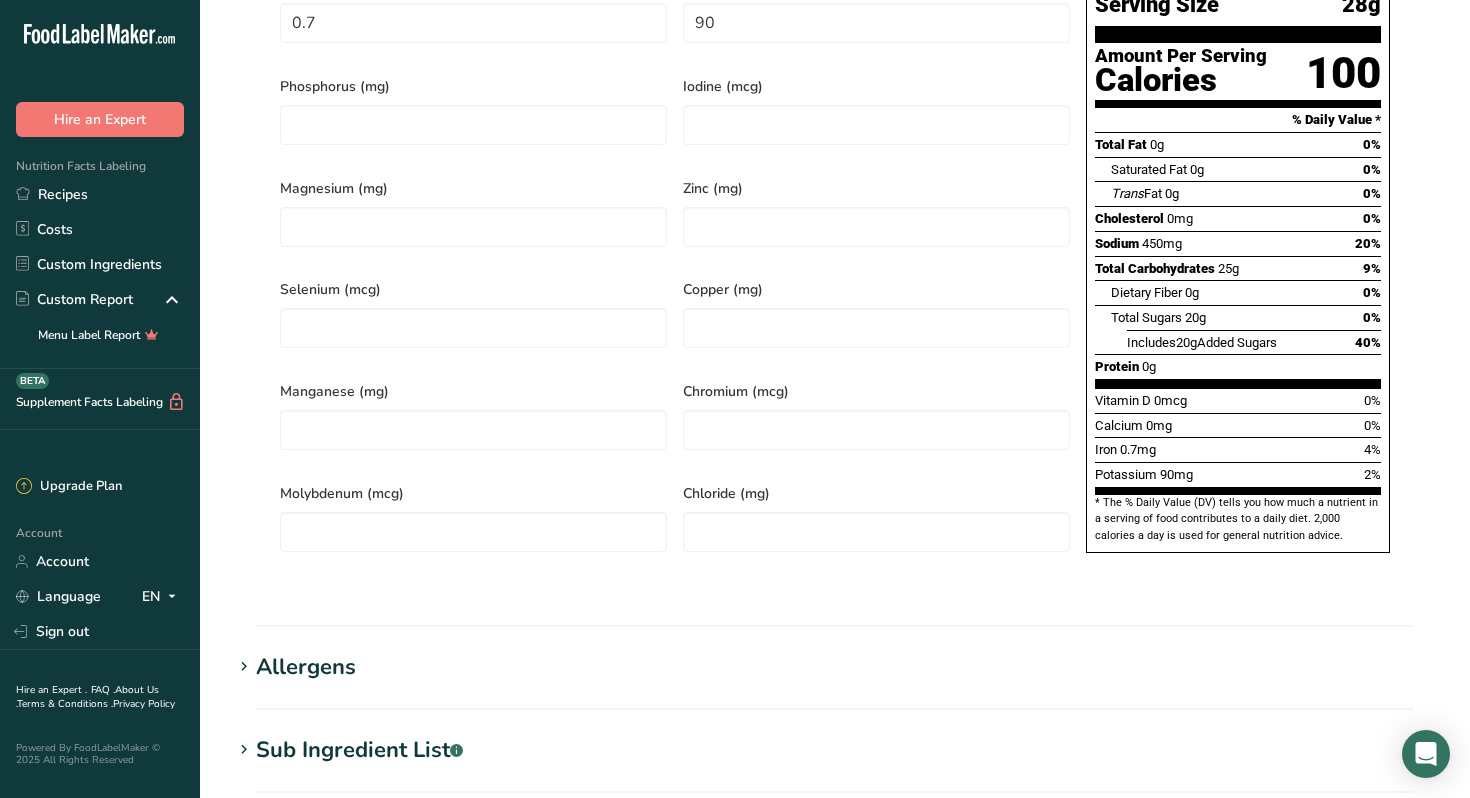 scroll, scrollTop: 1138, scrollLeft: 0, axis: vertical 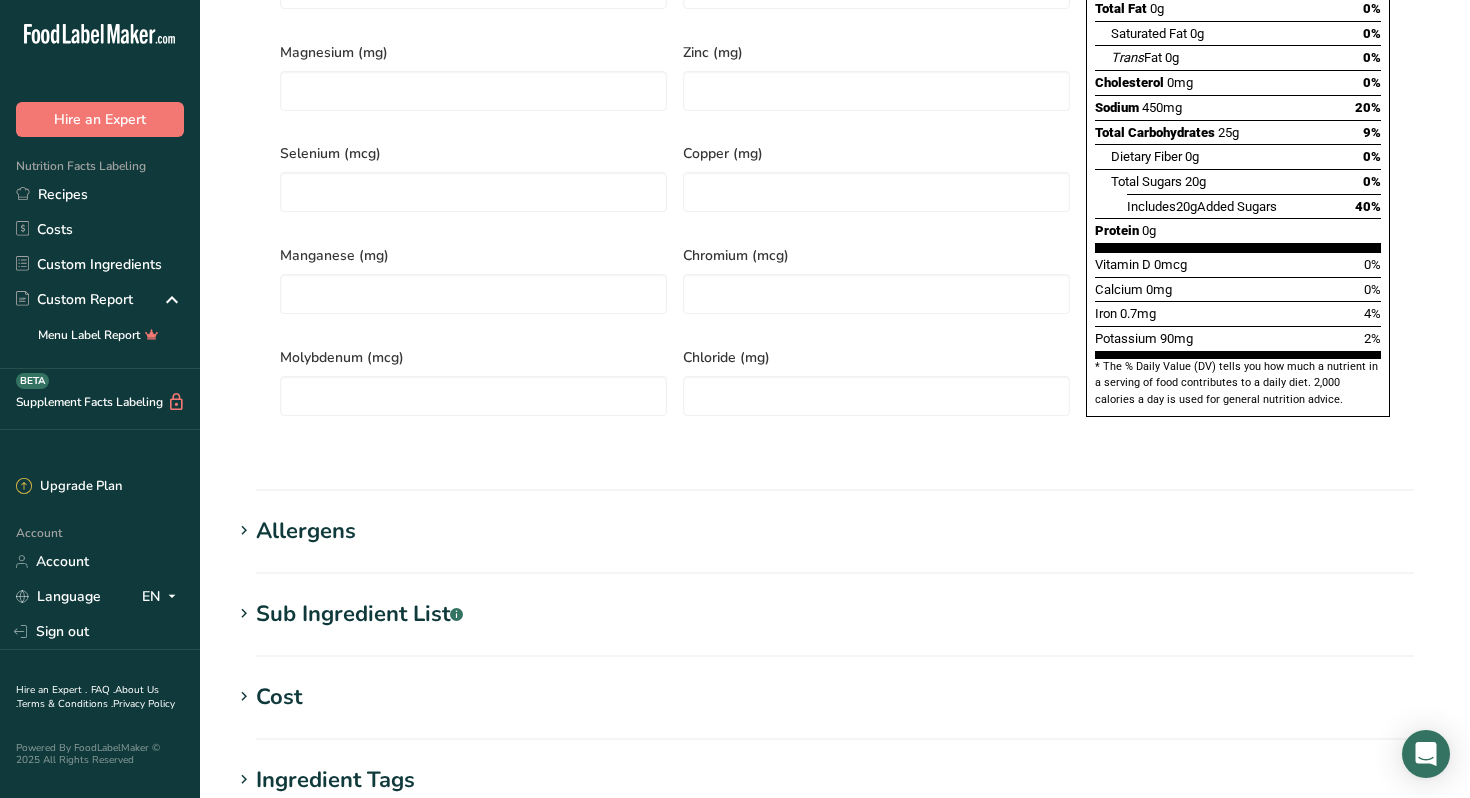 click on "Sub Ingredient List
.a-a{fill:#347362;}.b-a{fill:#fff;}" at bounding box center [359, 614] 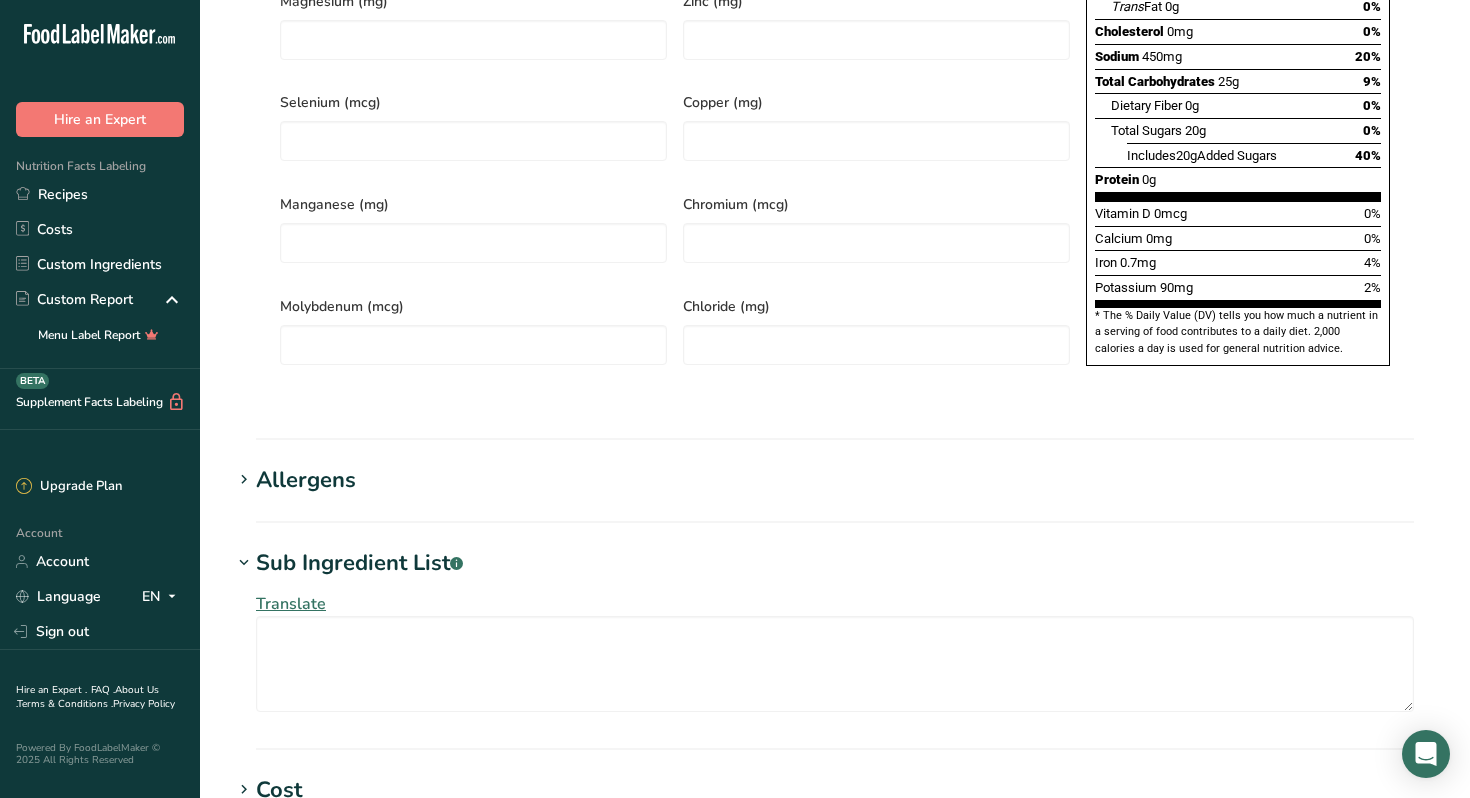 scroll, scrollTop: 1186, scrollLeft: 0, axis: vertical 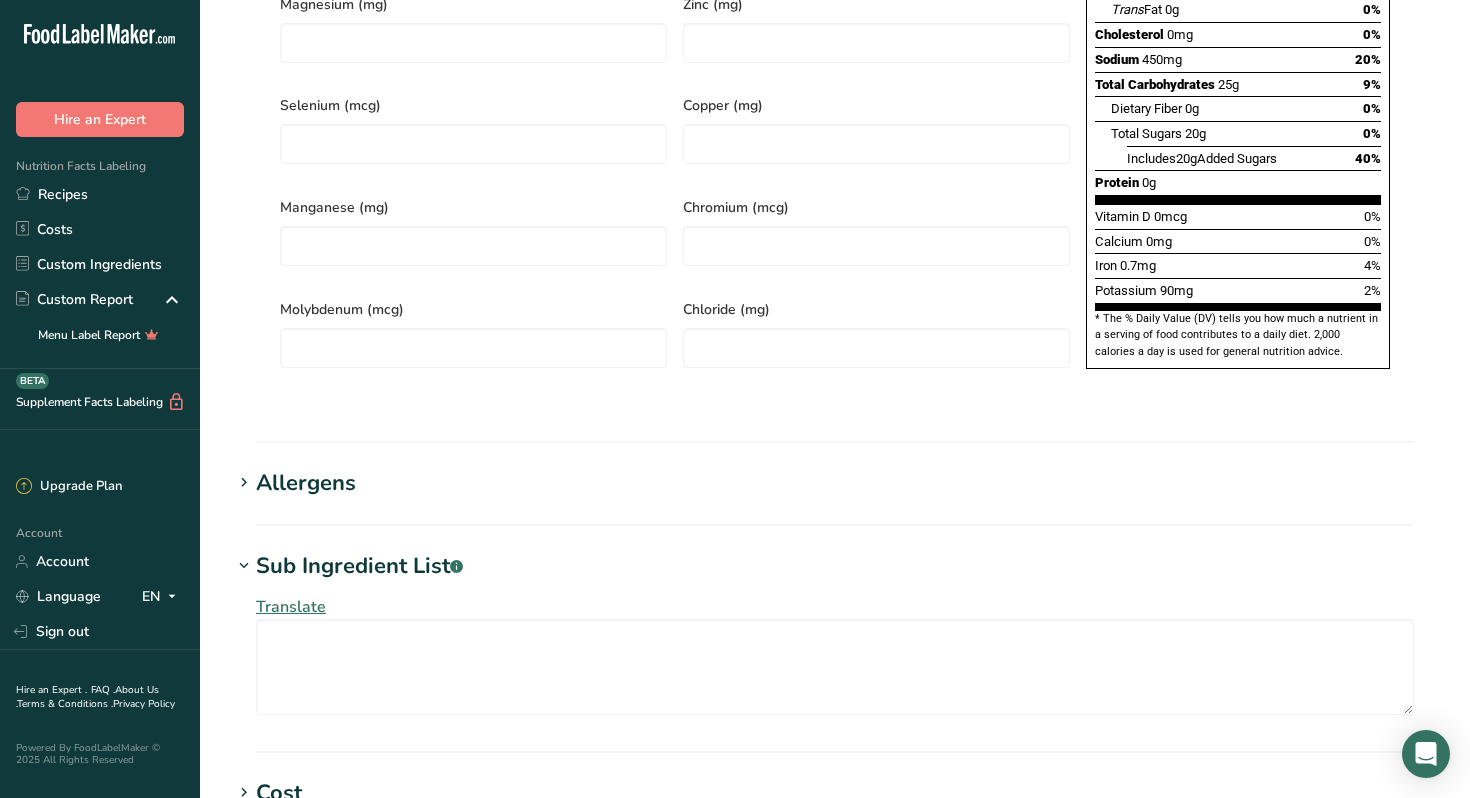 click on "Translate" at bounding box center [291, 607] 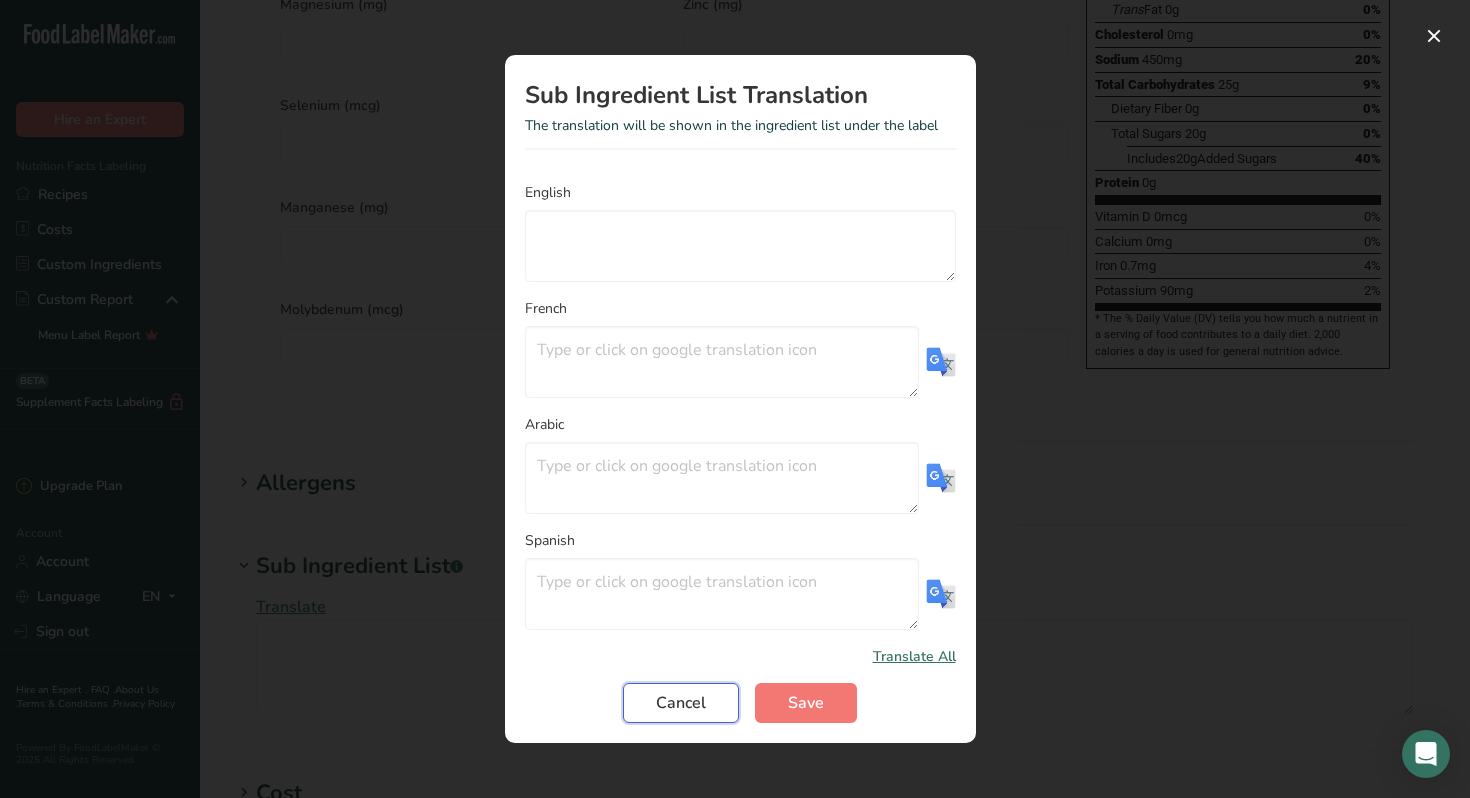 click on "Cancel" at bounding box center (681, 703) 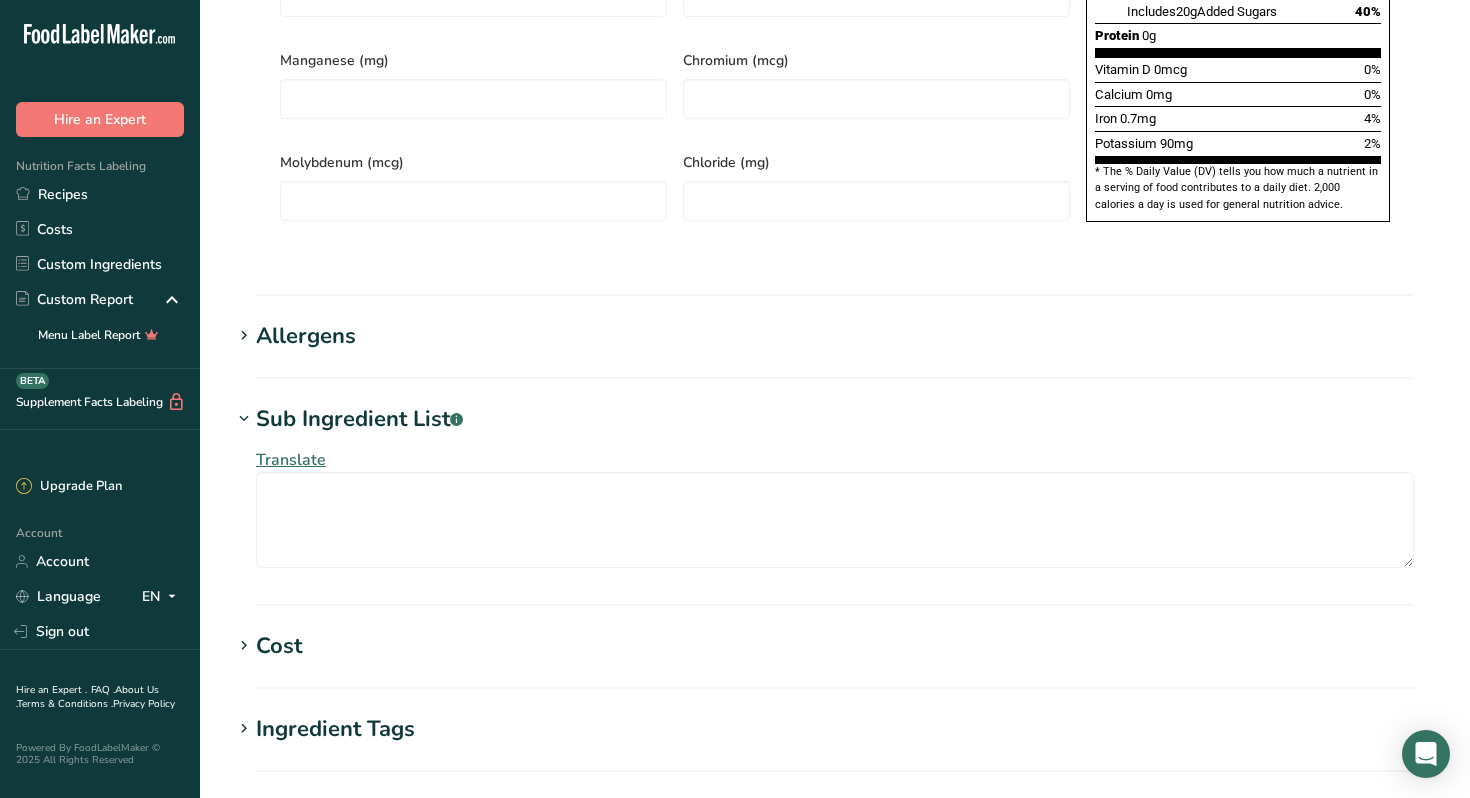 scroll, scrollTop: 1331, scrollLeft: 0, axis: vertical 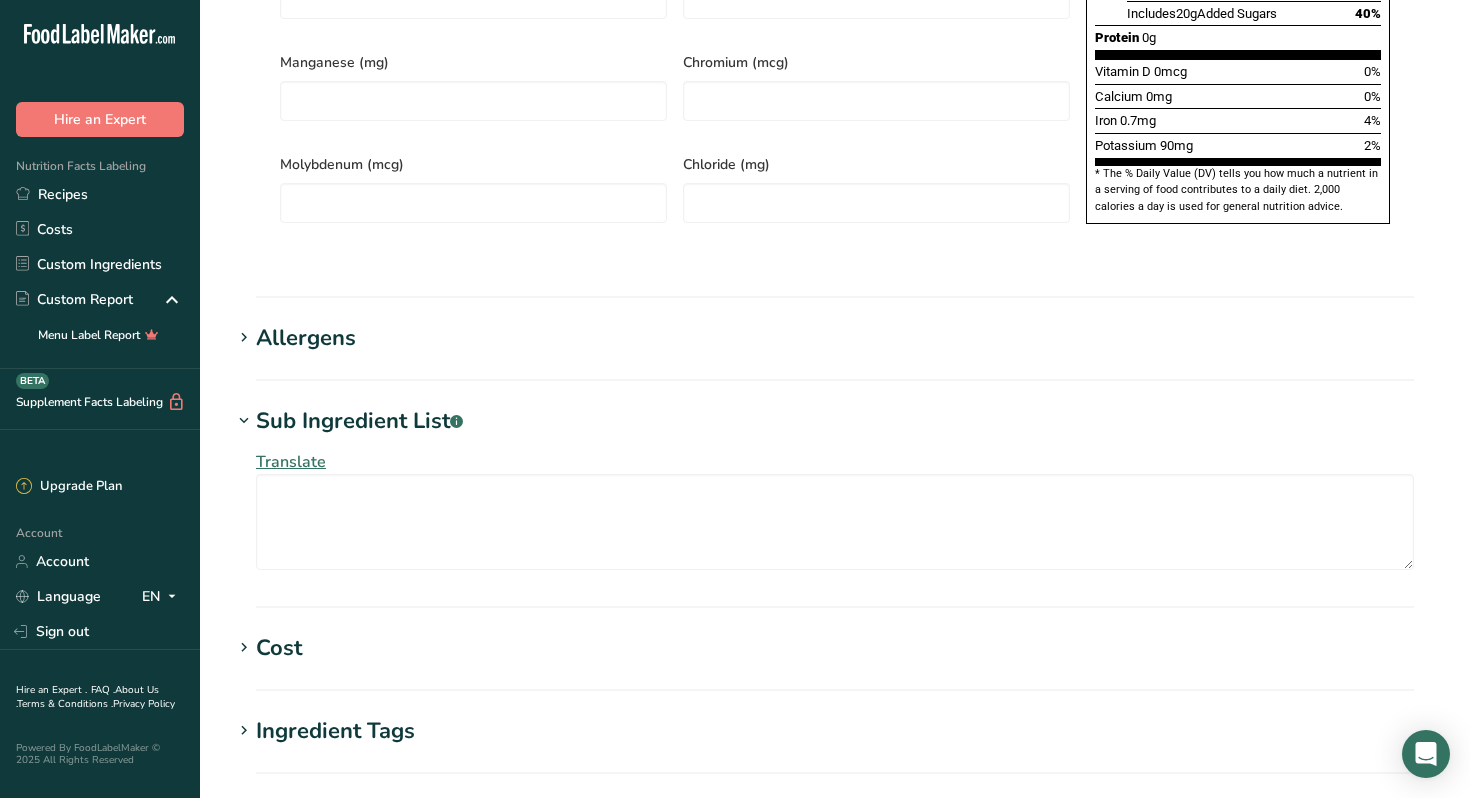 click on "Ingredient Tags" at bounding box center [335, 731] 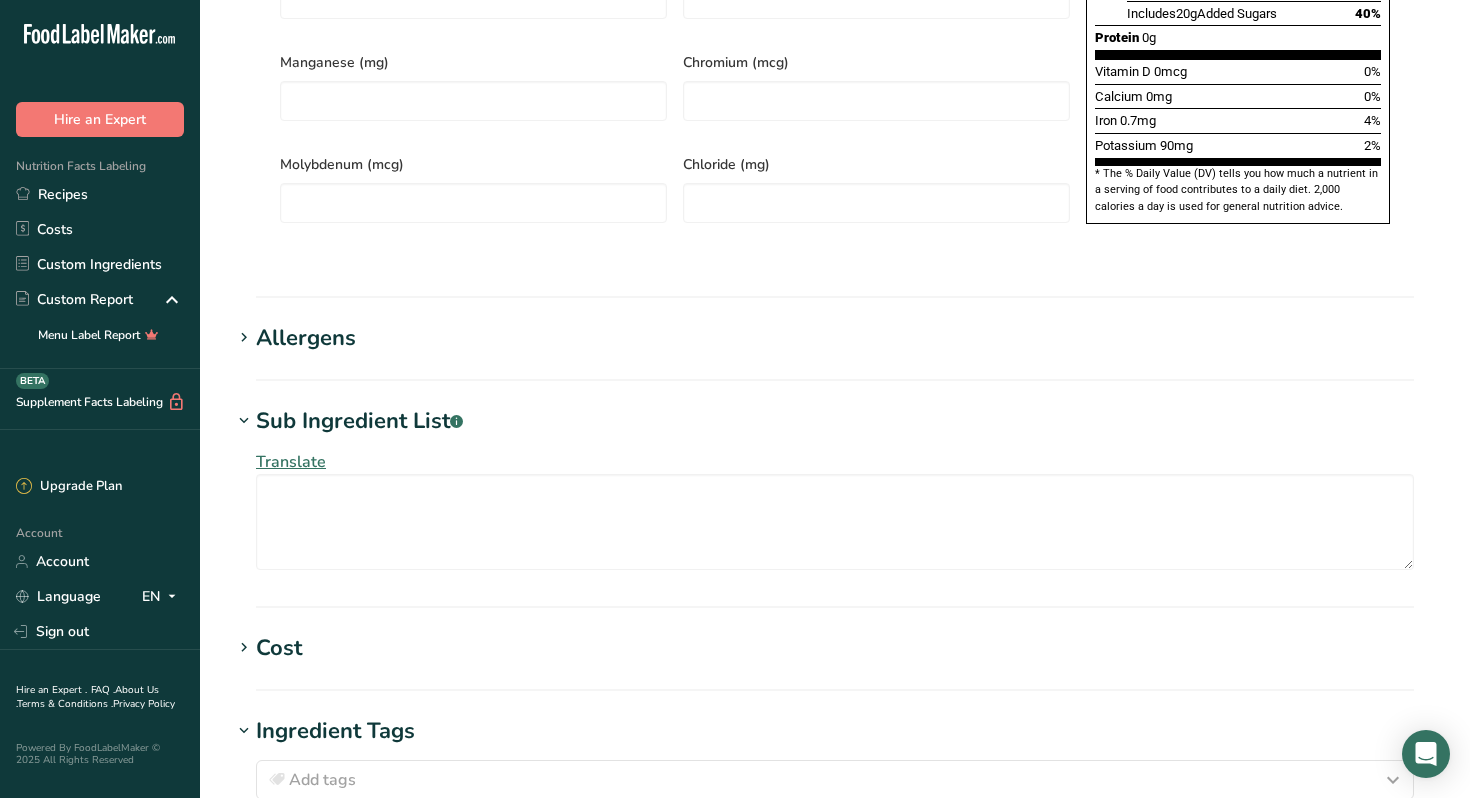 click on "Allergens" at bounding box center (306, 338) 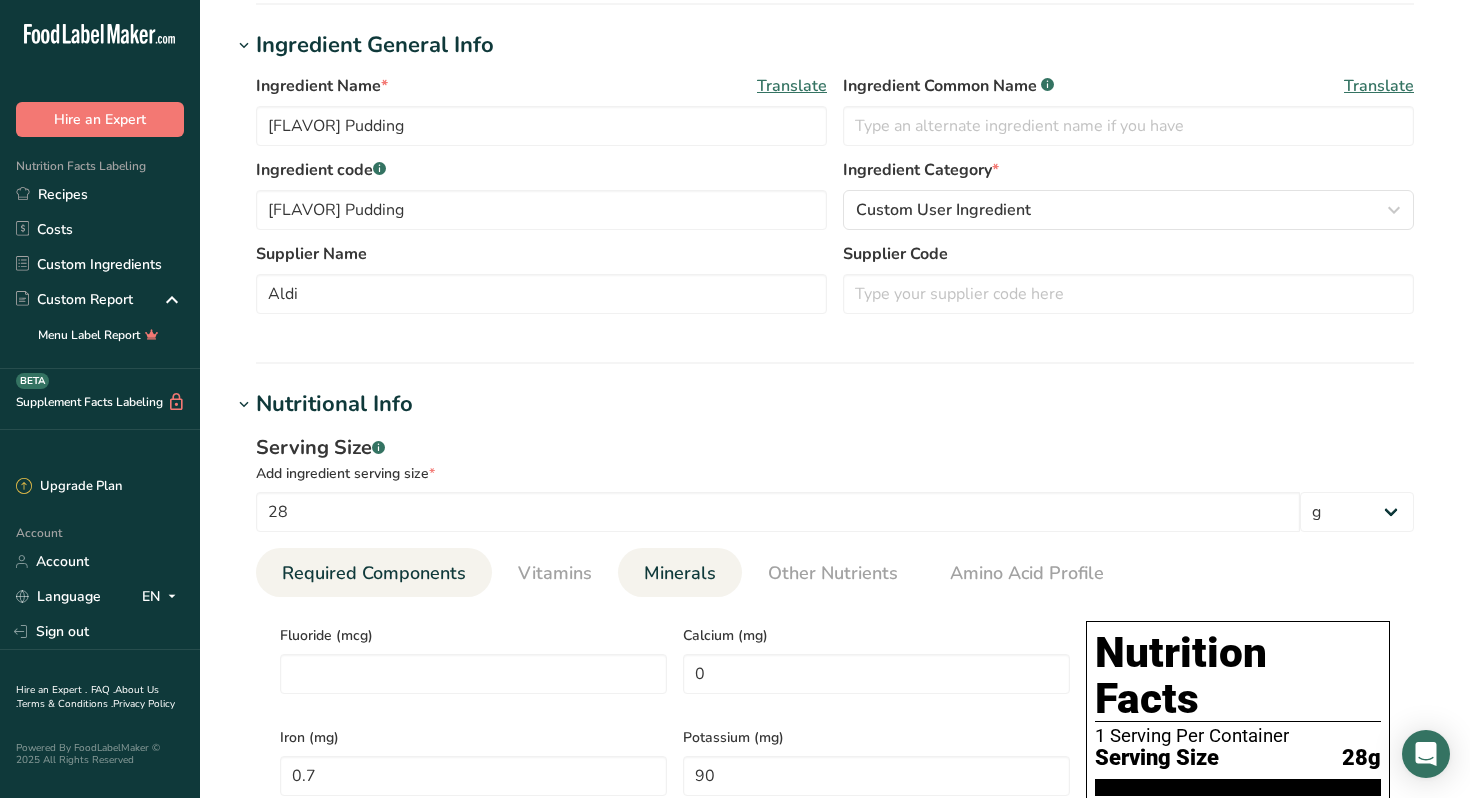 scroll, scrollTop: 253, scrollLeft: 0, axis: vertical 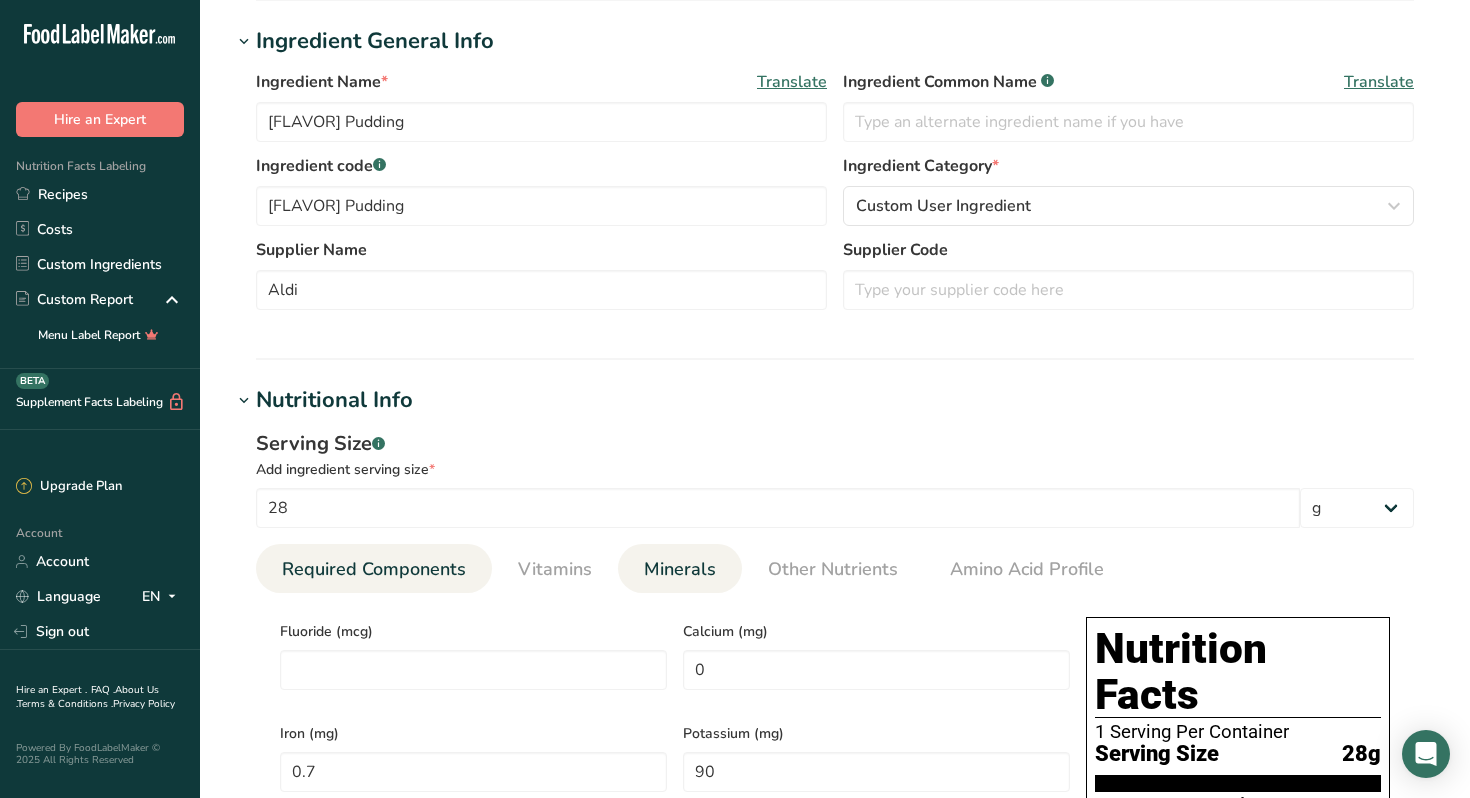click on "Required Components" at bounding box center [374, 569] 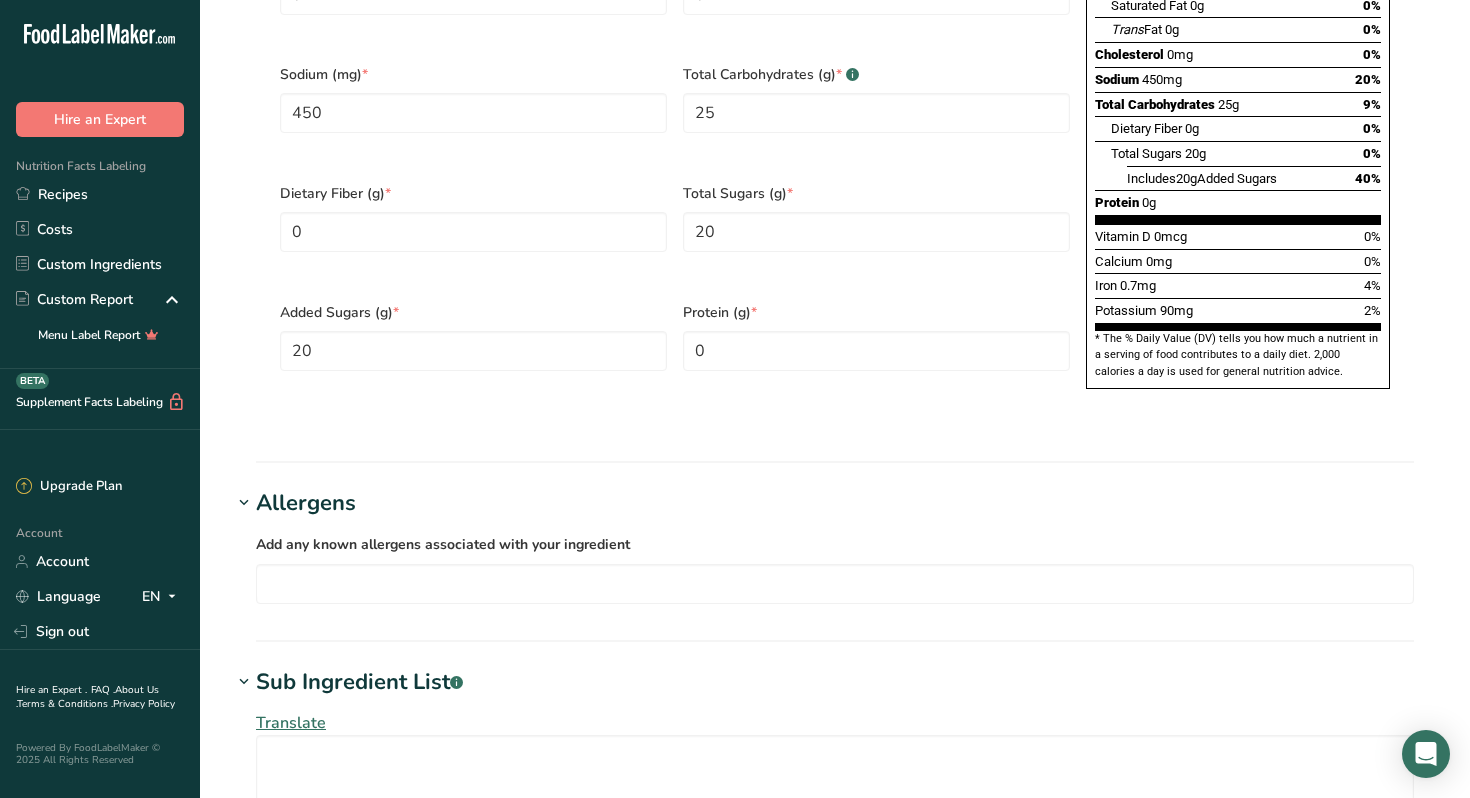 scroll, scrollTop: 1168, scrollLeft: 0, axis: vertical 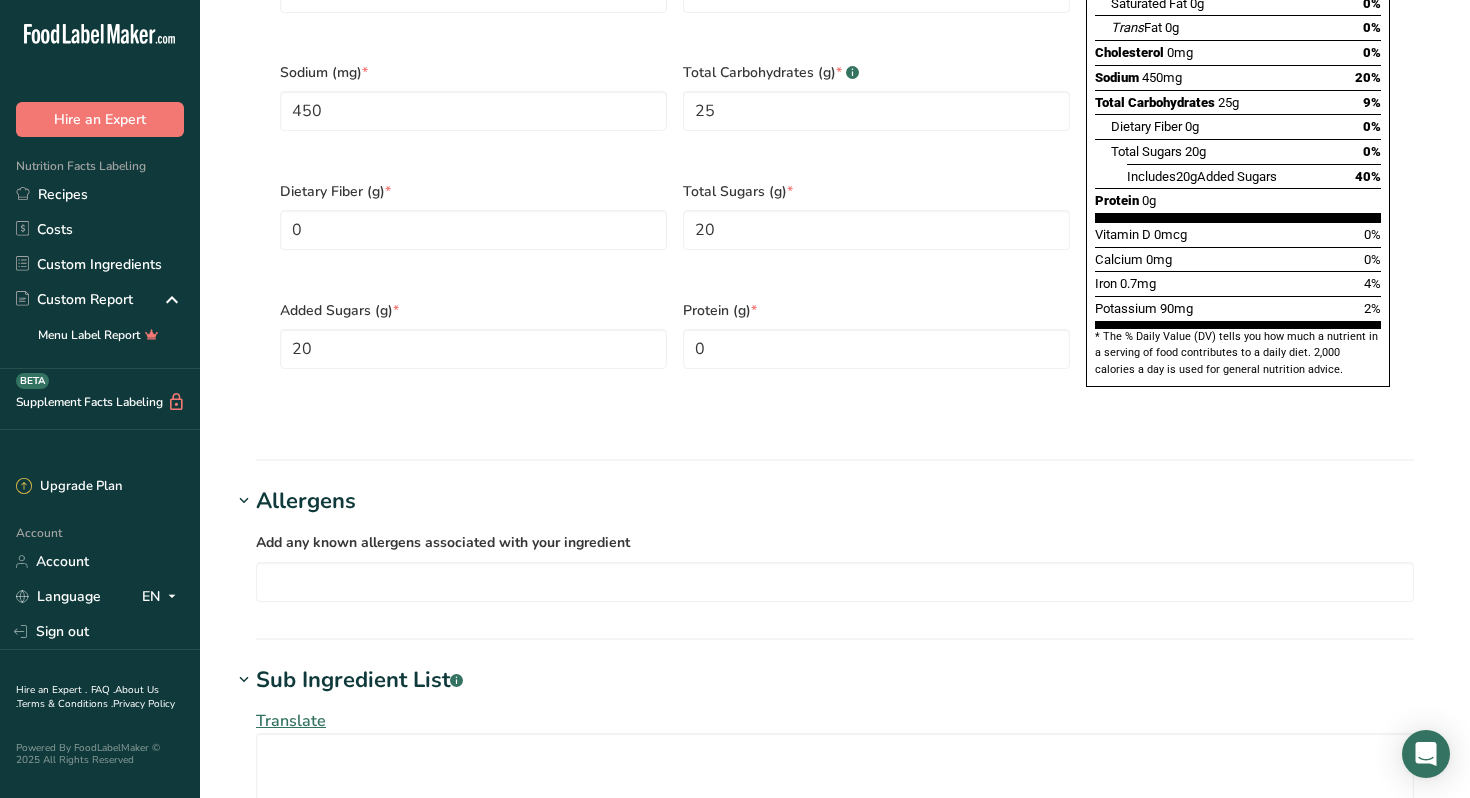 click on "Sub Ingredient List
.a-a{fill:#347362;}.b-a{fill:#fff;}" at bounding box center (359, 680) 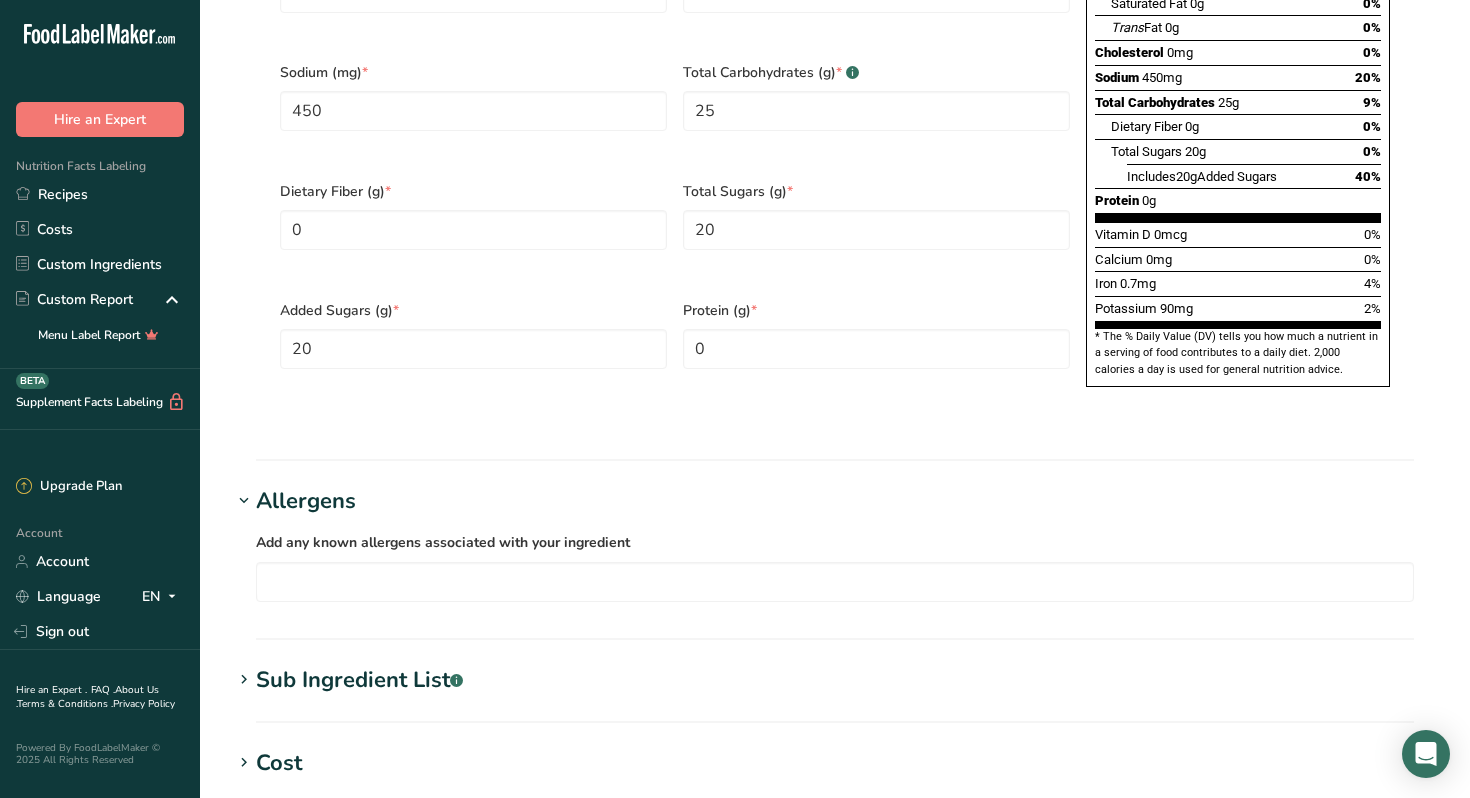 click on "Sub Ingredient List
.a-a{fill:#347362;}.b-a{fill:#fff;}" at bounding box center (359, 680) 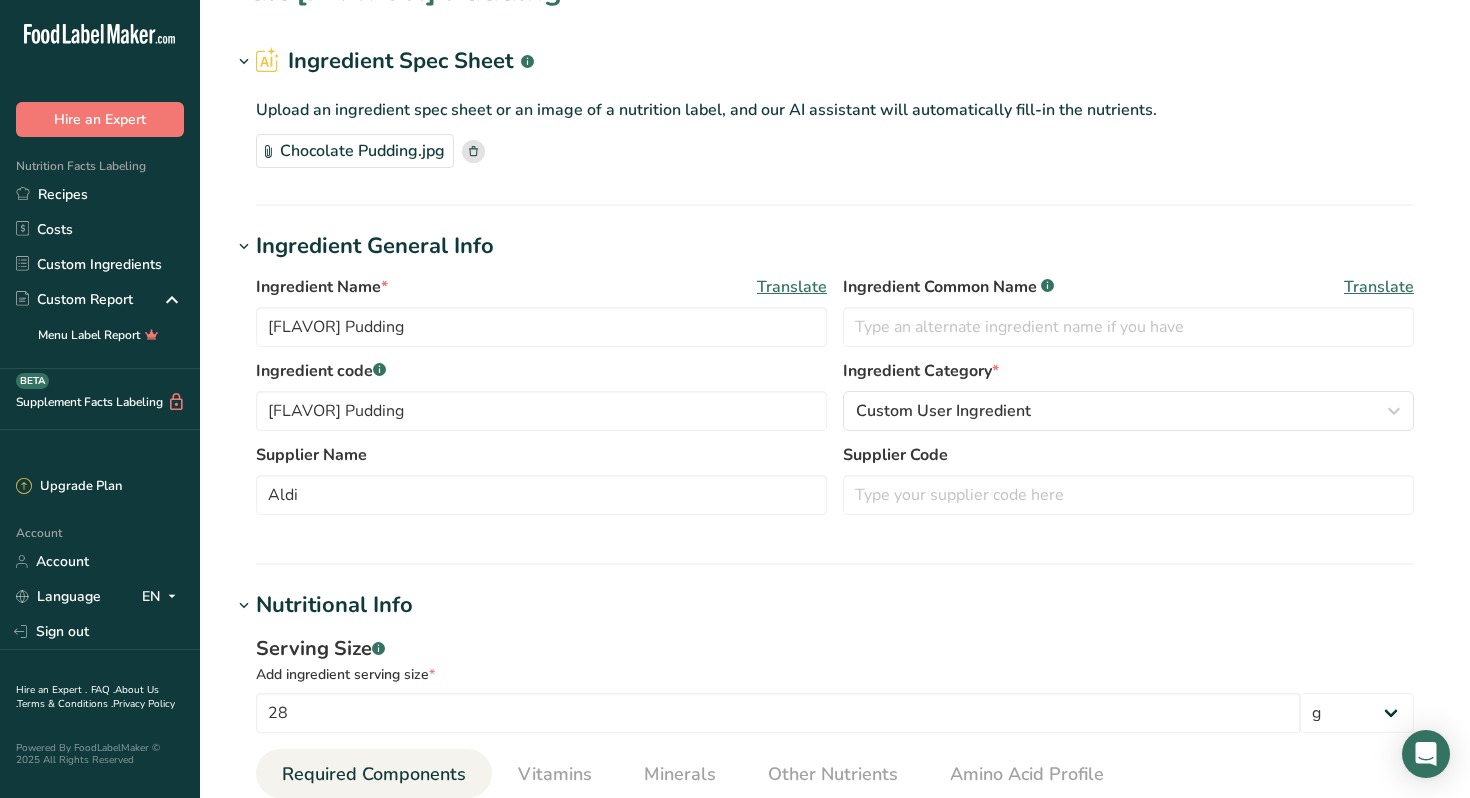 scroll, scrollTop: 0, scrollLeft: 0, axis: both 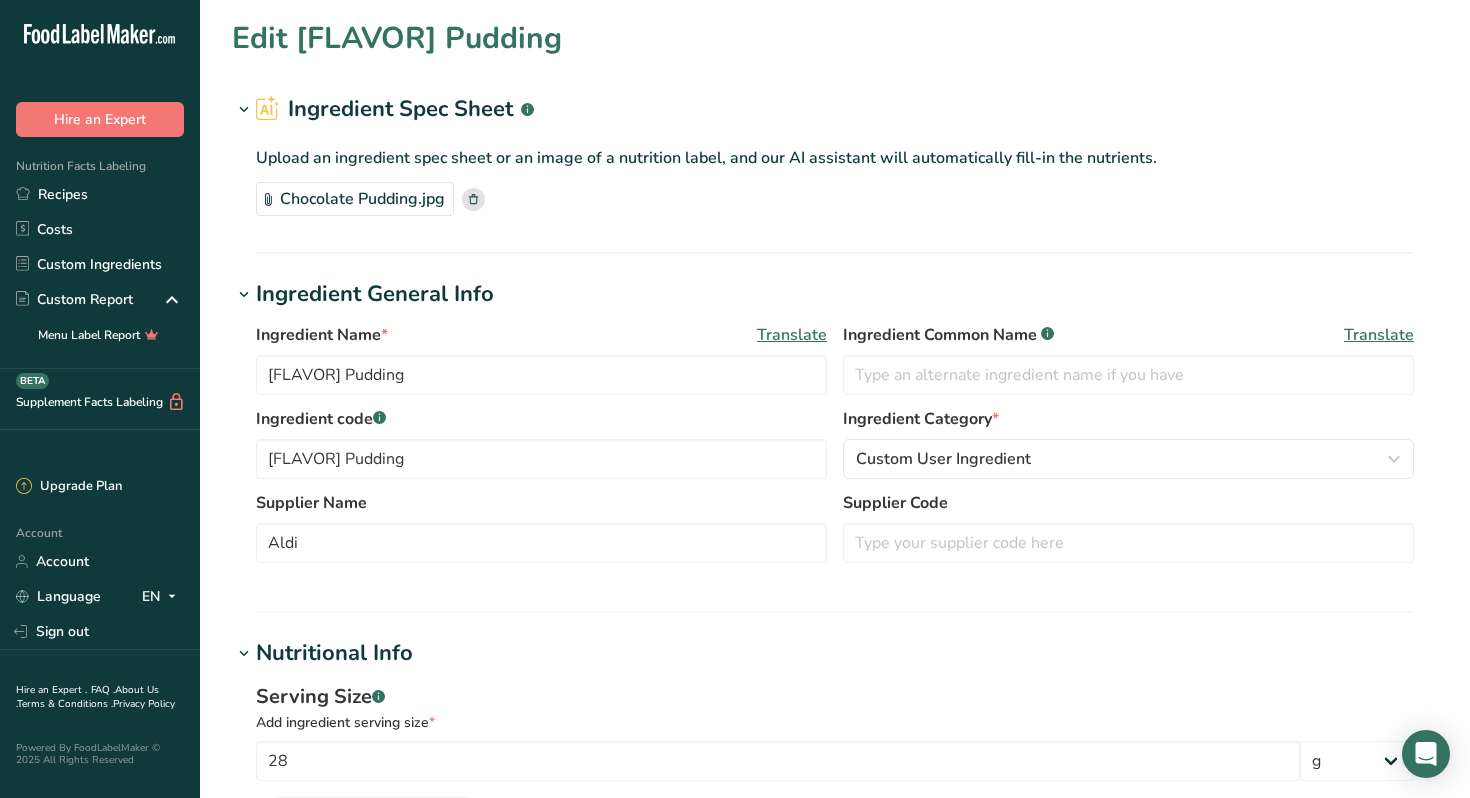 click on "Chocolate Pudding.jpg" at bounding box center [355, 199] 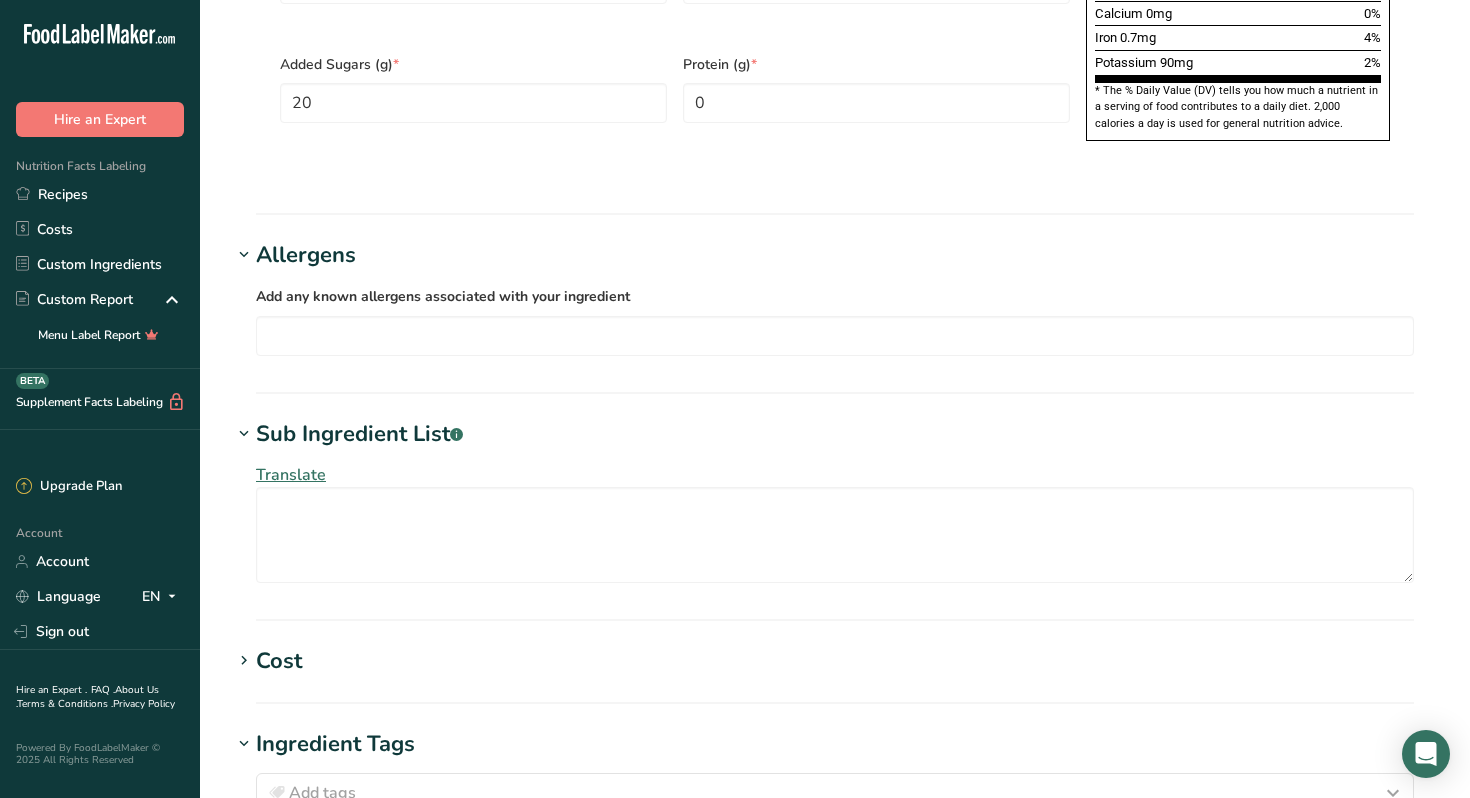 scroll, scrollTop: 1420, scrollLeft: 0, axis: vertical 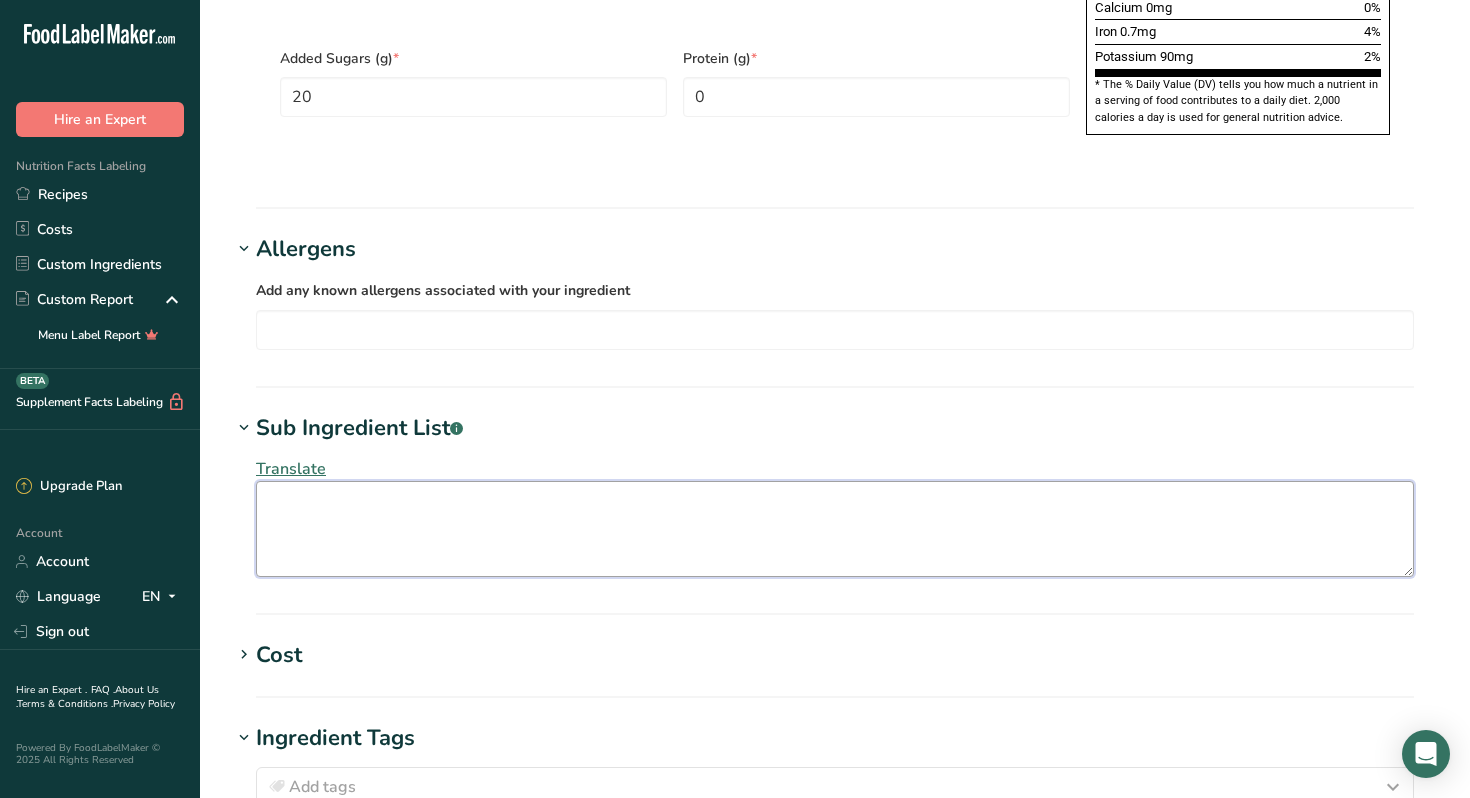 click at bounding box center (835, 529) 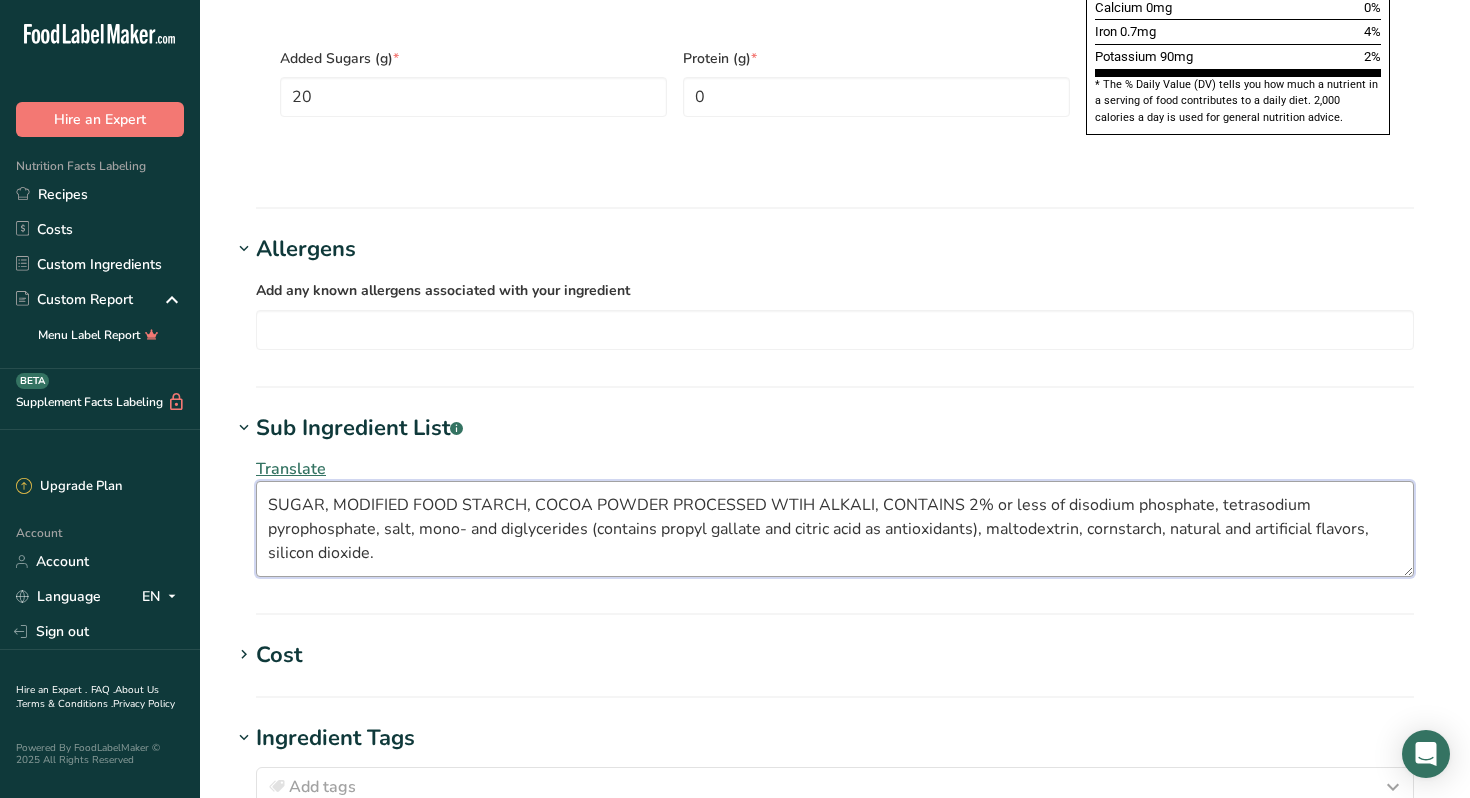 click on "SUGAR,  MODIFIED FOOD STARCH, COCOA POWDER PROCESSED WTIH ALKALI, CONTAINS 2% or less of disodium phosphate, tetrasodium pyrophosphate, salt, mono- and diglycerides (contains propyl gallate and citric acid as antioxidants), maltodextrin, cornstarch, natural and artificial flavors, silicon dioxide." at bounding box center [835, 529] 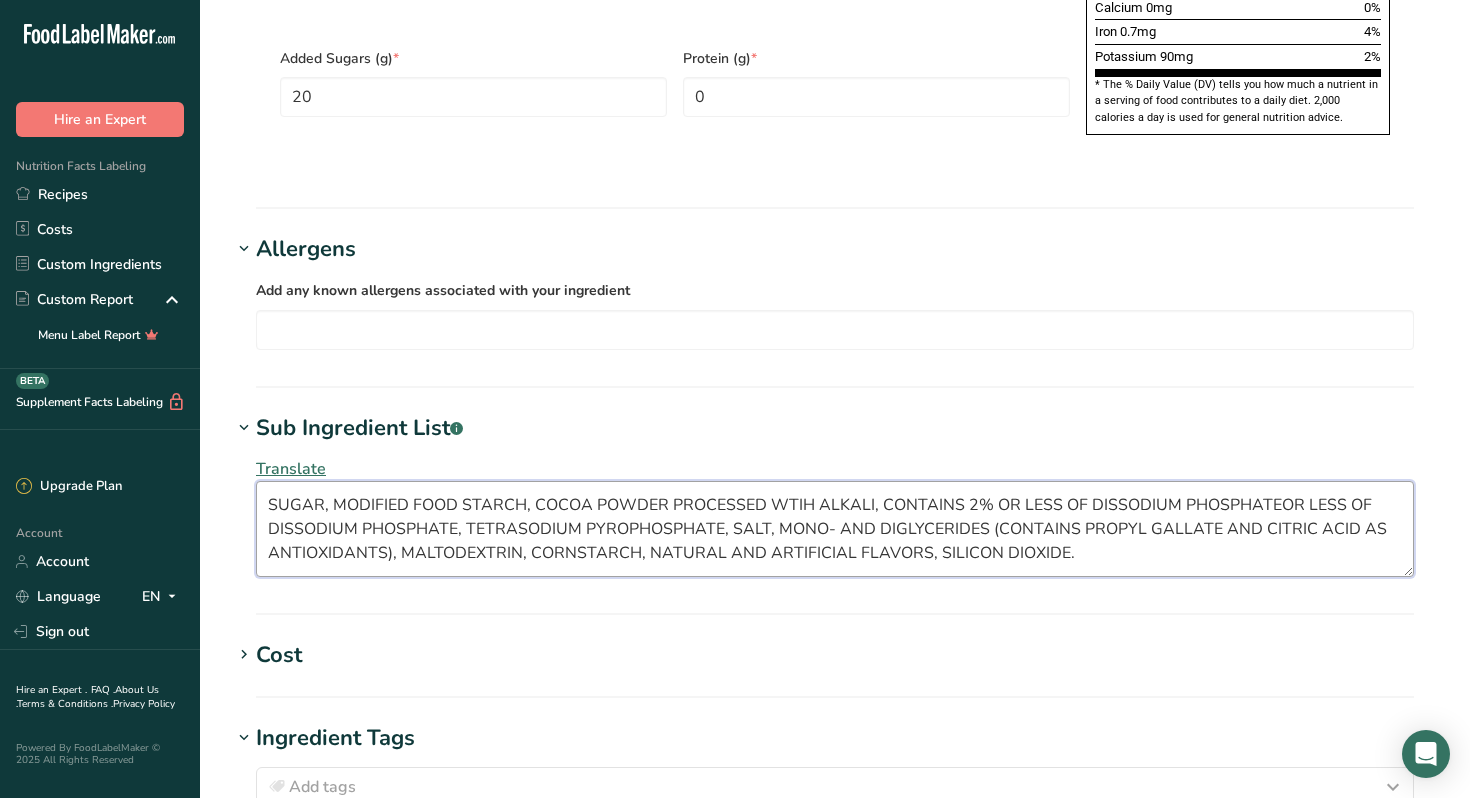drag, startPoint x: 413, startPoint y: 482, endPoint x: 261, endPoint y: 483, distance: 152.0033 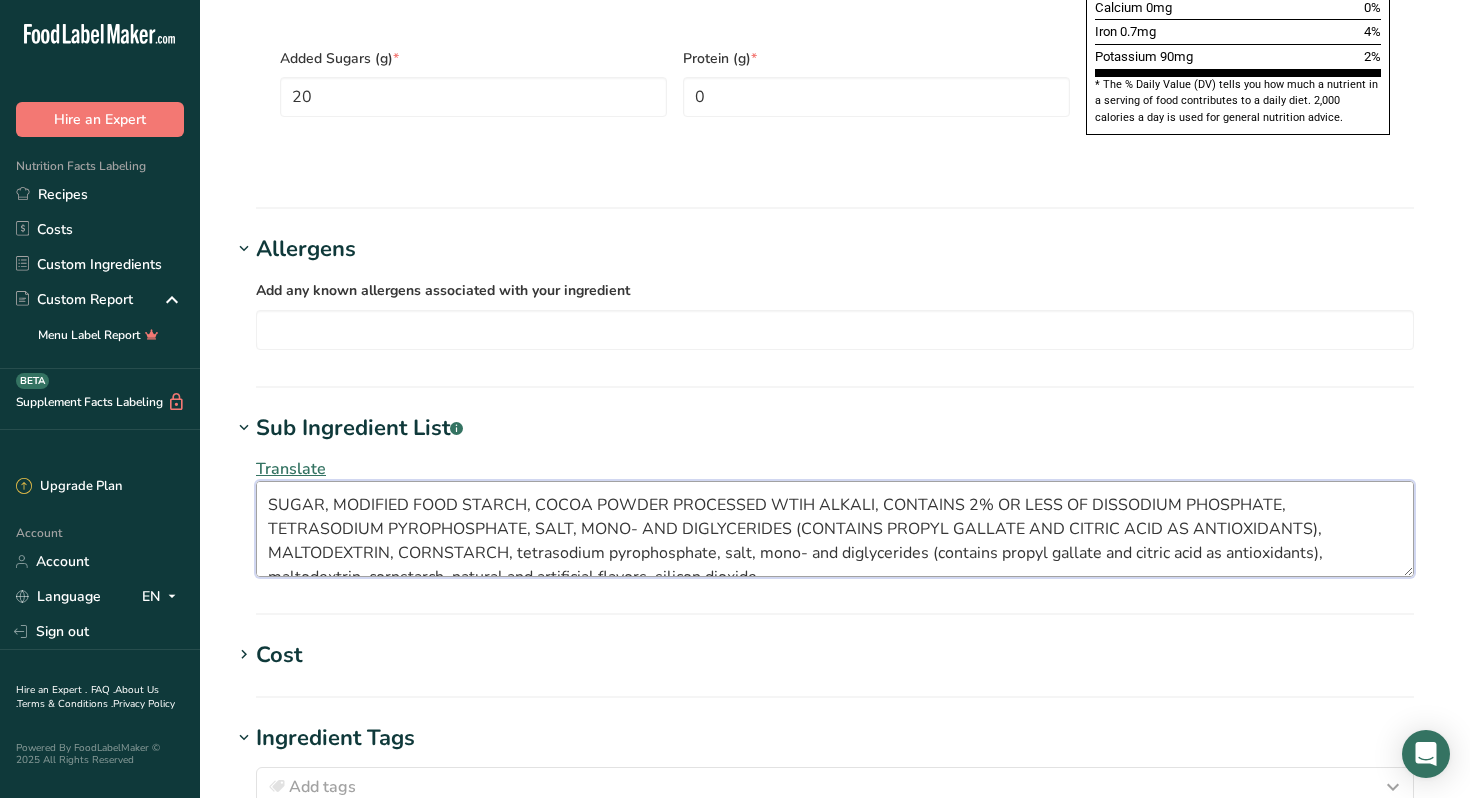 drag, startPoint x: 1380, startPoint y: 510, endPoint x: 386, endPoint y: 507, distance: 994.0045 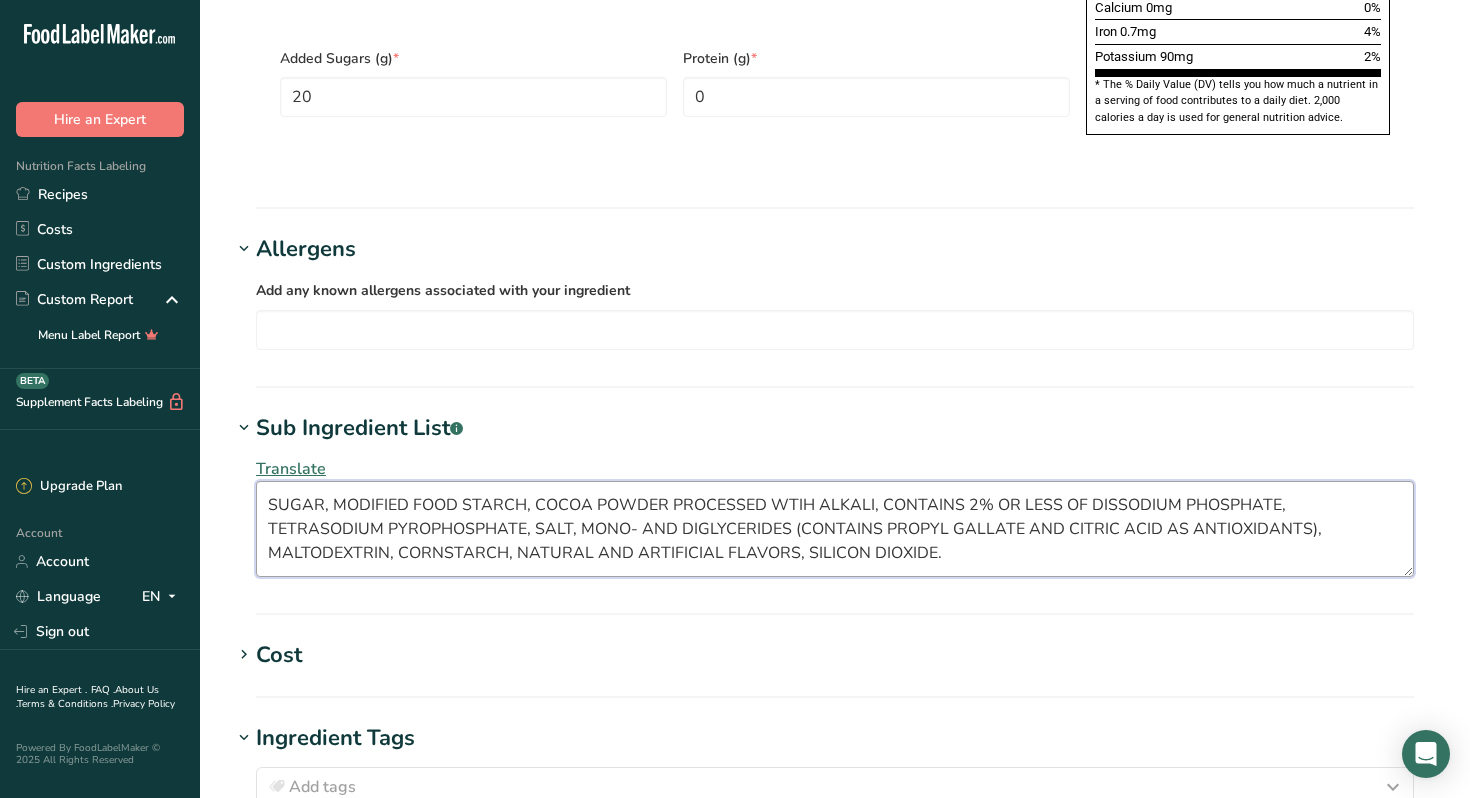 drag, startPoint x: 1118, startPoint y: 507, endPoint x: 794, endPoint y: 508, distance: 324.00156 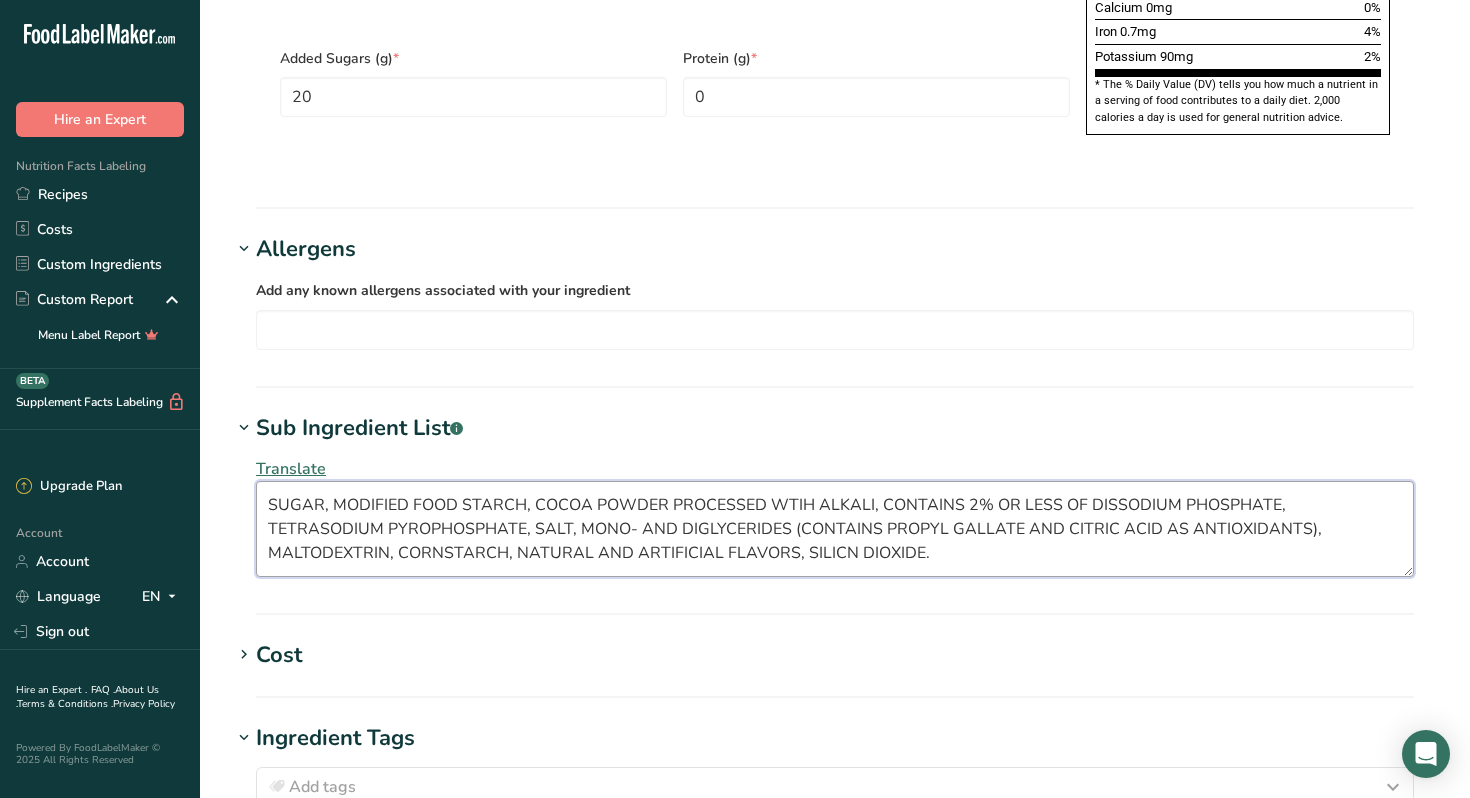 click on "SUGAR,  MODIFIED FOOD STARCH, COCOA POWDER PROCESSED WTIH ALKALI, CONTAINS 2% OR LESS OF DISSODIUM PHOSPHATE, TETRASODIUM PYROPHOSPHATE, SALT, MONO- AND DIGLYCERIDES (CONTAINS PROPYL GALLATE AND CITRIC ACID AS ANTIOXIDANTS), MALTODEXTRIN, CORNSTARCH, NATURAL AND ARTIFICIAL FLAVORS, SILICN DIOXIDE." at bounding box center [835, 529] 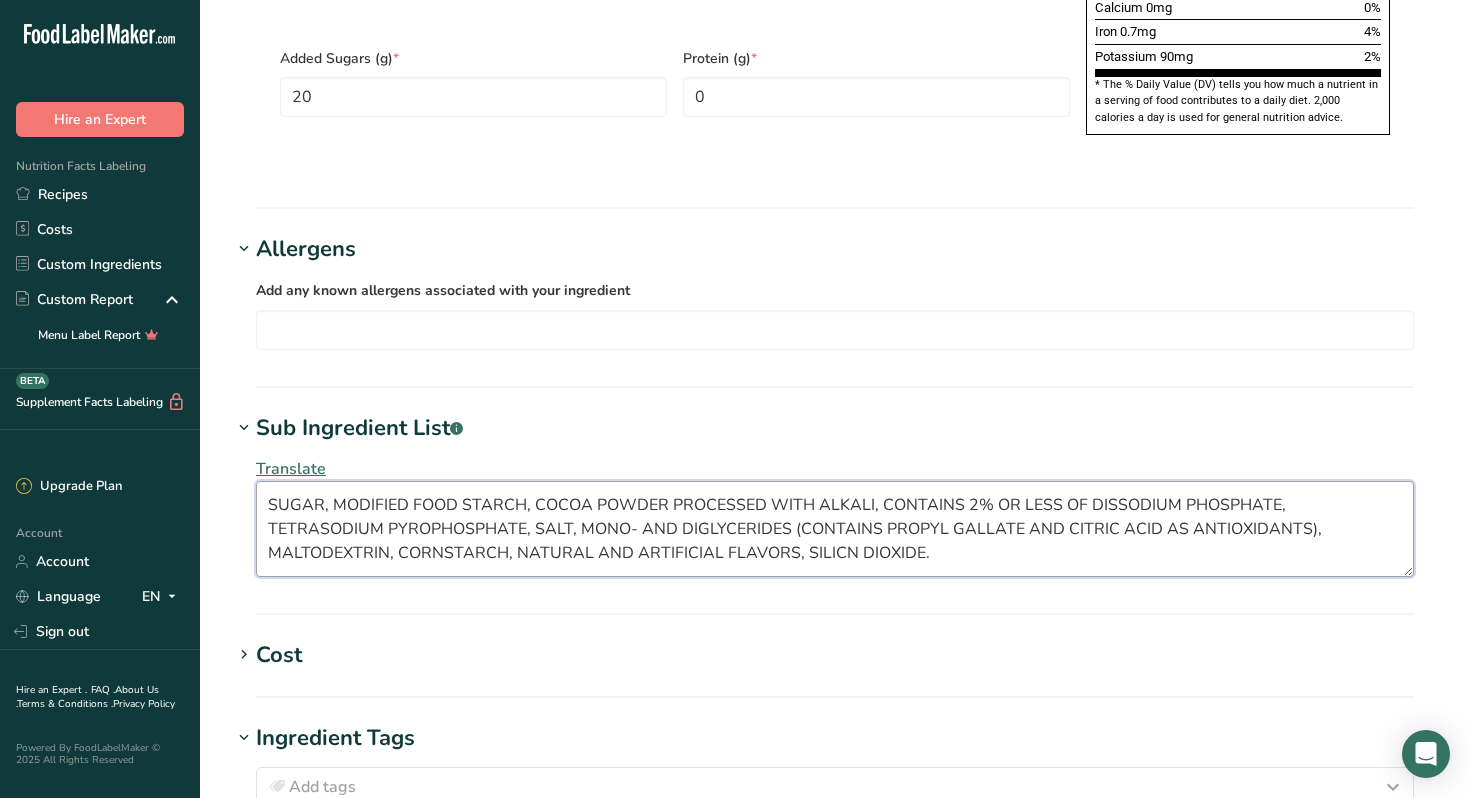 click on "SUGAR,  MODIFIED FOOD STARCH, COCOA POWDER PROCESSED WITH ALKALI, CONTAINS 2% OR LESS OF DISSODIUM PHOSPHATE, TETRASODIUM PYROPHOSPHATE, SALT, MONO- AND DIGLYCERIDES (CONTAINS PROPYL GALLATE AND CITRIC ACID AS ANTIOXIDANTS), MALTODEXTRIN, CORNSTARCH, NATURAL AND ARTIFICIAL FLAVORS, SILICN DIOXIDE." at bounding box center [835, 529] 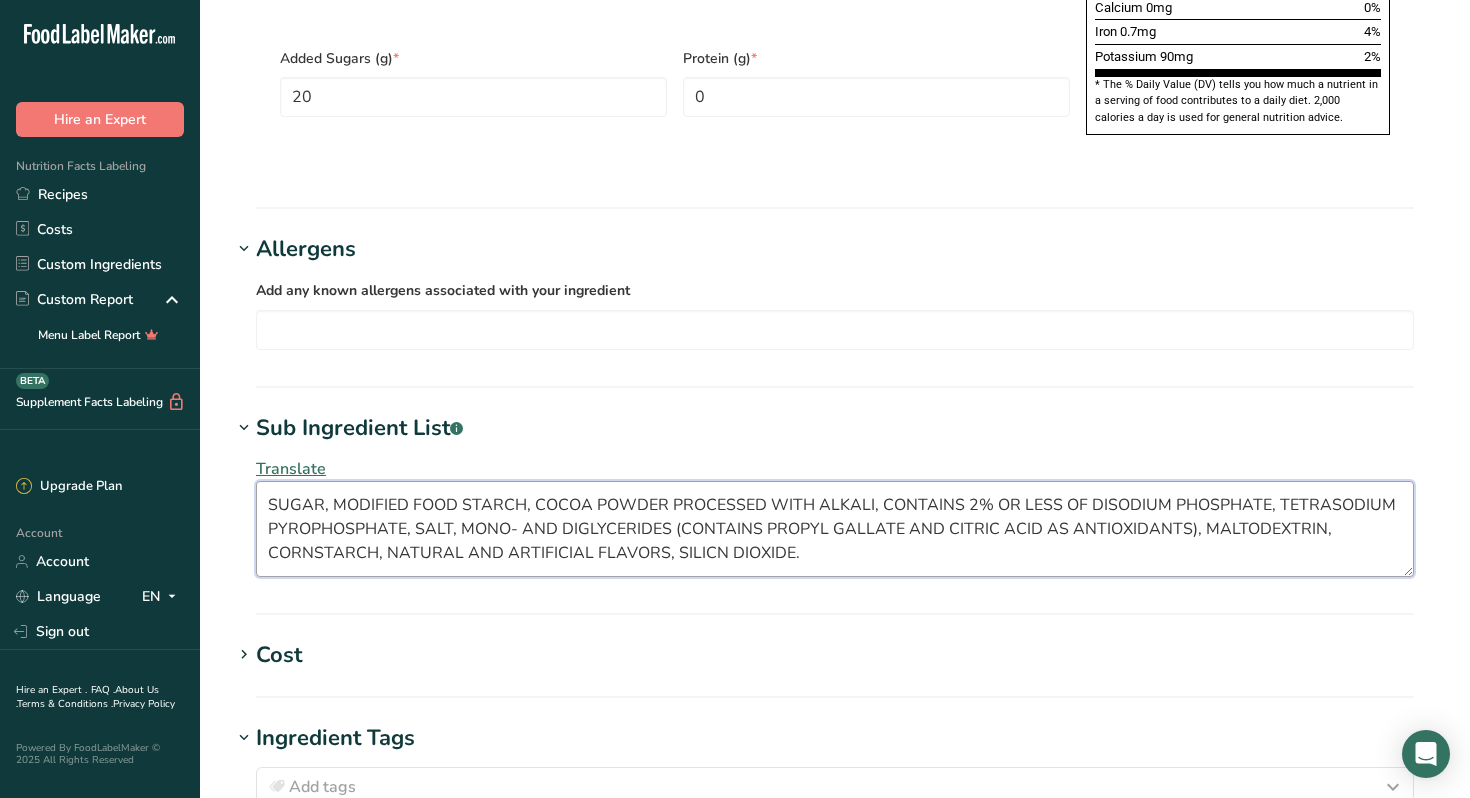 type on "SUGAR,  MODIFIED FOOD STARCH, COCOA POWDER PROCESSED WITH ALKALI, CONTAINS 2% OR LESS OF DISODIUM PHOSPHATE, TETRASODIUM PYROPHOSPHATE, SALT, MONO- AND DIGLYCERIDES (CONTAINS PROPYL GALLATE AND CITRIC ACID AS ANTIOXIDANTS), MALTODEXTRIN, CORNSTARCH, NATURAL AND ARTIFICIAL FLAVORS, SILICN DIOXIDE." 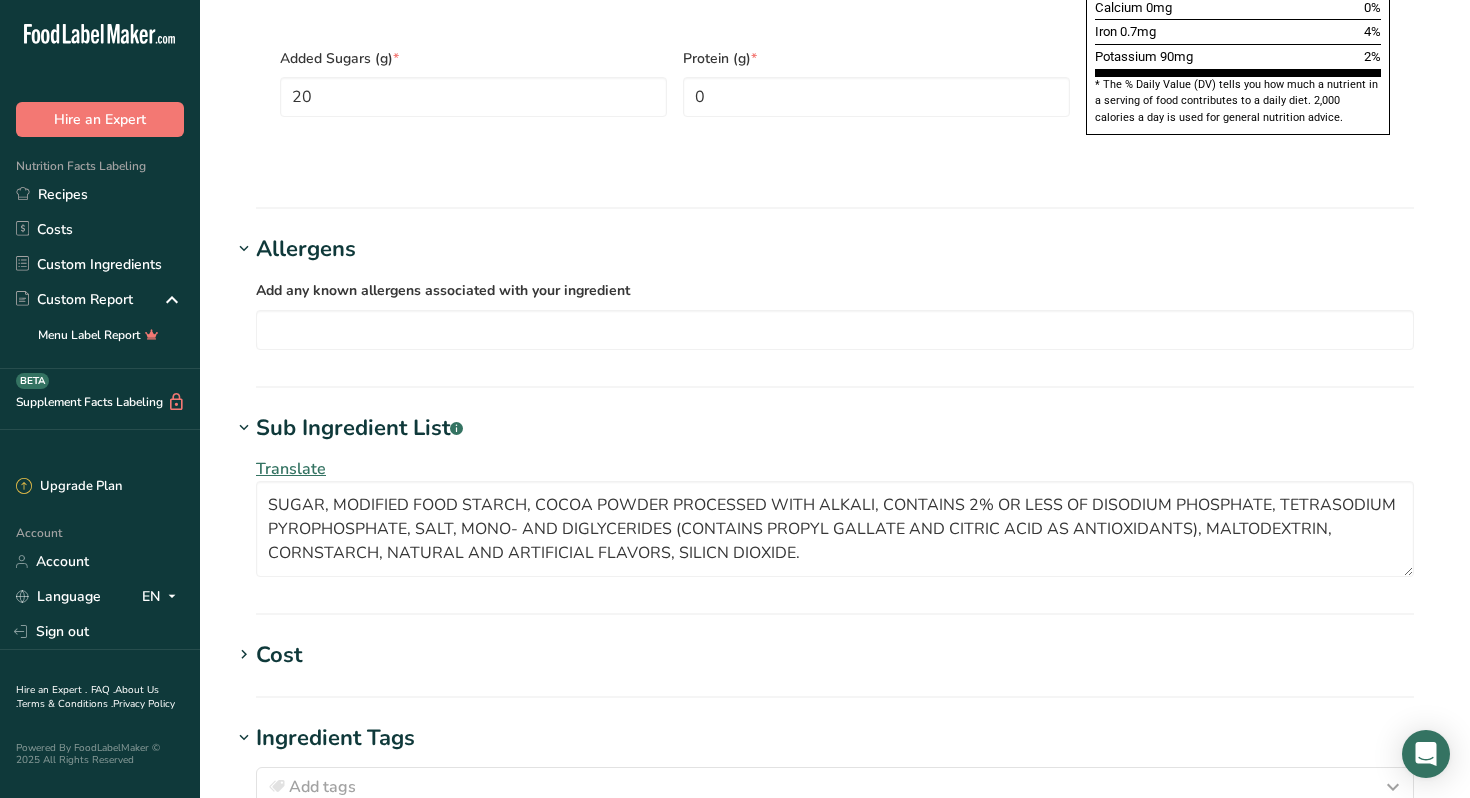 drag, startPoint x: 933, startPoint y: 341, endPoint x: 931, endPoint y: 351, distance: 10.198039 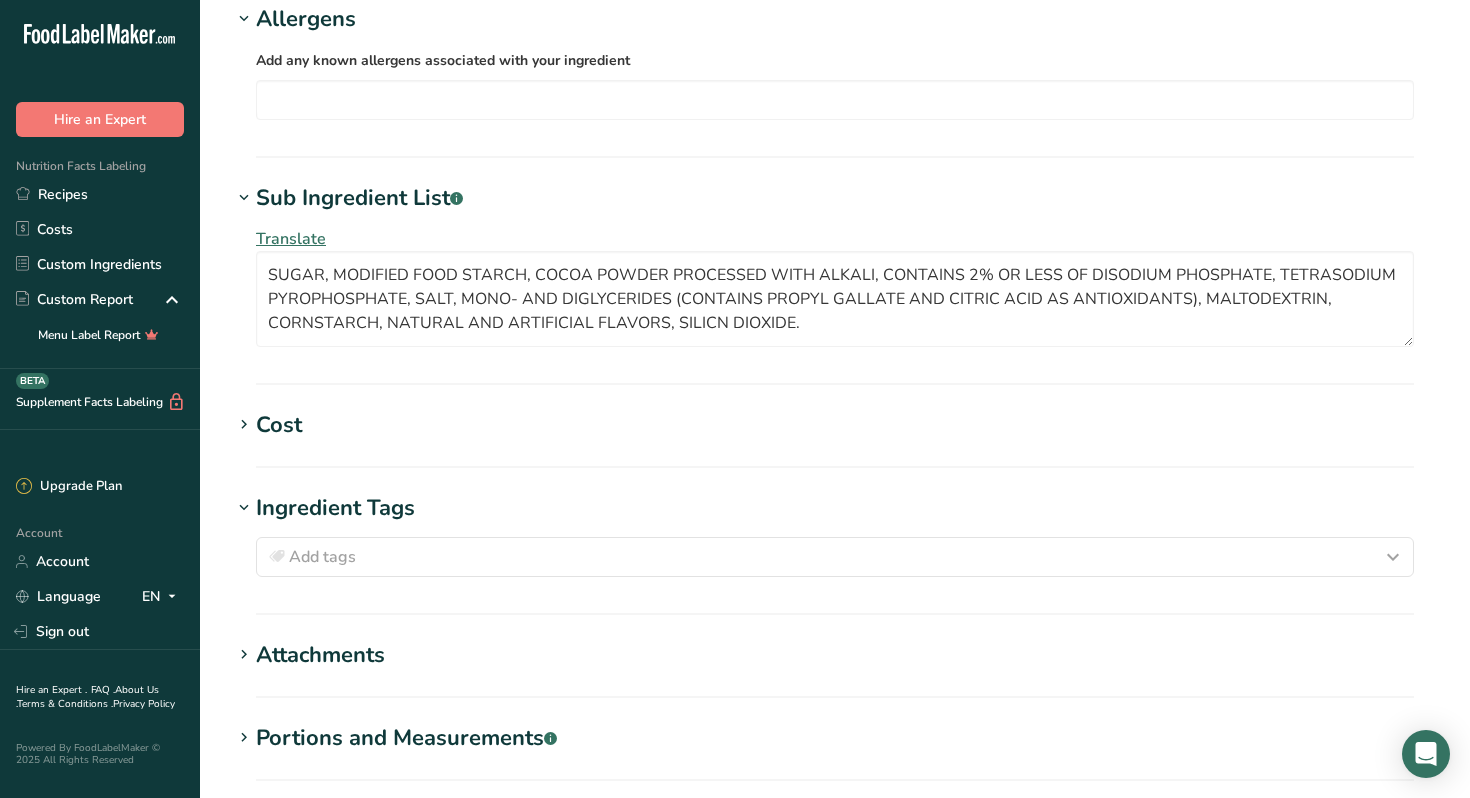 scroll, scrollTop: 1645, scrollLeft: 0, axis: vertical 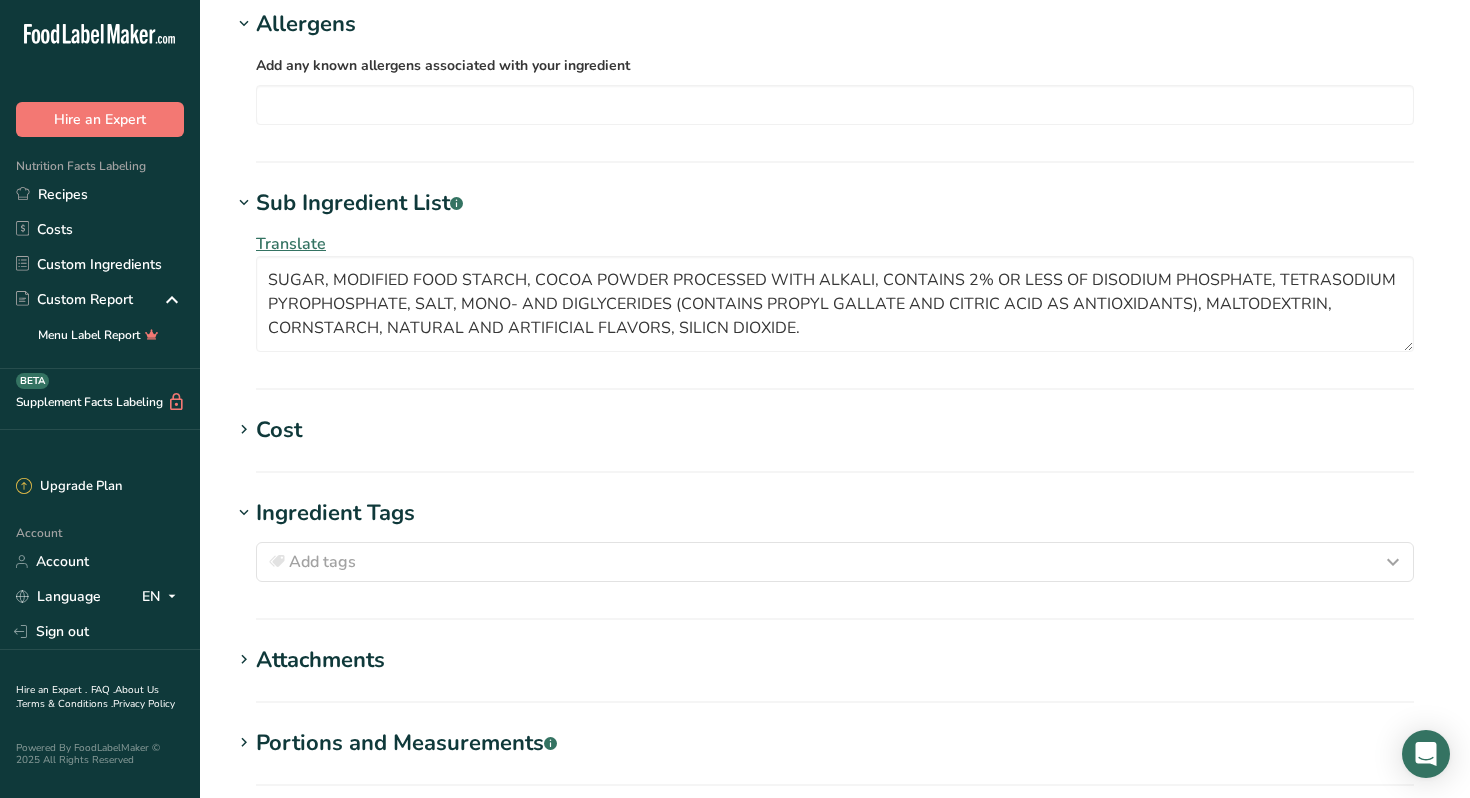 click on "Portions and Measurements
.a-a{fill:#347362;}.b-a{fill:#fff;}" at bounding box center (406, 743) 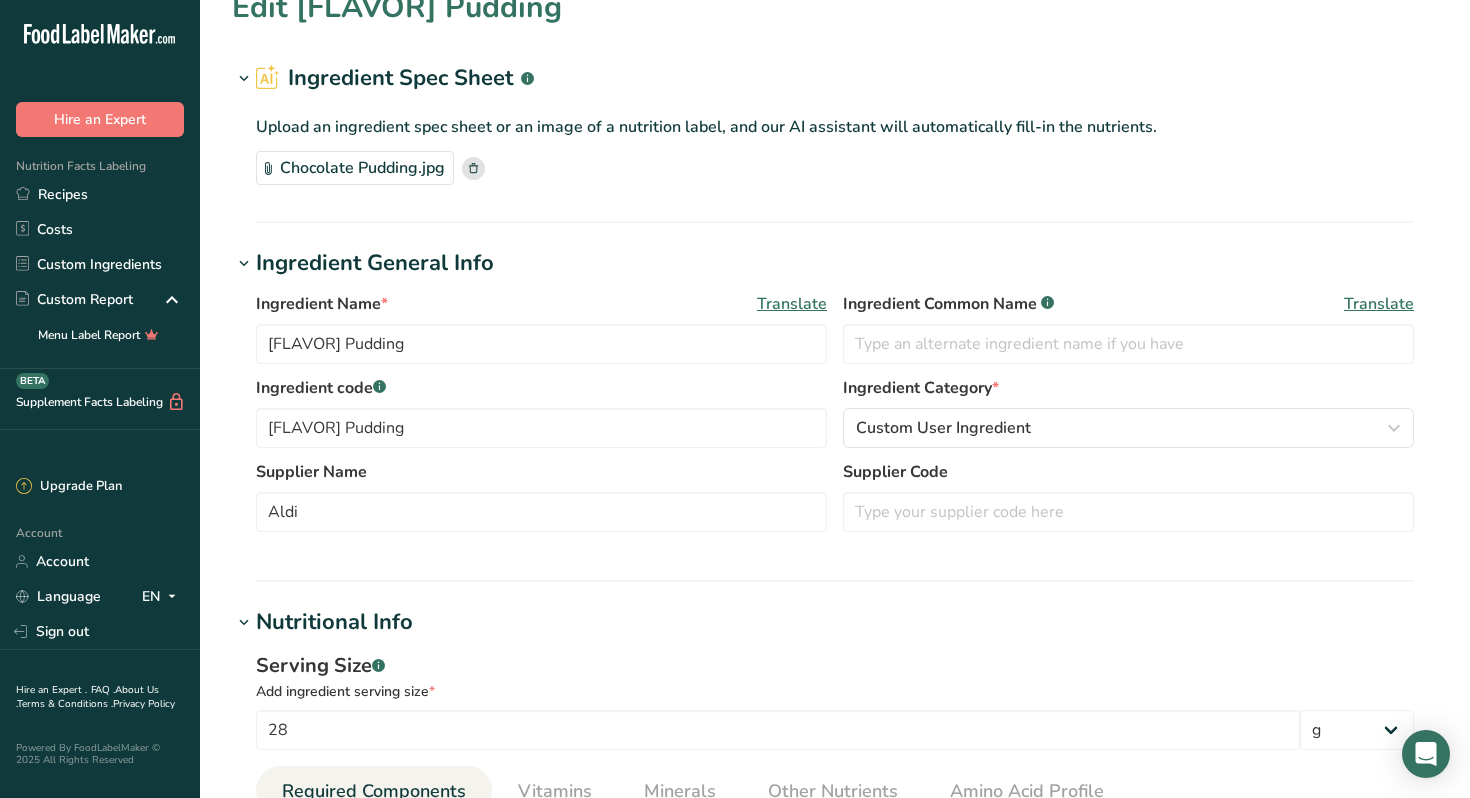 scroll, scrollTop: 0, scrollLeft: 0, axis: both 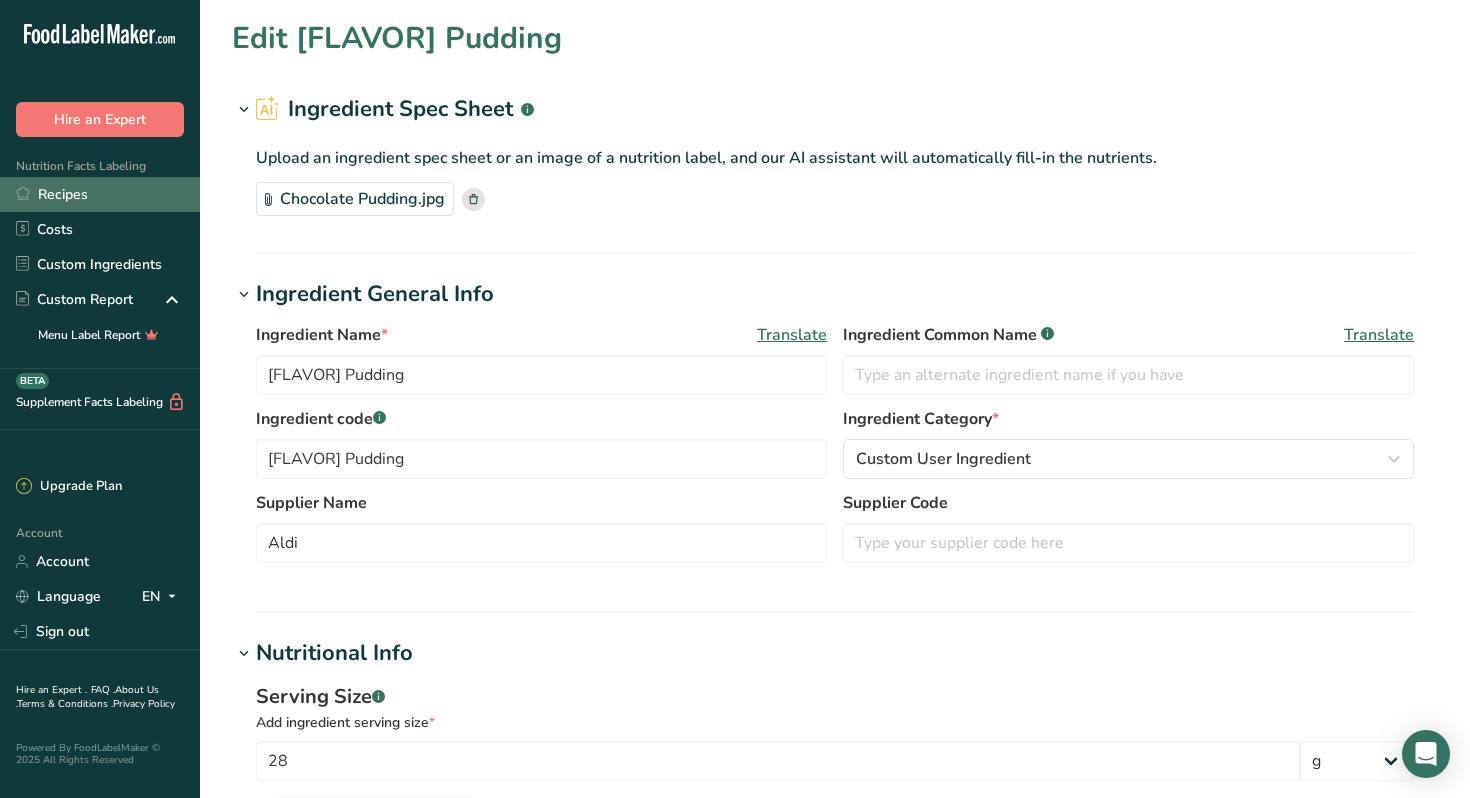 click on "Recipes" at bounding box center (100, 194) 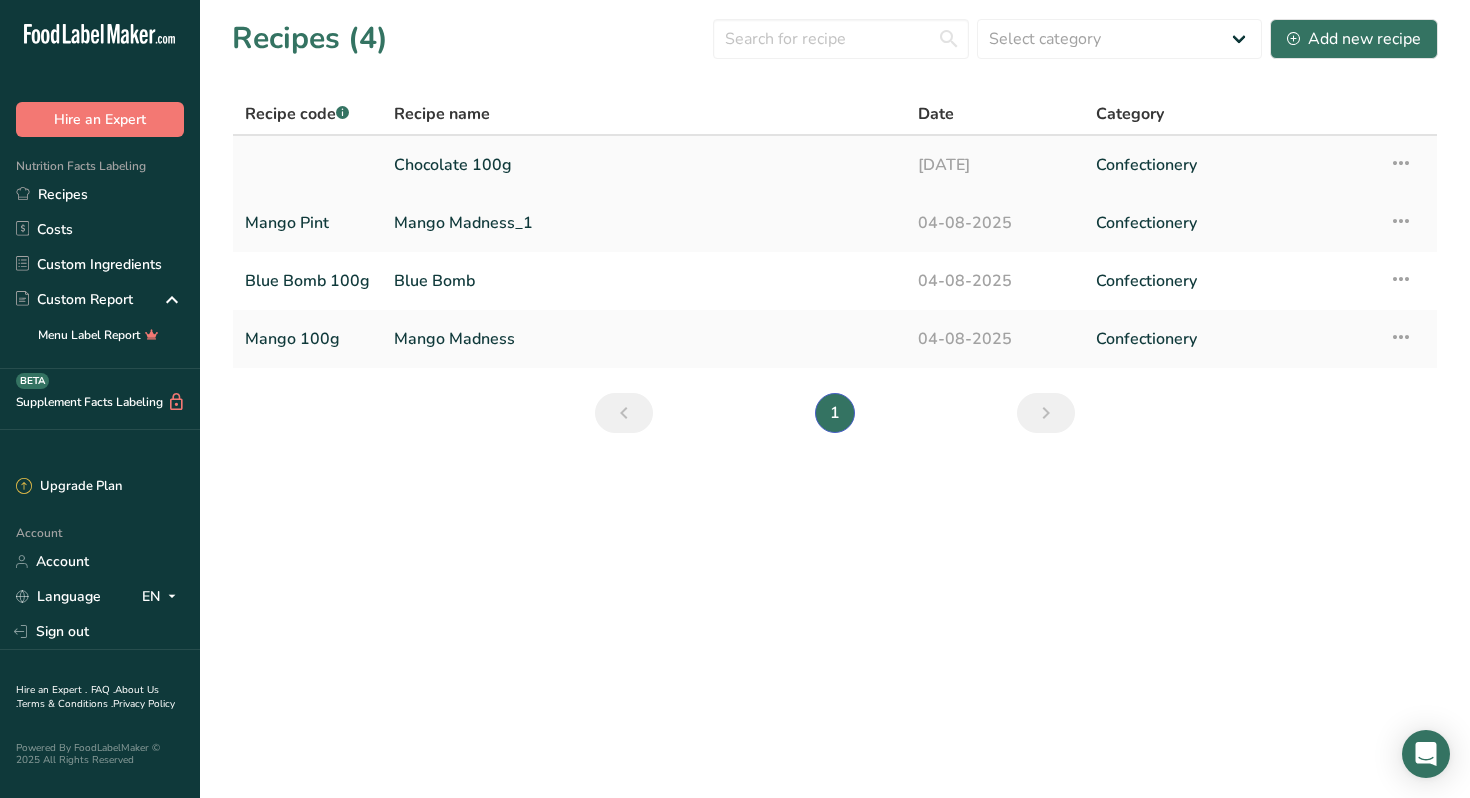 click on "Chocolate 100g" at bounding box center (644, 165) 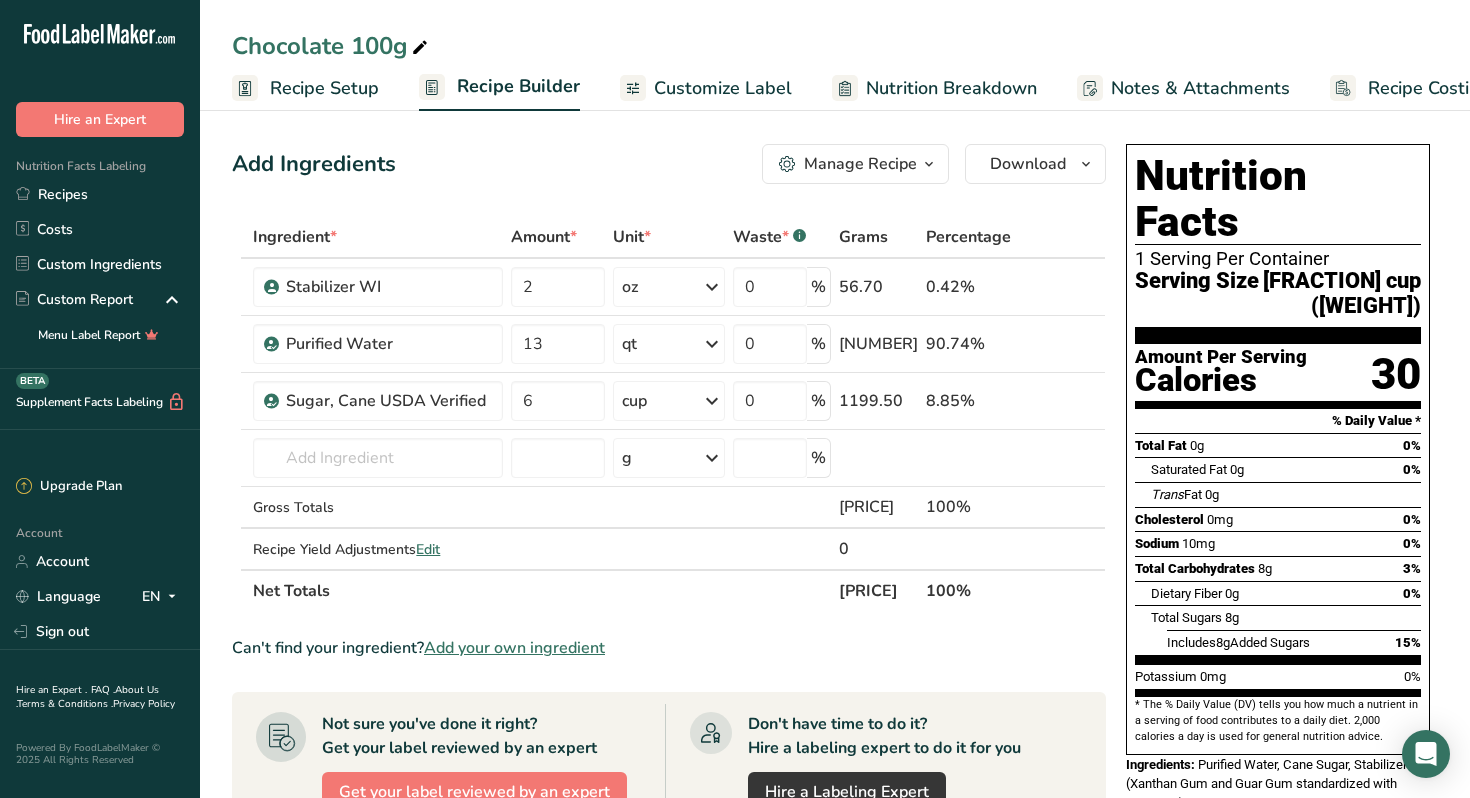 click on "Recipe Setup" at bounding box center (324, 88) 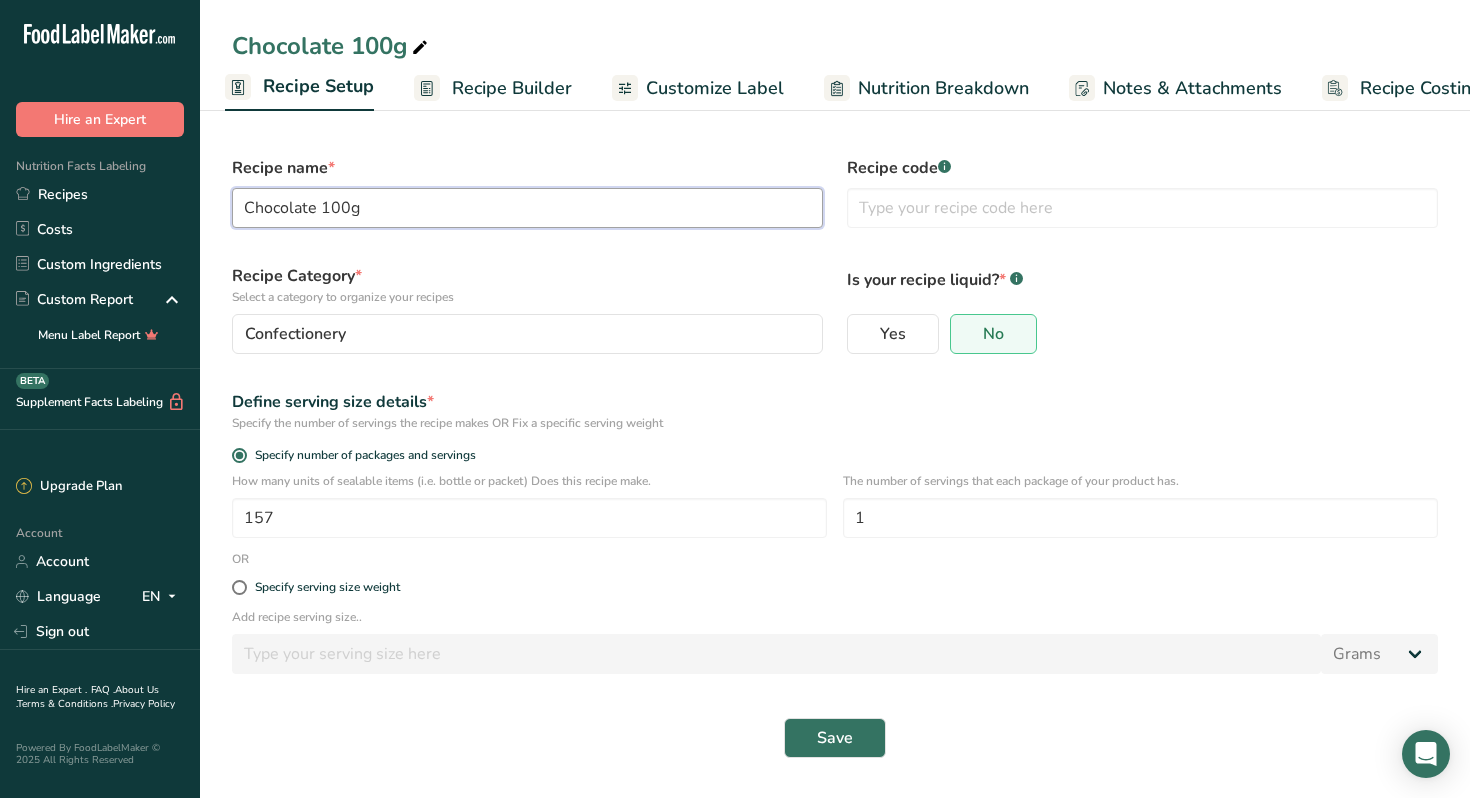 click on "Chocolate 100g" at bounding box center [527, 208] 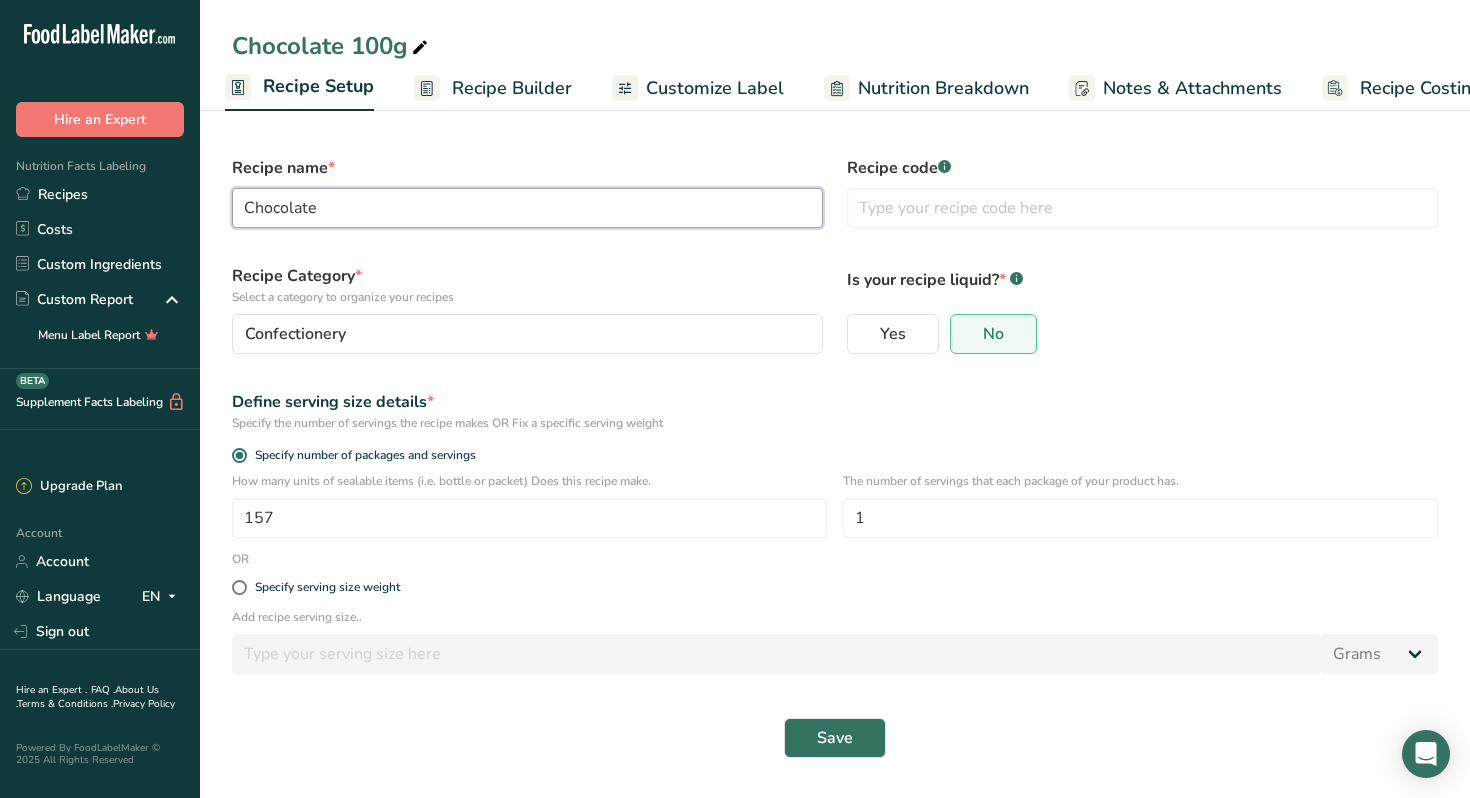 type on "Chocolate" 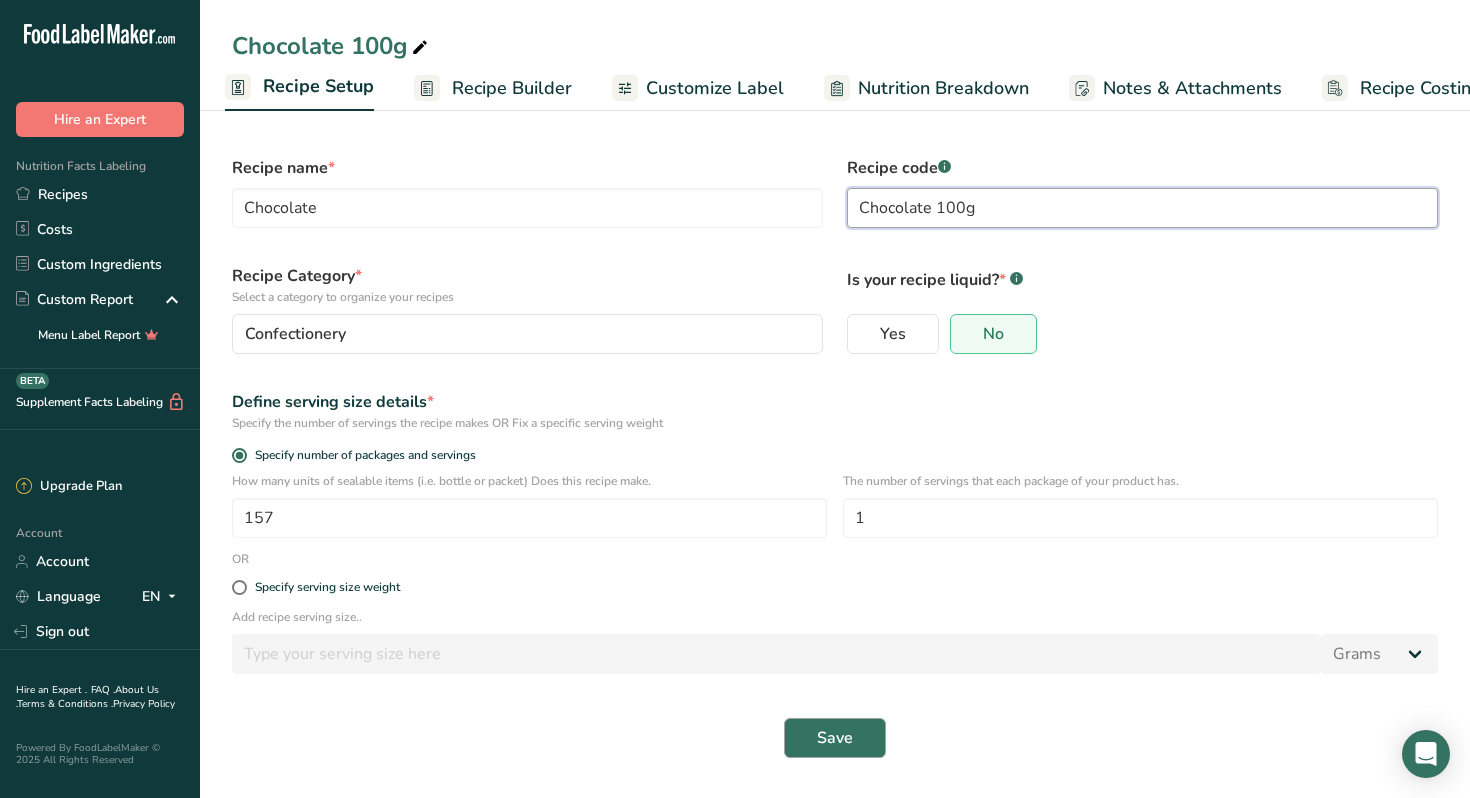 type on "Chocolate 100g" 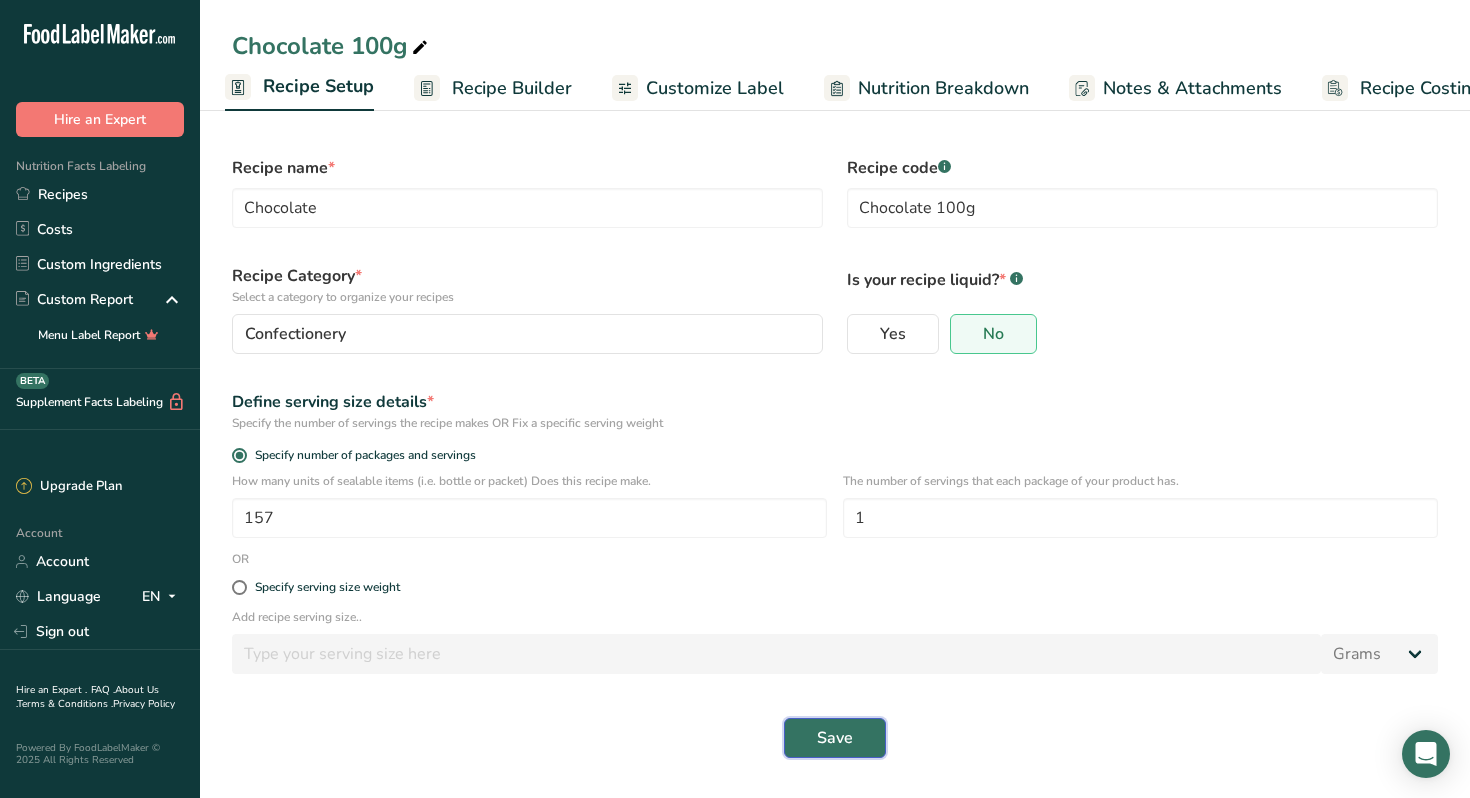 click on "Save" at bounding box center (835, 738) 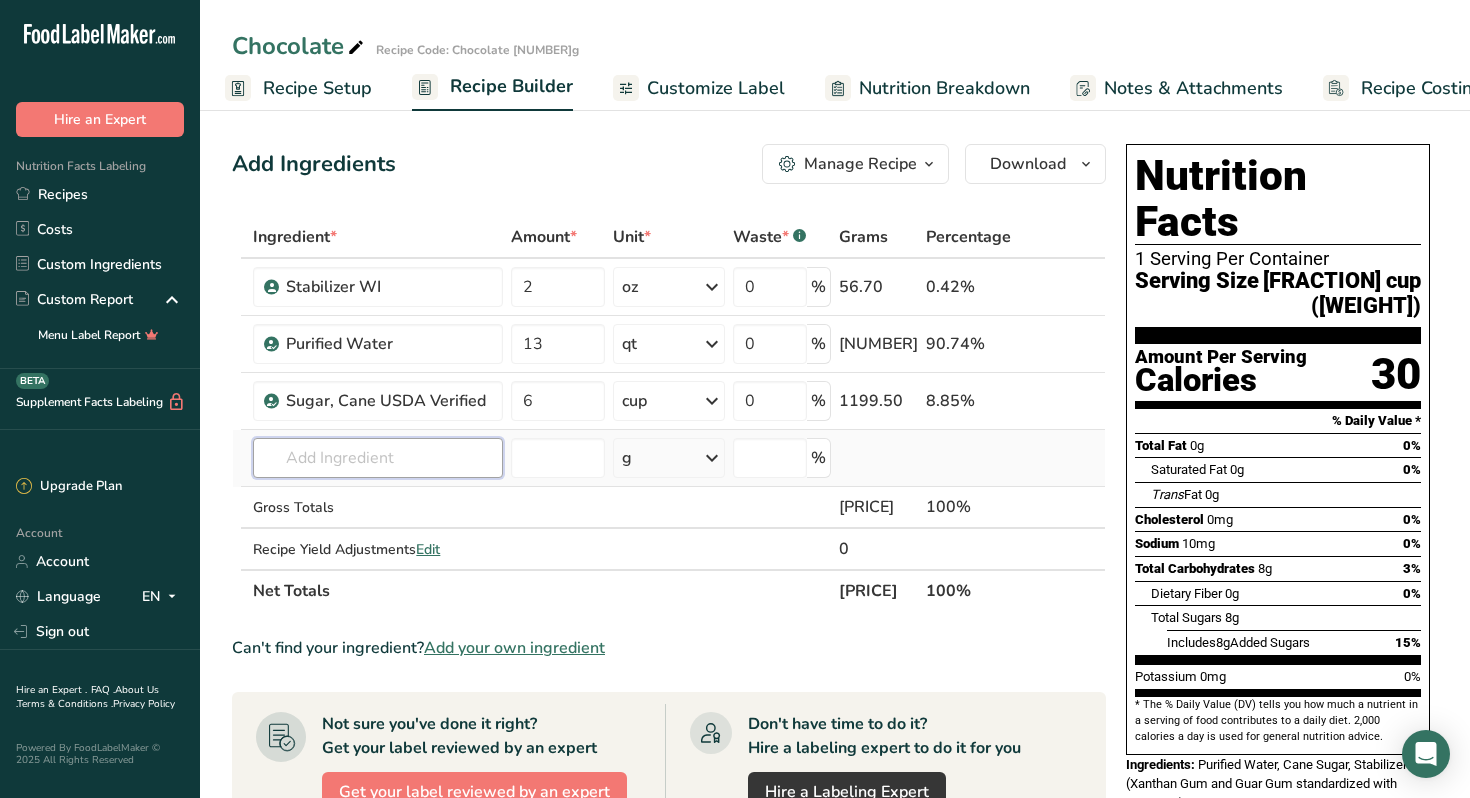 click at bounding box center [377, 458] 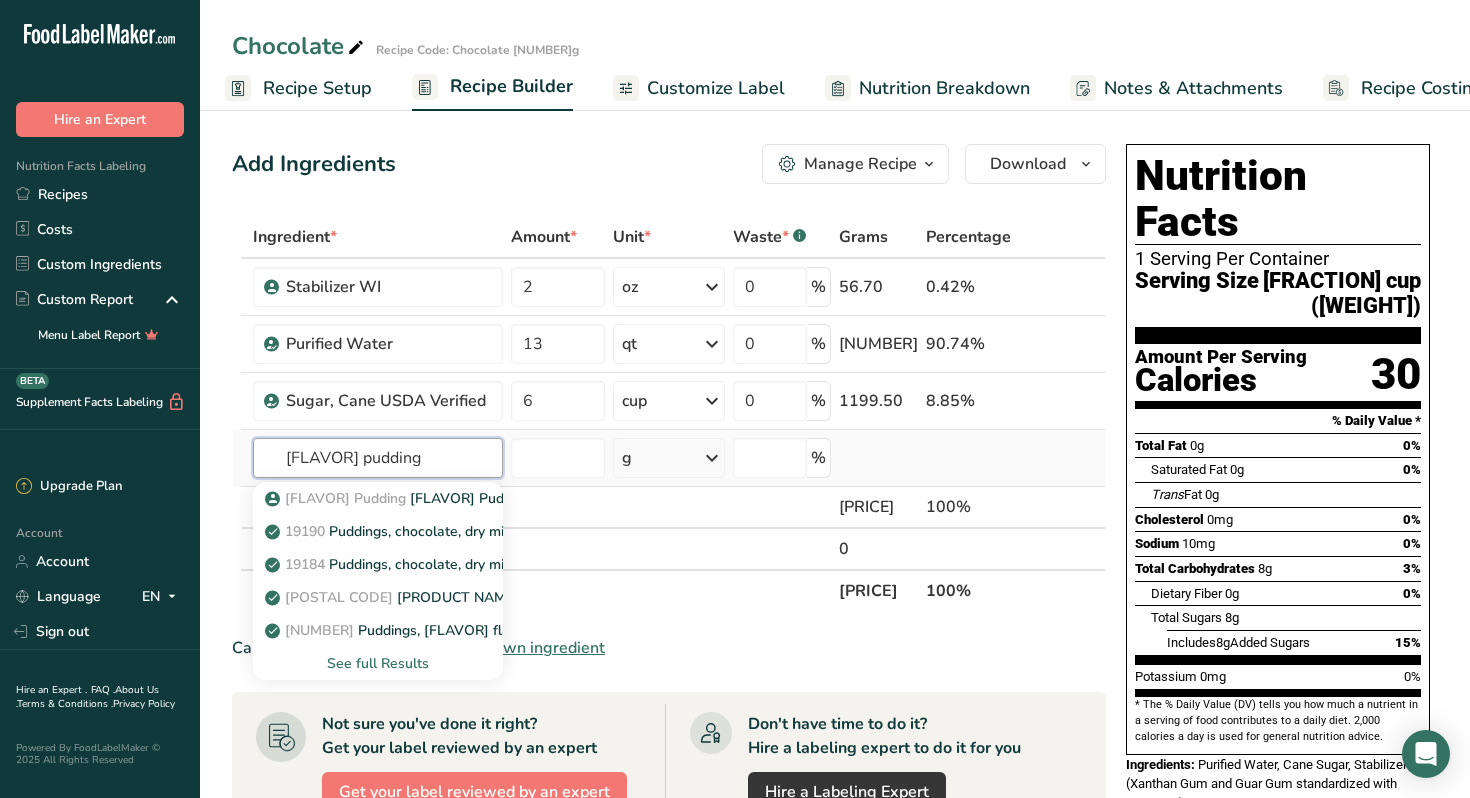 type on "chocolate pudding" 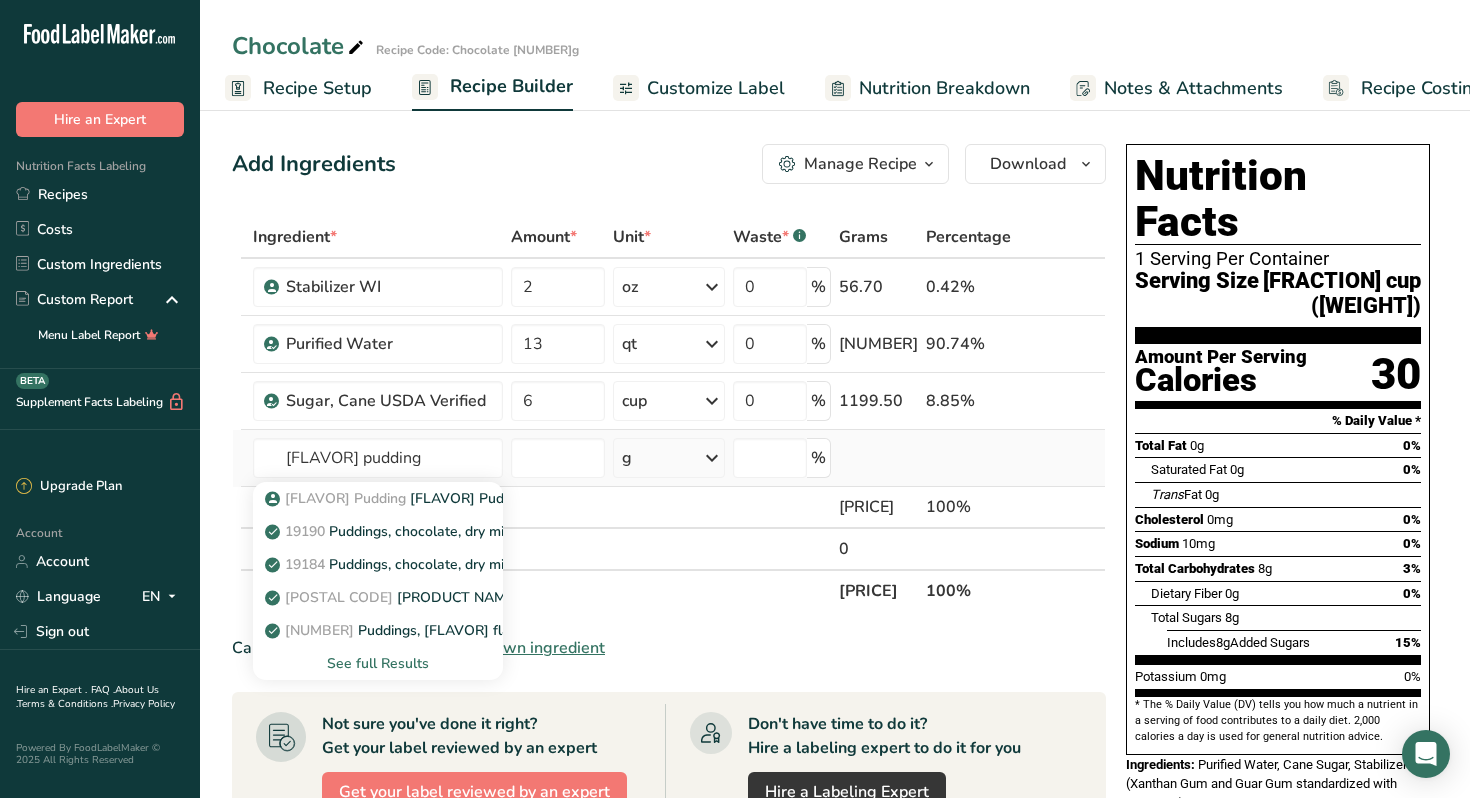 type 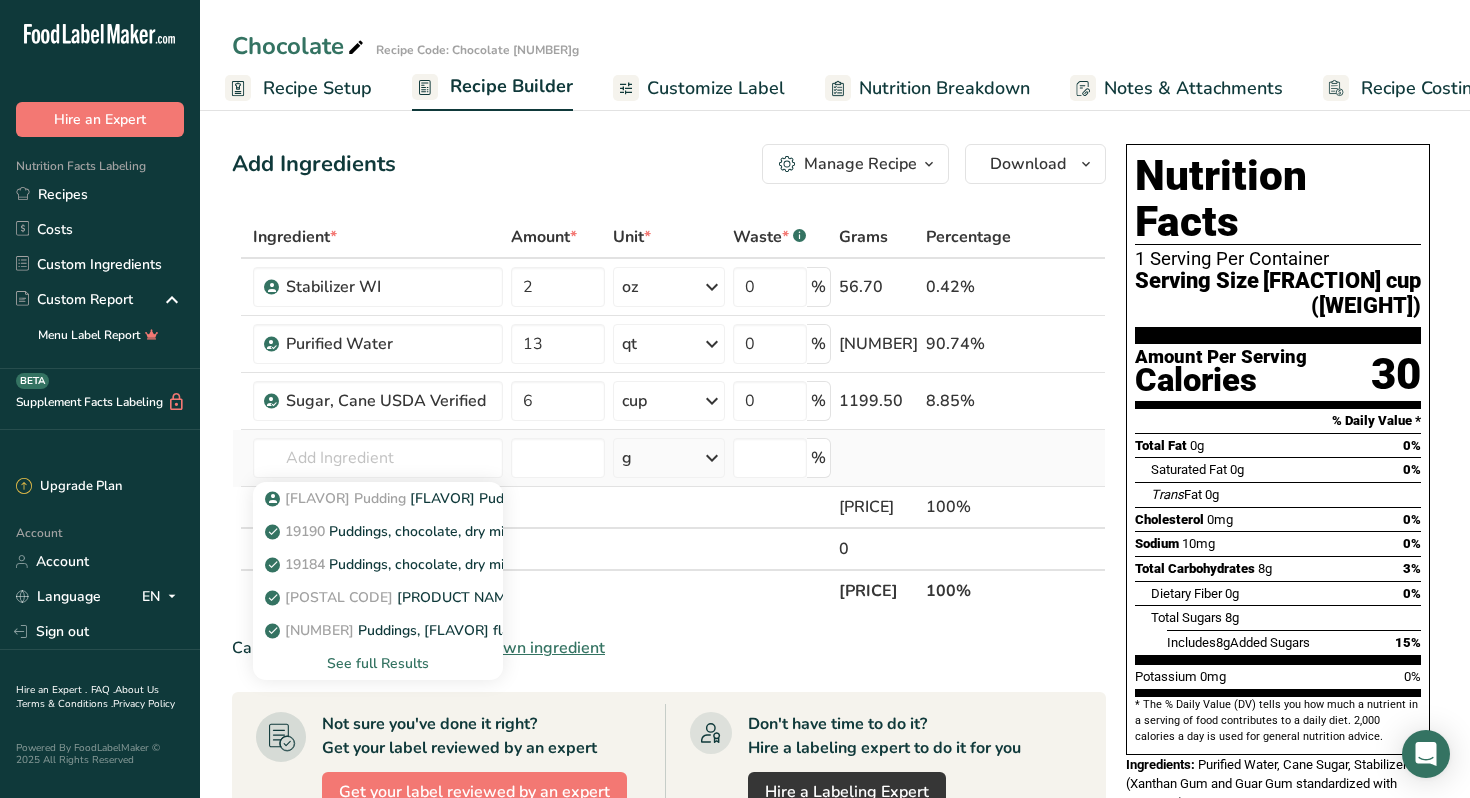 click on "See full Results" at bounding box center (377, 663) 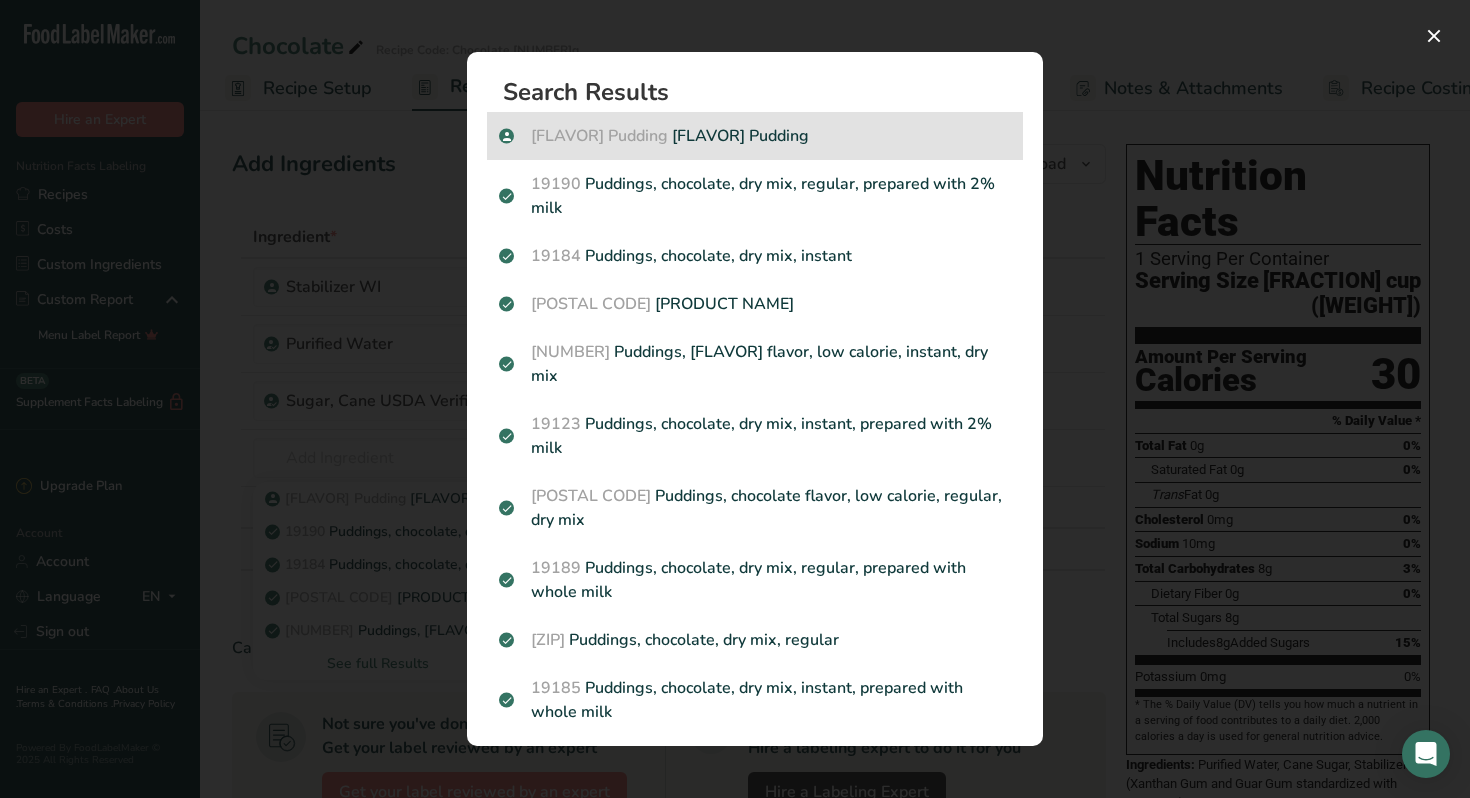 click on "Chocolate Pudding
Chocolate Pudding" at bounding box center (755, 136) 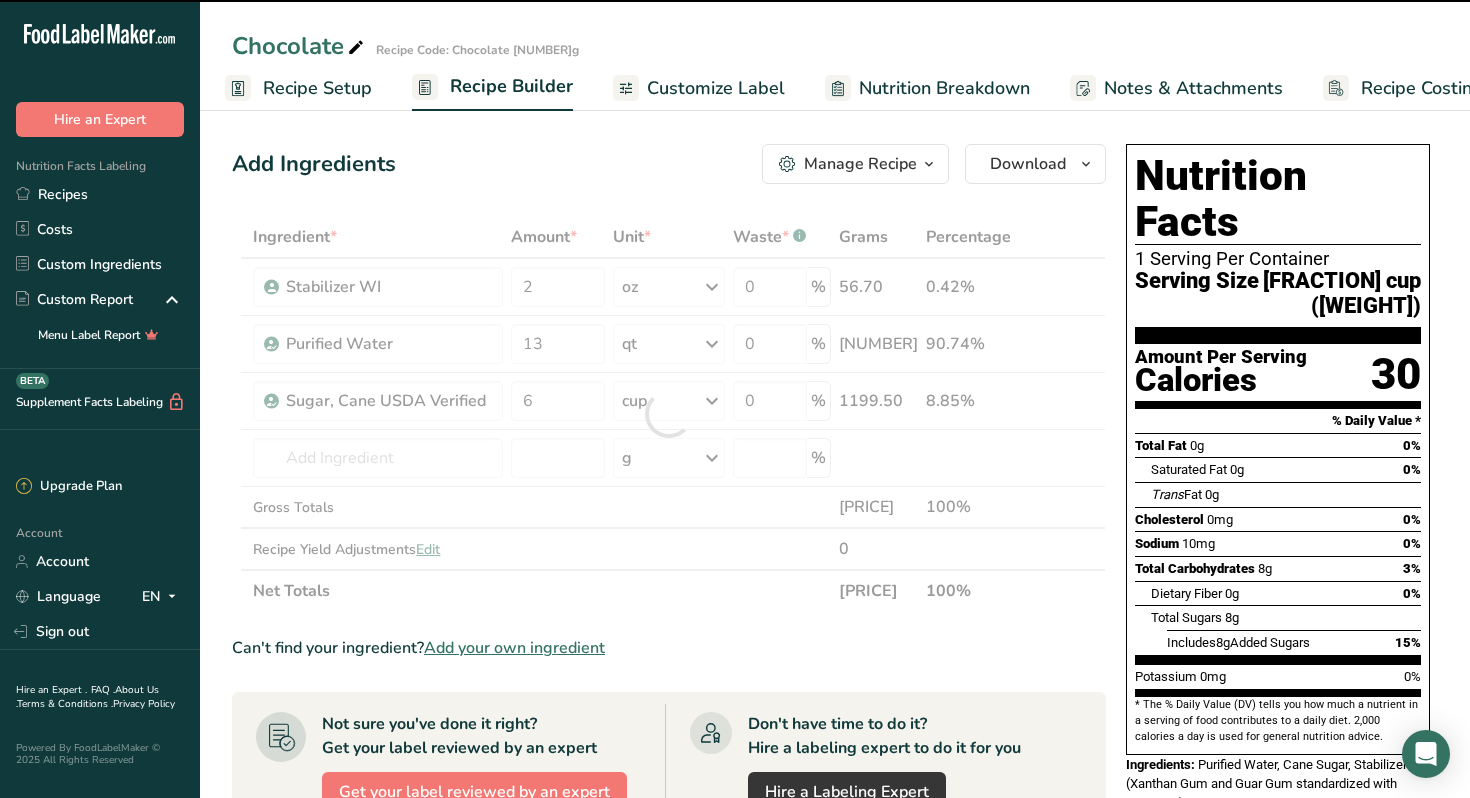 type on "0" 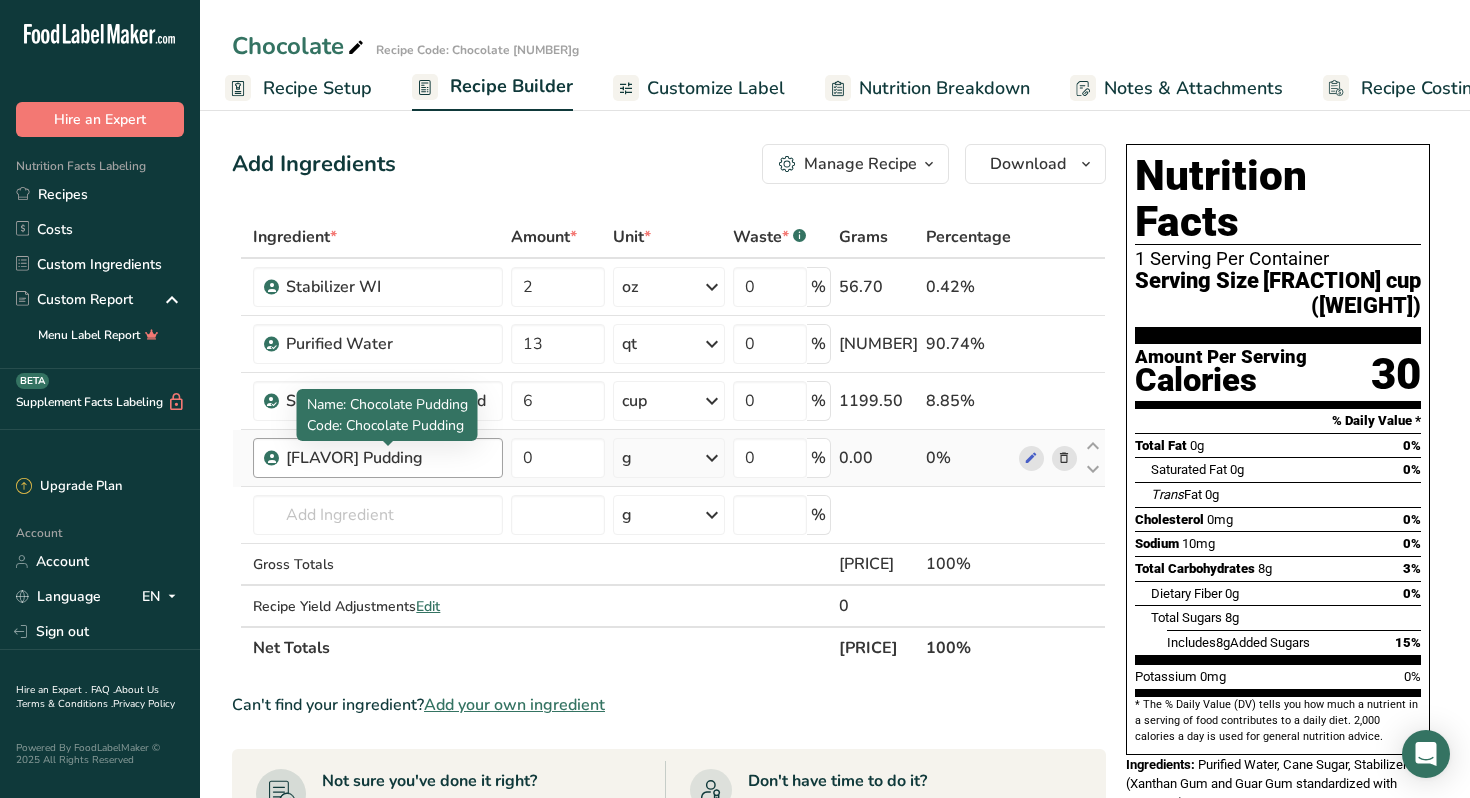 click on "Chocolate Pudding" at bounding box center (388, 458) 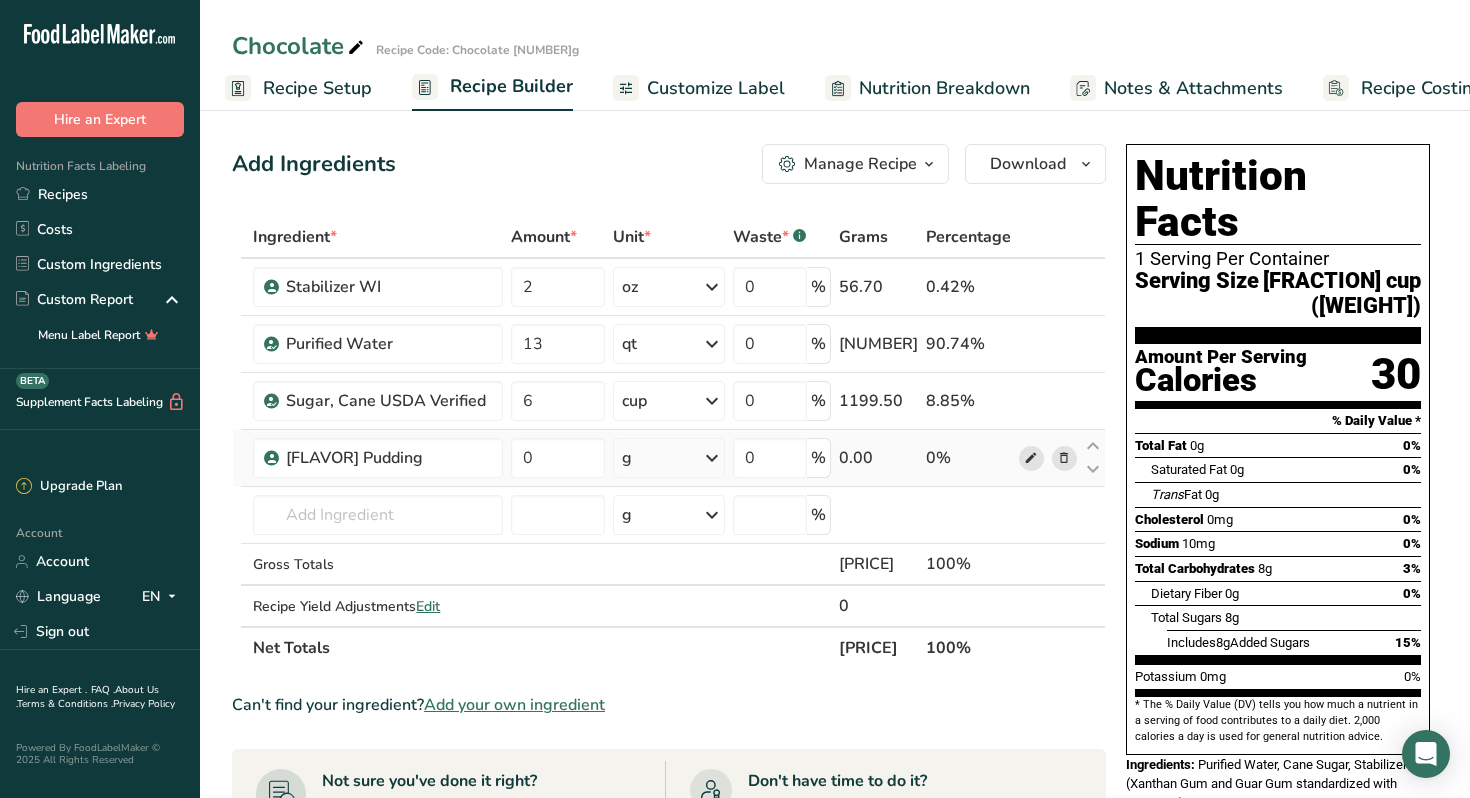 click at bounding box center (1031, 458) 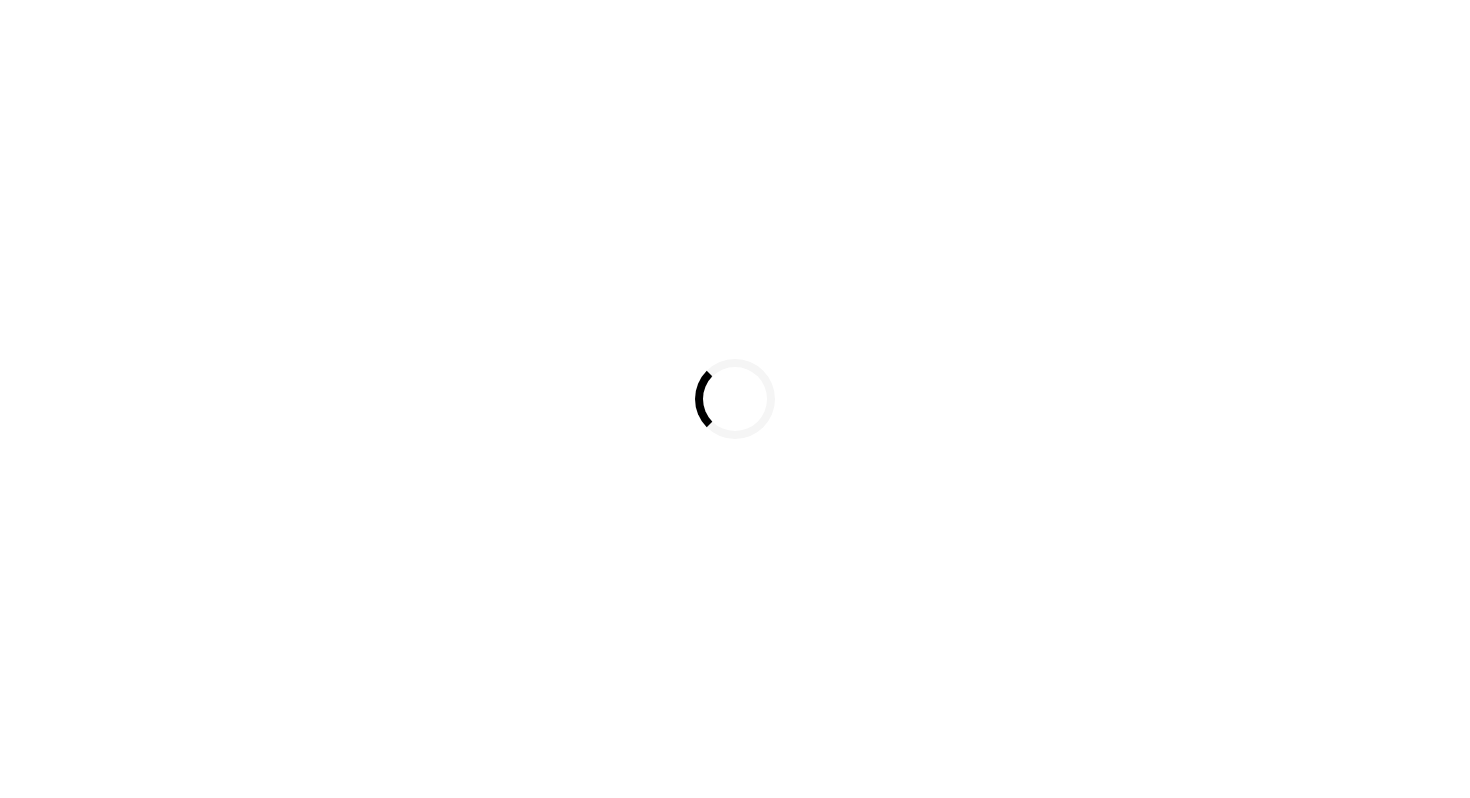 scroll, scrollTop: 0, scrollLeft: 0, axis: both 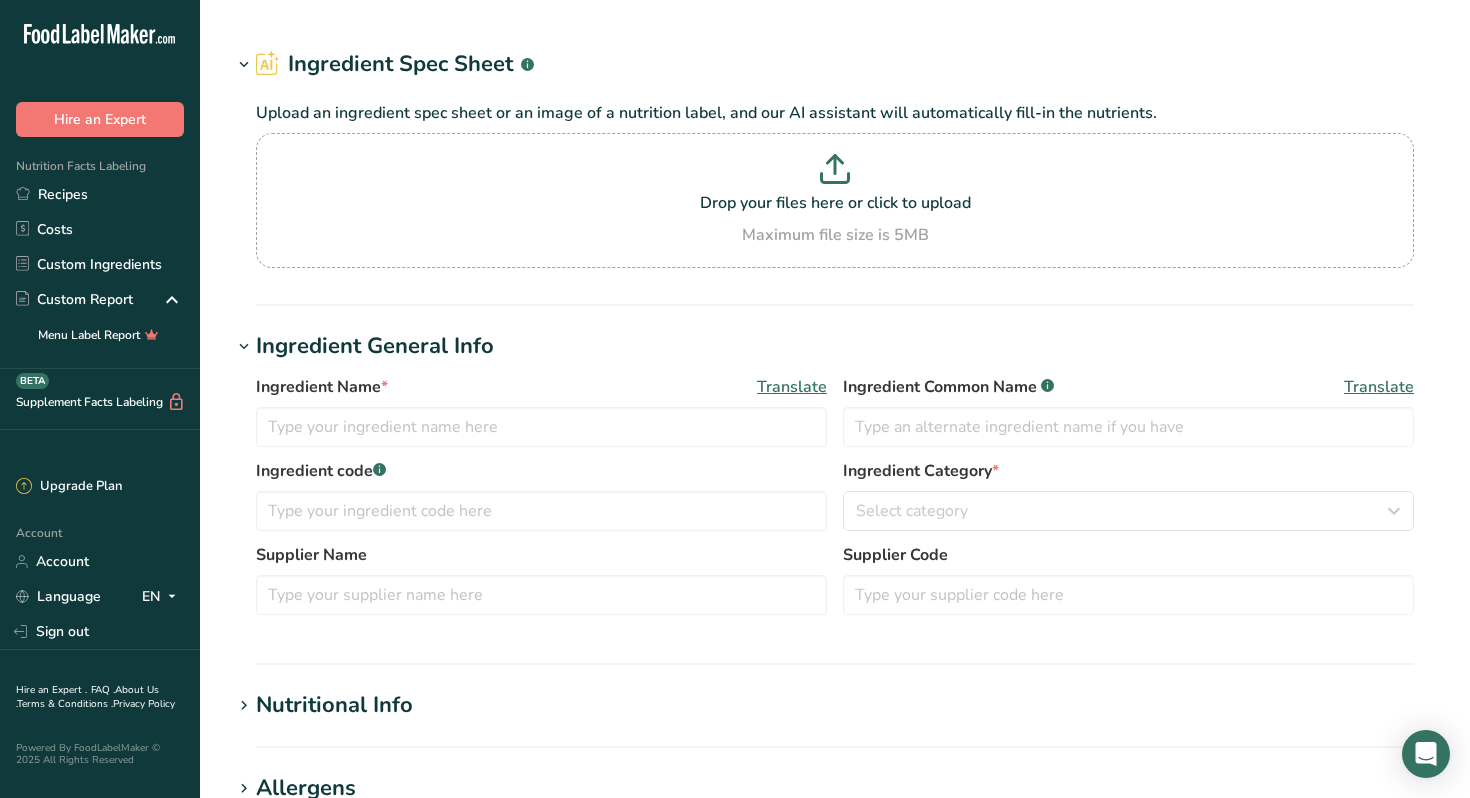 type on "Chocolate Pudding" 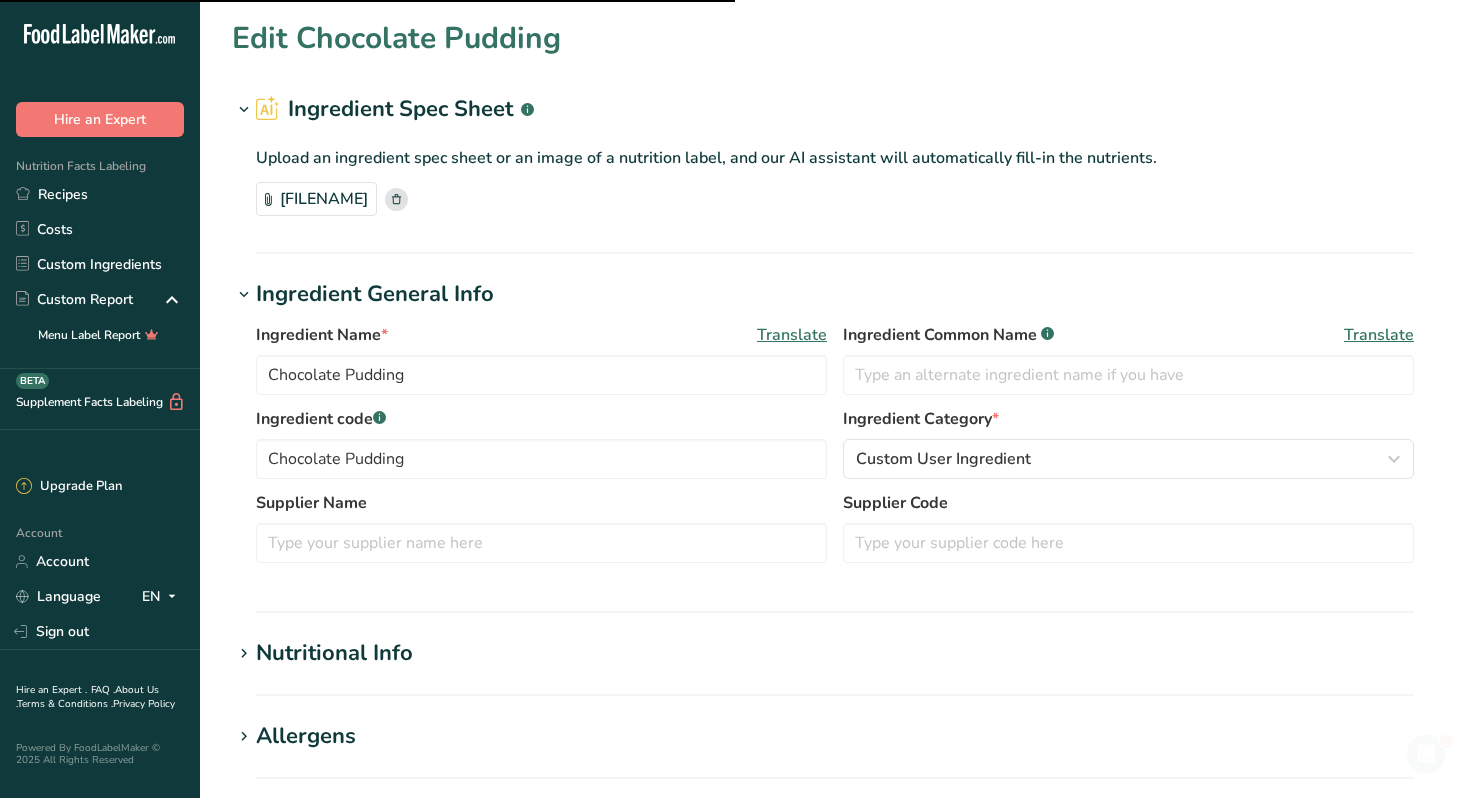 scroll, scrollTop: 0, scrollLeft: 0, axis: both 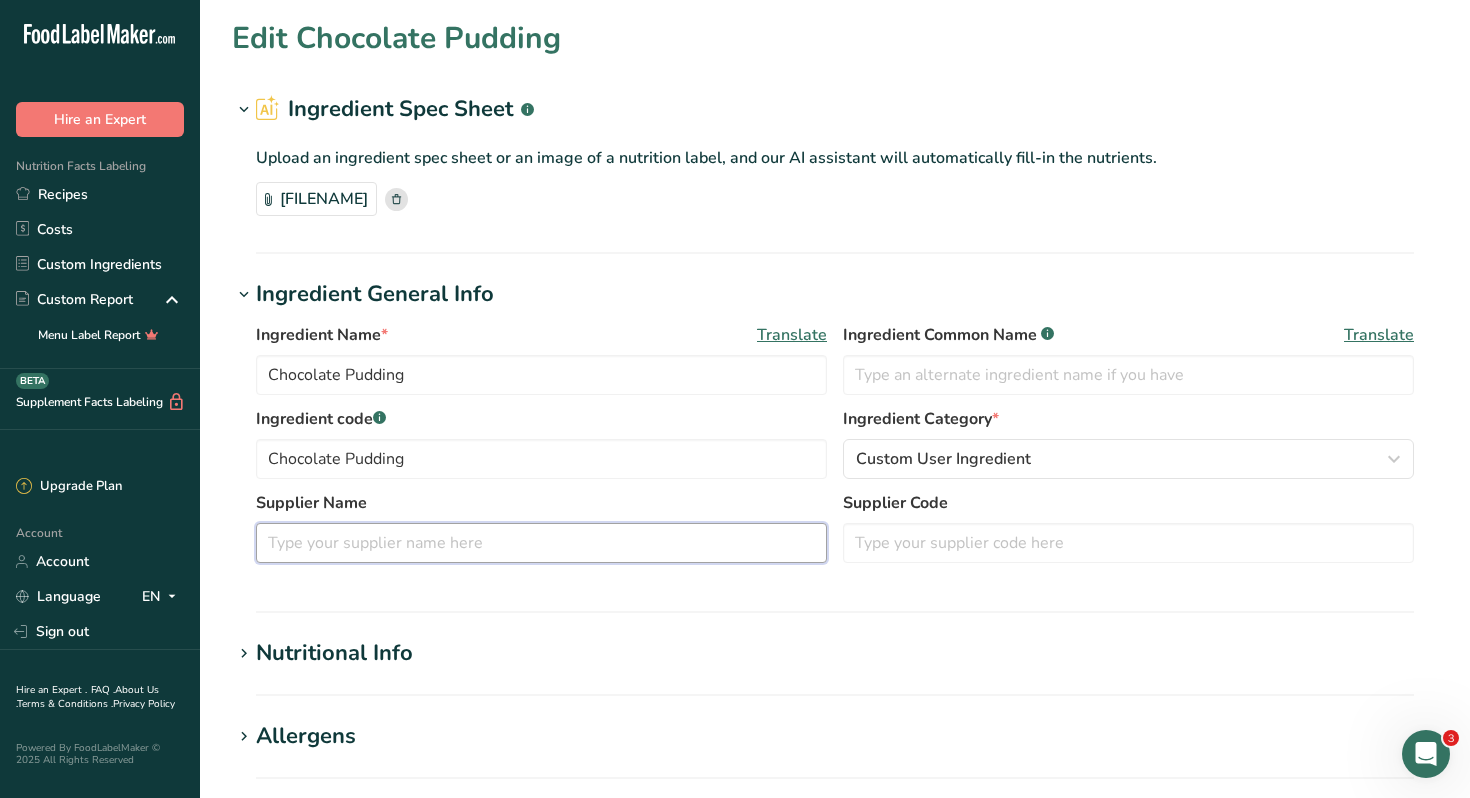 click at bounding box center [541, 543] 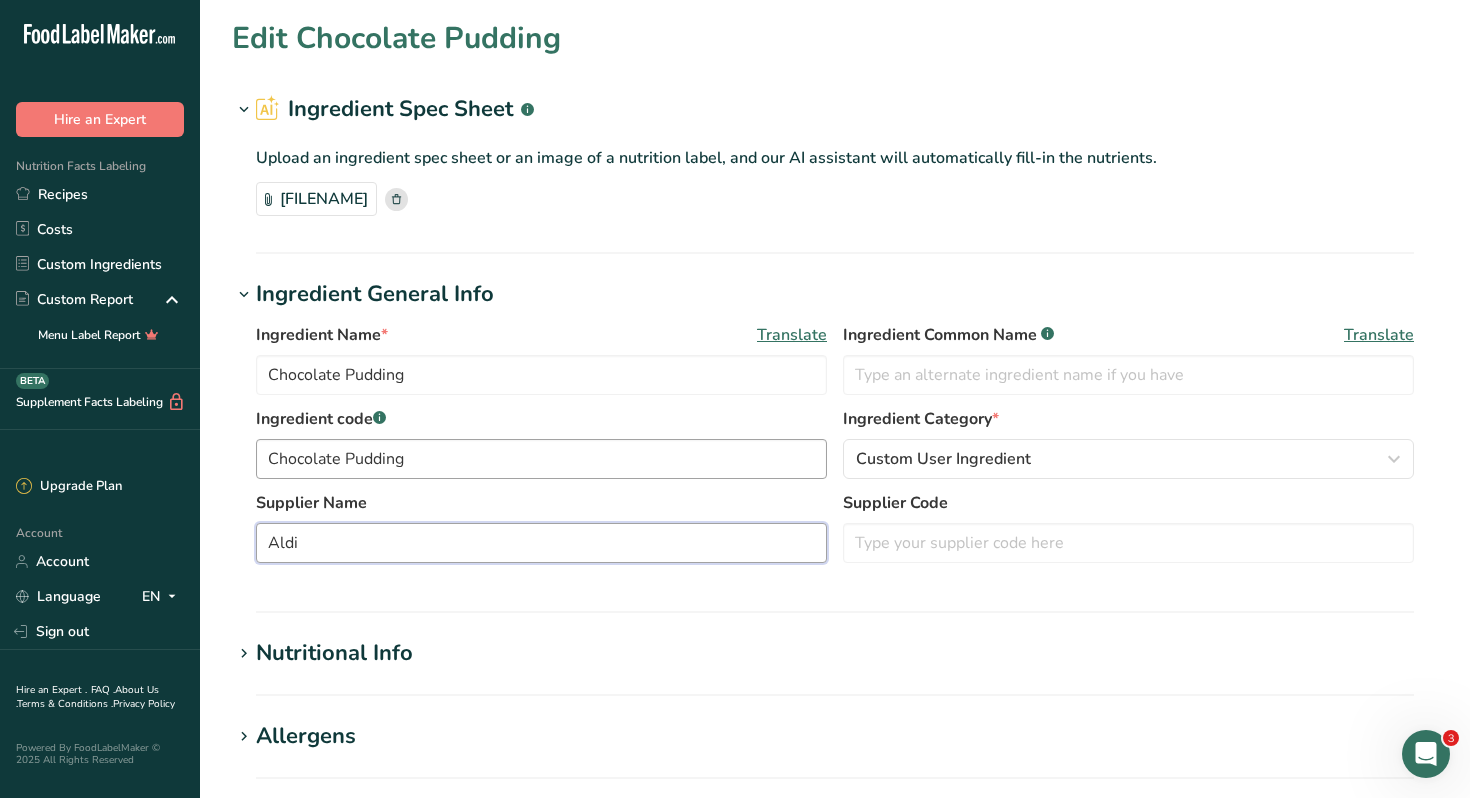 type on "Aldi" 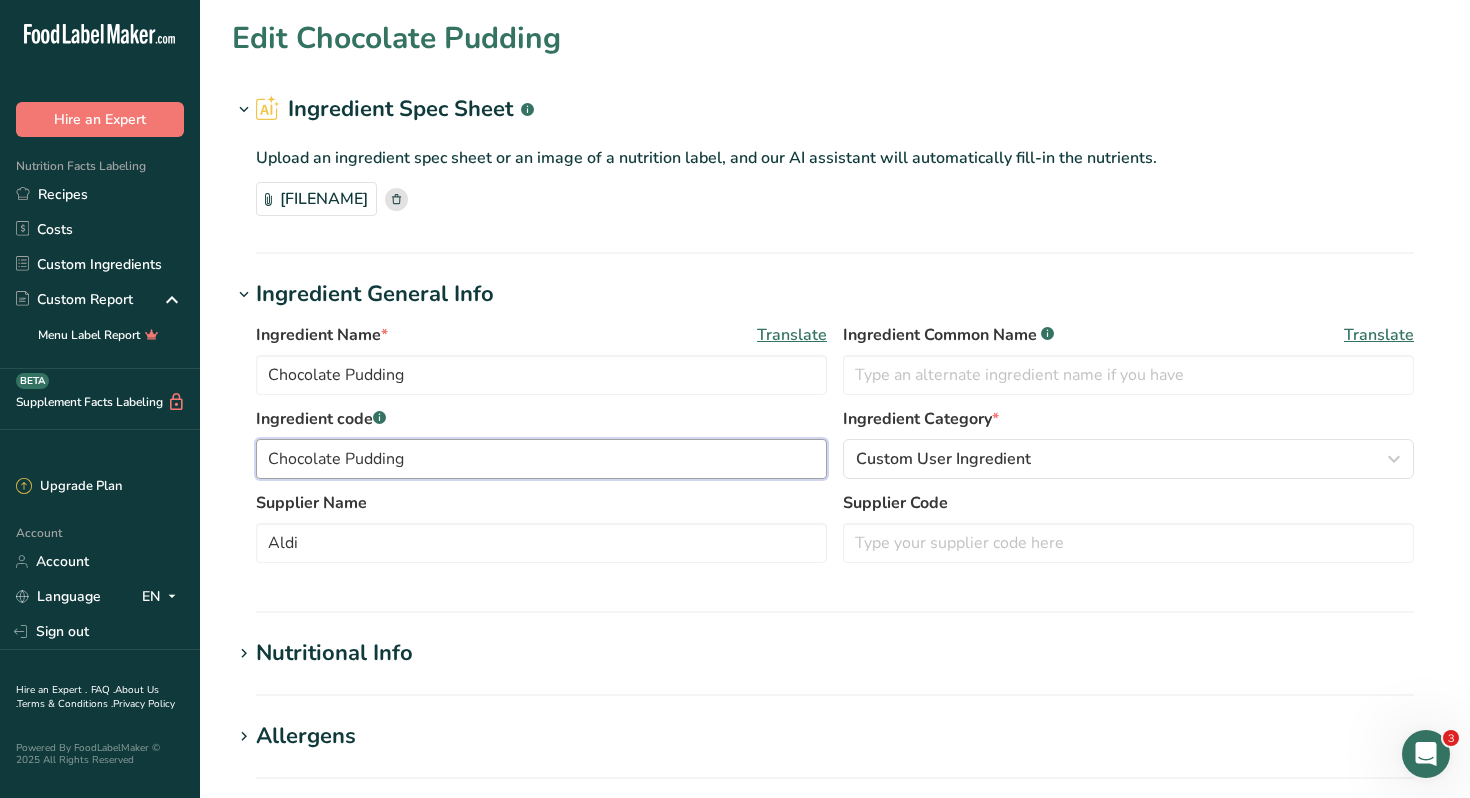 click on "Chocolate Pudding" at bounding box center [541, 459] 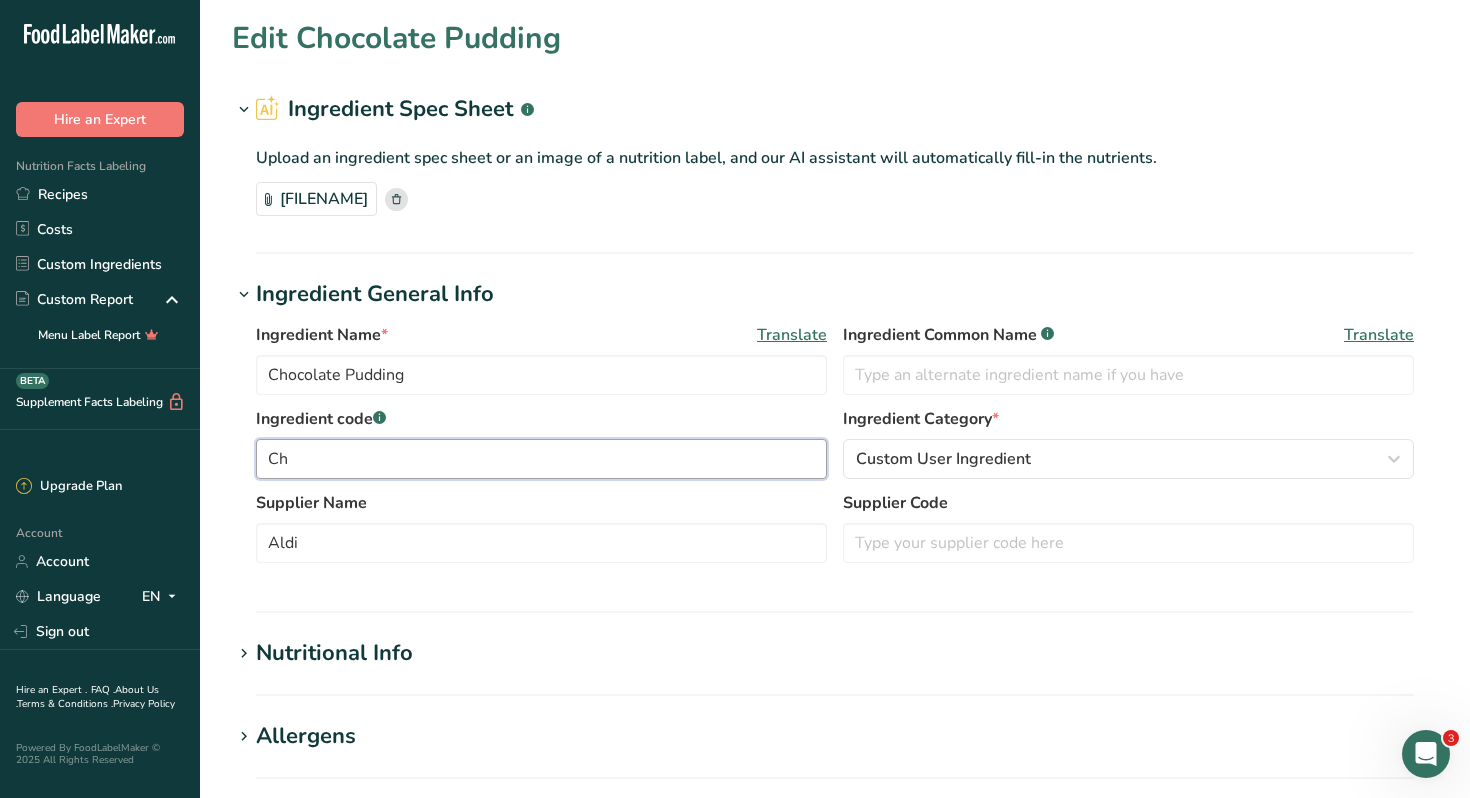 type on "C" 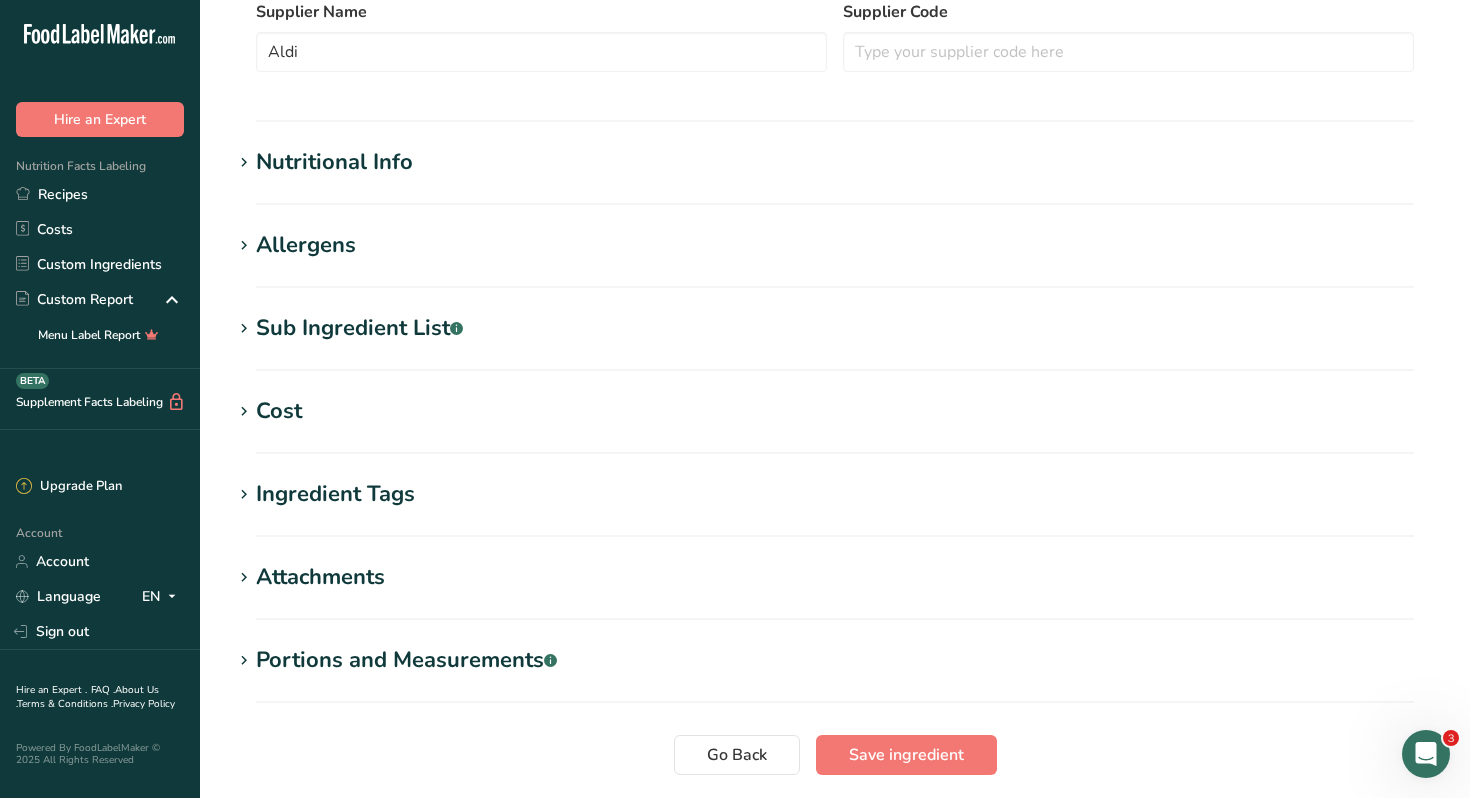 scroll, scrollTop: 638, scrollLeft: 0, axis: vertical 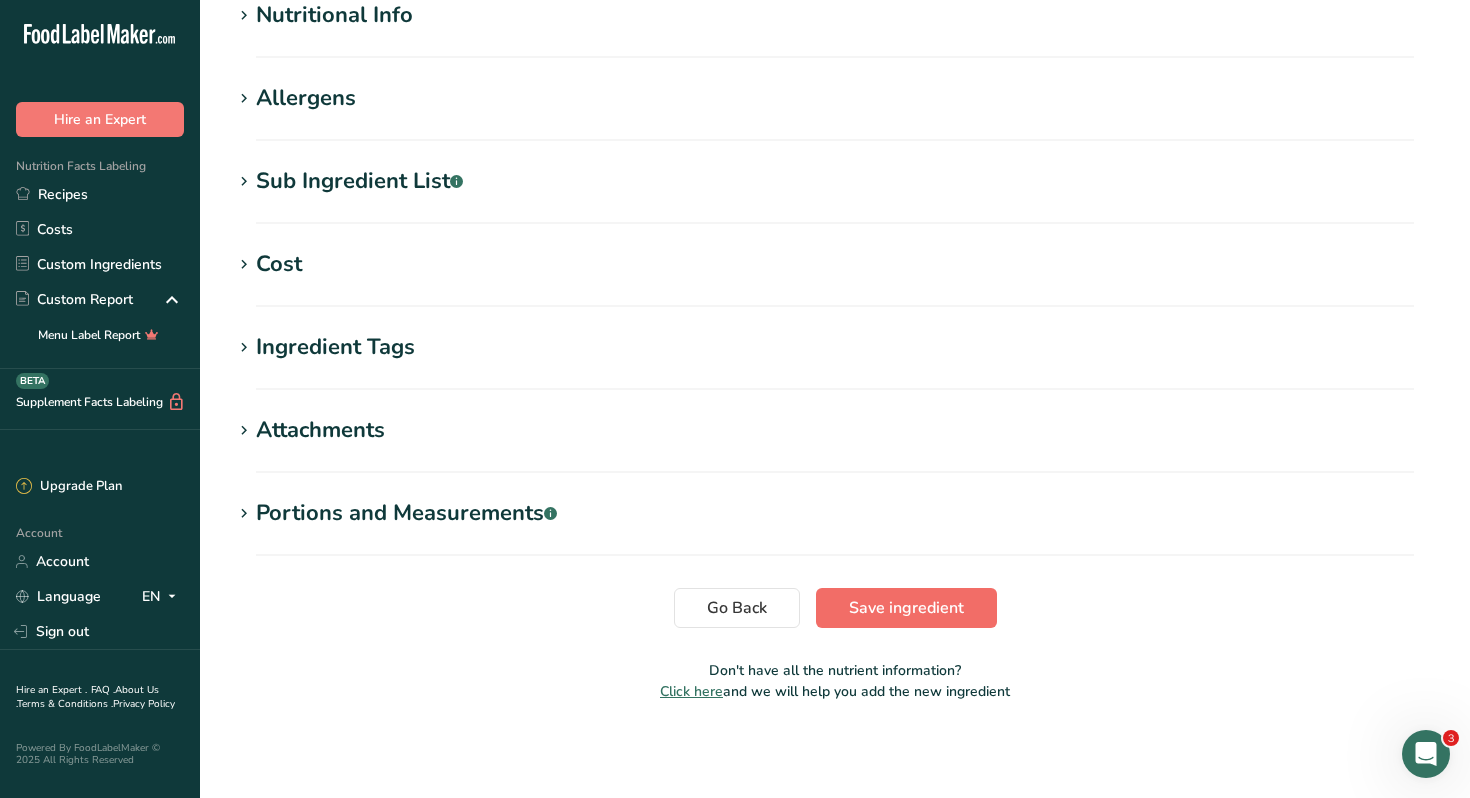 type on "Baker's Corner" 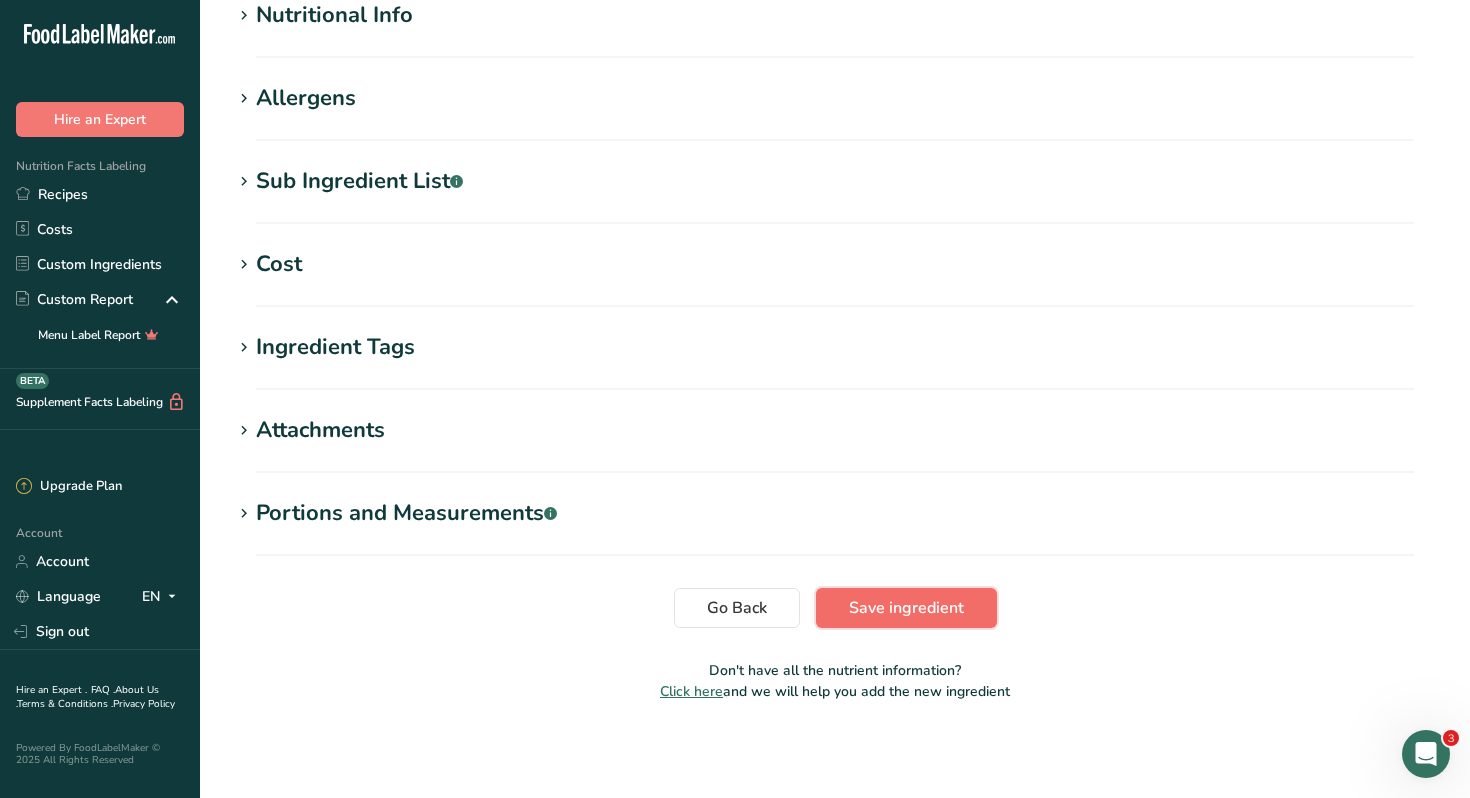 click on "Save ingredient" at bounding box center (906, 608) 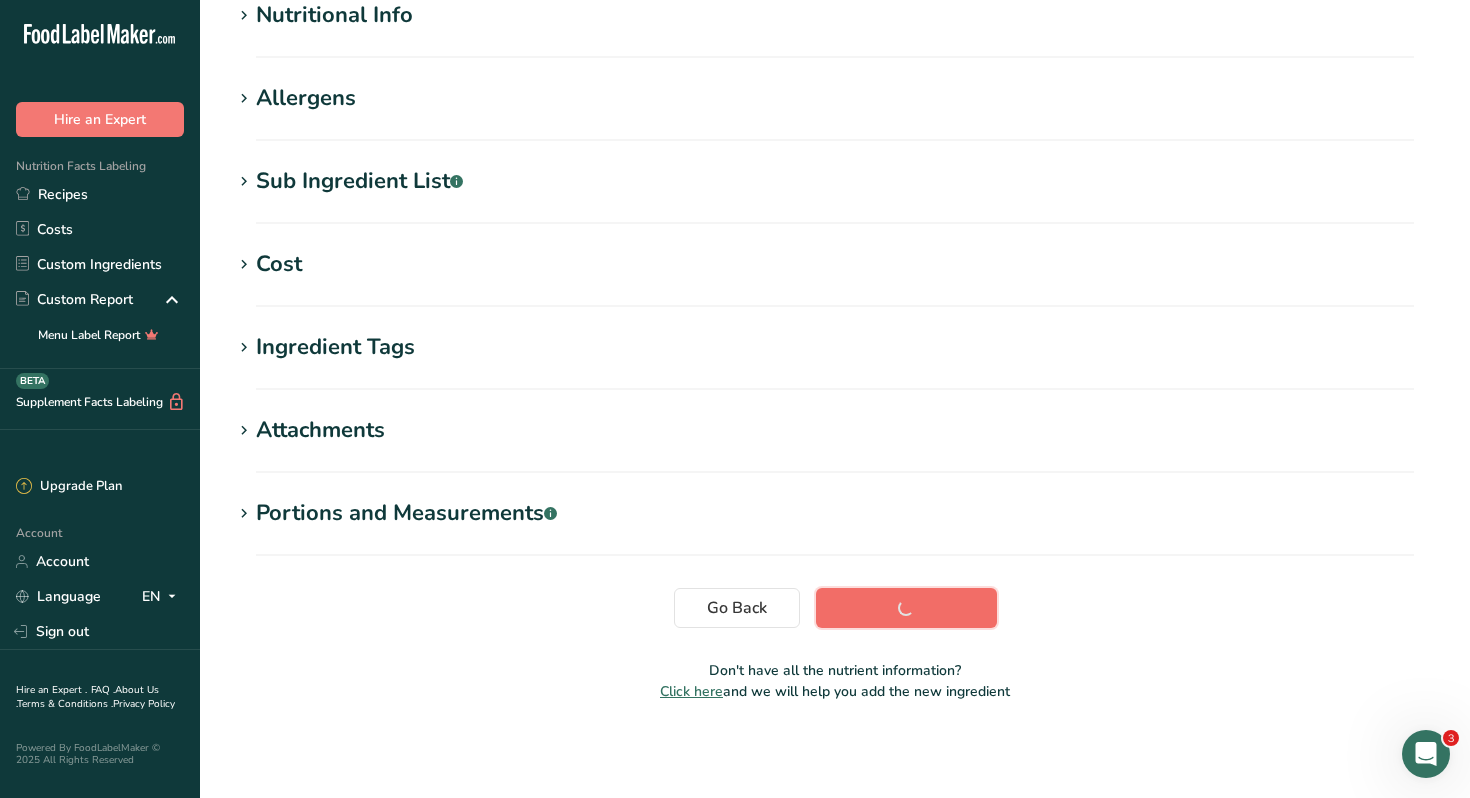 scroll, scrollTop: 260, scrollLeft: 0, axis: vertical 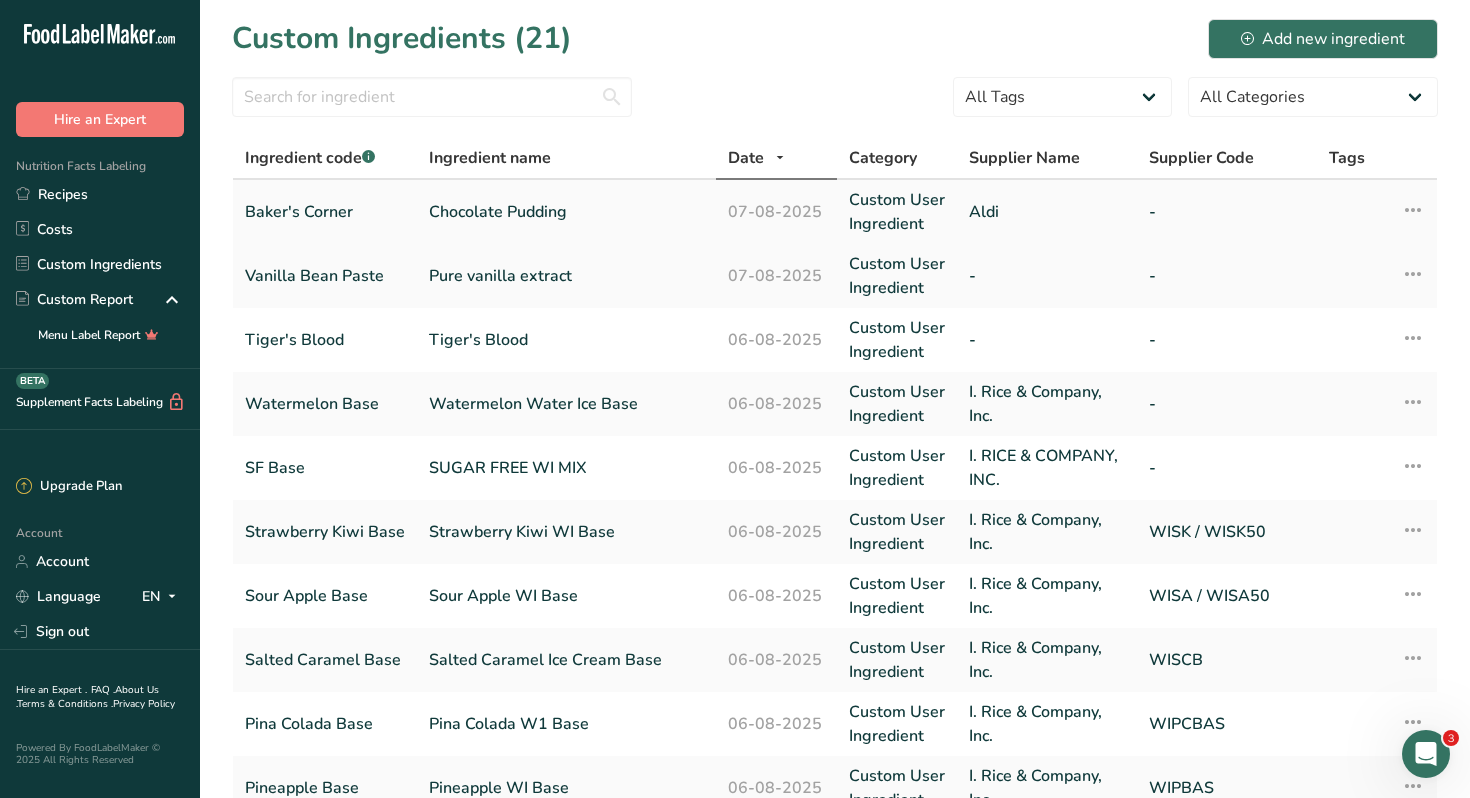 click on "Baker's Corner" at bounding box center (325, 212) 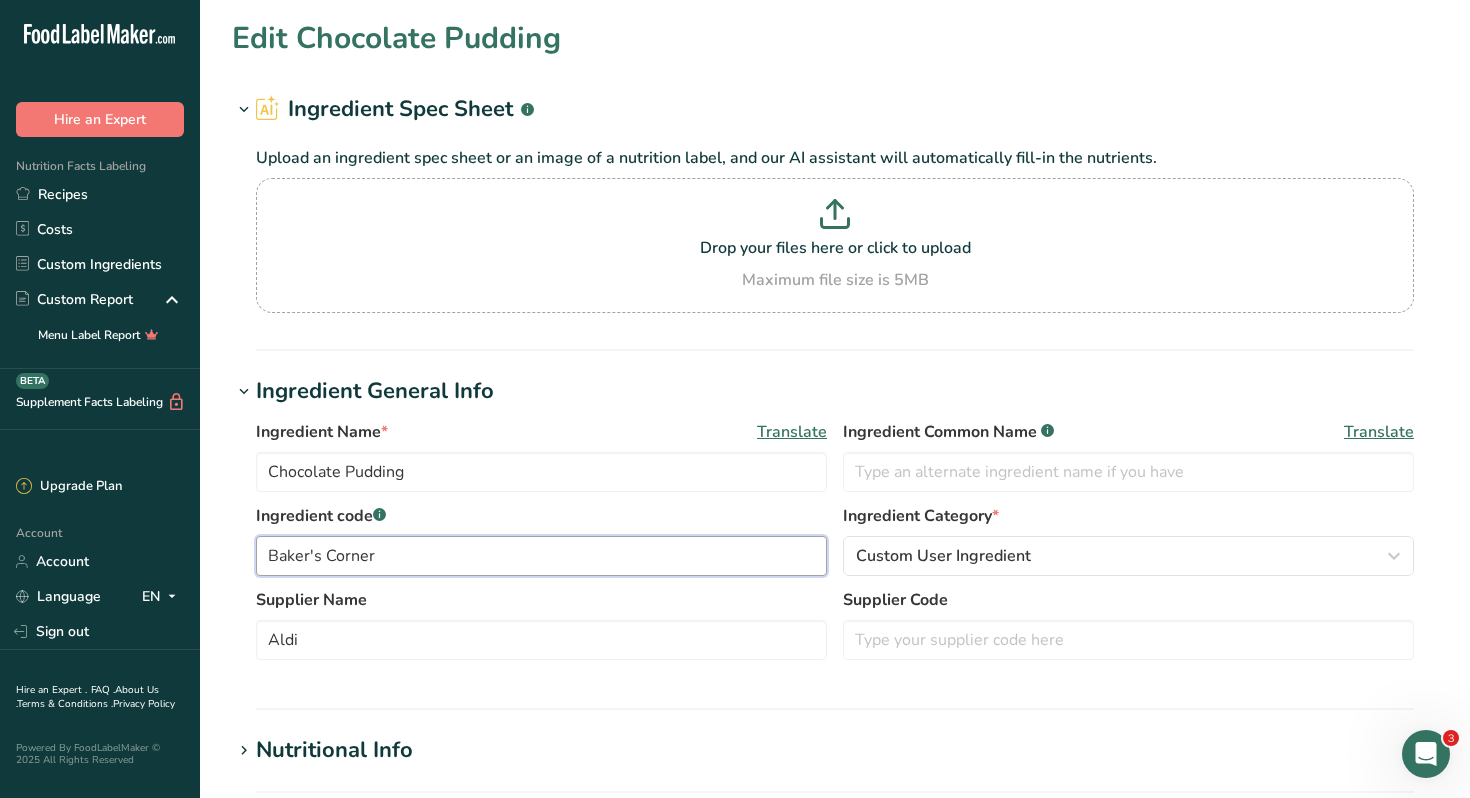 click on "Baker's Corner" at bounding box center (541, 556) 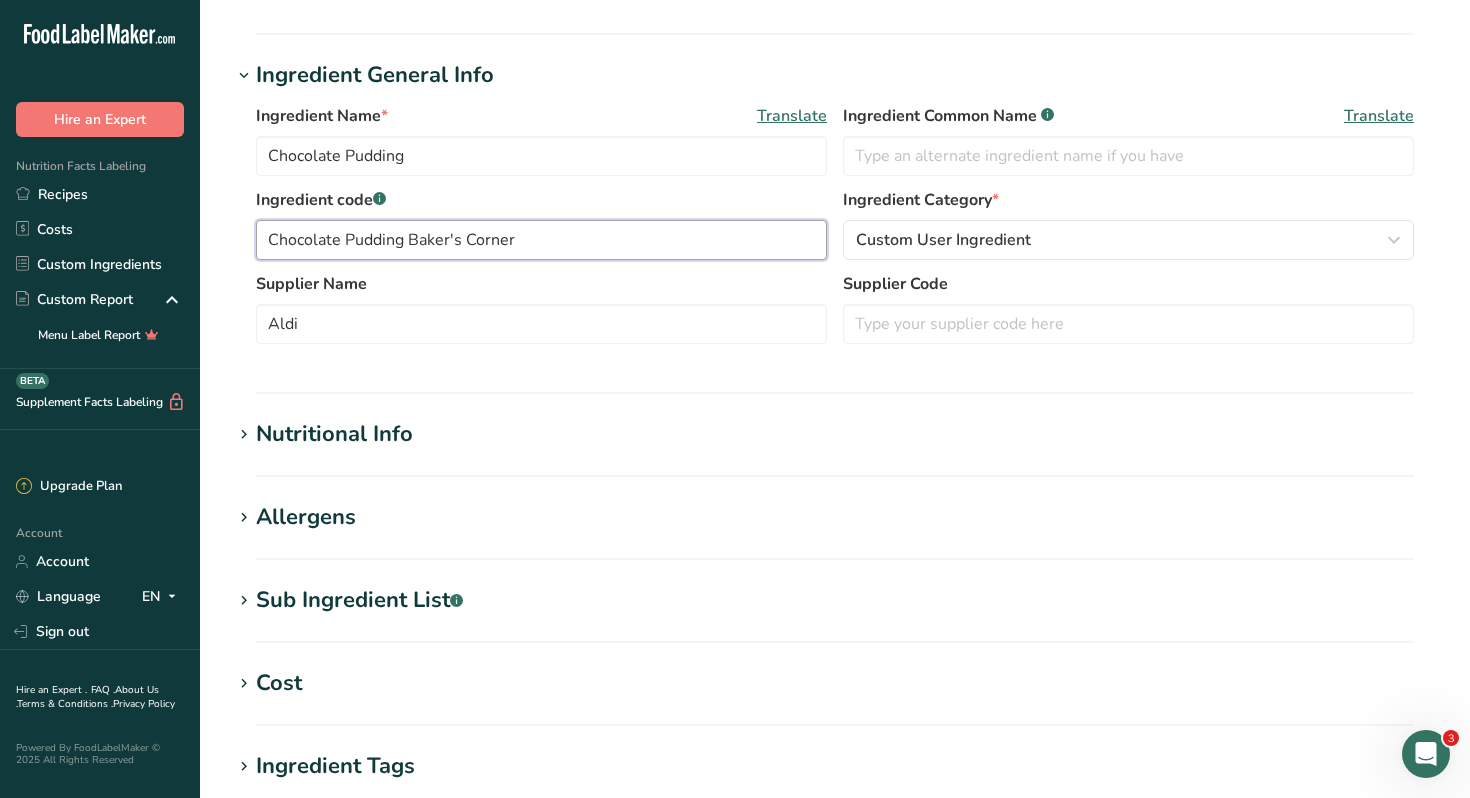 scroll, scrollTop: 735, scrollLeft: 0, axis: vertical 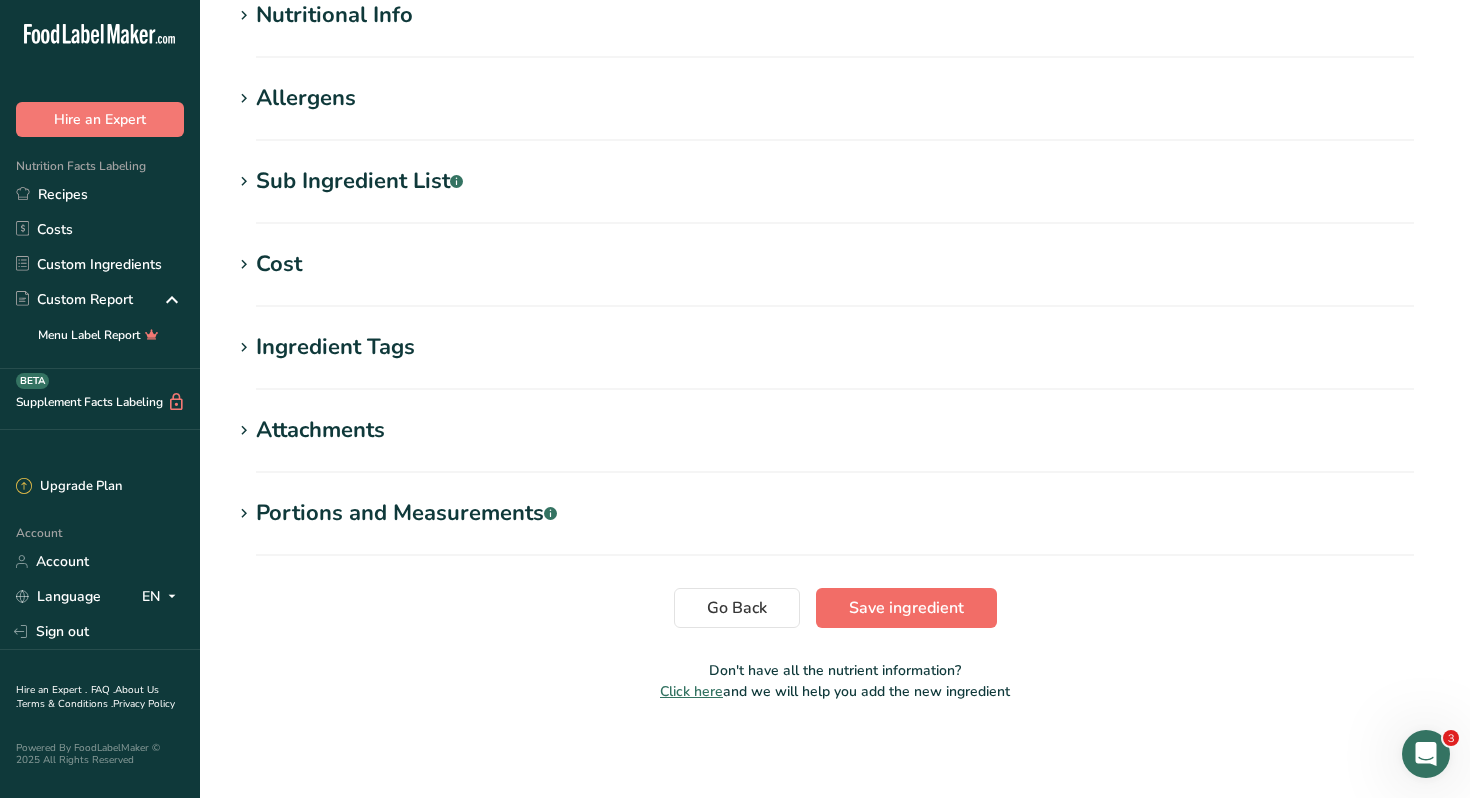 type on "Chocolate Pudding Baker's Corner" 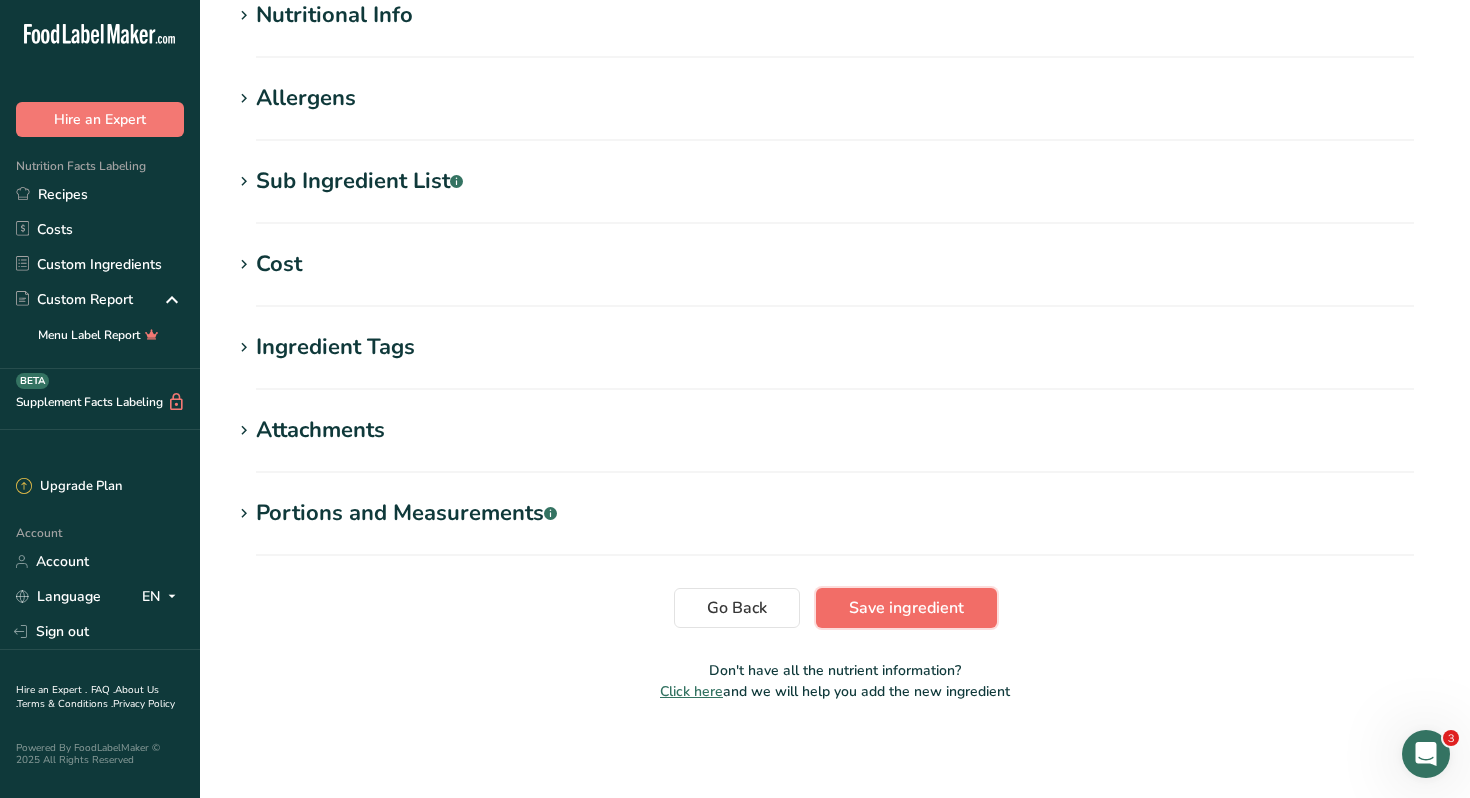 click on "Save ingredient" at bounding box center (906, 608) 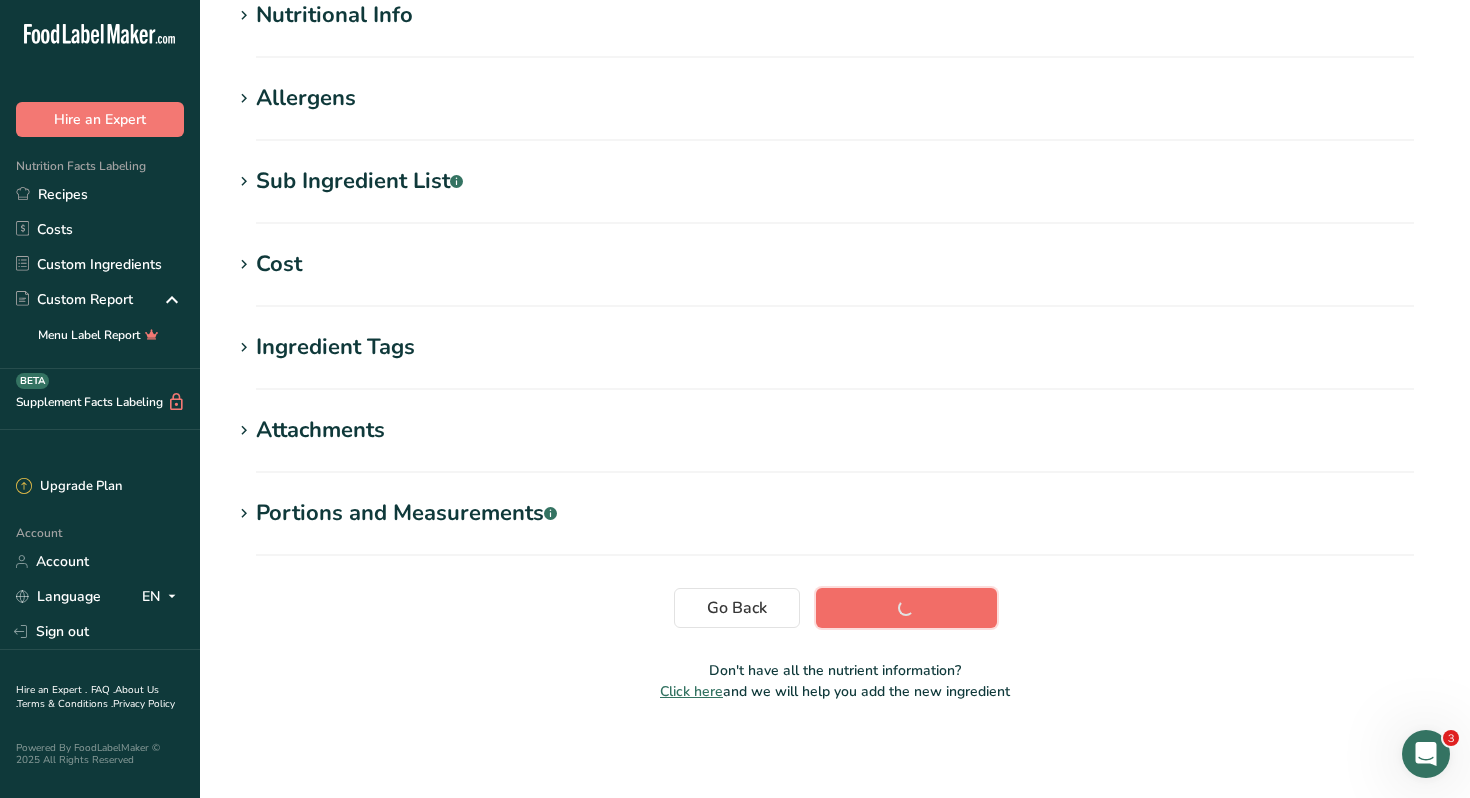 scroll, scrollTop: 260, scrollLeft: 0, axis: vertical 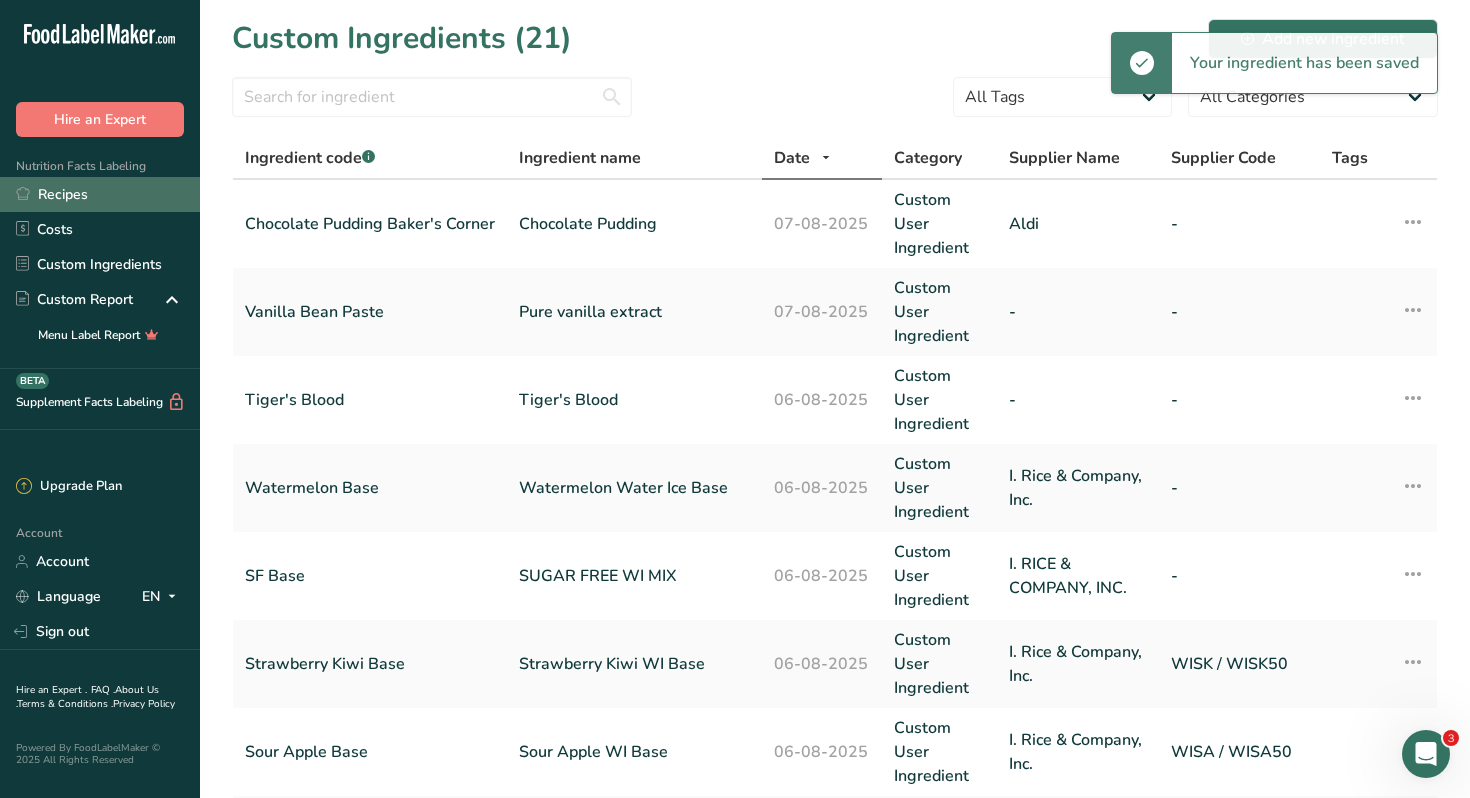 click on "Recipes" at bounding box center (100, 194) 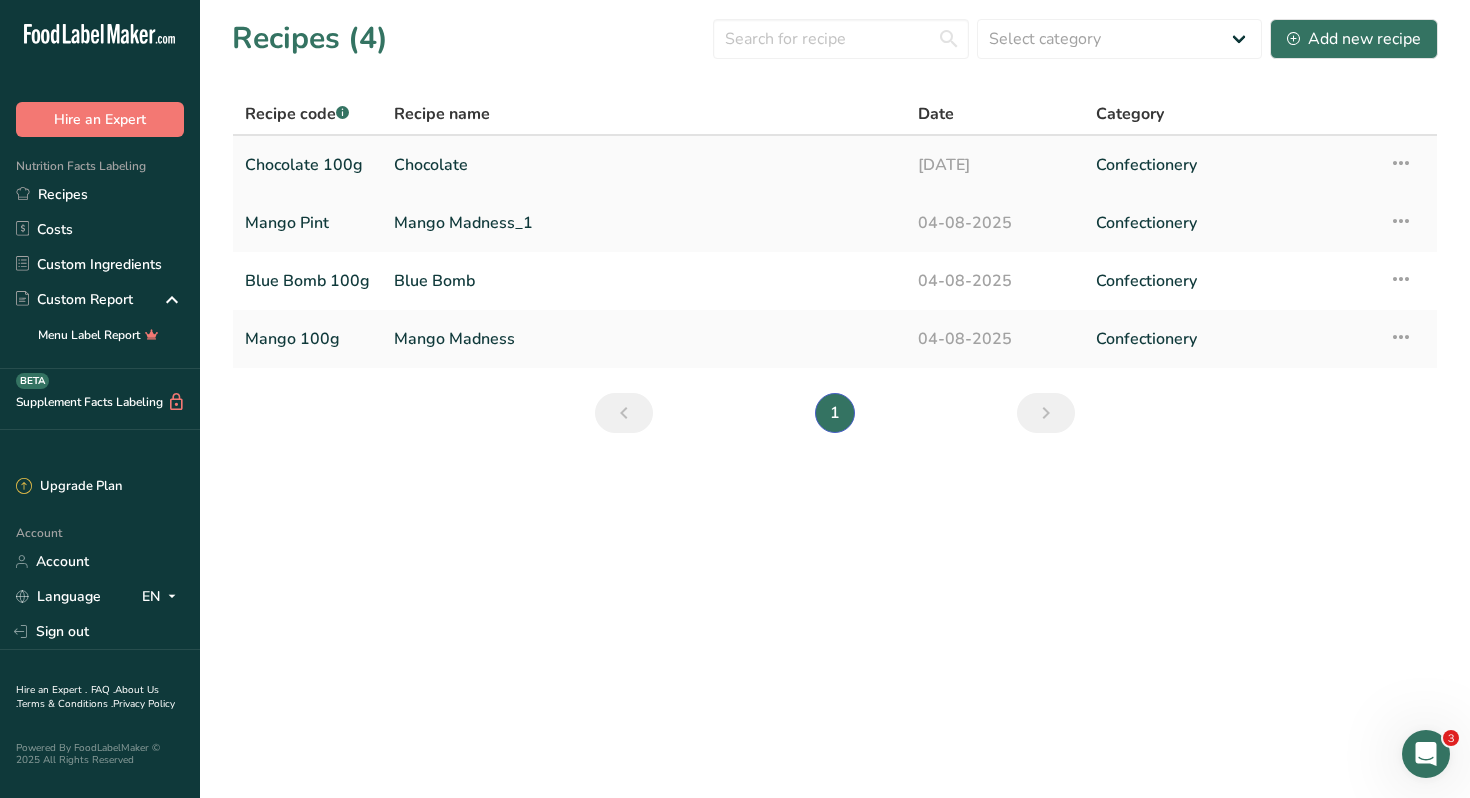 click on "Chocolate" at bounding box center (644, 165) 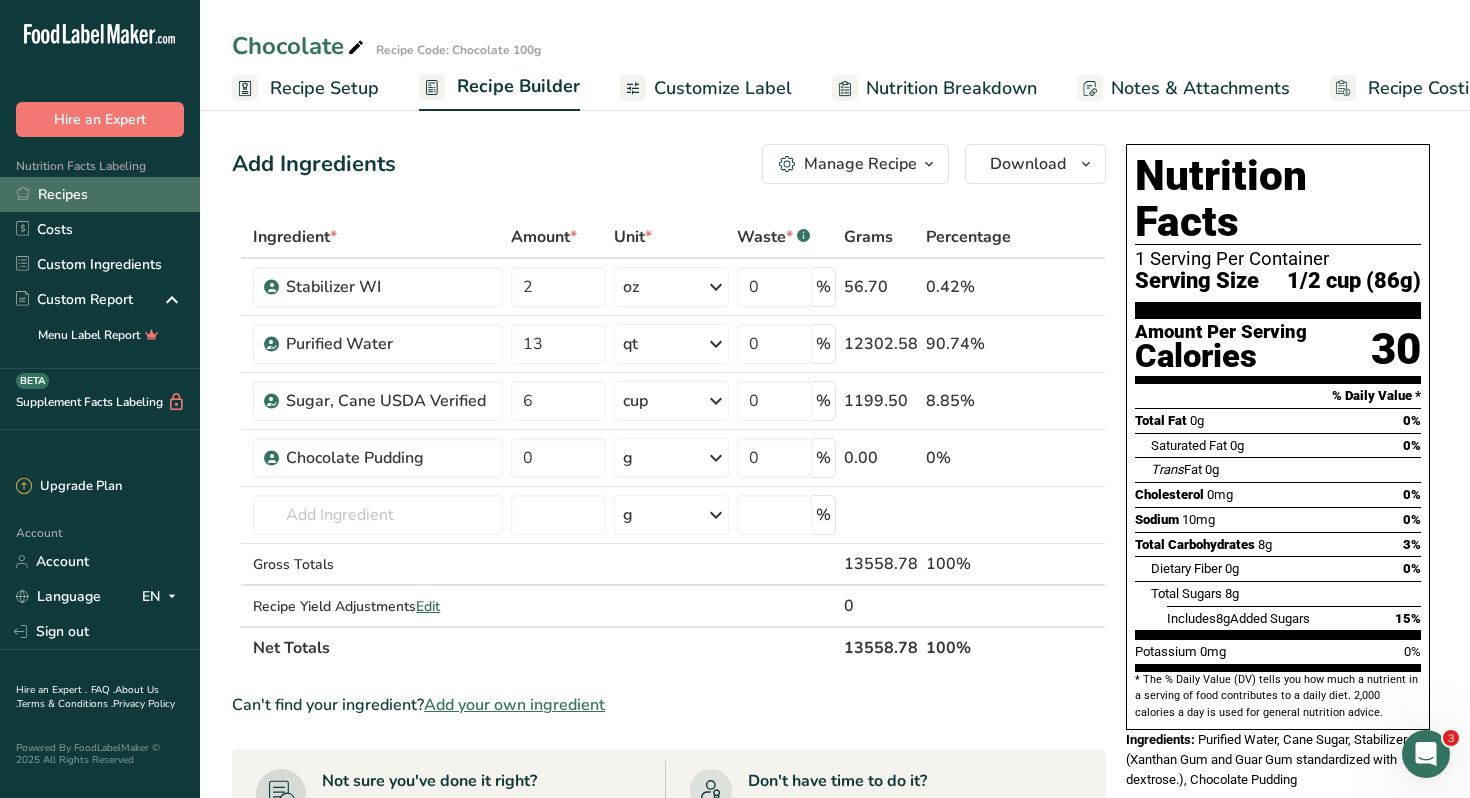 click on "Recipes" at bounding box center (100, 194) 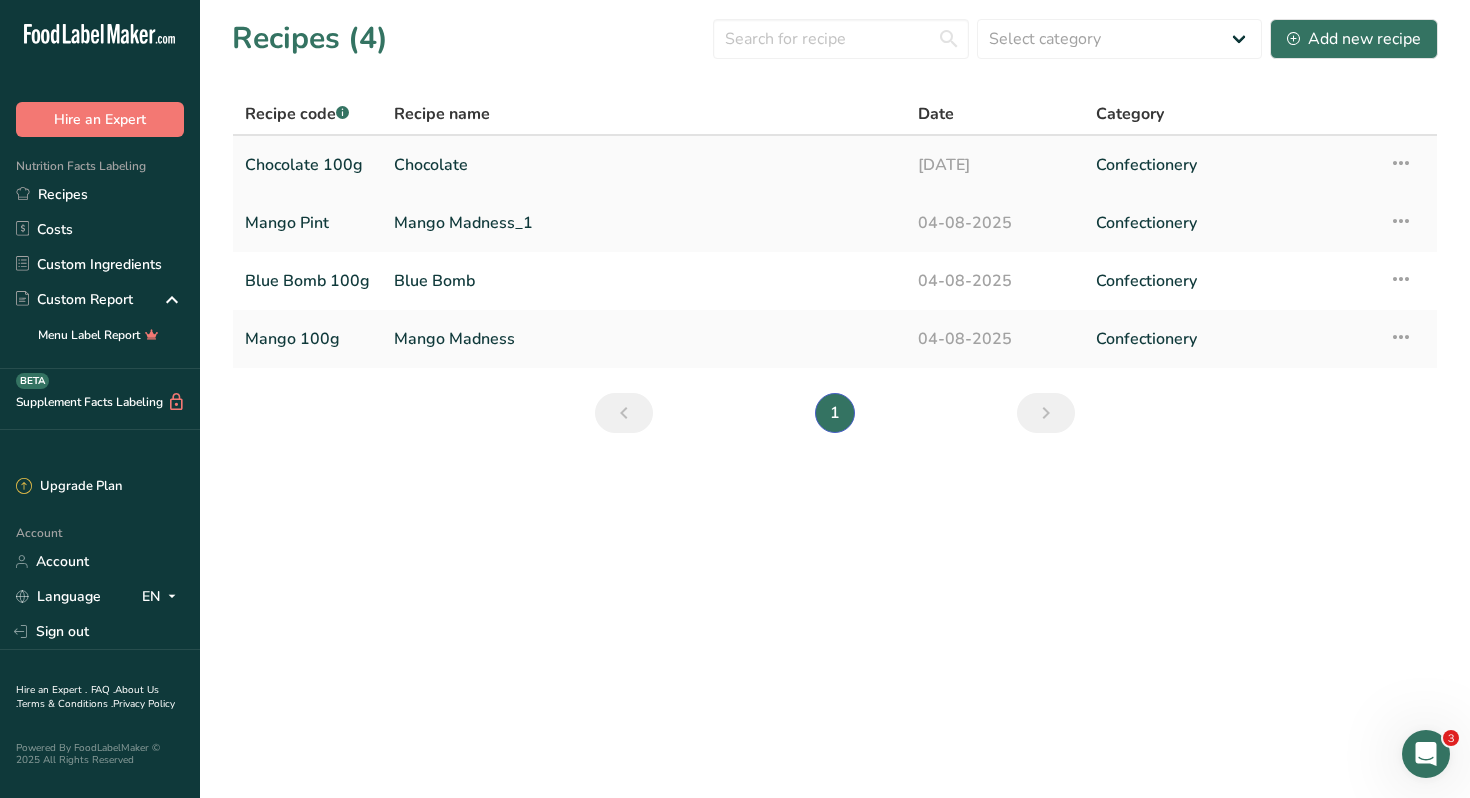 click on "Chocolate" at bounding box center (644, 165) 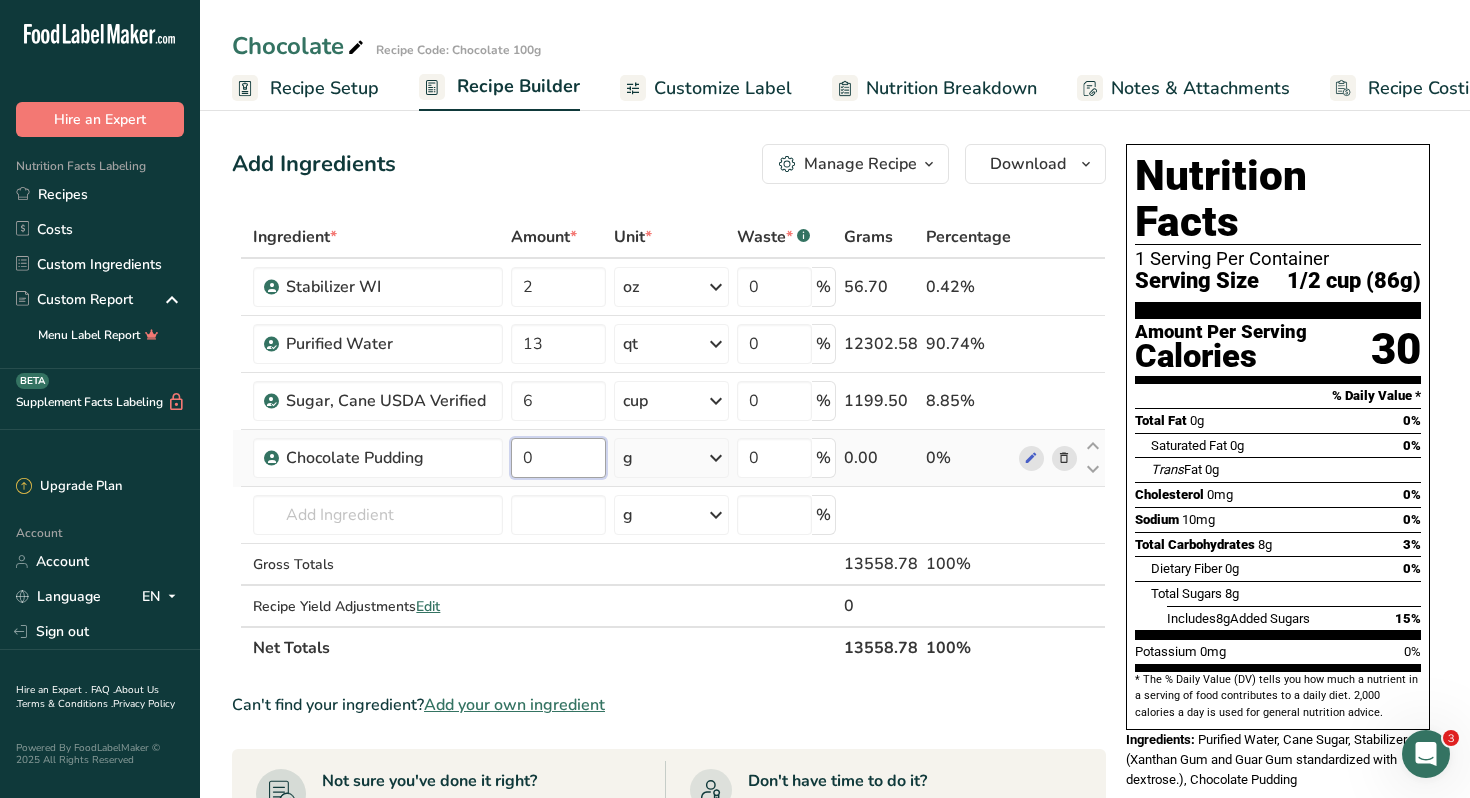 click on "0" at bounding box center [559, 458] 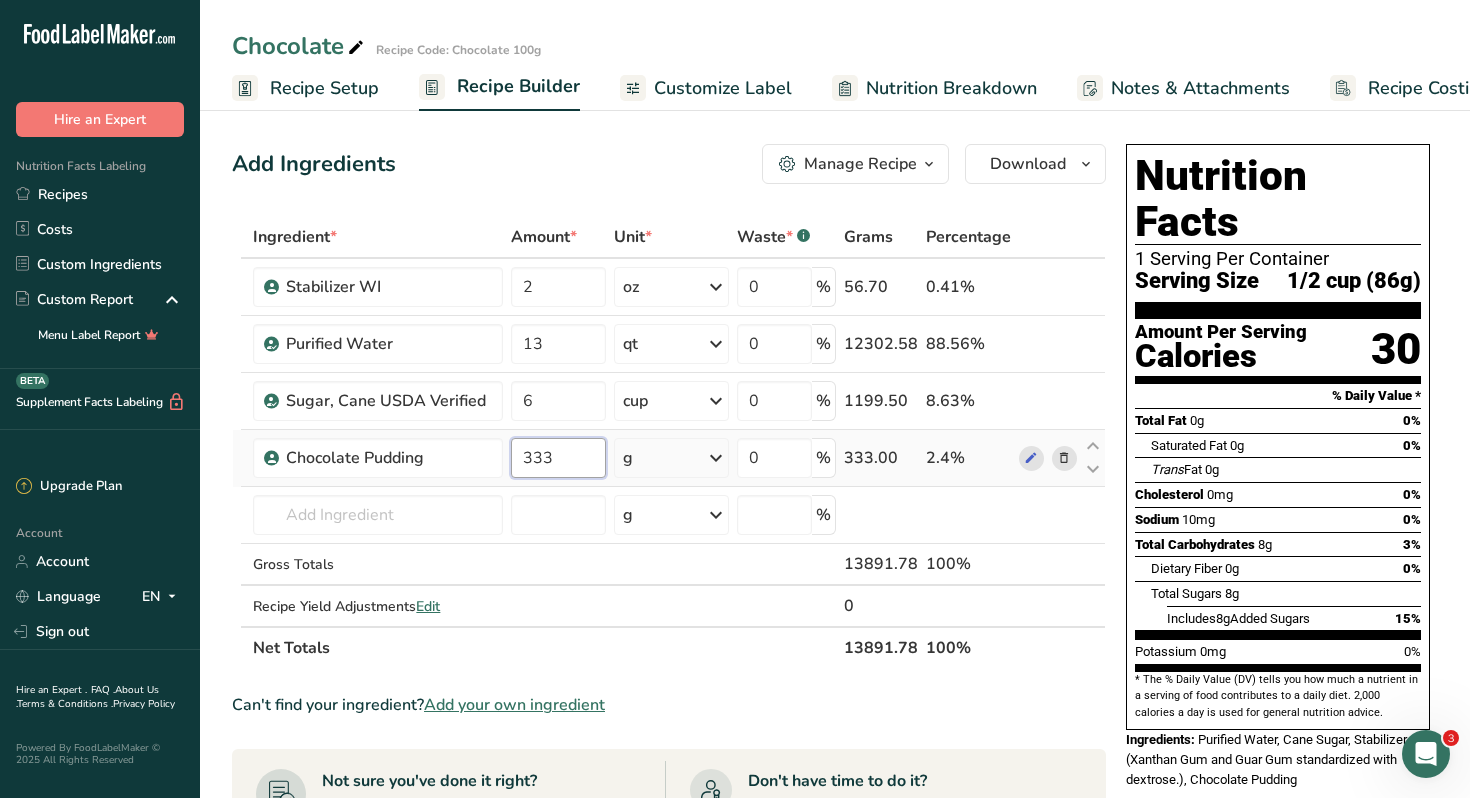 type on "333" 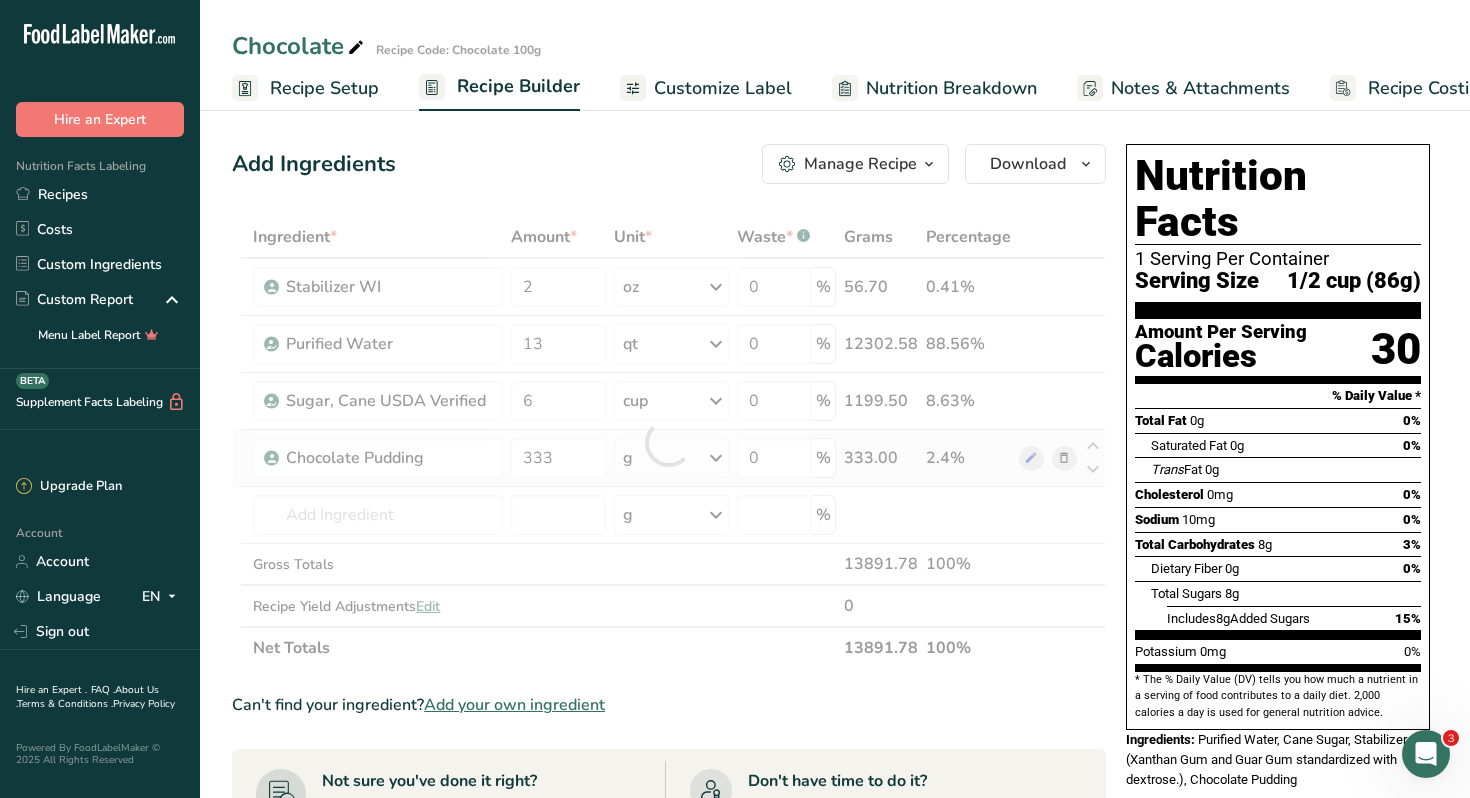 click on "Ingredient *
Amount *
Unit *
Waste *   .a-a{fill:#347362;}.b-a{fill:#fff;}          Grams
Percentage
Stabilizer WI
2
oz
Weight Units
g
kg
mg
See more
Volume Units
l
mL
fl oz
See more
0
%
56.70
0.41%
Purified Water
13
qt
Weight Units
g
kg
mg
See more
Volume Units
l
Volume units require a density conversion. If you know your ingredient's density enter it below. Otherwise, click on "RIA" our AI Regulatory bot - she will be able to help you
1
mL" at bounding box center [669, 442] 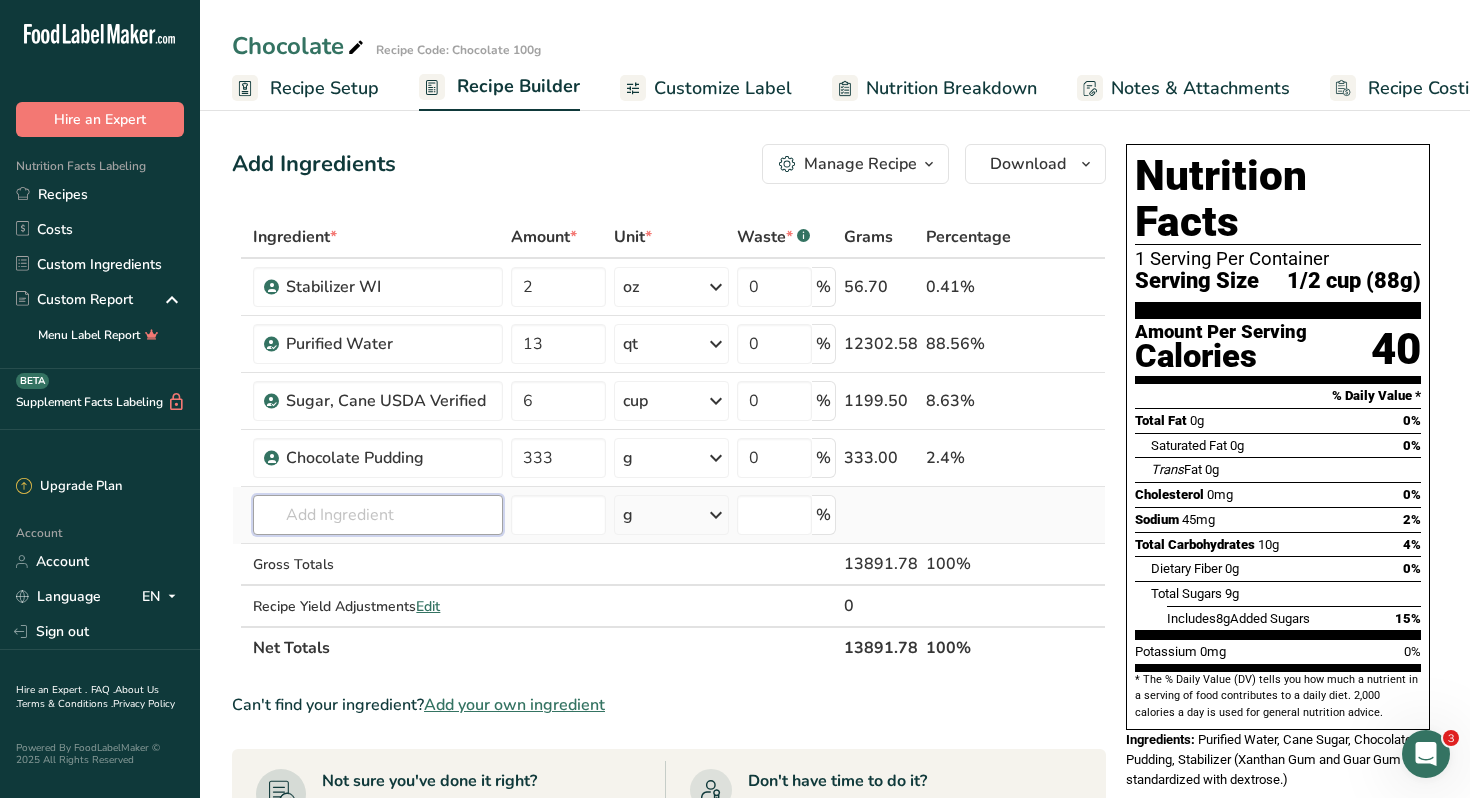 click at bounding box center [377, 515] 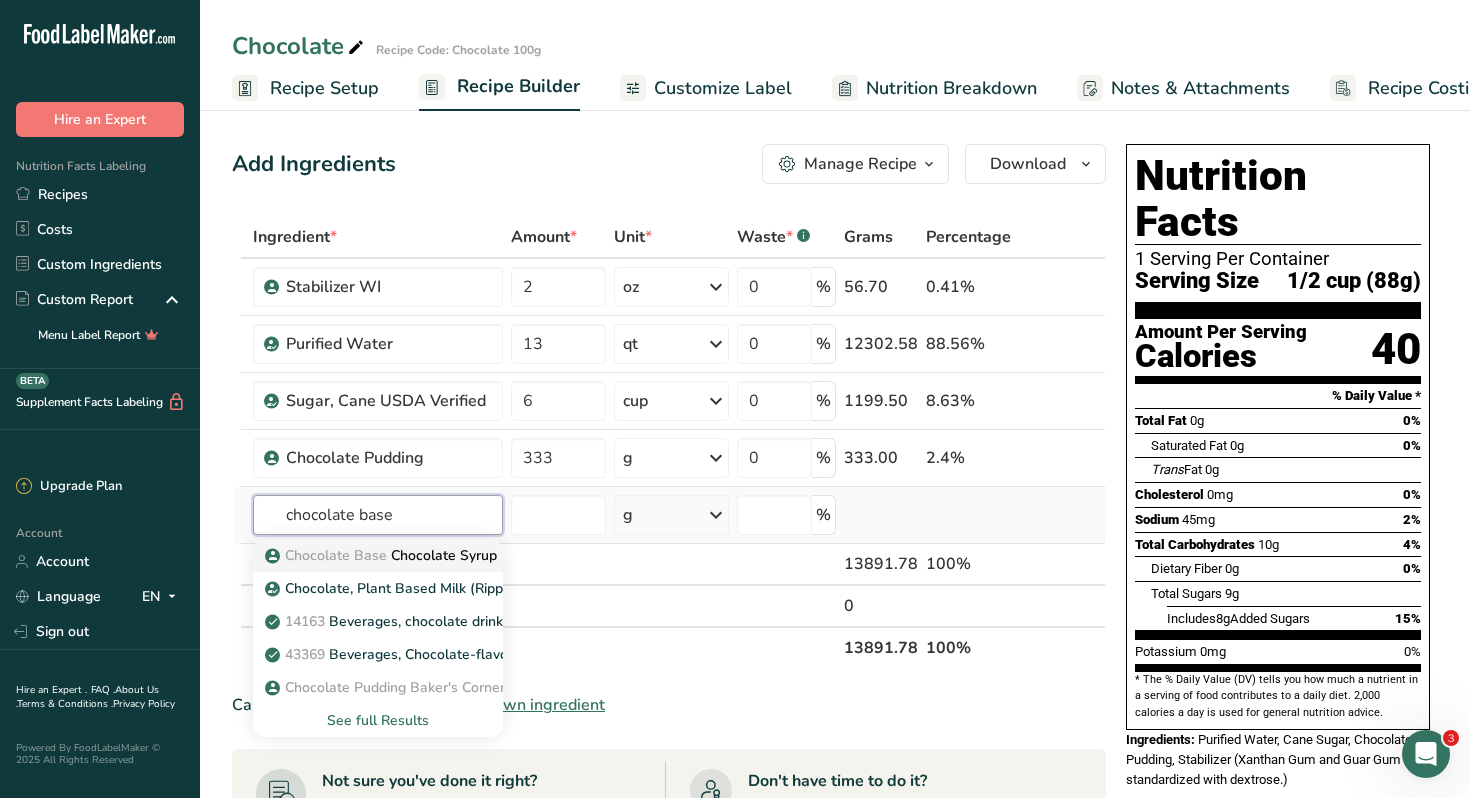 type on "chocolate base" 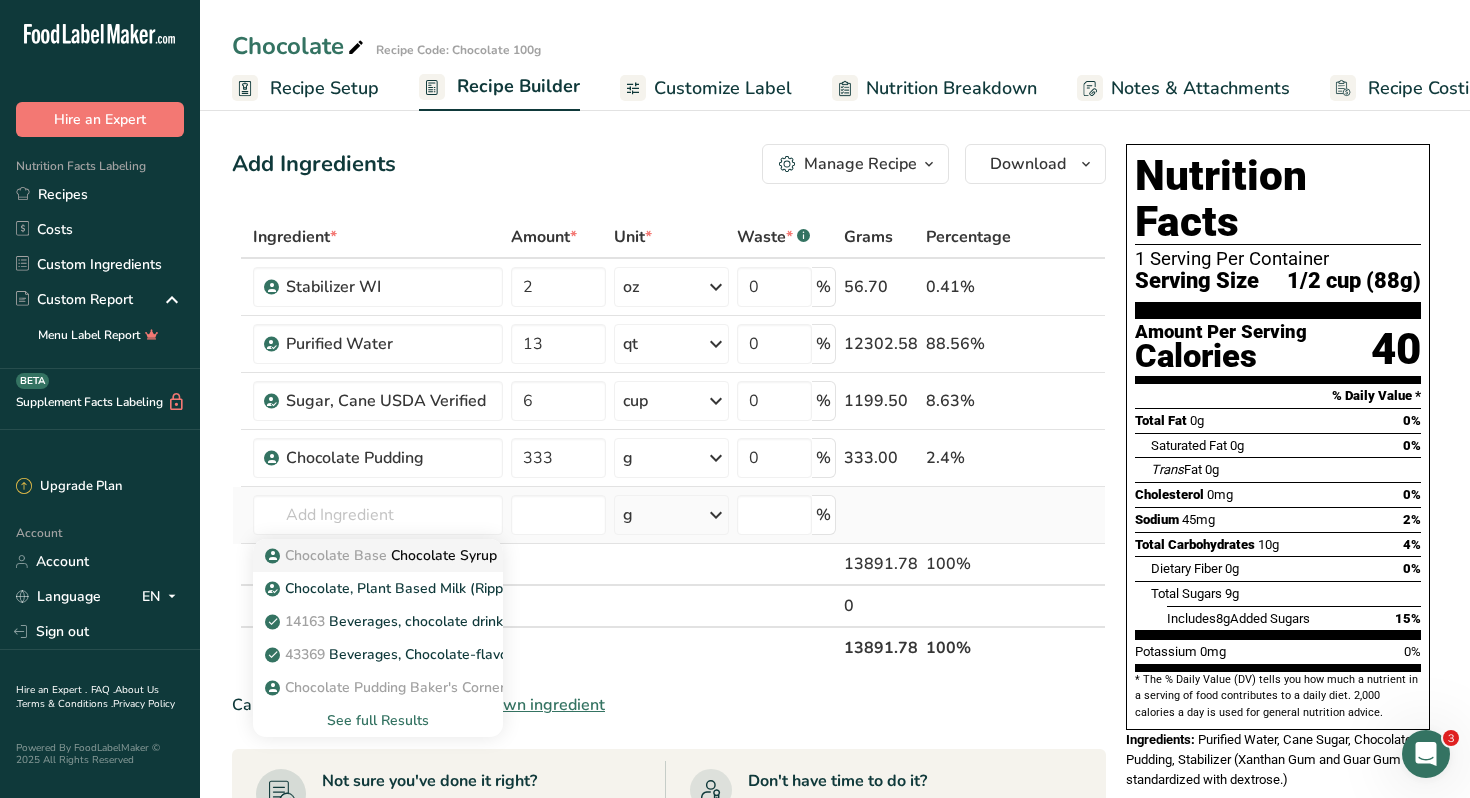 click on "Chocolate Base" at bounding box center [336, 555] 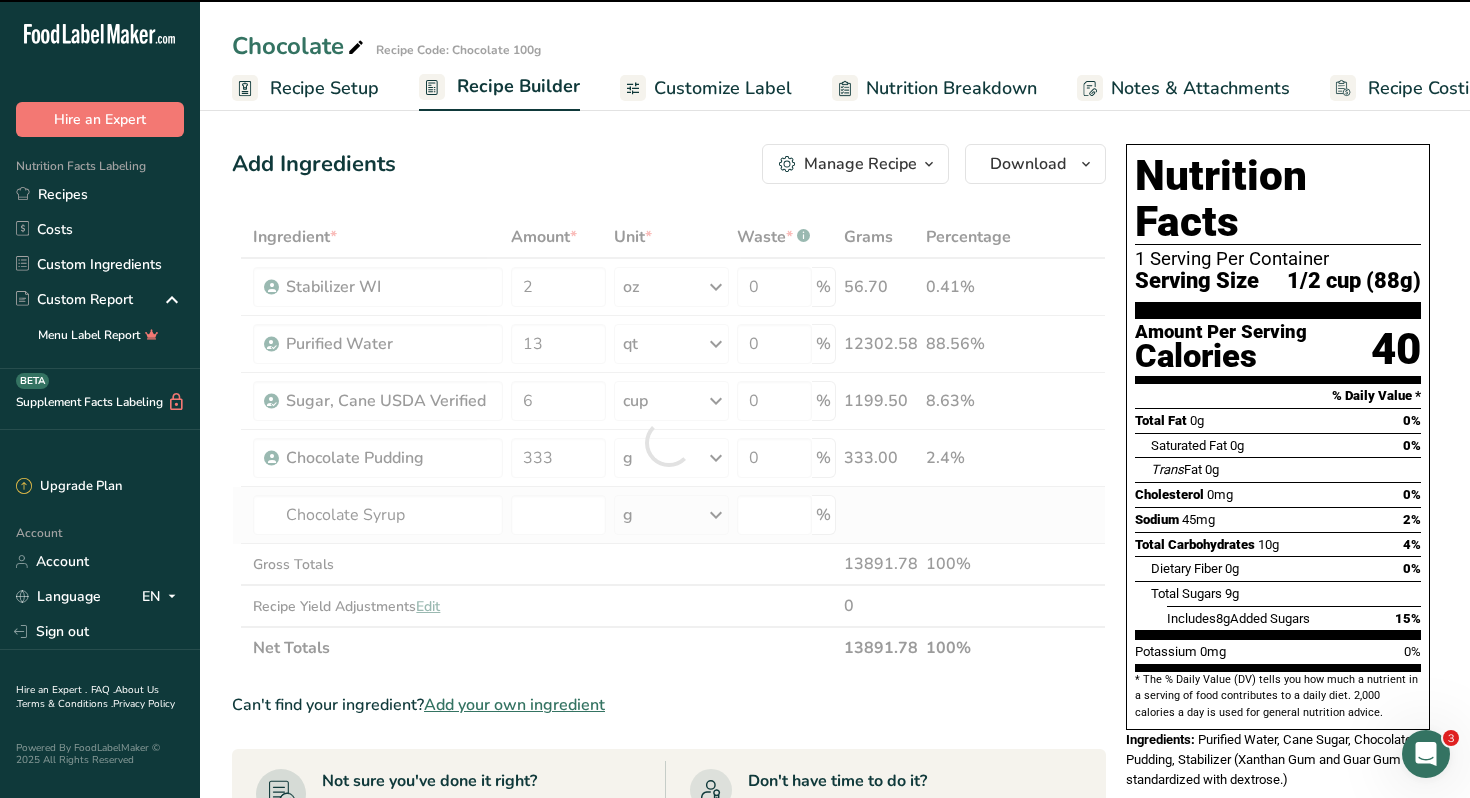 type on "0" 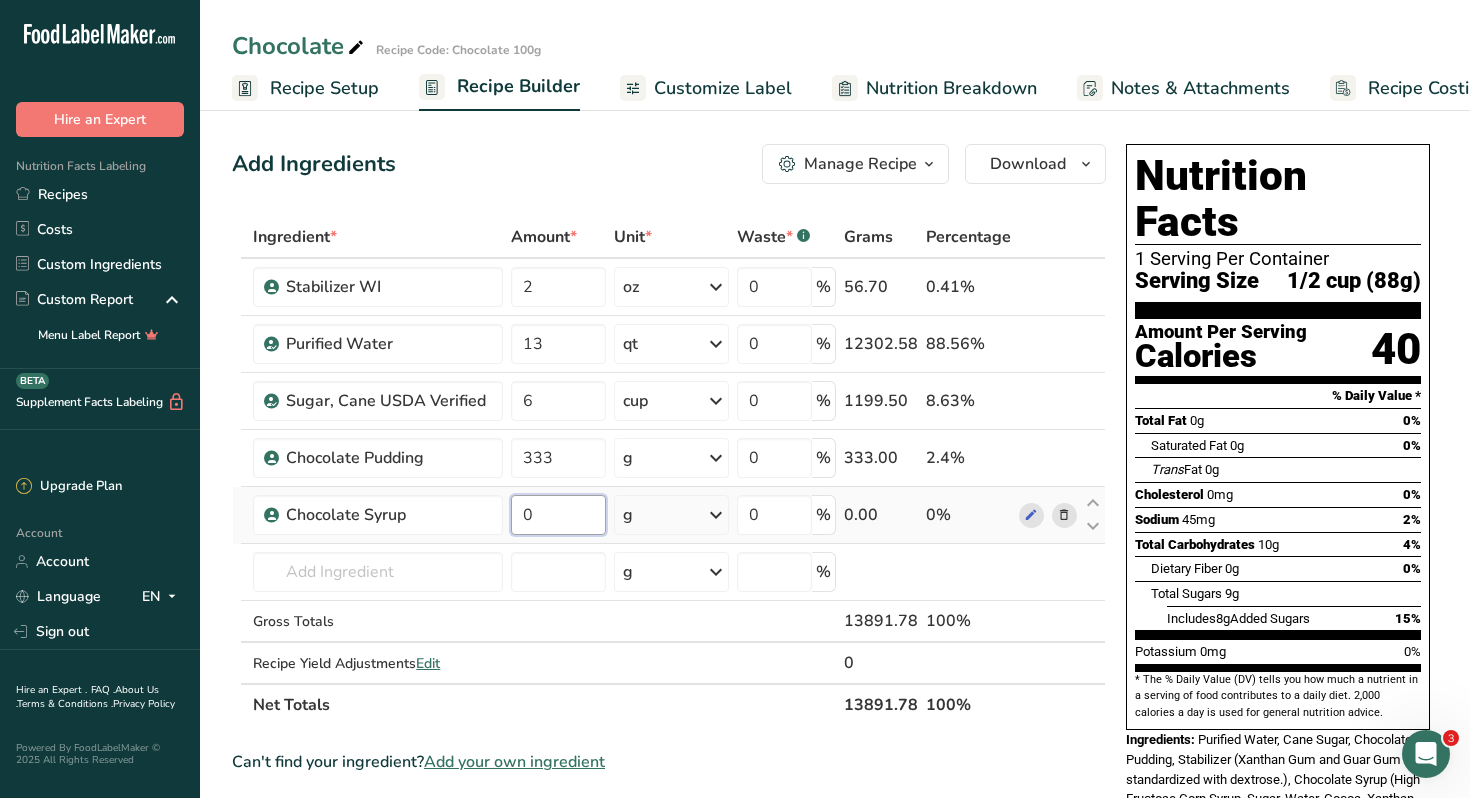 click on "0" at bounding box center (559, 515) 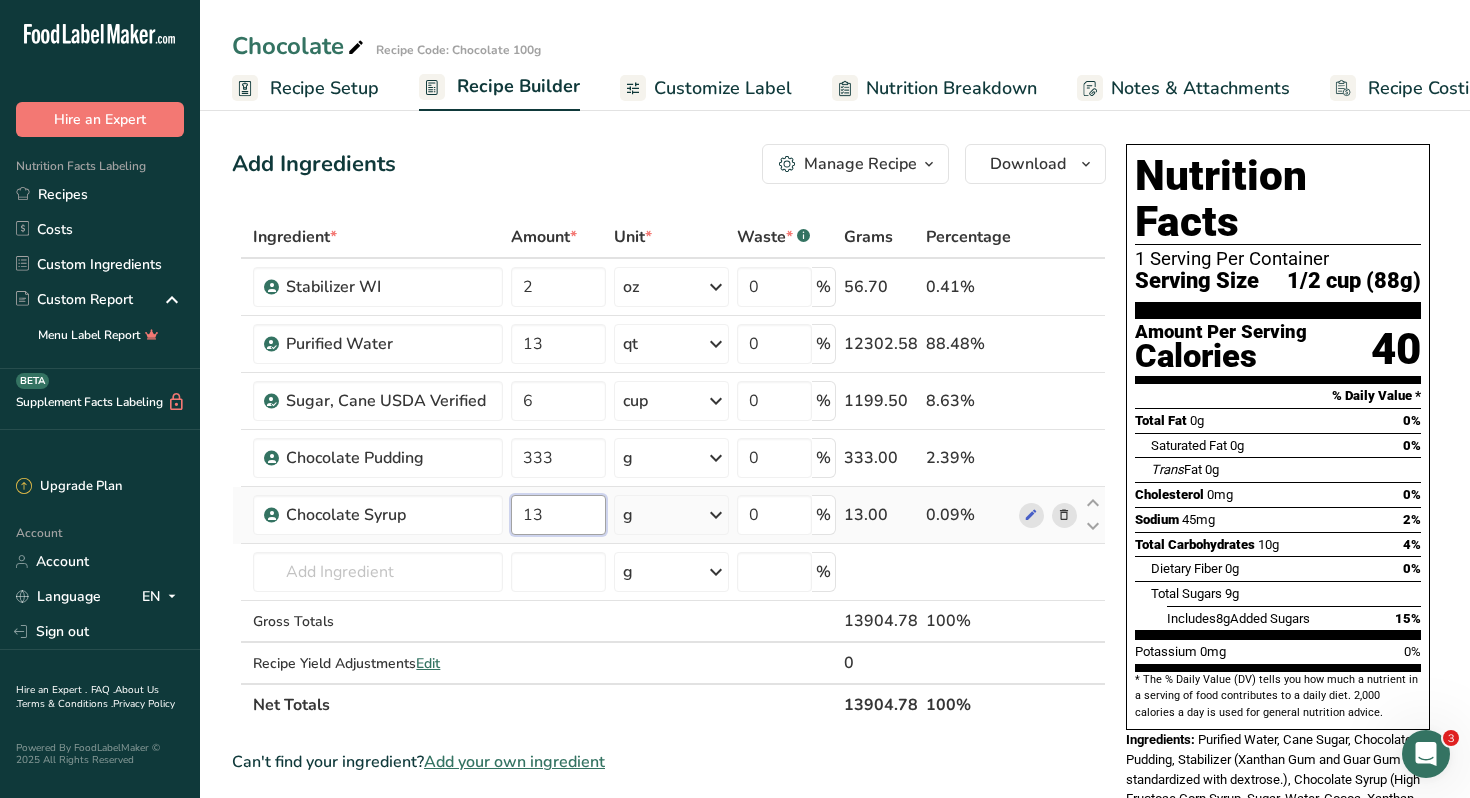 type on "13" 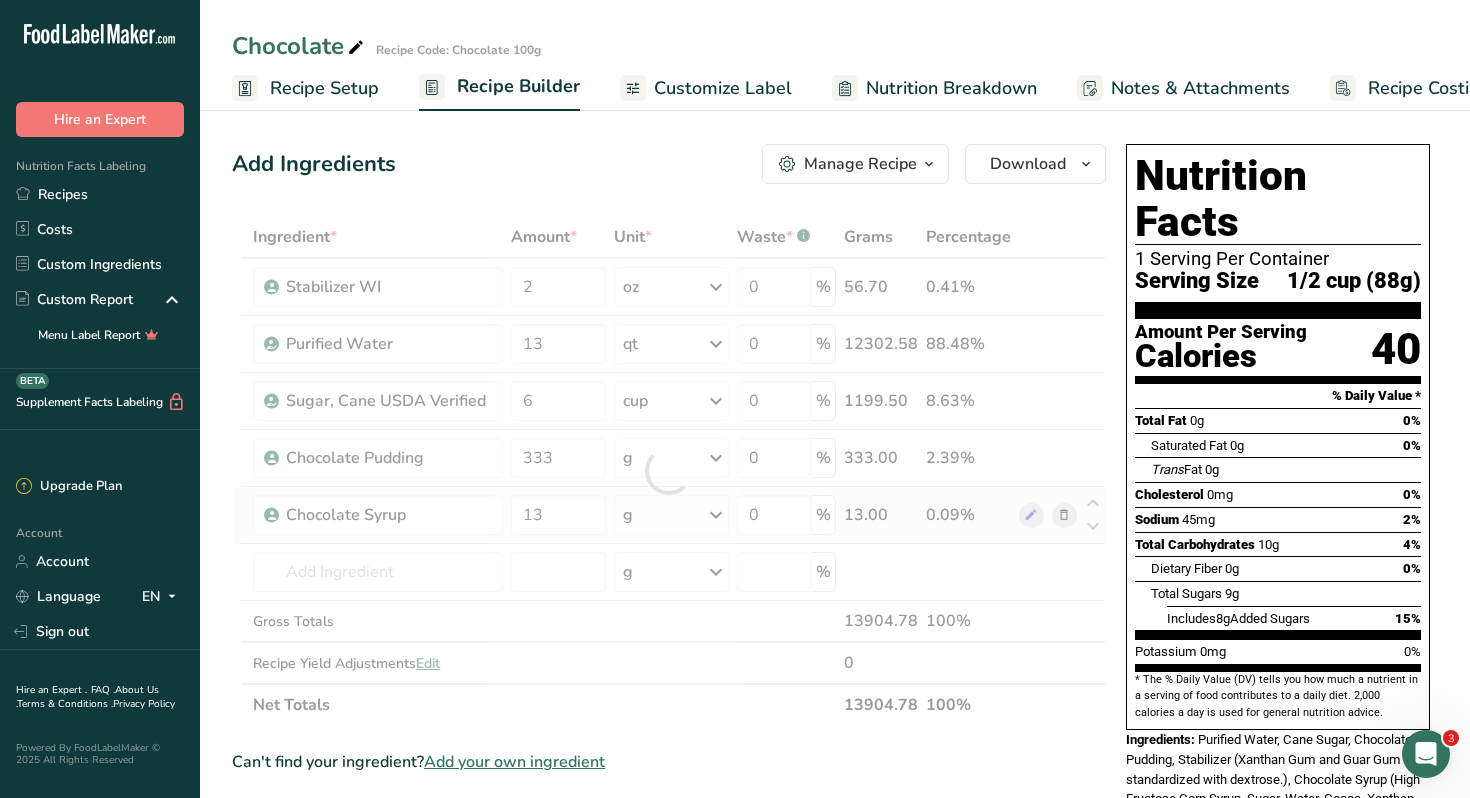 click on "Ingredient *
Amount *
Unit *
Waste *   .a-a{fill:#347362;}.b-a{fill:#fff;}          Grams
Percentage
Stabilizer WI
2
oz
Weight Units
g
kg
mg
See more
Volume Units
l
mL
fl oz
See more
0
%
56.70
0.41%
Purified Water
13
qt
Weight Units
g
kg
mg
See more
Volume Units
l
Volume units require a density conversion. If you know your ingredient's density enter it below. Otherwise, click on "RIA" our AI Regulatory bot - she will be able to help you
1
mL" at bounding box center [669, 471] 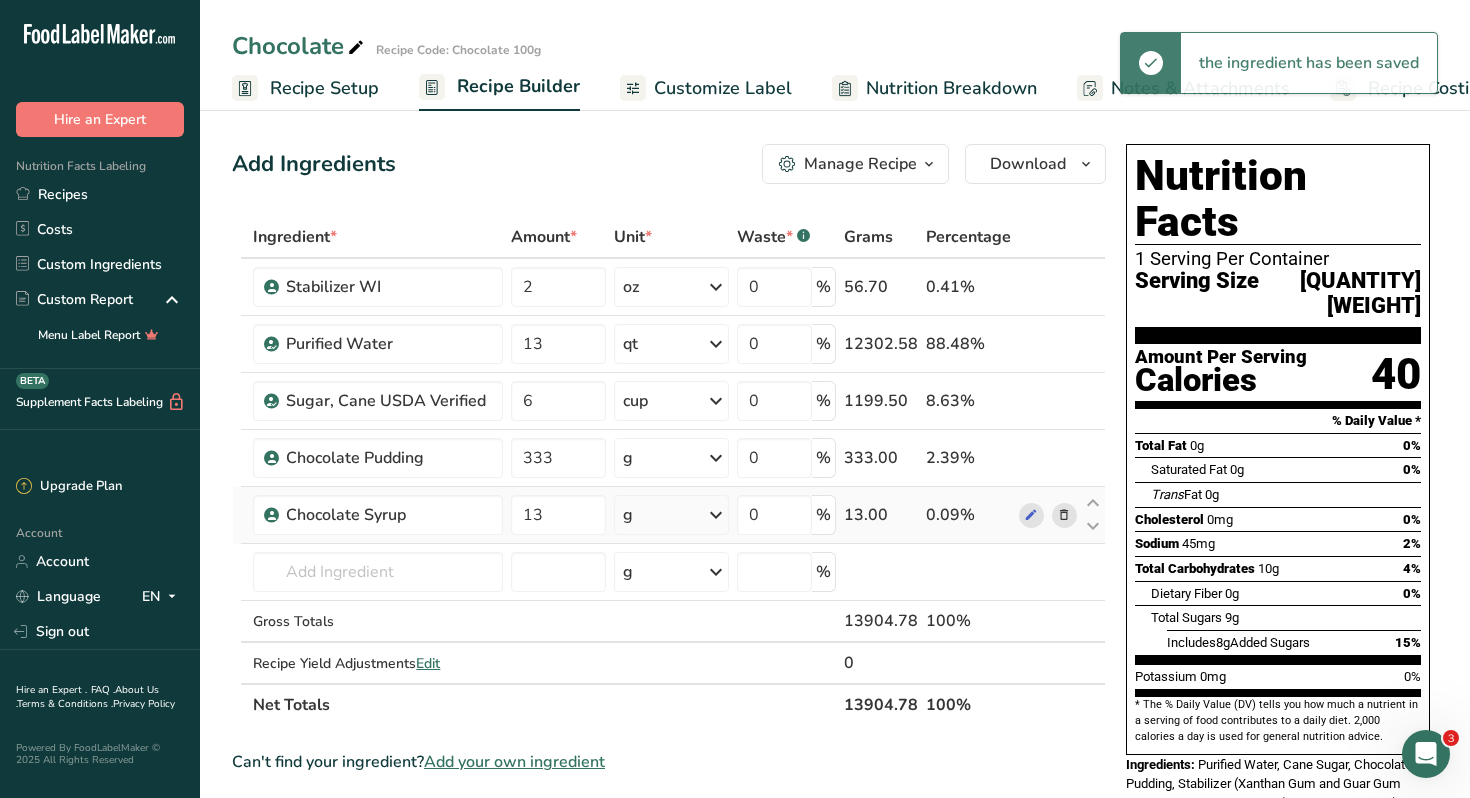 click at bounding box center (716, 515) 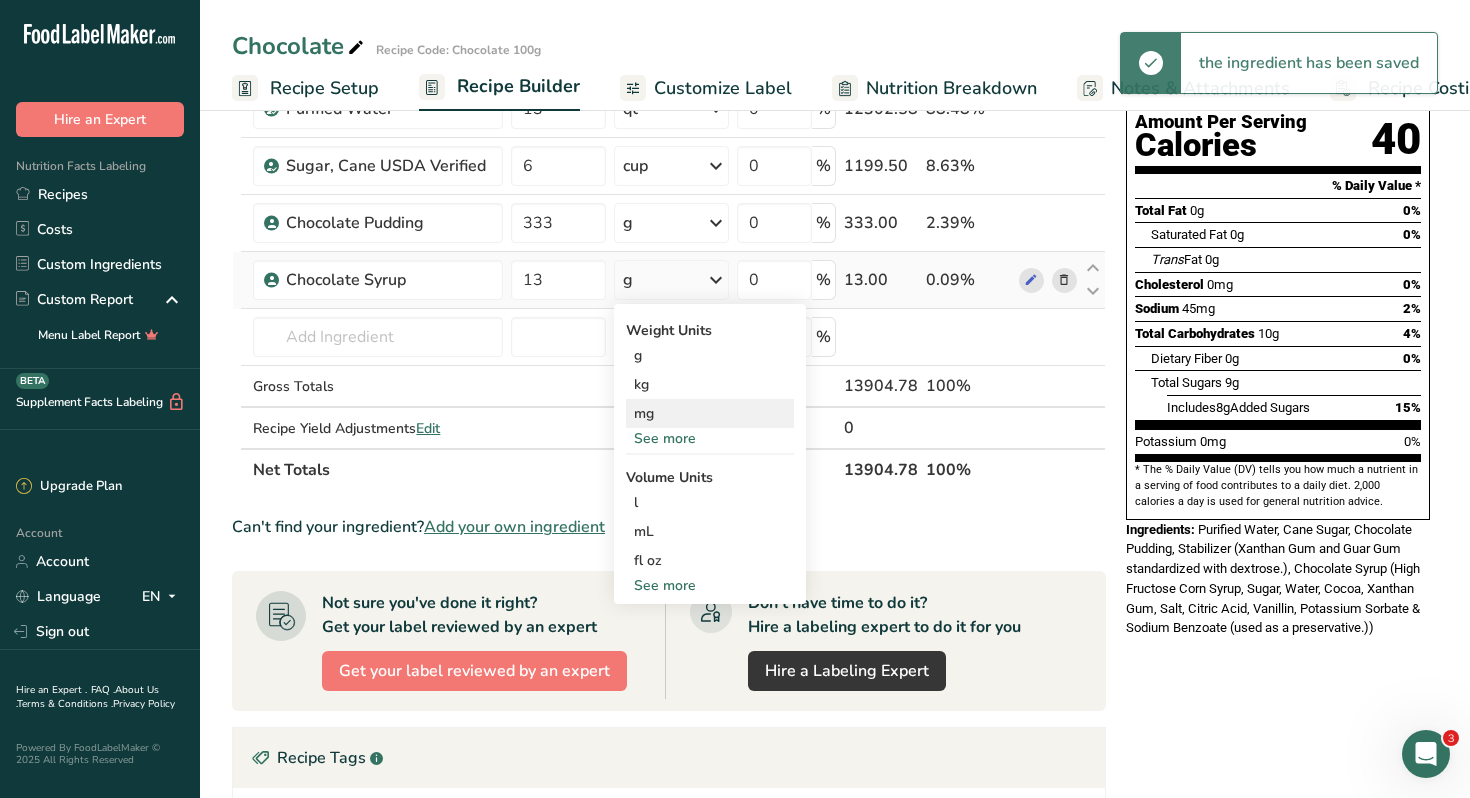 scroll, scrollTop: 238, scrollLeft: 0, axis: vertical 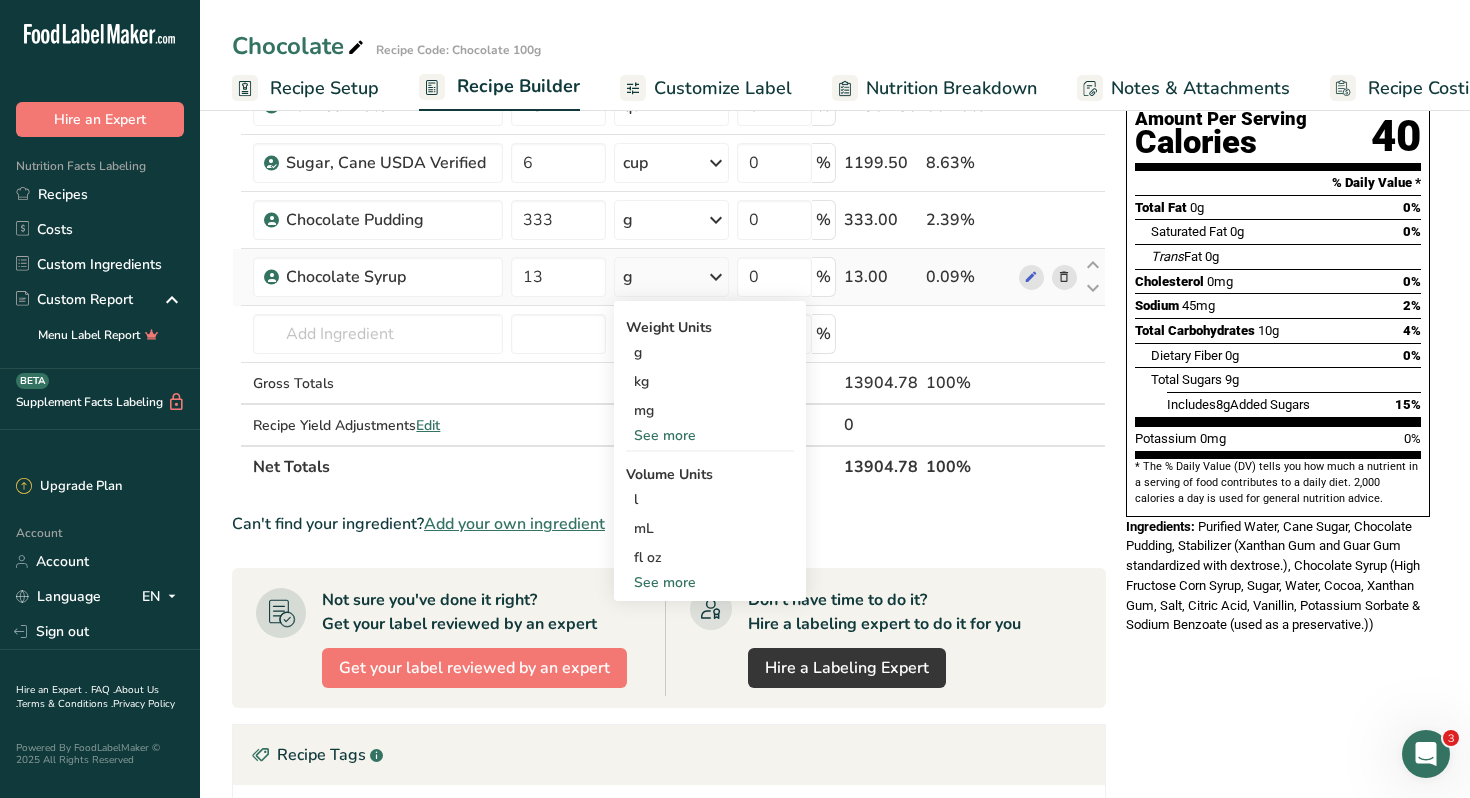 click on "See more" at bounding box center (710, 582) 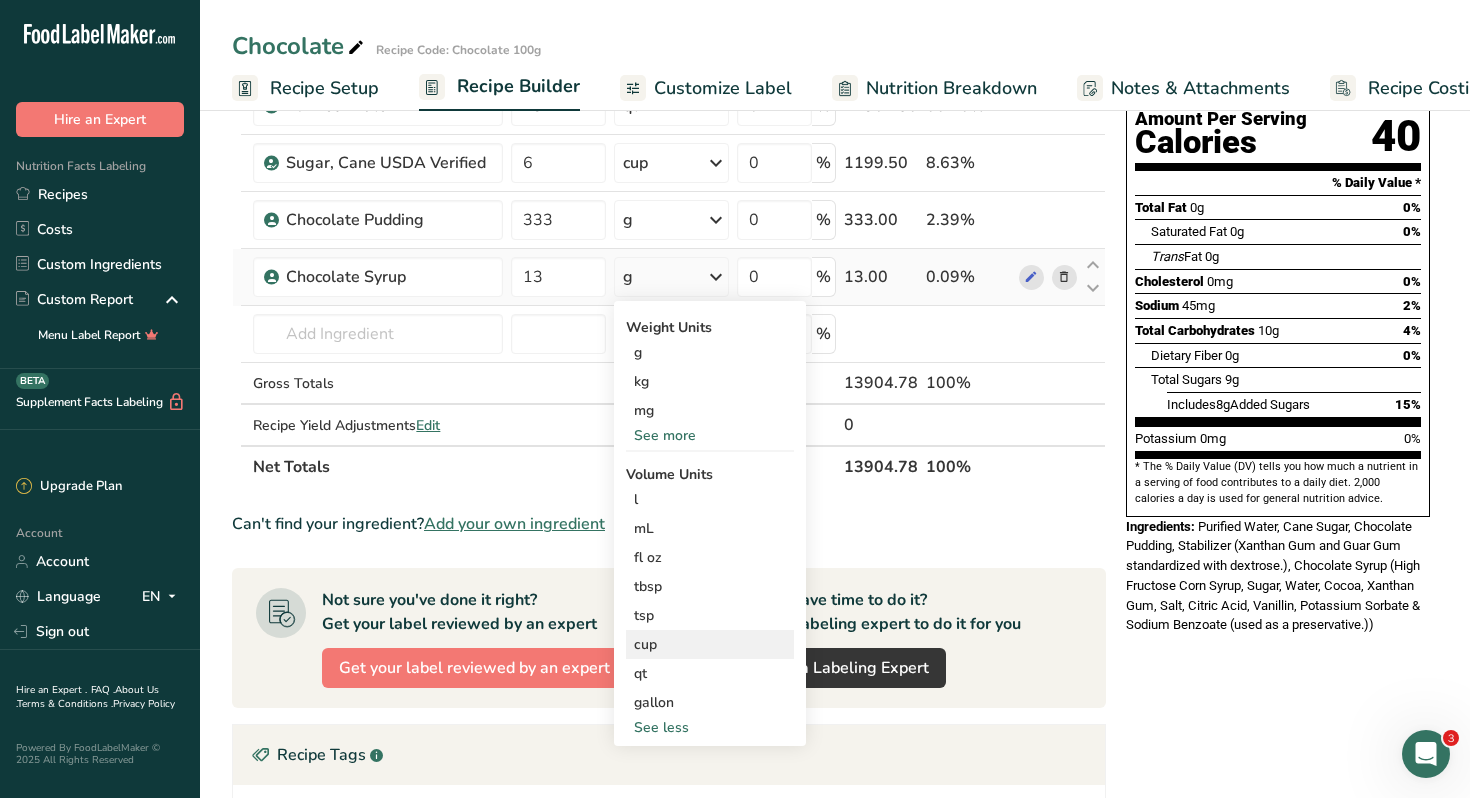 click on "cup" at bounding box center (710, 644) 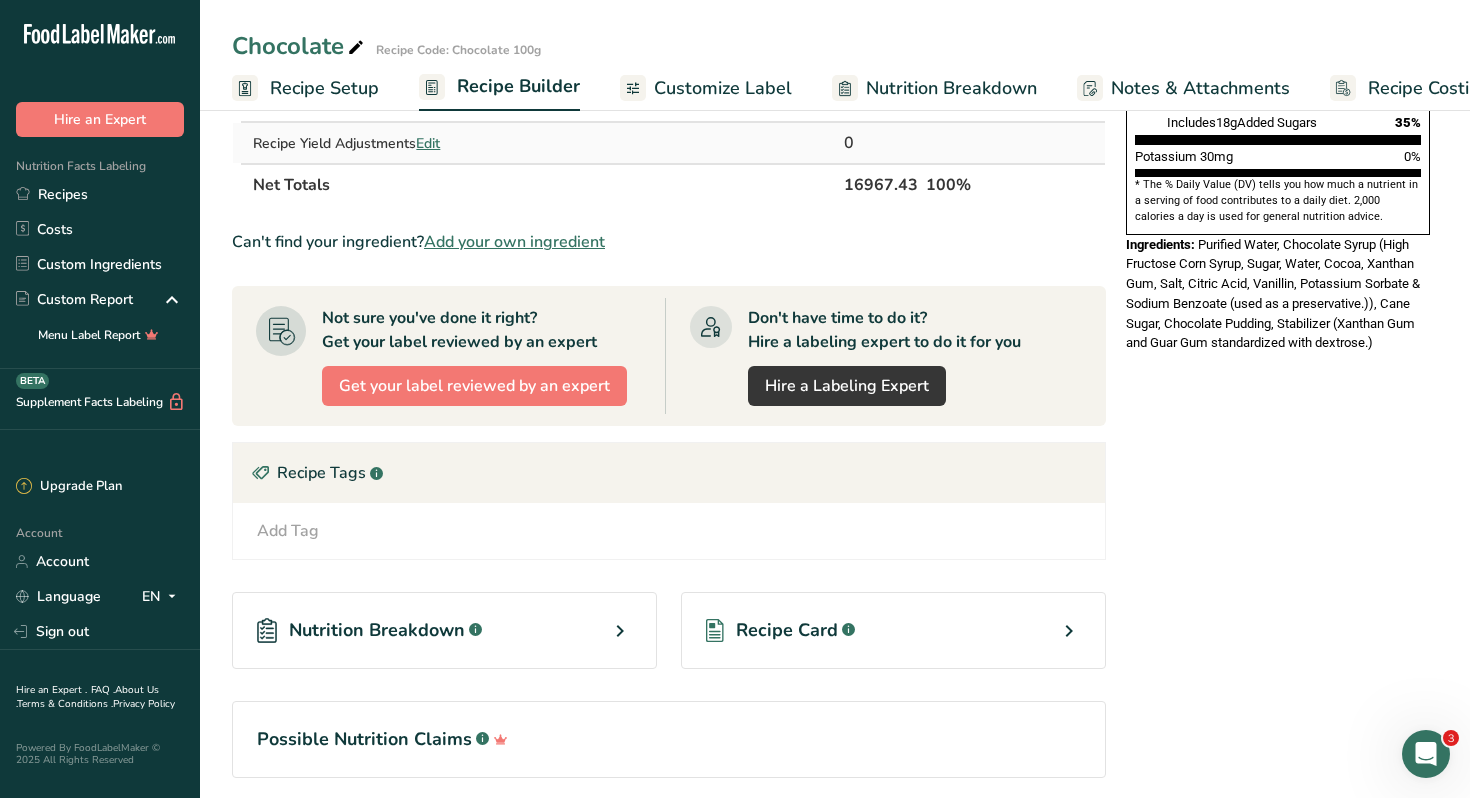 scroll, scrollTop: 535, scrollLeft: 0, axis: vertical 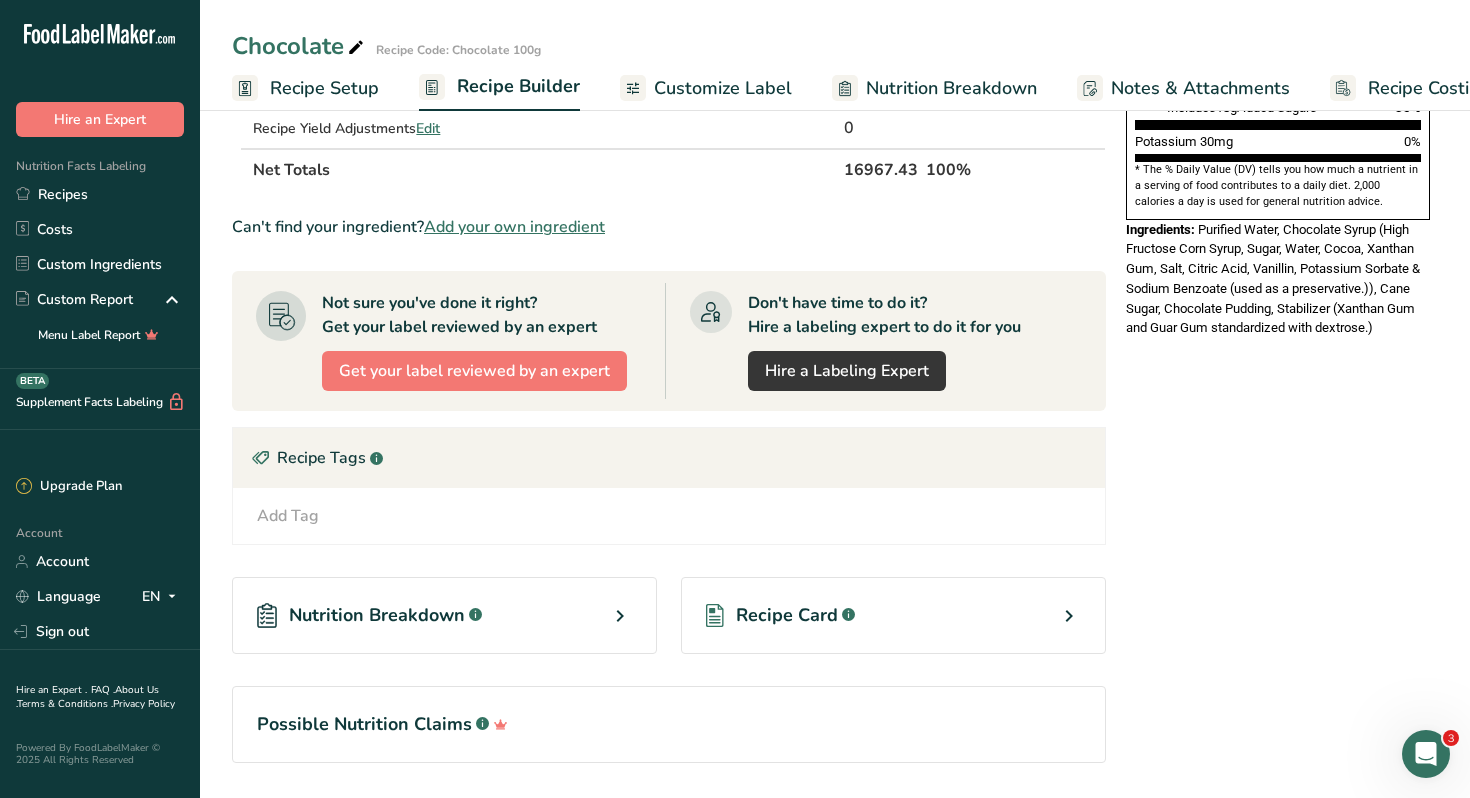 click on "Nutrition Breakdown" at bounding box center [377, 615] 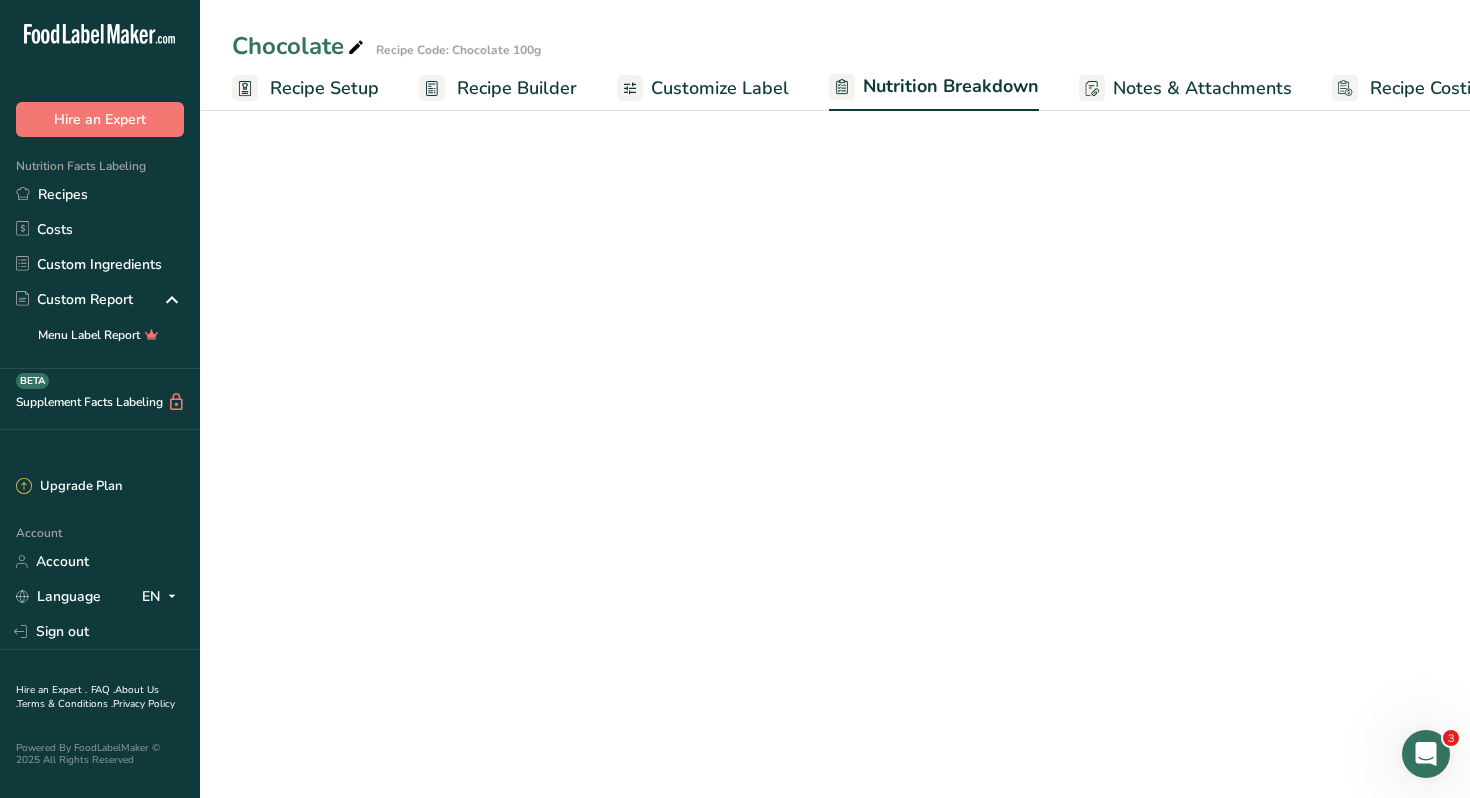select on "Calories" 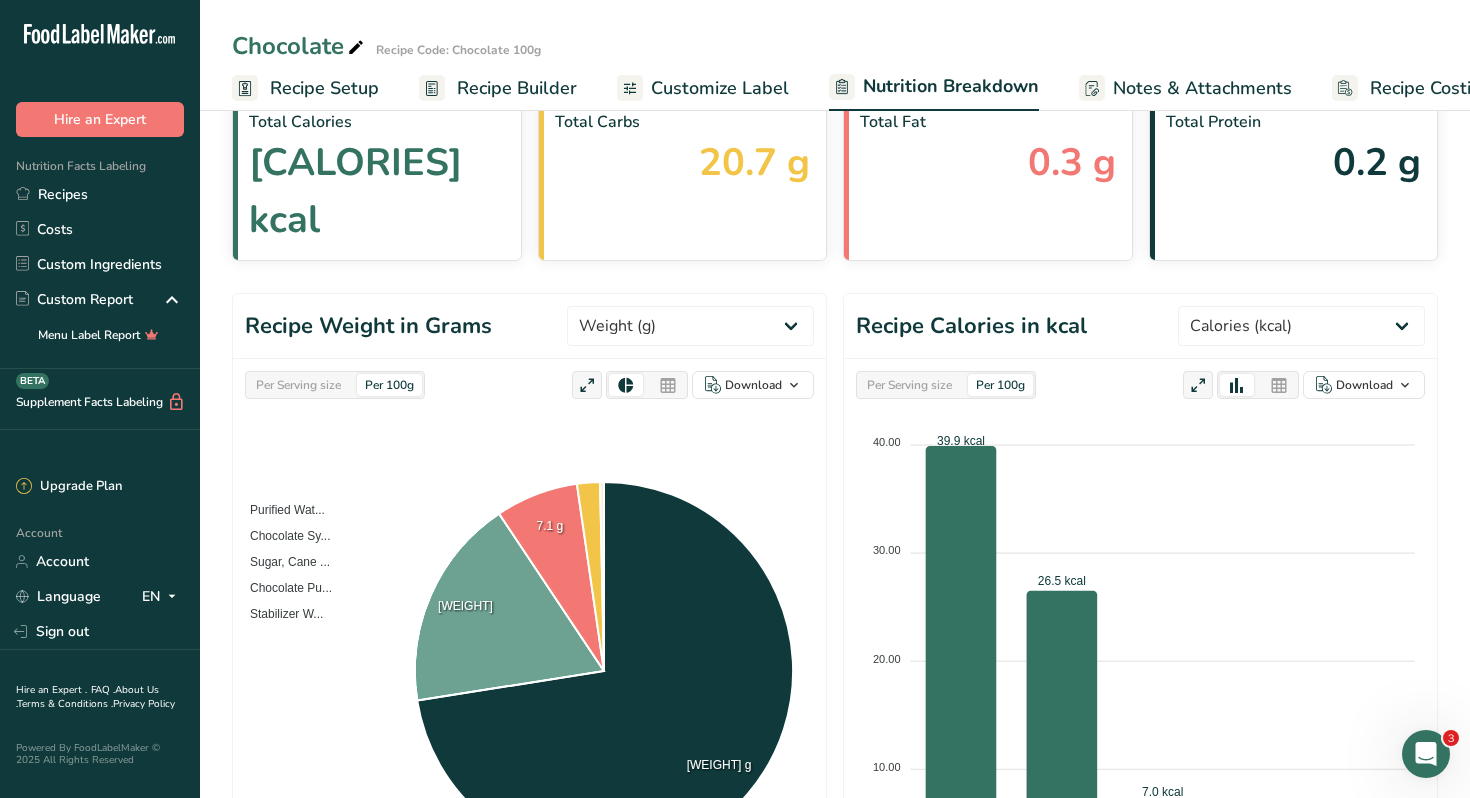 scroll, scrollTop: 0, scrollLeft: 0, axis: both 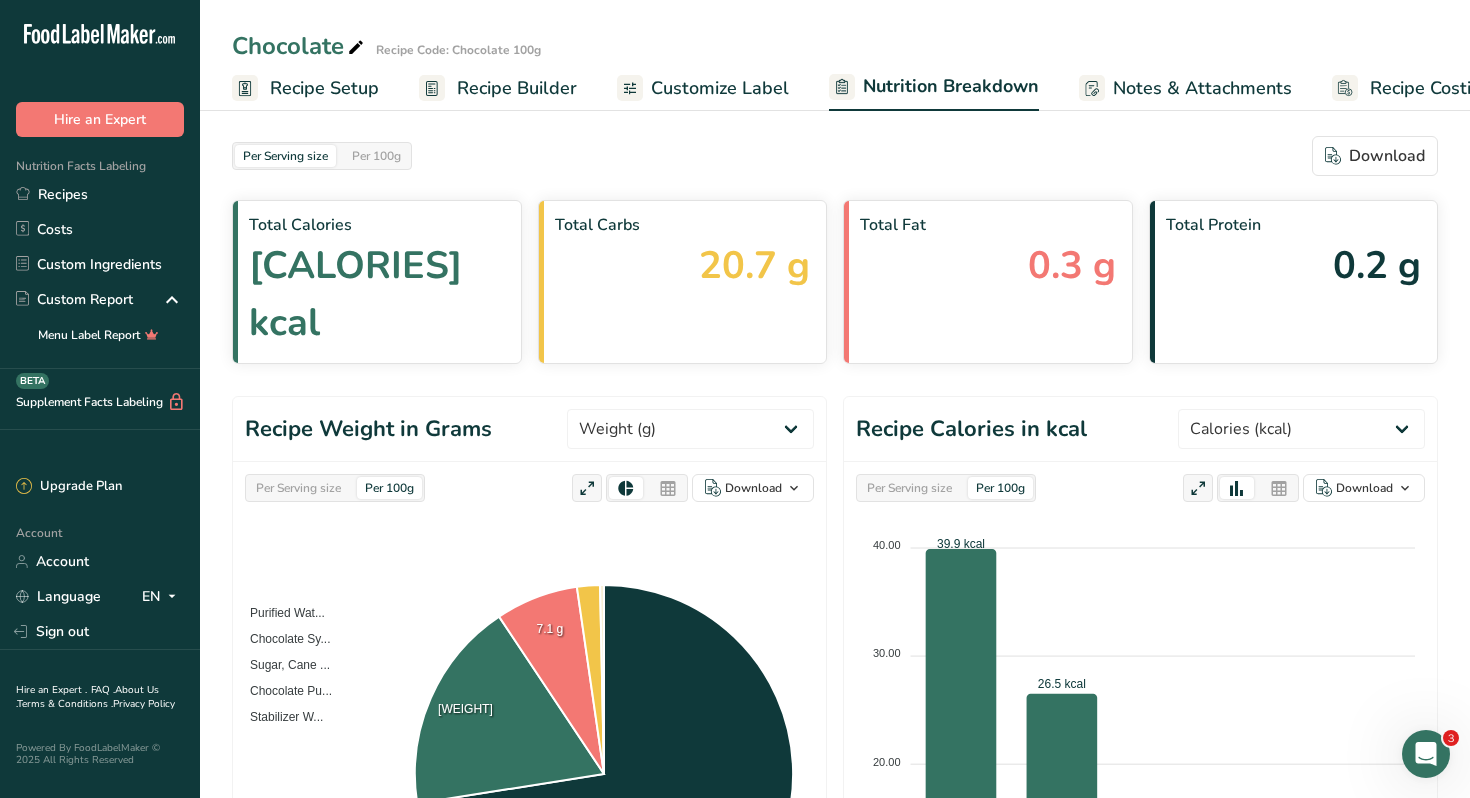 click on "Notes & Attachments" at bounding box center [1202, 88] 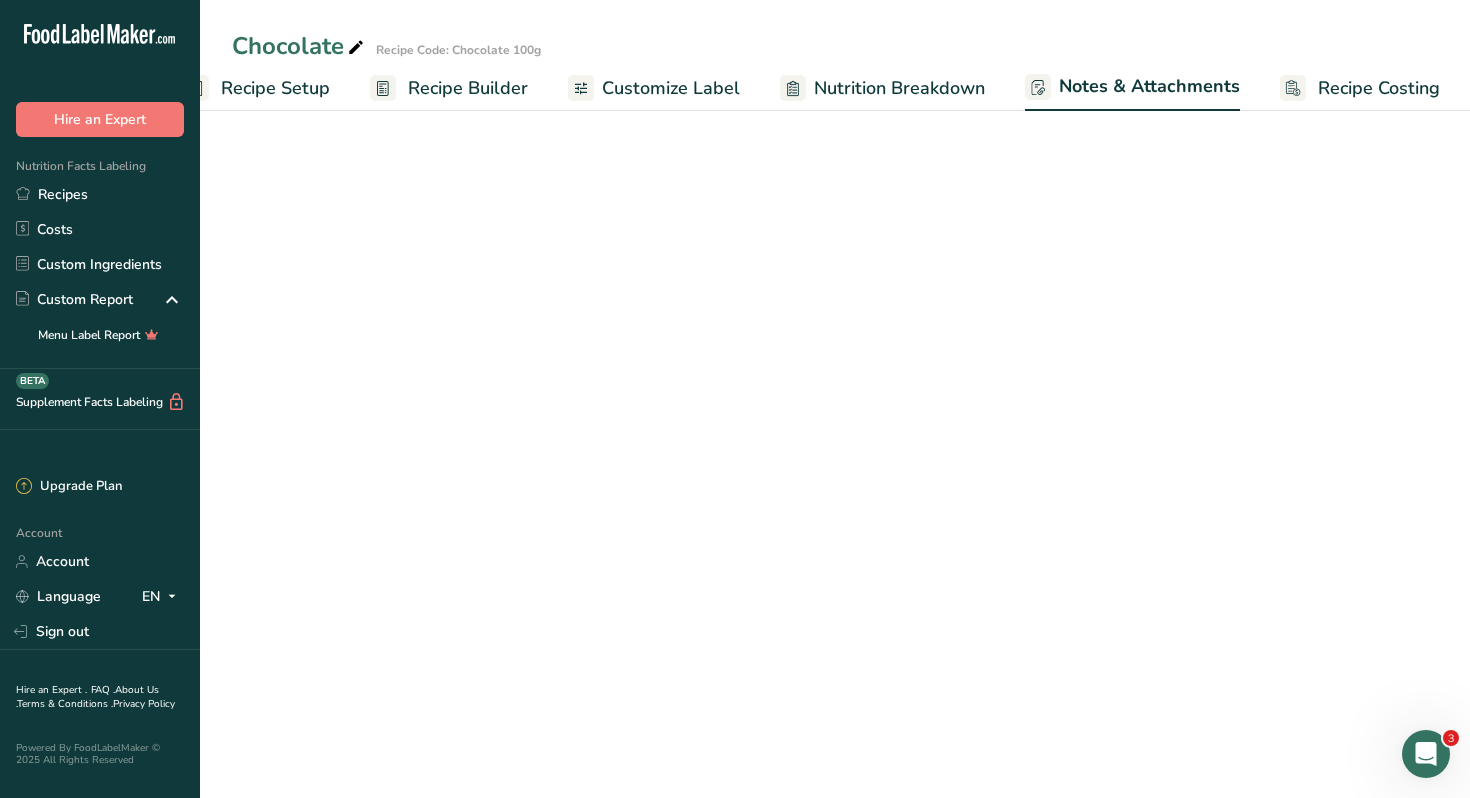 scroll, scrollTop: 0, scrollLeft: 52, axis: horizontal 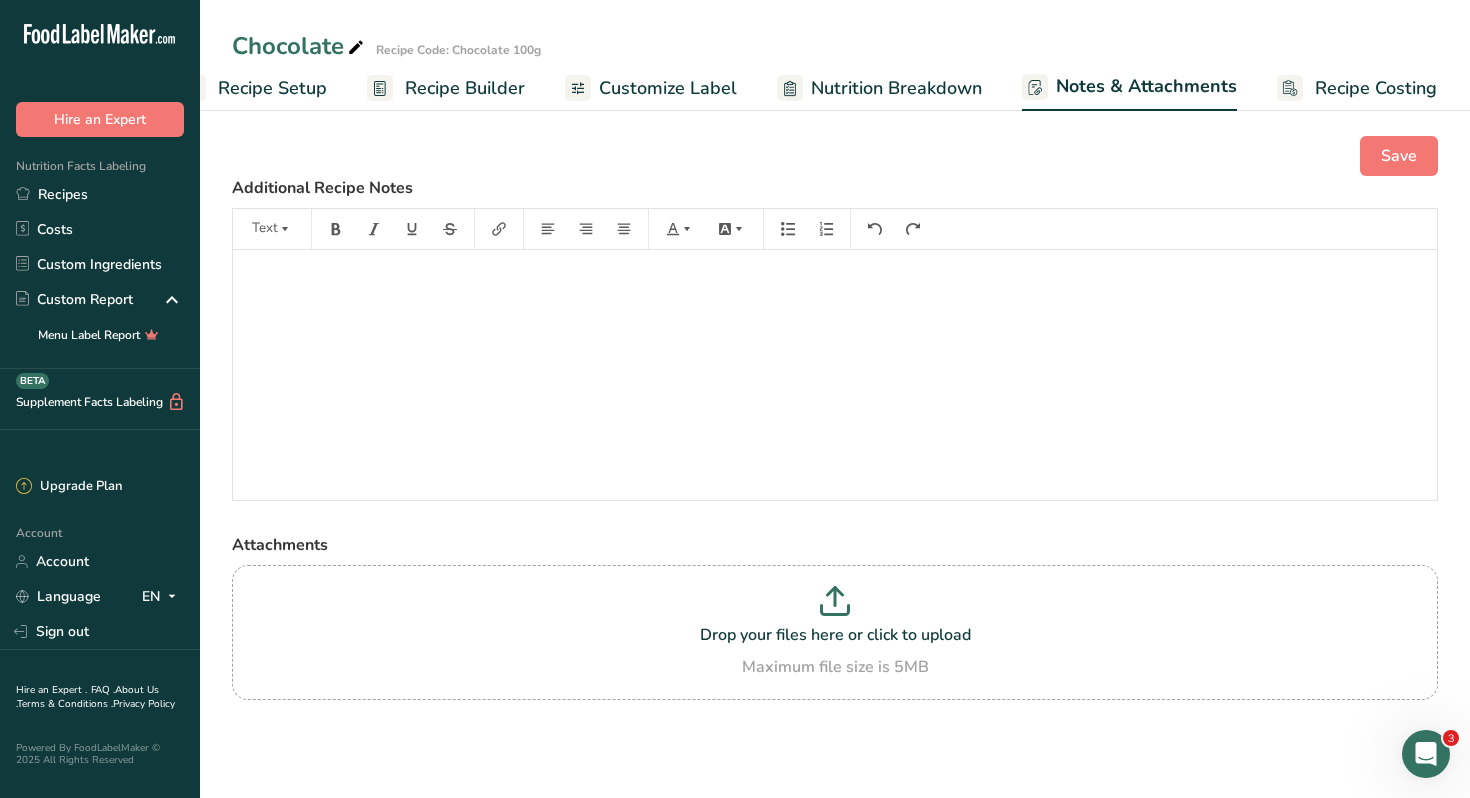 click on "Recipe Builder" at bounding box center [465, 88] 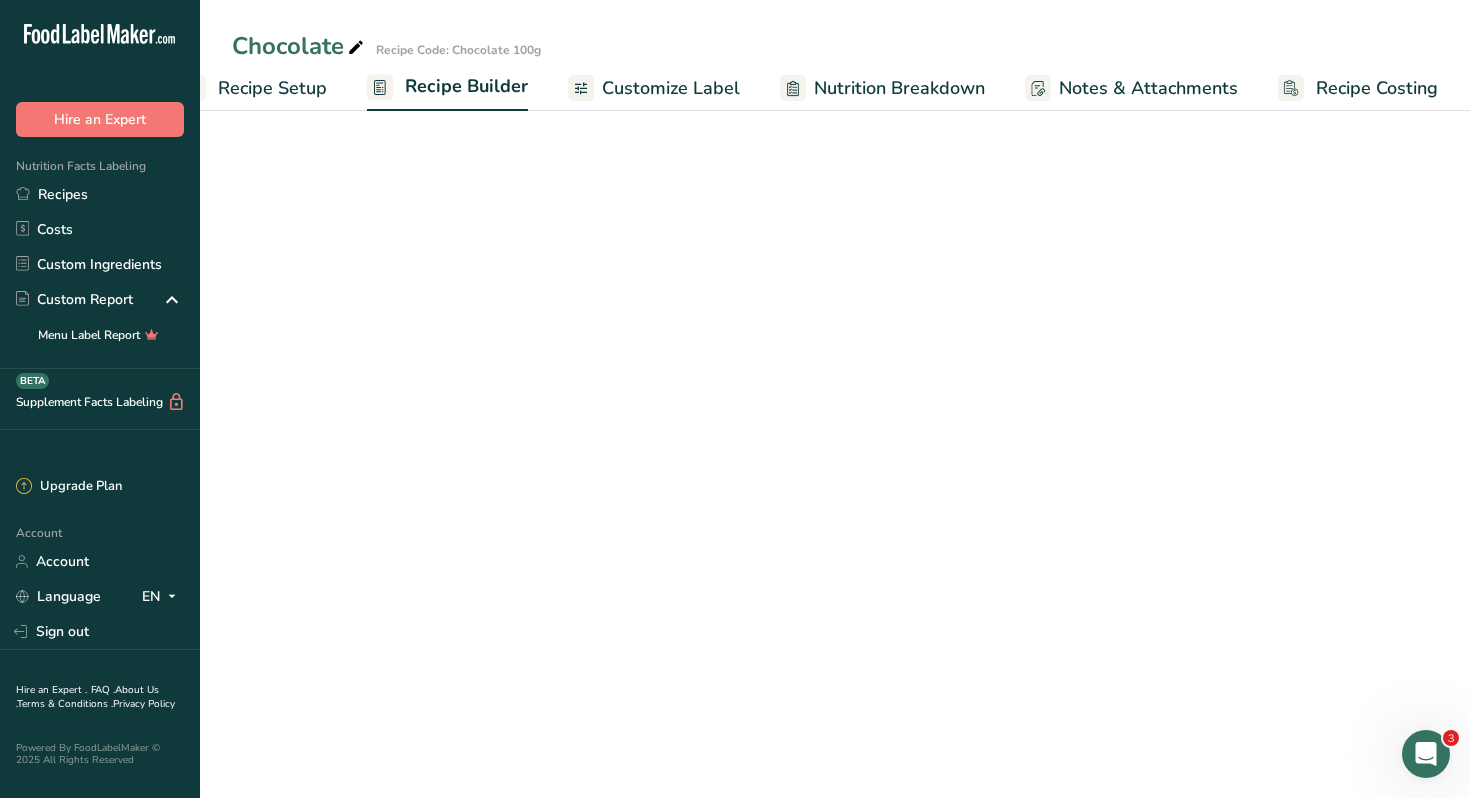 scroll, scrollTop: 0, scrollLeft: 51, axis: horizontal 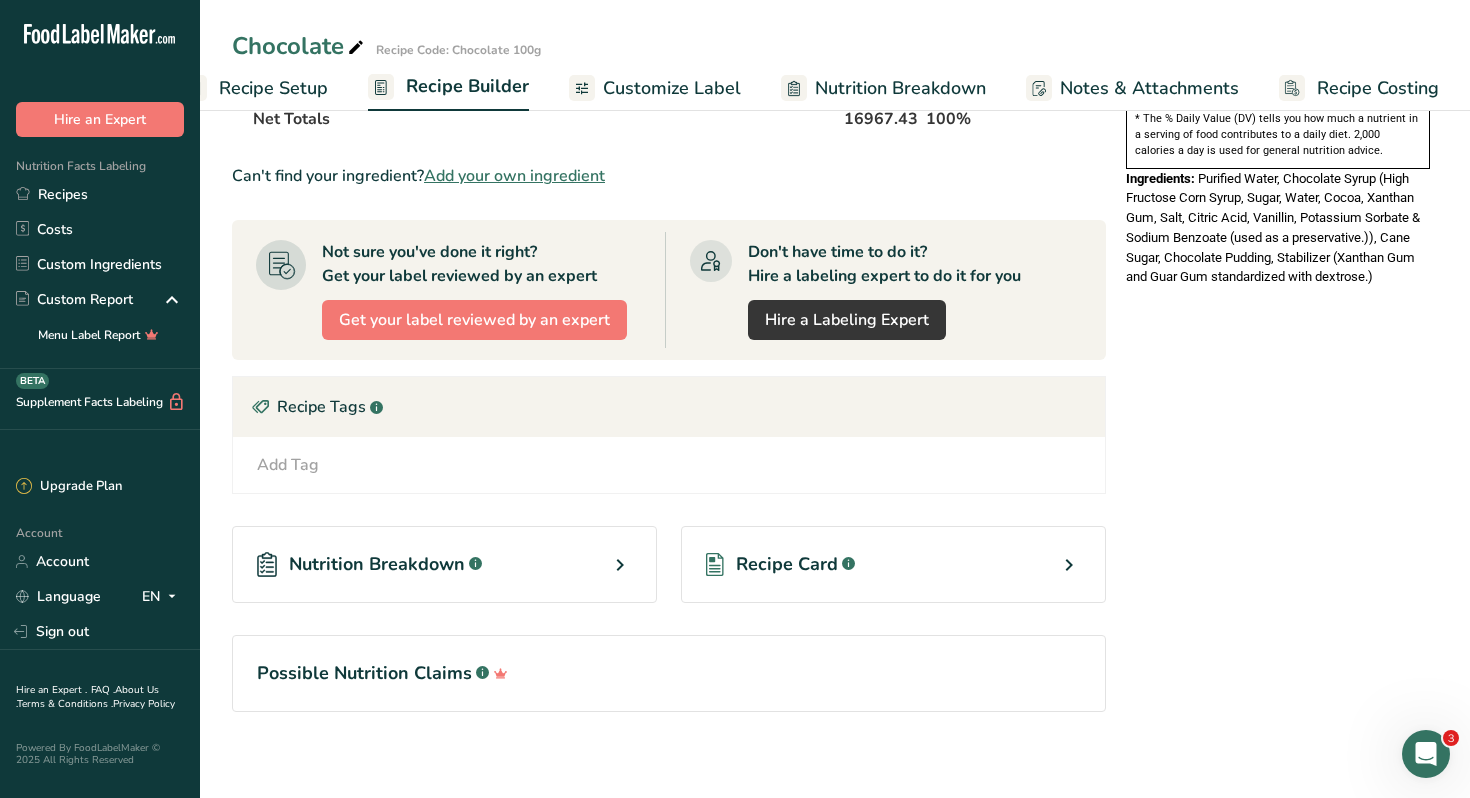 click on "Recipe Card" at bounding box center (787, 564) 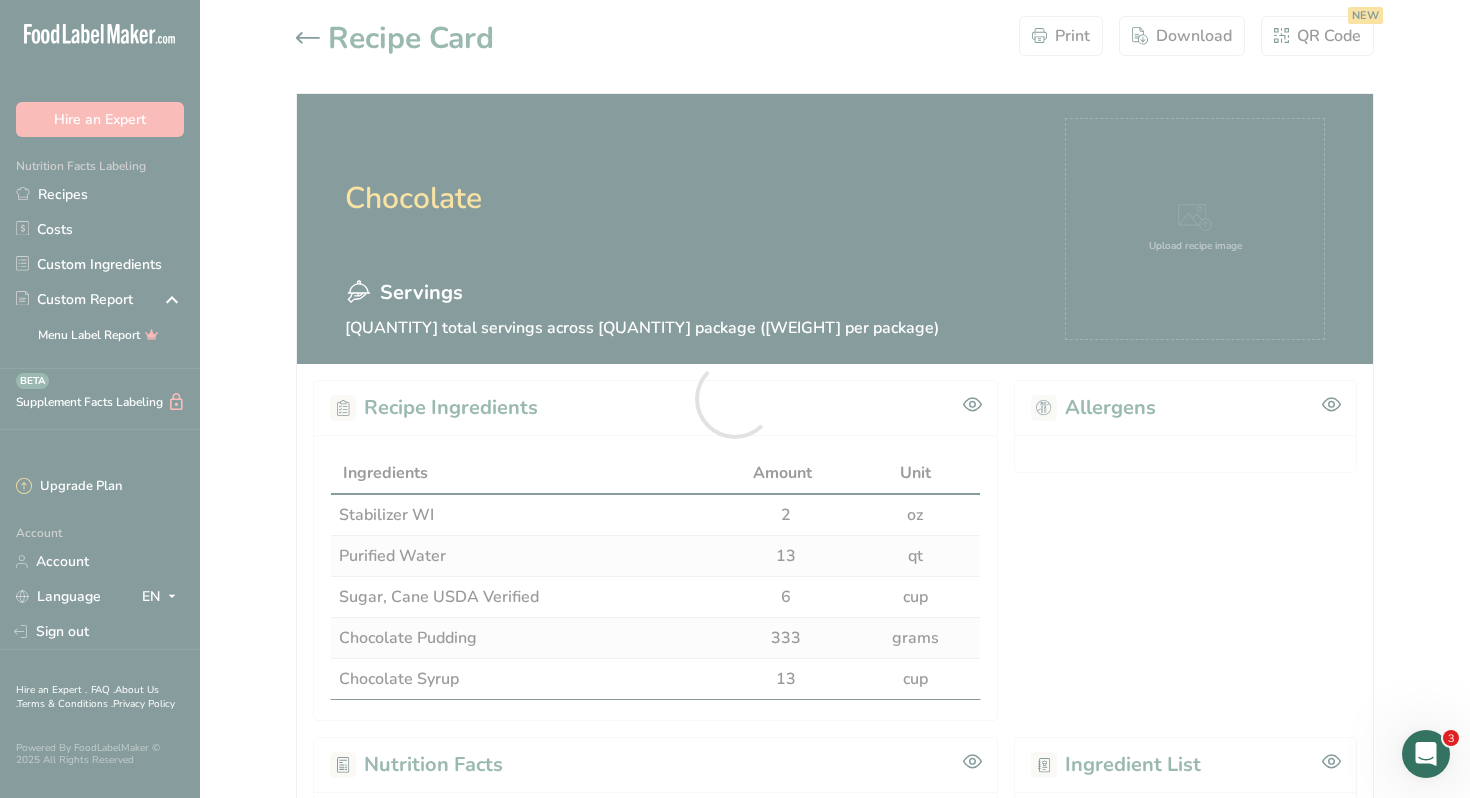 scroll, scrollTop: 0, scrollLeft: 0, axis: both 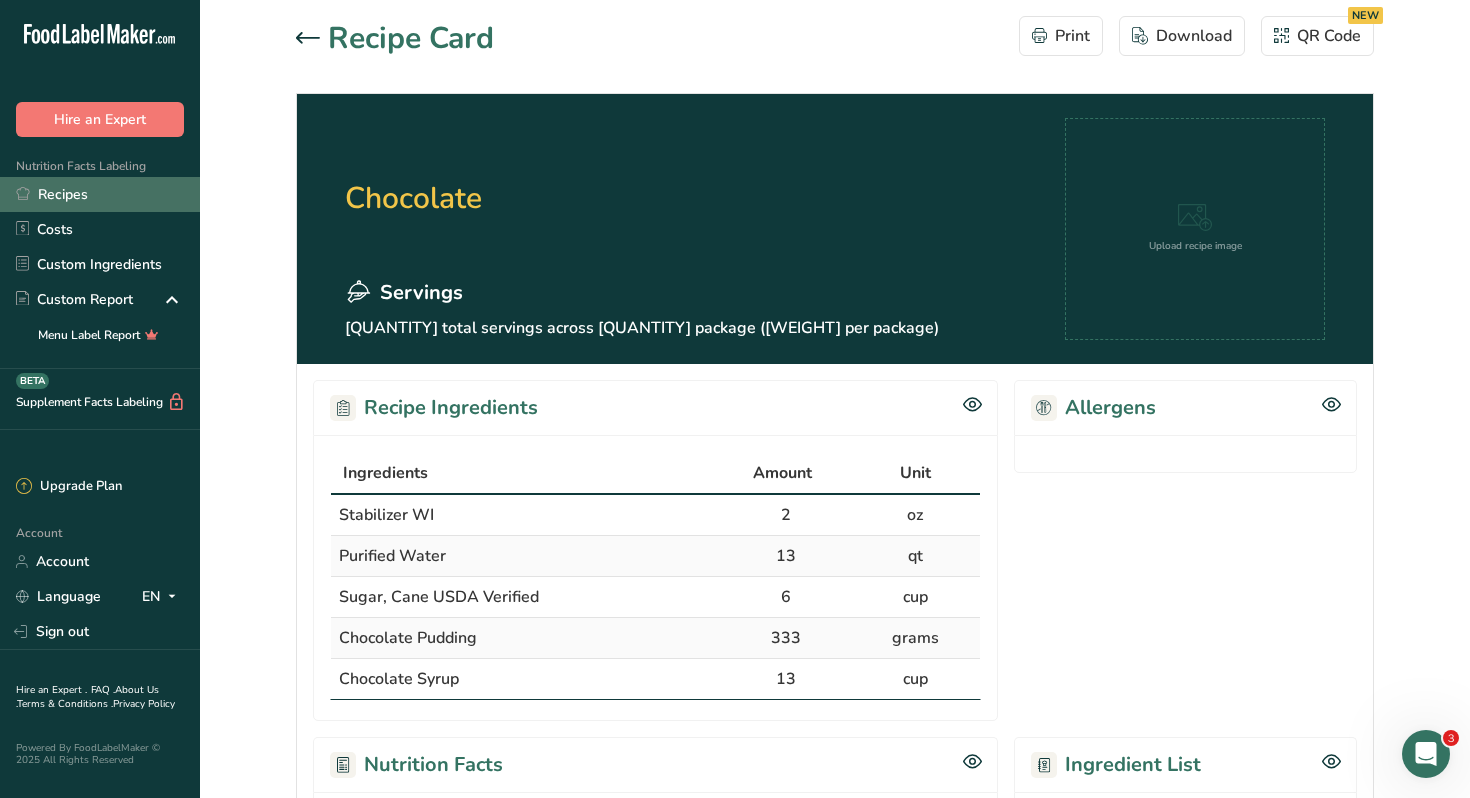 click on "Recipes" at bounding box center [100, 194] 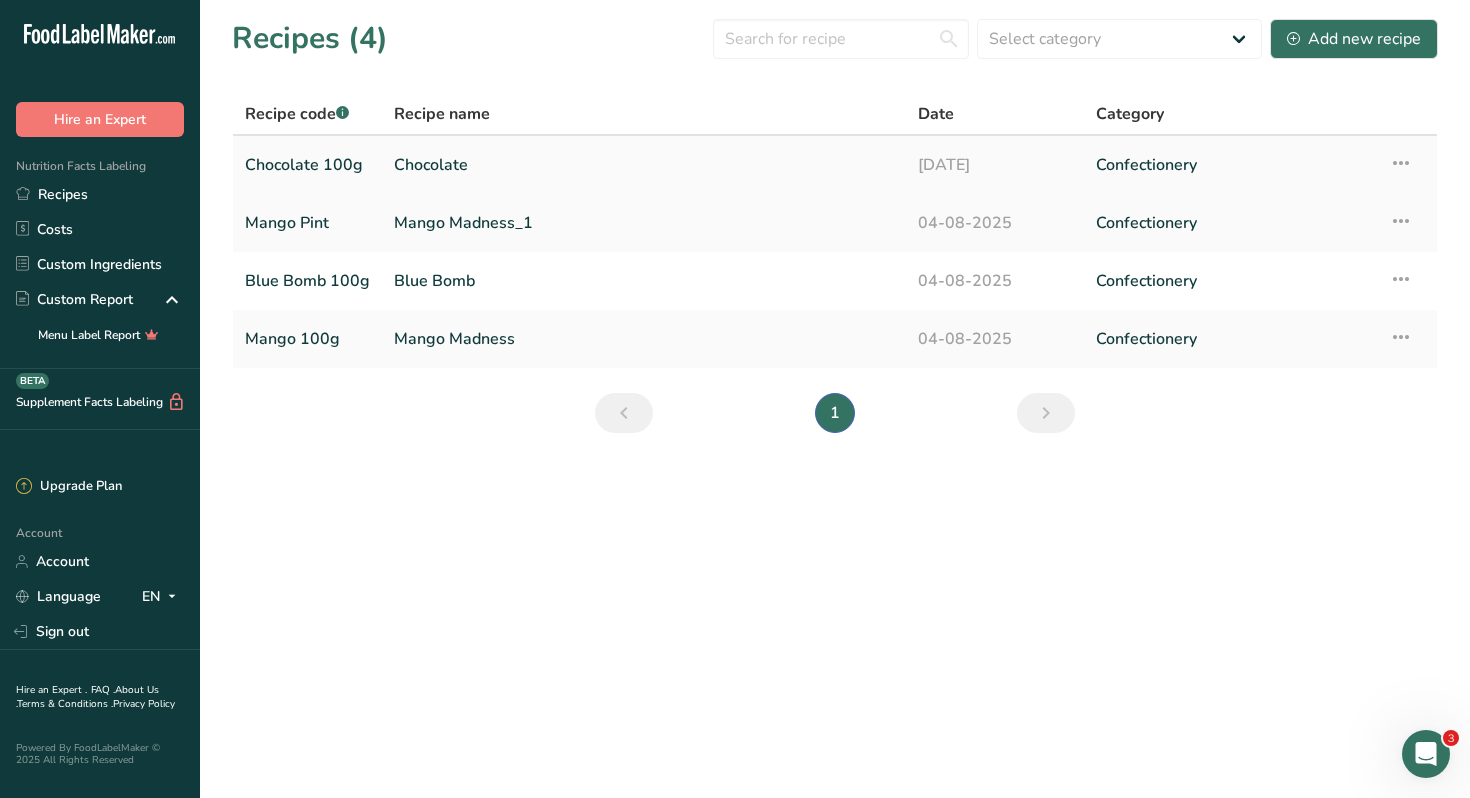 click on "Chocolate" at bounding box center [644, 165] 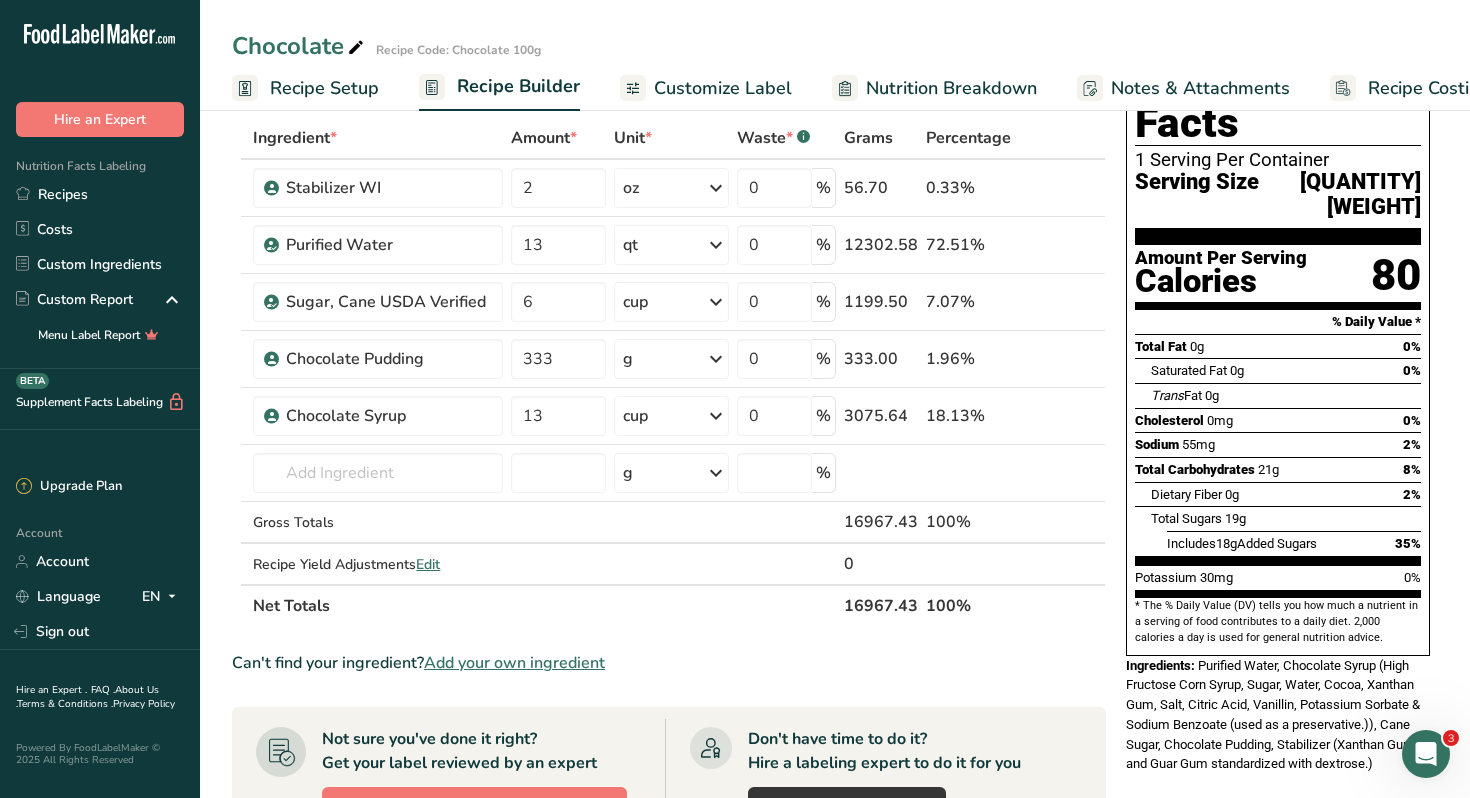 scroll, scrollTop: 105, scrollLeft: 0, axis: vertical 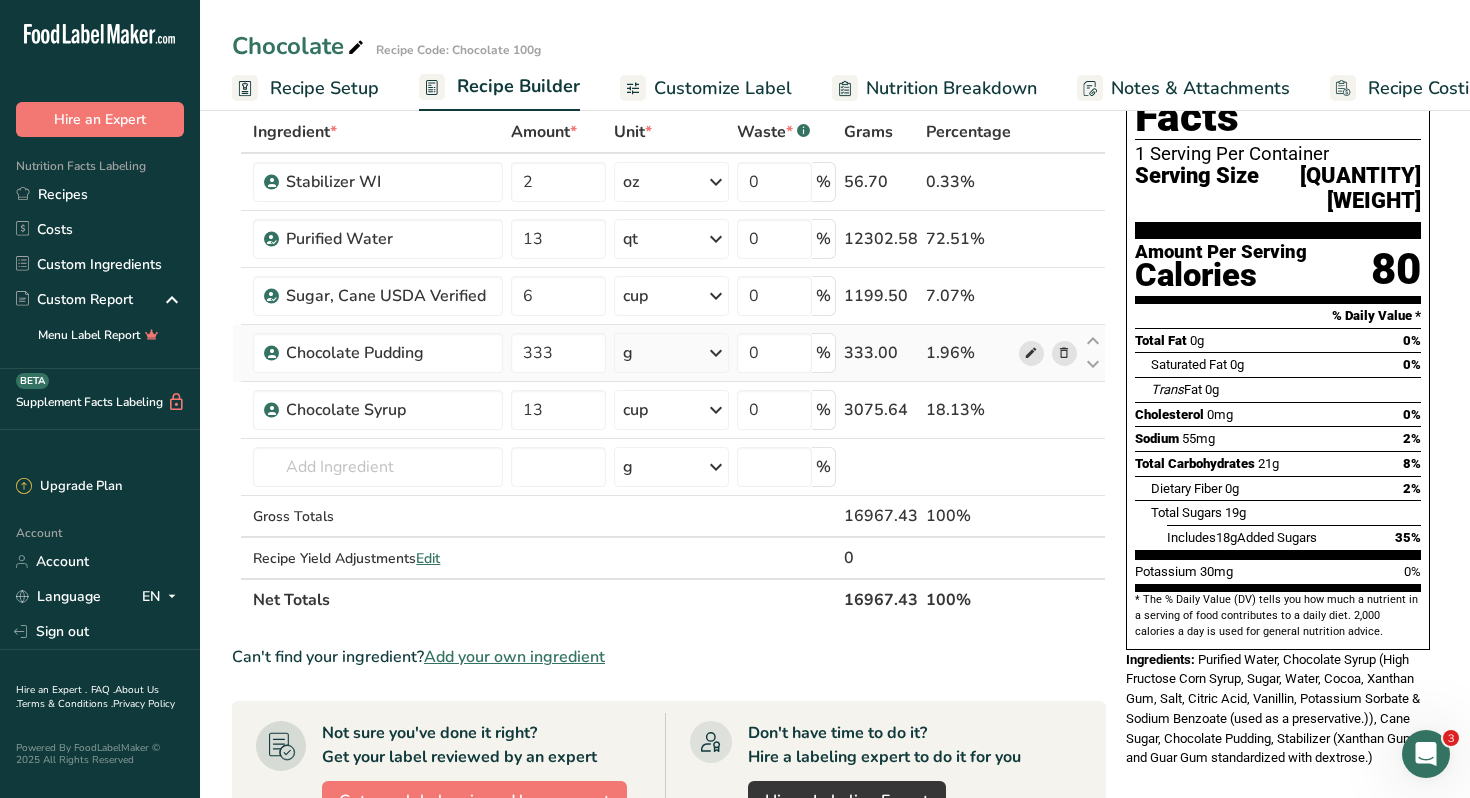 click at bounding box center [1031, 353] 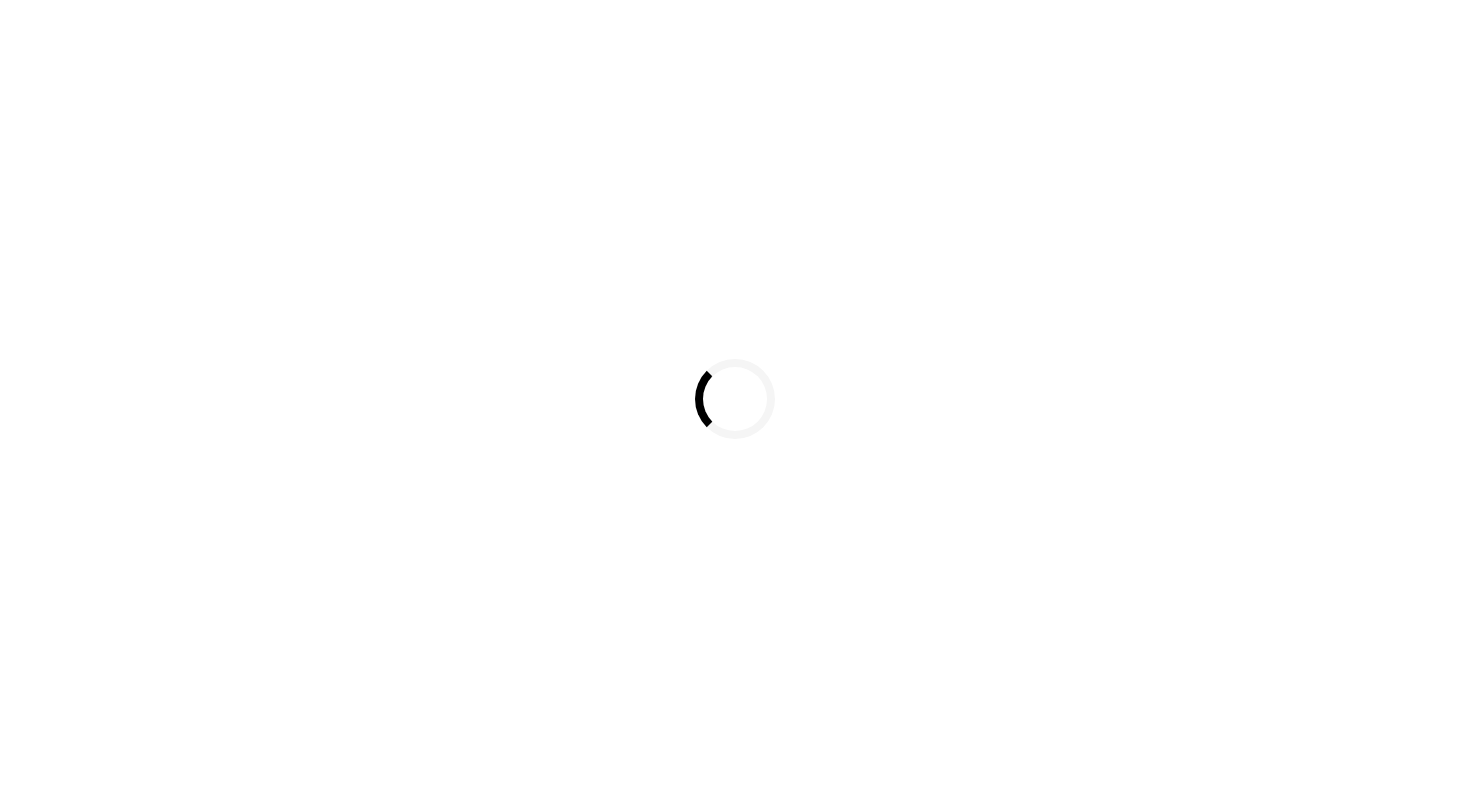 scroll, scrollTop: 0, scrollLeft: 0, axis: both 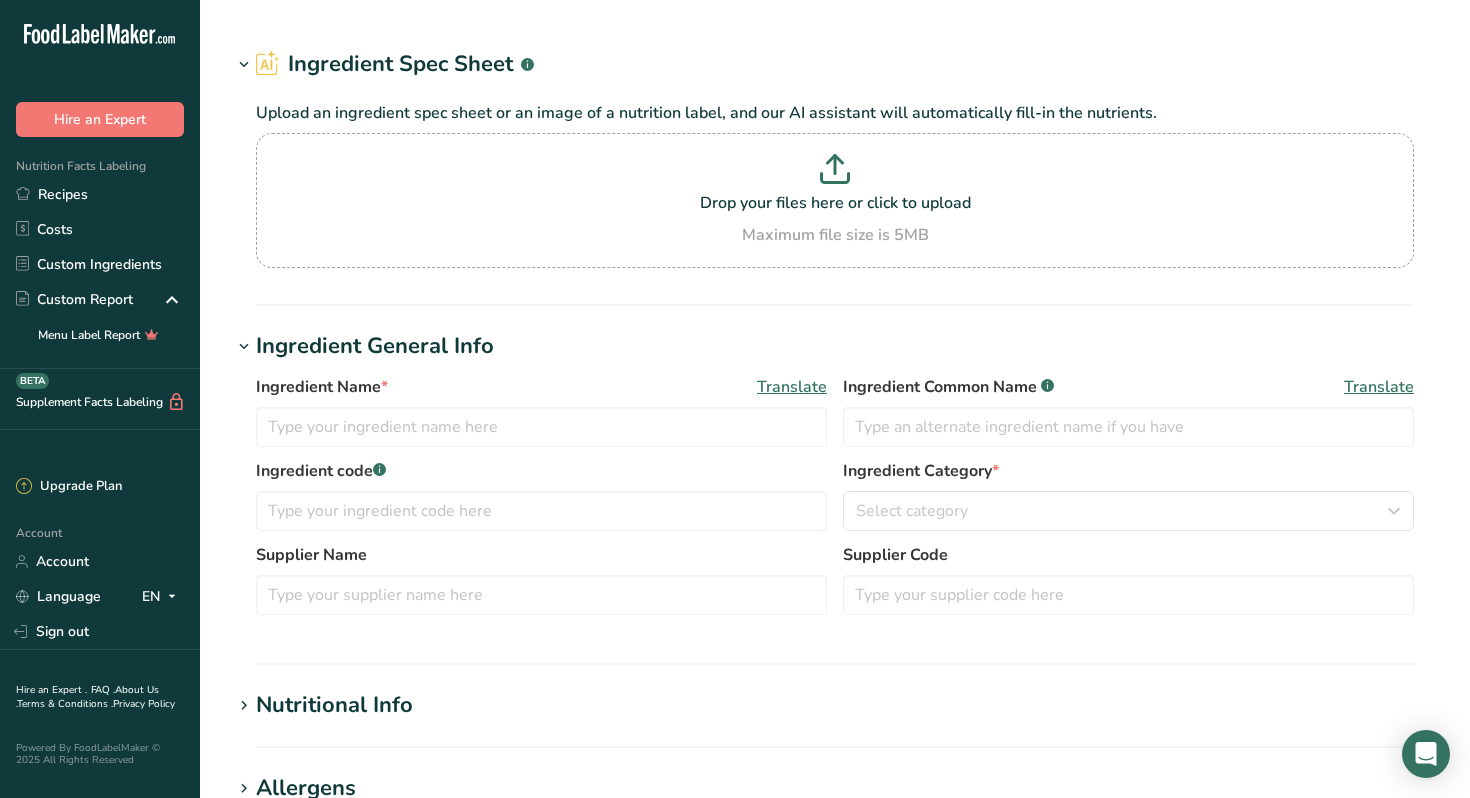 type on "Chocolate Pudding" 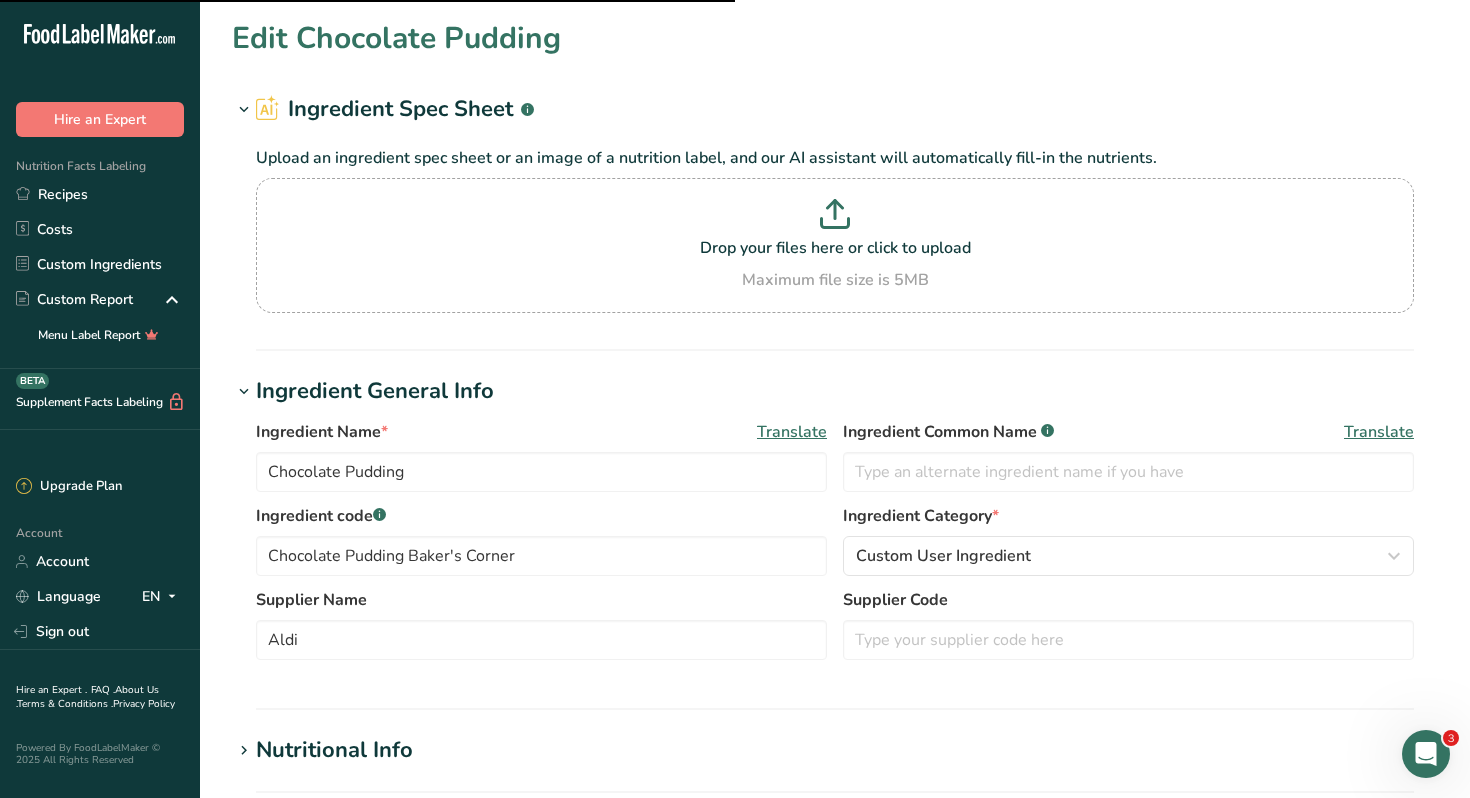 scroll, scrollTop: 0, scrollLeft: 0, axis: both 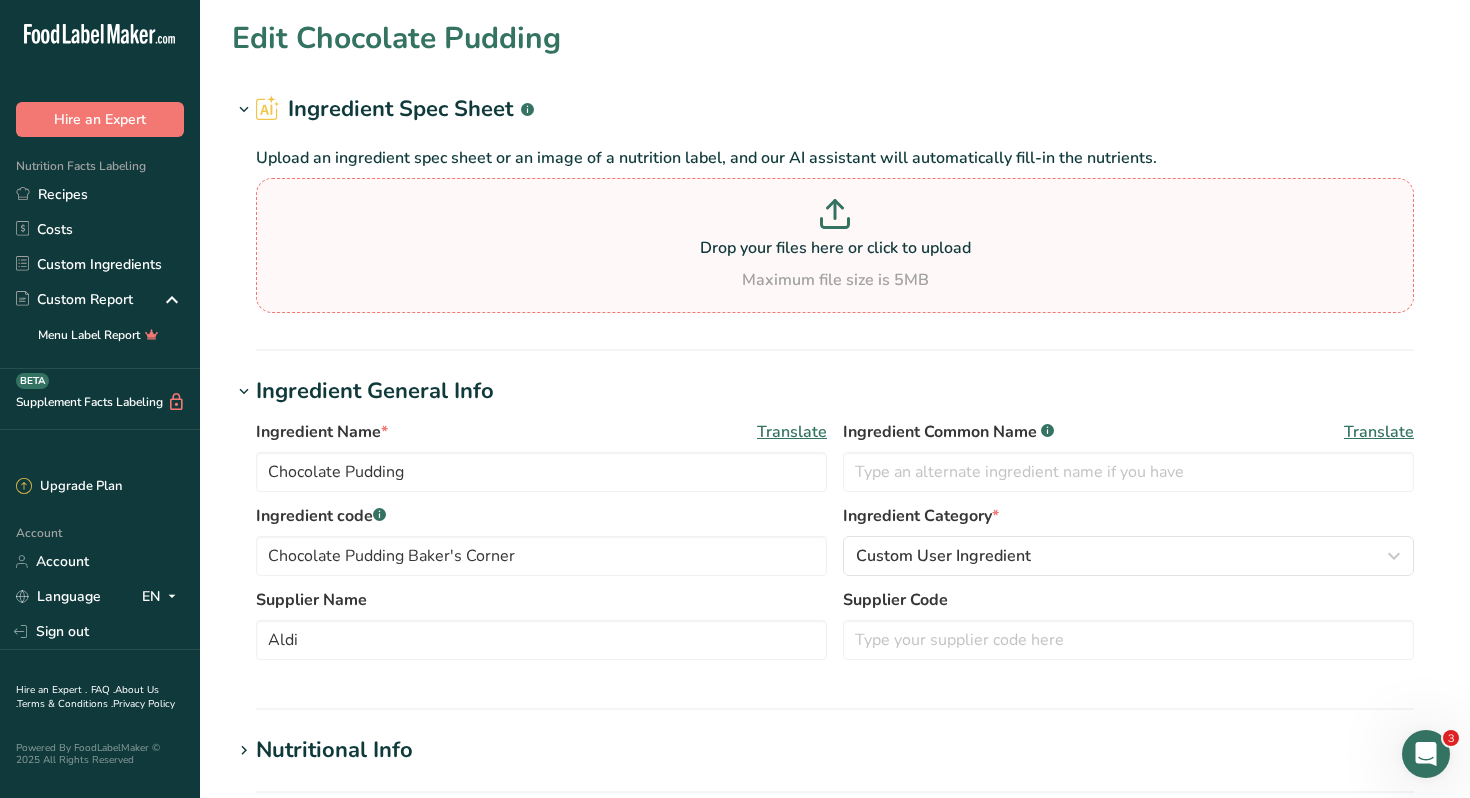 click on "Drop your files here or click to upload" at bounding box center (835, 248) 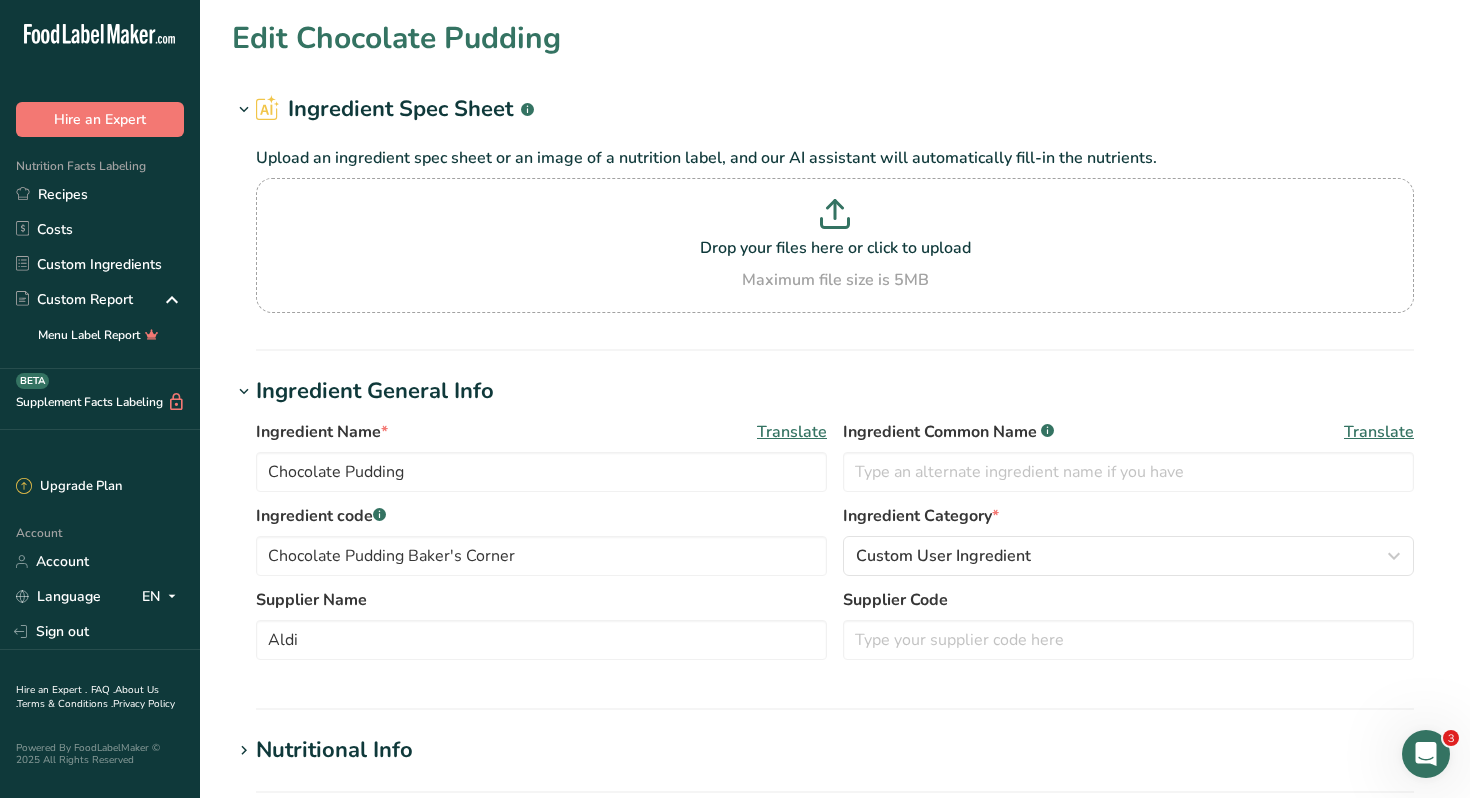 type on "C:\fakepath\IMG_5465.jpg" 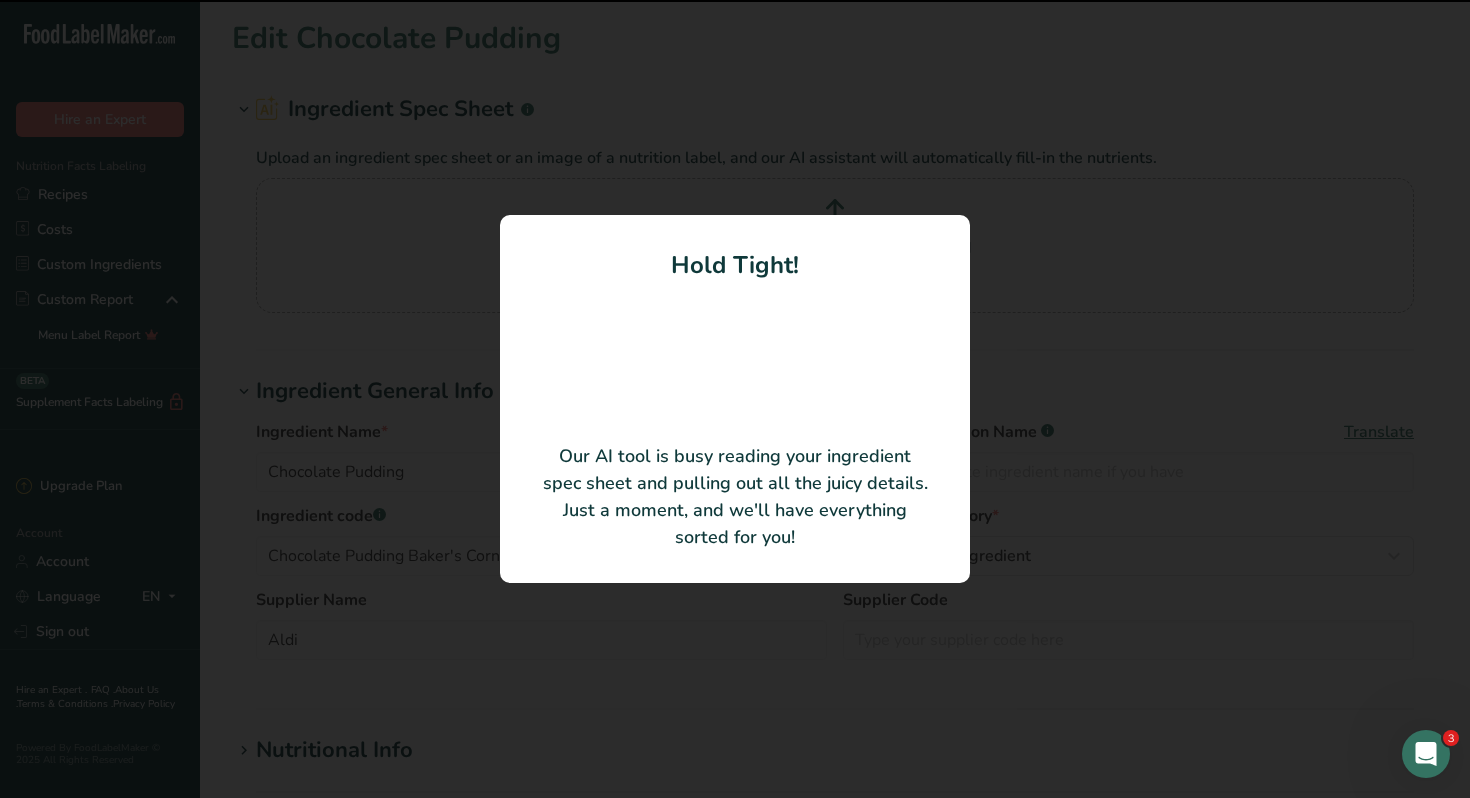 type on "Sugar" 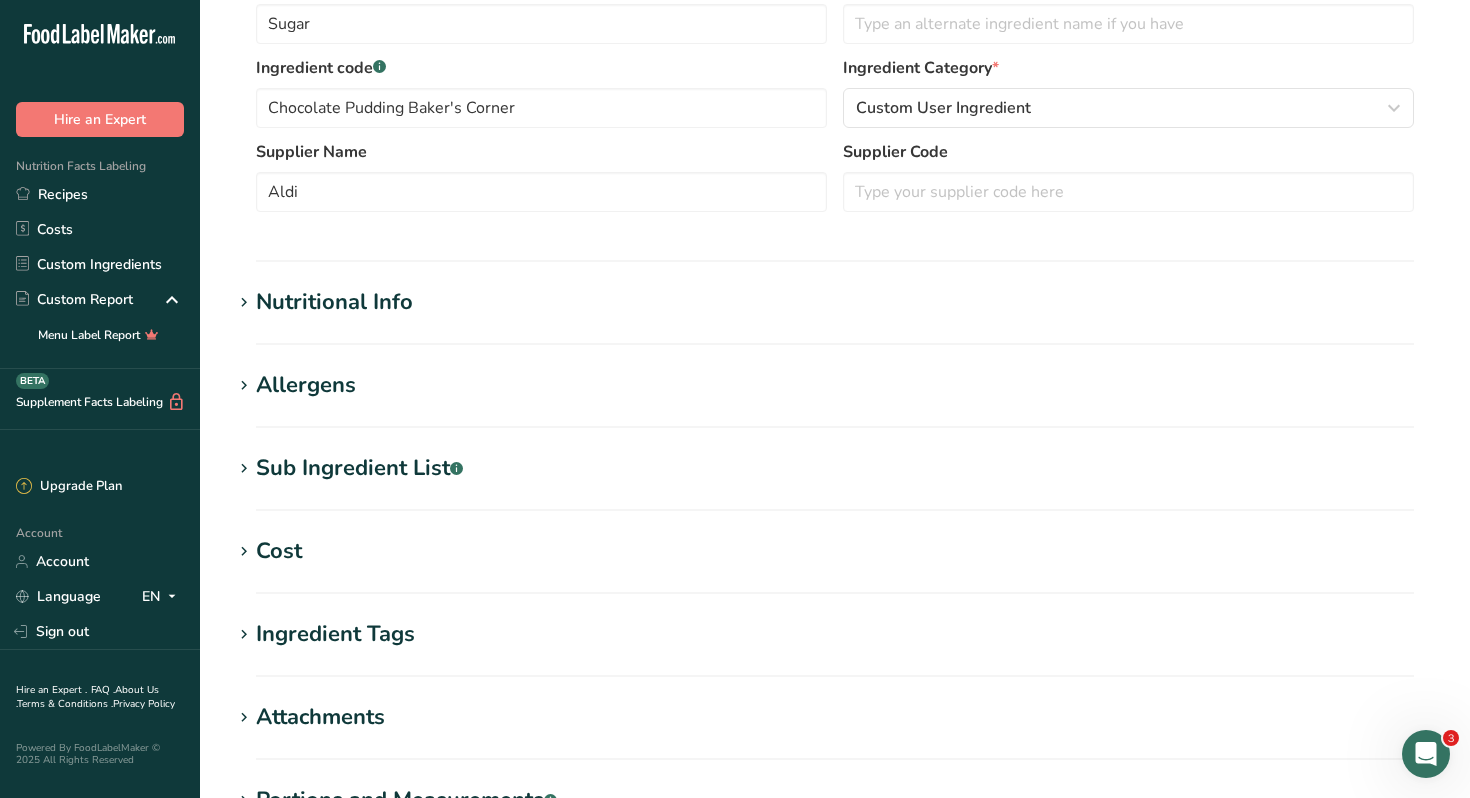 scroll, scrollTop: 356, scrollLeft: 0, axis: vertical 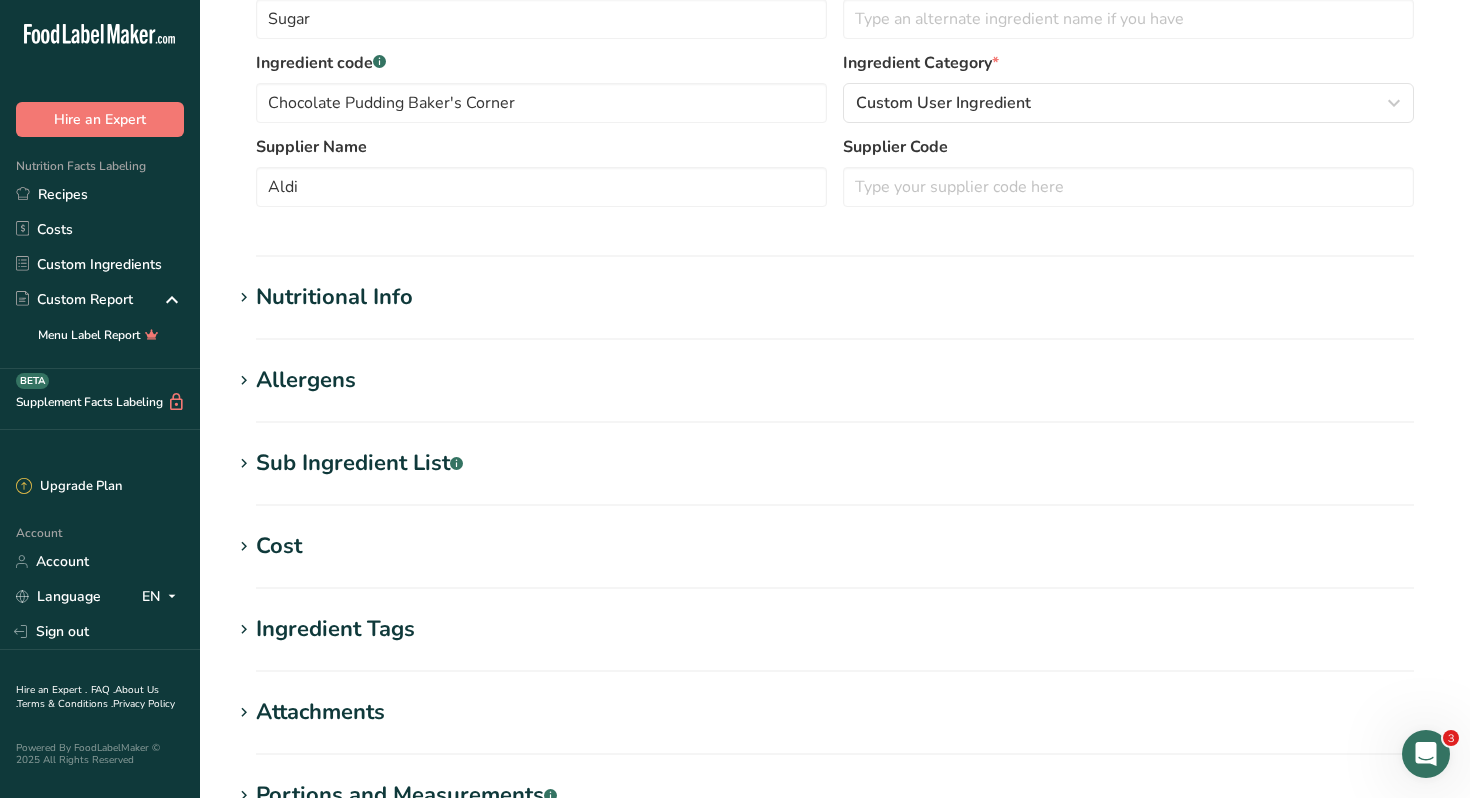 click on "Nutritional Info" at bounding box center [334, 297] 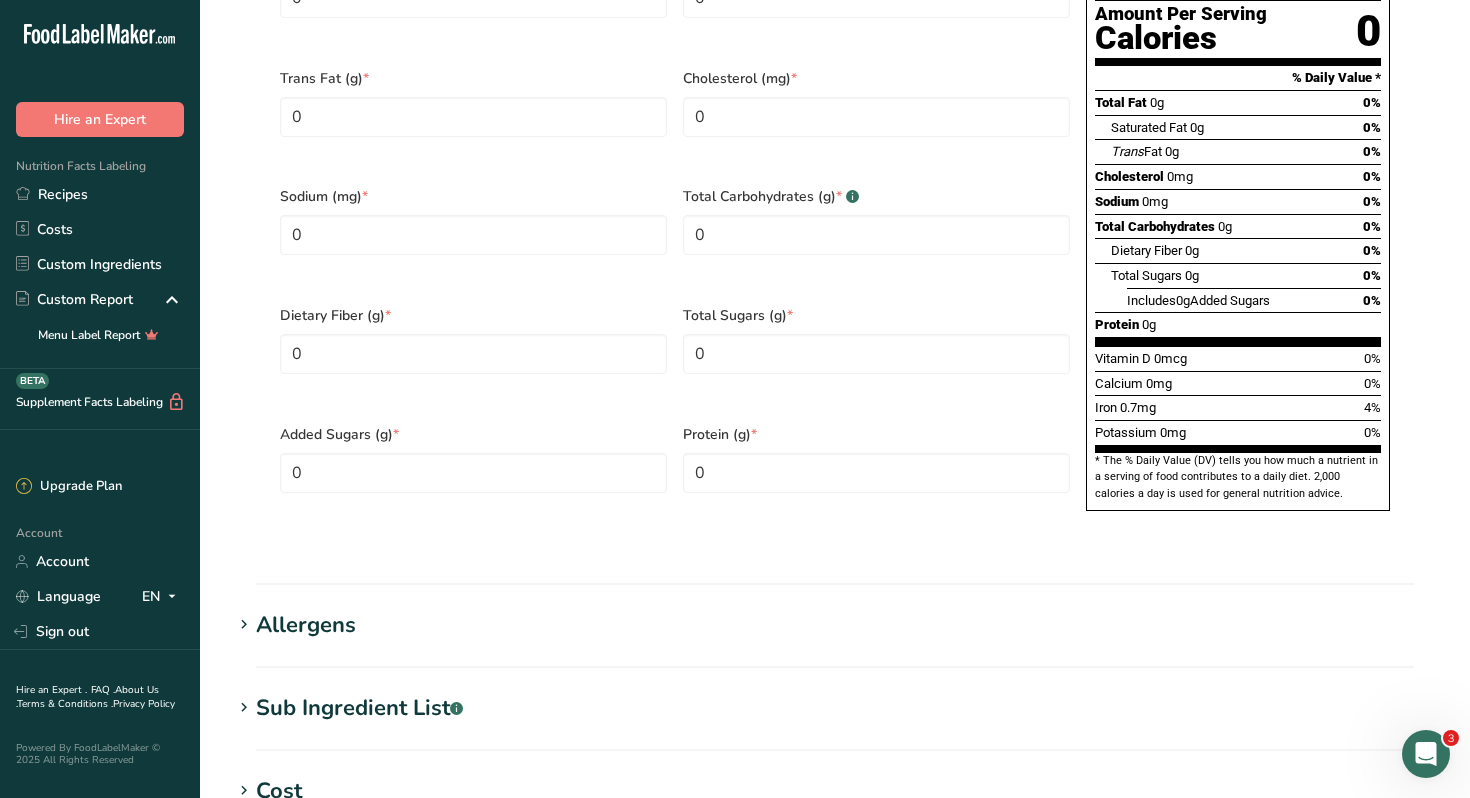 scroll, scrollTop: 1064, scrollLeft: 0, axis: vertical 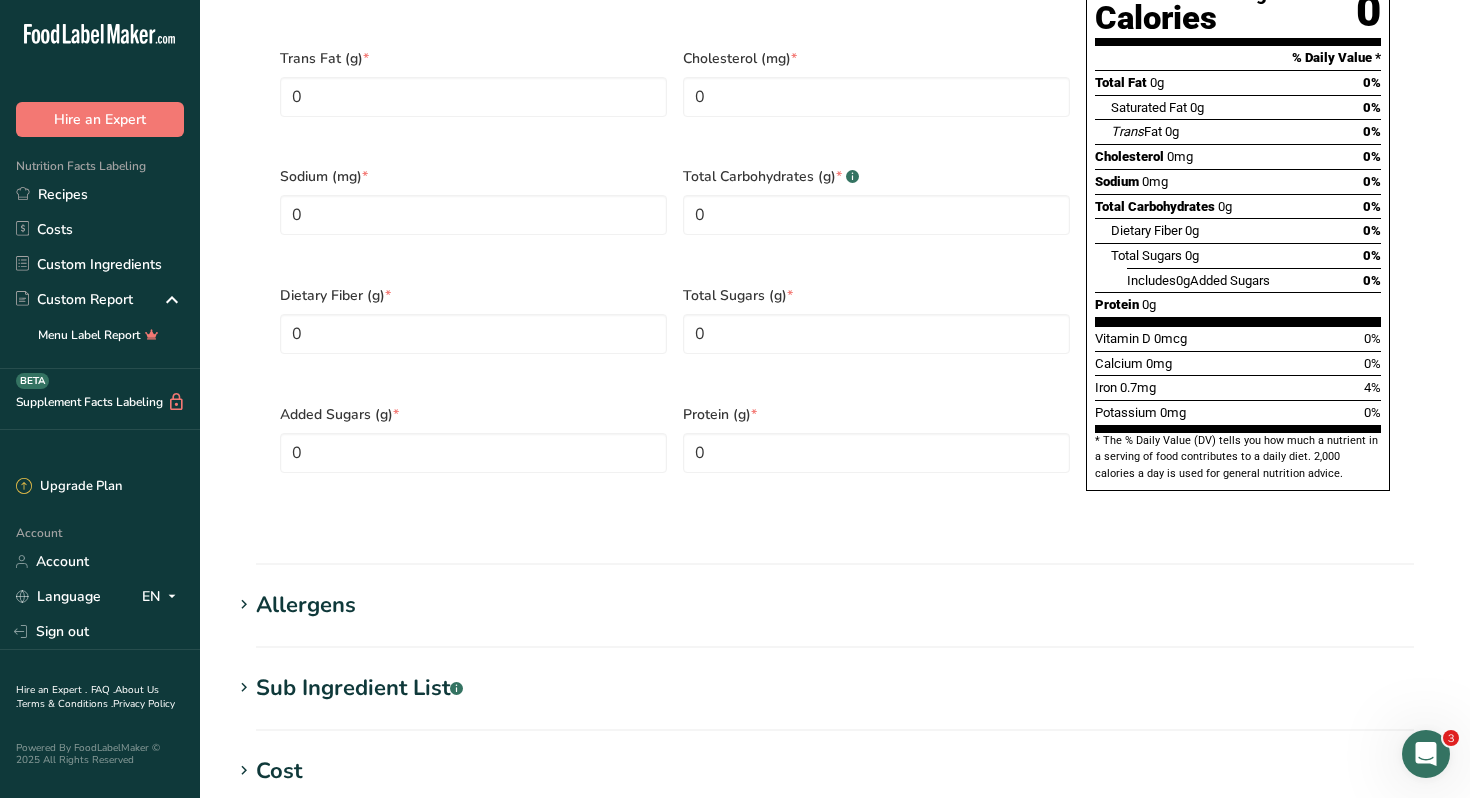 click on "Sub Ingredient List
.a-a{fill:#347362;}.b-a{fill:#fff;}" at bounding box center (359, 688) 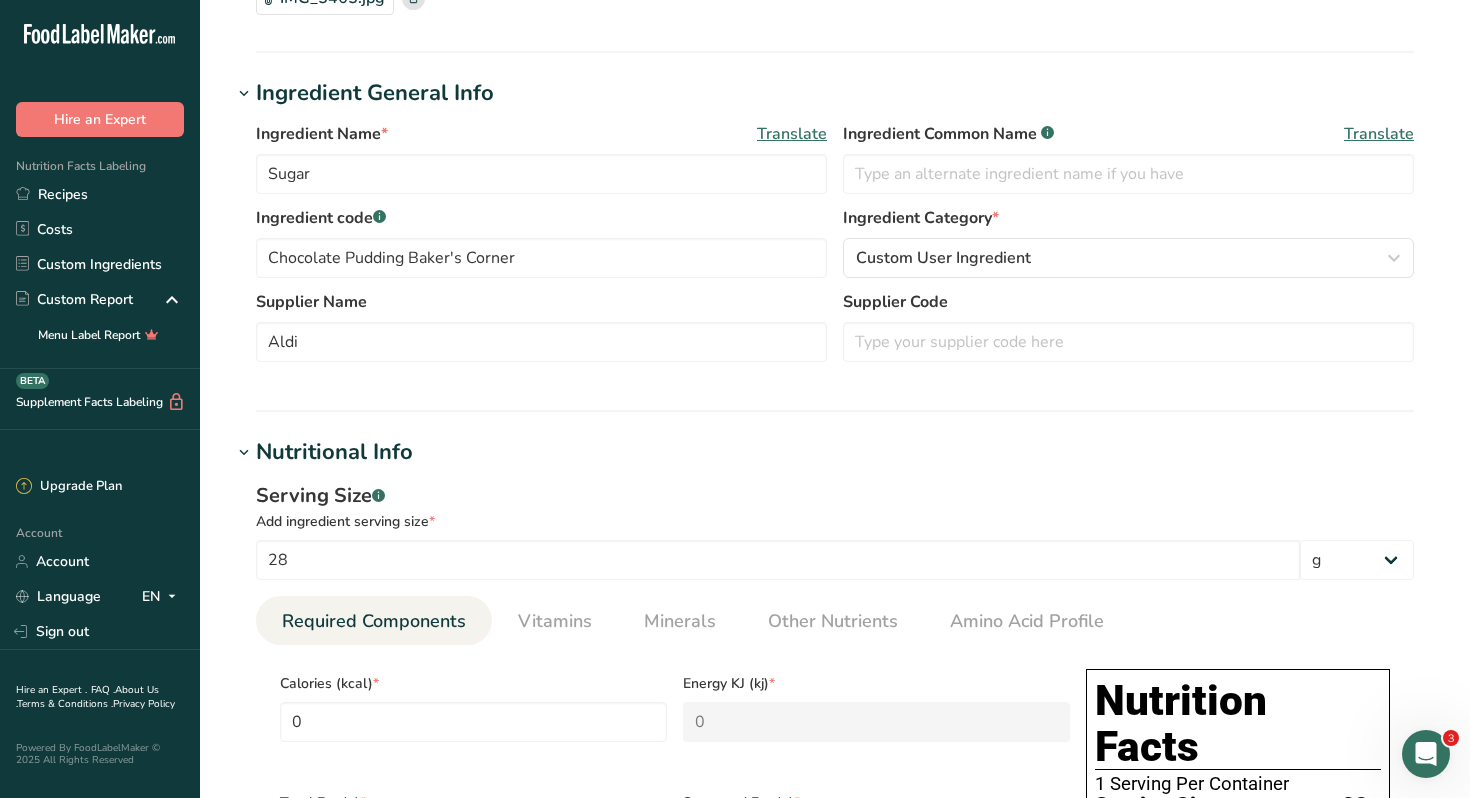 scroll, scrollTop: 0, scrollLeft: 0, axis: both 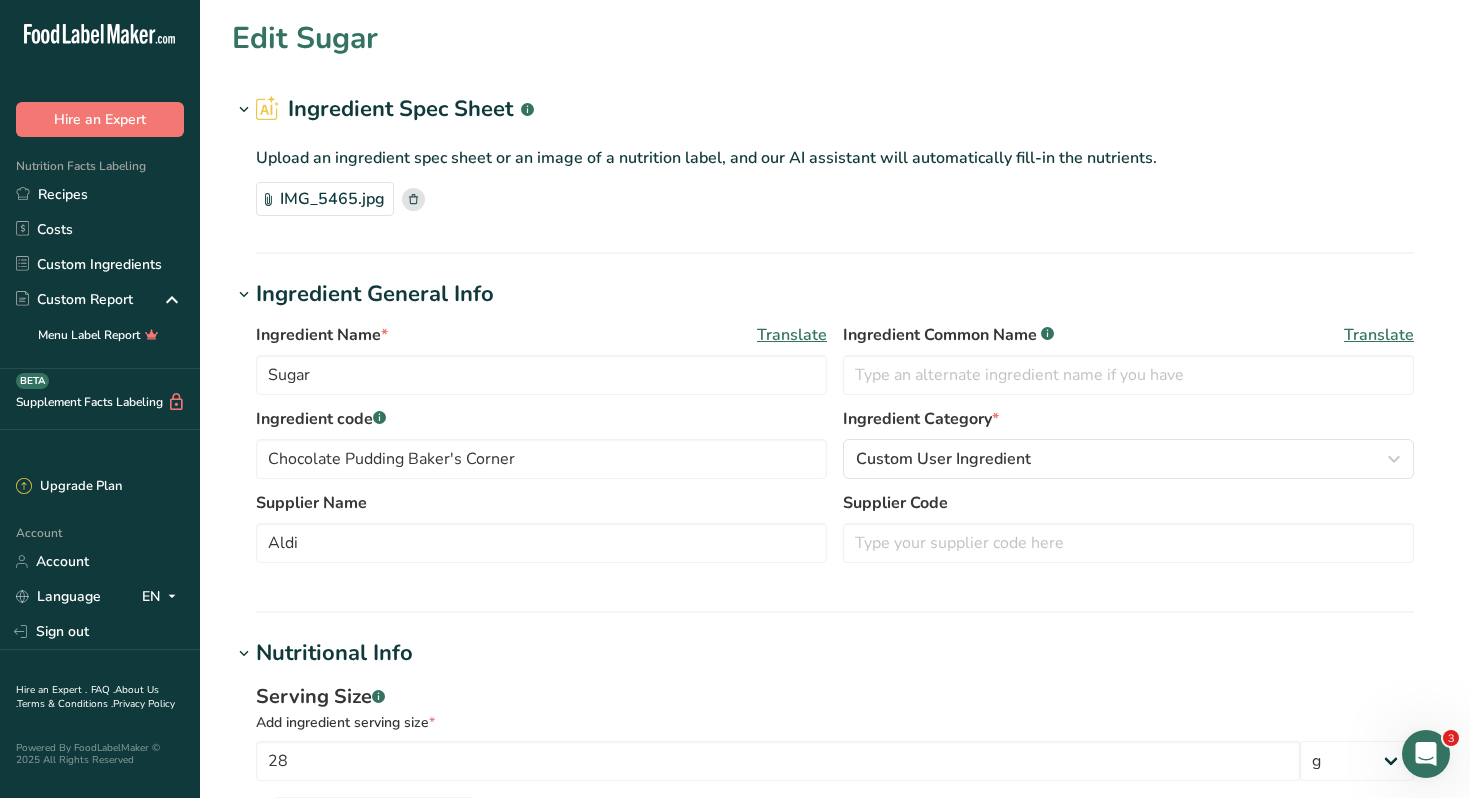 click on "IMG_5465.jpg" at bounding box center (325, 199) 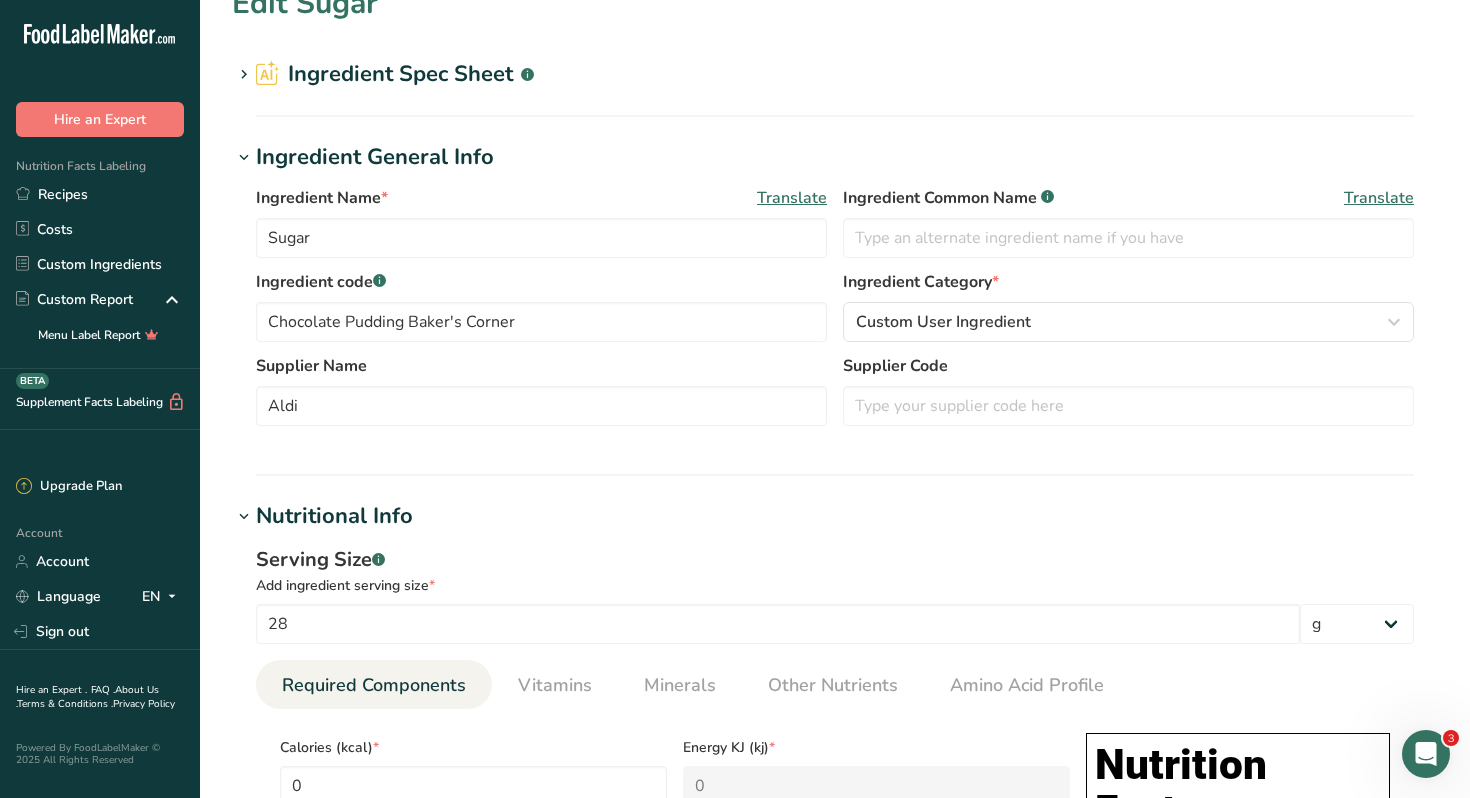 scroll, scrollTop: 29, scrollLeft: 0, axis: vertical 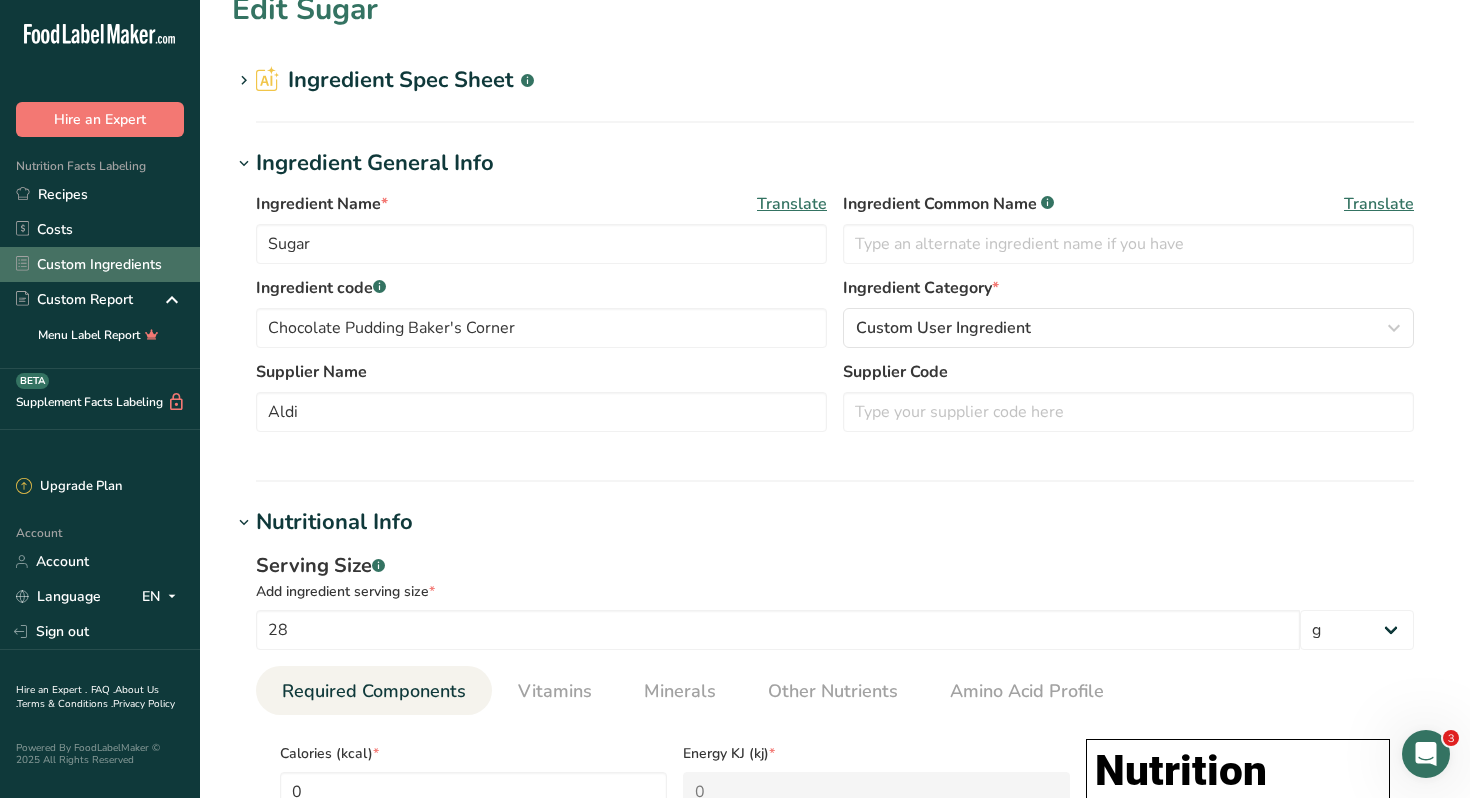 click on "Custom Ingredients" at bounding box center (100, 264) 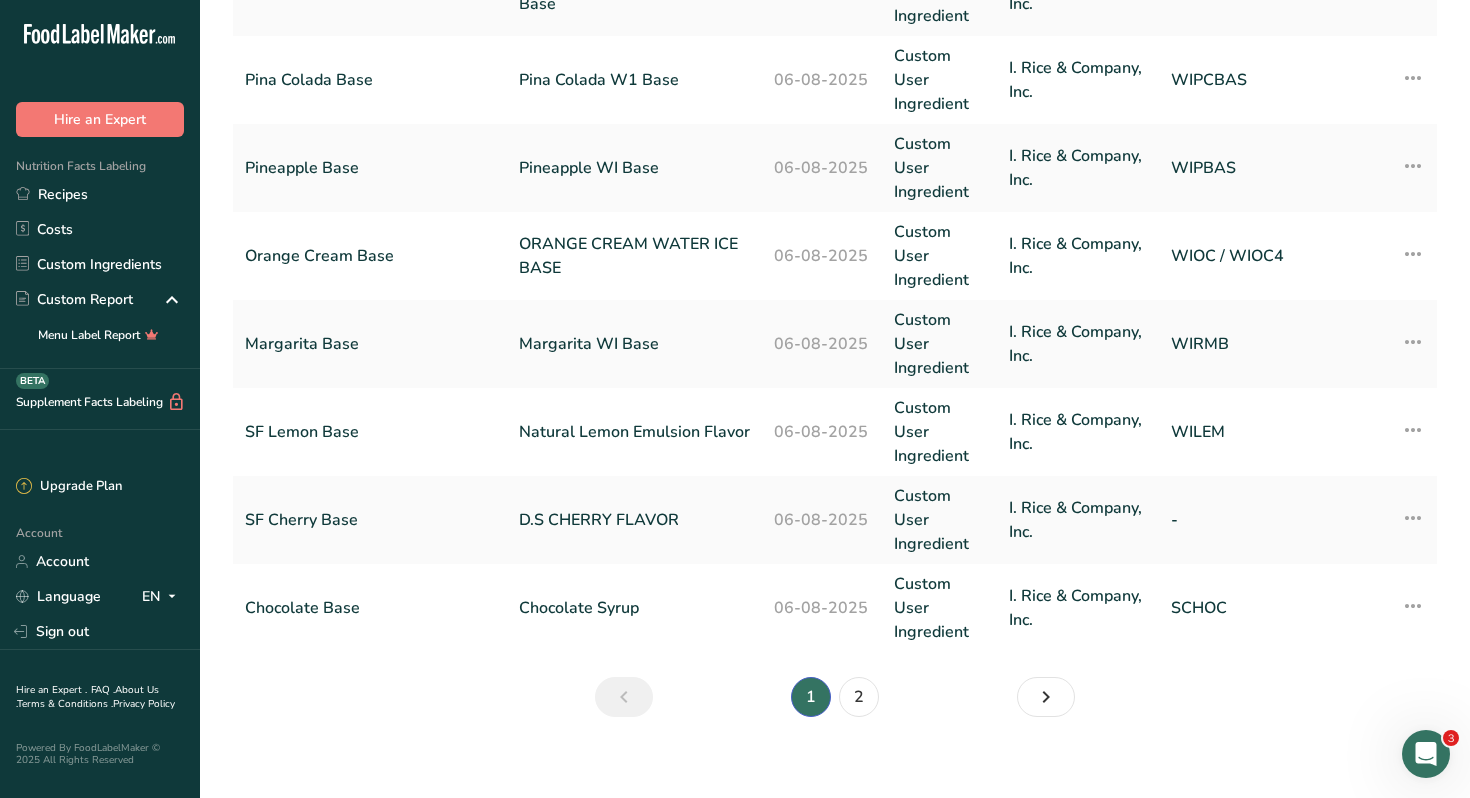scroll, scrollTop: 863, scrollLeft: 0, axis: vertical 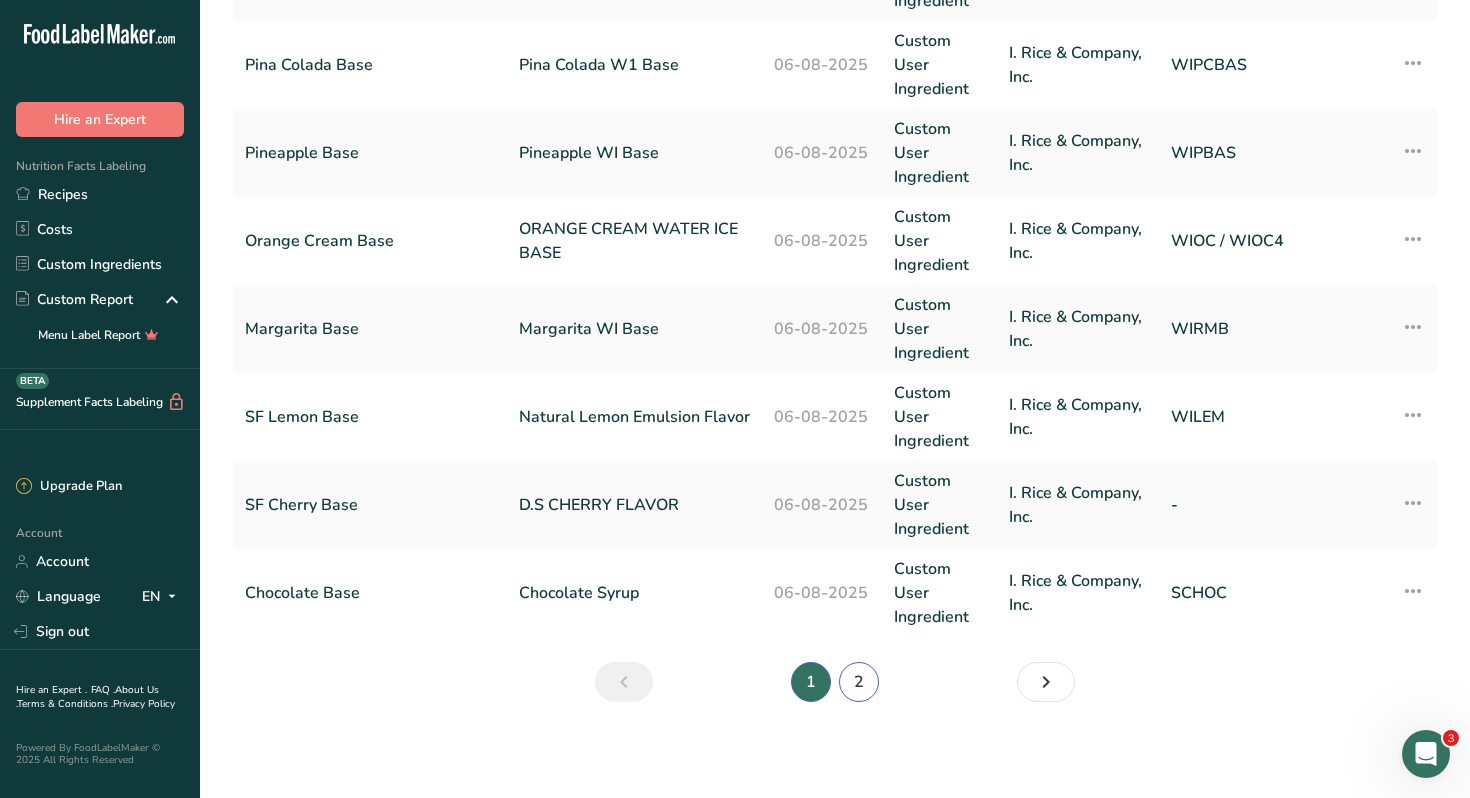 click on "2" at bounding box center (859, 682) 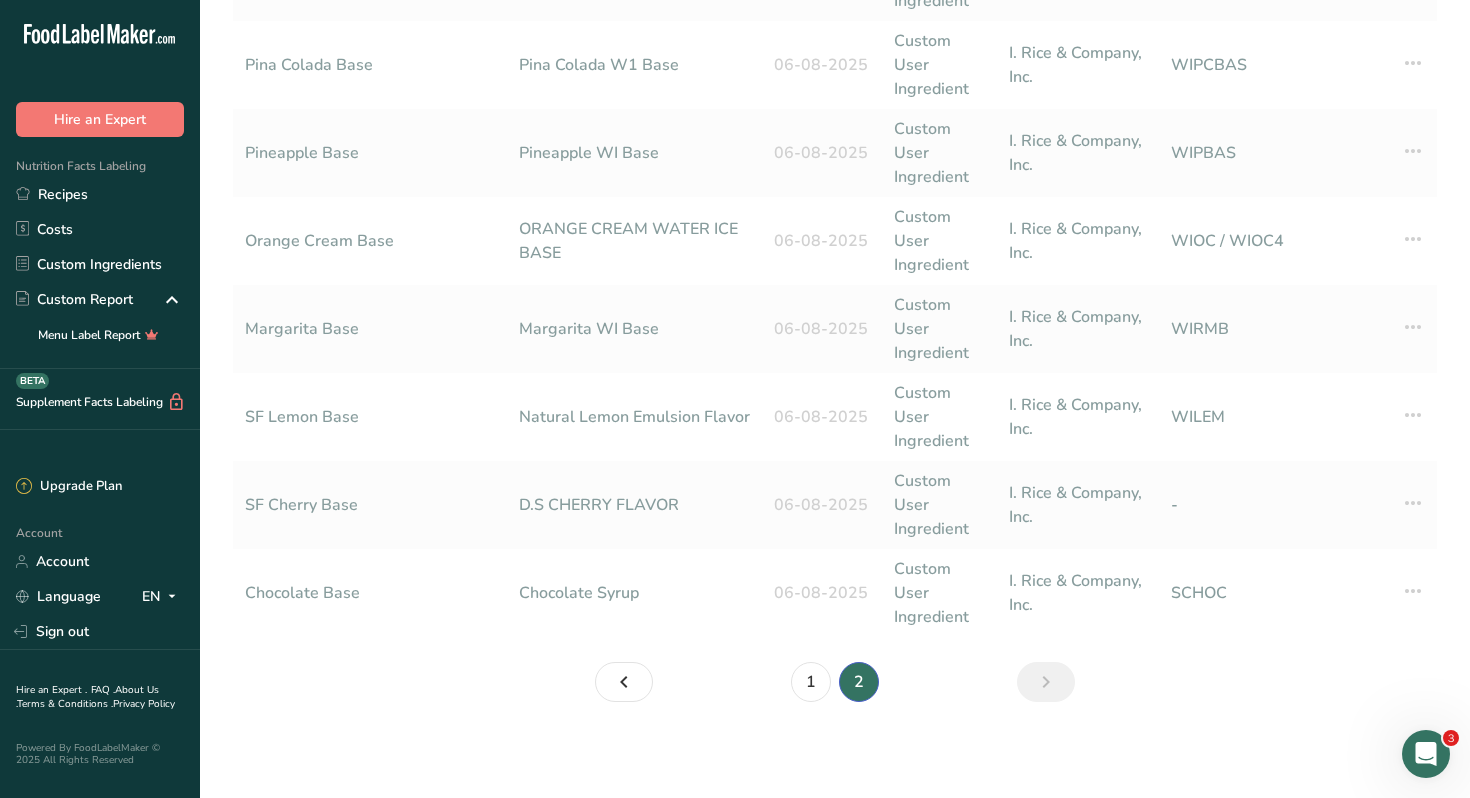 scroll, scrollTop: 0, scrollLeft: 0, axis: both 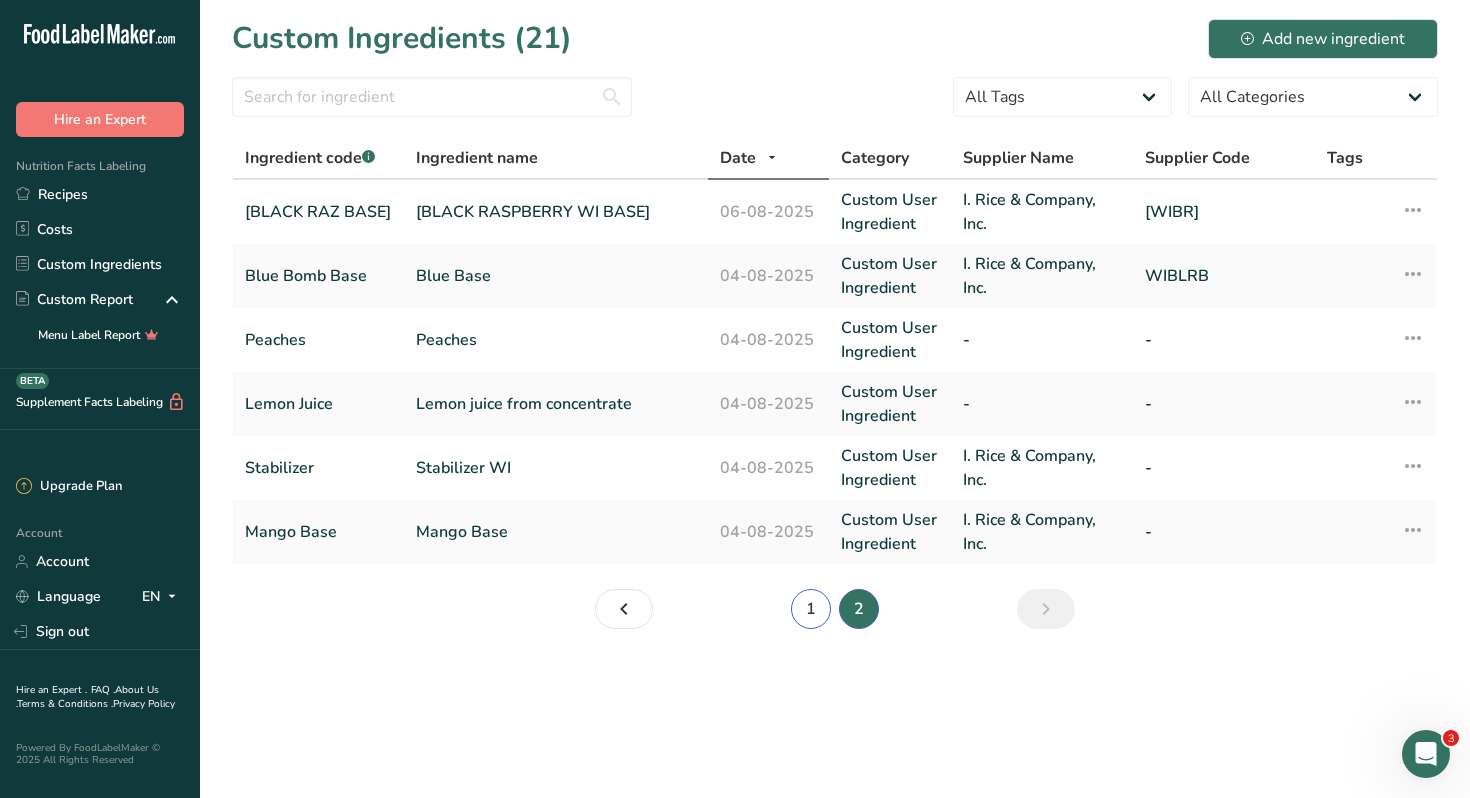click on "1" at bounding box center [811, 609] 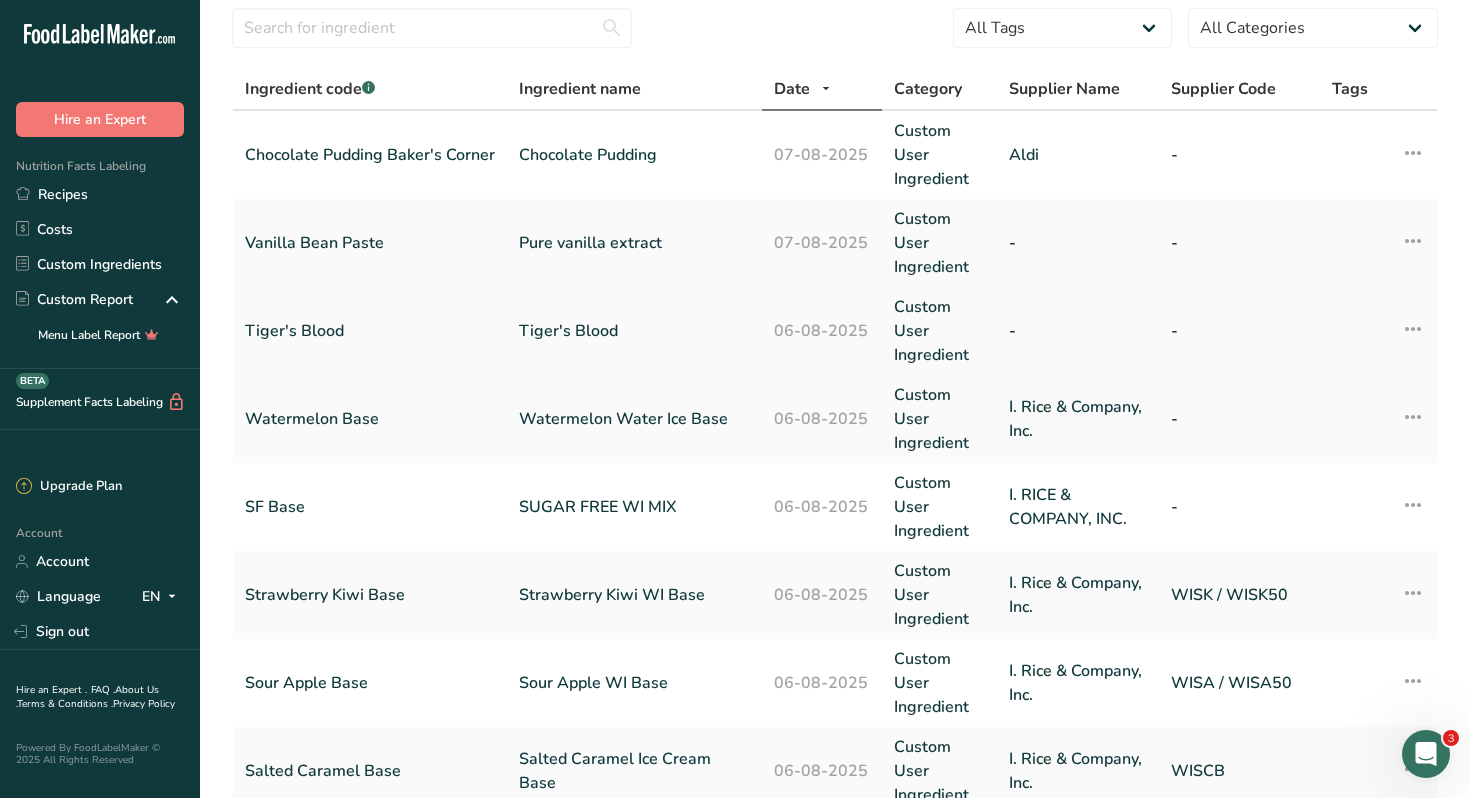 scroll, scrollTop: 0, scrollLeft: 0, axis: both 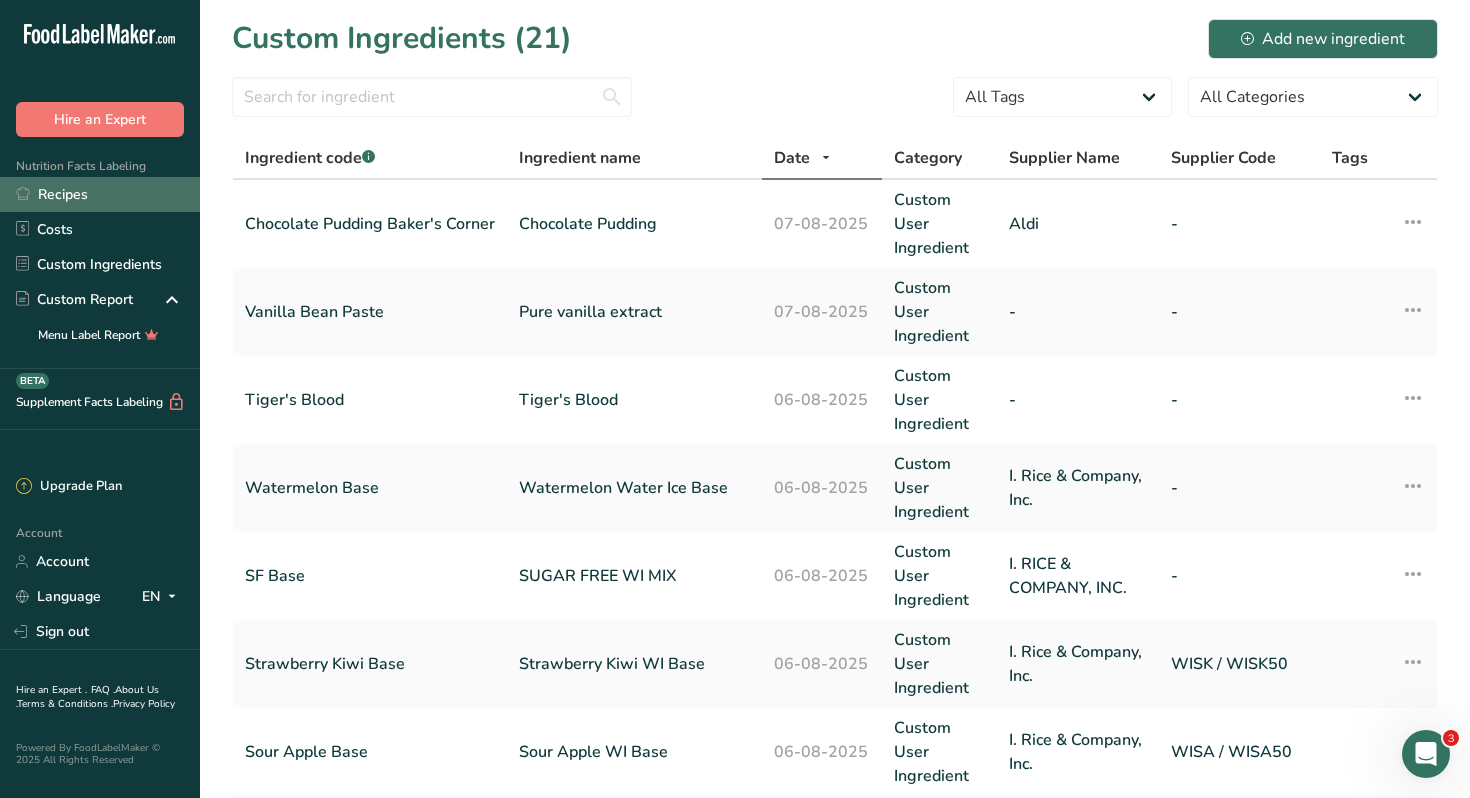 click on "Recipes" at bounding box center (100, 194) 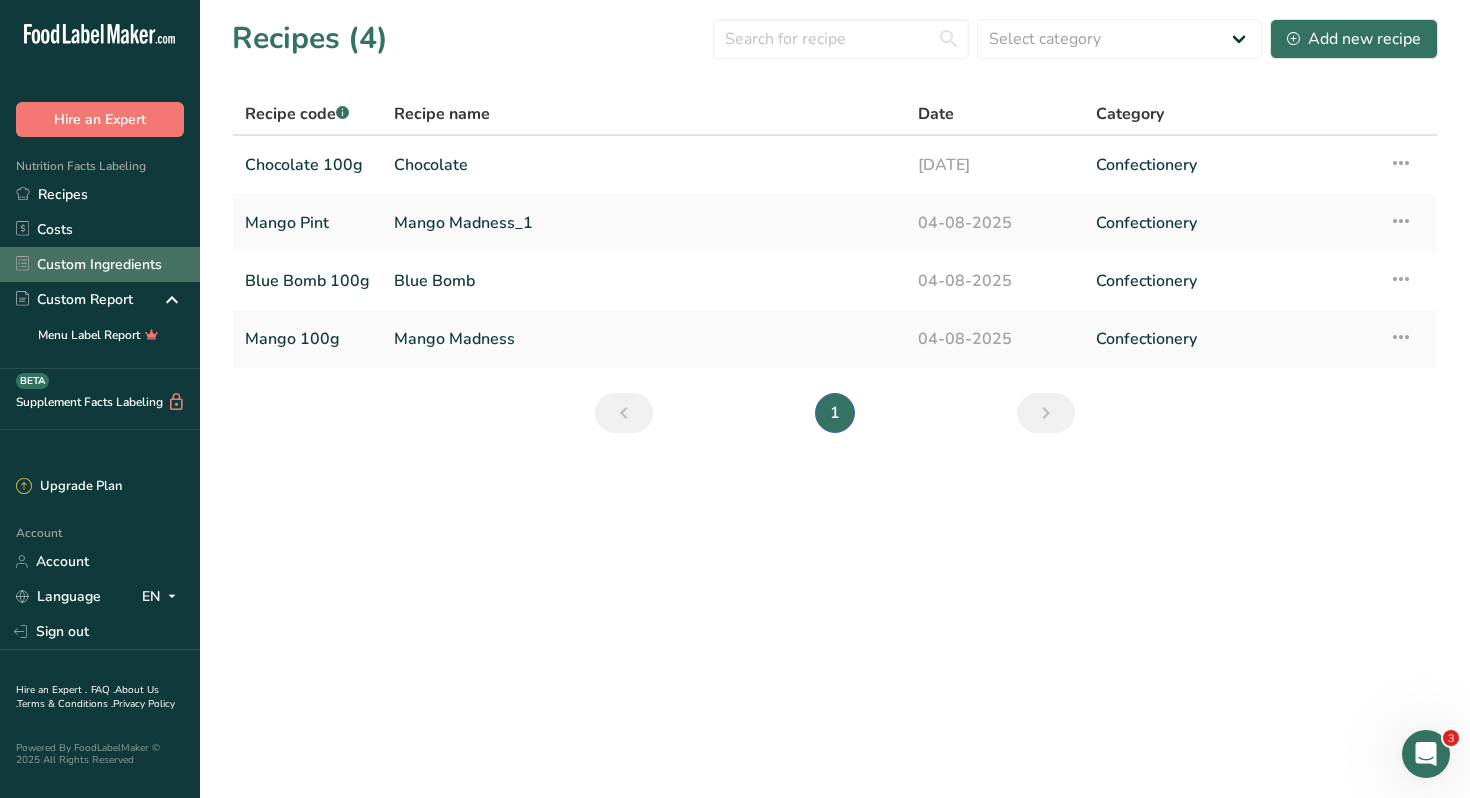 click on "Custom Ingredients" at bounding box center (100, 264) 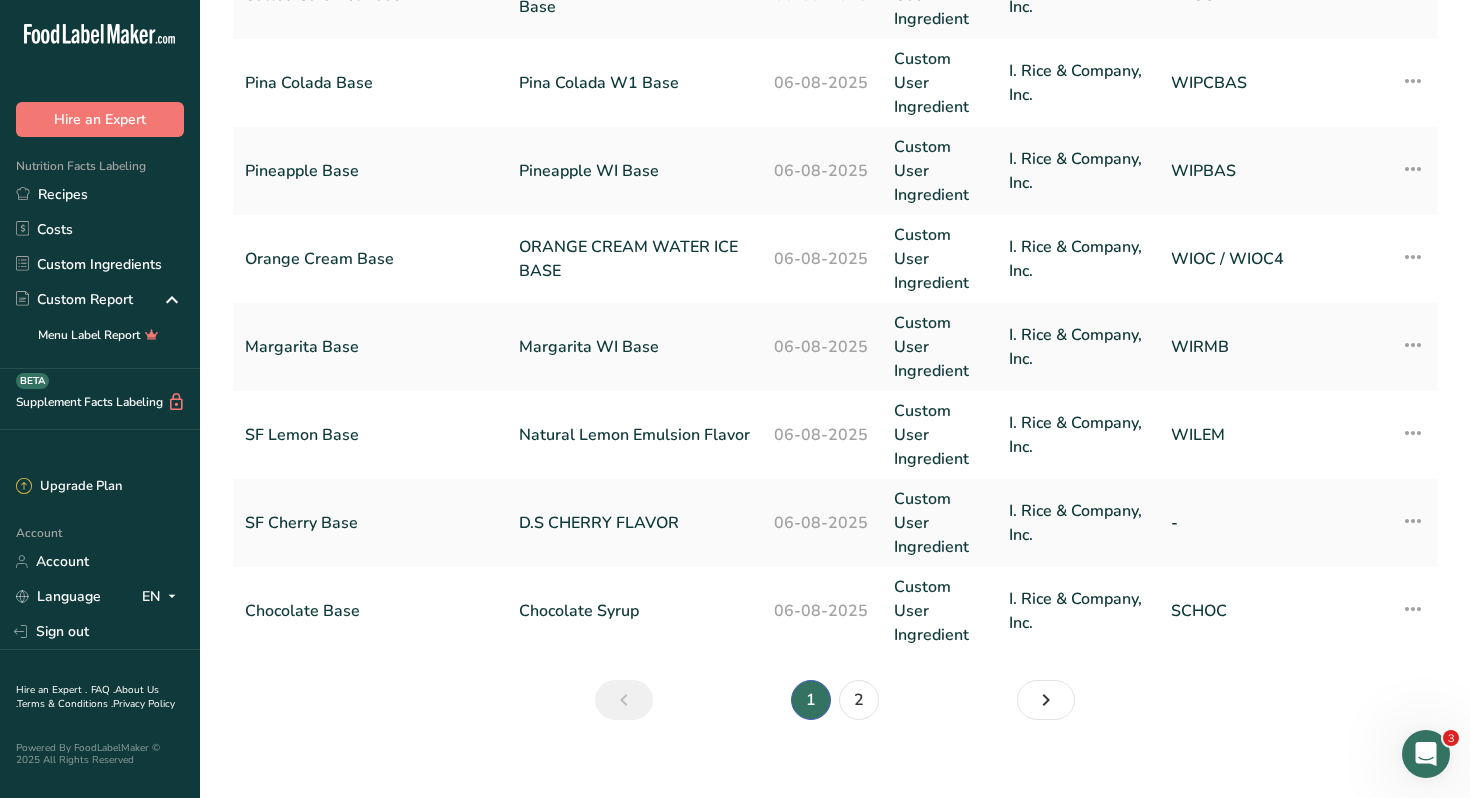 scroll, scrollTop: 863, scrollLeft: 0, axis: vertical 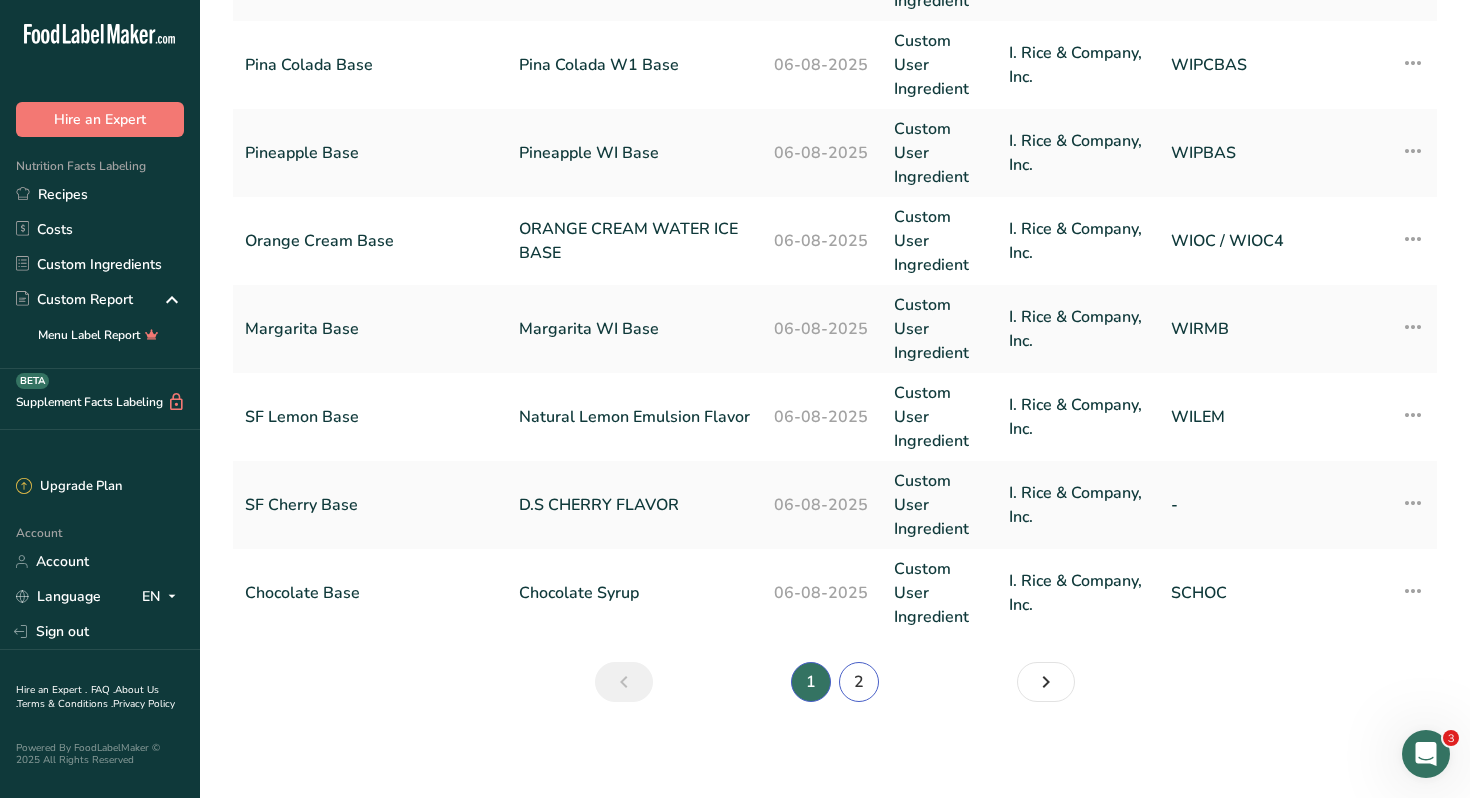 click on "2" at bounding box center [859, 682] 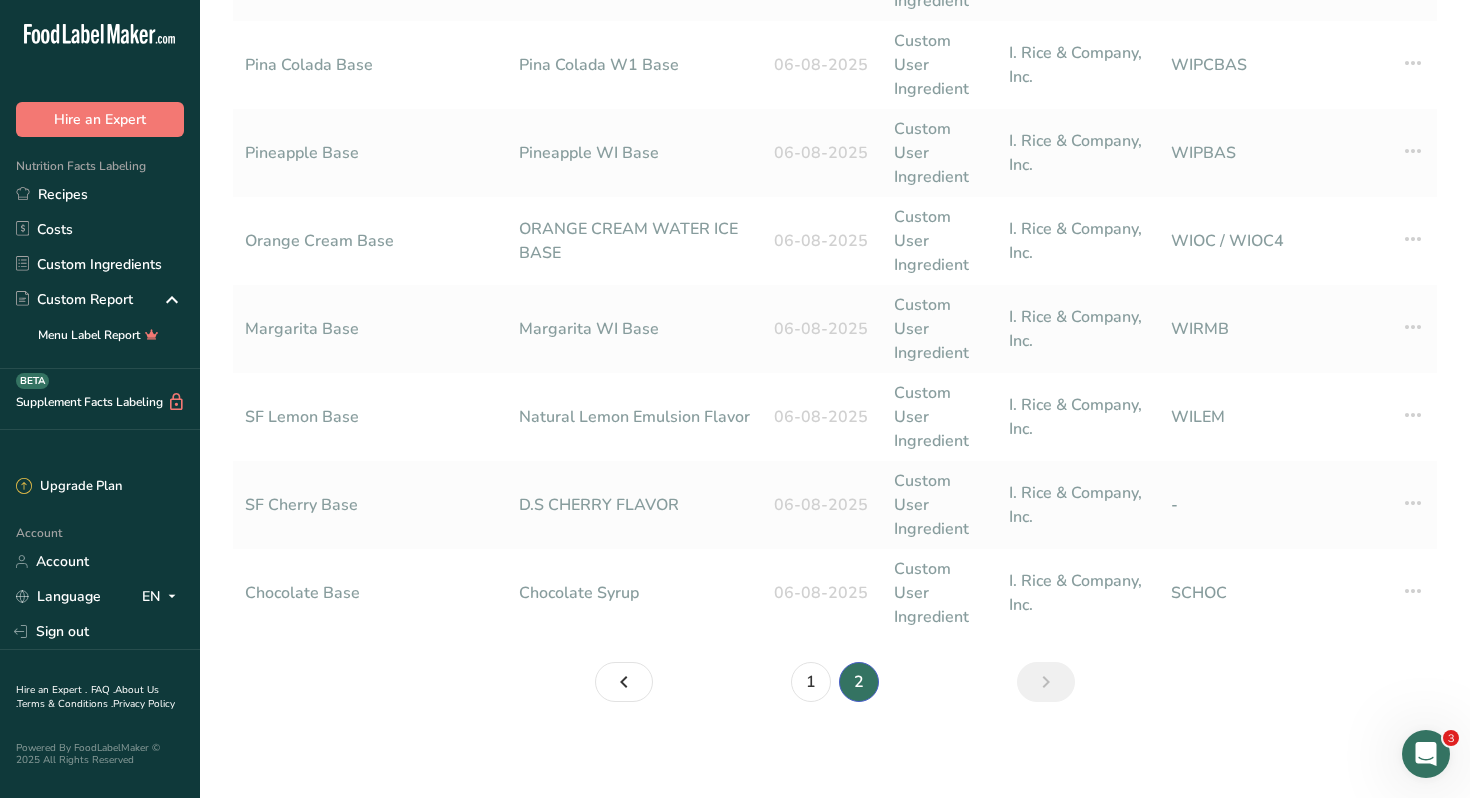 scroll, scrollTop: 0, scrollLeft: 0, axis: both 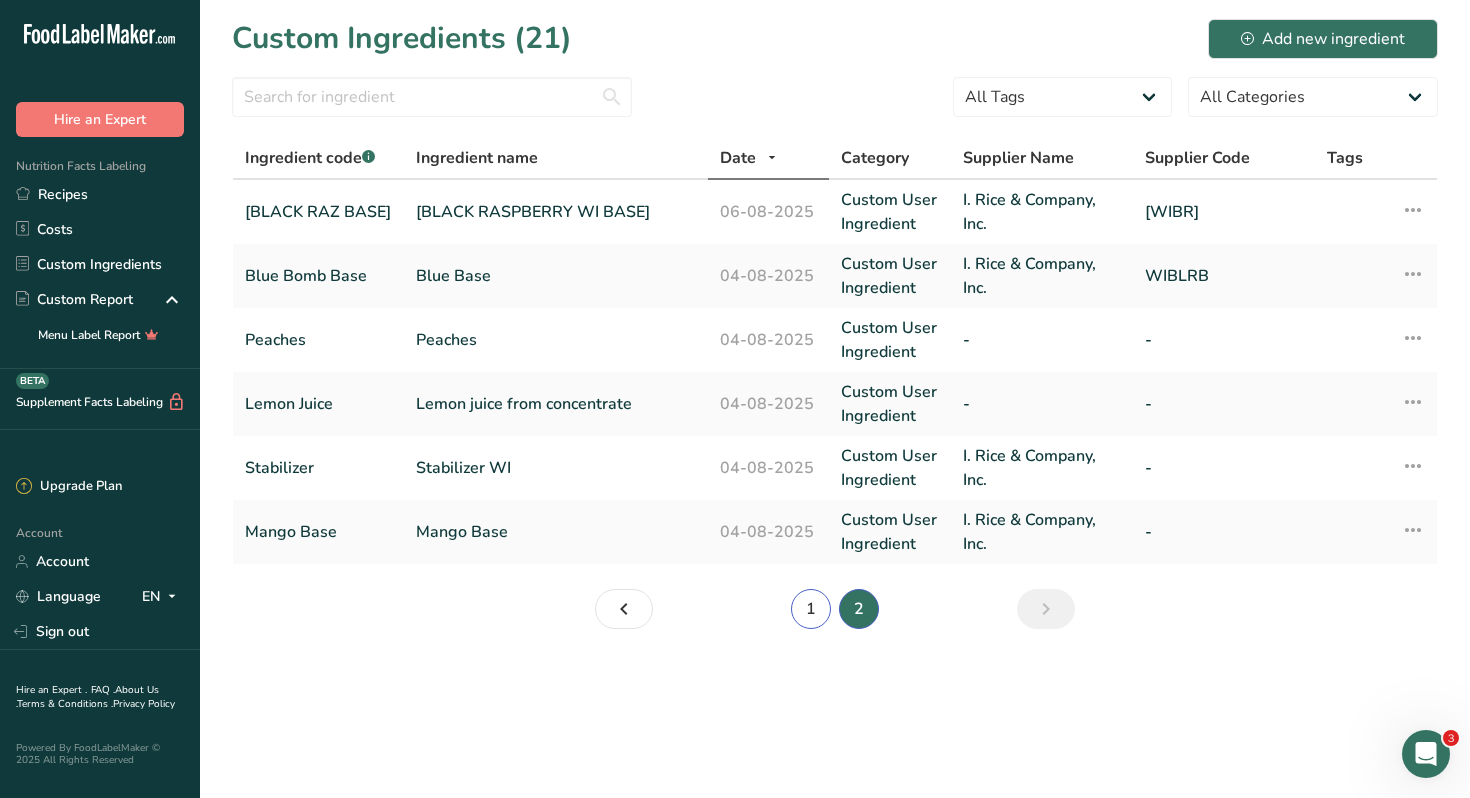 click on "1" at bounding box center (811, 609) 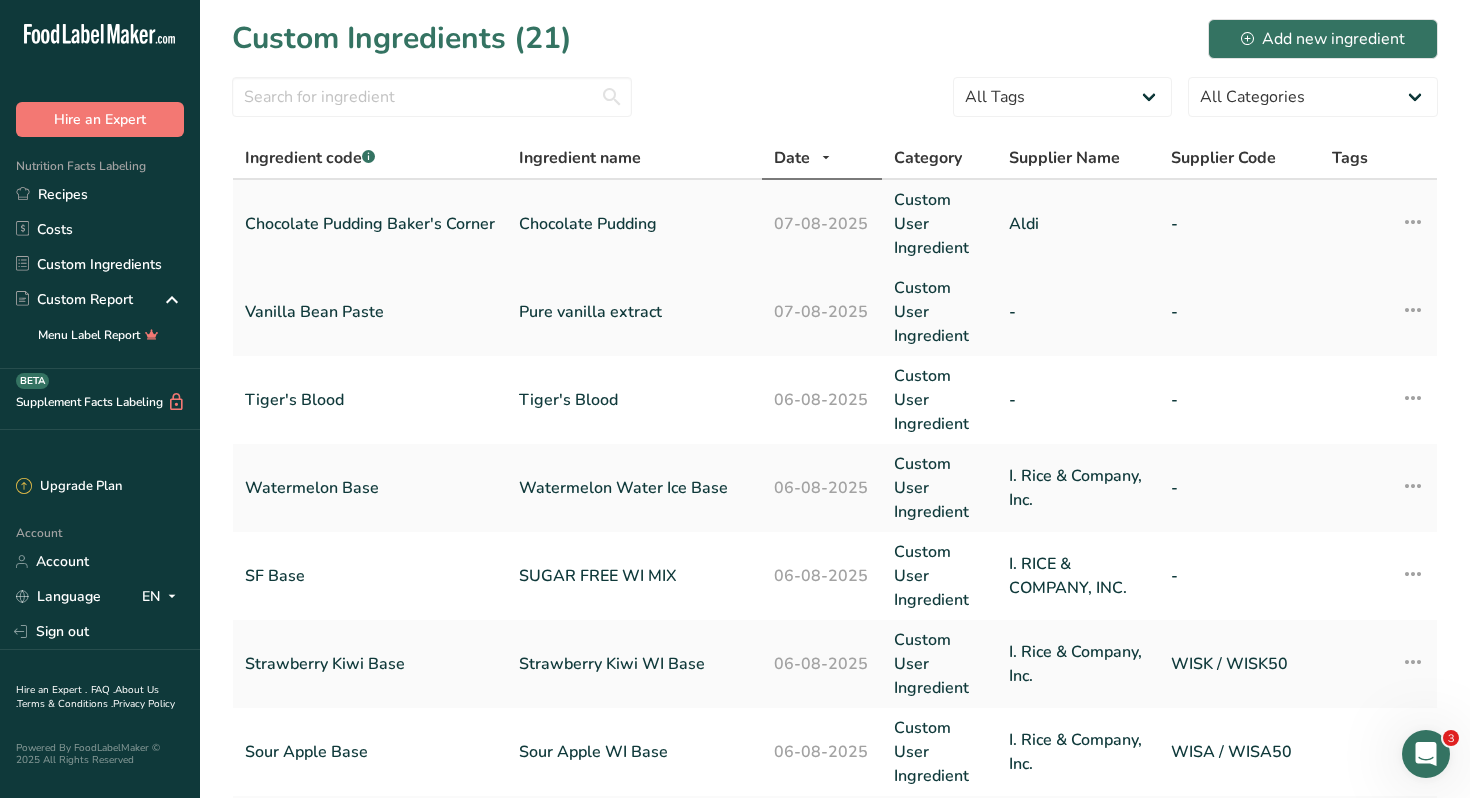 click on "Chocolate Pudding" at bounding box center (634, 224) 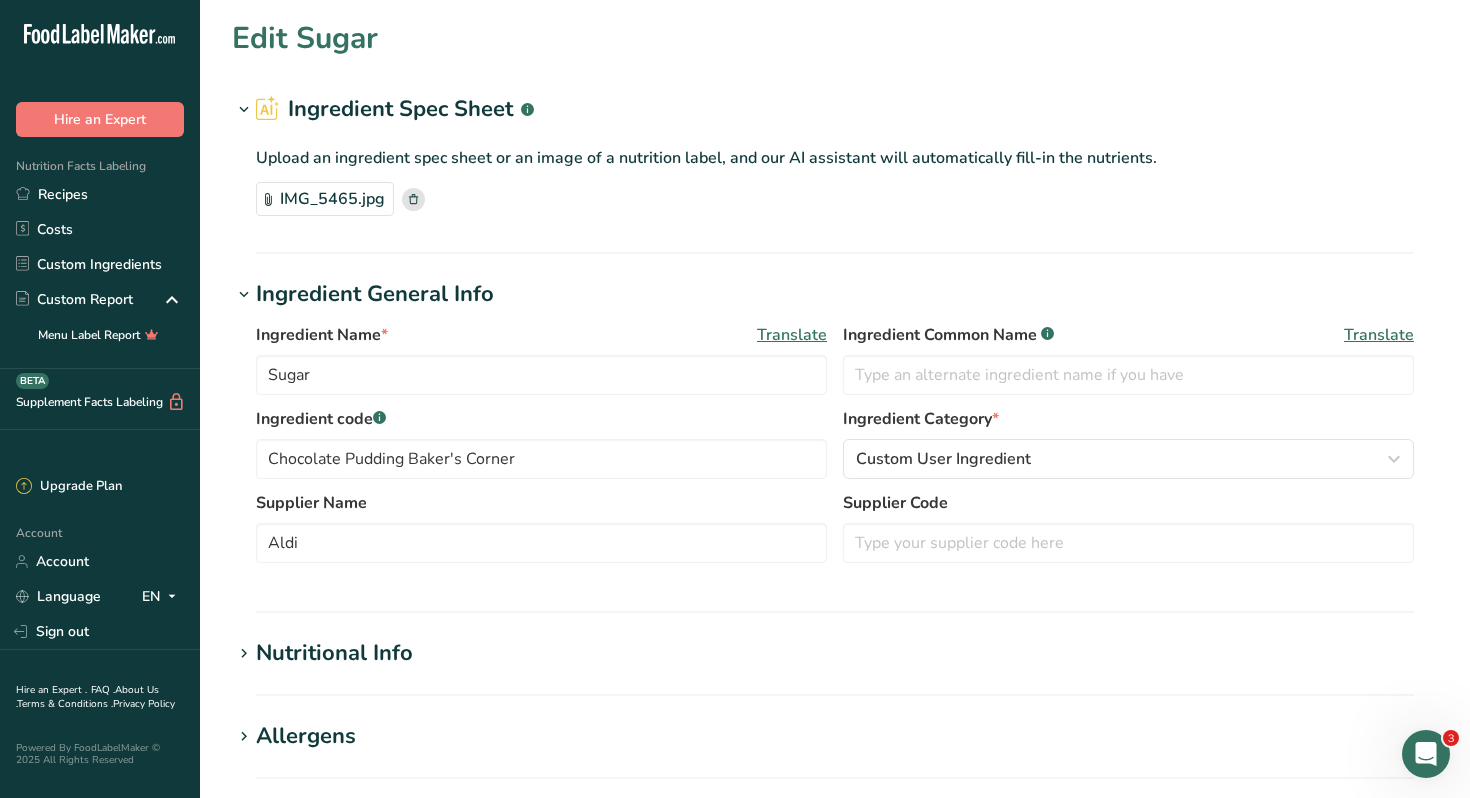 type on "Chocolate Pudding" 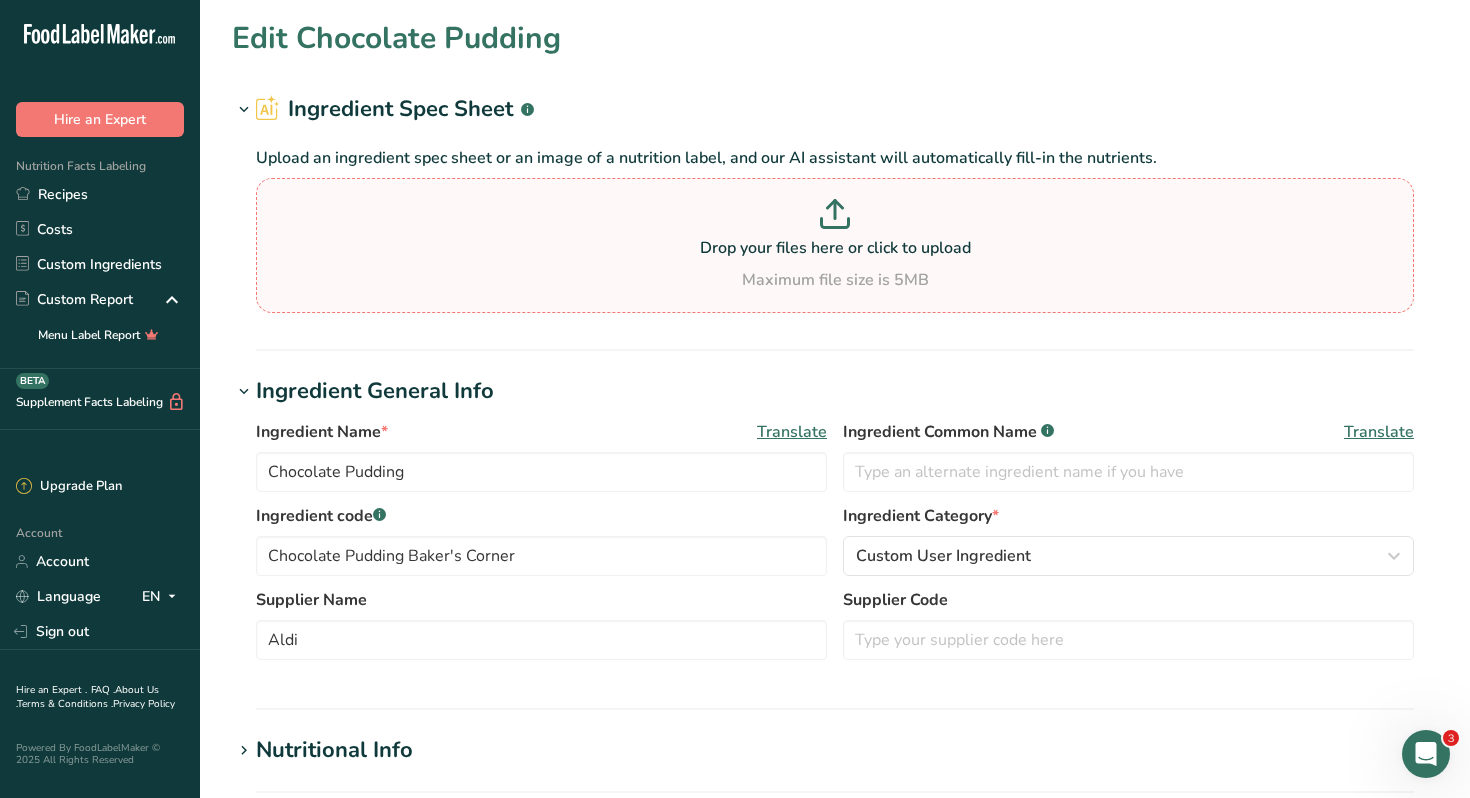 click at bounding box center (835, 217) 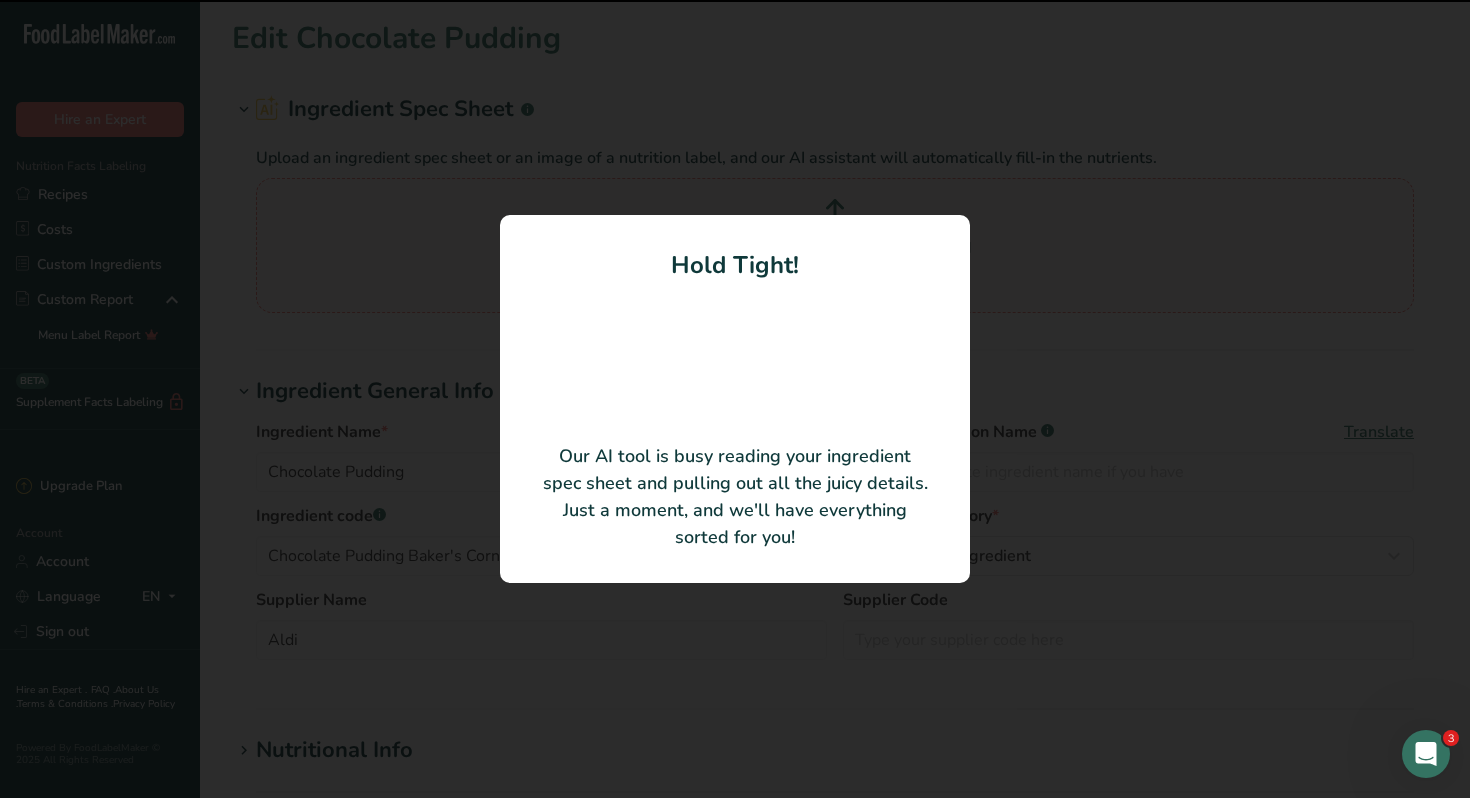 type on "Sugar" 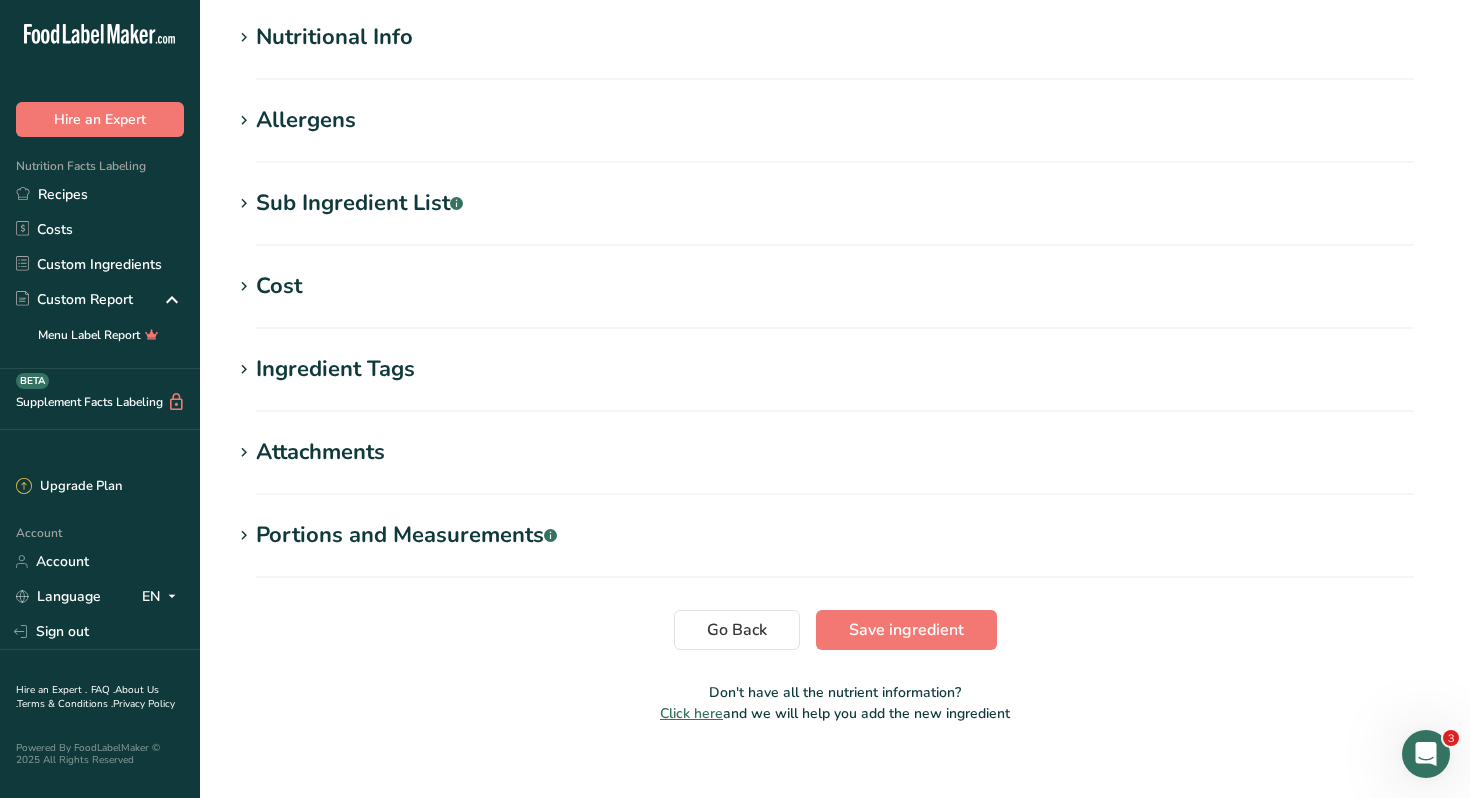 scroll, scrollTop: 606, scrollLeft: 0, axis: vertical 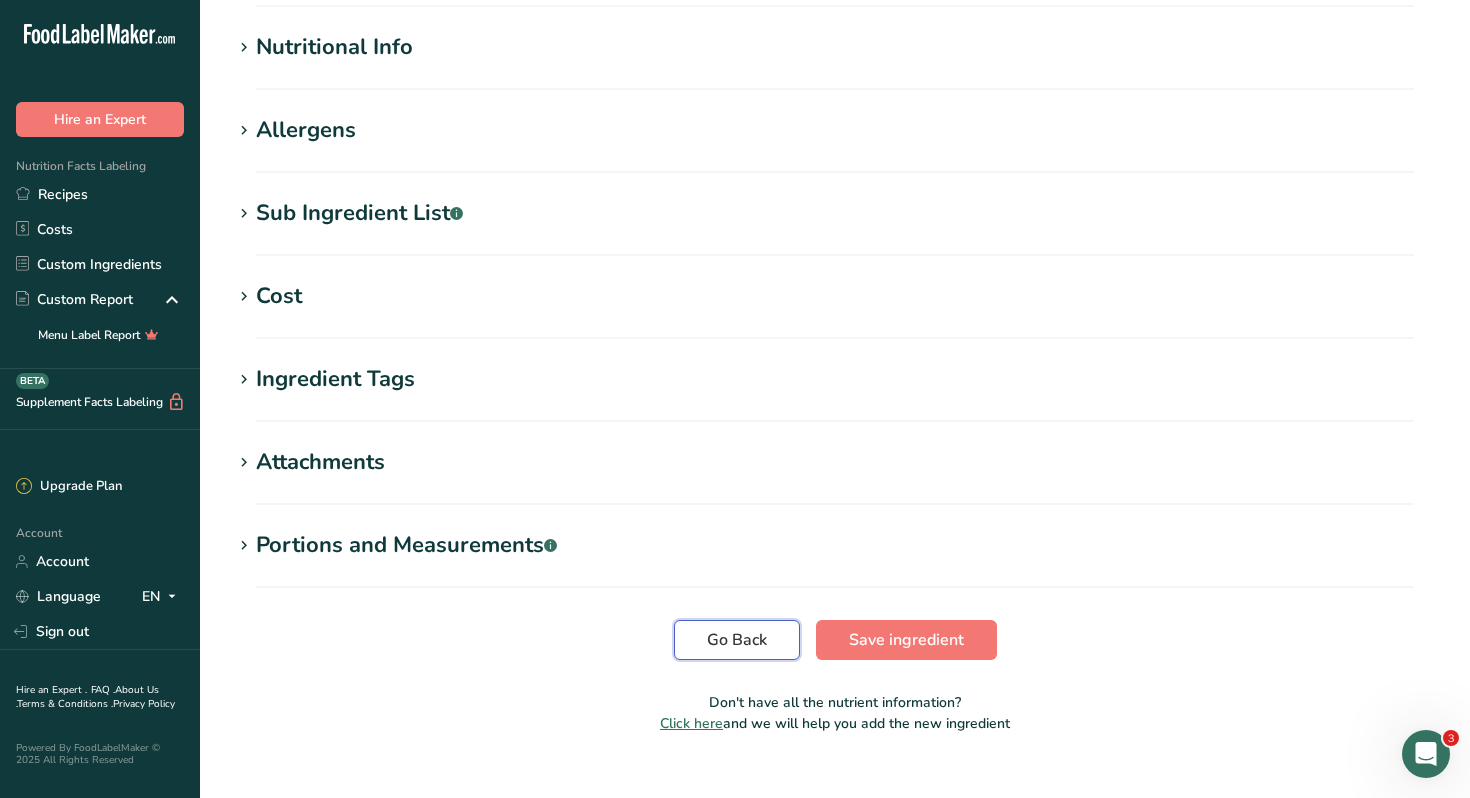 click on "Go Back" at bounding box center [737, 640] 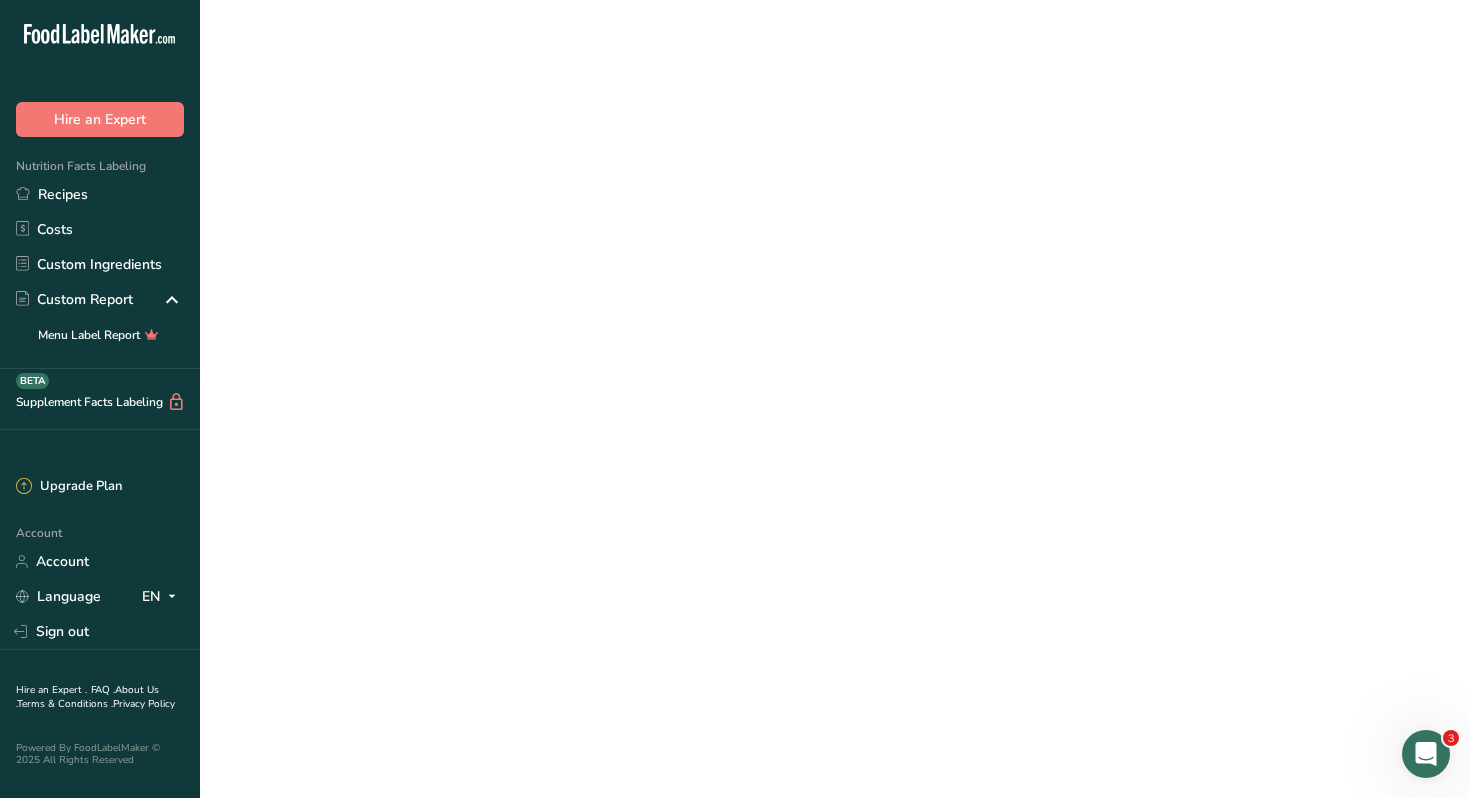 scroll, scrollTop: 0, scrollLeft: 0, axis: both 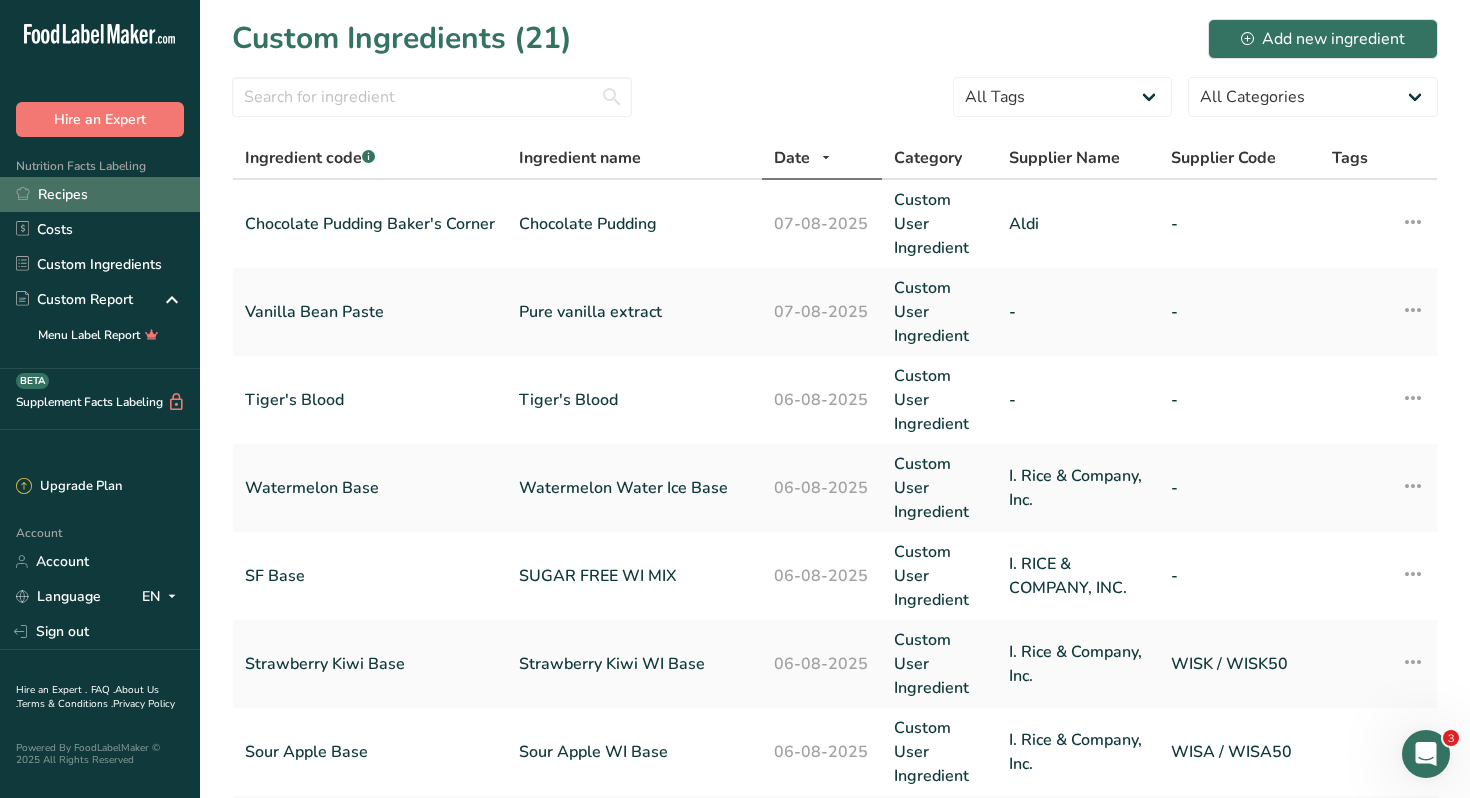 click on "Recipes" at bounding box center [100, 194] 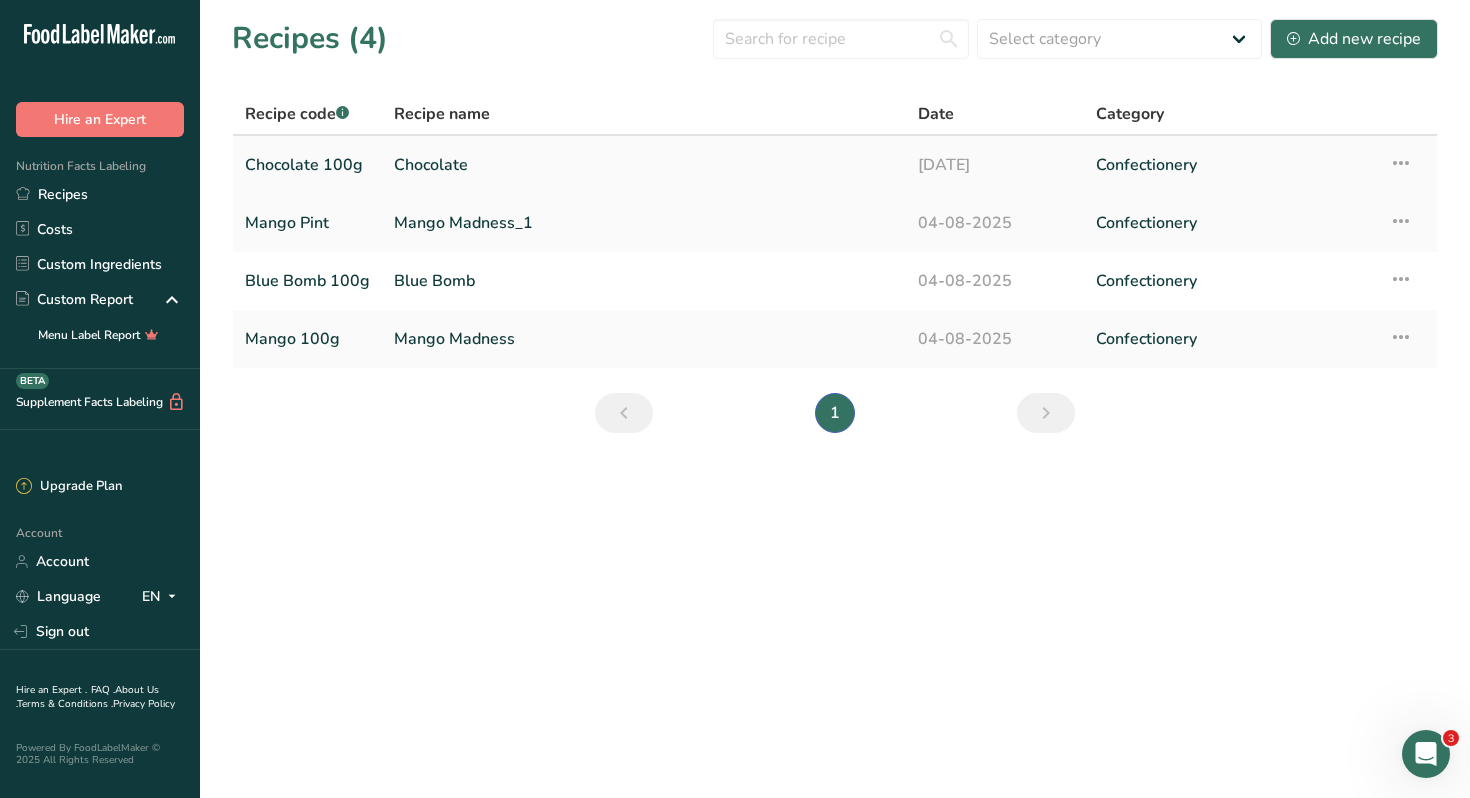 click on "Chocolate" at bounding box center (644, 165) 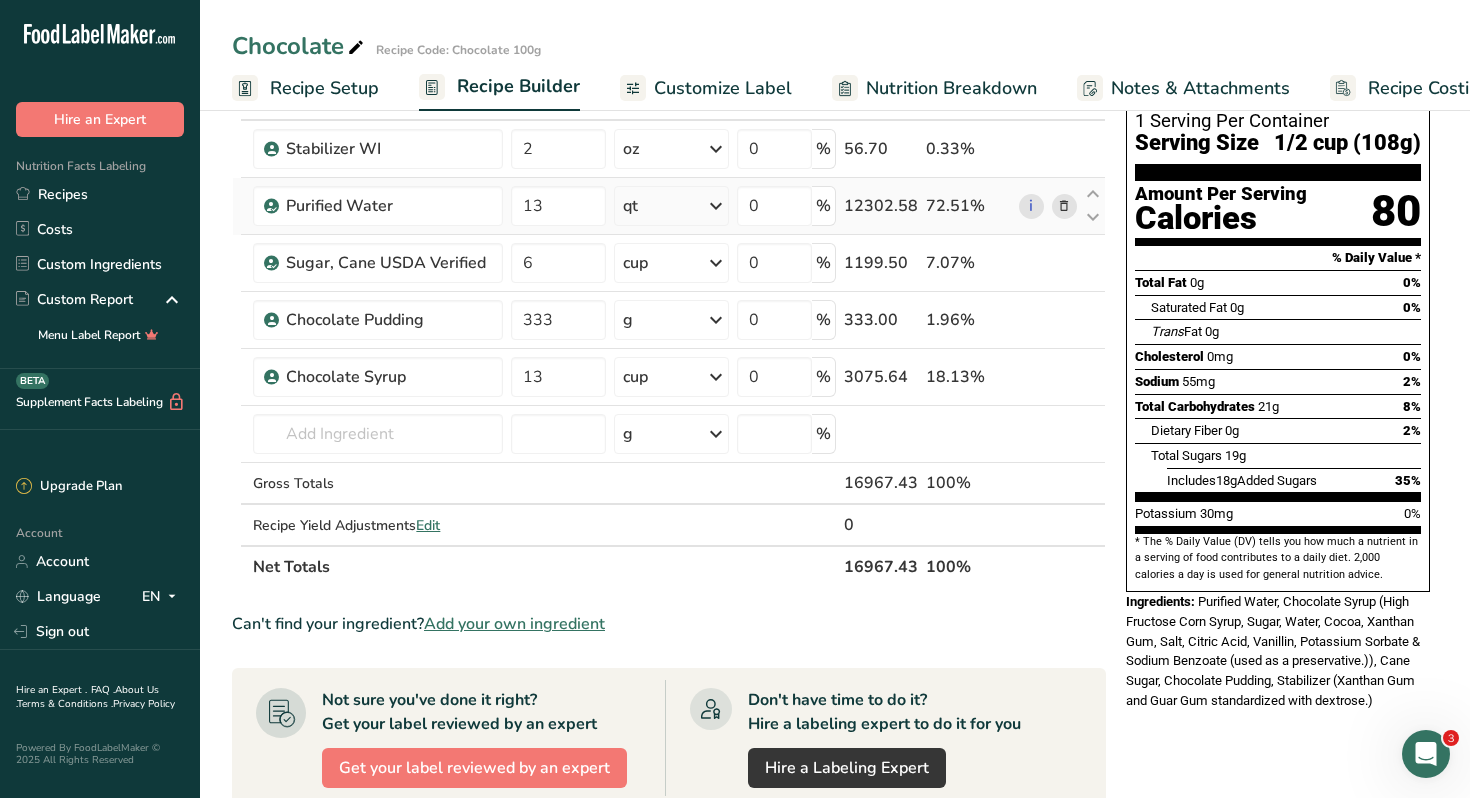 scroll, scrollTop: 143, scrollLeft: 0, axis: vertical 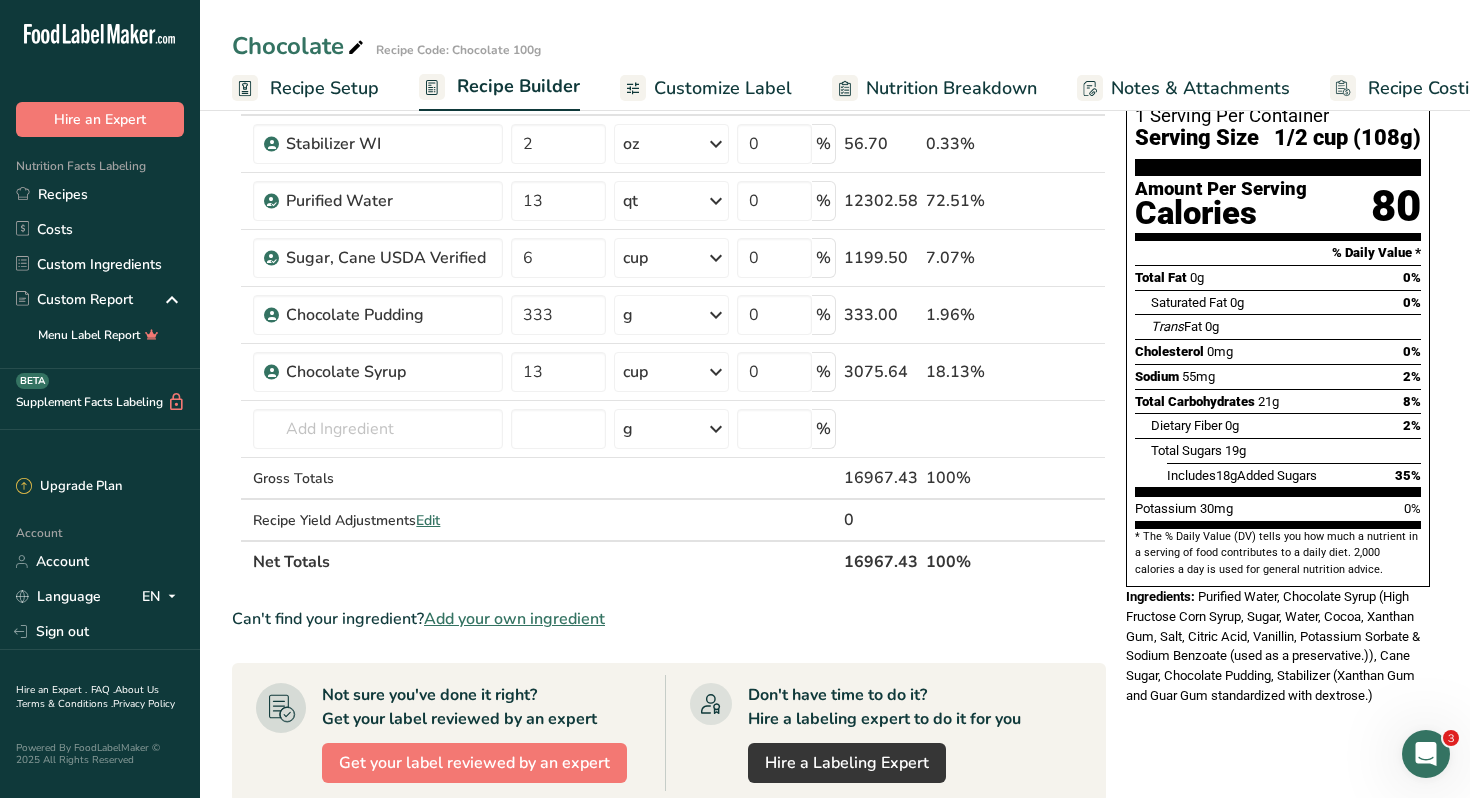 click 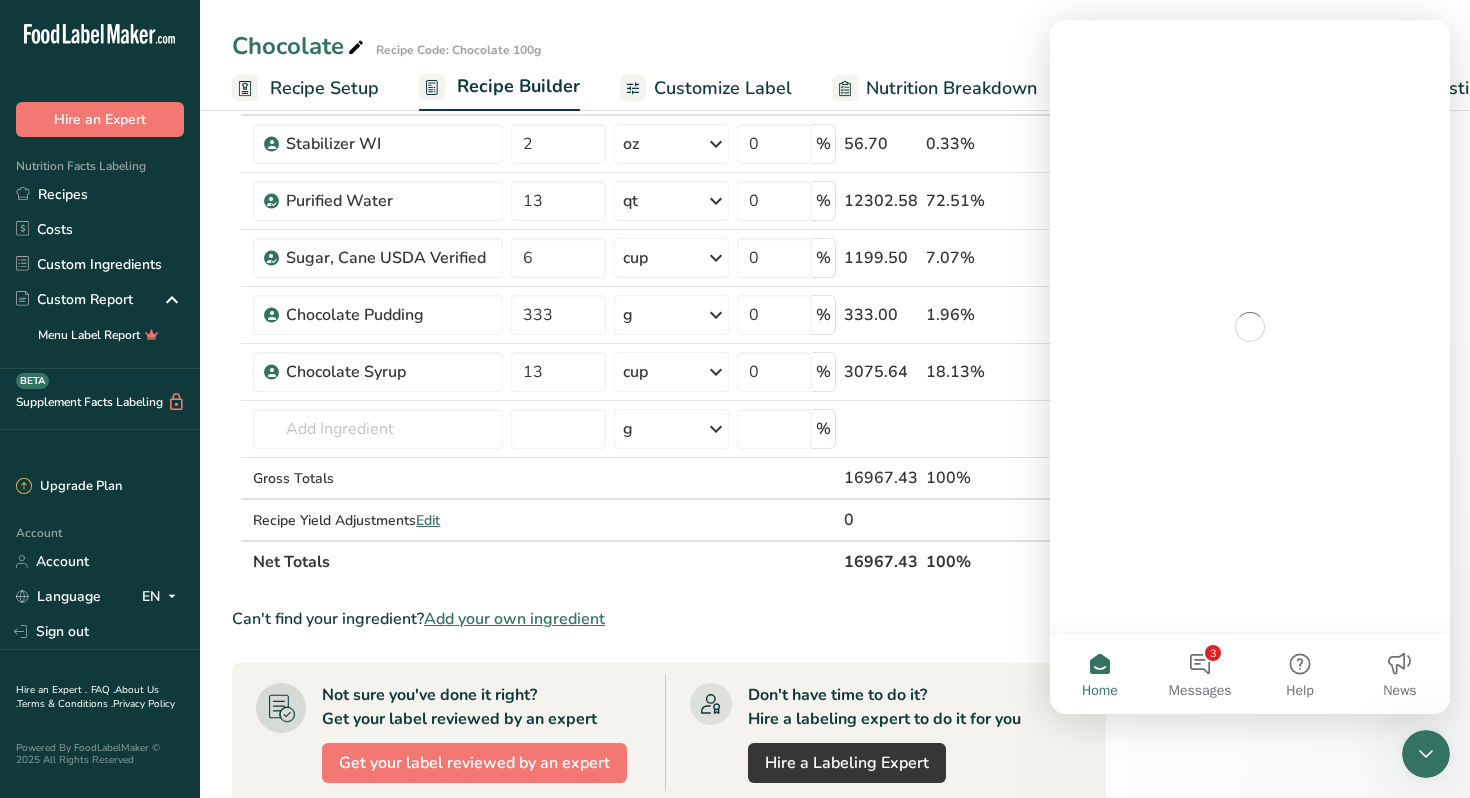scroll, scrollTop: 0, scrollLeft: 0, axis: both 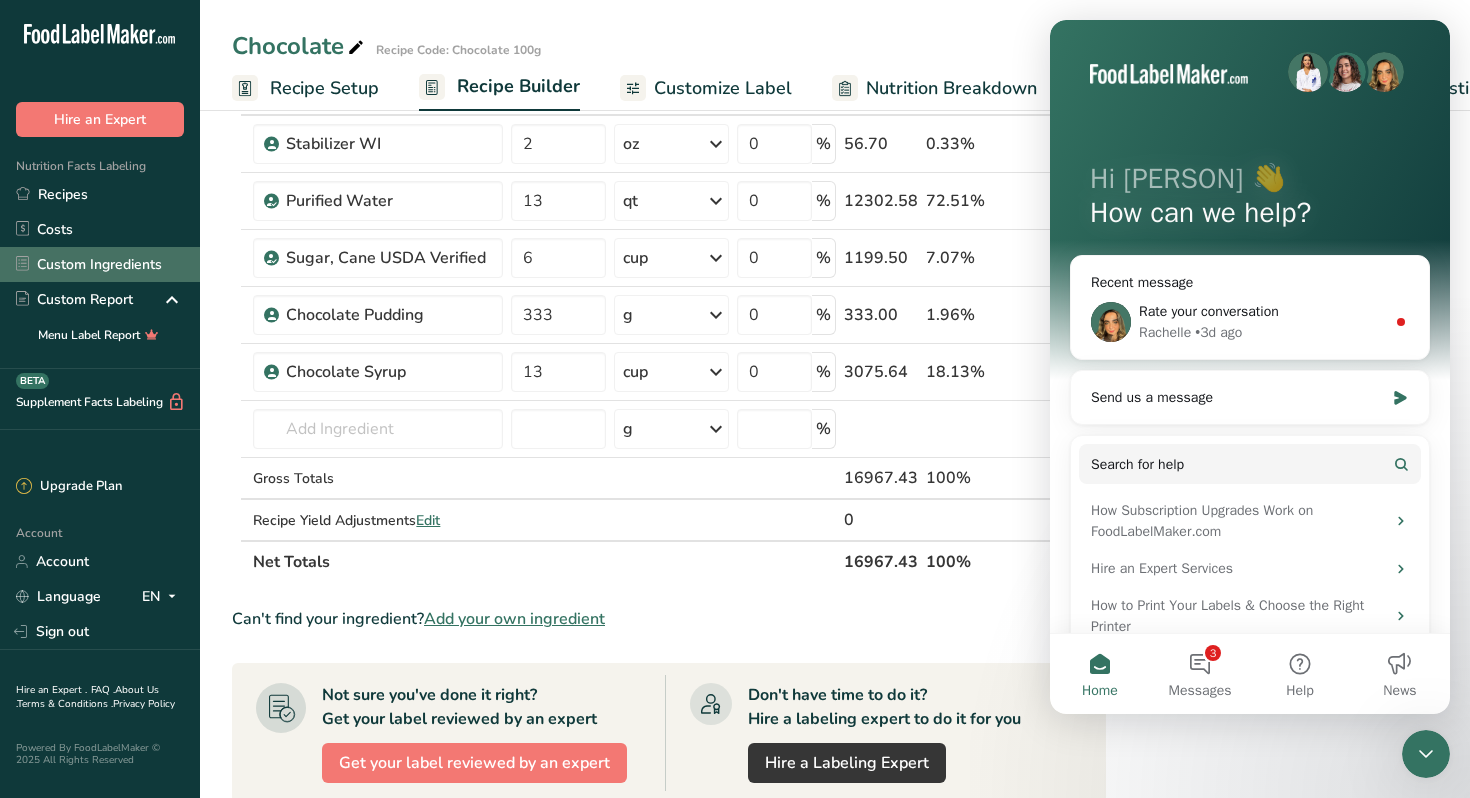 click on "Custom Ingredients" at bounding box center [100, 264] 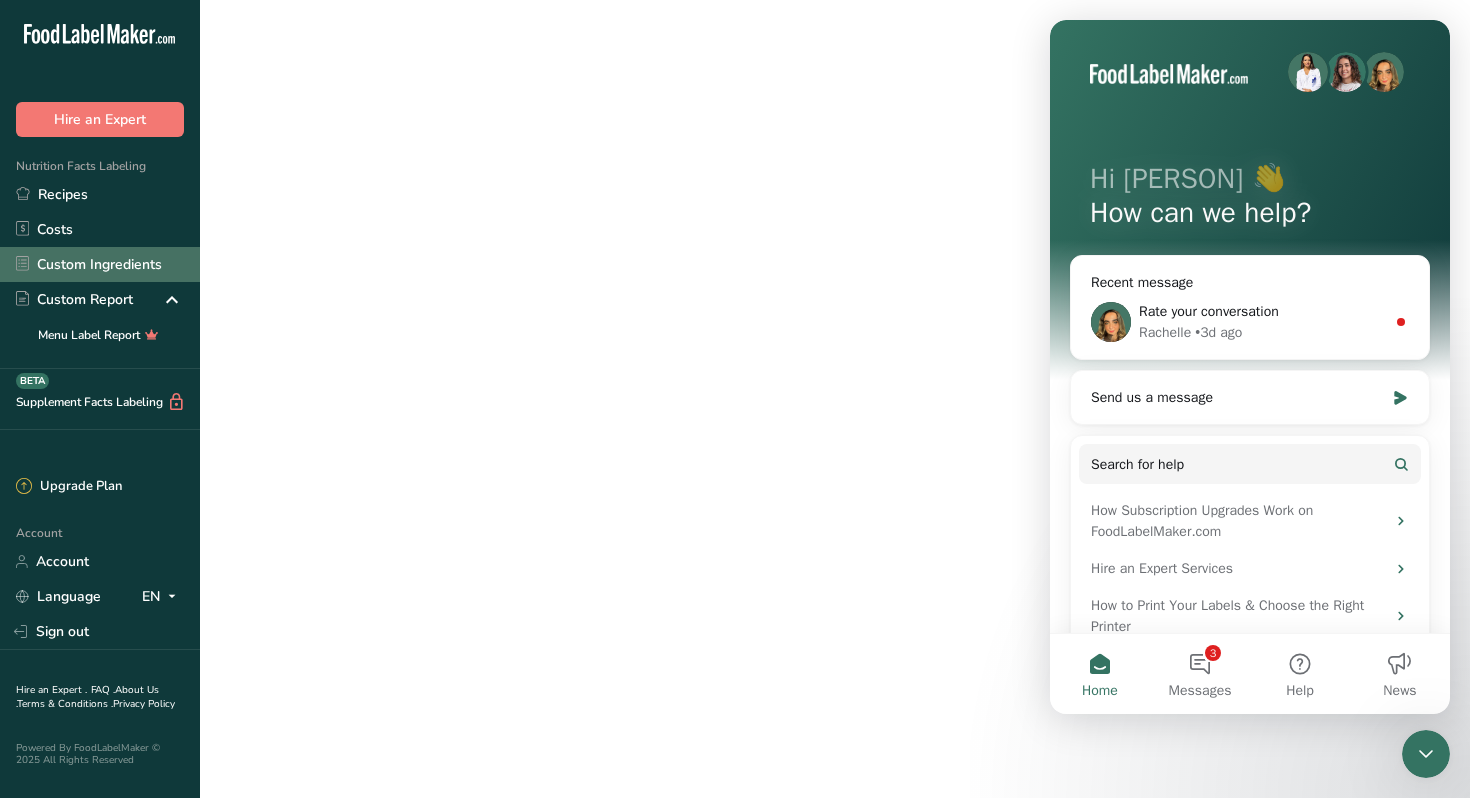 scroll, scrollTop: 0, scrollLeft: 0, axis: both 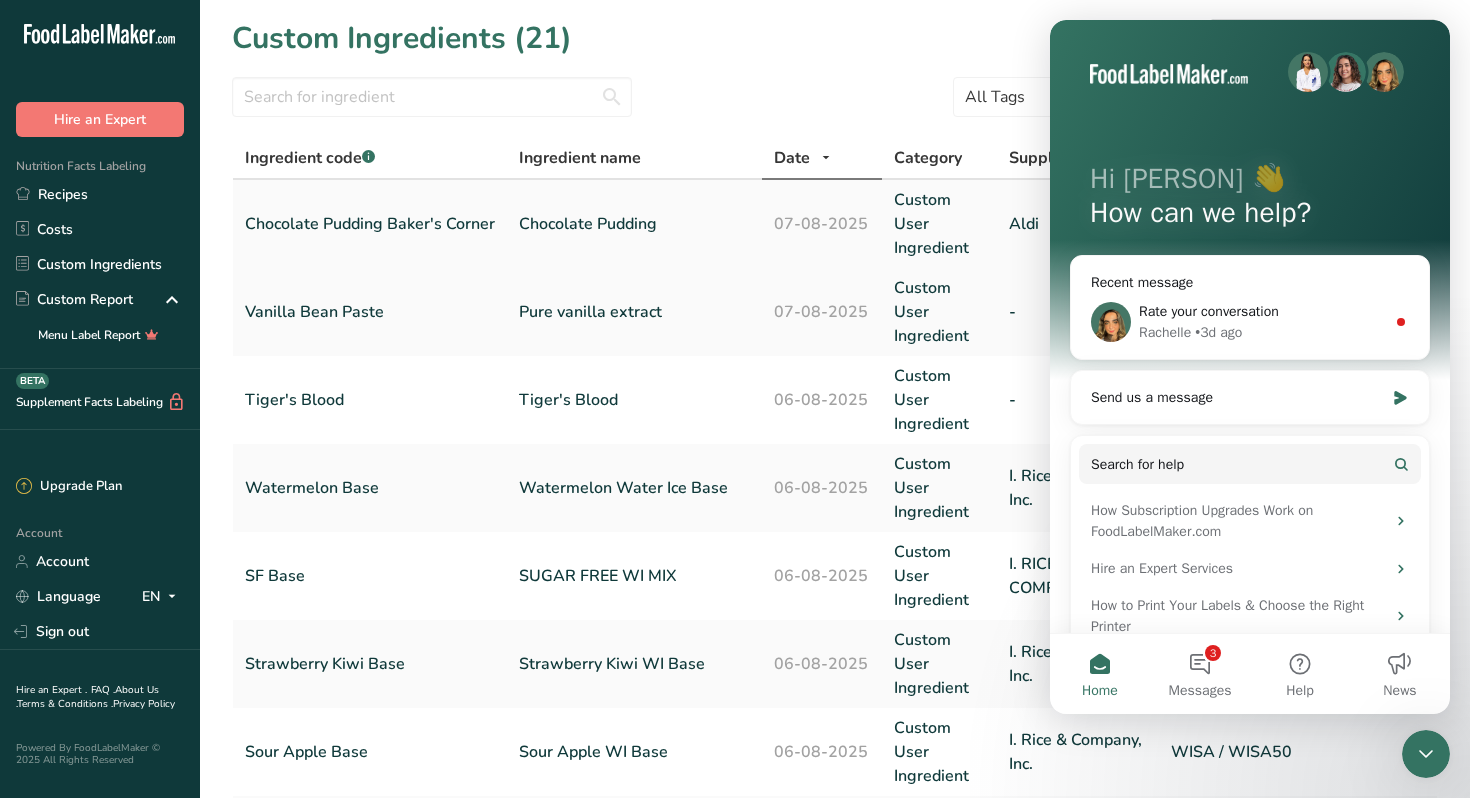 click on "Chocolate Pudding Baker's Corner" at bounding box center (370, 224) 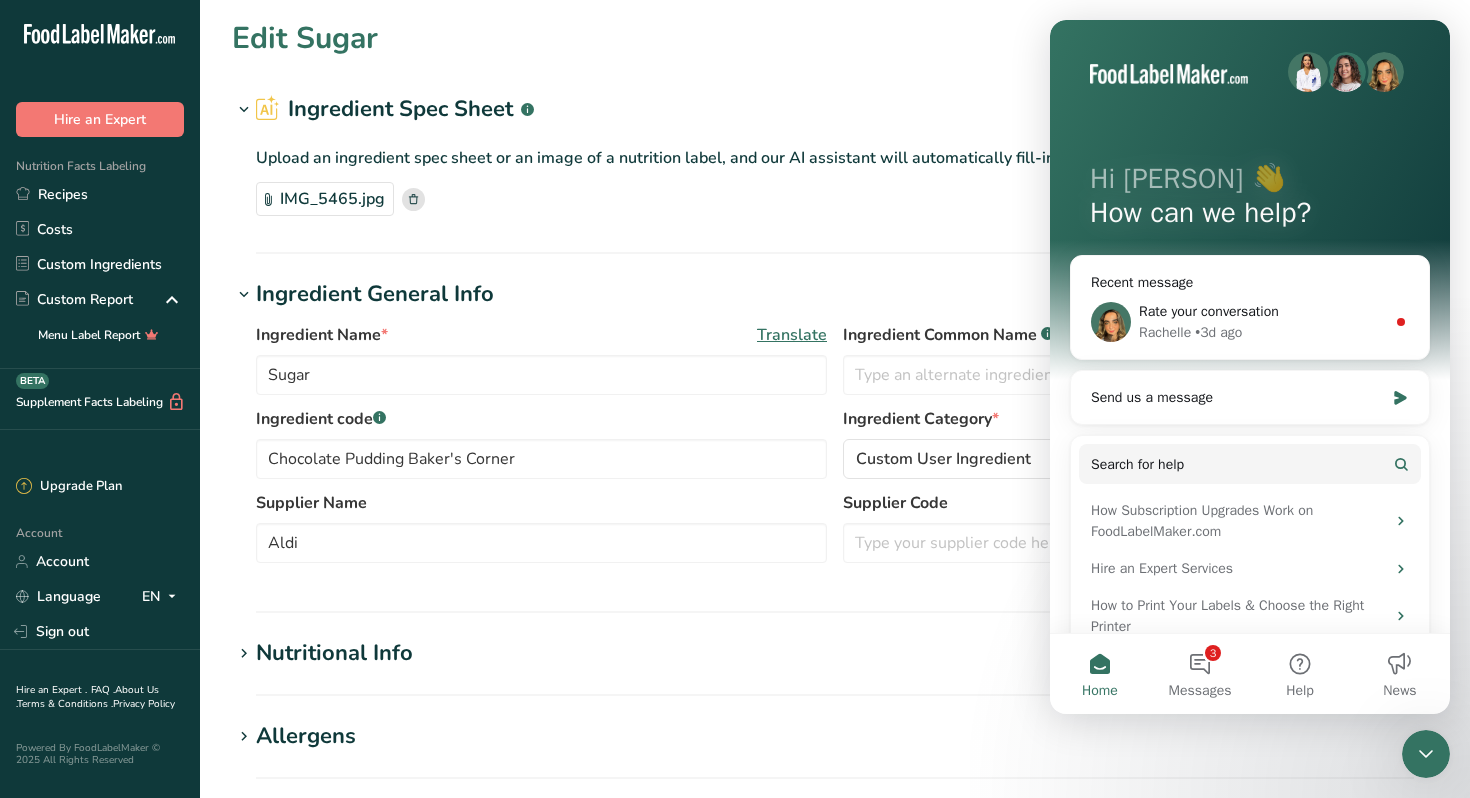 type on "Chocolate Pudding" 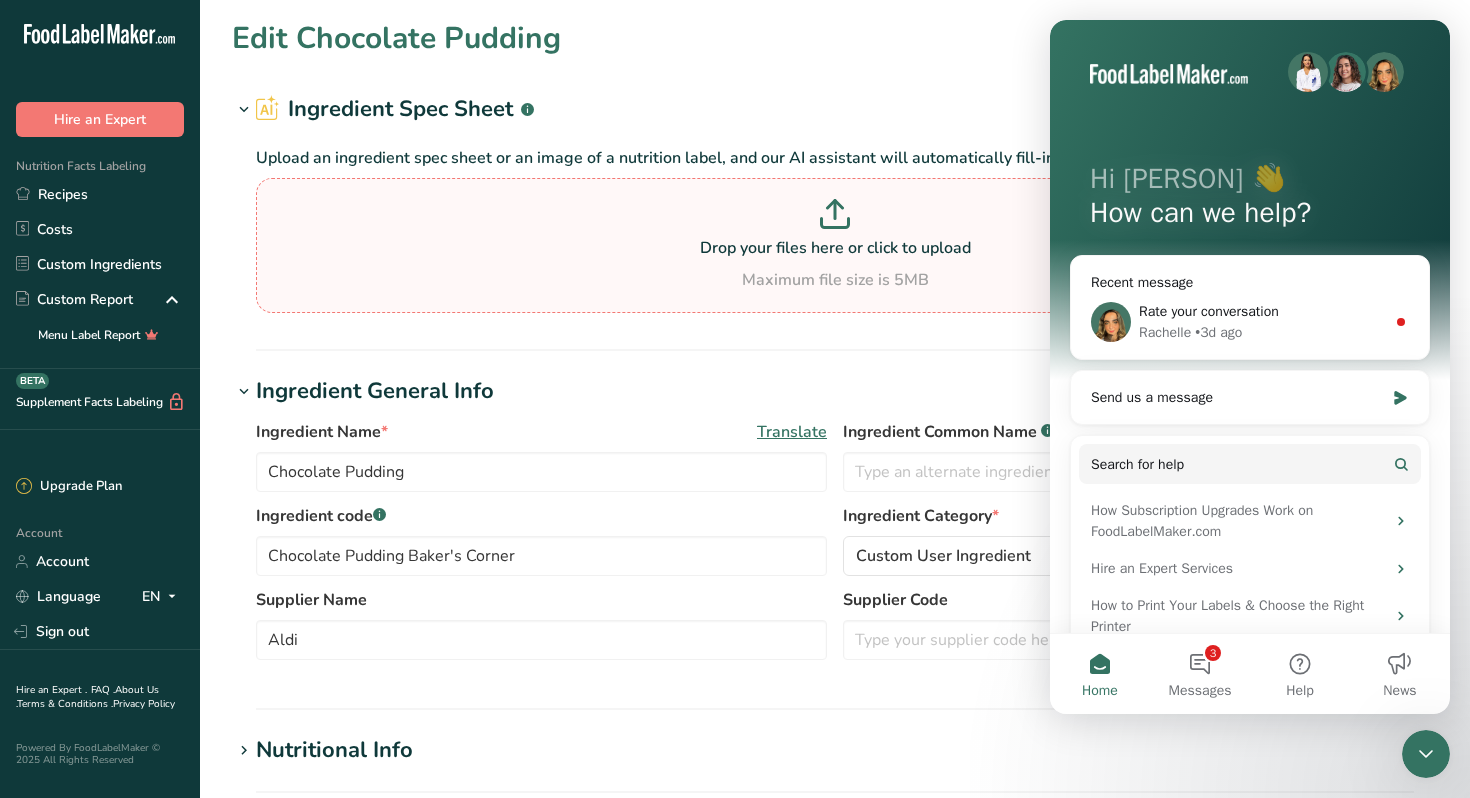 click 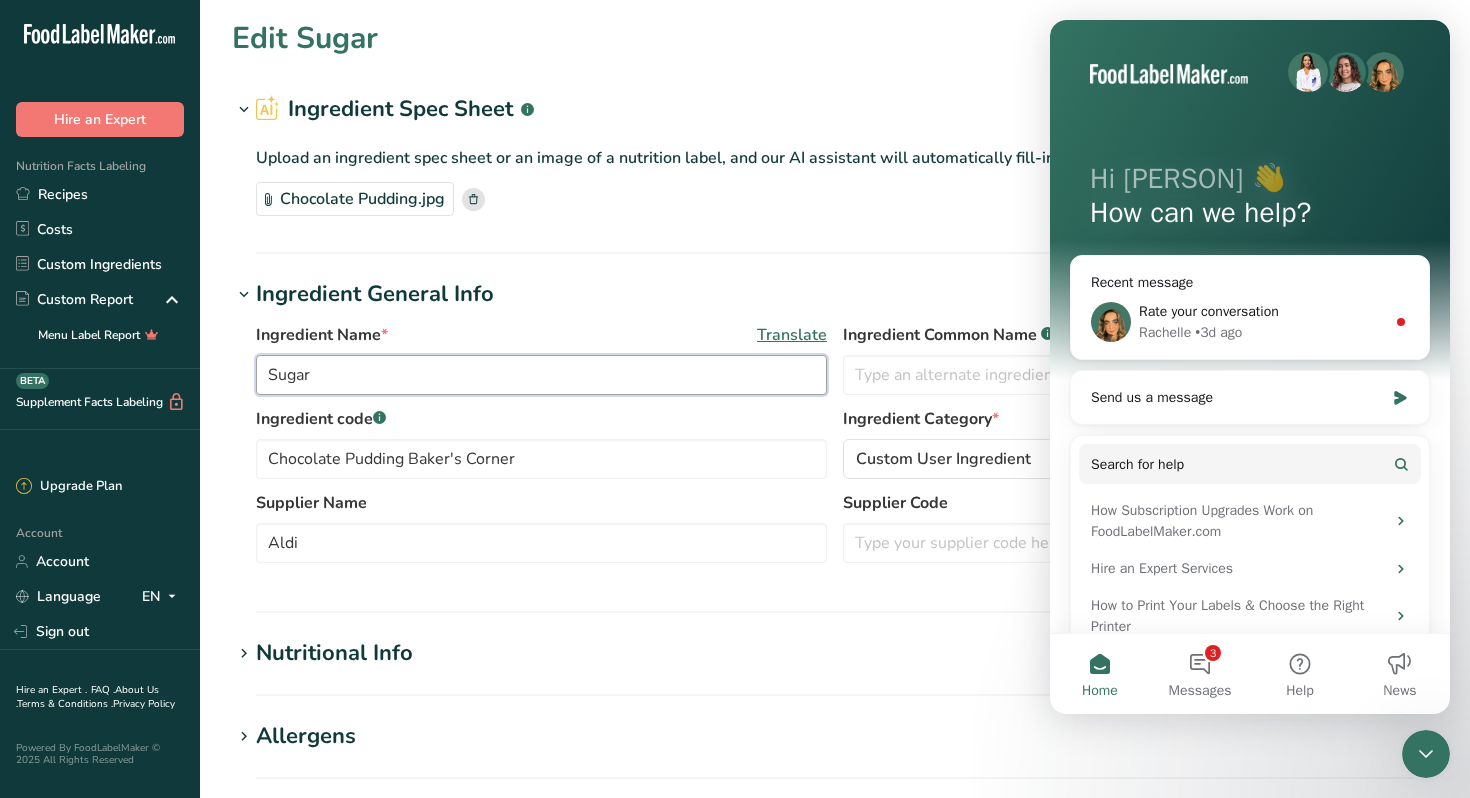 click on "Sugar" at bounding box center [541, 375] 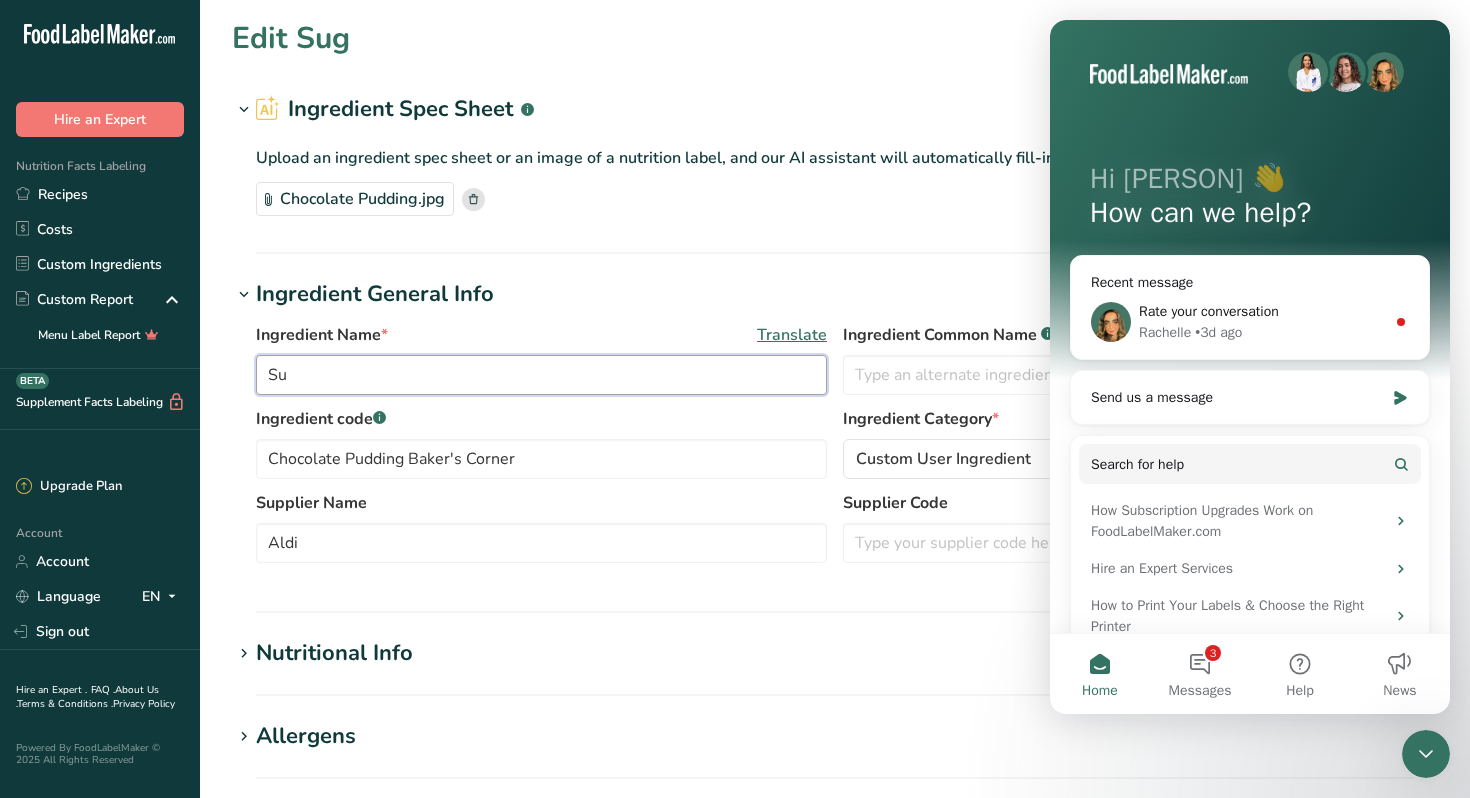type on "S" 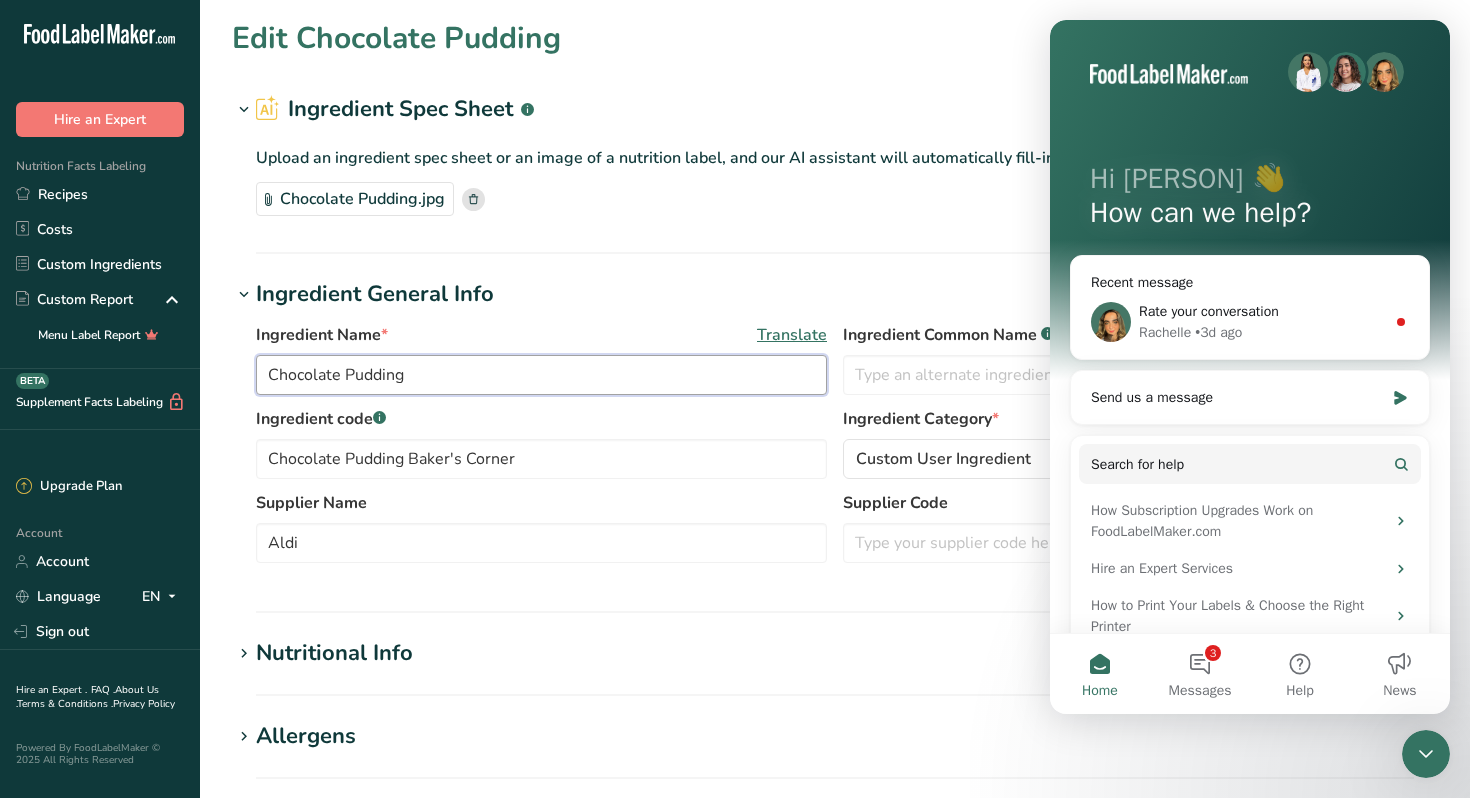 type on "Chocolate Pudding" 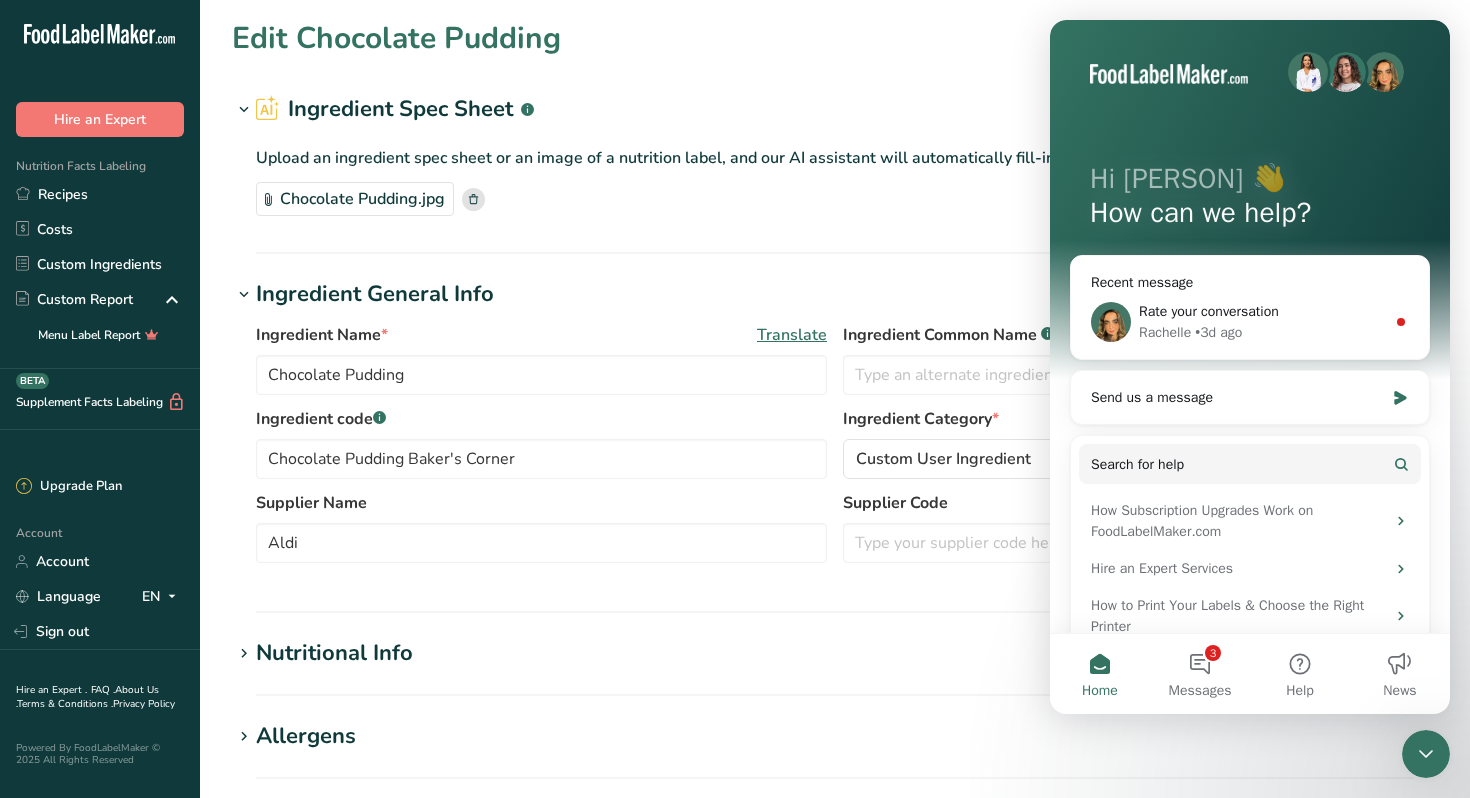 click 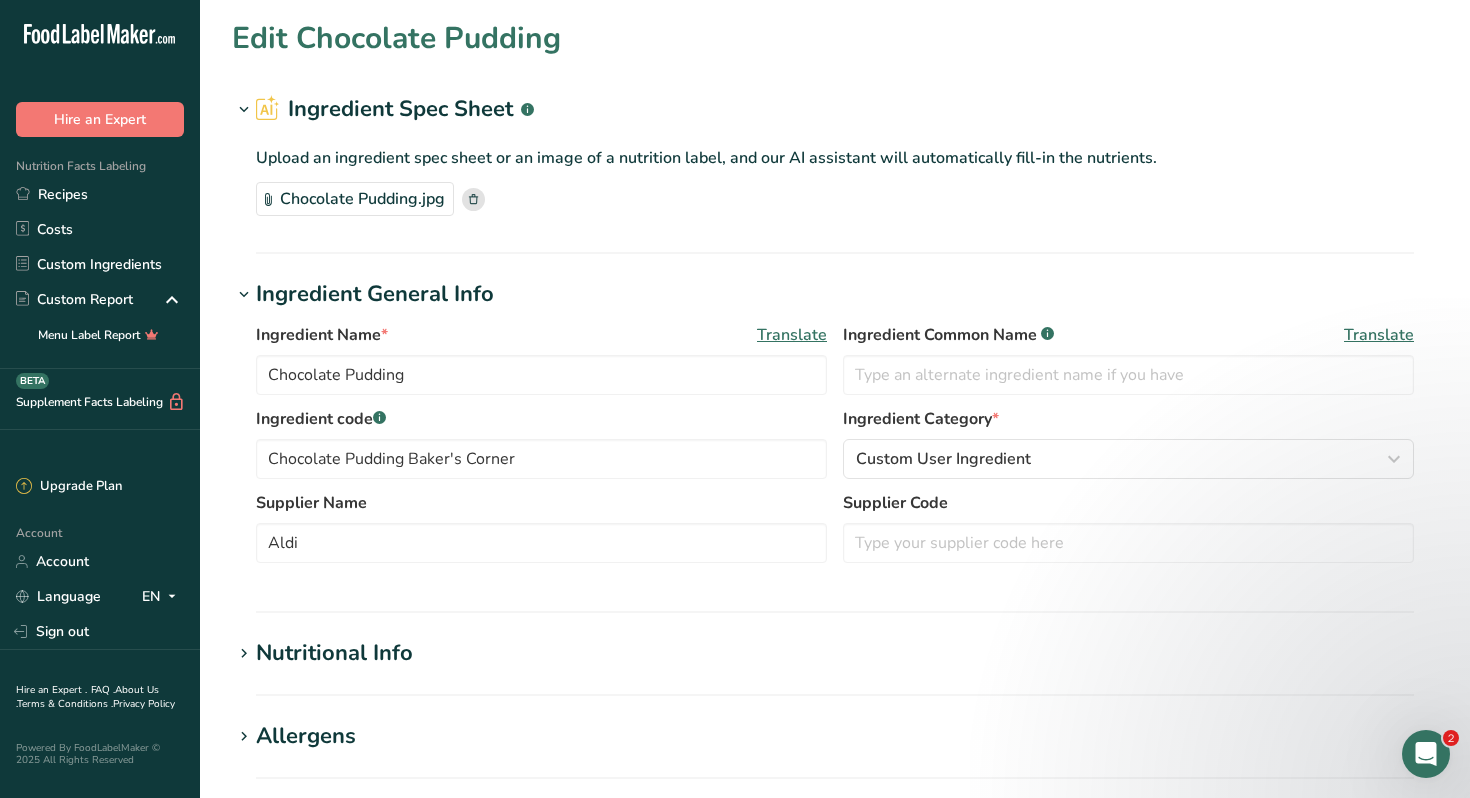 scroll, scrollTop: 0, scrollLeft: 0, axis: both 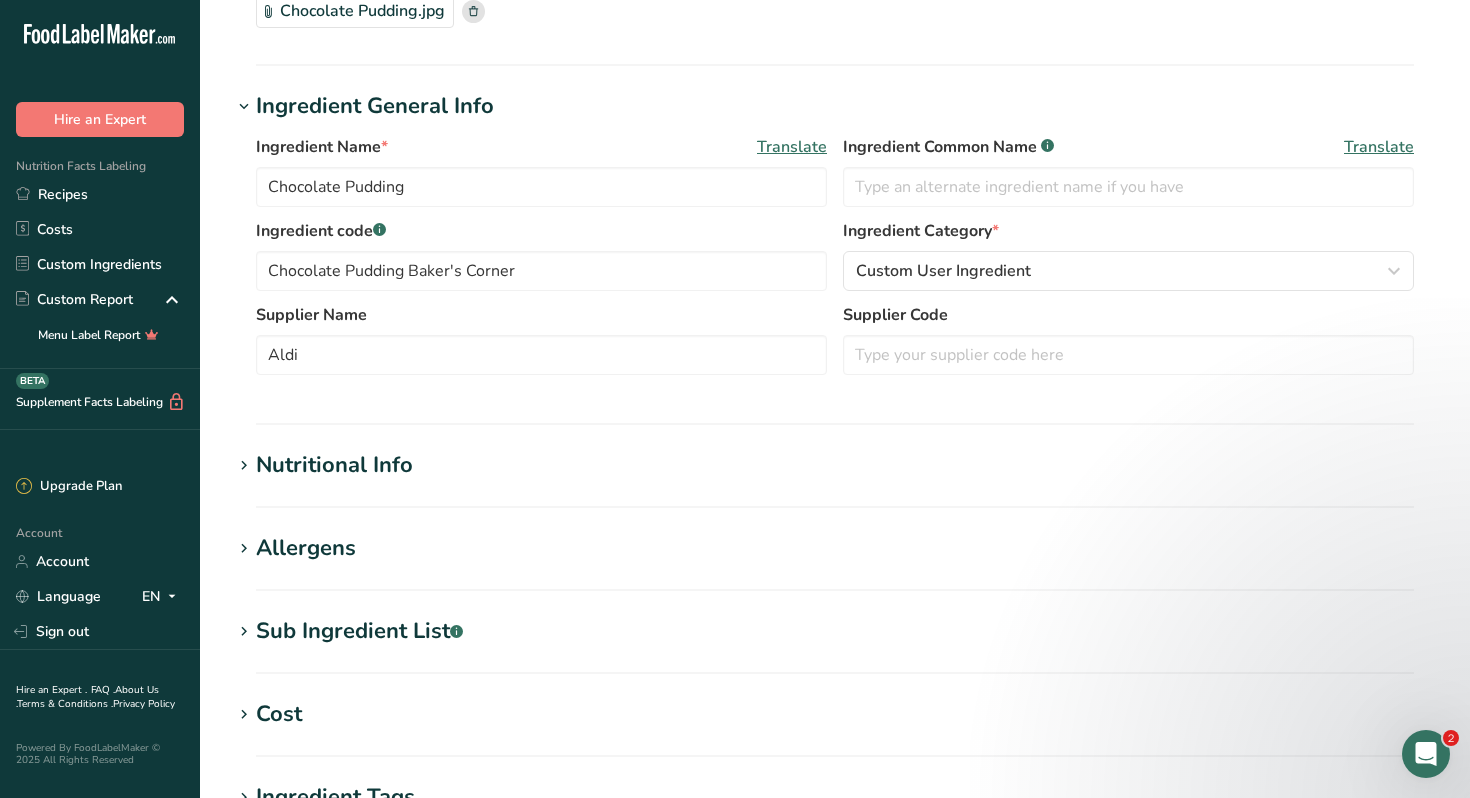 click on "Nutritional Info" at bounding box center (334, 465) 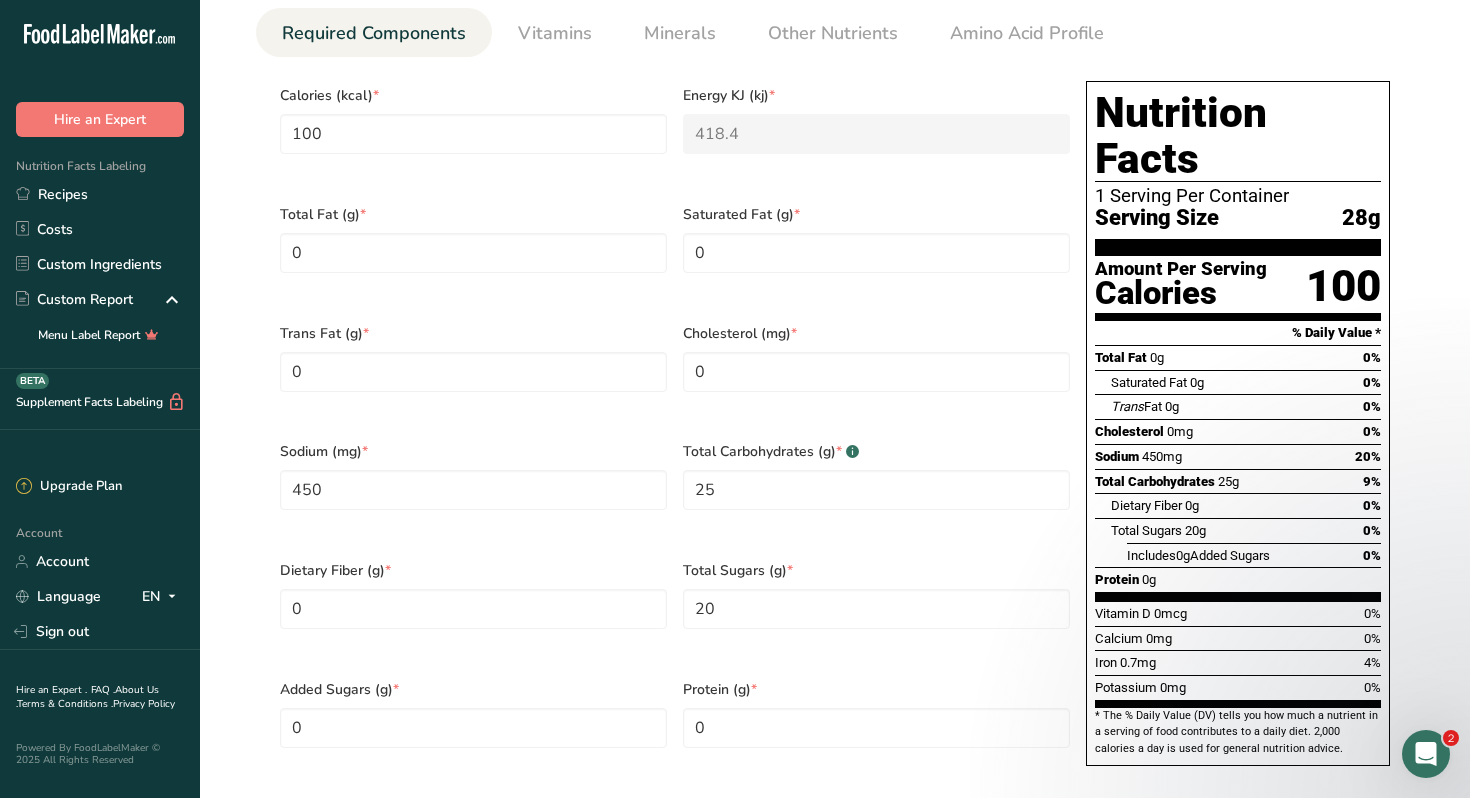 scroll, scrollTop: 791, scrollLeft: 0, axis: vertical 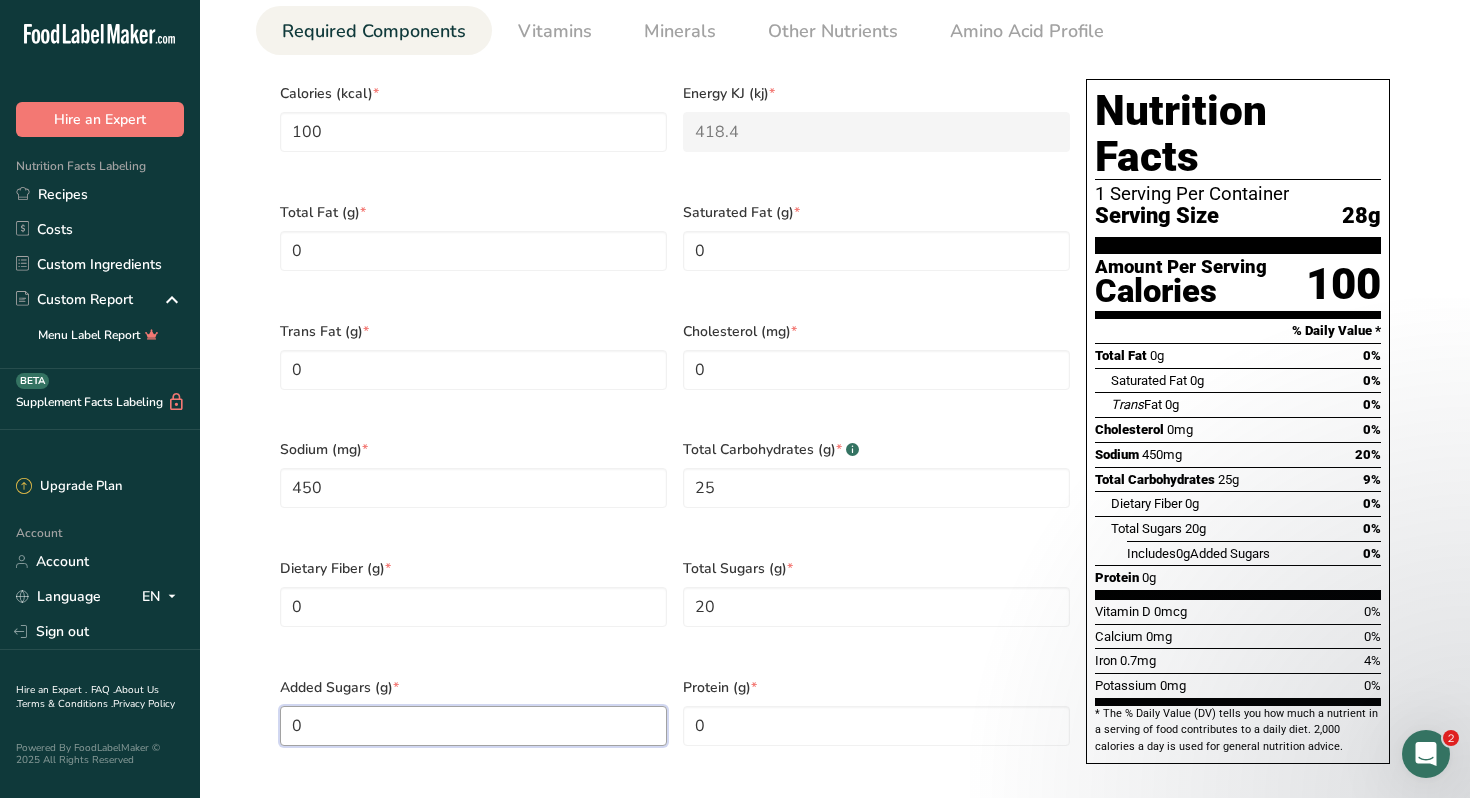 click on "0" at bounding box center [473, 726] 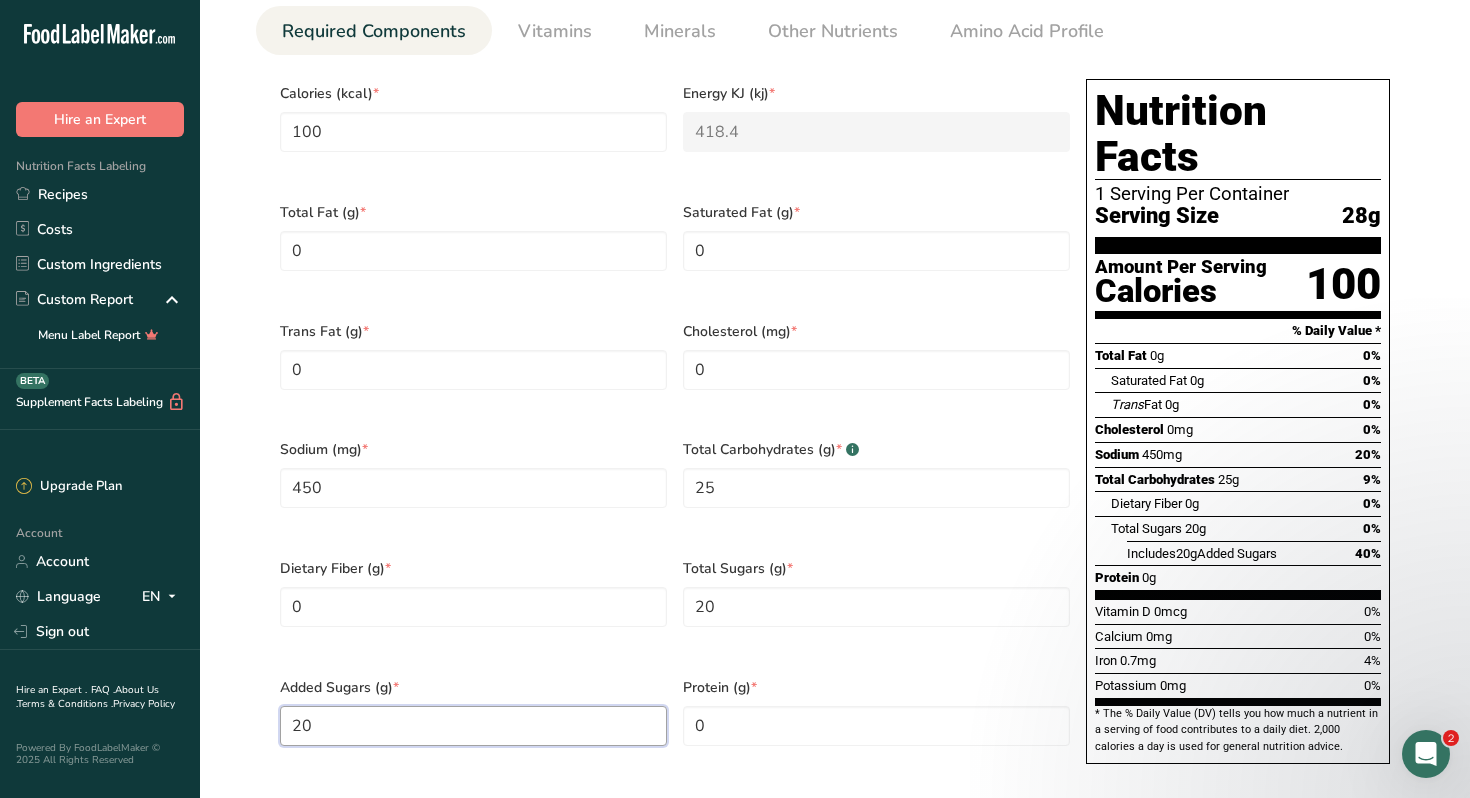 type on "20" 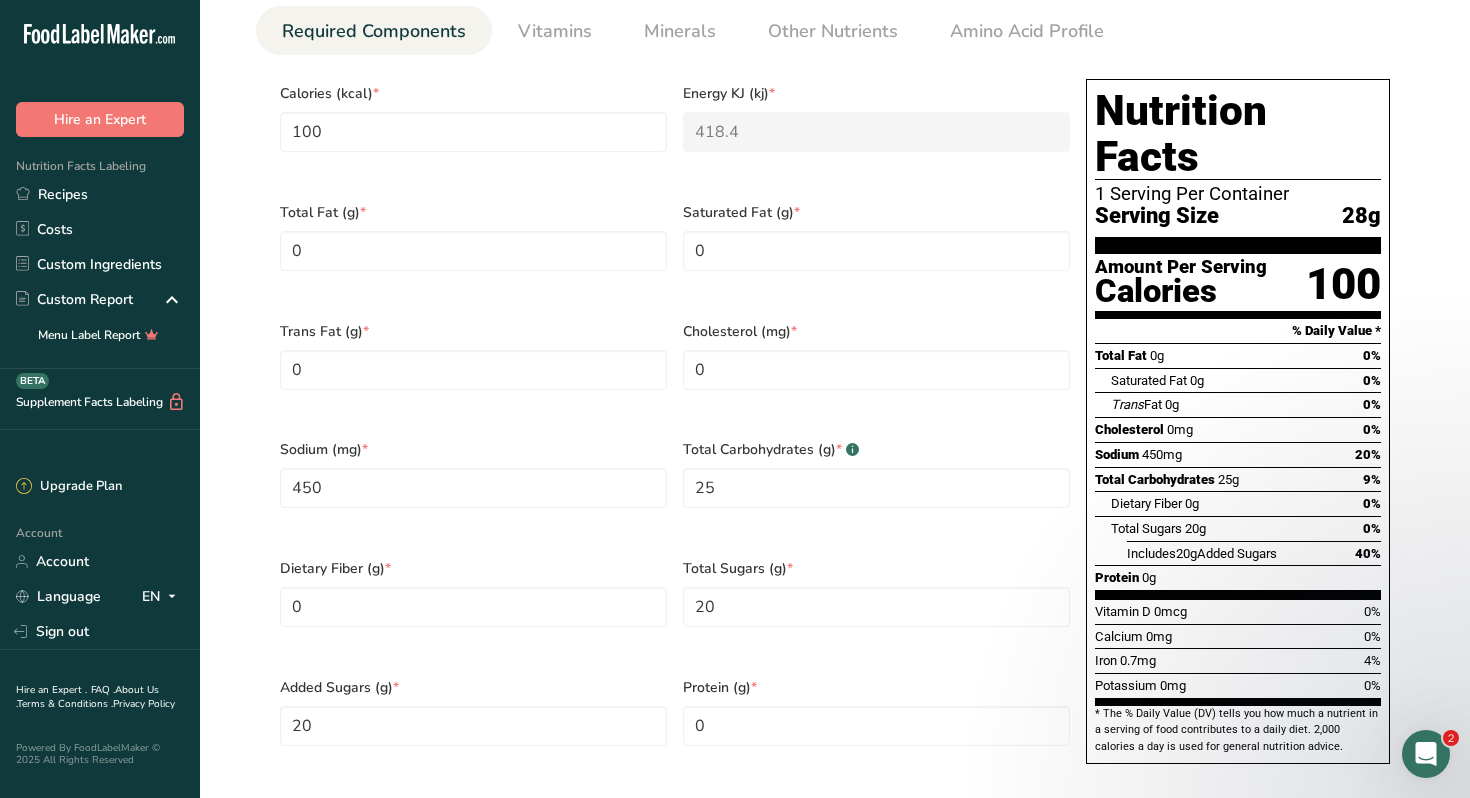 click on "Sodium
(mg) *     450" at bounding box center (473, 486) 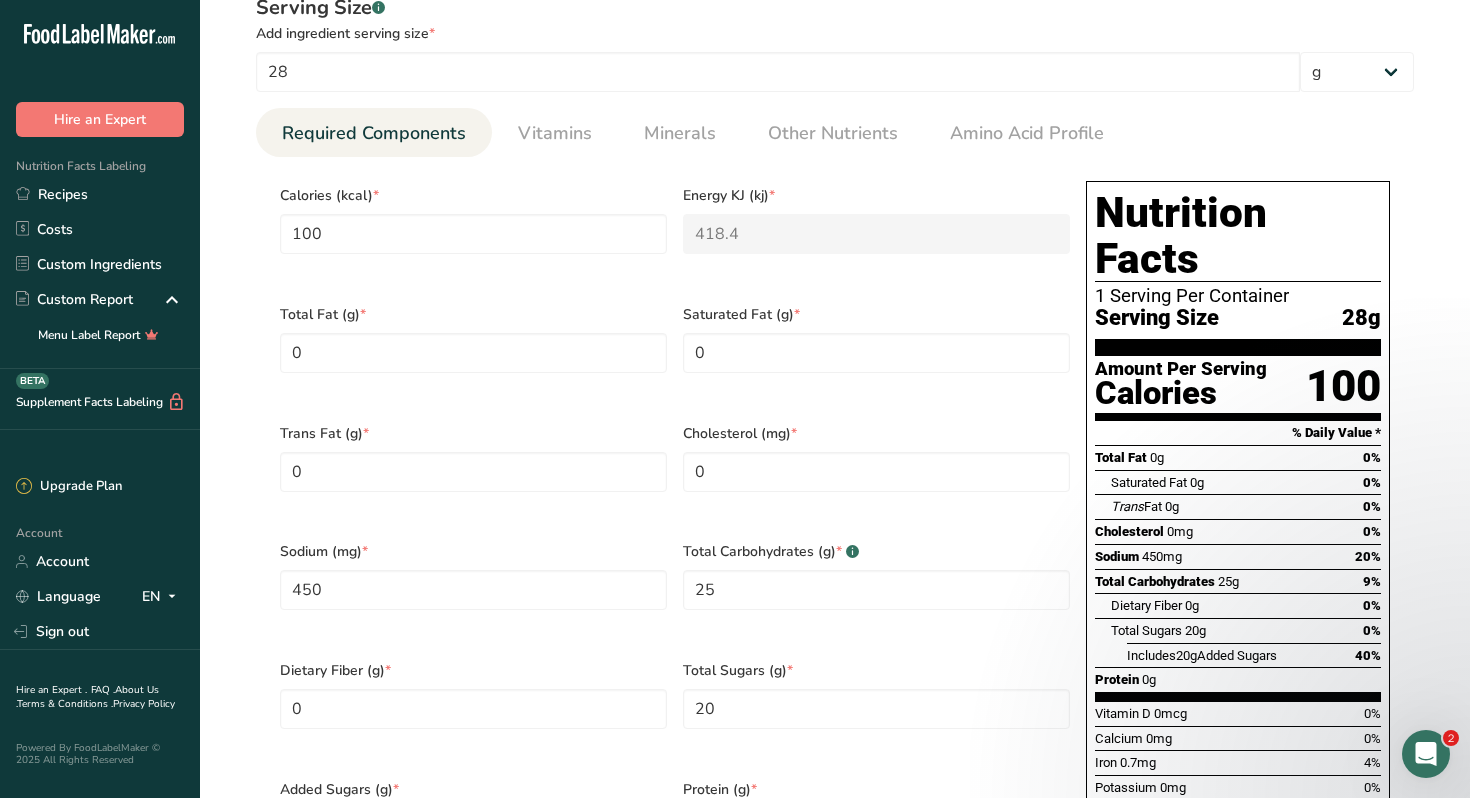 scroll, scrollTop: 686, scrollLeft: 0, axis: vertical 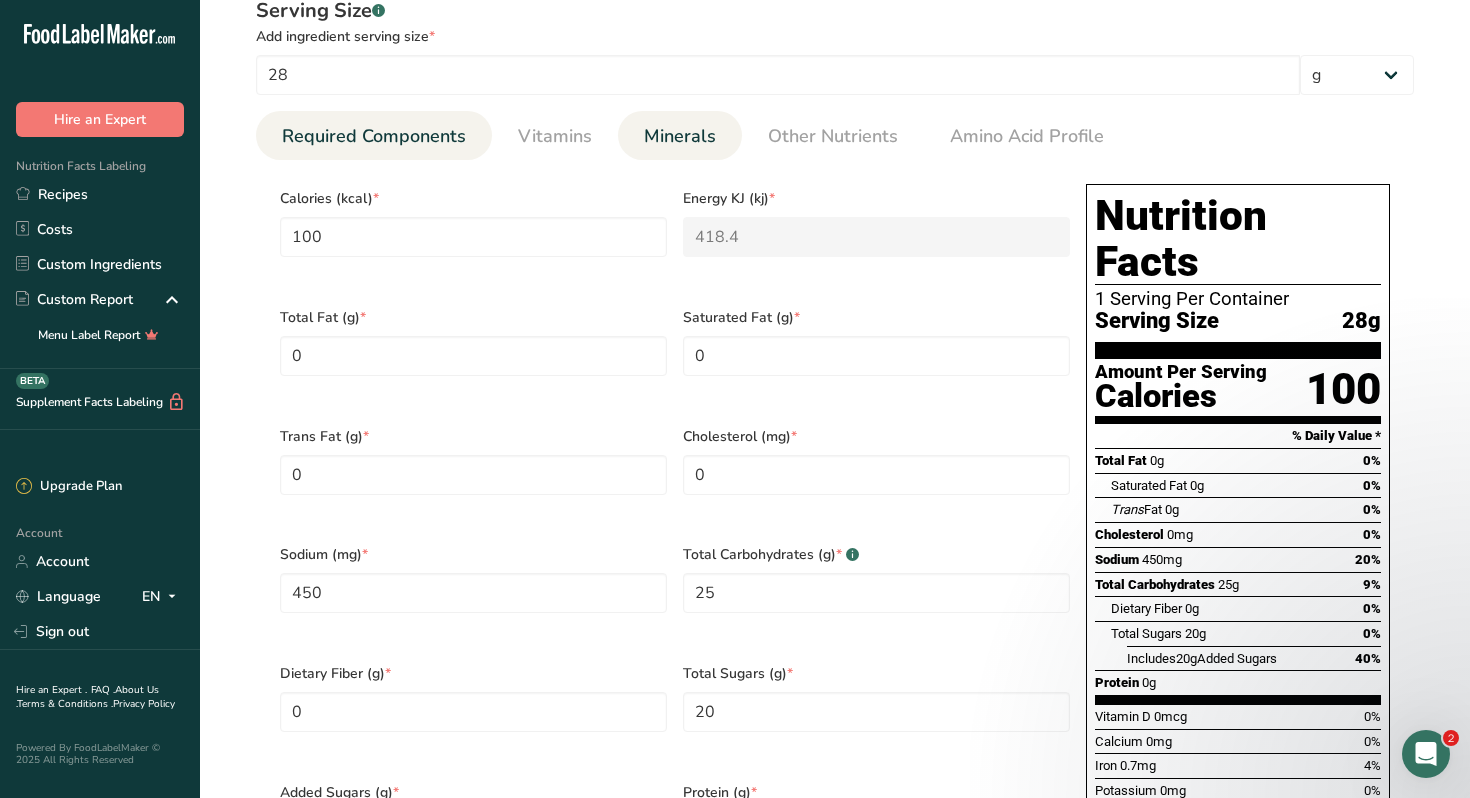 click on "Minerals" at bounding box center (680, 136) 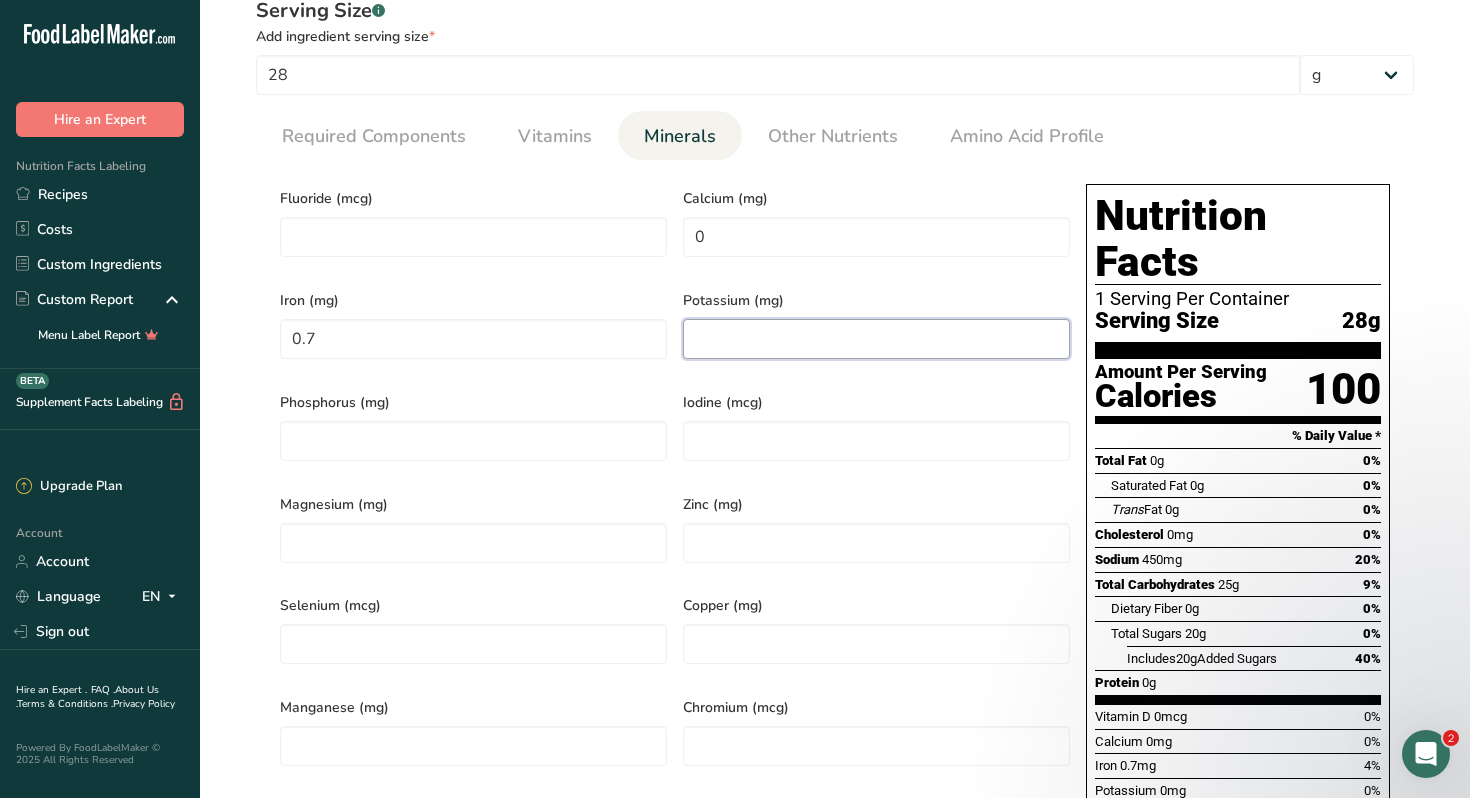 click at bounding box center [876, 339] 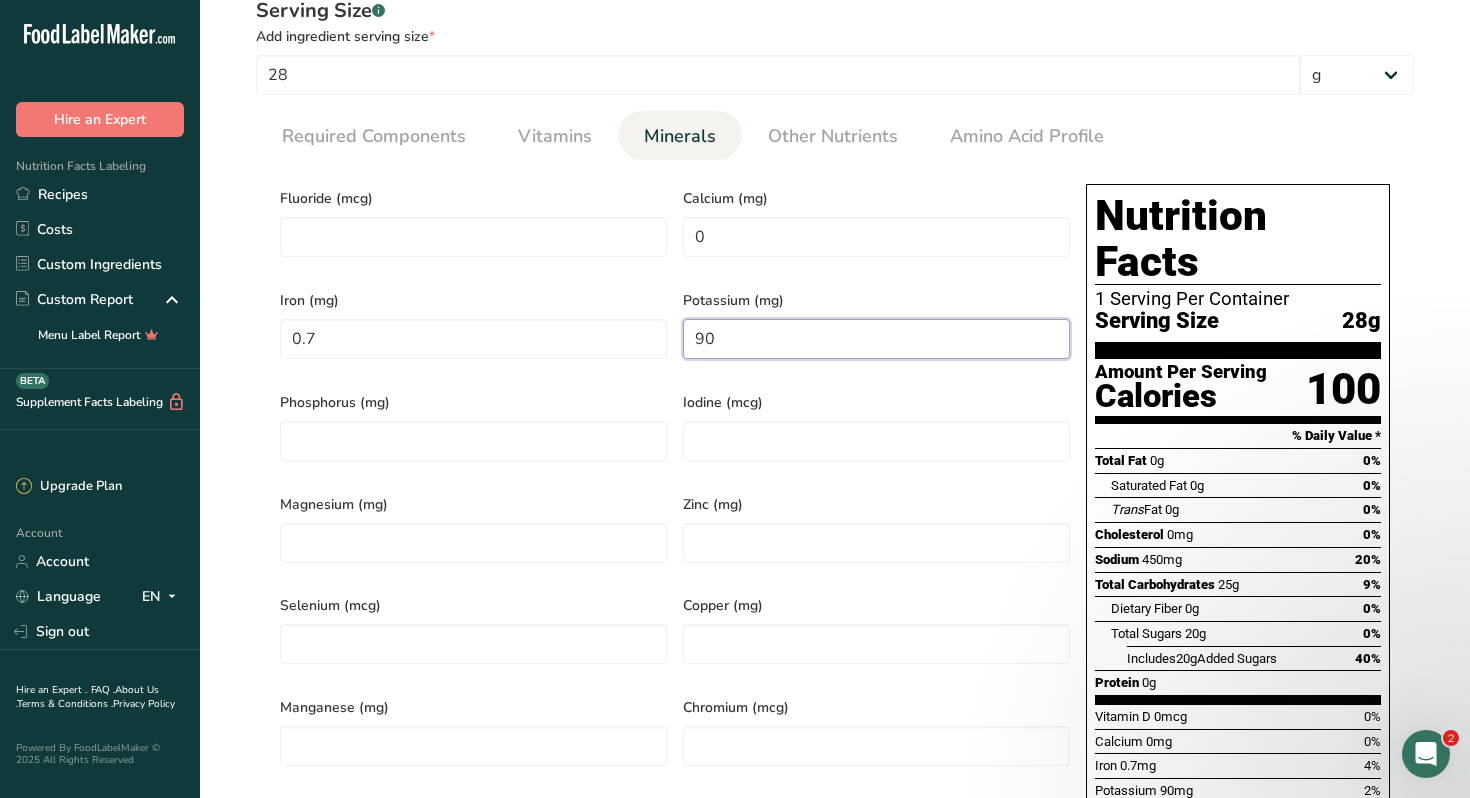 type on "90" 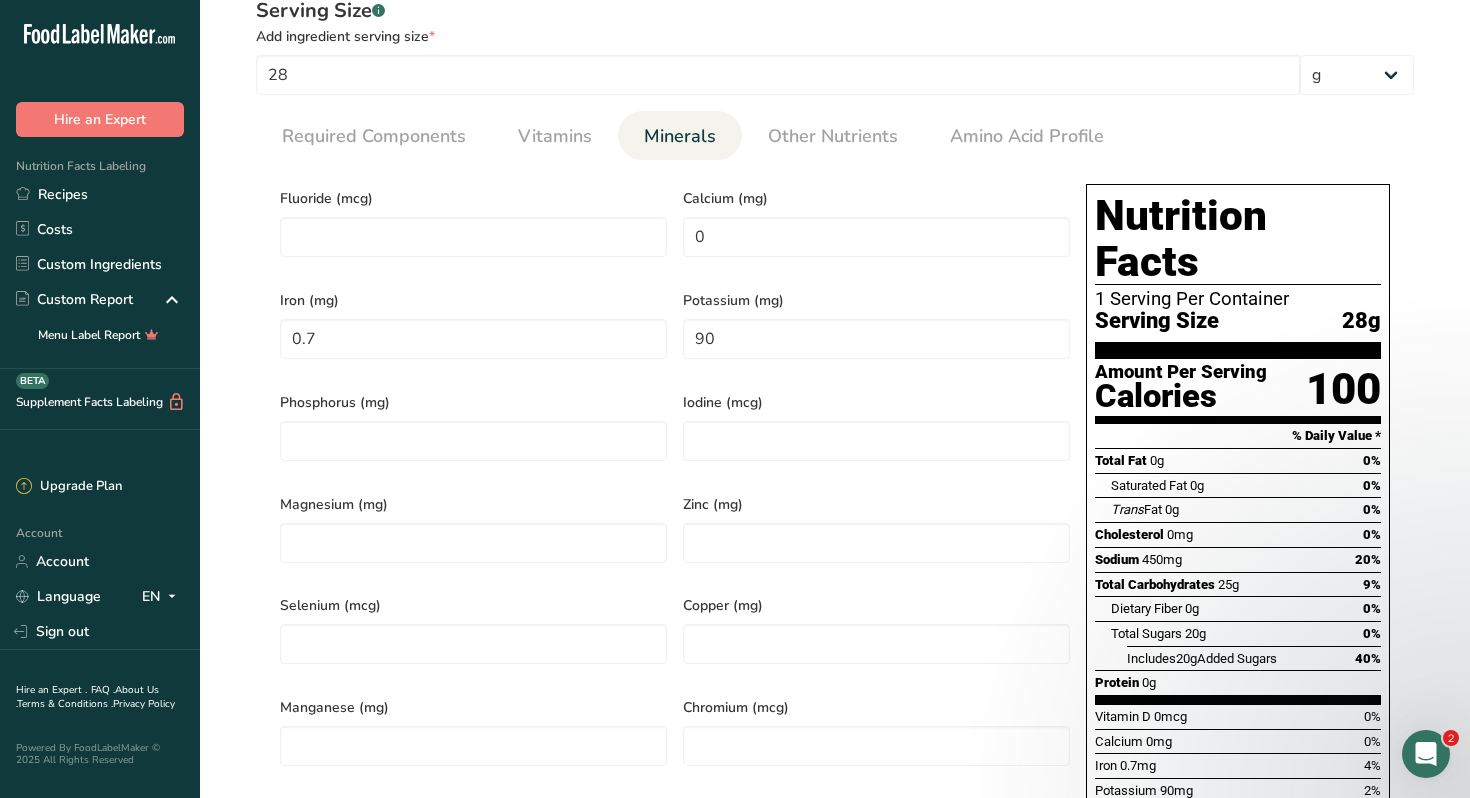 click on "Potassium
(mg)     90" at bounding box center [876, 329] 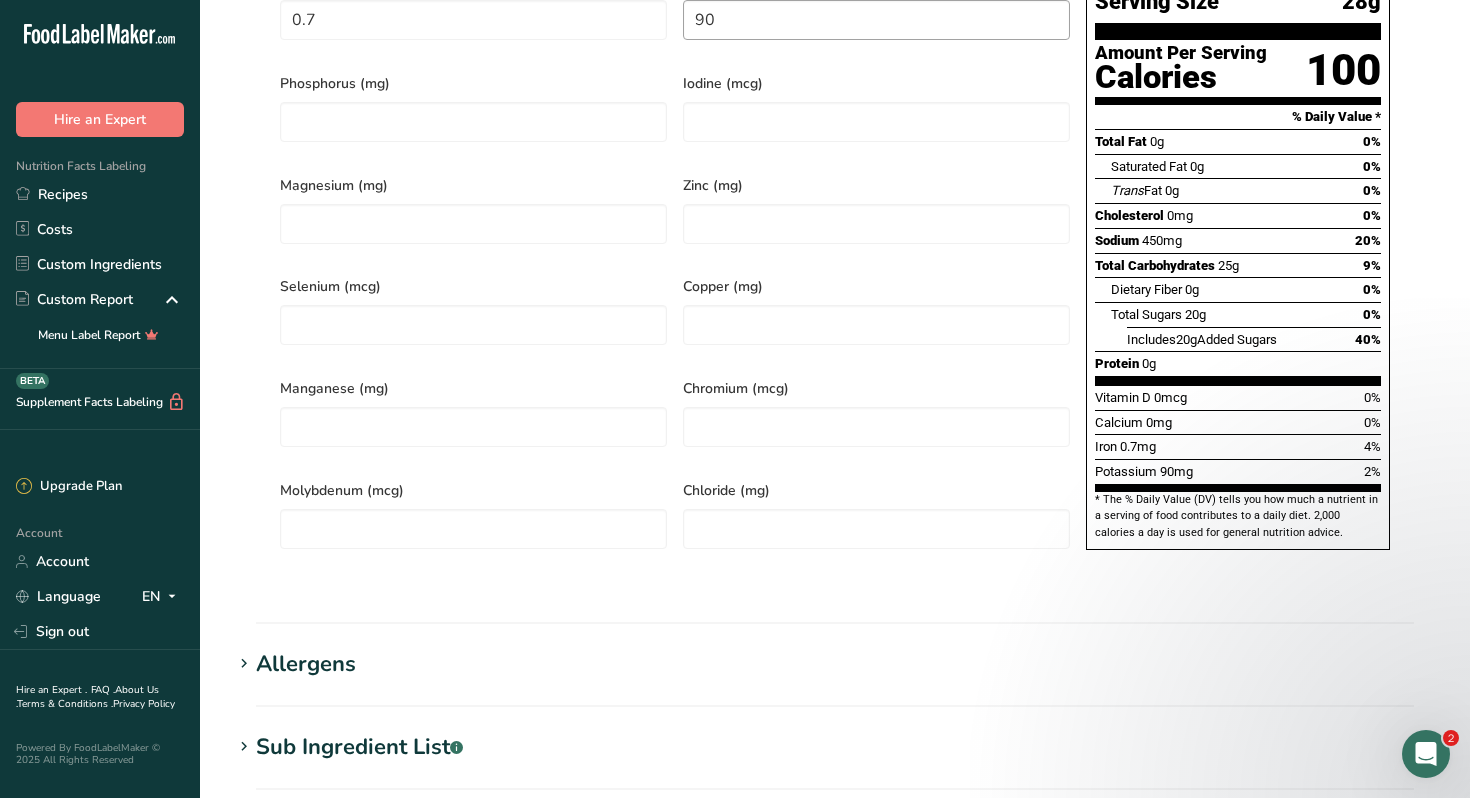 scroll, scrollTop: 1008, scrollLeft: 0, axis: vertical 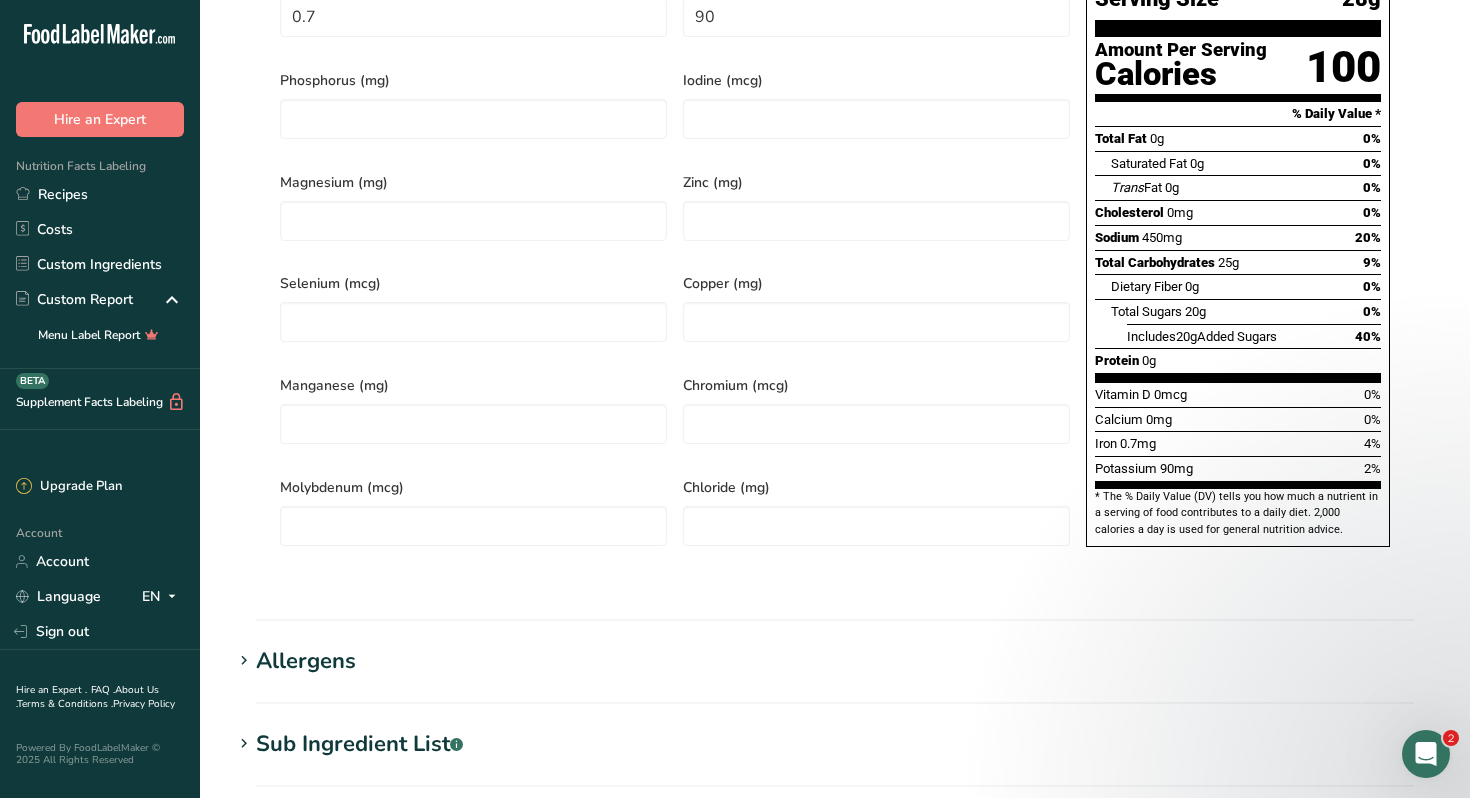 click on "Sub Ingredient List
.a-a{fill:#347362;}.b-a{fill:#fff;}" at bounding box center (359, 744) 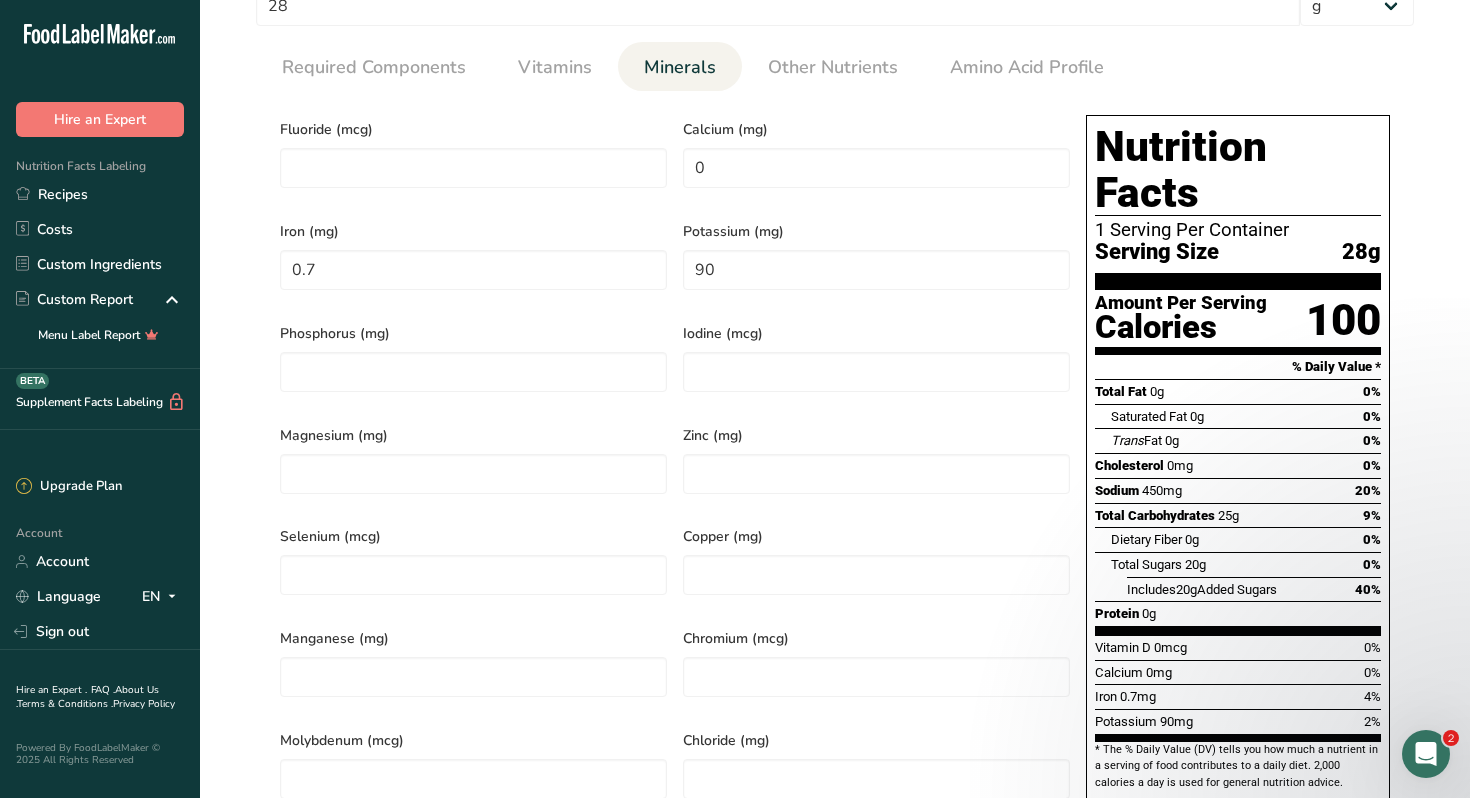 scroll, scrollTop: 864, scrollLeft: 0, axis: vertical 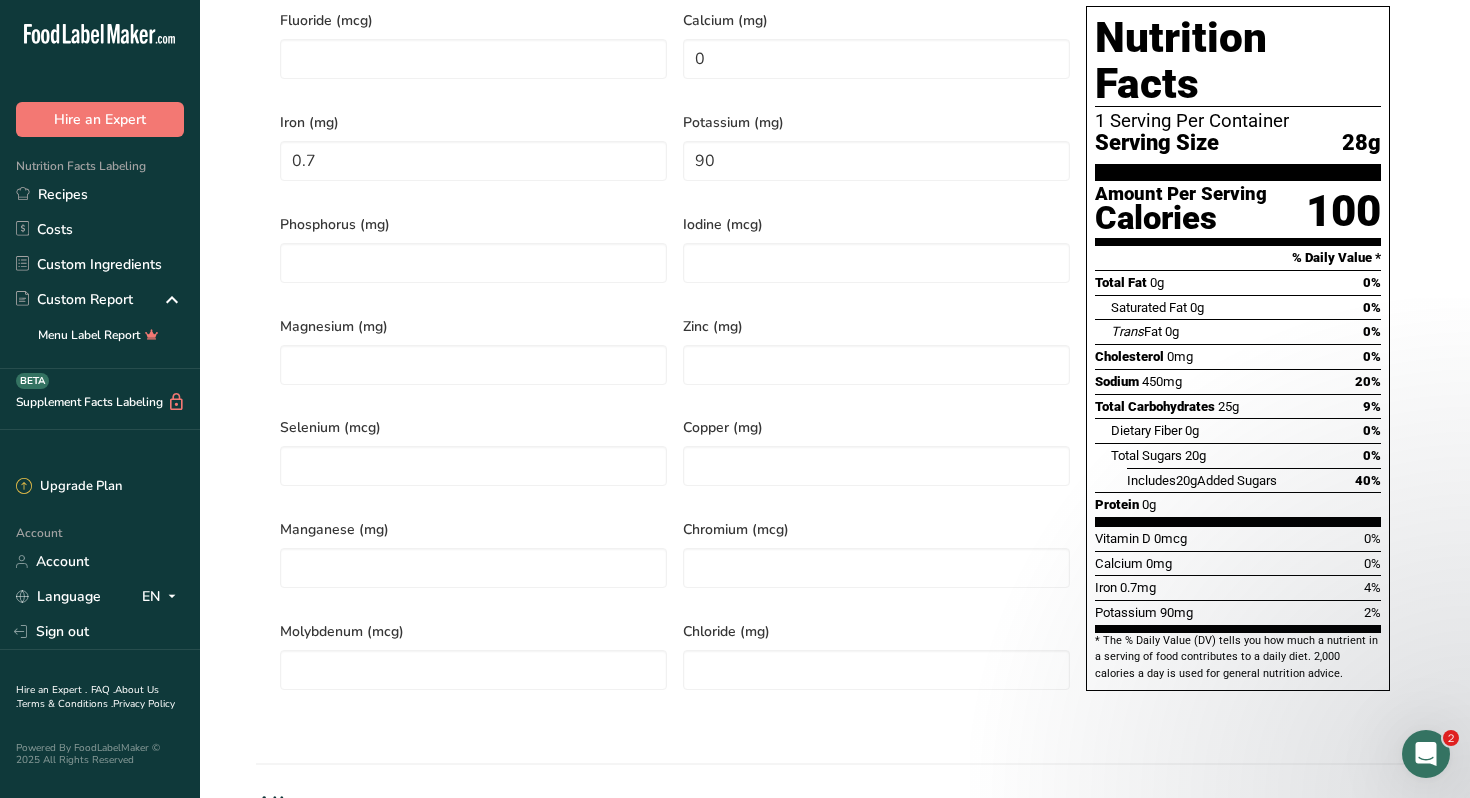 click 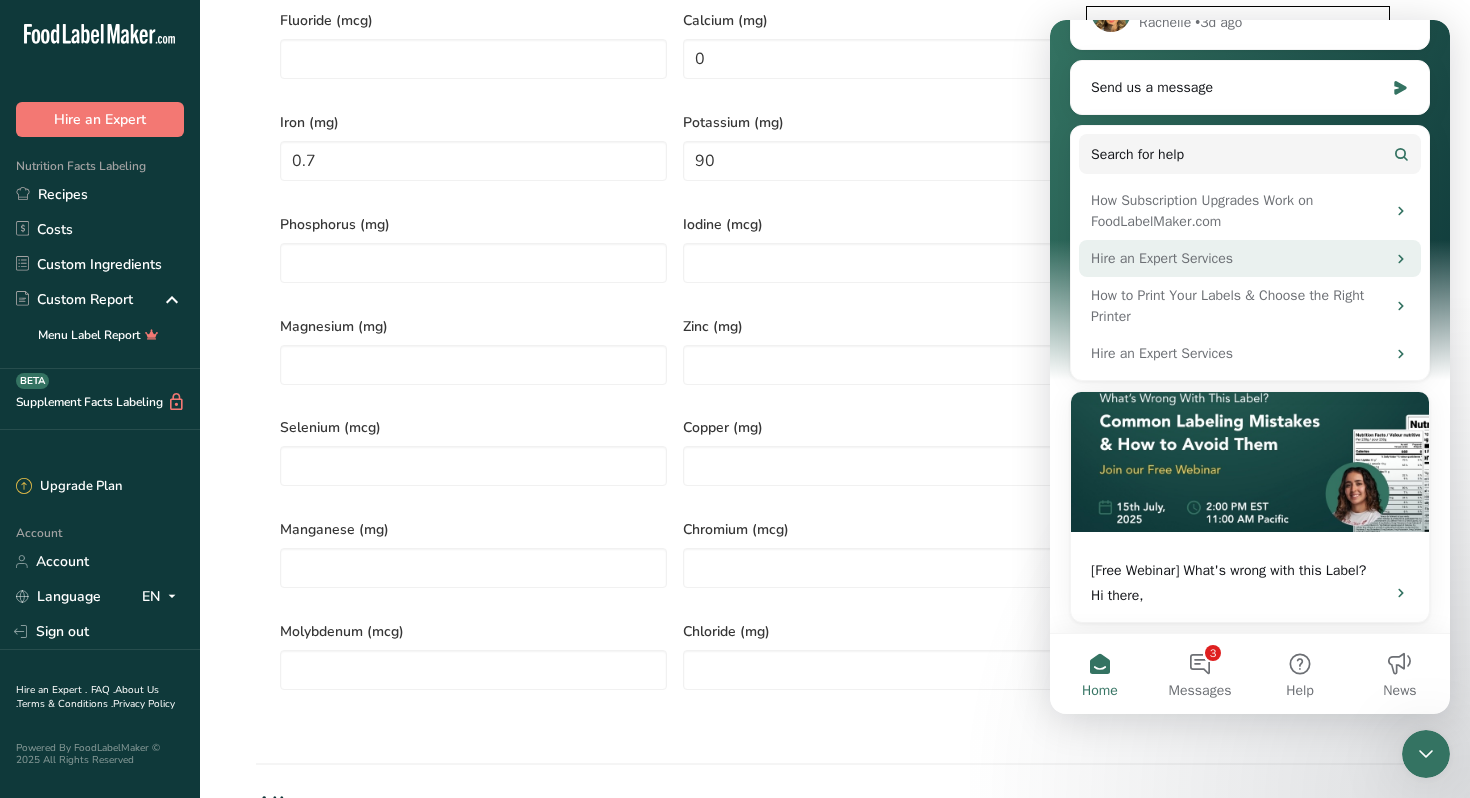 scroll, scrollTop: 331, scrollLeft: 0, axis: vertical 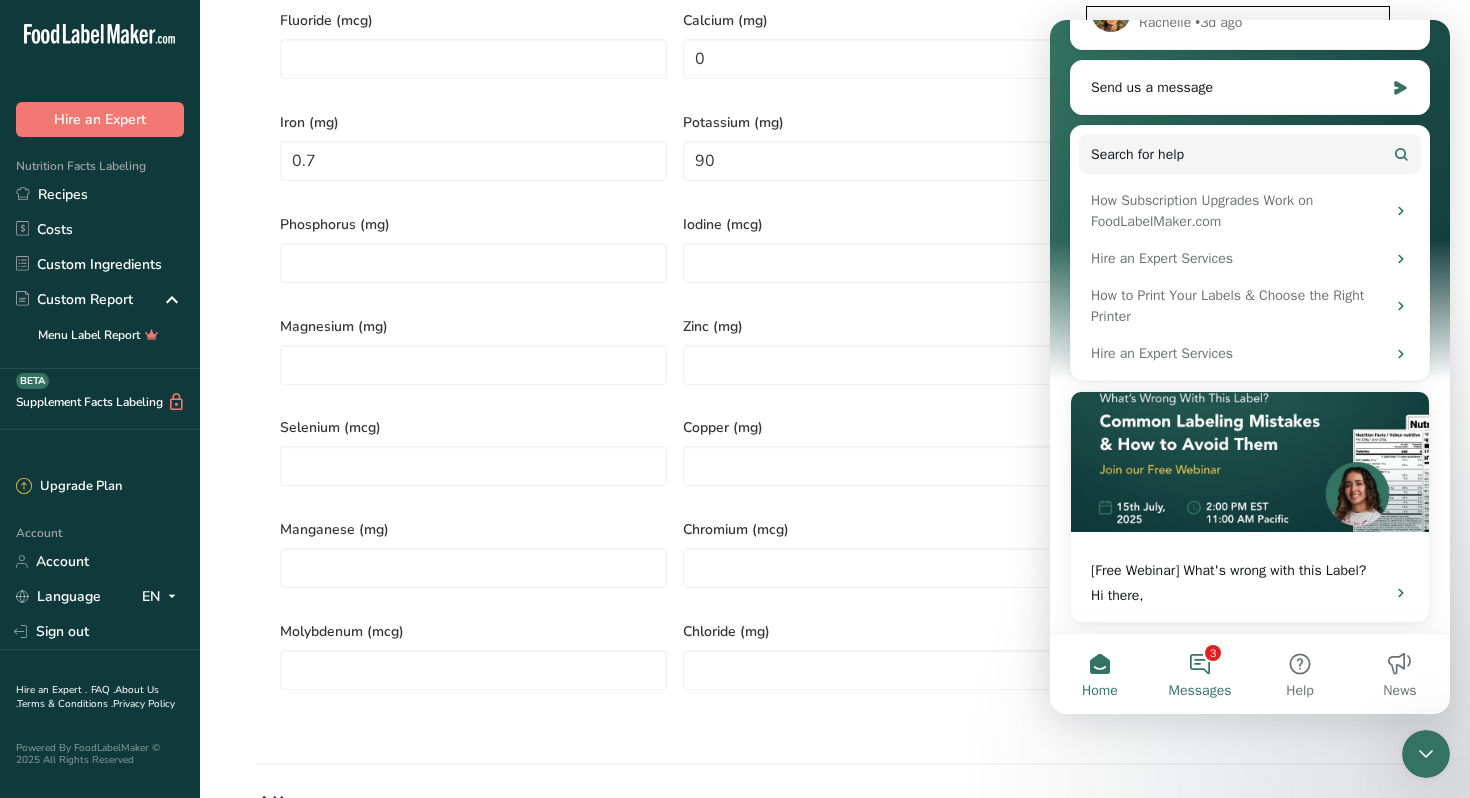 click on "3 Messages" at bounding box center (1200, 674) 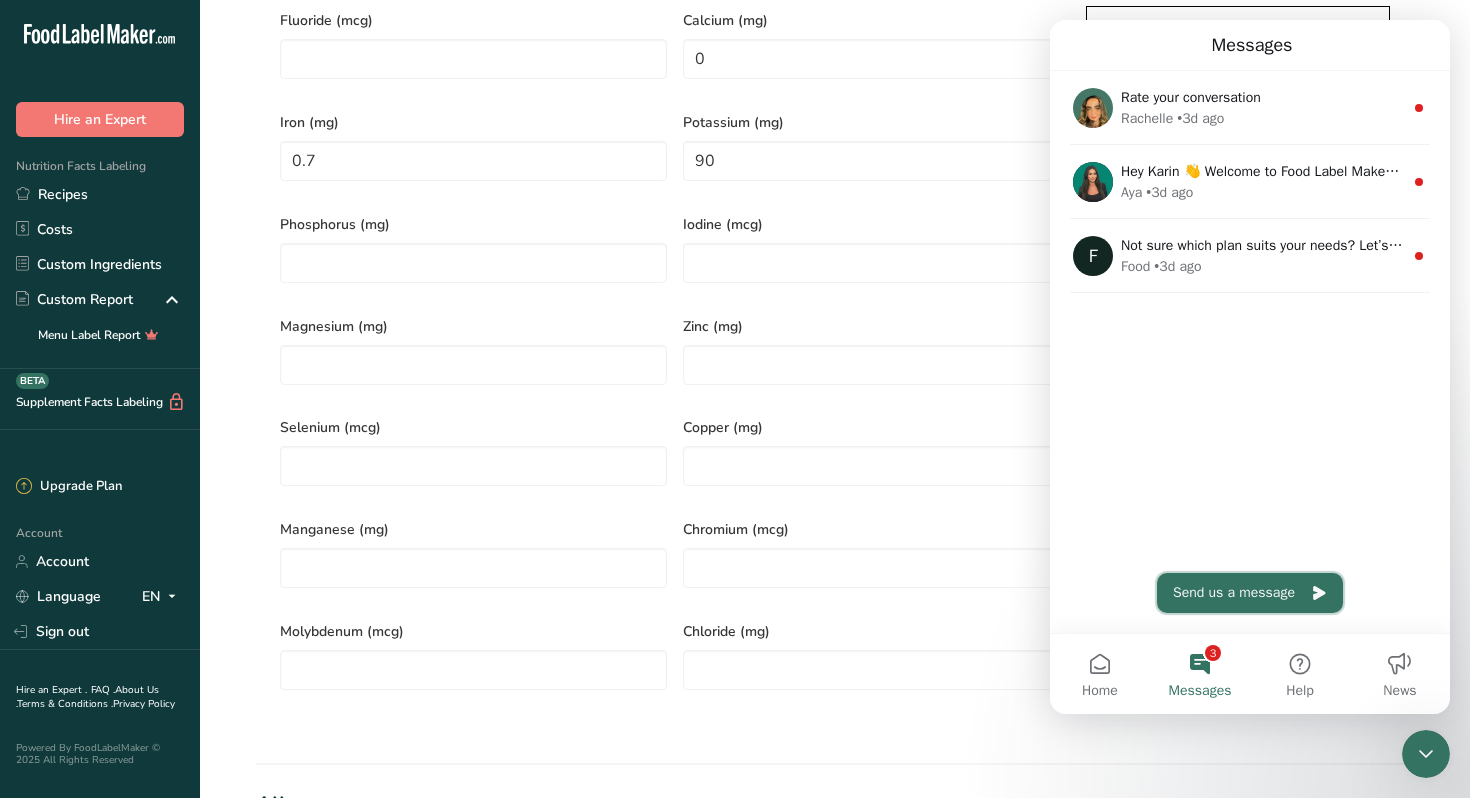 click on "Send us a message" at bounding box center (1250, 593) 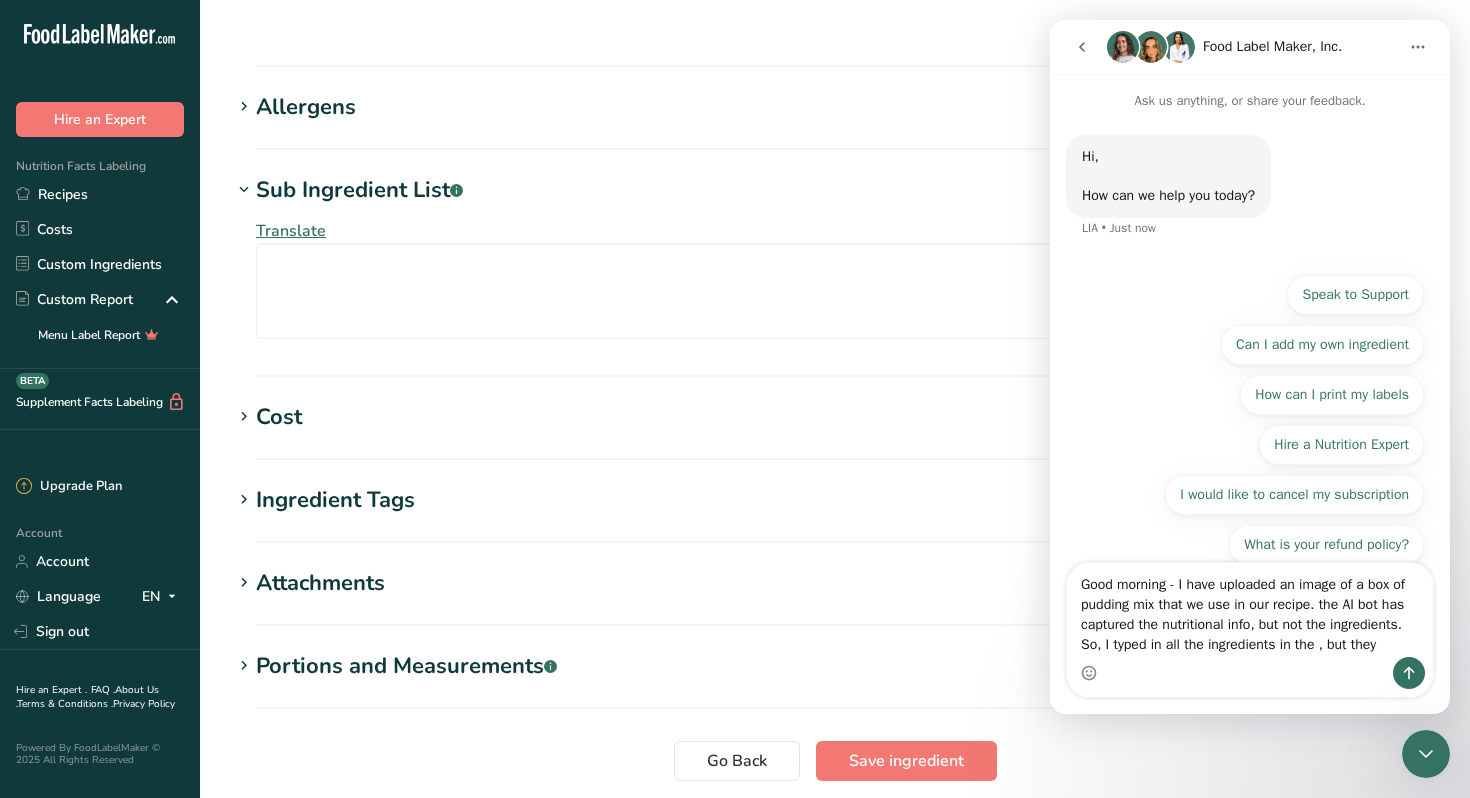 scroll, scrollTop: 1563, scrollLeft: 0, axis: vertical 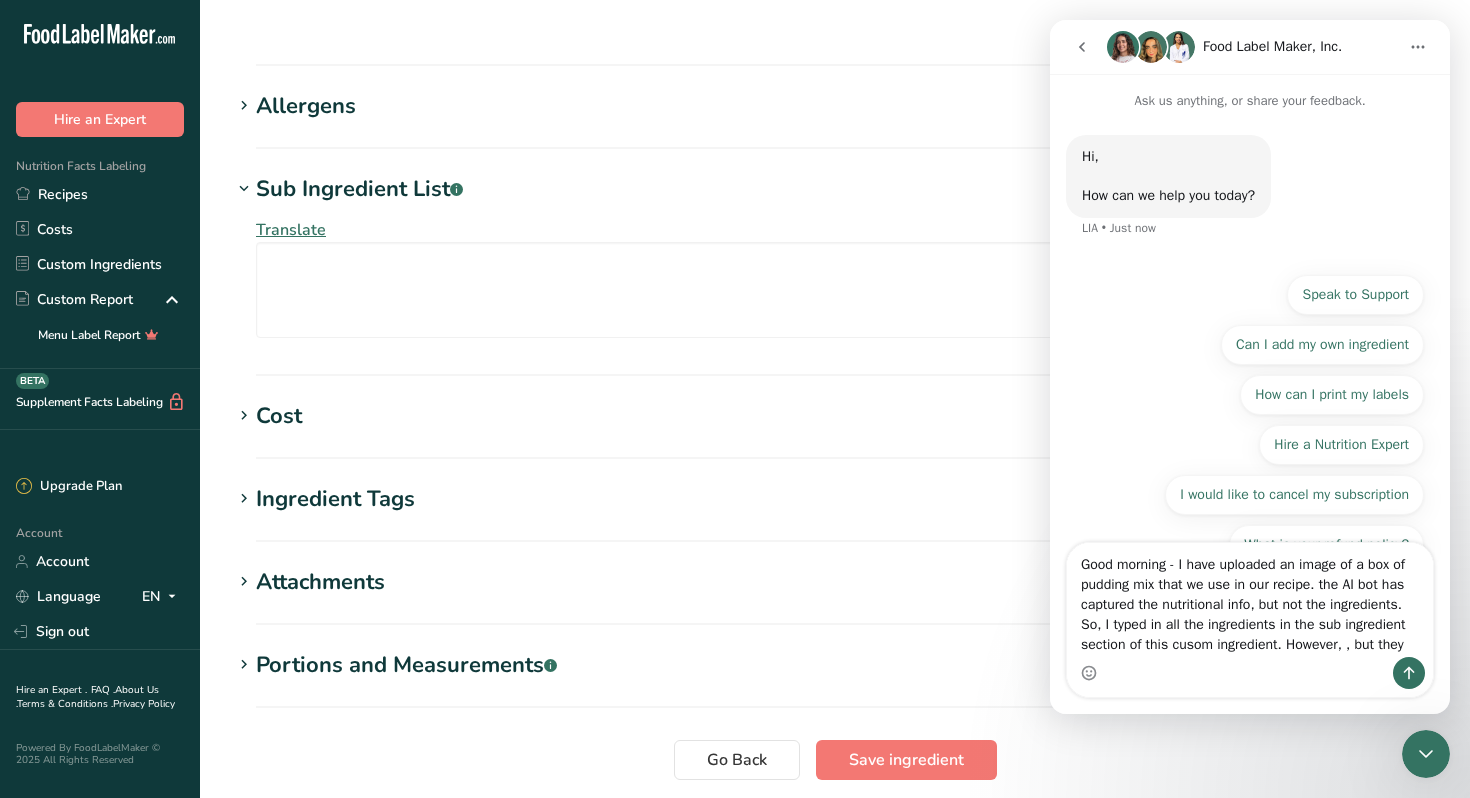 click on "Good morning - I have uploaded an image of a box of pudding mix that we use in our recipe. the AI bot has captured the nutritional info, but not the ingredients. So, I typed in all the ingredients in the  sub ingredient section of this cusom ingredient. However, , but they" at bounding box center [1250, 600] 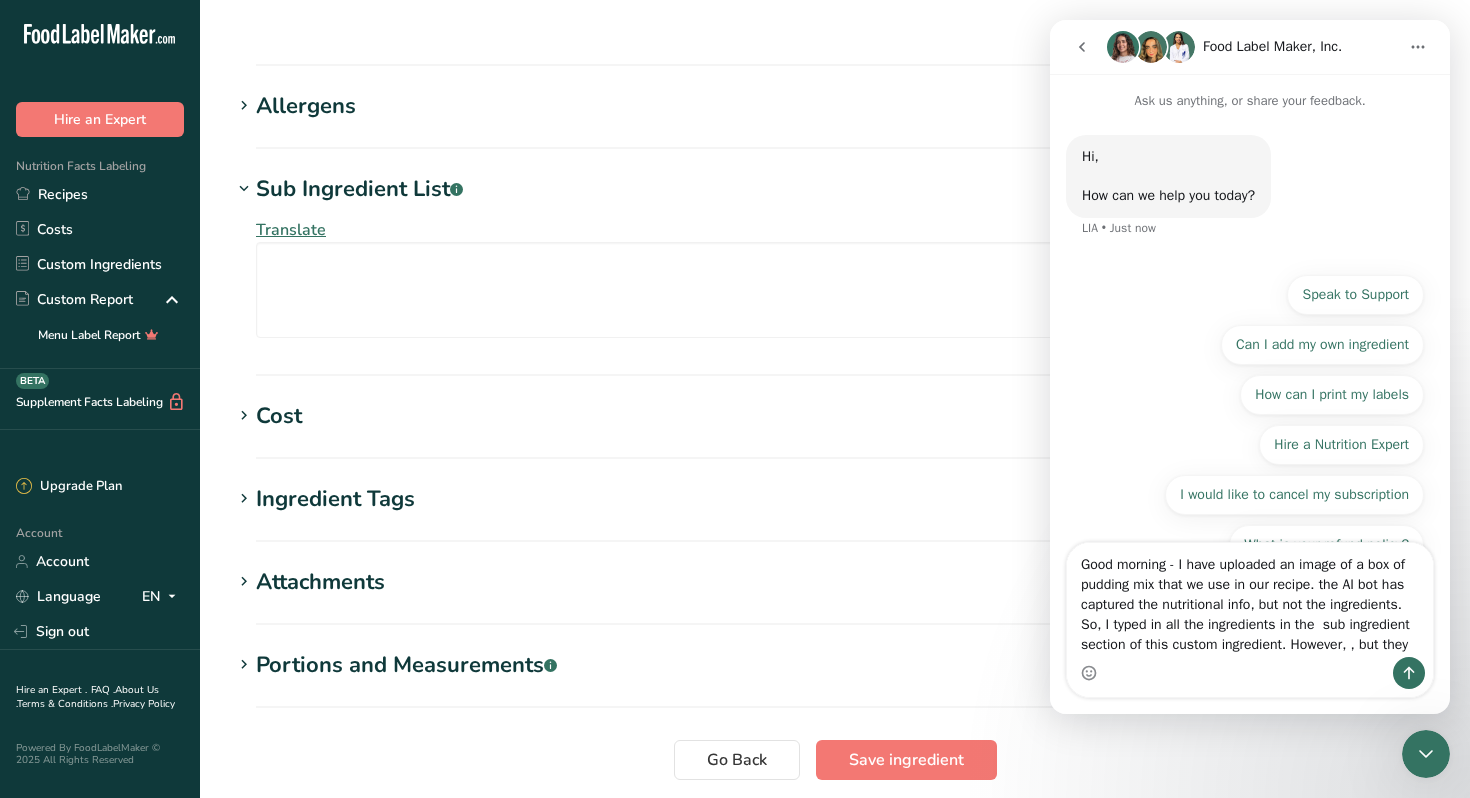 click on "Good morning - I have uploaded an image of a box of pudding mix that we use in our recipe. the AI bot has captured the nutritional info, but not the ingredients. So, I typed in all the ingredients in the  sub ingredient section of this custom ingredient. However, , but they" at bounding box center (1250, 600) 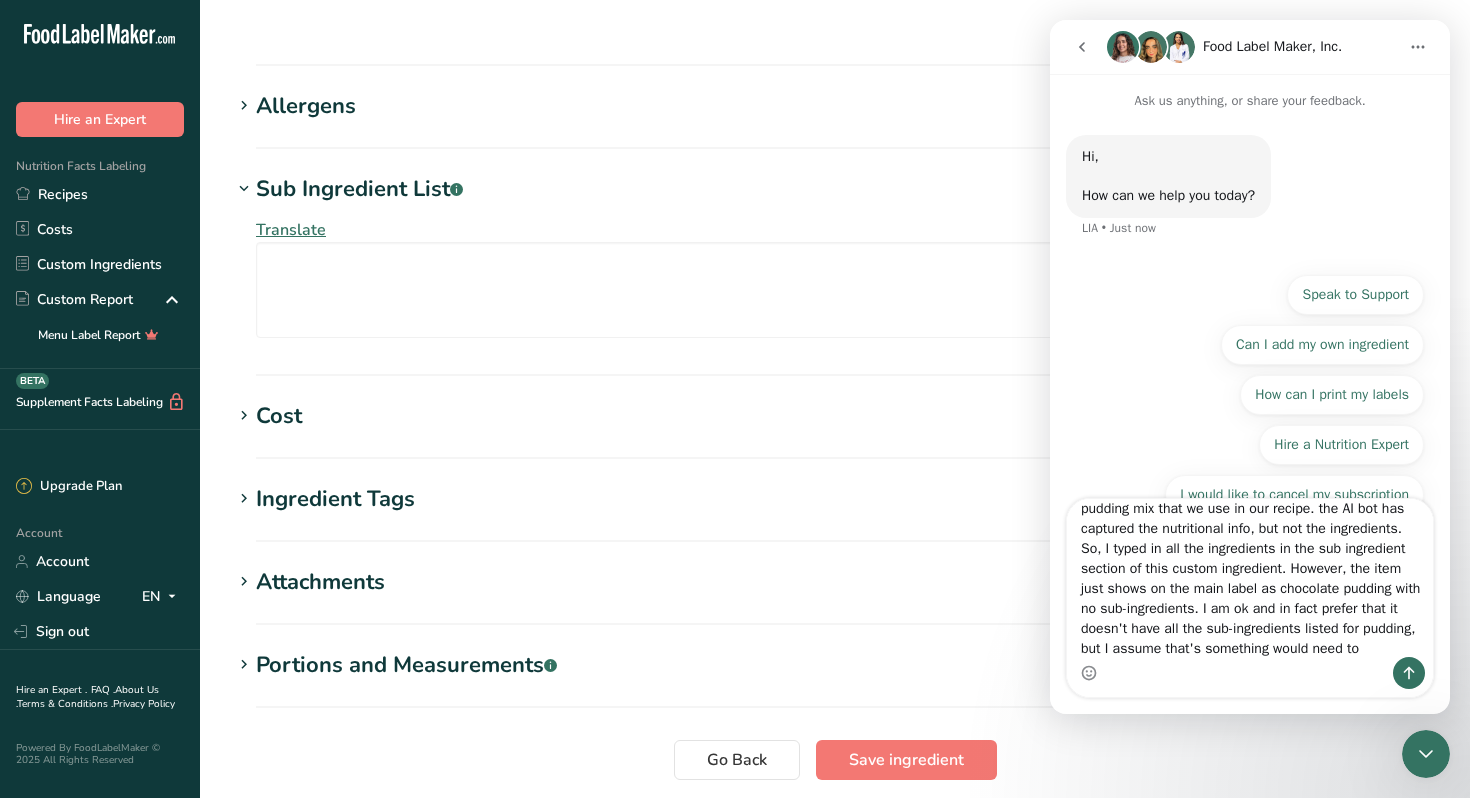 scroll, scrollTop: 52, scrollLeft: 0, axis: vertical 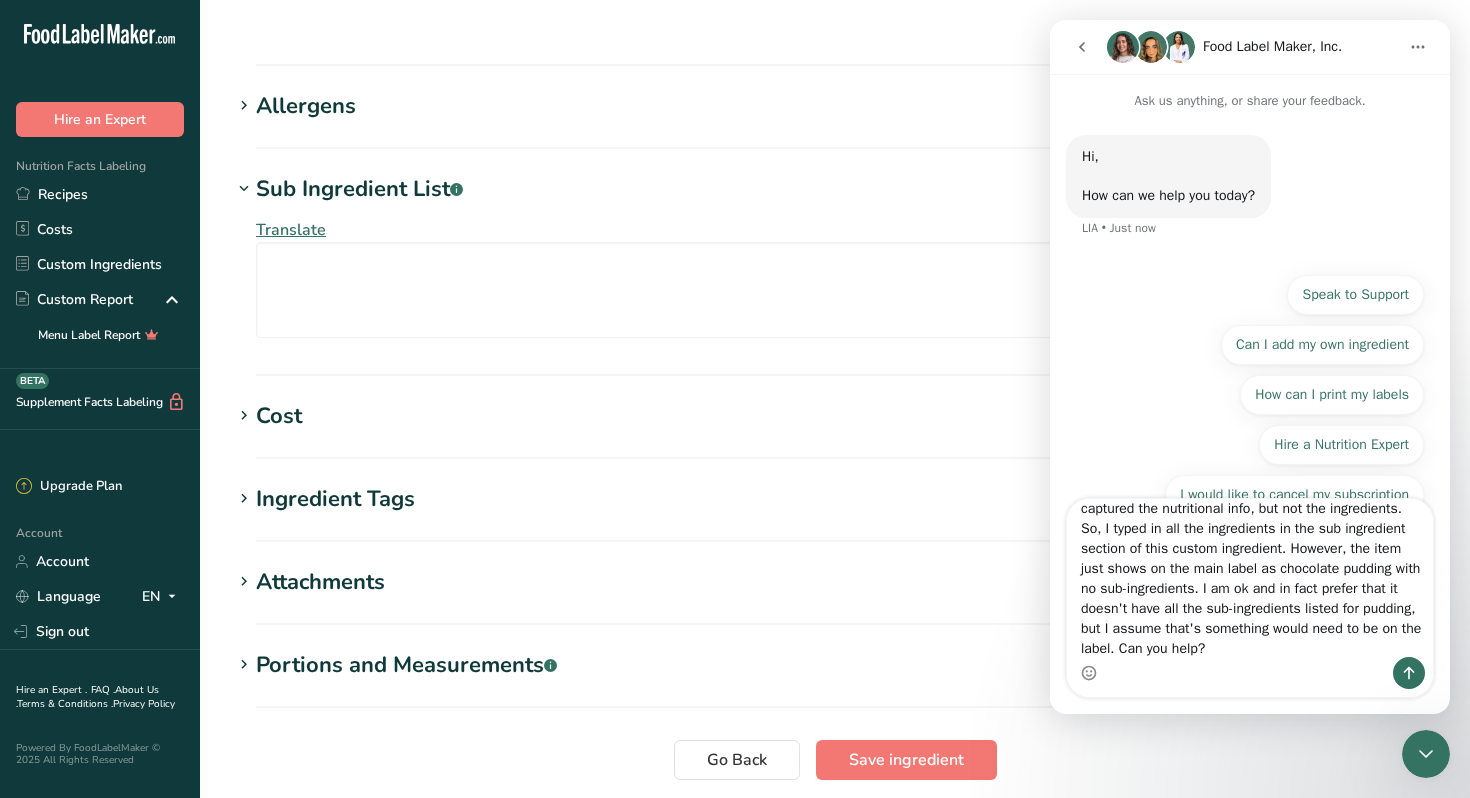 type on "Good morning - I have uploaded an image of a box of pudding mix that we use in our recipe. the AI bot has captured the nutritional info, but not the ingredients. So, I typed in all the ingredients in the sub ingredient section of this custom ingredient. However, the item just shows on the main label as chocolate pudding with no sub-ingredients. I am ok and in fact prefer that it doesn't have all the sub-ingredients listed for pudding, but I assume that's something would need to be on the label. Can you help?" 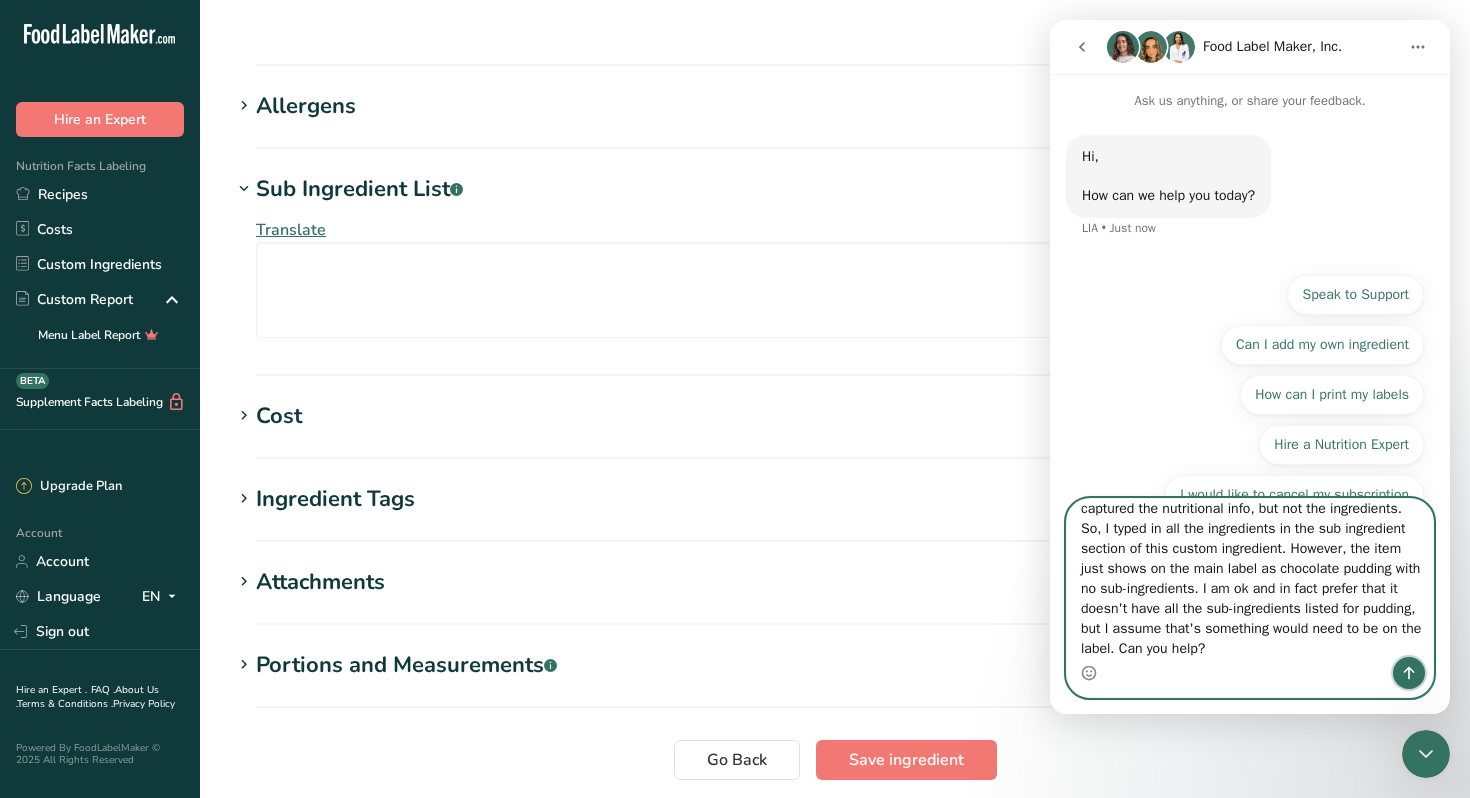 click 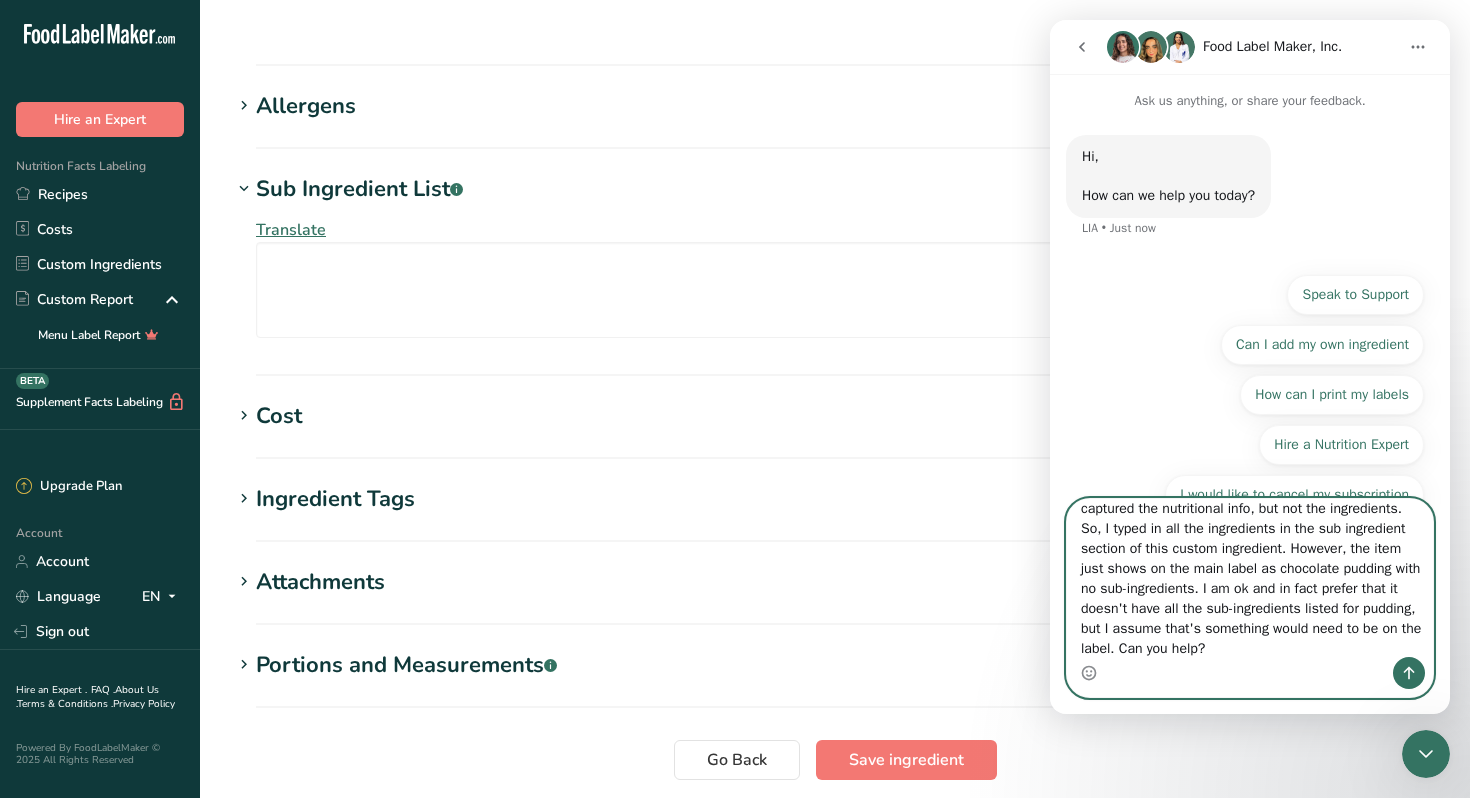 type 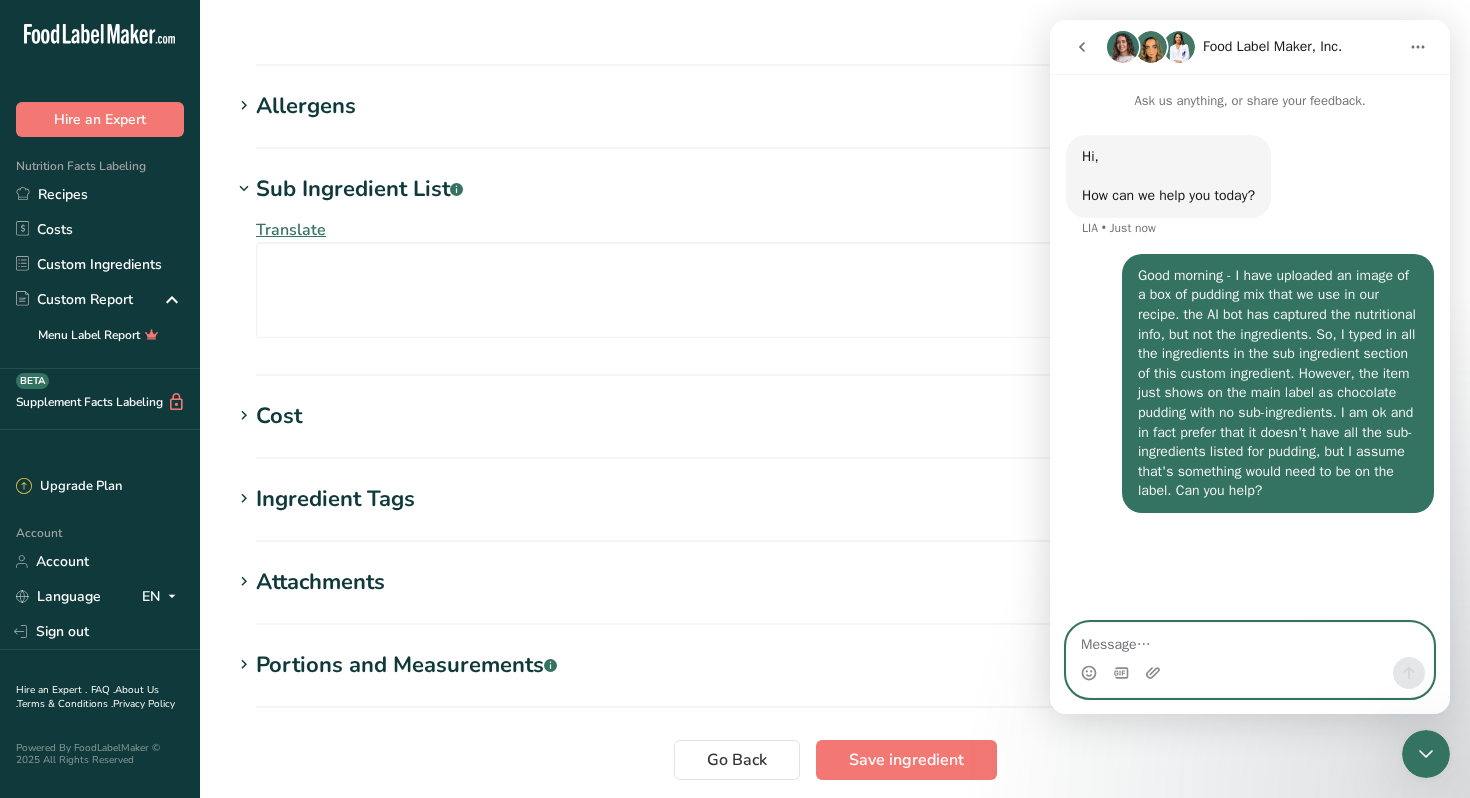 scroll, scrollTop: 0, scrollLeft: 0, axis: both 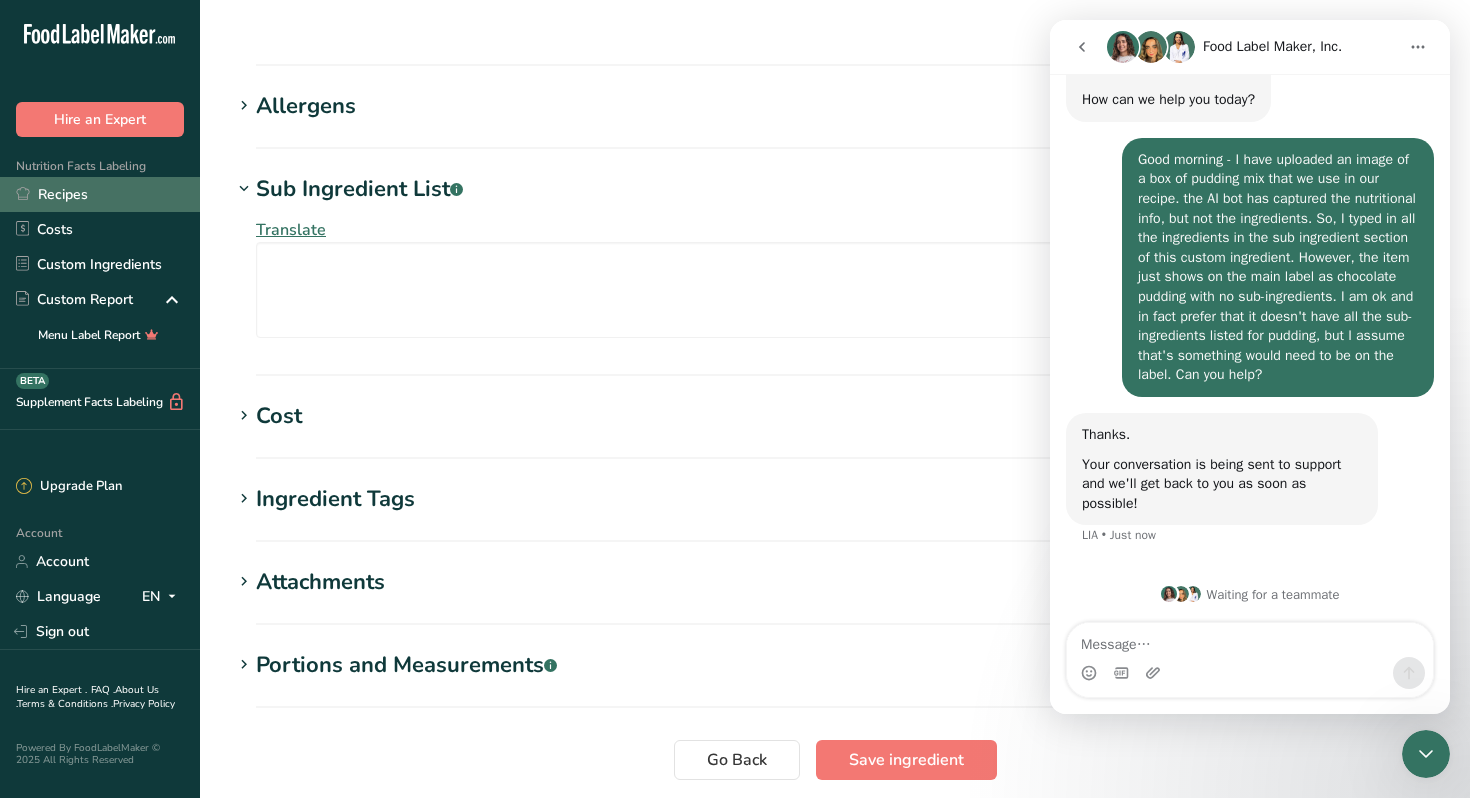 click on "Recipes" at bounding box center [100, 194] 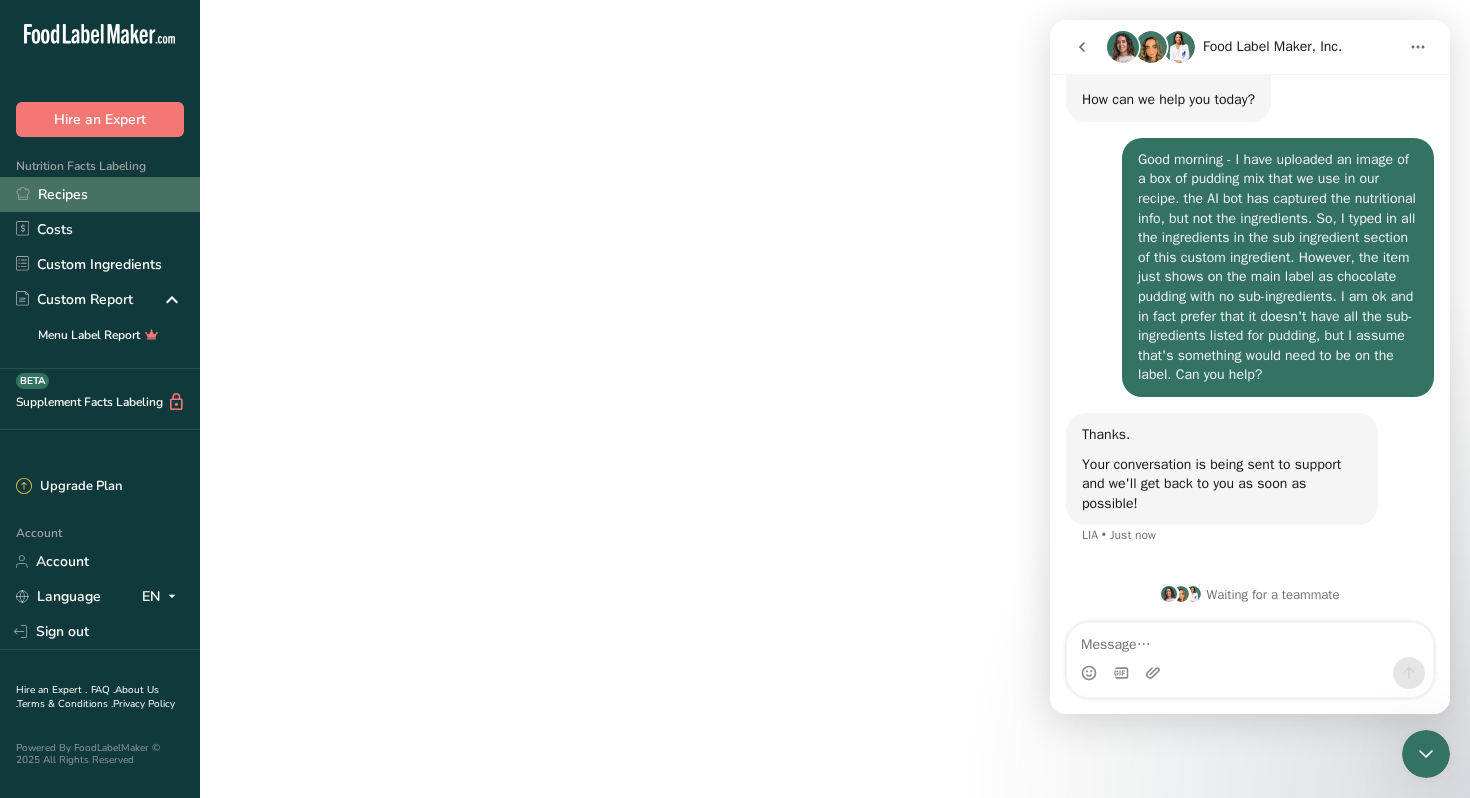 scroll, scrollTop: 0, scrollLeft: 0, axis: both 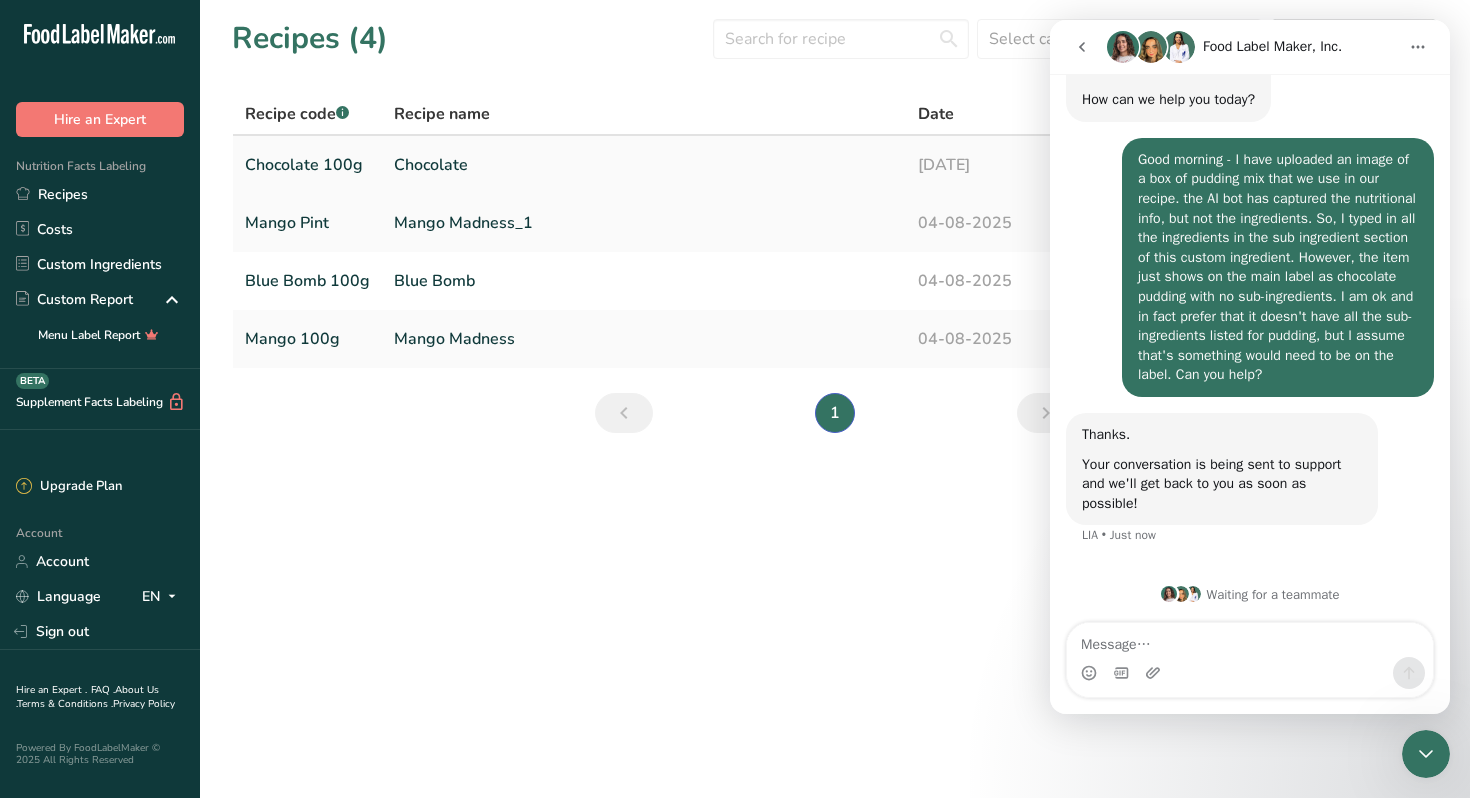 click on "Chocolate 100g" at bounding box center [307, 165] 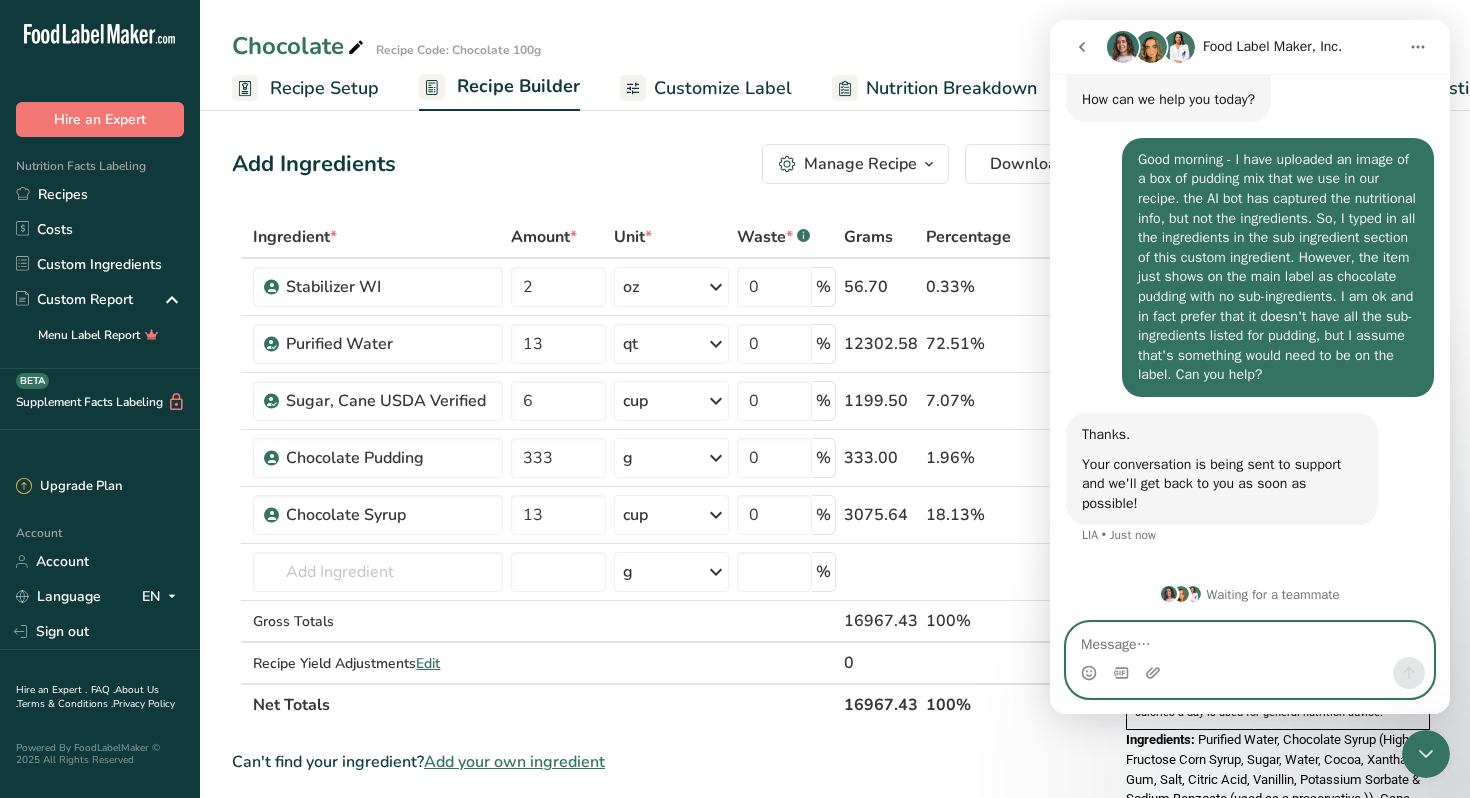 click at bounding box center (1250, 640) 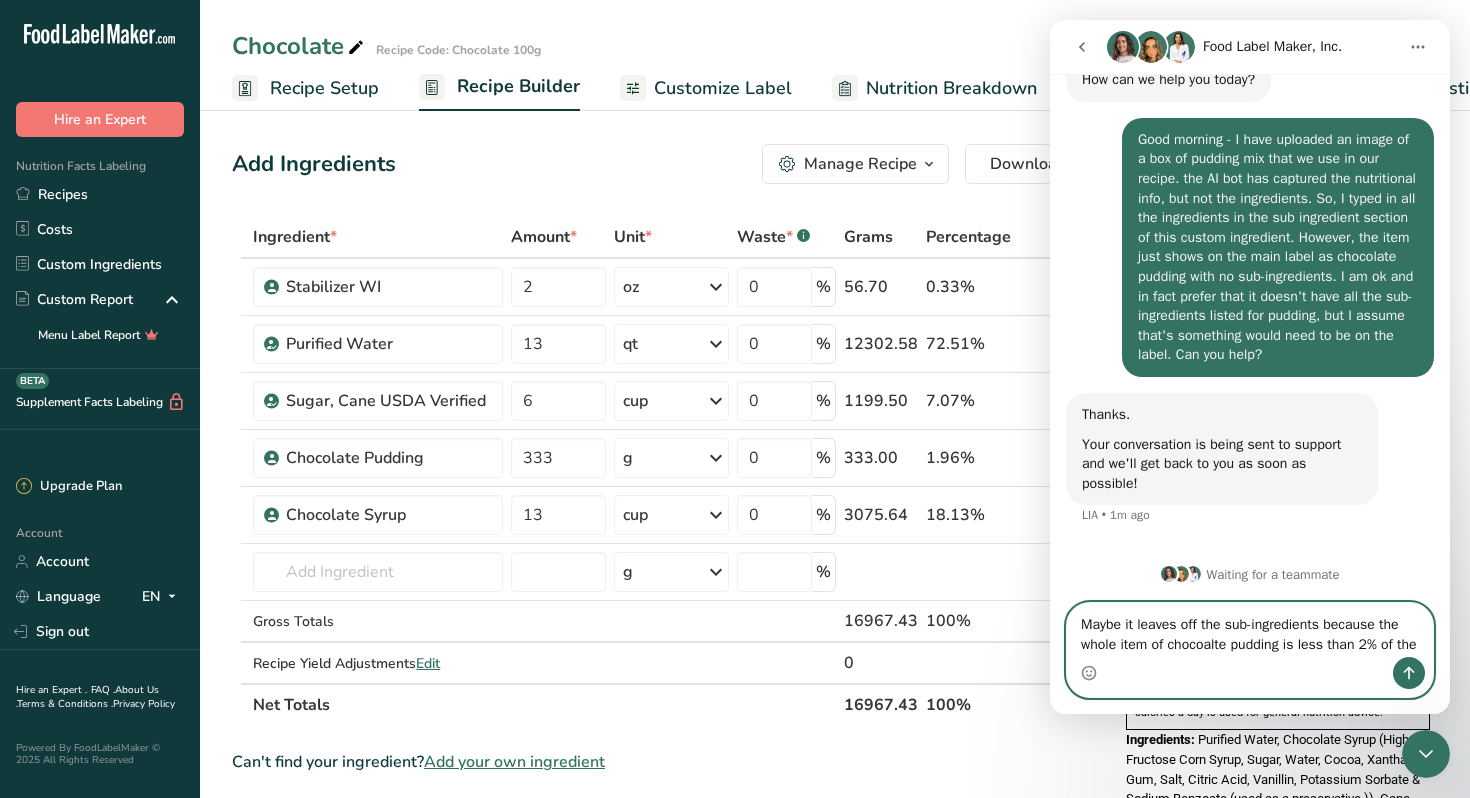 scroll, scrollTop: 156, scrollLeft: 0, axis: vertical 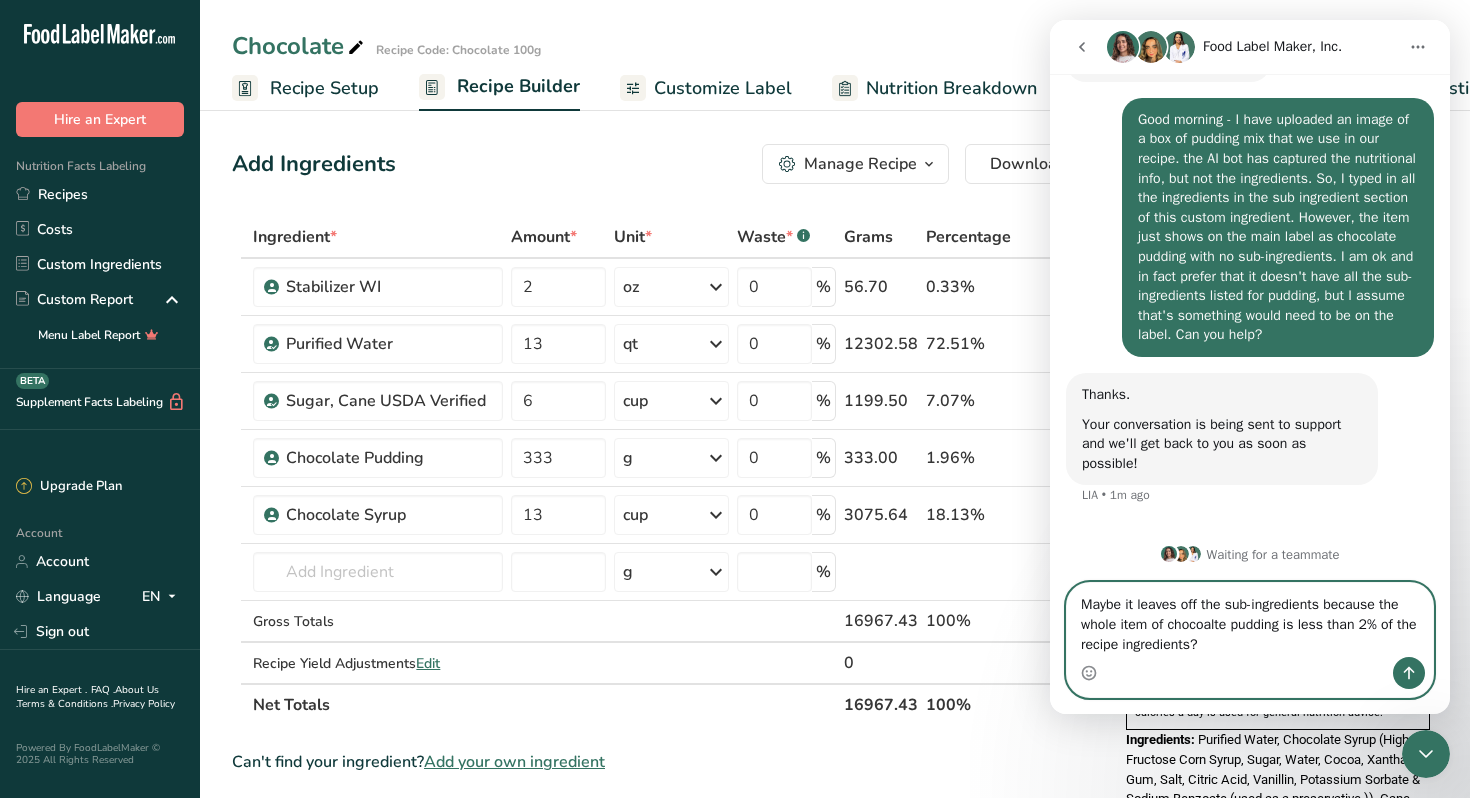click on "Maybe it leaves off the sub-ingredients because the whole item of chocoalte pudding is less than 2% of the recipe ingredients?" at bounding box center (1250, 620) 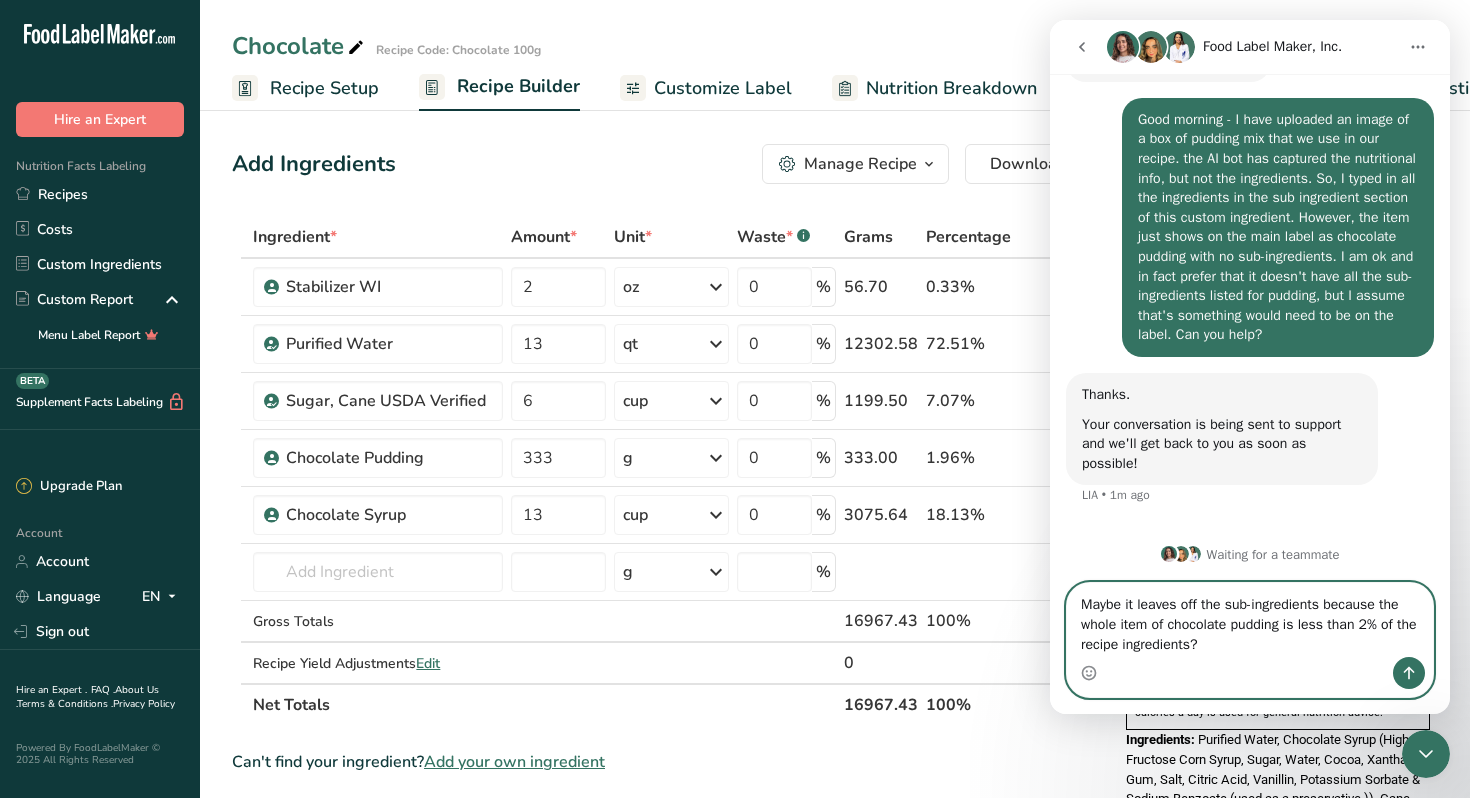type on "Maybe it leaves off the sub-ingredients because the whole item of chocolate pudding is less than 2% of the recipe ingredients?" 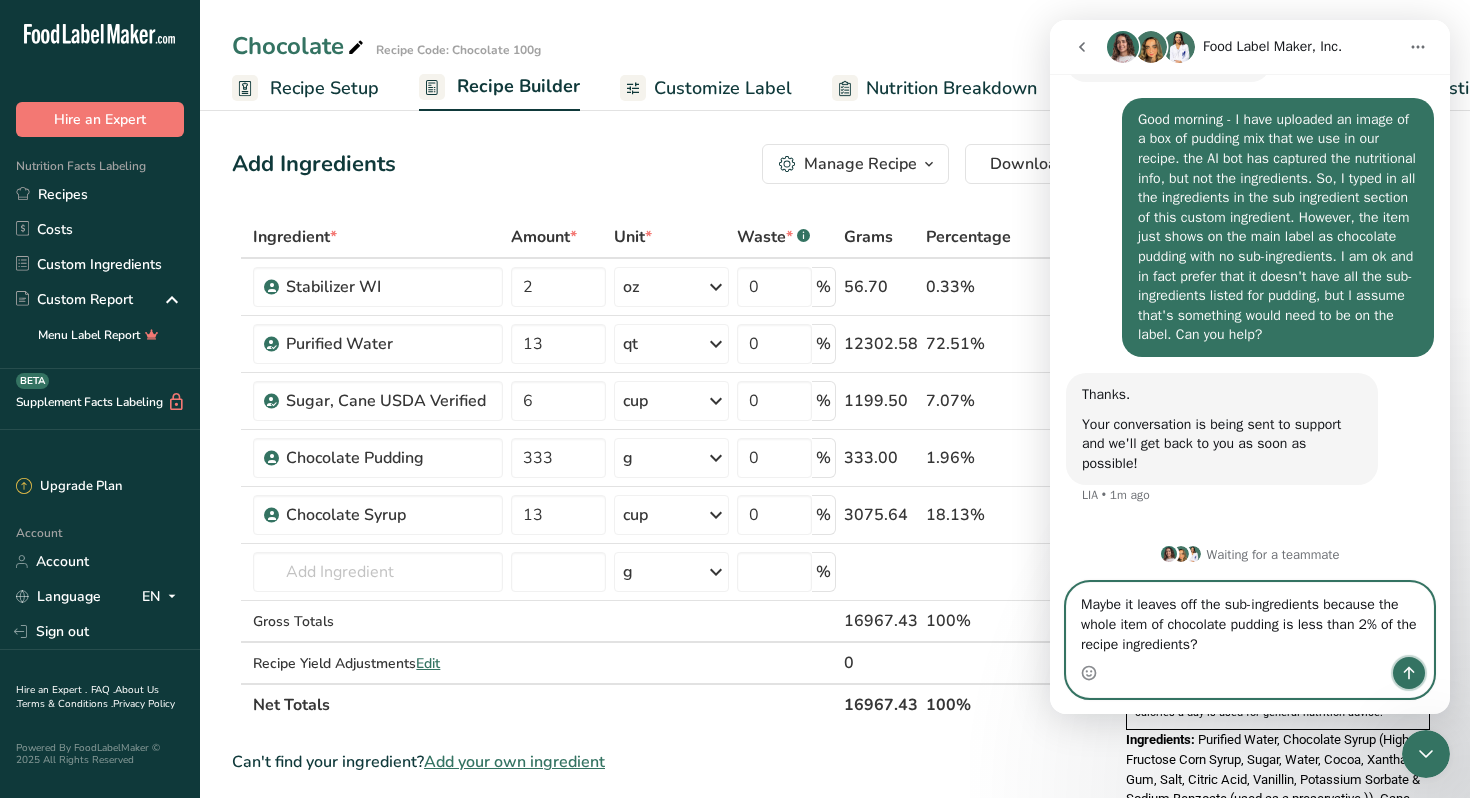click 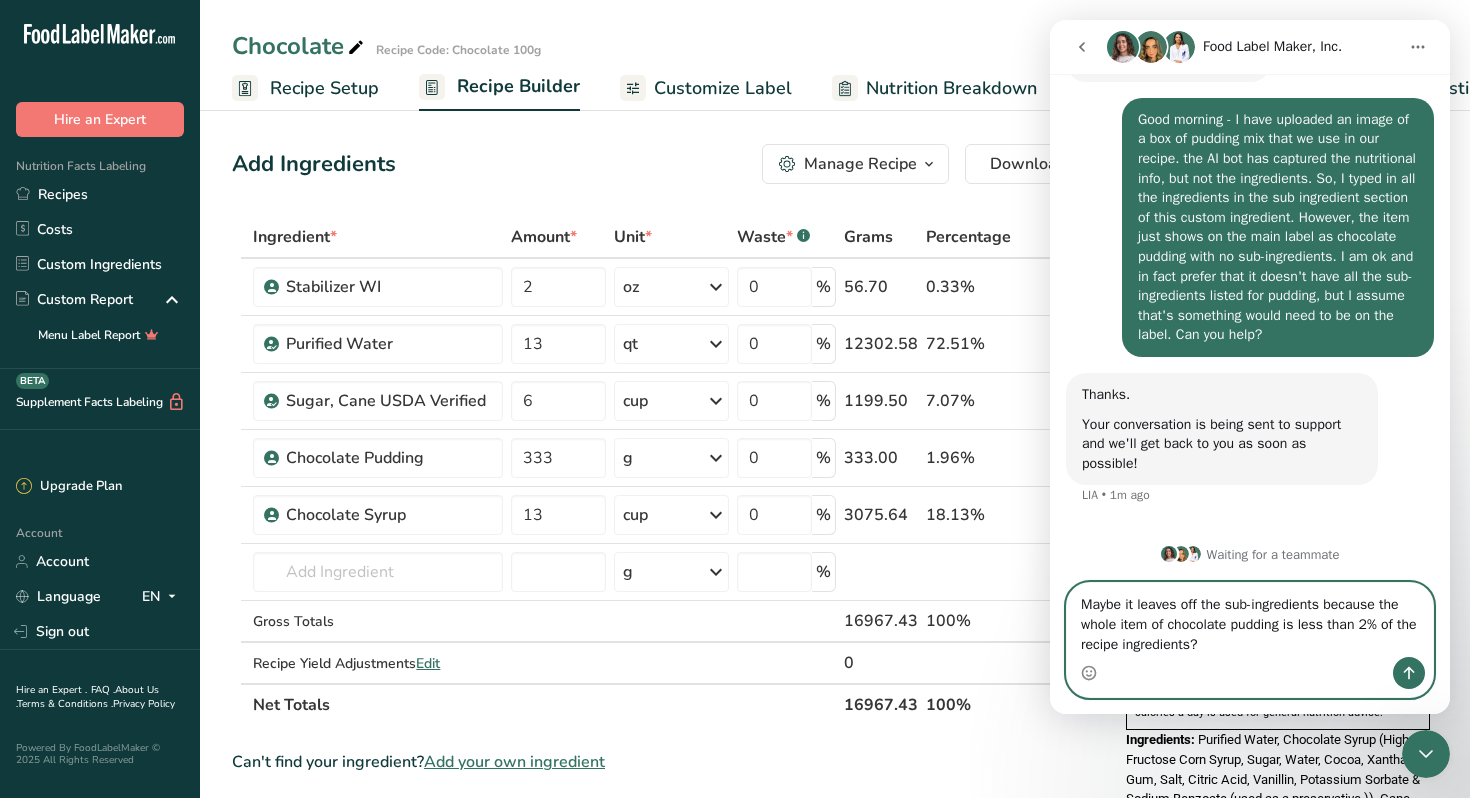 type 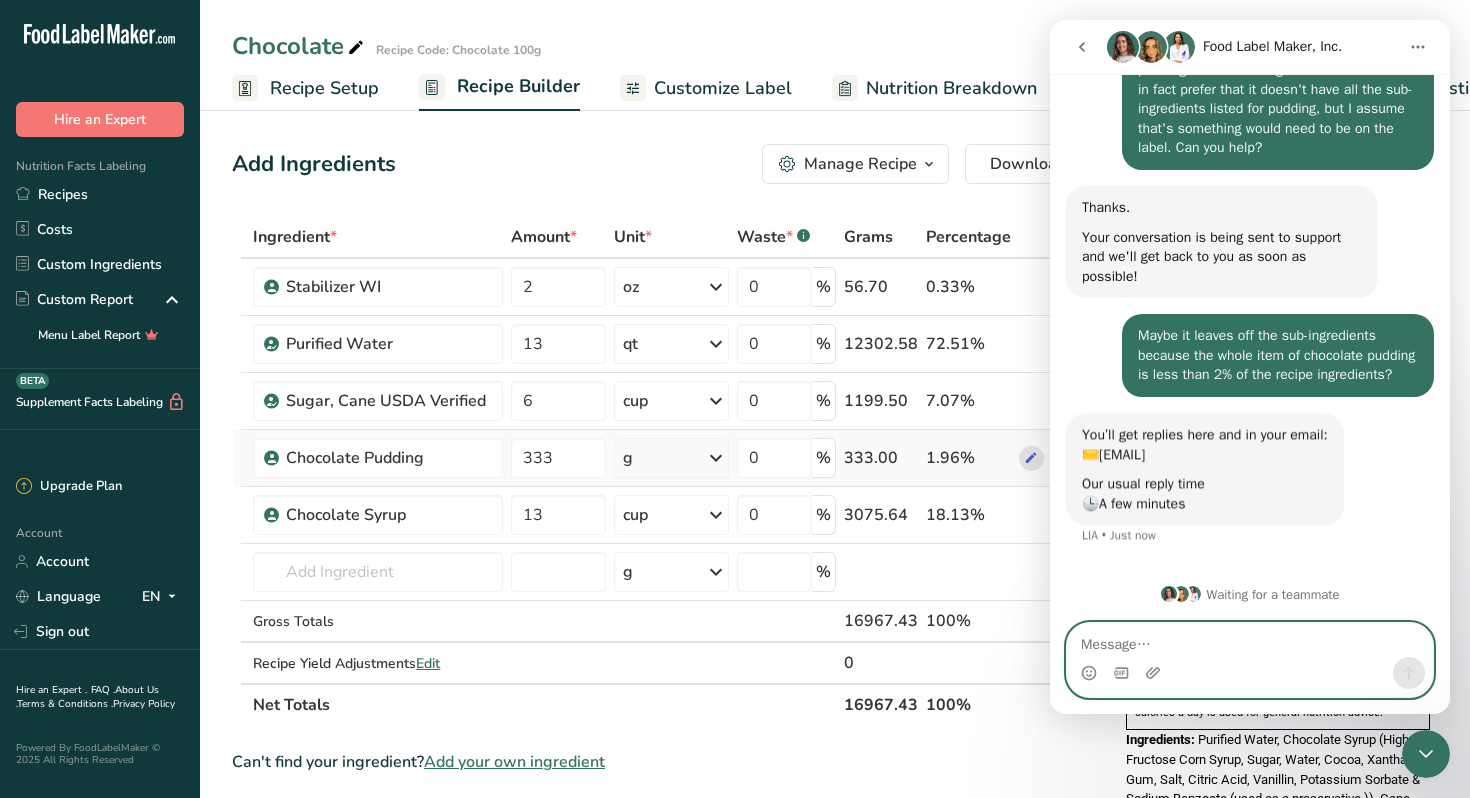 scroll, scrollTop: 362, scrollLeft: 0, axis: vertical 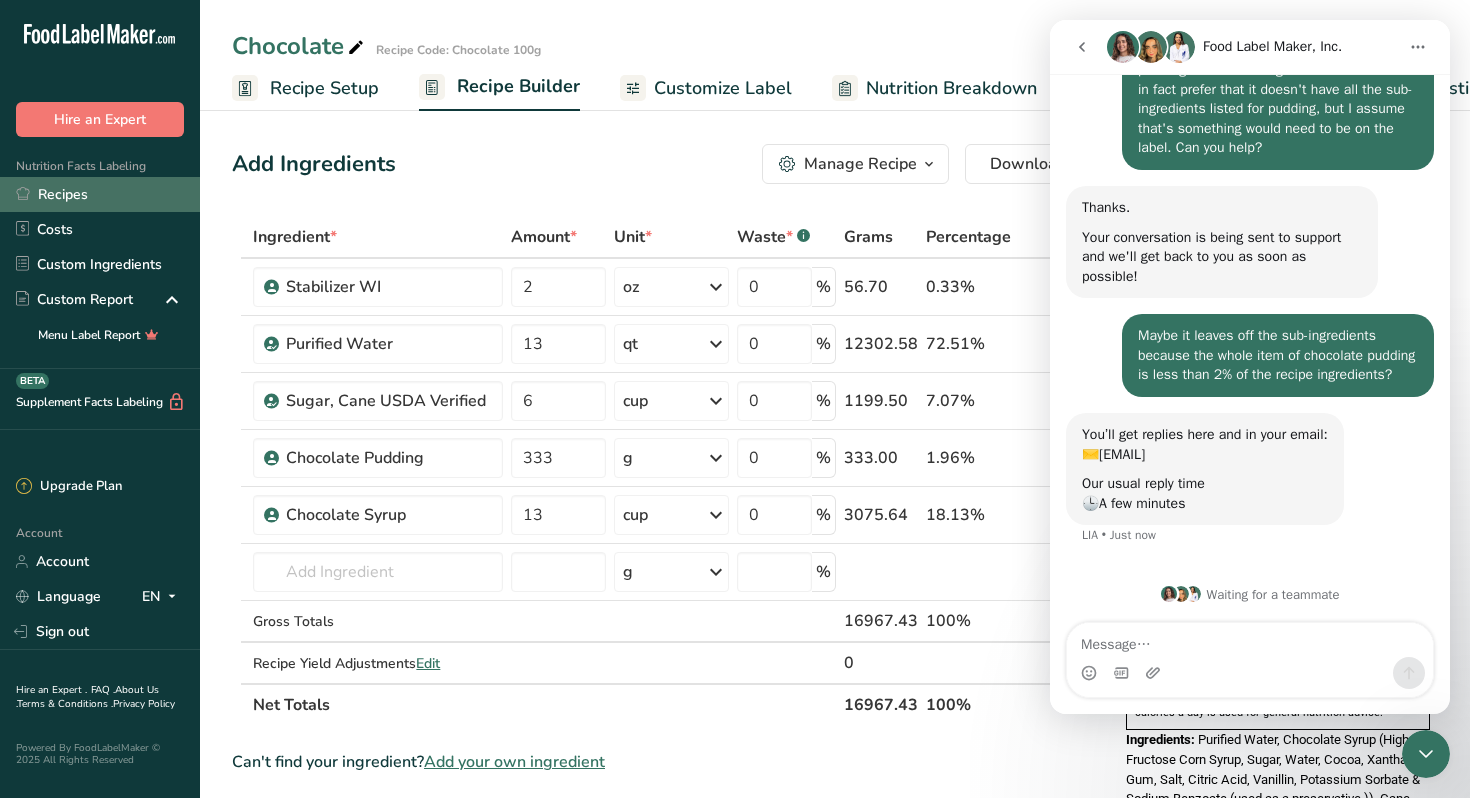 click on "Recipes" at bounding box center [100, 194] 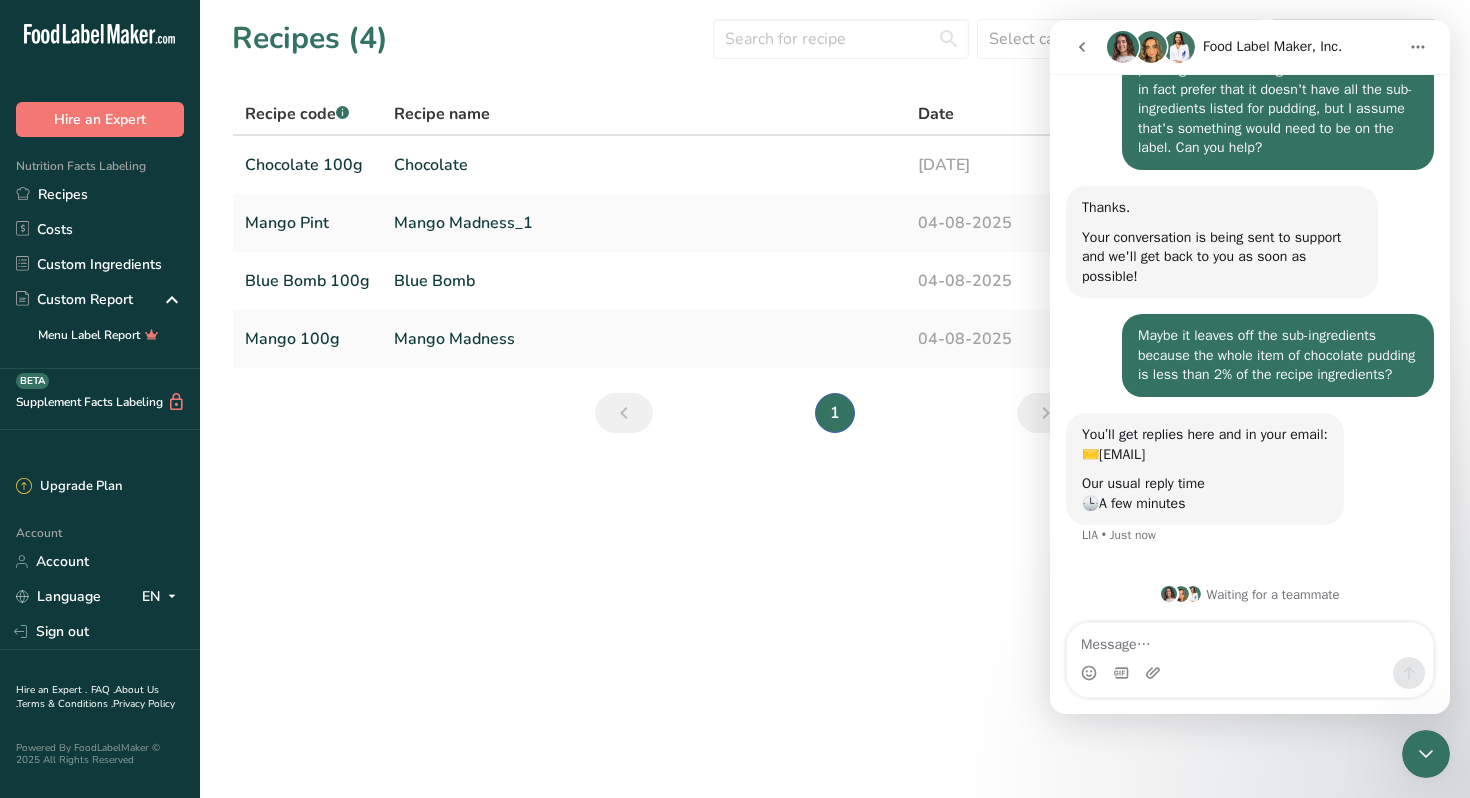 click 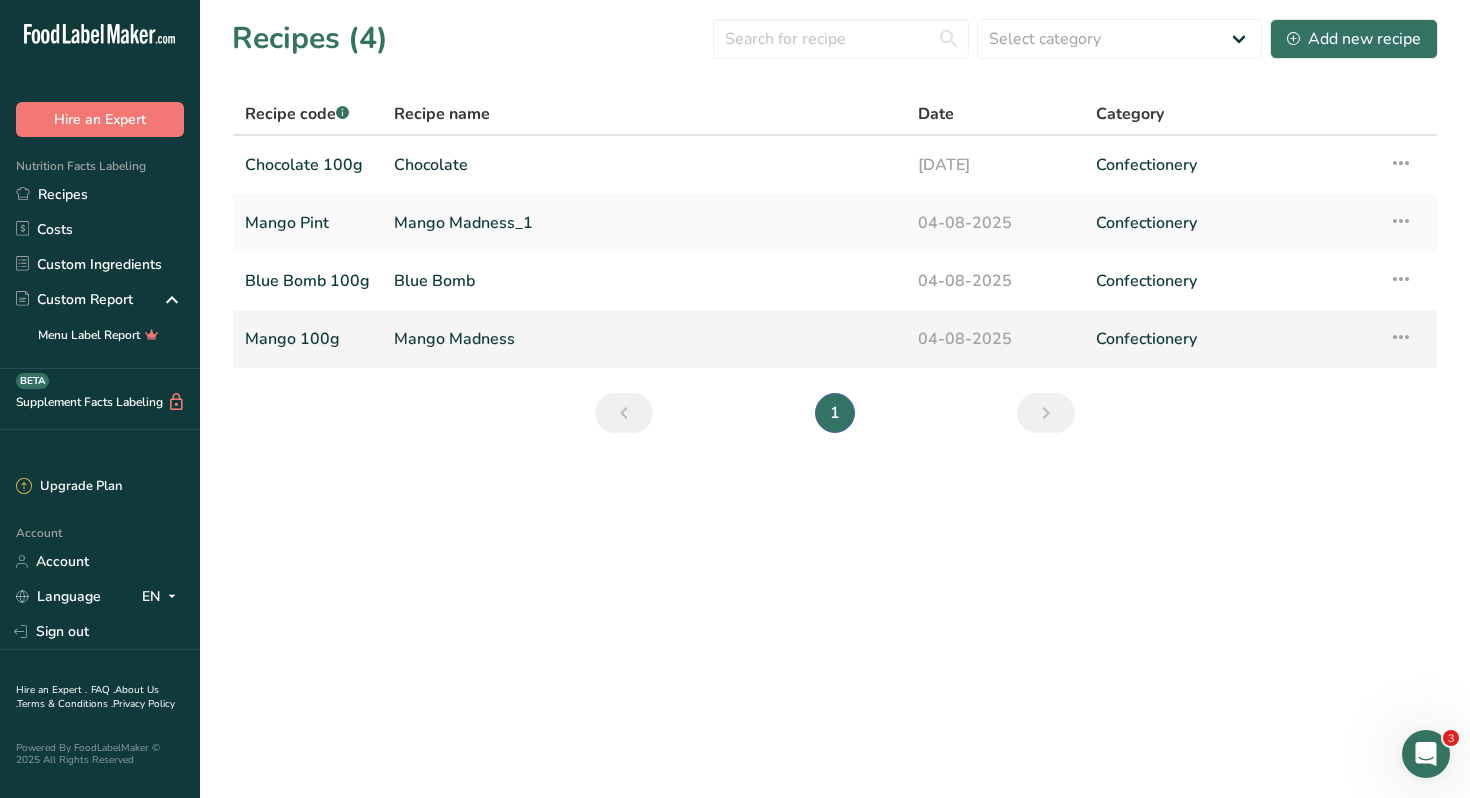 click on "Mango Madness" at bounding box center (644, 339) 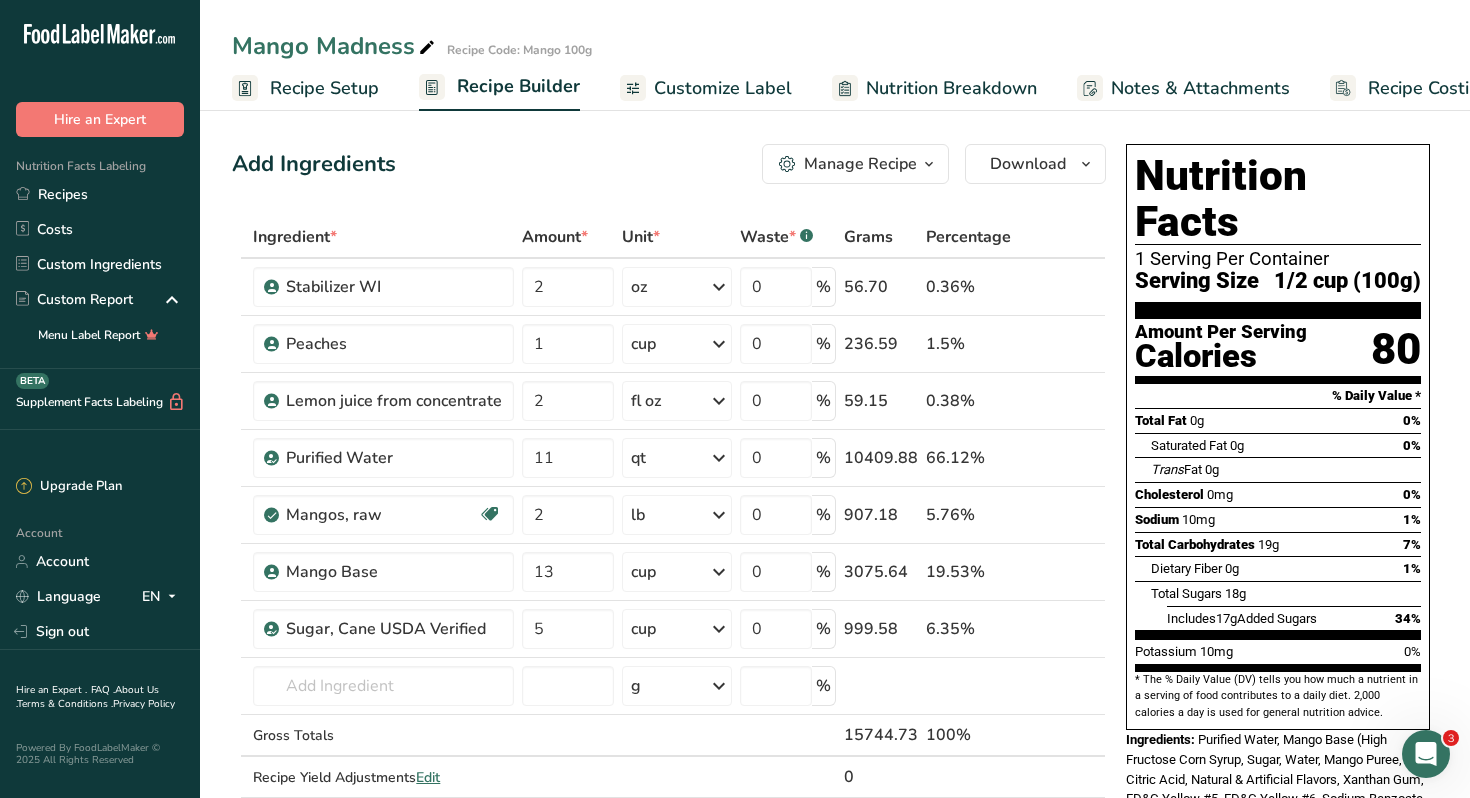 click at bounding box center [929, 164] 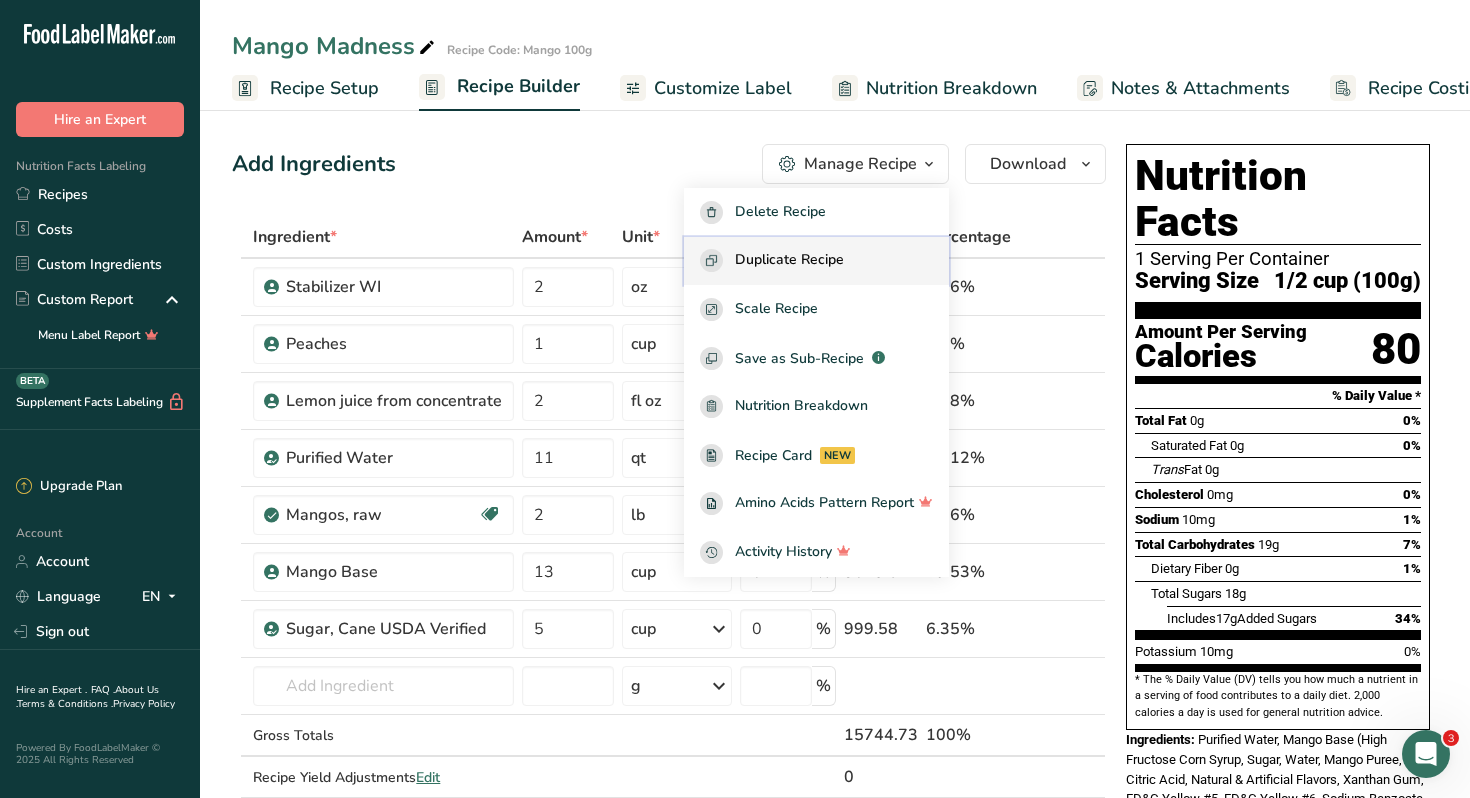 click on "Duplicate Recipe" at bounding box center [789, 260] 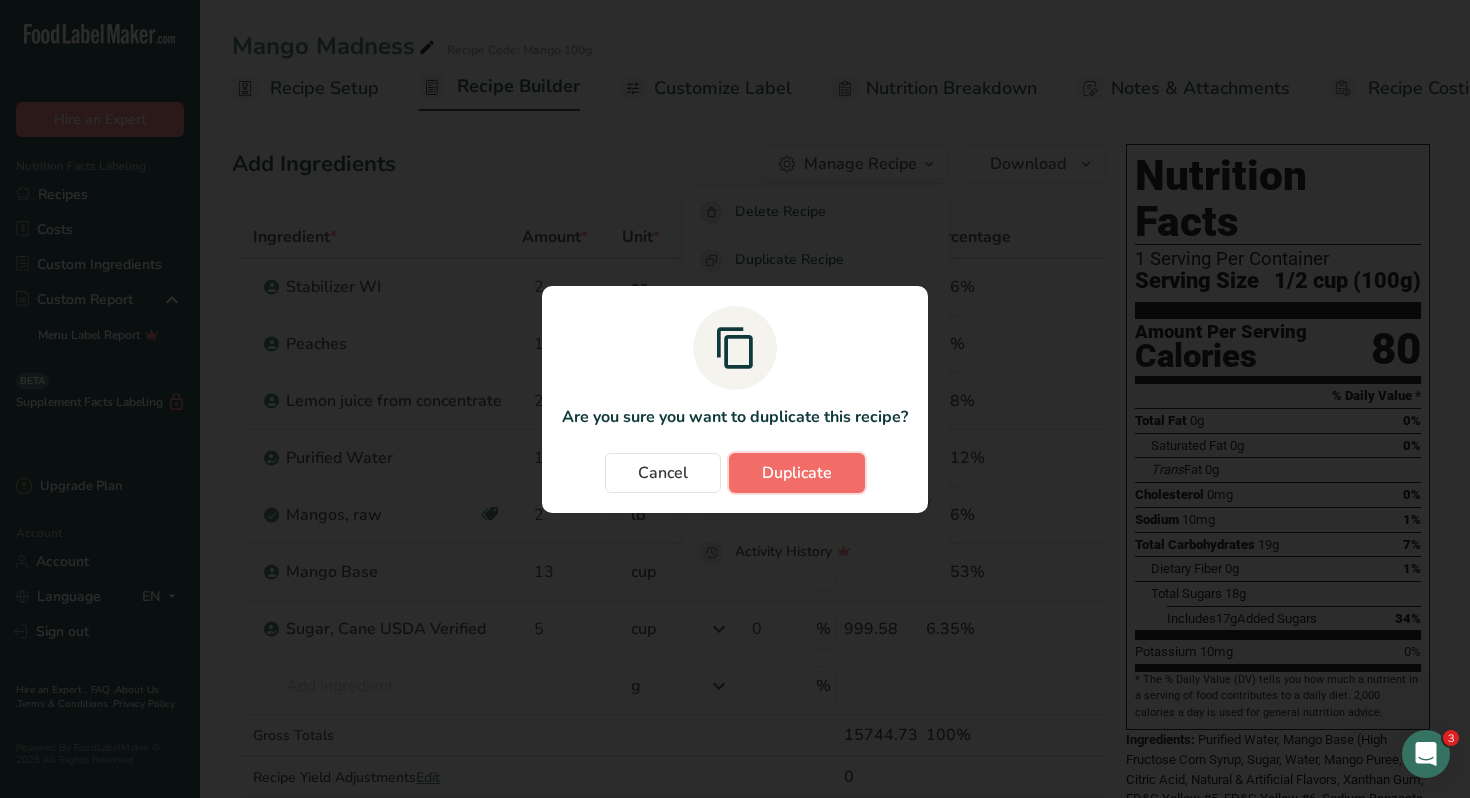 click on "Duplicate" at bounding box center (797, 473) 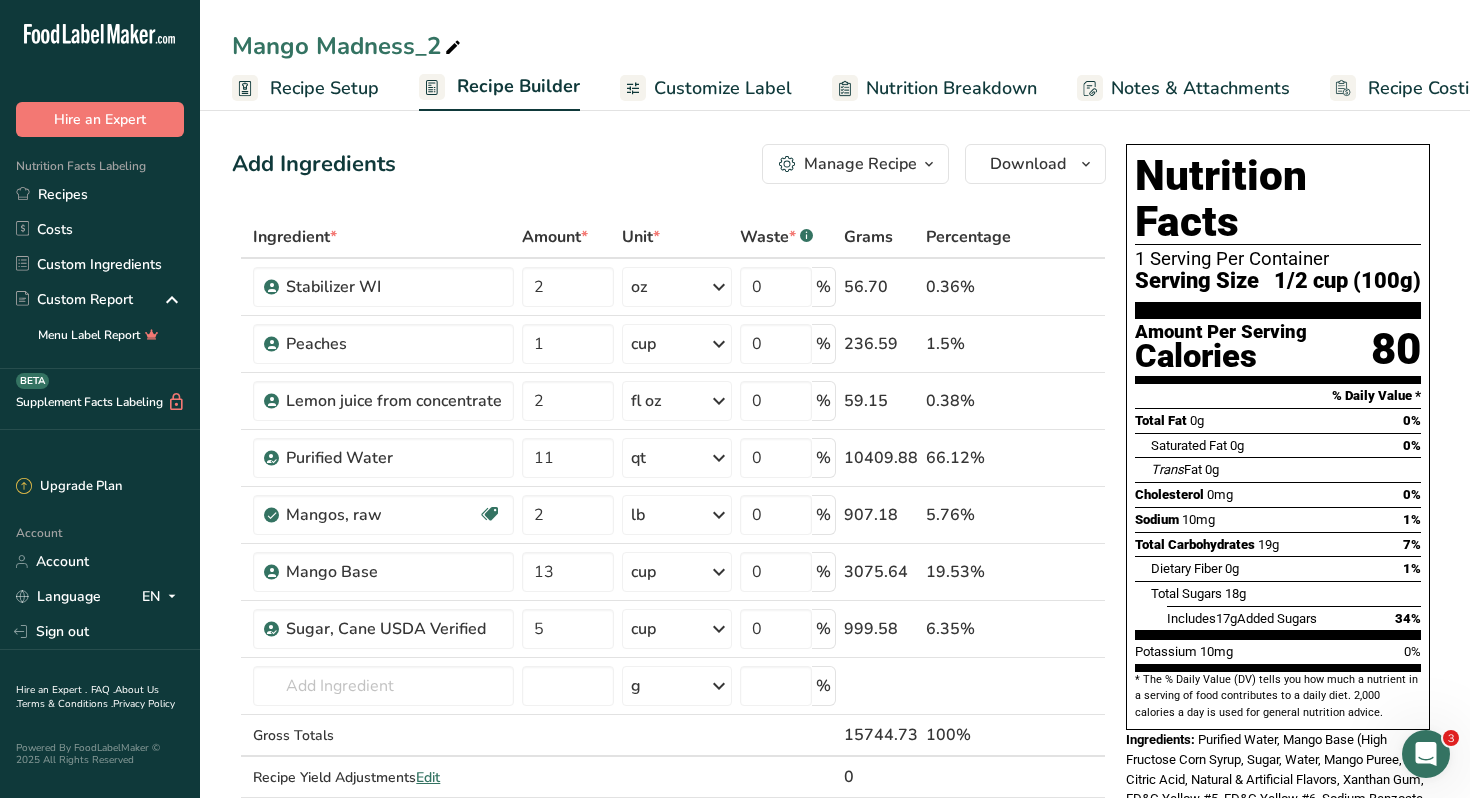 click at bounding box center (453, 48) 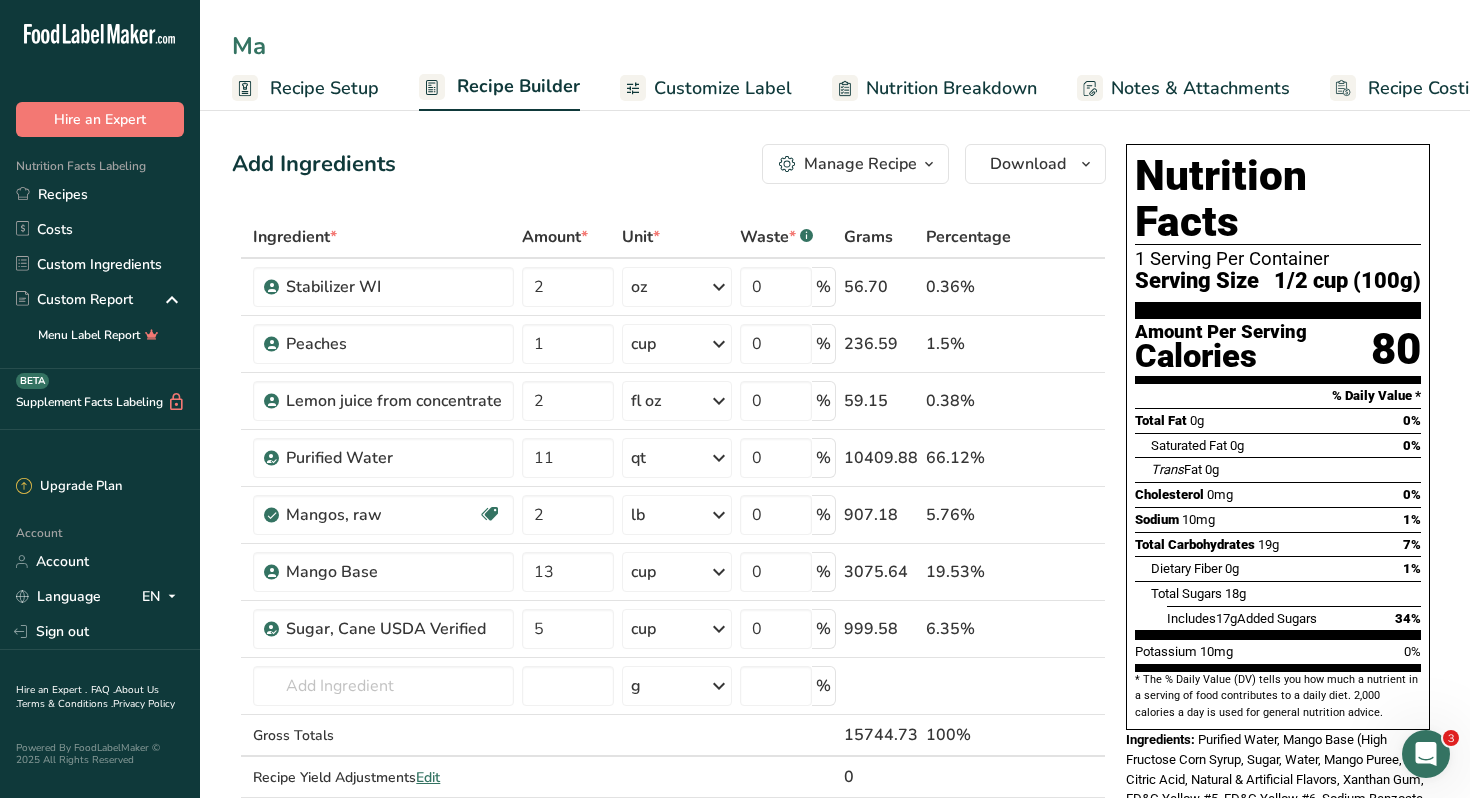 type on "M" 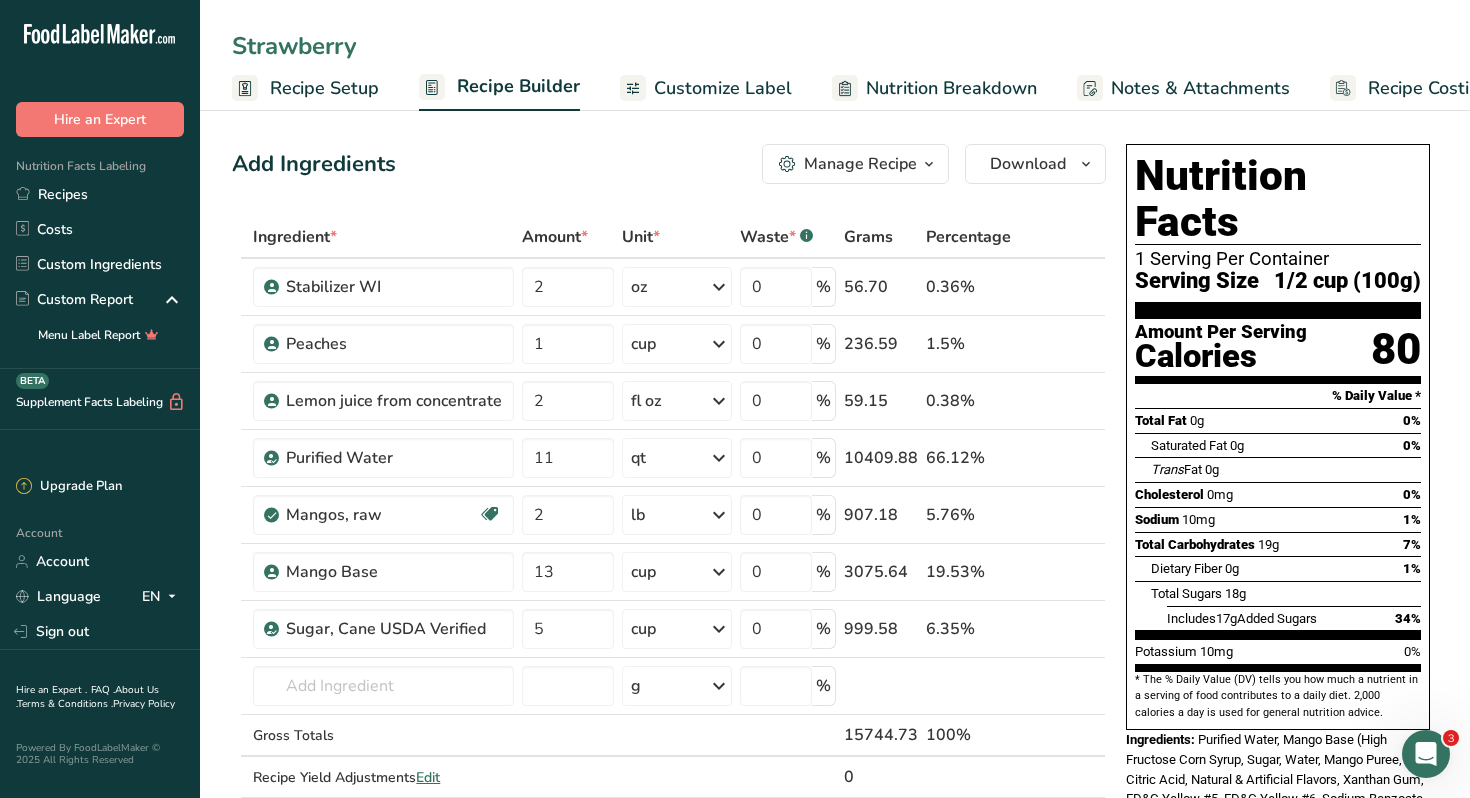 type on "Strawberry" 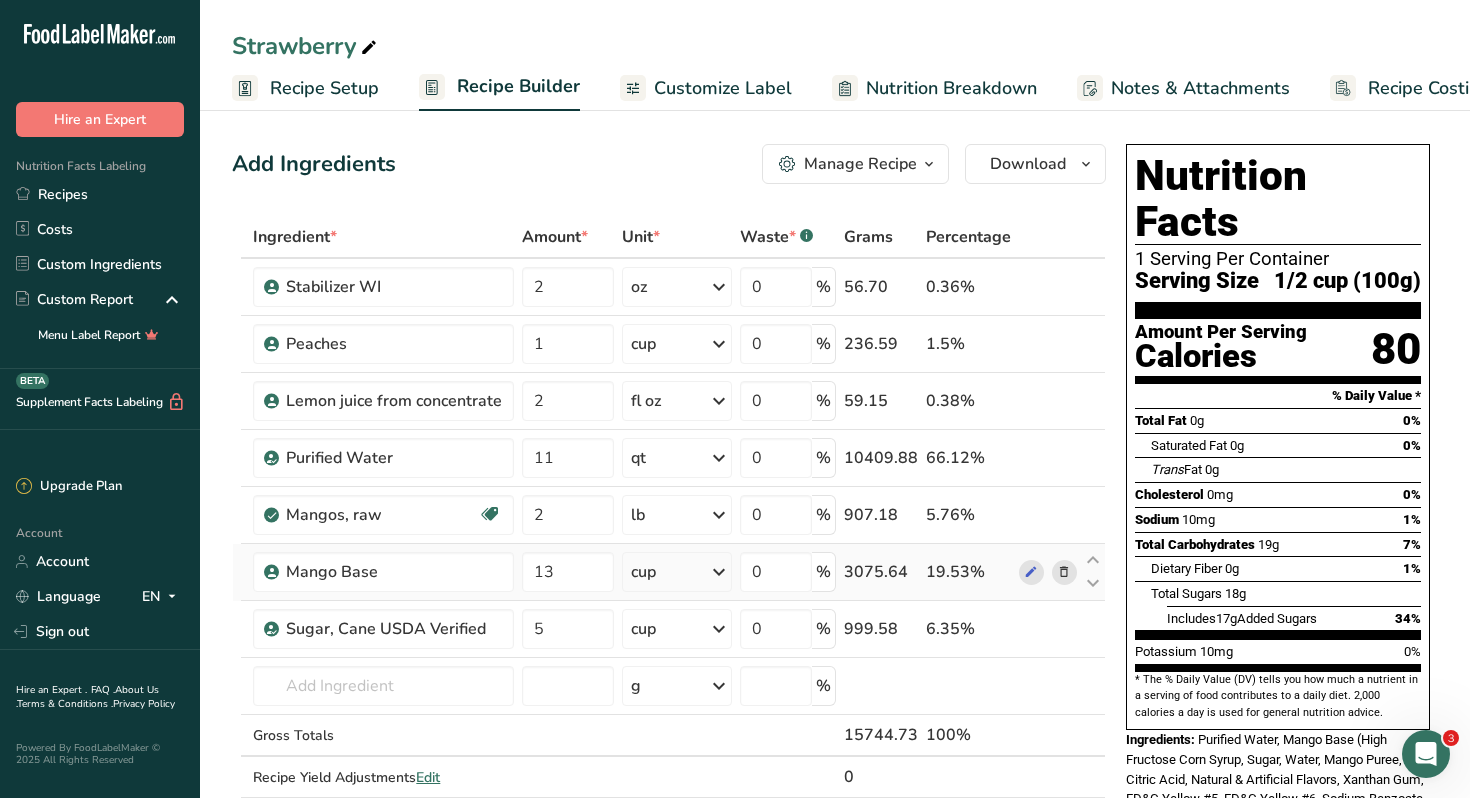 click at bounding box center (1064, 572) 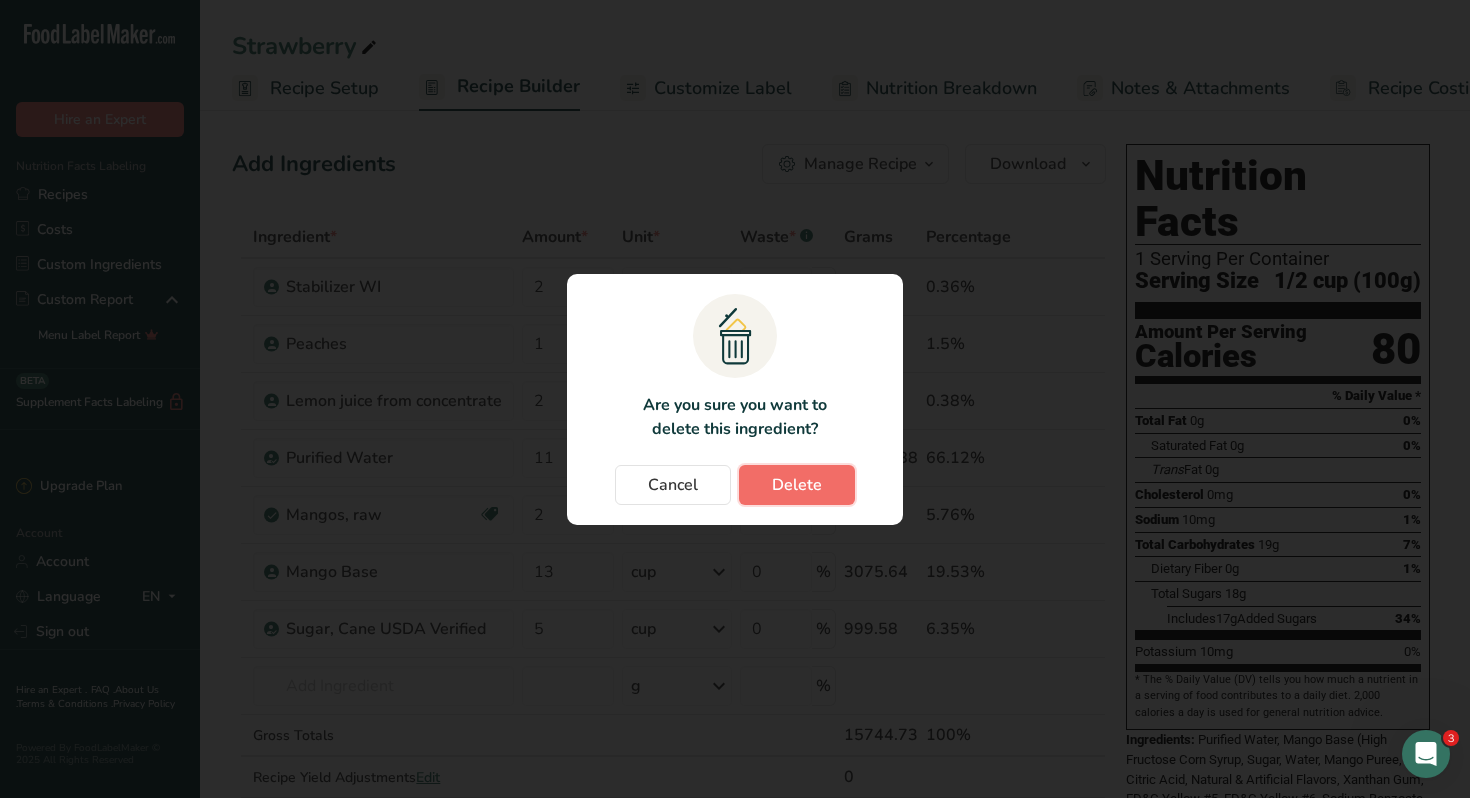 click on "Delete" at bounding box center [797, 485] 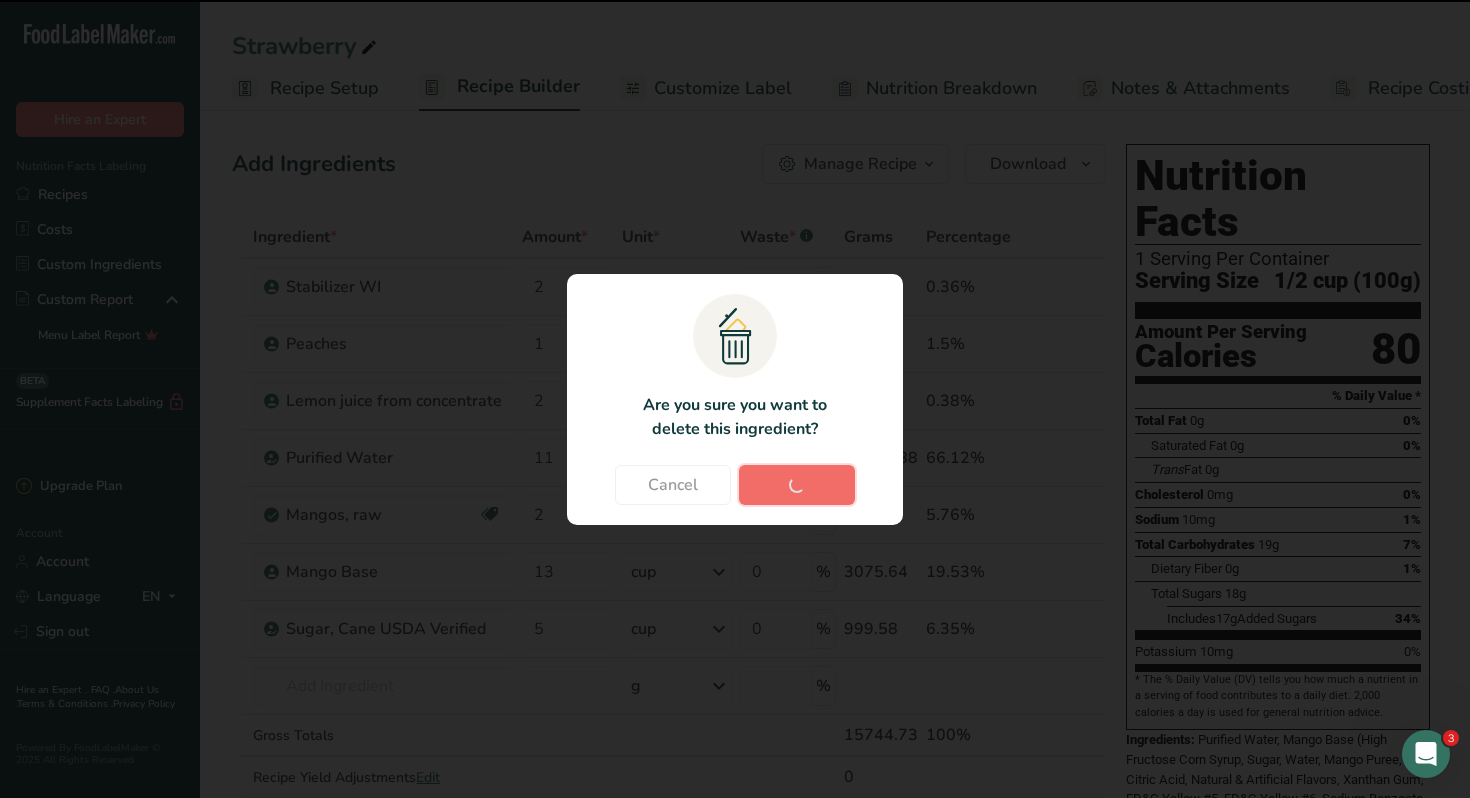 type on "5" 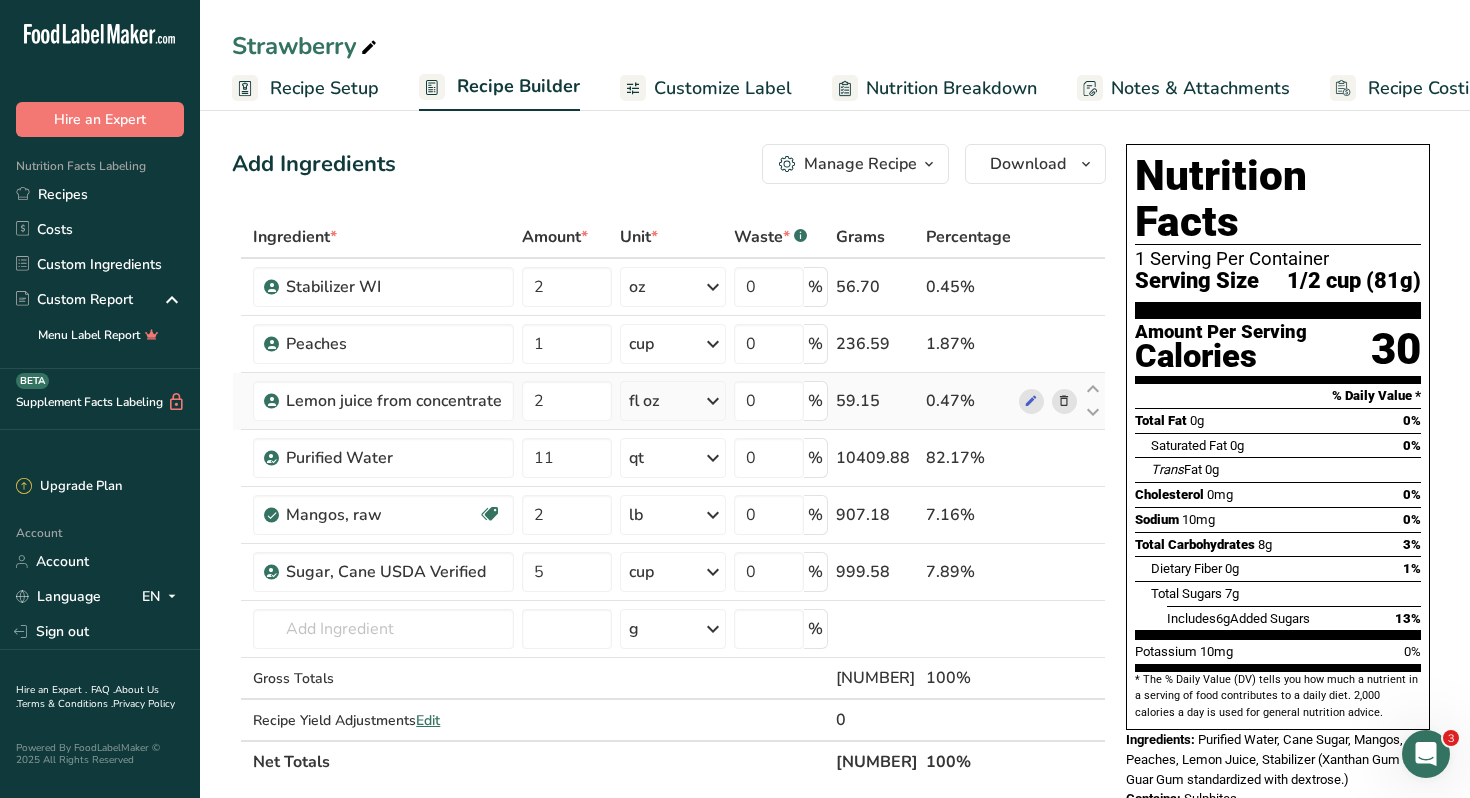click at bounding box center [1064, 401] 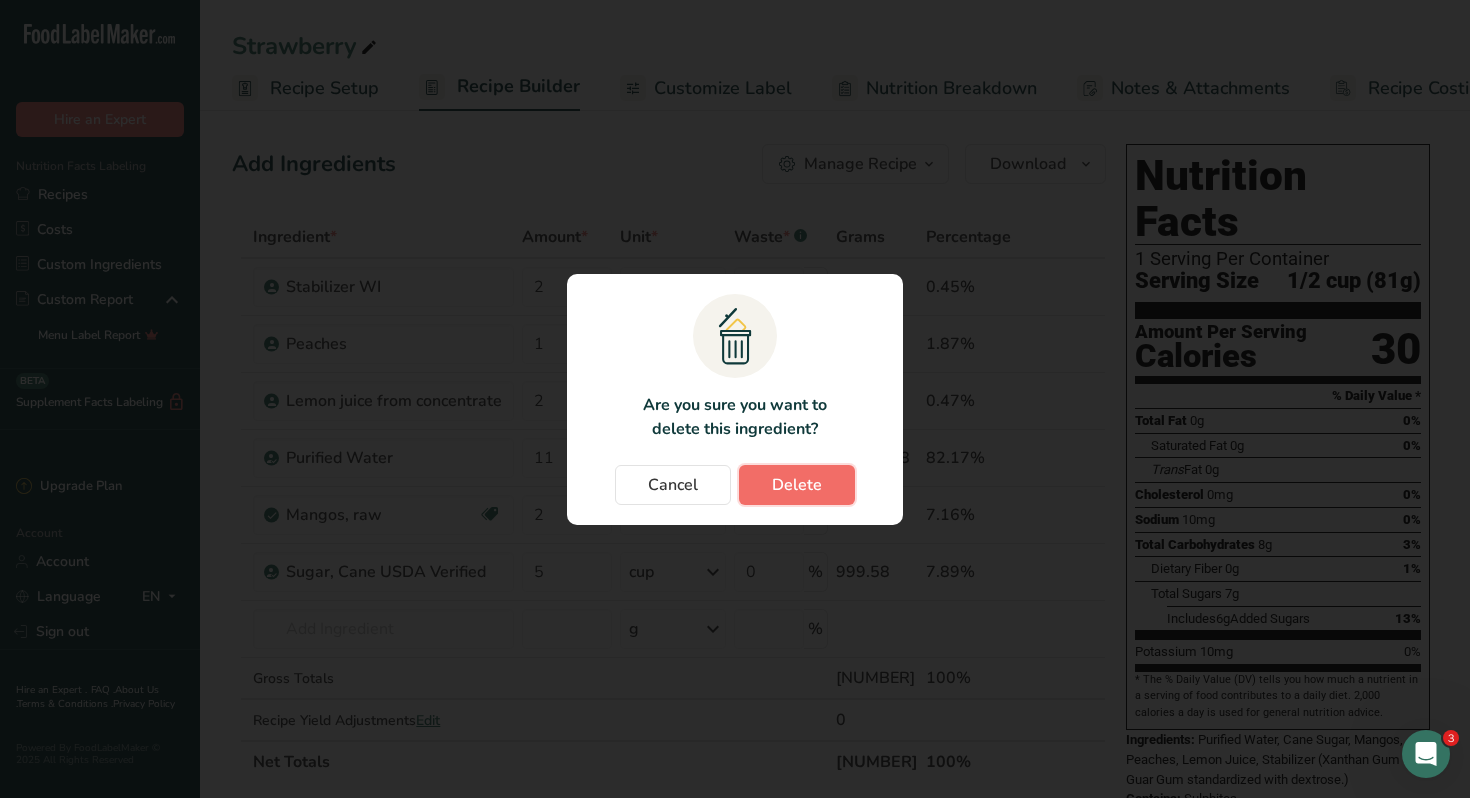 click on "Delete" at bounding box center (797, 485) 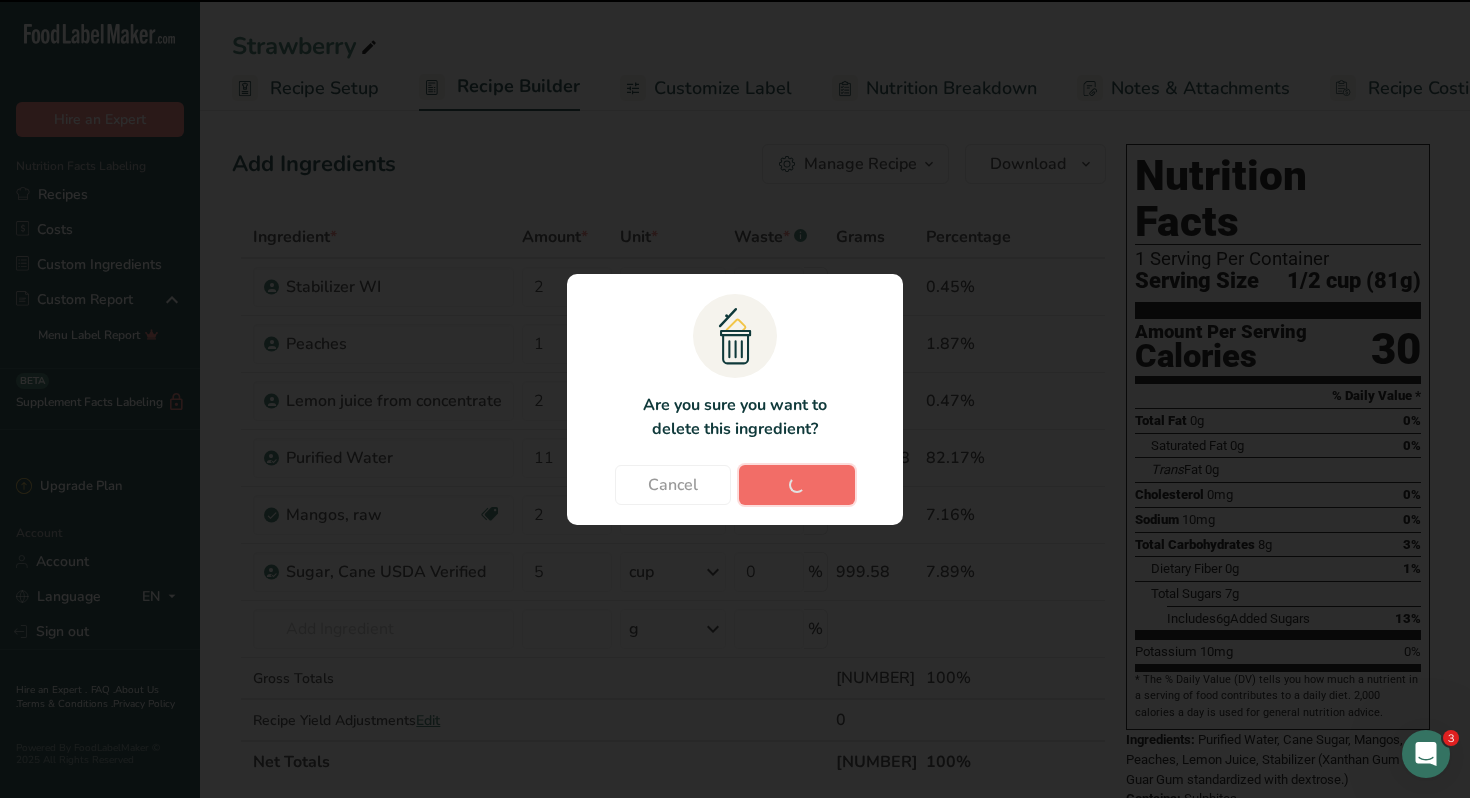 type on "11" 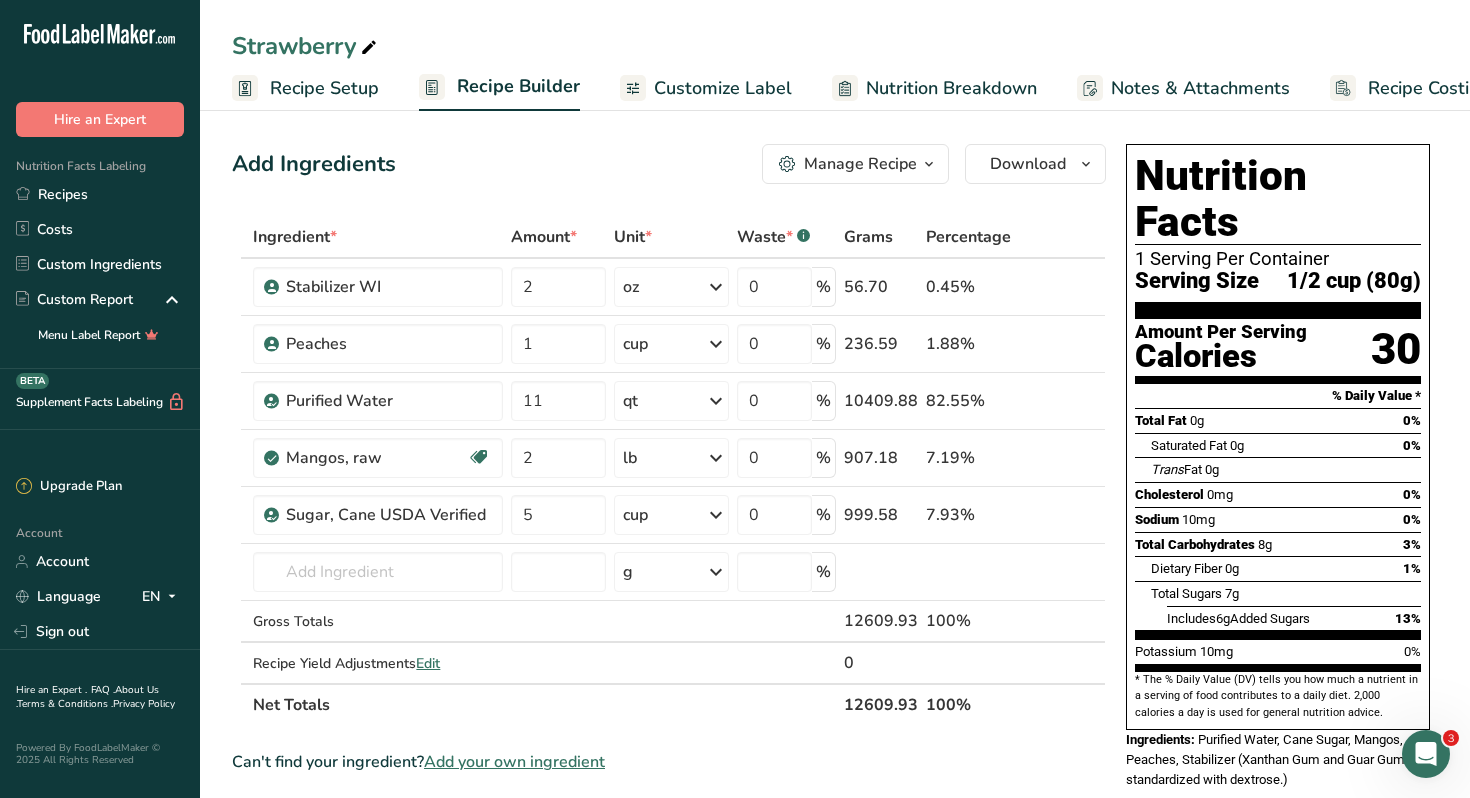 scroll, scrollTop: 425, scrollLeft: 0, axis: vertical 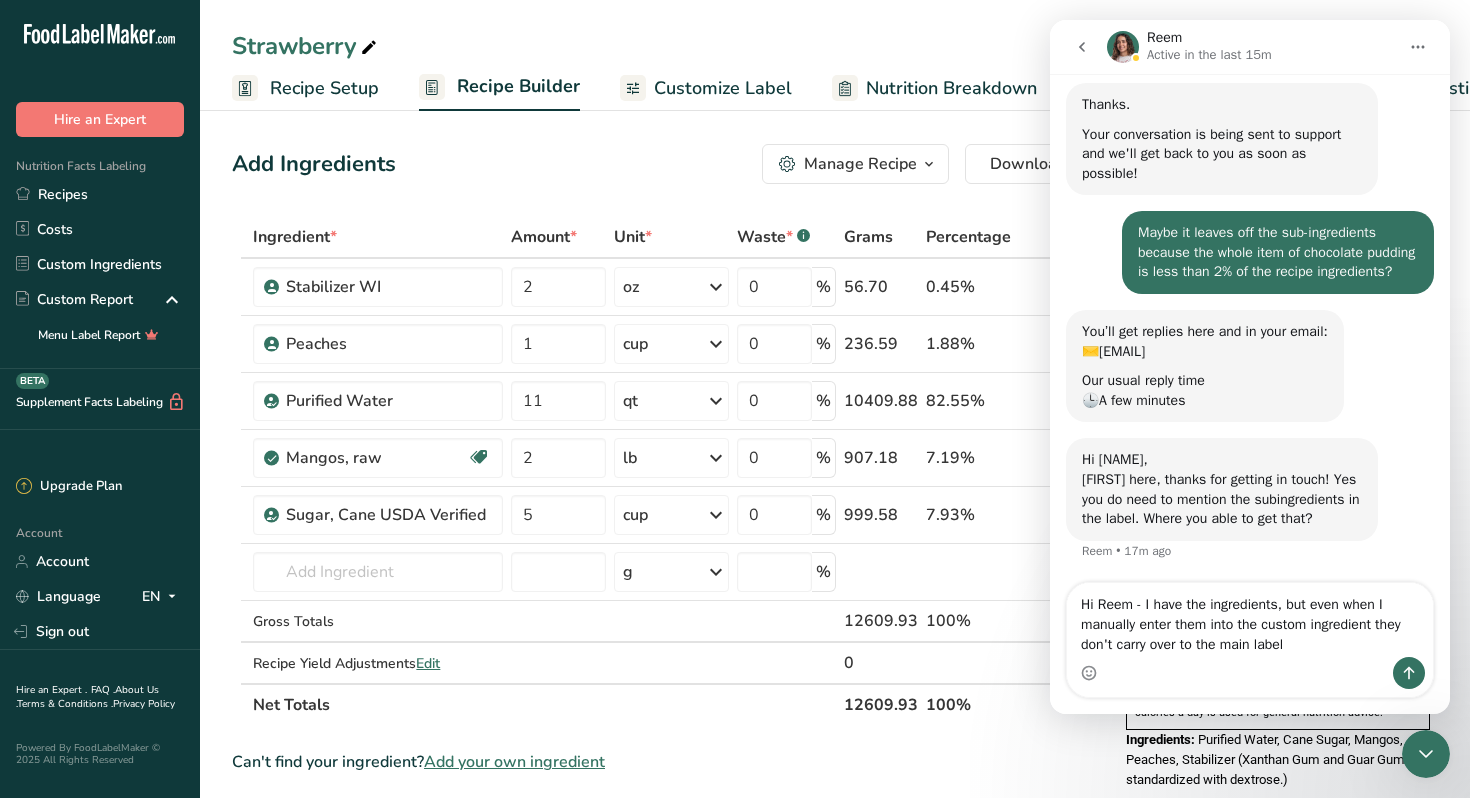 type on "Hi [NAME] - I have the ingredients, but even when I manually enter them into the custom ingredient they don't carry over to the main label" 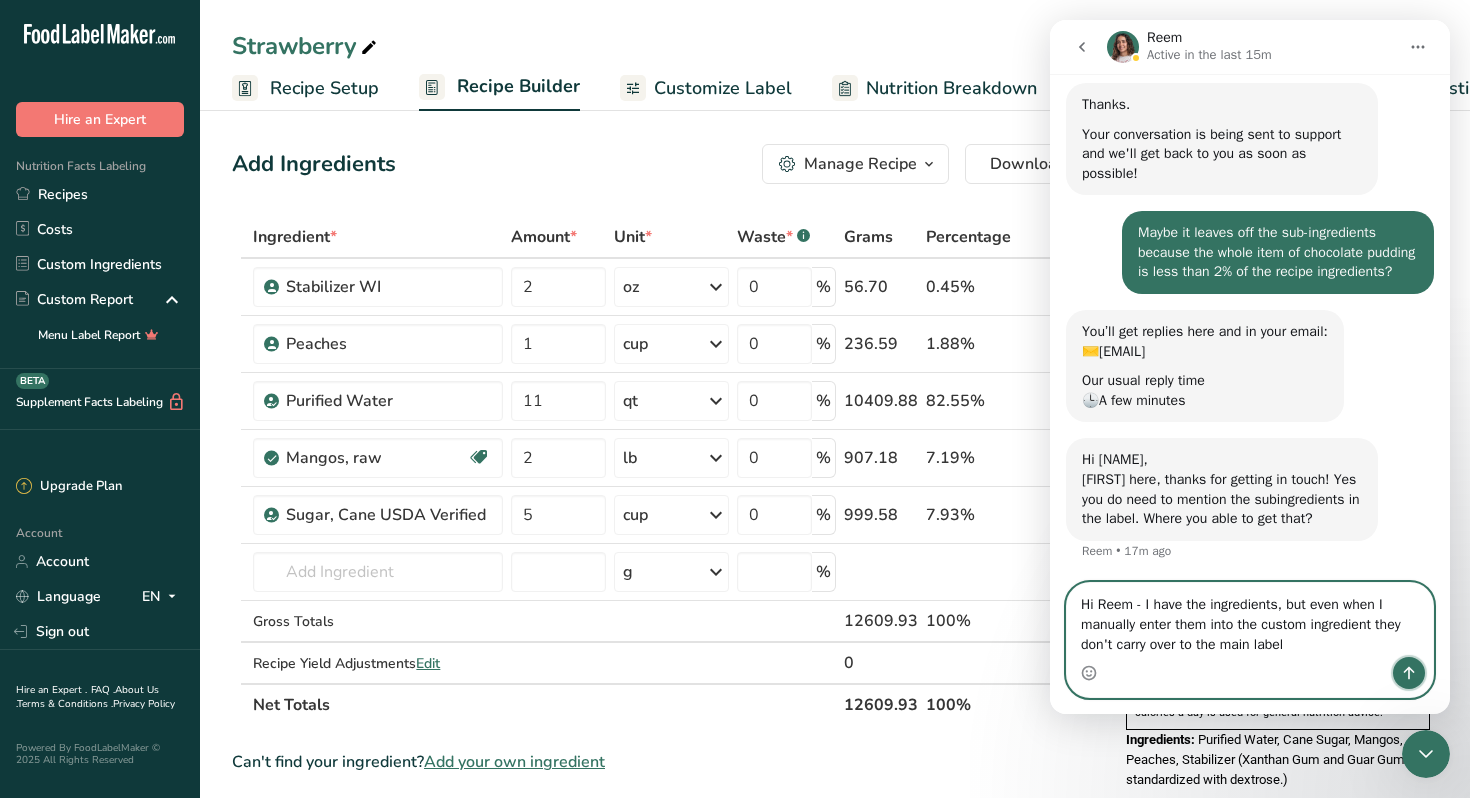 click at bounding box center (1409, 673) 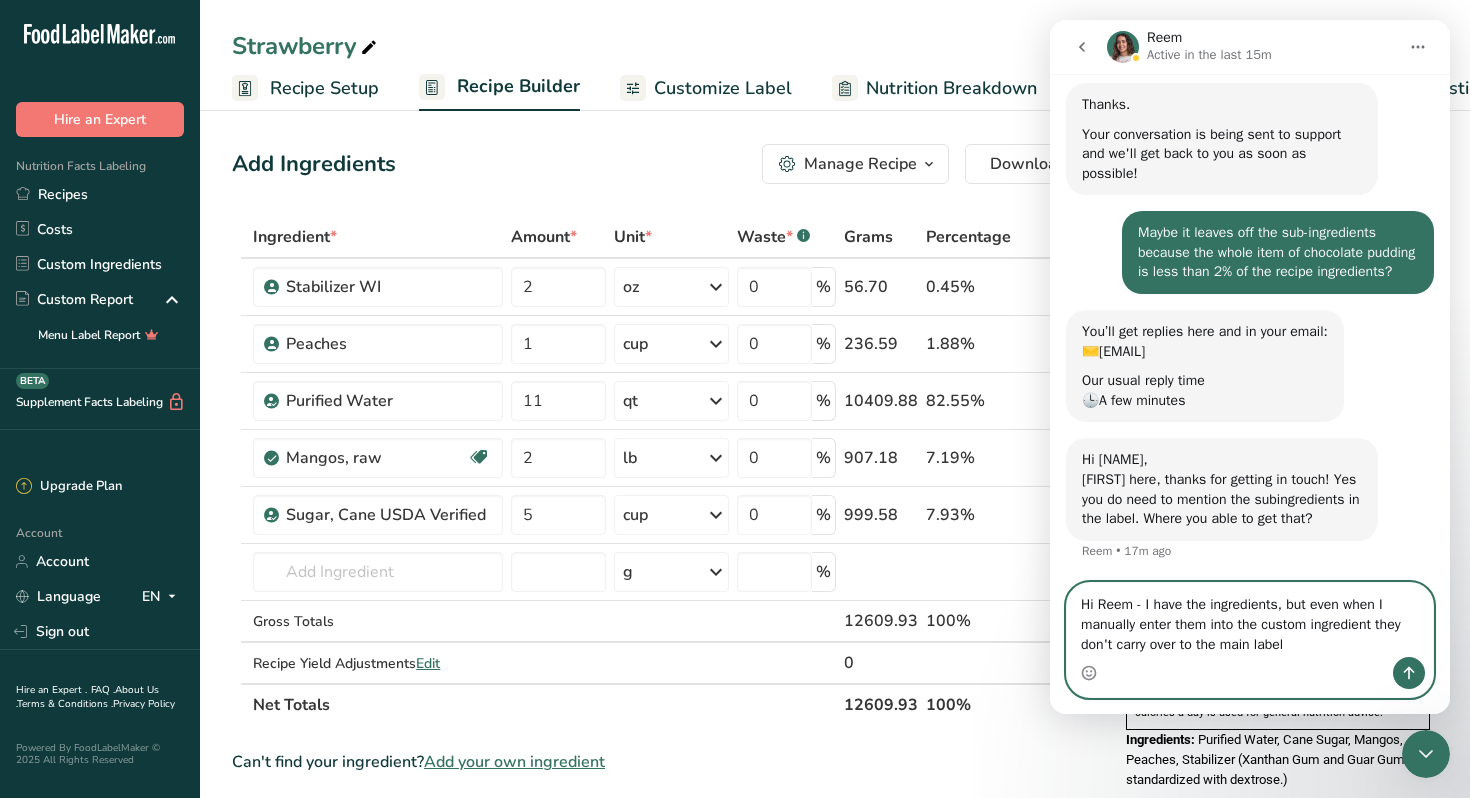 type 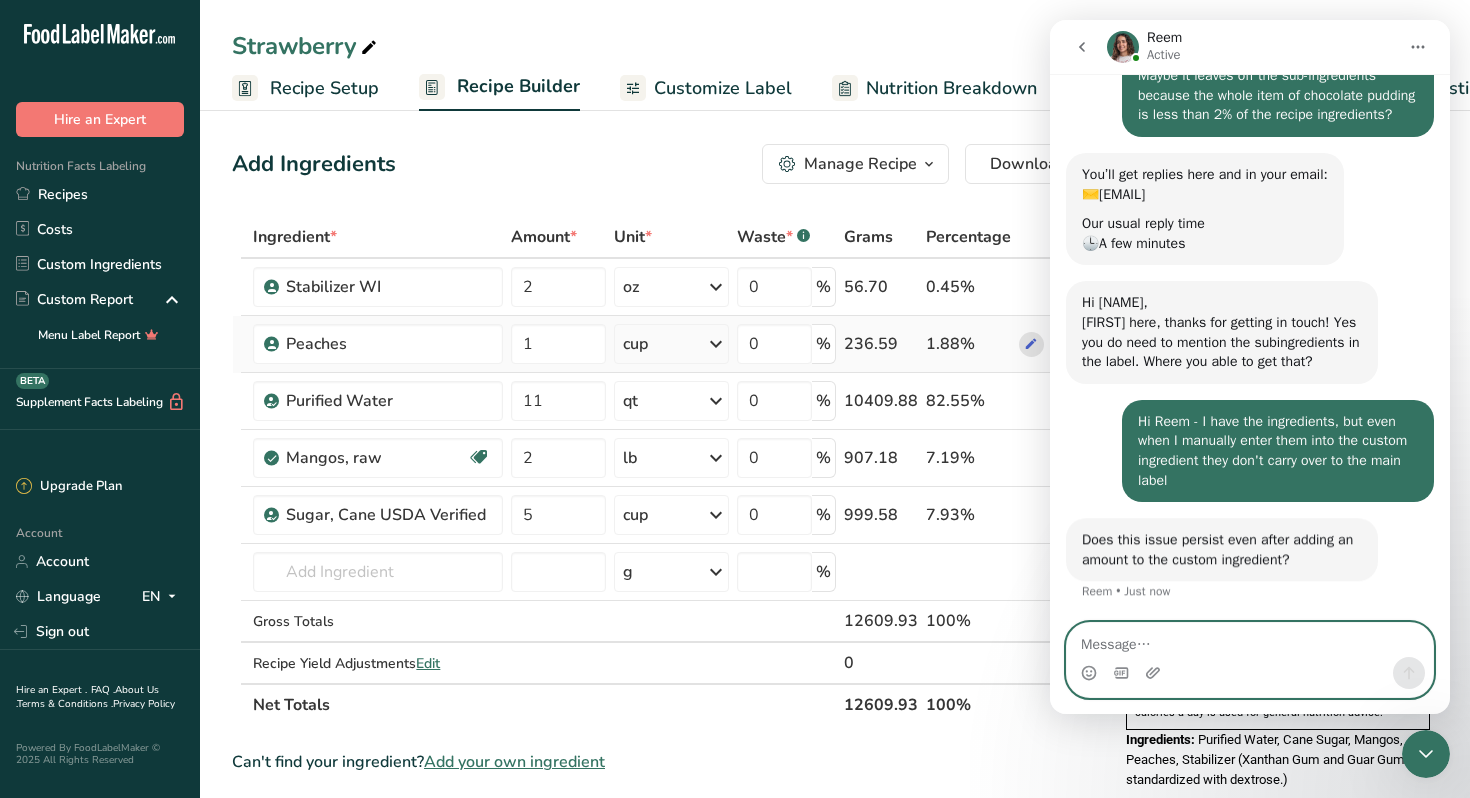 scroll, scrollTop: 622, scrollLeft: 0, axis: vertical 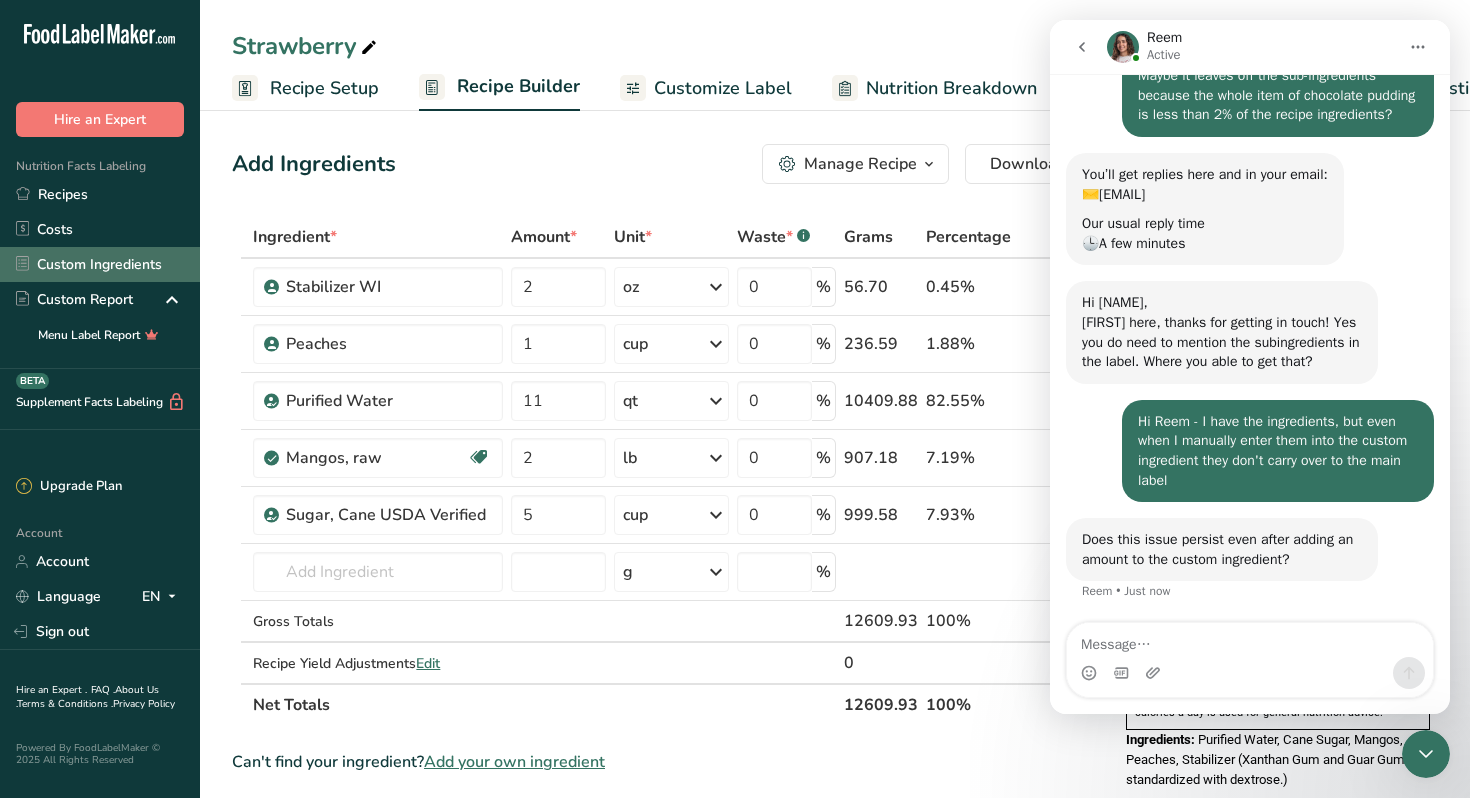 click on "Custom Ingredients" at bounding box center [100, 264] 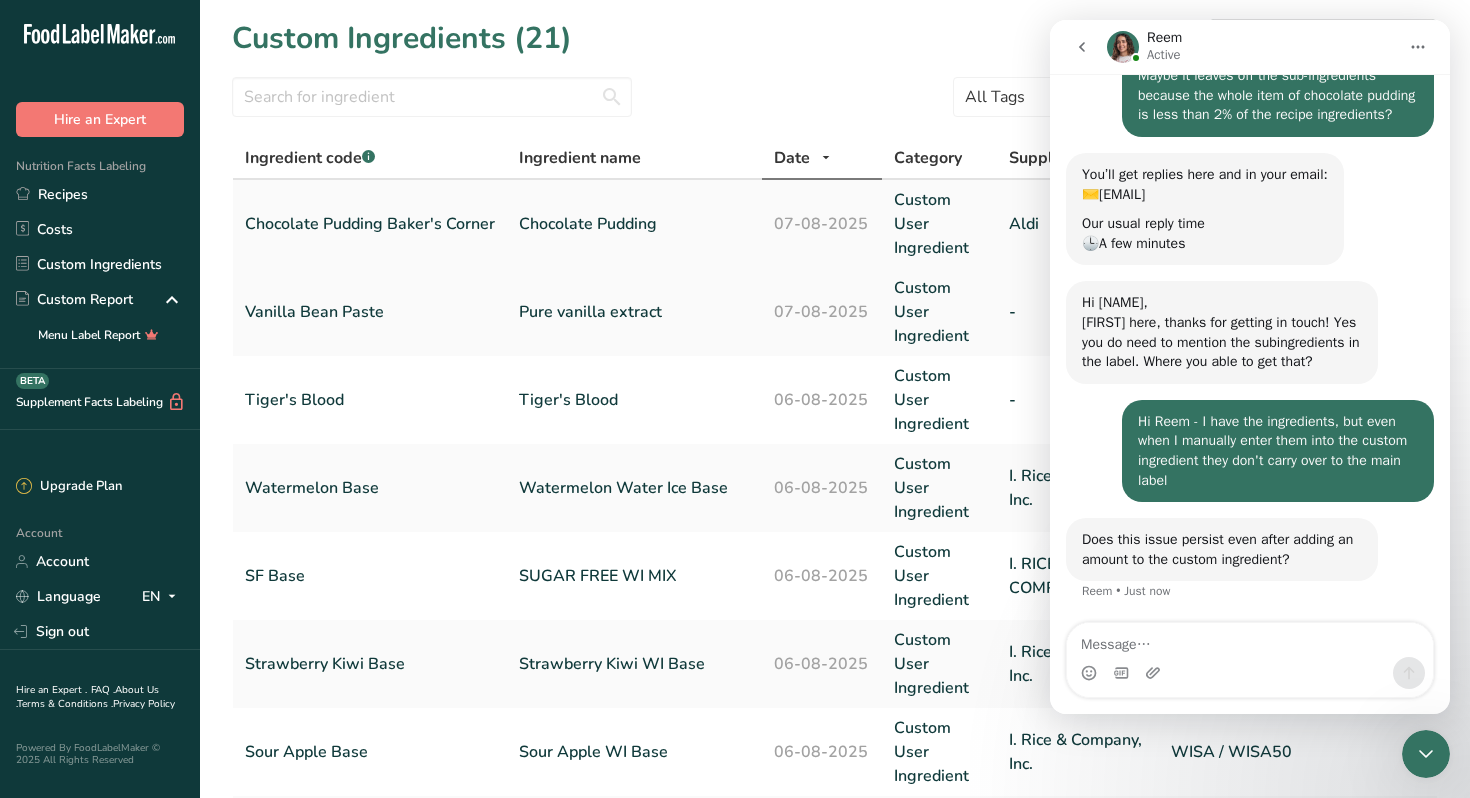 click on "Chocolate Pudding Baker's Corner" at bounding box center (370, 224) 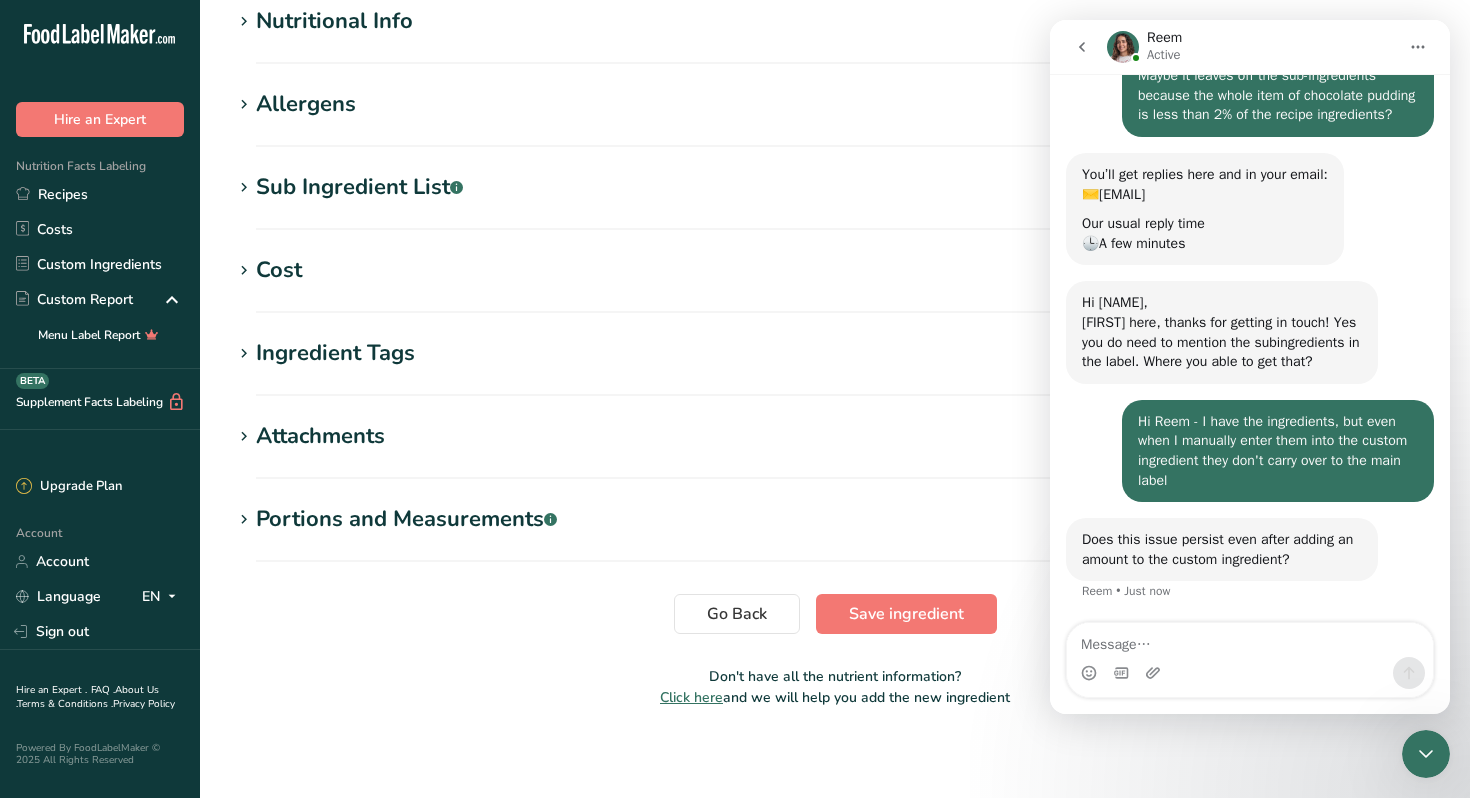 scroll, scrollTop: 735, scrollLeft: 0, axis: vertical 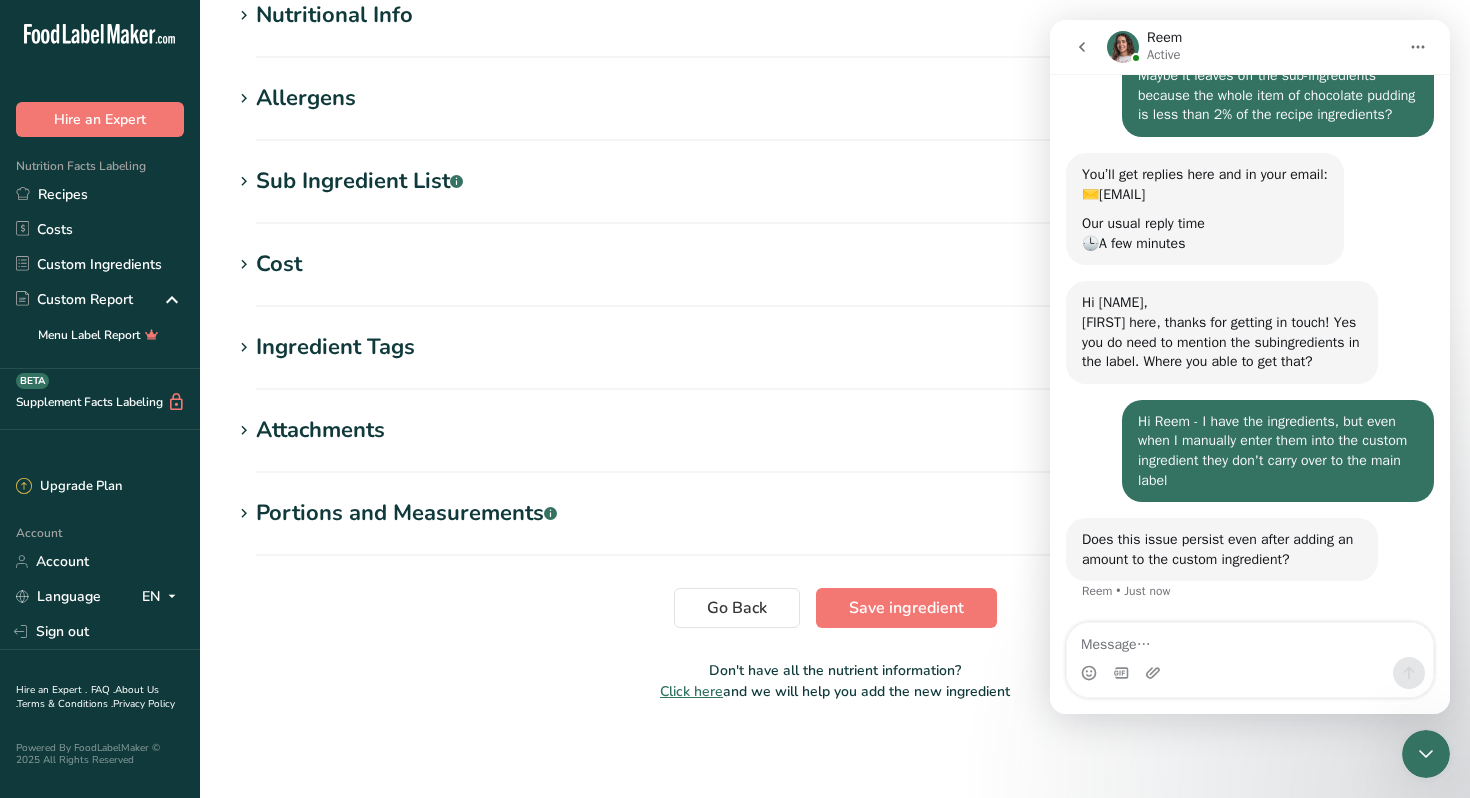 click on "Portions and Measurements
.a-a{fill:#347362;}.b-a{fill:#fff;}" at bounding box center (406, 513) 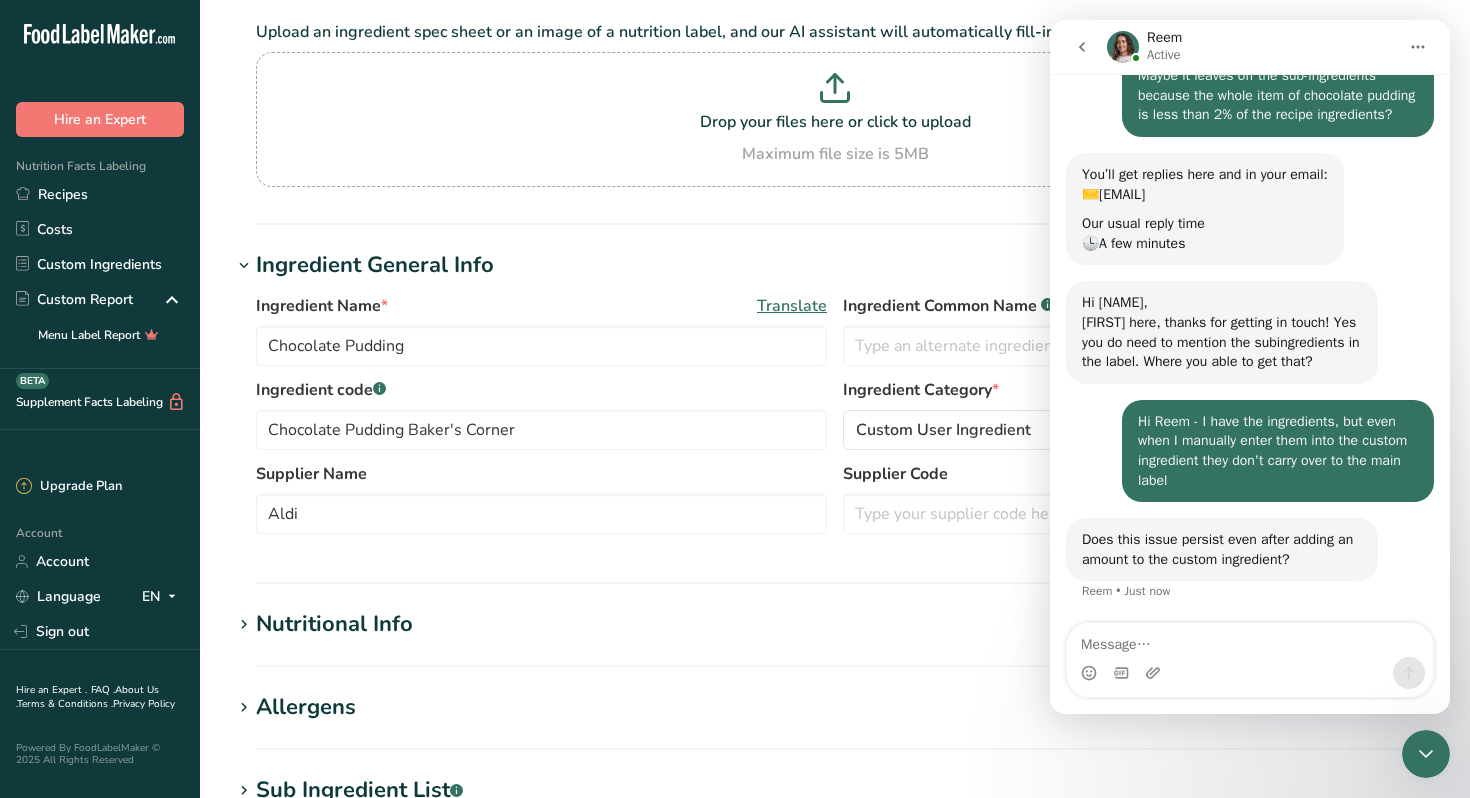 scroll, scrollTop: 155, scrollLeft: 0, axis: vertical 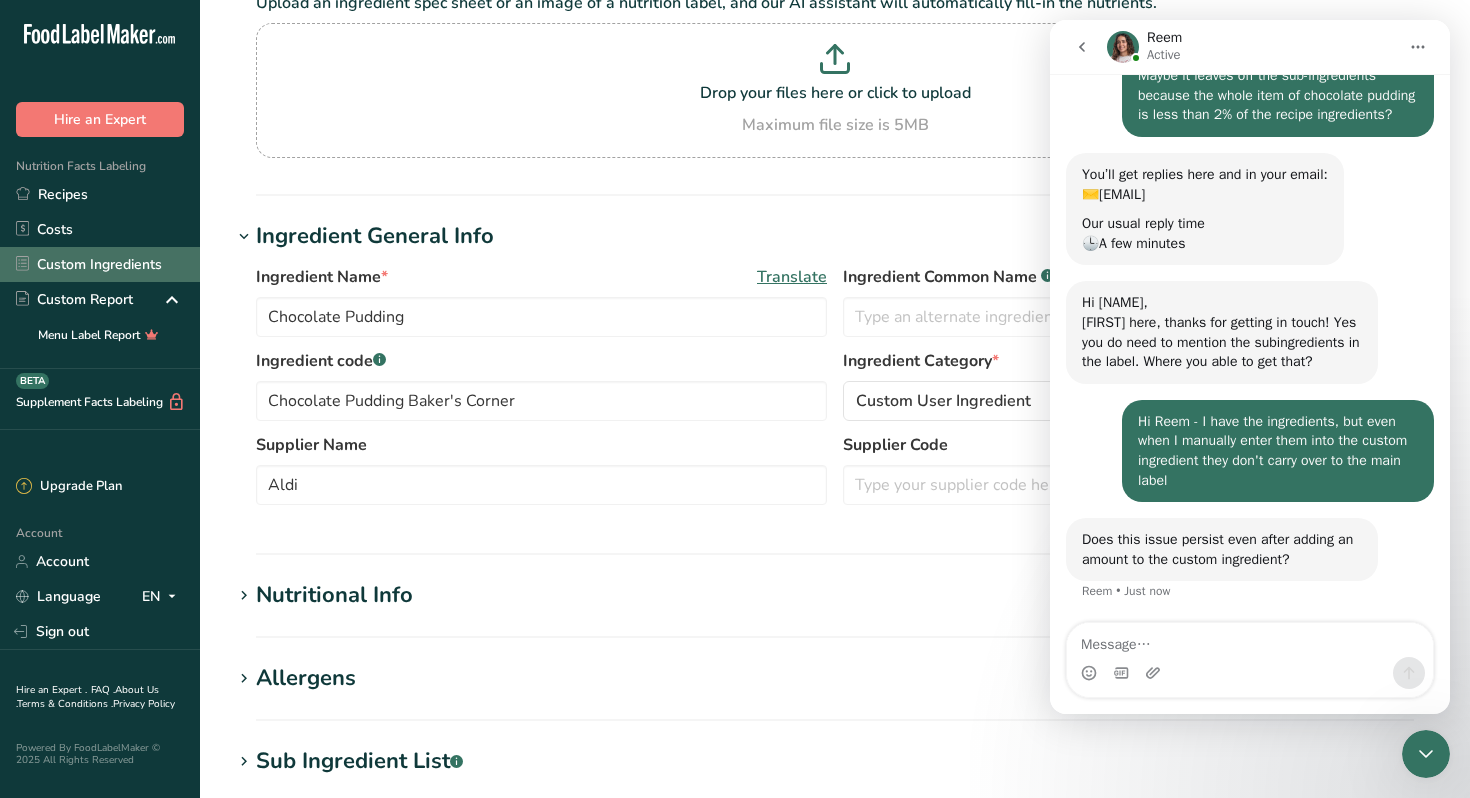 click on "Custom Ingredients" at bounding box center [100, 264] 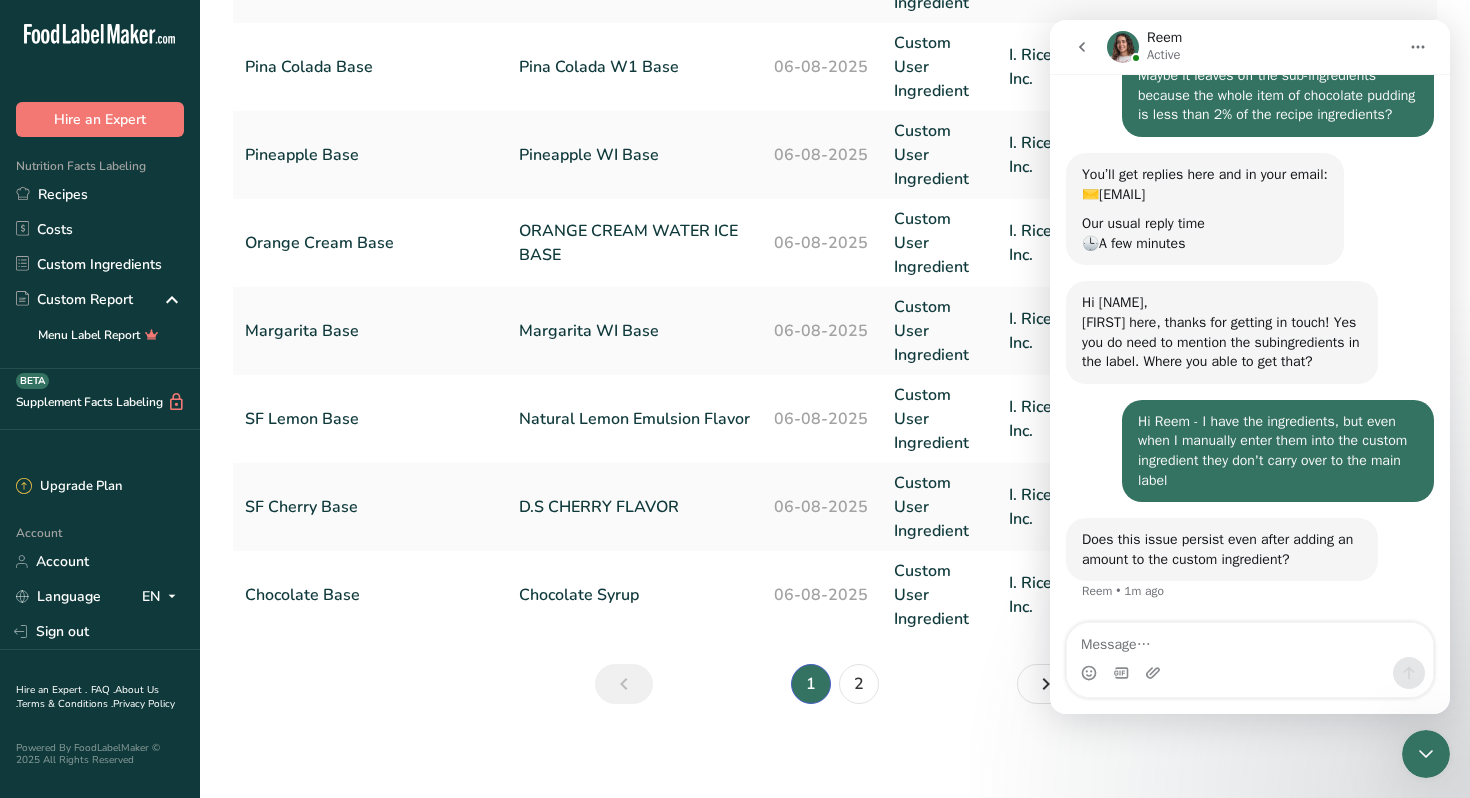 scroll, scrollTop: 863, scrollLeft: 0, axis: vertical 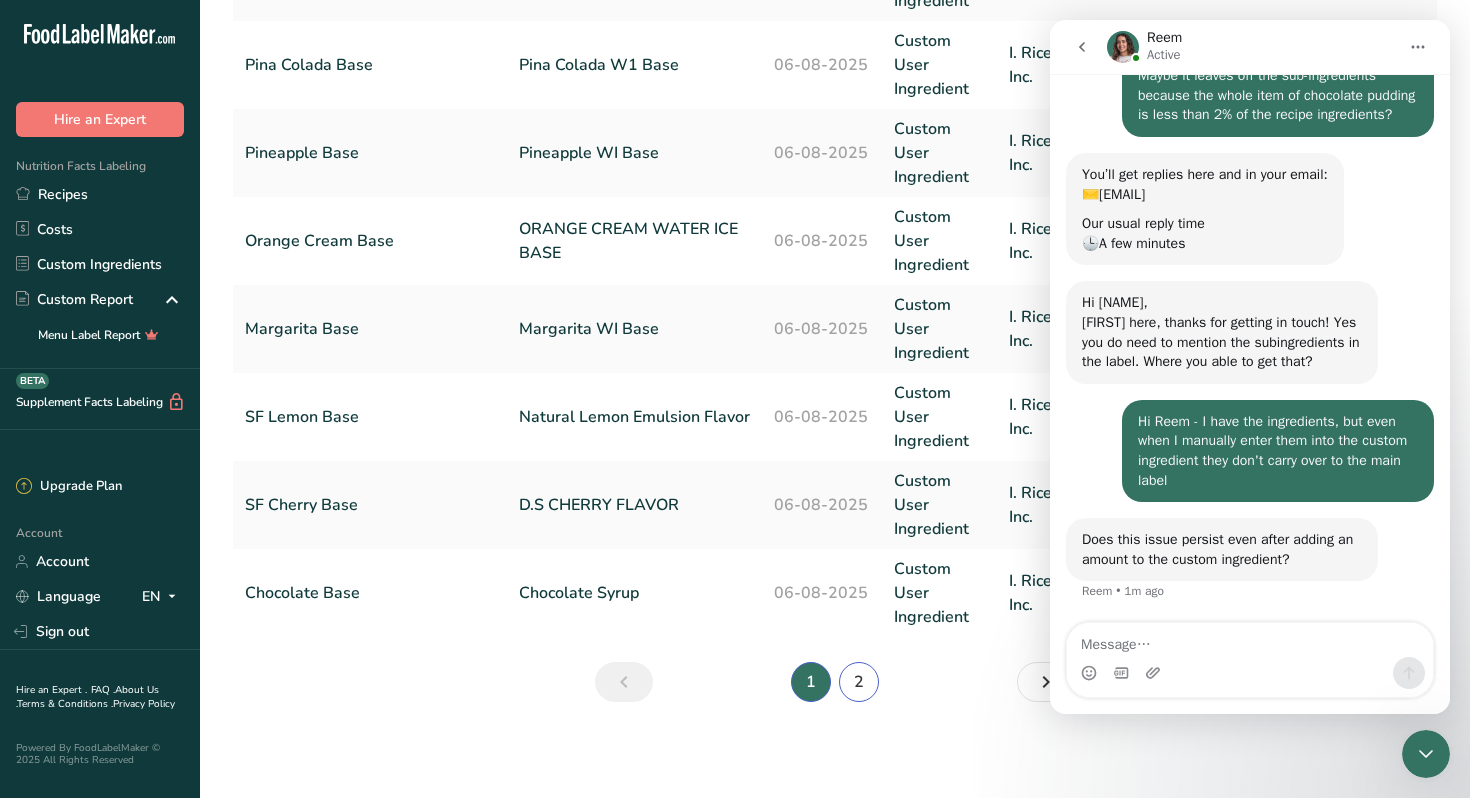 click on "2" at bounding box center [859, 682] 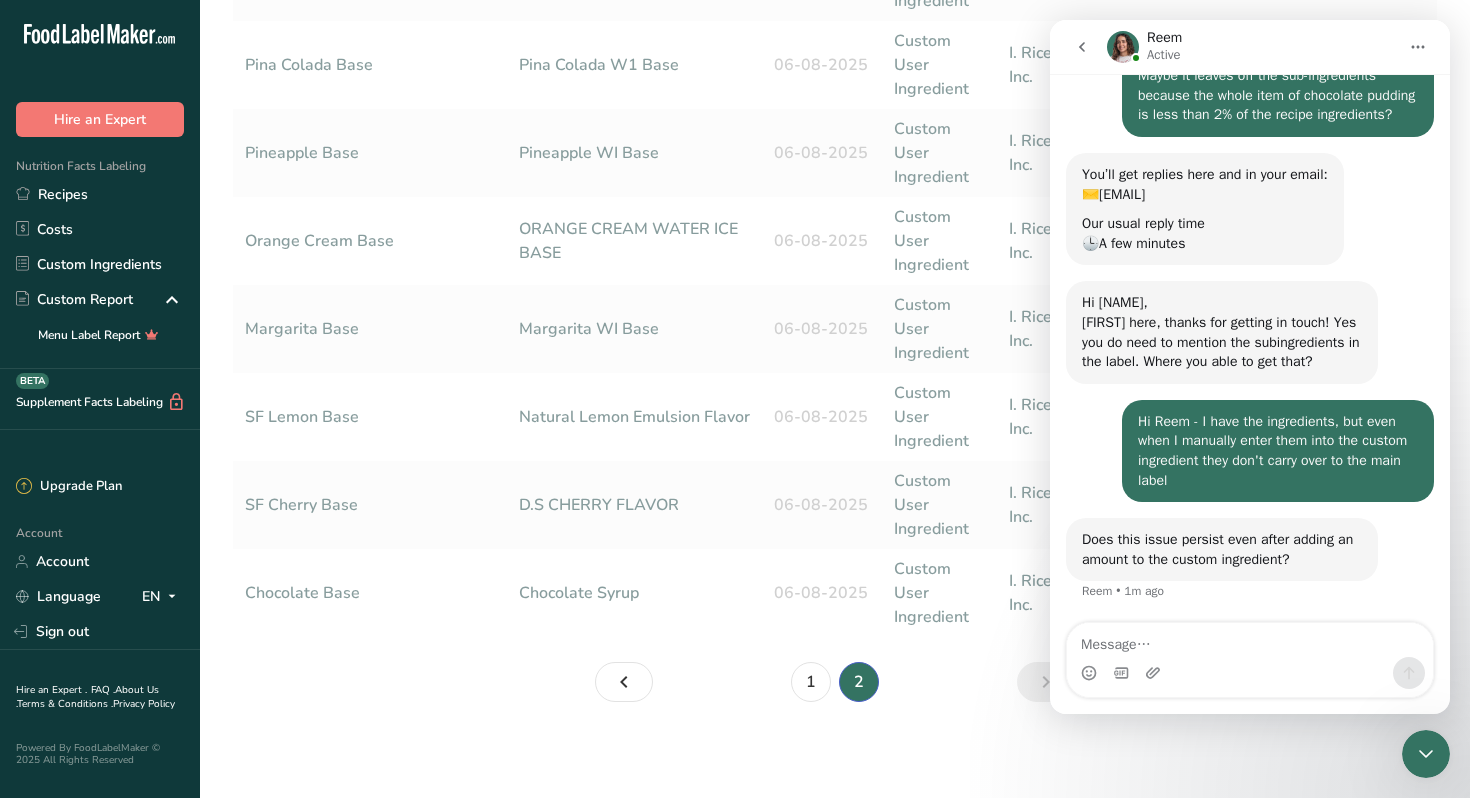 scroll, scrollTop: 0, scrollLeft: 0, axis: both 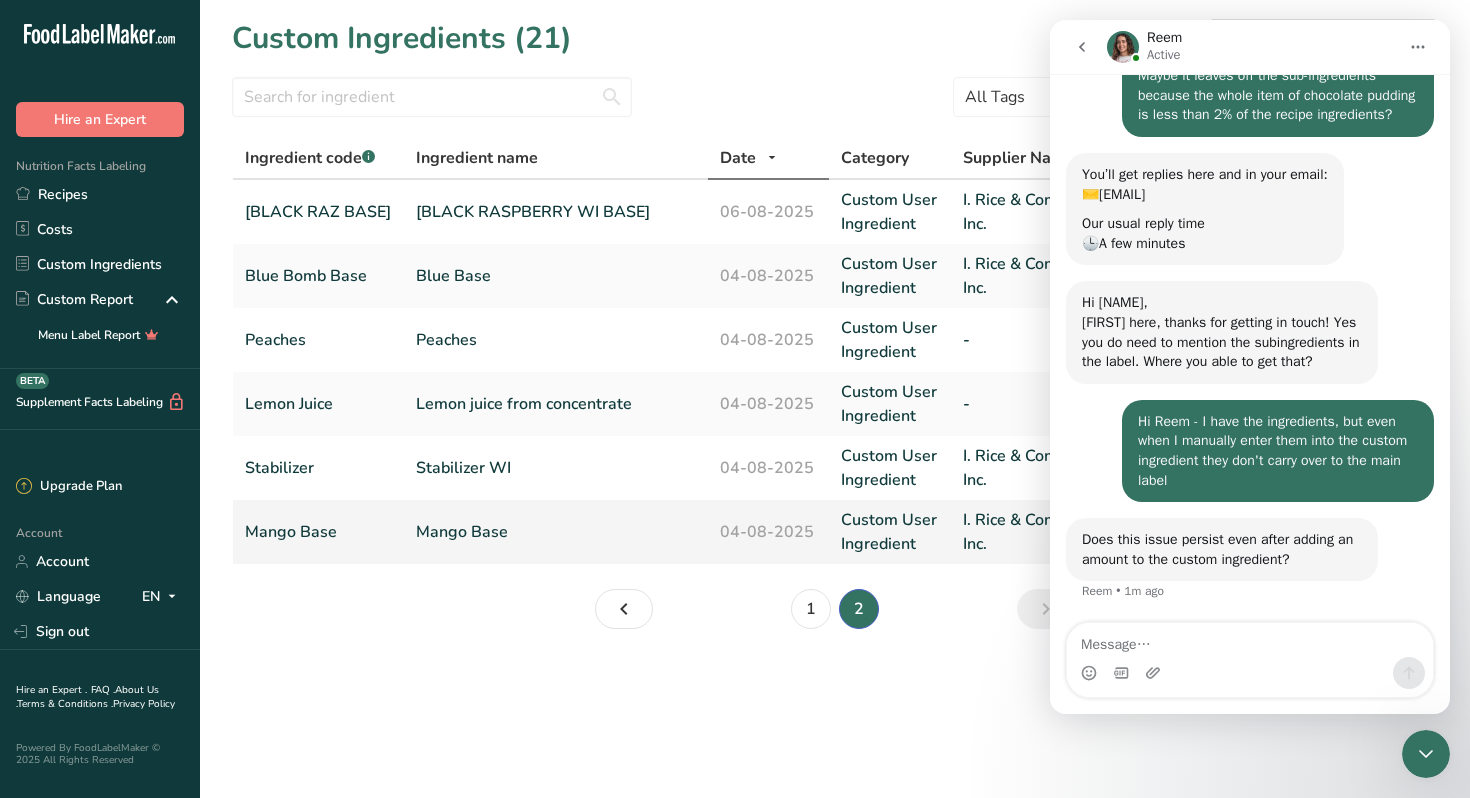 click on "Mango Base" at bounding box center [556, 532] 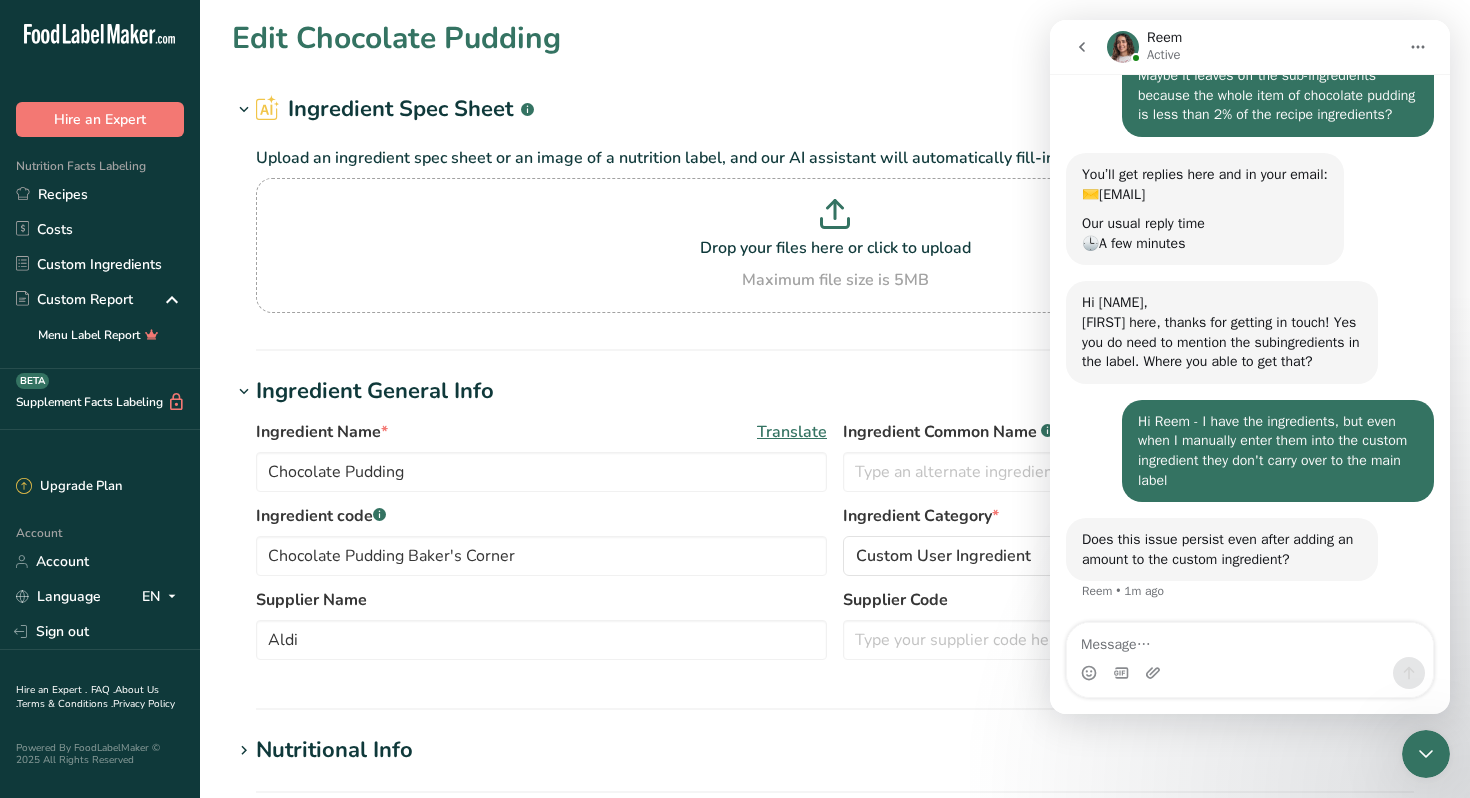 type on "Mango Base" 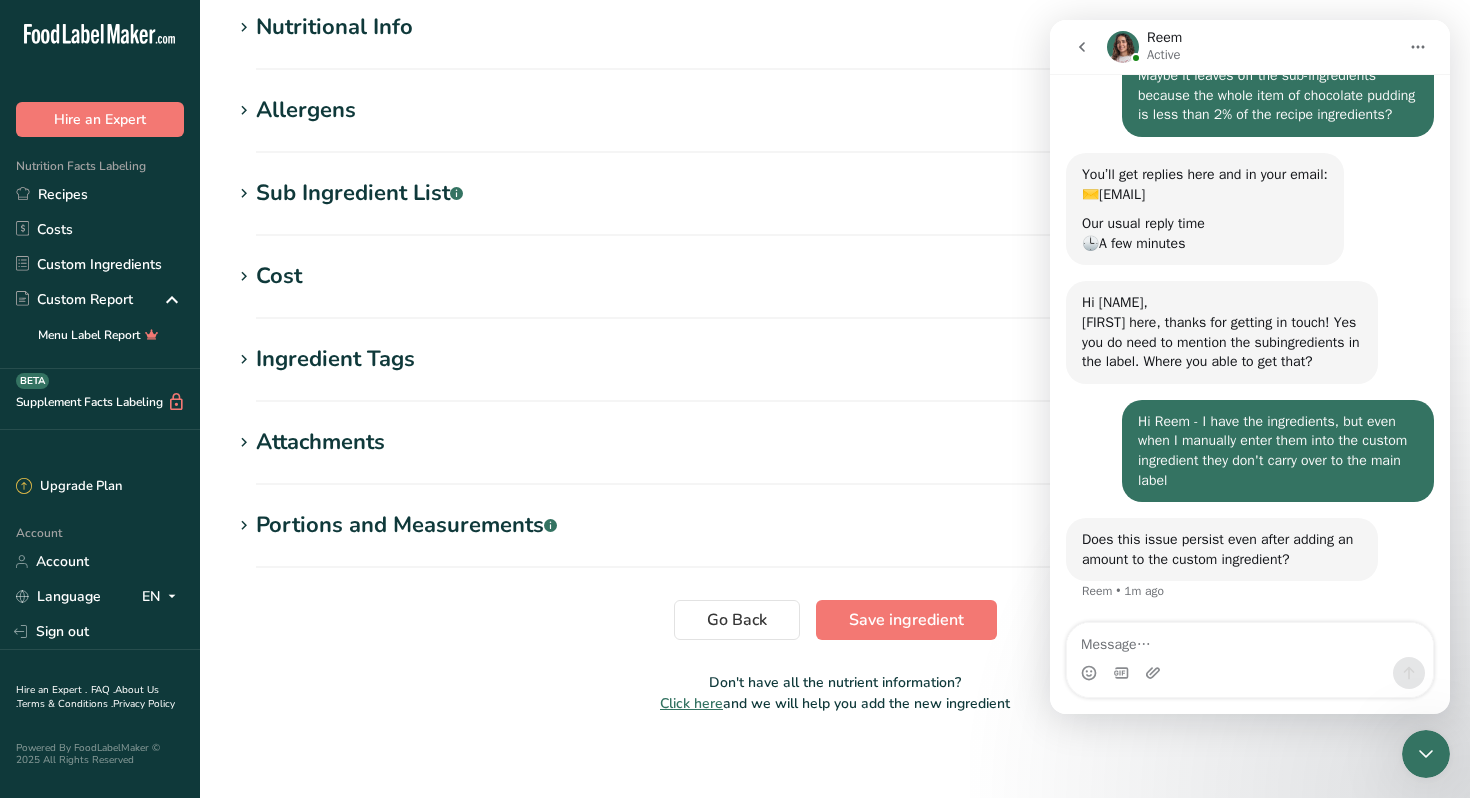 scroll, scrollTop: 735, scrollLeft: 0, axis: vertical 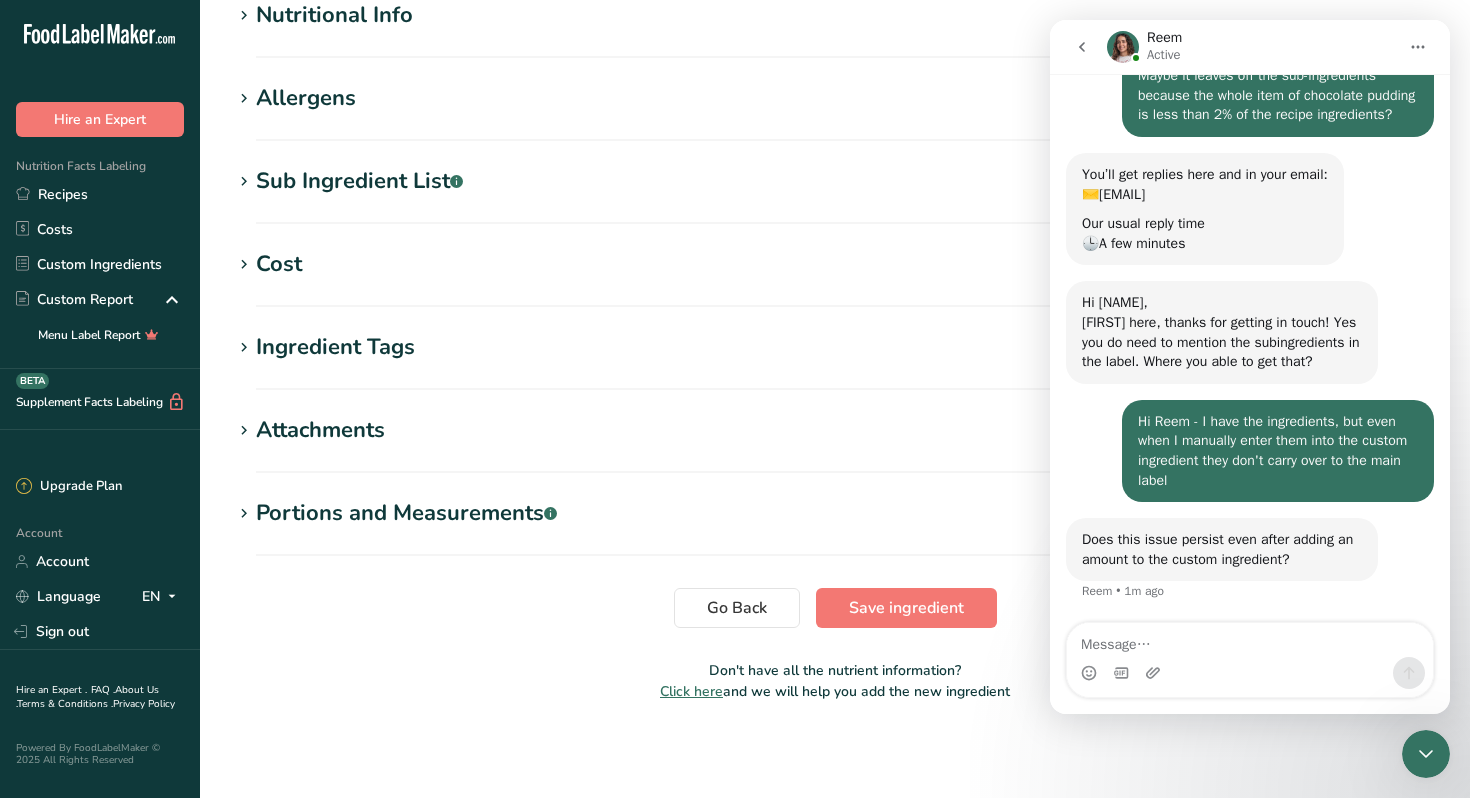 click on "Portions and Measurements
.a-a{fill:#347362;}.b-a{fill:#fff;}" at bounding box center [406, 513] 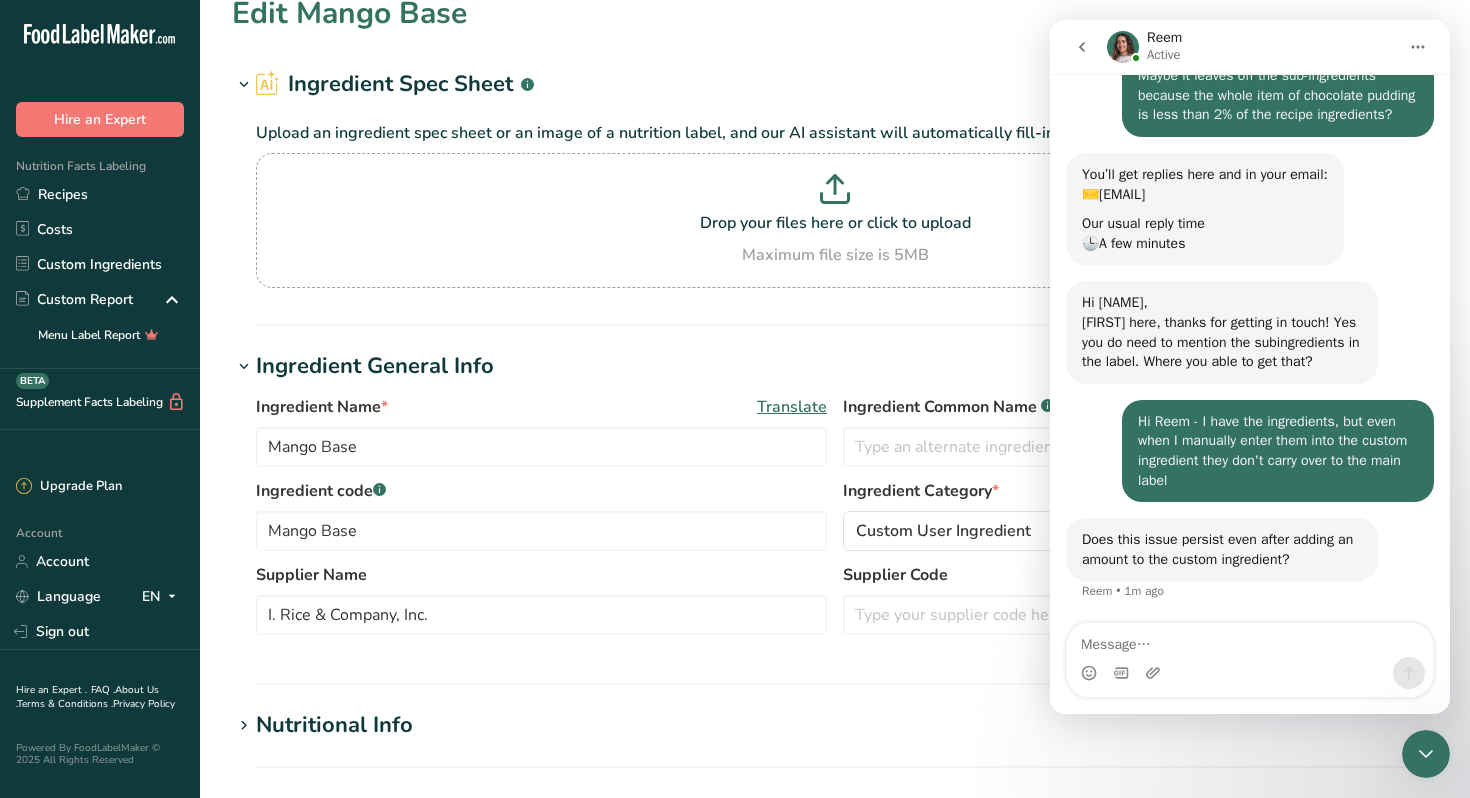 scroll, scrollTop: 23, scrollLeft: 0, axis: vertical 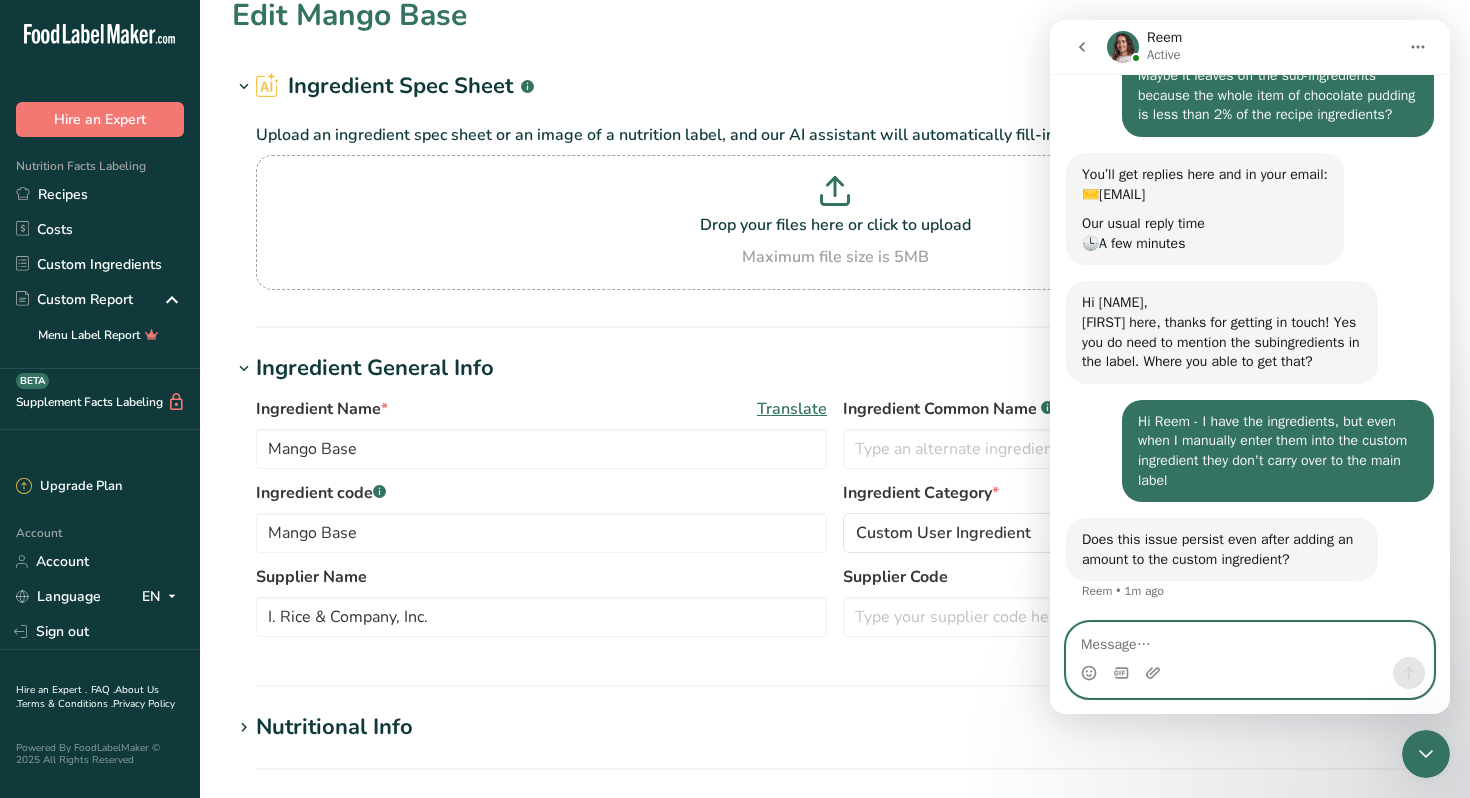 click at bounding box center (1250, 640) 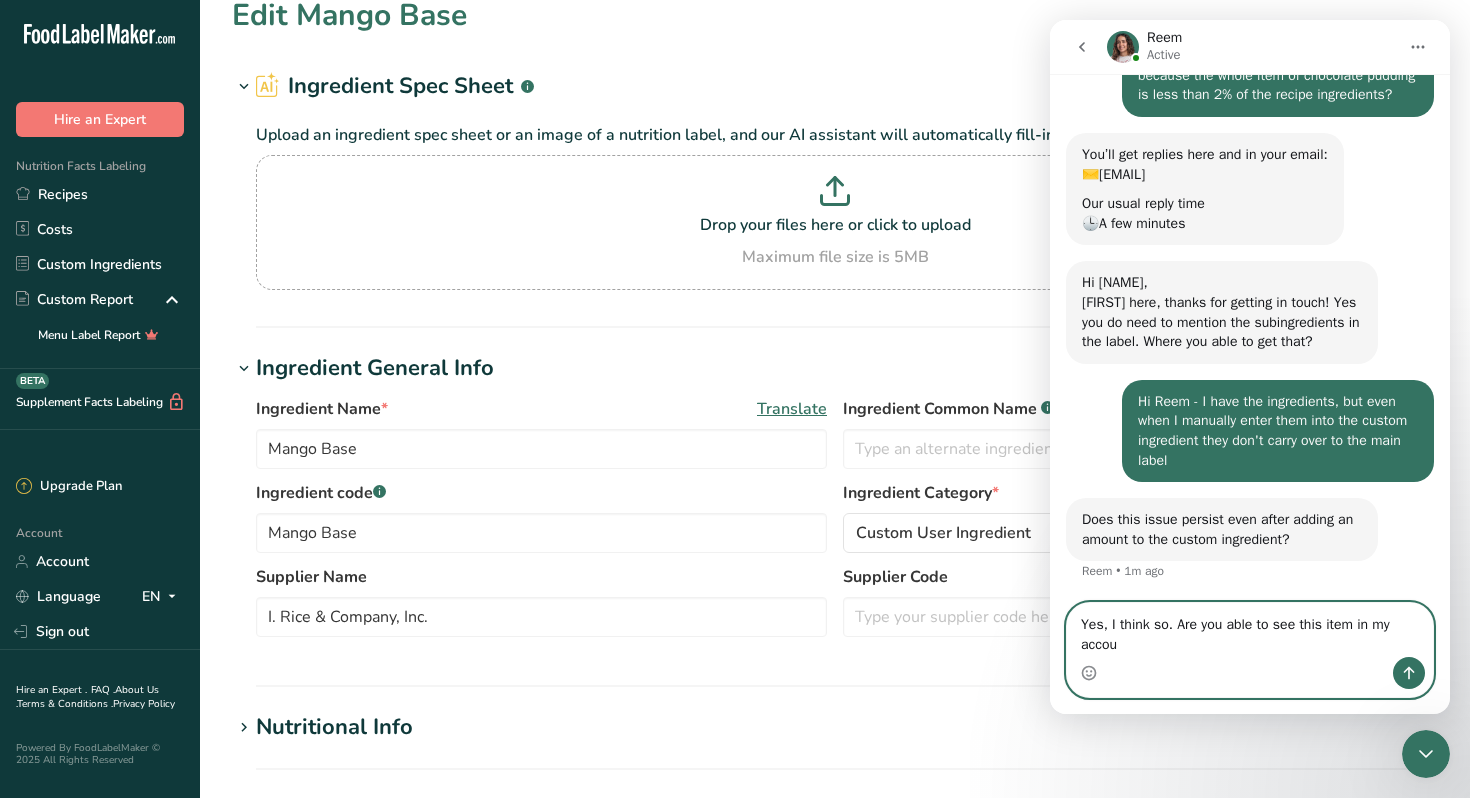 scroll, scrollTop: 642, scrollLeft: 0, axis: vertical 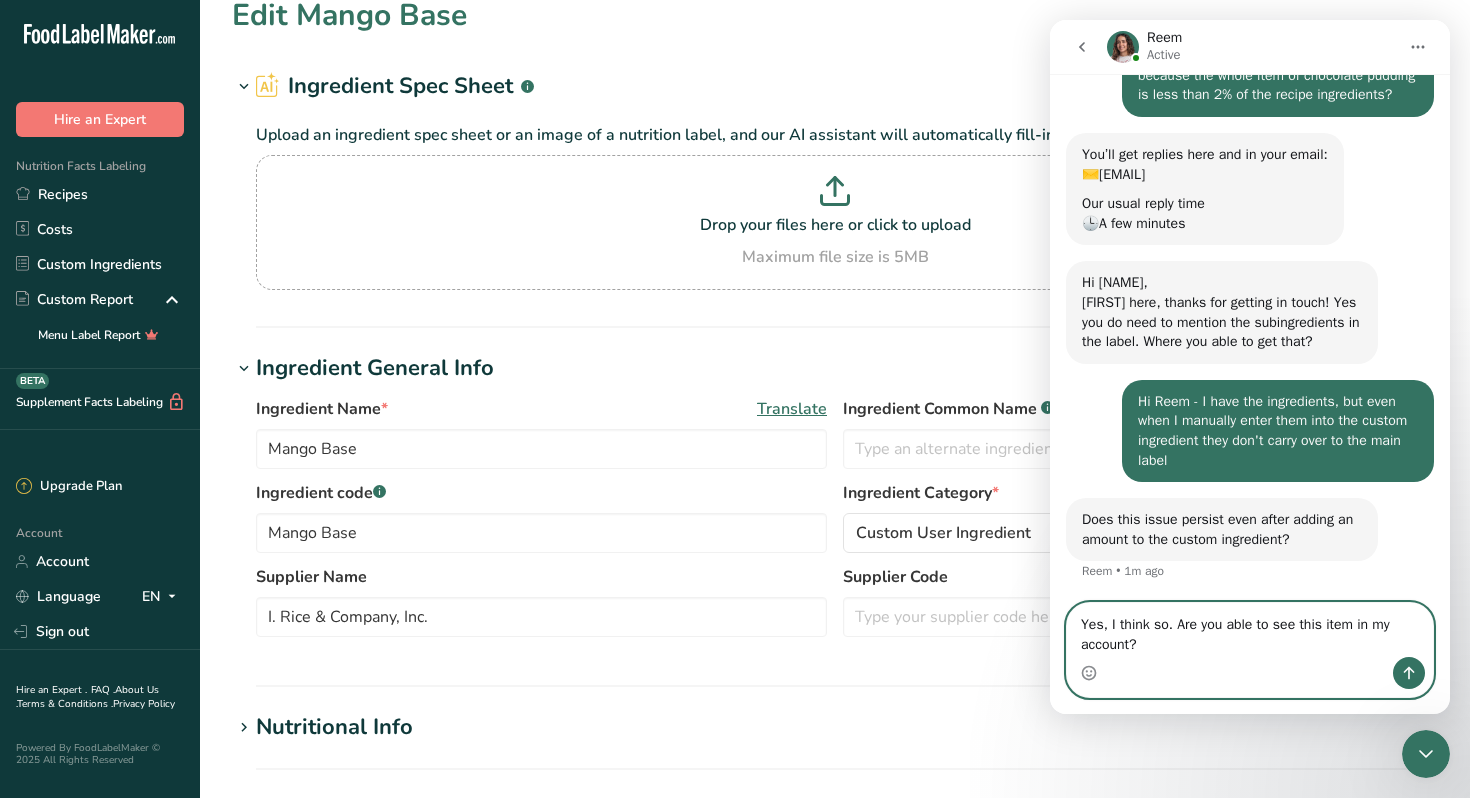 type on "Yes, I think so. Are you able to see this item in my account?" 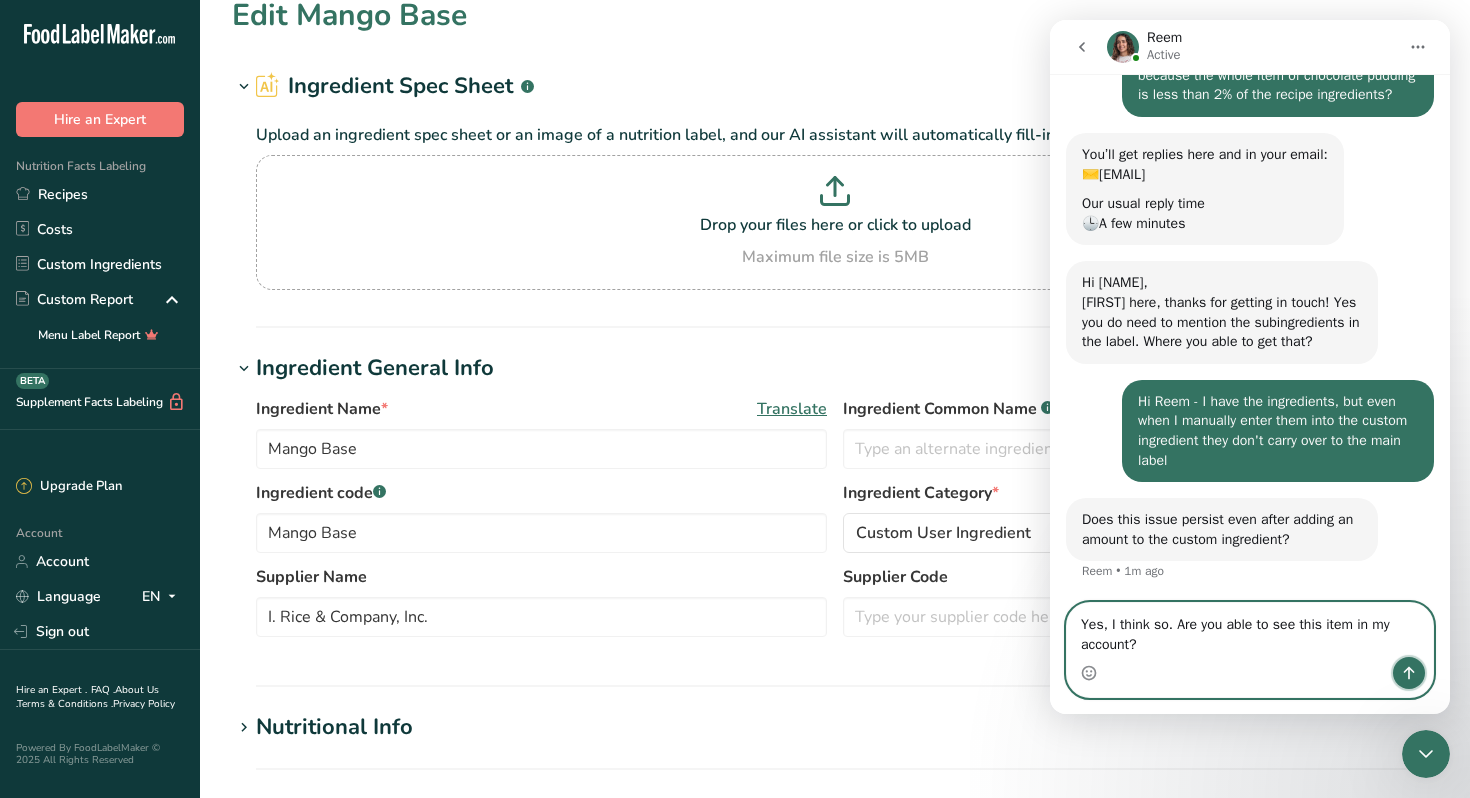 click 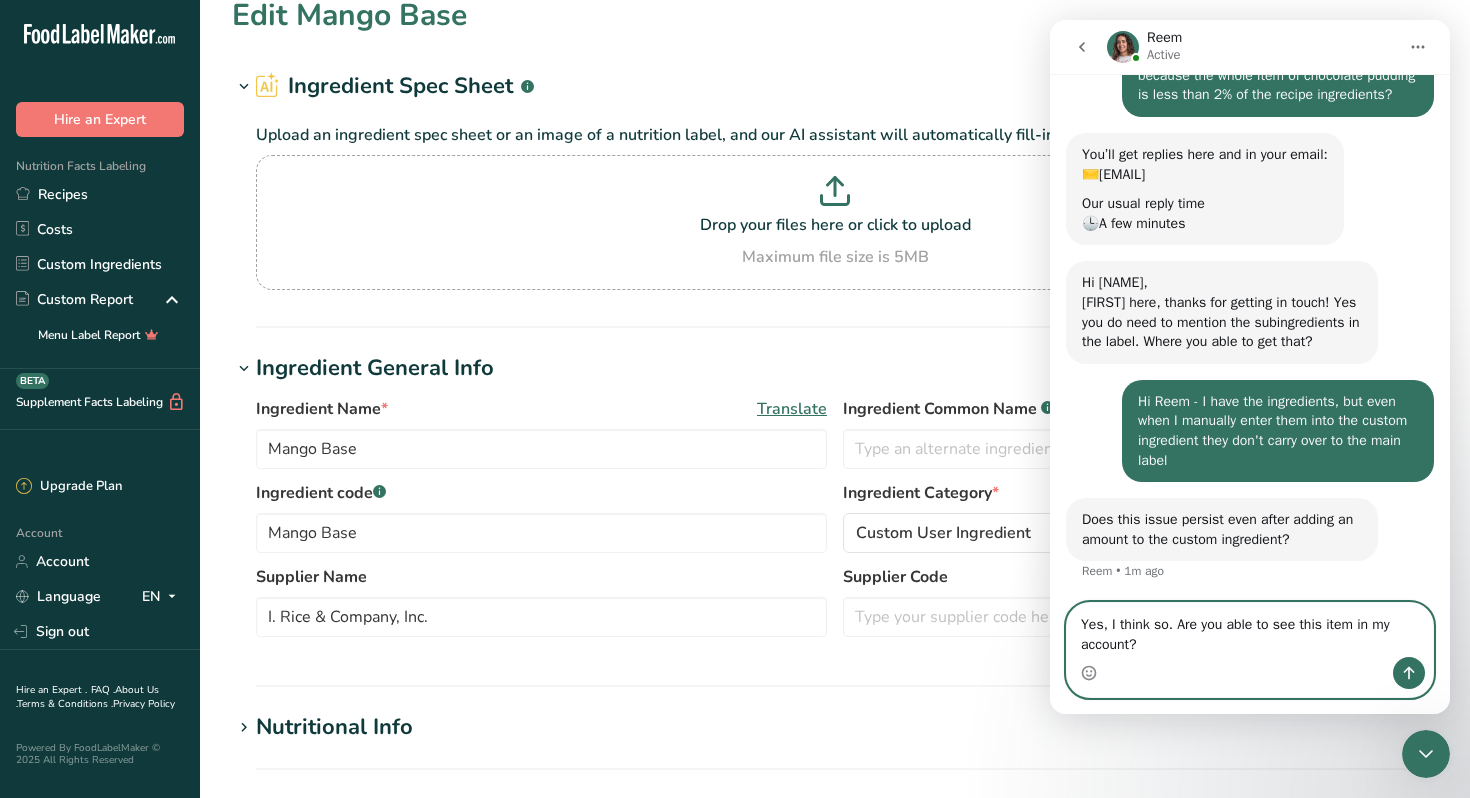 type 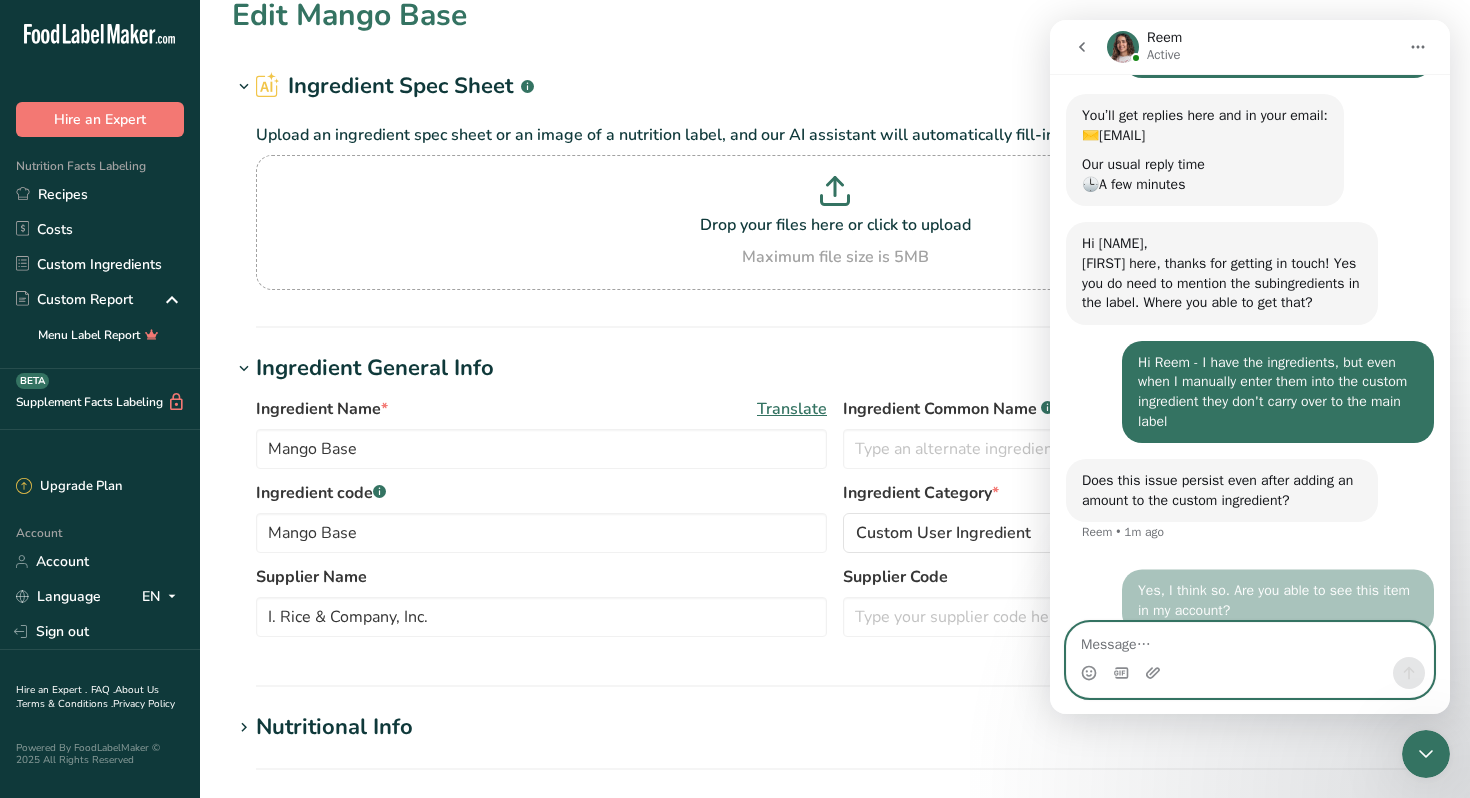 scroll, scrollTop: 702, scrollLeft: 0, axis: vertical 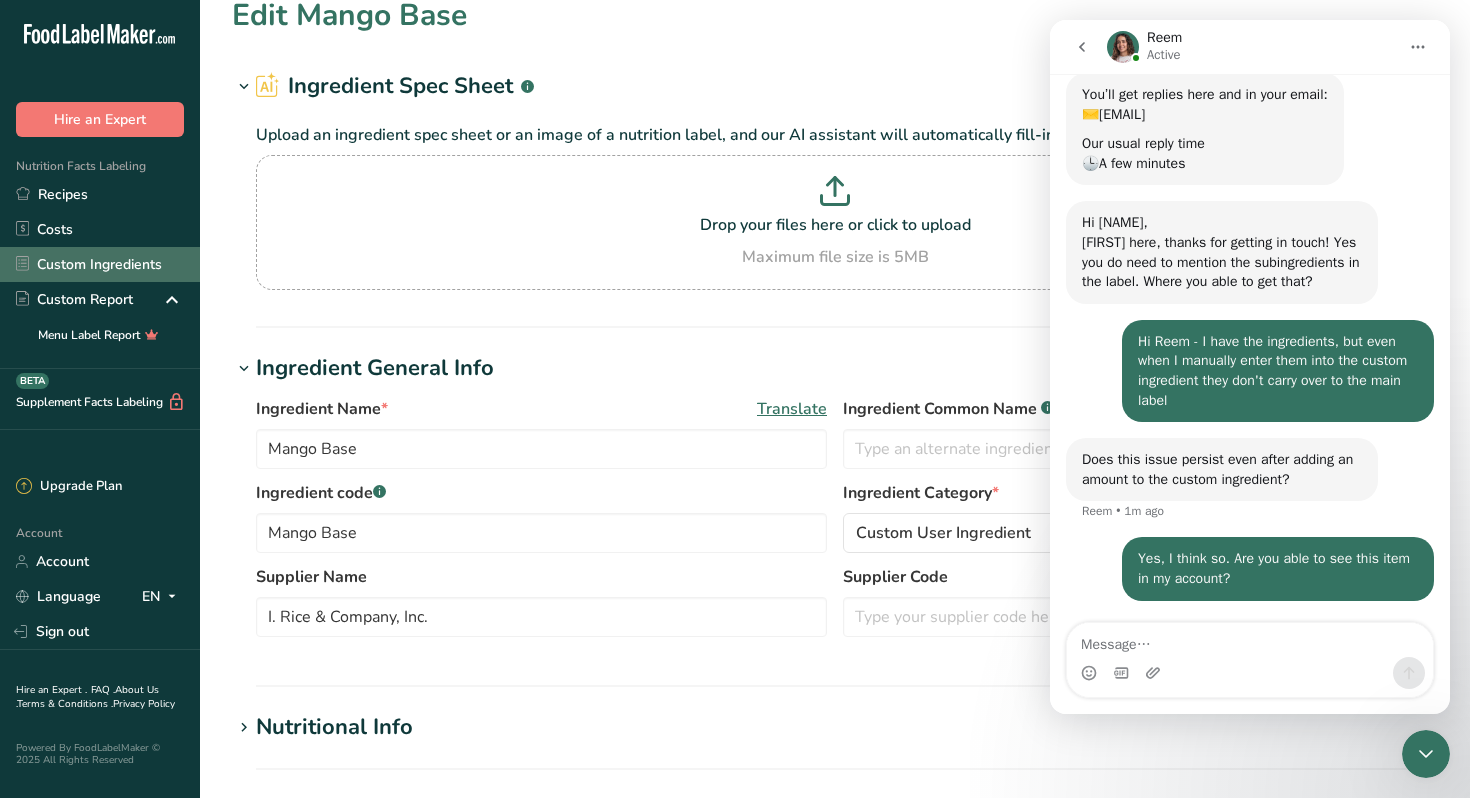 click on "Custom Ingredients" at bounding box center [100, 264] 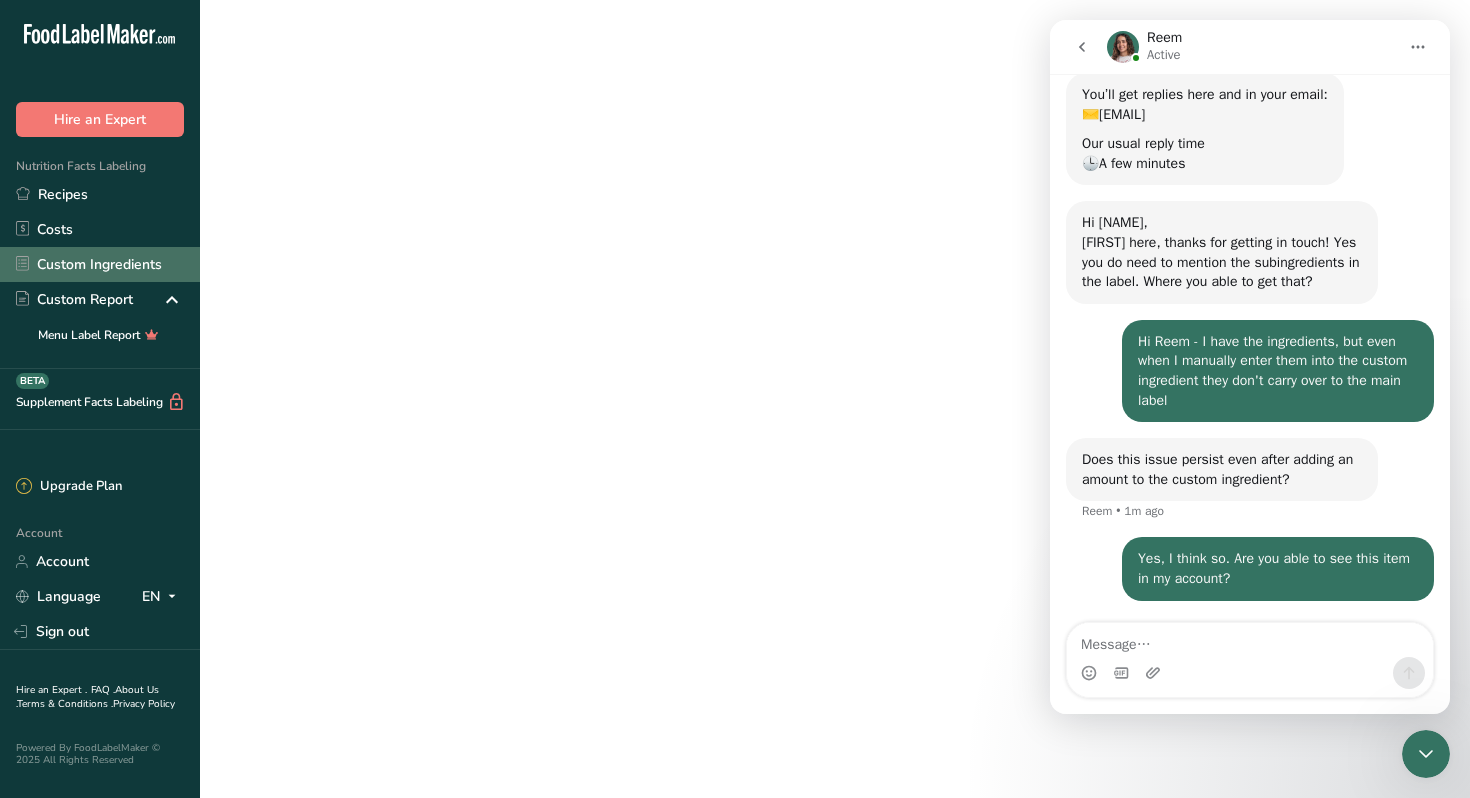 scroll, scrollTop: 0, scrollLeft: 0, axis: both 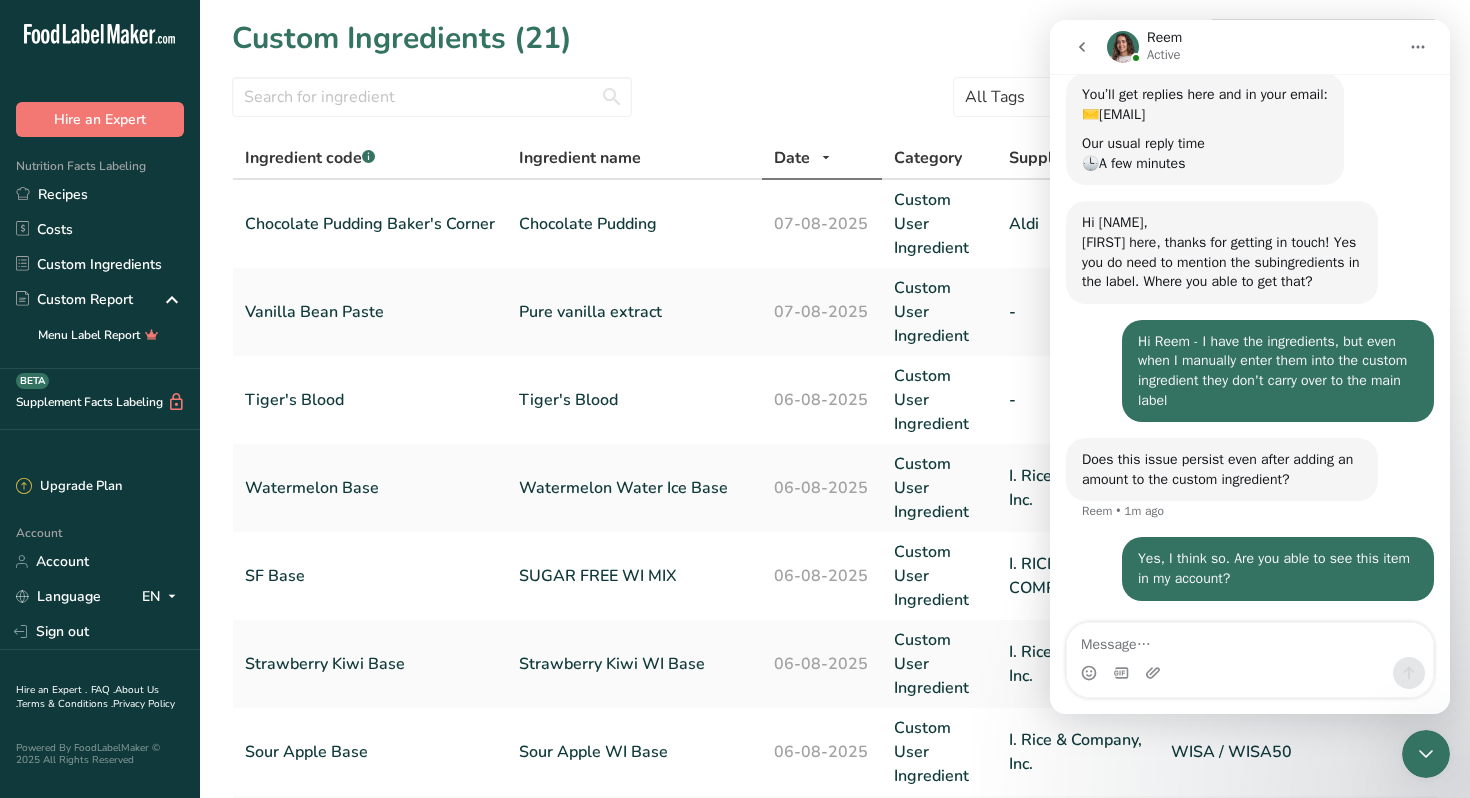 click 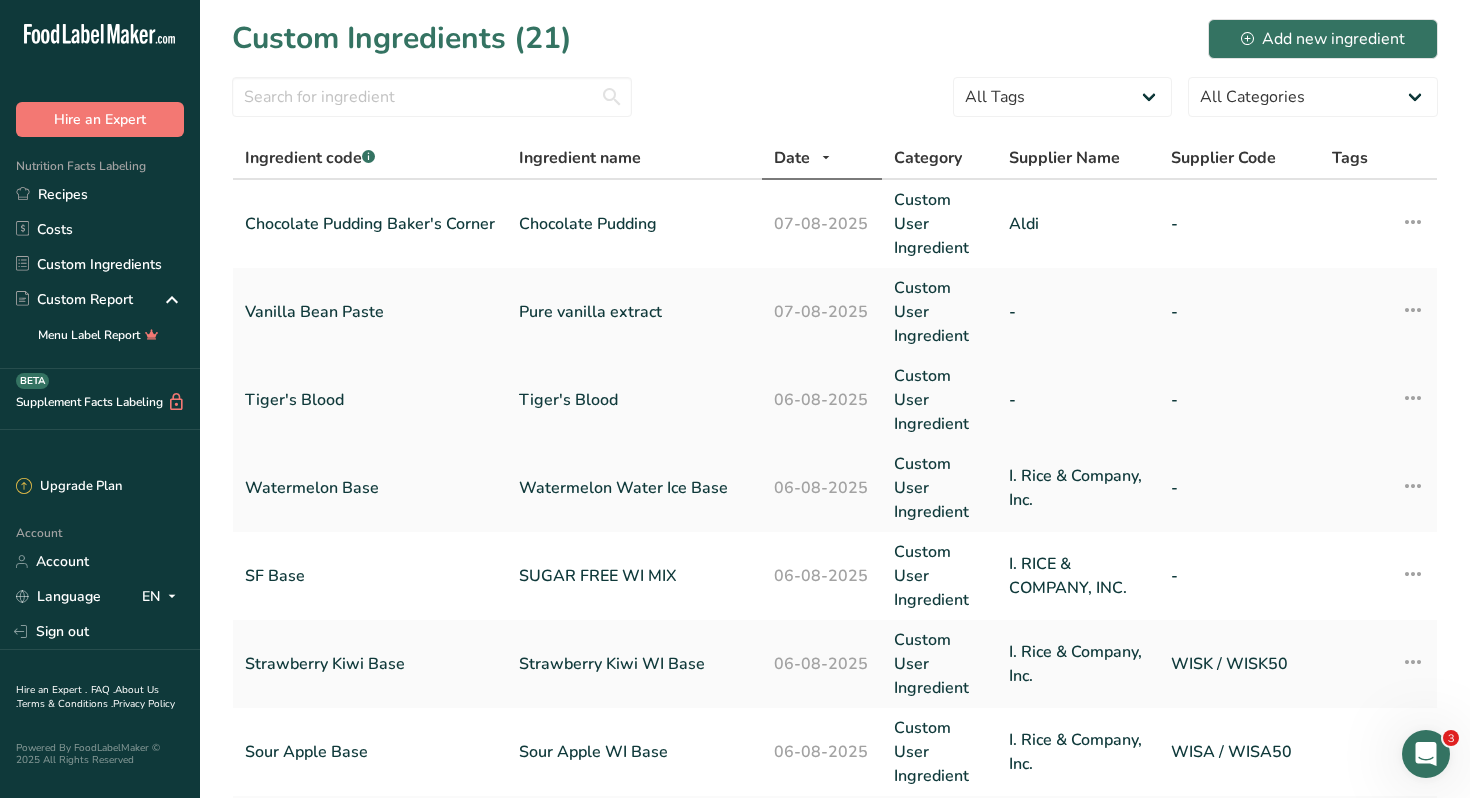 click on "-" at bounding box center [1078, 400] 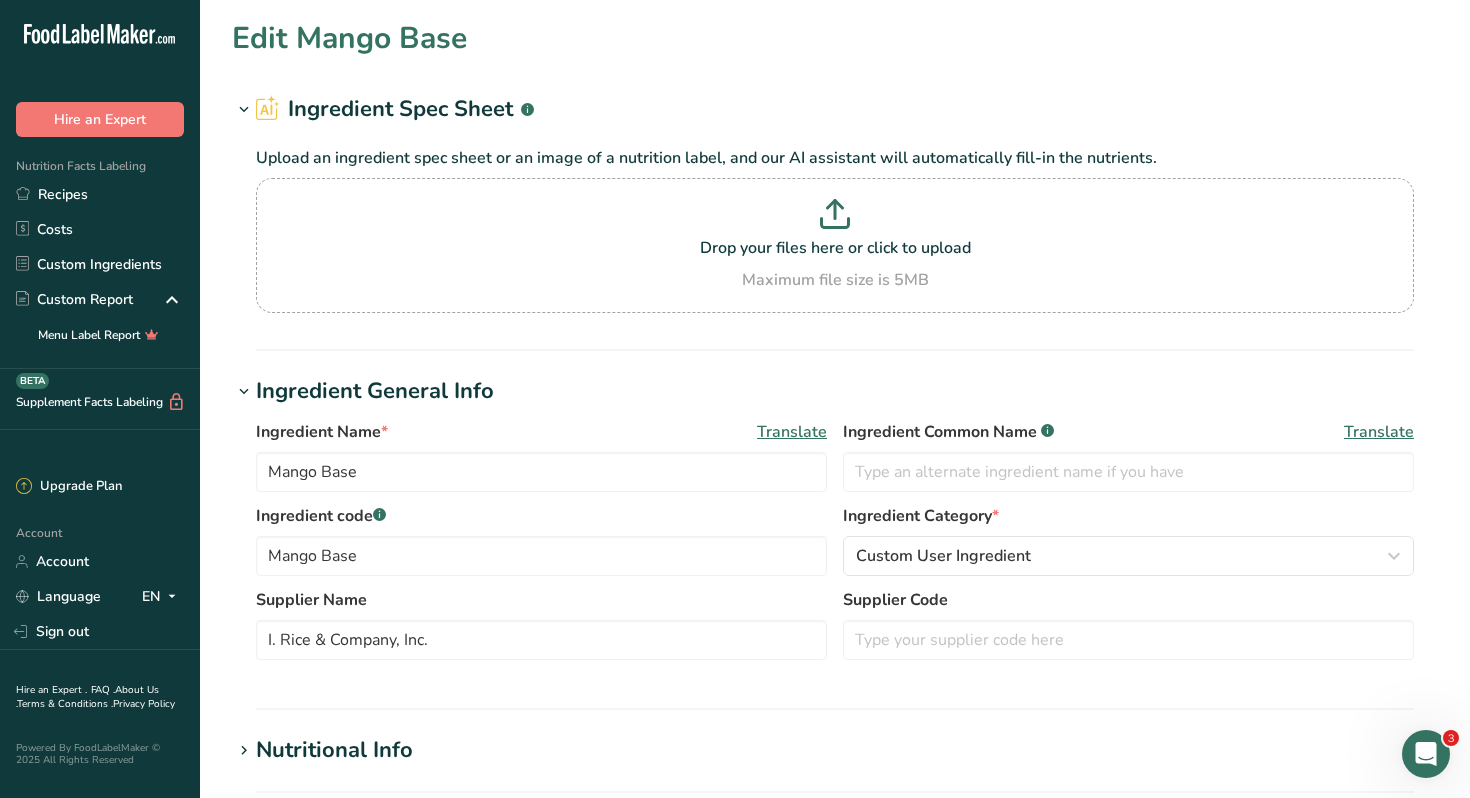 type on "Tiger's Blood" 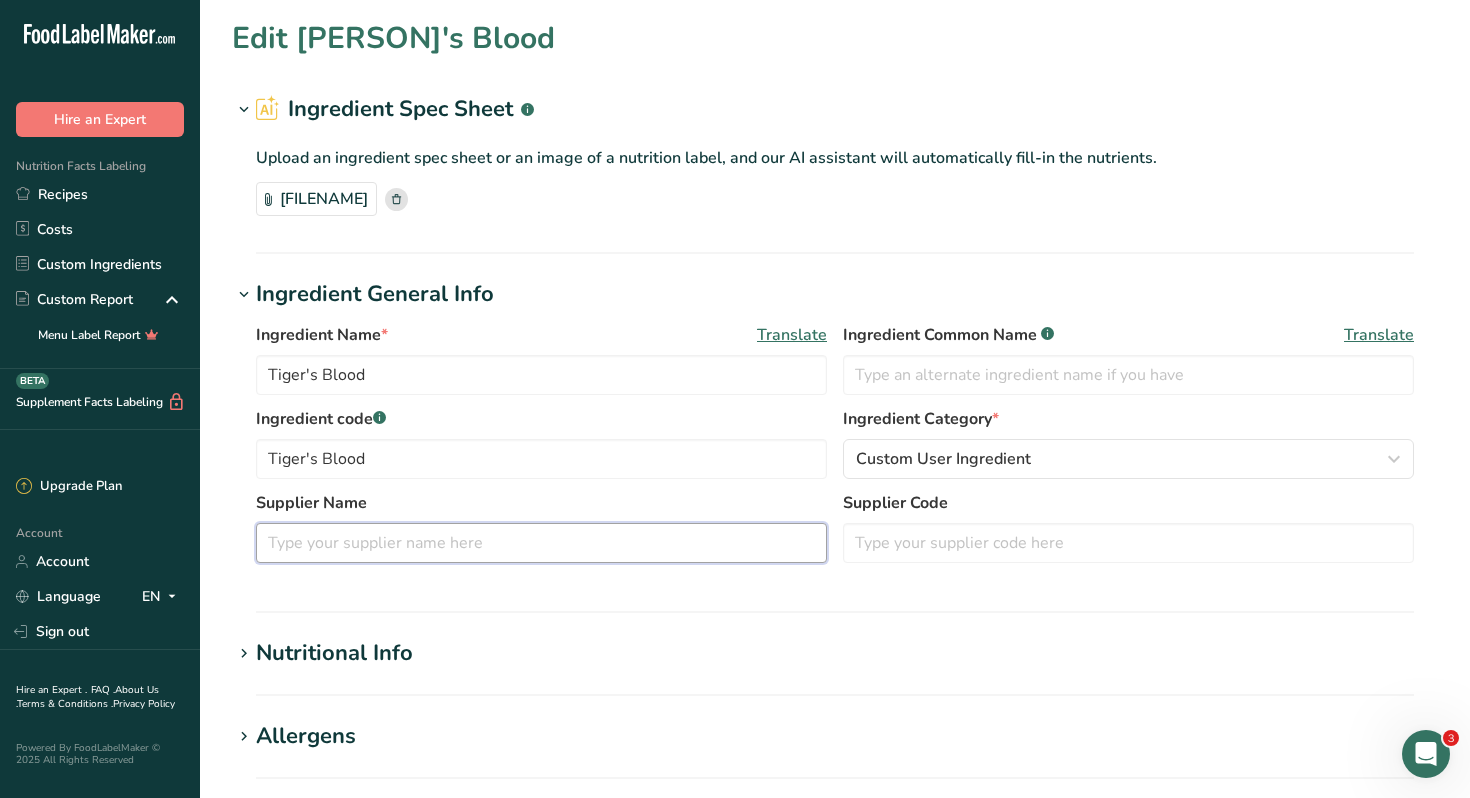 click at bounding box center (541, 543) 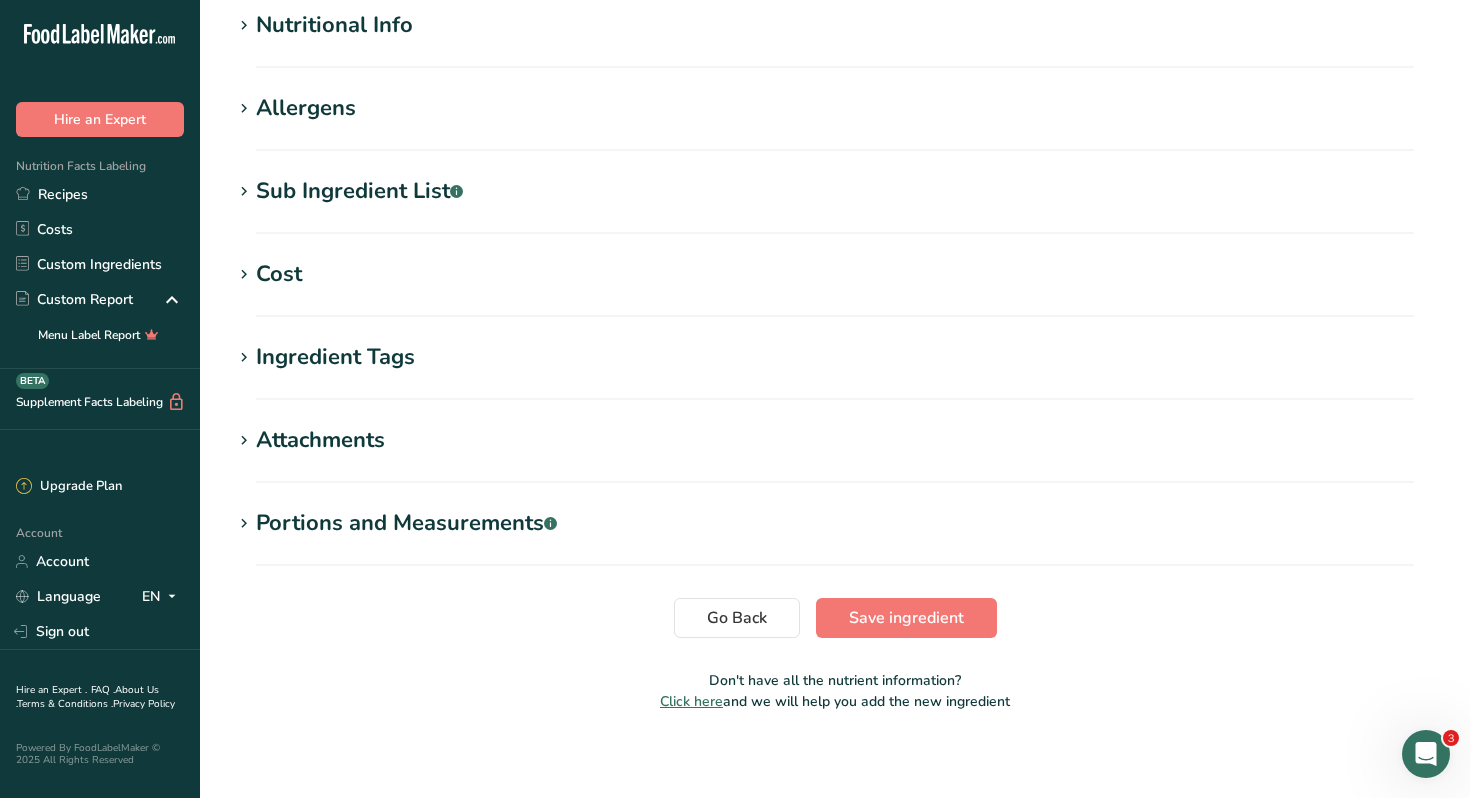scroll, scrollTop: 638, scrollLeft: 0, axis: vertical 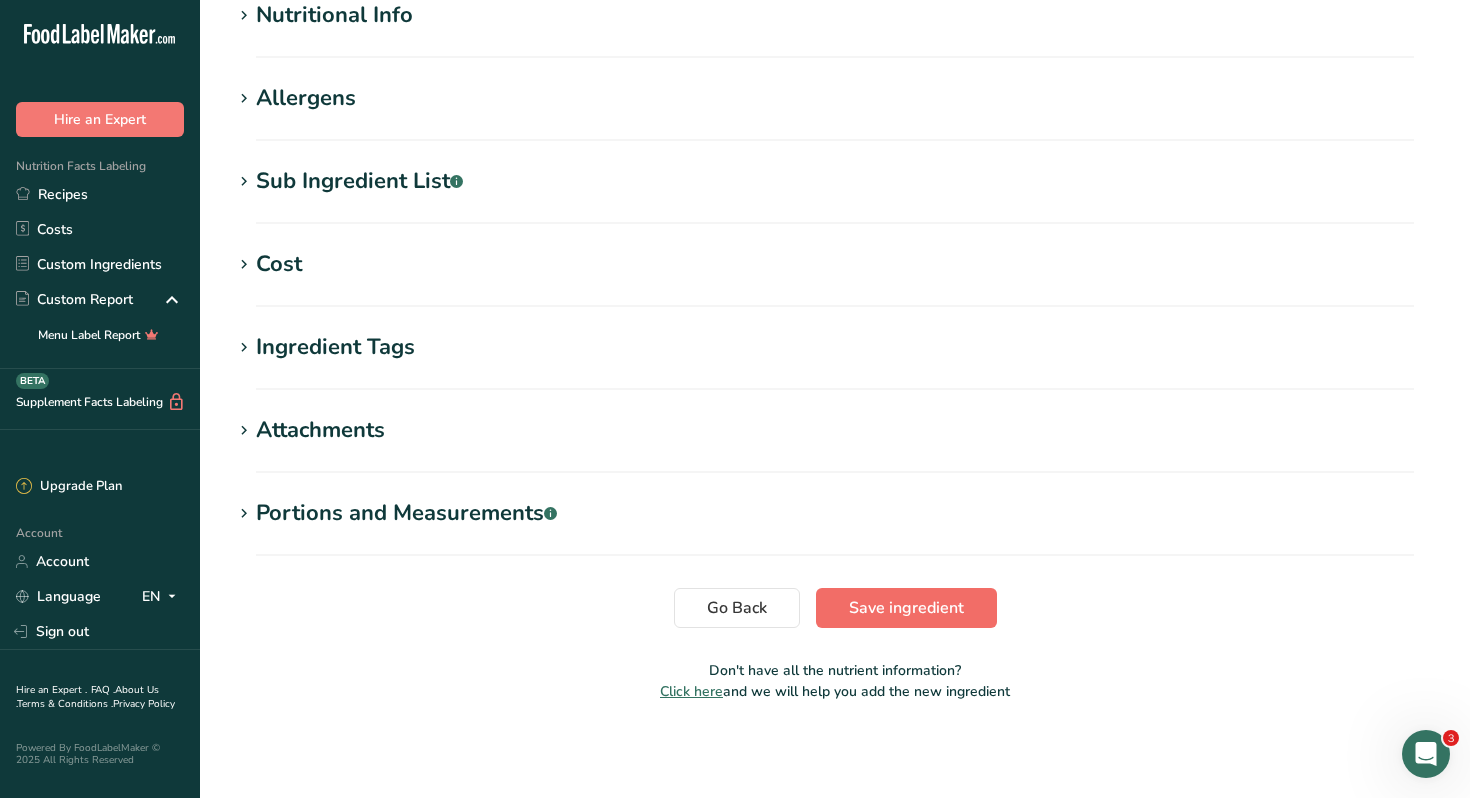 type on "Snow Wizard" 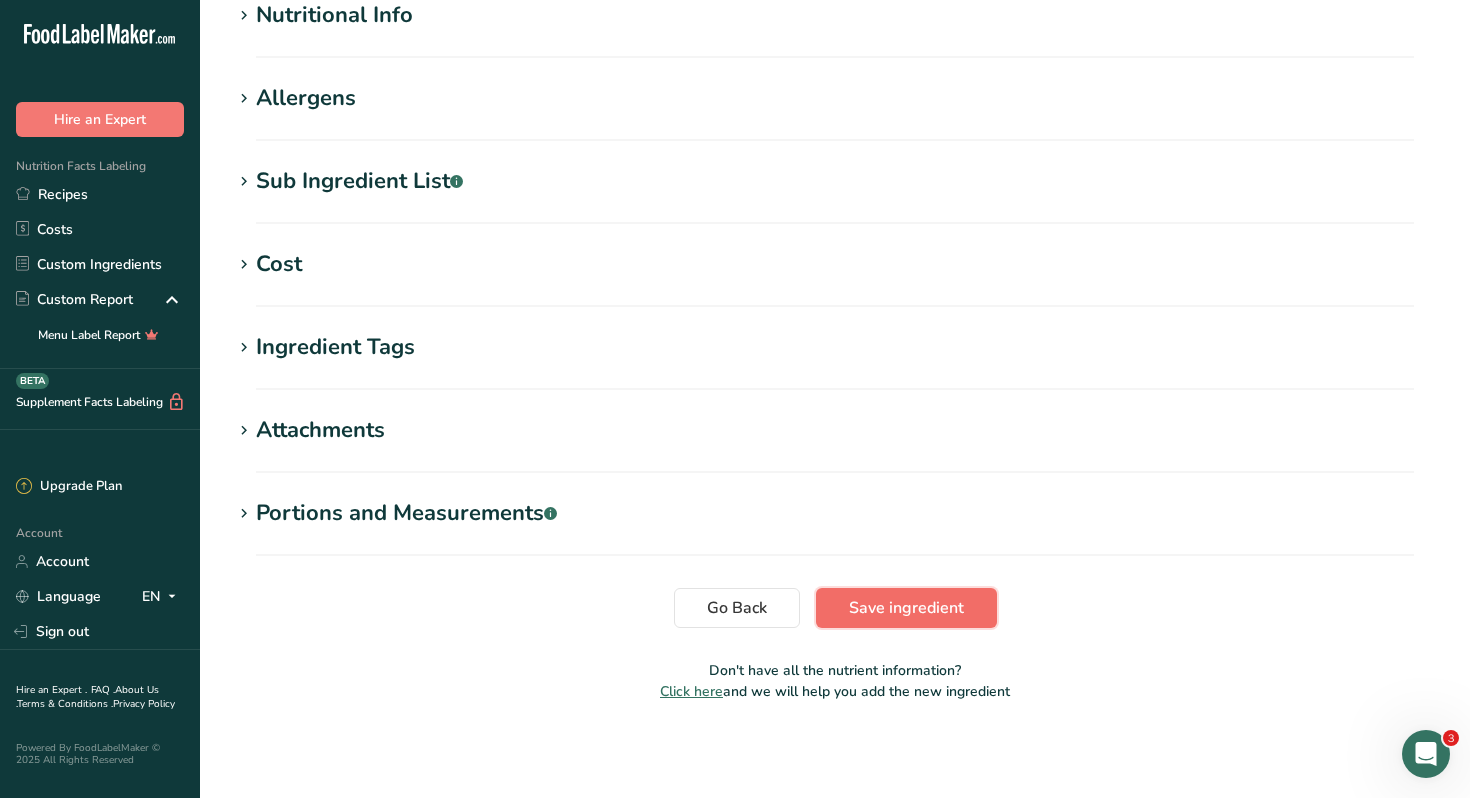 click on "Save ingredient" at bounding box center (906, 608) 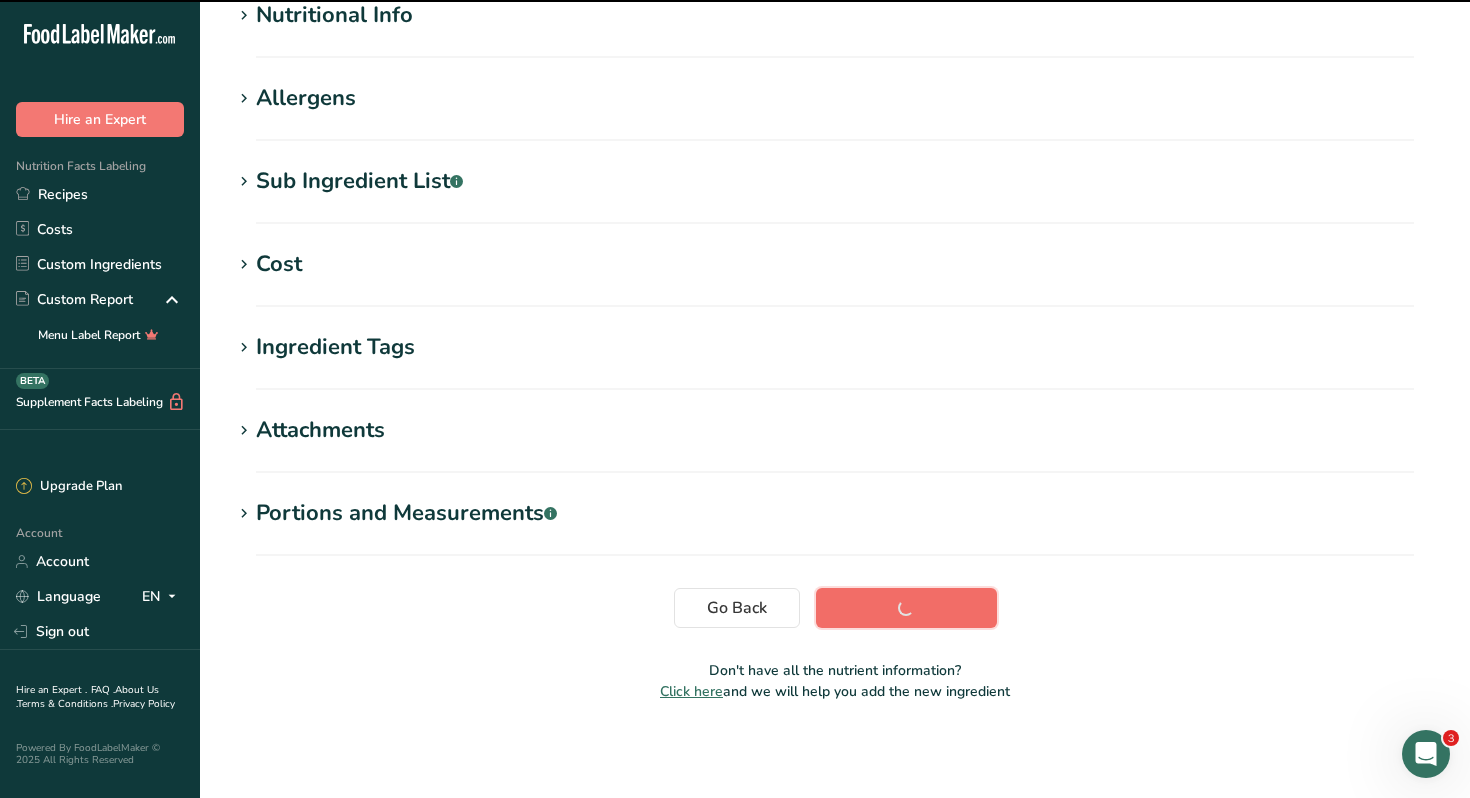 scroll, scrollTop: 260, scrollLeft: 0, axis: vertical 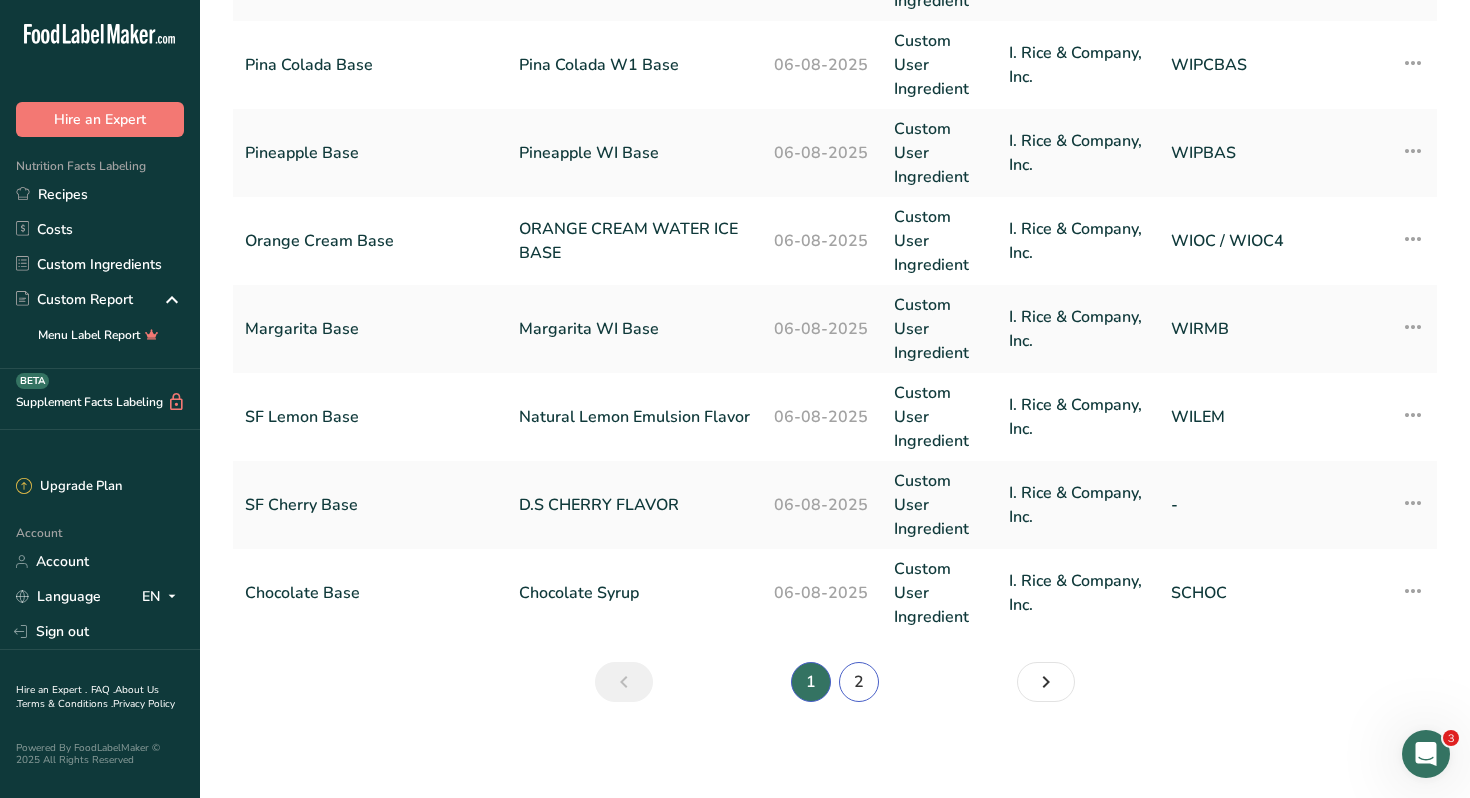 click on "2" at bounding box center [859, 682] 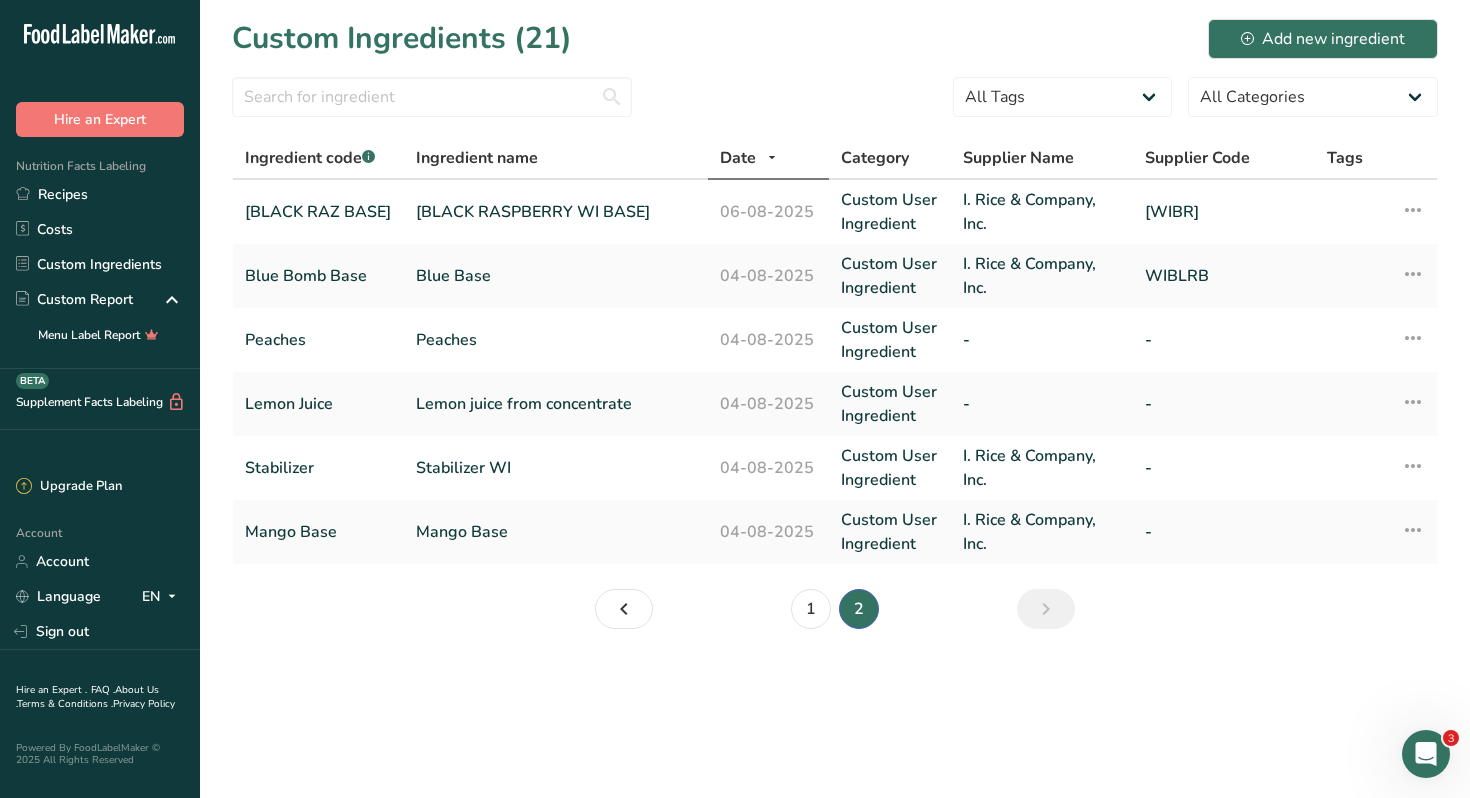 scroll, scrollTop: 0, scrollLeft: 0, axis: both 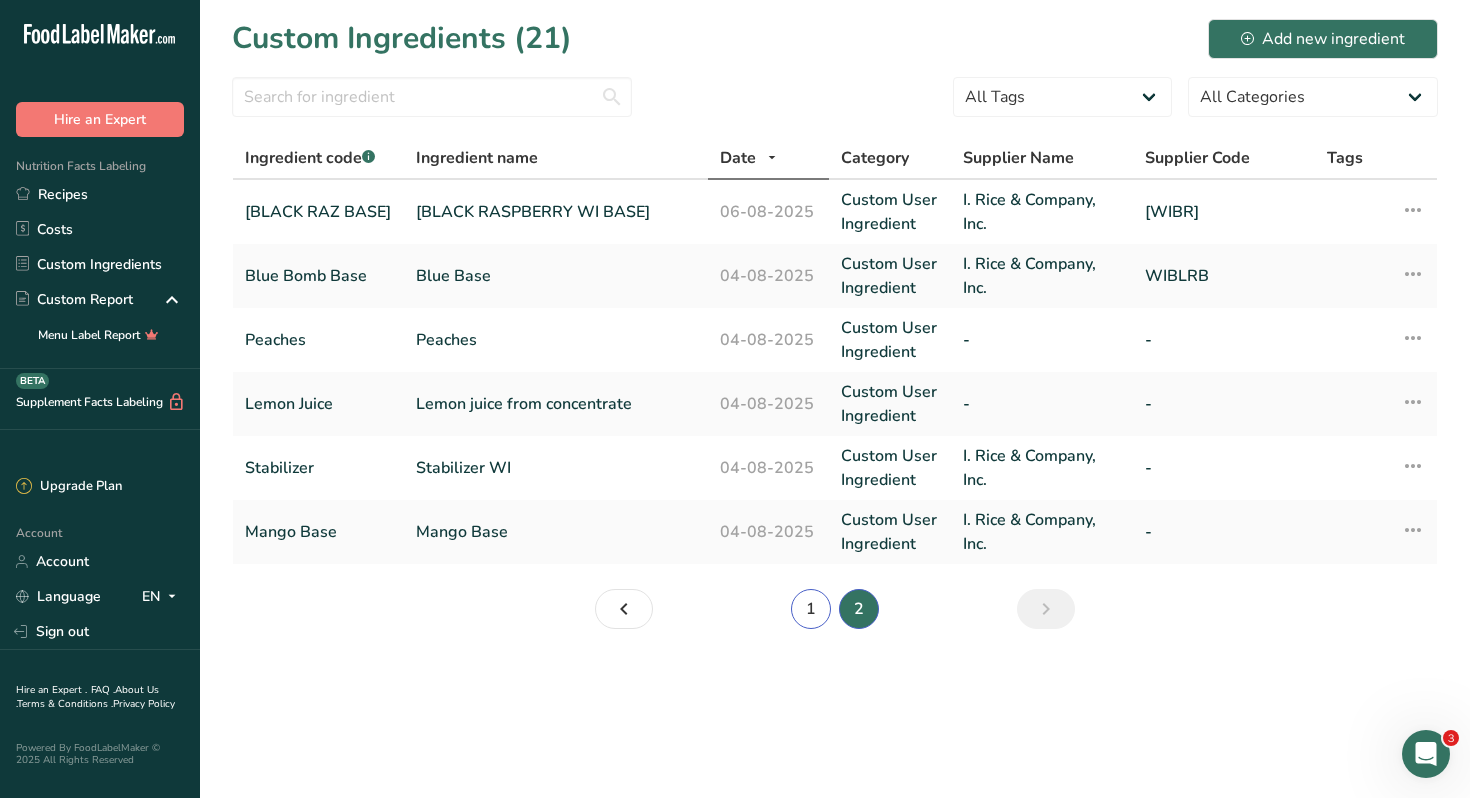 click on "1" at bounding box center (811, 609) 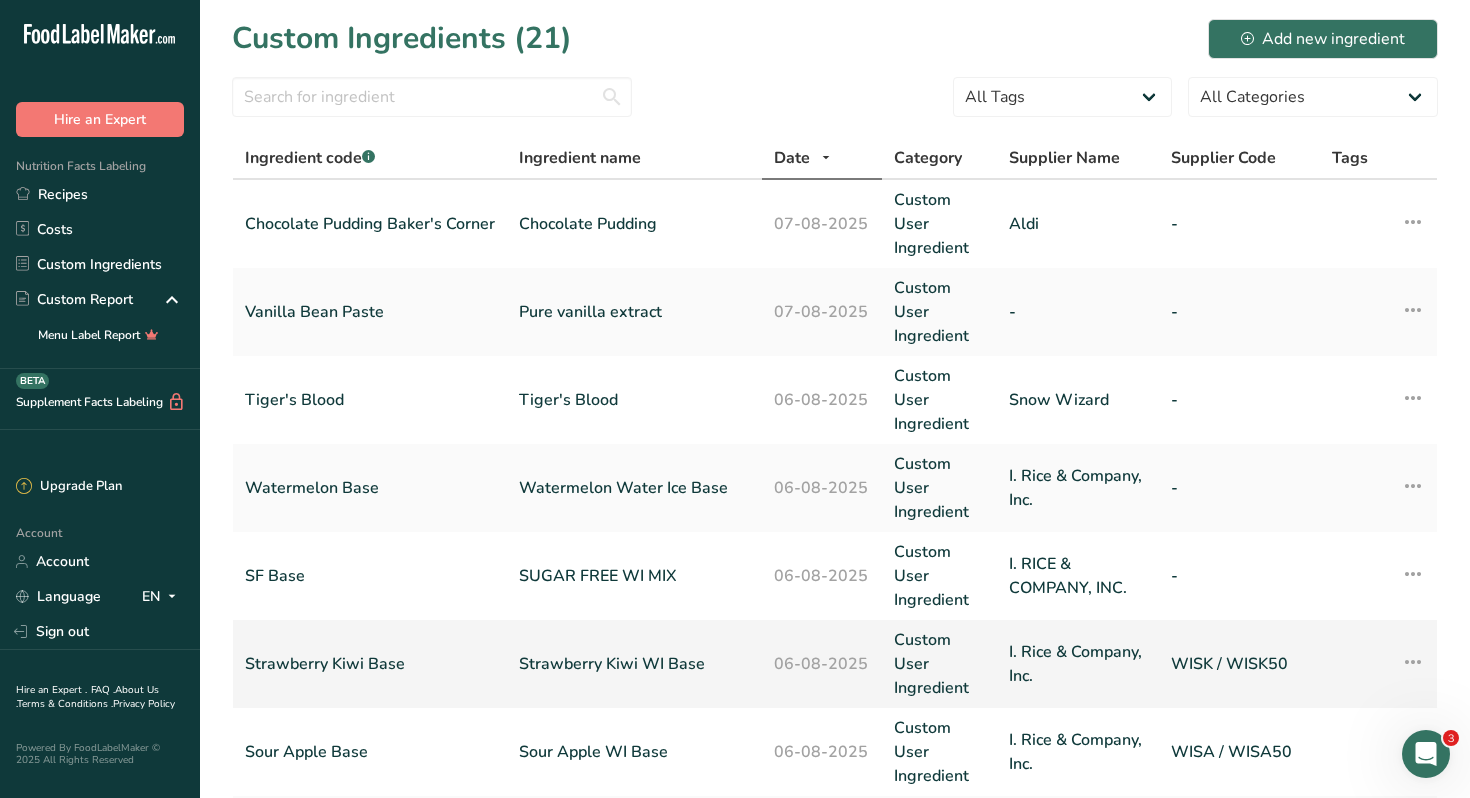 scroll, scrollTop: 779, scrollLeft: 0, axis: vertical 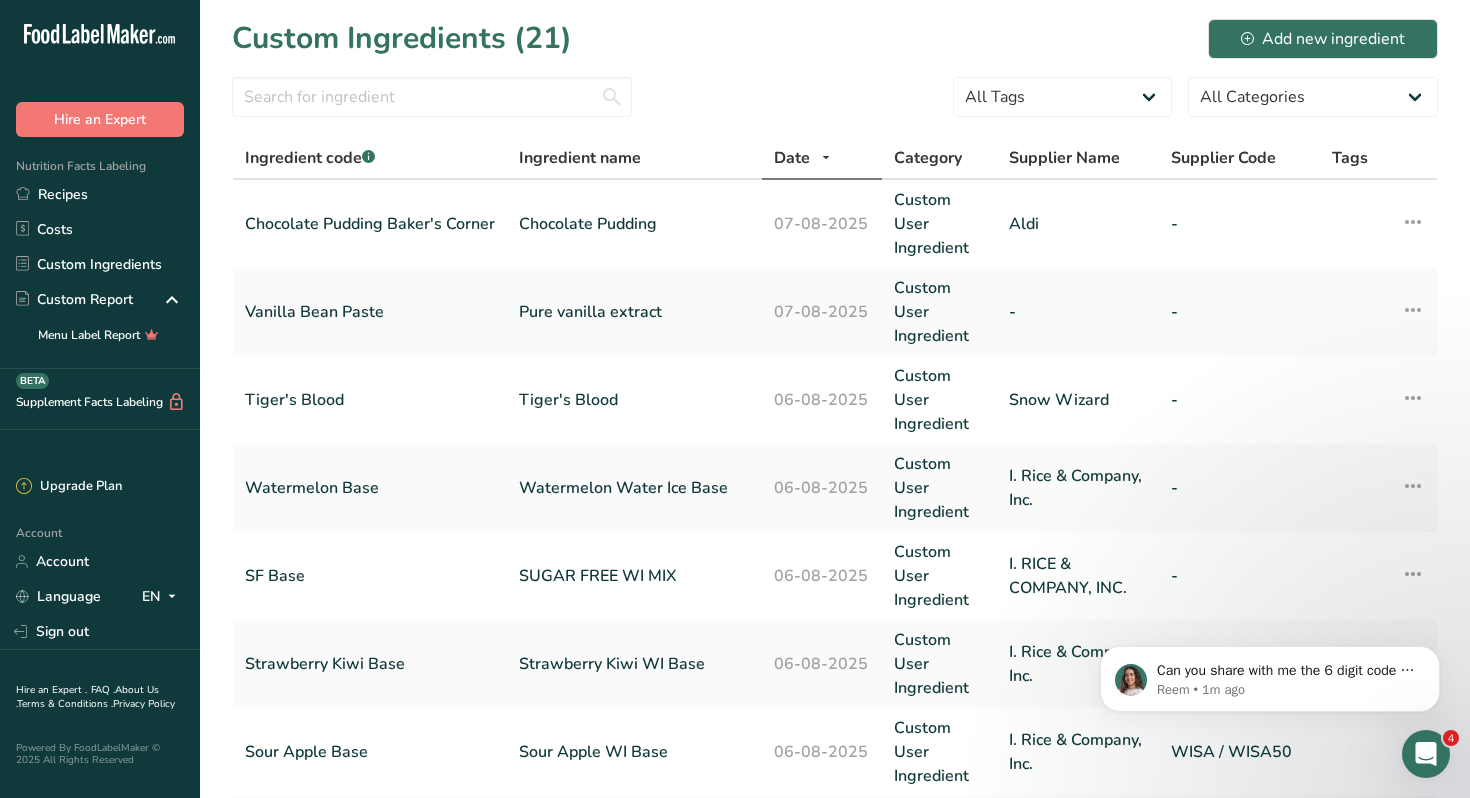click 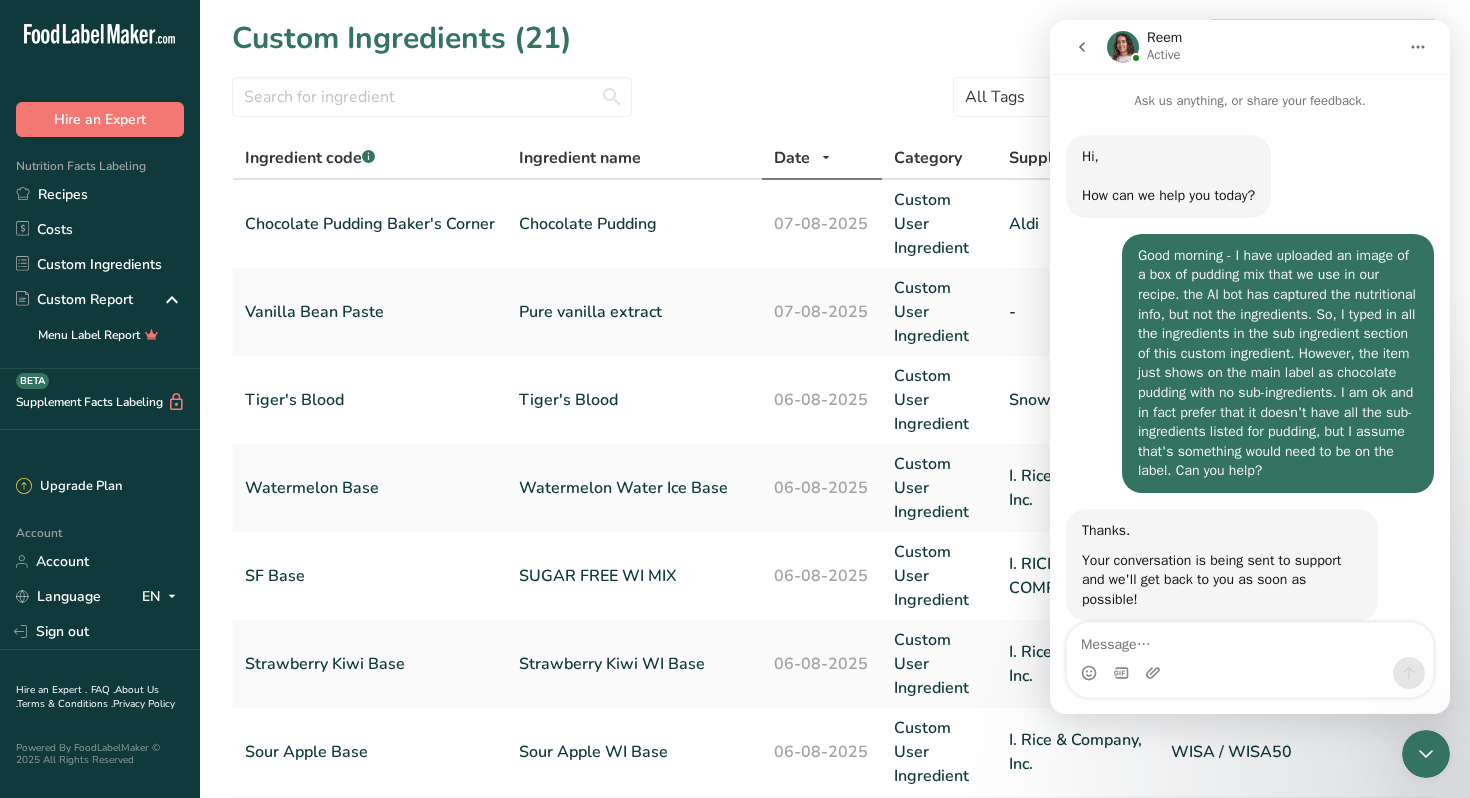 scroll, scrollTop: 60, scrollLeft: 0, axis: vertical 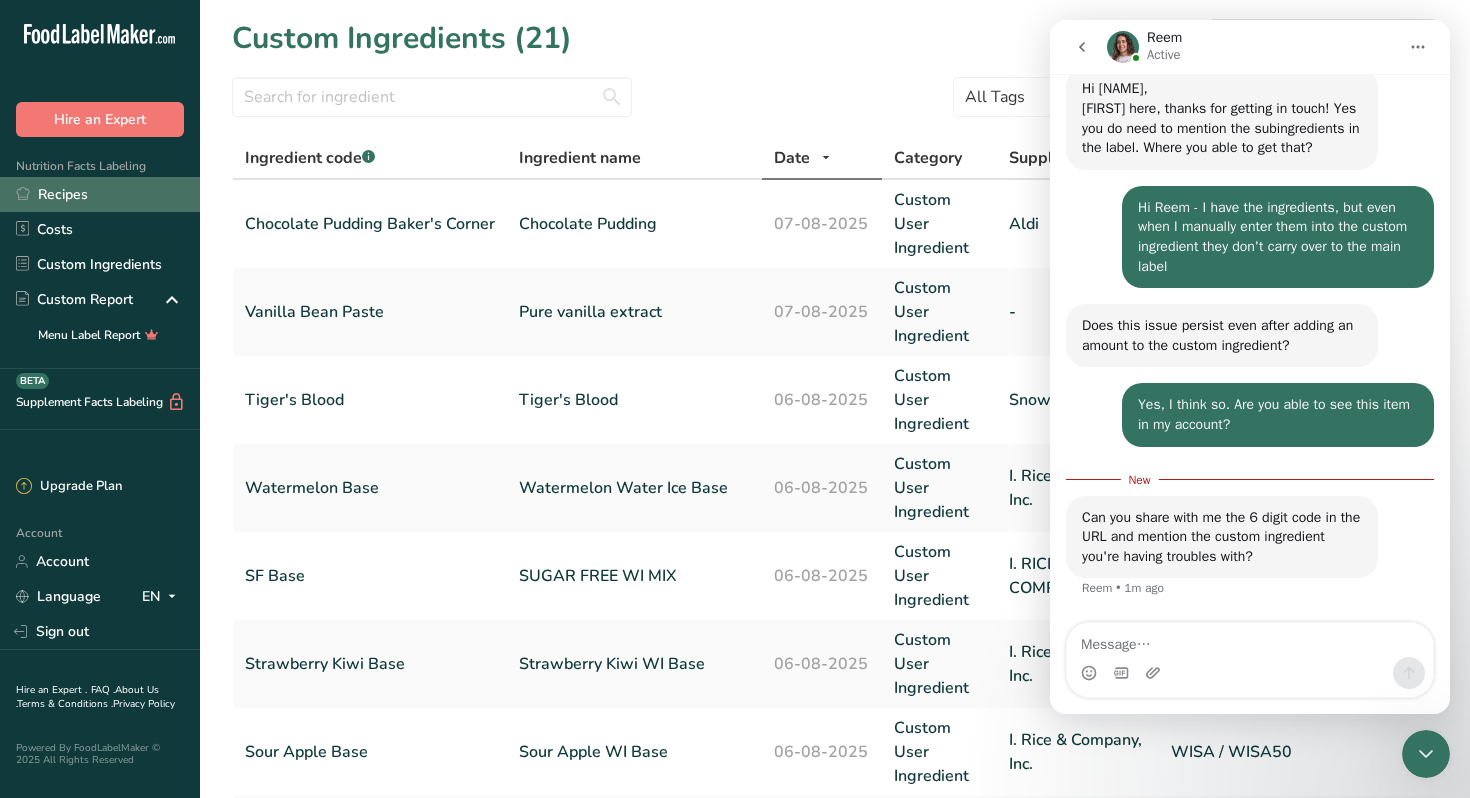 click on "Recipes" at bounding box center [100, 194] 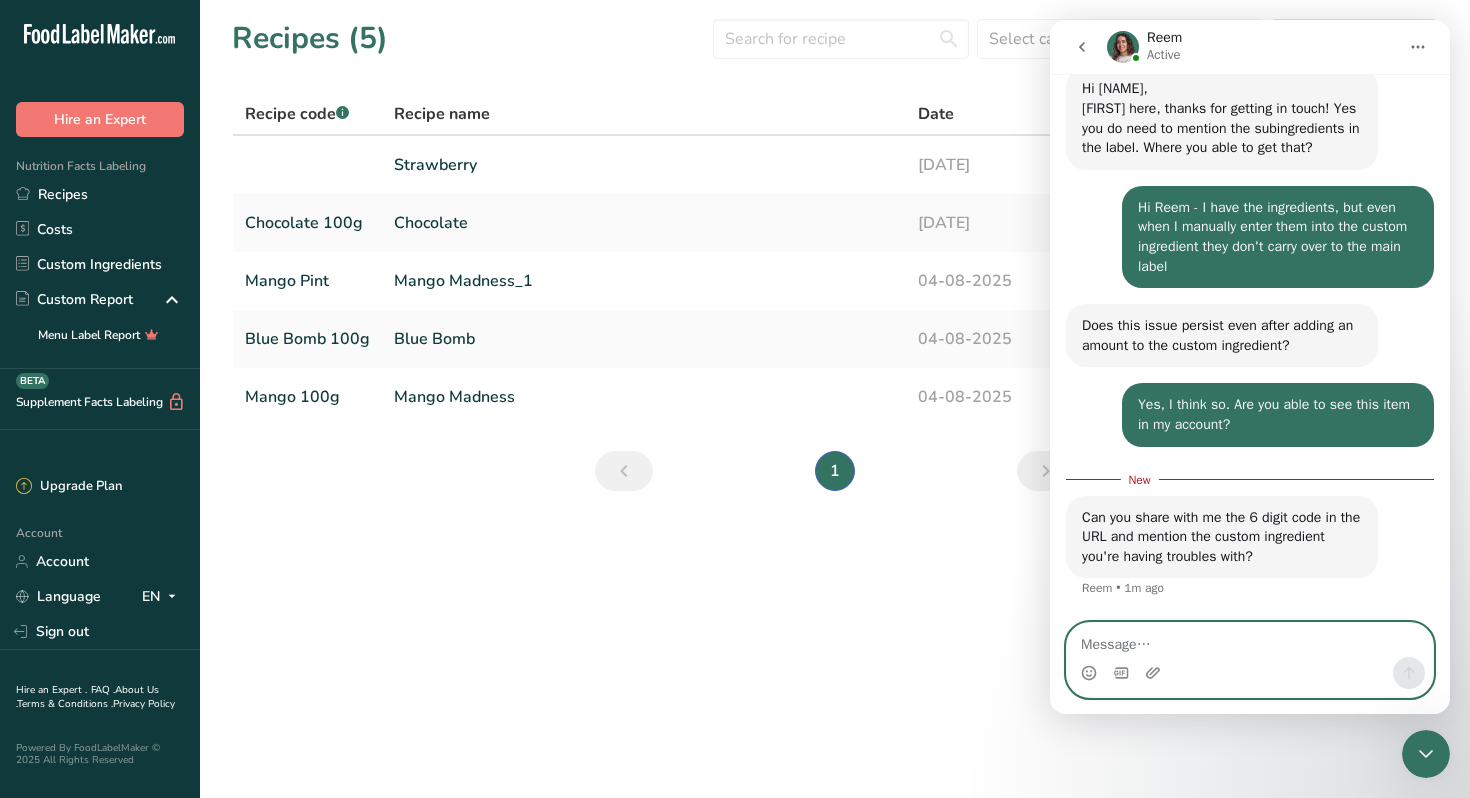 click at bounding box center (1250, 640) 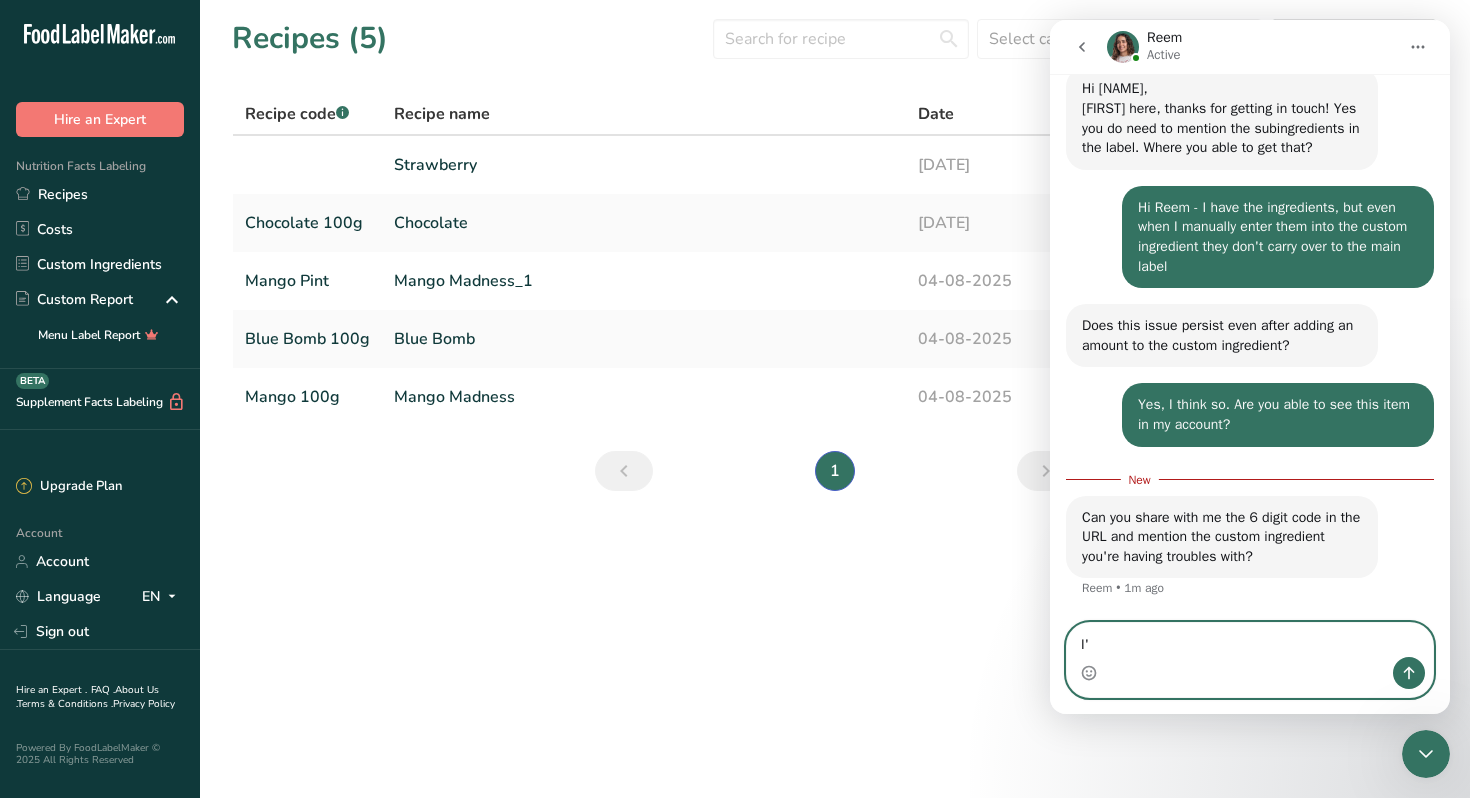 type on "I" 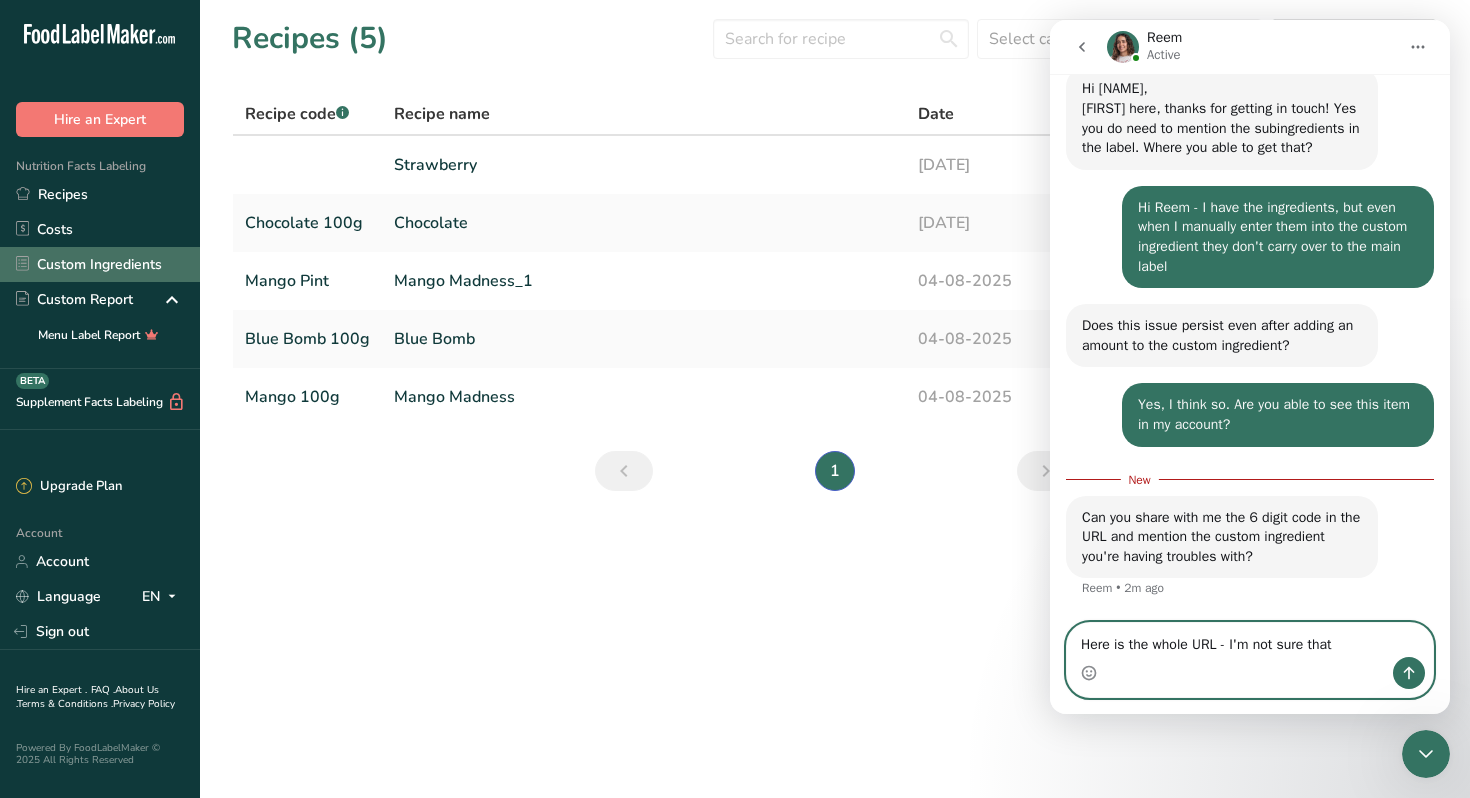 type on "Here is the whole URL - I'm not sure that" 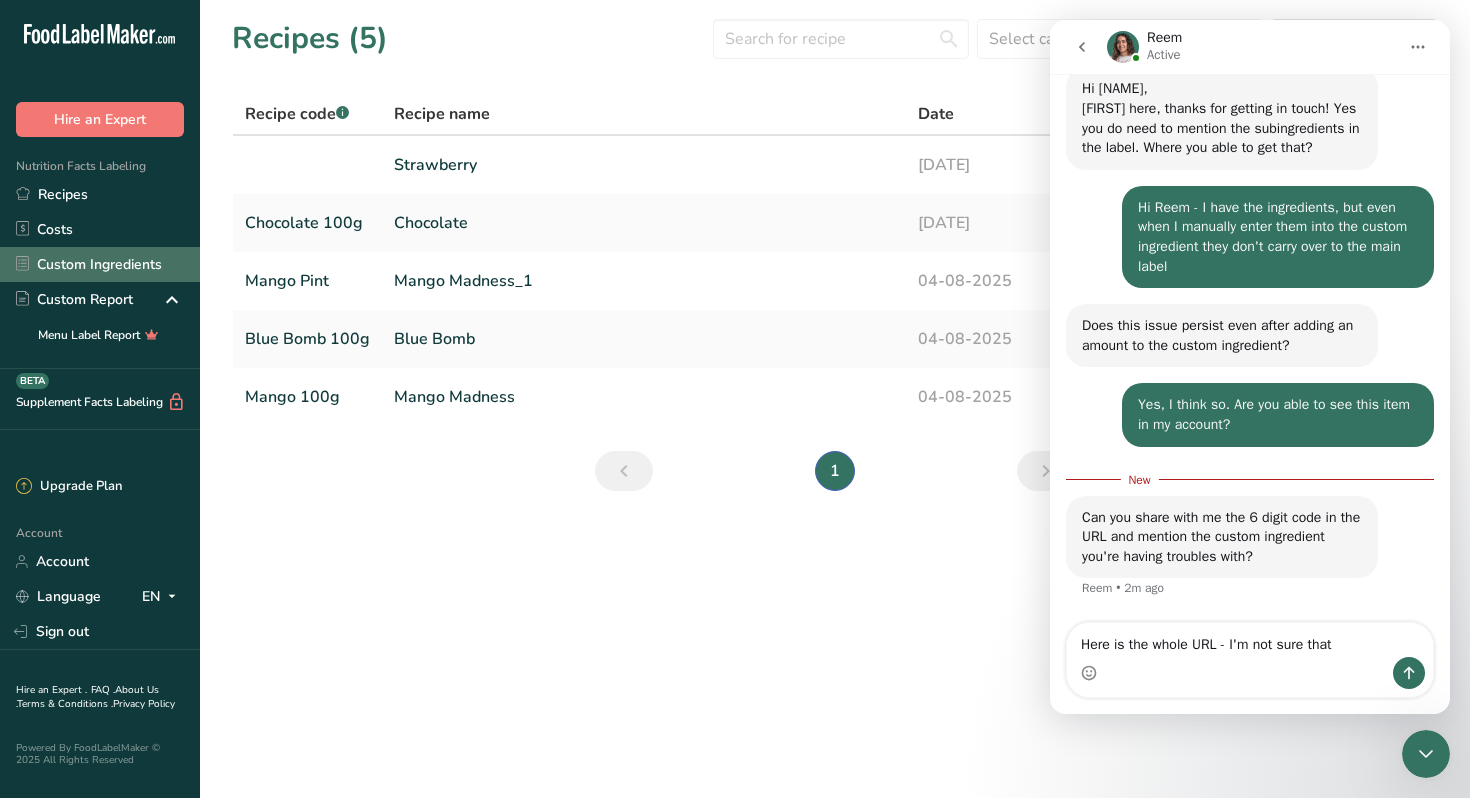 click on "Custom Ingredients" at bounding box center [100, 264] 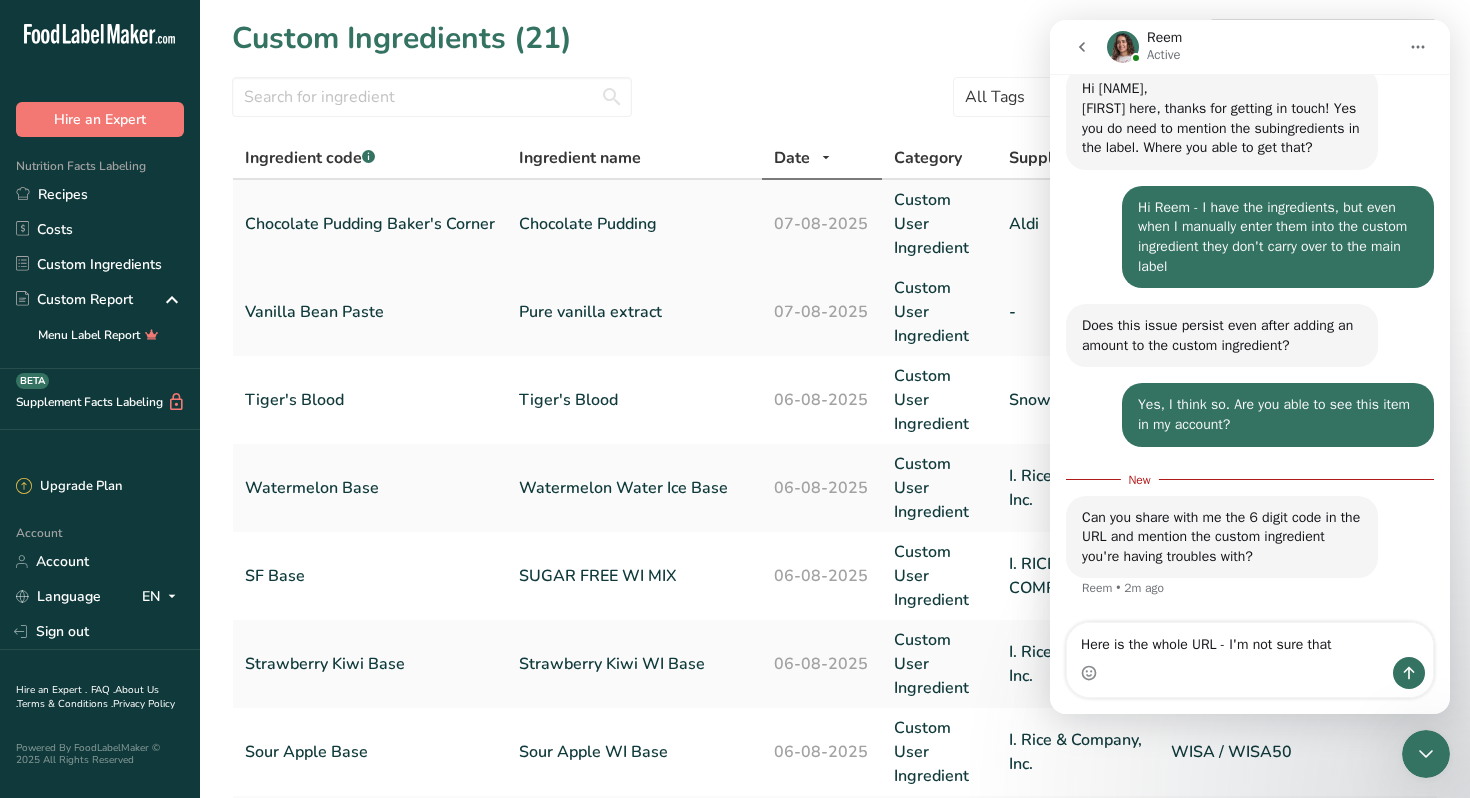 click on "Chocolate Pudding Baker's Corner" at bounding box center (370, 224) 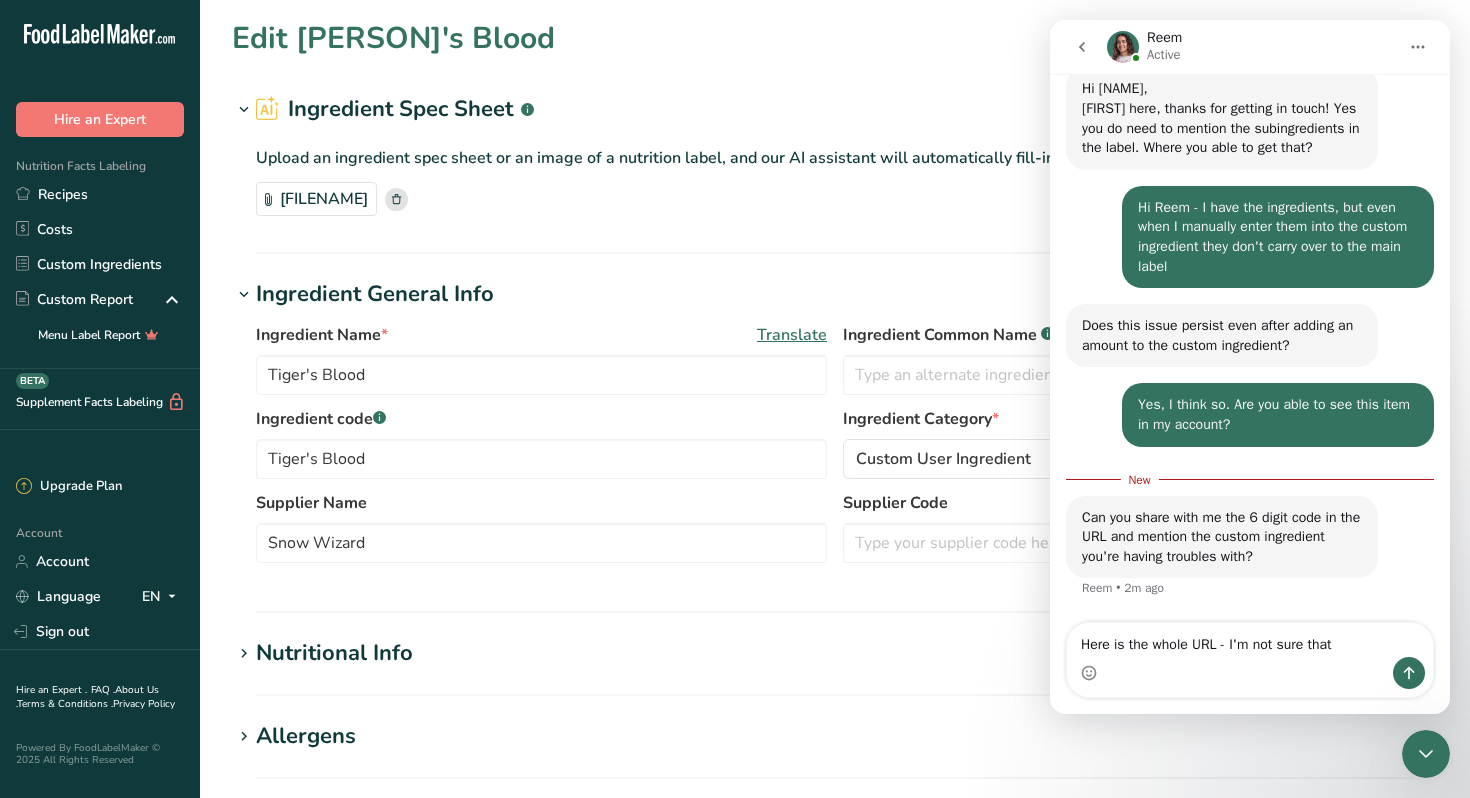 type on "Chocolate Pudding" 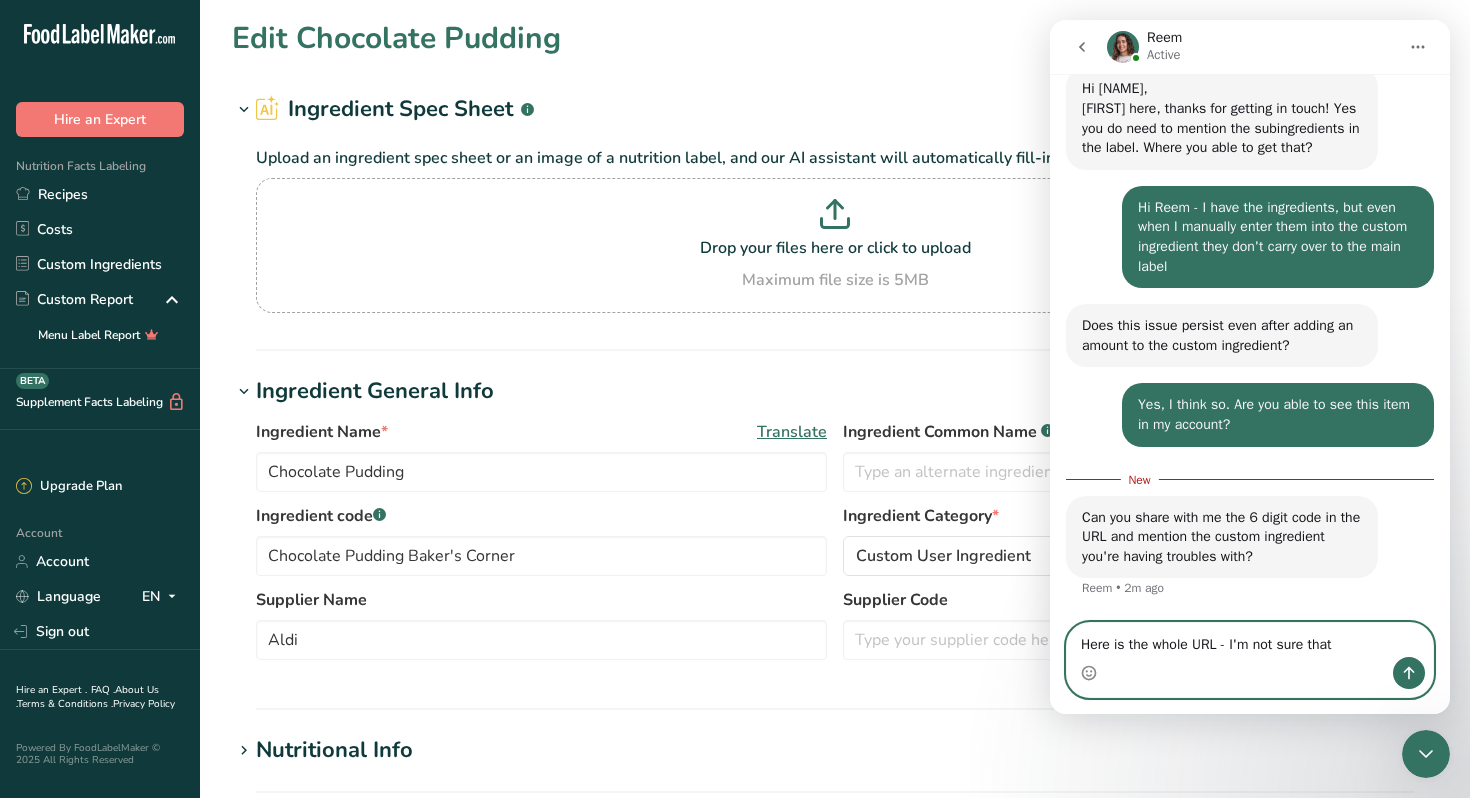 drag, startPoint x: 1352, startPoint y: 644, endPoint x: 1058, endPoint y: 582, distance: 300.4663 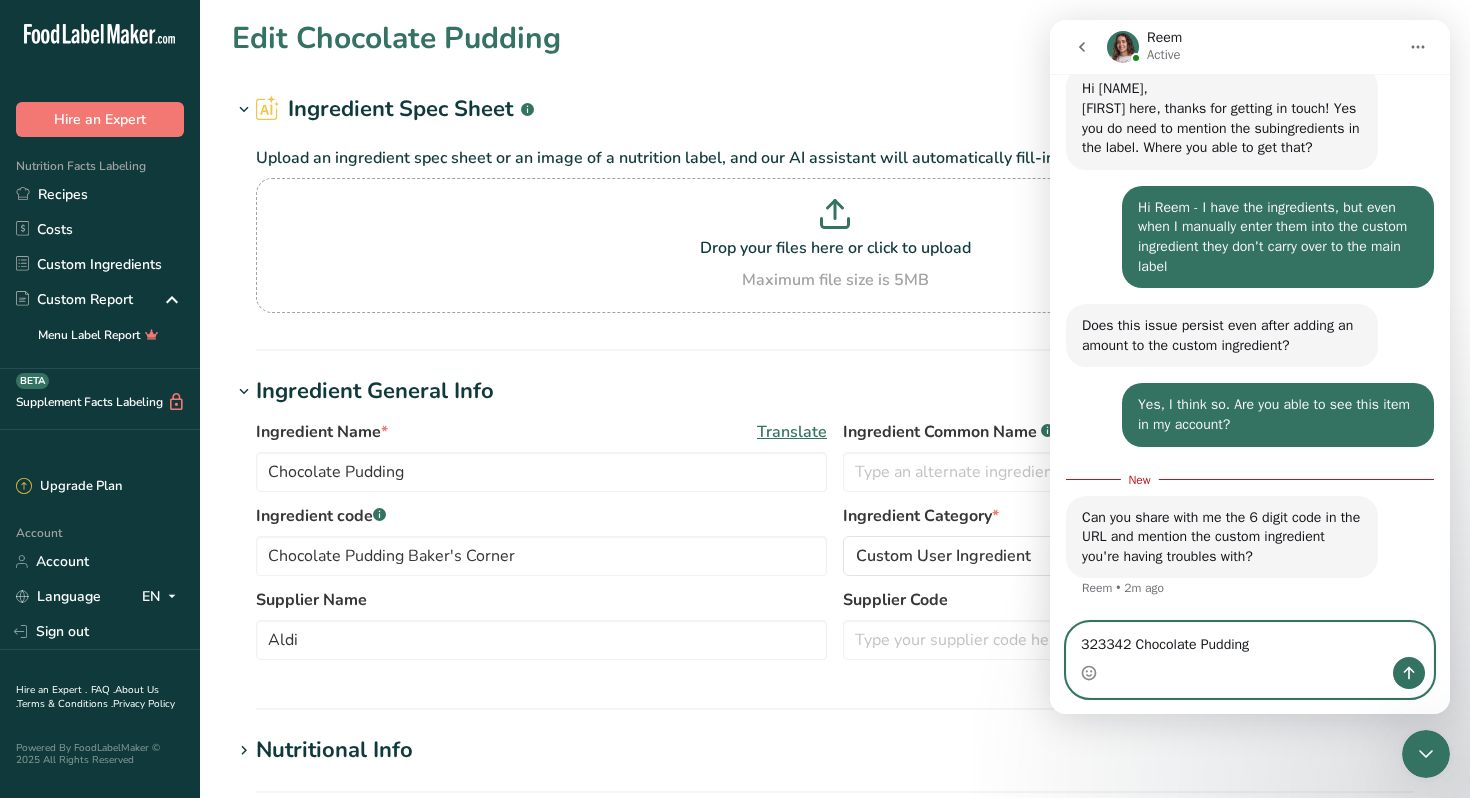 type on "323342 [PRODUCT] Pudding" 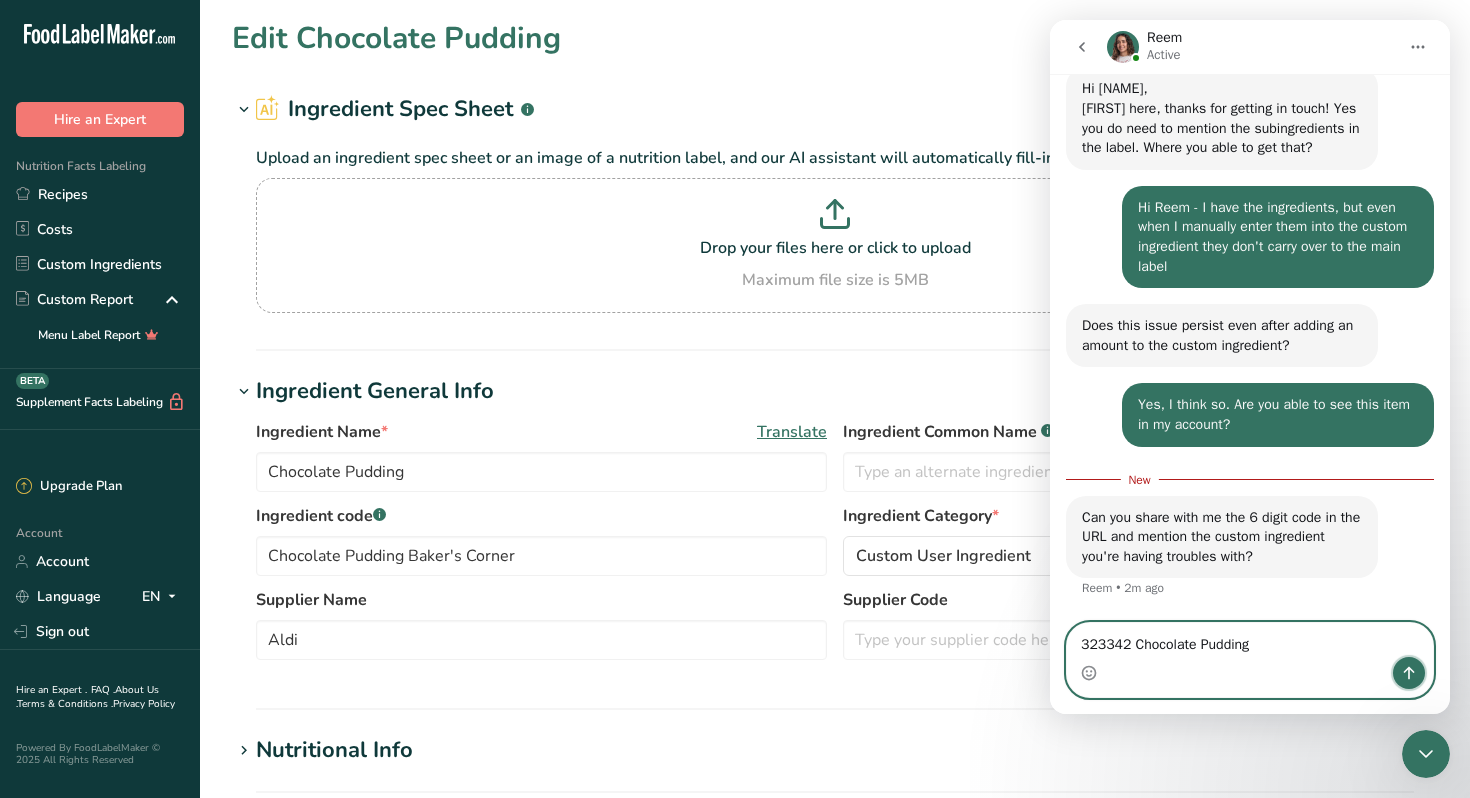 click 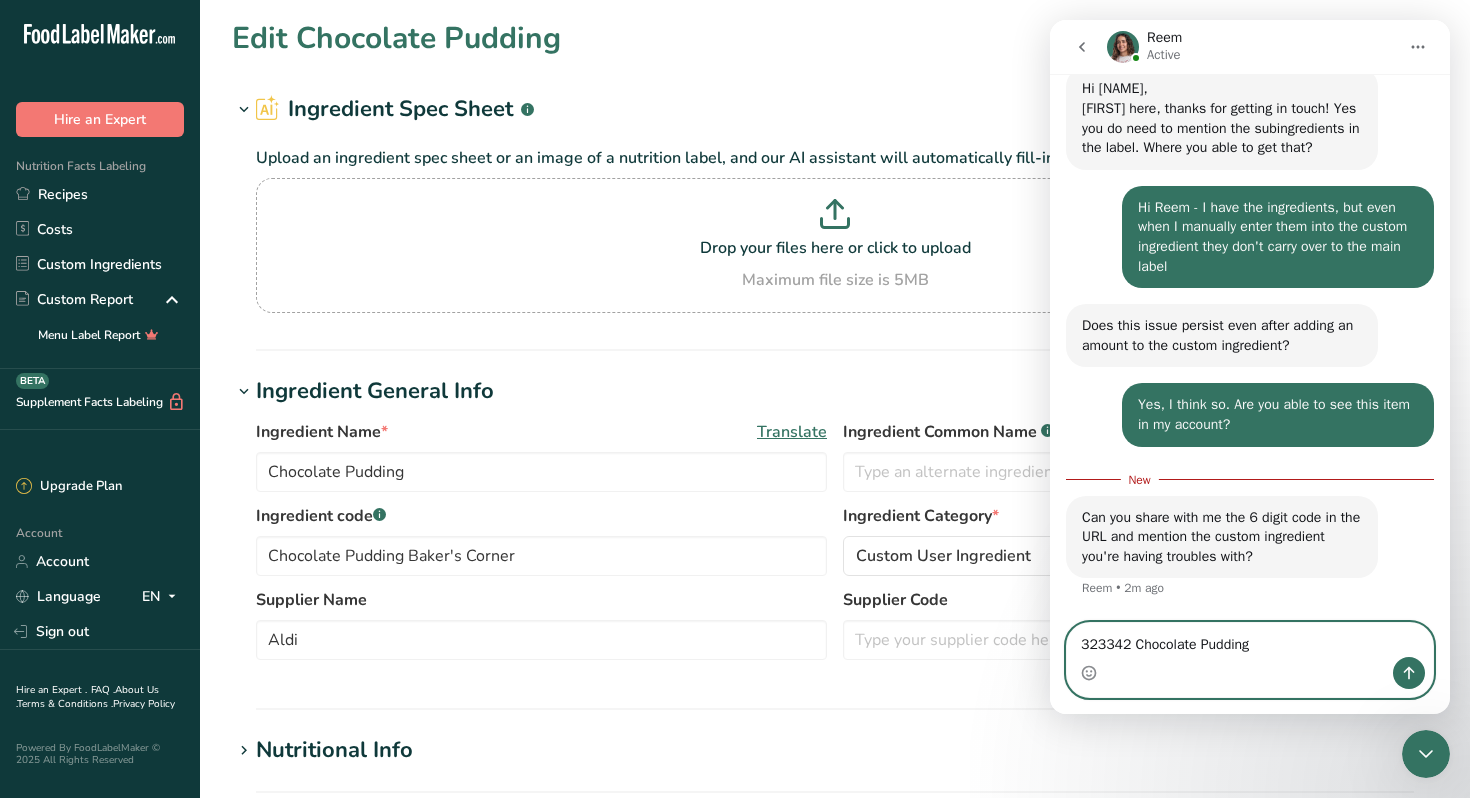 type 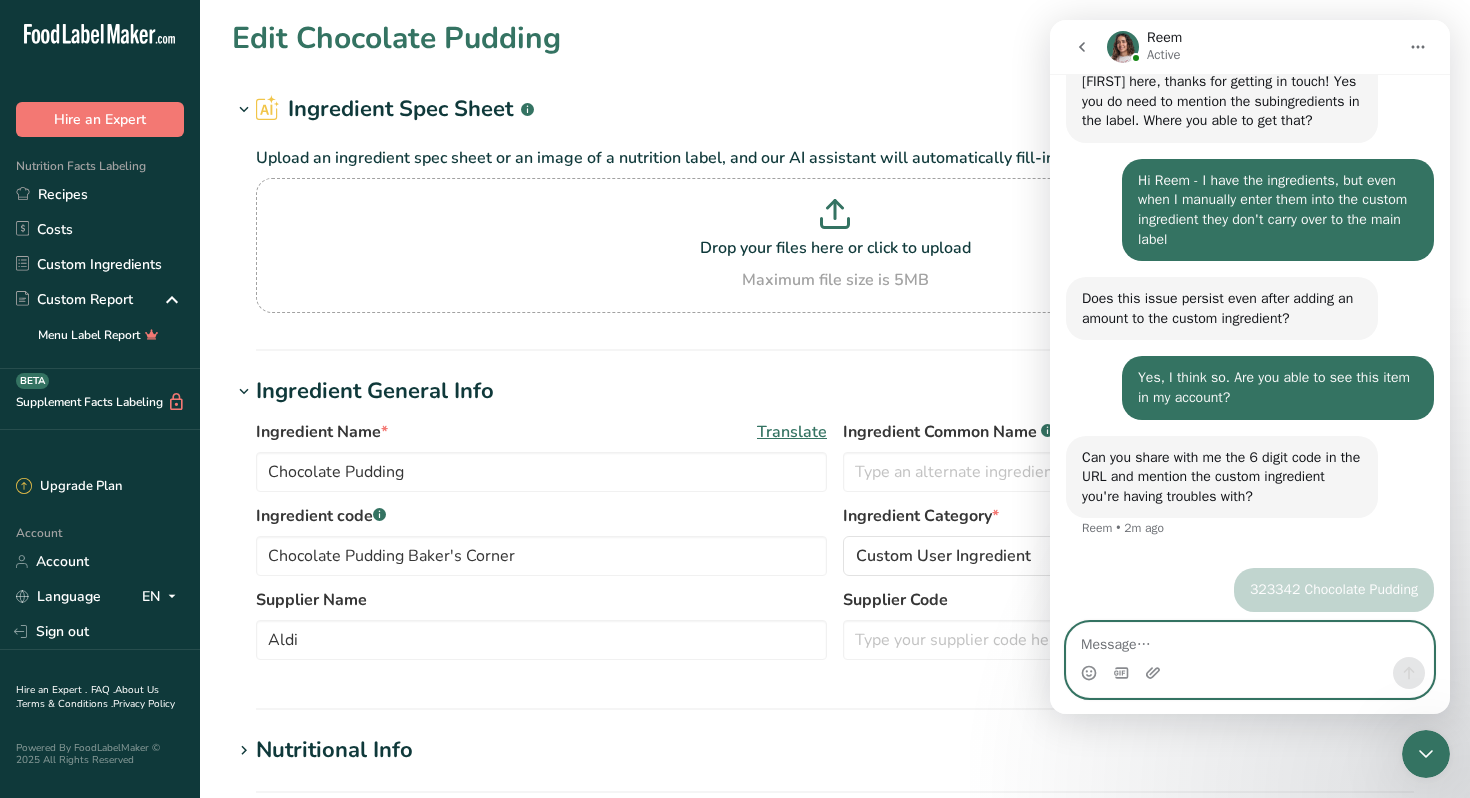 scroll, scrollTop: 860, scrollLeft: 0, axis: vertical 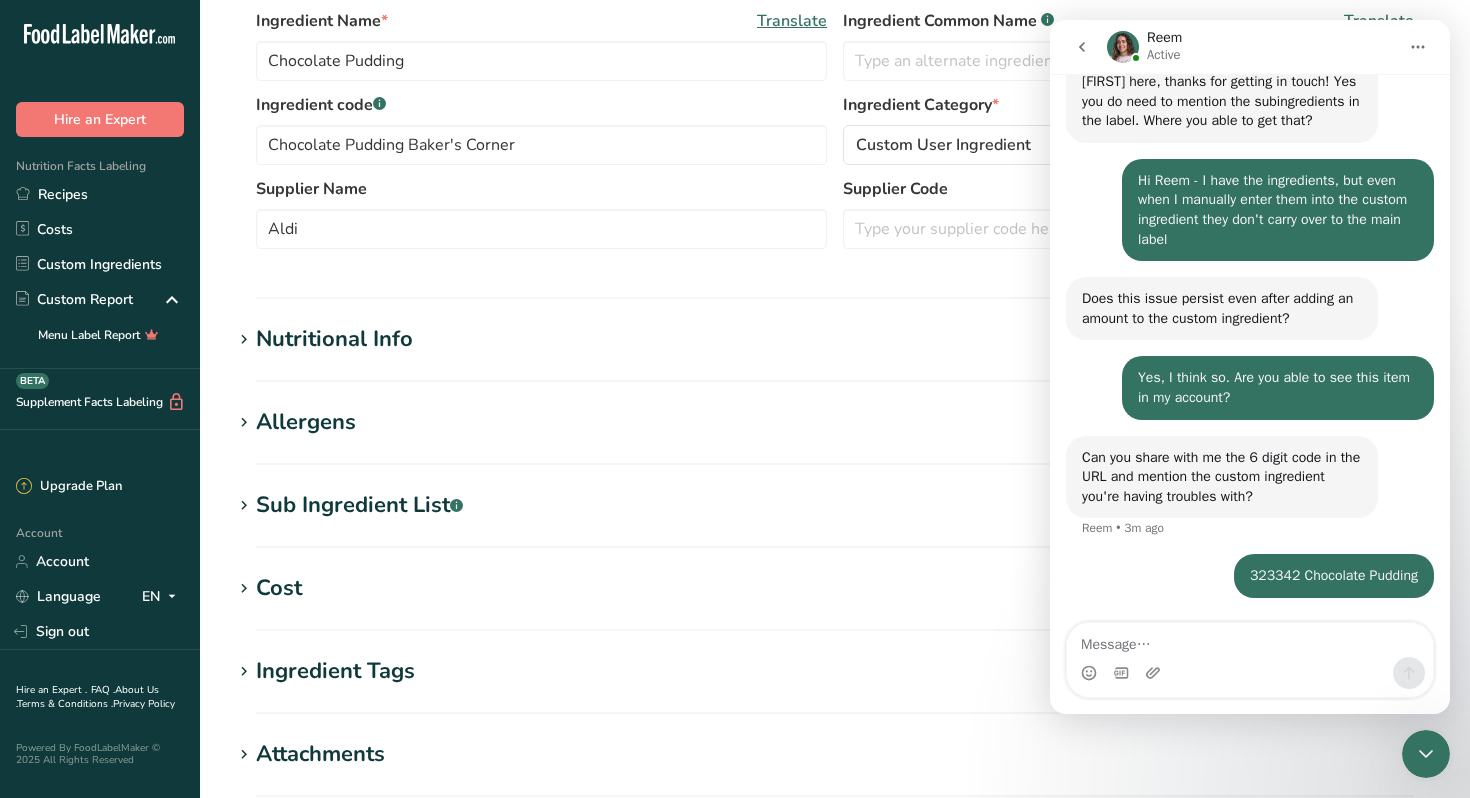 click on "Sub Ingredient List
.a-a{fill:#347362;}.b-a{fill:#fff;}" at bounding box center [359, 505] 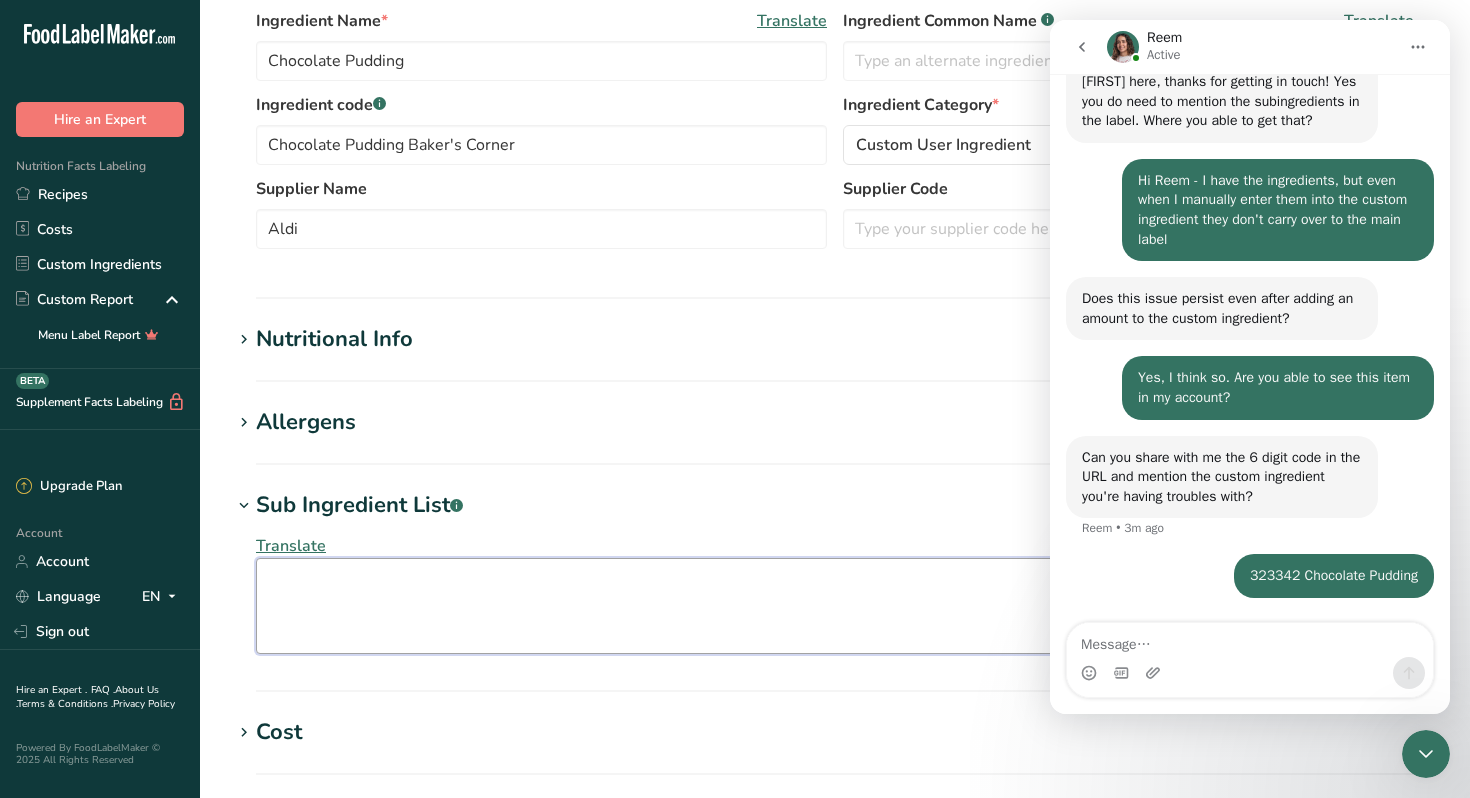 click at bounding box center [835, 606] 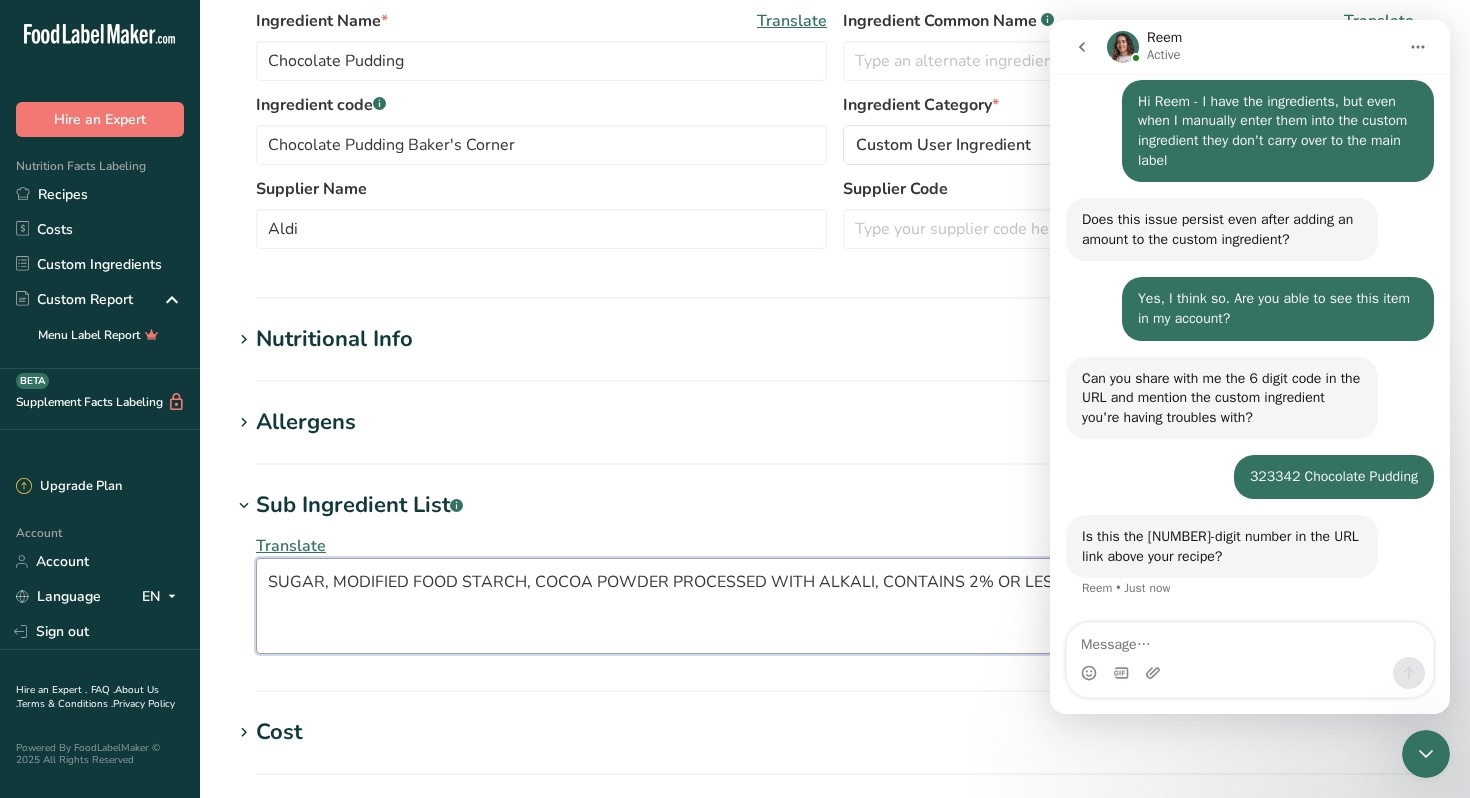 scroll, scrollTop: 939, scrollLeft: 0, axis: vertical 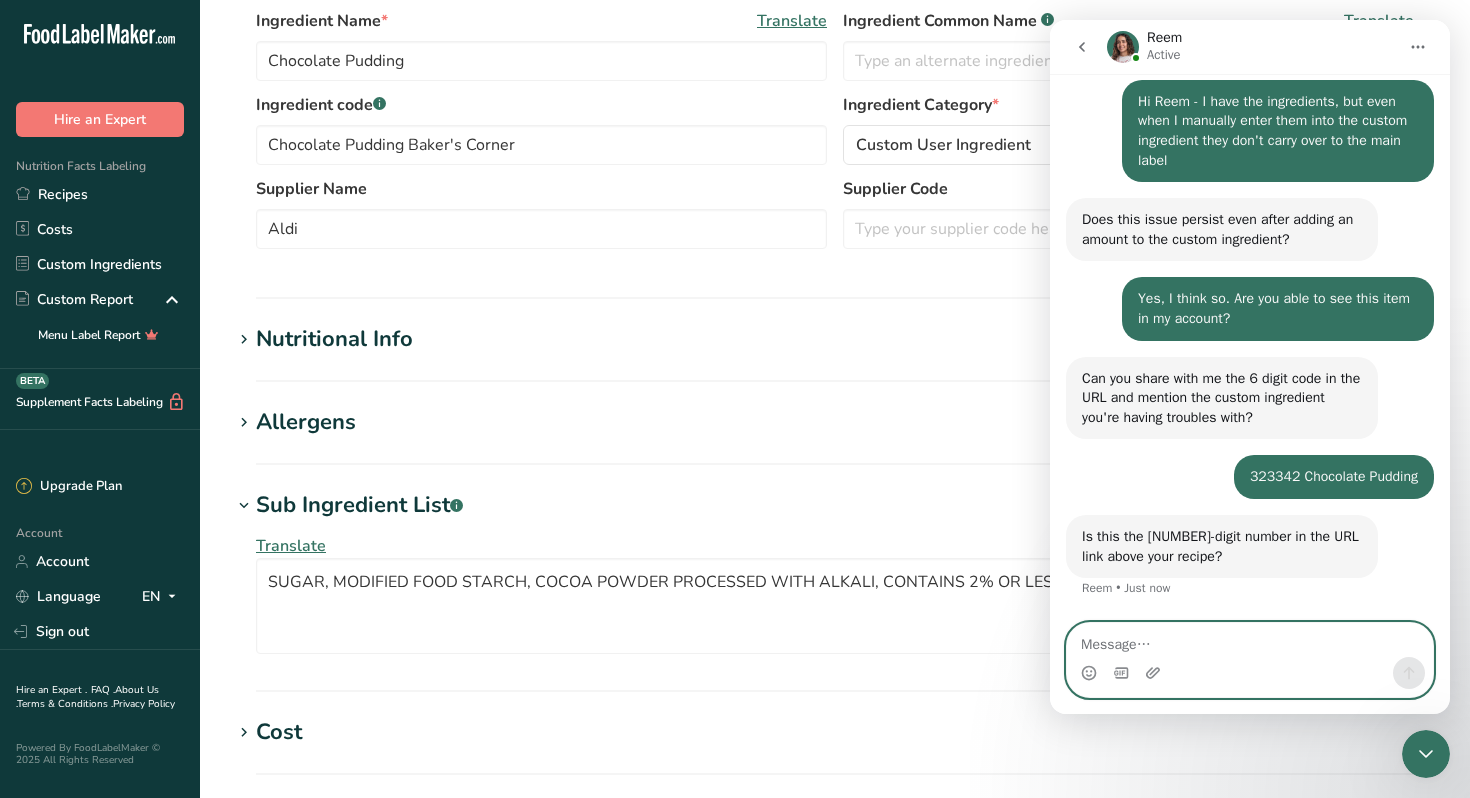 click at bounding box center (1250, 640) 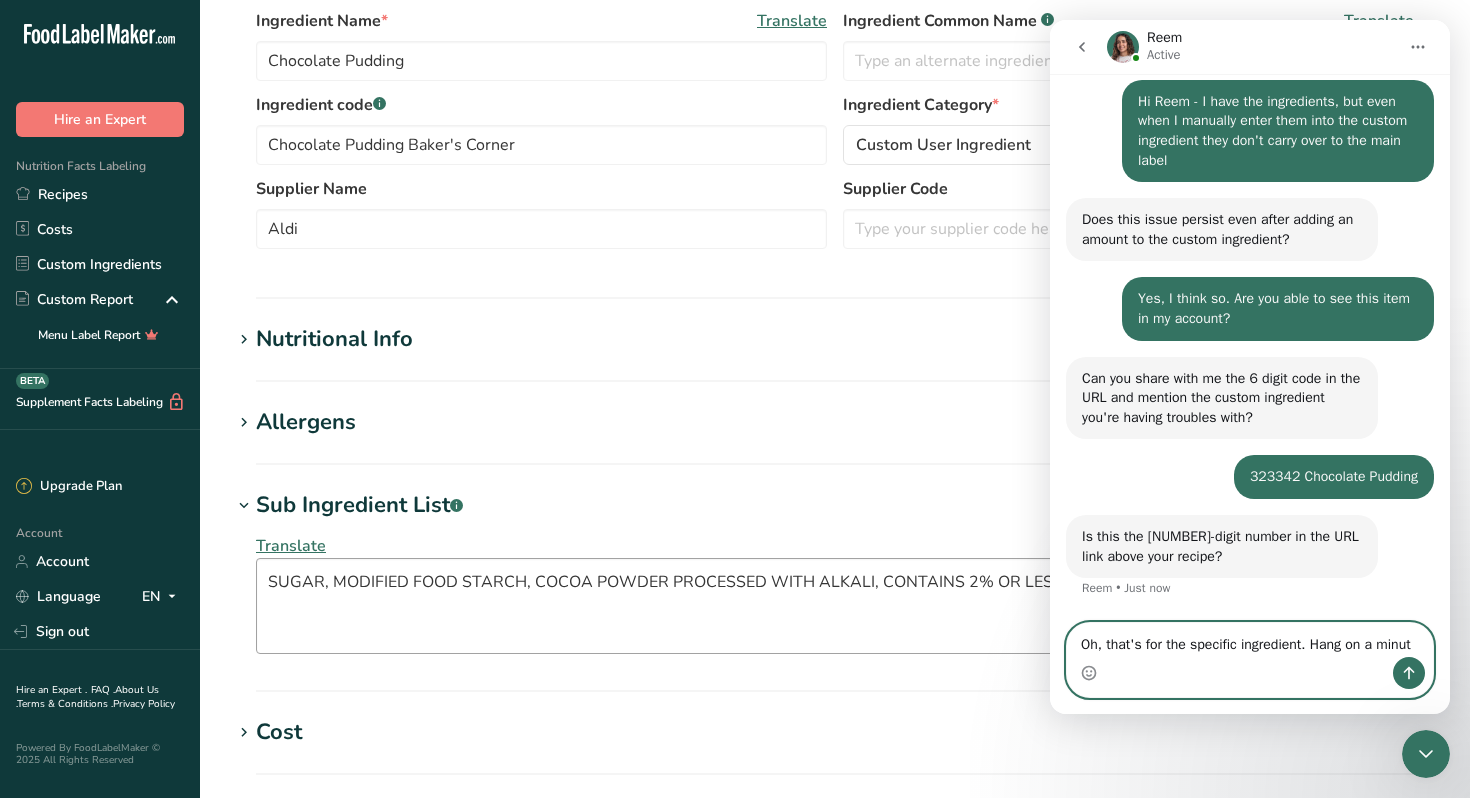 scroll, scrollTop: 959, scrollLeft: 0, axis: vertical 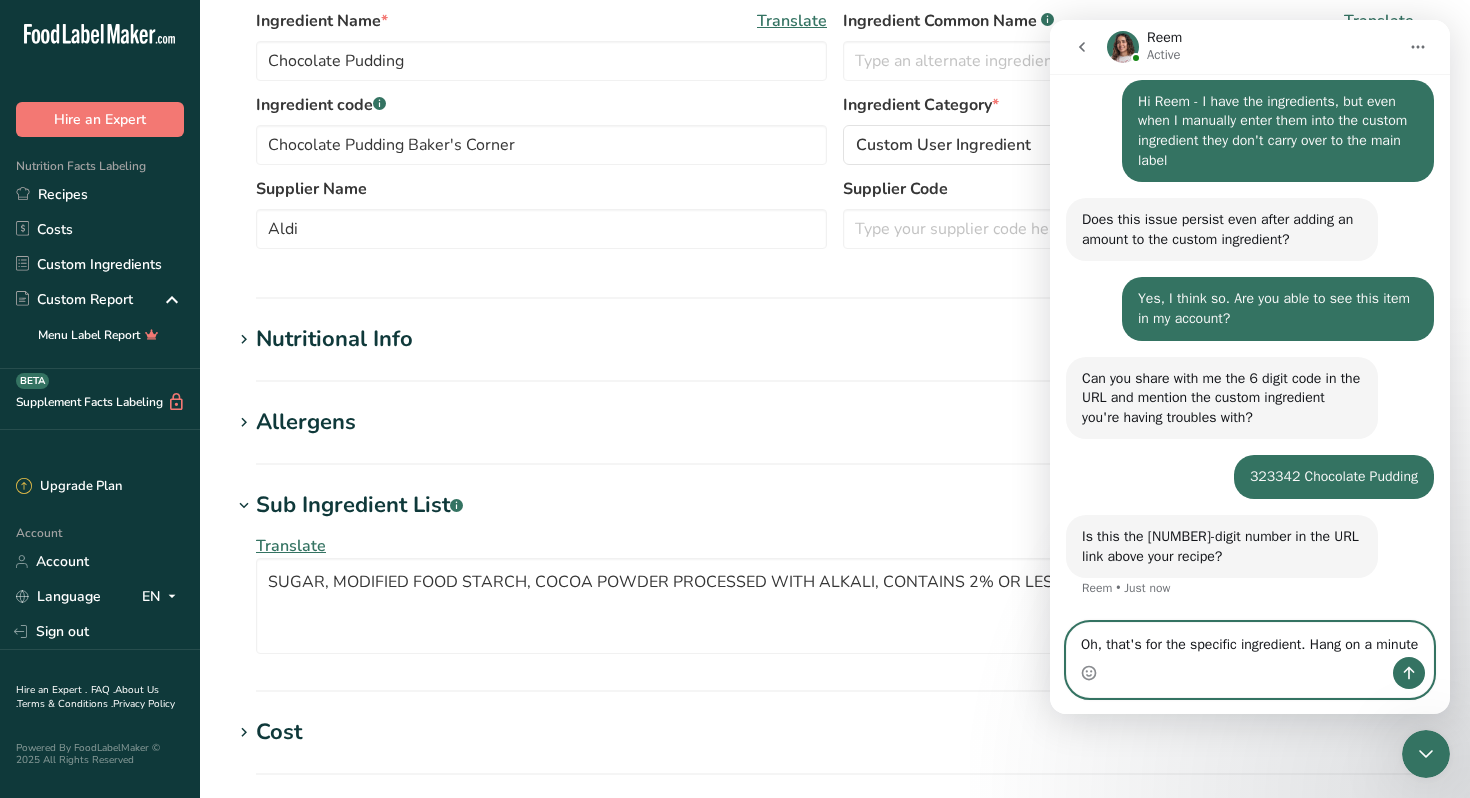 type on "Oh, that's for the specific ingredient. Hang on a minute" 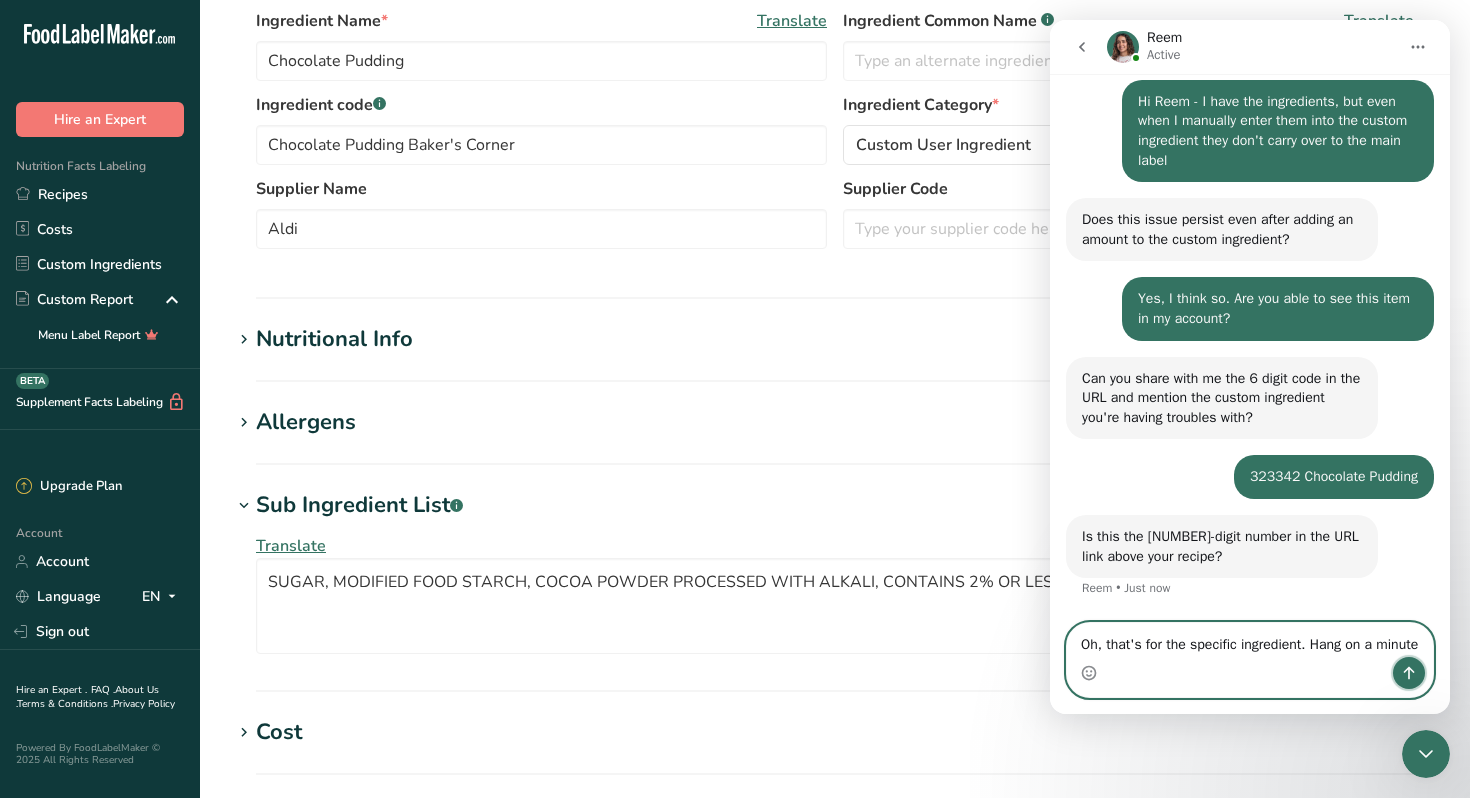 click 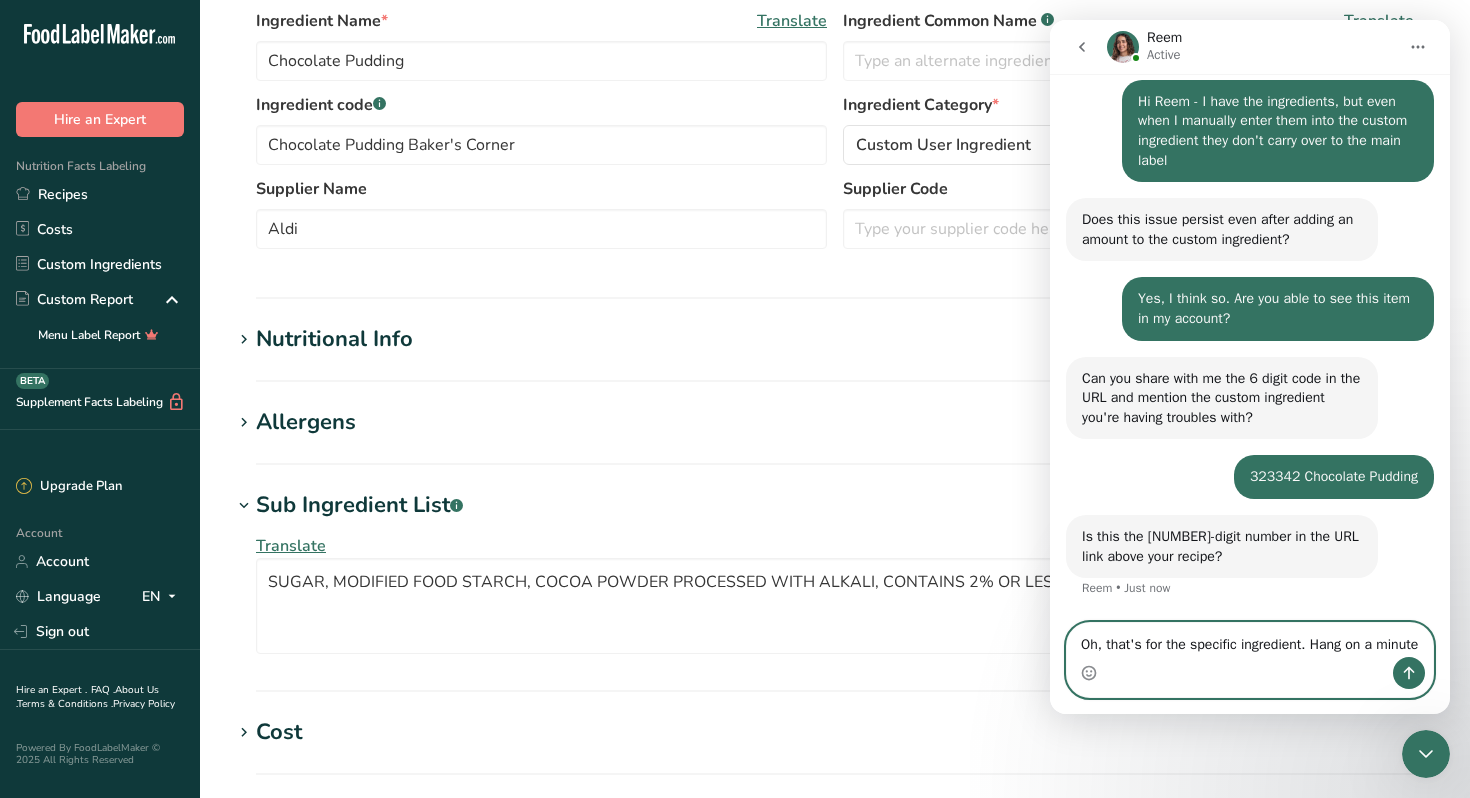 type 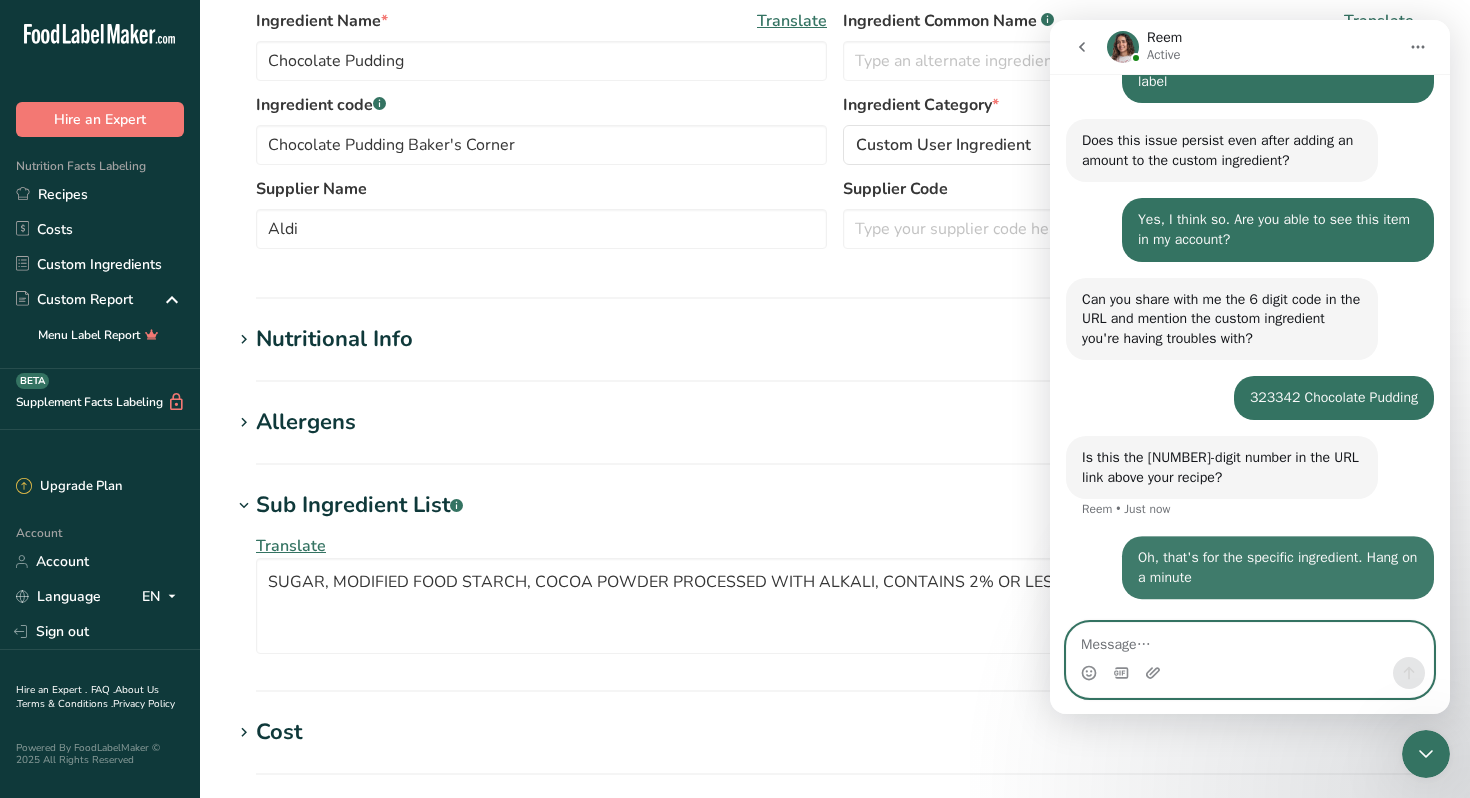 scroll, scrollTop: 1018, scrollLeft: 0, axis: vertical 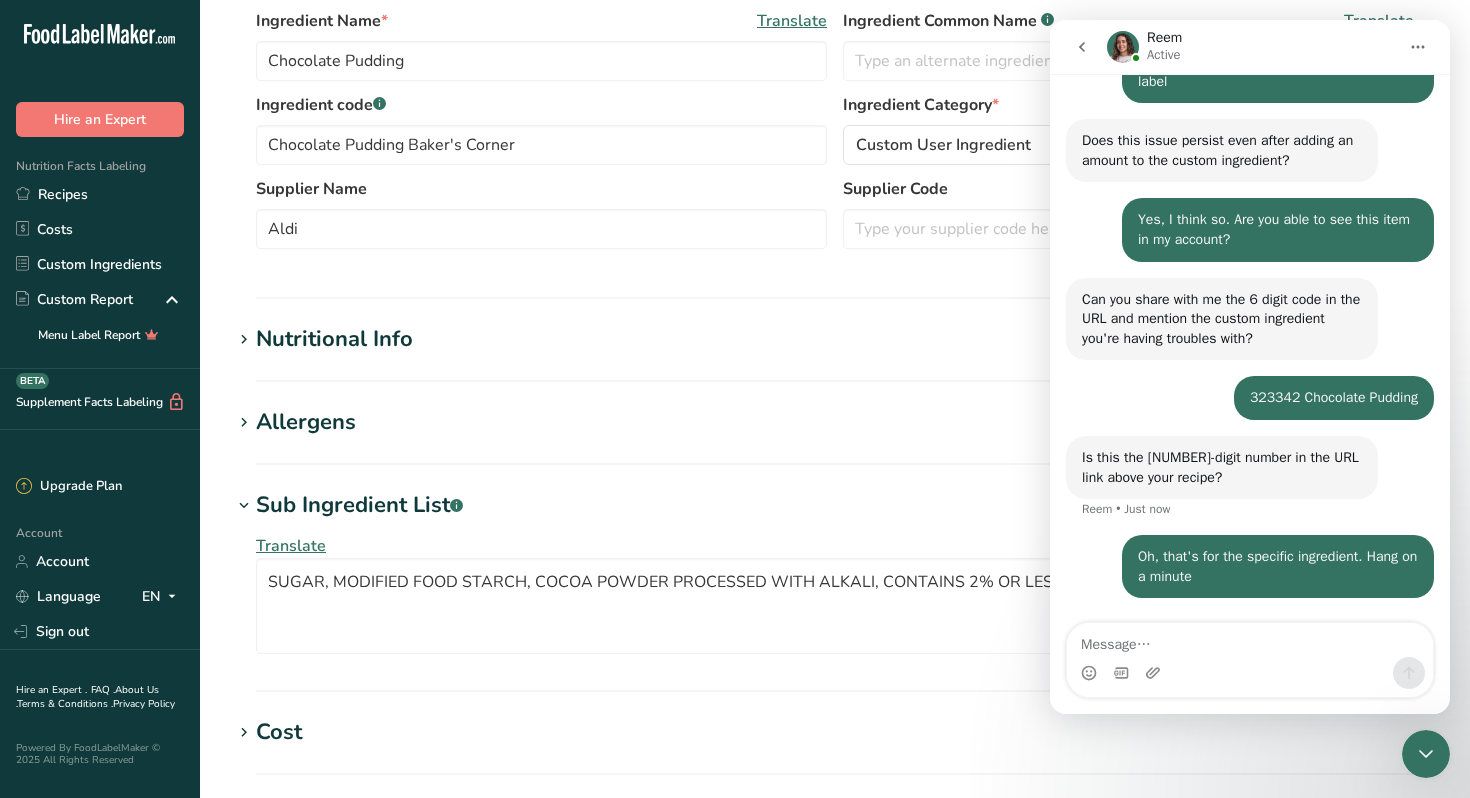 click 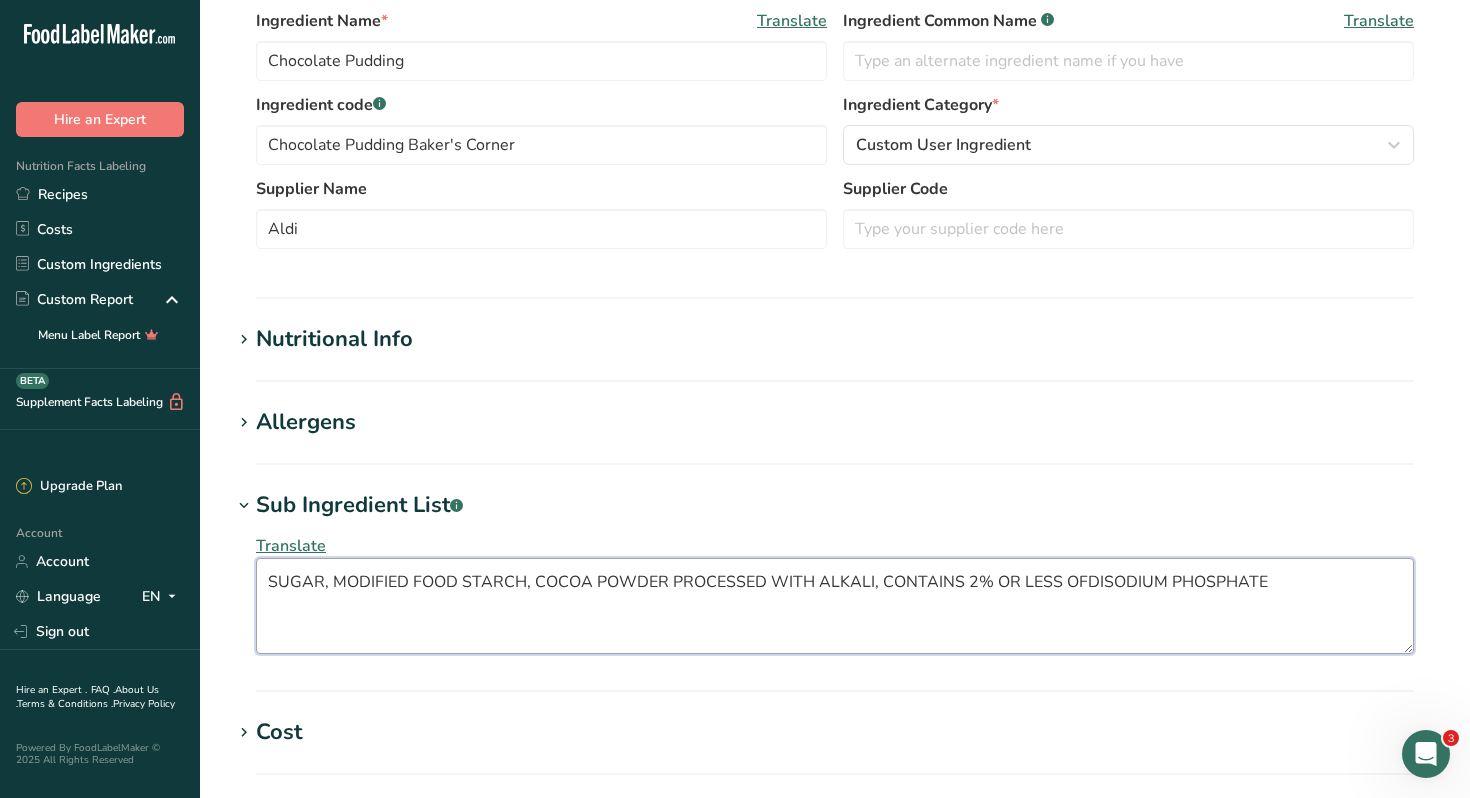 click on "SUGAR, MODIFIED FOOD STARCH, COCOA POWDER PROCESSED WITH ALKALI, CONTAINS 2% OR LESS OFDISODIUM PHOSPHATE" at bounding box center (835, 606) 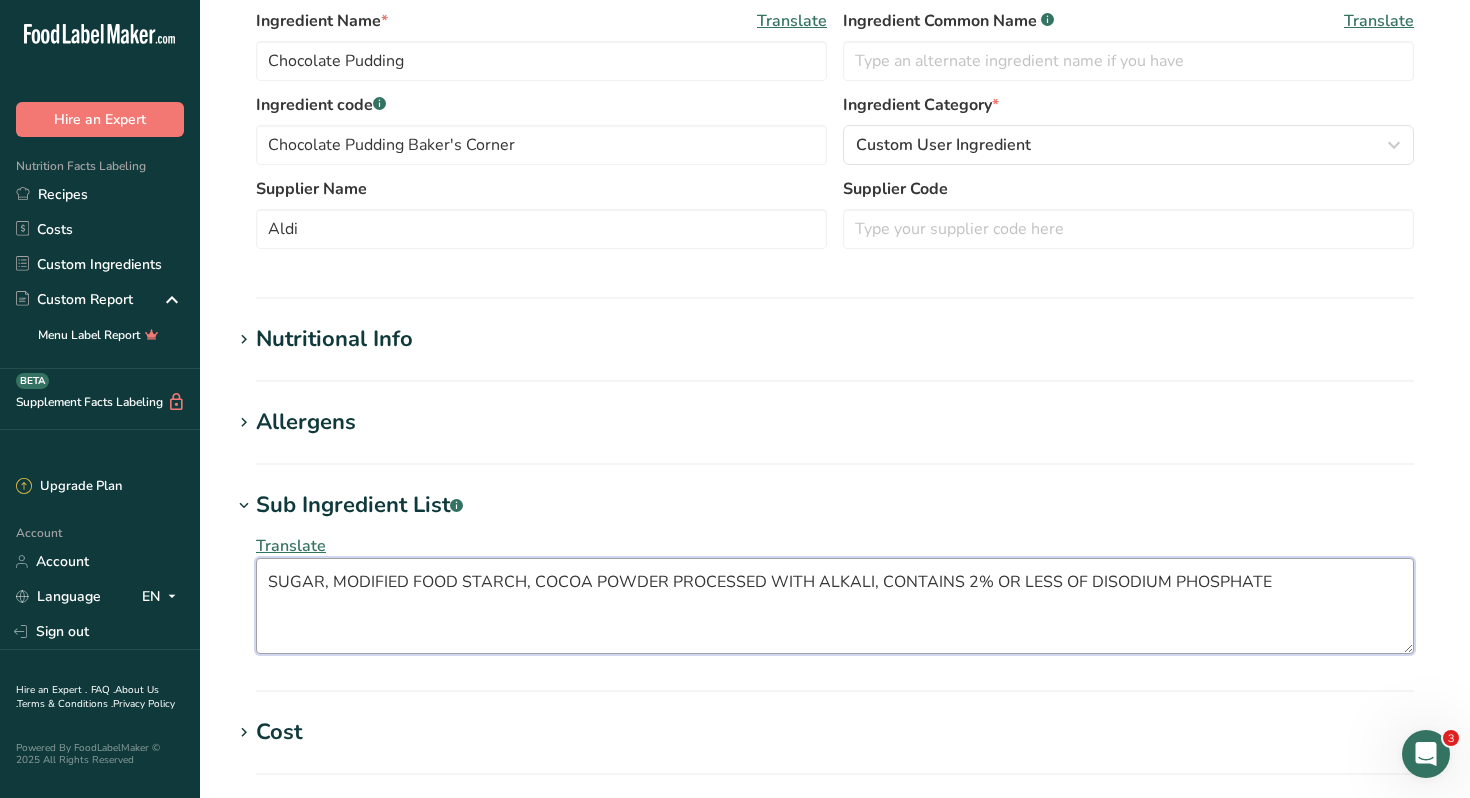 click on "SUGAR, MODIFIED FOOD STARCH, COCOA POWDER PROCESSED WITH ALKALI, CONTAINS 2% OR LESS OF DISODIUM PHOSPHATE" at bounding box center (835, 606) 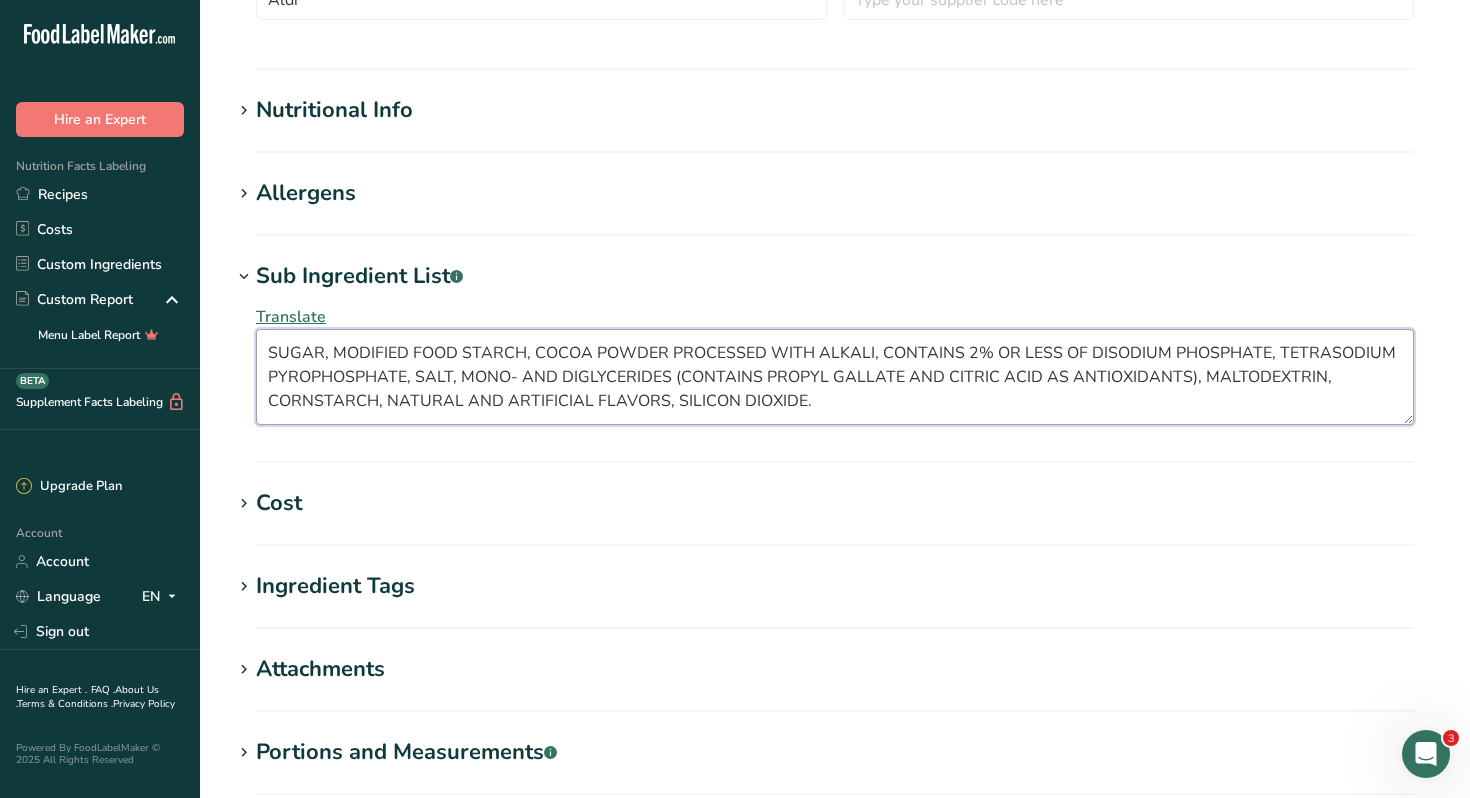 scroll, scrollTop: 879, scrollLeft: 0, axis: vertical 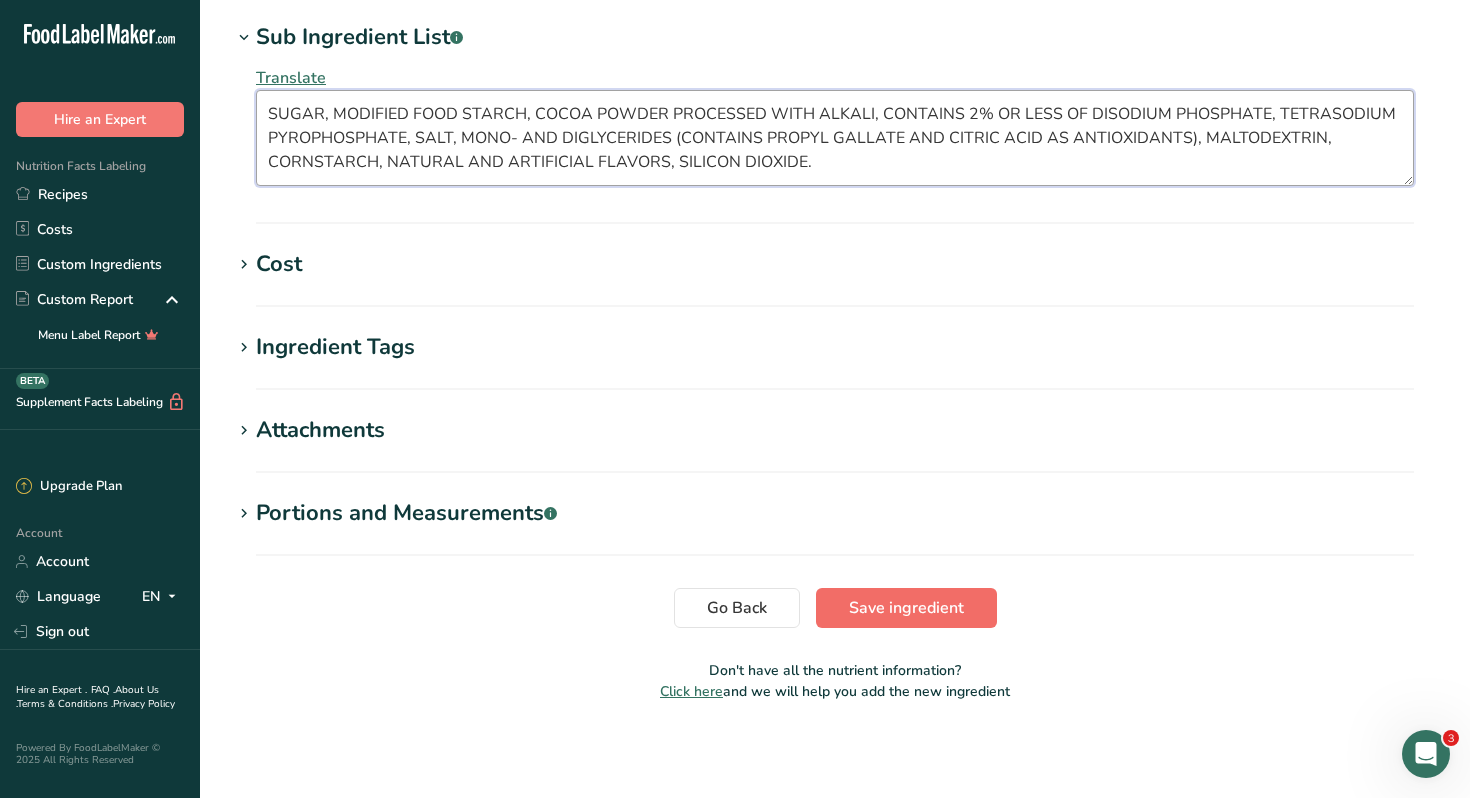 type on "SUGAR, MODIFIED FOOD STARCH, COCOA POWDER PROCESSED WITH ALKALI, CONTAINS 2% OR LESS OF DISODIUM PHOSPHATE, TETRASODIUM PYROPHOSPHATE, SALT, MONO- AND DIGLYCERIDES (CONTAINS PROPYL GALLATE AND CITRIC ACID AS ANTIOXIDANTS), MALTODEXTRIN, CORNSTARCH, NATURAL AND ARTIFICIAL FLAVORS, SILICON DIOXIDE." 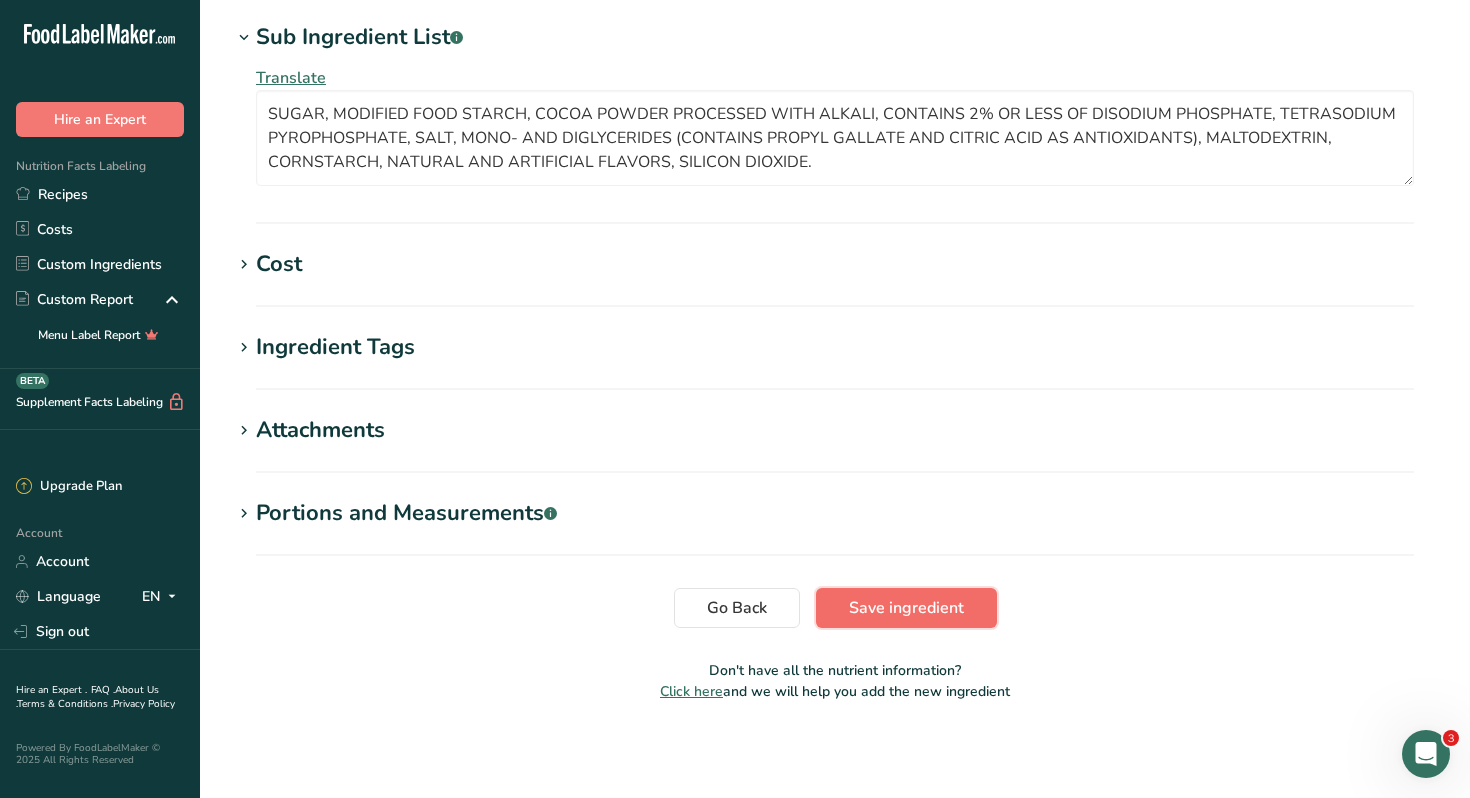 click on "Save ingredient" at bounding box center (906, 608) 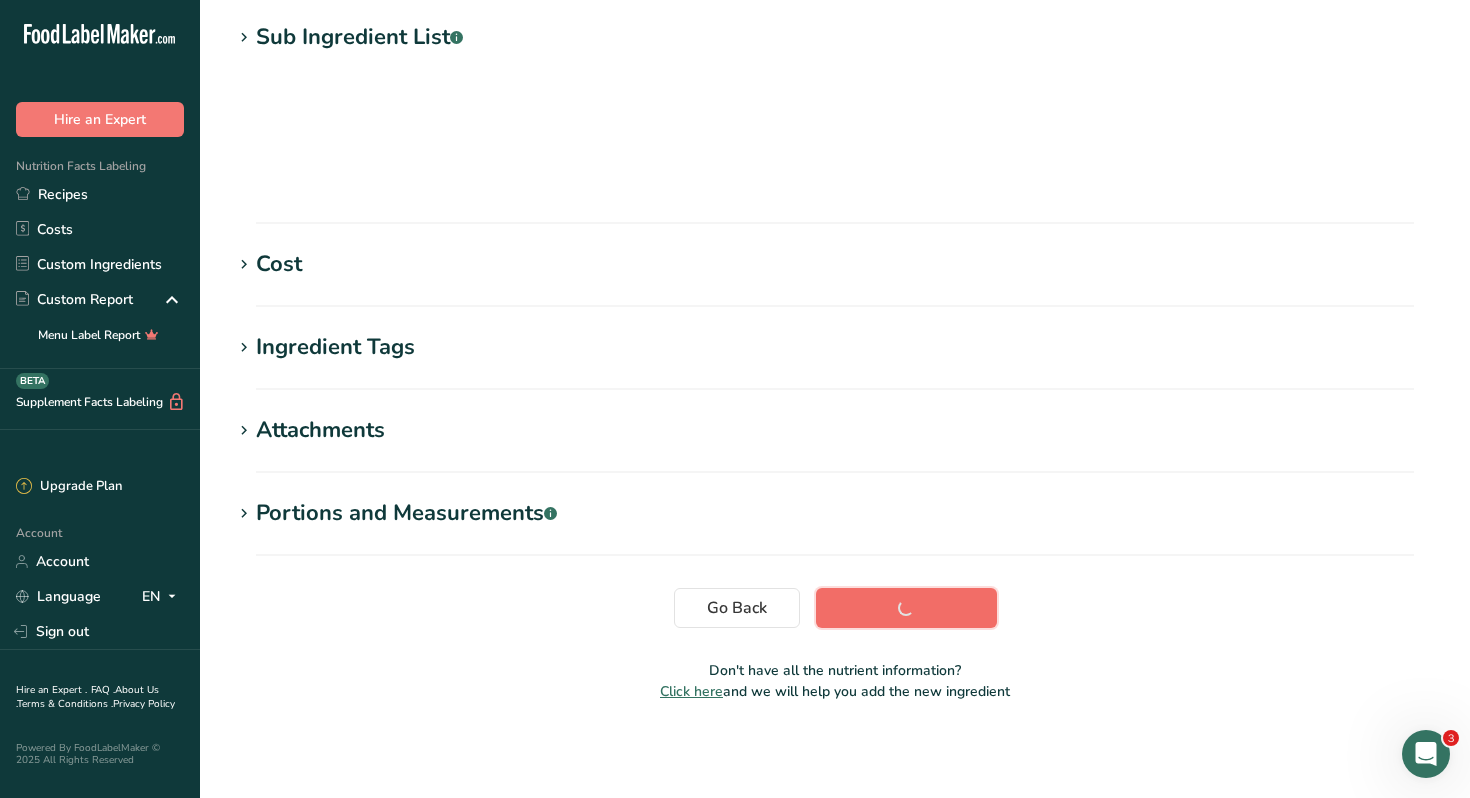 scroll, scrollTop: 260, scrollLeft: 0, axis: vertical 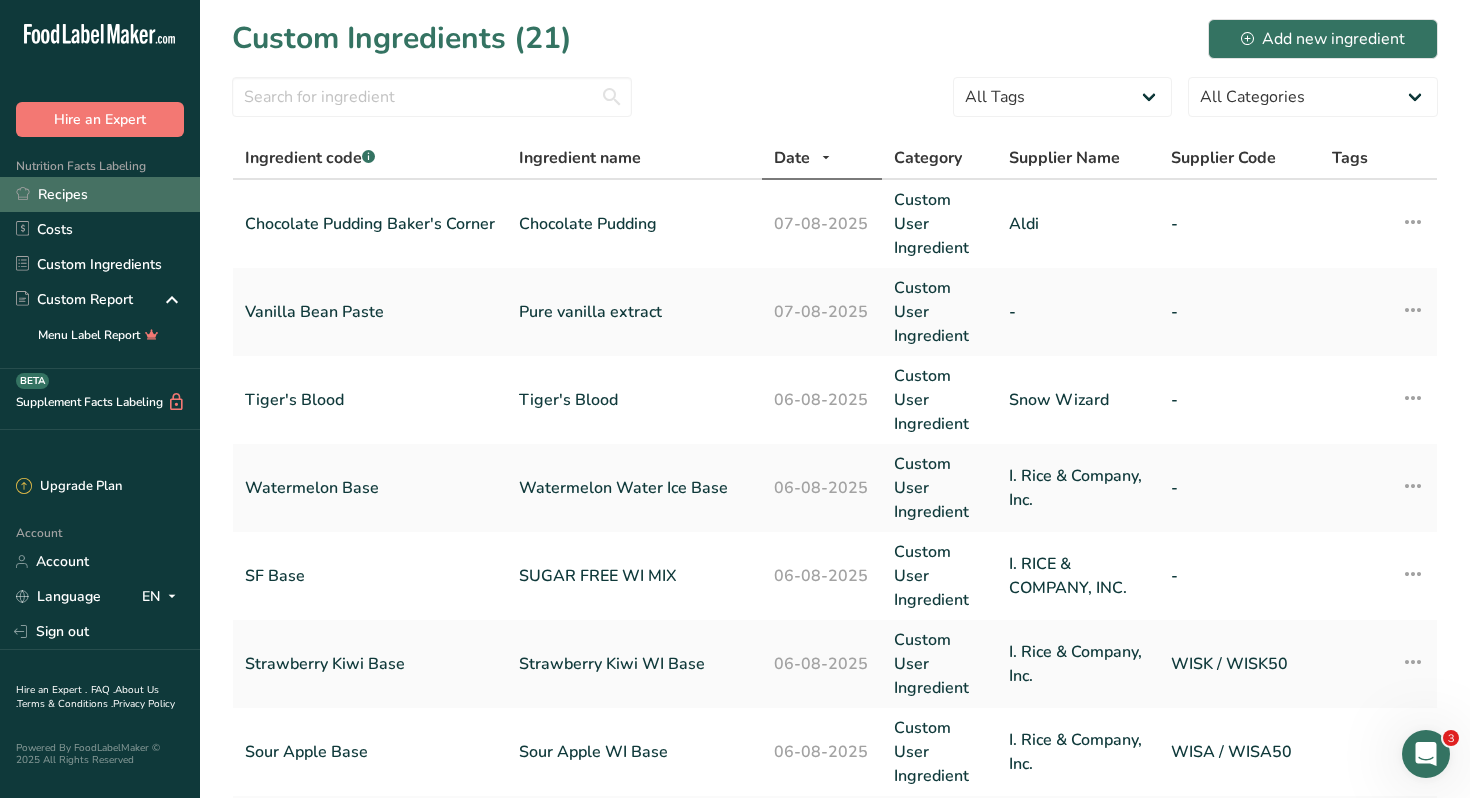 click on "Recipes" at bounding box center [100, 194] 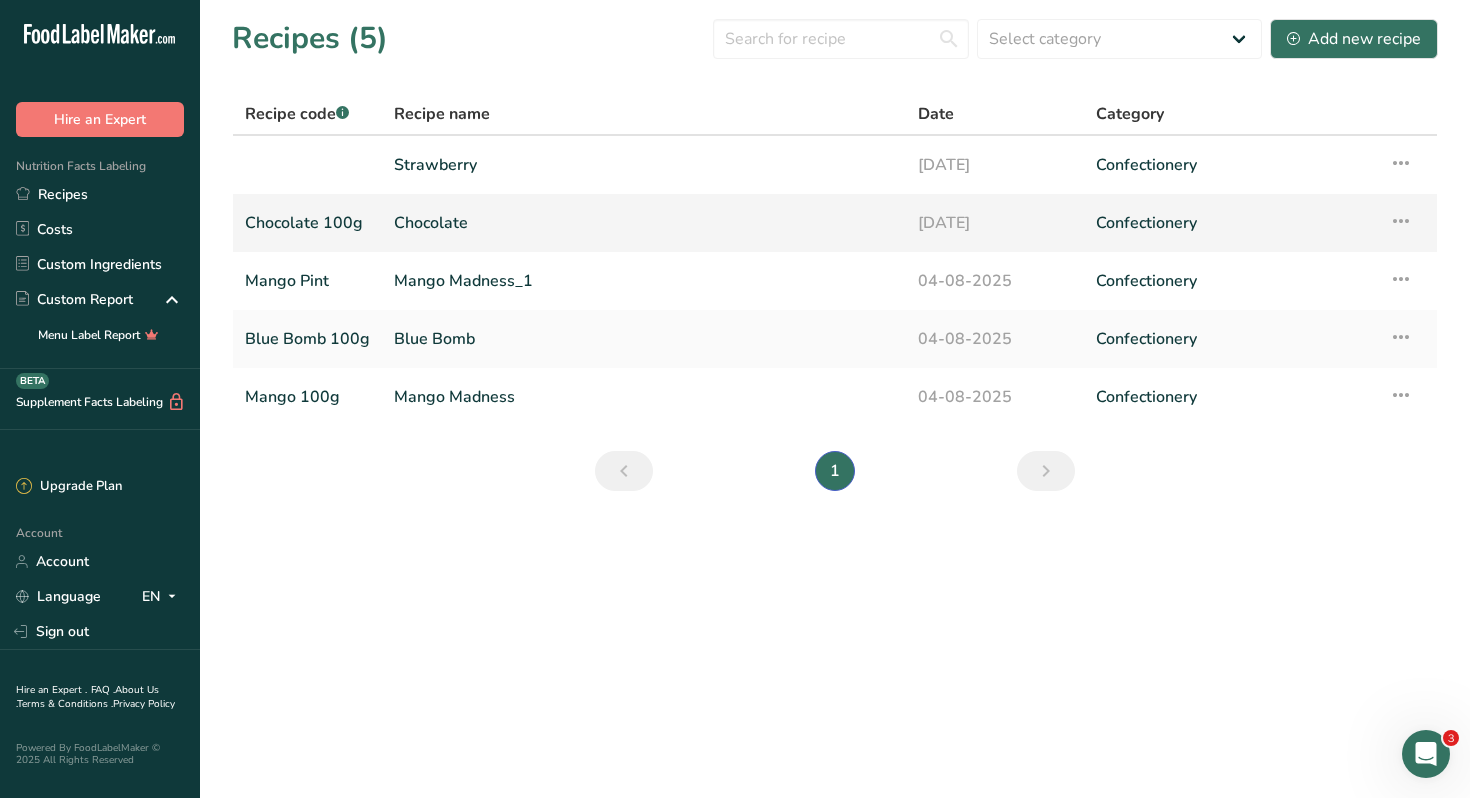 click on "Chocolate 100g" at bounding box center [307, 223] 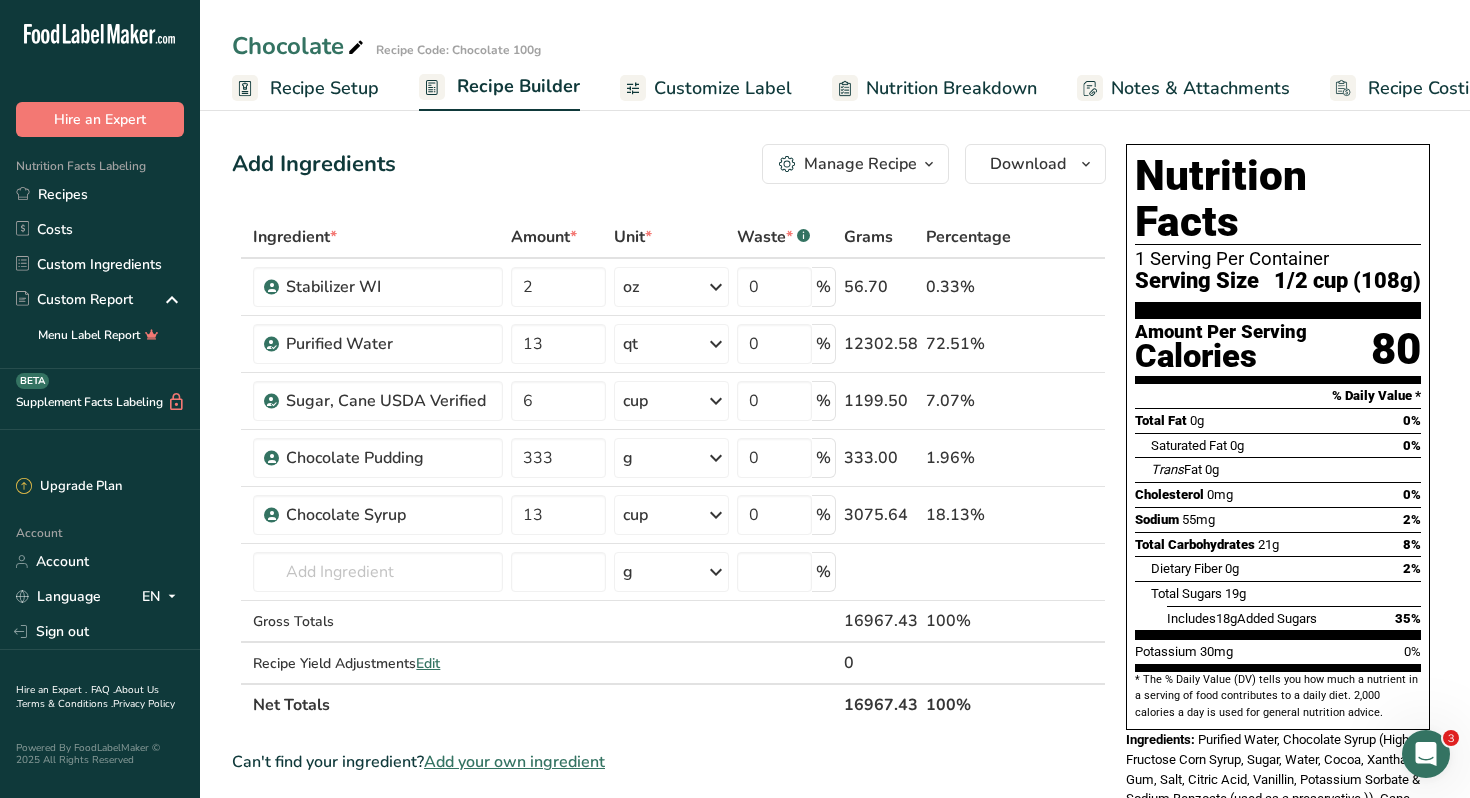 click 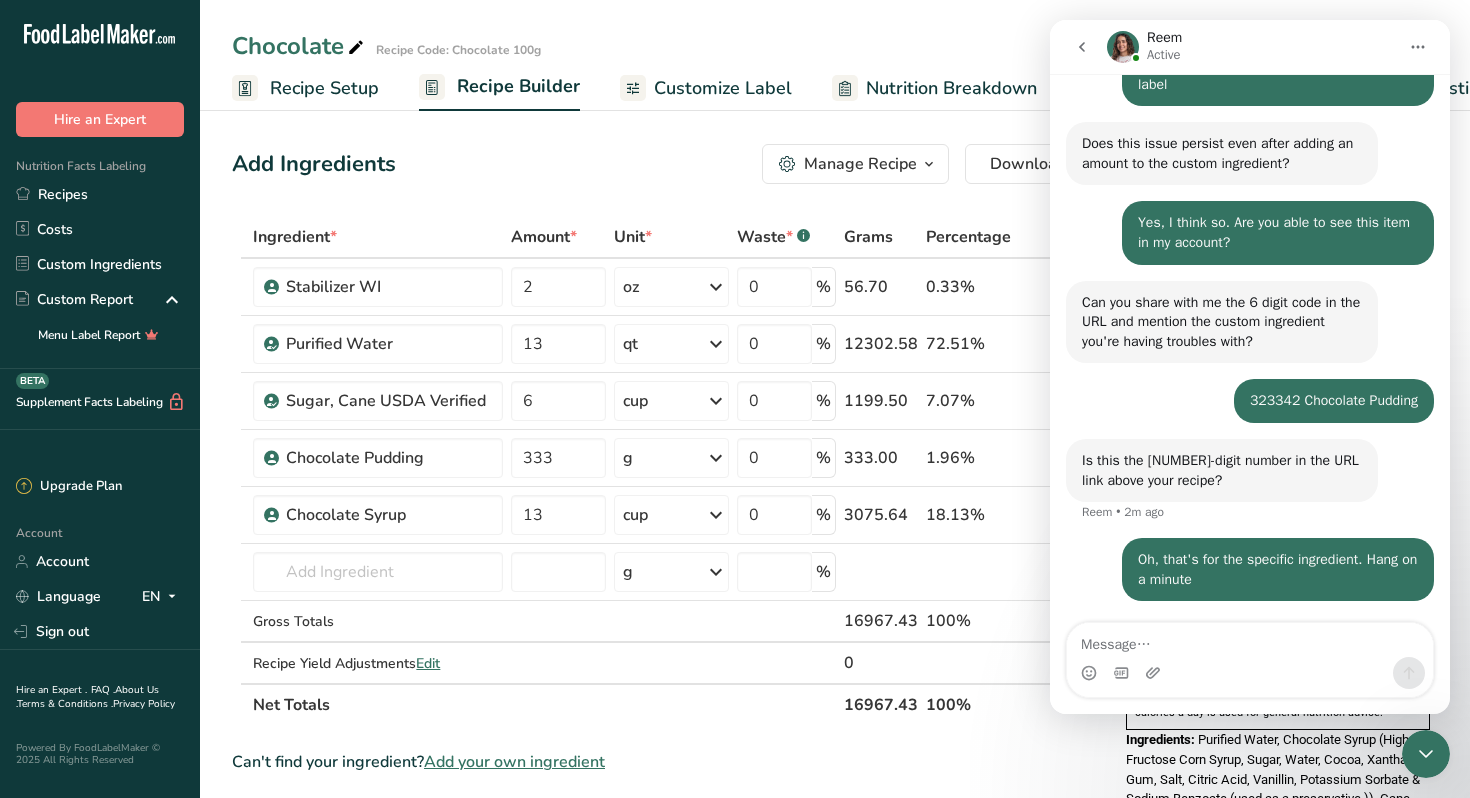 scroll, scrollTop: 1018, scrollLeft: 0, axis: vertical 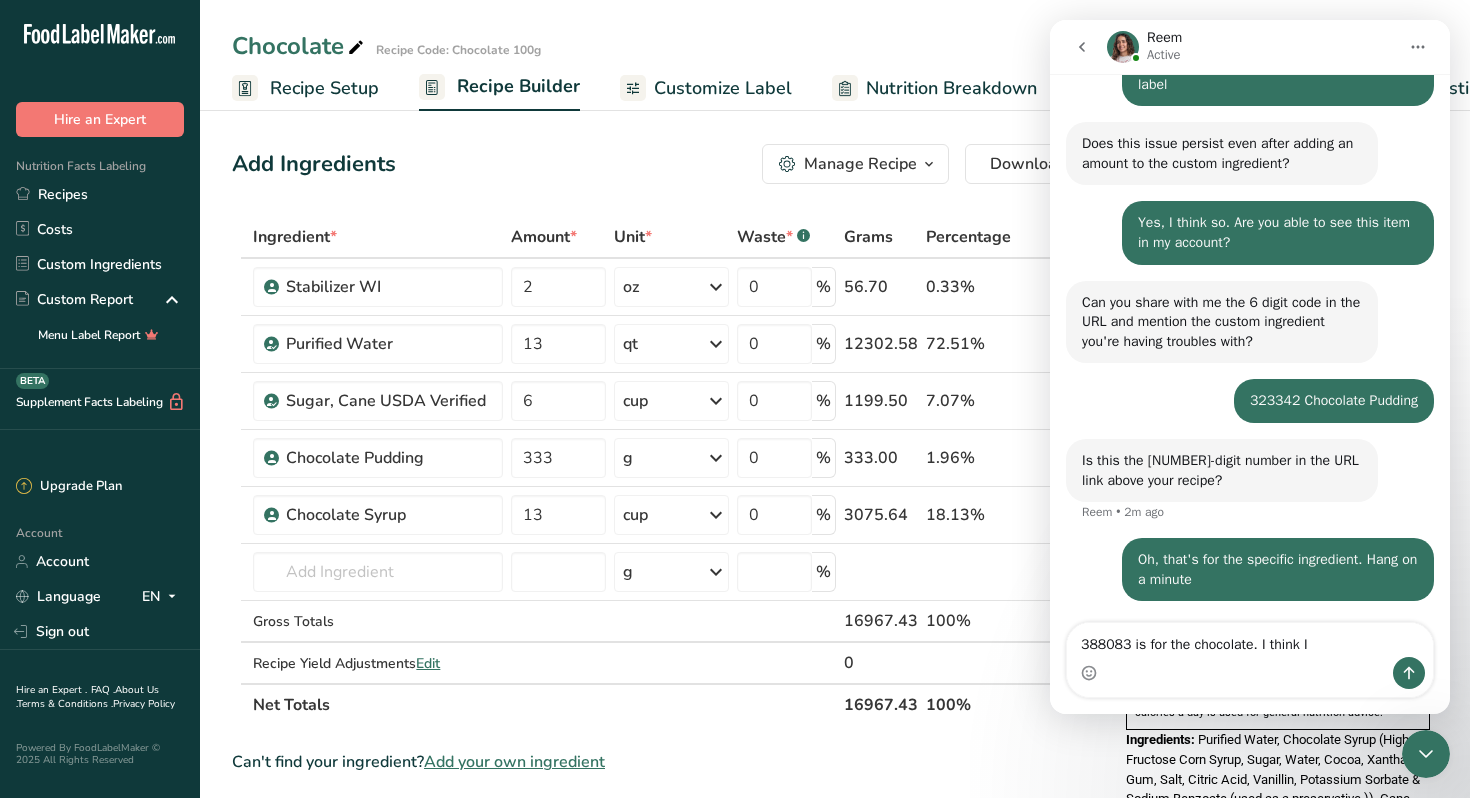 type on "388083 is for the chocolate. I think I" 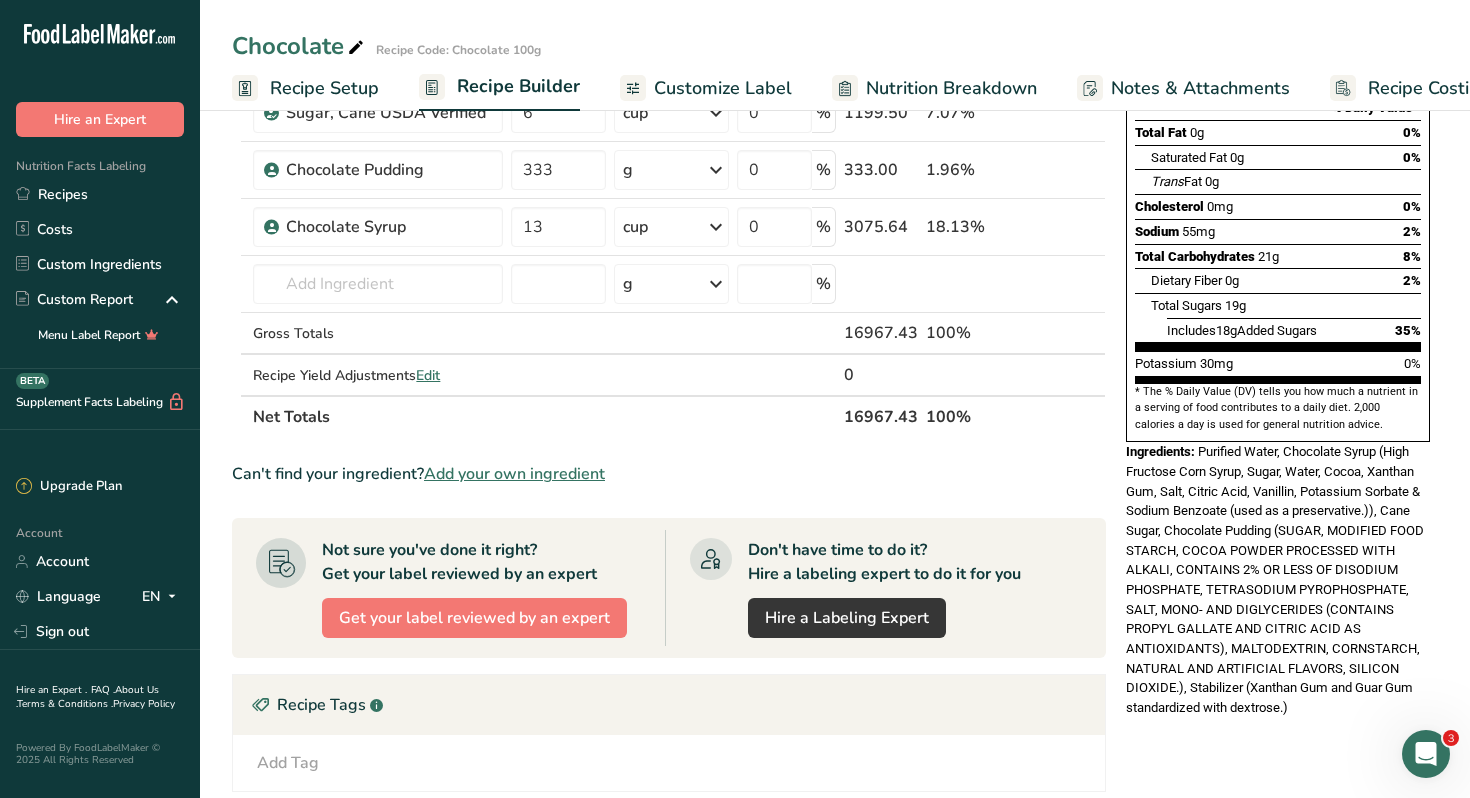 scroll, scrollTop: 301, scrollLeft: 0, axis: vertical 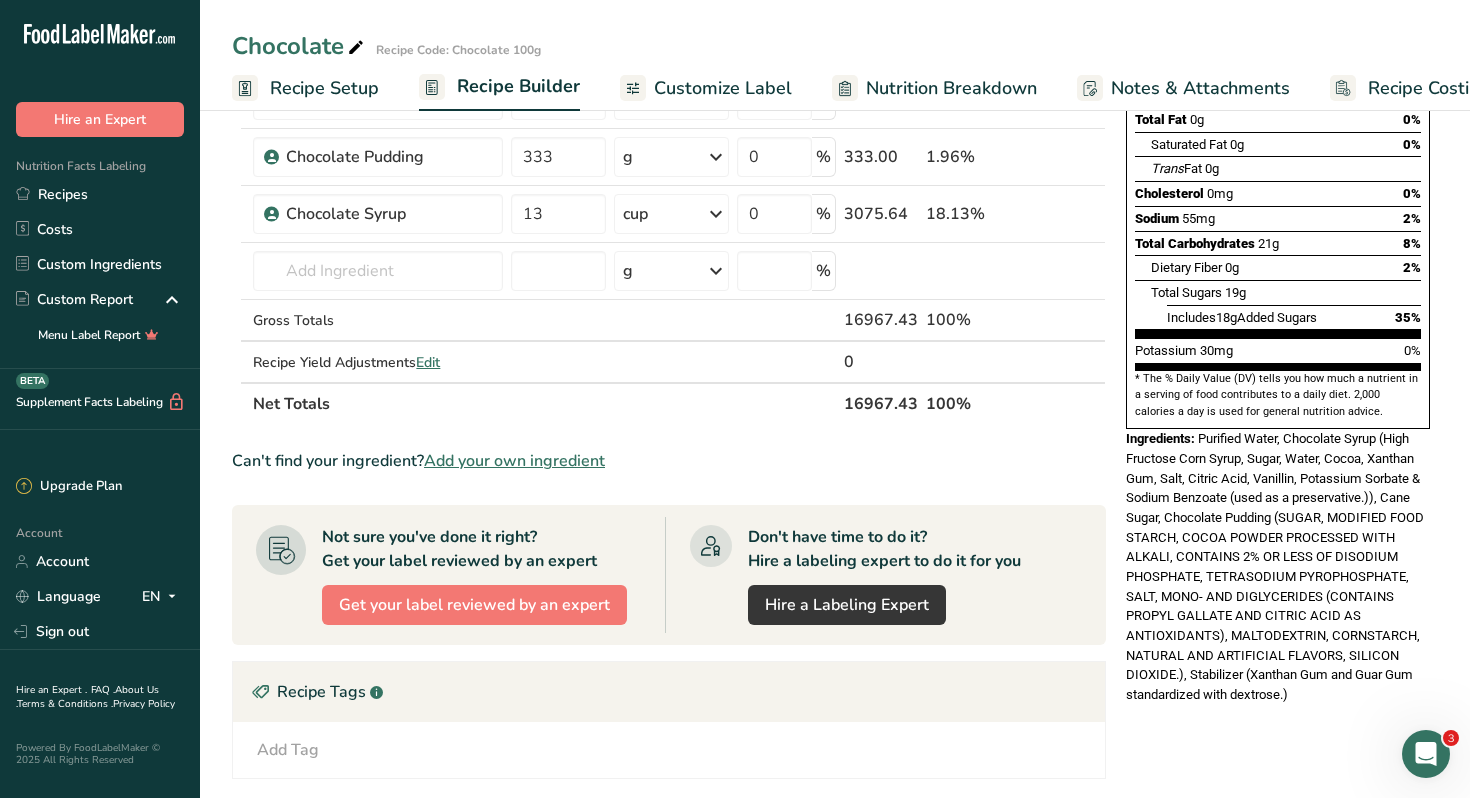 click 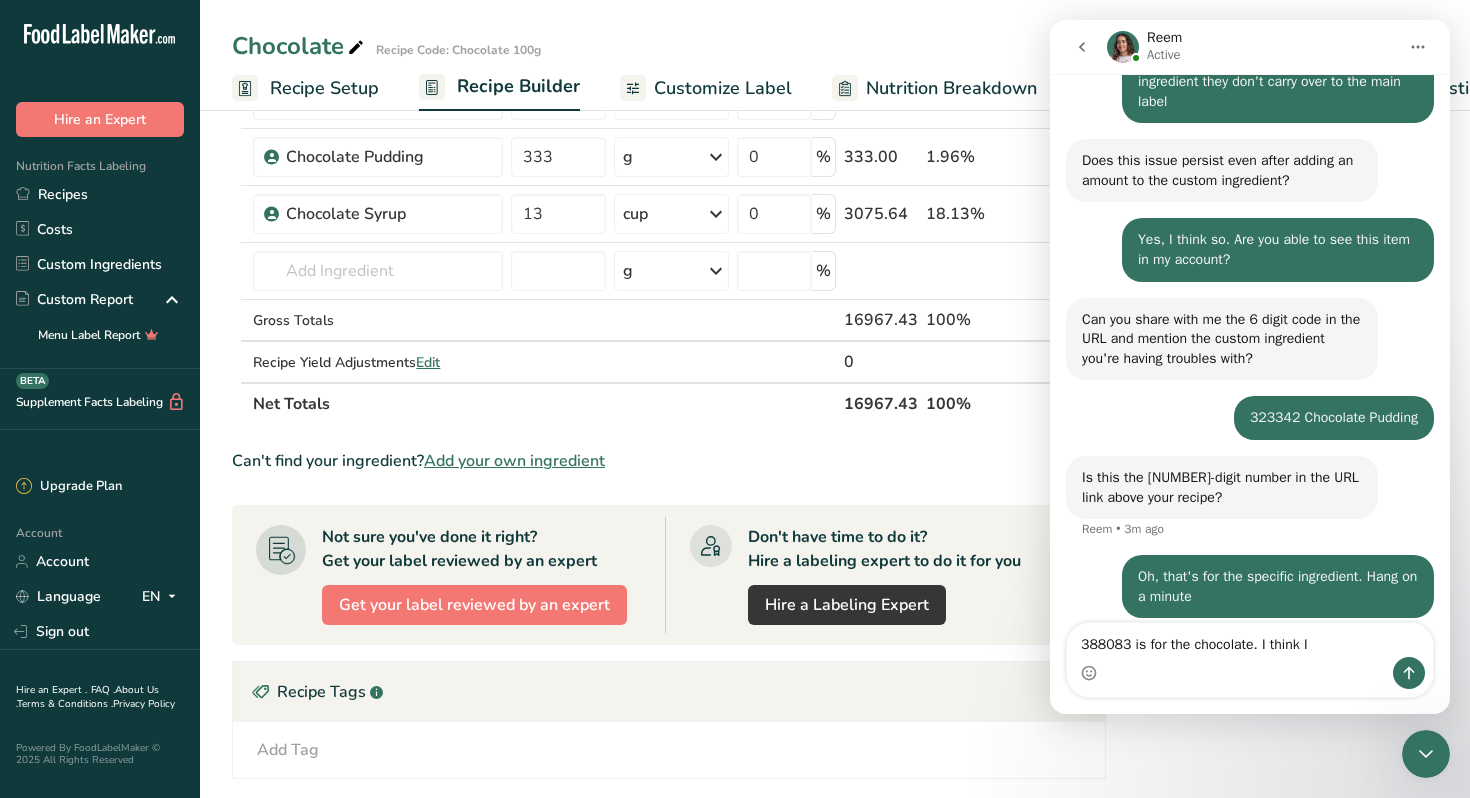 scroll, scrollTop: 1018, scrollLeft: 0, axis: vertical 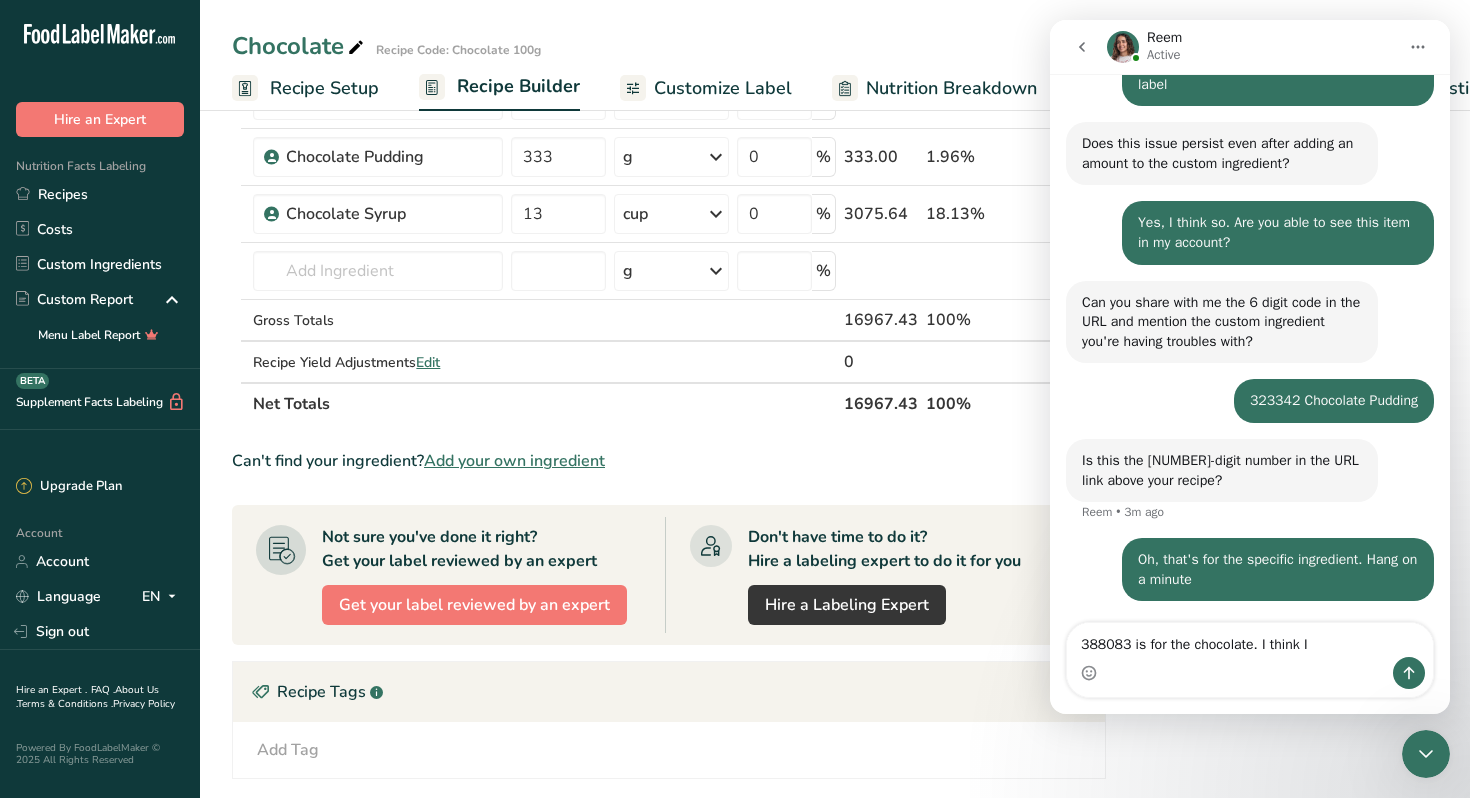 click on "388083 is for the chocolate. I think I" at bounding box center [1250, 640] 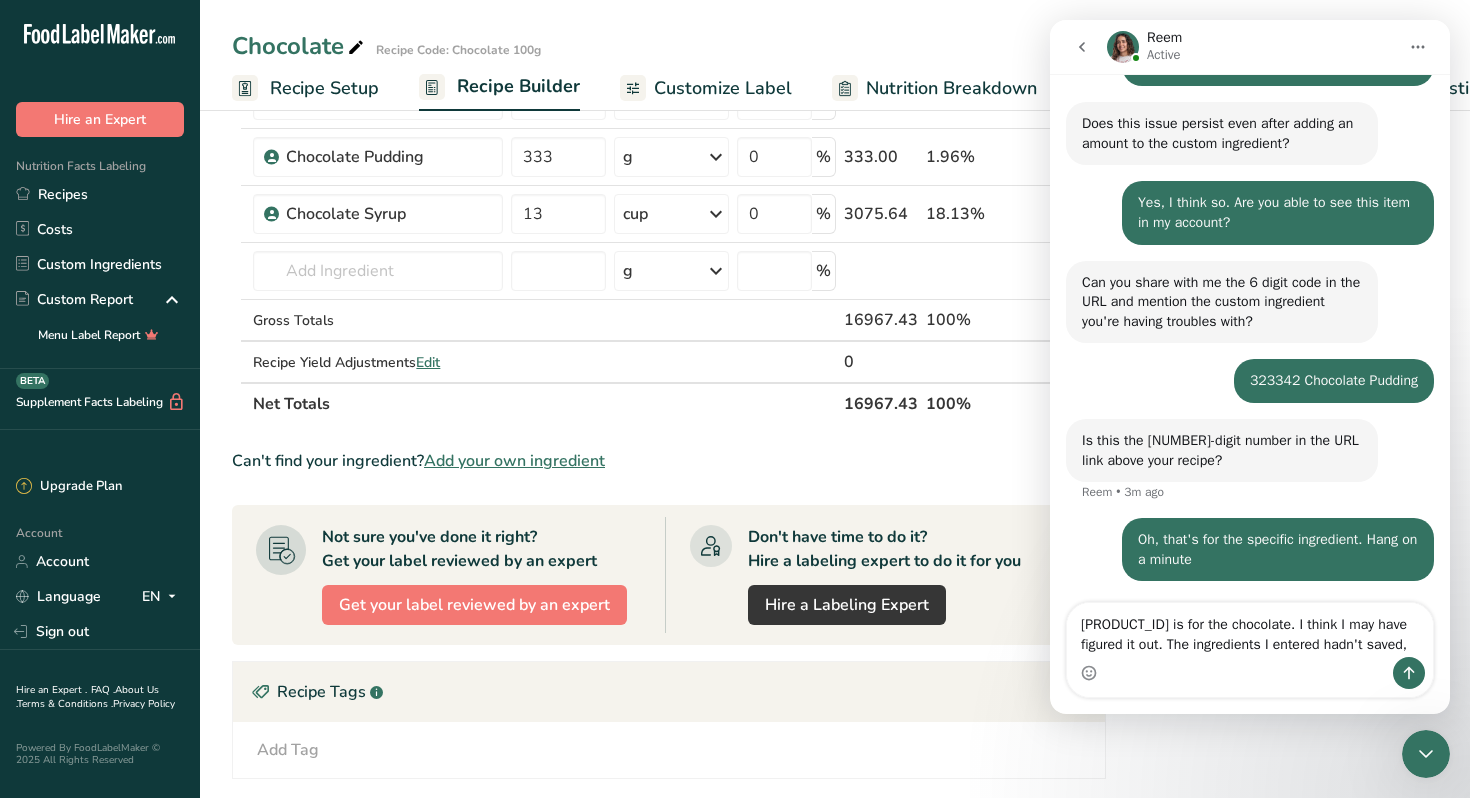 scroll, scrollTop: 1058, scrollLeft: 0, axis: vertical 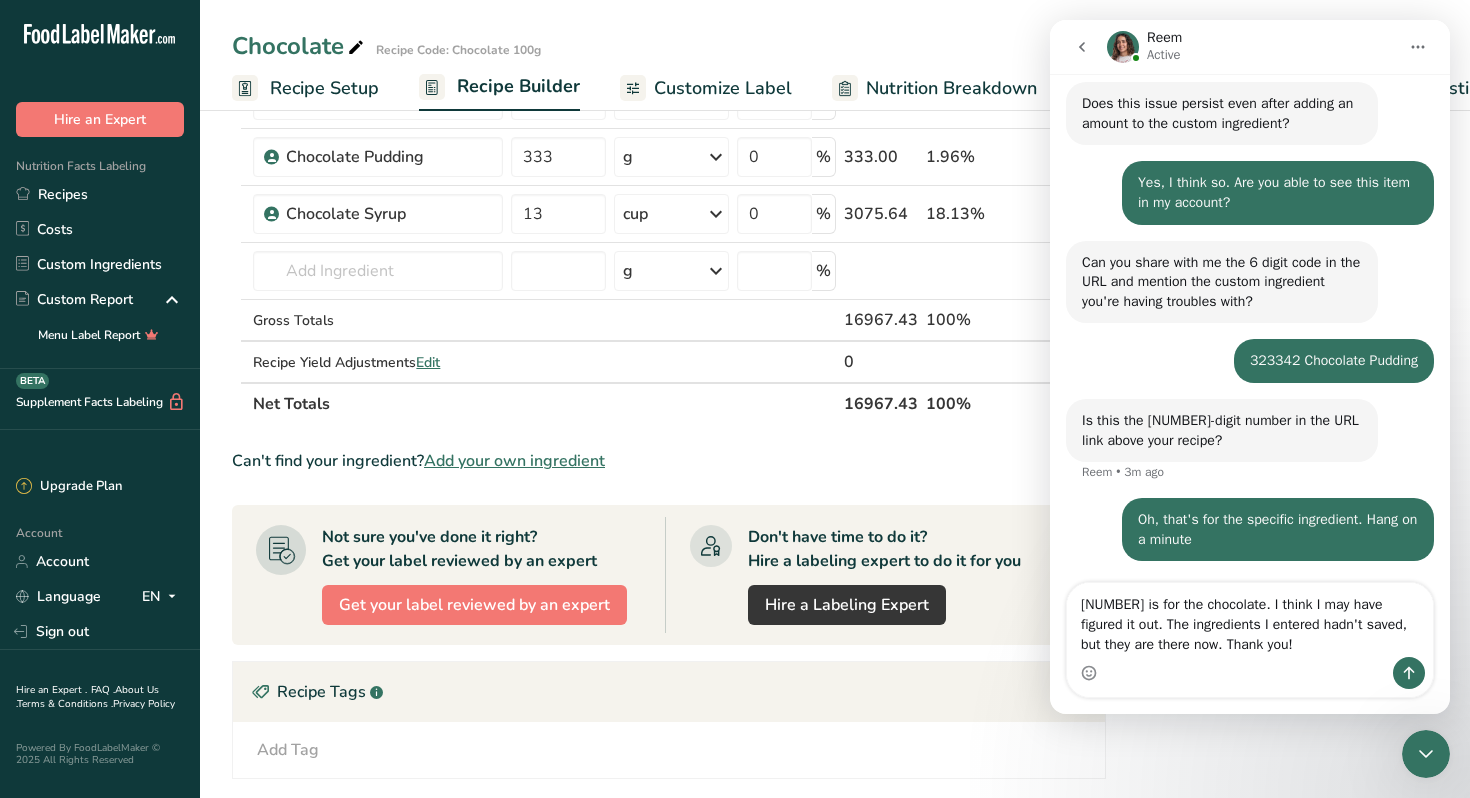 type on "[NUMBER] is for the chocolate. I think I may have figured it out. The ingredients I entered hadn't saved, but they are there now. Thank you!" 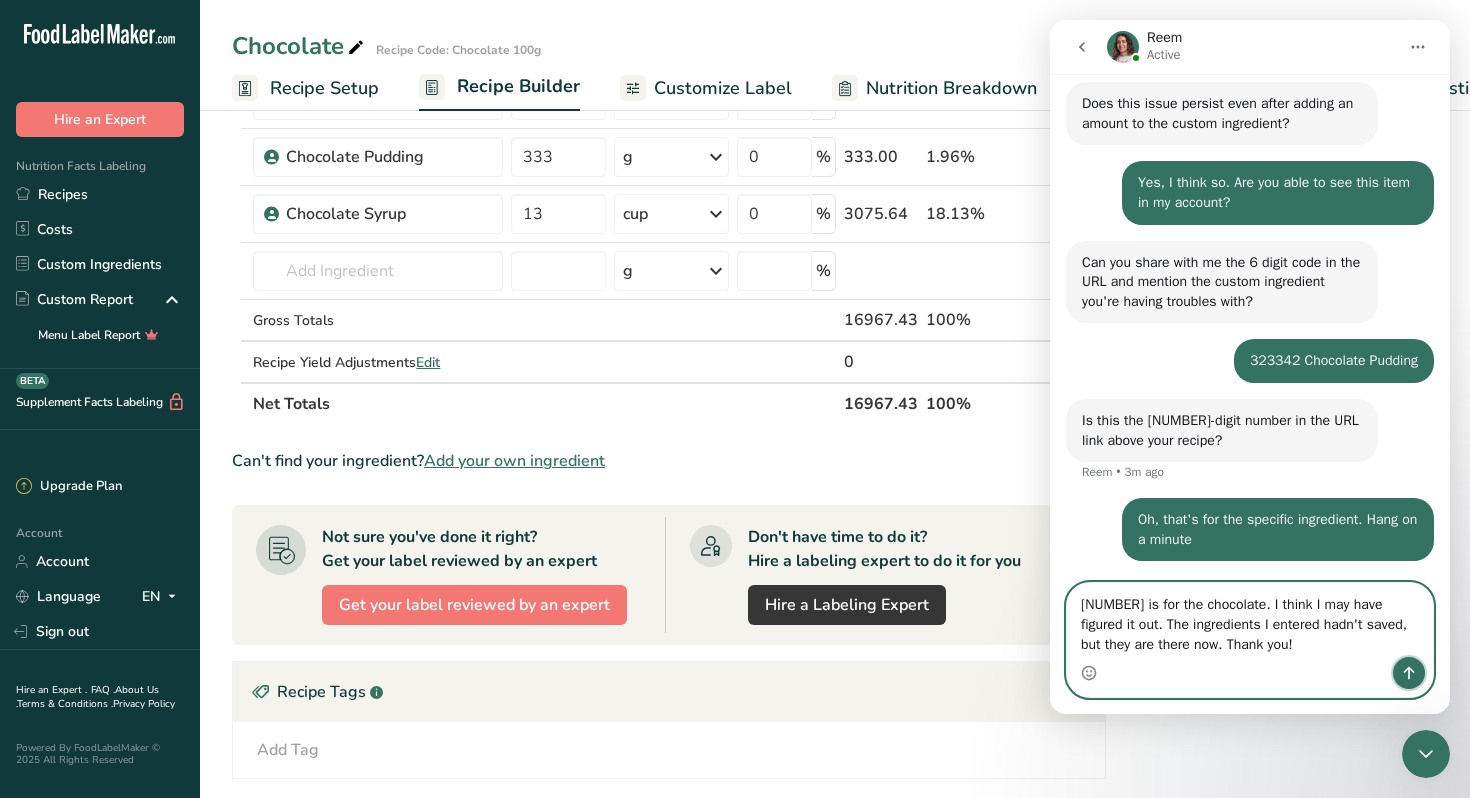 click 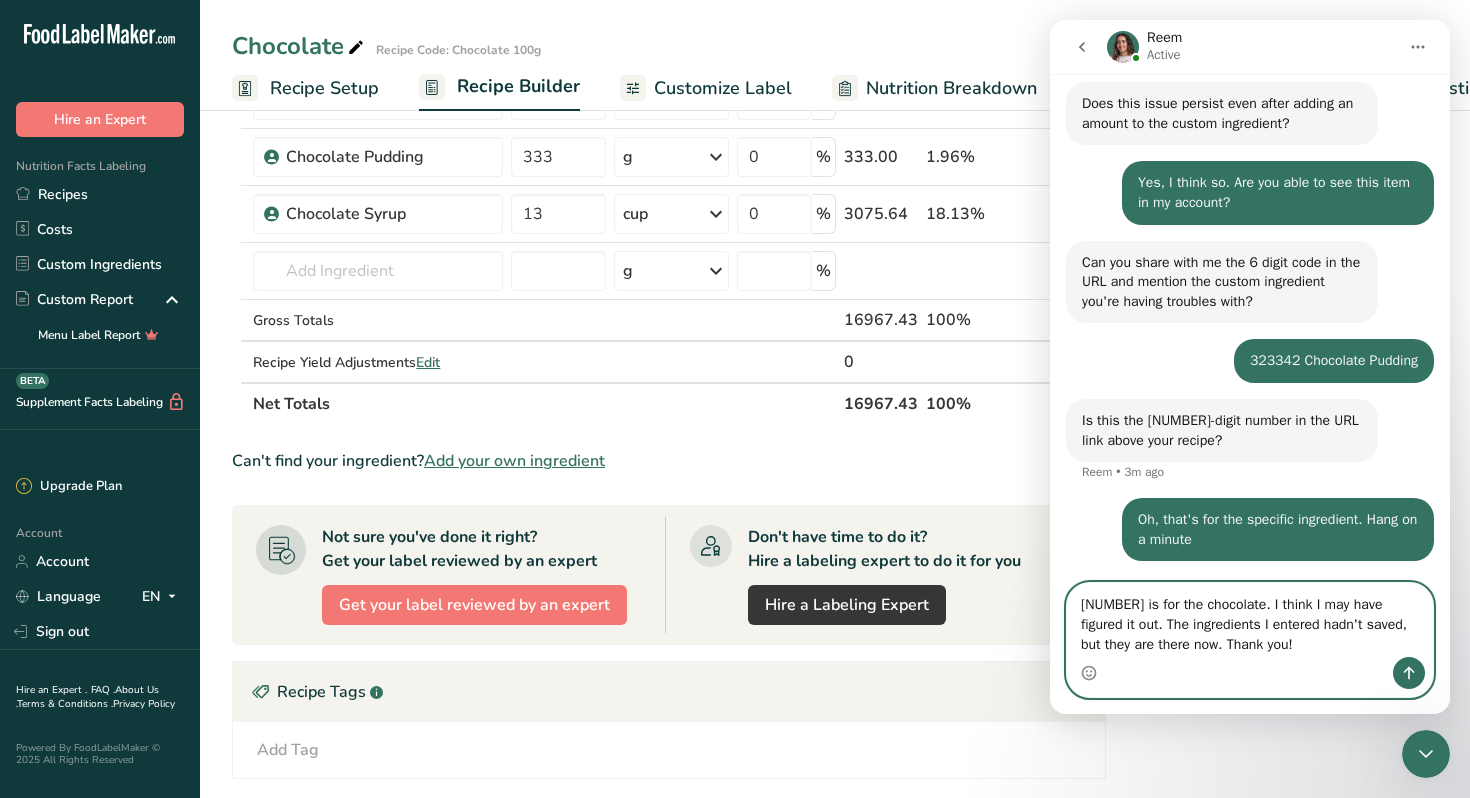 type 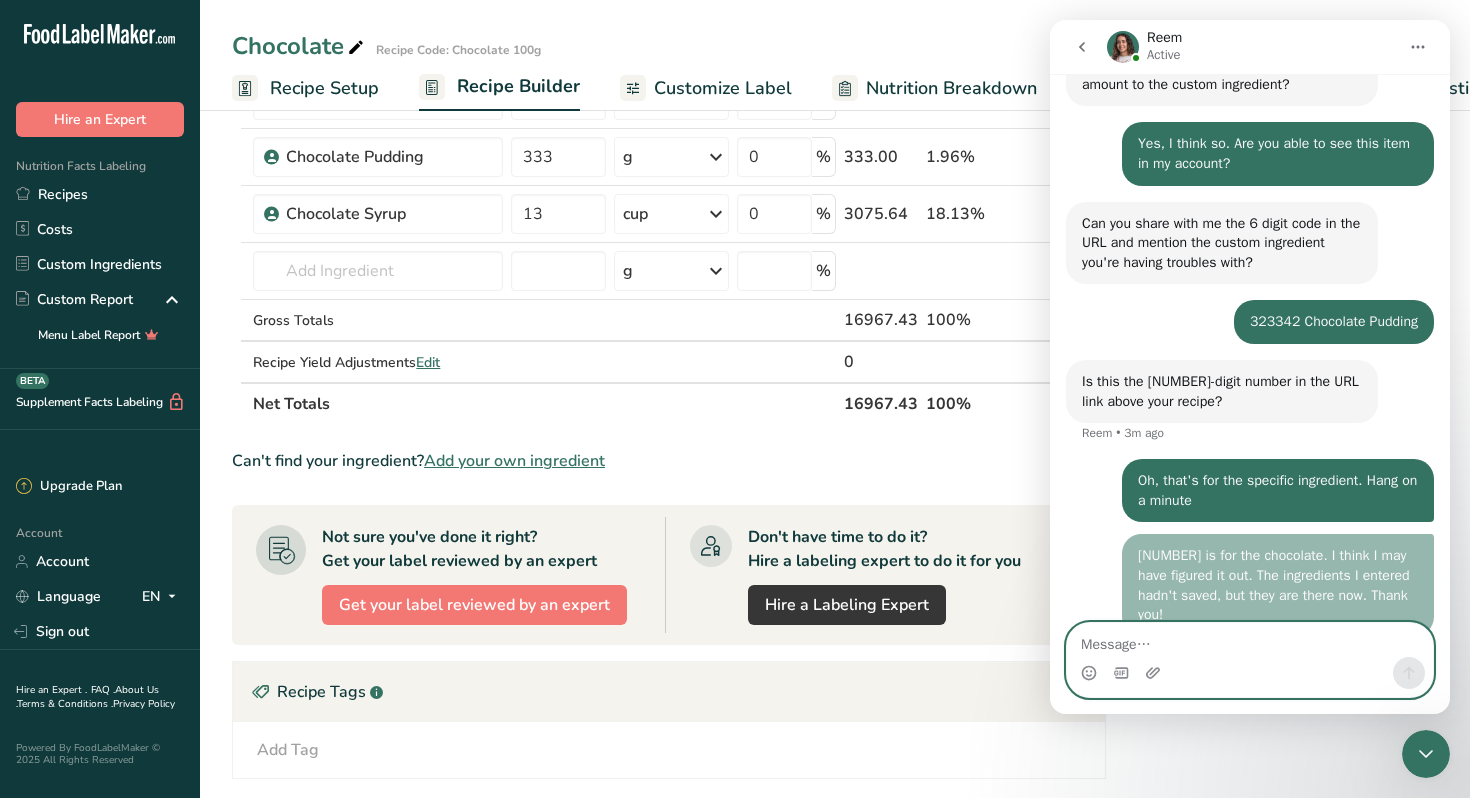 scroll, scrollTop: 1123, scrollLeft: 0, axis: vertical 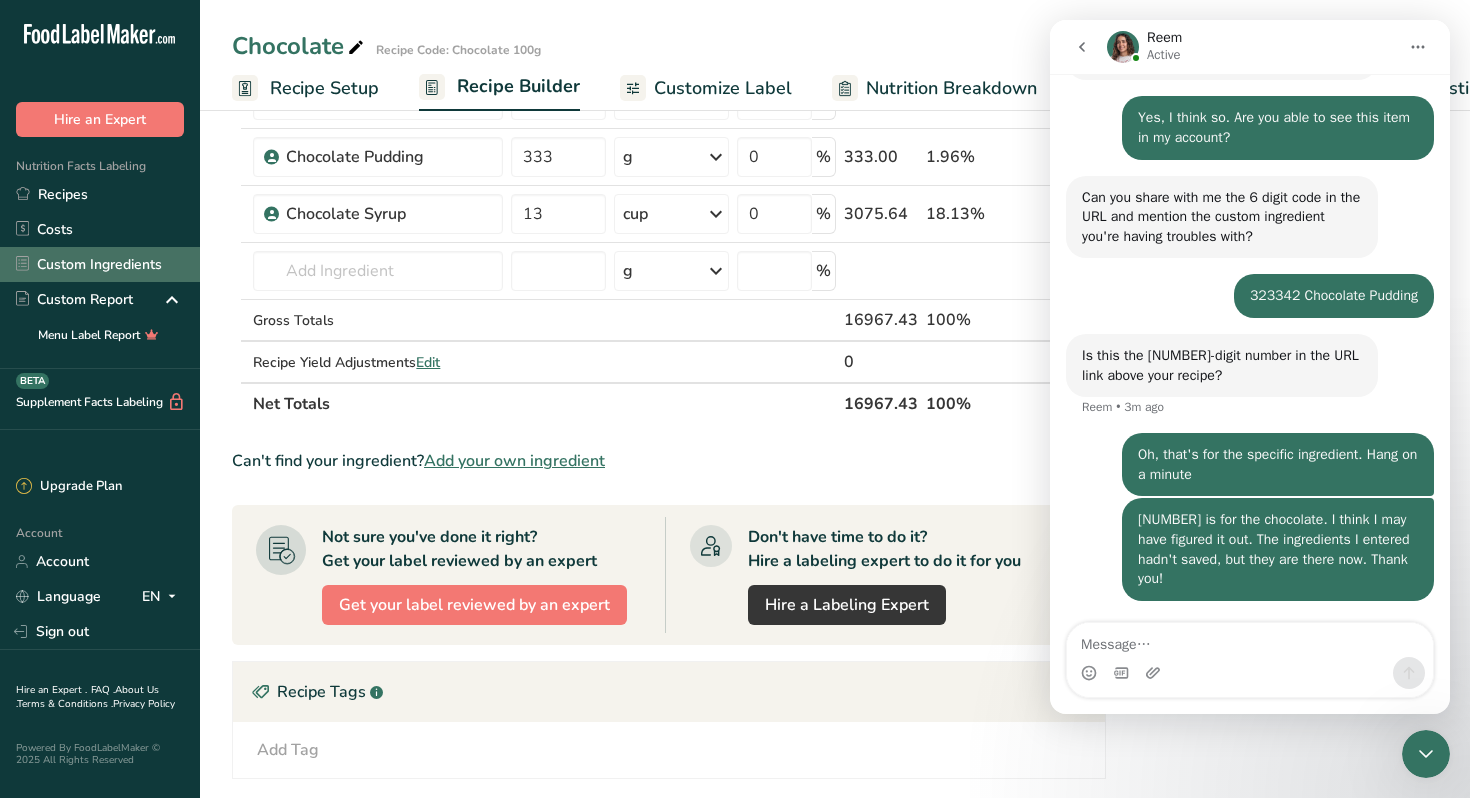 click on "Custom Ingredients" at bounding box center [100, 264] 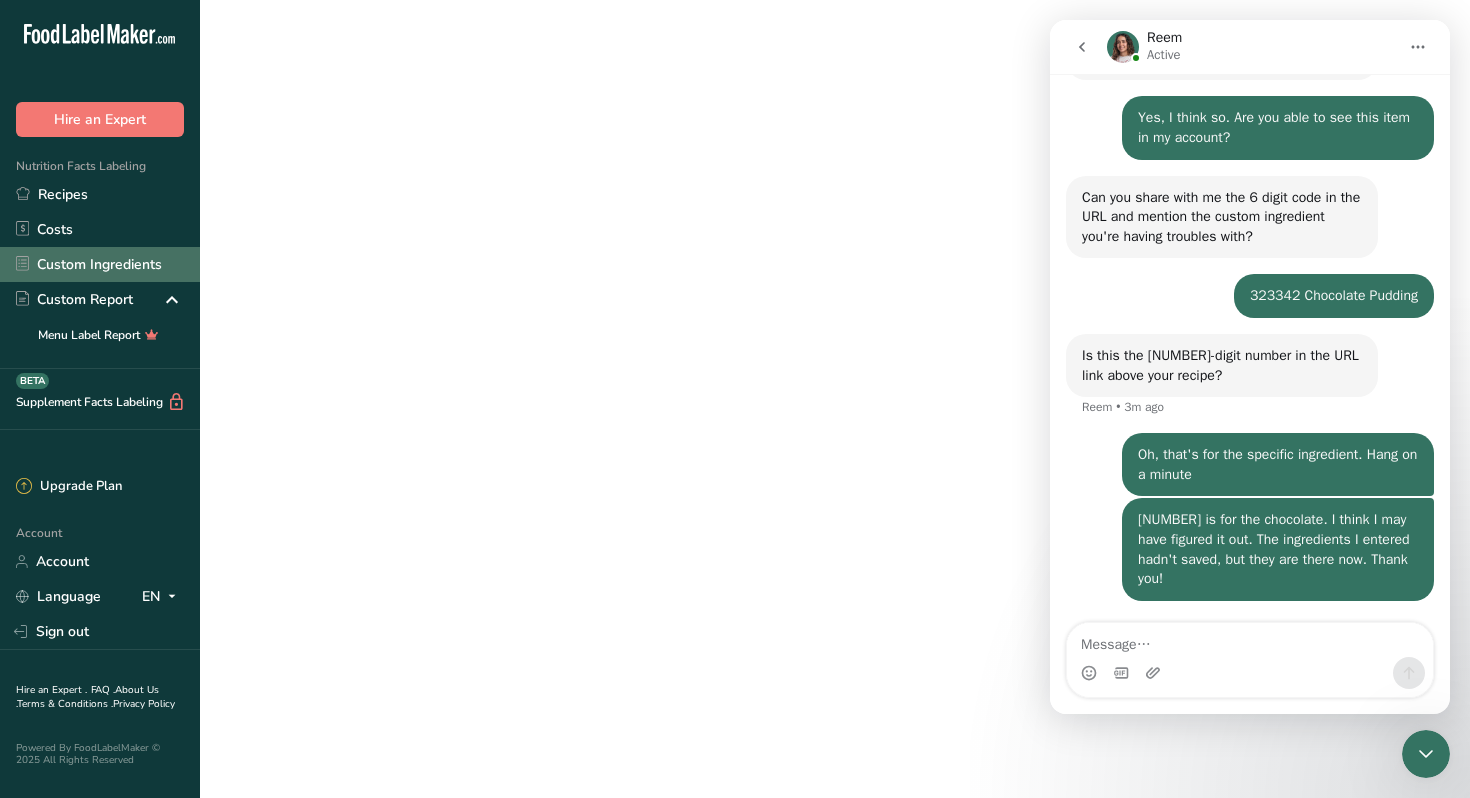 scroll, scrollTop: 0, scrollLeft: 0, axis: both 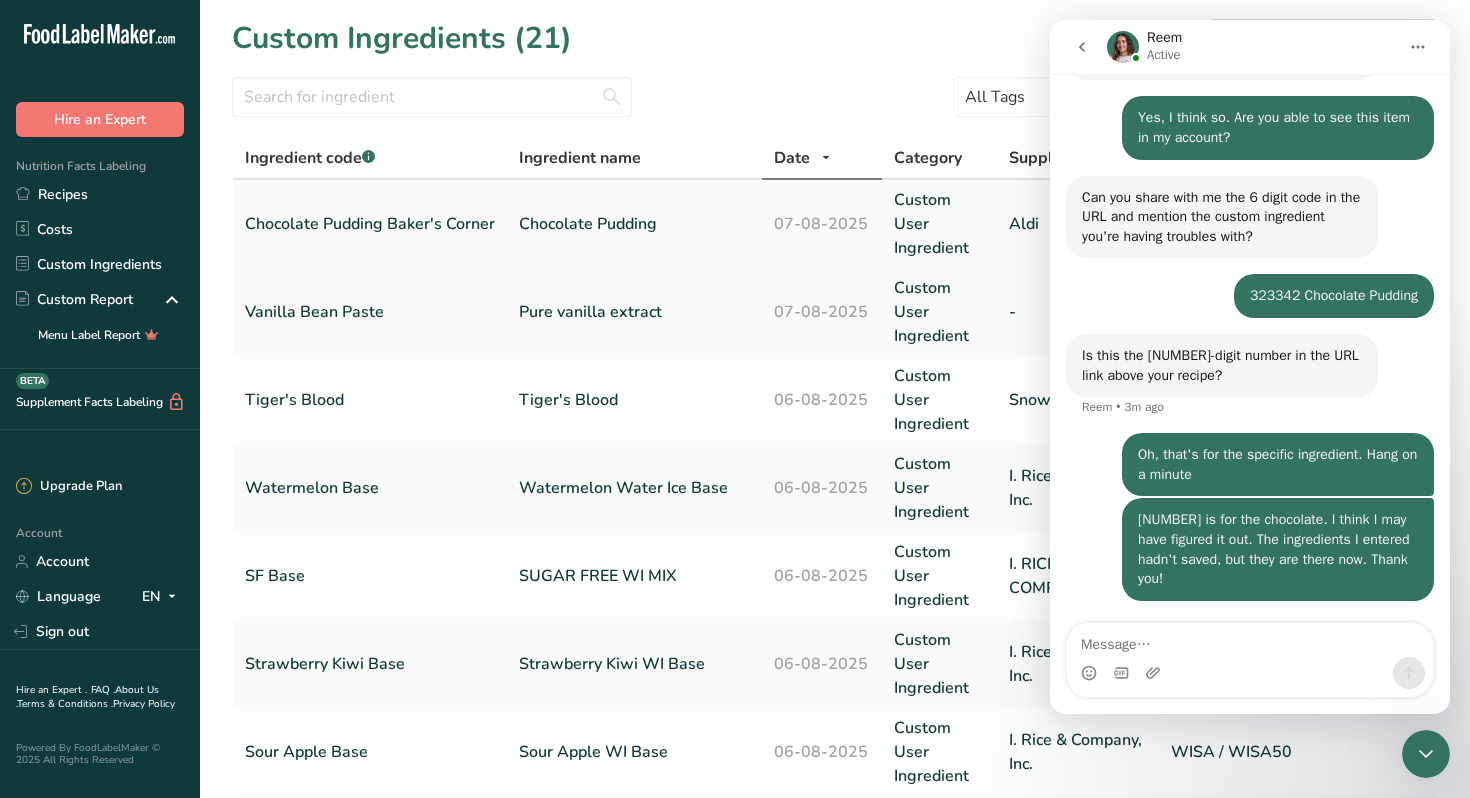 click on "Chocolate Pudding" at bounding box center (634, 224) 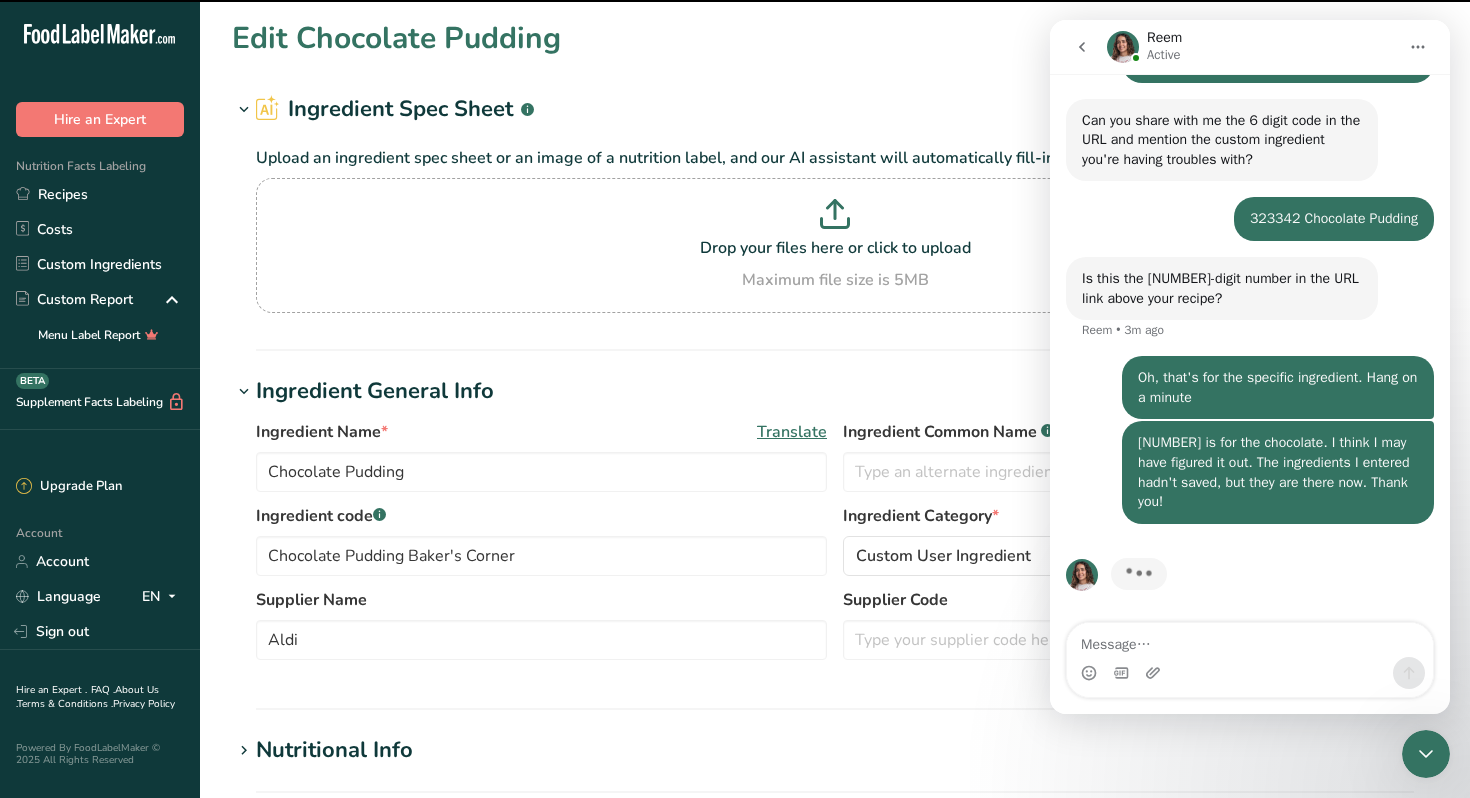 scroll, scrollTop: 1200, scrollLeft: 0, axis: vertical 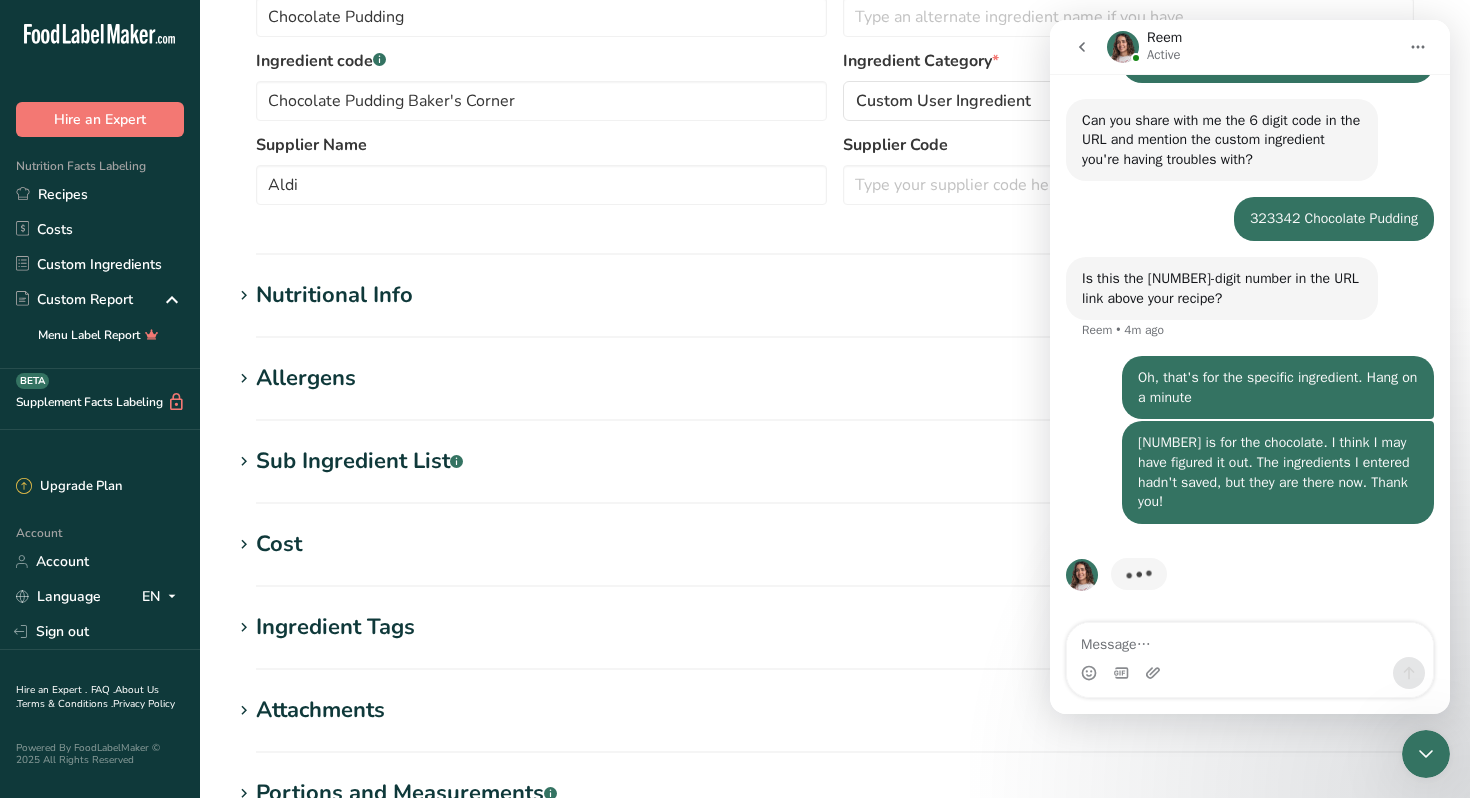 click on "Sub Ingredient List
.a-a{fill:#347362;}.b-a{fill:#fff;}" at bounding box center [359, 461] 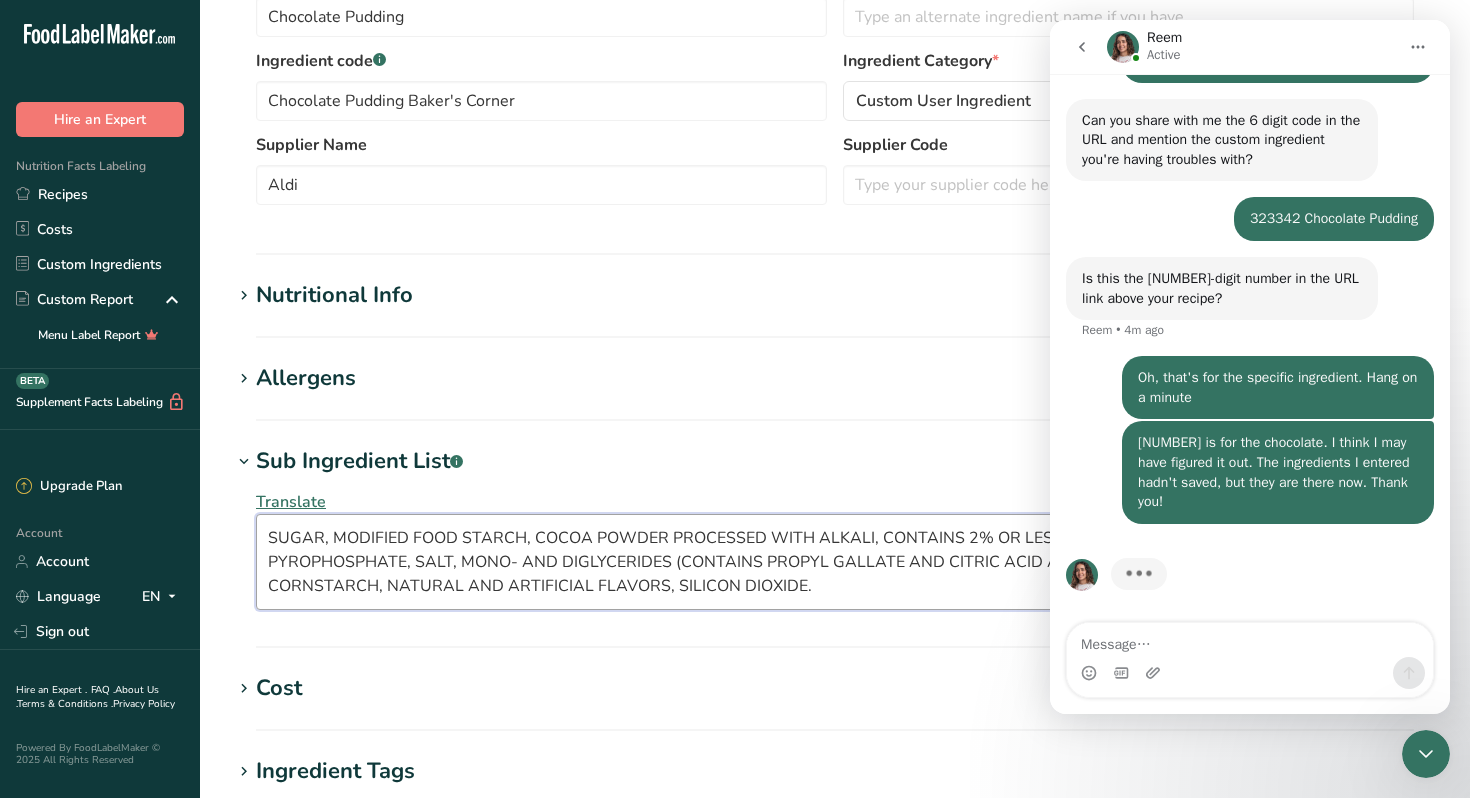 click on "SUGAR, MODIFIED FOOD STARCH, COCOA POWDER PROCESSED WITH ALKALI, CONTAINS 2% OR LESS OF DISODIUM PHOSPHATE, TETRASODIUM PYROPHOSPHATE, SALT, MONO- AND DIGLYCERIDES (CONTAINS PROPYL GALLATE AND CITRIC ACID AS ANTIOXIDANTS), MALTODEXTRIN, CORNSTARCH, NATURAL AND ARTIFICIAL FLAVORS, SILICON DIOXIDE." at bounding box center (835, 562) 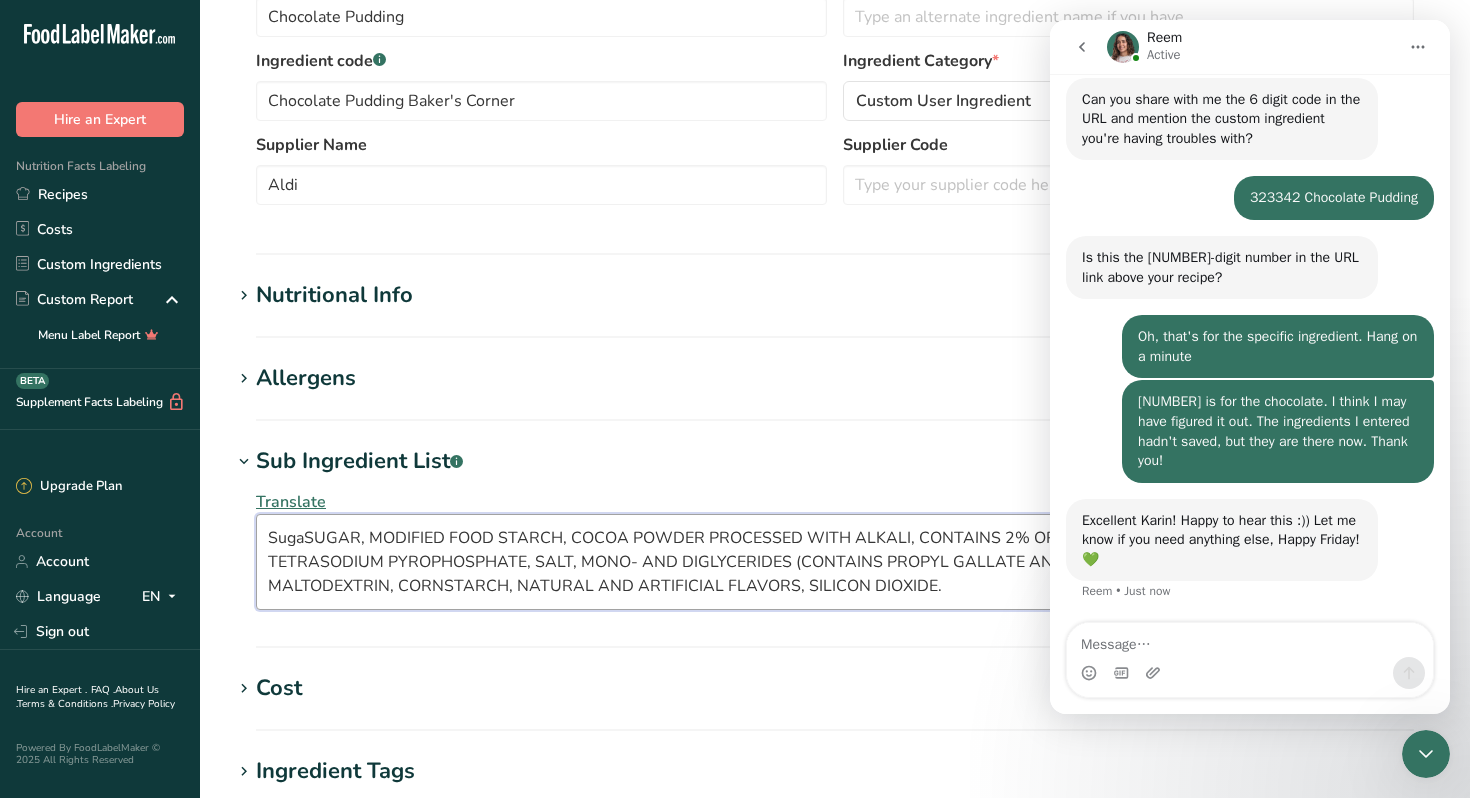 scroll, scrollTop: 1221, scrollLeft: 0, axis: vertical 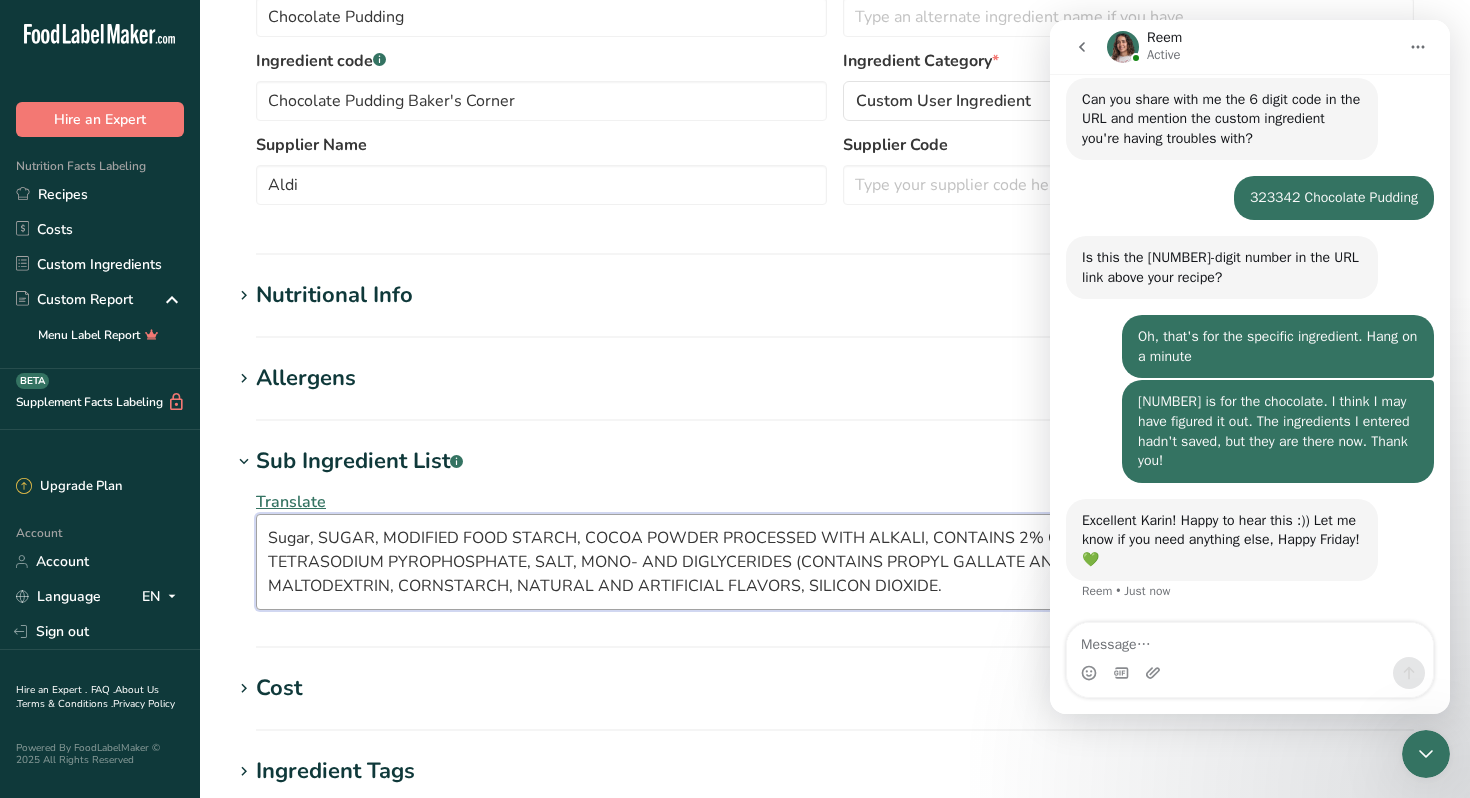 type on "Sugar, SUGAR, MODIFIED FOOD STARCH, COCOA POWDER PROCESSED WITH ALKALI, CONTAINS 2% OR LESS OF DISODIUM PHOSPHATE, TETRASODIUM PYROPHOSPHATE, SALT, MONO- AND DIGLYCERIDES (CONTAINS PROPYL GALLATE AND CITRIC ACID AS ANTIOXIDANTS), MALTODEXTRIN, CORNSTARCH, NATURAL AND ARTIFICIAL FLAVORS, SILICON DIOXIDE." 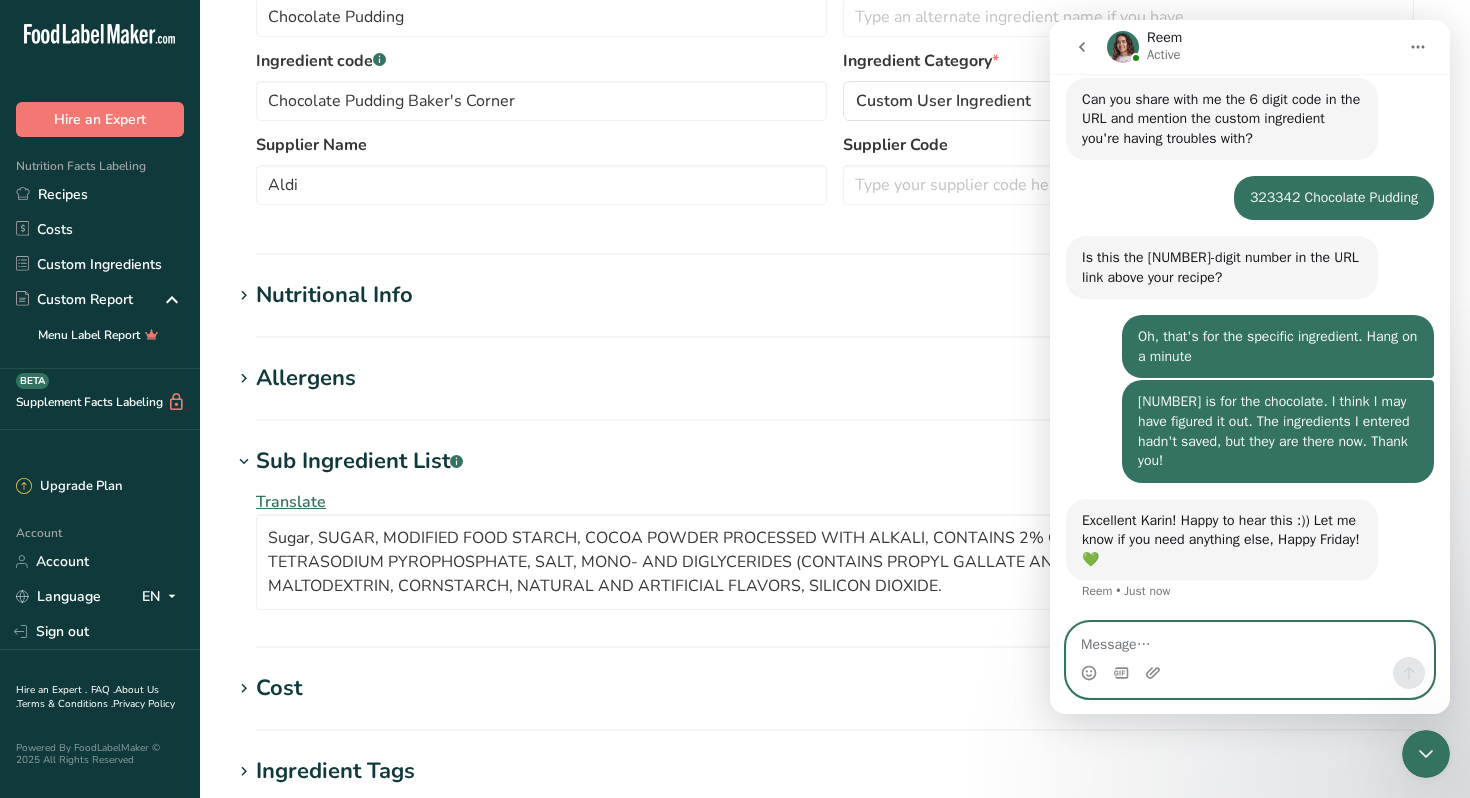 drag, startPoint x: 1134, startPoint y: 646, endPoint x: 1134, endPoint y: 551, distance: 95 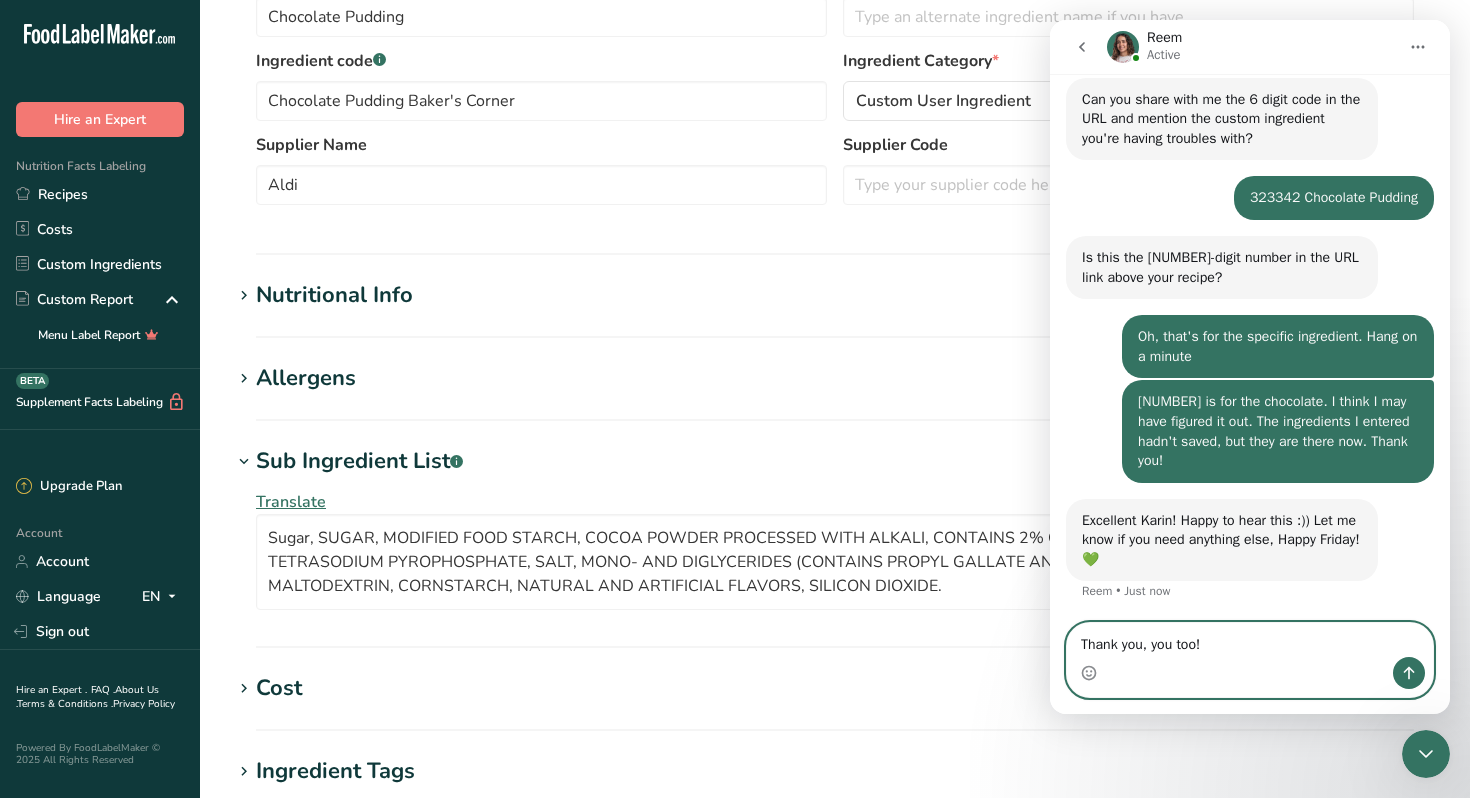 type on "Thank you, you too!" 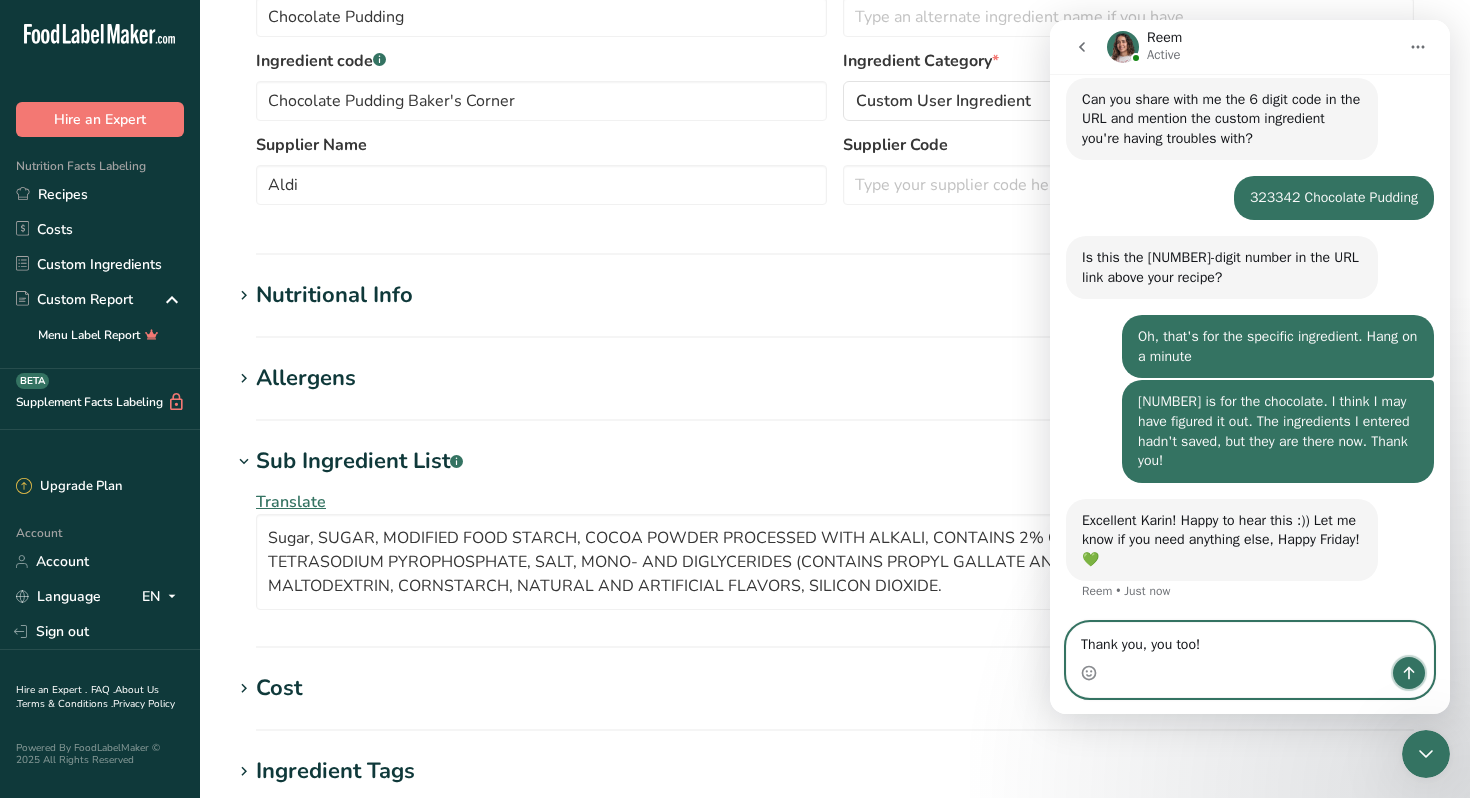 click 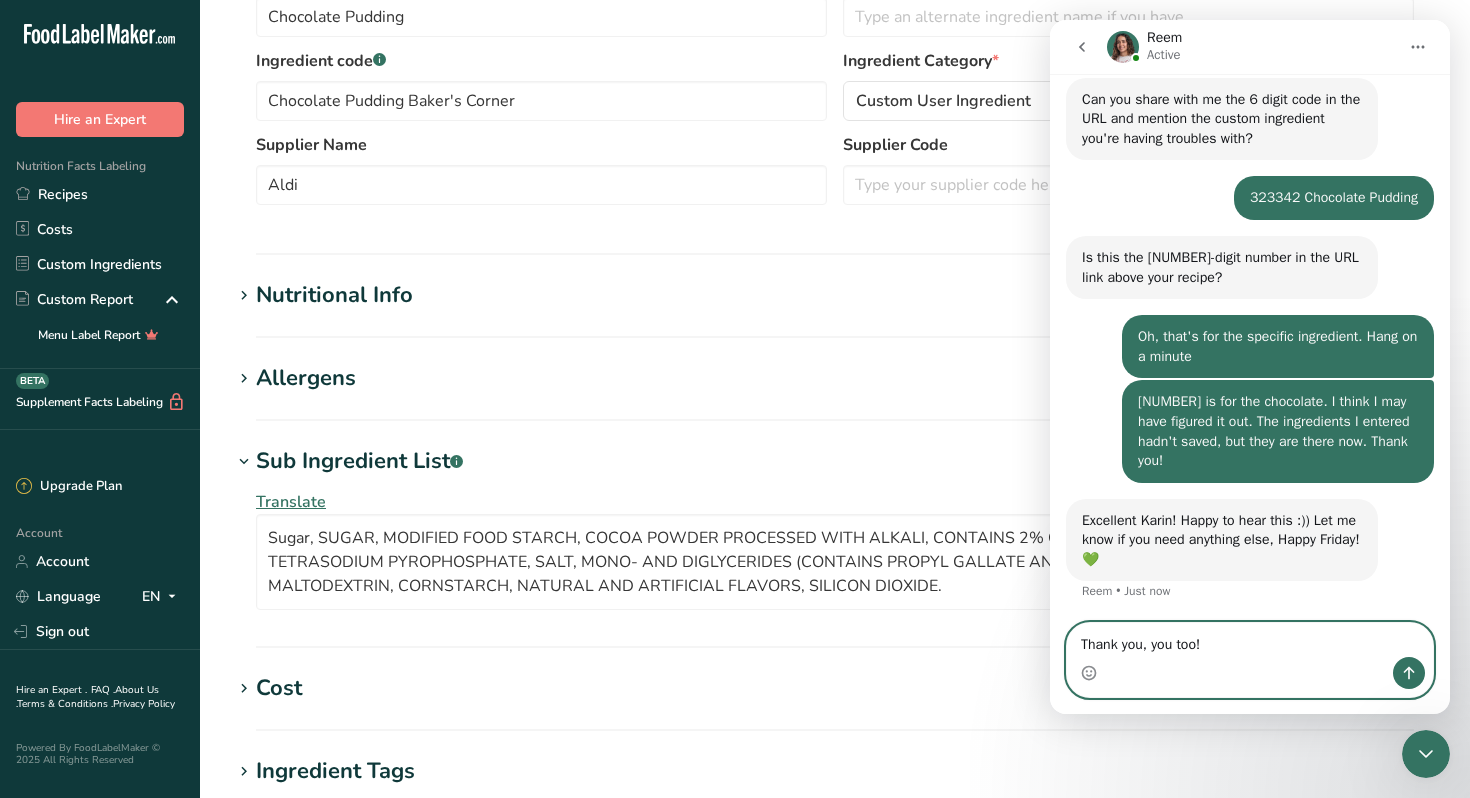 type 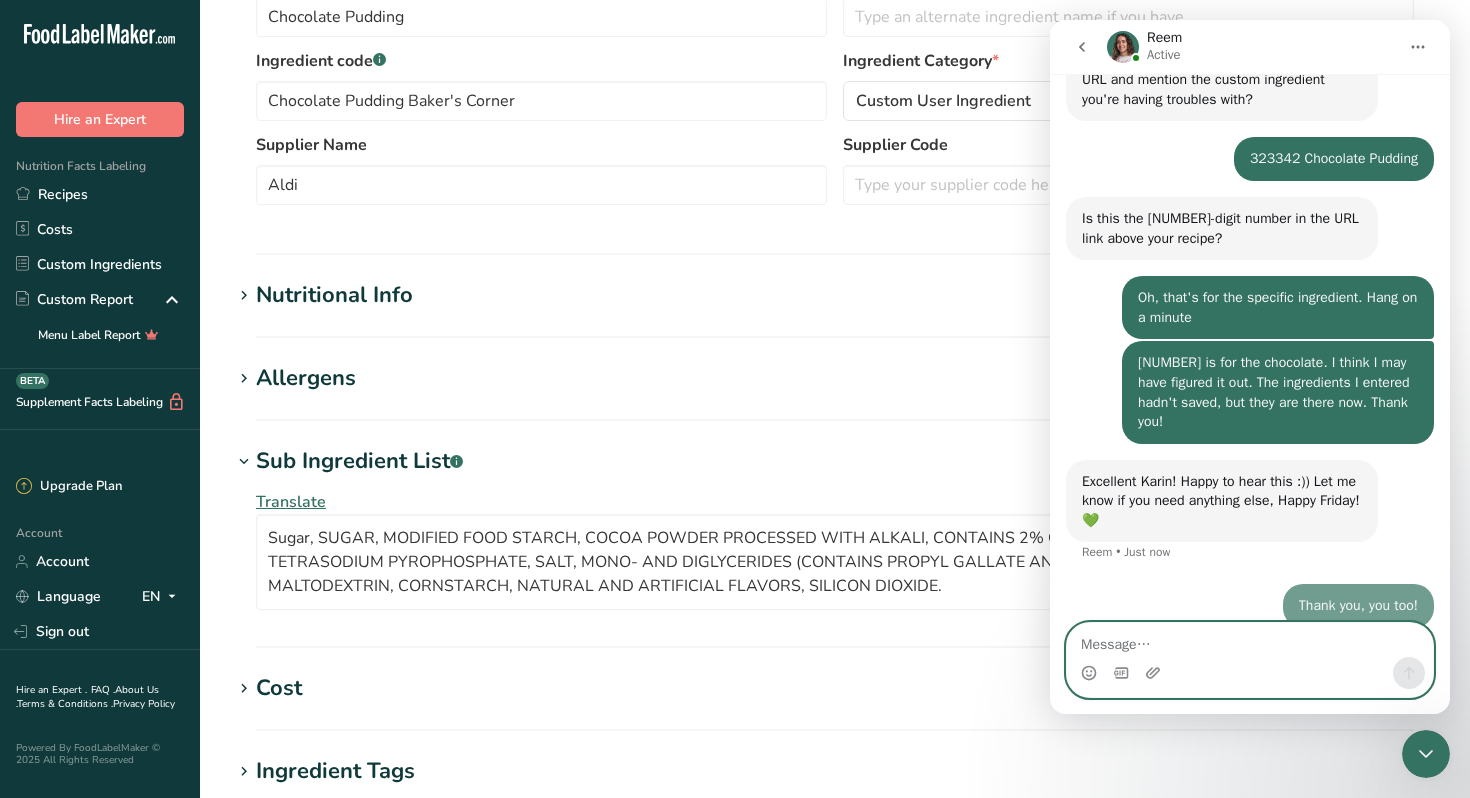 scroll, scrollTop: 1281, scrollLeft: 0, axis: vertical 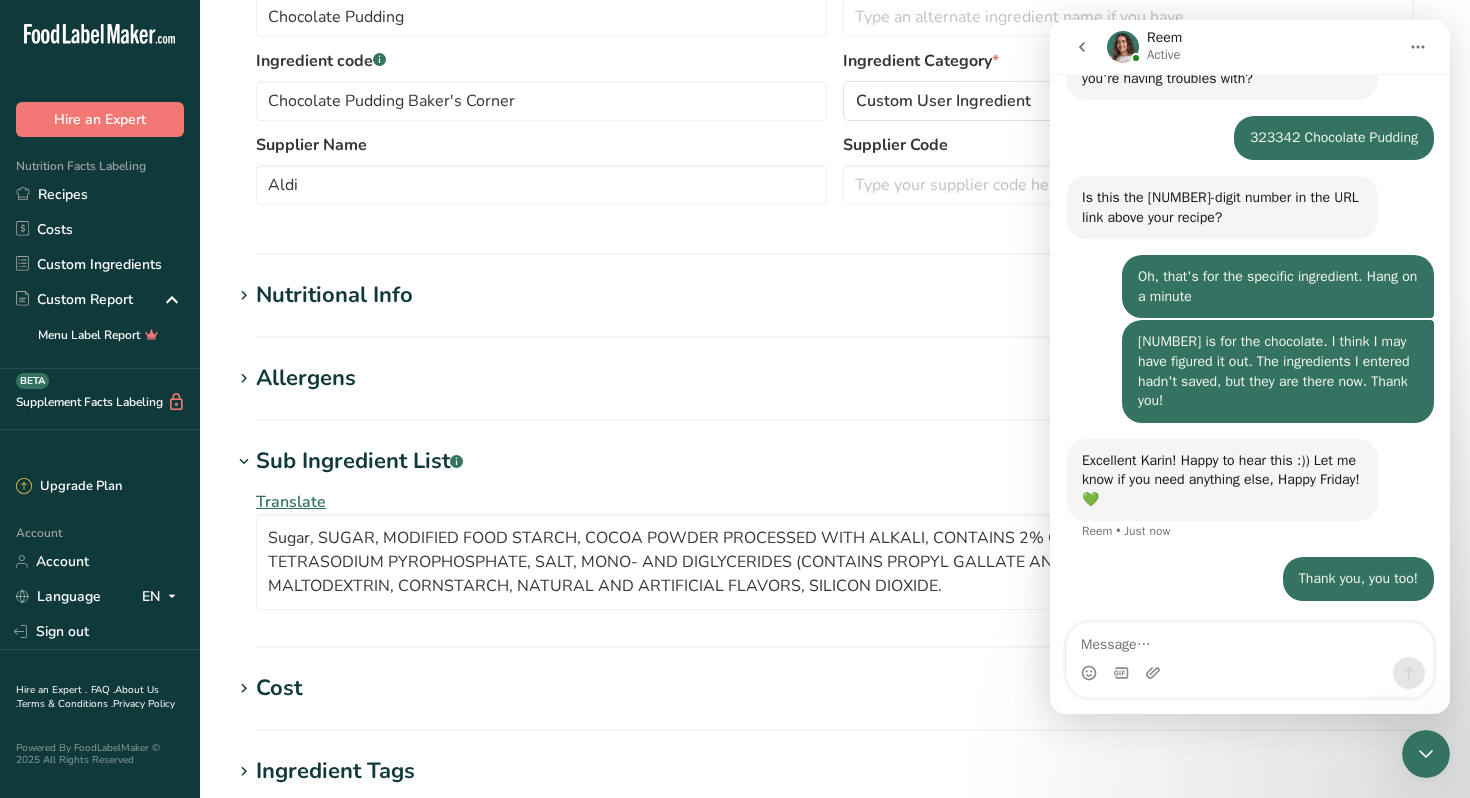 click 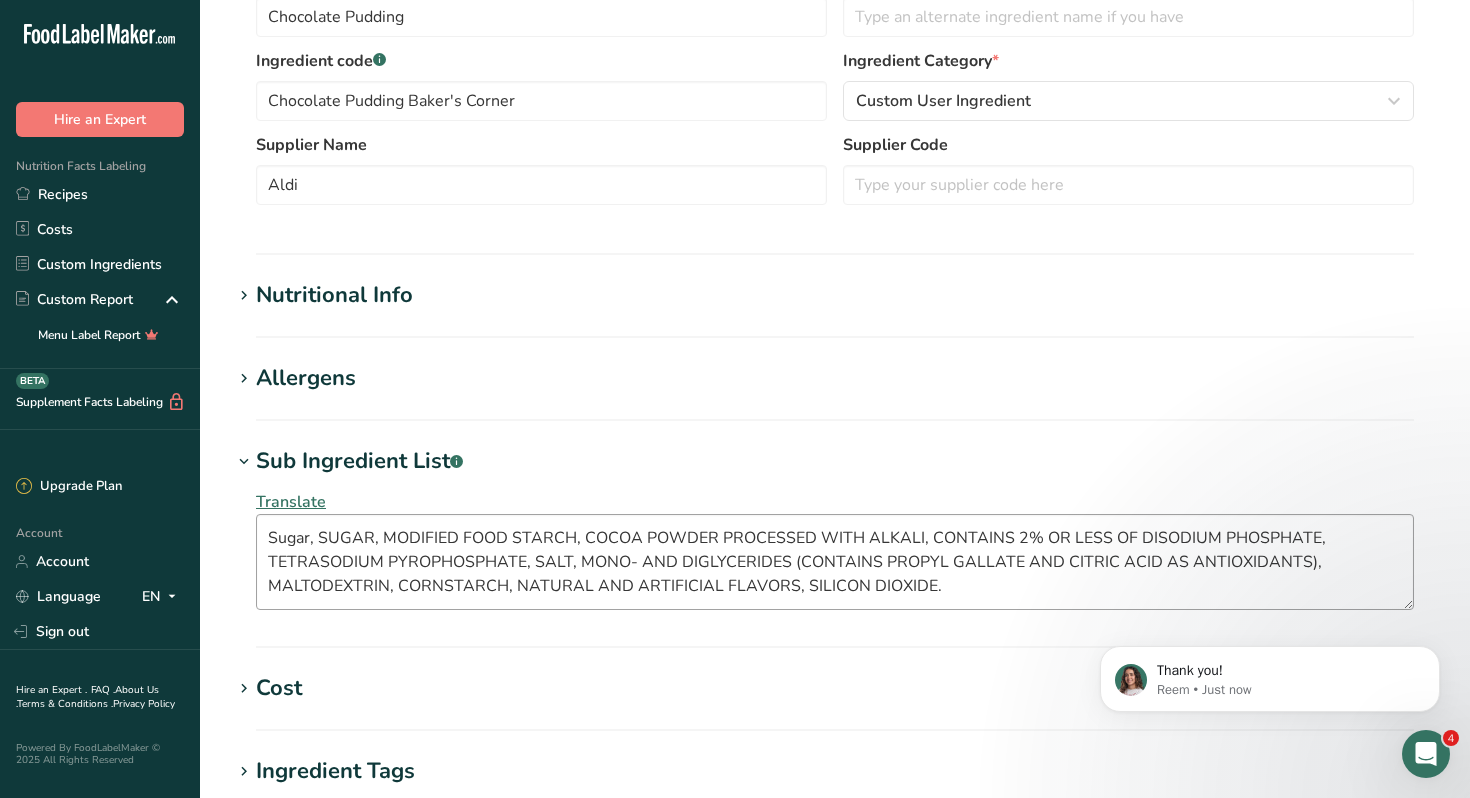 scroll, scrollTop: 1341, scrollLeft: 0, axis: vertical 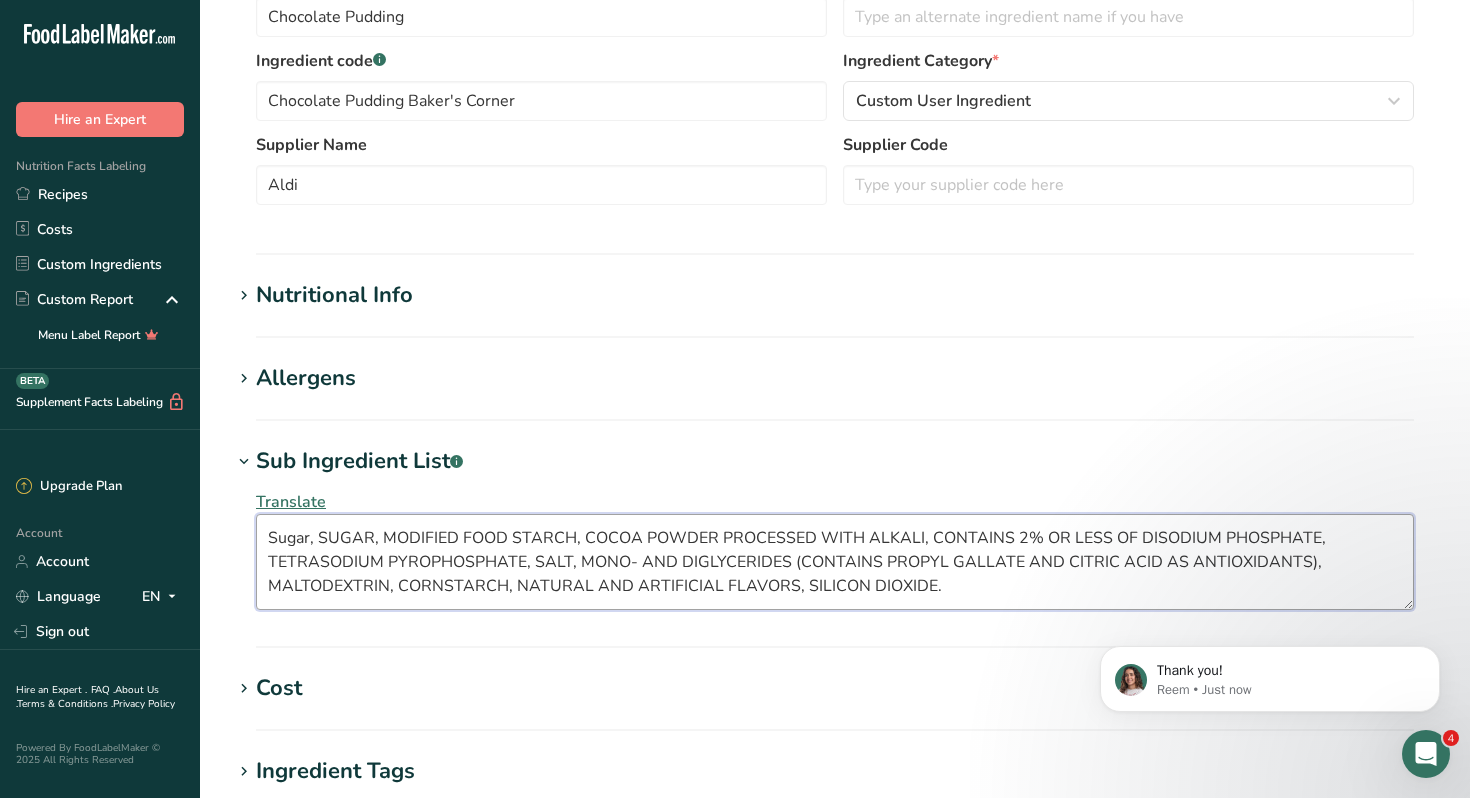 click on "Sugar, SUGAR, MODIFIED FOOD STARCH, COCOA POWDER PROCESSED WITH ALKALI, CONTAINS 2% OR LESS OF DISODIUM PHOSPHATE, TETRASODIUM PYROPHOSPHATE, SALT, MONO- AND DIGLYCERIDES (CONTAINS PROPYL GALLATE AND CITRIC ACID AS ANTIOXIDANTS), MALTODEXTRIN, CORNSTARCH, NATURAL AND ARTIFICIAL FLAVORS, SILICON DIOXIDE." at bounding box center [835, 562] 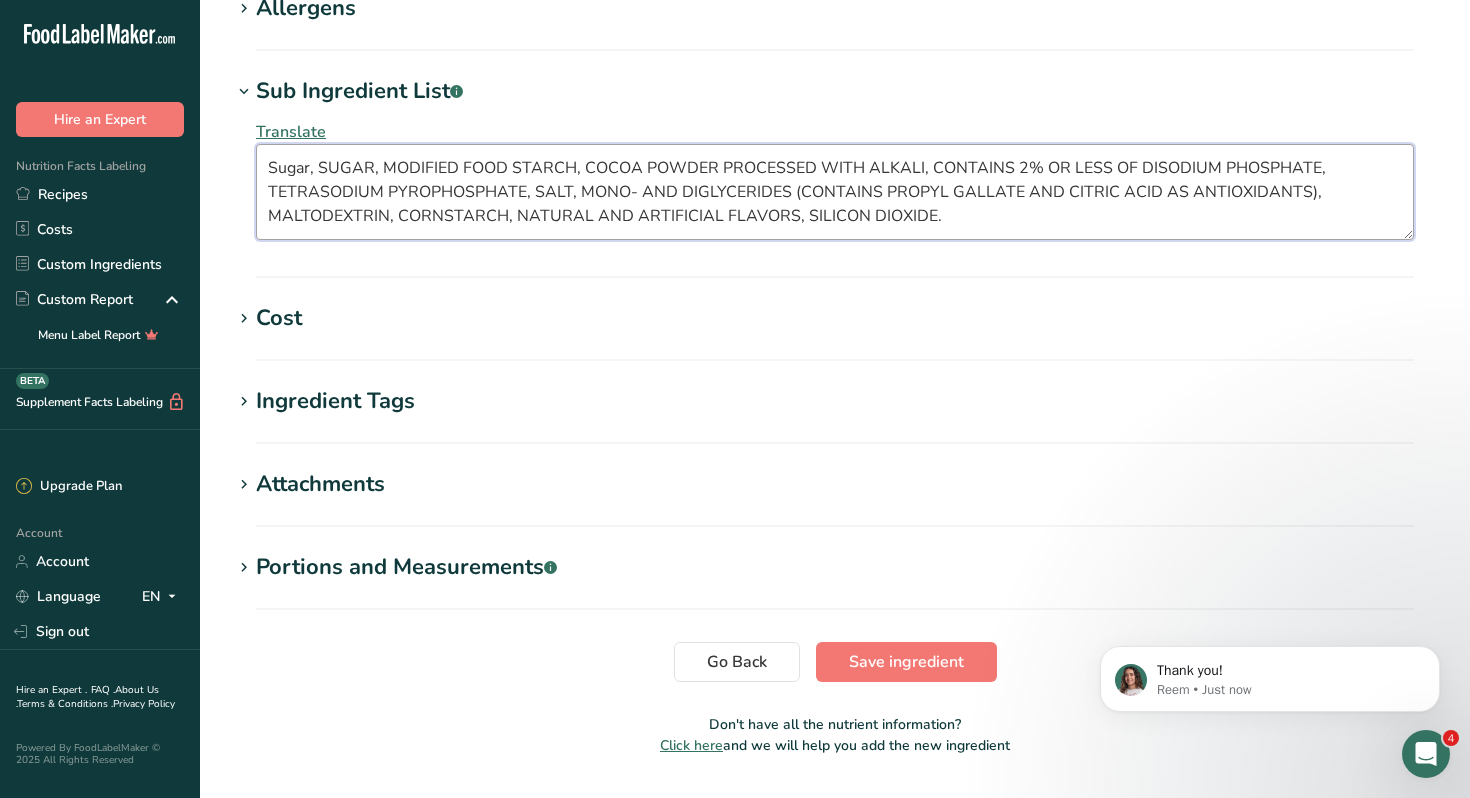 scroll, scrollTop: 879, scrollLeft: 0, axis: vertical 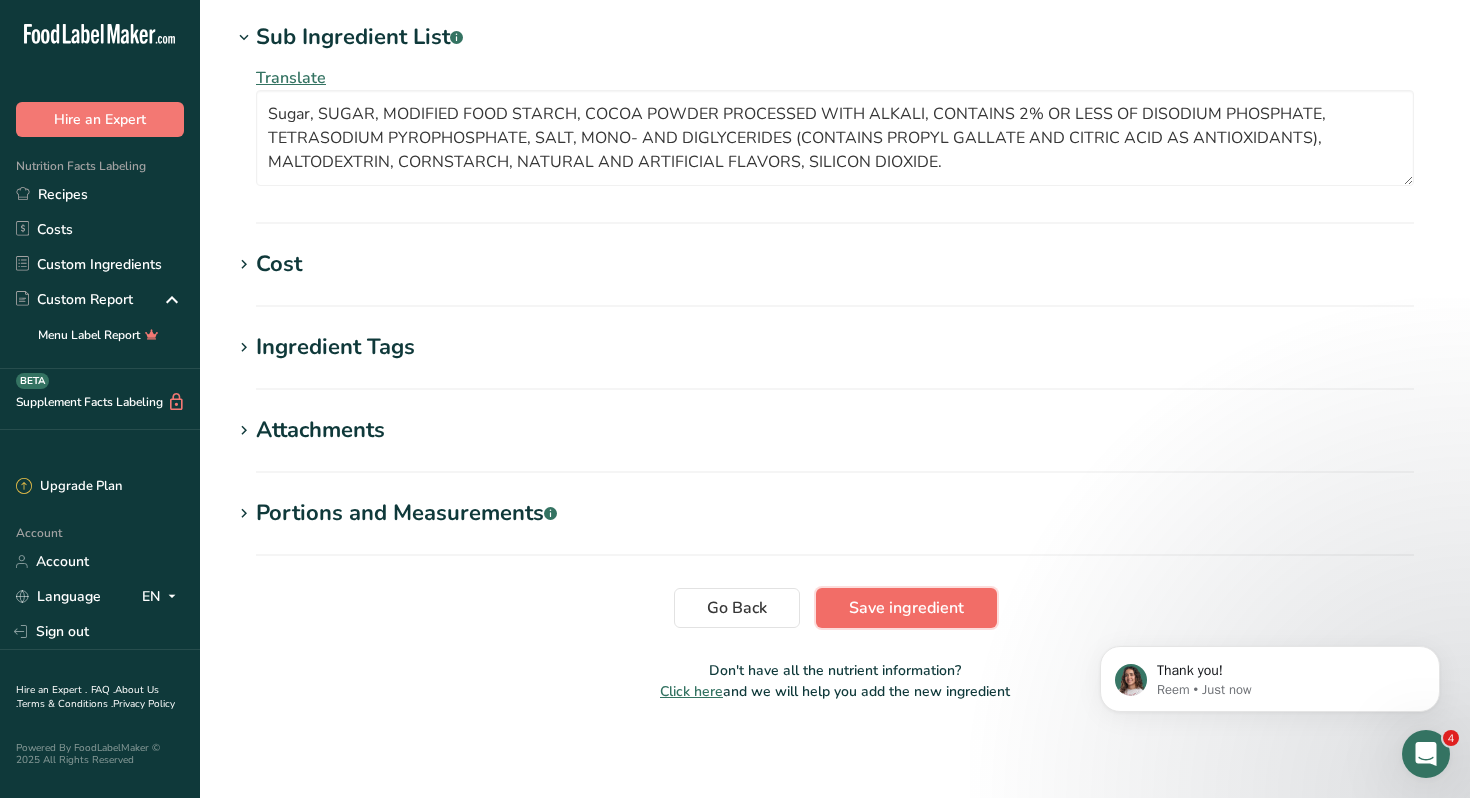 click on "Save ingredient" at bounding box center [906, 608] 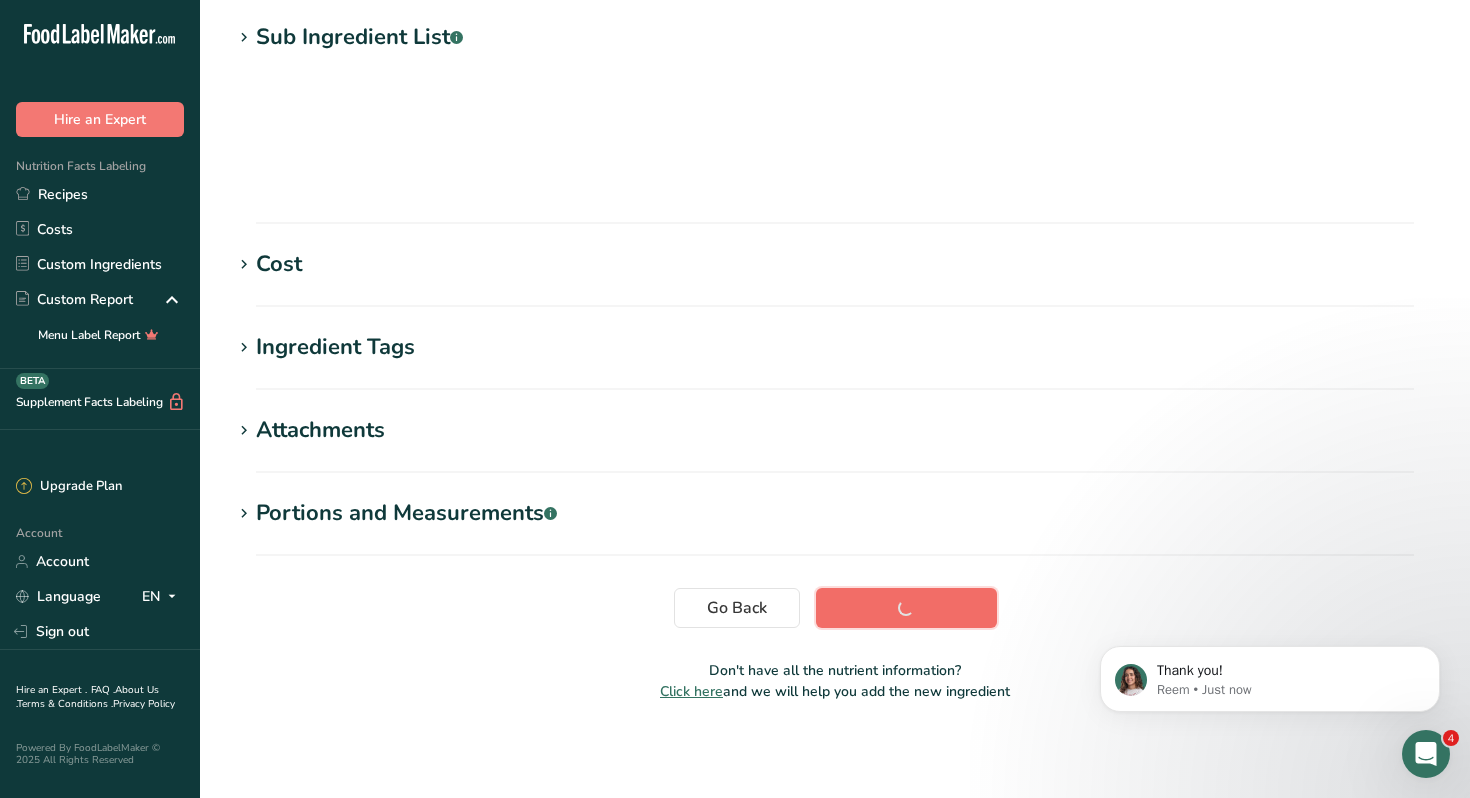 scroll, scrollTop: 260, scrollLeft: 0, axis: vertical 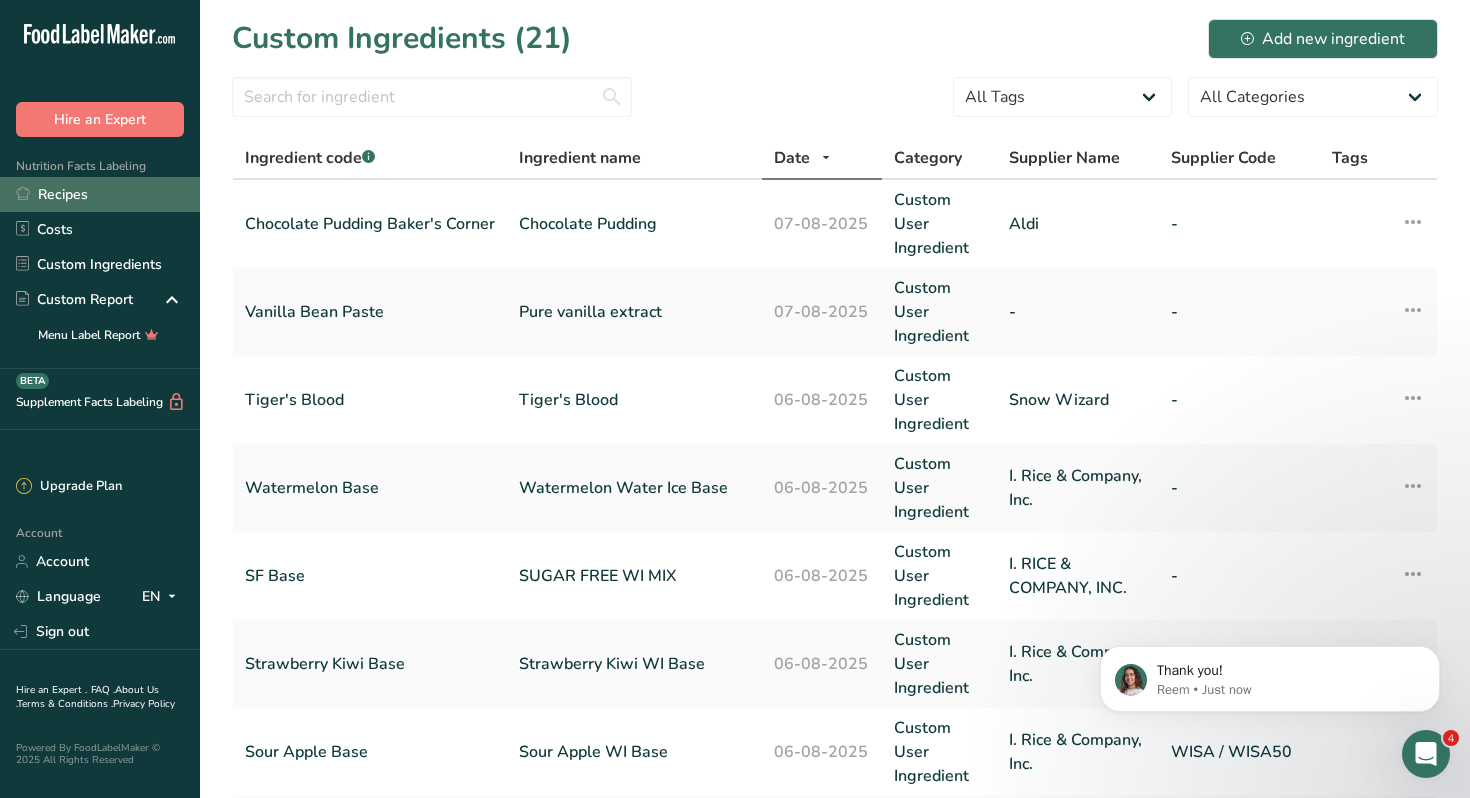 click on "Recipes" at bounding box center (100, 194) 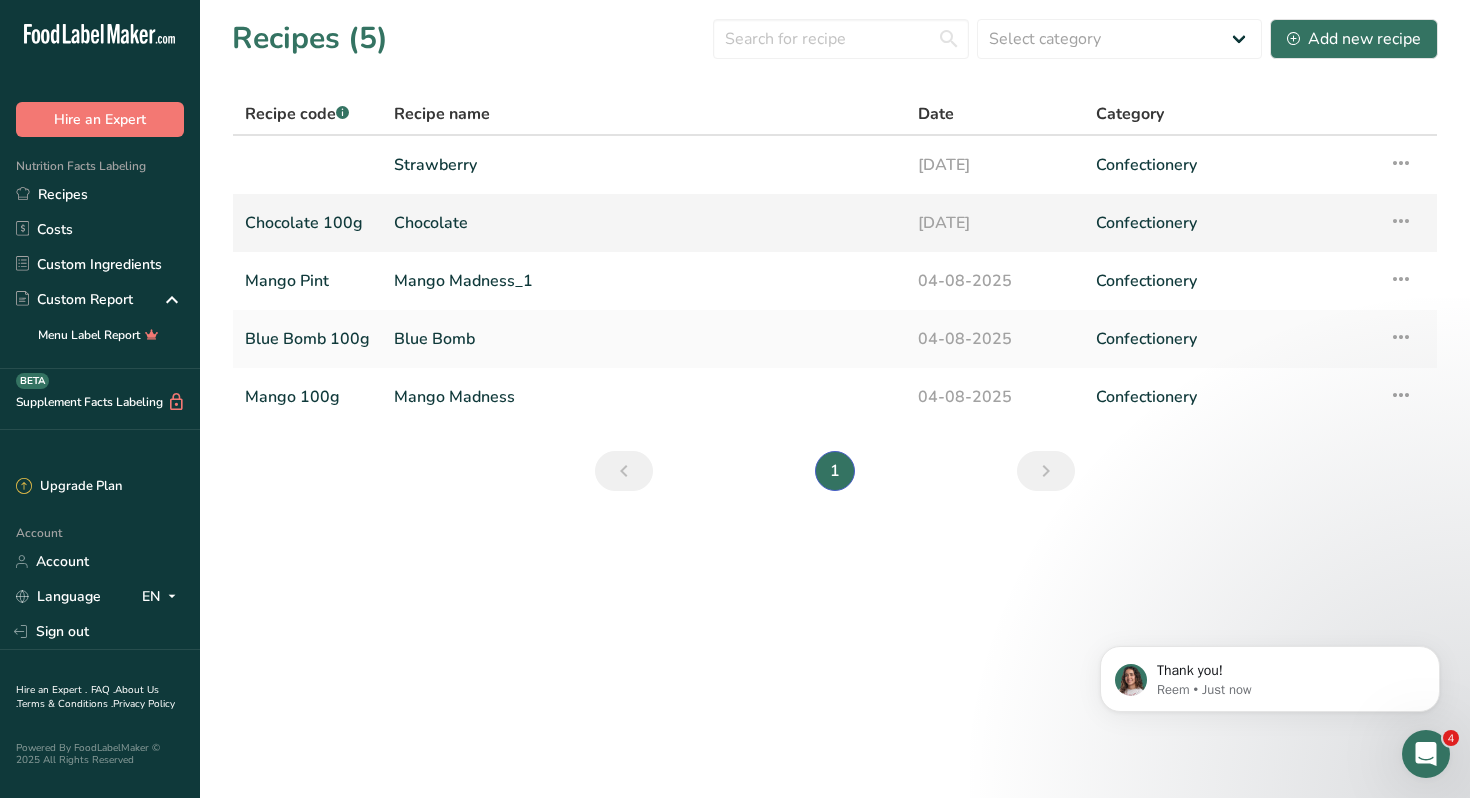 click on "Chocolate" at bounding box center [644, 223] 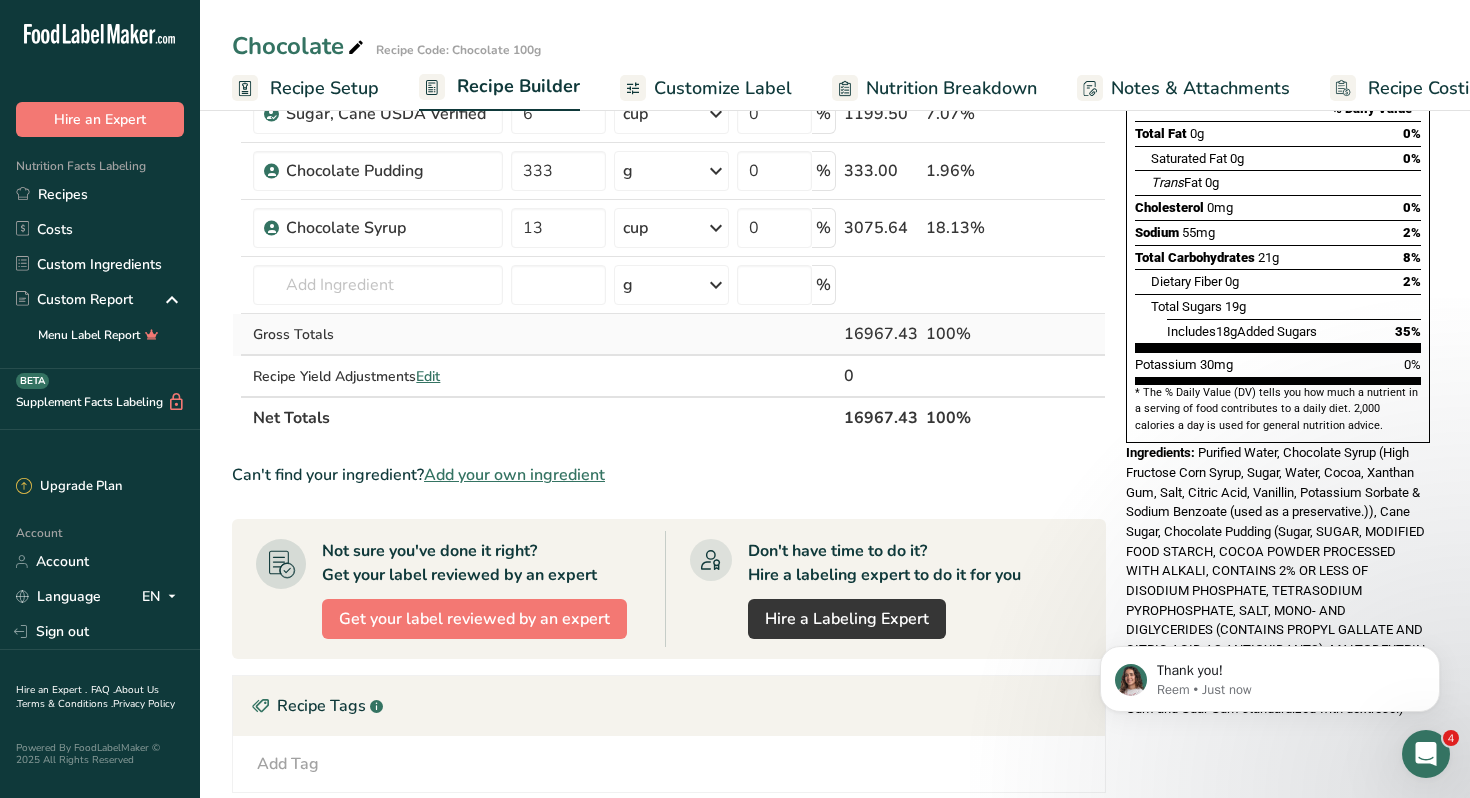 scroll, scrollTop: 291, scrollLeft: 0, axis: vertical 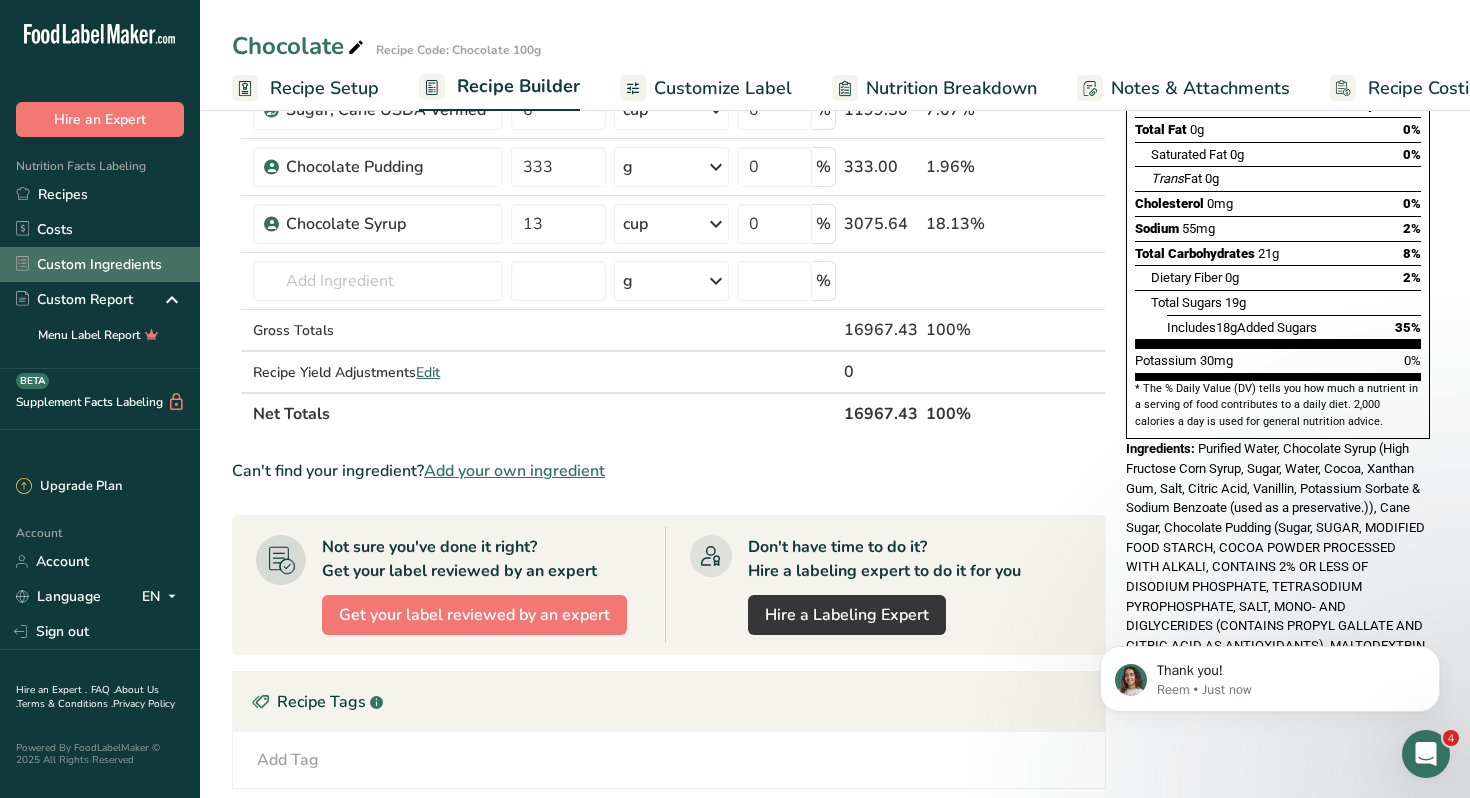 click on "Custom Ingredients" at bounding box center [100, 264] 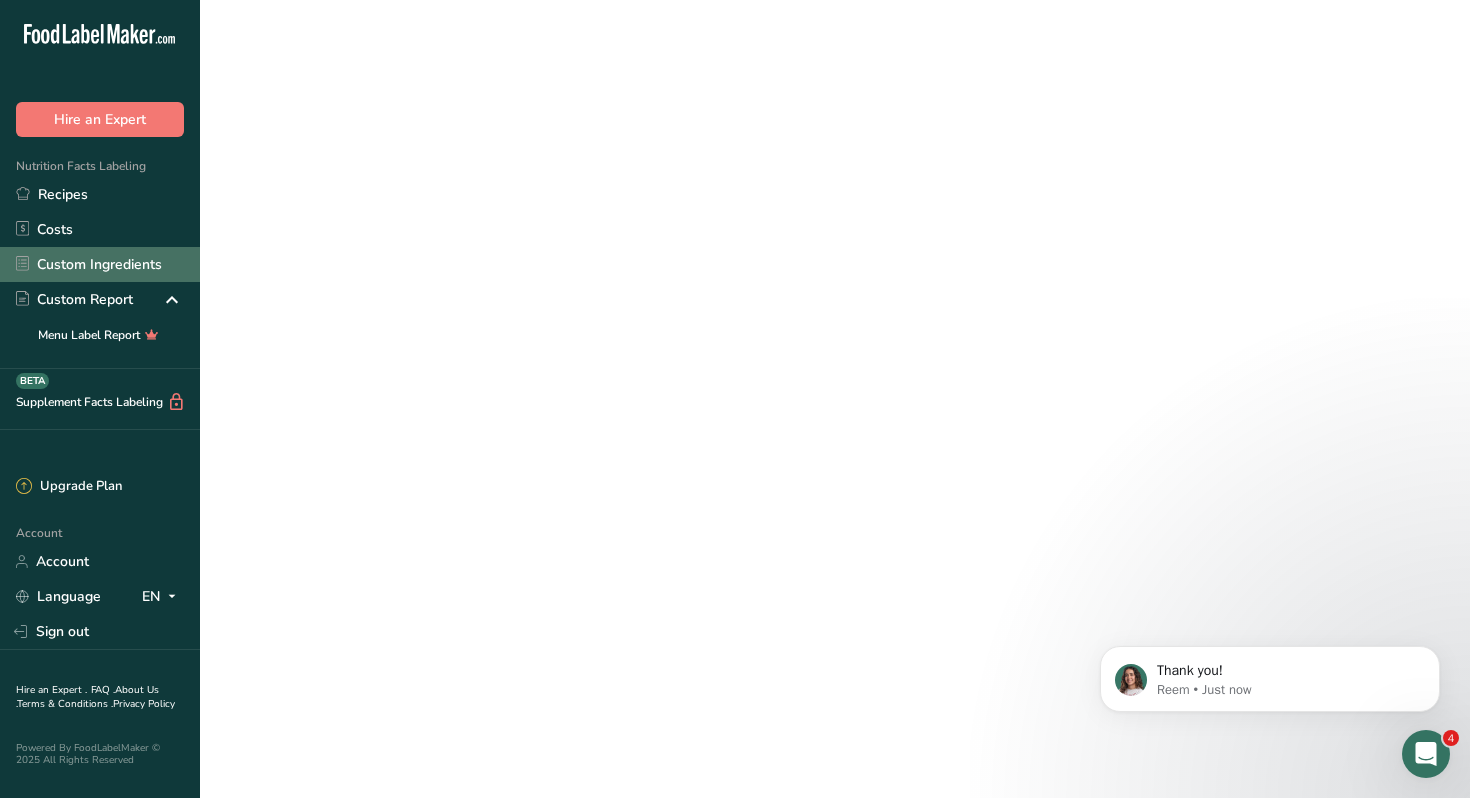 scroll, scrollTop: 0, scrollLeft: 0, axis: both 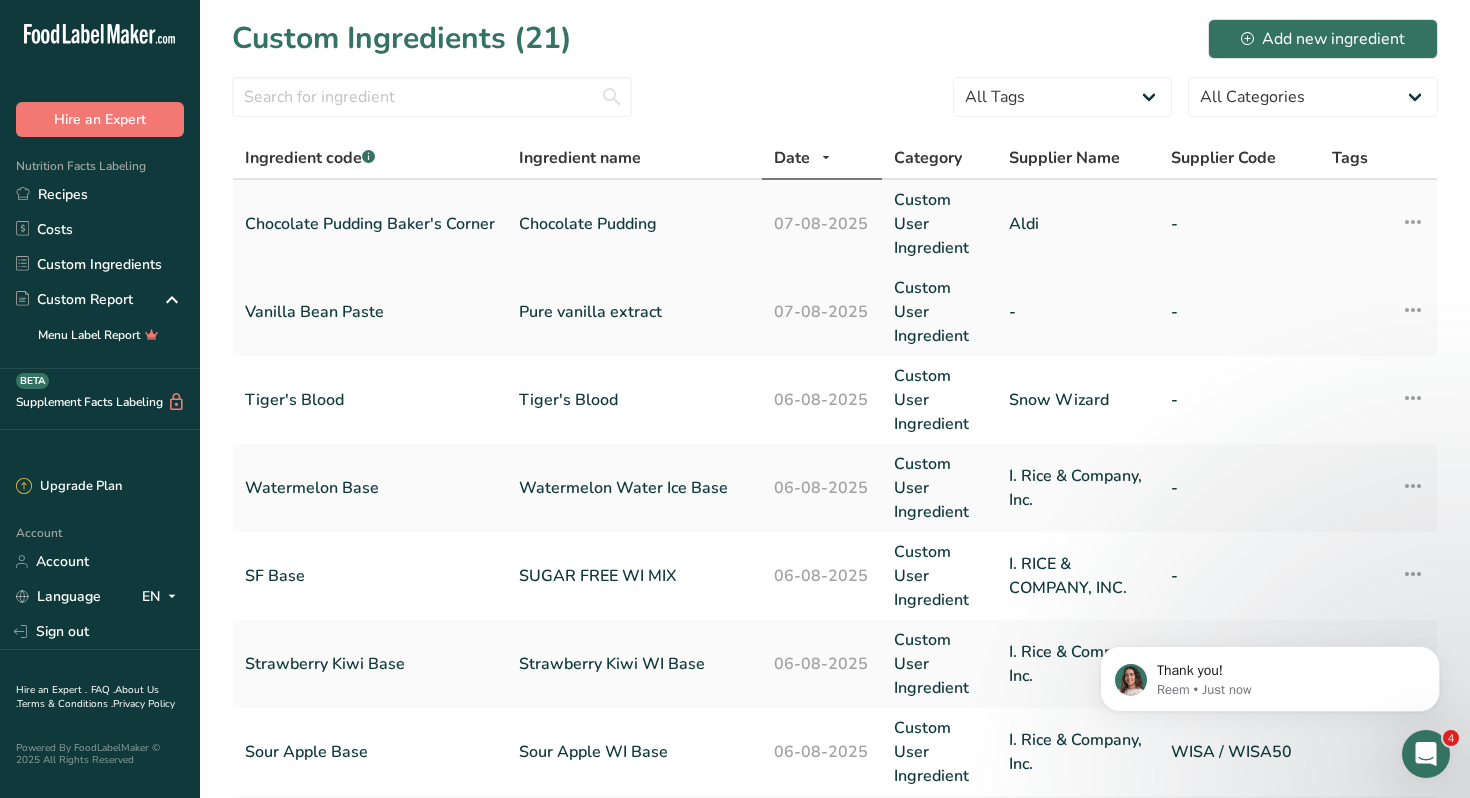 click on "Chocolate Pudding Baker's Corner" at bounding box center [370, 224] 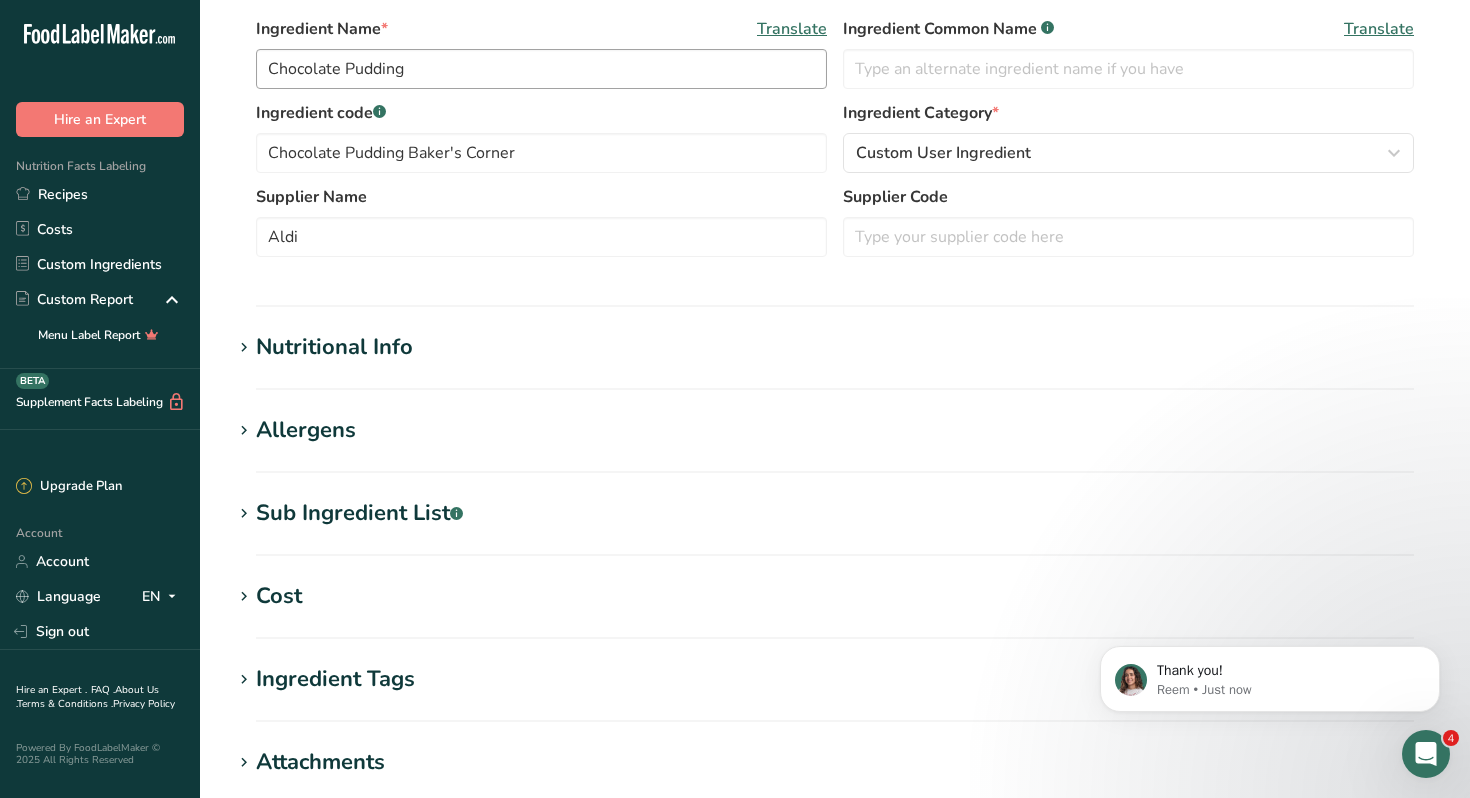 scroll, scrollTop: 406, scrollLeft: 0, axis: vertical 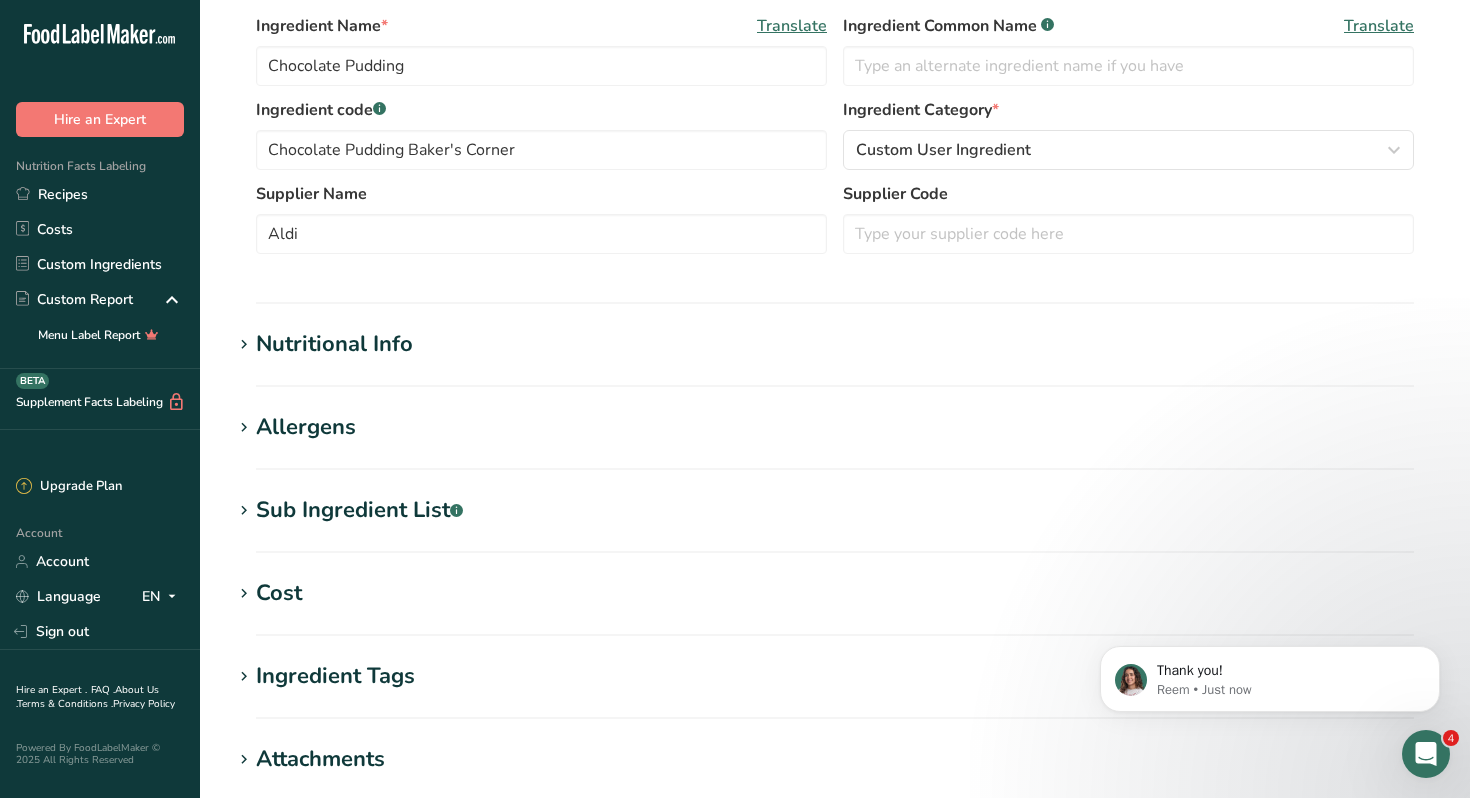 click on "Sub Ingredient List
.a-a{fill:#347362;}.b-a{fill:#fff;}" at bounding box center (359, 510) 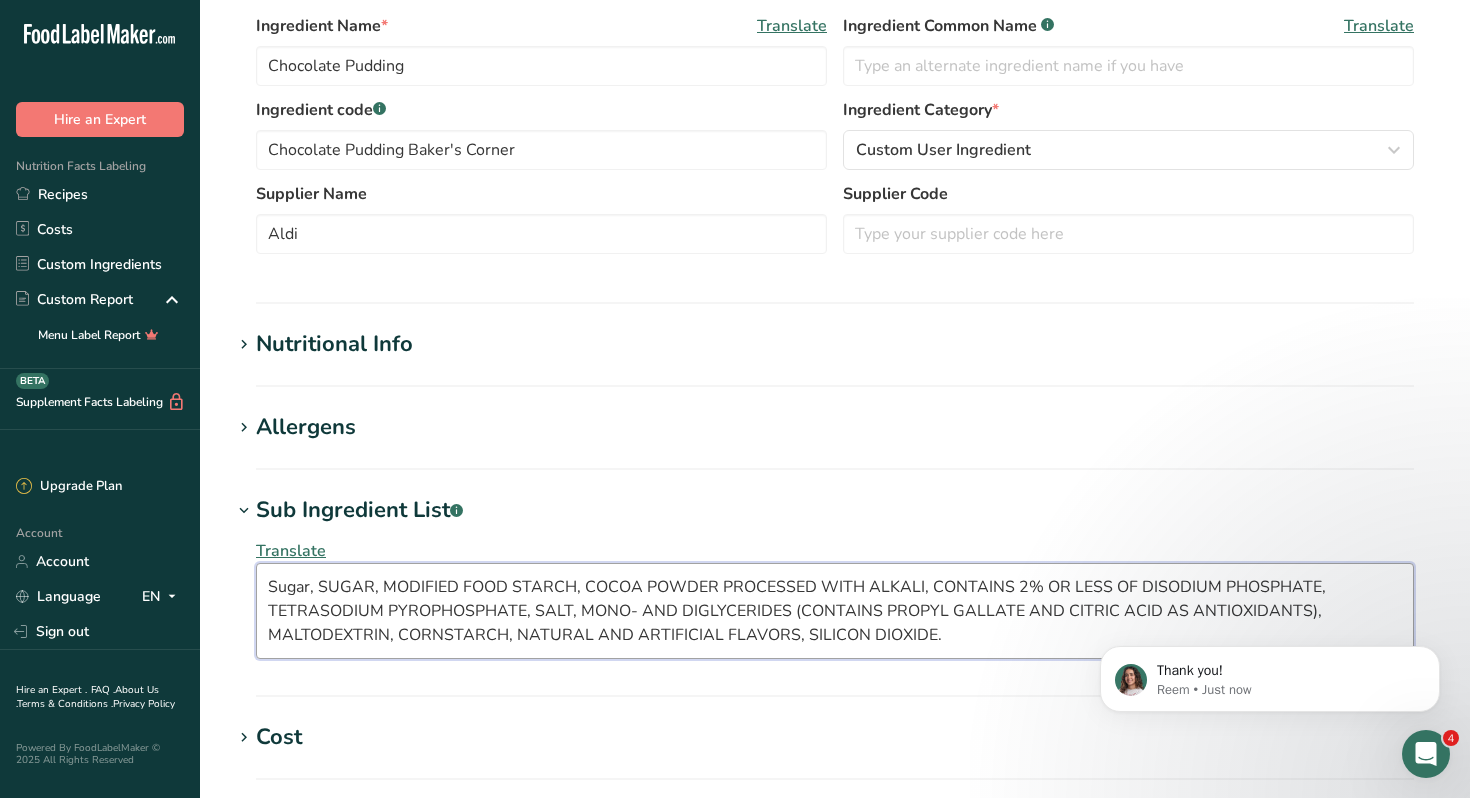 click on "Sugar, SUGAR, MODIFIED FOOD STARCH, COCOA POWDER PROCESSED WITH ALKALI, CONTAINS 2% OR LESS OF DISODIUM PHOSPHATE, TETRASODIUM PYROPHOSPHATE, SALT, MONO- AND DIGLYCERIDES (CONTAINS PROPYL GALLATE AND CITRIC ACID AS ANTIOXIDANTS), MALTODEXTRIN, CORNSTARCH, NATURAL AND ARTIFICIAL FLAVORS, SILICON DIOXIDE." at bounding box center [835, 611] 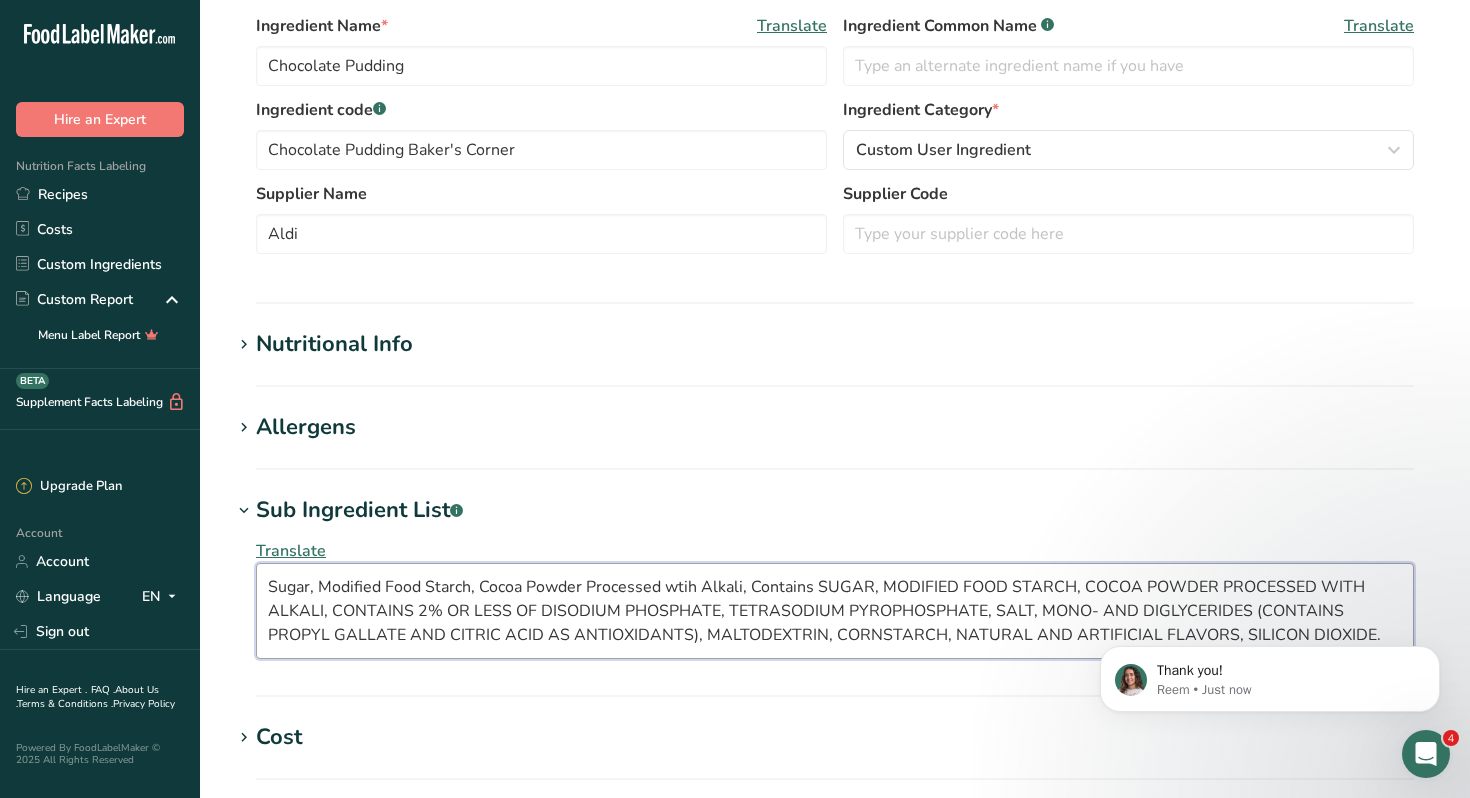 drag, startPoint x: 413, startPoint y: 607, endPoint x: 815, endPoint y: 591, distance: 402.31827 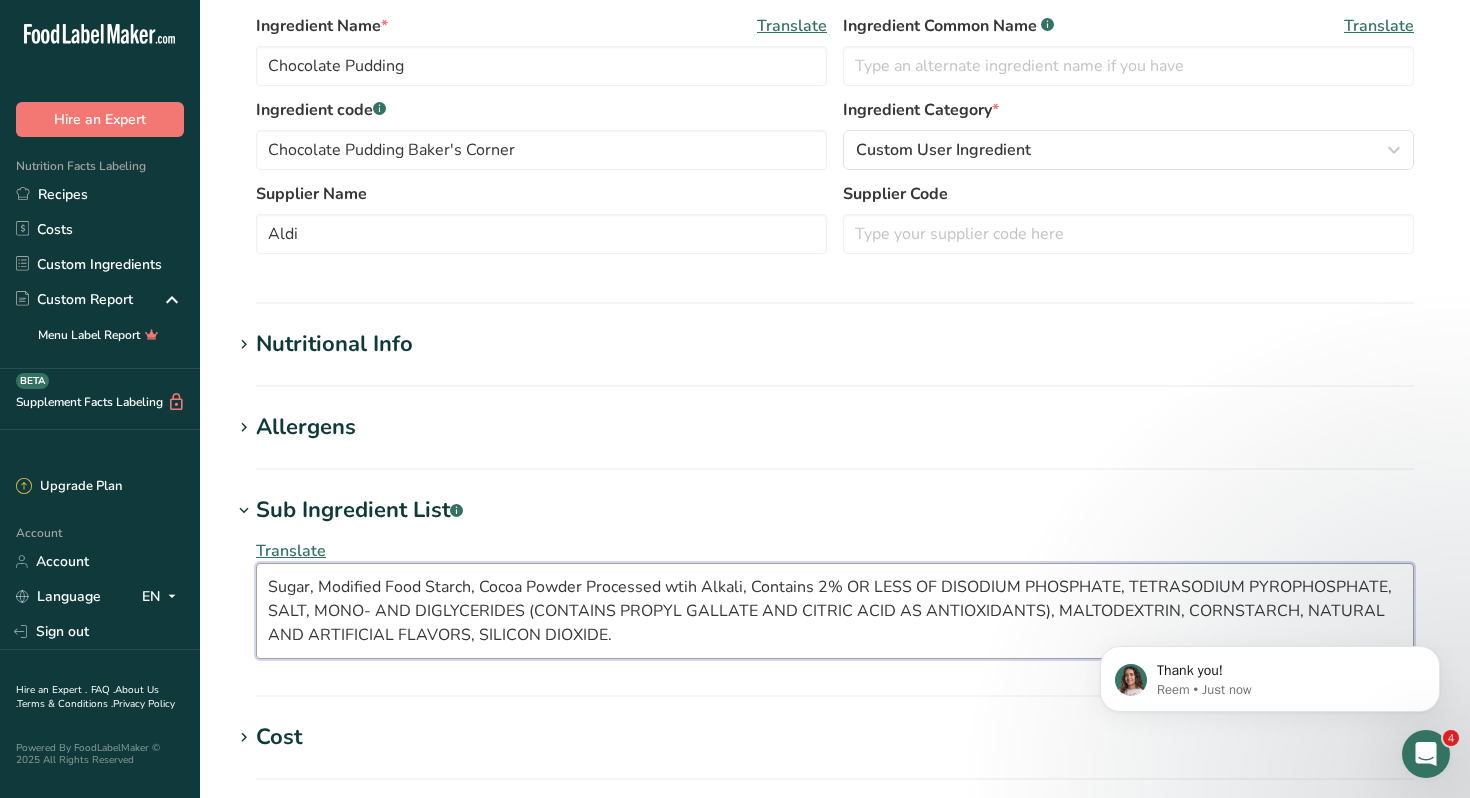 click on "Sugar, Modified Food Starch, Cocoa Powder Processed wtih Alkali, Contains 2% OR LESS OF DISODIUM PHOSPHATE, TETRASODIUM PYROPHOSPHATE, SALT, MONO- AND DIGLYCERIDES (CONTAINS PROPYL GALLATE AND CITRIC ACID AS ANTIOXIDANTS), MALTODEXTRIN, CORNSTARCH, NATURAL AND ARTIFICIAL FLAVORS, SILICON DIOXIDE." at bounding box center (835, 611) 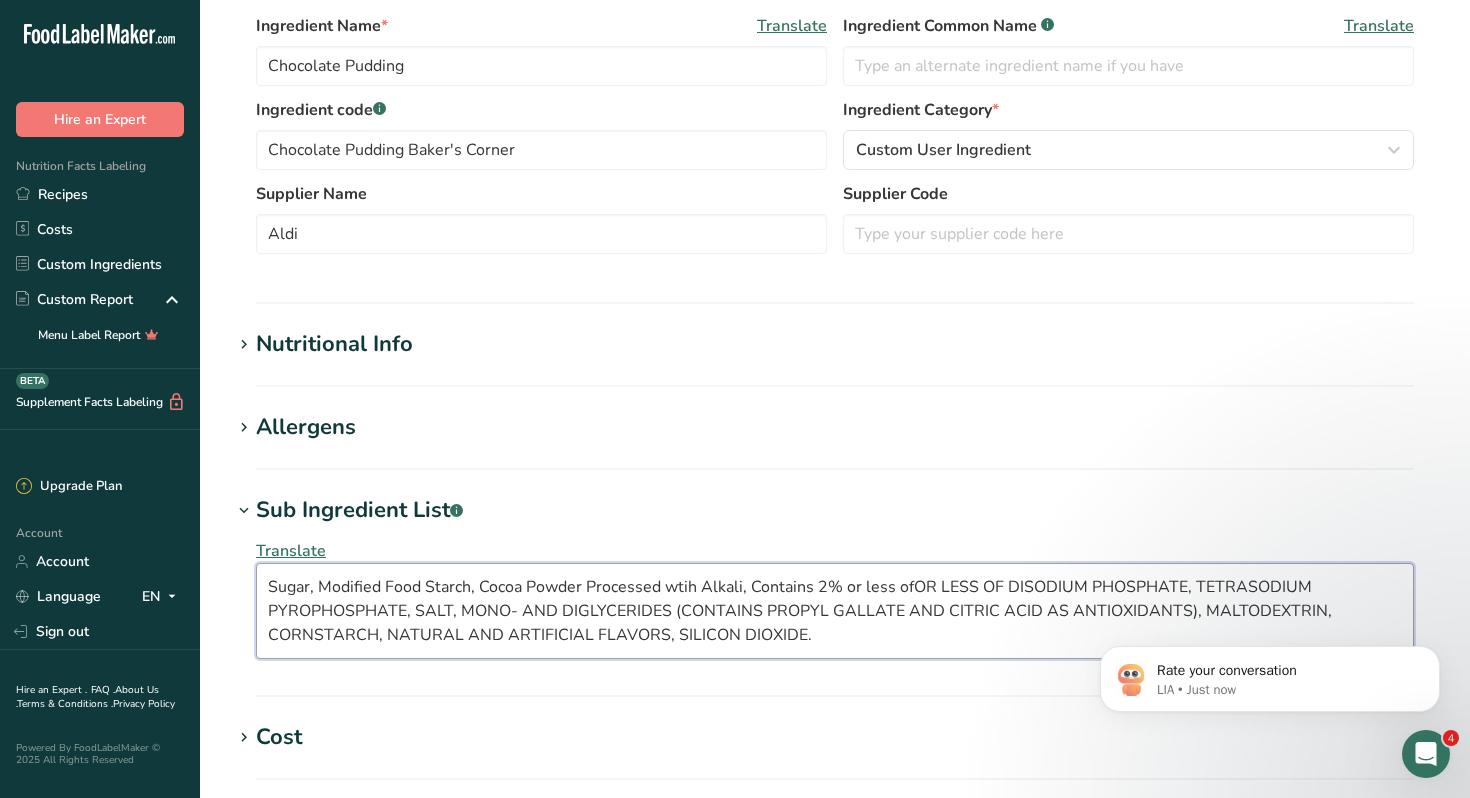 scroll, scrollTop: 1383, scrollLeft: 0, axis: vertical 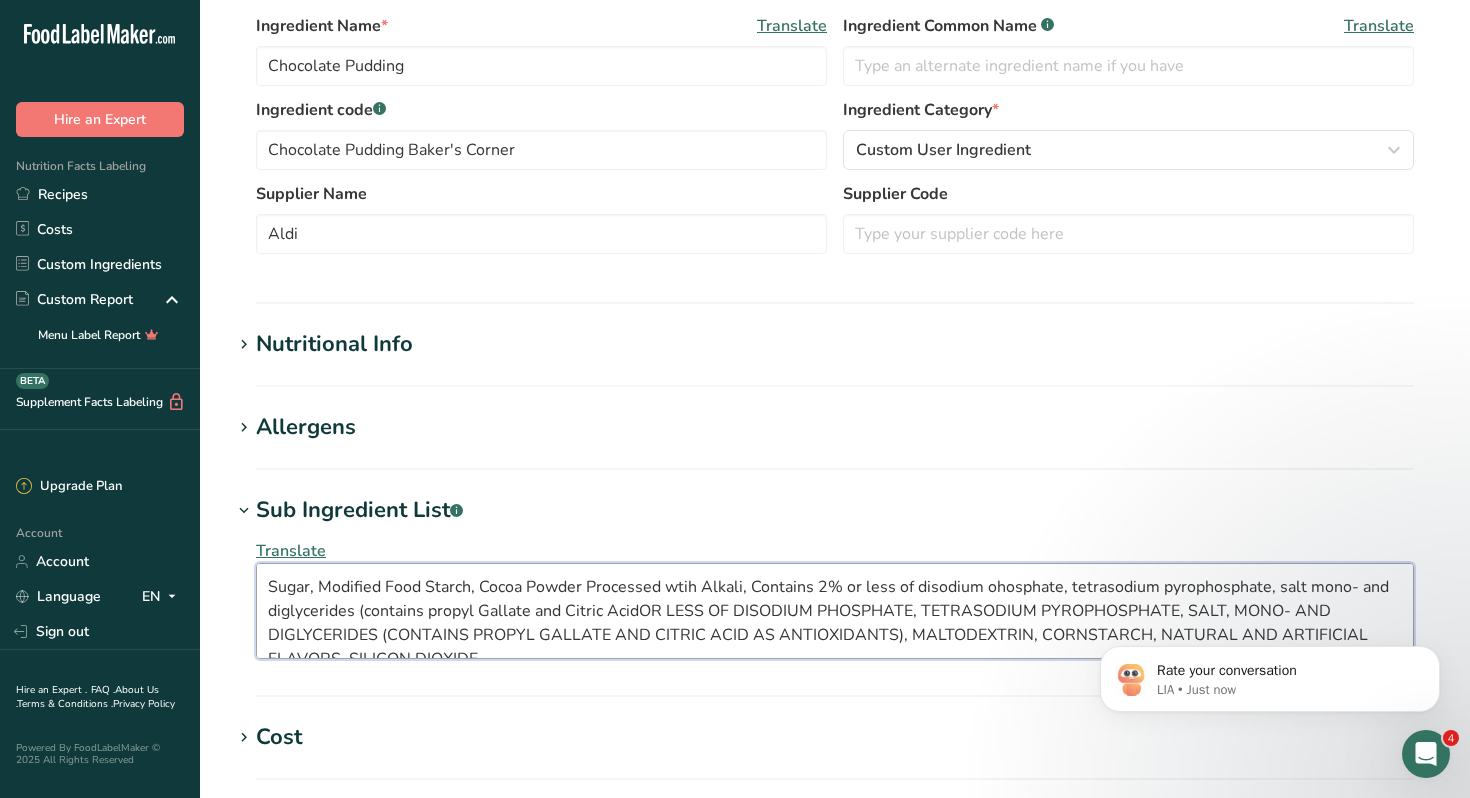 click on "Sugar, Modified Food Starch, Cocoa Powder Processed wtih Alkali, Contains 2% or less of disodium ohosphate, tetrasodium pyrophosphate, salt mono- and diglycerides (contains propyl Gallate and Citric AcidOR LESS OF DISODIUM PHOSPHATE, TETRASODIUM PYROPHOSPHATE, SALT, MONO- AND DIGLYCERIDES (CONTAINS PROPYL GALLATE AND CITRIC ACID AS ANTIOXIDANTS), MALTODEXTRIN, CORNSTARCH, NATURAL AND ARTIFICIAL FLAVORS, SILICON DIOXIDE." at bounding box center (835, 611) 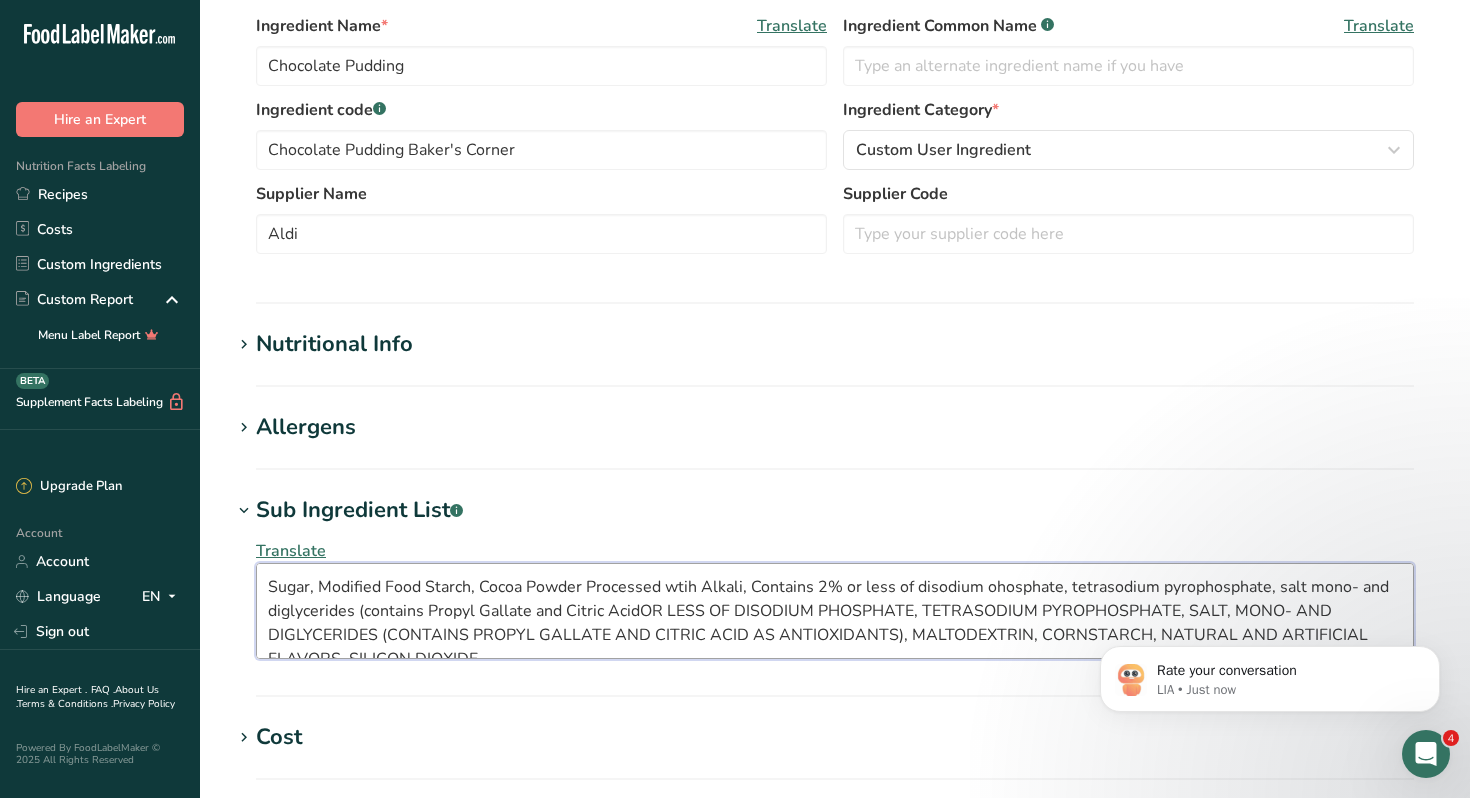 click on "Sugar, Modified Food Starch, Cocoa Powder Processed wtih Alkali, Contains 2% or less of disodium ohosphate, tetrasodium pyrophosphate, salt mono- and diglycerides (contains Propyl Gallate and Citric AcidOR LESS OF DISODIUM PHOSPHATE, TETRASODIUM PYROPHOSPHATE, SALT, MONO- AND DIGLYCERIDES (CONTAINS PROPYL GALLATE AND CITRIC ACID AS ANTIOXIDANTS), MALTODEXTRIN, CORNSTARCH, NATURAL AND ARTIFICIAL FLAVORS, SILICON DIOXIDE." at bounding box center (835, 611) 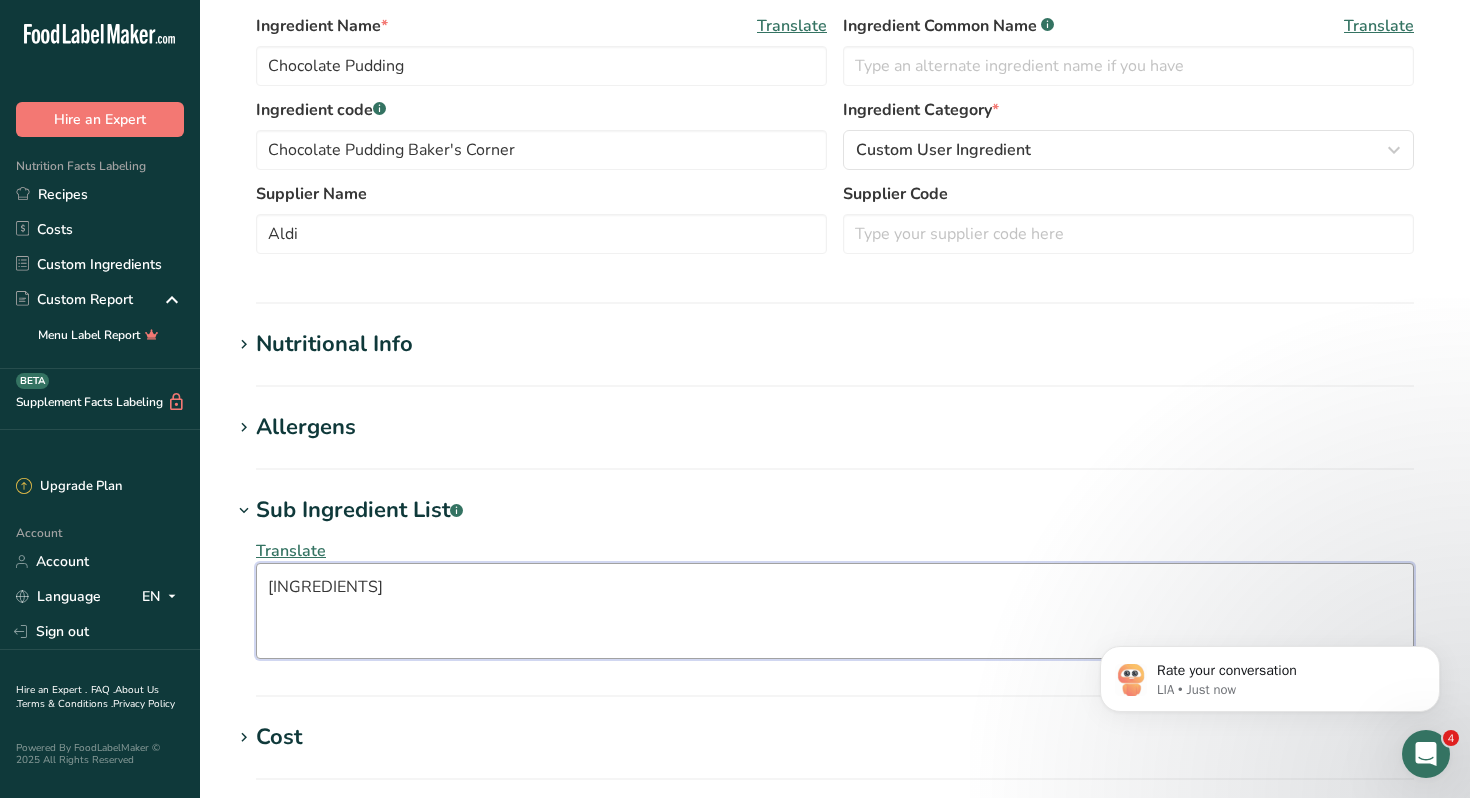 click on "Sugar, Modified Food Starch, Cocoa Powder Processed wtih Alkali, Contains 2% or less of disodium ohosphate, tetrasodium pyrophosphate, salt mono- and Diglycerides (contains Propyl Gallate and Citric AcidOR LESS OF DISODIUM PHOSPHATE, TETRASODIUM PYROPHOSPHATE, SALT, MONO- AND DIGLYCERIDES (CONTAINS PROPYL GALLATE AND CITRIC ACID AS ANTIOXIDANTS), MALTODEXTRIN, CORNSTARCH, NATURAL AND ARTIFICIAL FLAVORS, SILICON DIOXIDE." at bounding box center (835, 611) 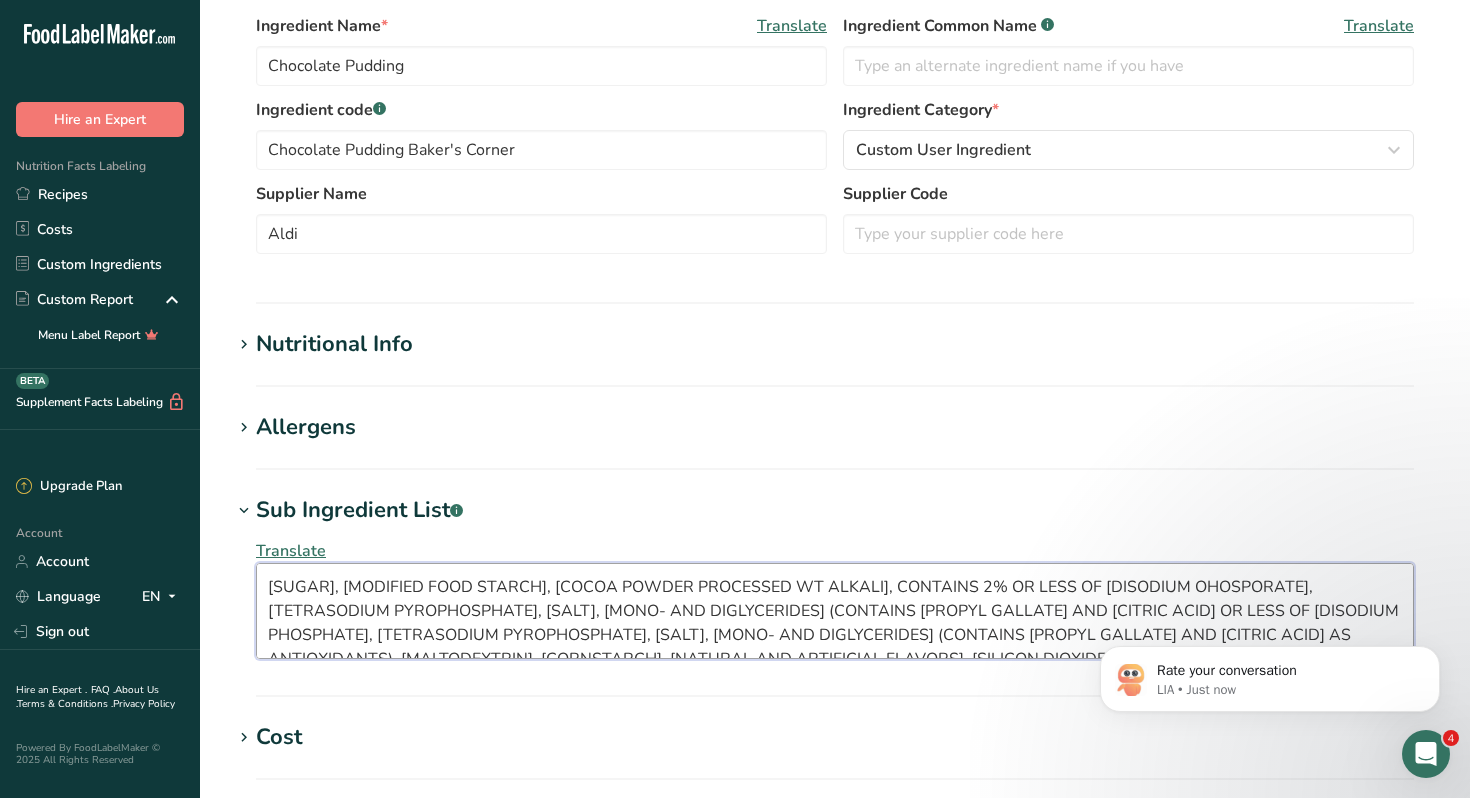 click on "Sugar, Modified Food Starch, Cocoa Powder Processed wtih Alkali, Contains 2% or less of Disodium ohosphate, tetrasodium pyrophosphate, salt mono- and Diglycerides (contains Propyl Gallate and Citric AcidOR LESS OF DISODIUM PHOSPHATE, TETRASODIUM PYROPHOSPHATE, SALT, MONO- AND DIGLYCERIDES (CONTAINS PROPYL GALLATE AND CITRIC ACID AS ANTIOXIDANTS), MALTODEXTRIN, CORNSTARCH, NATURAL AND ARTIFICIAL FLAVORS, SILICON DIOXIDE." at bounding box center (835, 611) 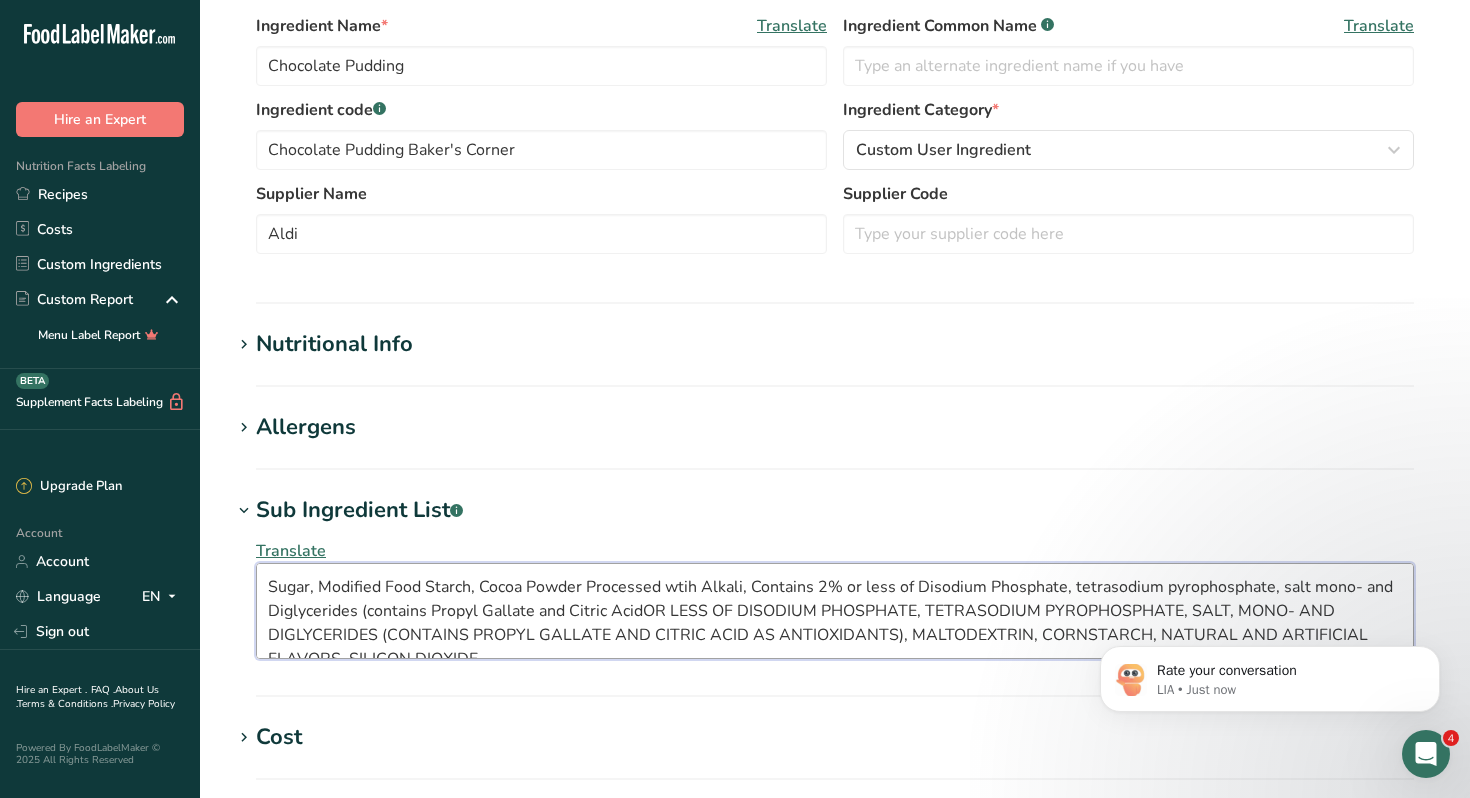 click on "Sugar, Modified Food Starch, Cocoa Powder Processed wtih Alkali, Contains 2% or less of Disodium Phosphate, tetrasodium pyrophosphate, salt mono- and Diglycerides (contains Propyl Gallate and Citric AcidOR LESS OF DISODIUM PHOSPHATE, TETRASODIUM PYROPHOSPHATE, SALT, MONO- AND DIGLYCERIDES (CONTAINS PROPYL GALLATE AND CITRIC ACID AS ANTIOXIDANTS), MALTODEXTRIN, CORNSTARCH, NATURAL AND ARTIFICIAL FLAVORS, SILICON DIOXIDE." at bounding box center [835, 611] 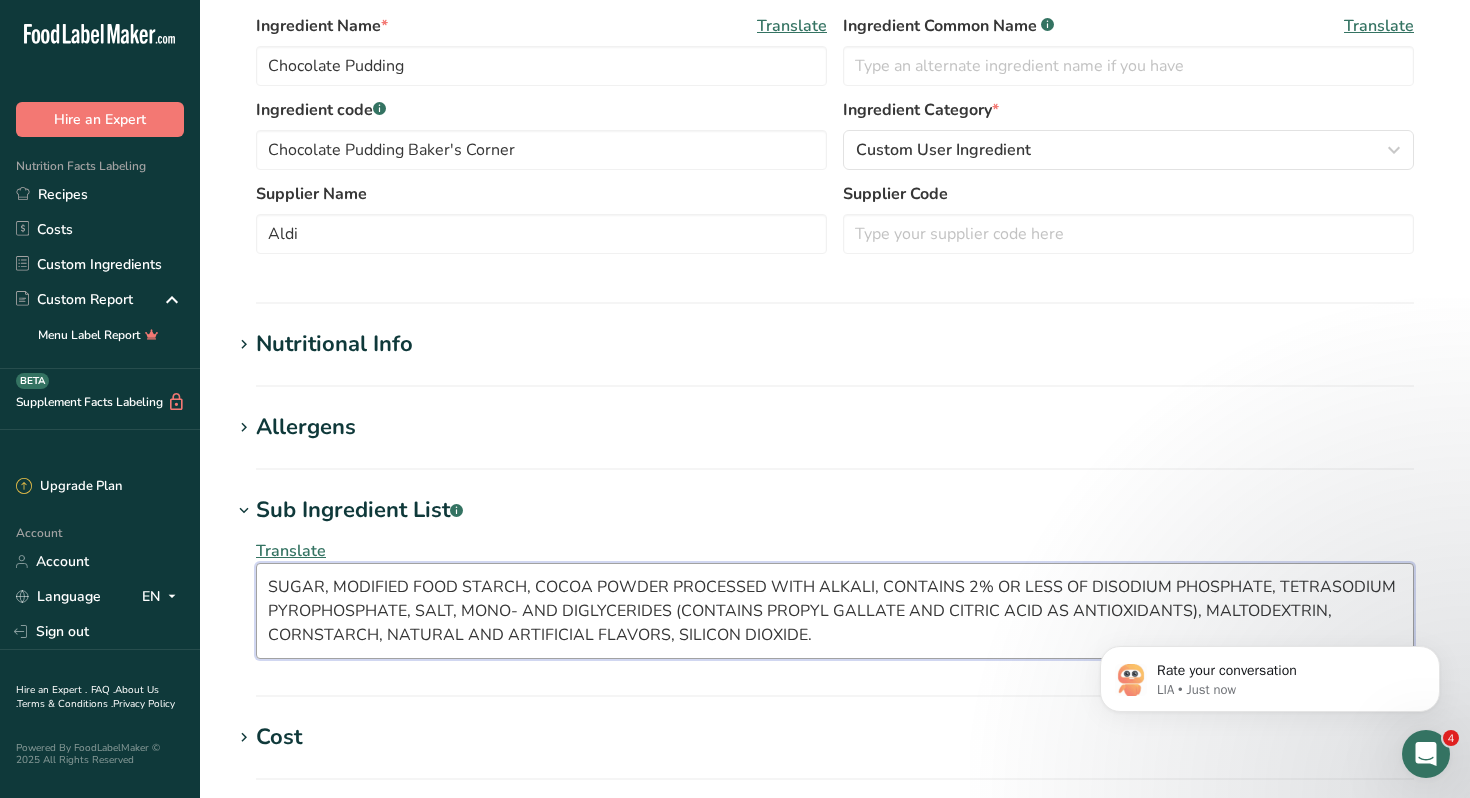 click on "Sugar, Modified Food Starch, Cocoa Powder Processed wtih Alkali, Contains 2% or less of Disodium Phosphate, Tetrasodium pyrophosphate, salt mono- and Diglycerides (contains Propyl Gallate and Citric AcidOR LESS OF DISODIUM PHOSPHATE, TETRASODIUM PYROPHOSPHATE, SALT, MONO- AND DIGLYCERIDES (CONTAINS PROPYL GALLATE AND CITRIC ACID AS ANTIOXIDANTS), MALTODEXTRIN, CORNSTARCH, NATURAL AND ARTIFICIAL FLAVORS, SILICON DIOXIDE." at bounding box center [835, 611] 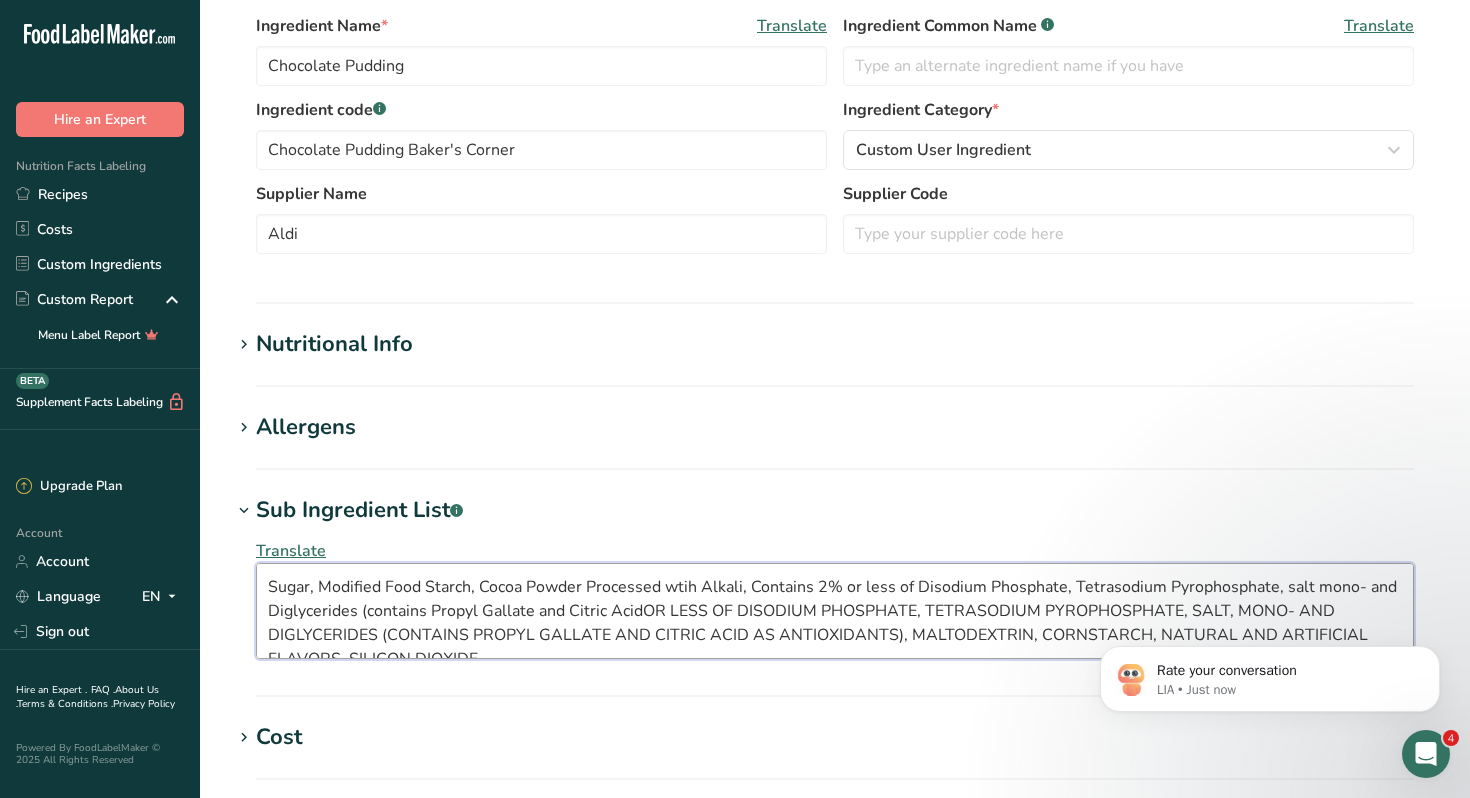 click on "Sugar, Modified Food Starch, Cocoa Powder Processed wtih Alkali, Contains 2% or less of Disodium Phosphate, Tetrasodium Pyrophosphate, salt mono- and Diglycerides (contains Propyl Gallate and Citric AcidOR LESS OF DISODIUM PHOSPHATE, TETRASODIUM PYROPHOSPHATE, SALT, MONO- AND DIGLYCERIDES (CONTAINS PROPYL GALLATE AND CITRIC ACID AS ANTIOXIDANTS), MALTODEXTRIN, CORNSTARCH, NATURAL AND ARTIFICIAL FLAVORS, SILICON DIOXIDE." at bounding box center [835, 611] 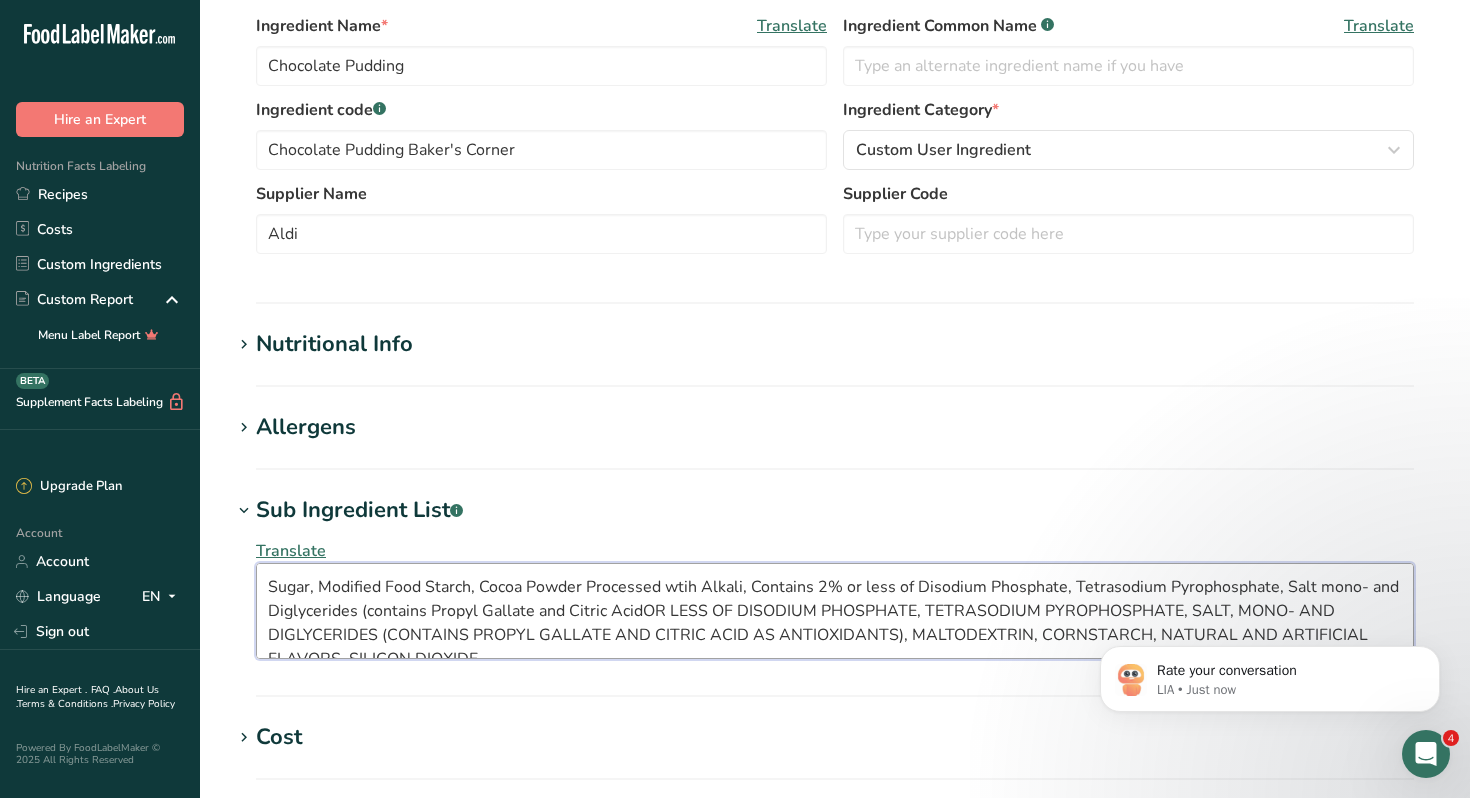 click on "Sugar, Modified Food Starch, Cocoa Powder Processed wtih Alkali, Contains 2% or less of Disodium Phosphate, Tetrasodium Pyrophosphate, Salt mono- and Diglycerides (contains Propyl Gallate and Citric AcidOR LESS OF DISODIUM PHOSPHATE, TETRASODIUM PYROPHOSPHATE, SALT, MONO- AND DIGLYCERIDES (CONTAINS PROPYL GALLATE AND CITRIC ACID AS ANTIOXIDANTS), MALTODEXTRIN, CORNSTARCH, NATURAL AND ARTIFICIAL FLAVORS, SILICON DIOXIDE." at bounding box center [835, 611] 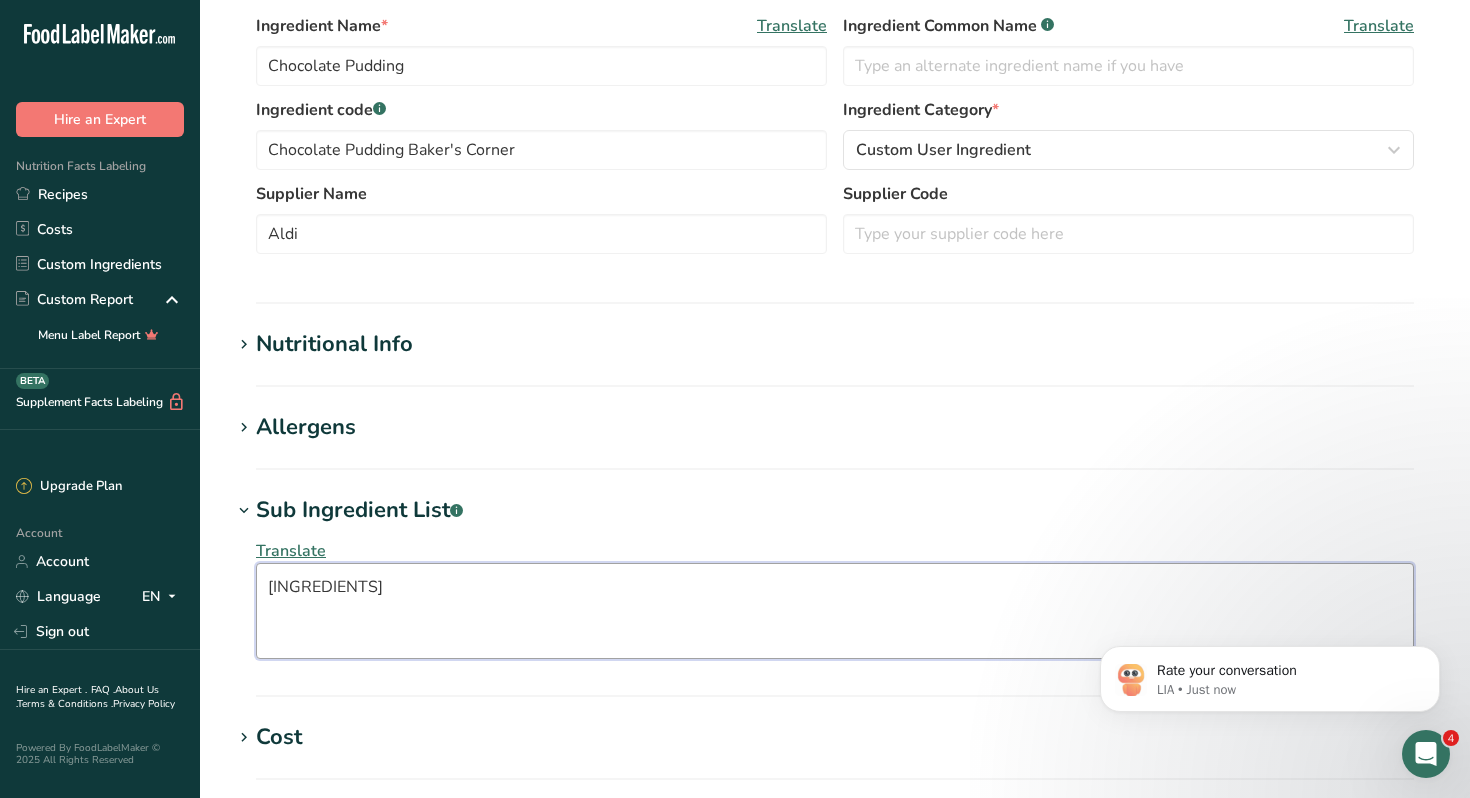 click on "Sugar, Modified Food Starch, Cocoa Powder Processed wtih Alkali, Contains 2% or less of Disodium Phosphate, Tetrasodium Pyrophosphate, Salt, mono- and Diglycerides (contains Propyl Gallate and Citric AcidOR LESS OF DISODIUM PHOSPHATE, TETRASODIUM PYROPHOSPHATE, SALT, MONO- AND DIGLYCERIDES (CONTAINS PROPYL GALLATE AND CITRIC ACID AS ANTIOXIDANTS), MALTODEXTRIN, CORNSTARCH, NATURAL AND ARTIFICIAL FLAVORS, SILICON DIOXIDE." at bounding box center (835, 611) 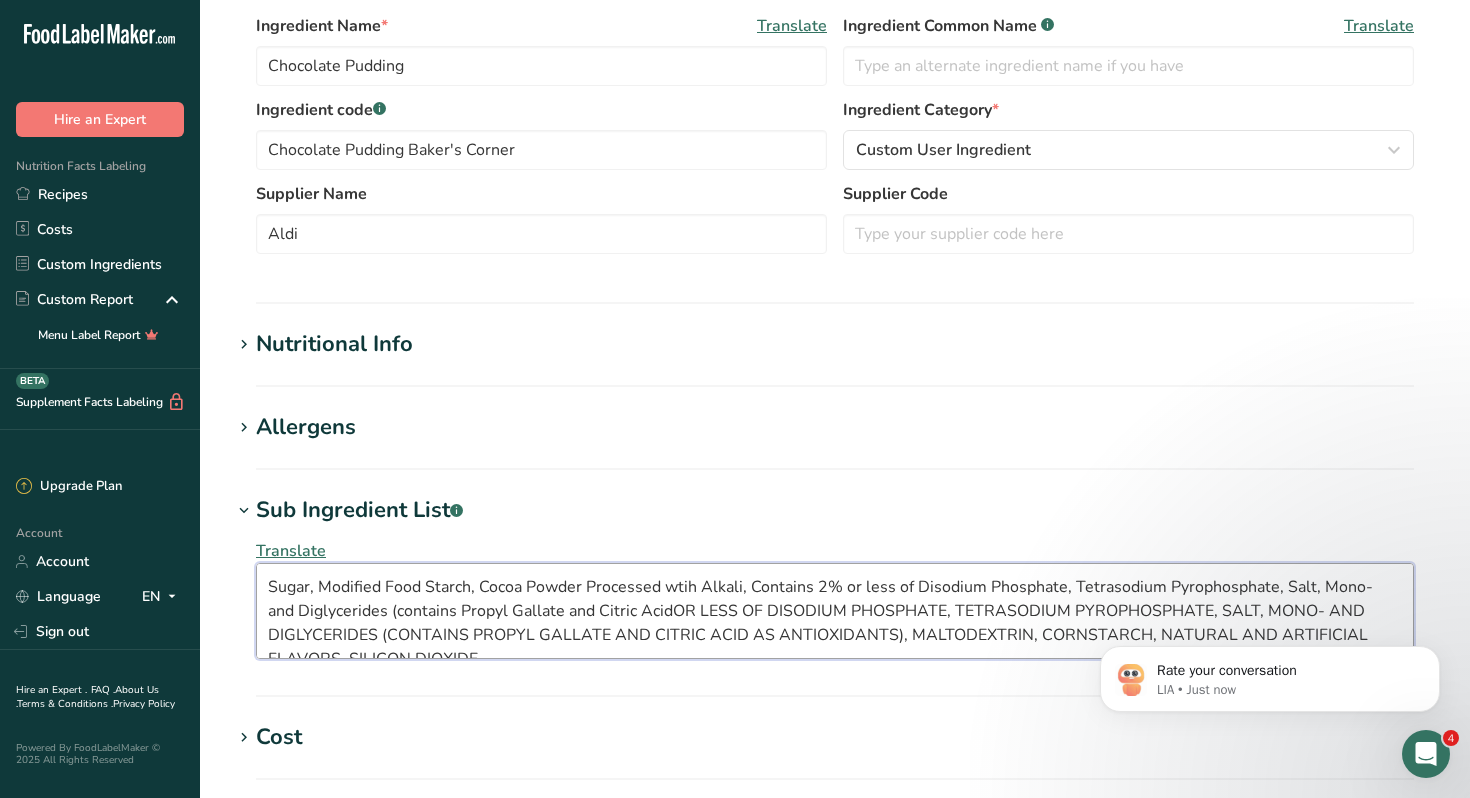 drag, startPoint x: 741, startPoint y: 632, endPoint x: 646, endPoint y: 616, distance: 96.337944 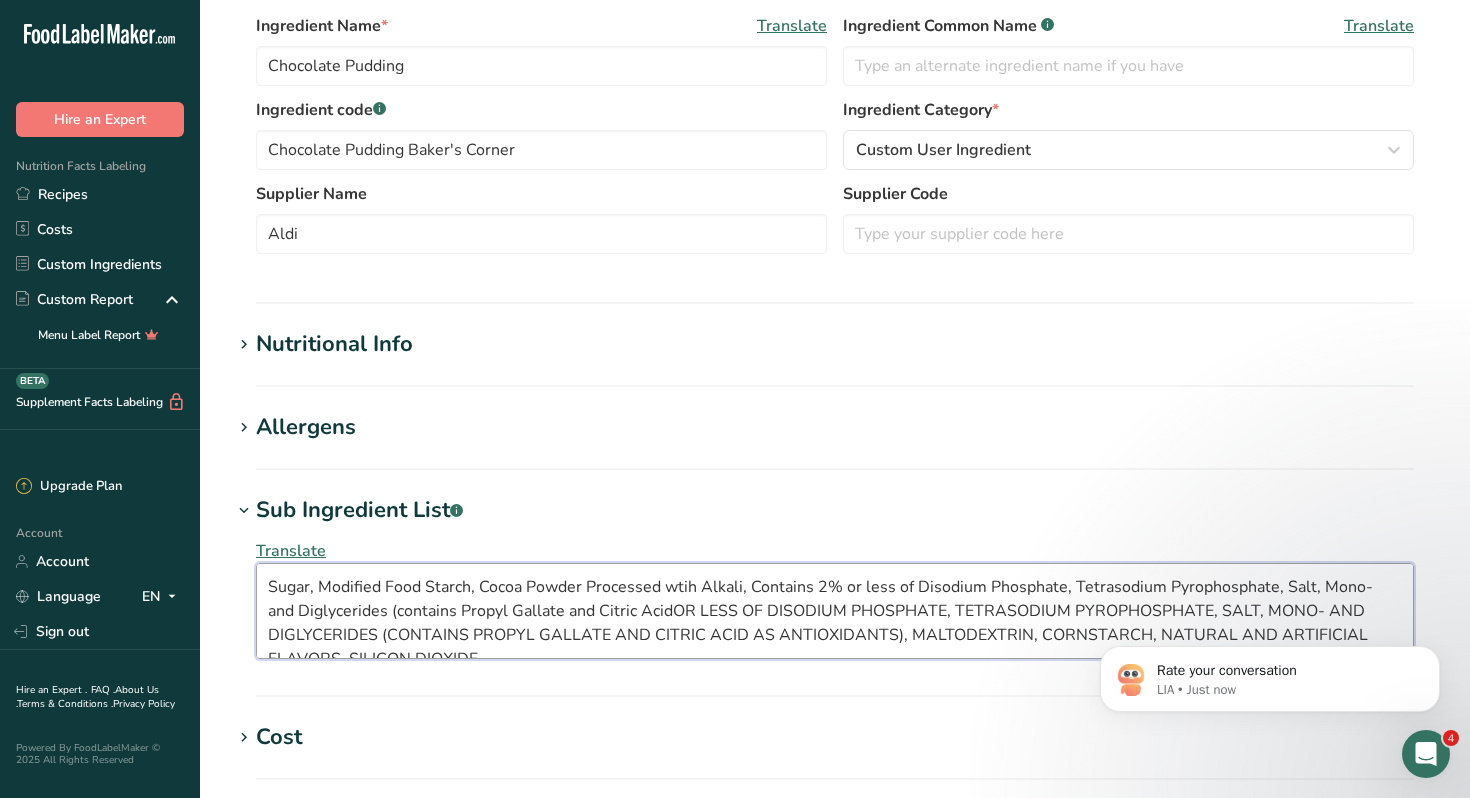 click on "Sugar, Modified Food Starch, Cocoa Powder Processed wtih Alkali, Contains 2% or less of Disodium Phosphate, Tetrasodium Pyrophosphate, Salt, Mono- and Diglycerides (contains Propyl Gallate and Citric AcidOR LESS OF DISODIUM PHOSPHATE, TETRASODIUM PYROPHOSPHATE, SALT, MONO- AND DIGLYCERIDES (CONTAINS PROPYL GALLATE AND CITRIC ACID AS ANTIOXIDANTS), MALTODEXTRIN, CORNSTARCH, NATURAL AND ARTIFICIAL FLAVORS, SILICON DIOXIDE." at bounding box center [835, 611] 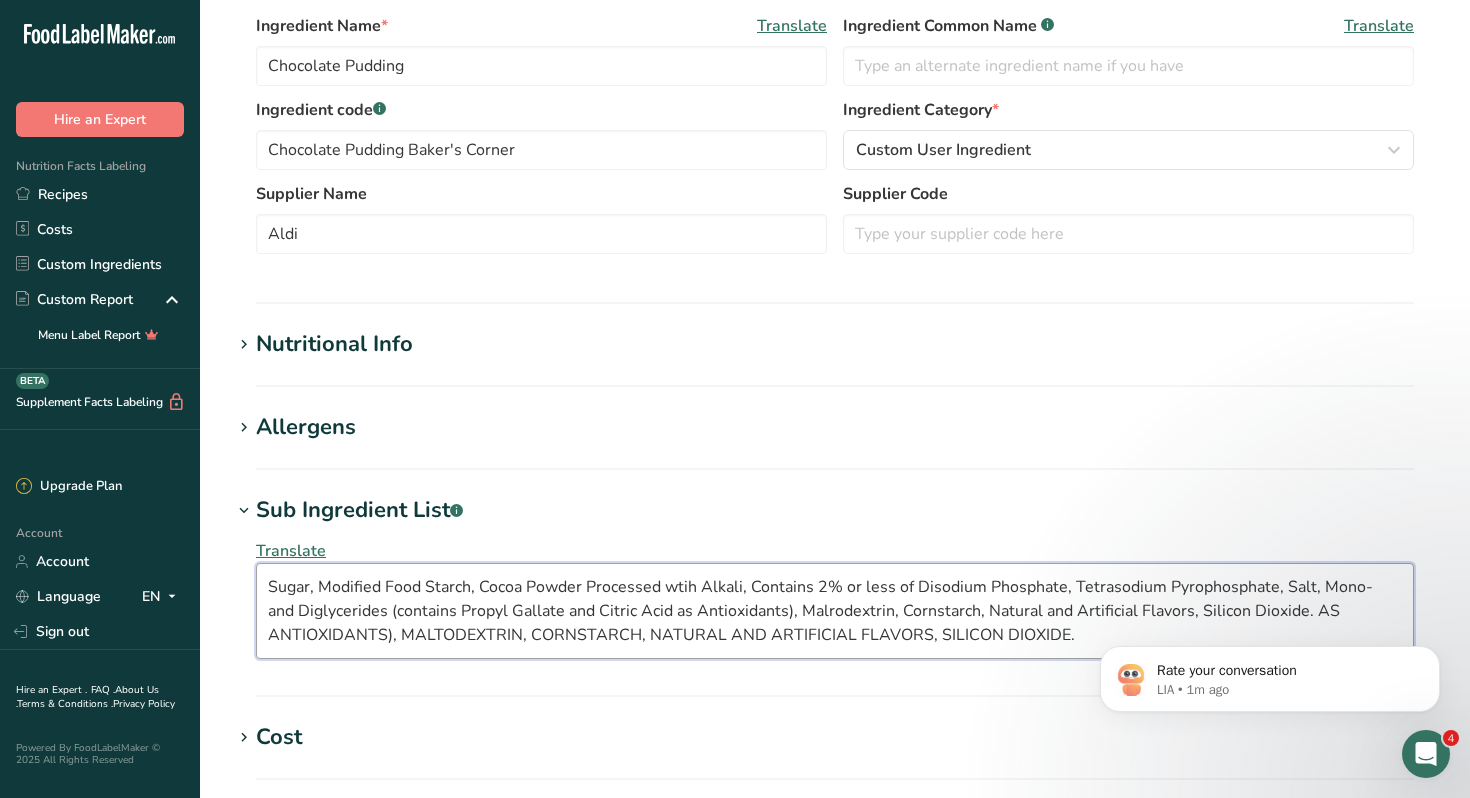 drag, startPoint x: 2136, startPoint y: 1238, endPoint x: 1272, endPoint y: 605, distance: 1071.0673 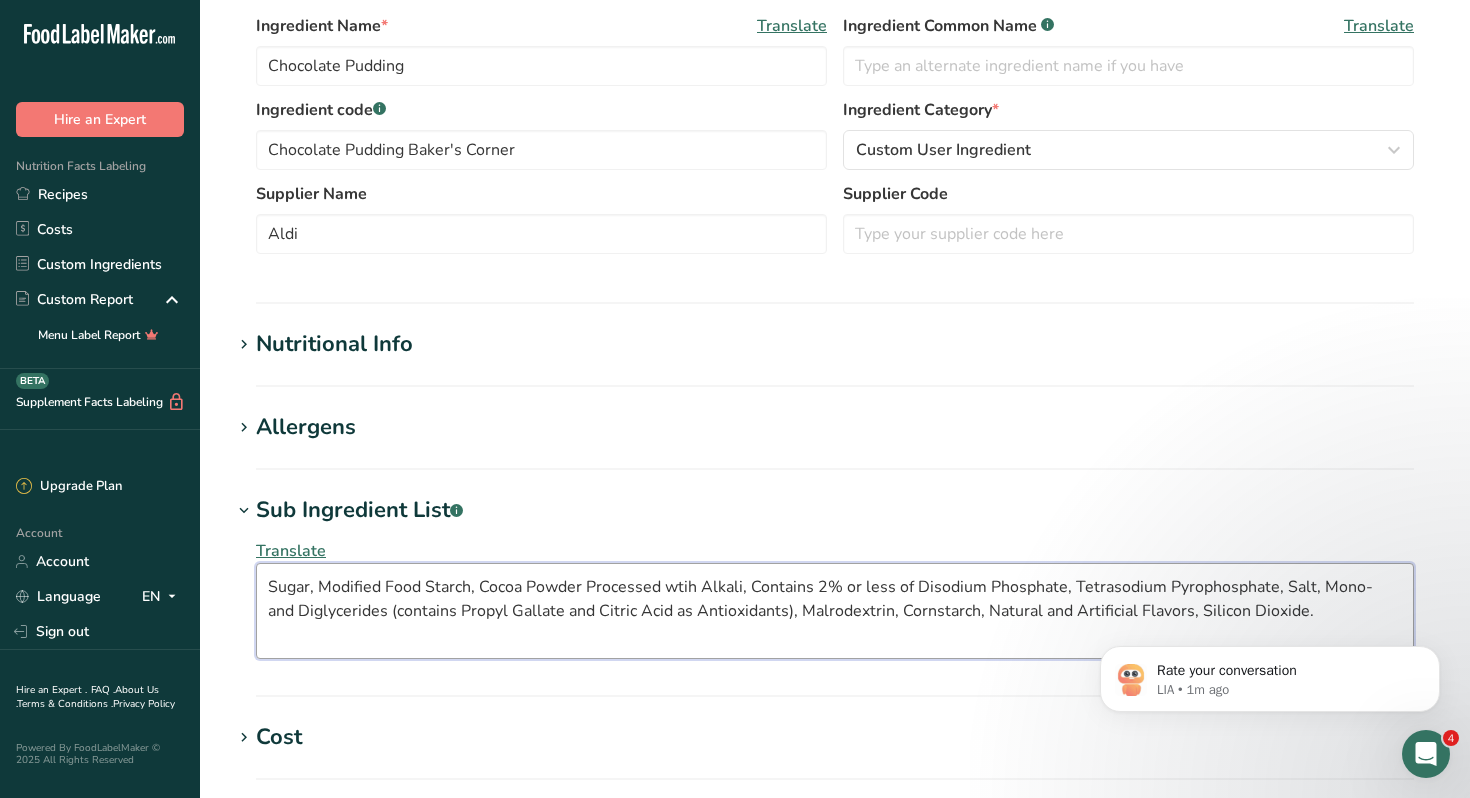 click on "Sugar, Modified Food Starch, Cocoa Powder Processed wtih Alkali, Contains 2% or less of Disodium Phosphate, Tetrasodium Pyrophosphate, Salt, Mono- and Diglycerides (contains Propyl Gallate and Citric Acid as Antioxidants), Malrodextrin, Cornstarch, Natural and Artificial Flavors, Silicon Dioxide." at bounding box center [835, 611] 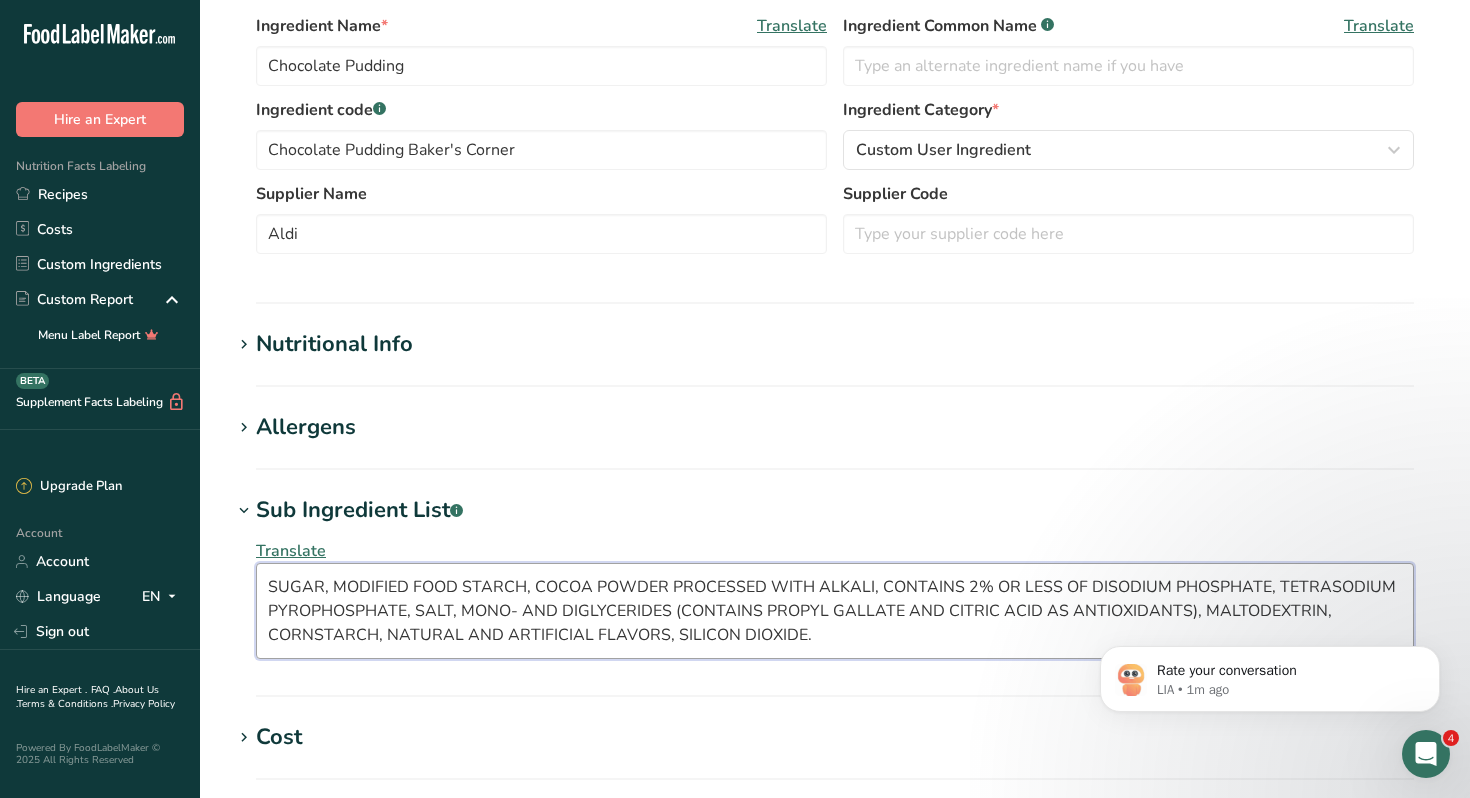click on "Sugar, Modified Food Starch, Cocoa Powder Processed wtih Alkali, Contains 2% or less of Disodium Phosphate, Tetrasodium Pyrophosphate, Salt, Mono- and Diglycerides (contains Propyl Gallate and Citric Acid as Antioxidants), Maltodextrin, Cornstarch, Natural and Artificial Flavors, Silicon Dioxide." at bounding box center [835, 611] 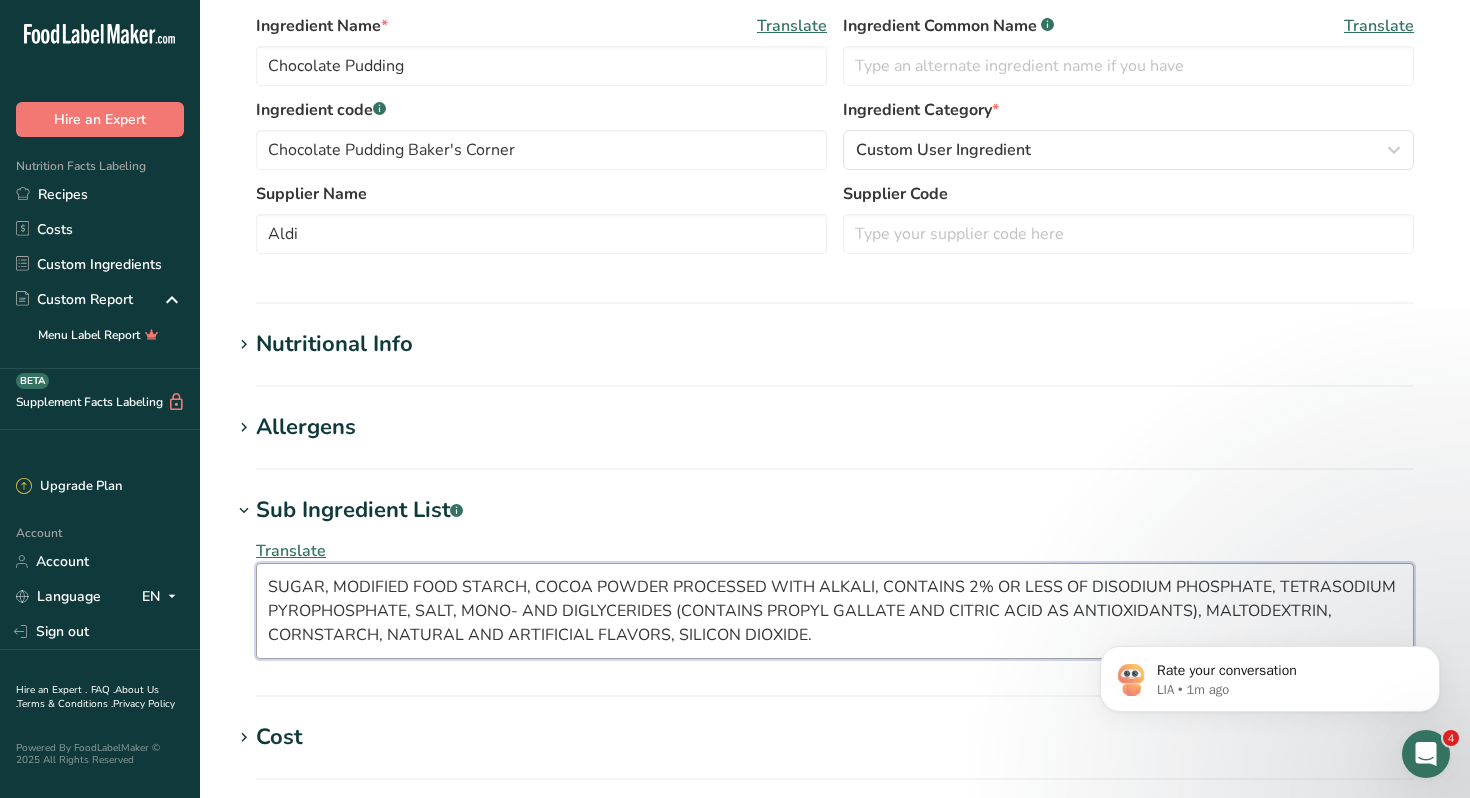 click on "Sugar, Modified Food Starch, Cocoa Powder Processed wtih Alkali, Contains 2% or less of Disodium Phosphate, Tetrasodium Pyrophosphate, Salt, Mono- and Diglycerides (contains Propyl Gallate and Citric Acid as Antioxidants), Maltodextrin, Cornstarch, Natural and Artificial Flavors, Silicon Dioxide." at bounding box center [835, 611] 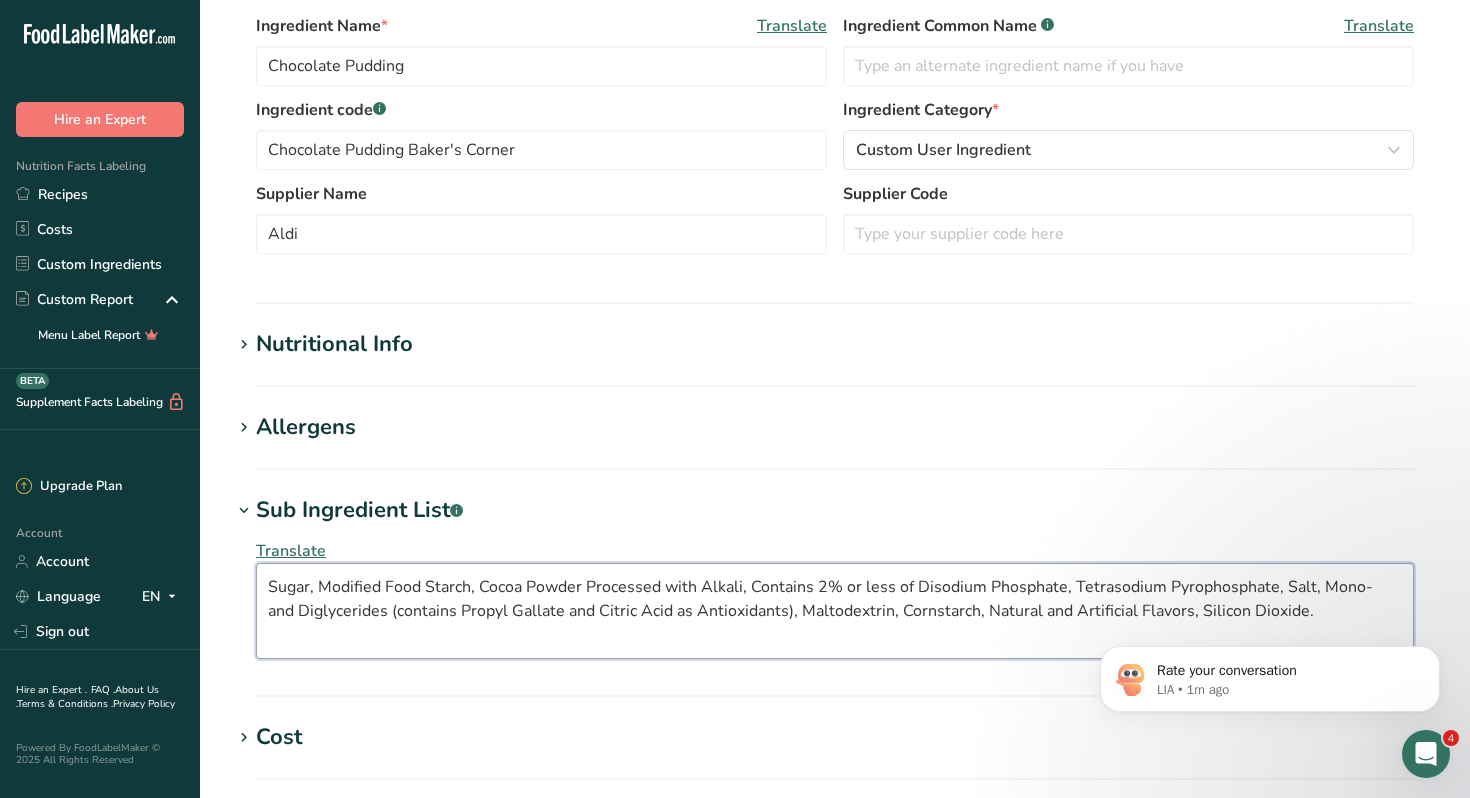 click on "Sugar, Modified Food Starch, Cocoa Powder Processed with Alkali, Contains 2% or less of Disodium Phosphate, Tetrasodium Pyrophosphate, Salt, Mono- and Diglycerides (contains Propyl Gallate and Citric Acid as Antioxidants), Maltodextrin, Cornstarch, Natural and Artificial Flavors, Silicon Dioxide." at bounding box center [835, 611] 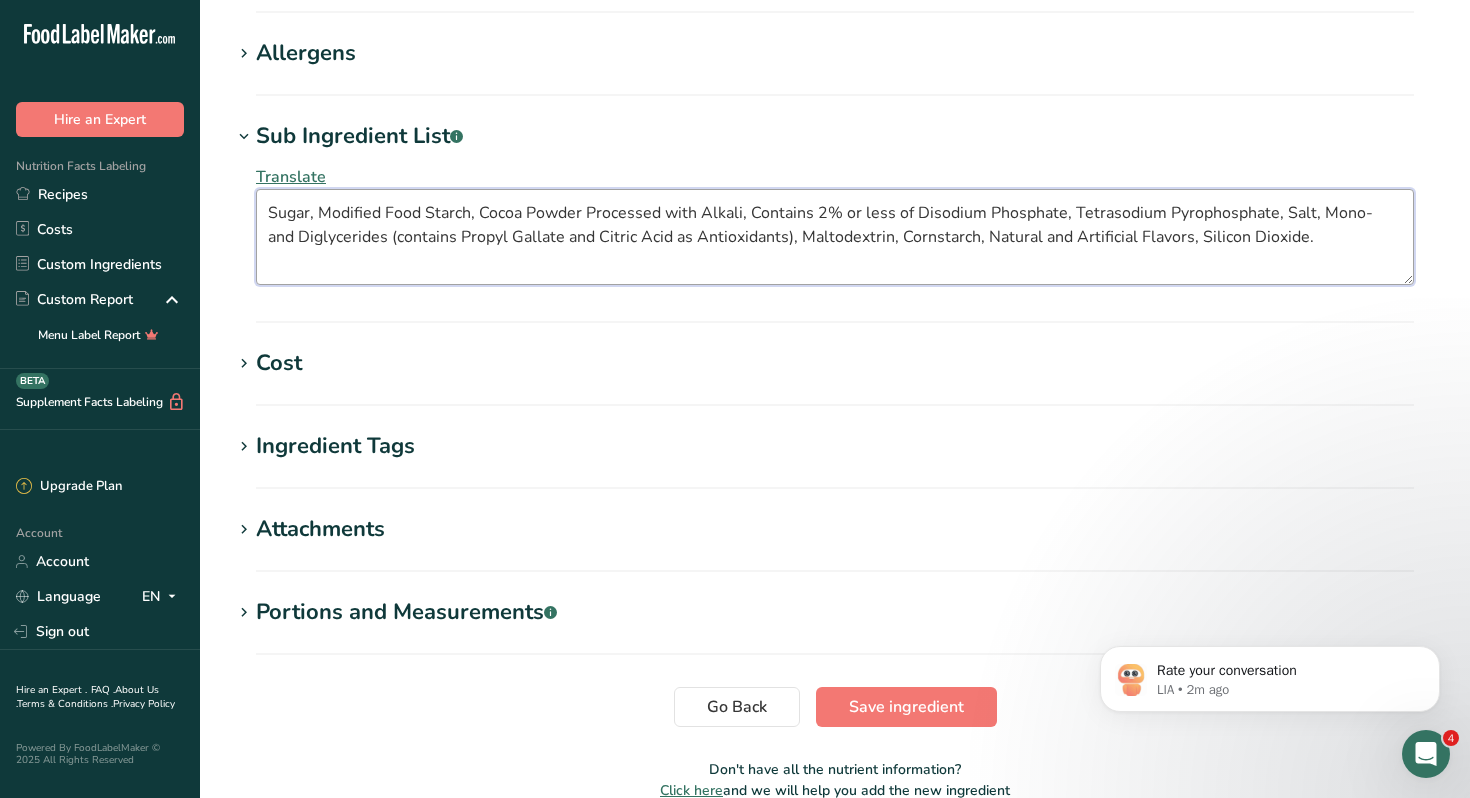 scroll, scrollTop: 783, scrollLeft: 0, axis: vertical 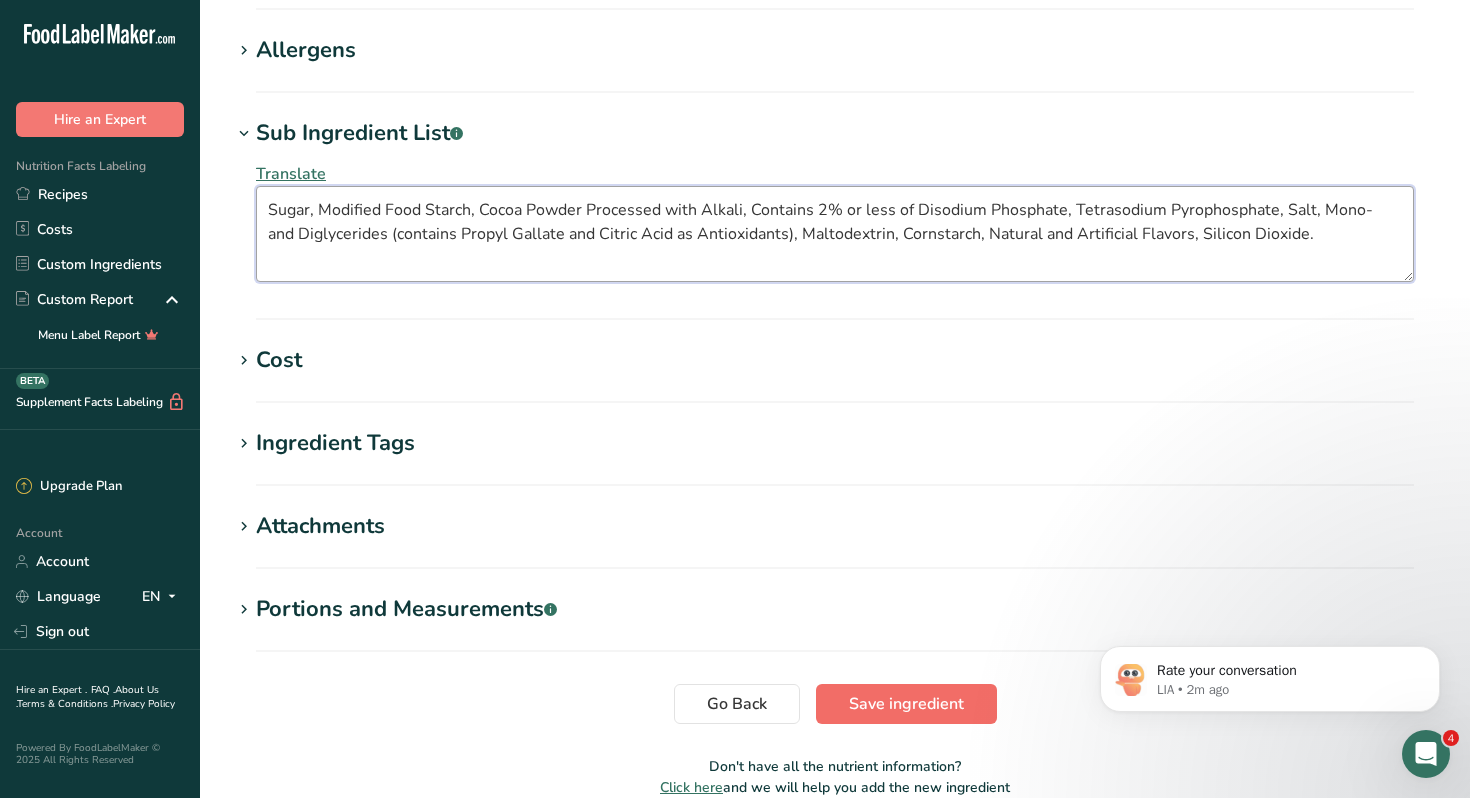 type on "Sugar, Modified Food Starch, Cocoa Powder Processed with Alkali, Contains 2% or less of Disodium Phosphate, Tetrasodium Pyrophosphate, Salt, Mono- and Diglycerides (contains Propyl Gallate and Citric Acid as Antioxidants), Maltodextrin, Cornstarch, Natural and Artificial Flavors, Silicon Dioxide." 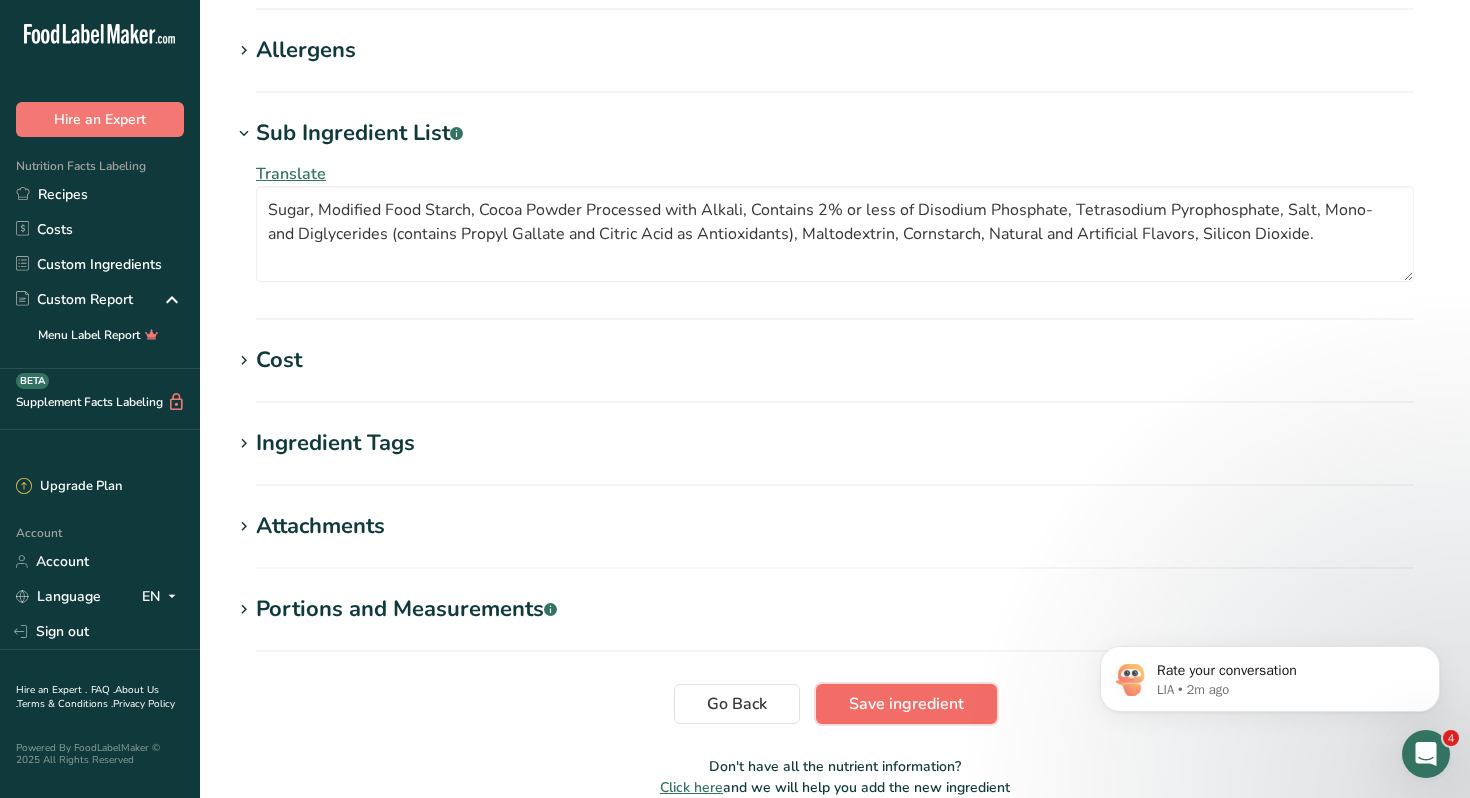 click on "Save ingredient" at bounding box center (906, 704) 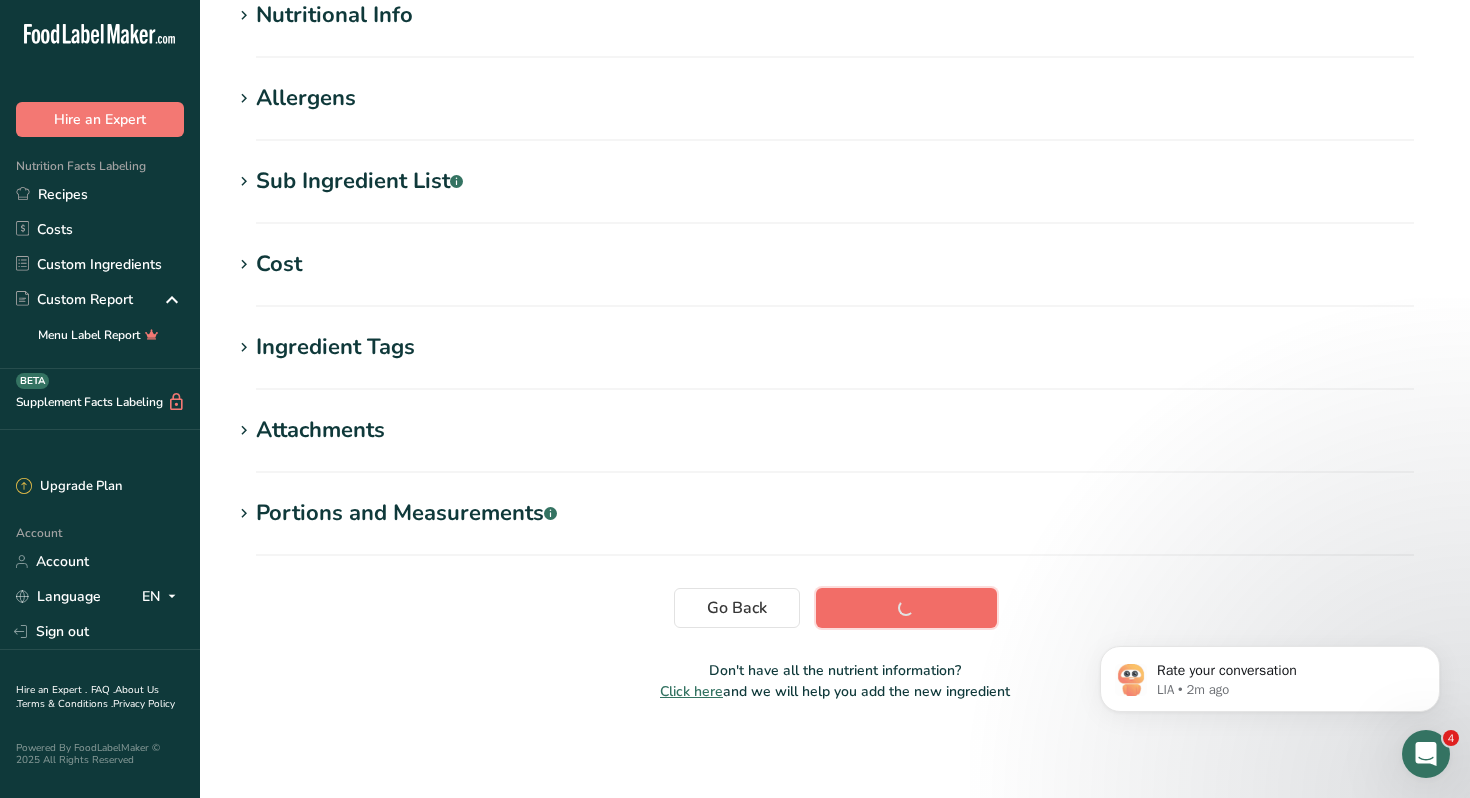 scroll, scrollTop: 260, scrollLeft: 0, axis: vertical 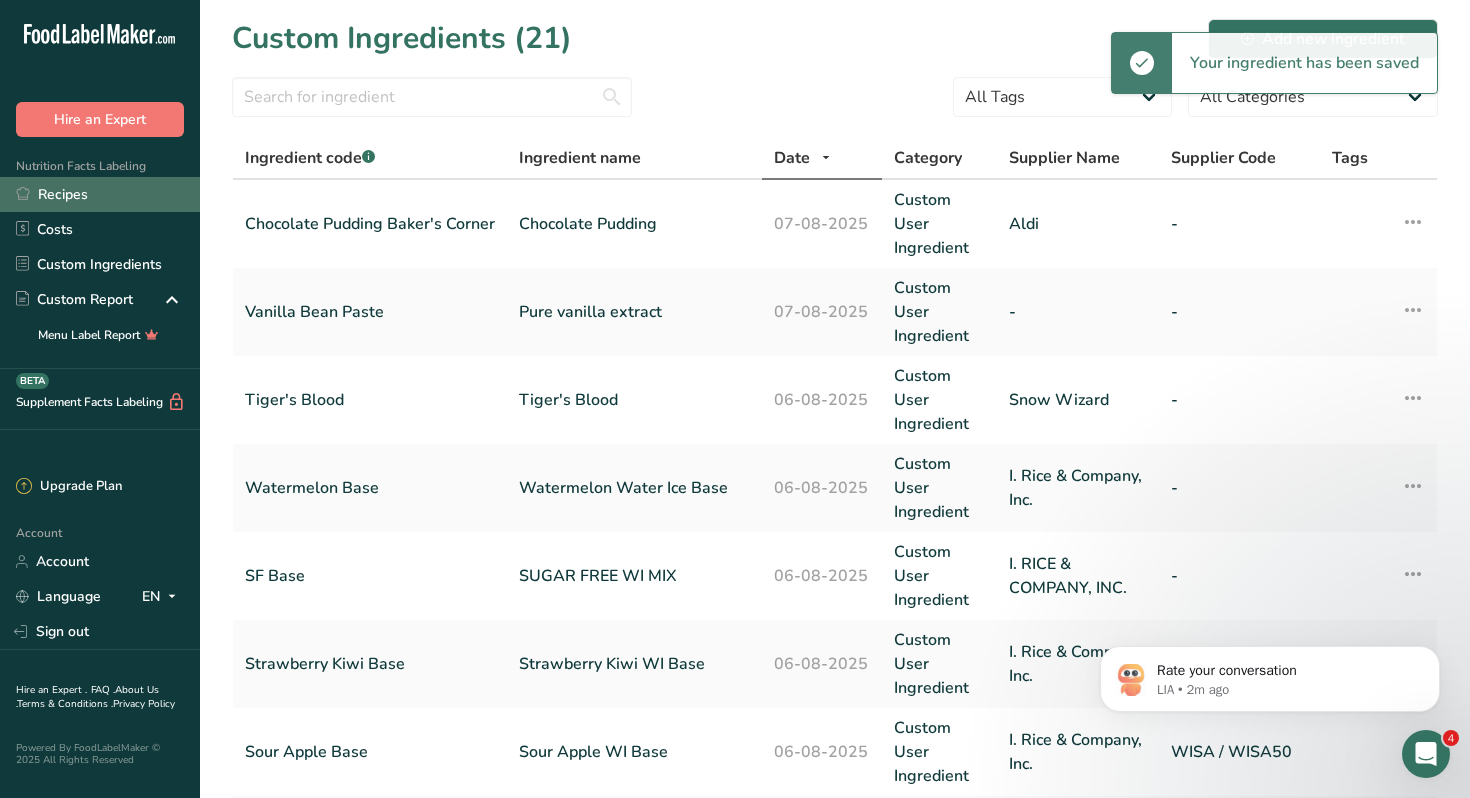 click on "Recipes" at bounding box center [100, 194] 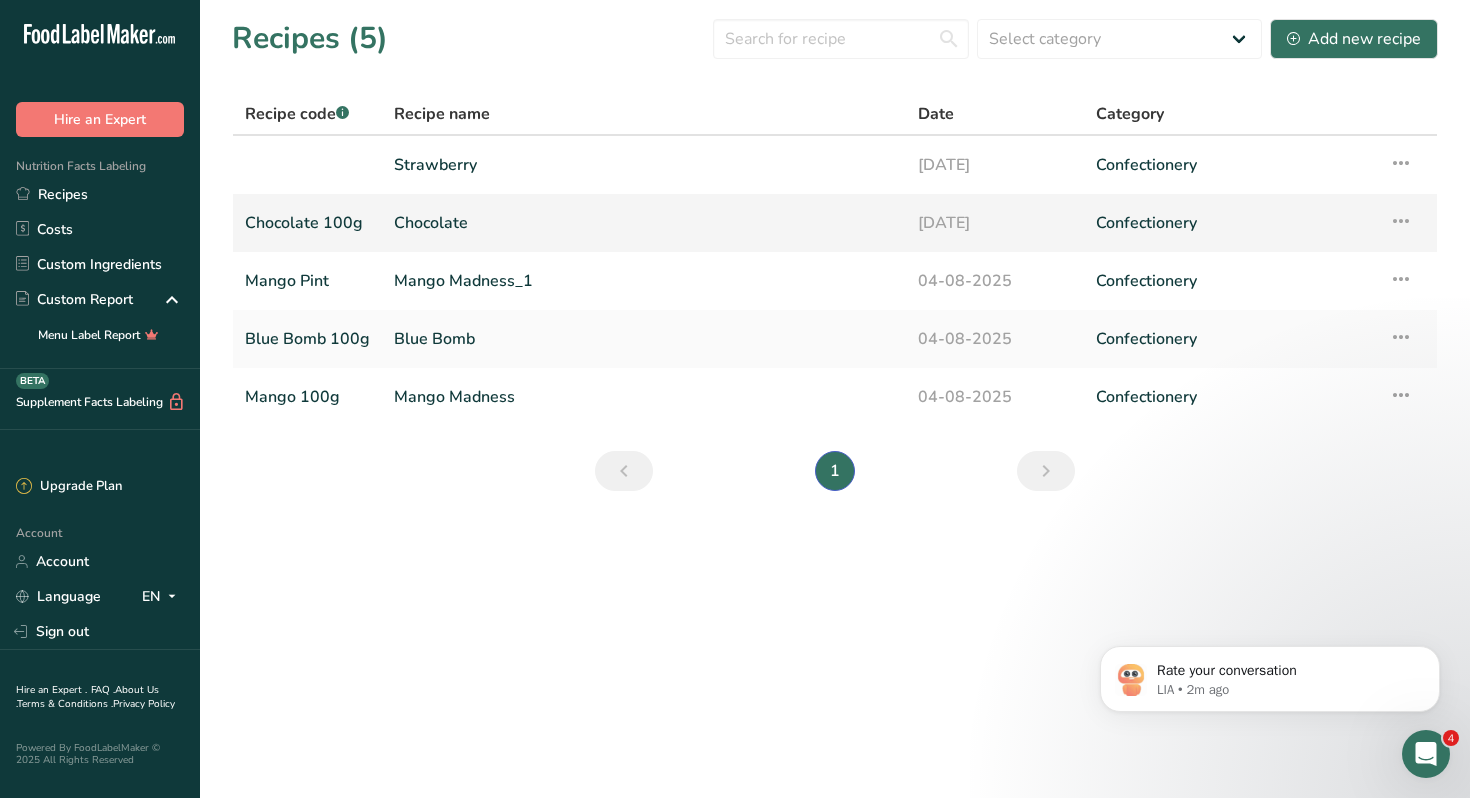 click on "Chocolate 100g" at bounding box center [307, 223] 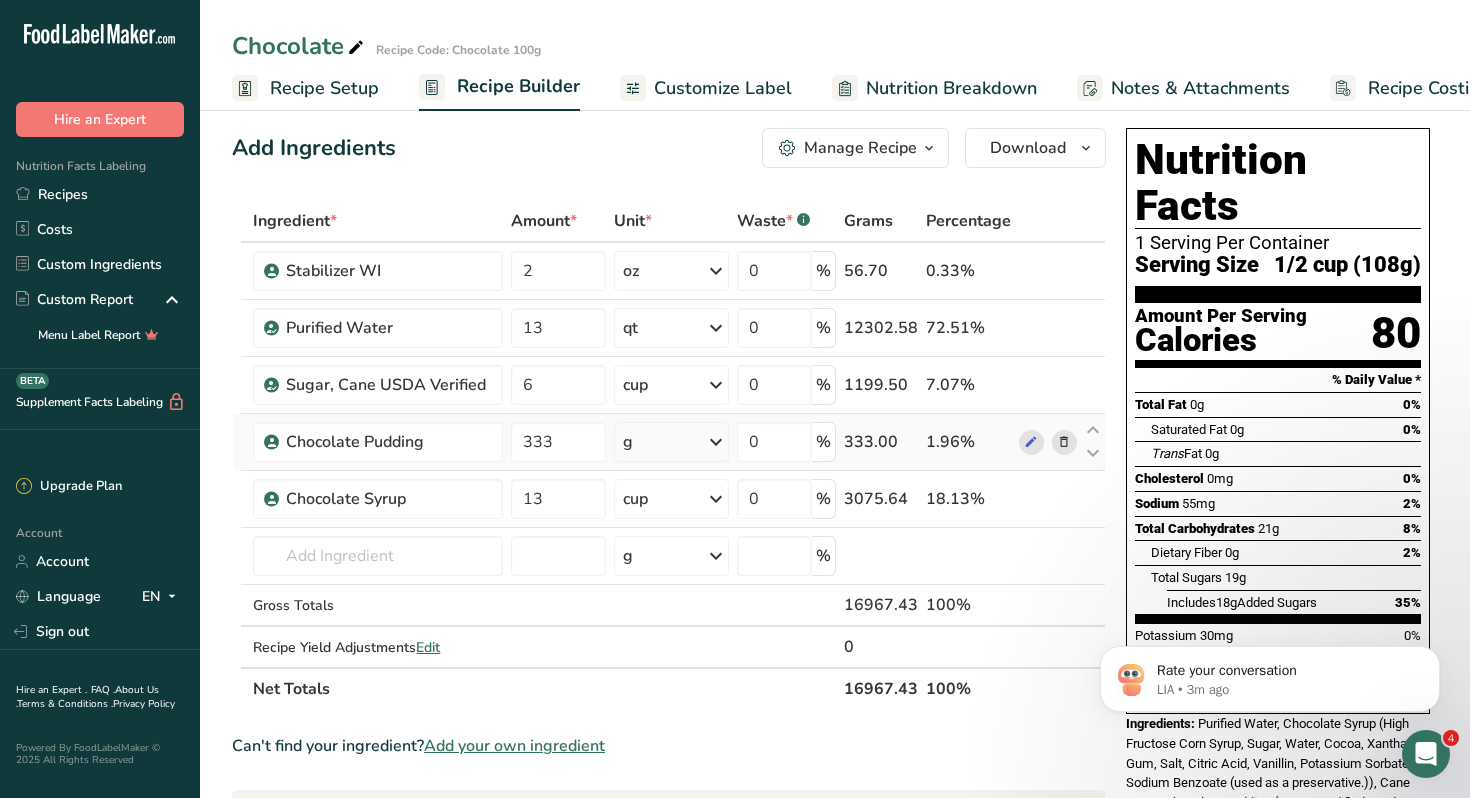 scroll, scrollTop: 11, scrollLeft: 0, axis: vertical 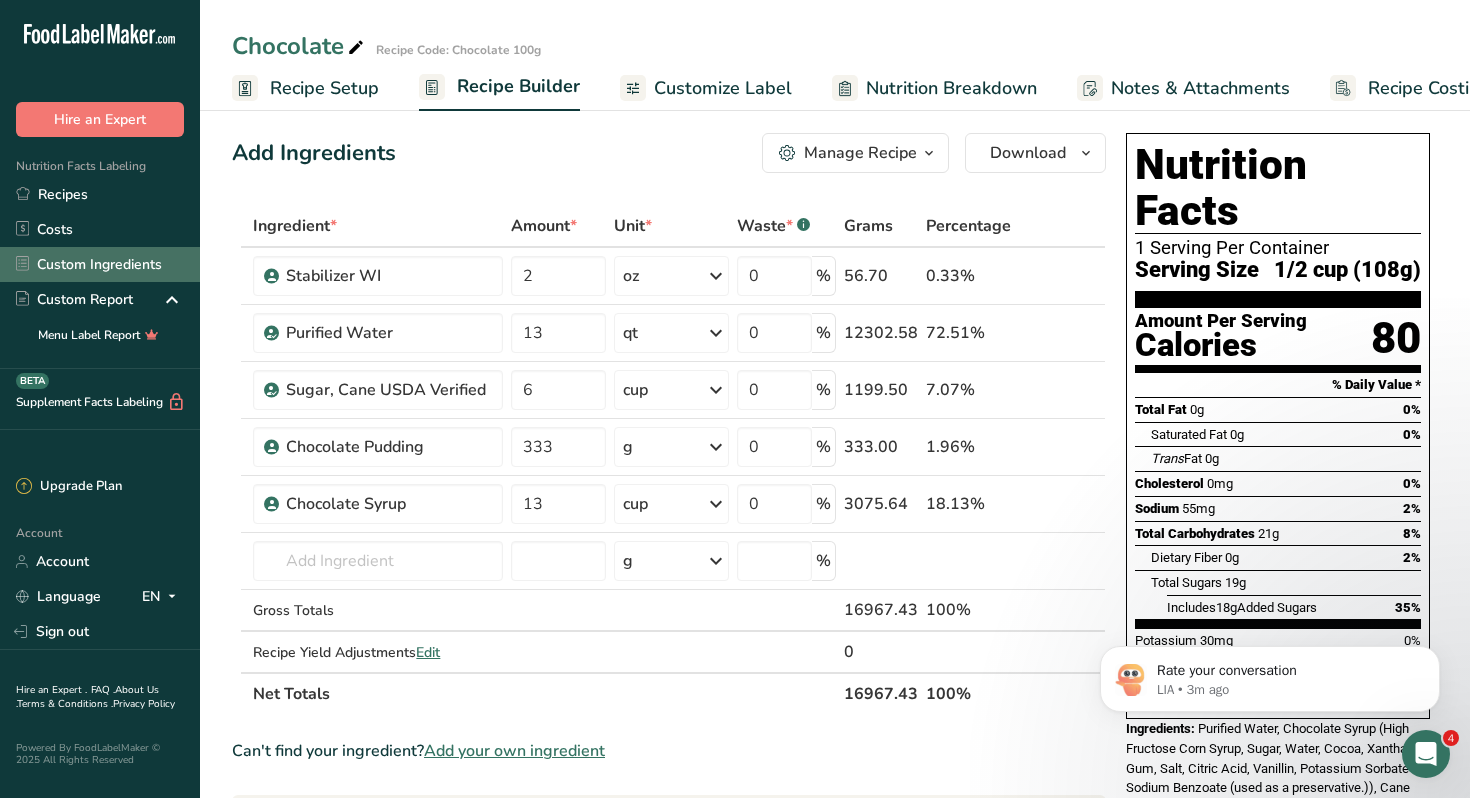 click on "Custom Ingredients" at bounding box center [100, 264] 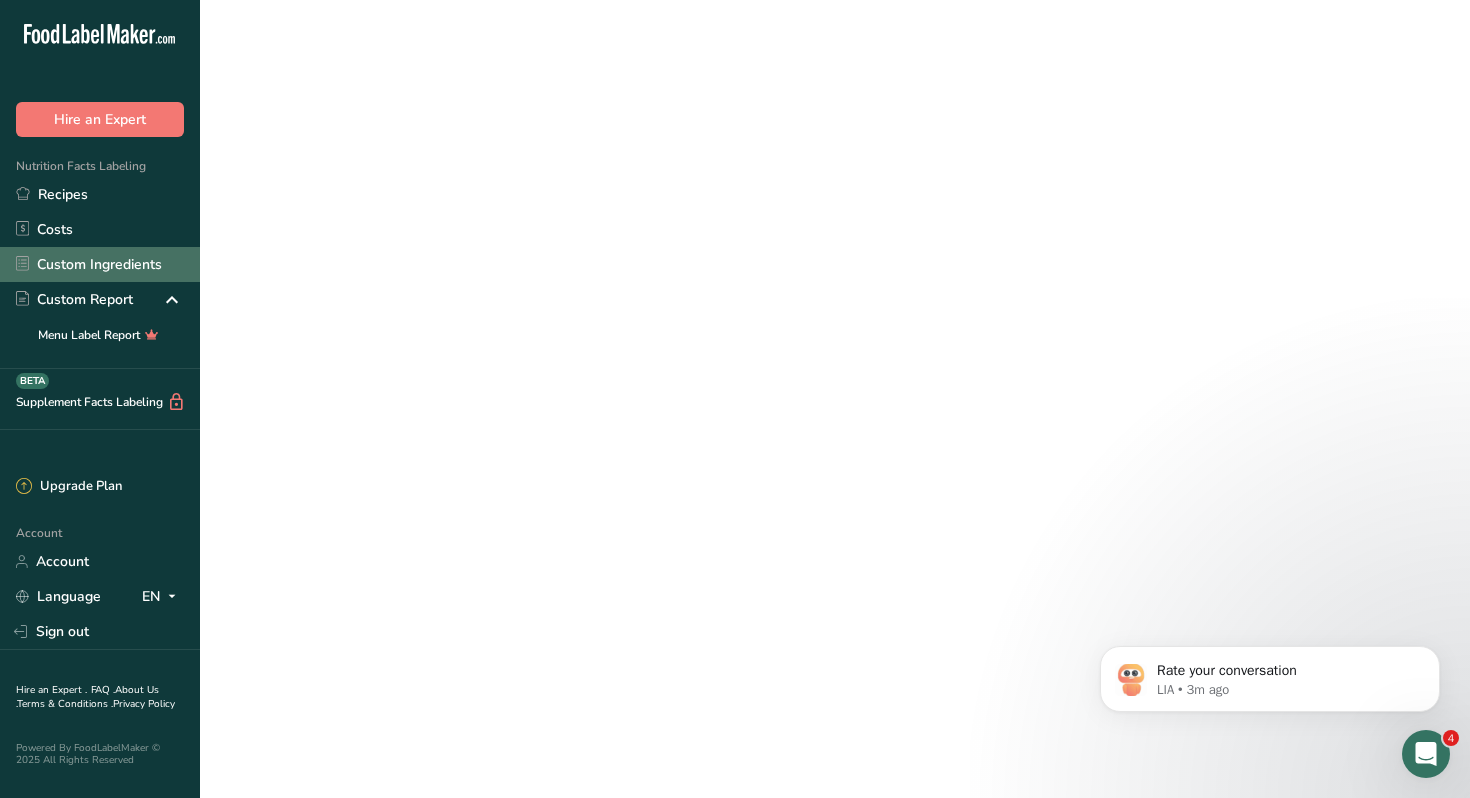 scroll, scrollTop: 0, scrollLeft: 0, axis: both 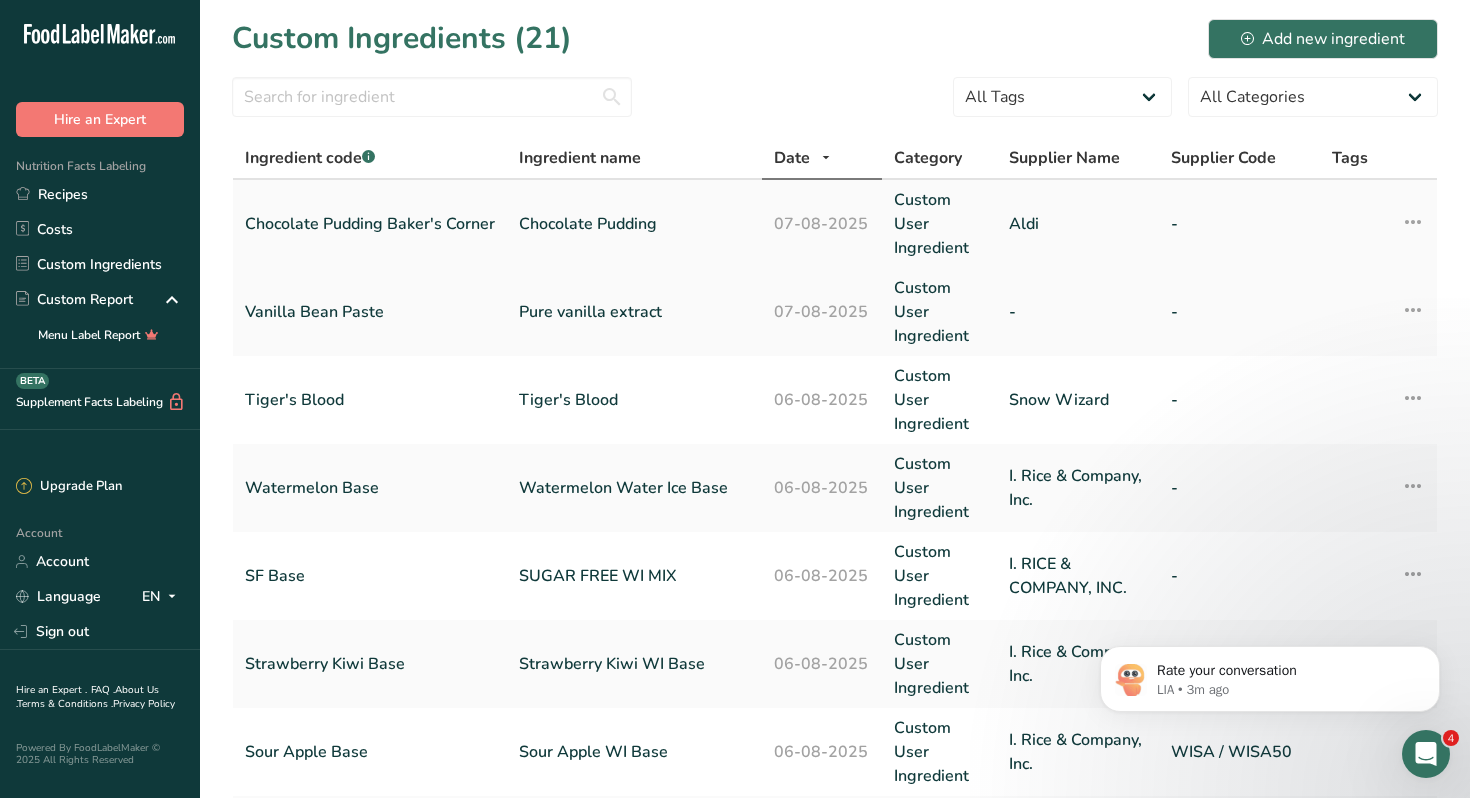 click on "Chocolate Pudding Baker's Corner" at bounding box center [370, 224] 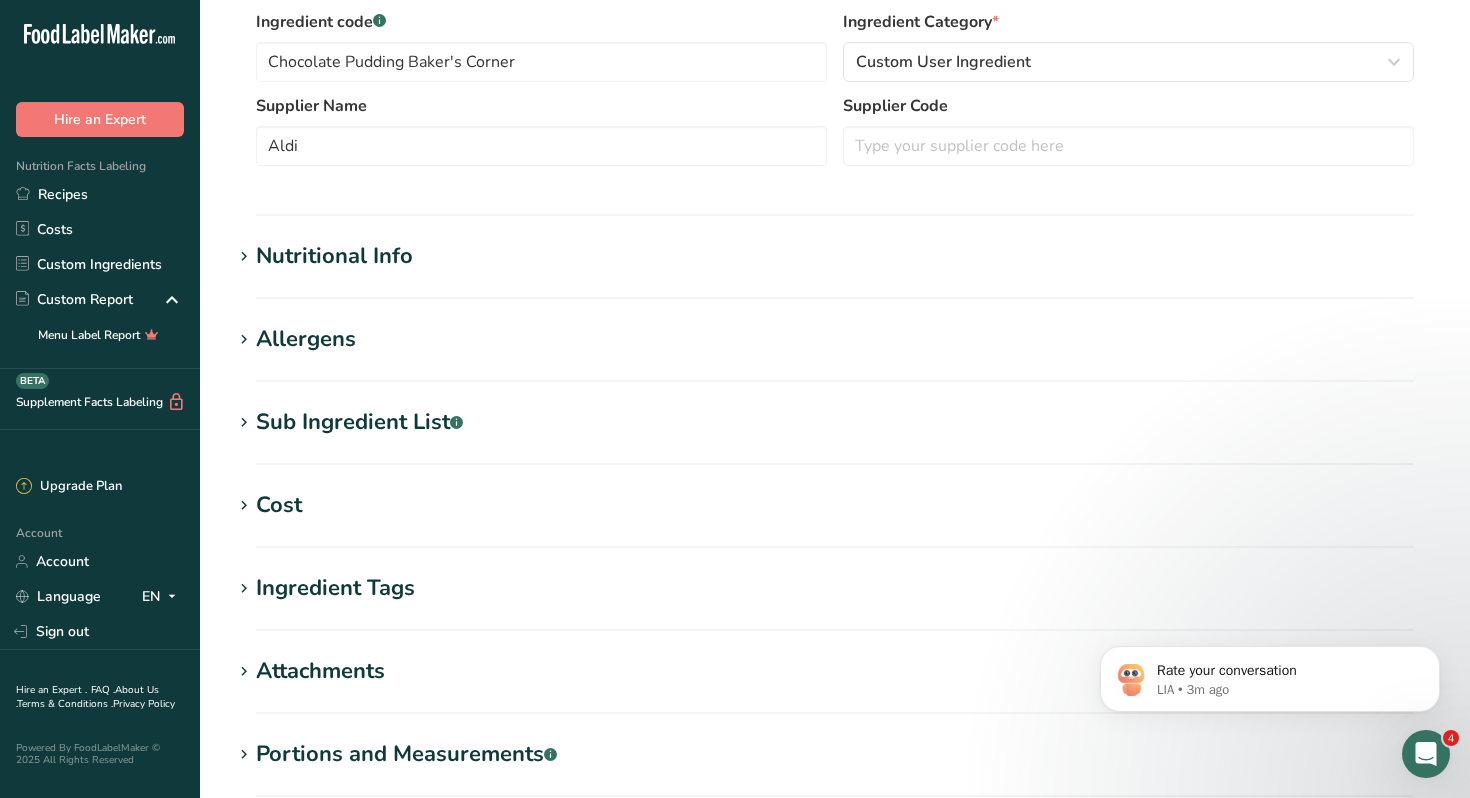 scroll, scrollTop: 501, scrollLeft: 0, axis: vertical 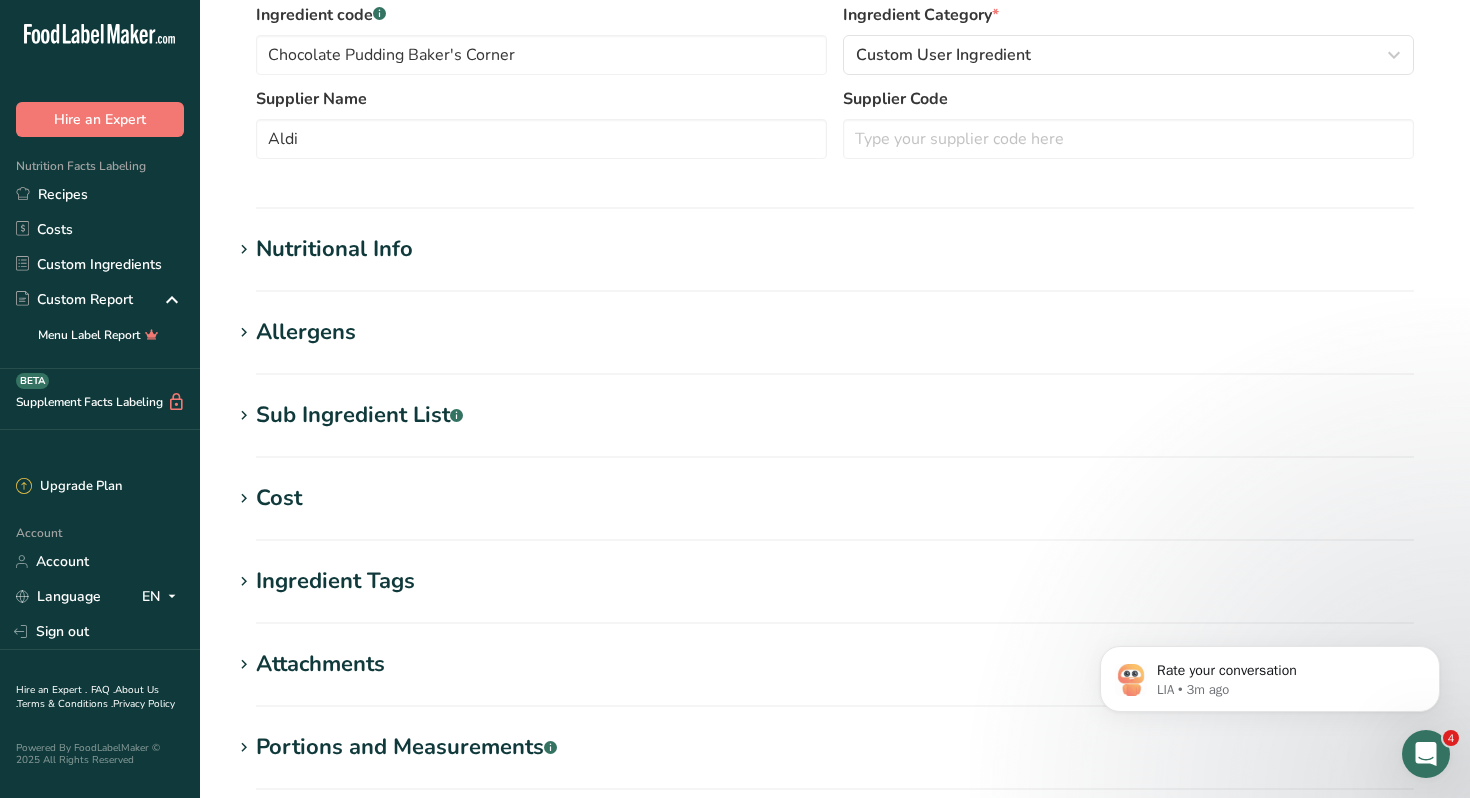 click on "Nutritional Info" at bounding box center [334, 249] 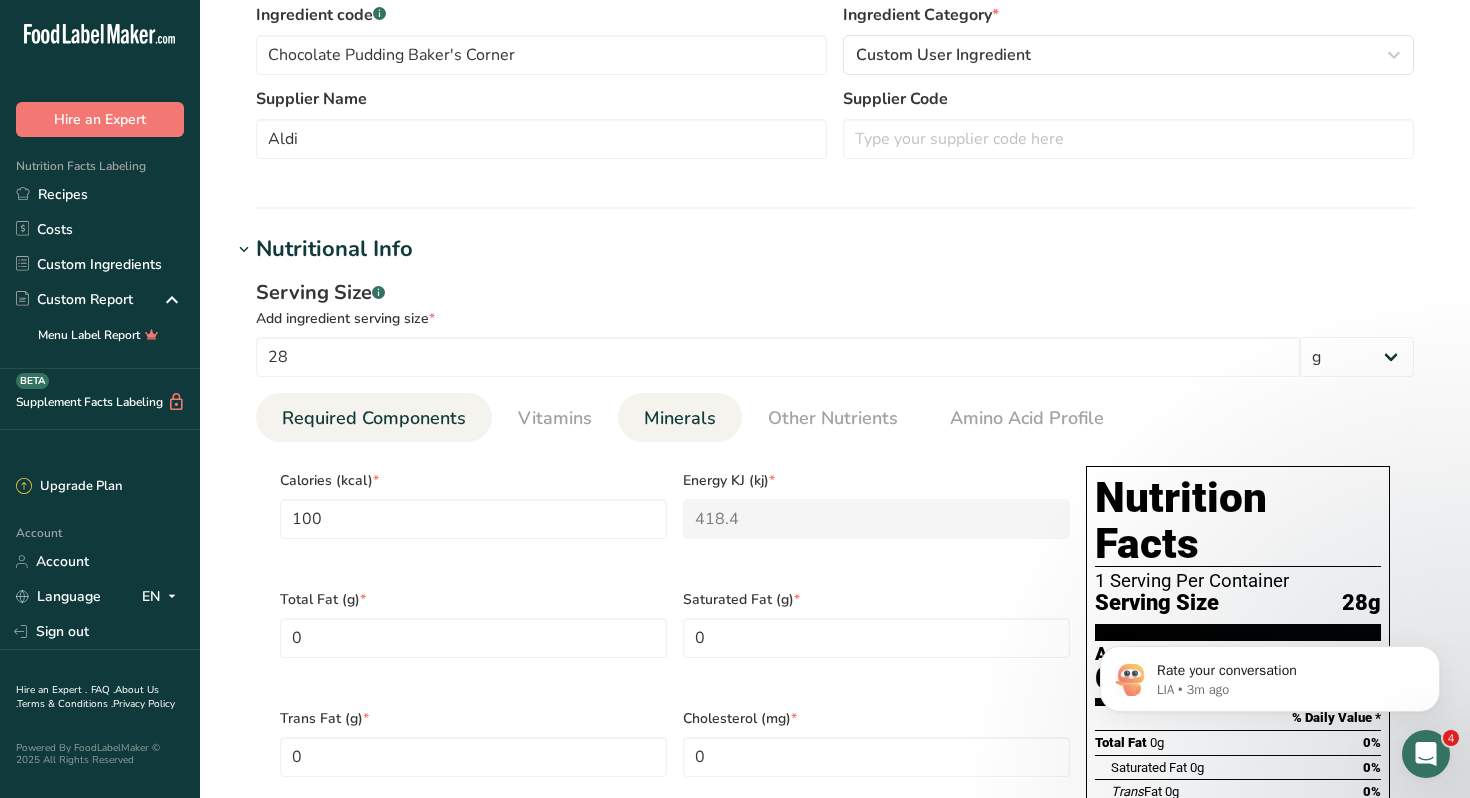 click on "Minerals" at bounding box center (680, 418) 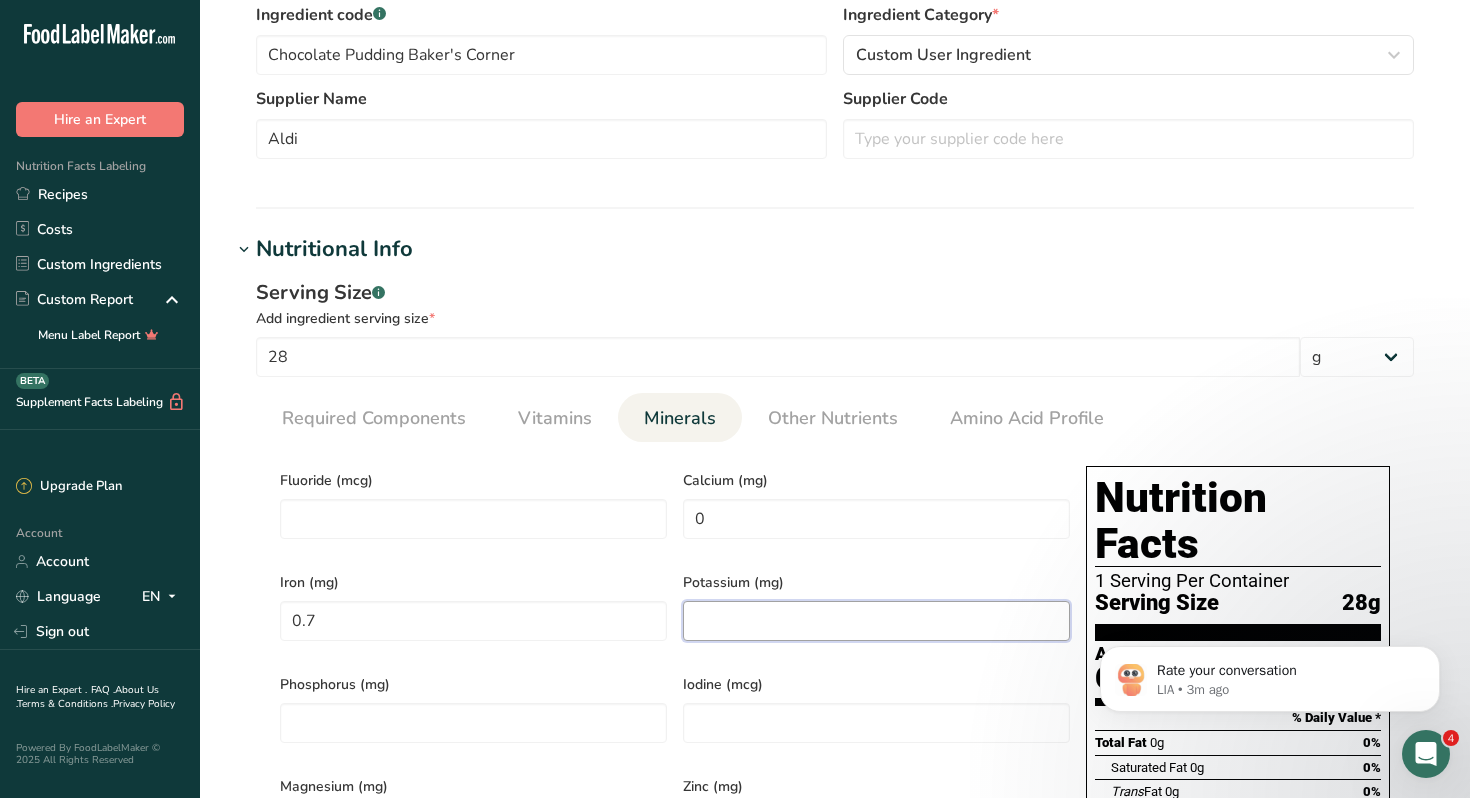 click at bounding box center (876, 621) 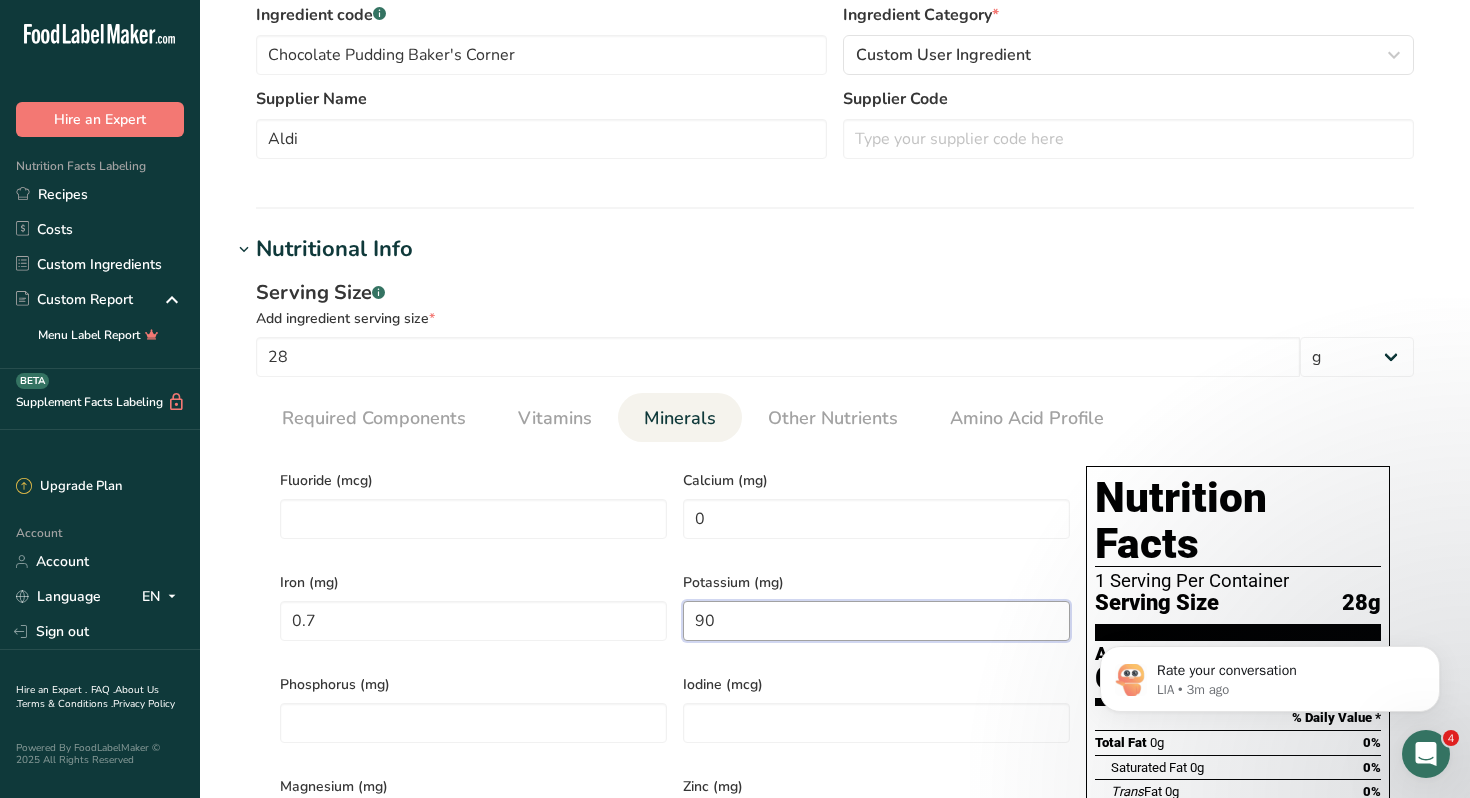 type on "90" 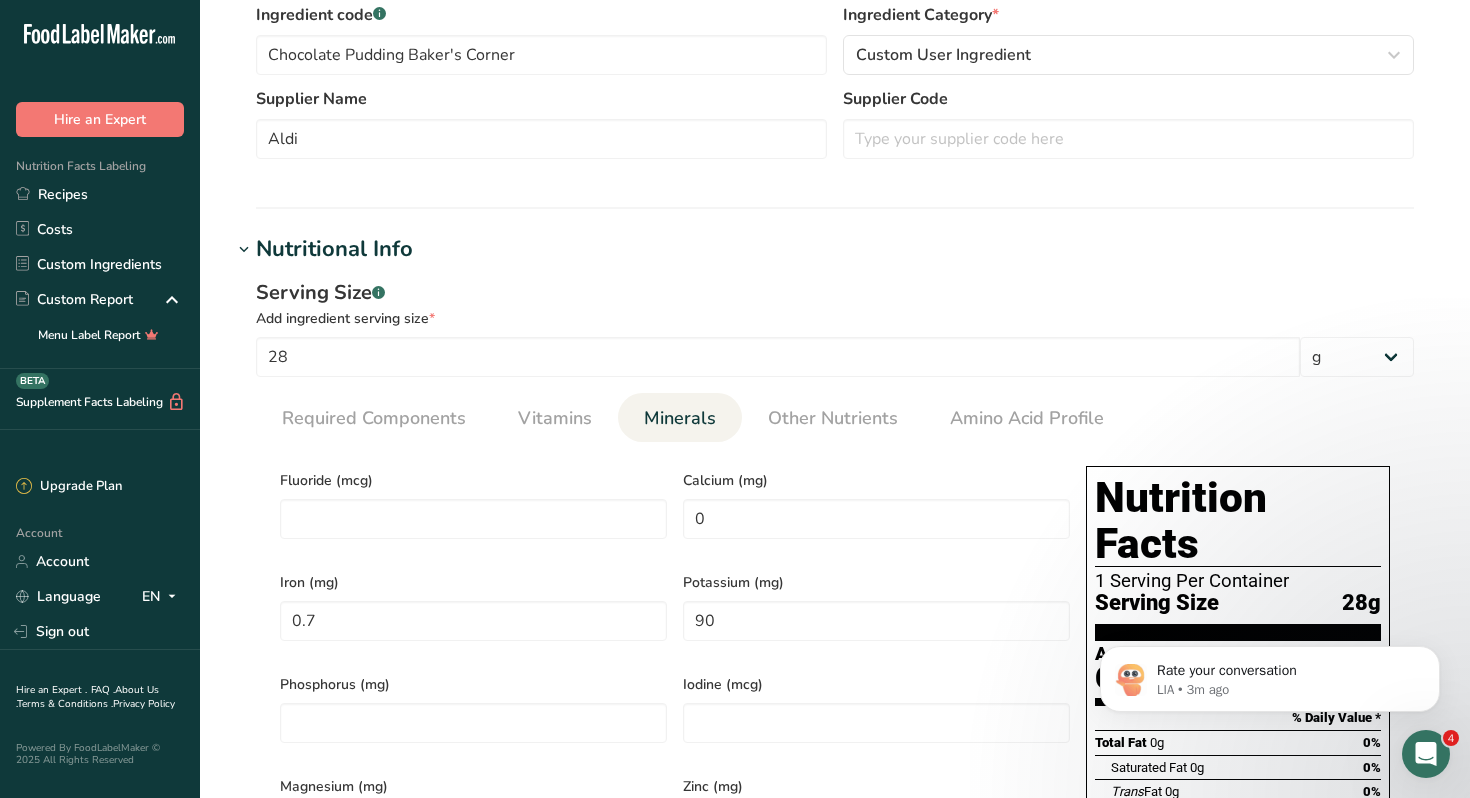 click on "Potassium
(mg)     90" at bounding box center [876, 611] 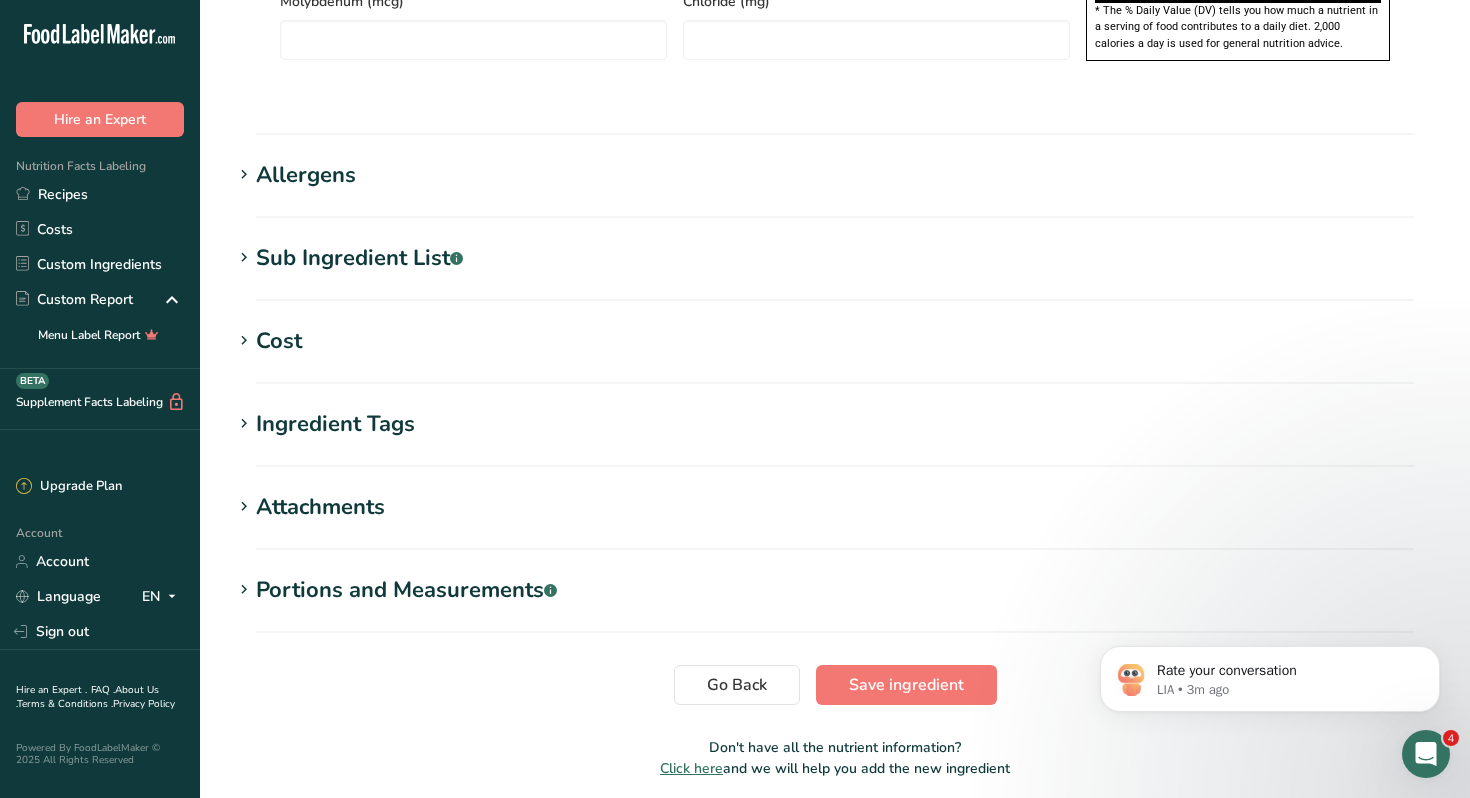 scroll, scrollTop: 1622, scrollLeft: 0, axis: vertical 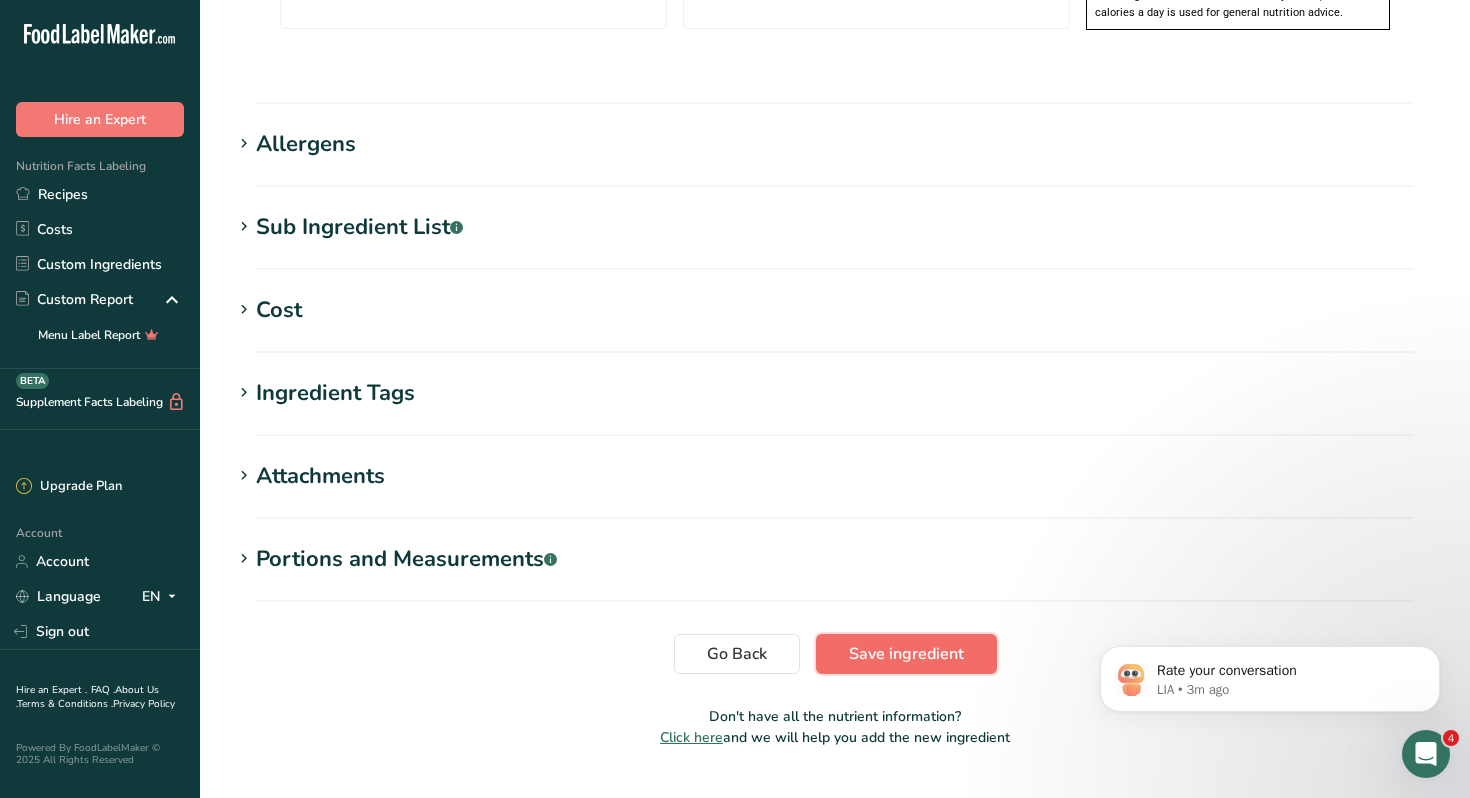 click on "Save ingredient" at bounding box center (906, 654) 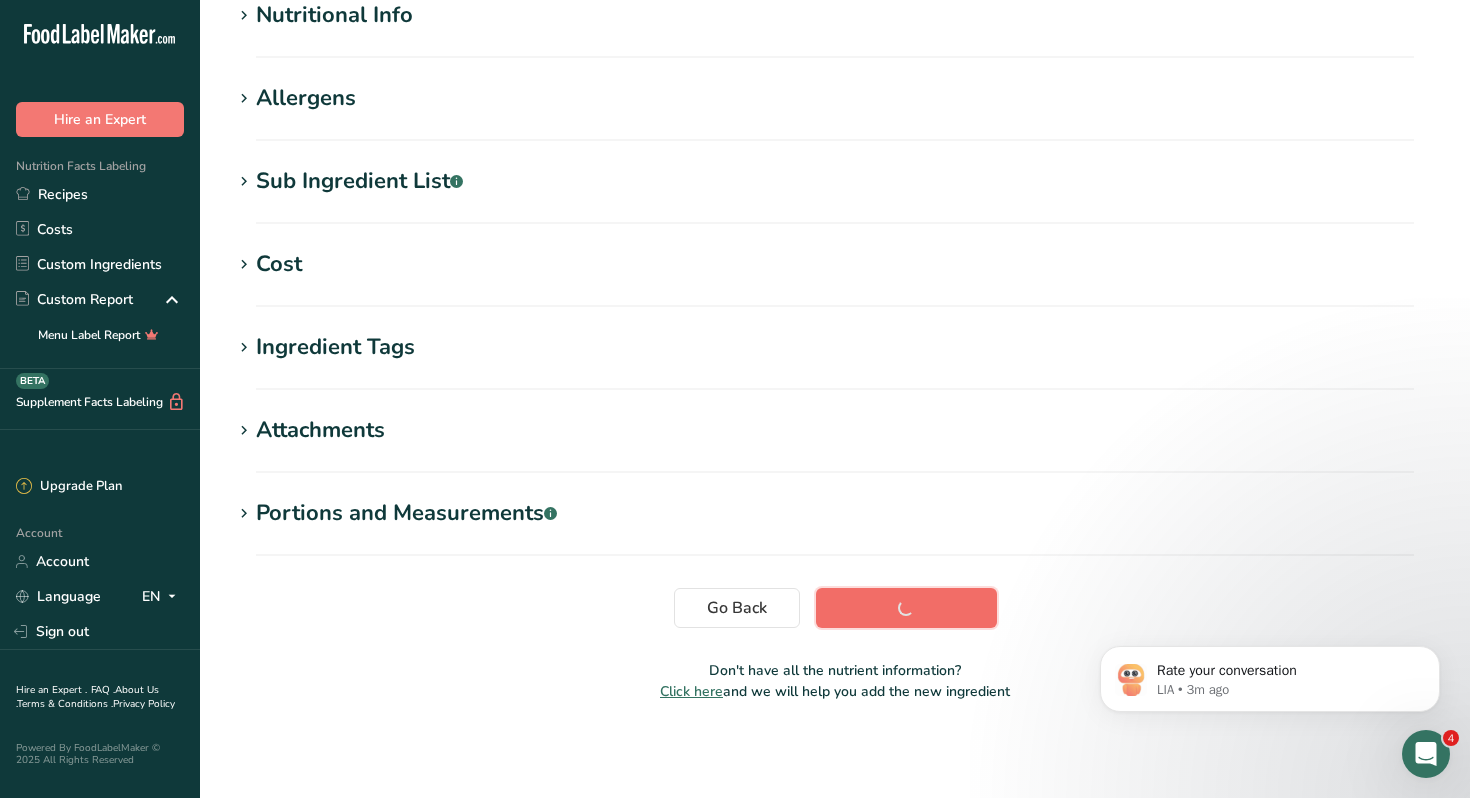scroll, scrollTop: 260, scrollLeft: 0, axis: vertical 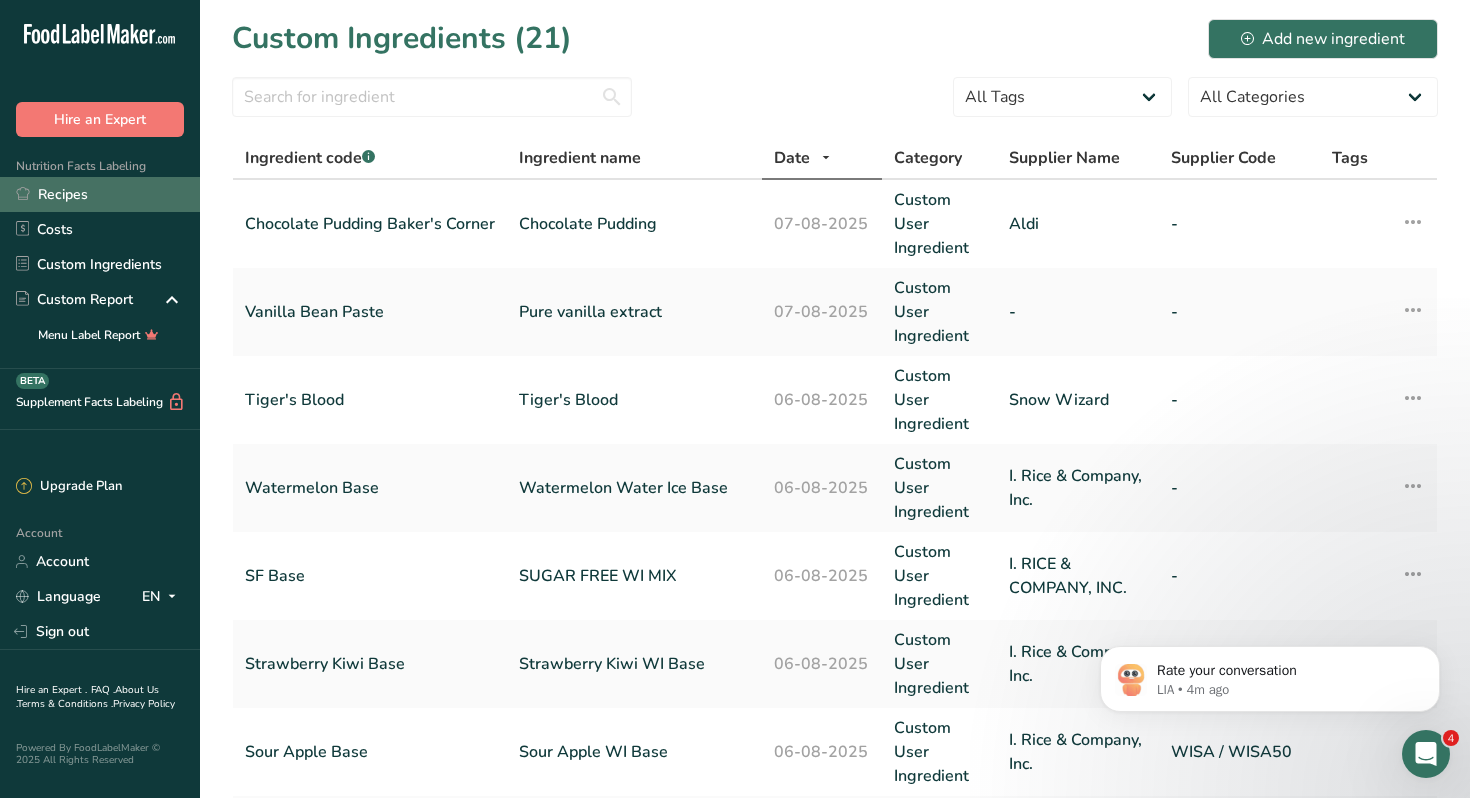 click on "Recipes" at bounding box center (100, 194) 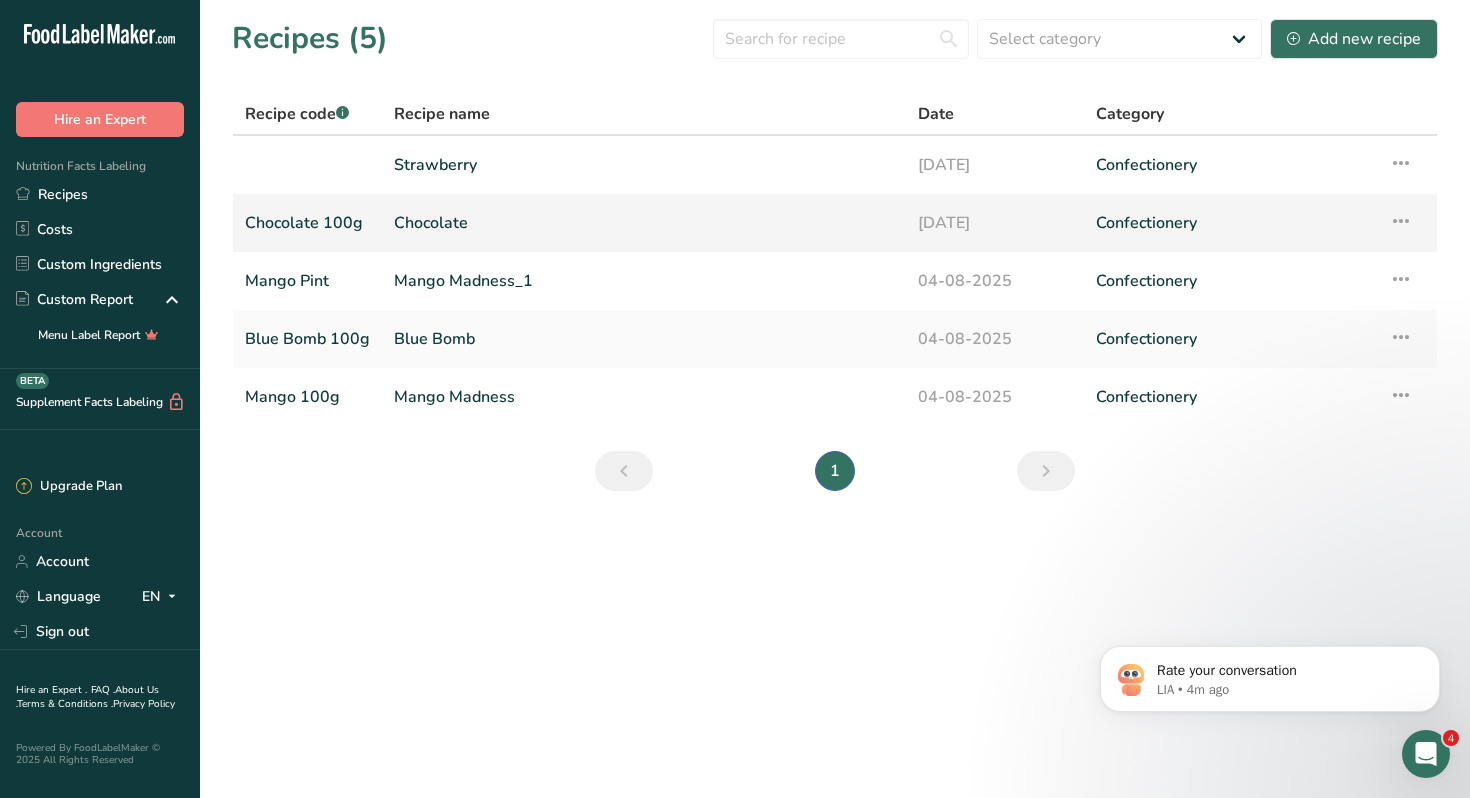 click on "Chocolate 100g" at bounding box center [307, 223] 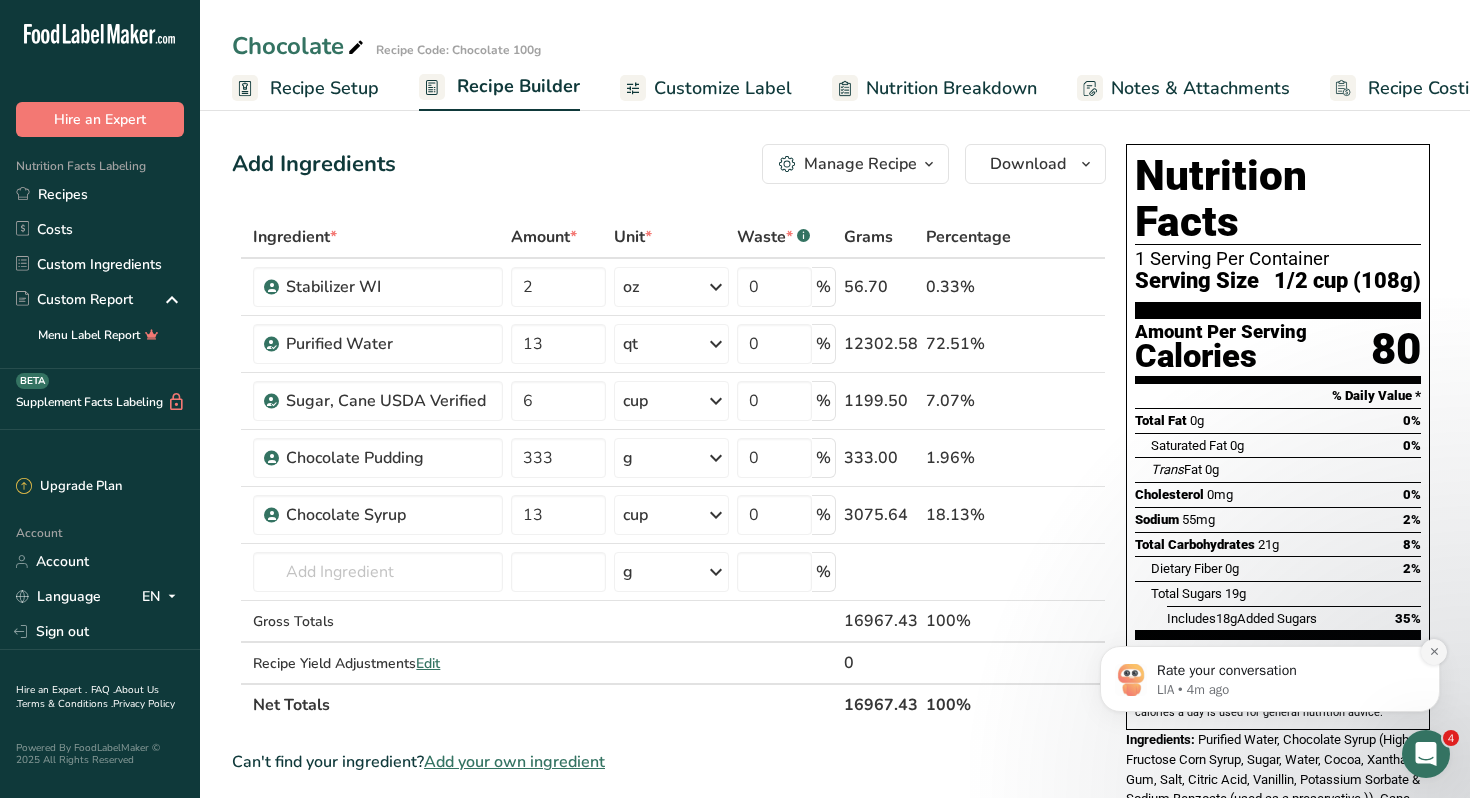 click 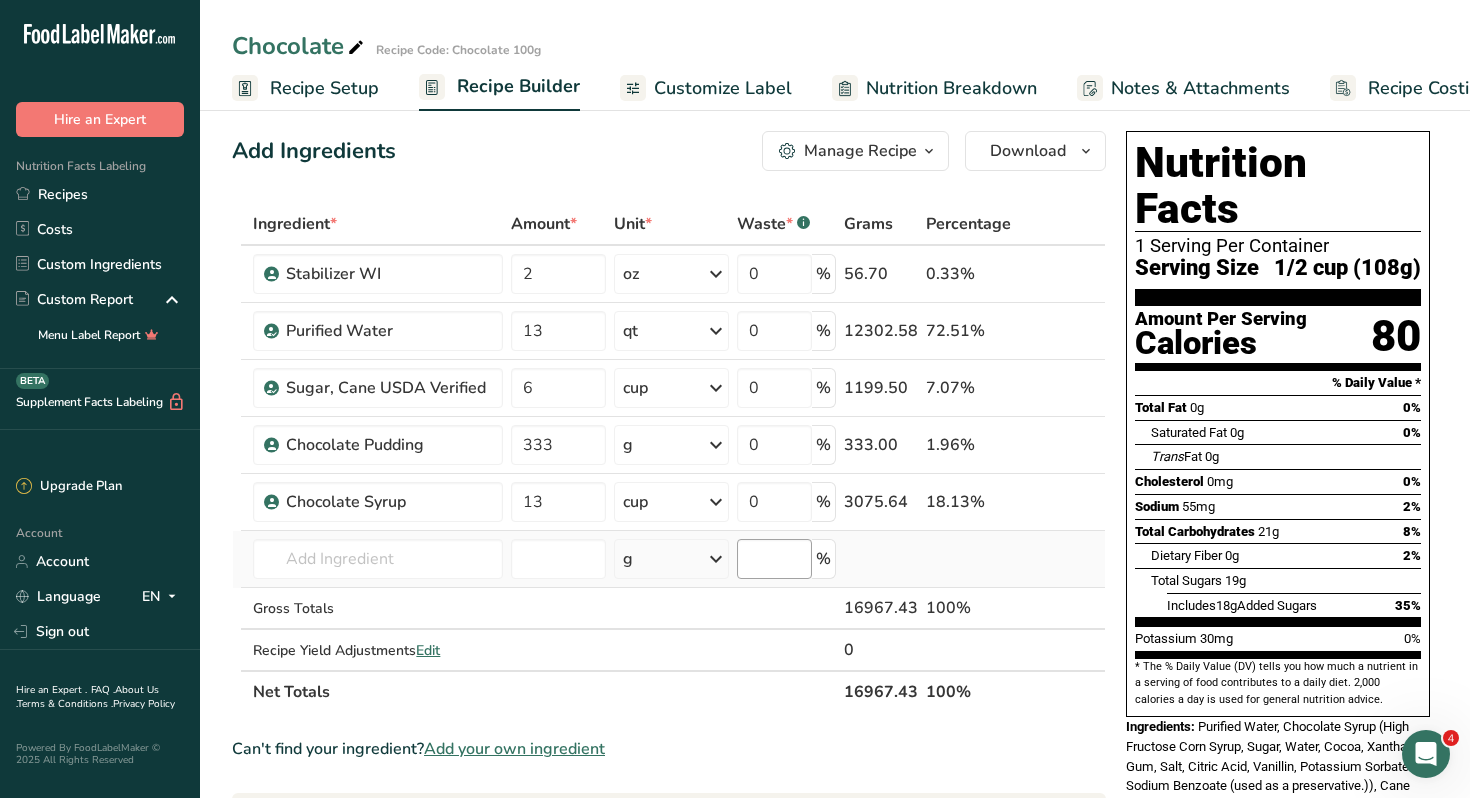 scroll, scrollTop: 0, scrollLeft: 0, axis: both 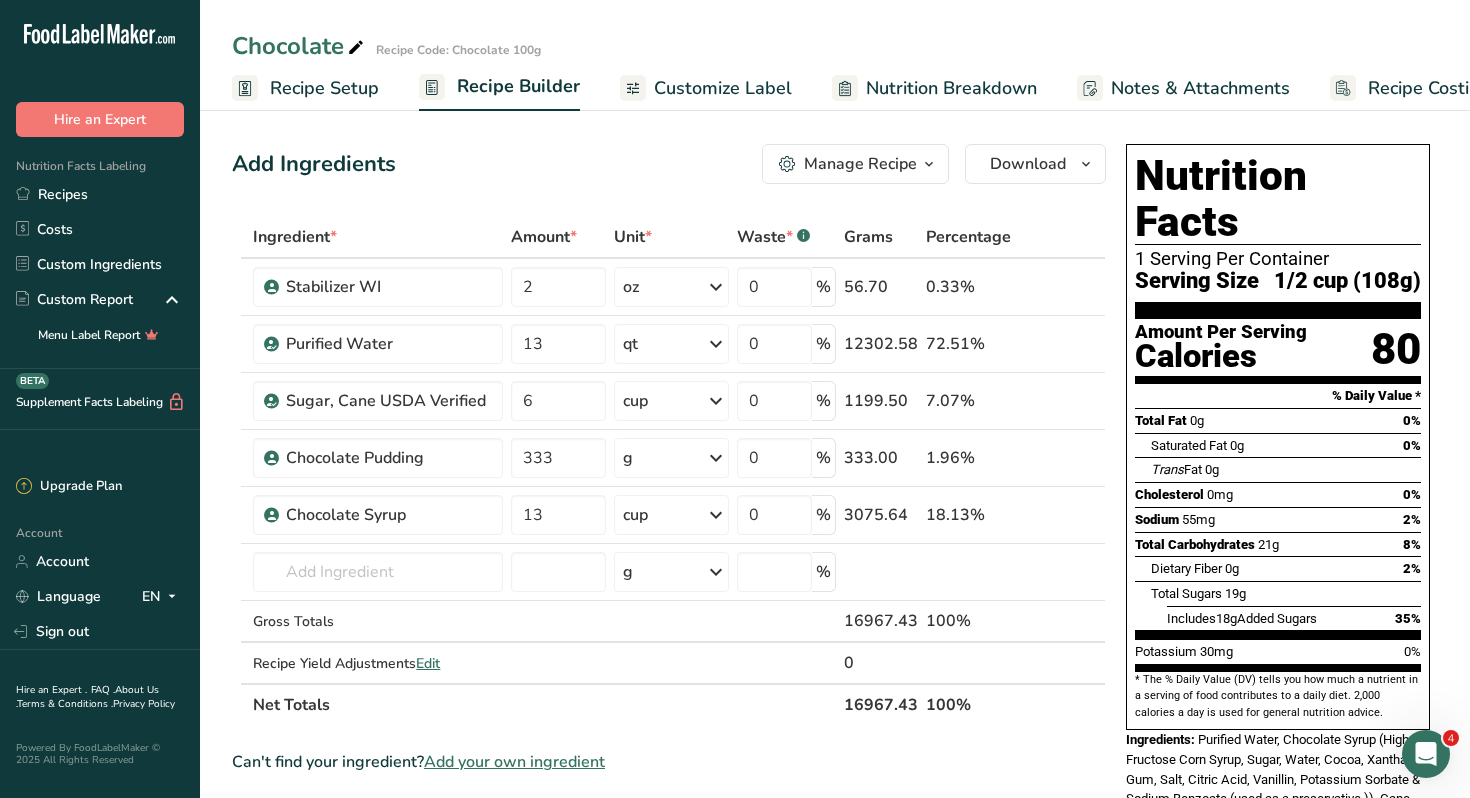 click on "Recipe Setup" at bounding box center (324, 88) 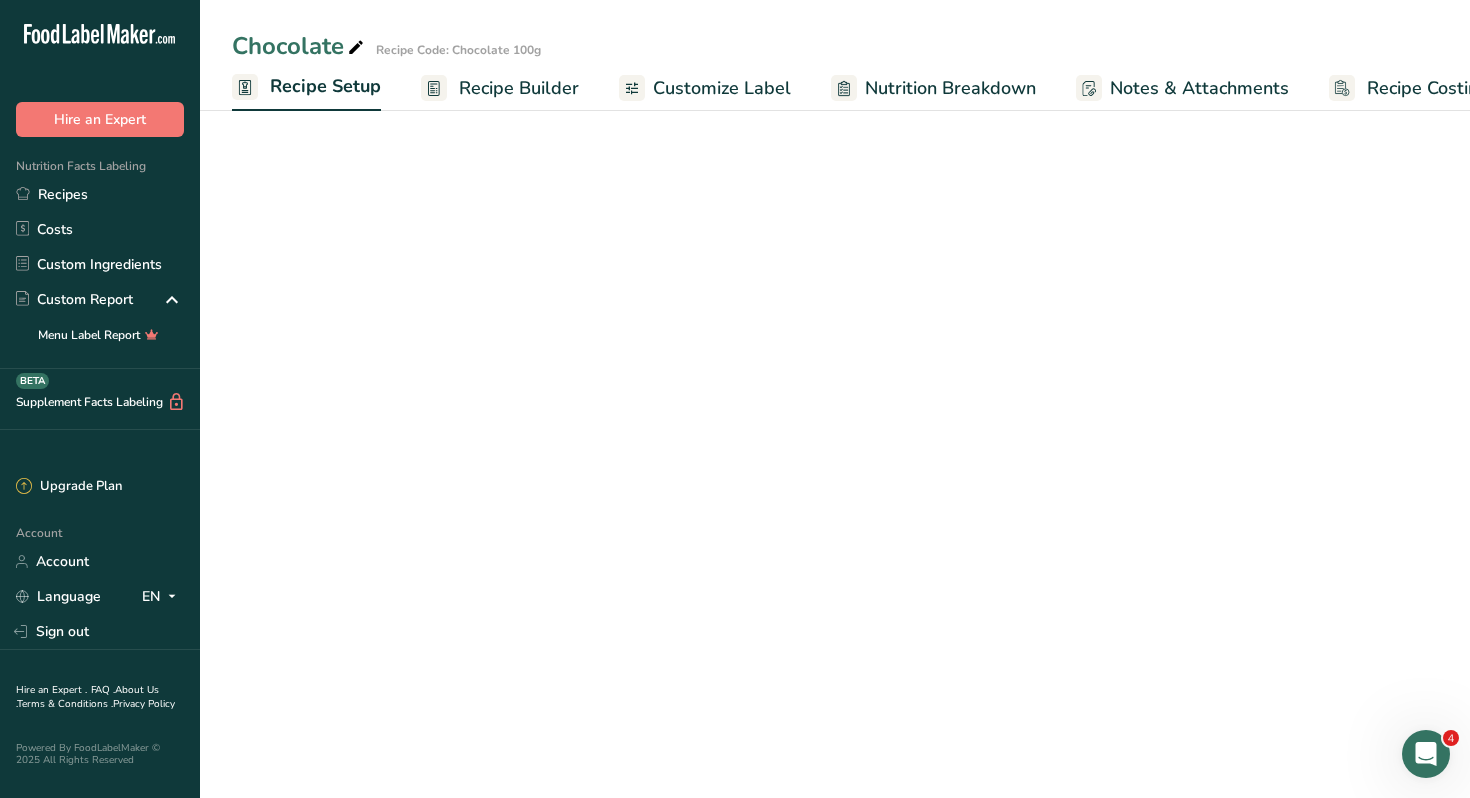 scroll, scrollTop: 0, scrollLeft: 7, axis: horizontal 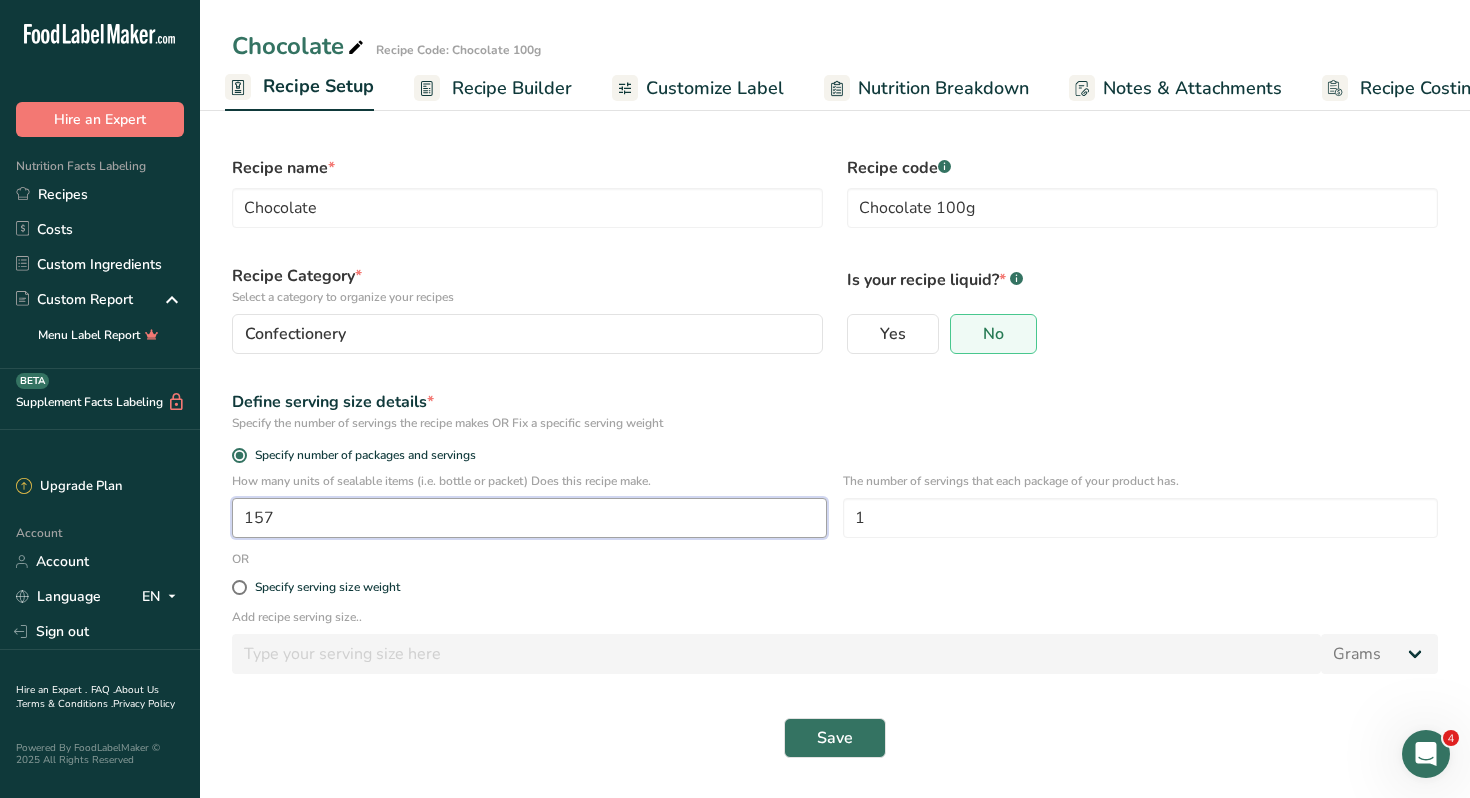 click on "157" at bounding box center [529, 518] 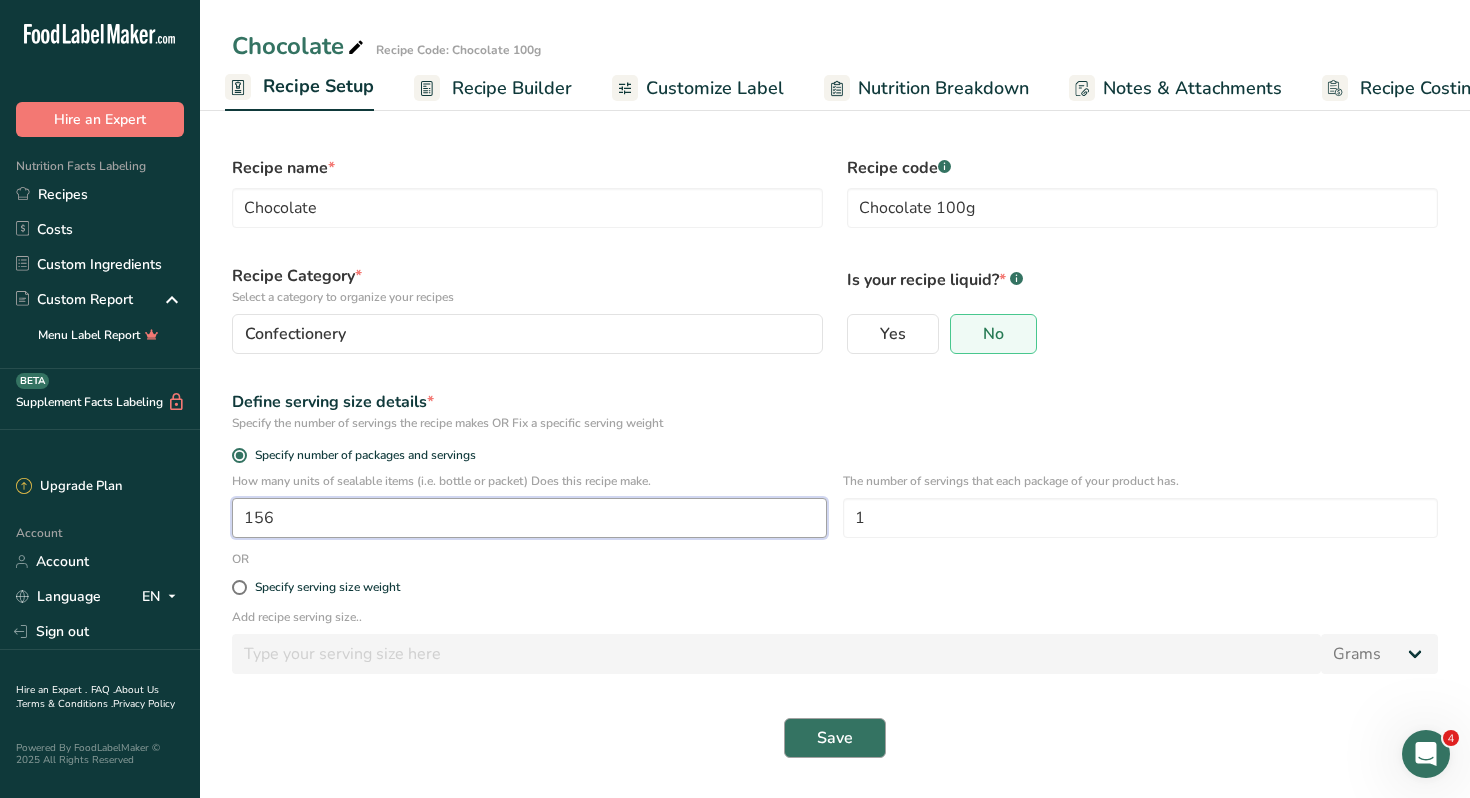 type on "156" 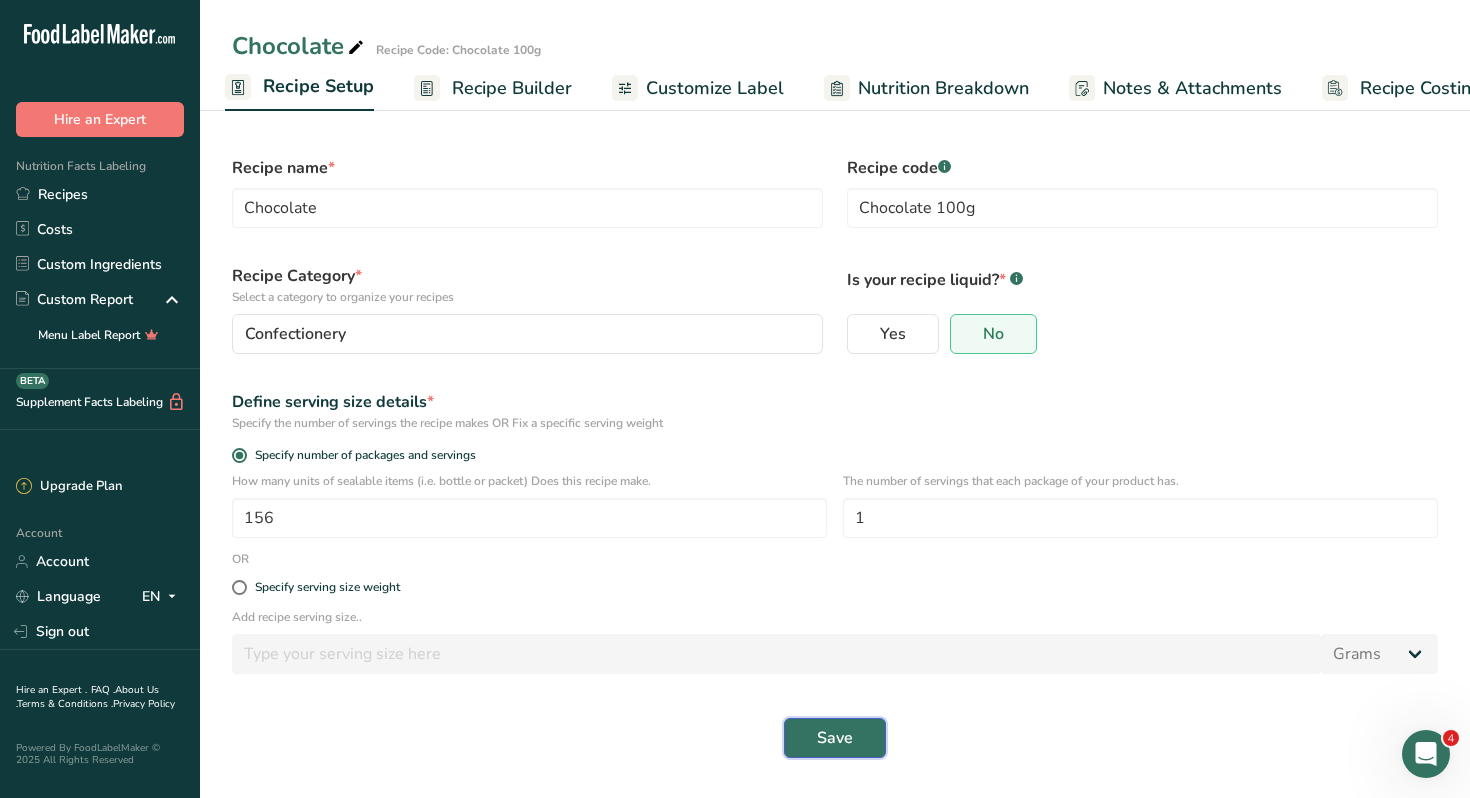 click on "Save" at bounding box center (835, 738) 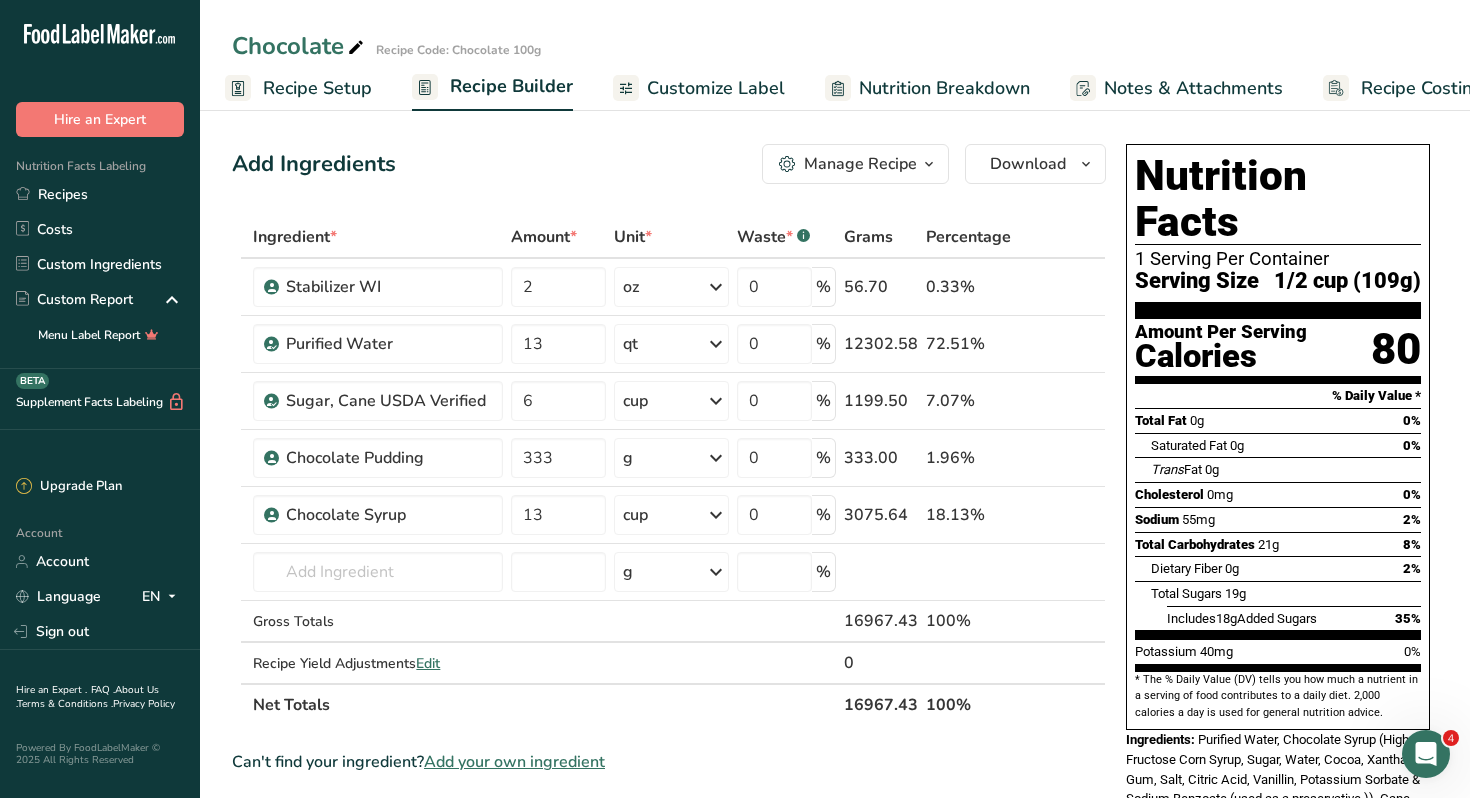 click on "Recipe Setup" at bounding box center [317, 88] 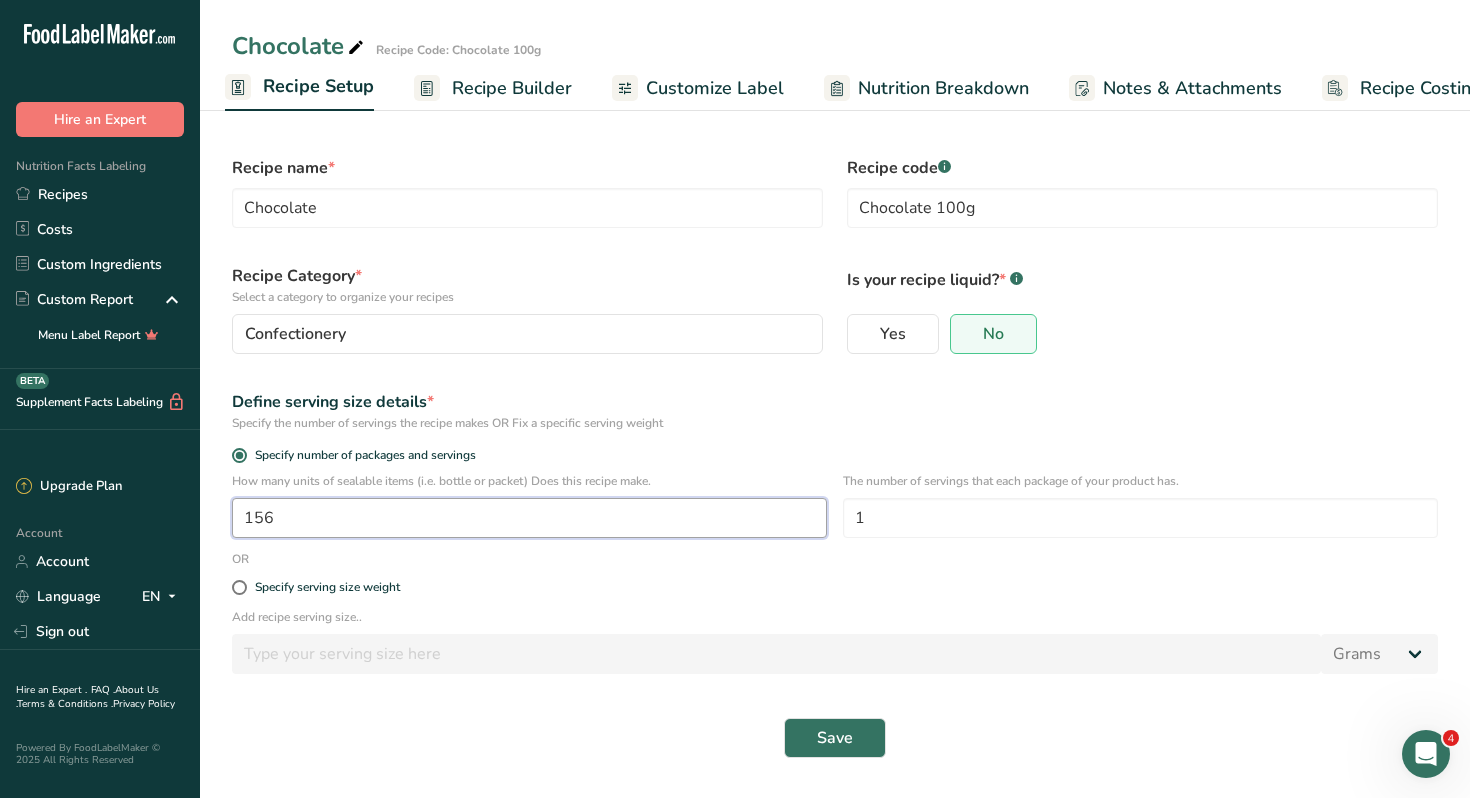click on "156" at bounding box center [529, 518] 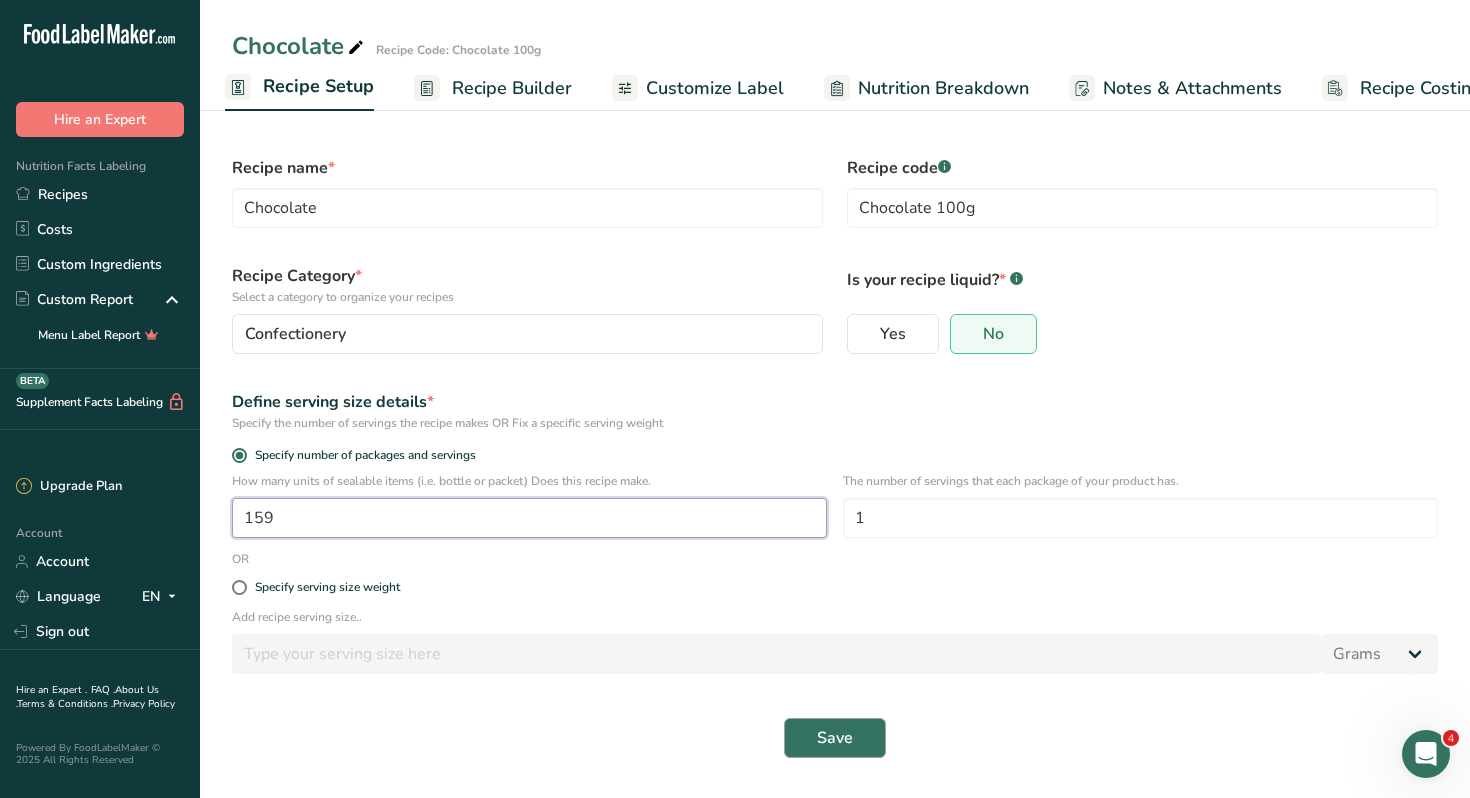 type on "159" 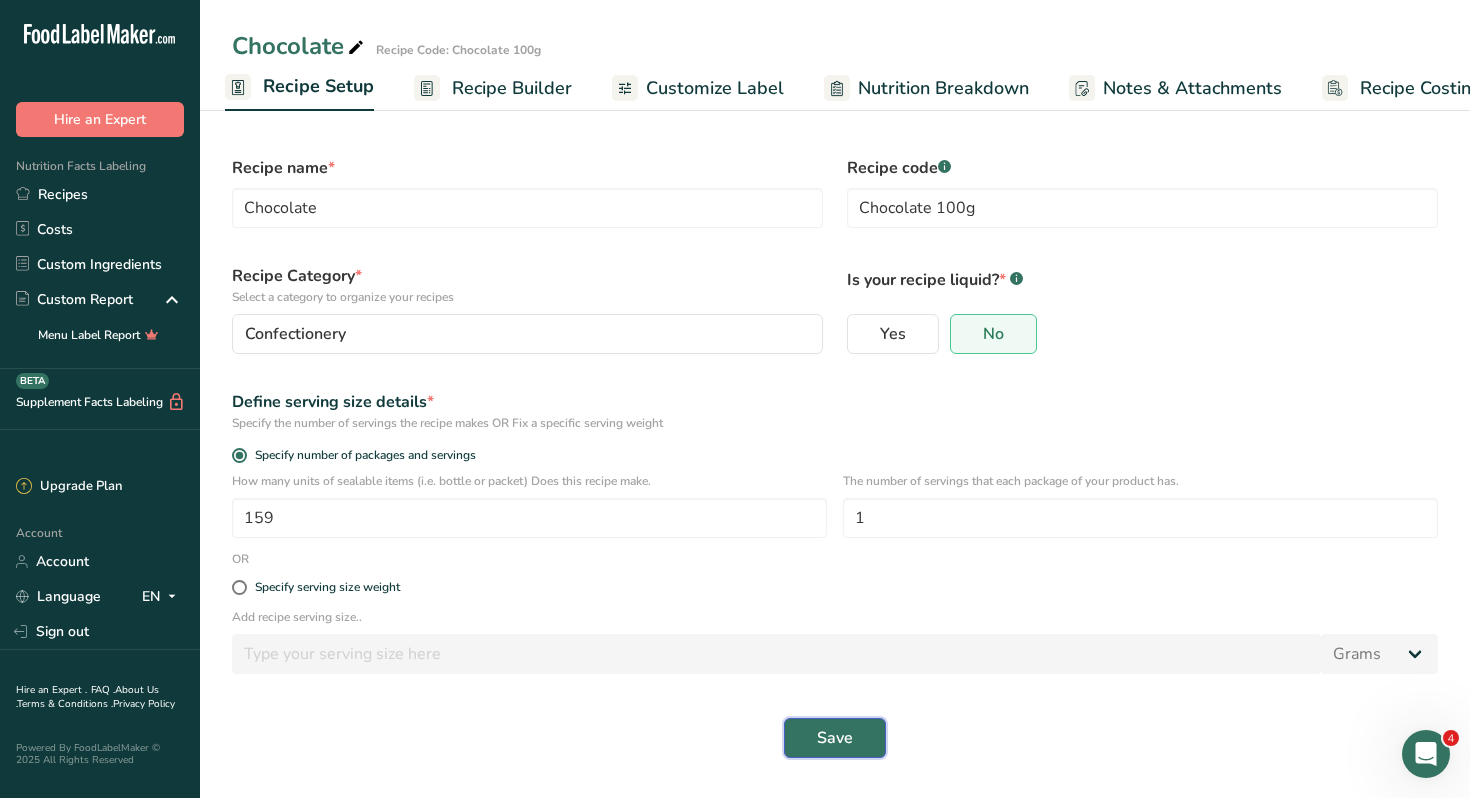 click on "Save" at bounding box center [835, 738] 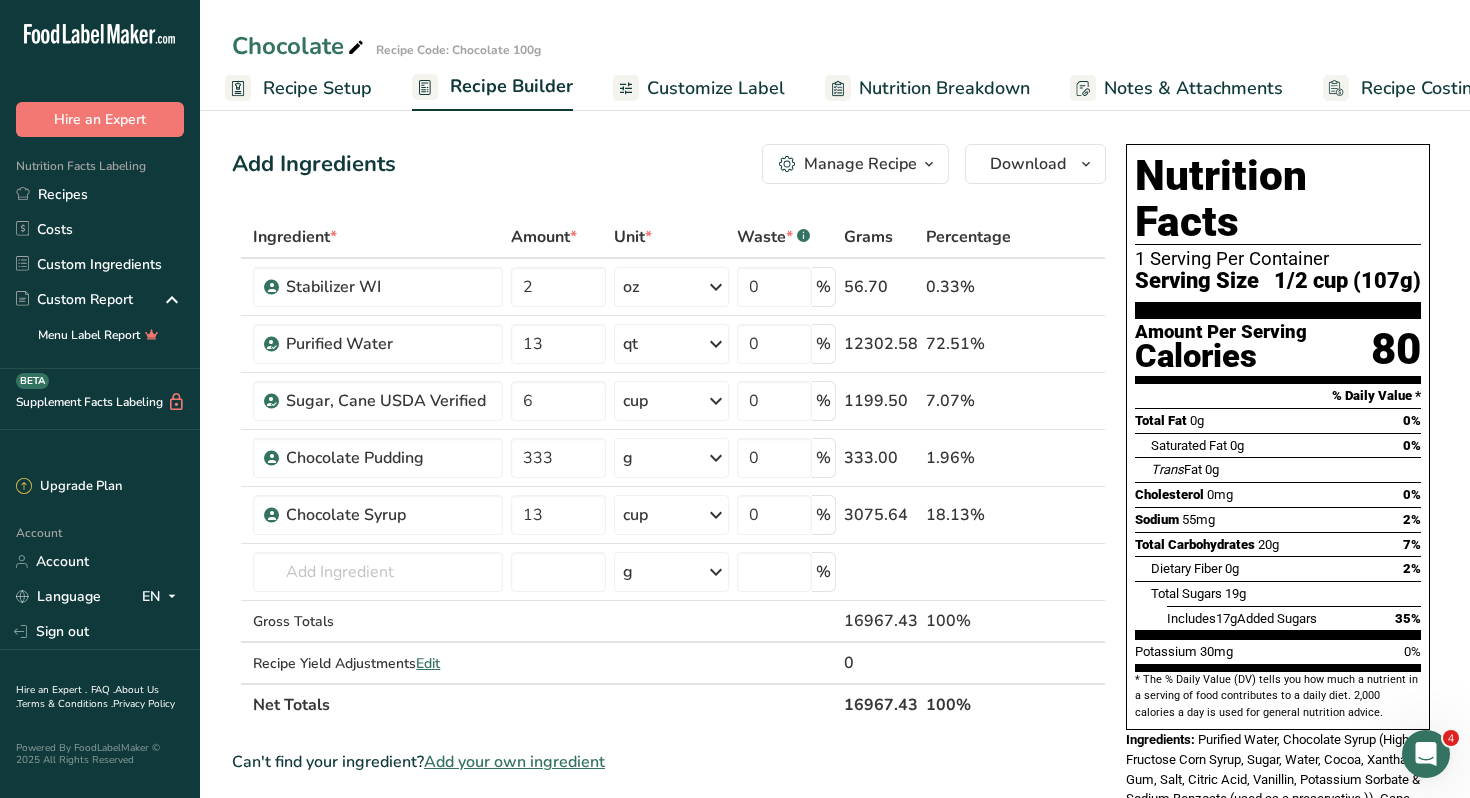 click on "Recipe Setup" at bounding box center [317, 88] 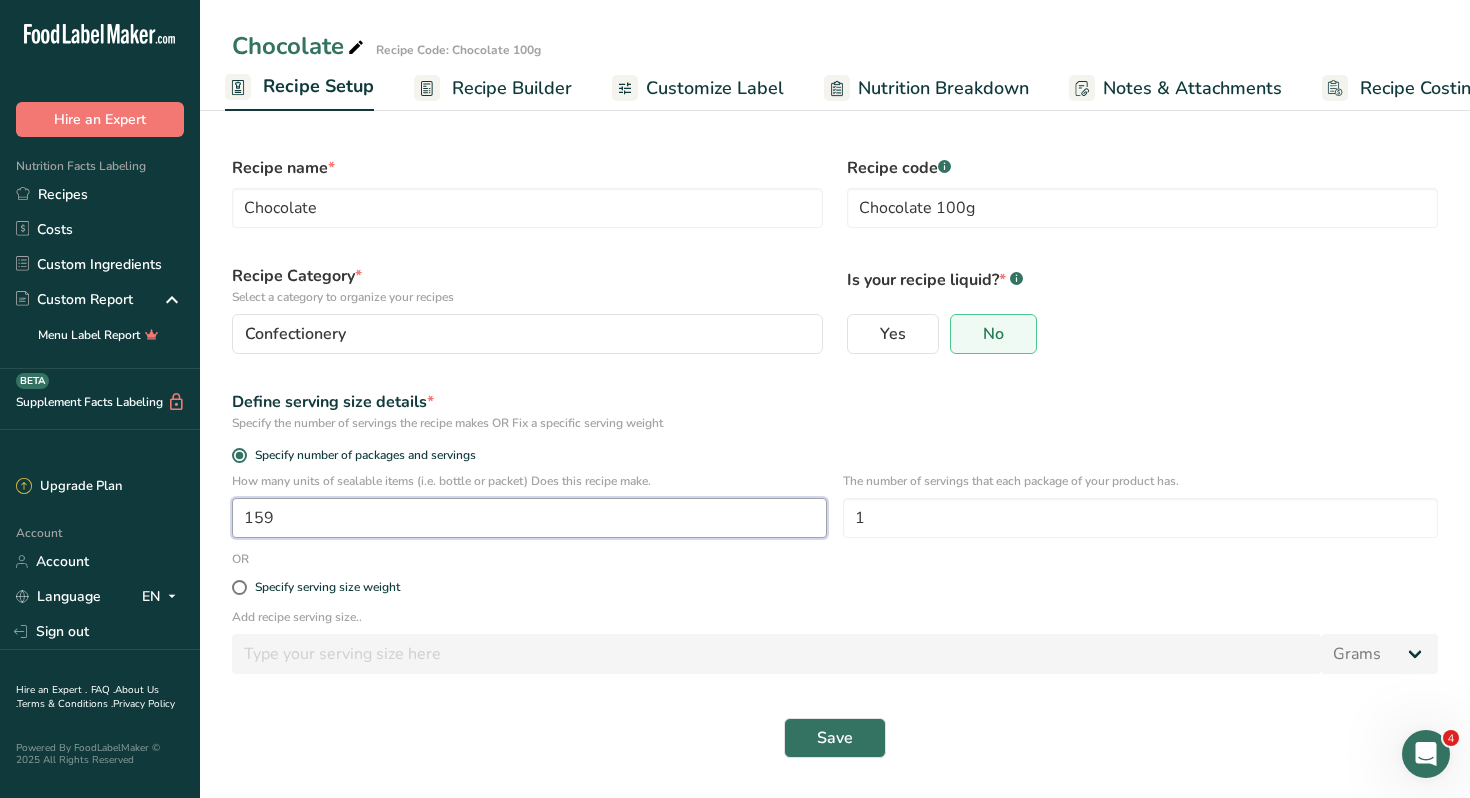 click on "159" at bounding box center (529, 518) 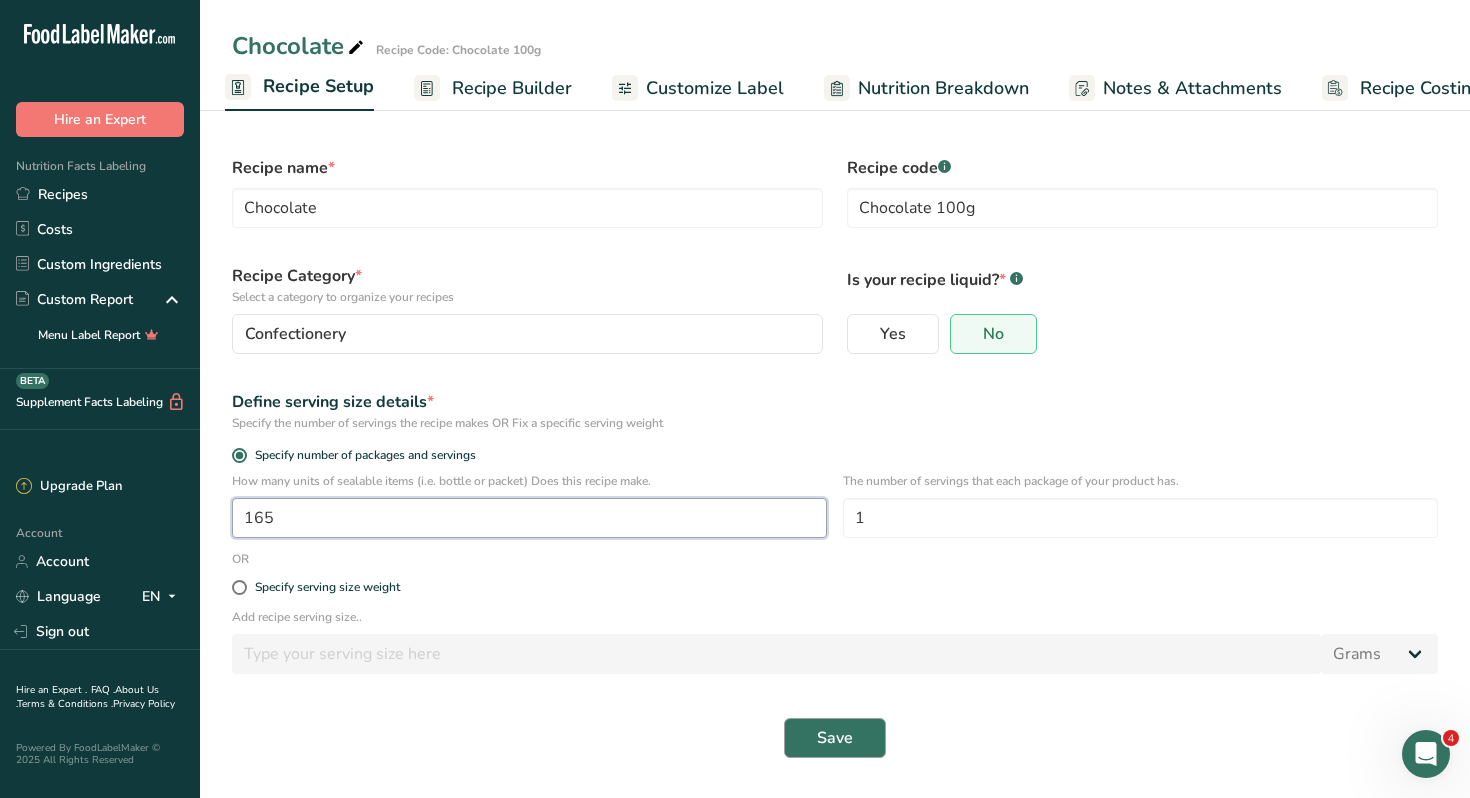 type on "165" 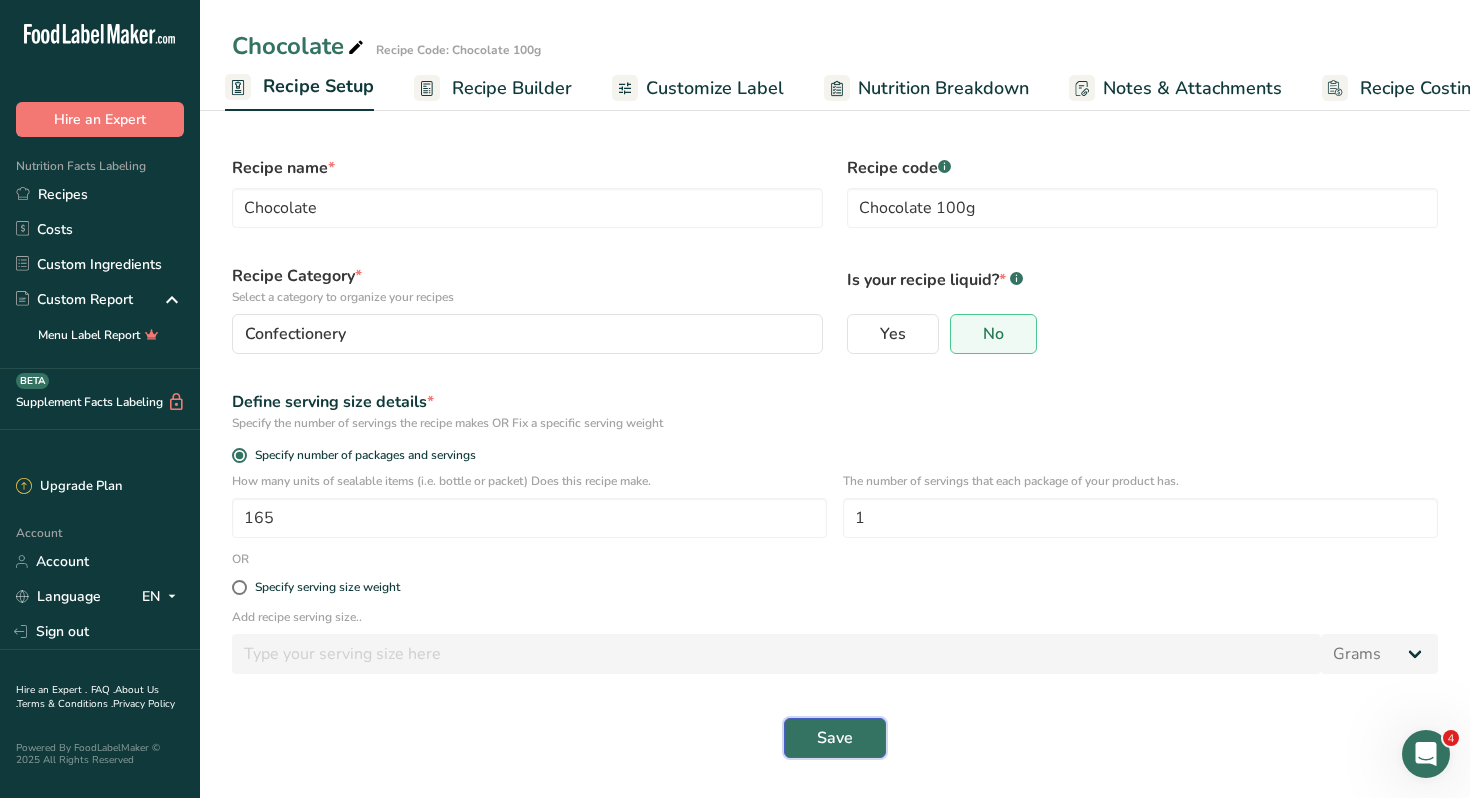 click on "Save" at bounding box center (835, 738) 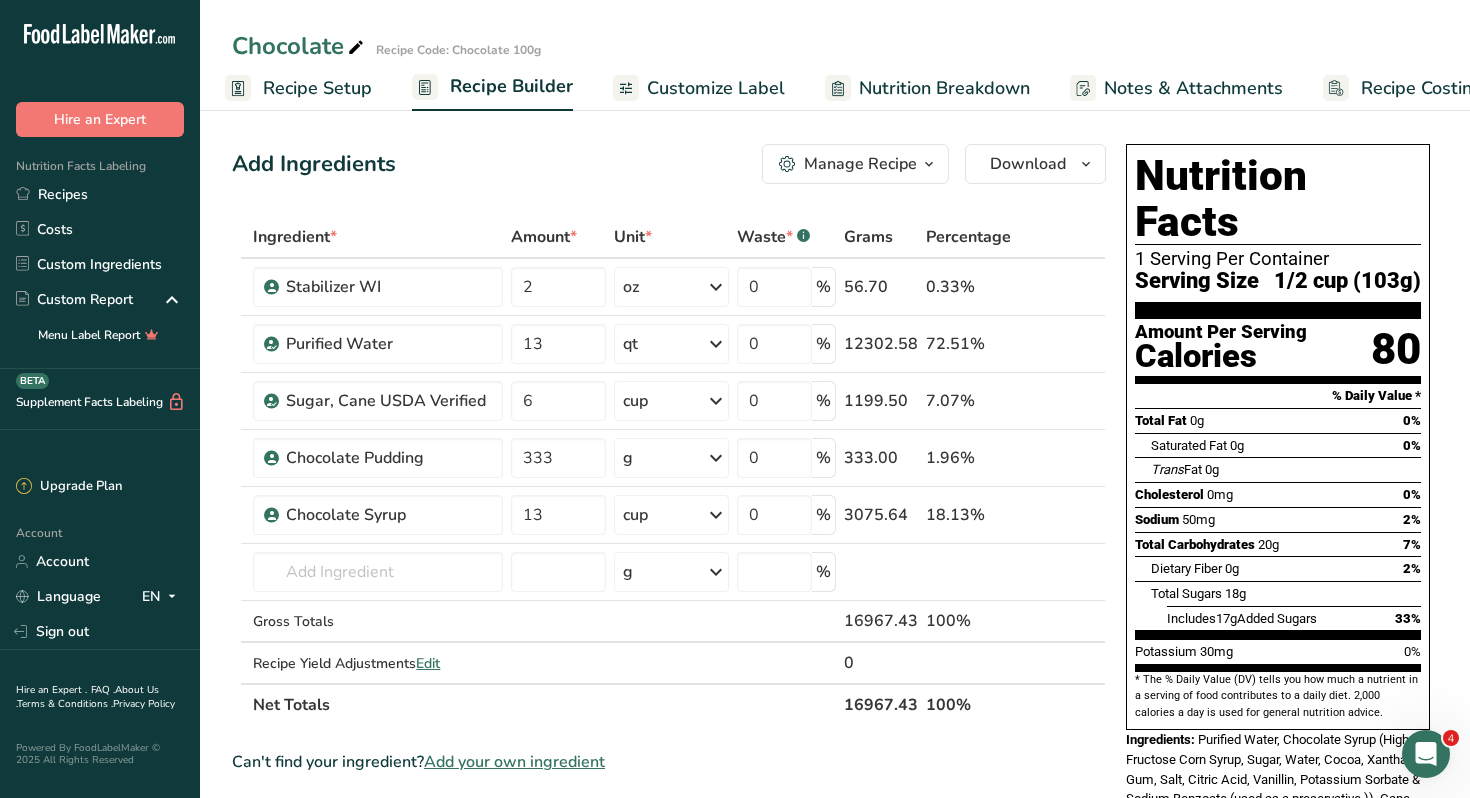 click on "Recipe Setup" at bounding box center [317, 88] 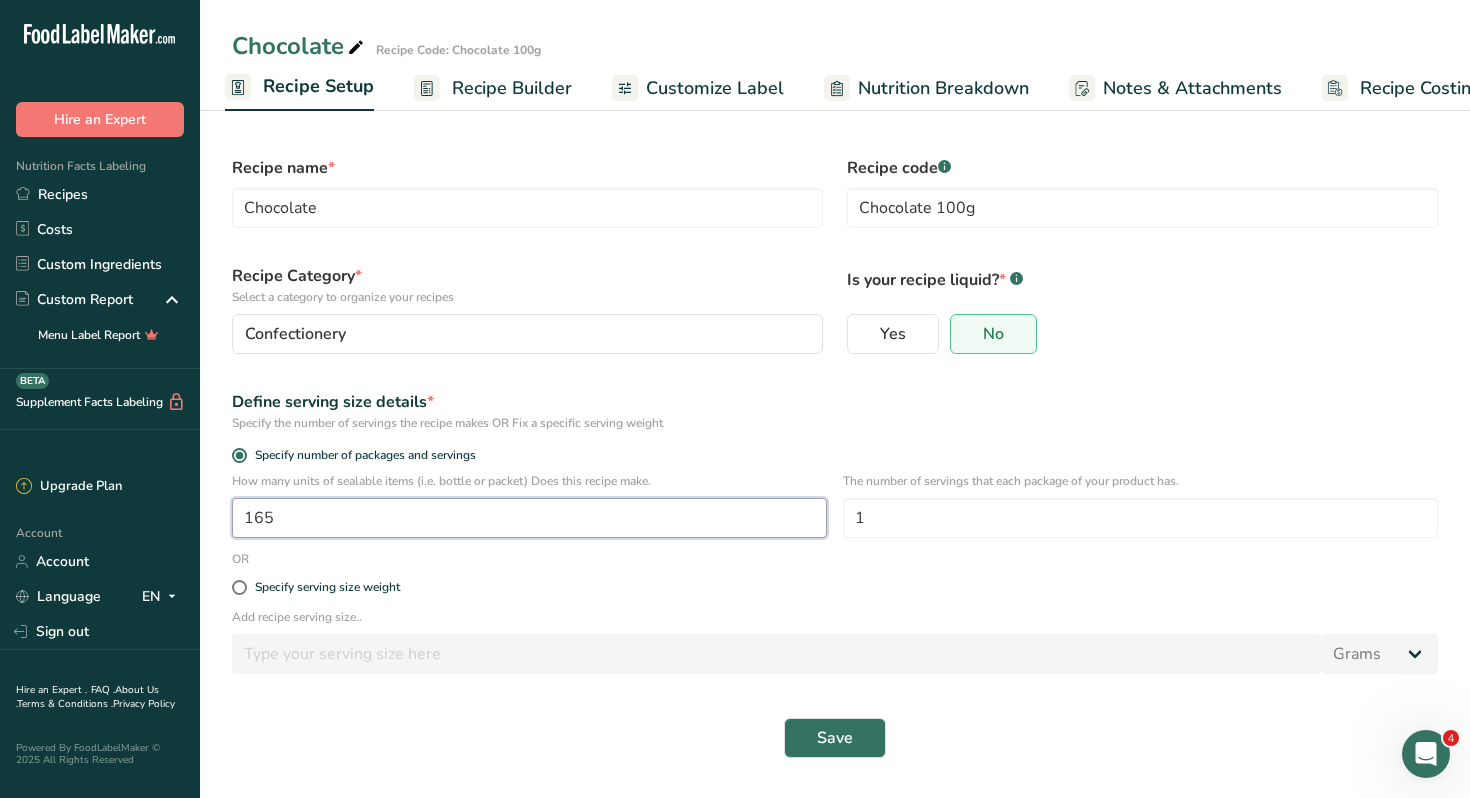 click on "165" at bounding box center (529, 518) 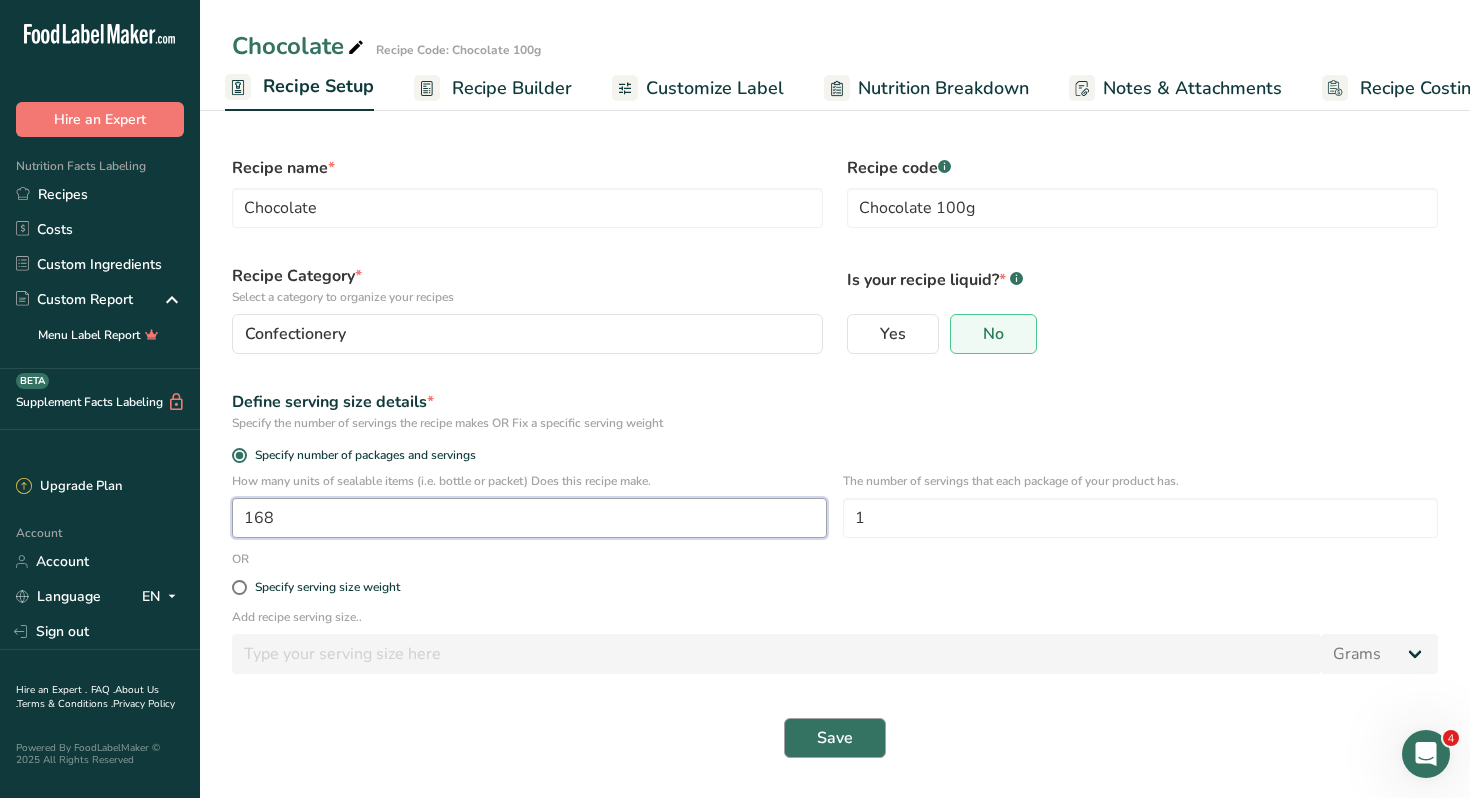 type on "168" 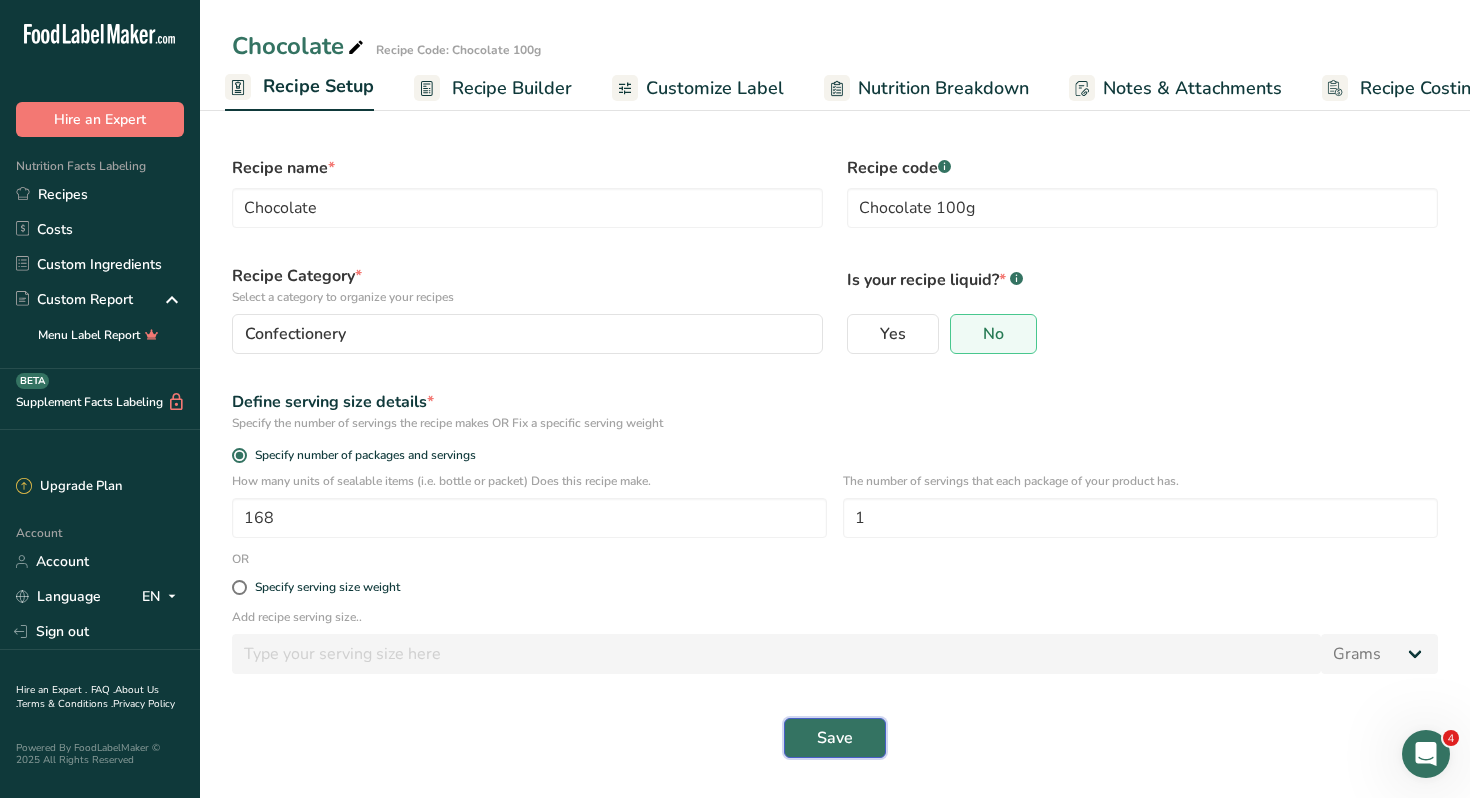 click on "Save" at bounding box center (835, 738) 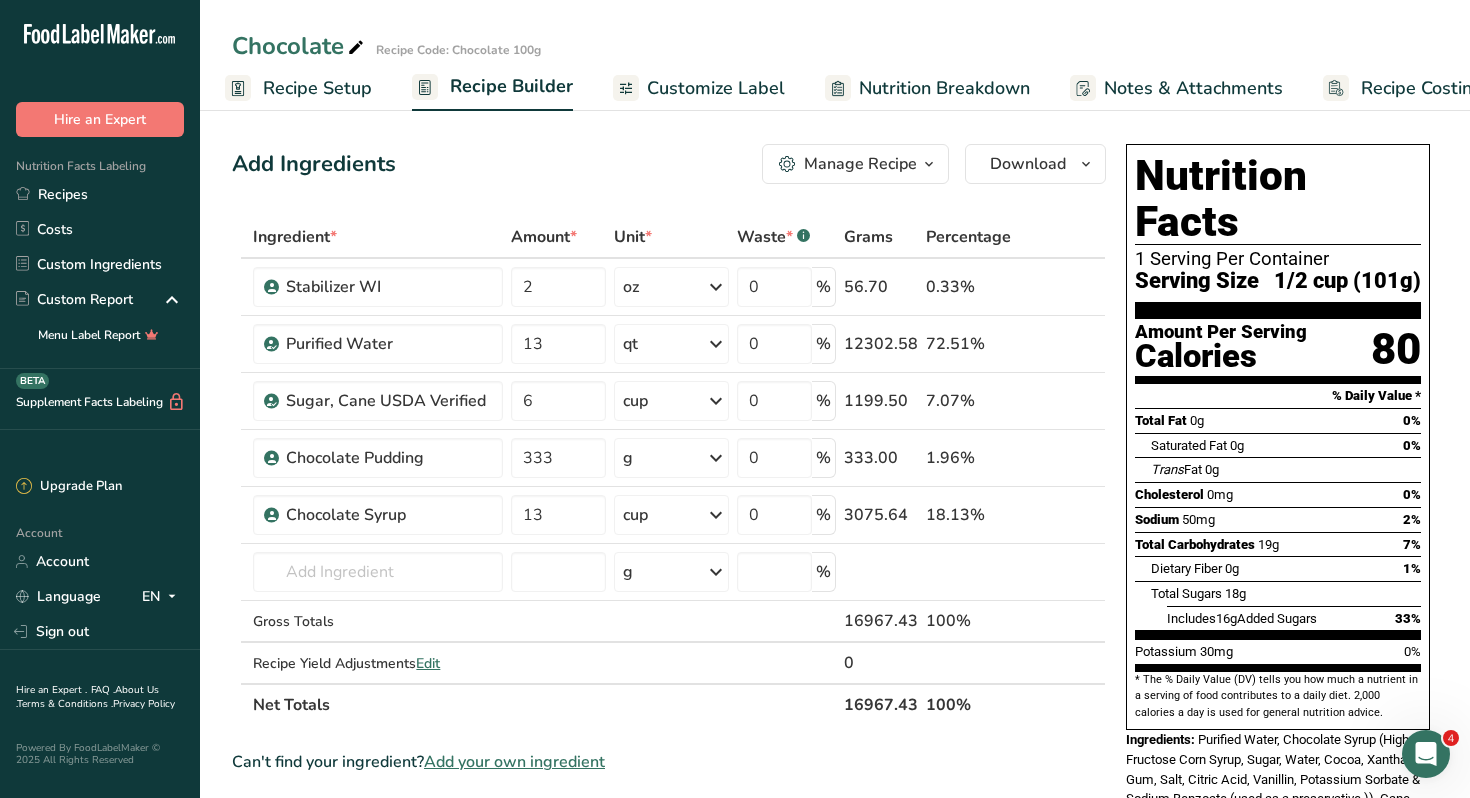 click on "Recipe Setup" at bounding box center (317, 88) 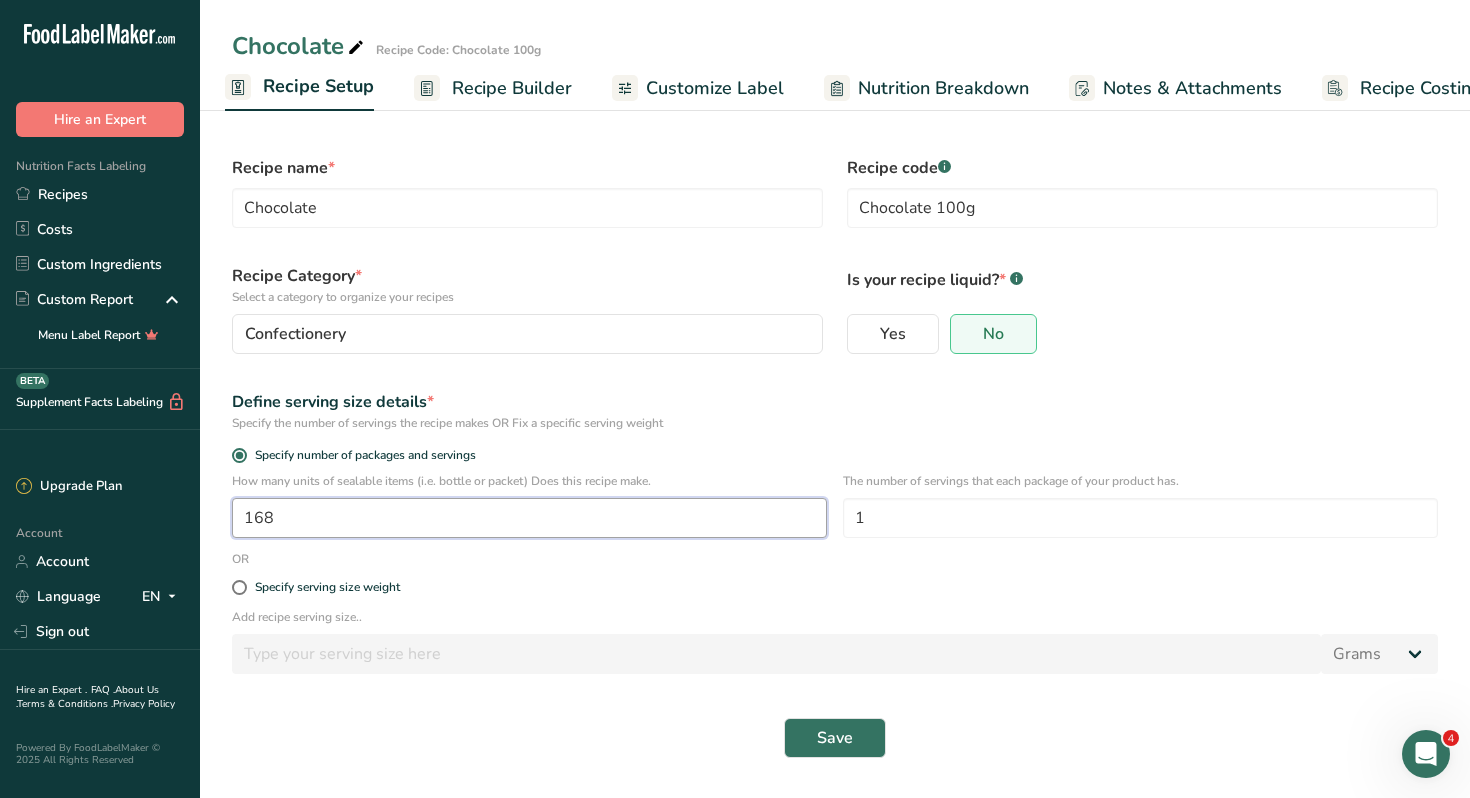 click on "168" at bounding box center (529, 518) 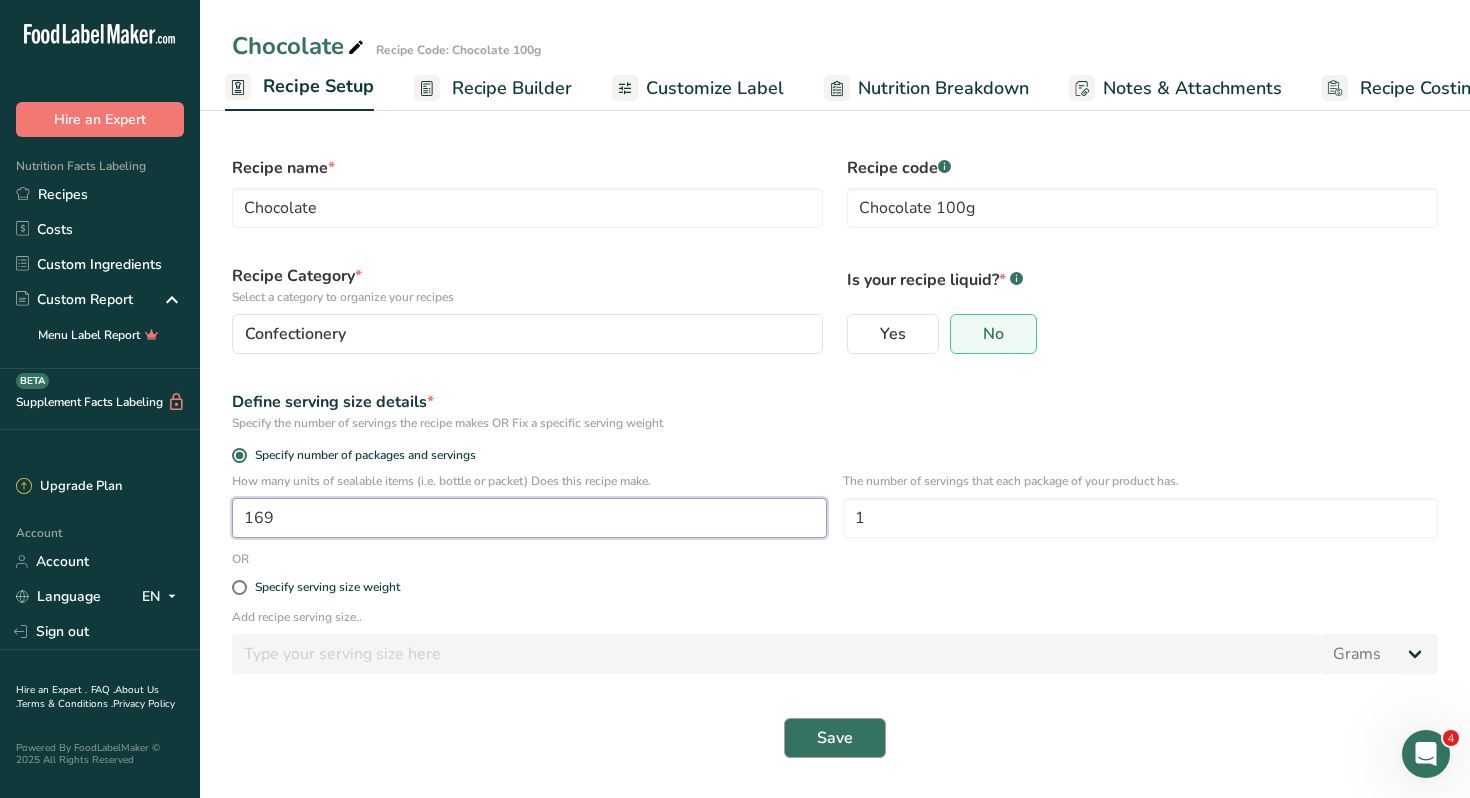 type on "169" 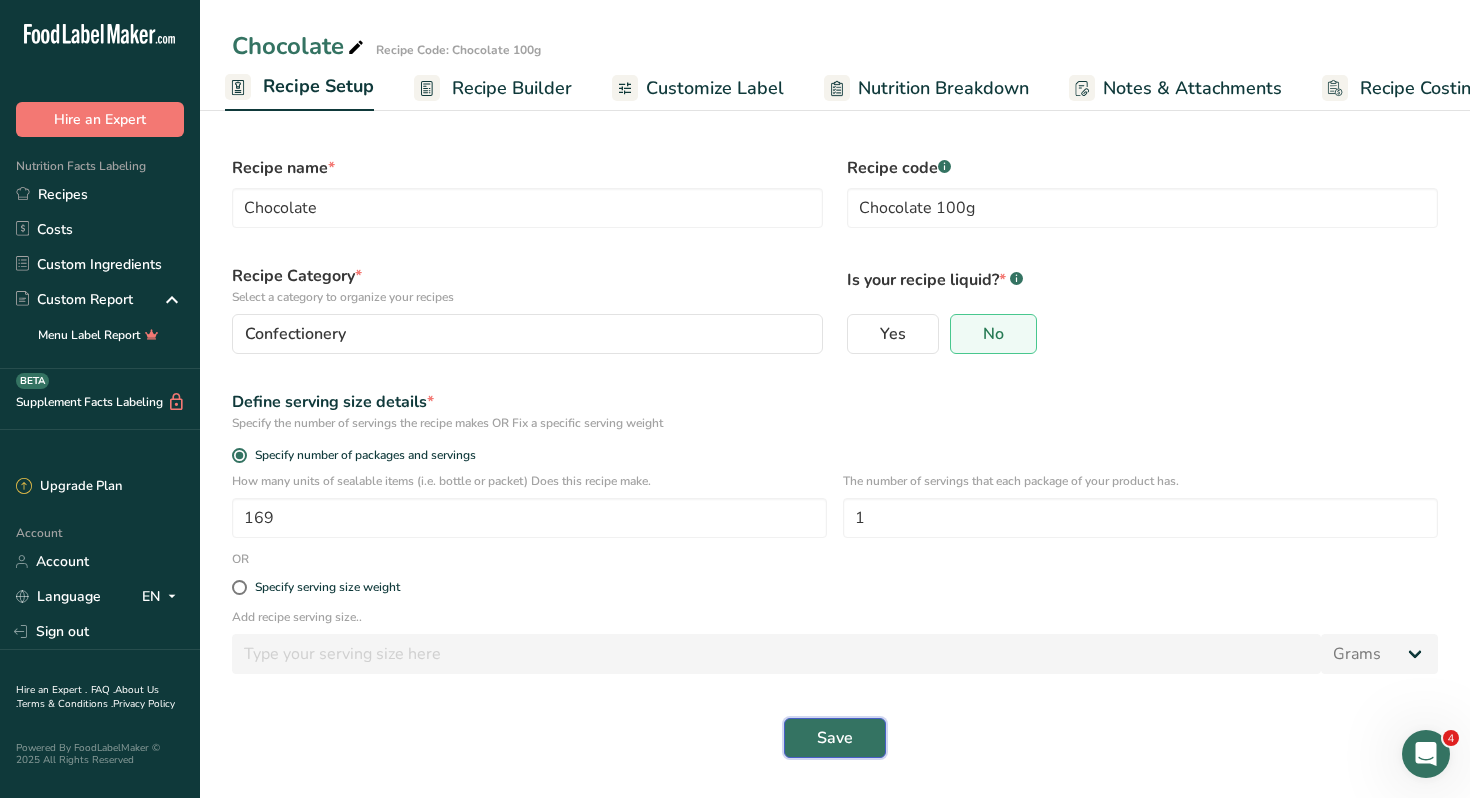 click on "Save" at bounding box center [835, 738] 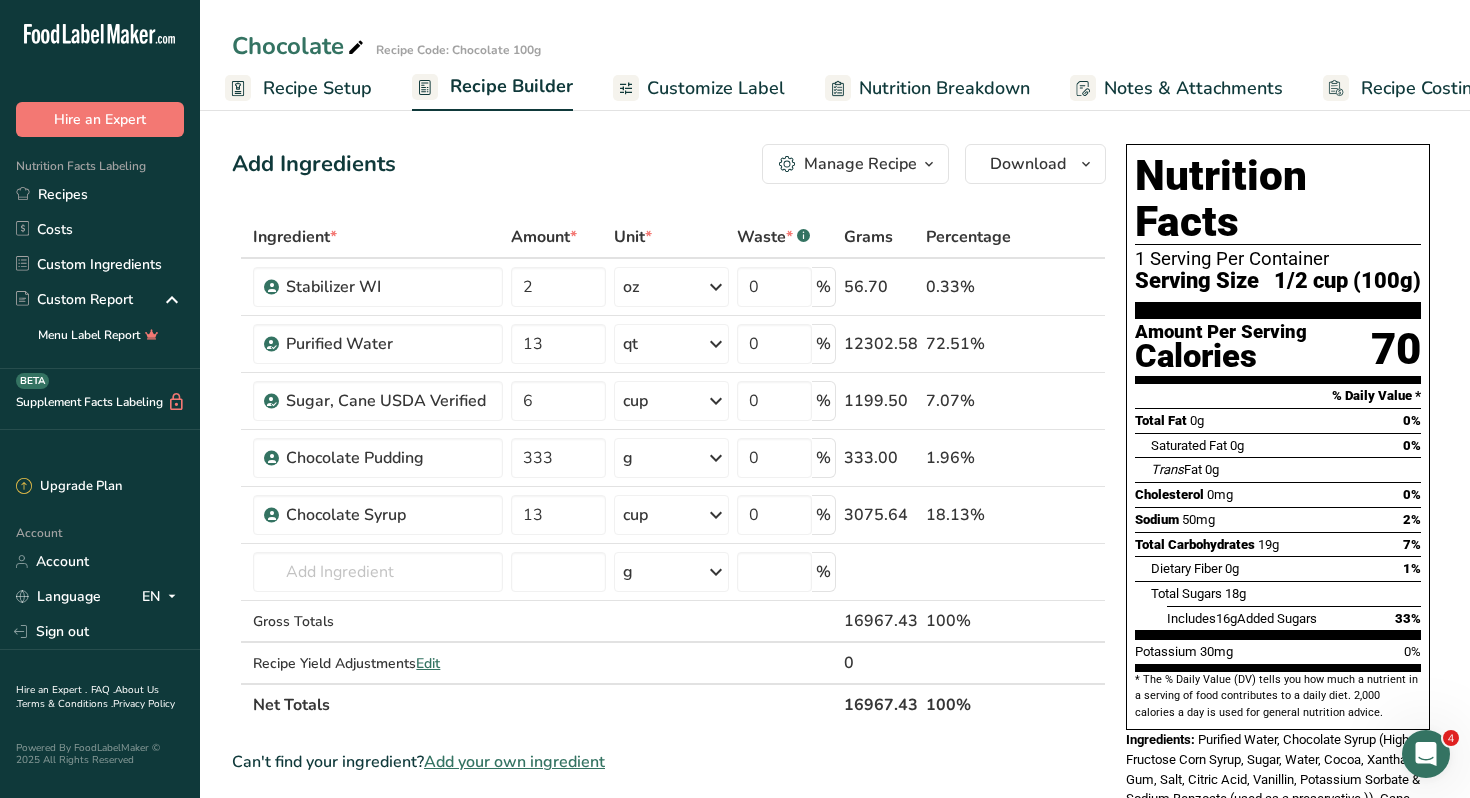 click at bounding box center [929, 164] 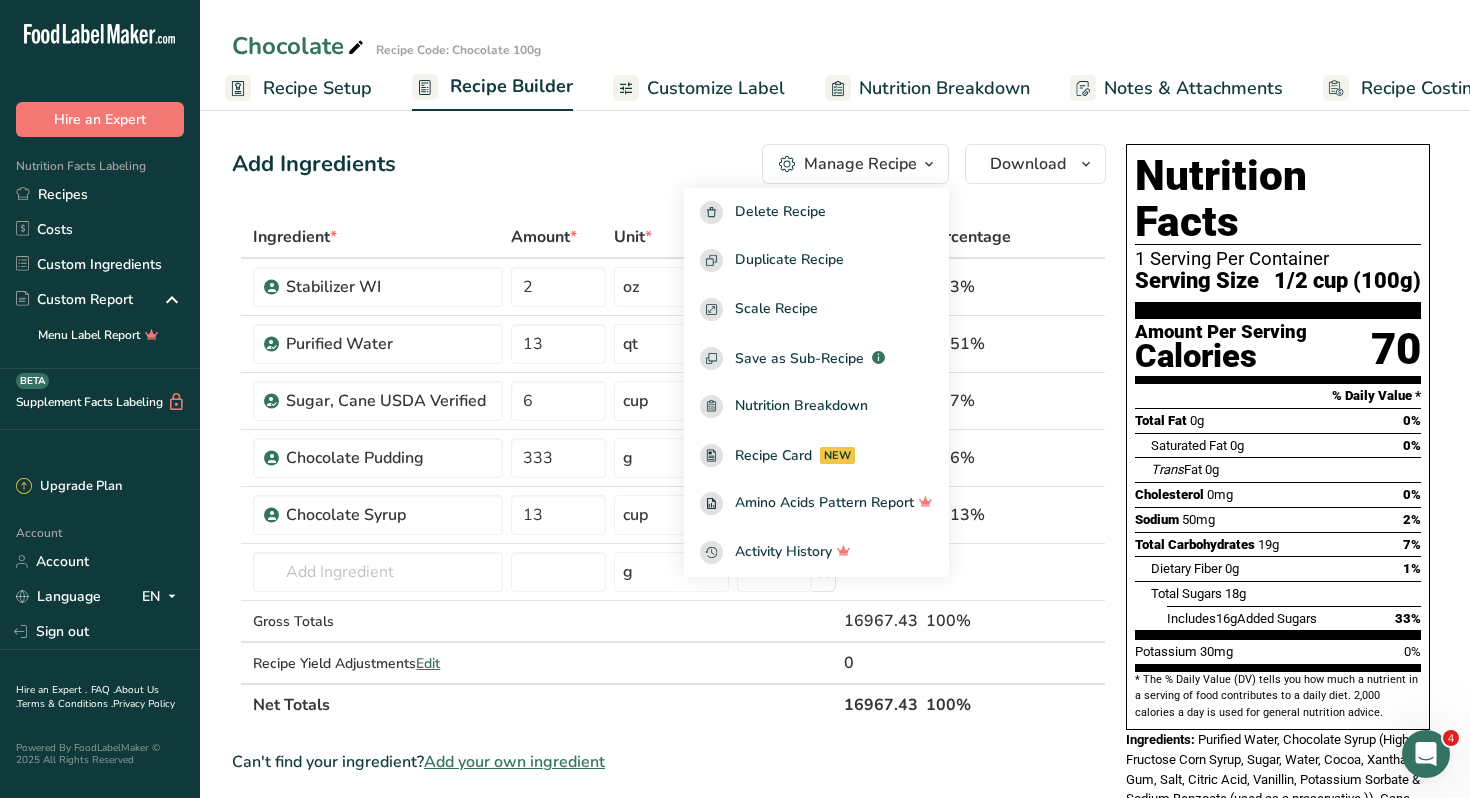 click on "Customize Label" at bounding box center [716, 88] 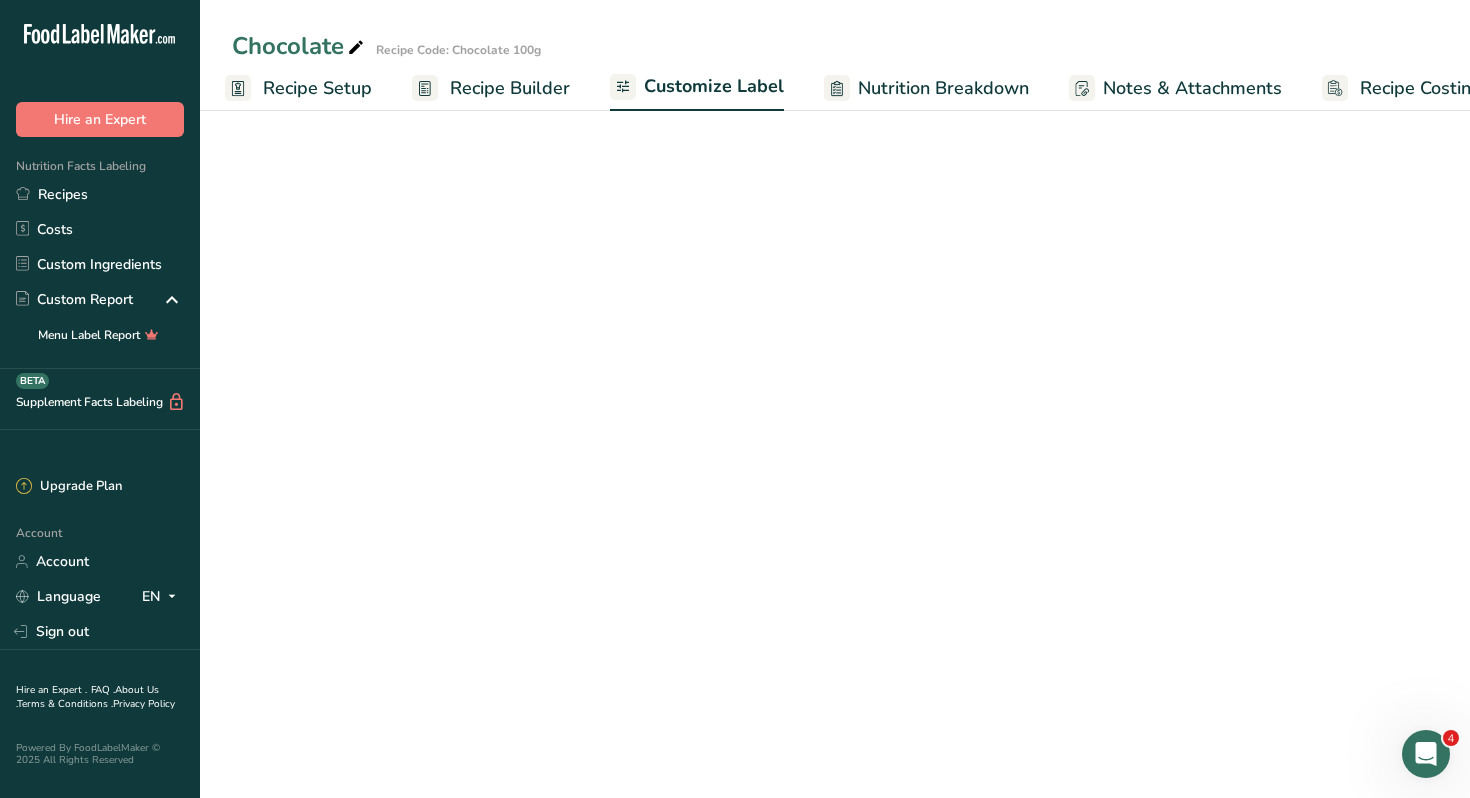 scroll, scrollTop: 0, scrollLeft: 51, axis: horizontal 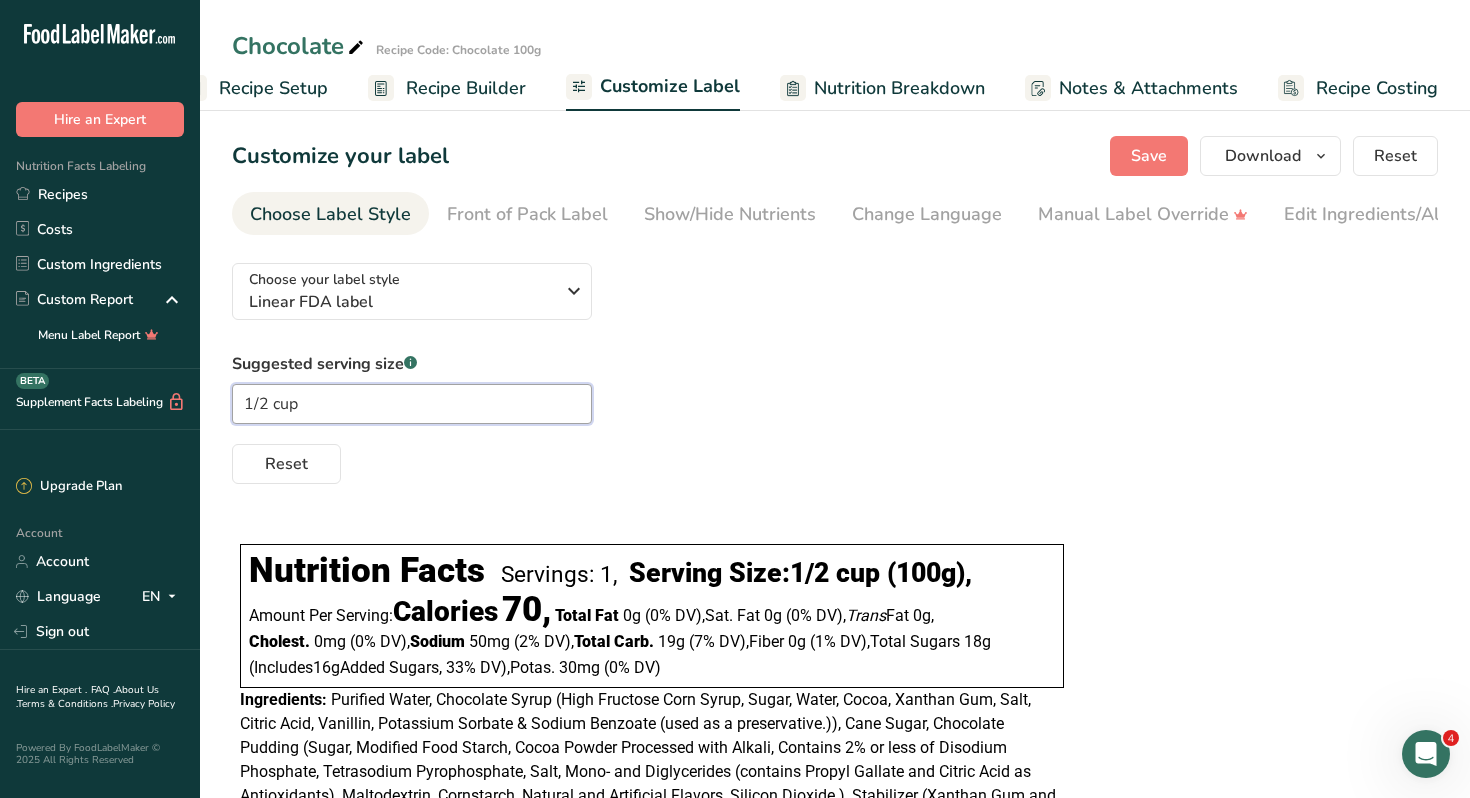 click on "1/2 cup" at bounding box center (412, 404) 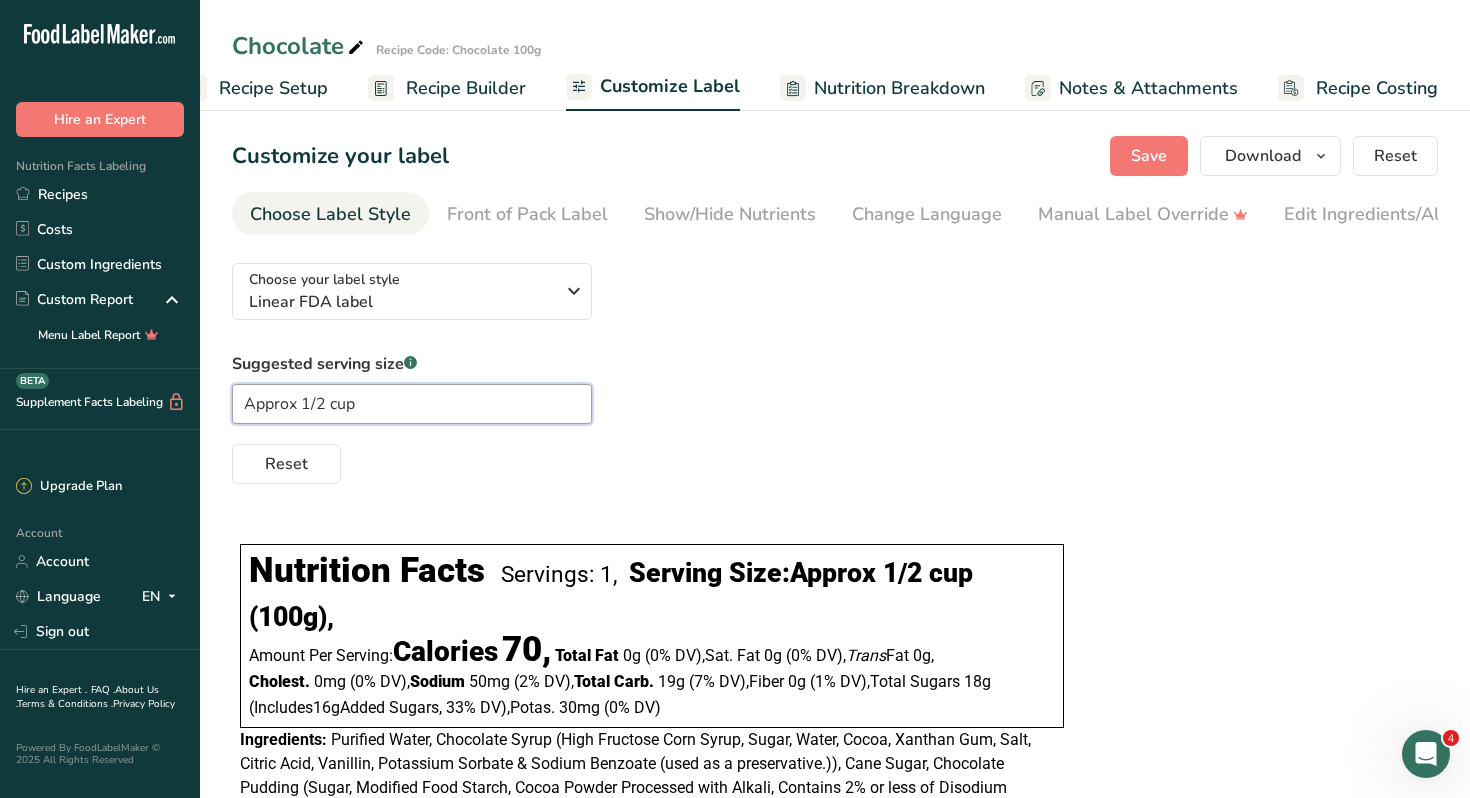 type on "Approx 1/2 cup" 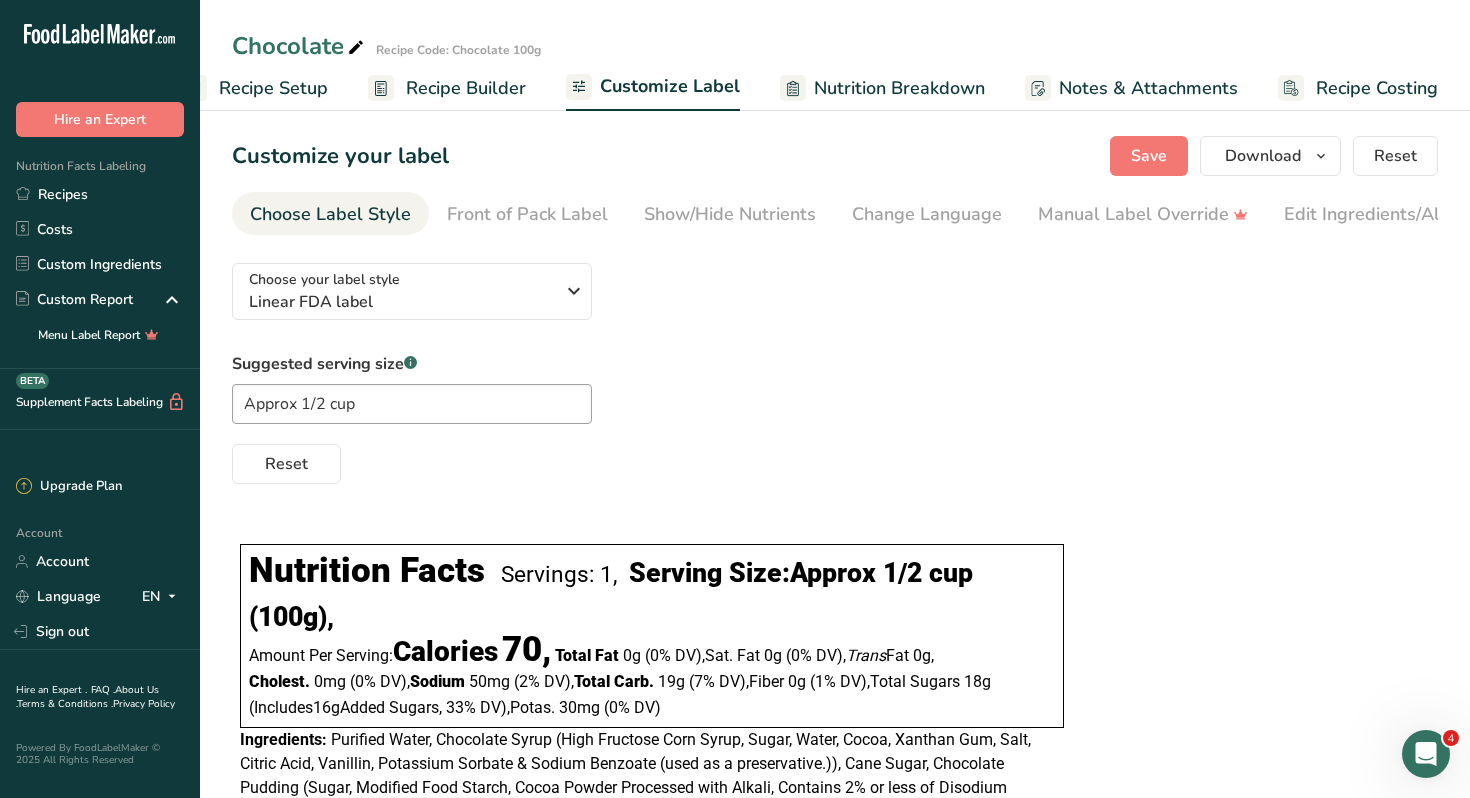 click on "Suggested serving size
.a-a{fill:#347362;}.b-a{fill:#fff;}           Approx 1/2 cup
Reset" at bounding box center [835, 418] 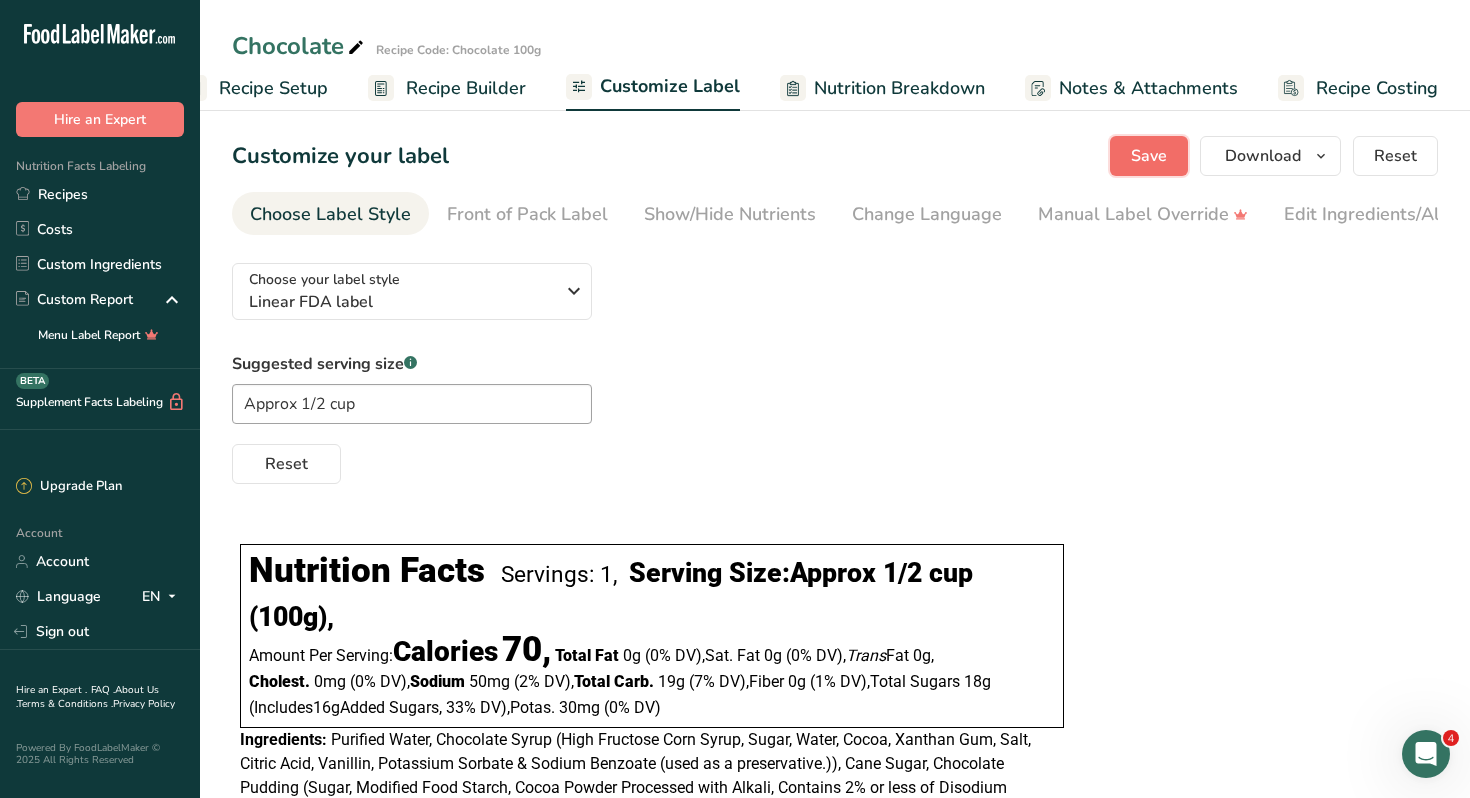 click on "Save" at bounding box center (1149, 156) 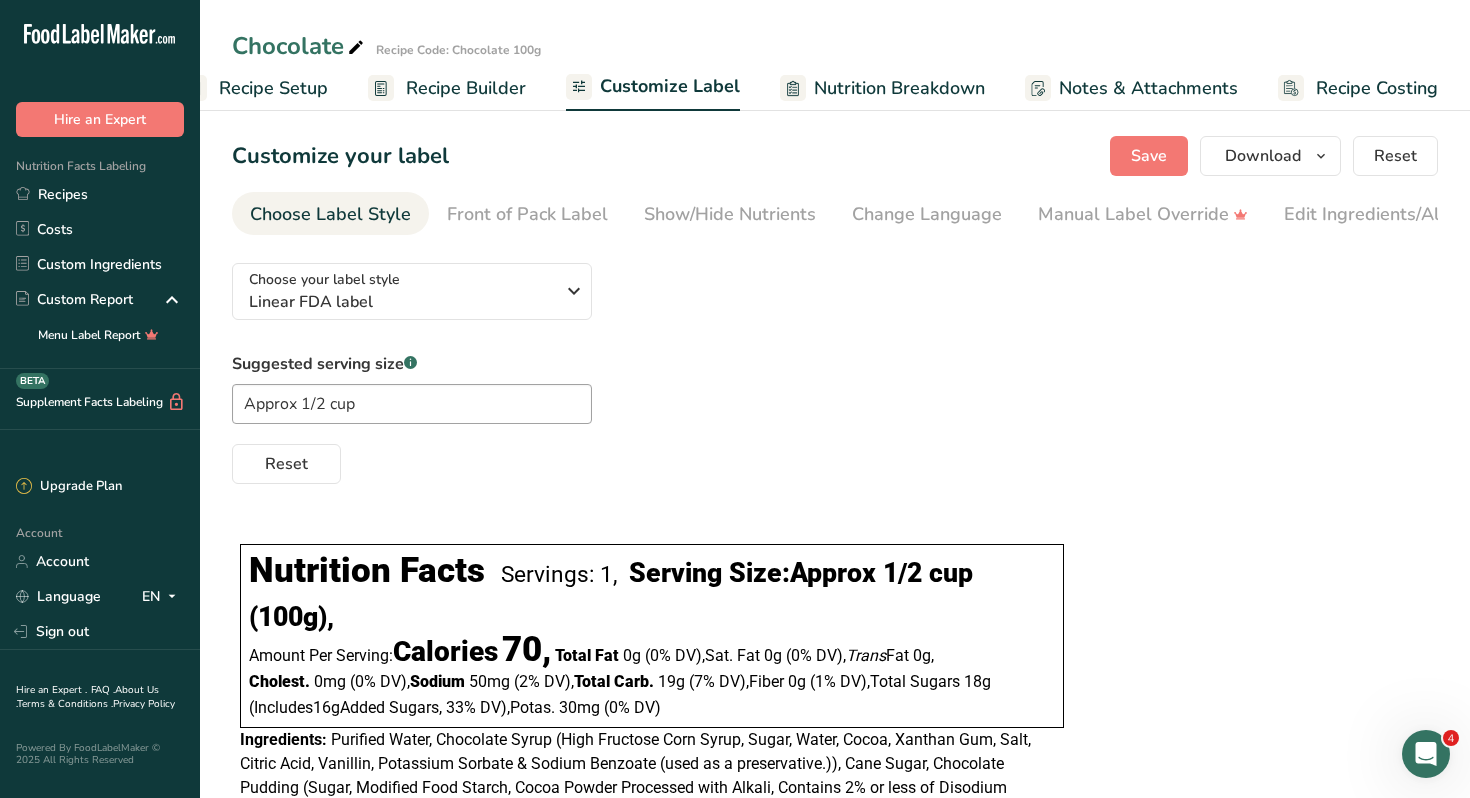 click on "Recipe Setup" at bounding box center [273, 88] 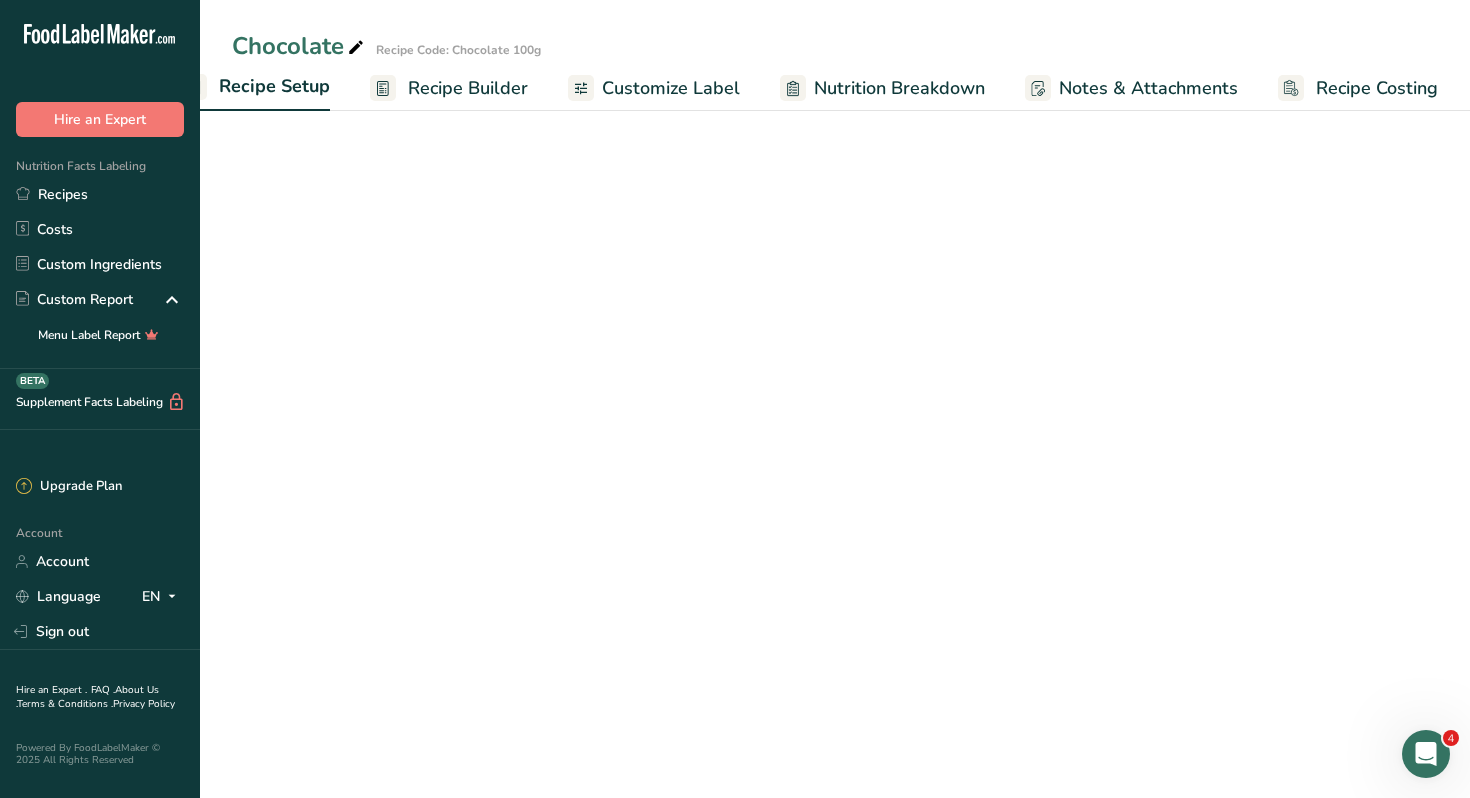 scroll, scrollTop: 0, scrollLeft: 7, axis: horizontal 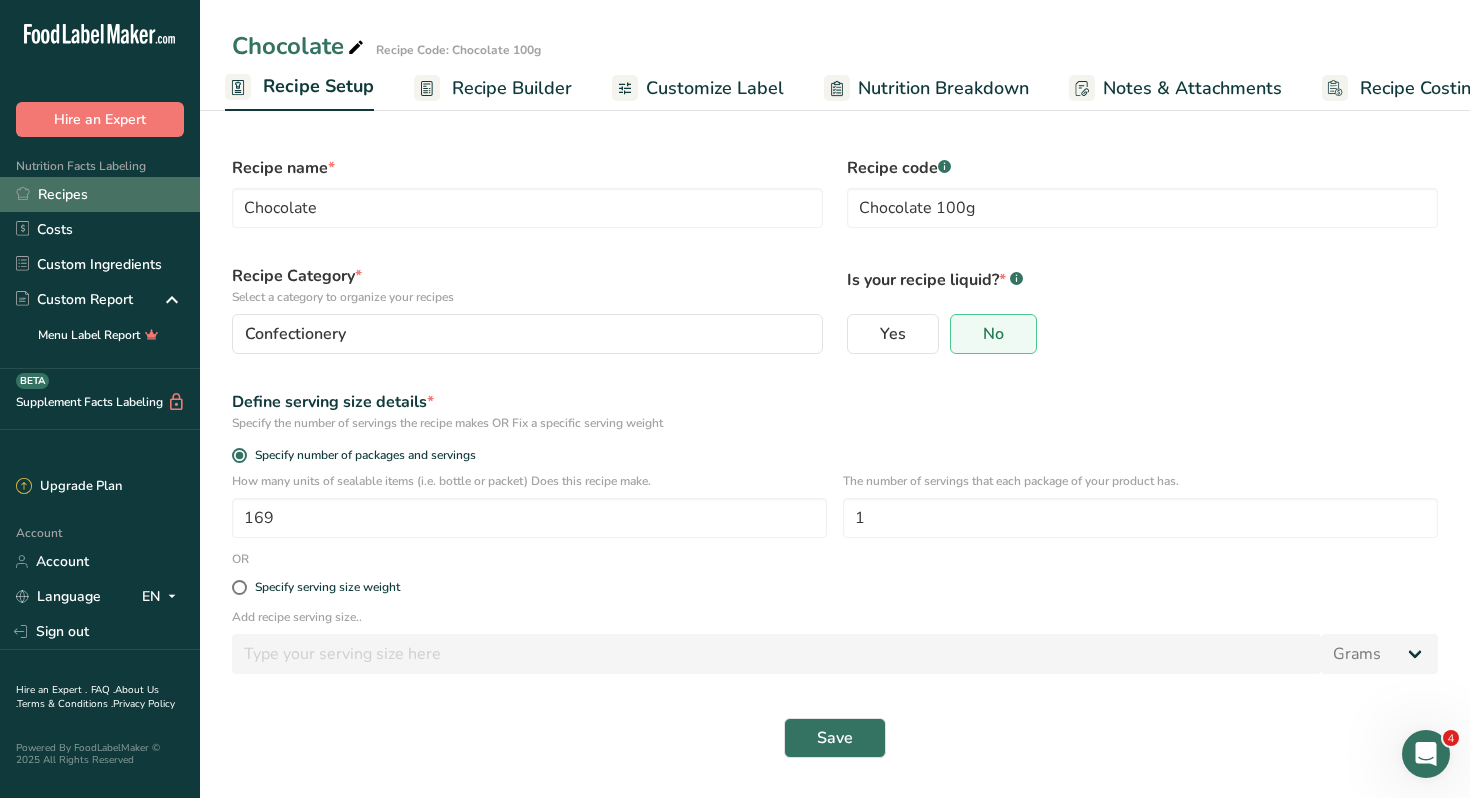 click on "Recipes" at bounding box center [100, 194] 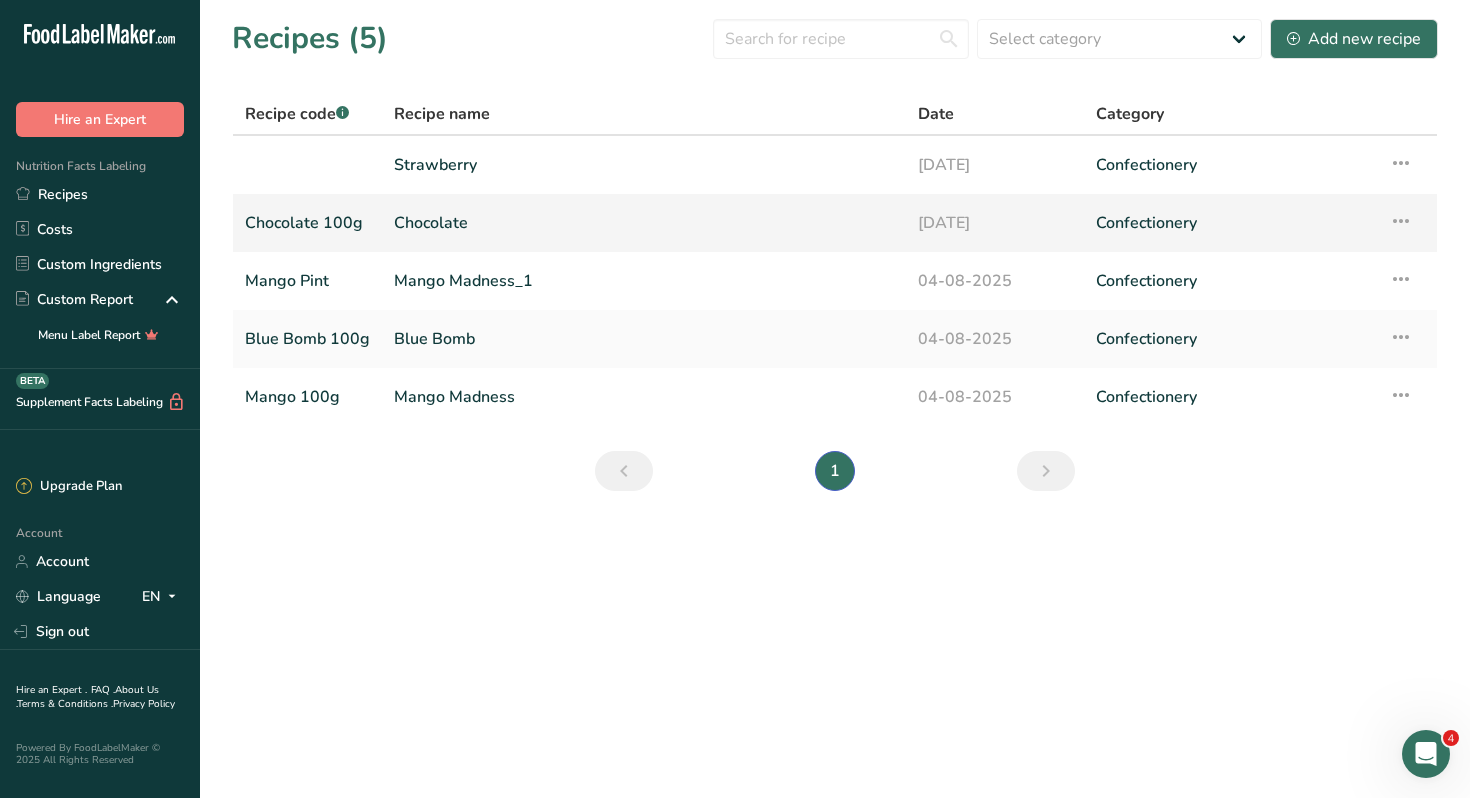 click on "Chocolate" at bounding box center [644, 223] 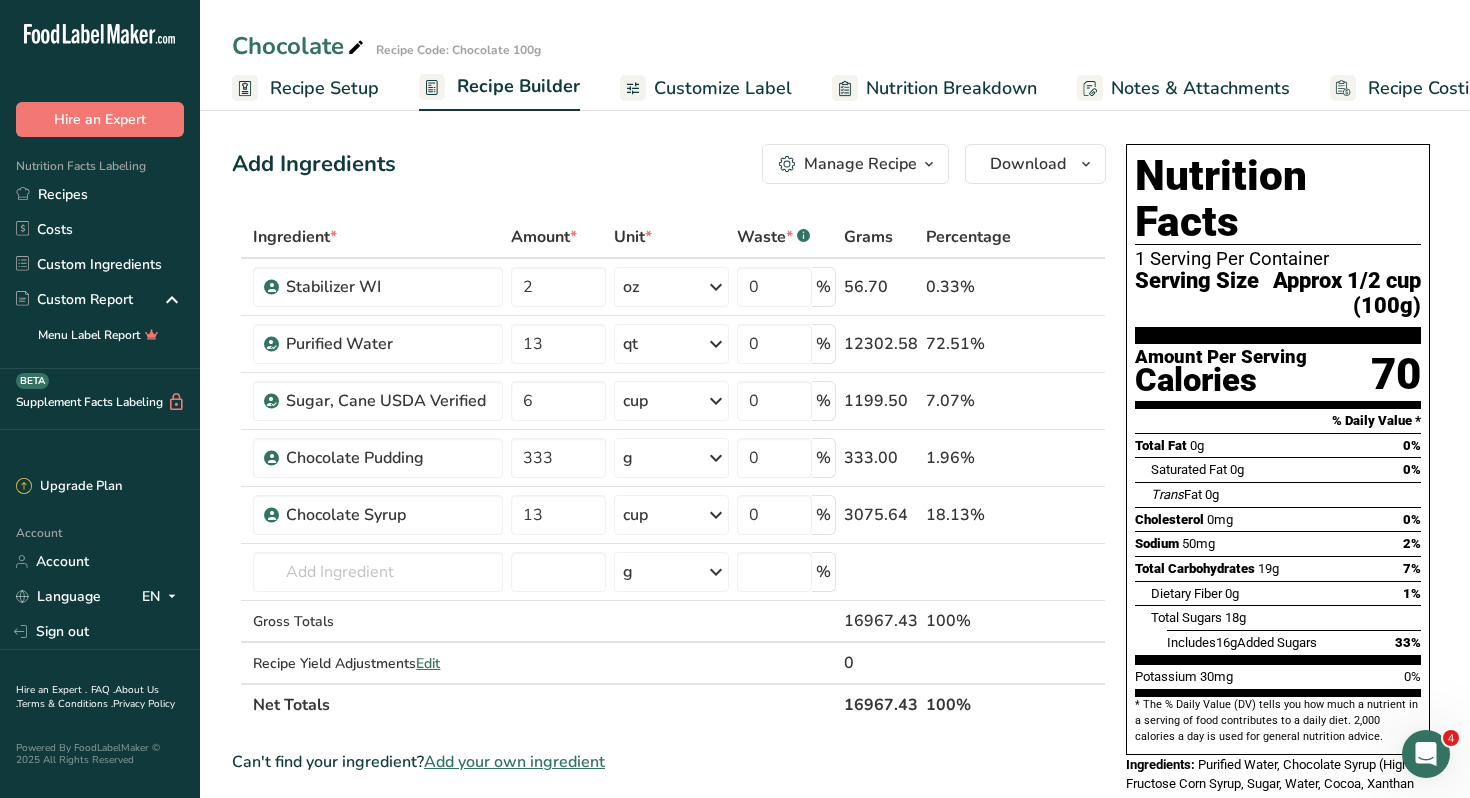 click at bounding box center (929, 164) 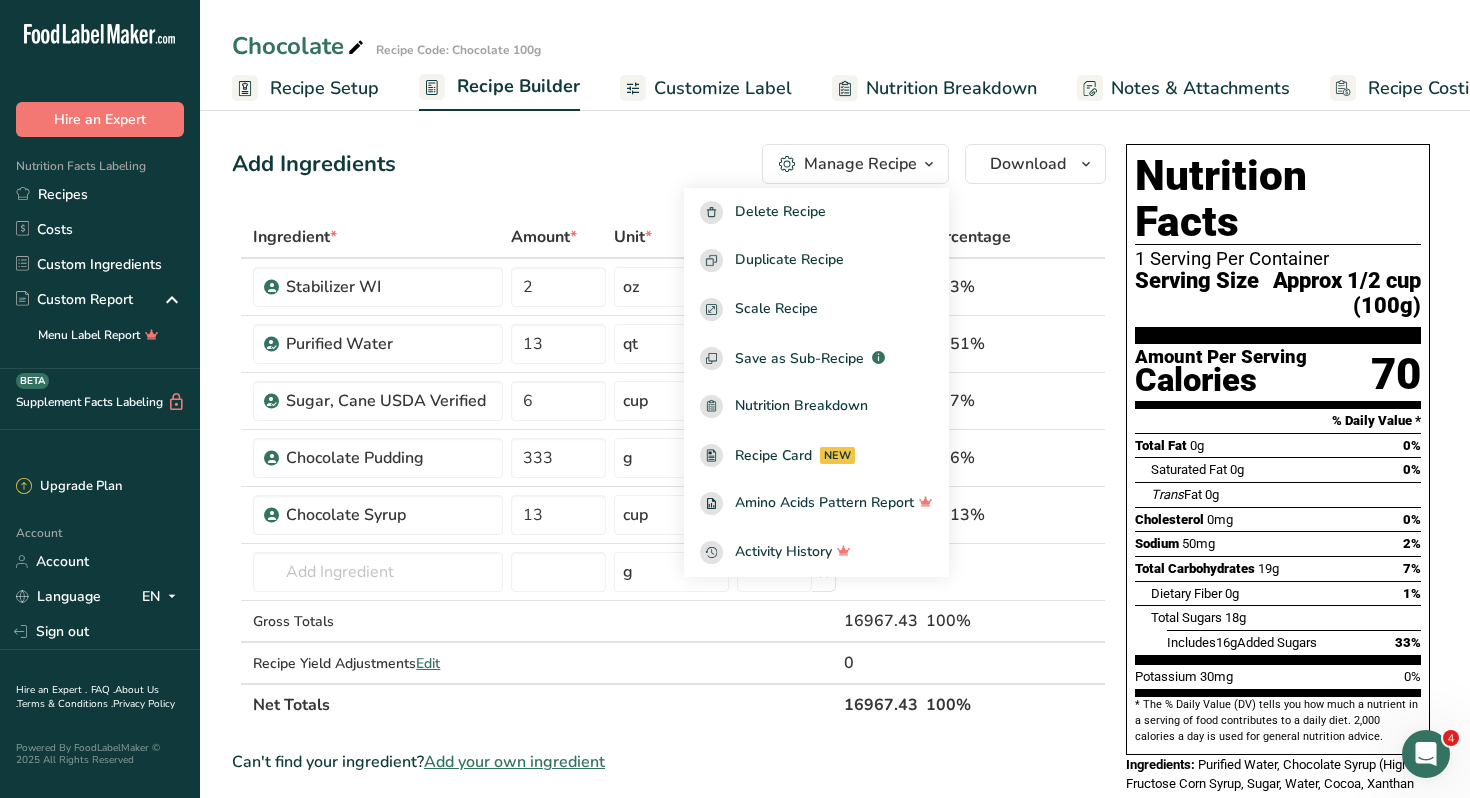 click on "Add Ingredients
Manage Recipe         Delete Recipe           Duplicate Recipe             Scale Recipe             Save as Sub-Recipe   .a-a{fill:#347362;}.b-a{fill:#fff;}                               Nutrition Breakdown                 Recipe Card
NEW
Amino Acids Pattern Report             Activity History
Download
Choose your preferred label style
Standard FDA label
Standard FDA label
The most common format for nutrition facts labels in compliance with the FDA's typeface, style and requirements
Tabular FDA label
A label format compliant with the FDA regulations presented in a tabular (horizontal) display.
Linear FDA label
A simple linear display for small sized packages.
Simplified FDA label" at bounding box center [675, 749] 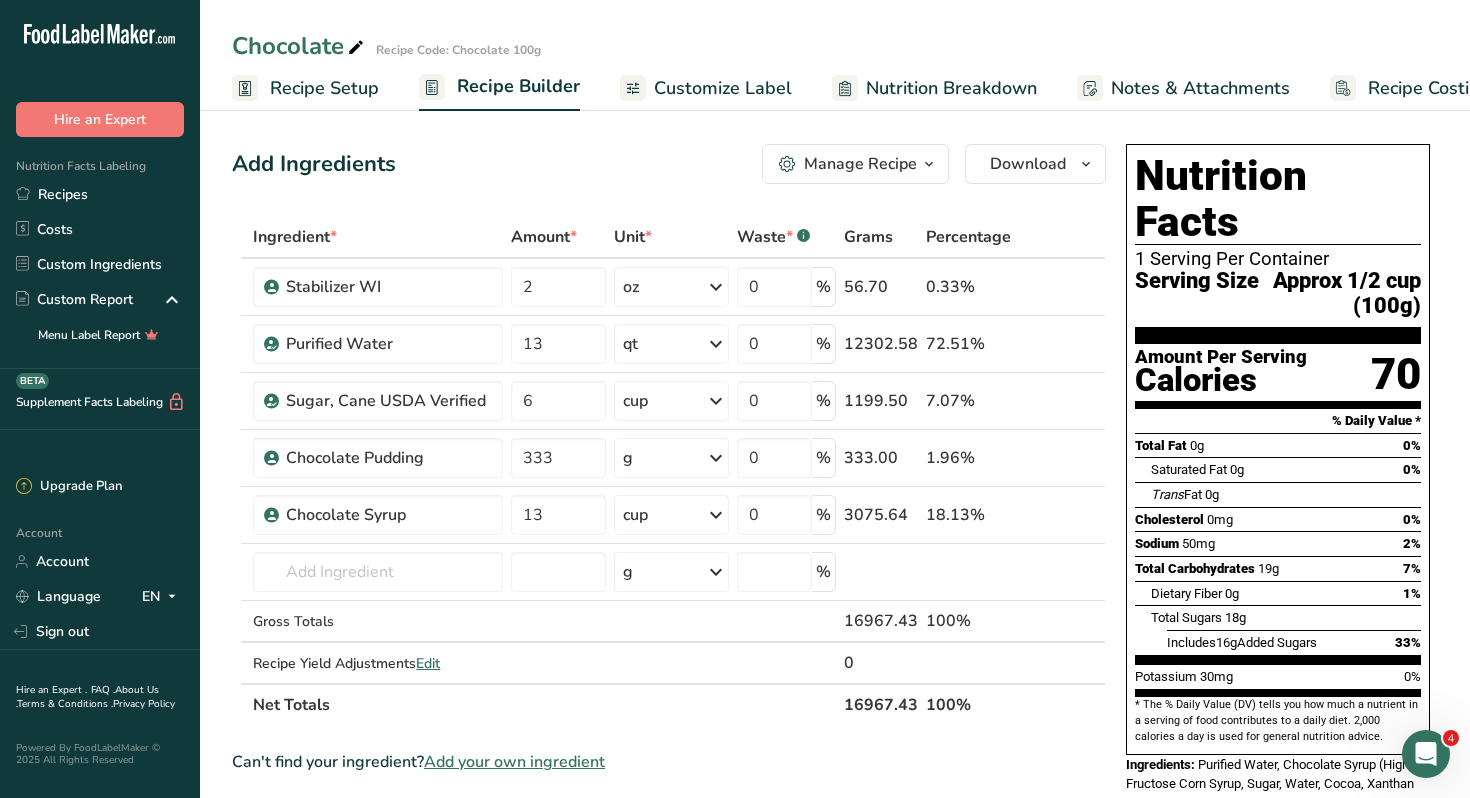 click on "Customize Label" at bounding box center [723, 88] 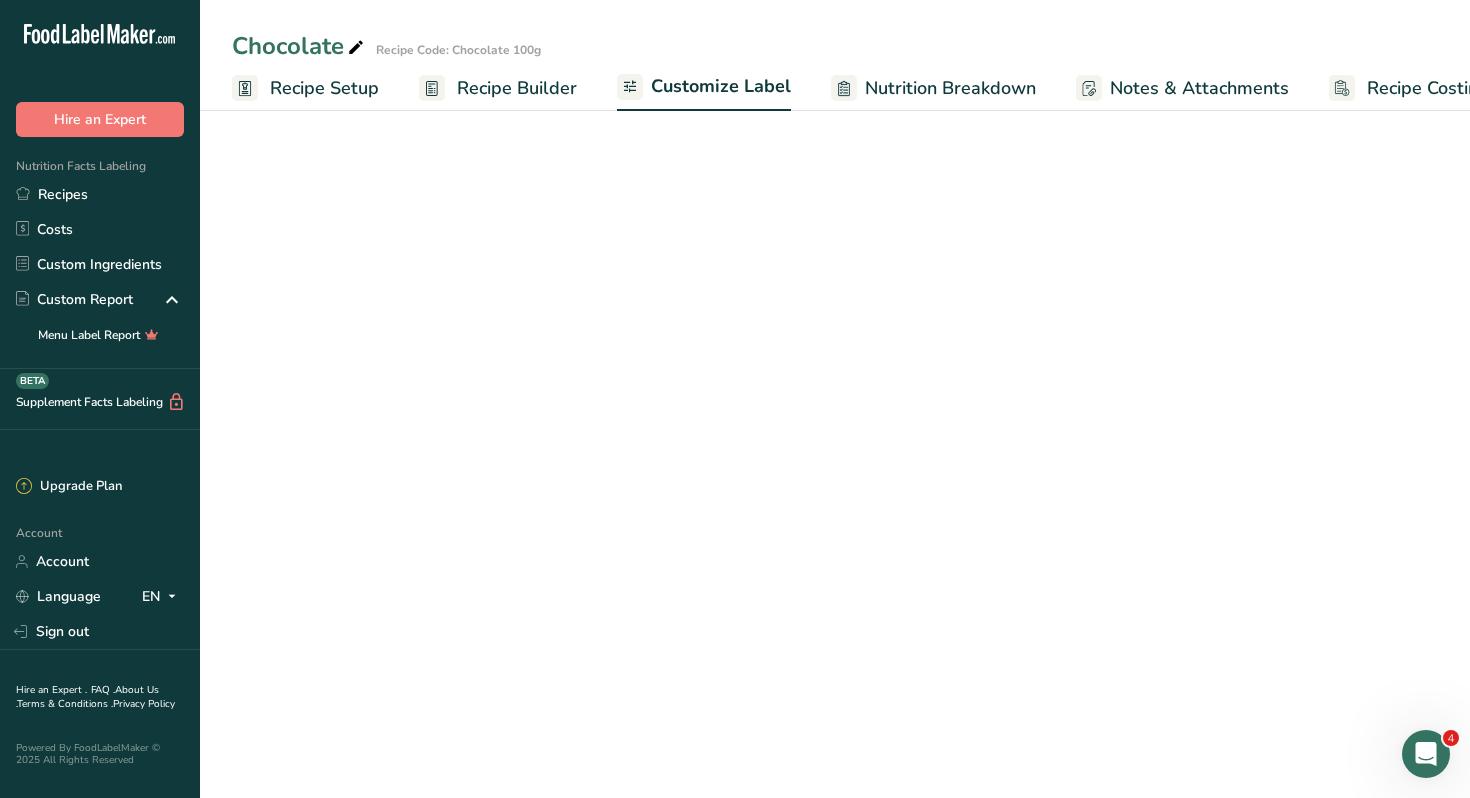 scroll, scrollTop: 0, scrollLeft: 51, axis: horizontal 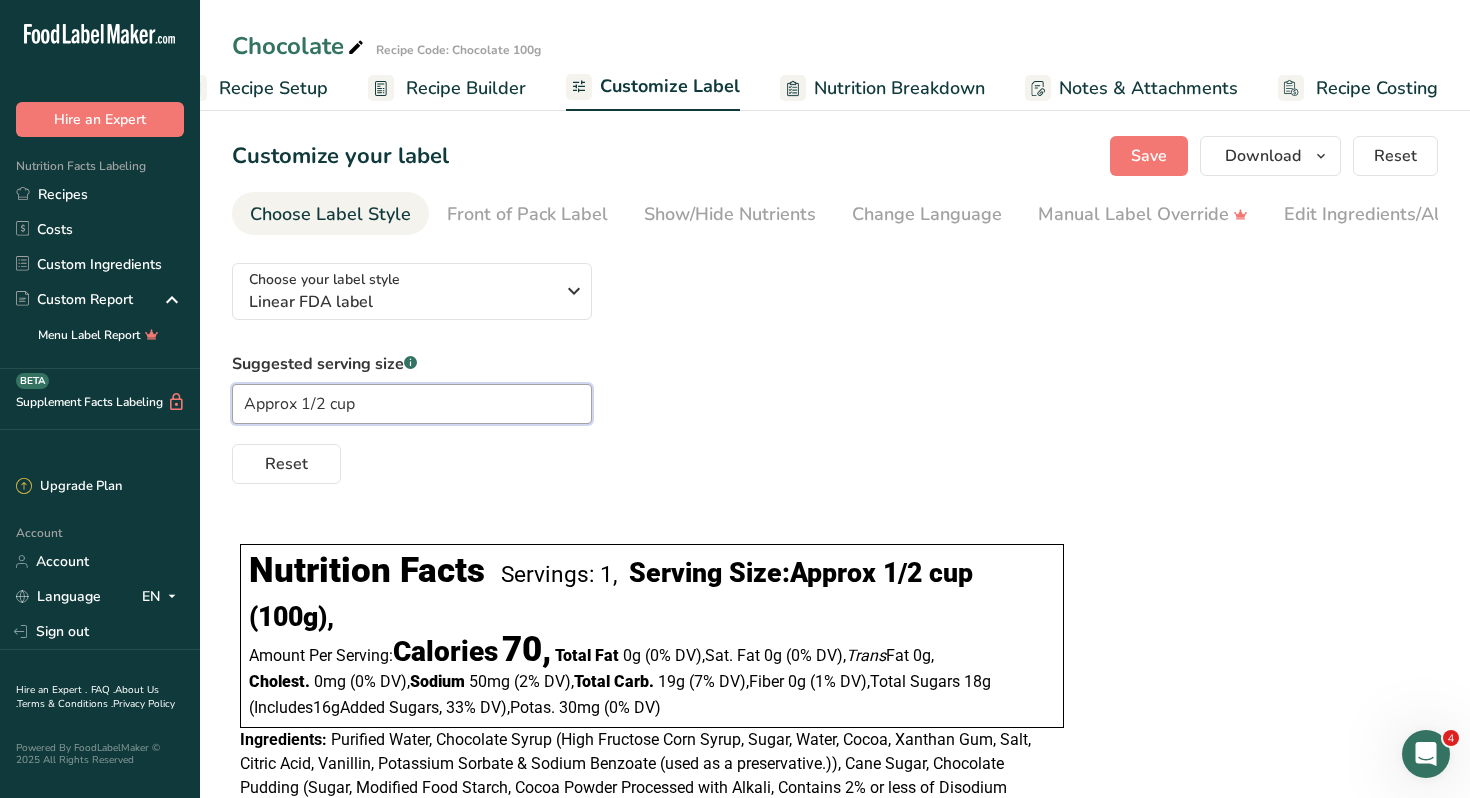 click on "Approx 1/2 cup" at bounding box center [412, 404] 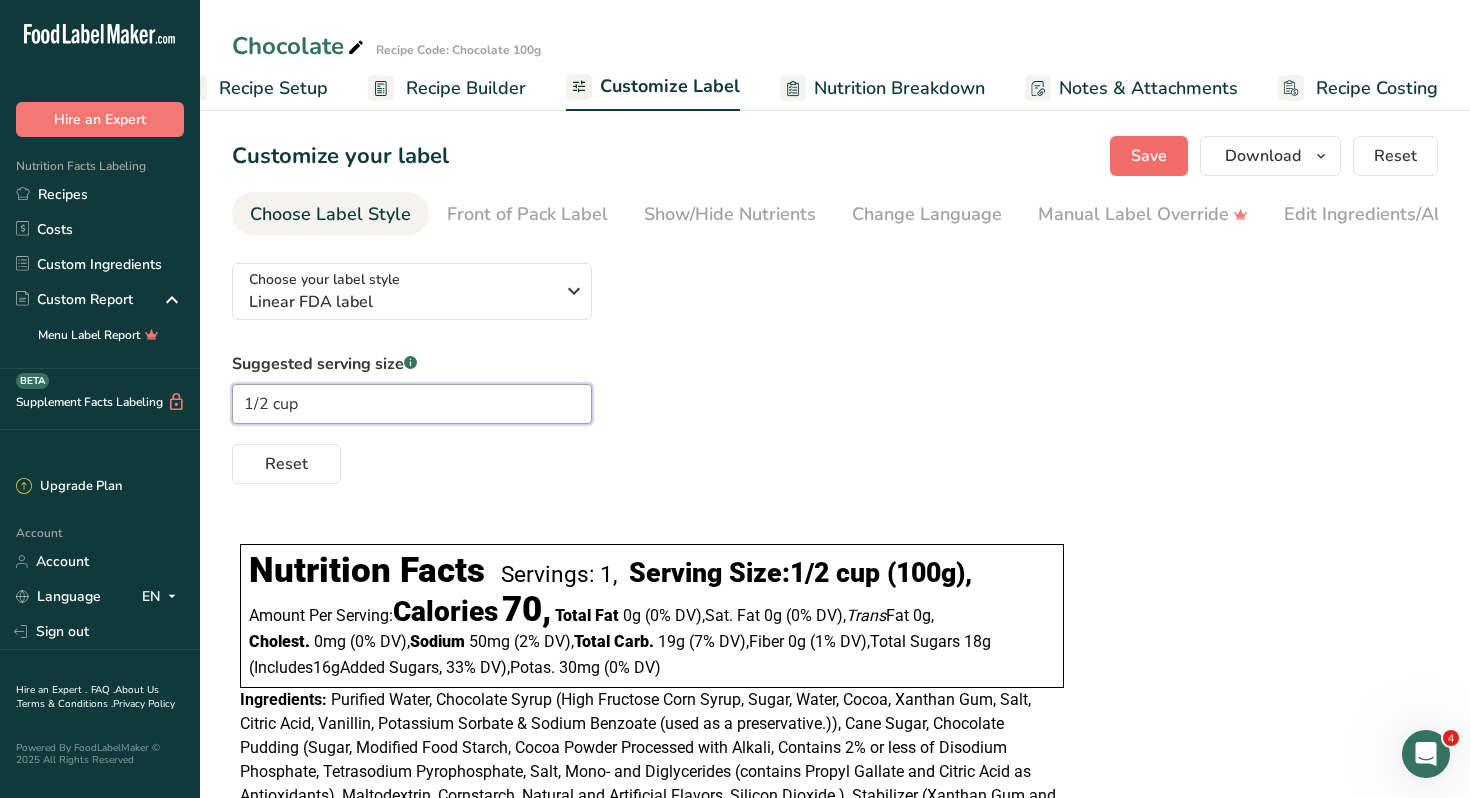 type on "1/2 cup" 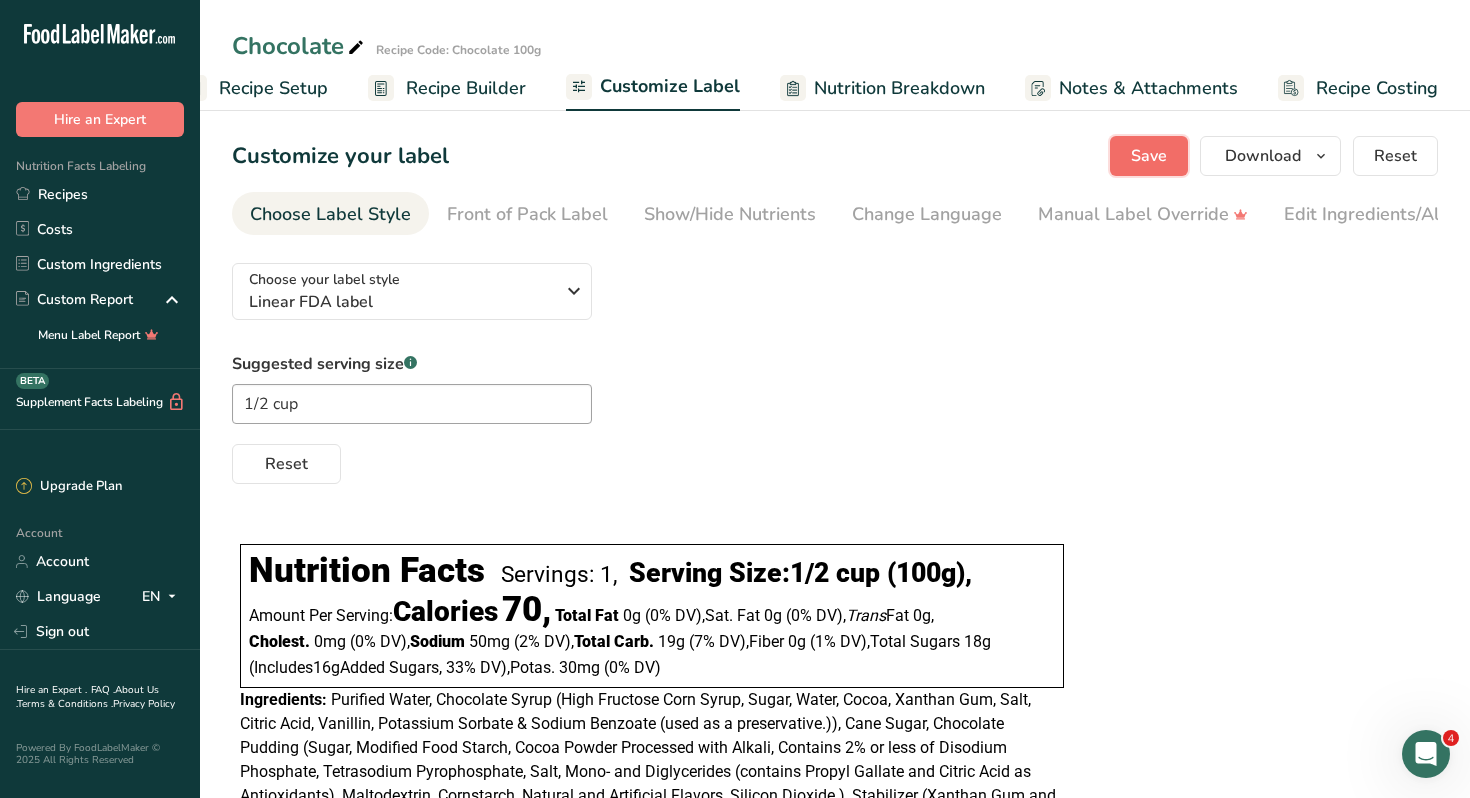 click on "Save" at bounding box center (1149, 156) 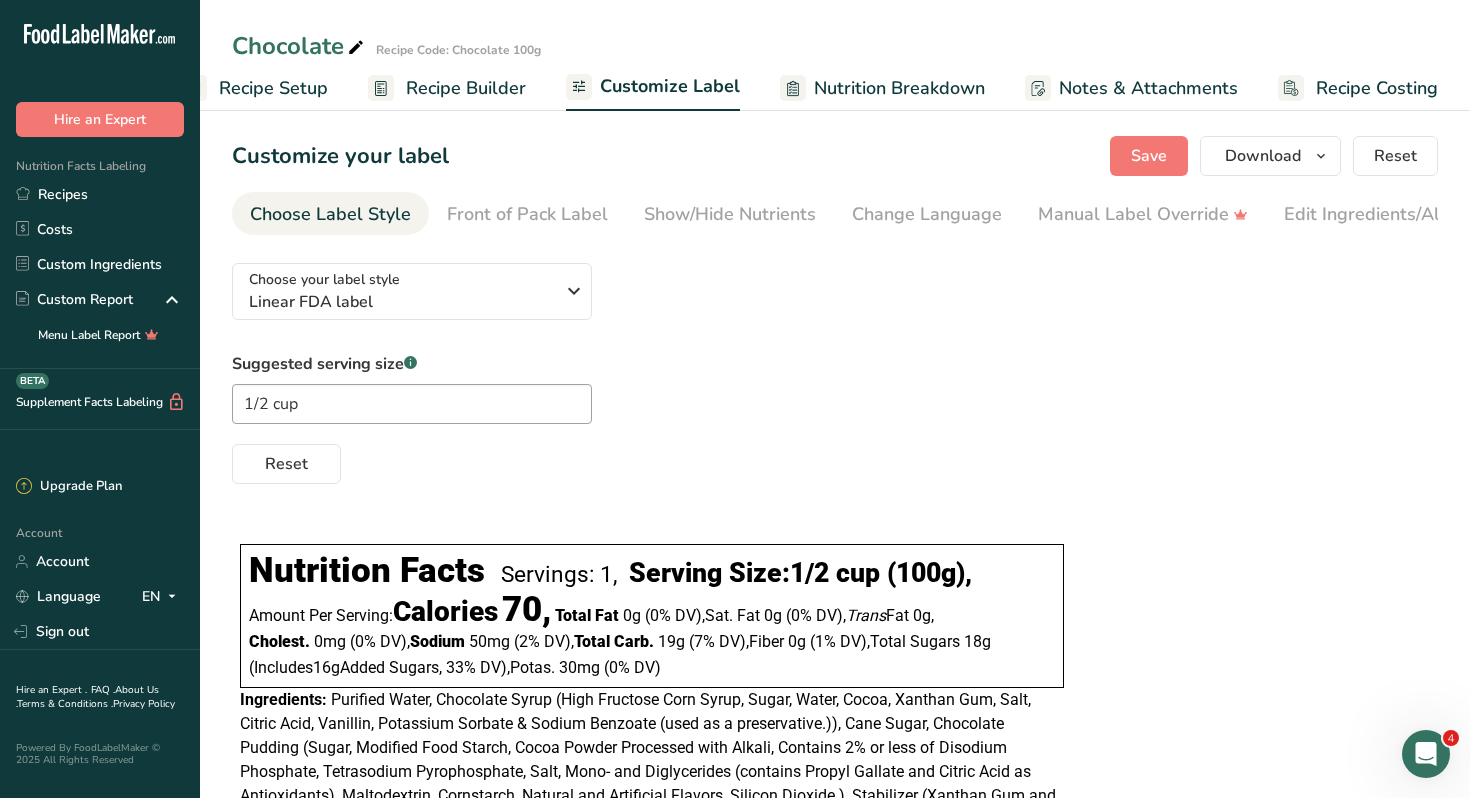 click on "Recipe Setup" at bounding box center (273, 88) 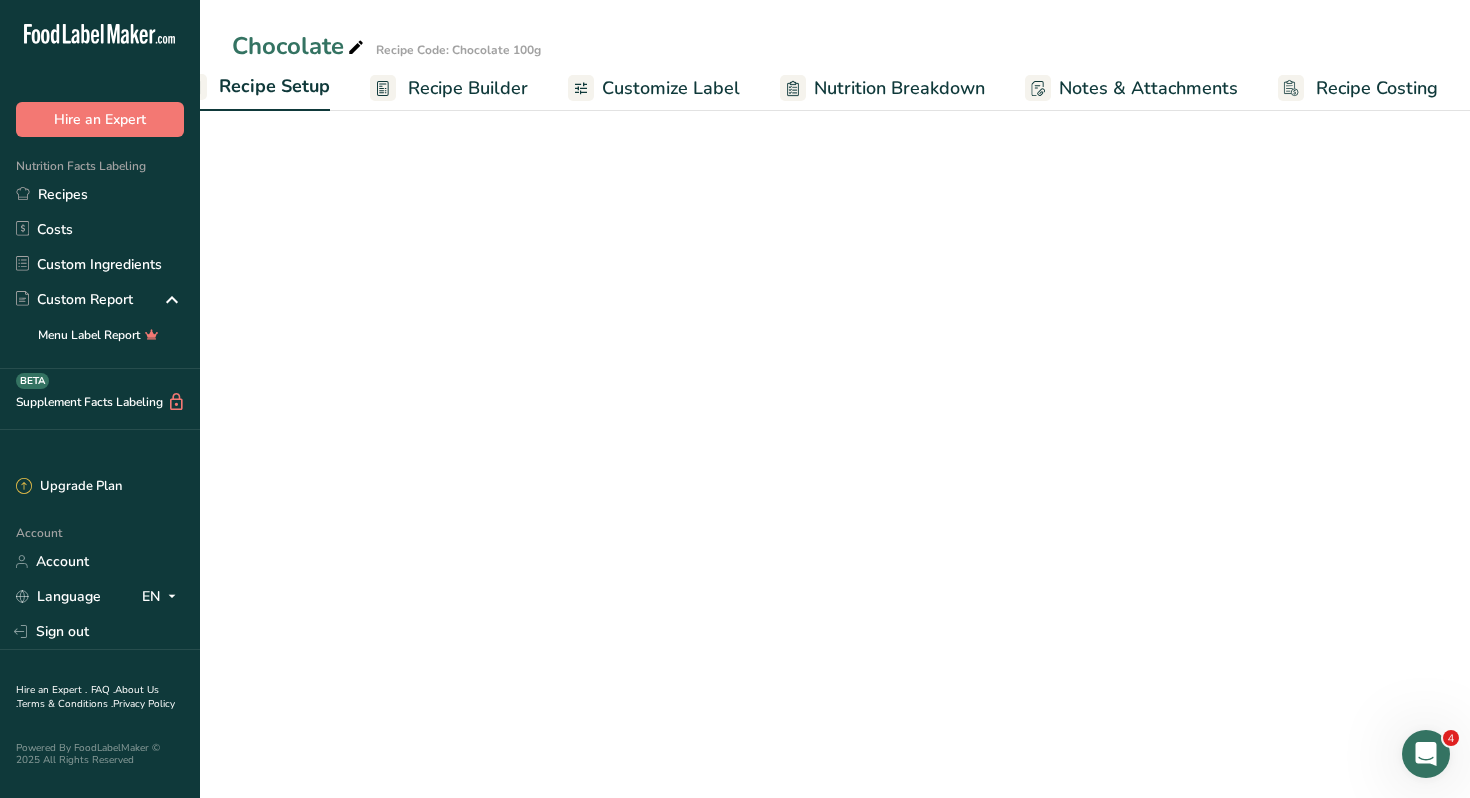 scroll, scrollTop: 0, scrollLeft: 7, axis: horizontal 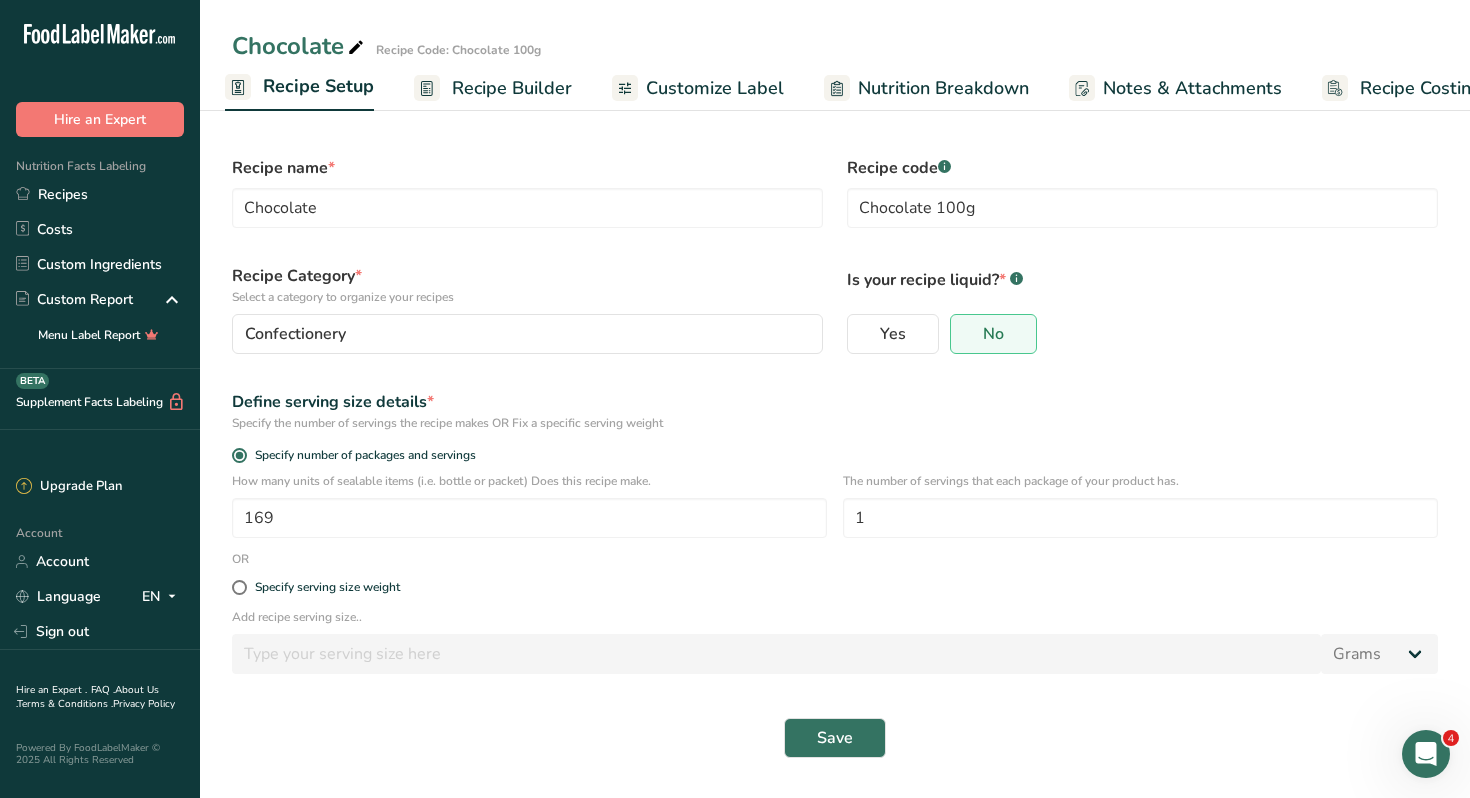 click on "Customize Label" at bounding box center [715, 88] 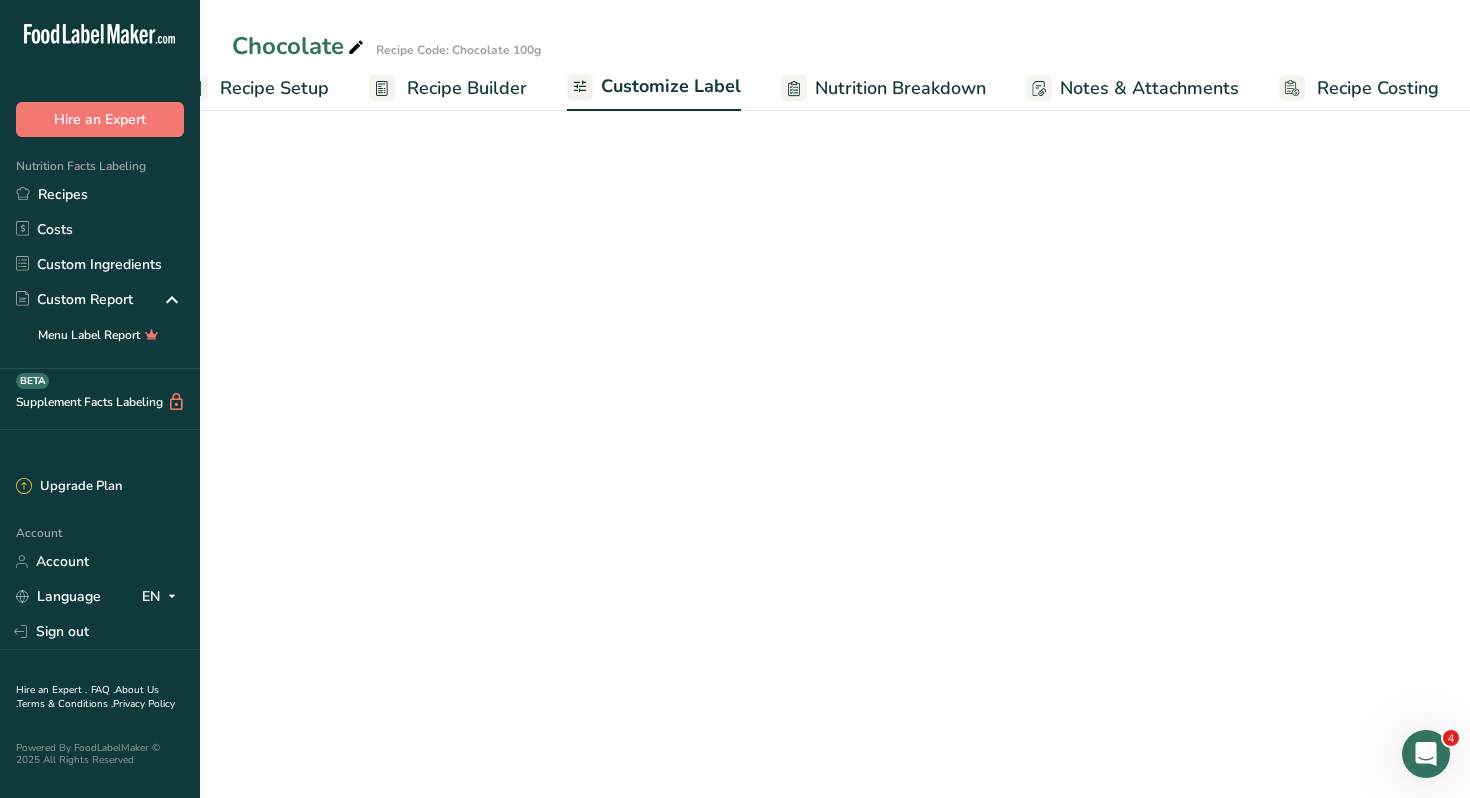 scroll, scrollTop: 0, scrollLeft: 51, axis: horizontal 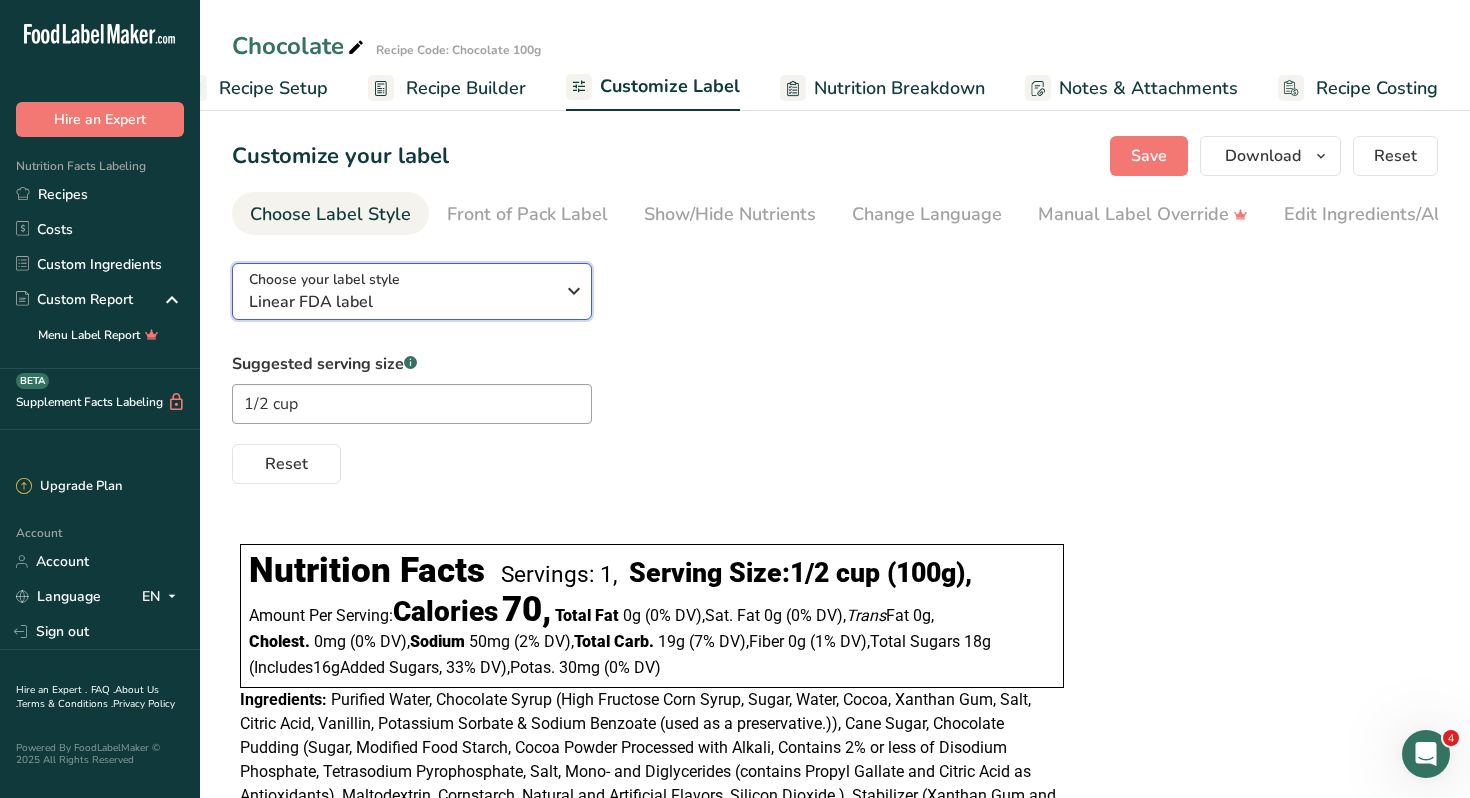 click at bounding box center (574, 291) 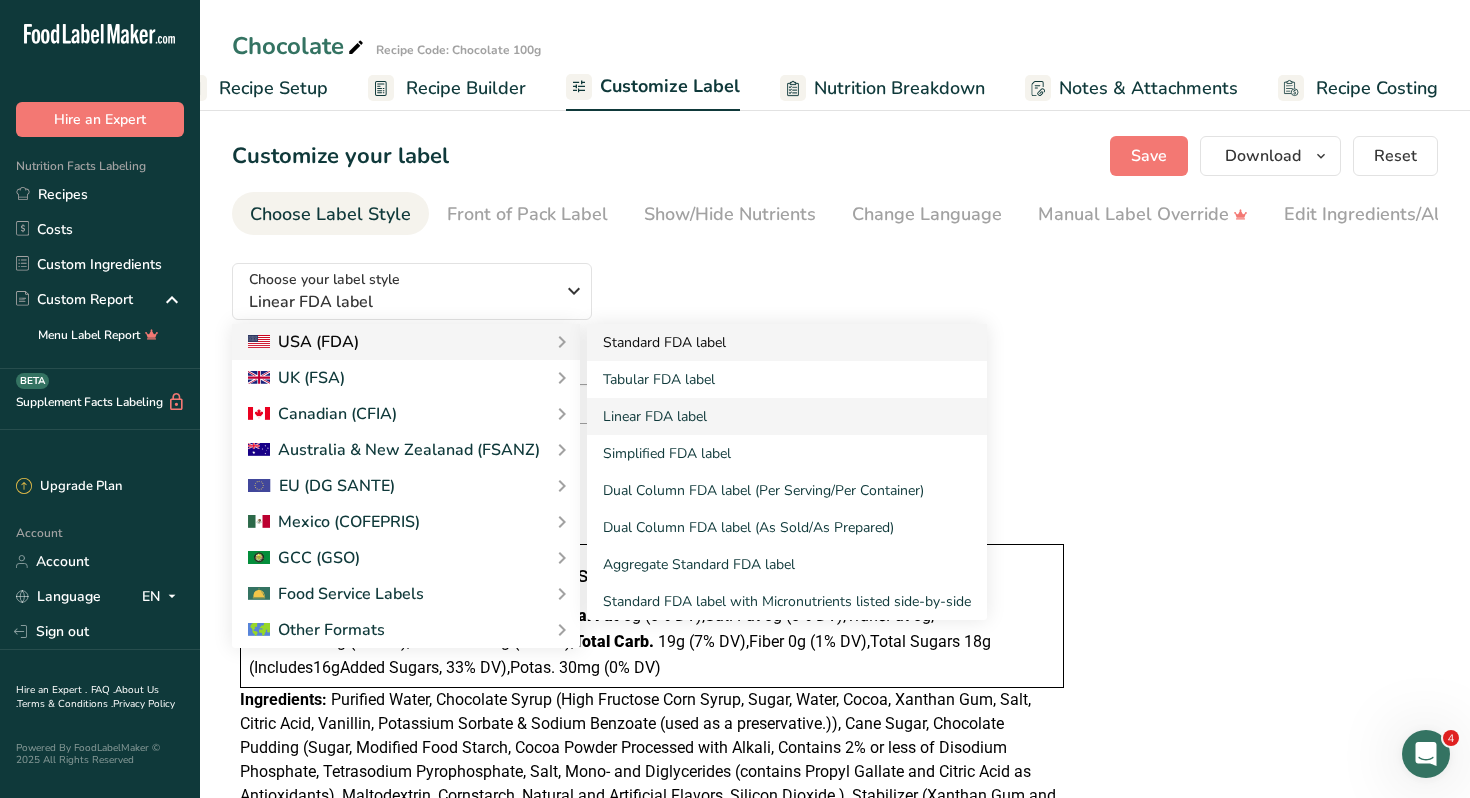 click on "Standard FDA label" at bounding box center (787, 342) 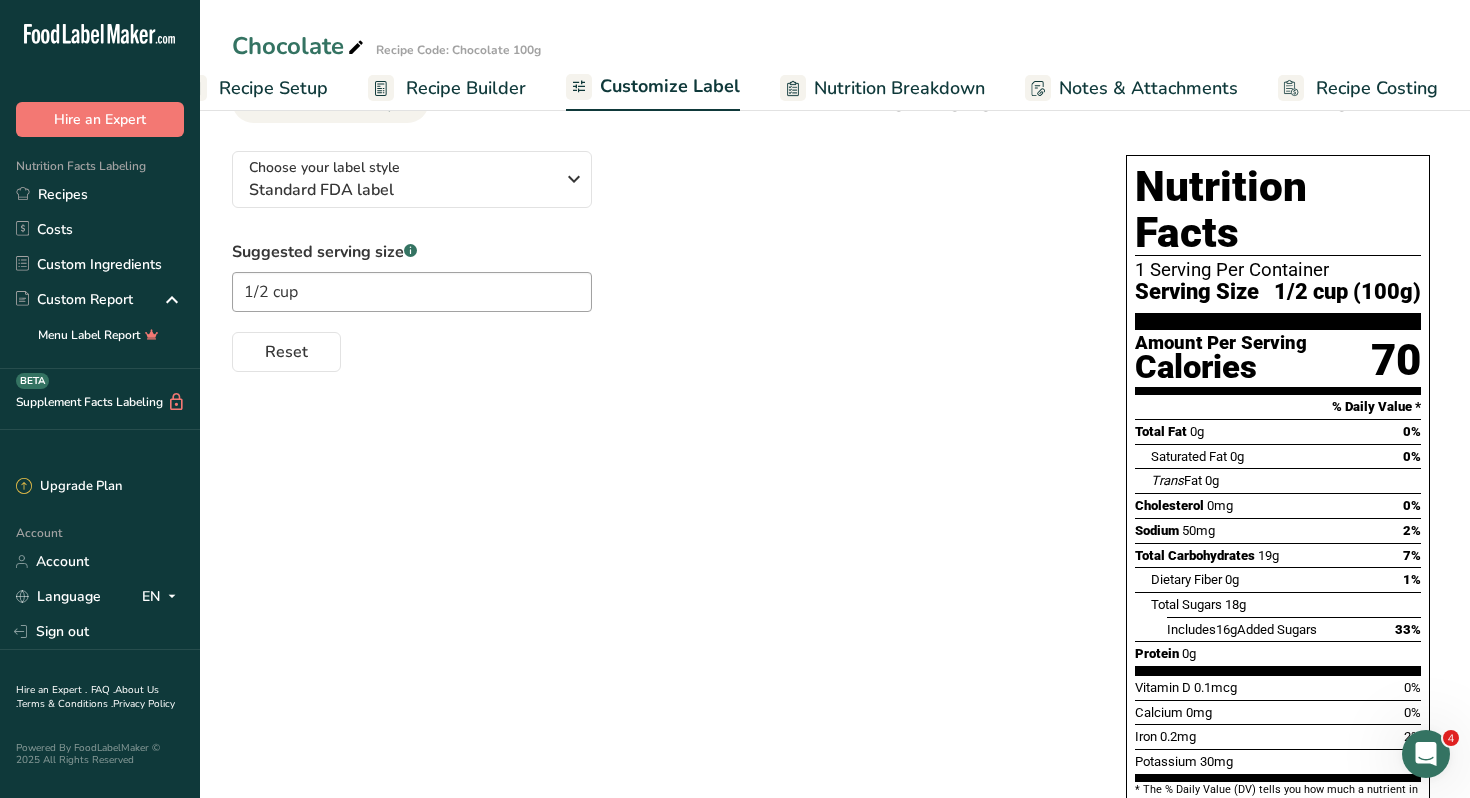 scroll, scrollTop: 113, scrollLeft: 0, axis: vertical 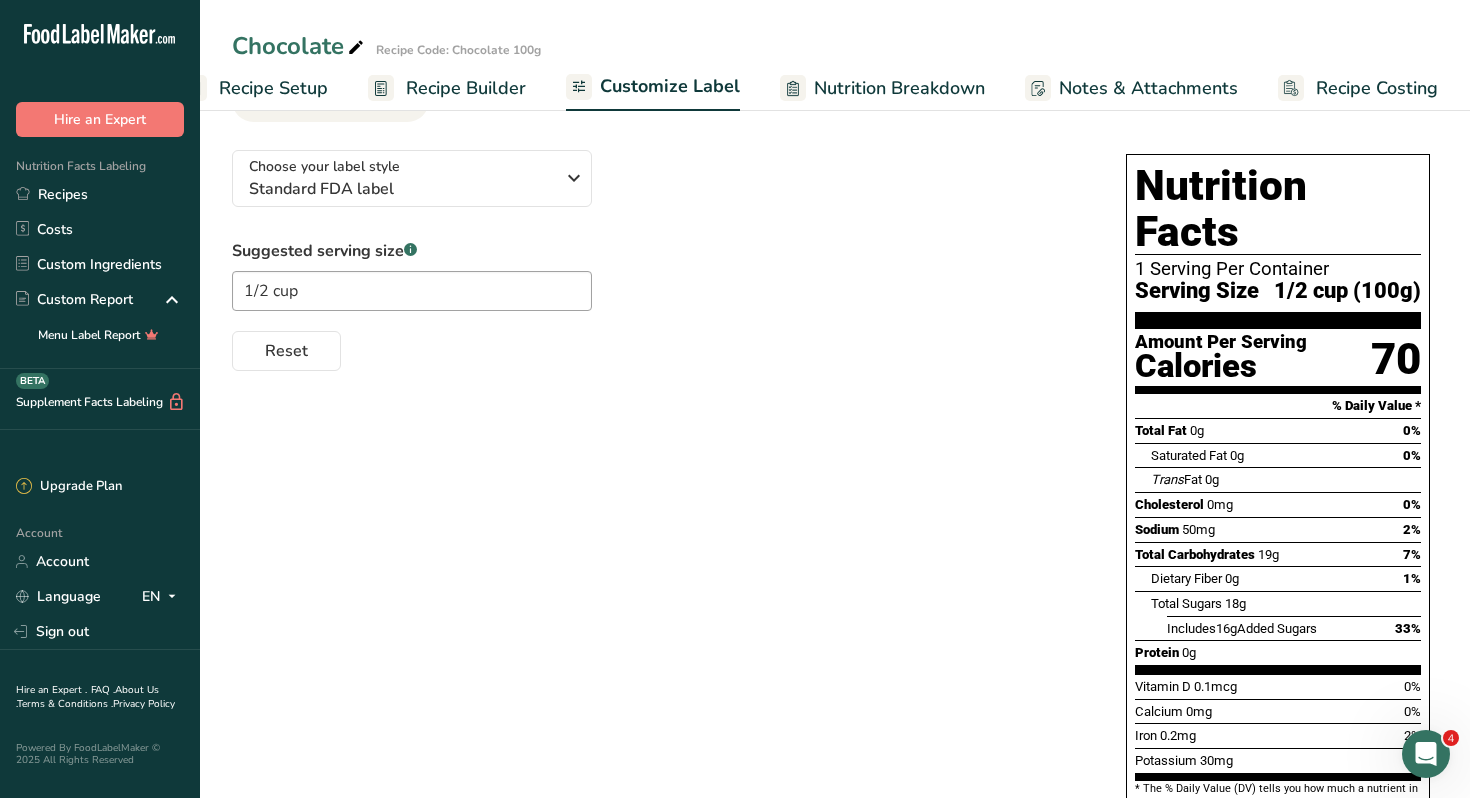 click on "Customize Label" at bounding box center [670, 86] 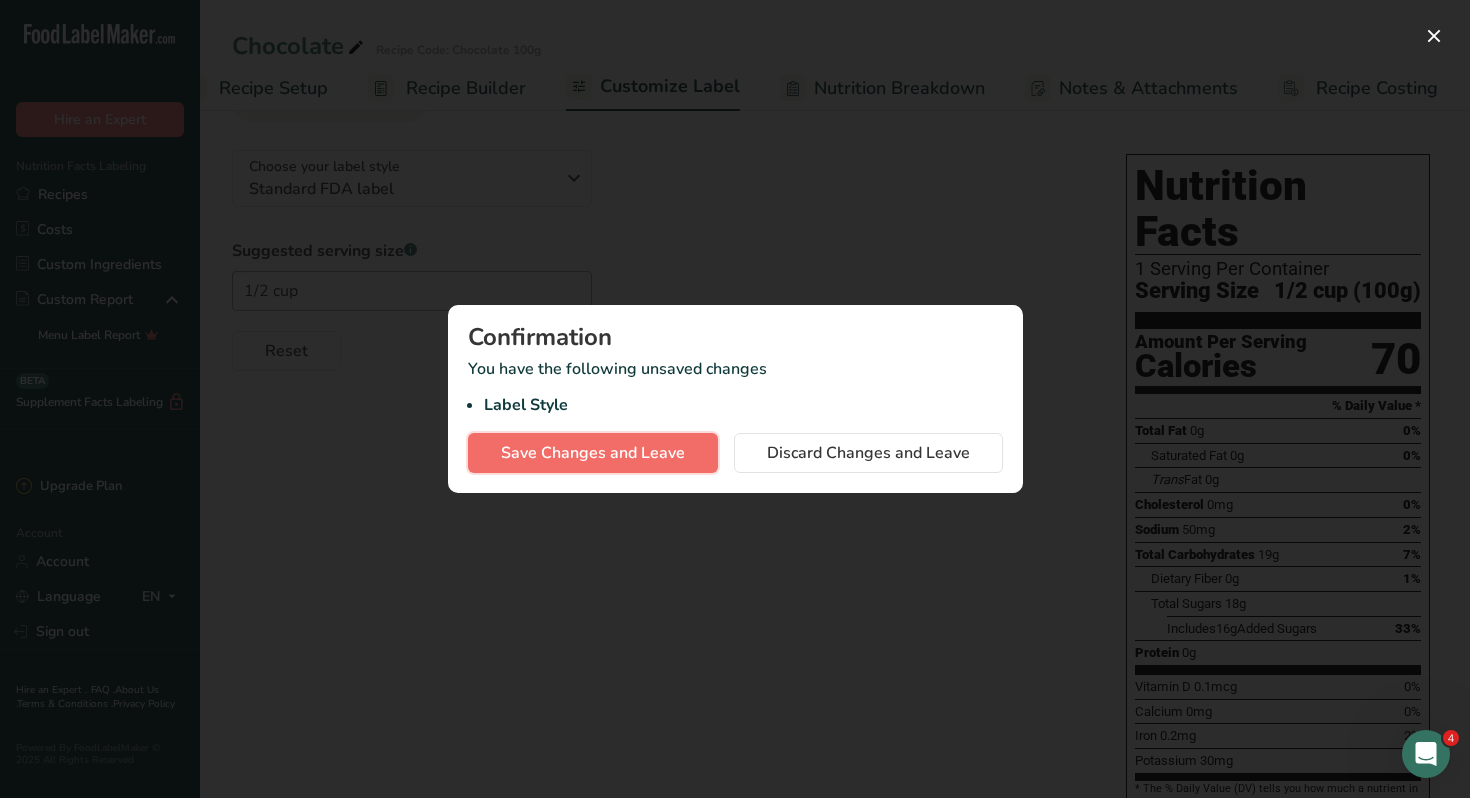 click on "Save Changes and Leave" at bounding box center (593, 453) 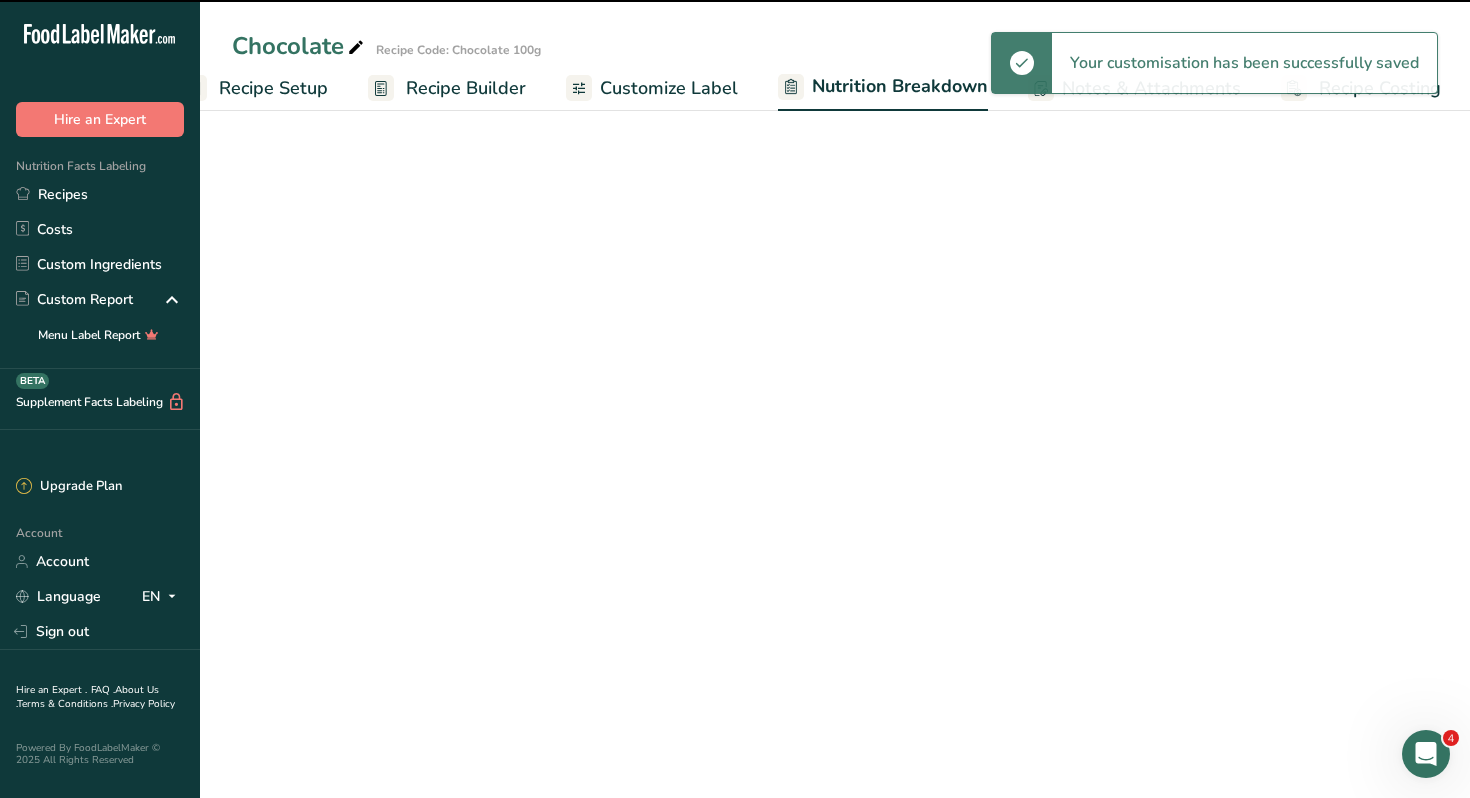 scroll, scrollTop: 0, scrollLeft: 0, axis: both 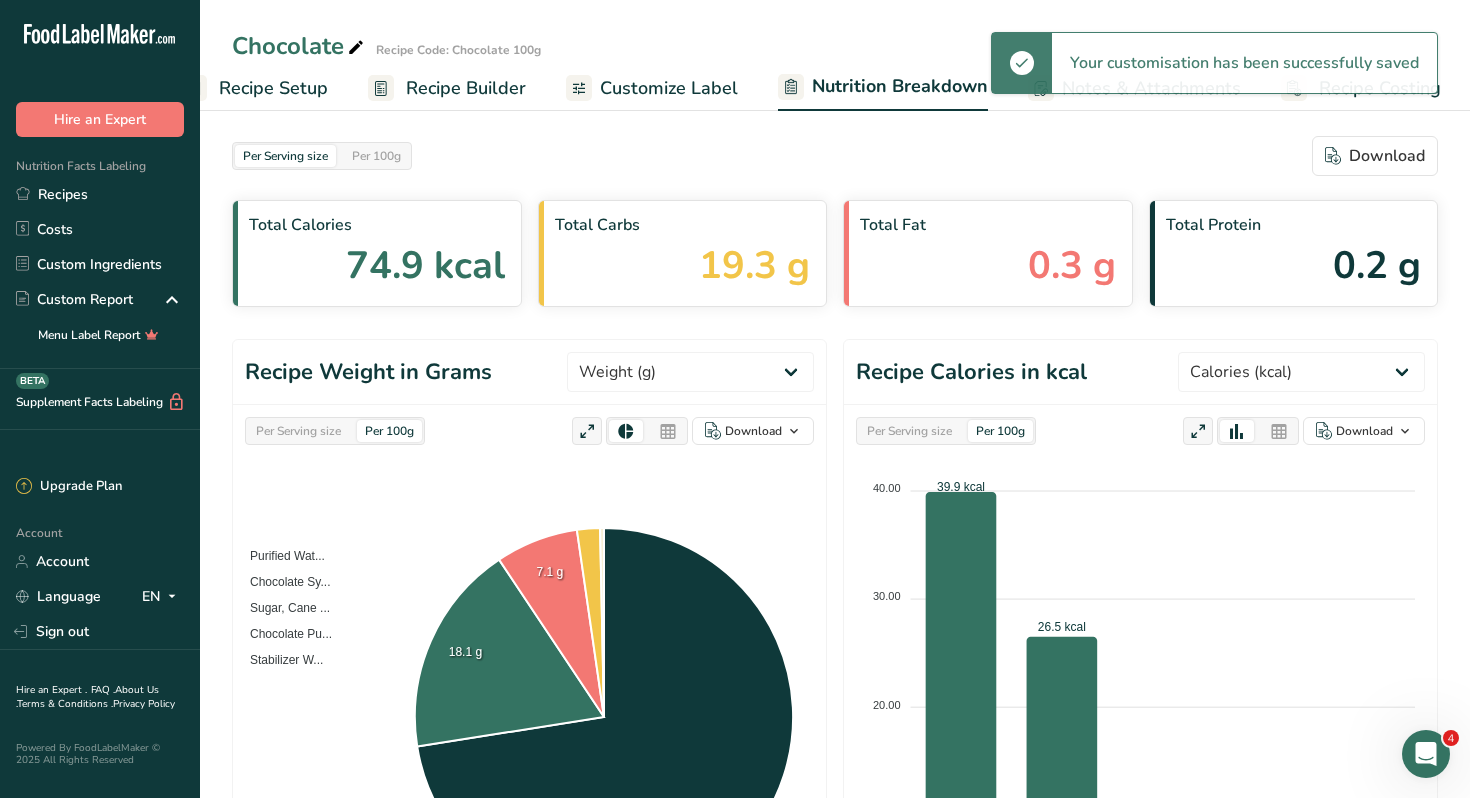 click on "Customize Label" at bounding box center [669, 88] 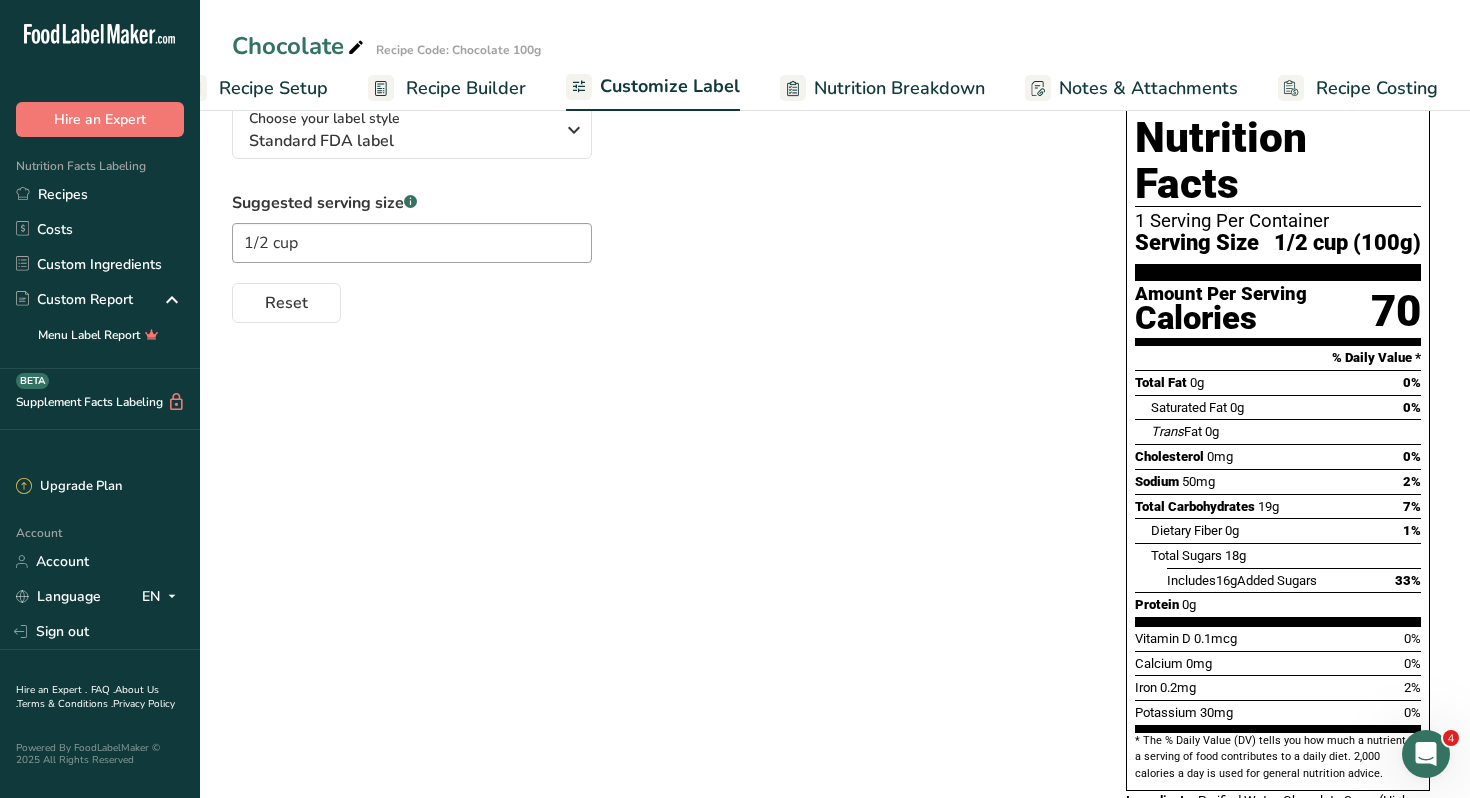 scroll, scrollTop: 165, scrollLeft: 0, axis: vertical 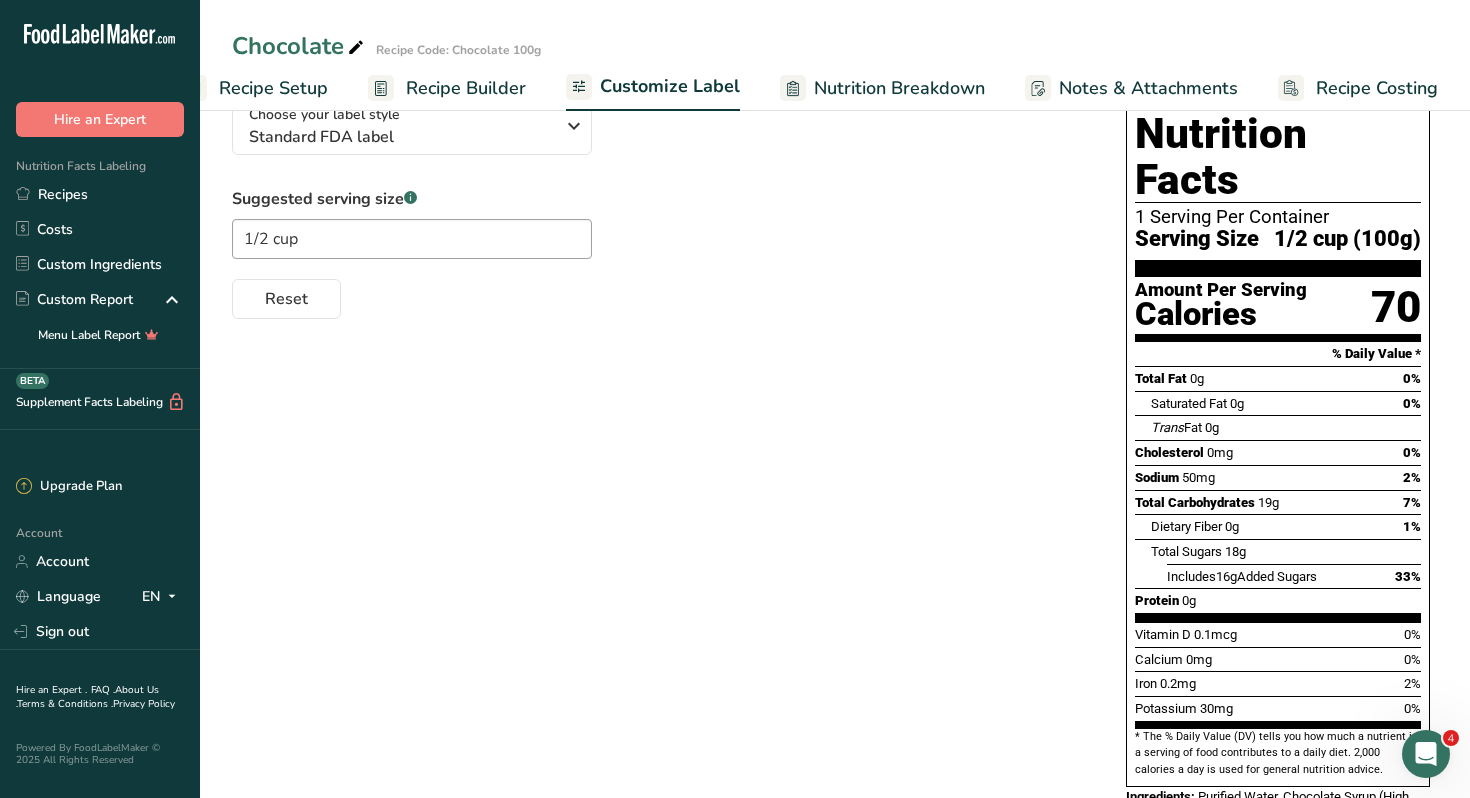 click on "Customize Label" at bounding box center [670, 86] 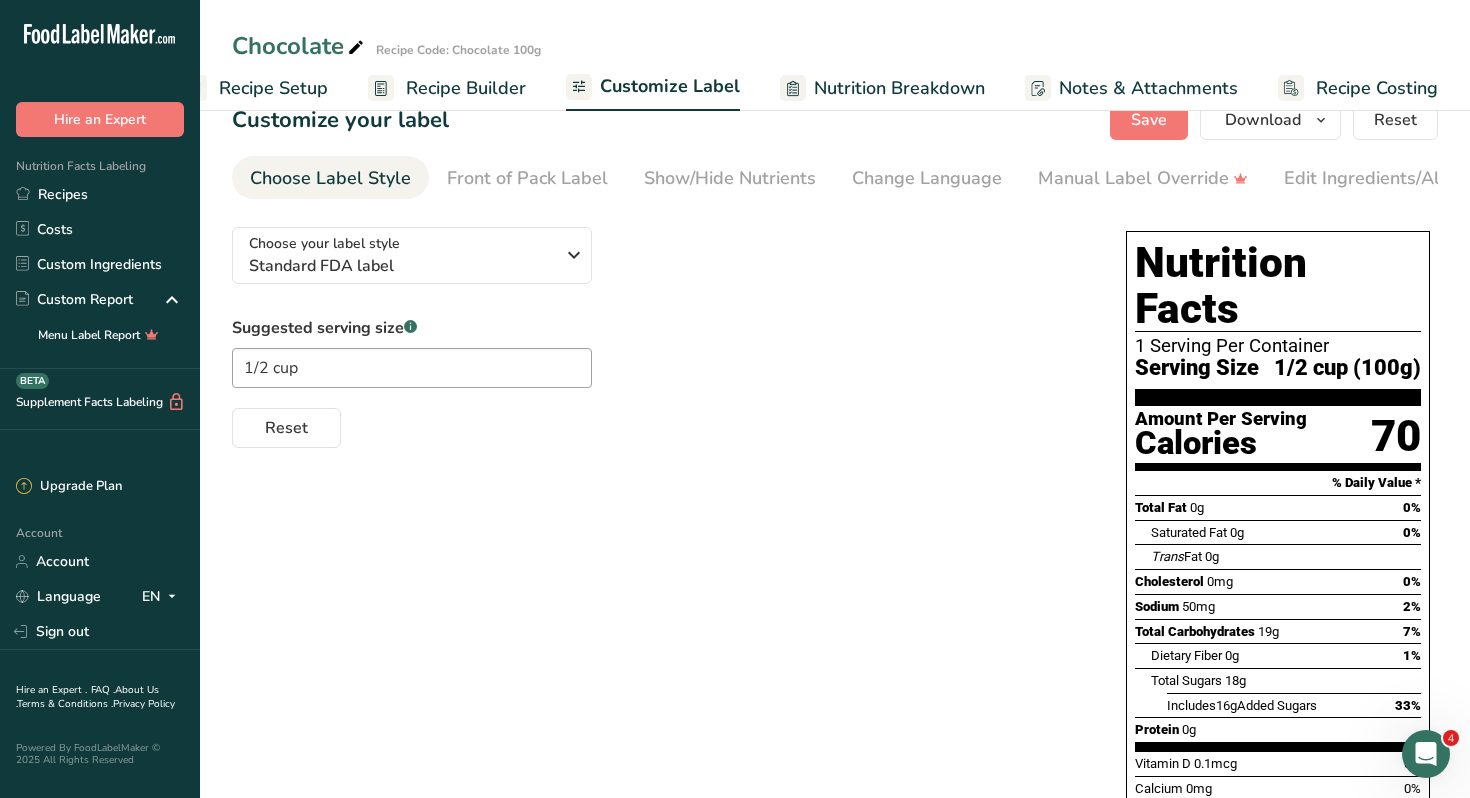 scroll, scrollTop: 0, scrollLeft: 0, axis: both 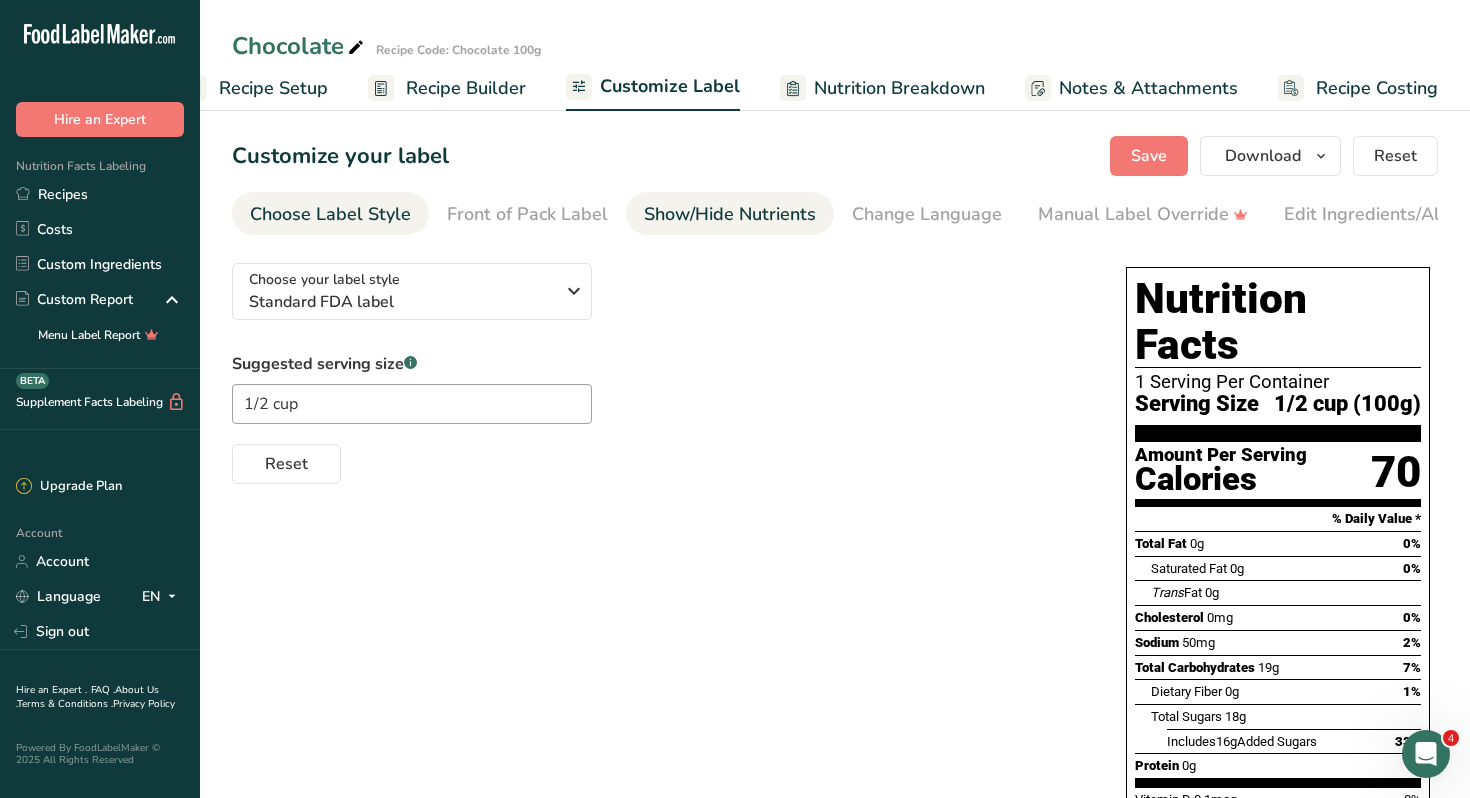click on "Show/Hide Nutrients" at bounding box center (730, 214) 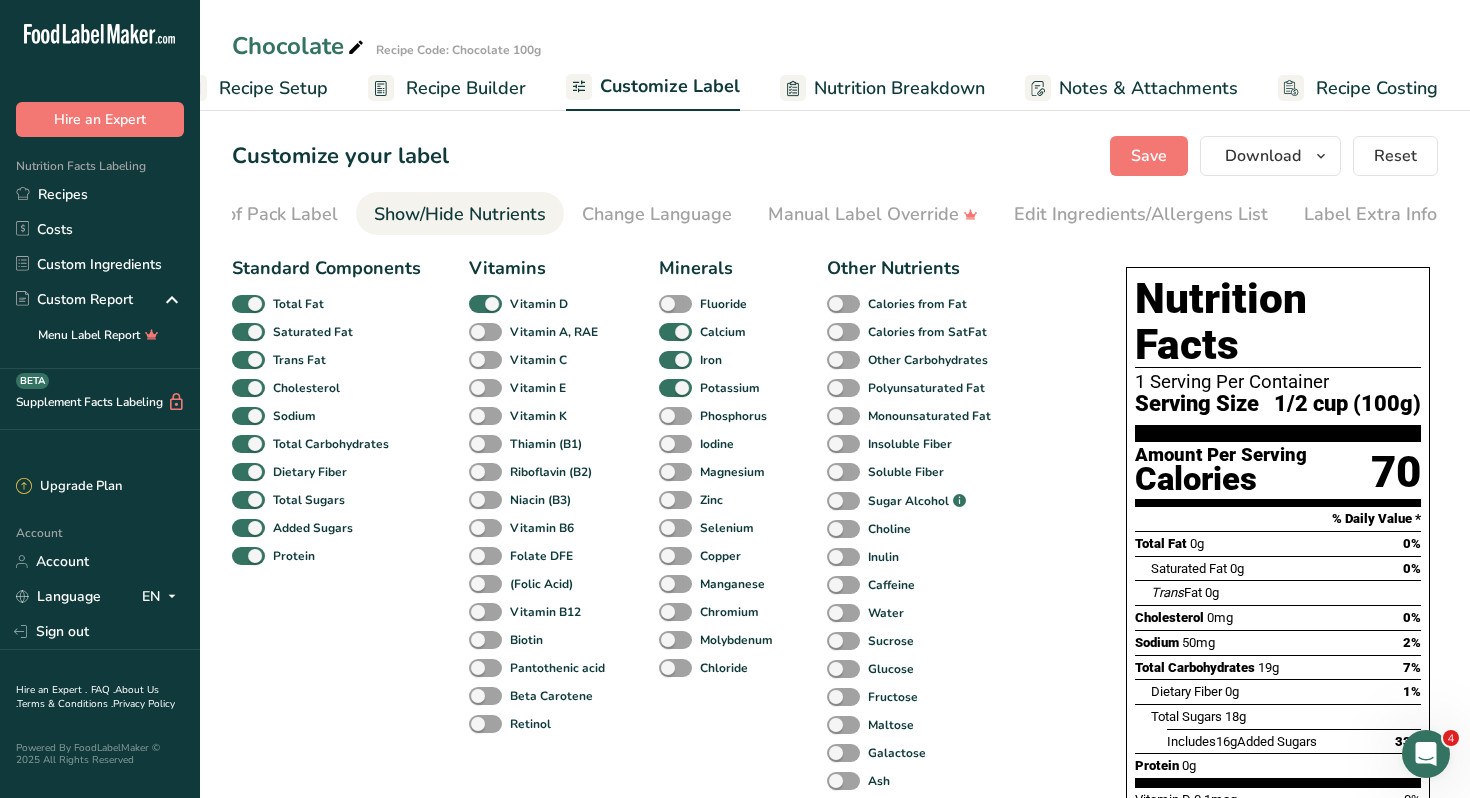 scroll, scrollTop: 0, scrollLeft: 271, axis: horizontal 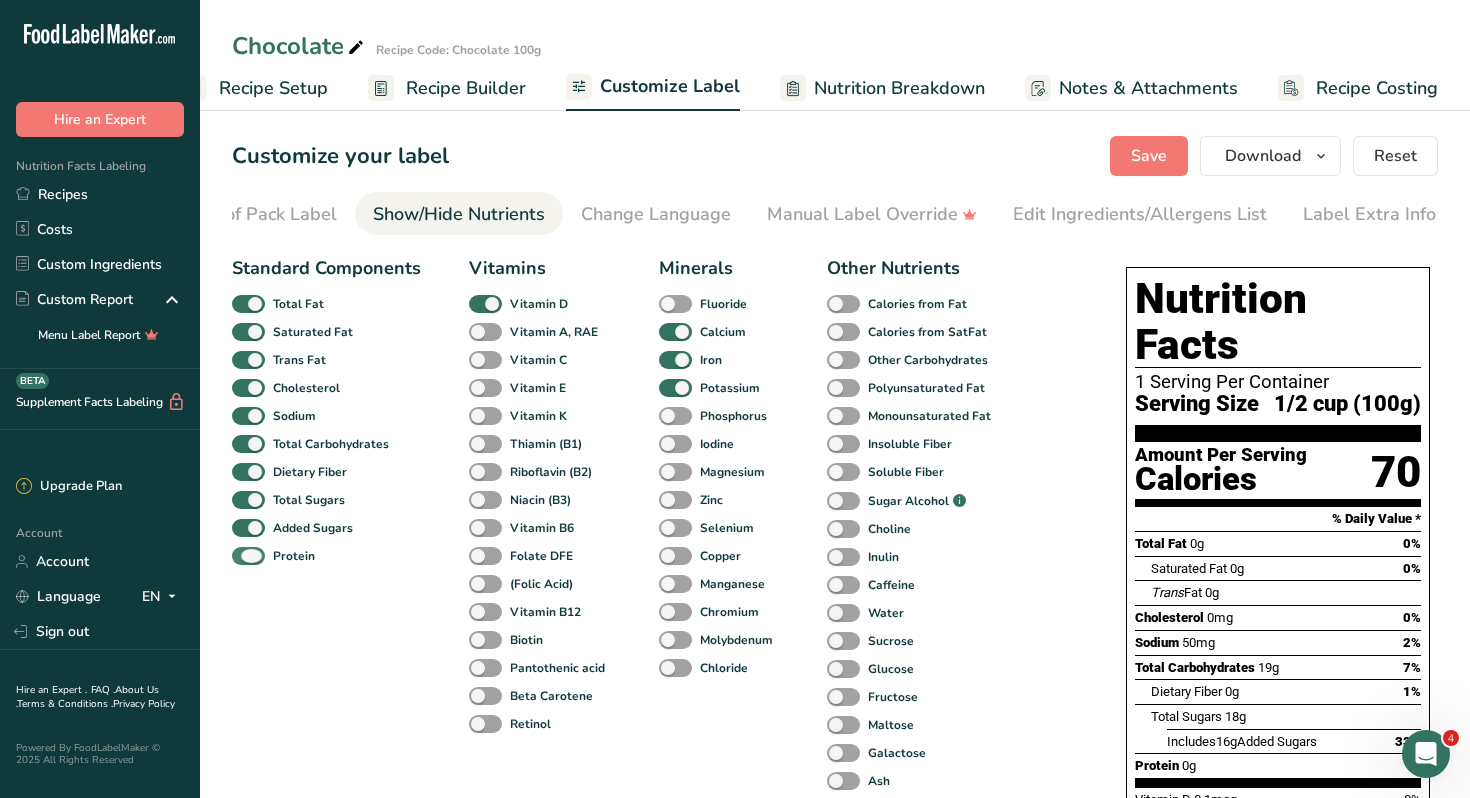 click at bounding box center (248, 556) 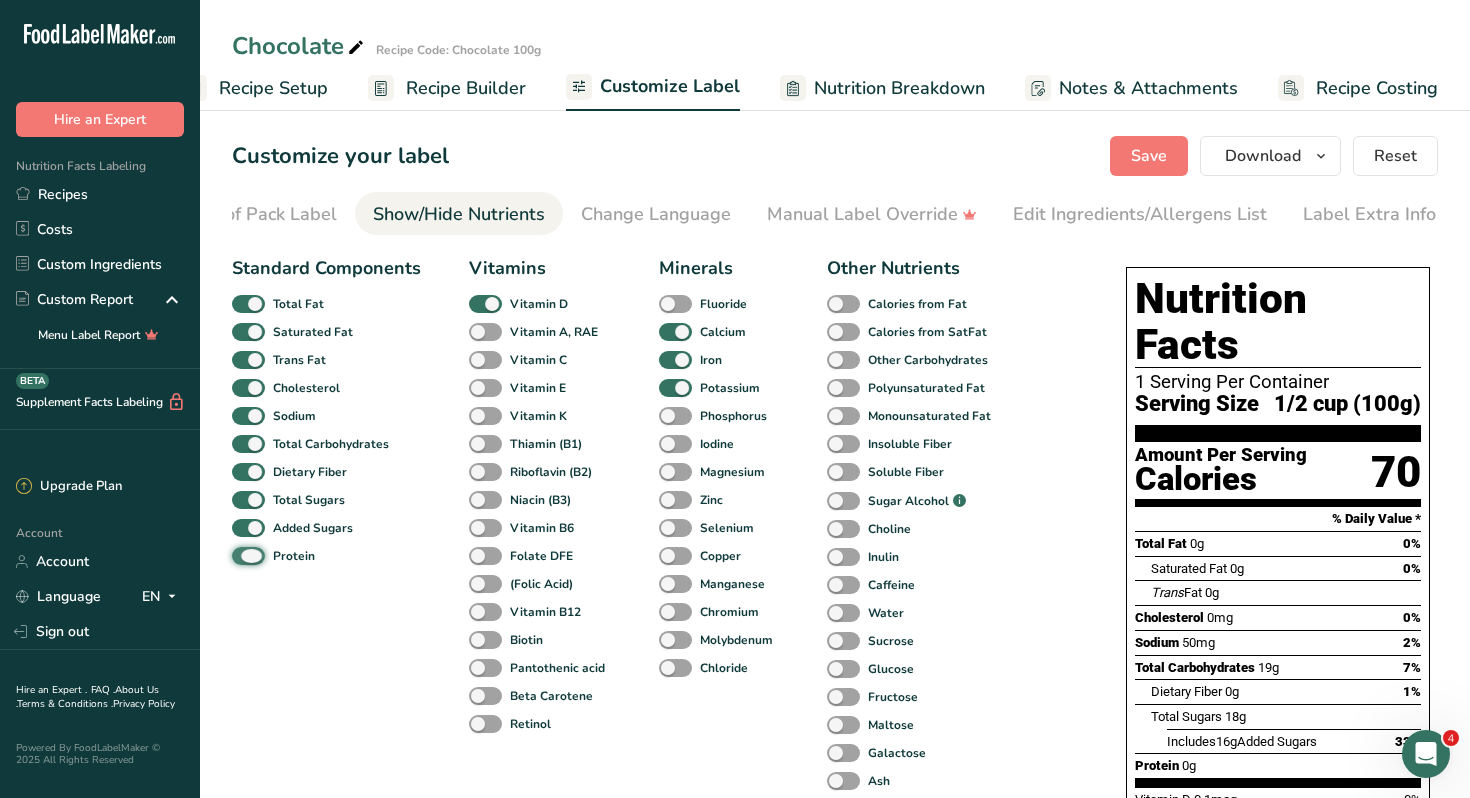 click on "Protein" at bounding box center [238, 555] 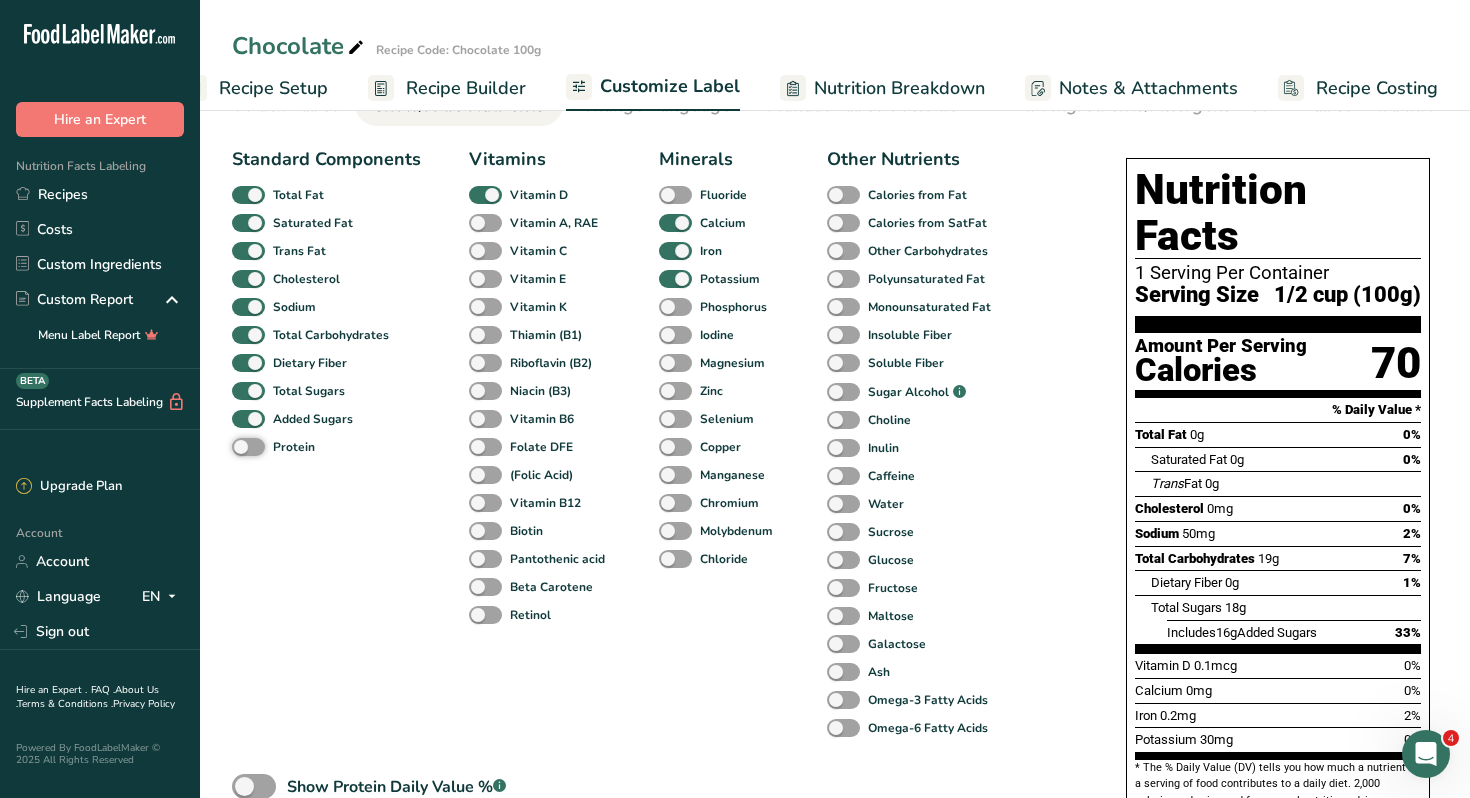 scroll, scrollTop: 111, scrollLeft: 0, axis: vertical 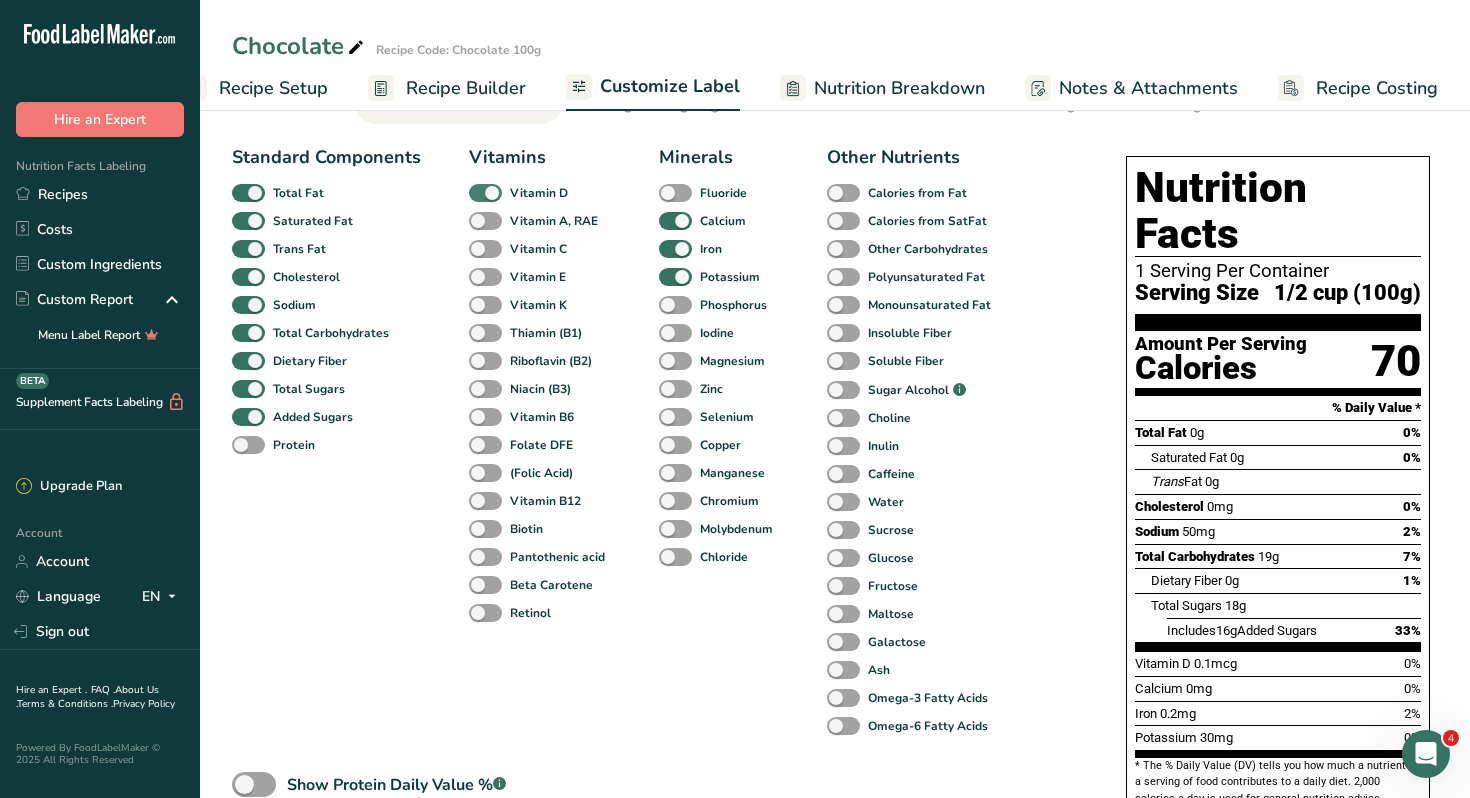 click at bounding box center [485, 193] 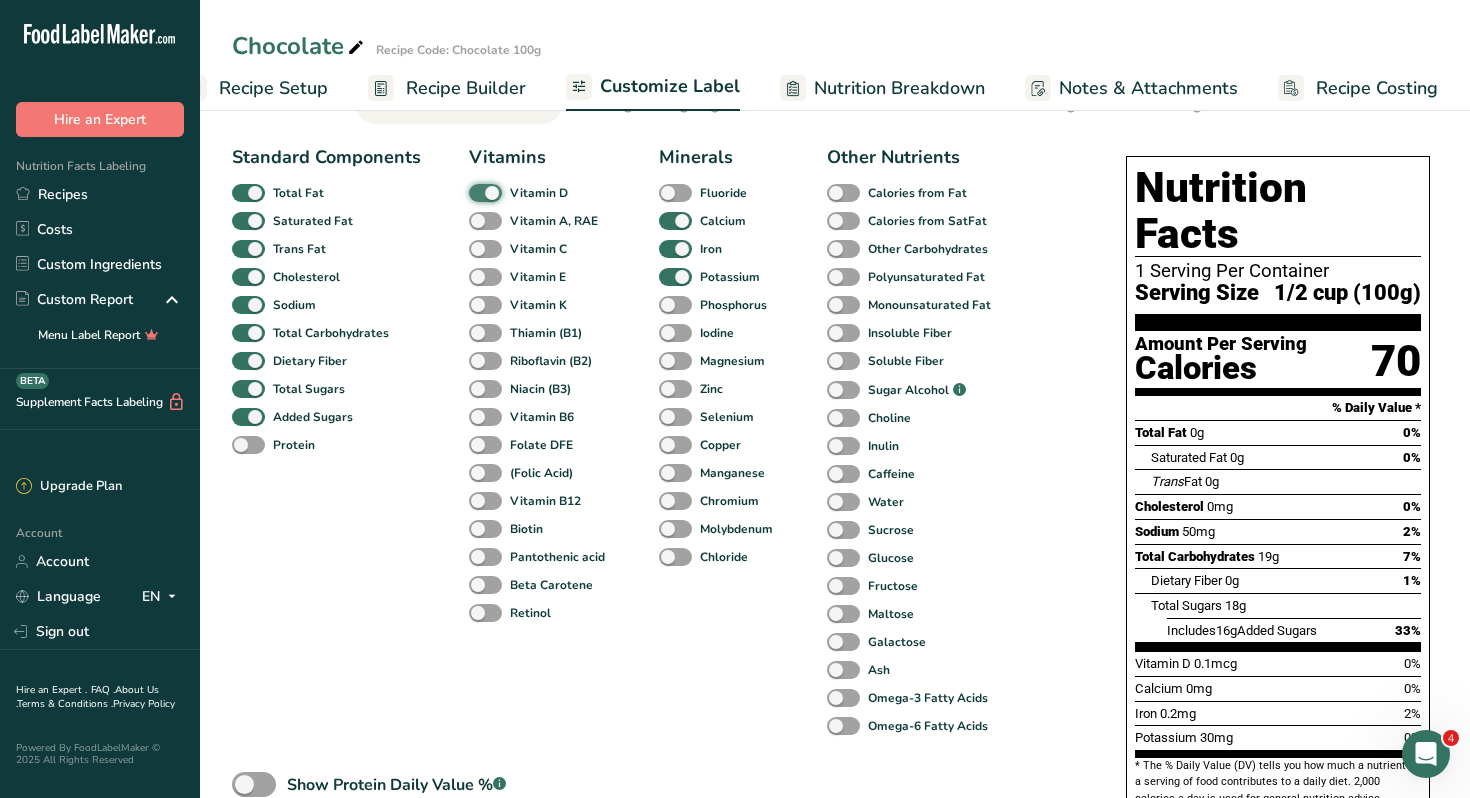 click on "Vitamin D" at bounding box center [475, 192] 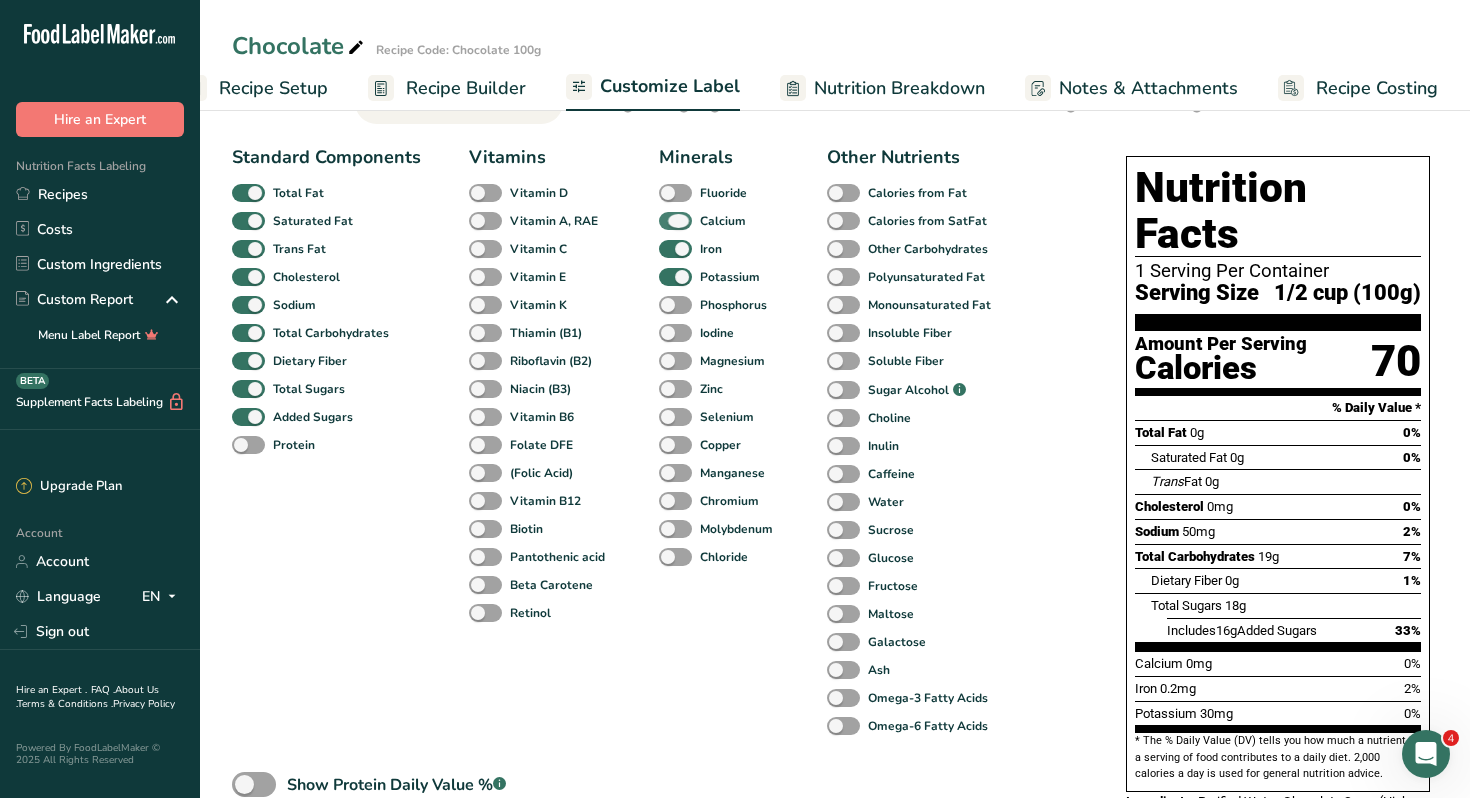 click at bounding box center (675, 221) 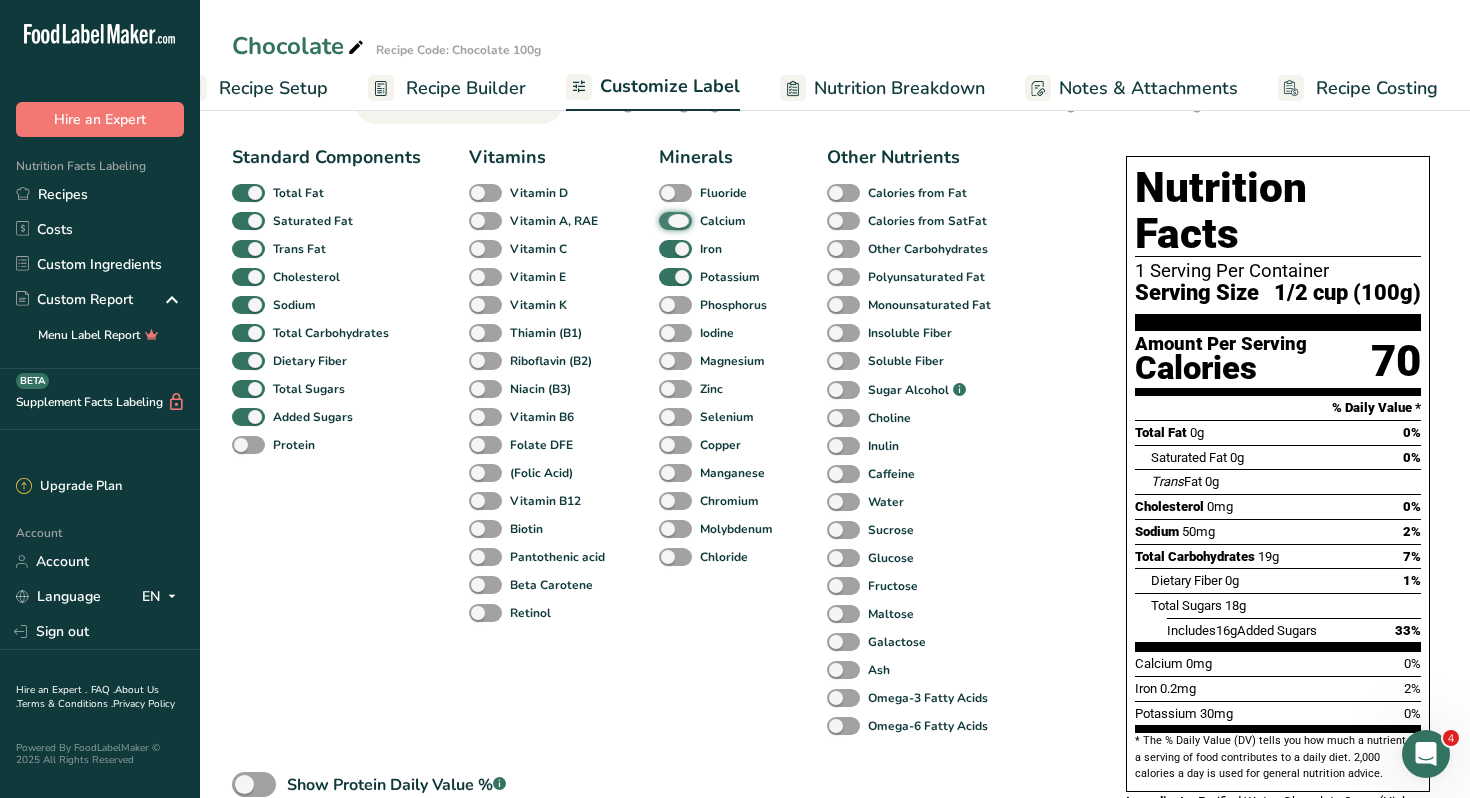 click on "Calcium" at bounding box center [665, 220] 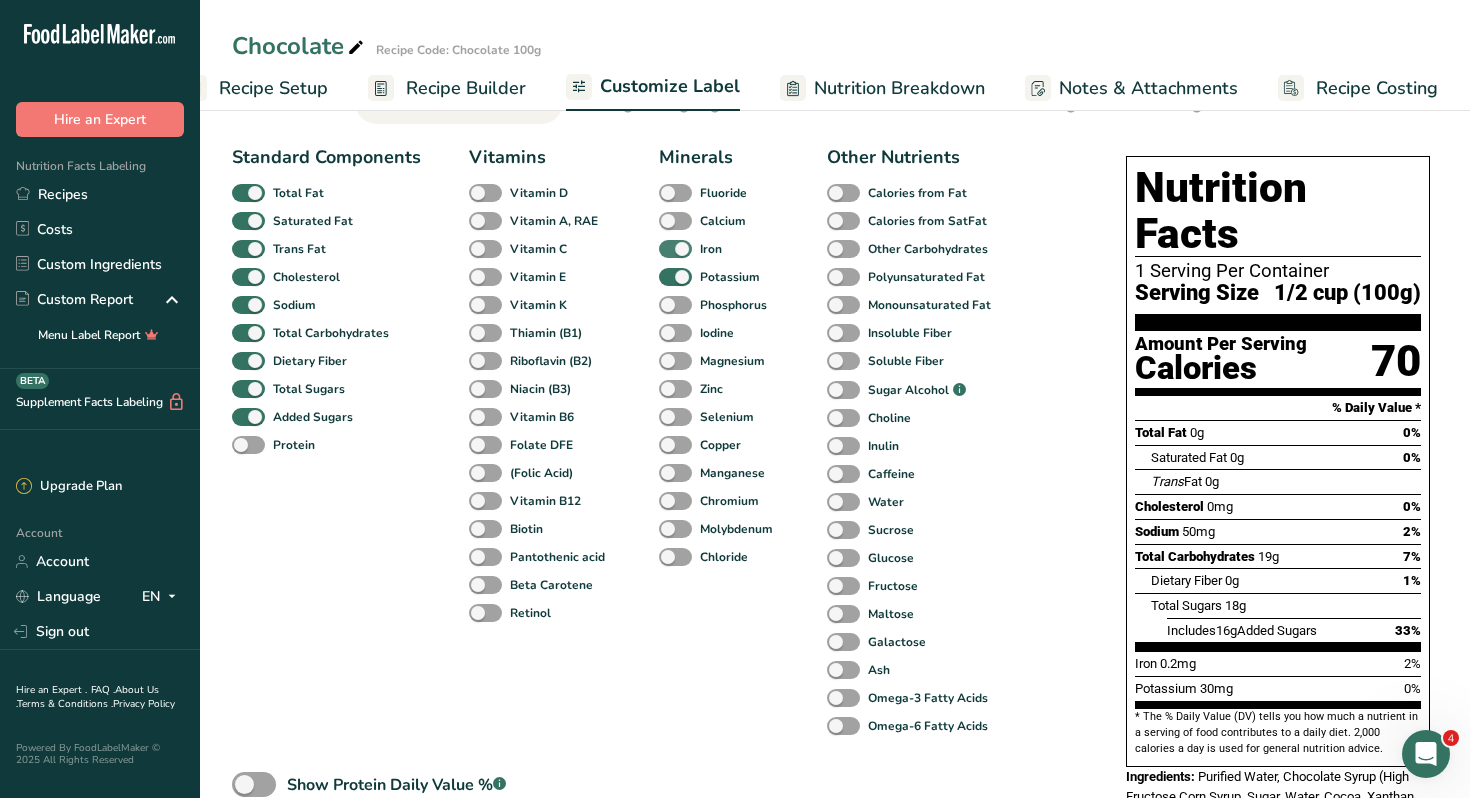 click at bounding box center (675, 249) 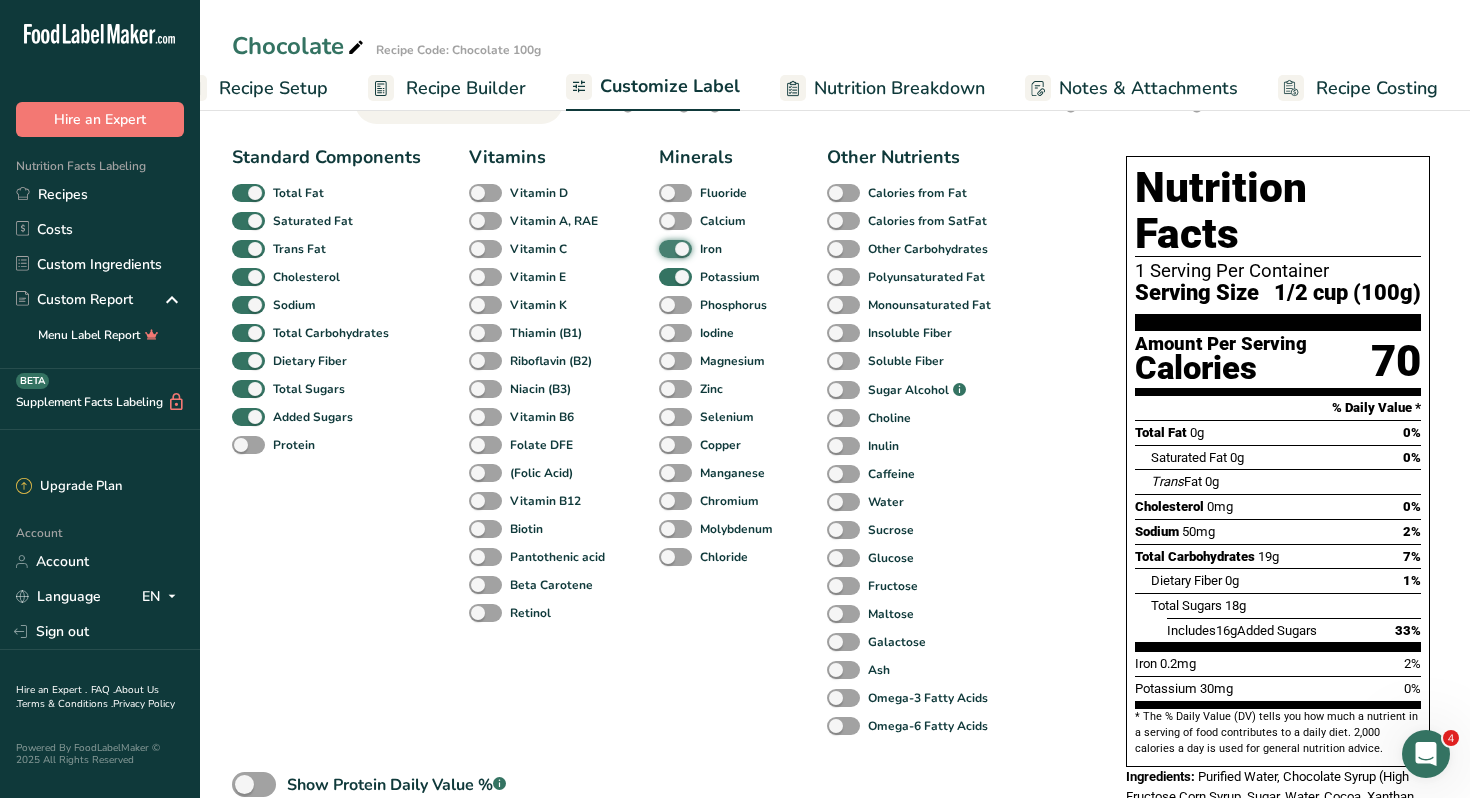 click on "Iron" at bounding box center (665, 248) 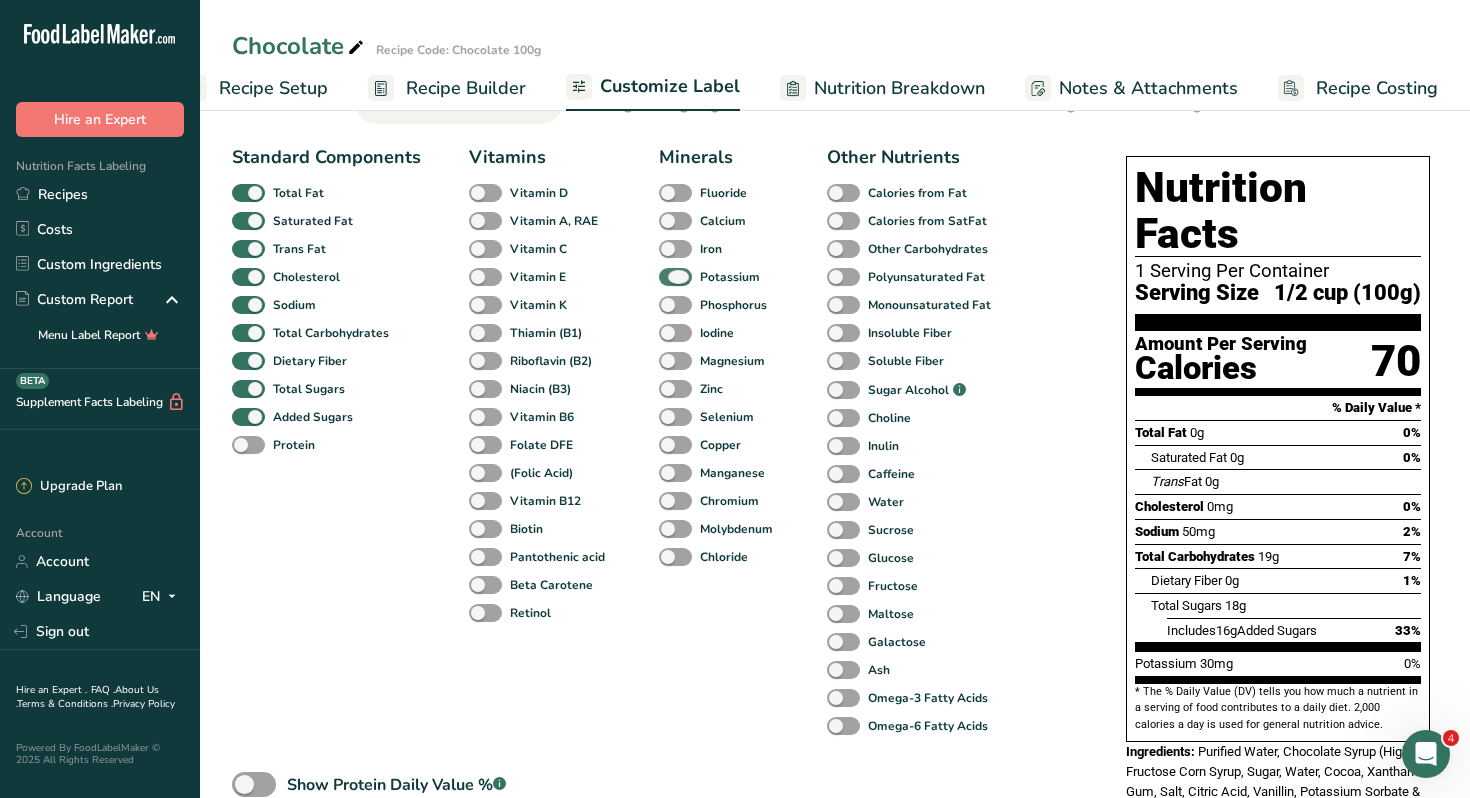 click at bounding box center (675, 277) 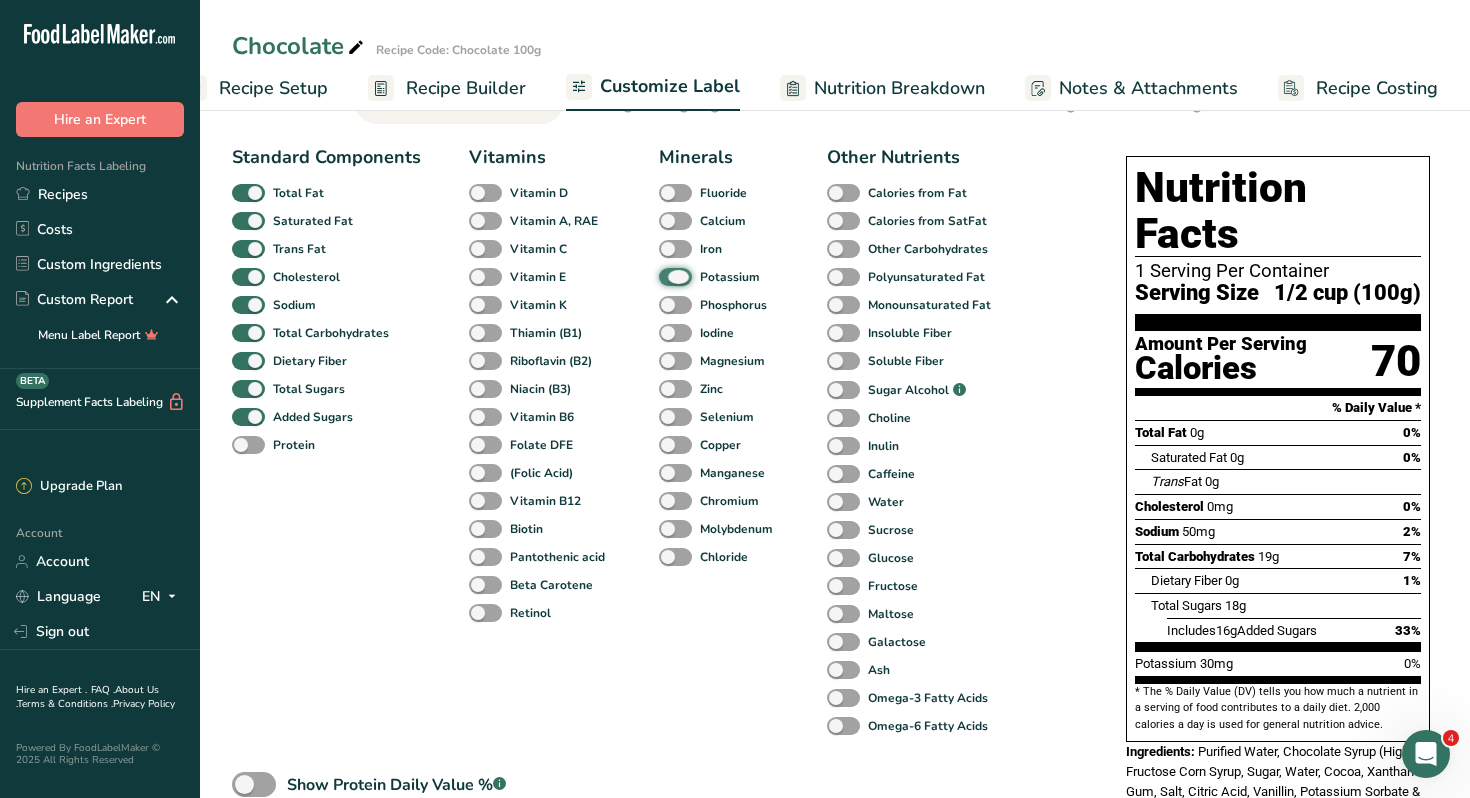 click on "Potassium" at bounding box center (665, 276) 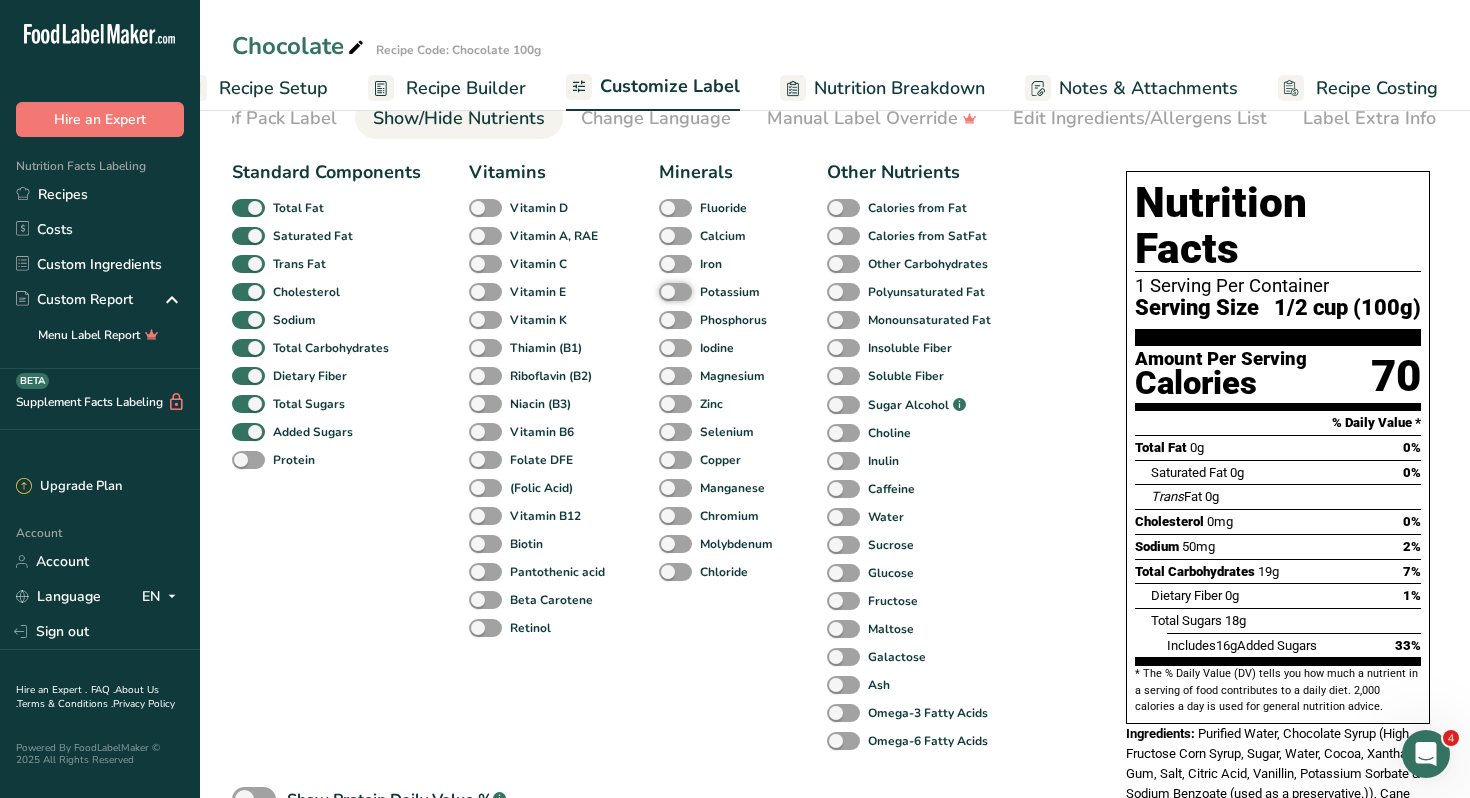 scroll, scrollTop: 0, scrollLeft: 0, axis: both 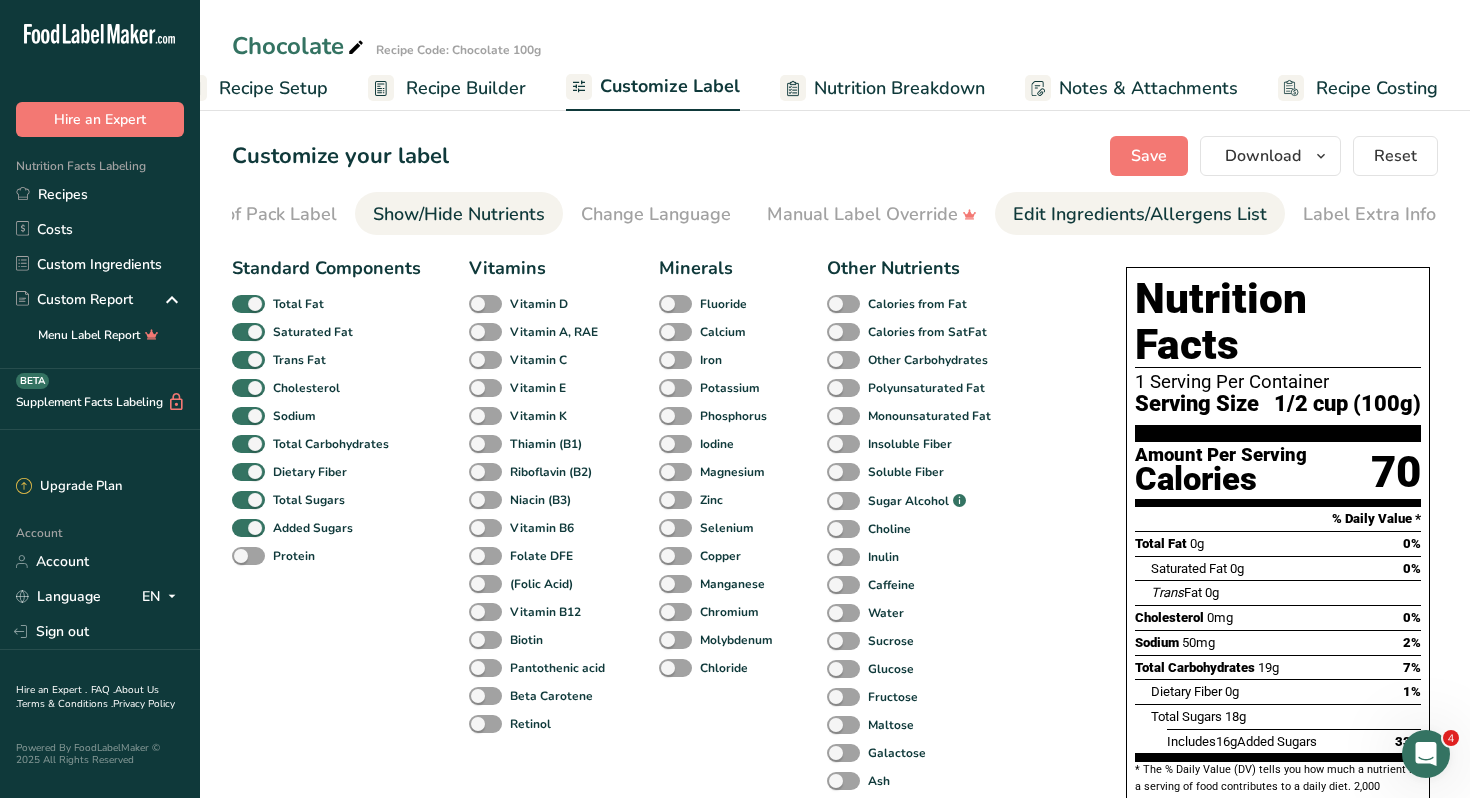 click on "Edit Ingredients/Allergens List" at bounding box center [1140, 214] 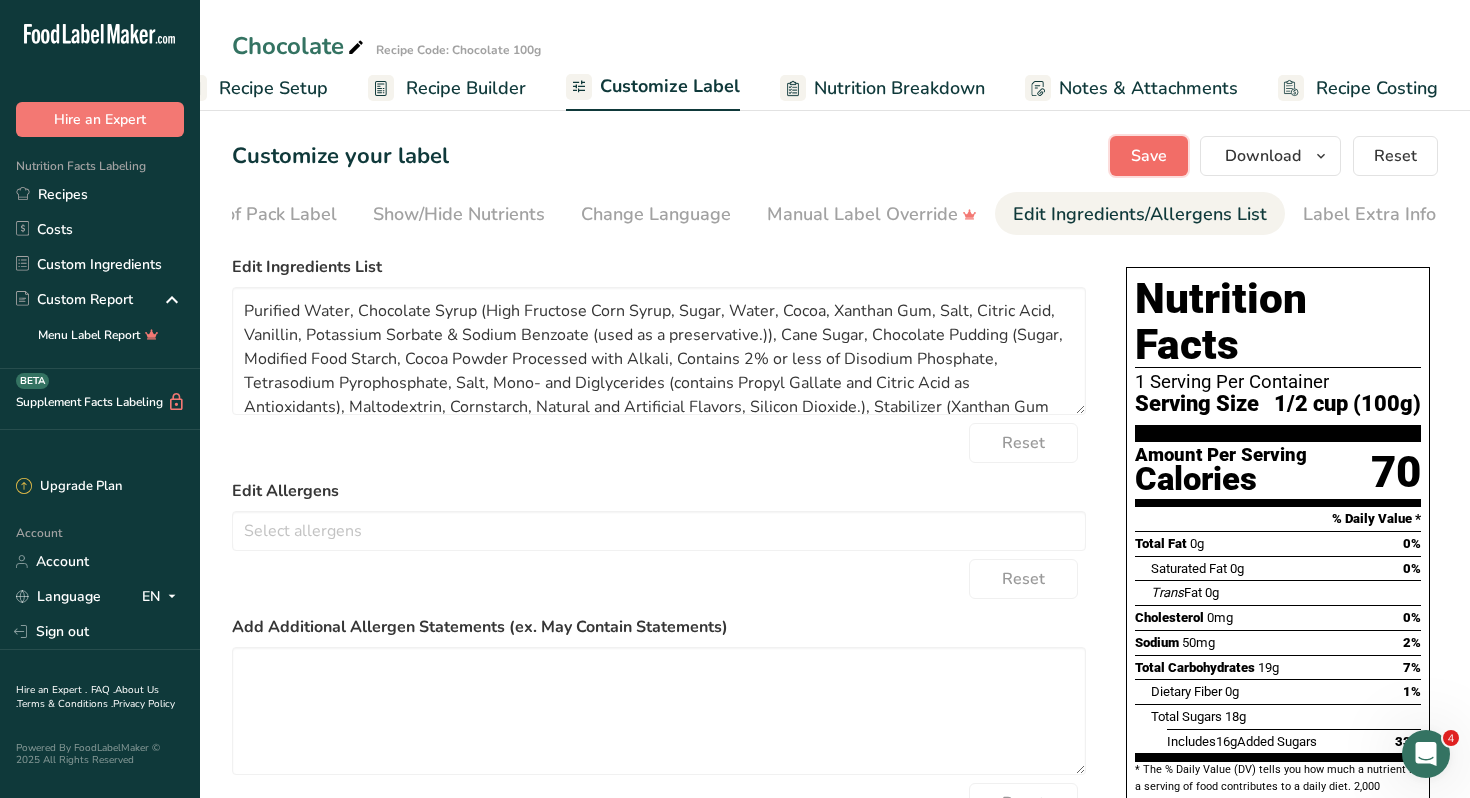 click on "Save" at bounding box center (1149, 156) 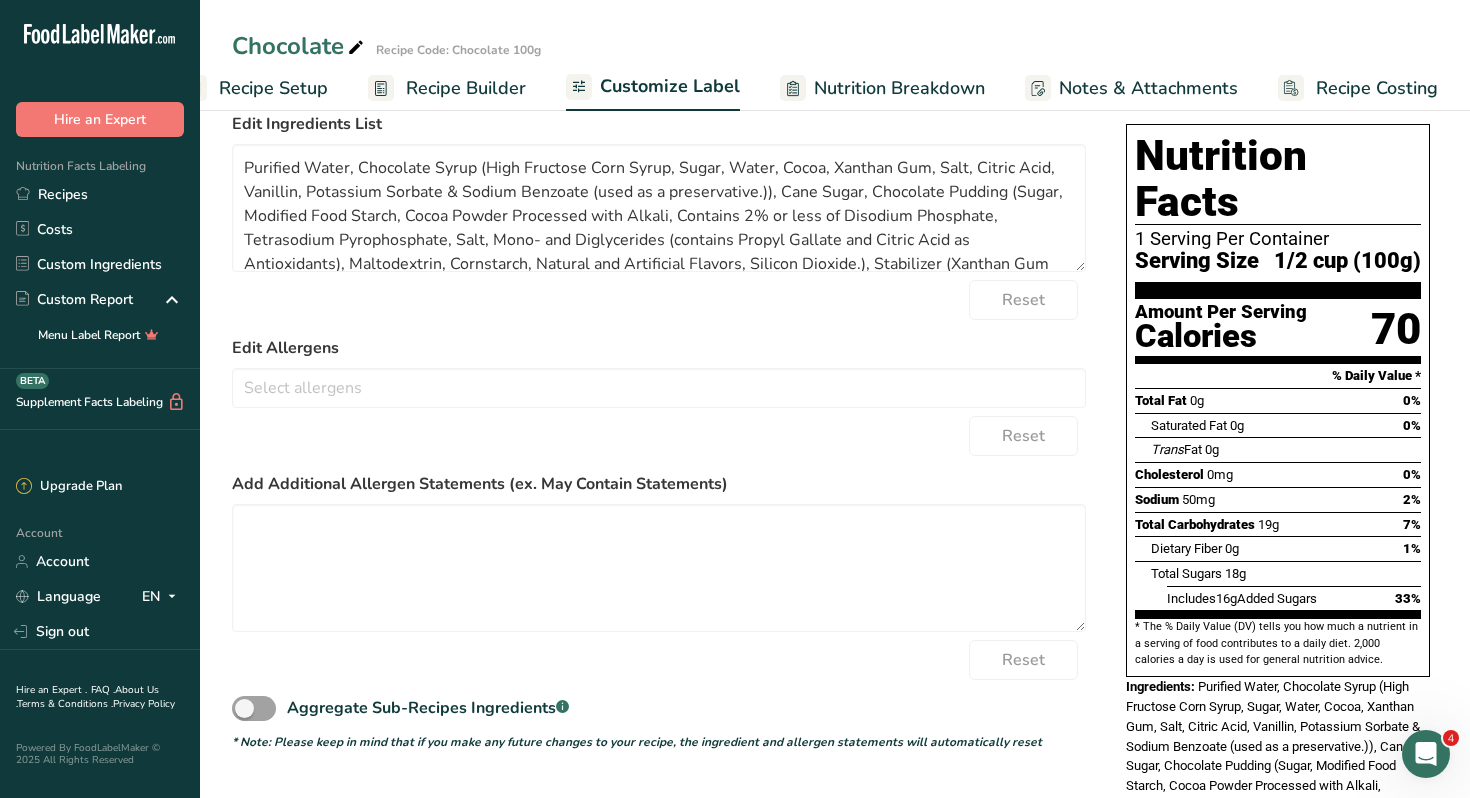 scroll, scrollTop: 146, scrollLeft: 0, axis: vertical 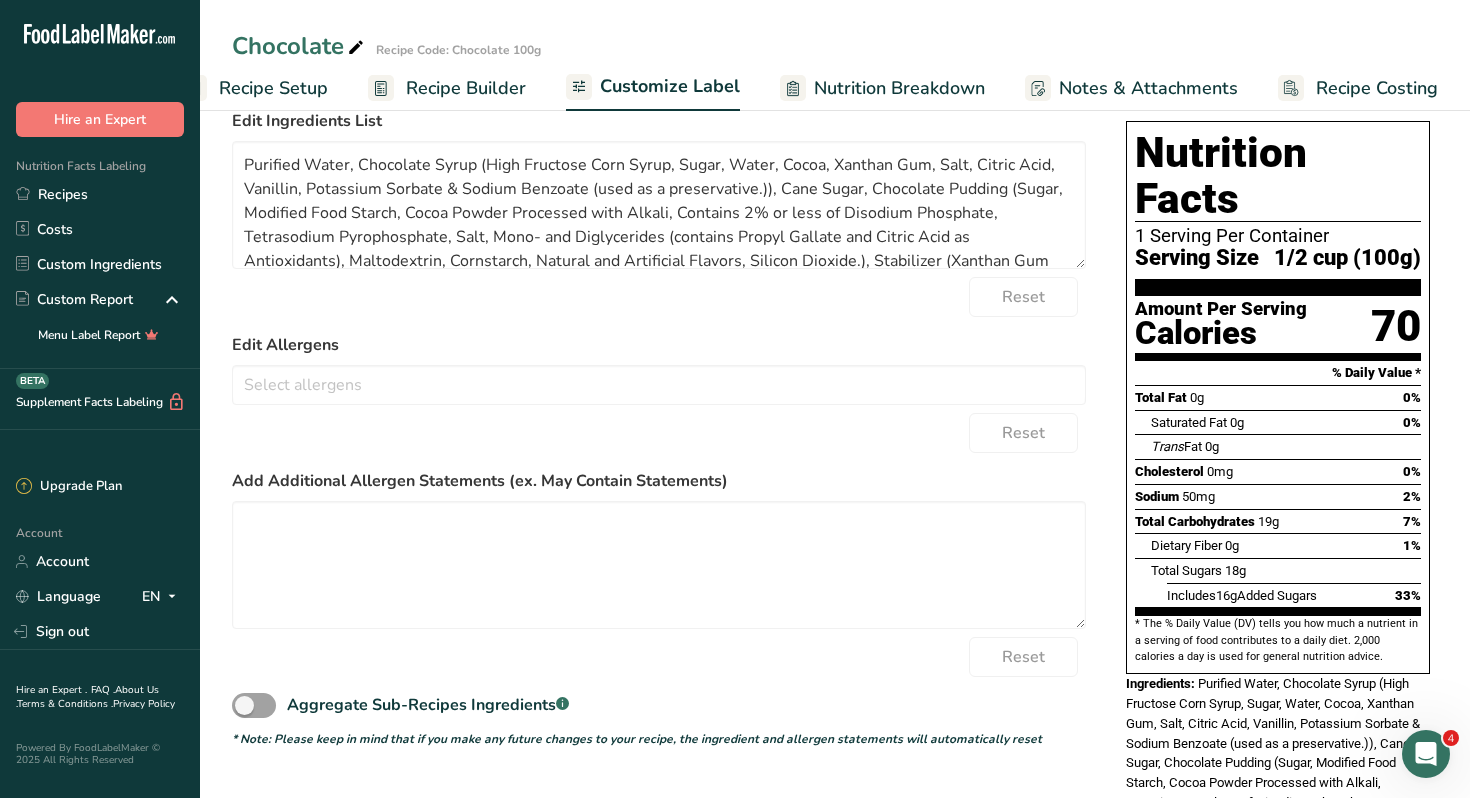 click on "Recipe Setup" at bounding box center (273, 88) 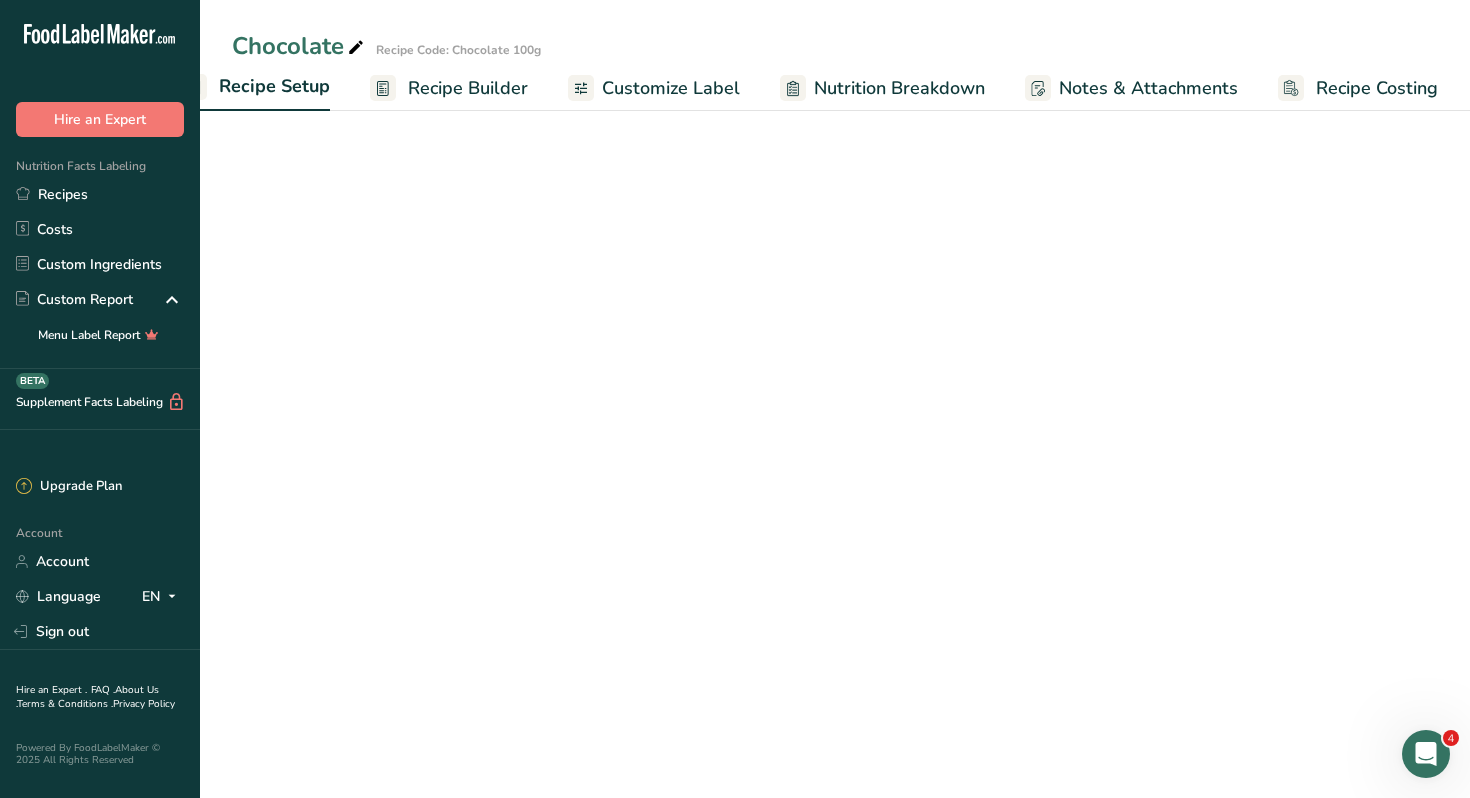 scroll, scrollTop: 0, scrollLeft: 7, axis: horizontal 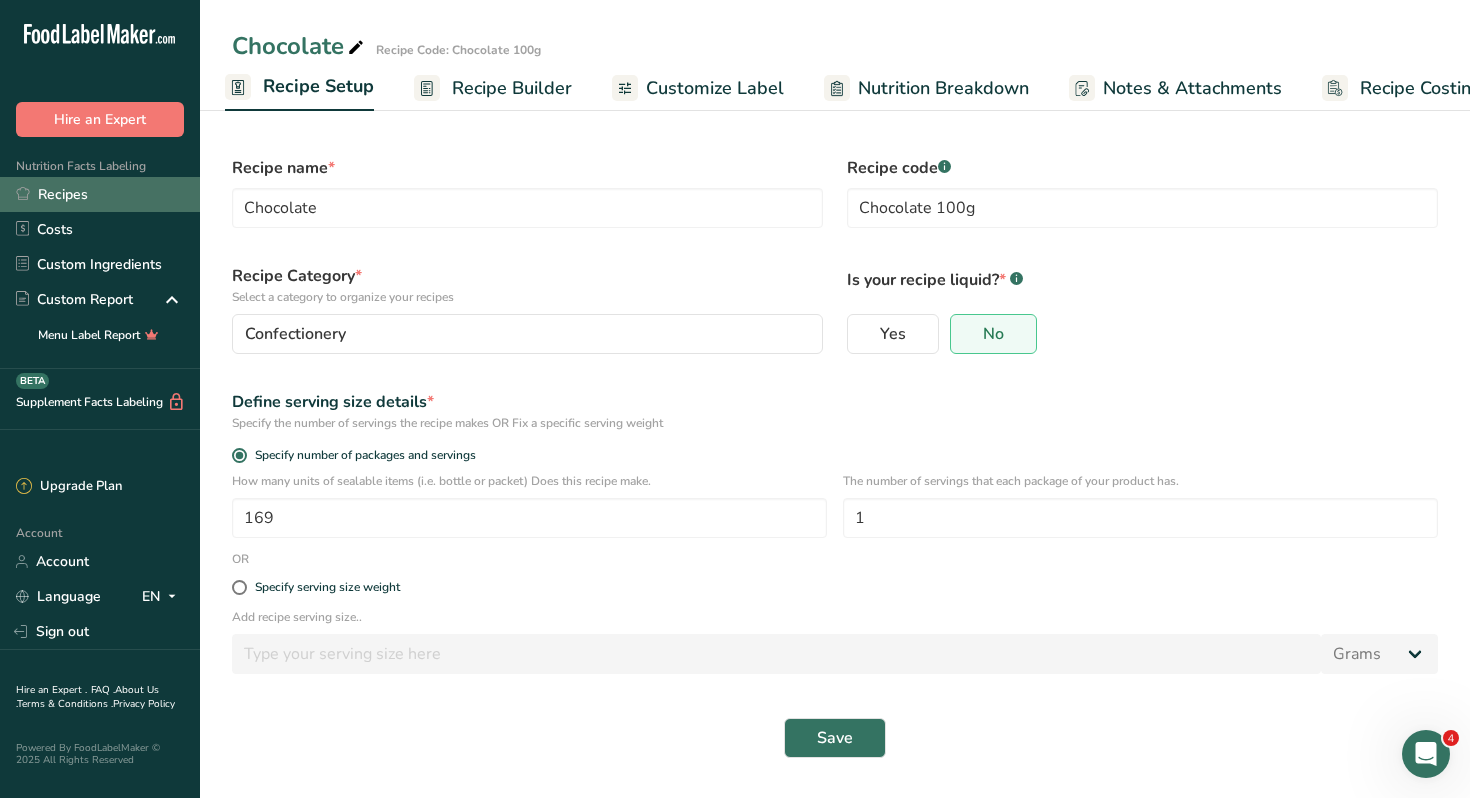 click on "Recipes" at bounding box center (100, 194) 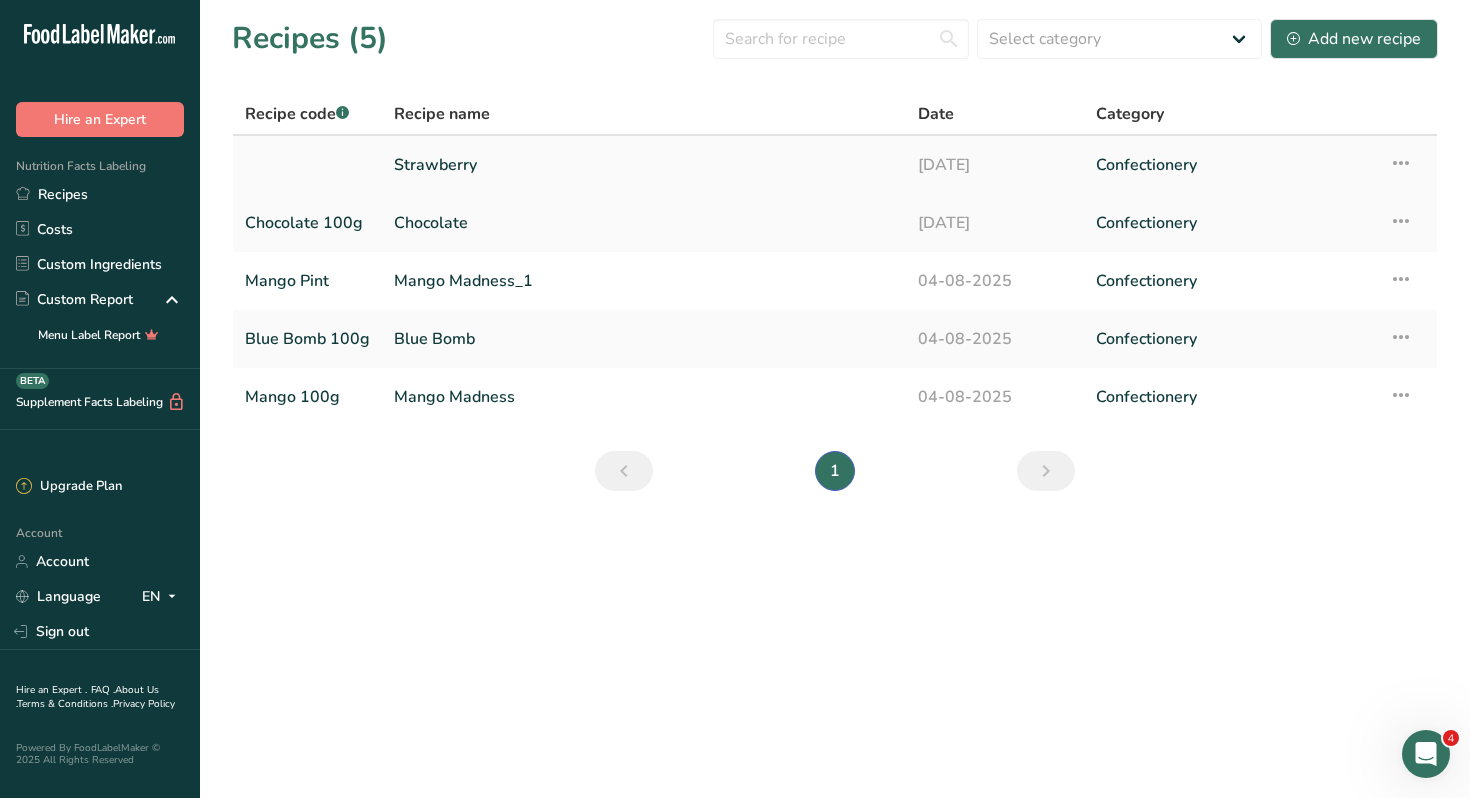 click on "Strawberry" at bounding box center (644, 165) 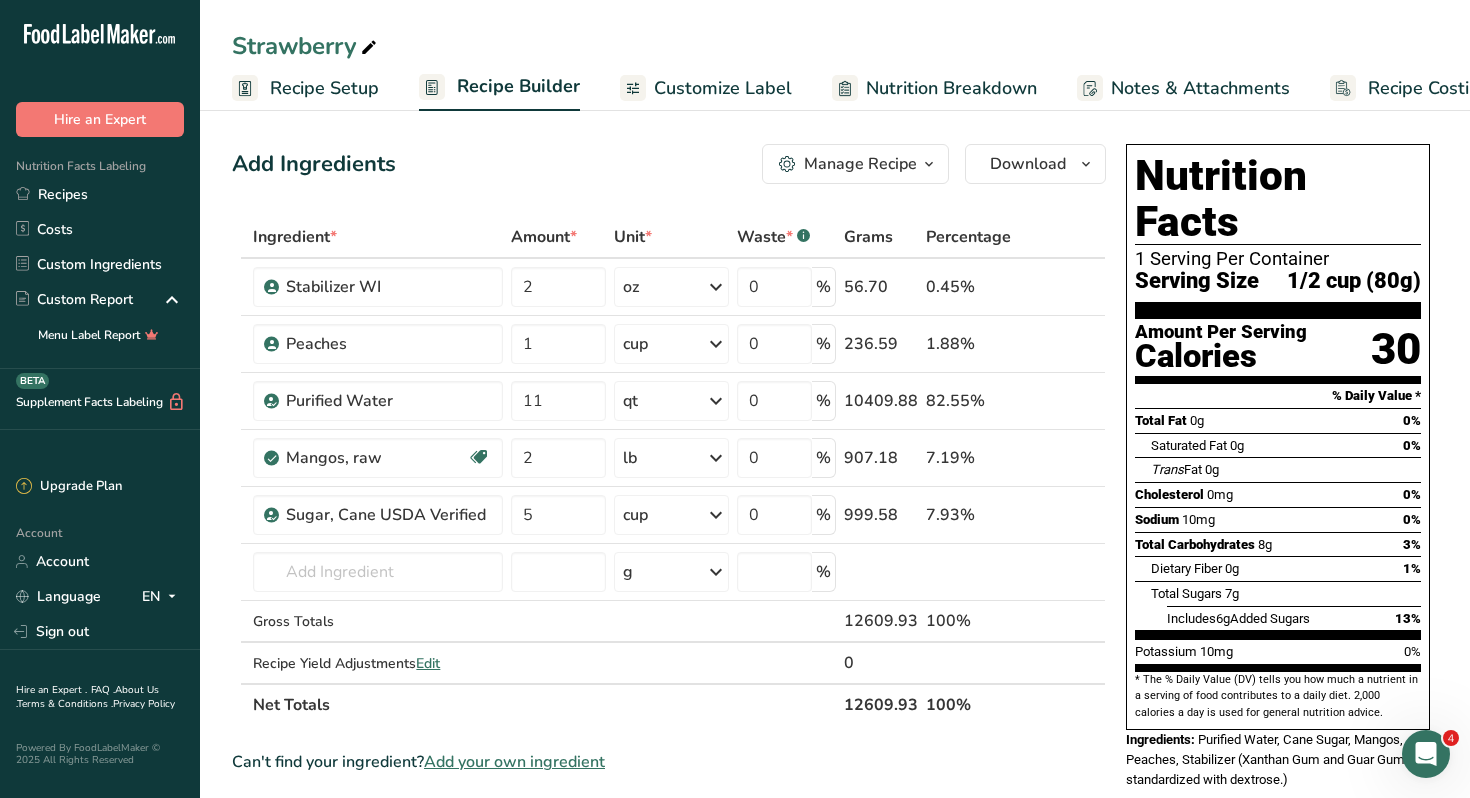 click on "Recipe Setup" at bounding box center (324, 88) 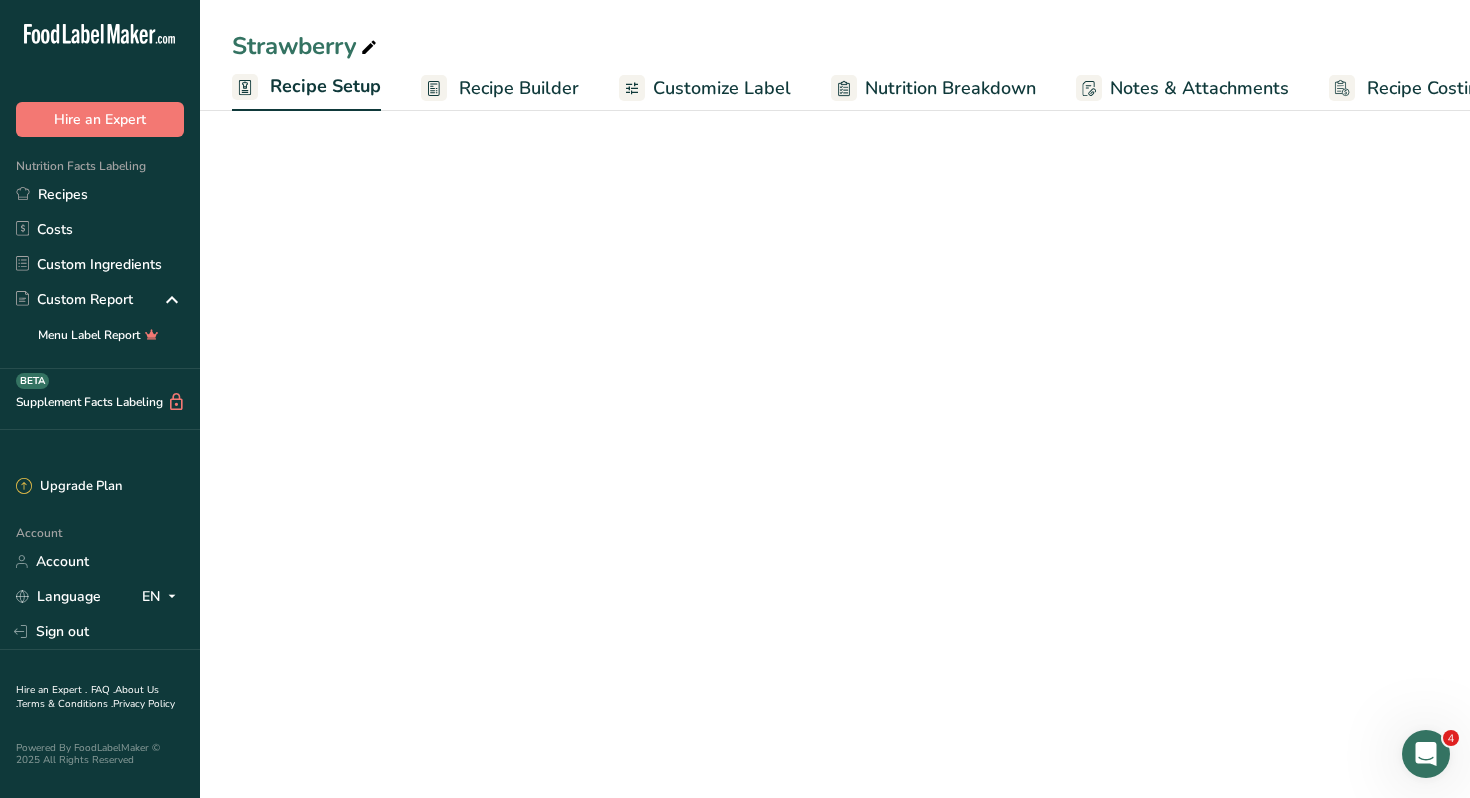 scroll, scrollTop: 0, scrollLeft: 7, axis: horizontal 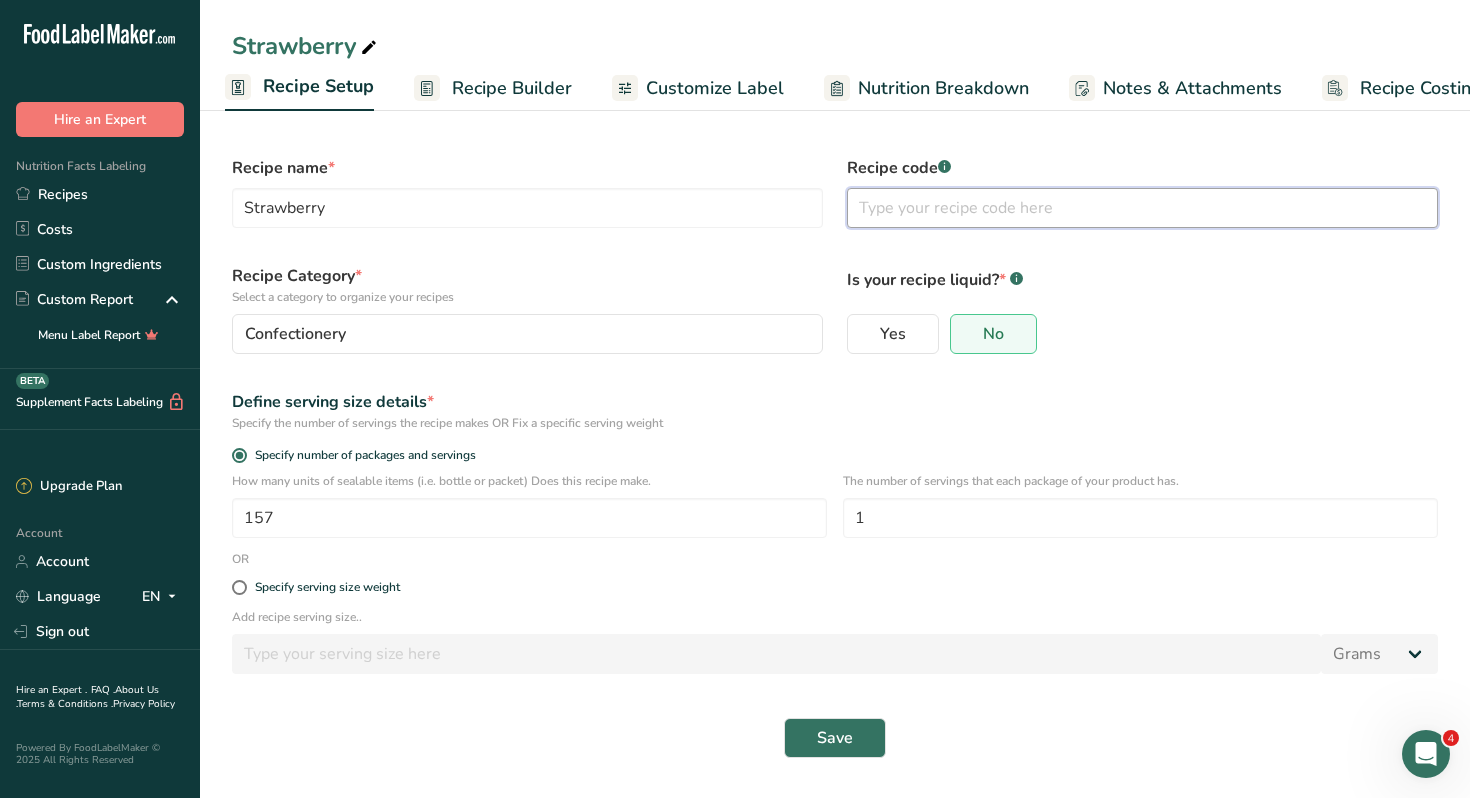 click at bounding box center (1142, 208) 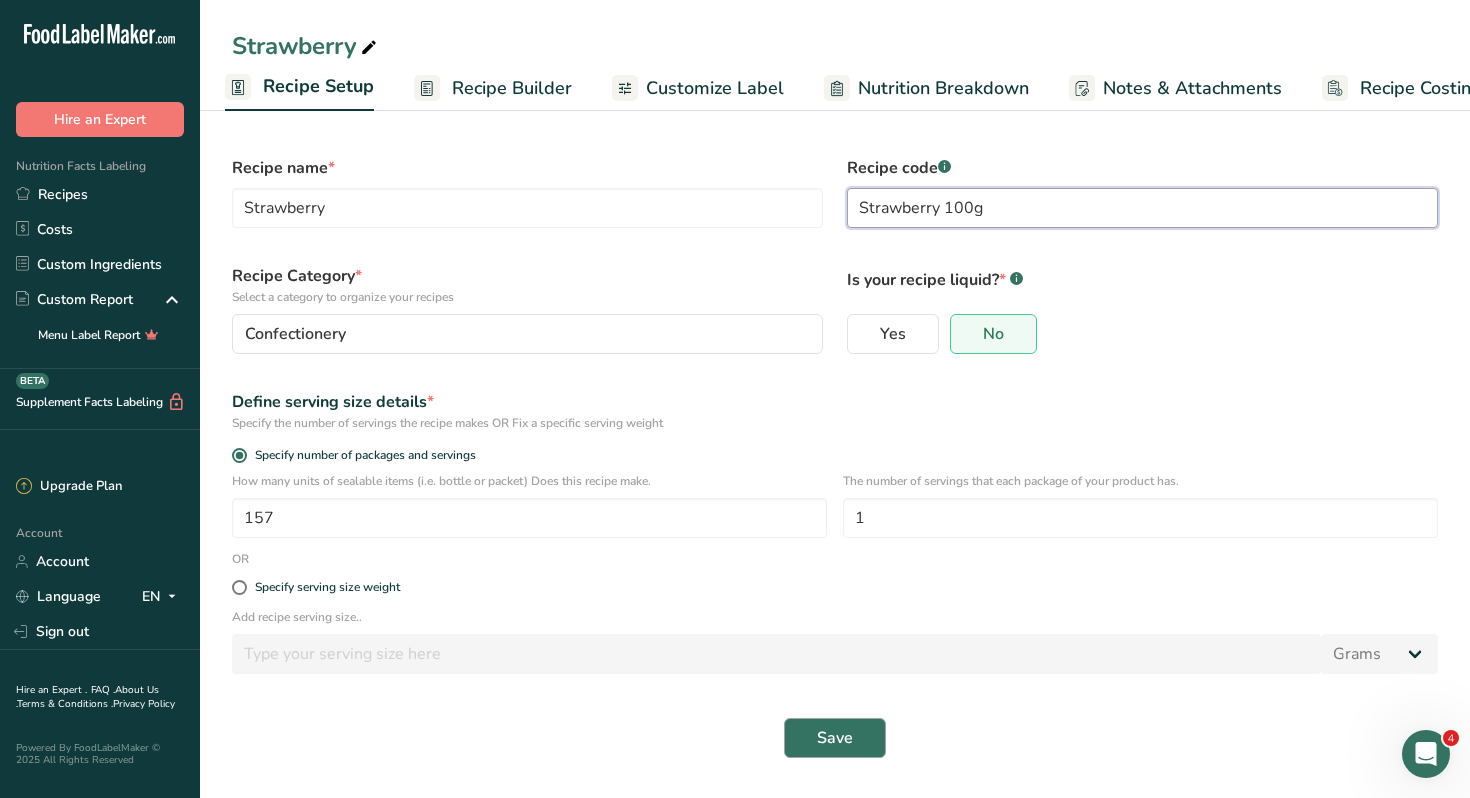 type on "[PRODUCT] [WEIGHT]" 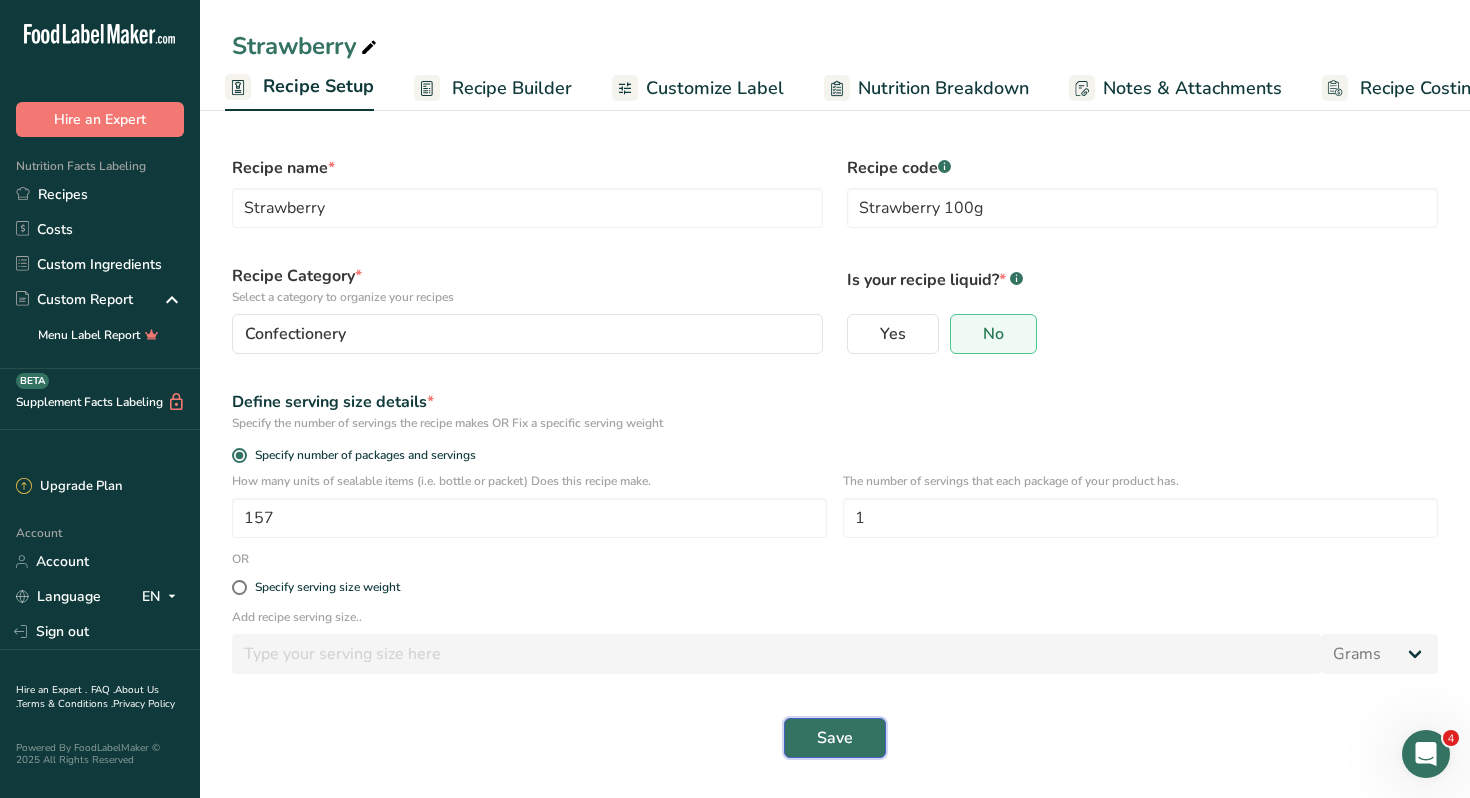 click on "Save" at bounding box center (835, 738) 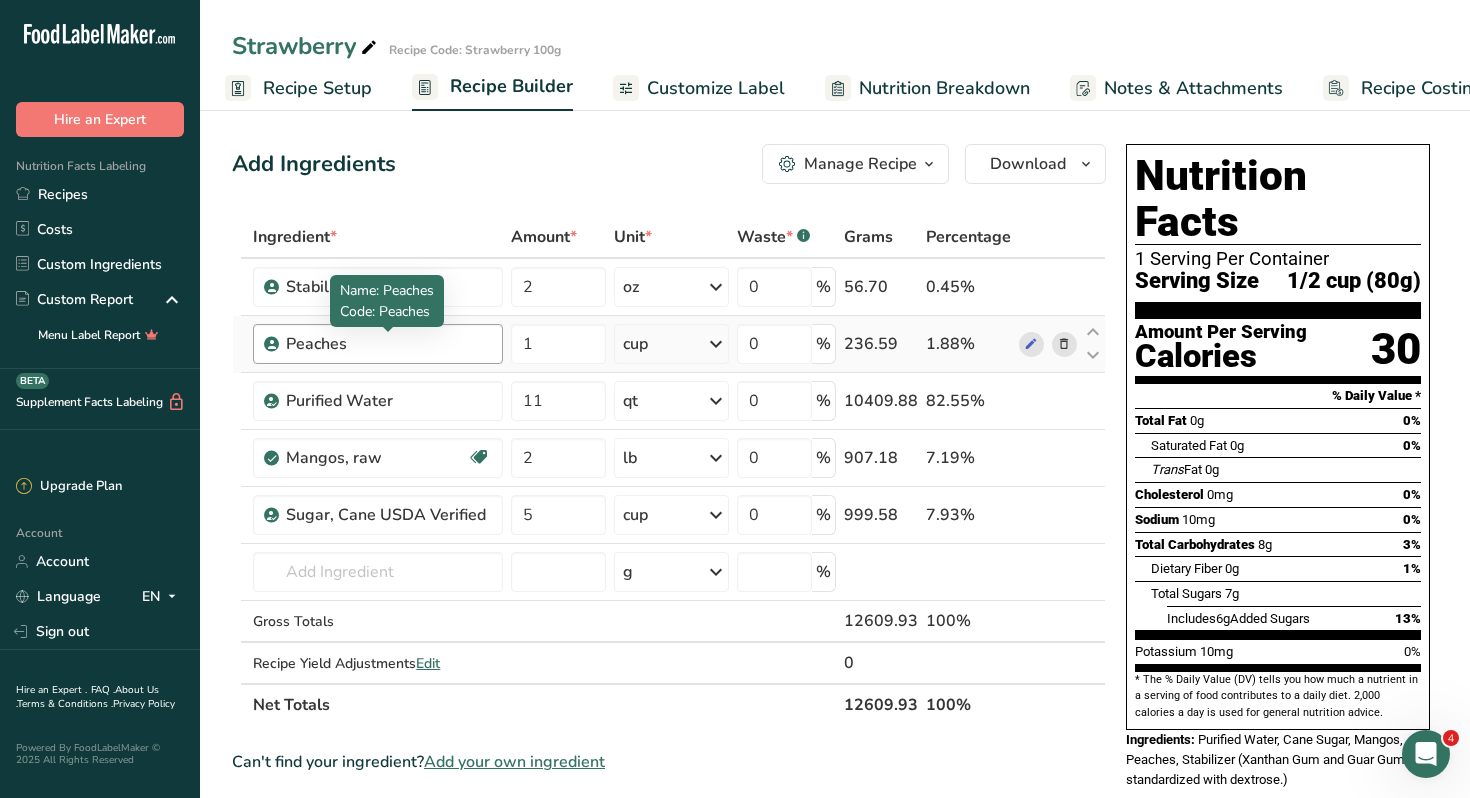 click on "Peaches" at bounding box center [388, 344] 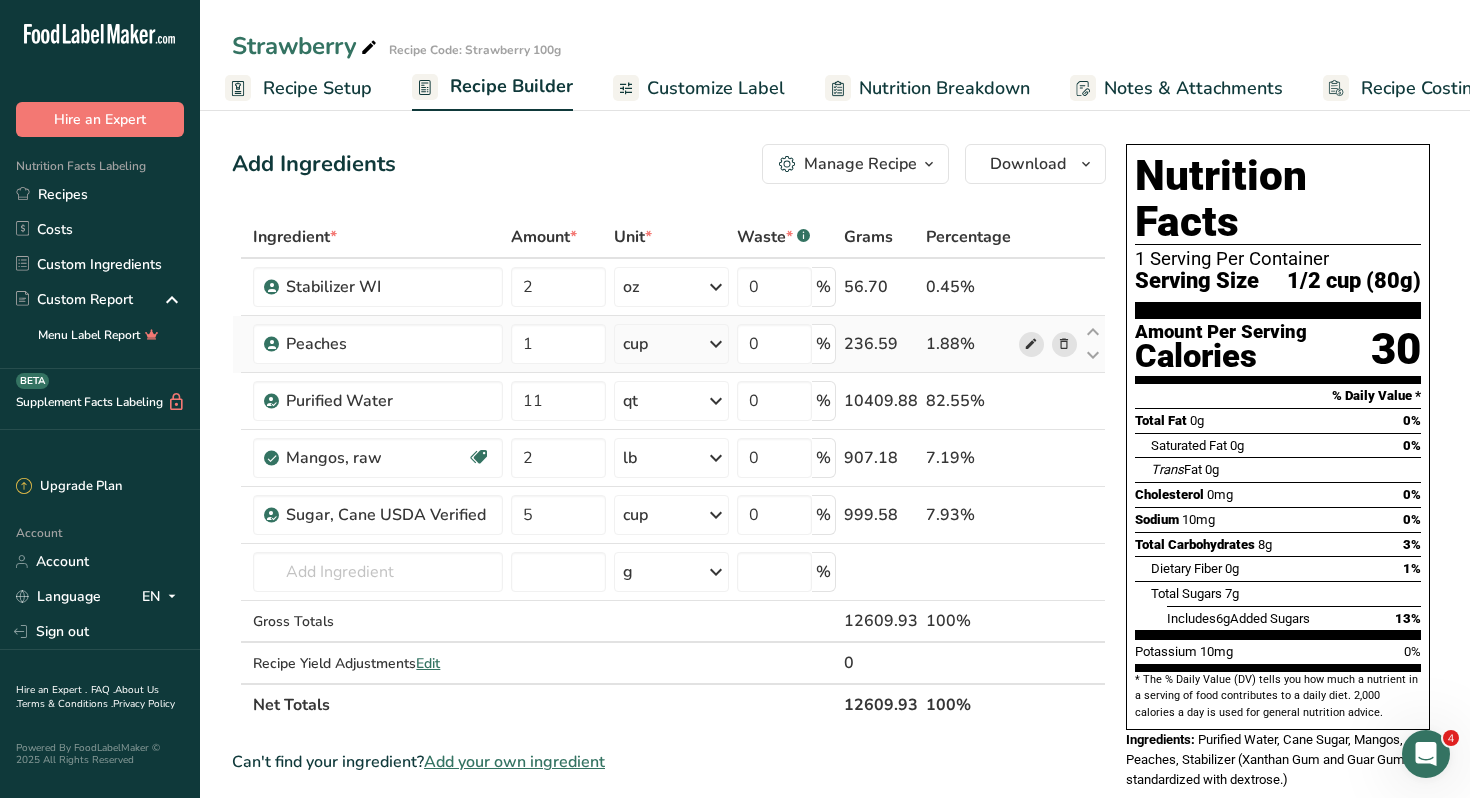click at bounding box center (1031, 344) 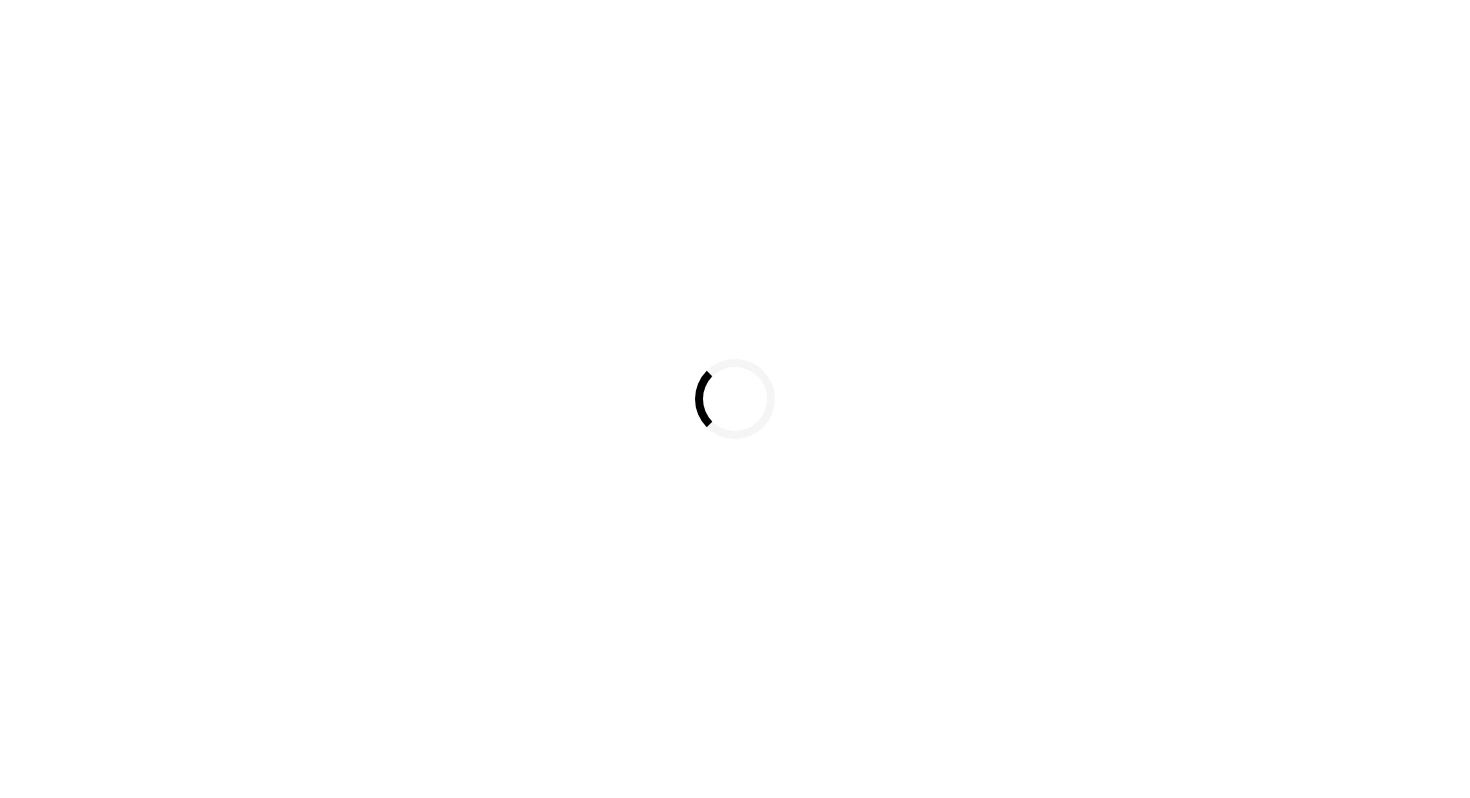 scroll, scrollTop: 0, scrollLeft: 0, axis: both 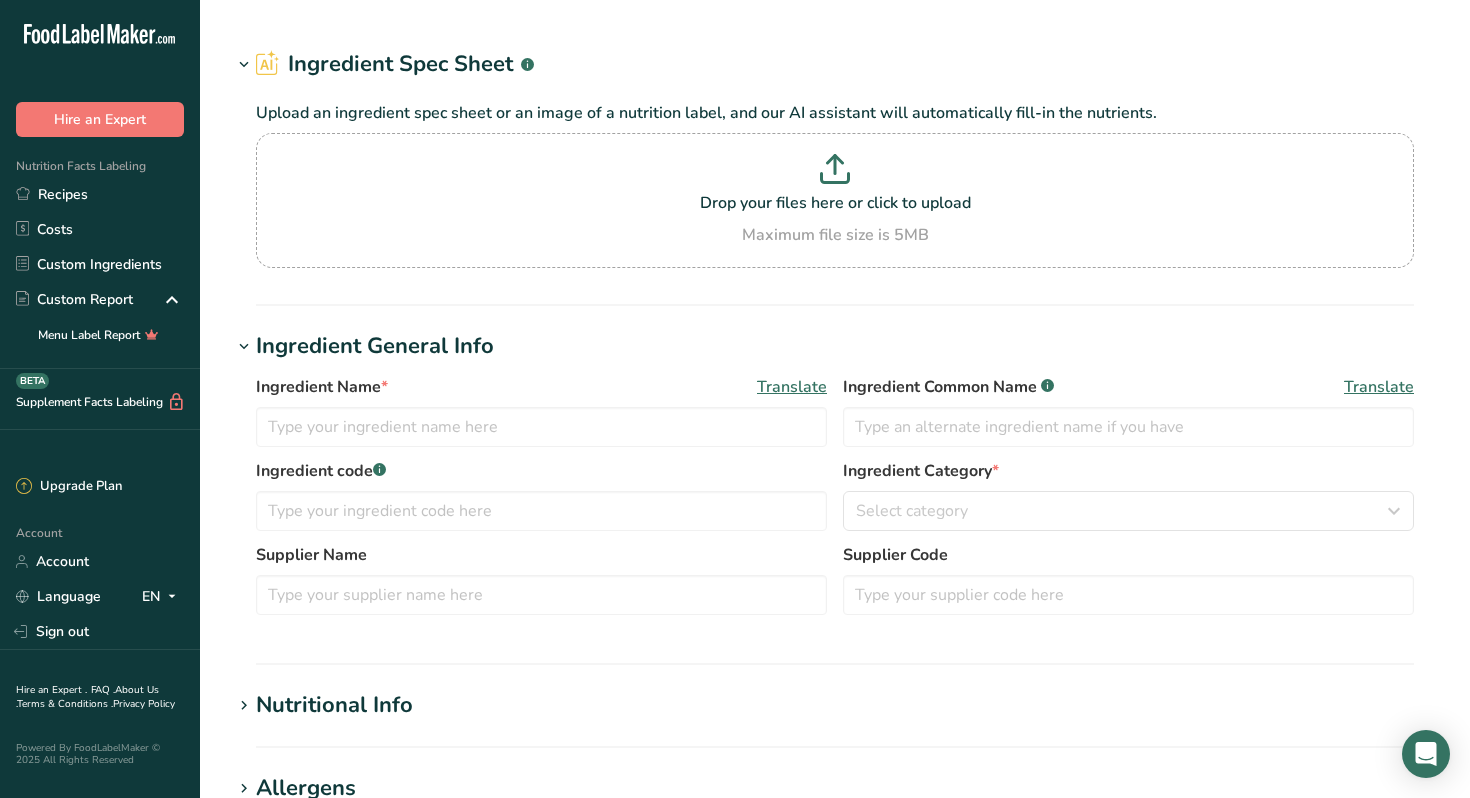 type on "Peaches" 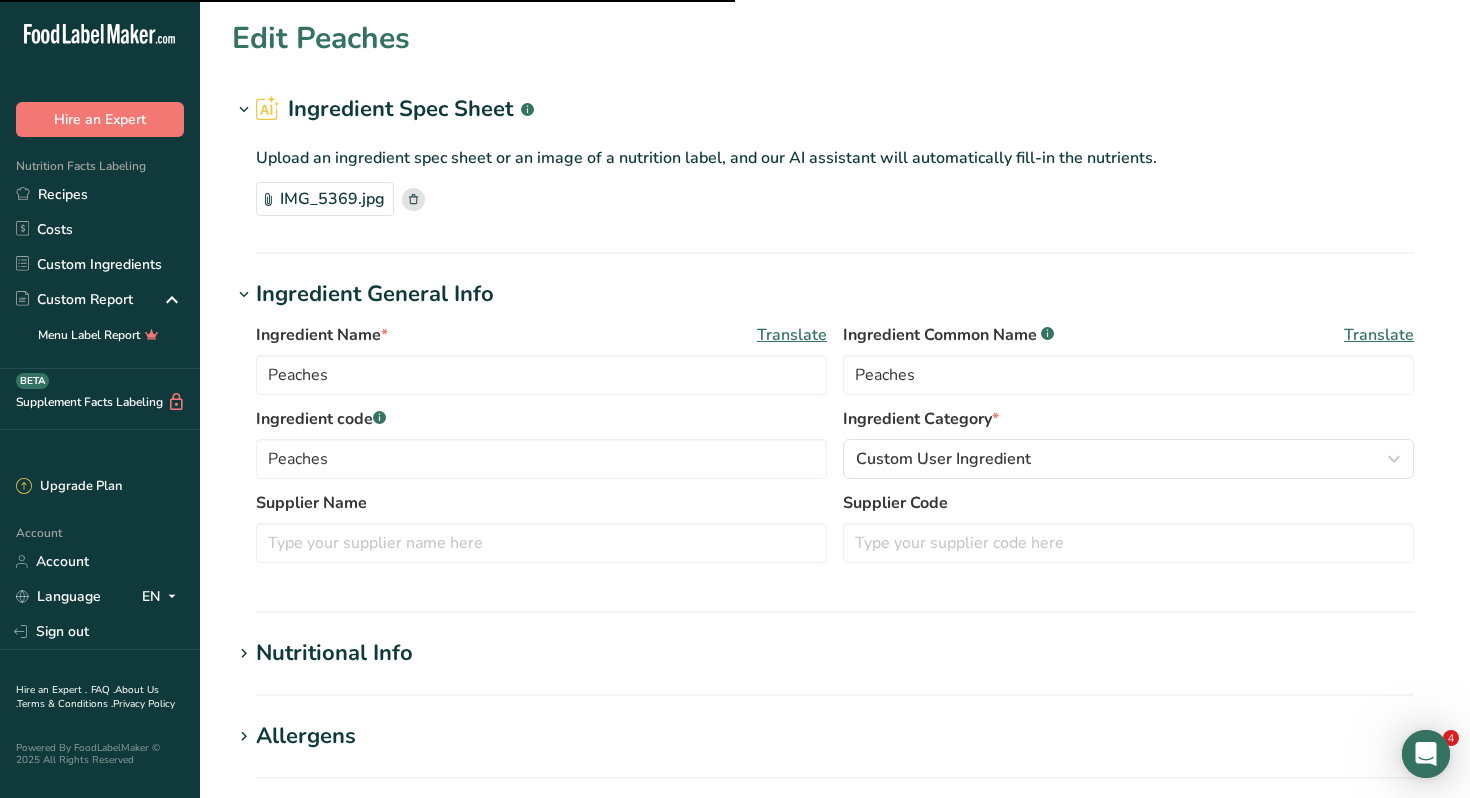 scroll, scrollTop: 0, scrollLeft: 0, axis: both 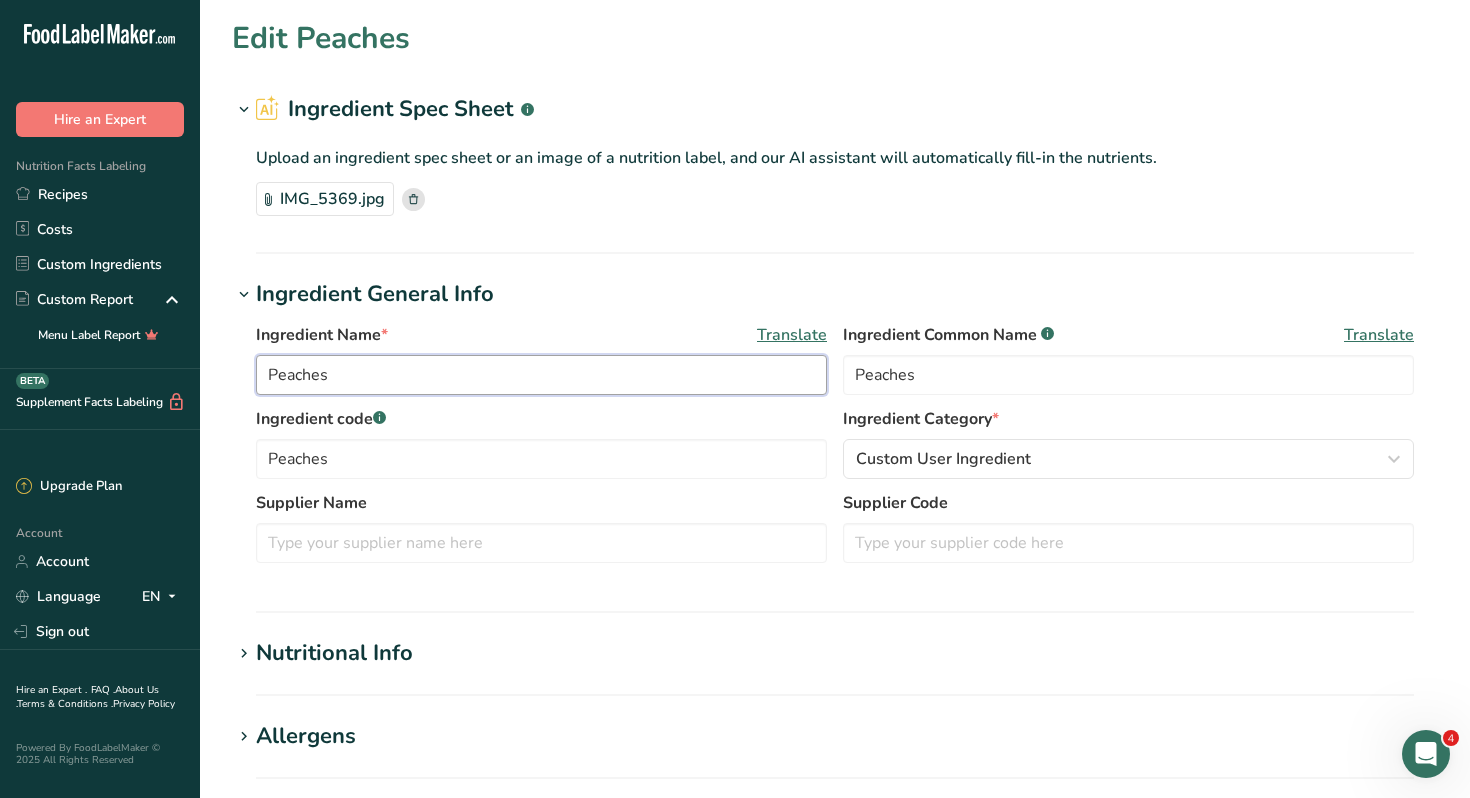 drag, startPoint x: 347, startPoint y: 369, endPoint x: 216, endPoint y: 361, distance: 131.24405 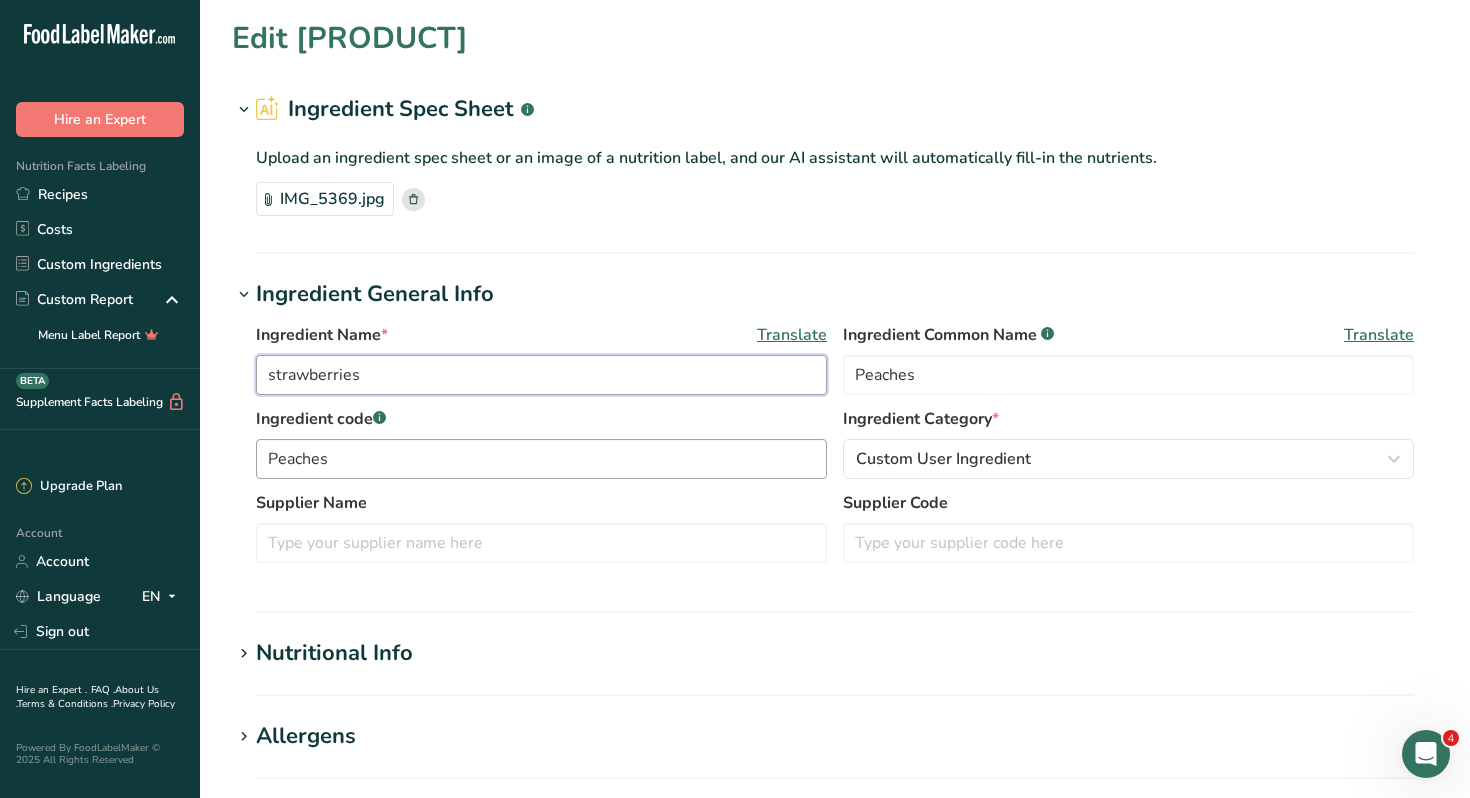 type on "strawberries" 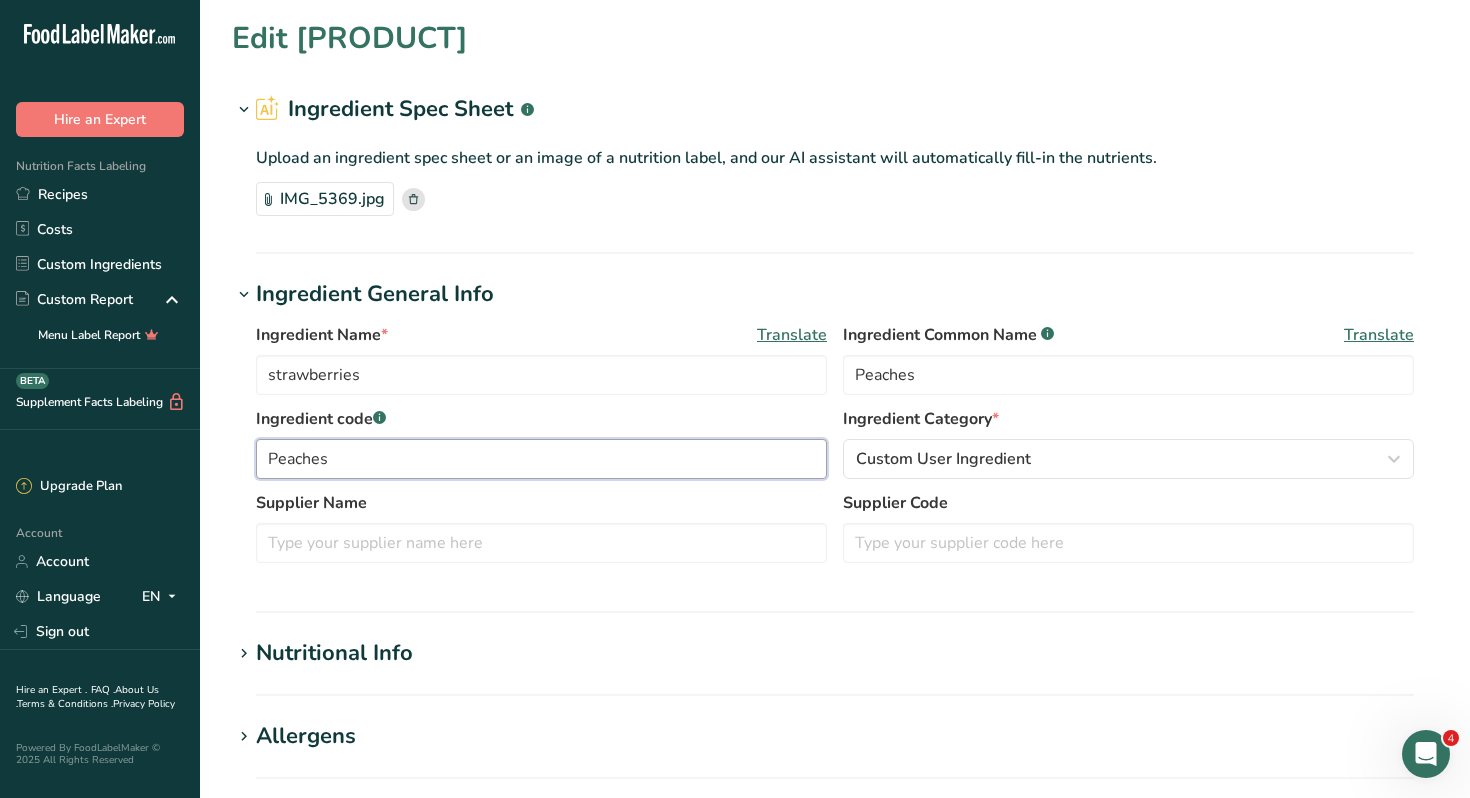 click on "Peaches" at bounding box center [541, 459] 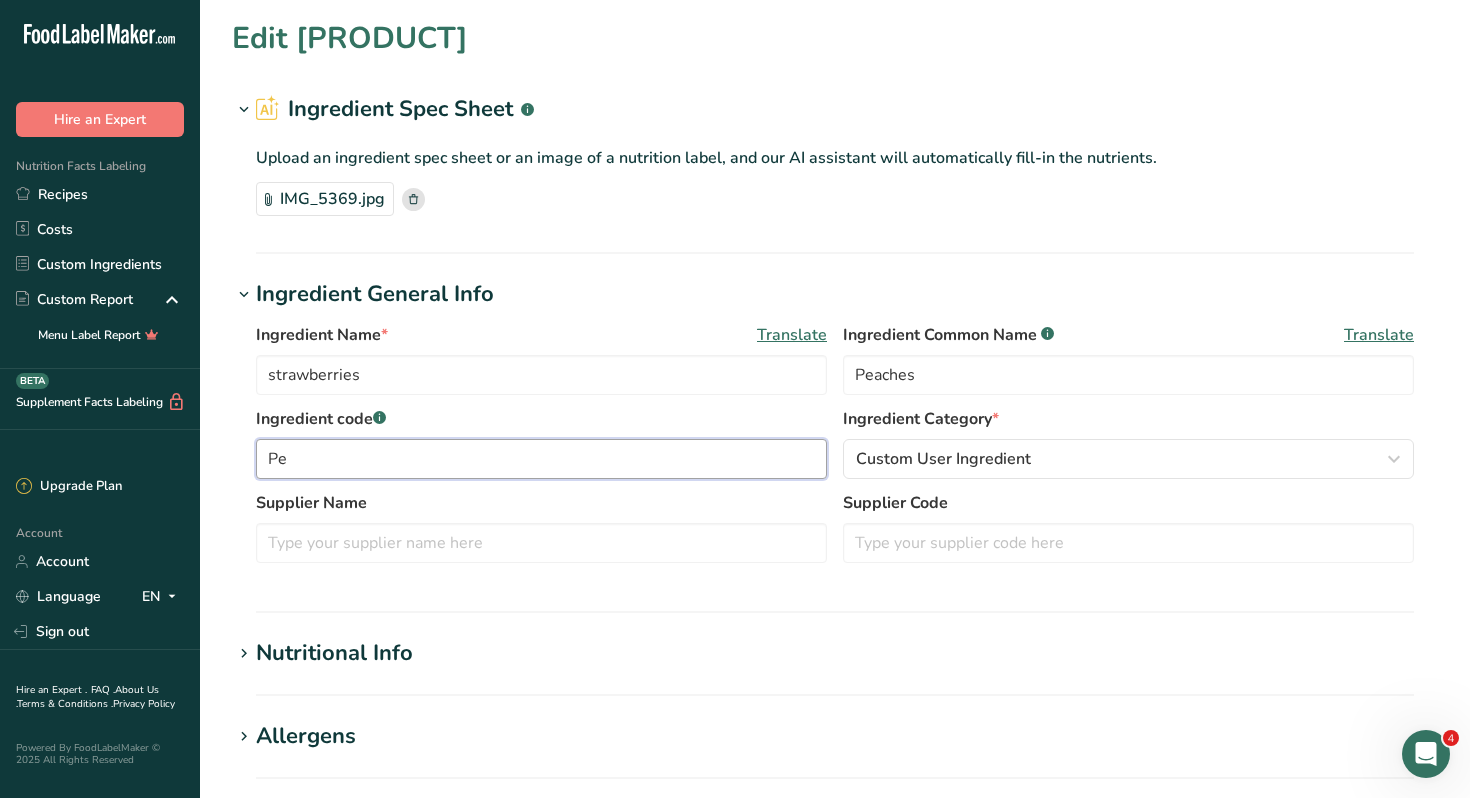type on "P" 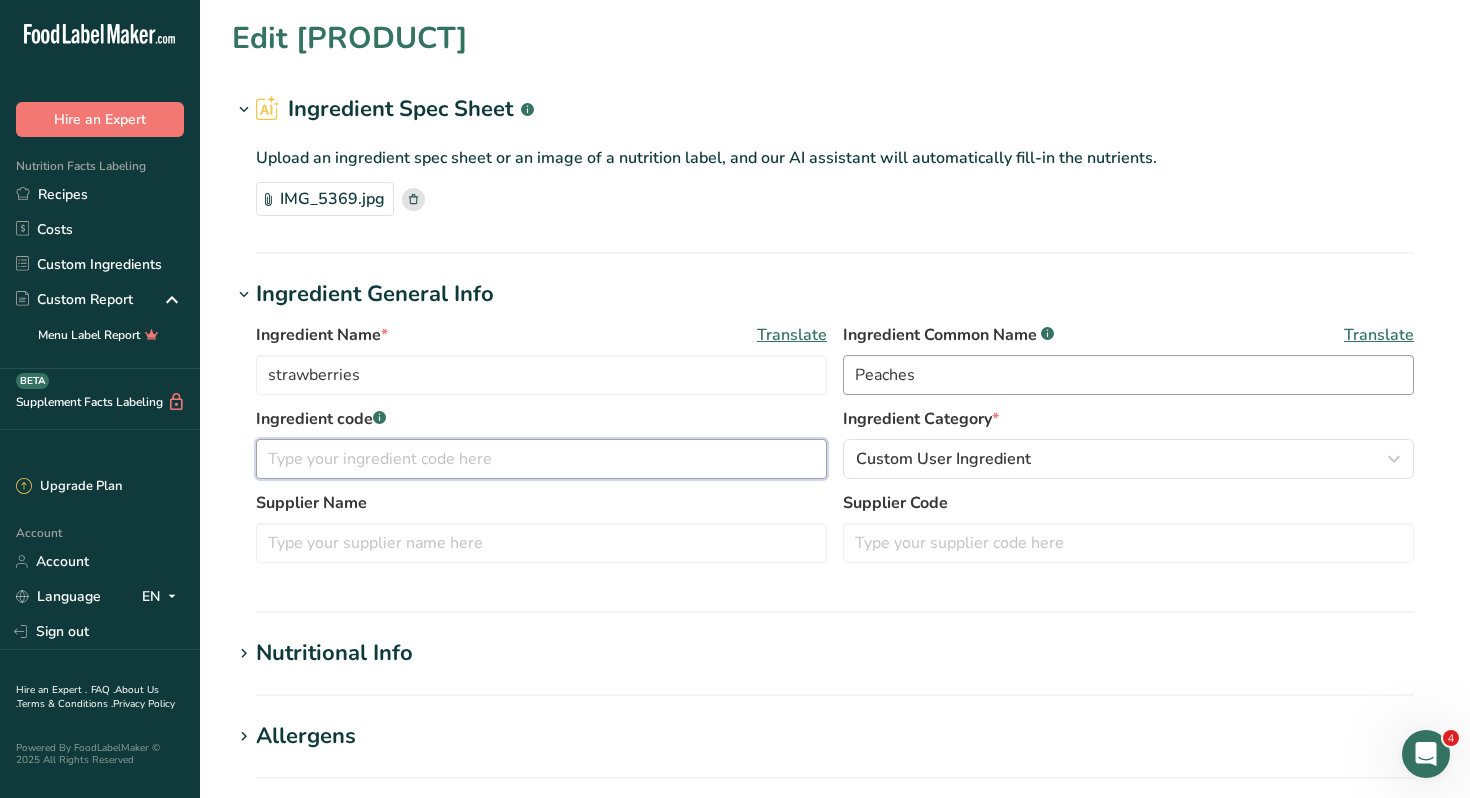 type 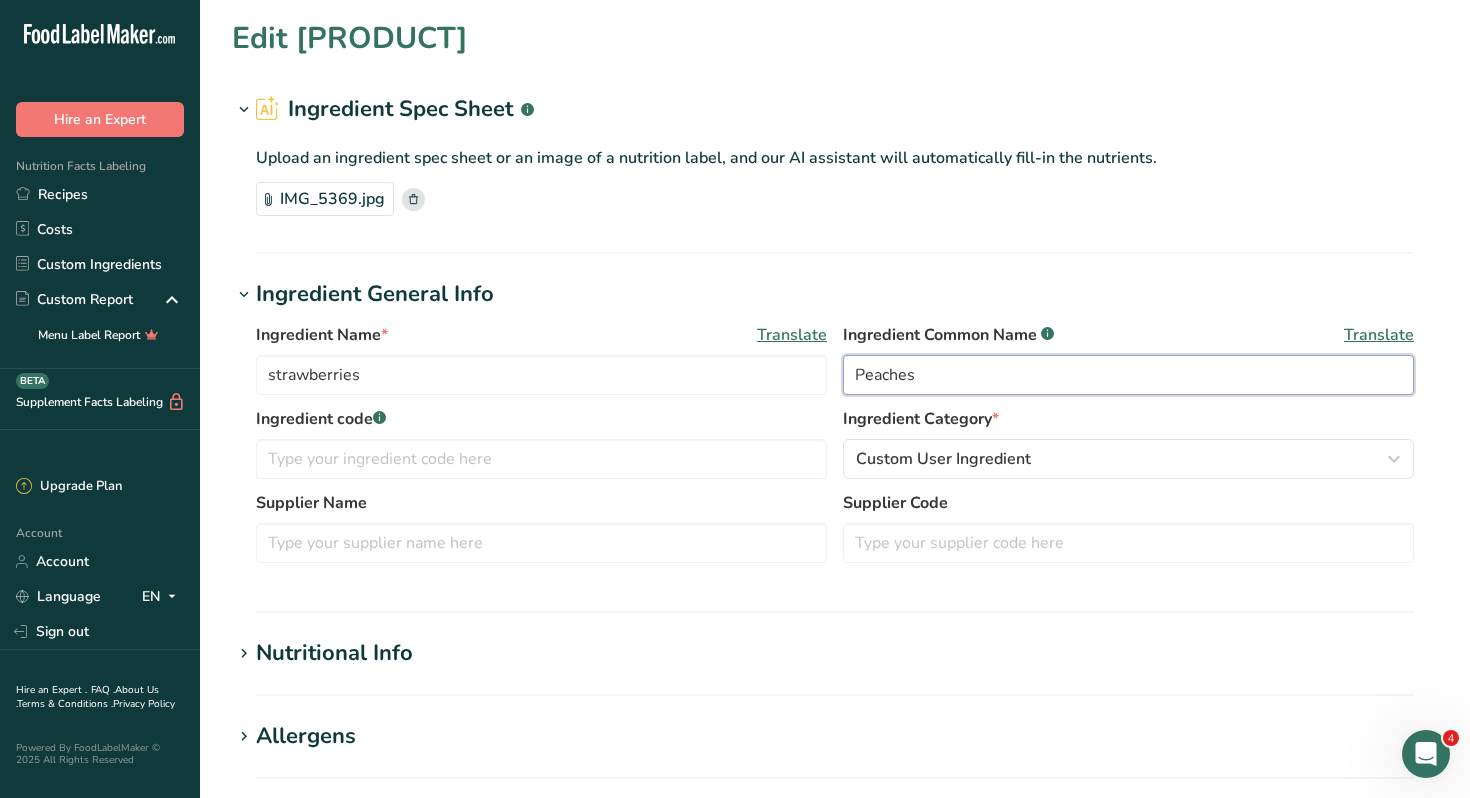 click on "Peaches" at bounding box center [1128, 375] 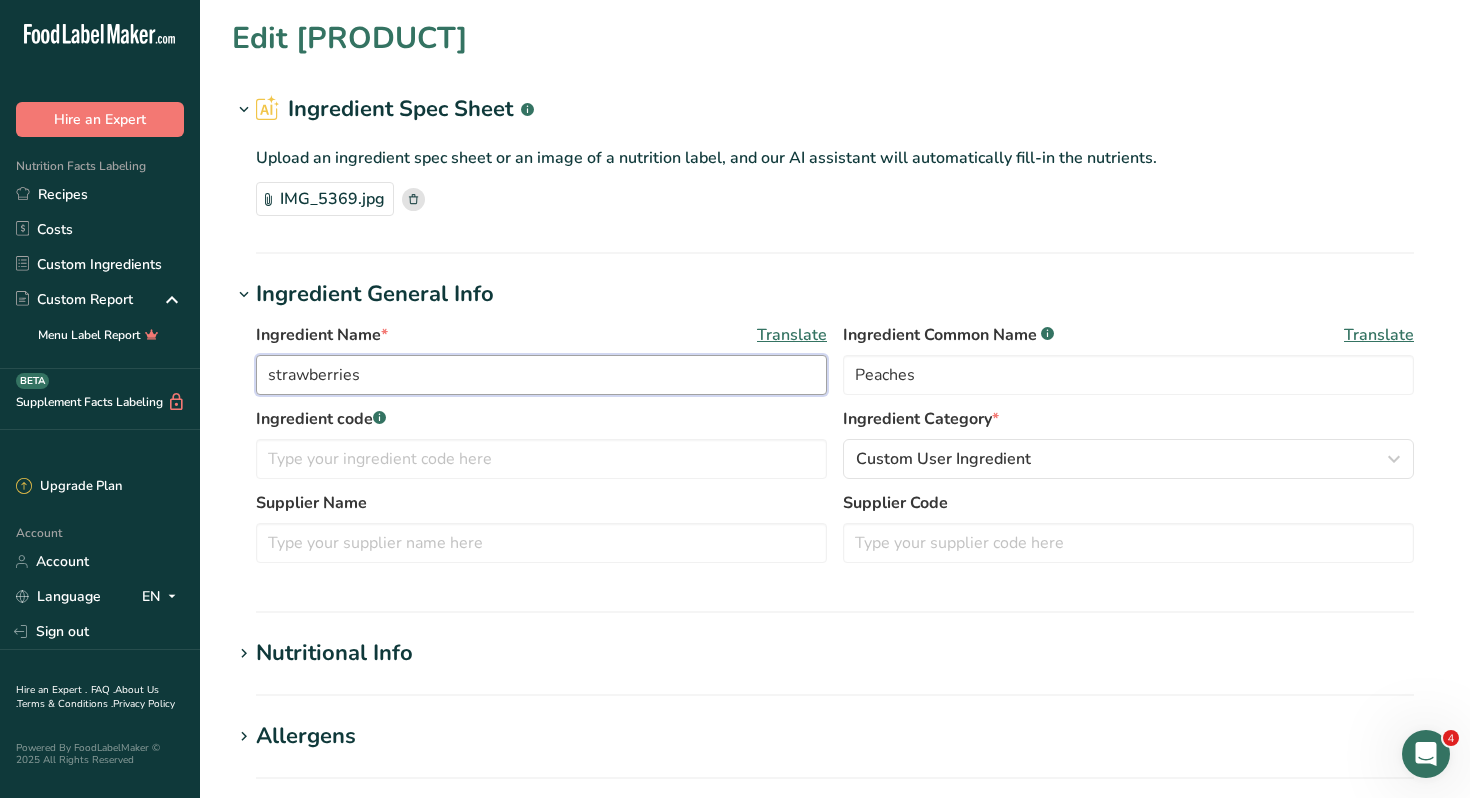 click on "strawberries" at bounding box center [541, 375] 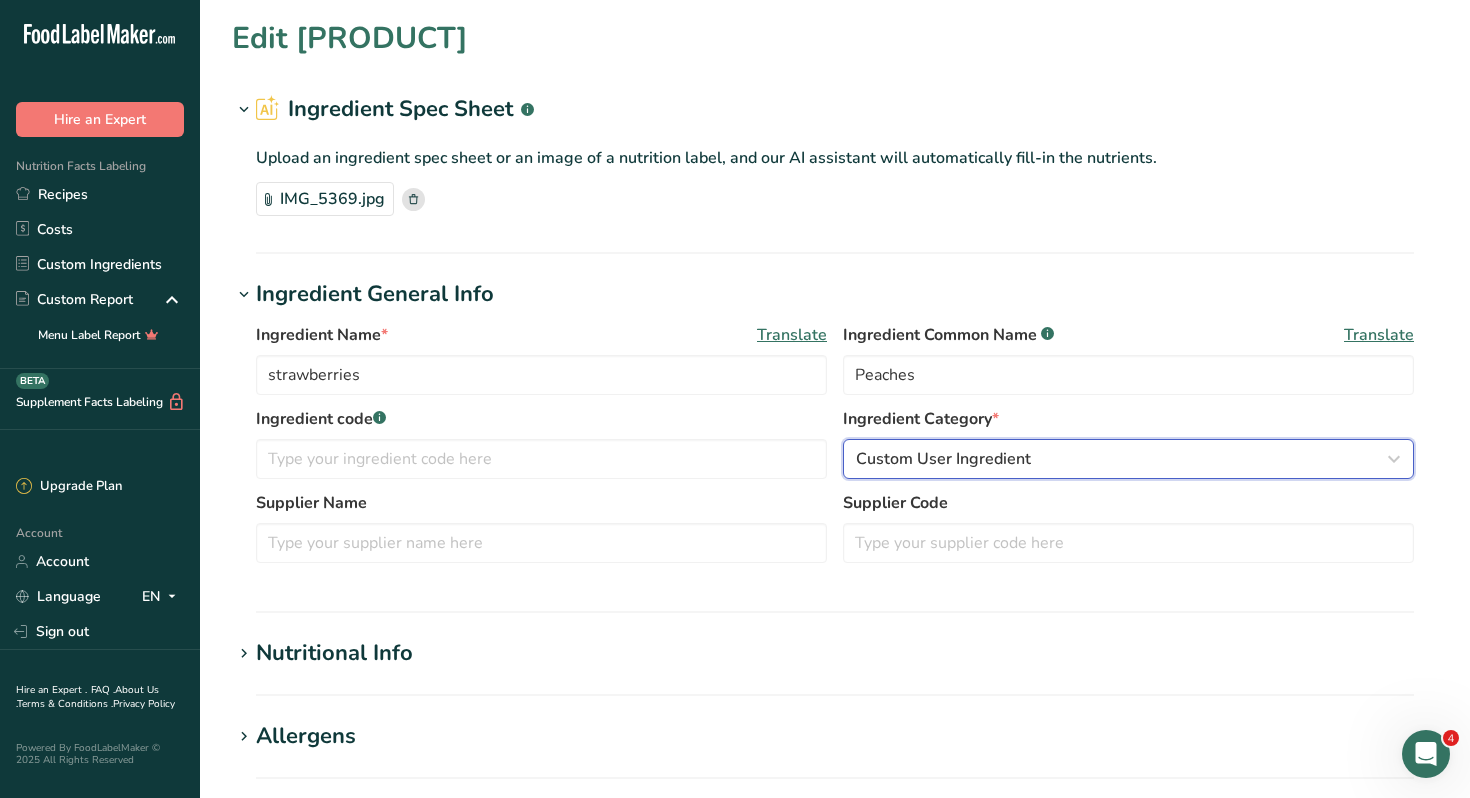 click at bounding box center [1394, 459] 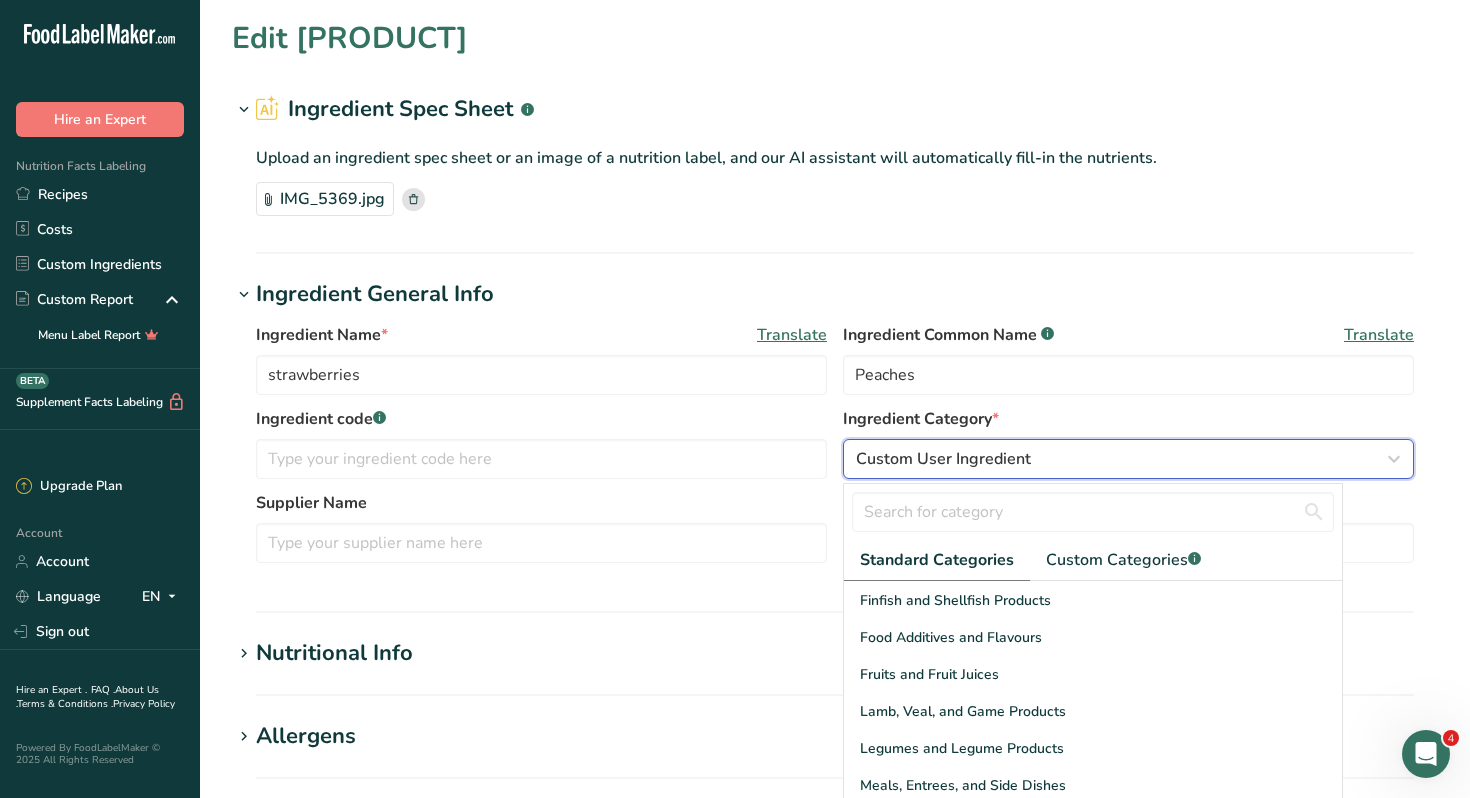 scroll, scrollTop: 448, scrollLeft: 0, axis: vertical 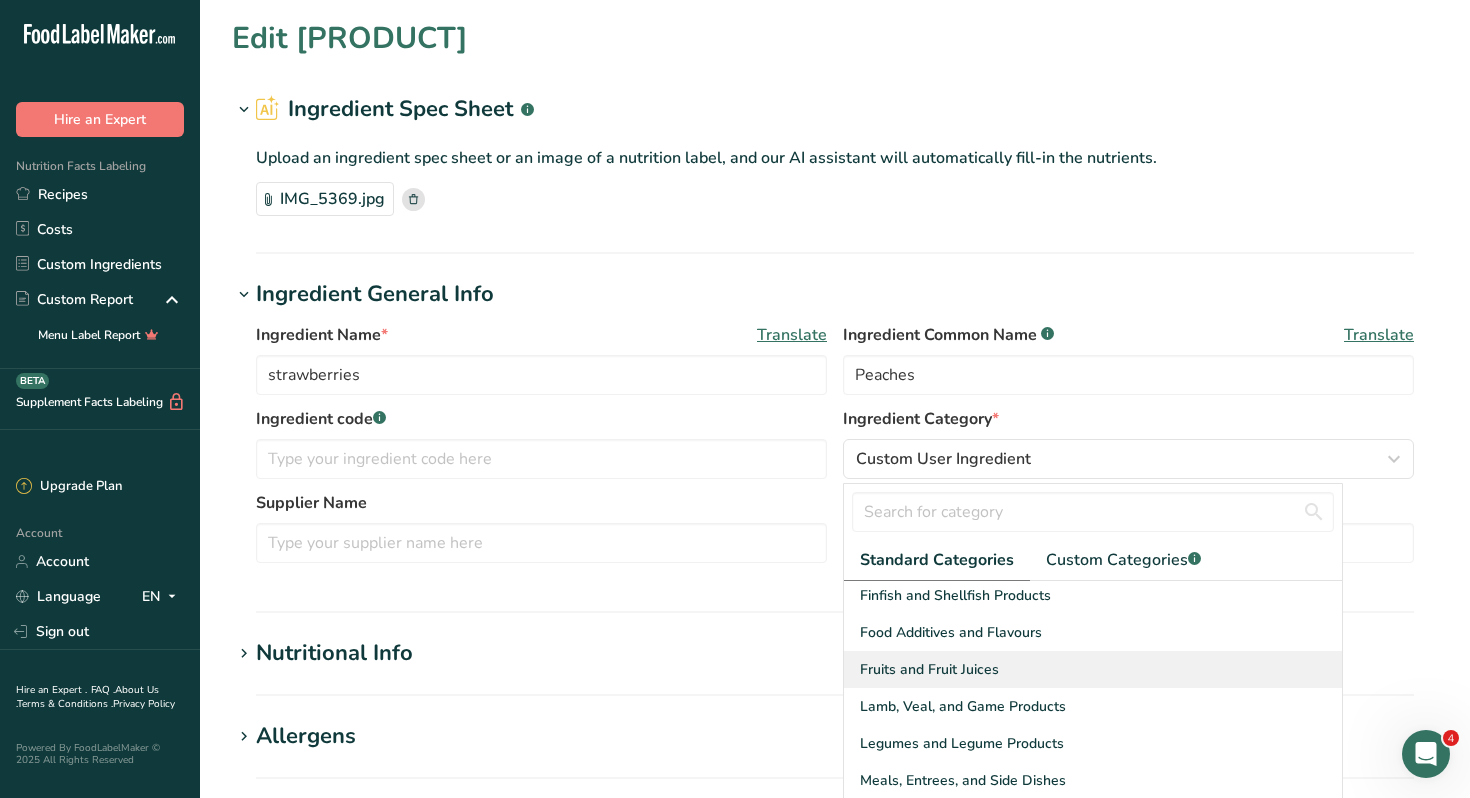 click on "Fruits and Fruit Juices" at bounding box center (929, 669) 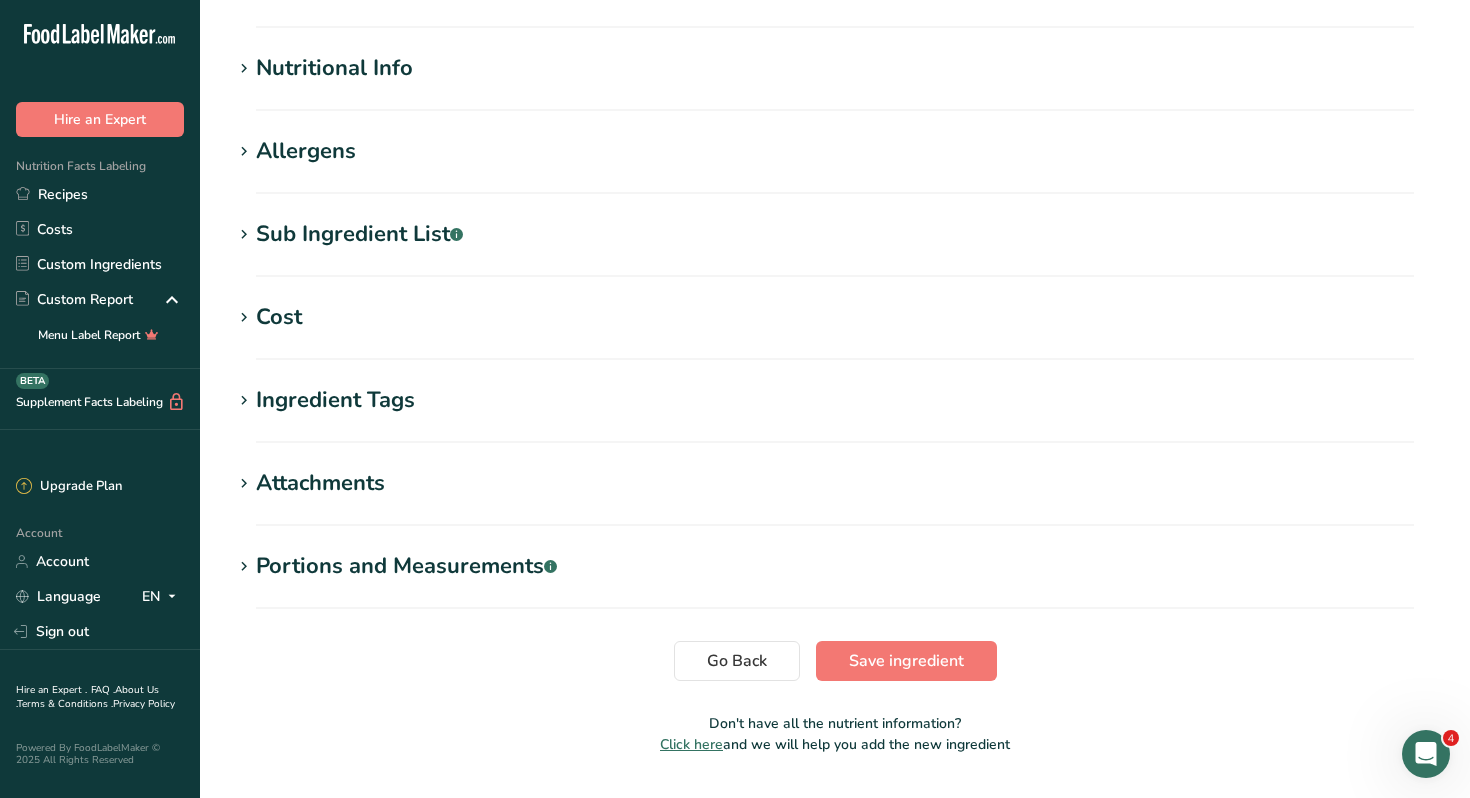 scroll, scrollTop: 584, scrollLeft: 0, axis: vertical 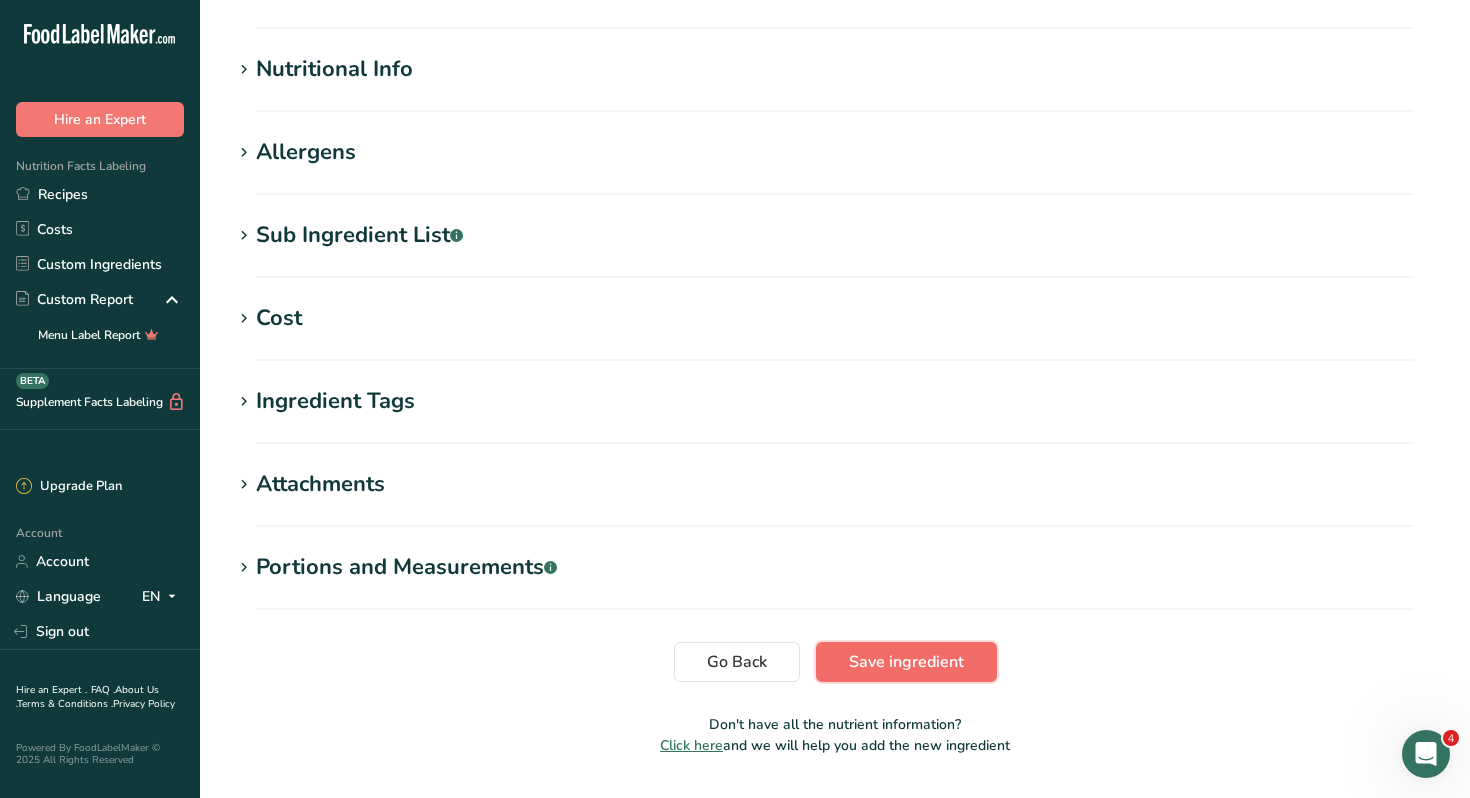 click on "Save ingredient" at bounding box center [906, 662] 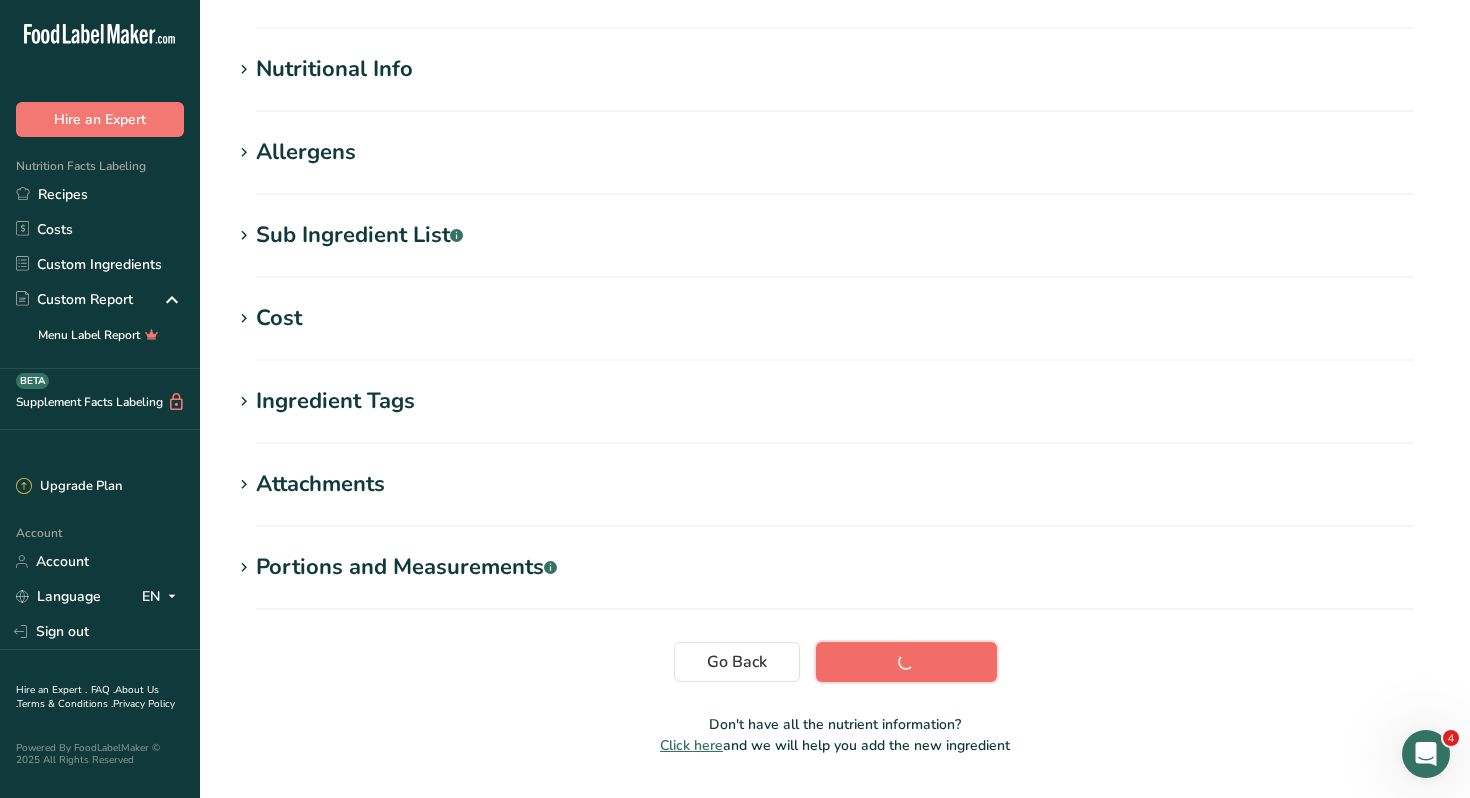 scroll, scrollTop: 260, scrollLeft: 0, axis: vertical 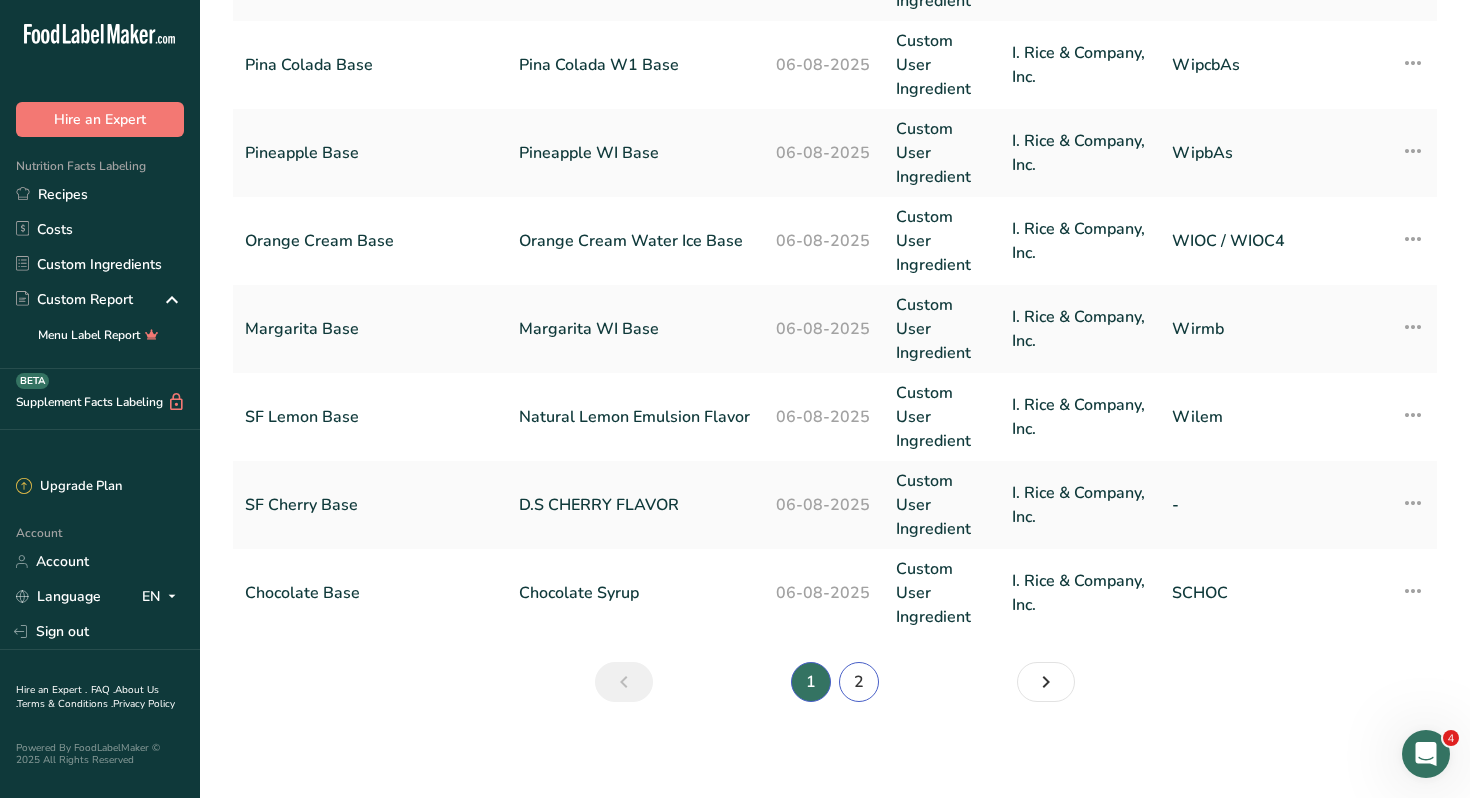 click on "2" at bounding box center [859, 682] 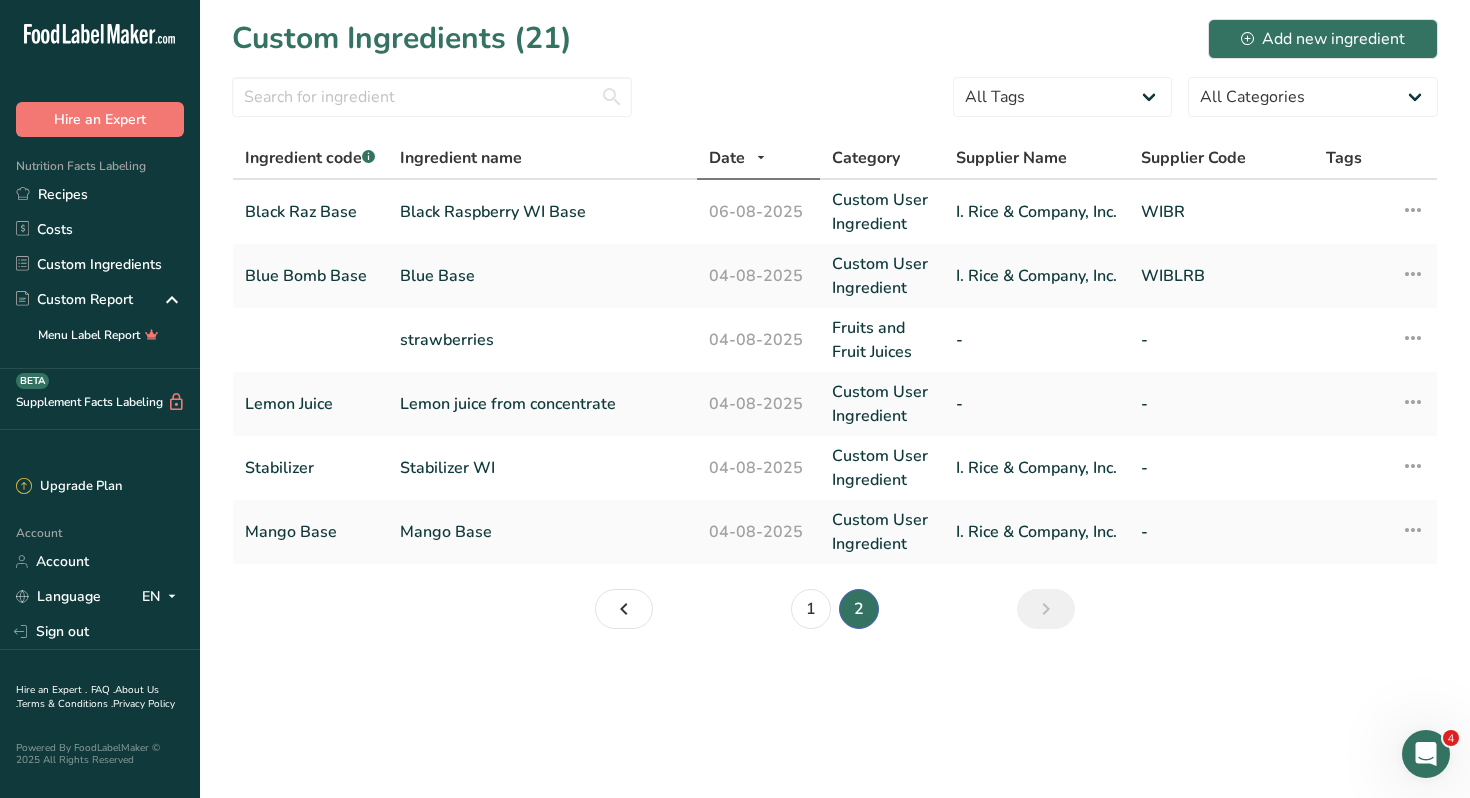 scroll, scrollTop: 0, scrollLeft: 0, axis: both 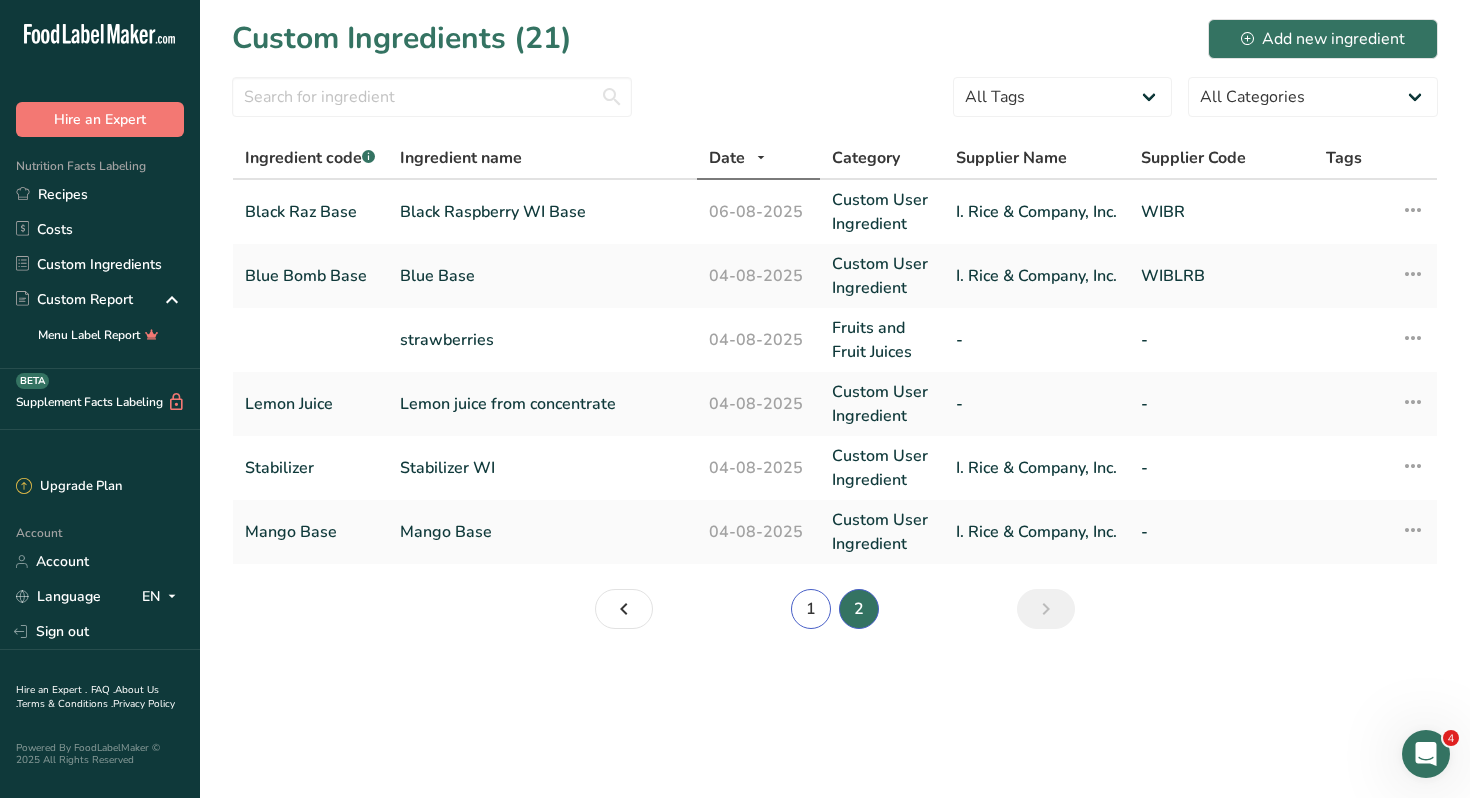 click on "1" at bounding box center [811, 609] 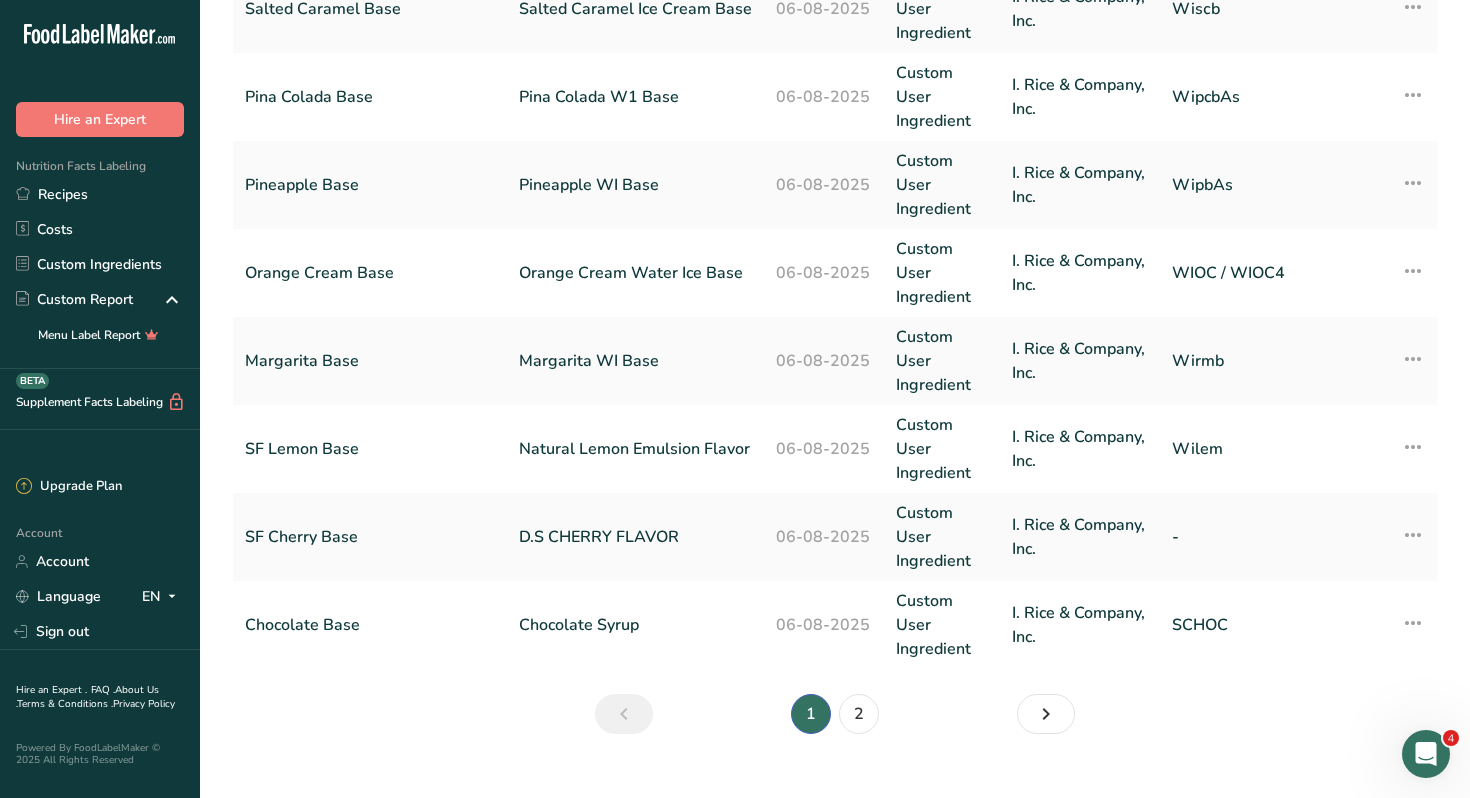scroll, scrollTop: 863, scrollLeft: 0, axis: vertical 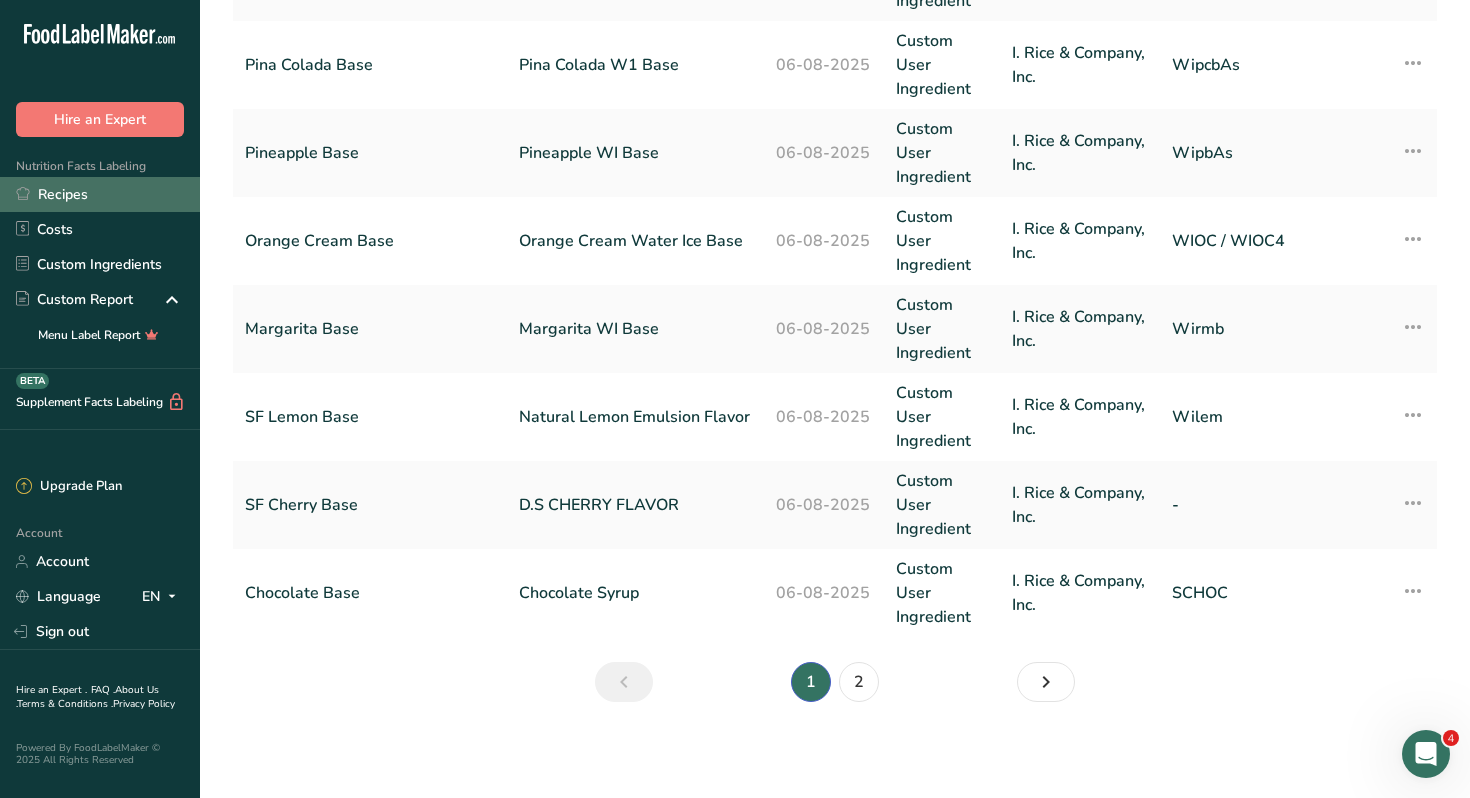 click on "Recipes" at bounding box center [100, 194] 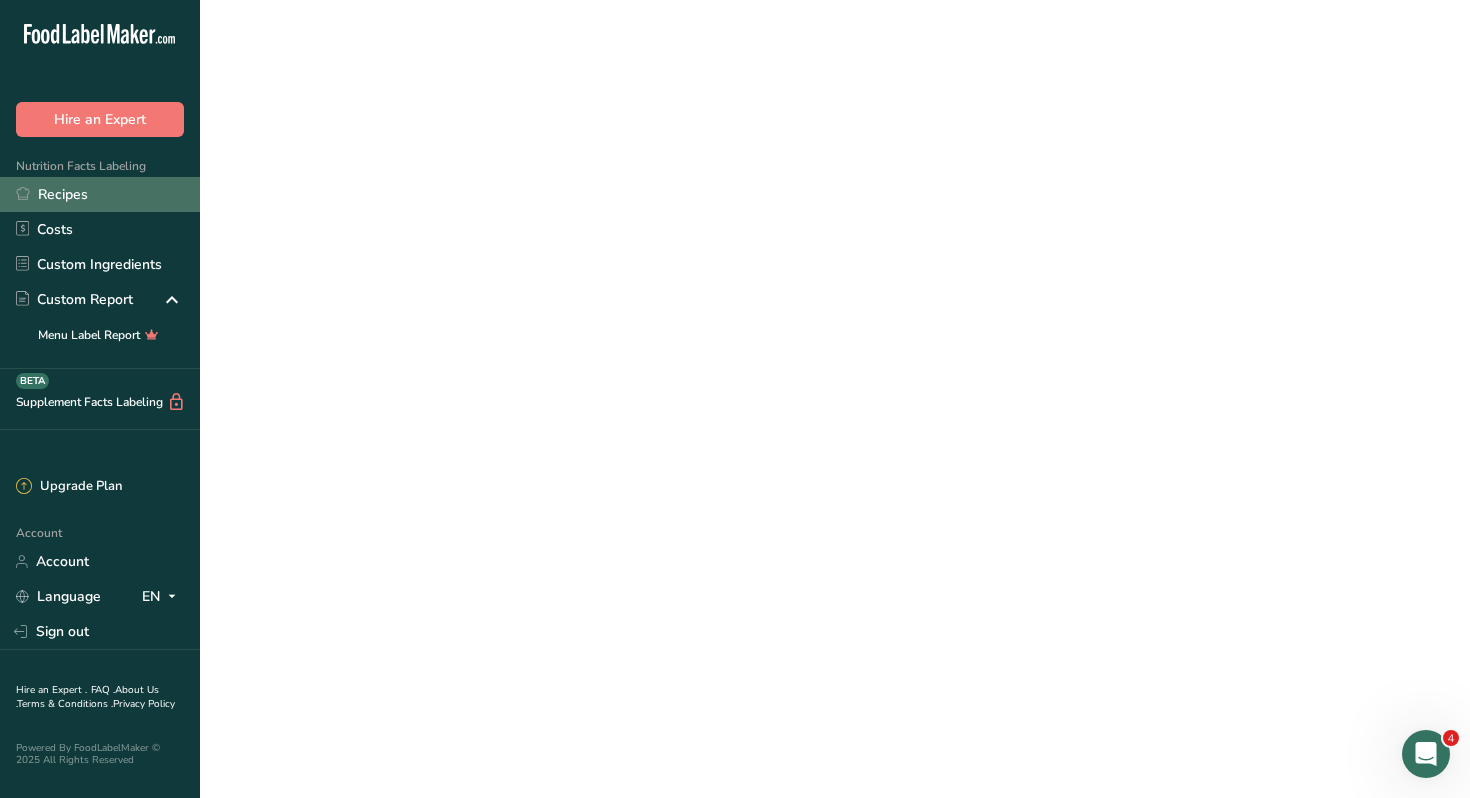 scroll, scrollTop: 0, scrollLeft: 0, axis: both 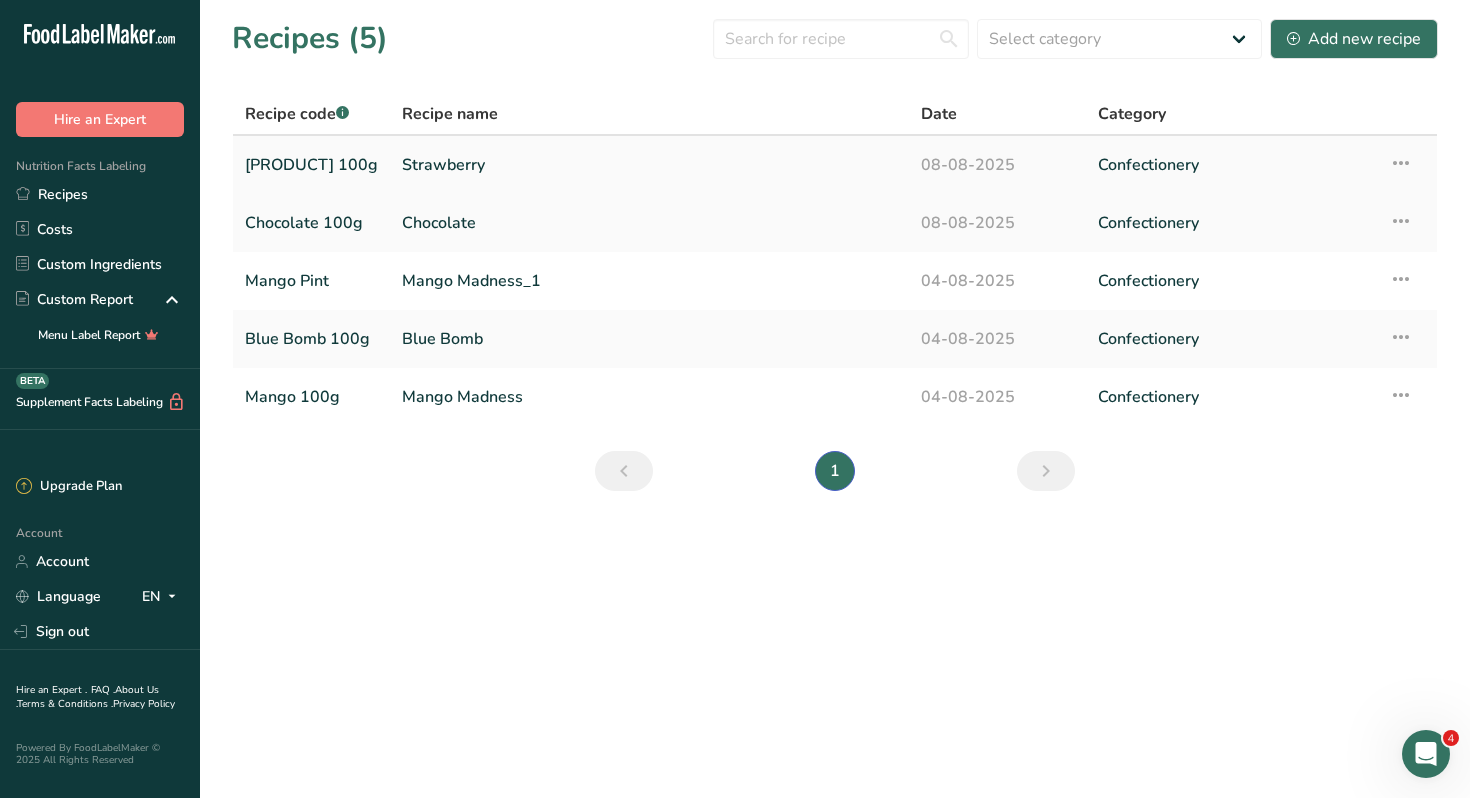 click on "Strawberry 100g" at bounding box center (311, 165) 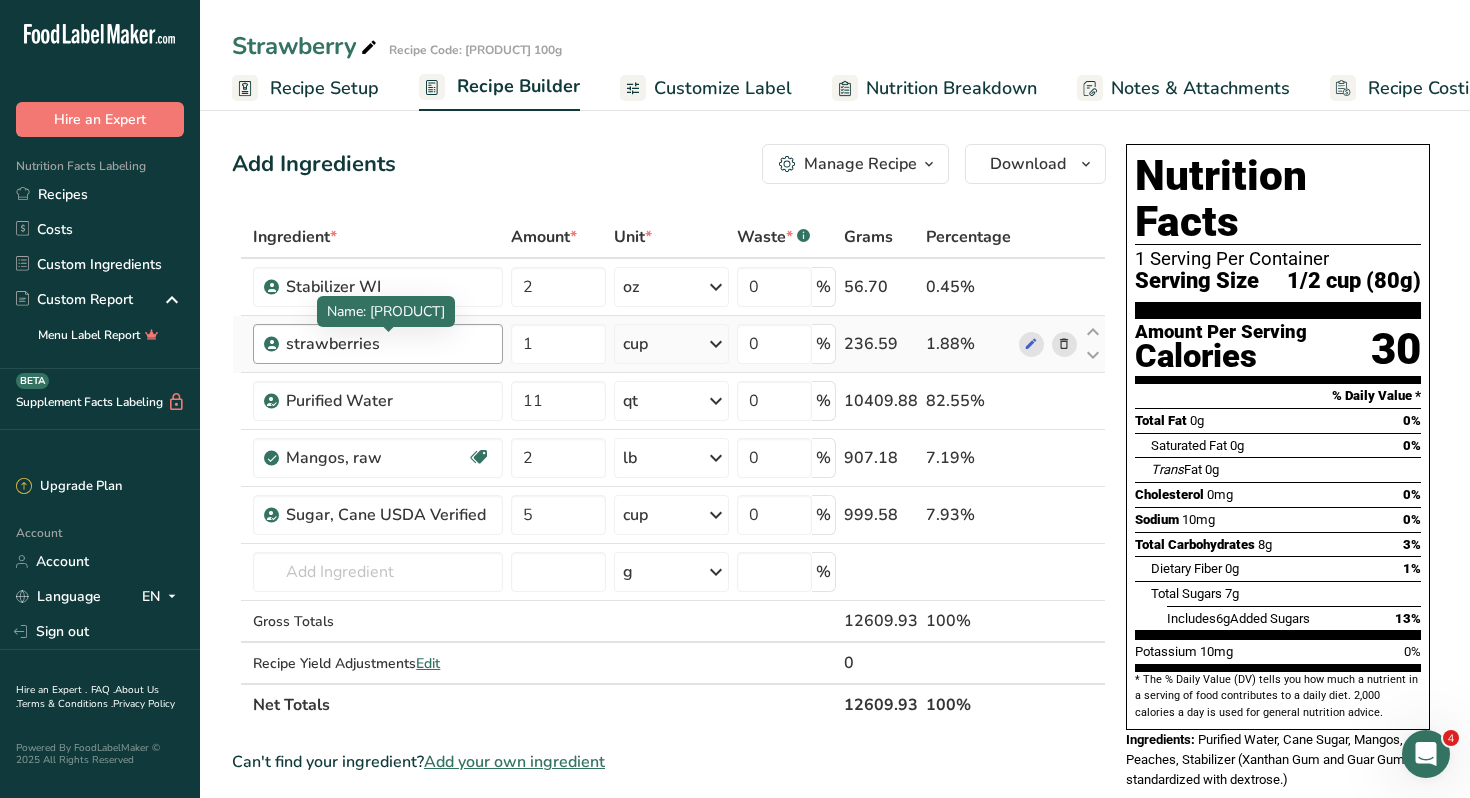 click on "strawberries" at bounding box center [388, 344] 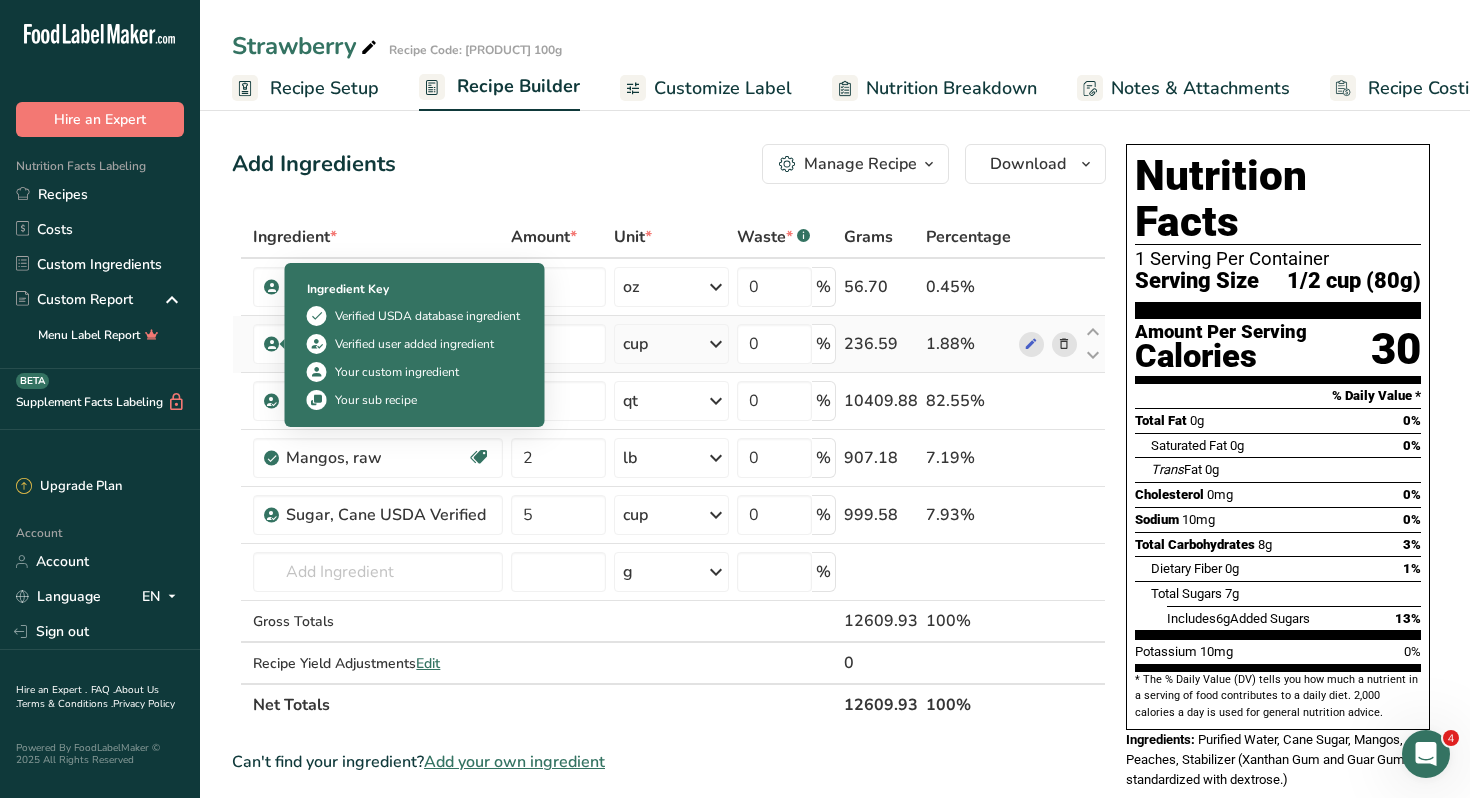 click at bounding box center (272, 344) 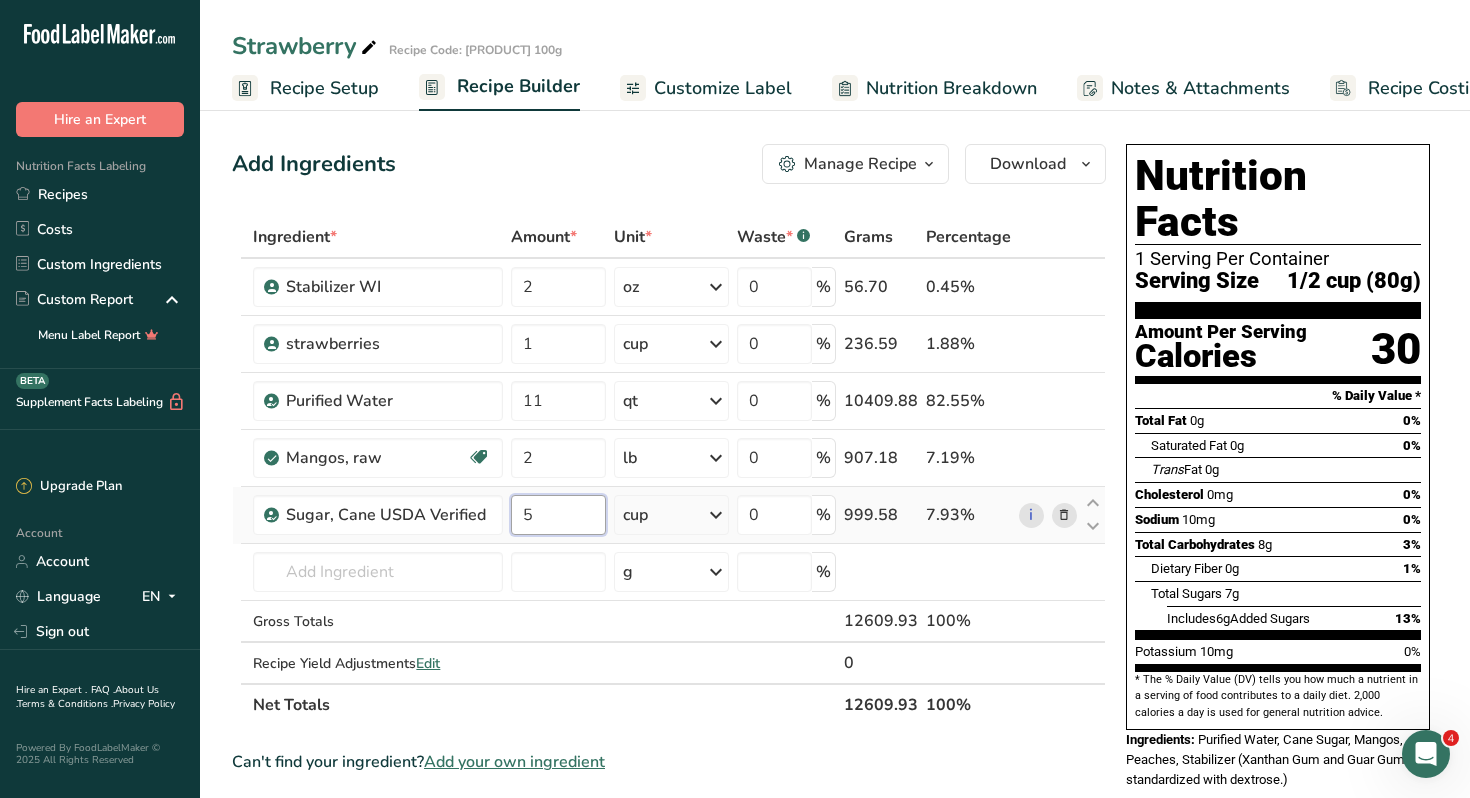 click on "5" at bounding box center (559, 515) 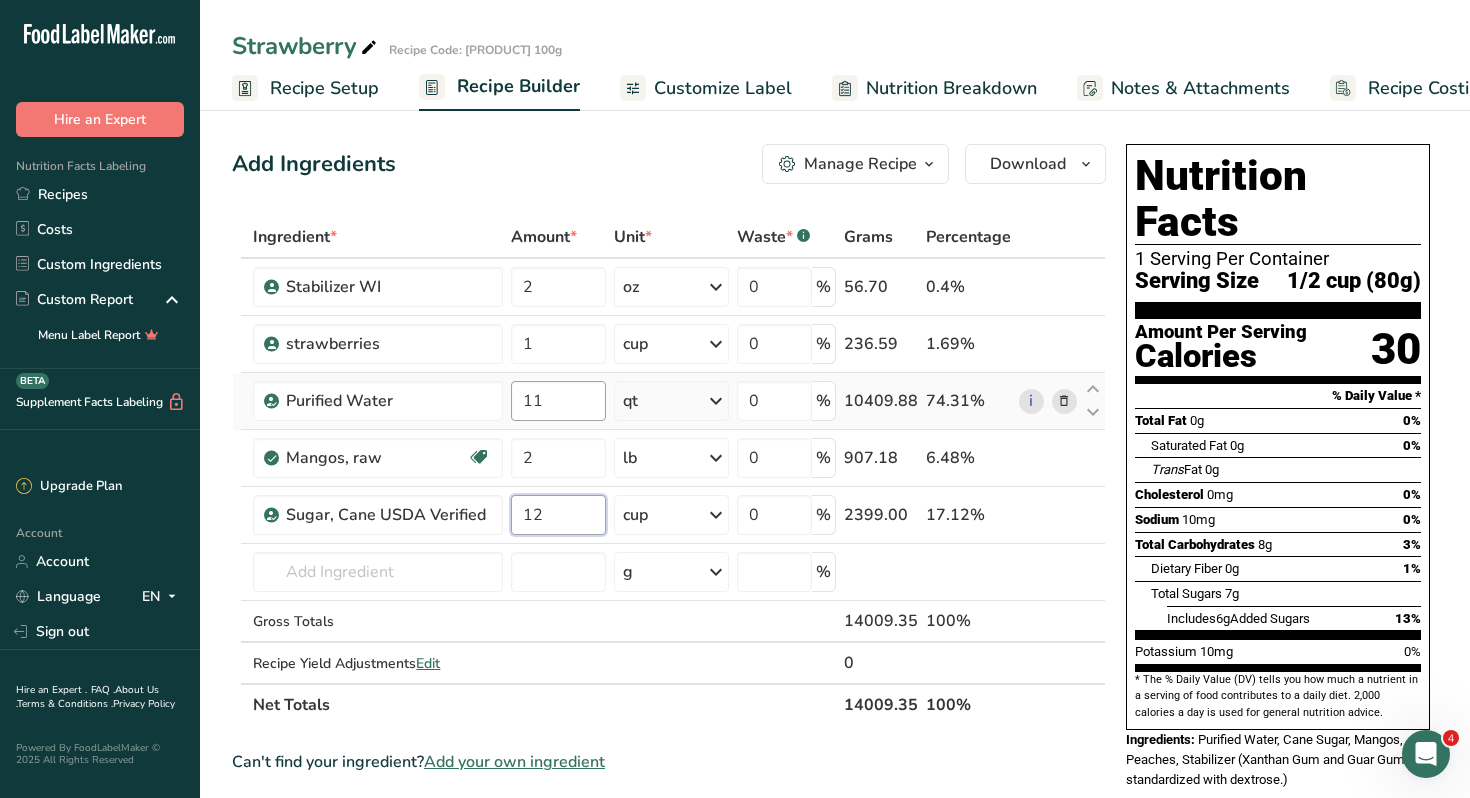 type on "12" 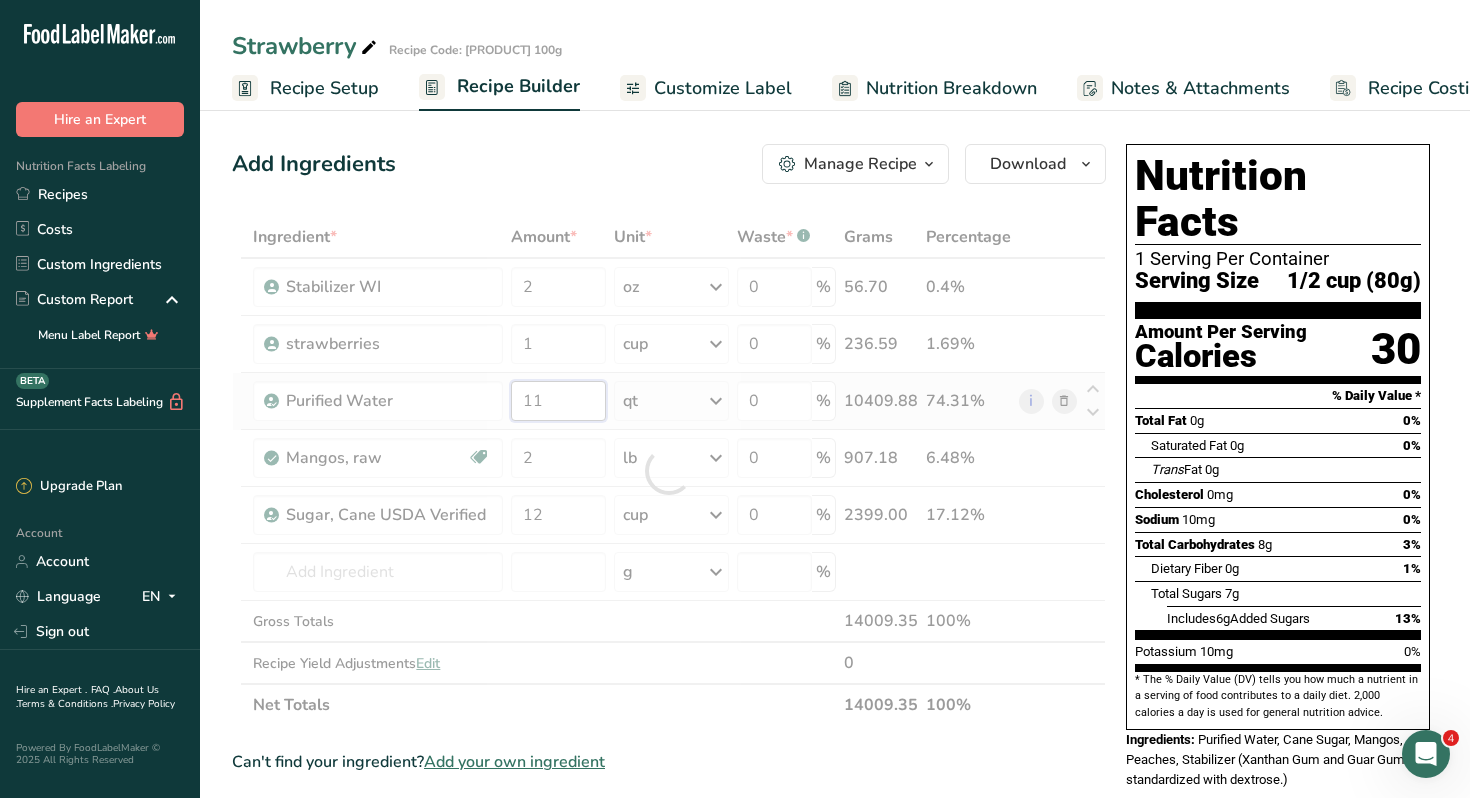 click on "Ingredient *
Amount *
Unit *
Waste *   .a-a{fill:#347362;}.b-a{fill:#fff;}          Grams
Percentage
Stabilizer WI
2
oz
Weight Units
g
kg
mg
See more
Volume Units
l
mL
fl oz
See more
0
%
56.70
0.4%
strawberries
1
cup
Weight Units
g
kg
mg
See more
Volume Units
l
mL
fl oz
See more
0
%
236.59
1.69%
Purified Water
11
qt" at bounding box center (669, 471) 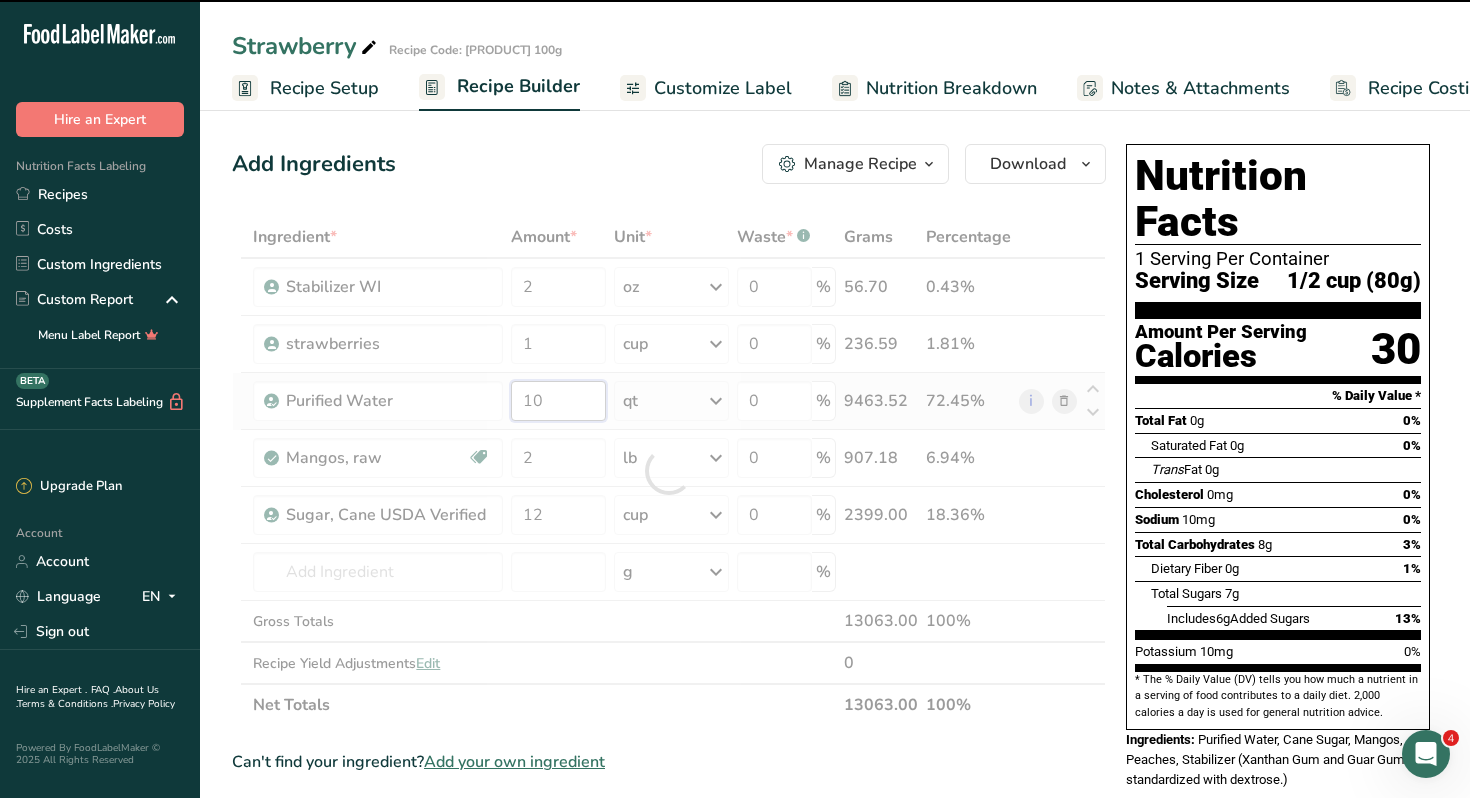 type on "11" 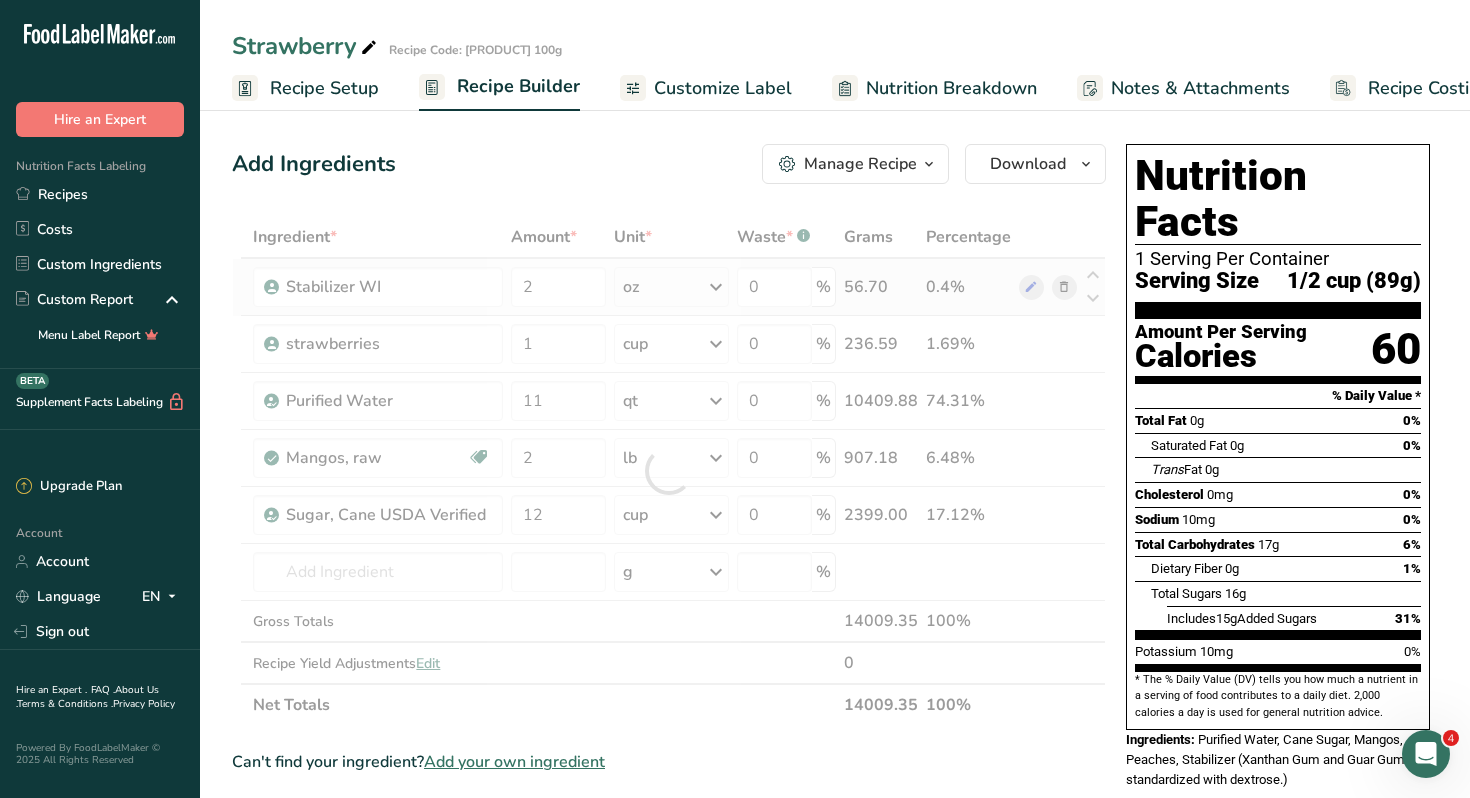click on "Ingredient *
Amount *
Unit *
Waste *   .a-a{fill:#347362;}.b-a{fill:#fff;}          Grams
Percentage
Stabilizer WI
2
oz
Weight Units
g
kg
mg
See more
Volume Units
l
mL
fl oz
See more
0
%
56.70
0.4%
strawberries
1
cup
Weight Units
g
kg
mg
See more
Volume Units
l
mL
fl oz
See more
0
%
236.59
1.69%
Purified Water
11
qt" at bounding box center [669, 471] 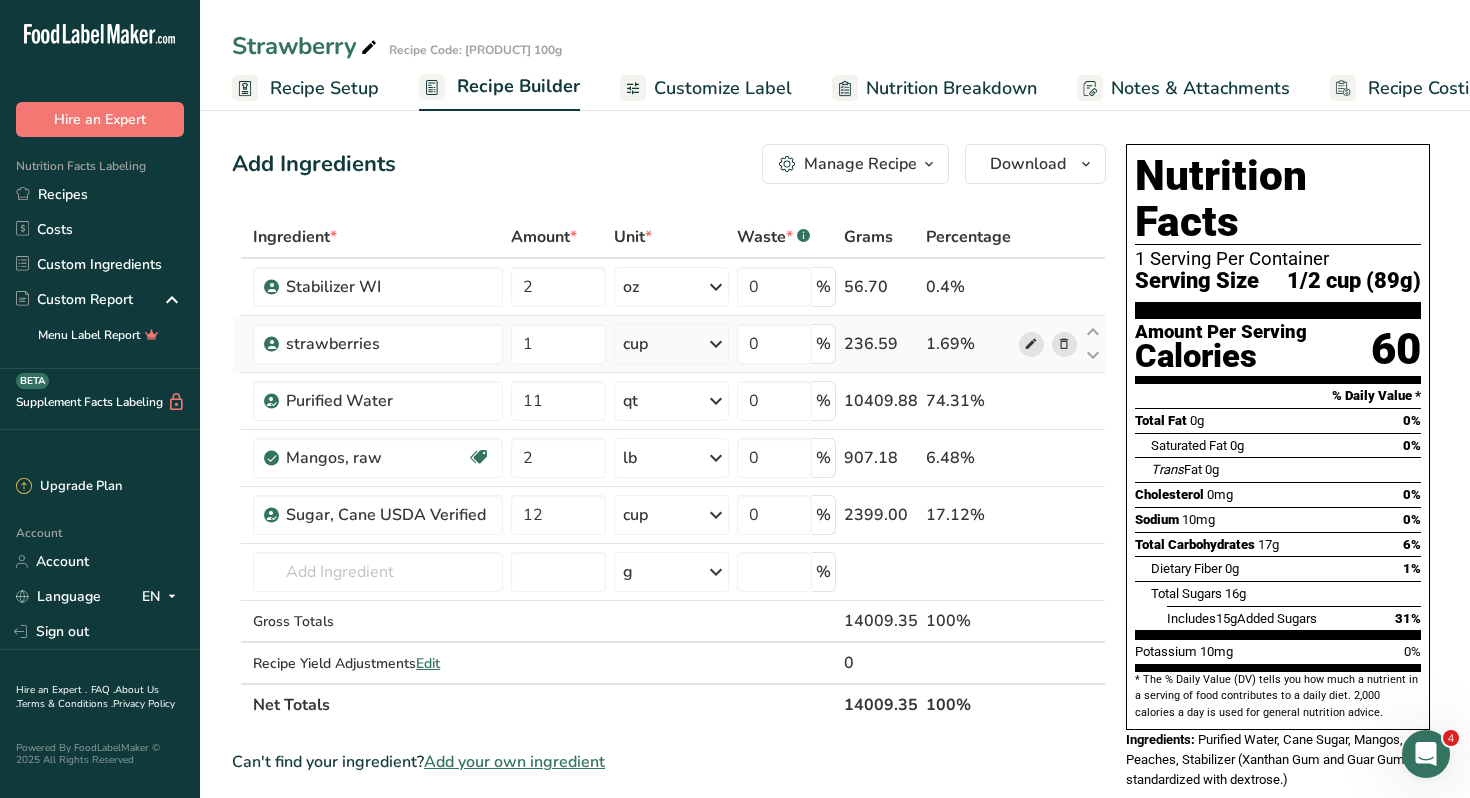 click at bounding box center (1031, 344) 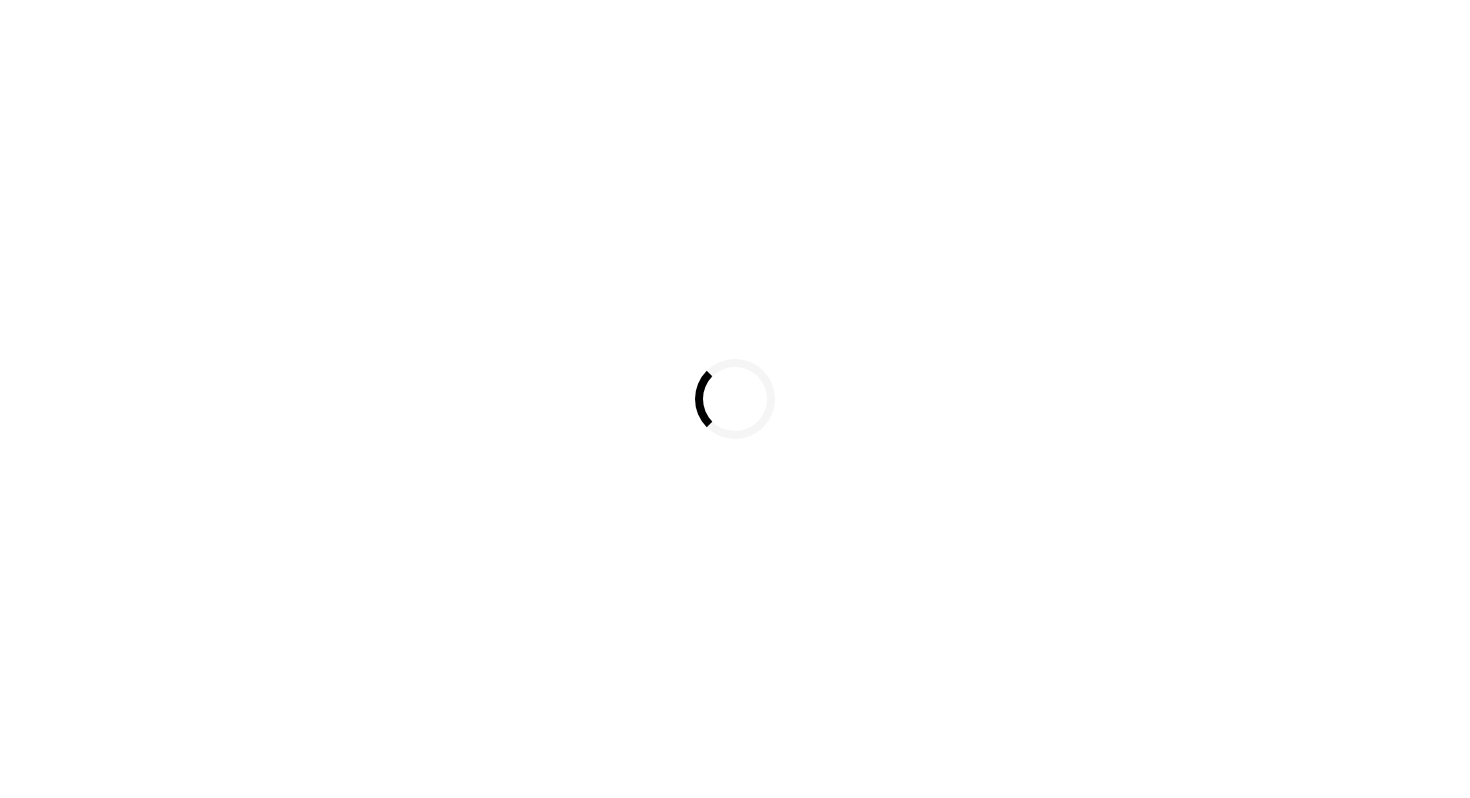 scroll, scrollTop: 0, scrollLeft: 0, axis: both 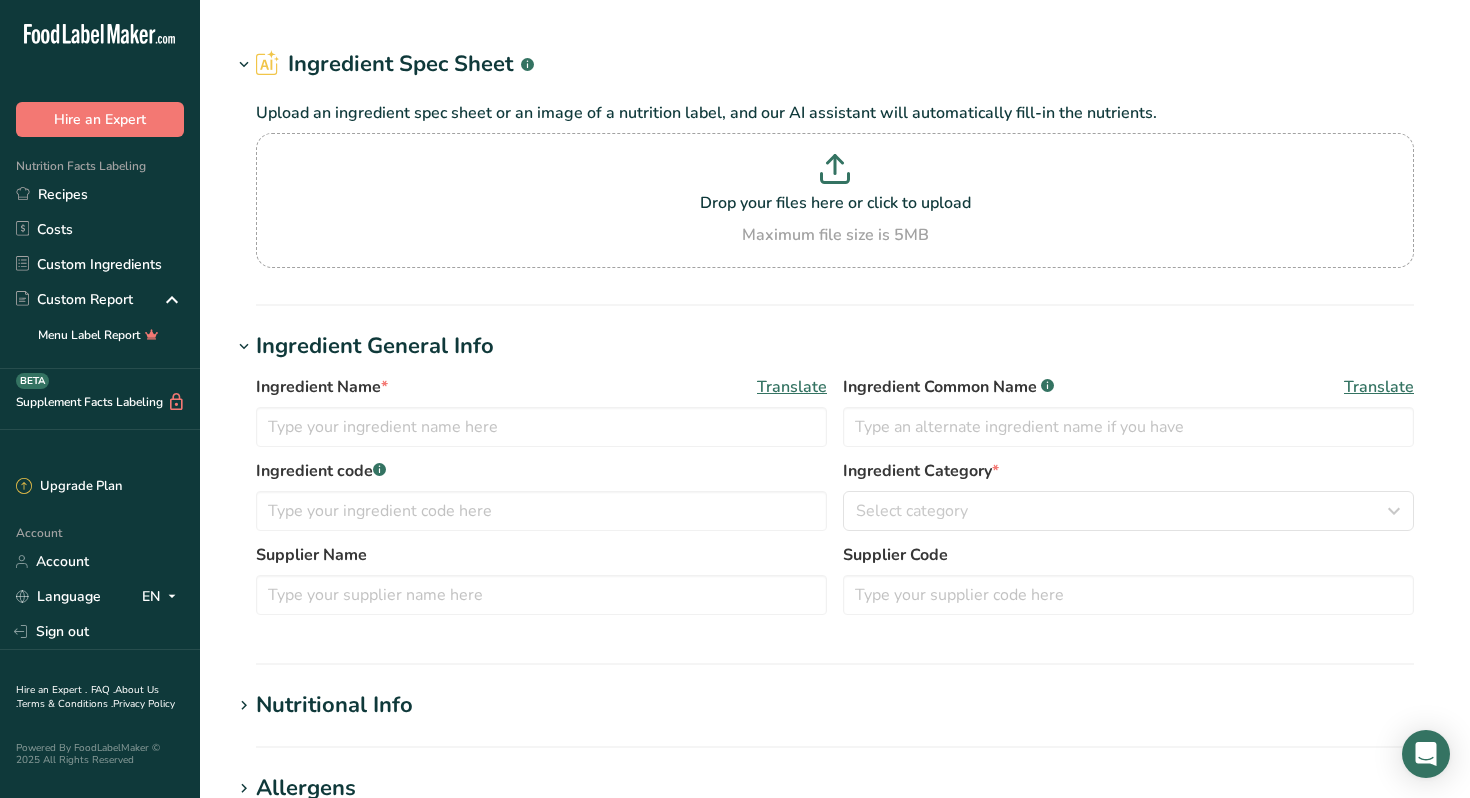 type on "strawberries" 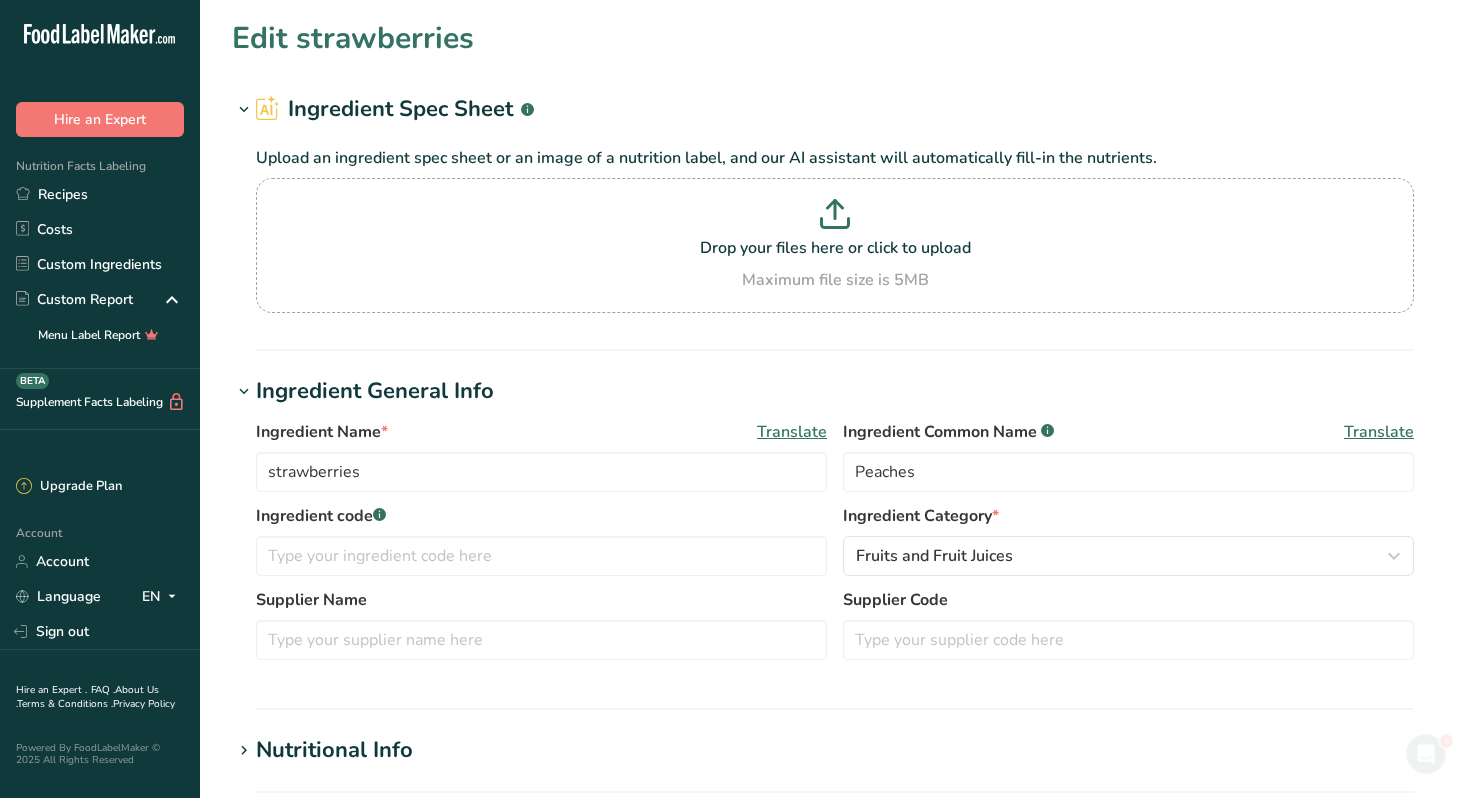 scroll, scrollTop: 0, scrollLeft: 0, axis: both 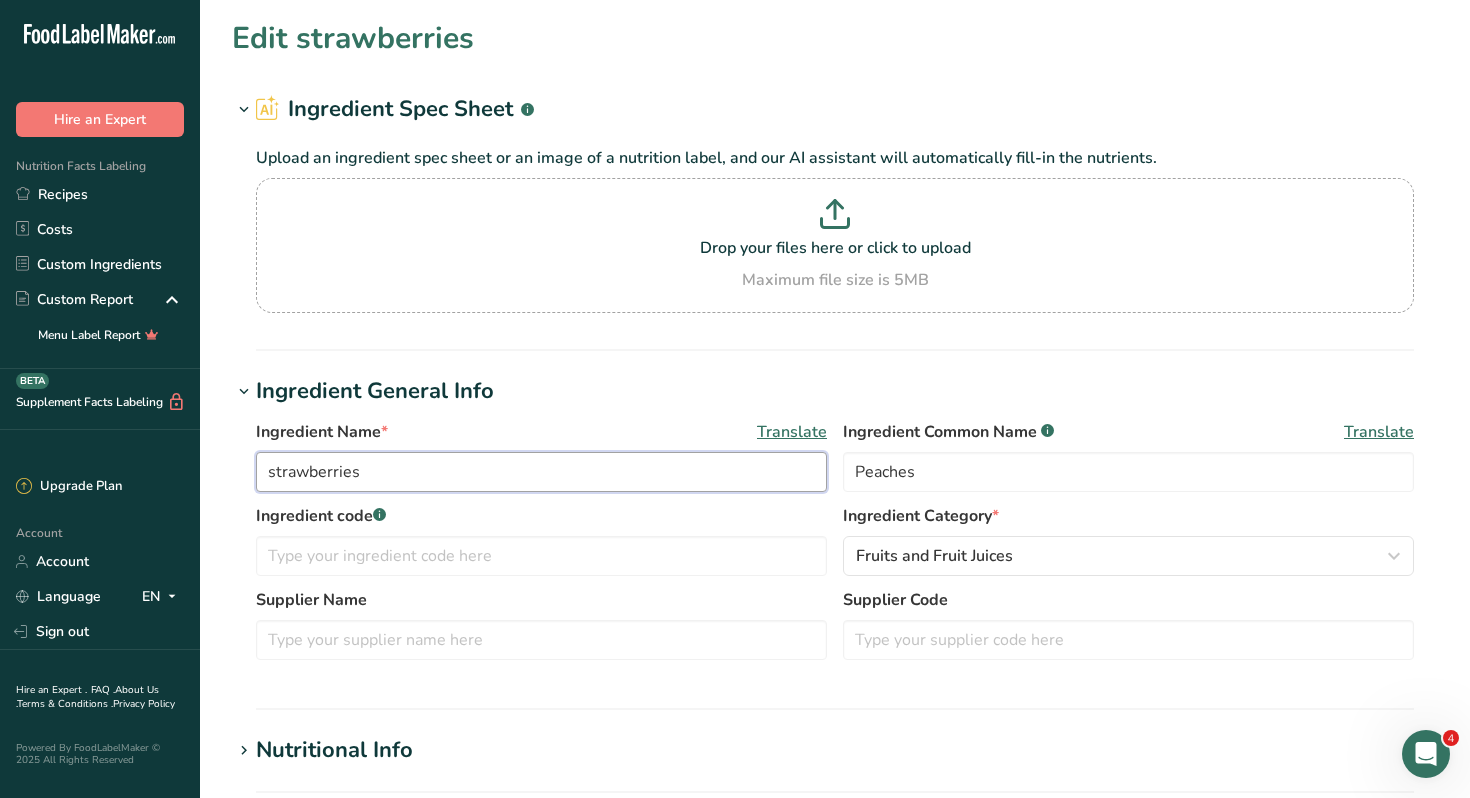 click on "strawberries" at bounding box center (541, 472) 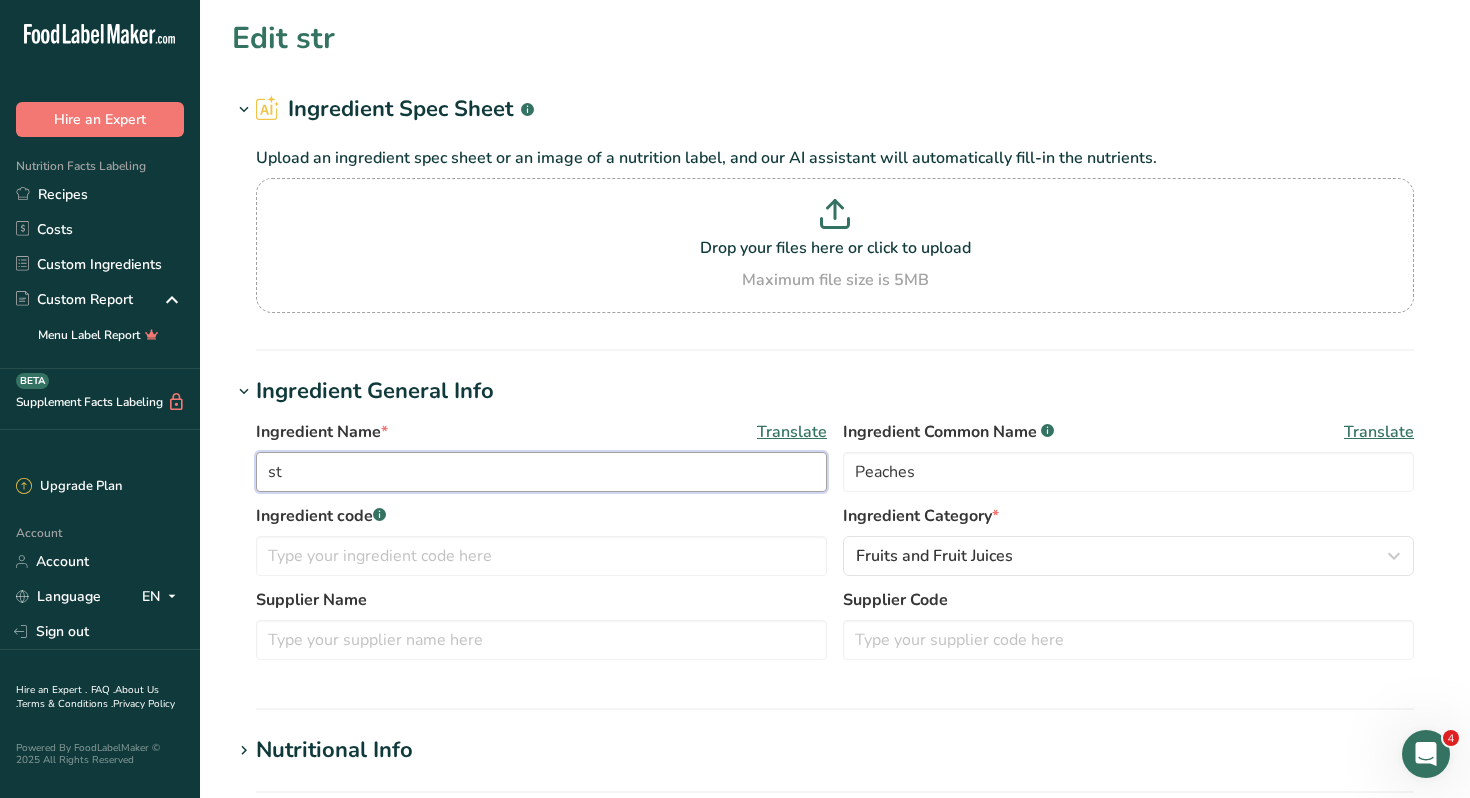 type on "s" 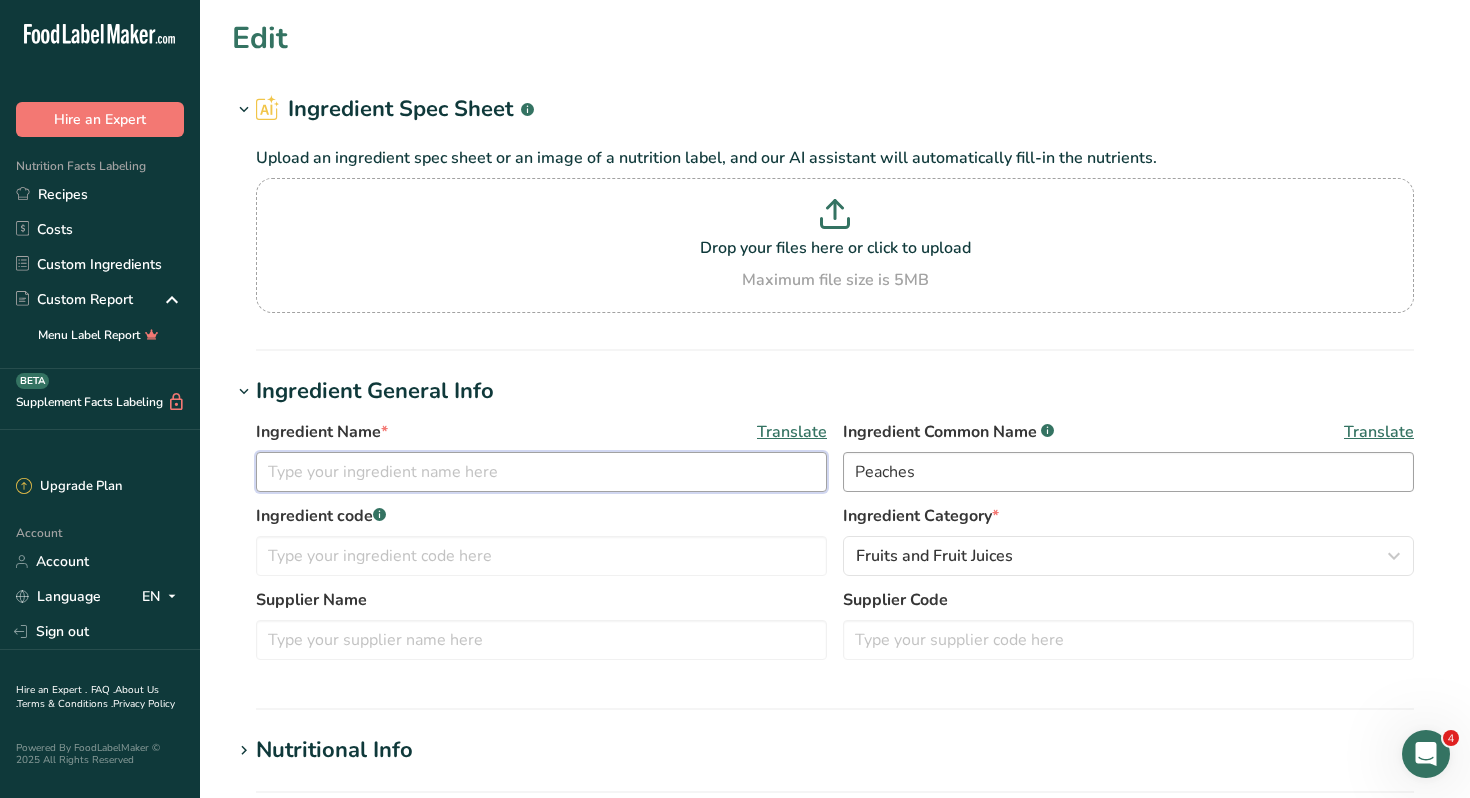 type 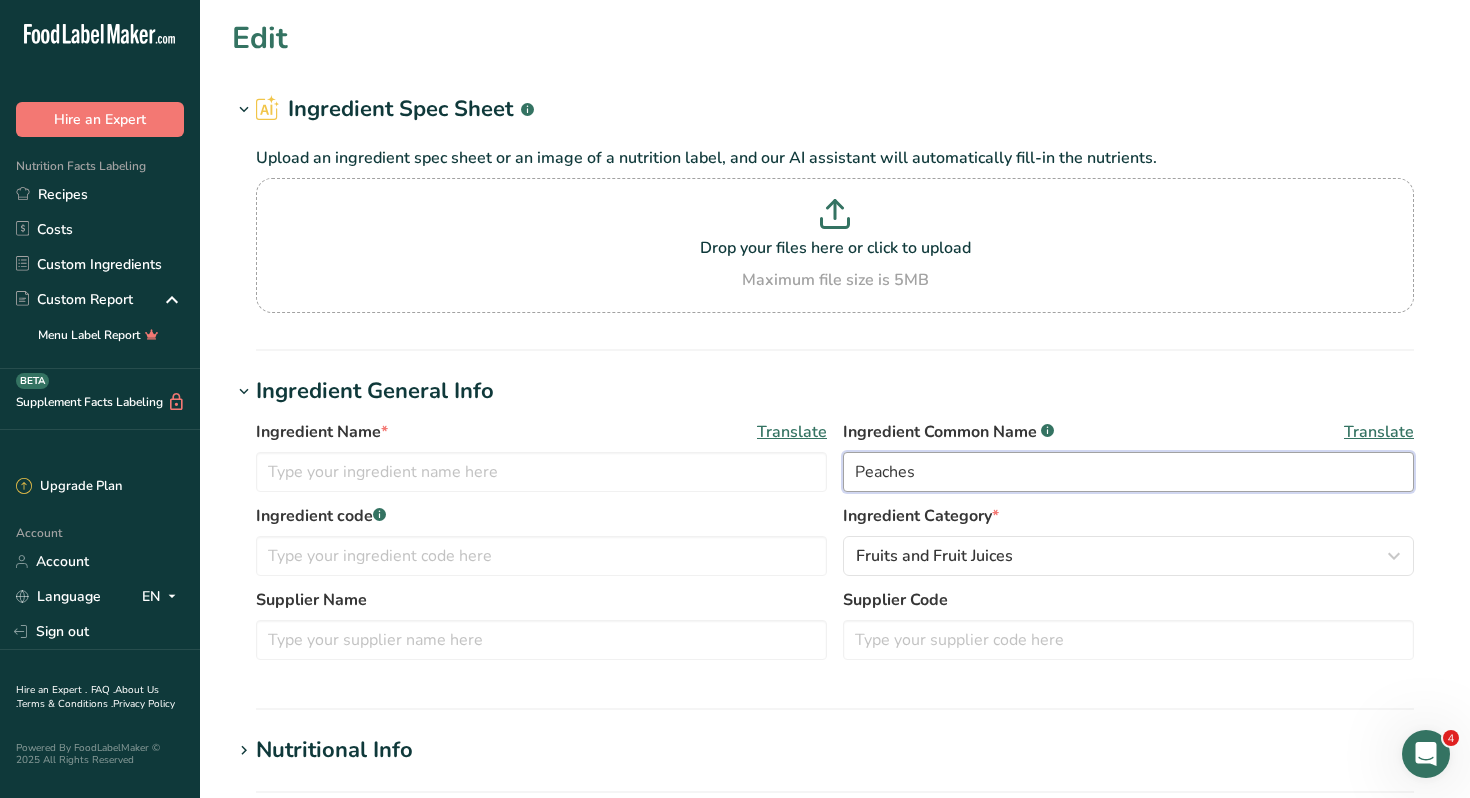 click on "Peaches" at bounding box center (1128, 472) 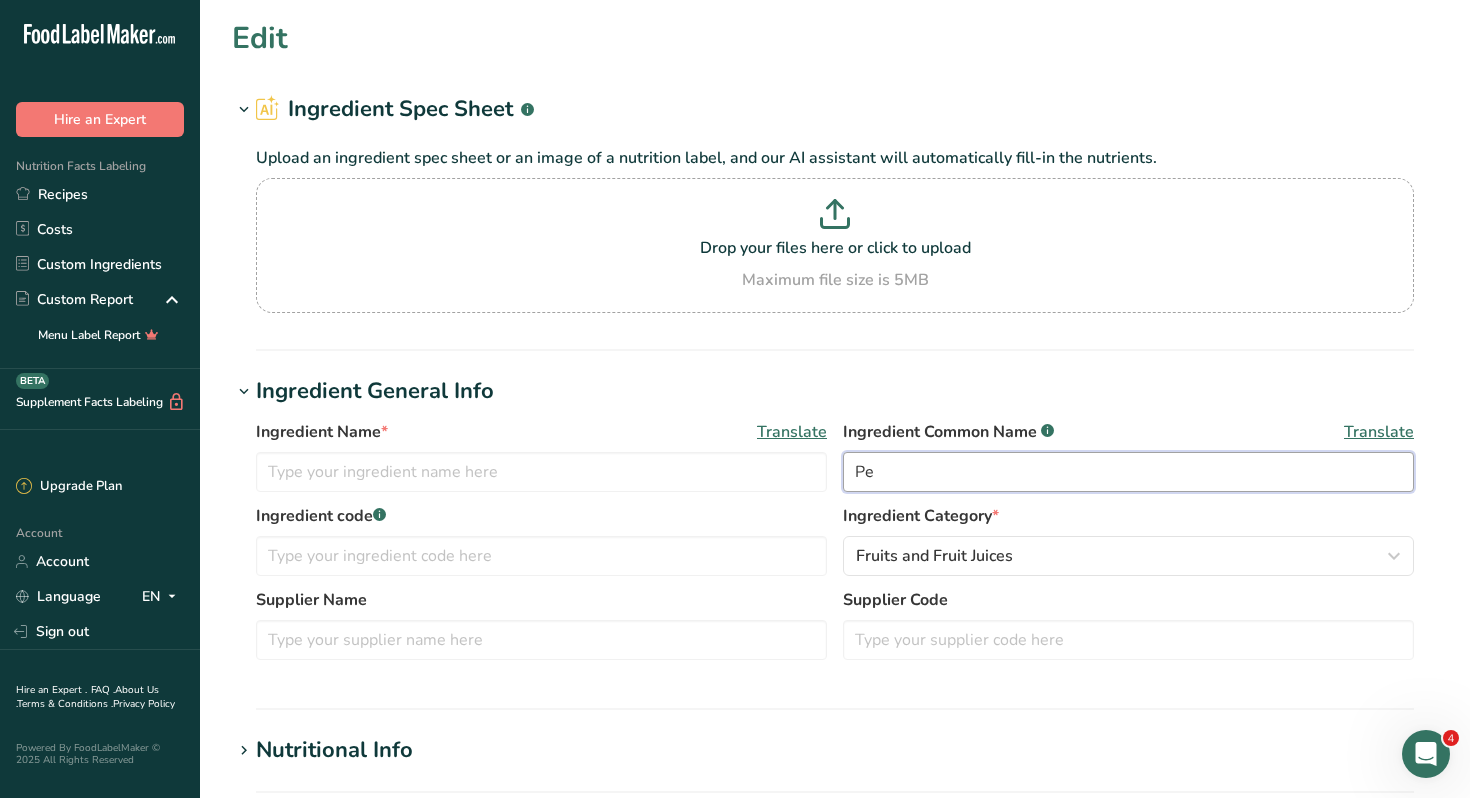 type on "P" 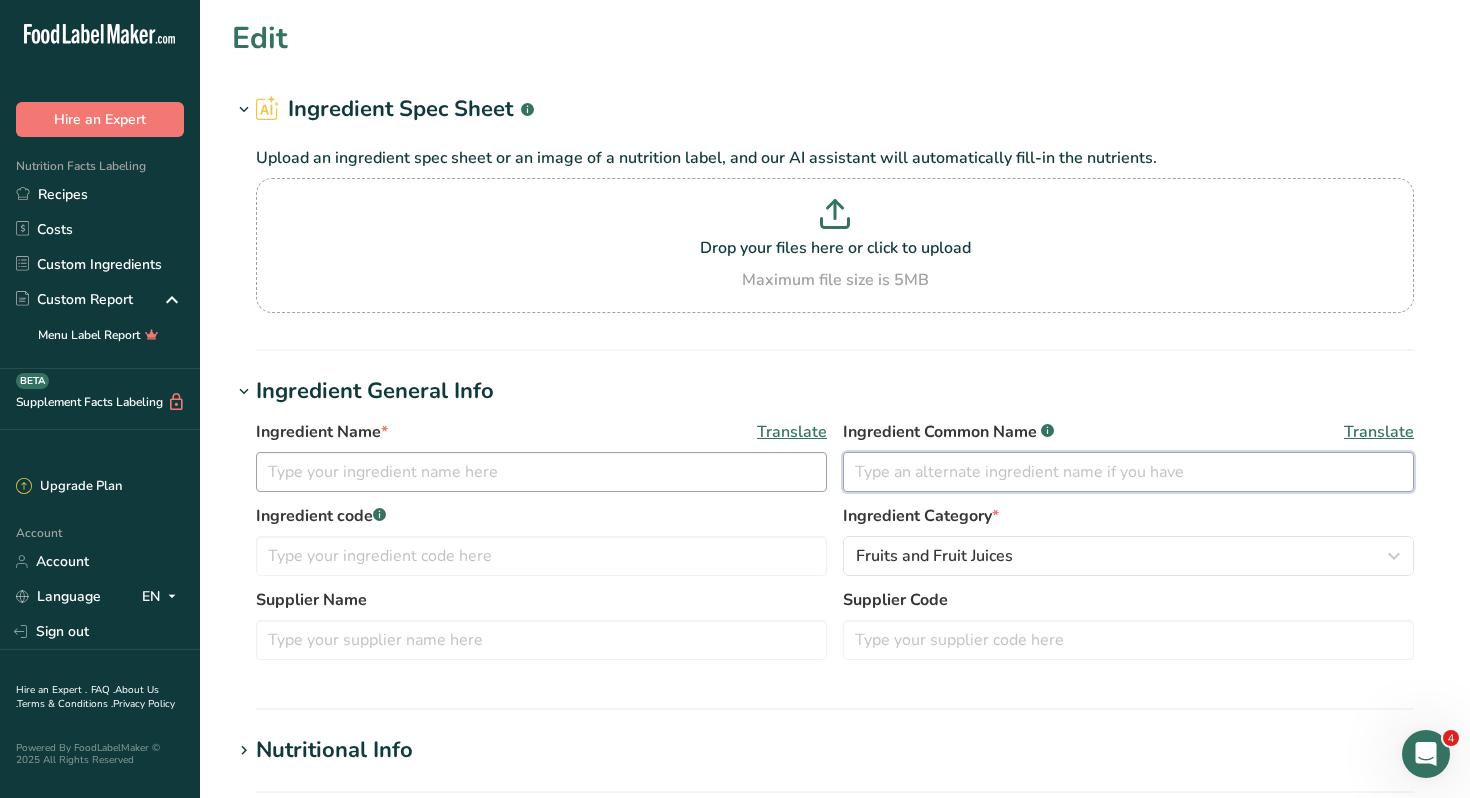 type 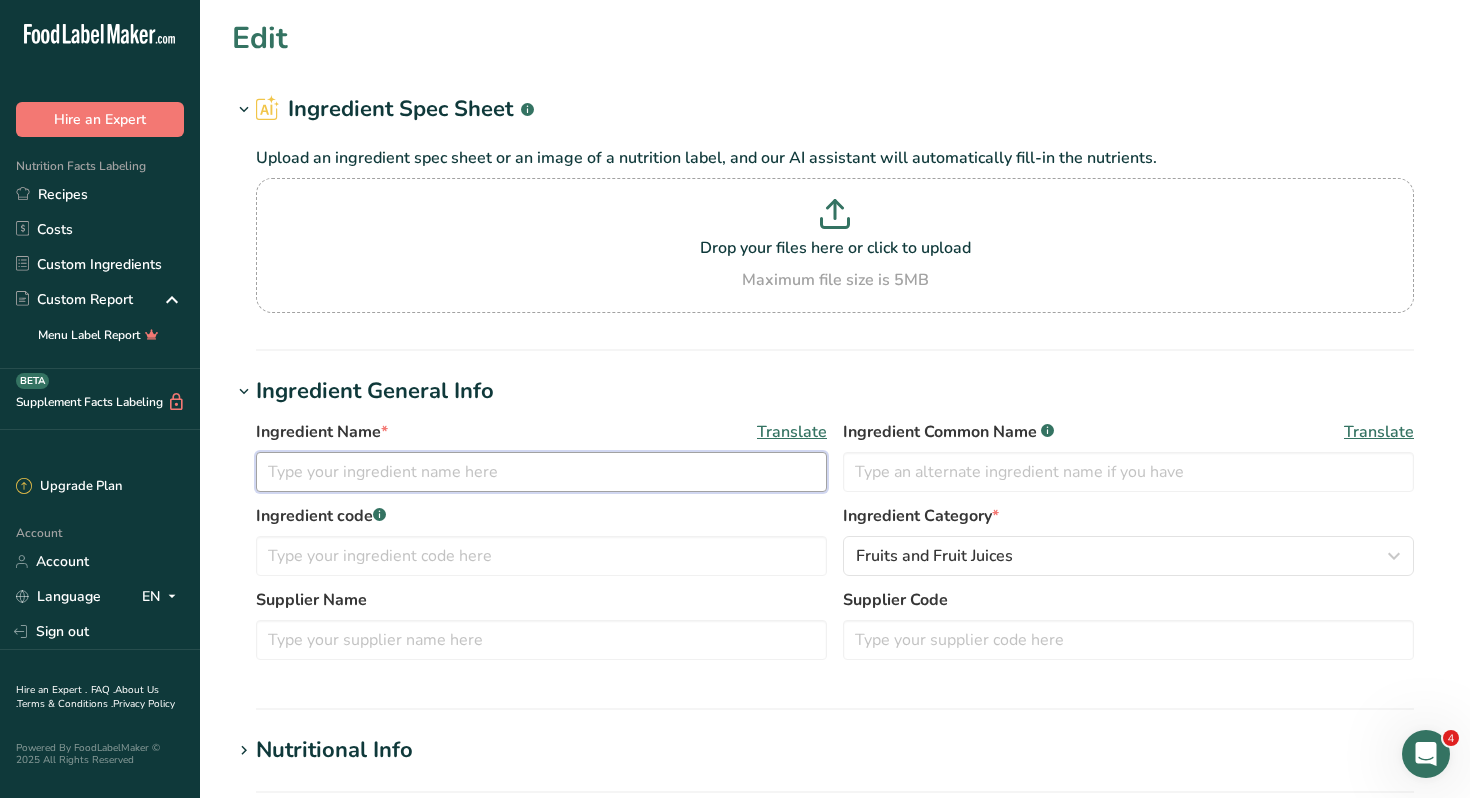 click at bounding box center (541, 472) 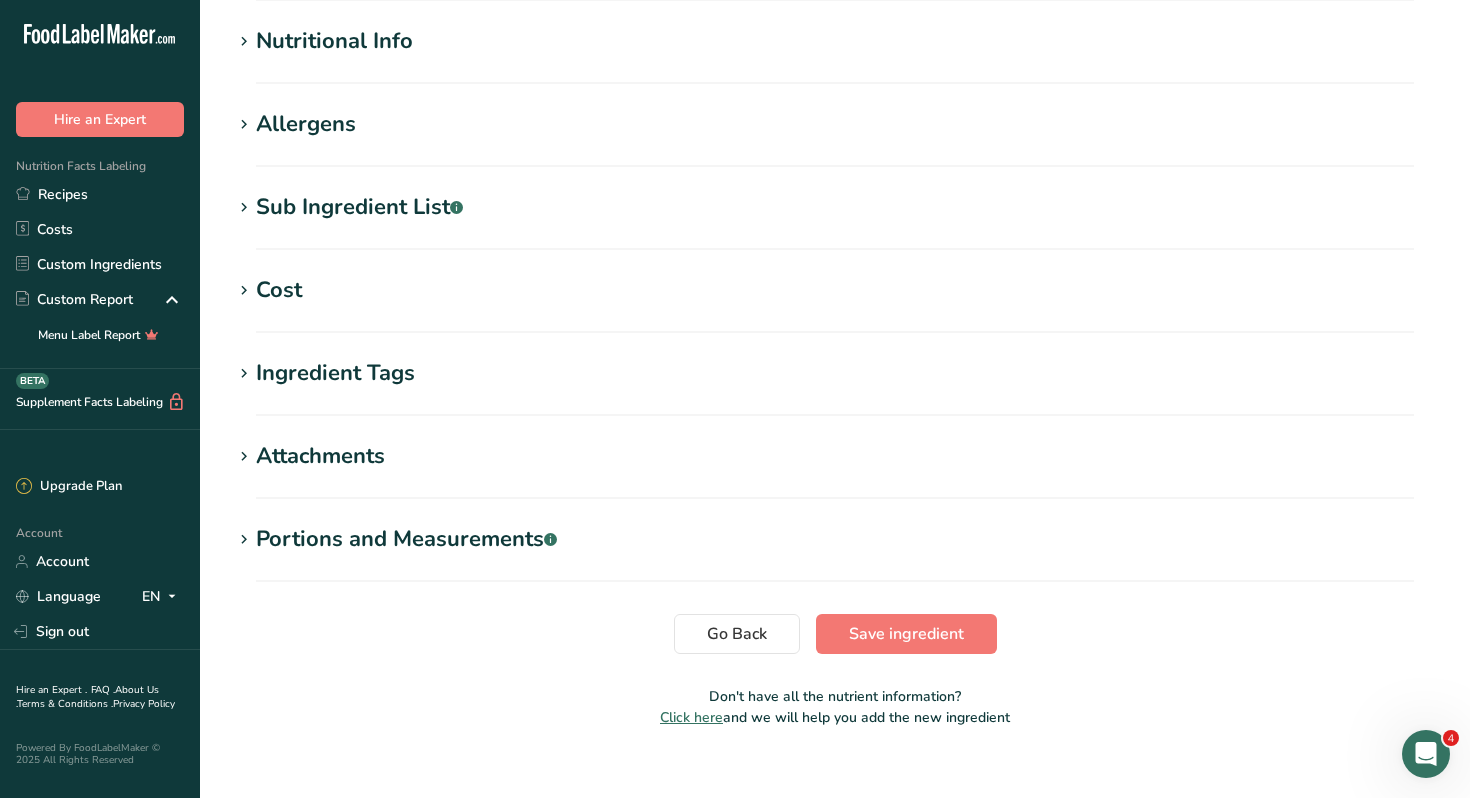 scroll, scrollTop: 710, scrollLeft: 0, axis: vertical 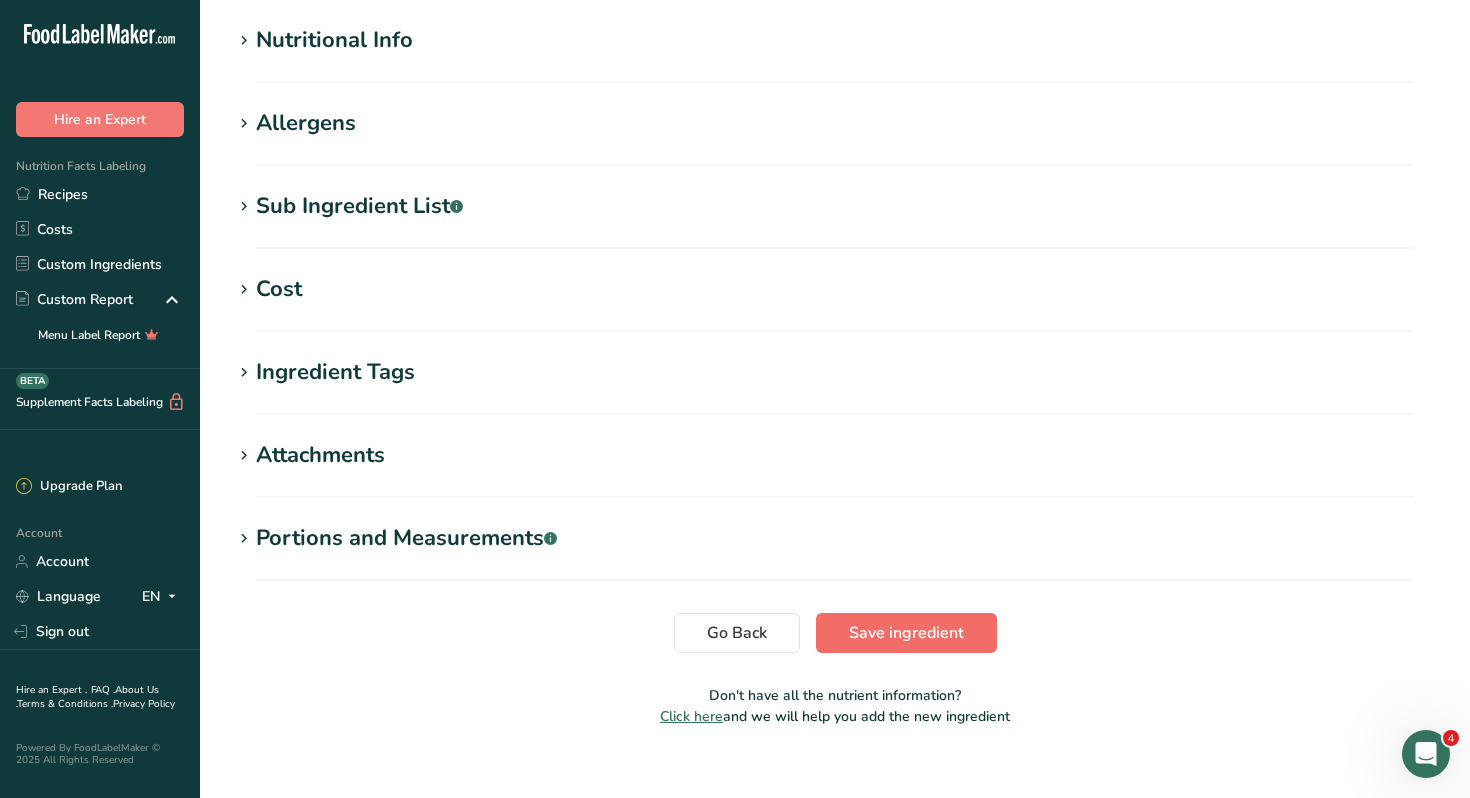 type on "strawberry" 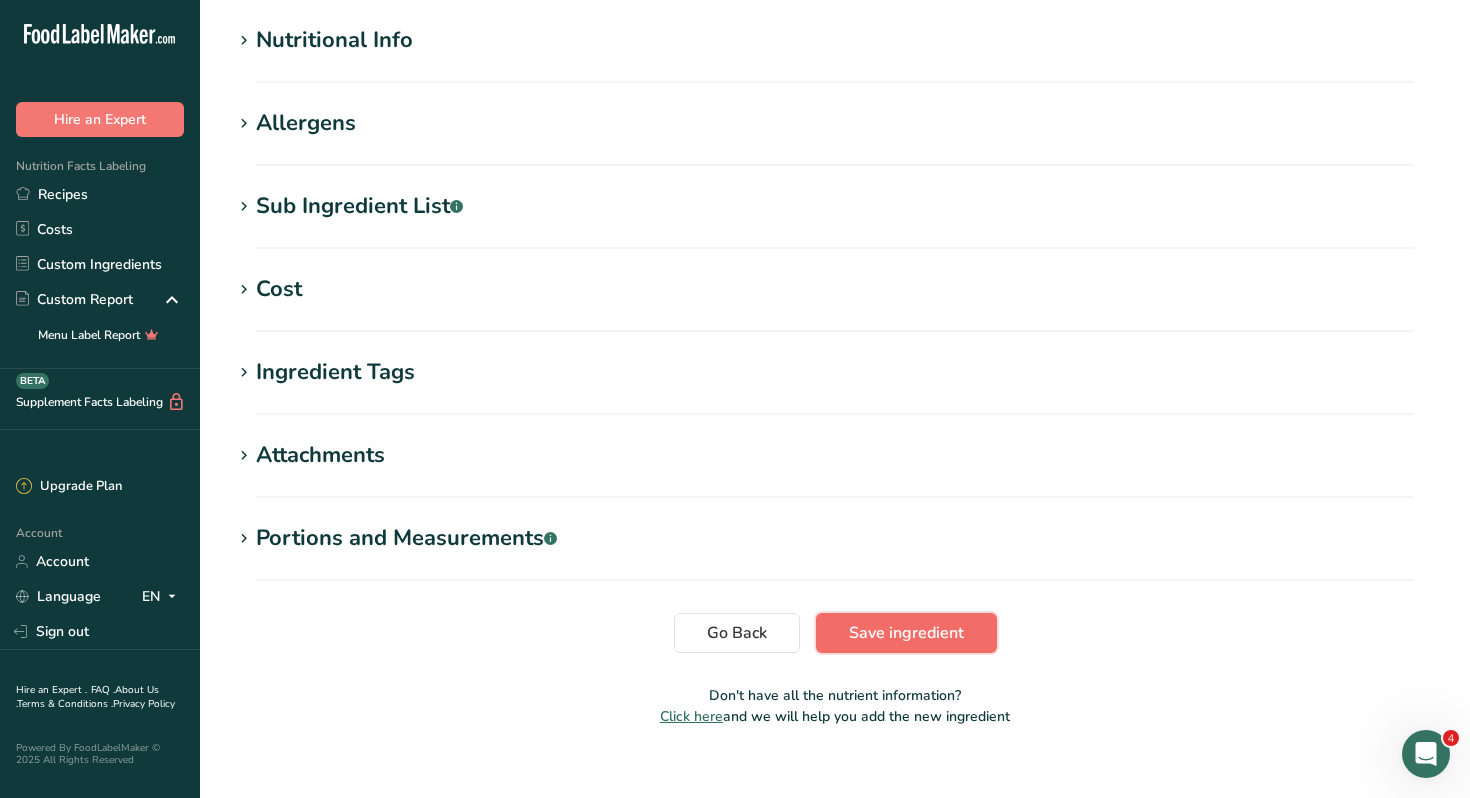 click on "Save ingredient" at bounding box center [906, 633] 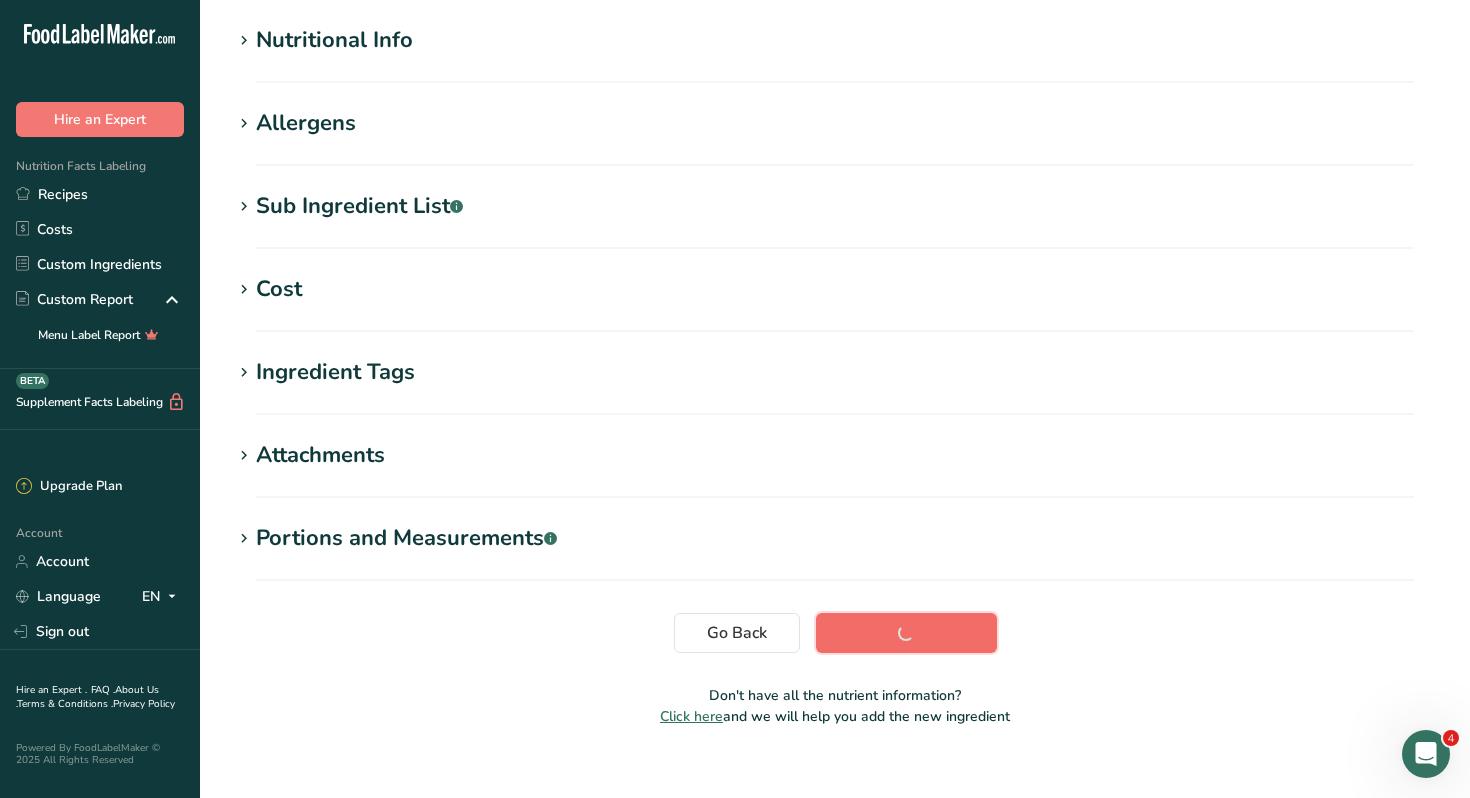 scroll, scrollTop: 235, scrollLeft: 0, axis: vertical 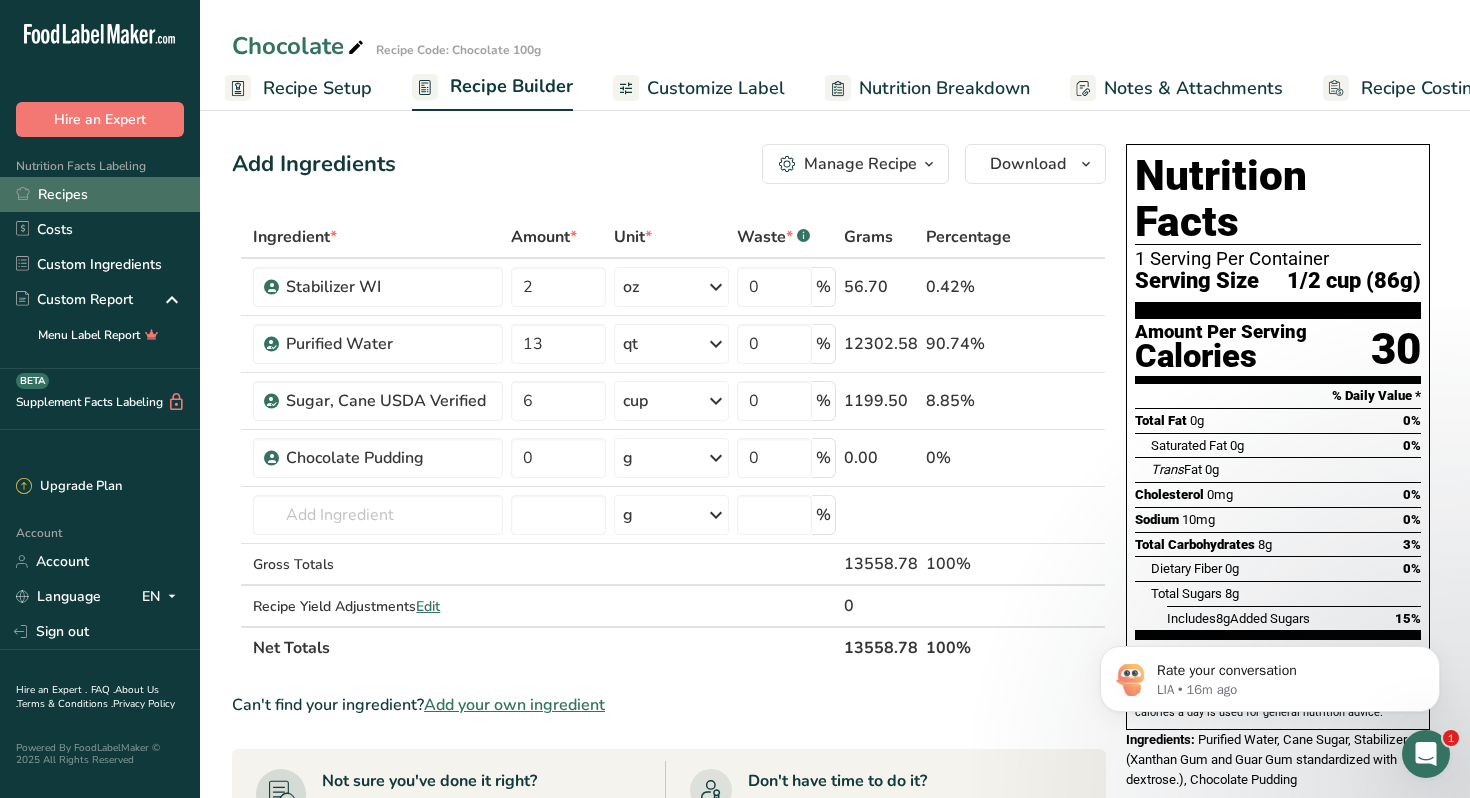 click on "Recipes" at bounding box center [100, 194] 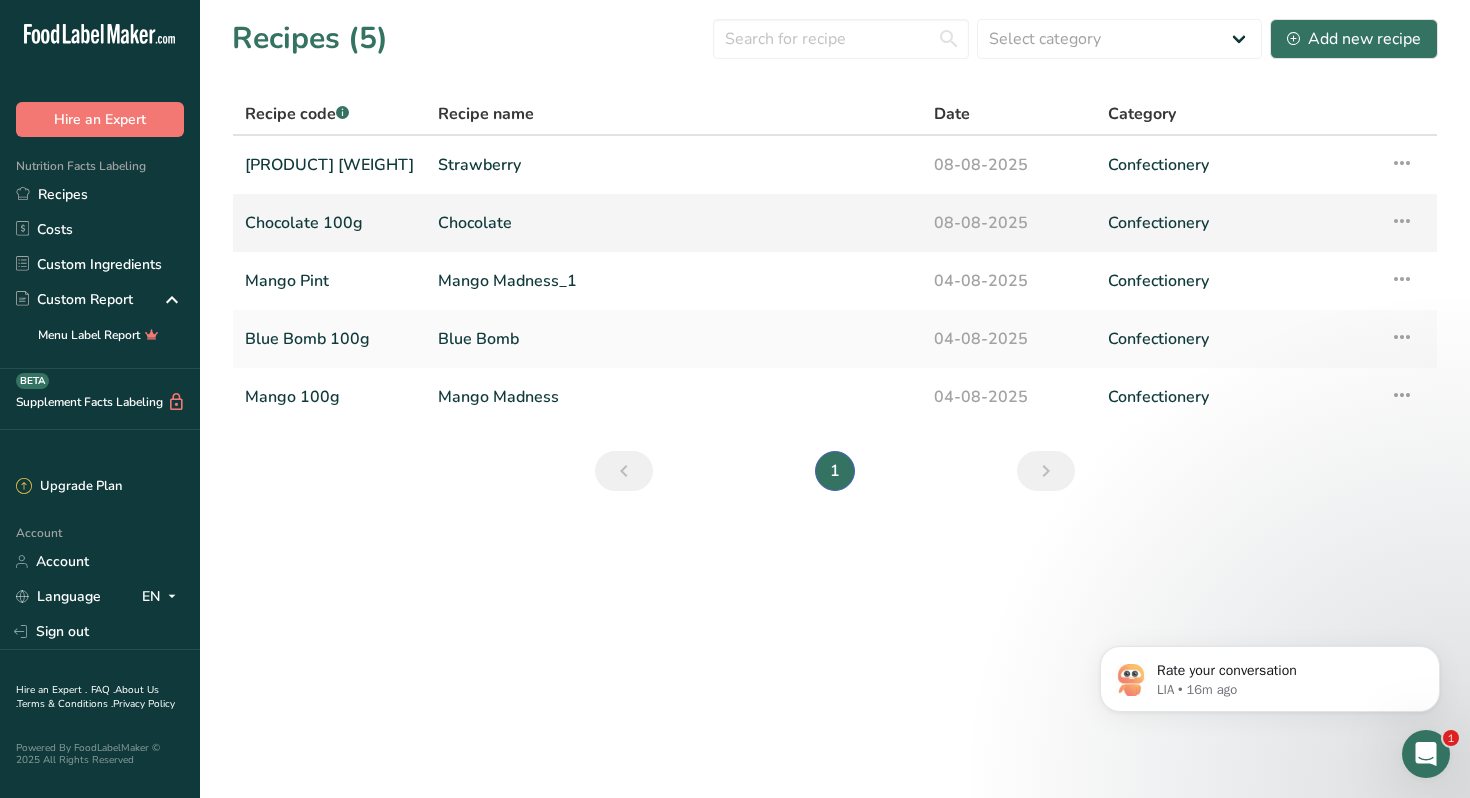 click on "Chocolate 100g" at bounding box center [329, 223] 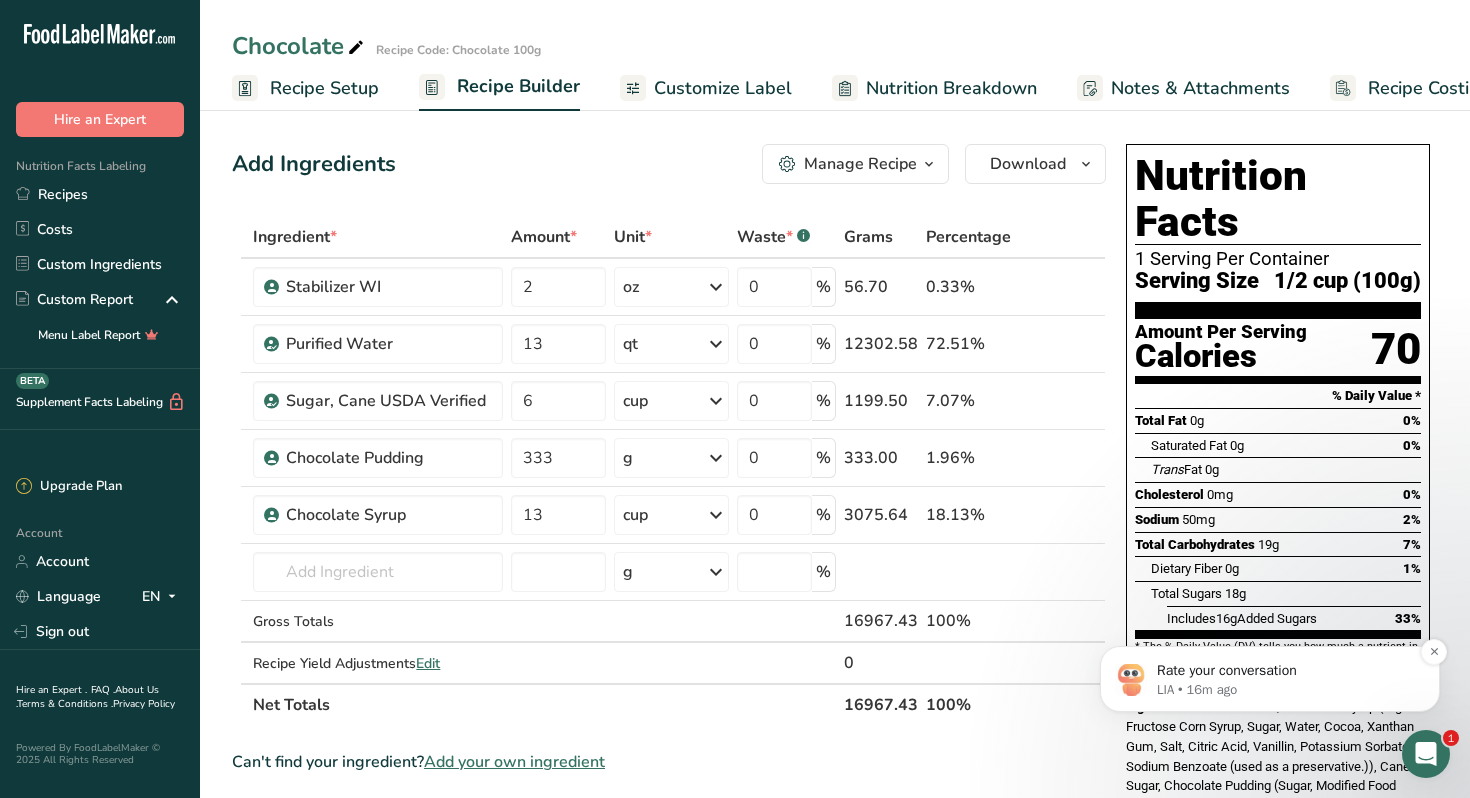 click on "Rate your conversation" at bounding box center (1286, 671) 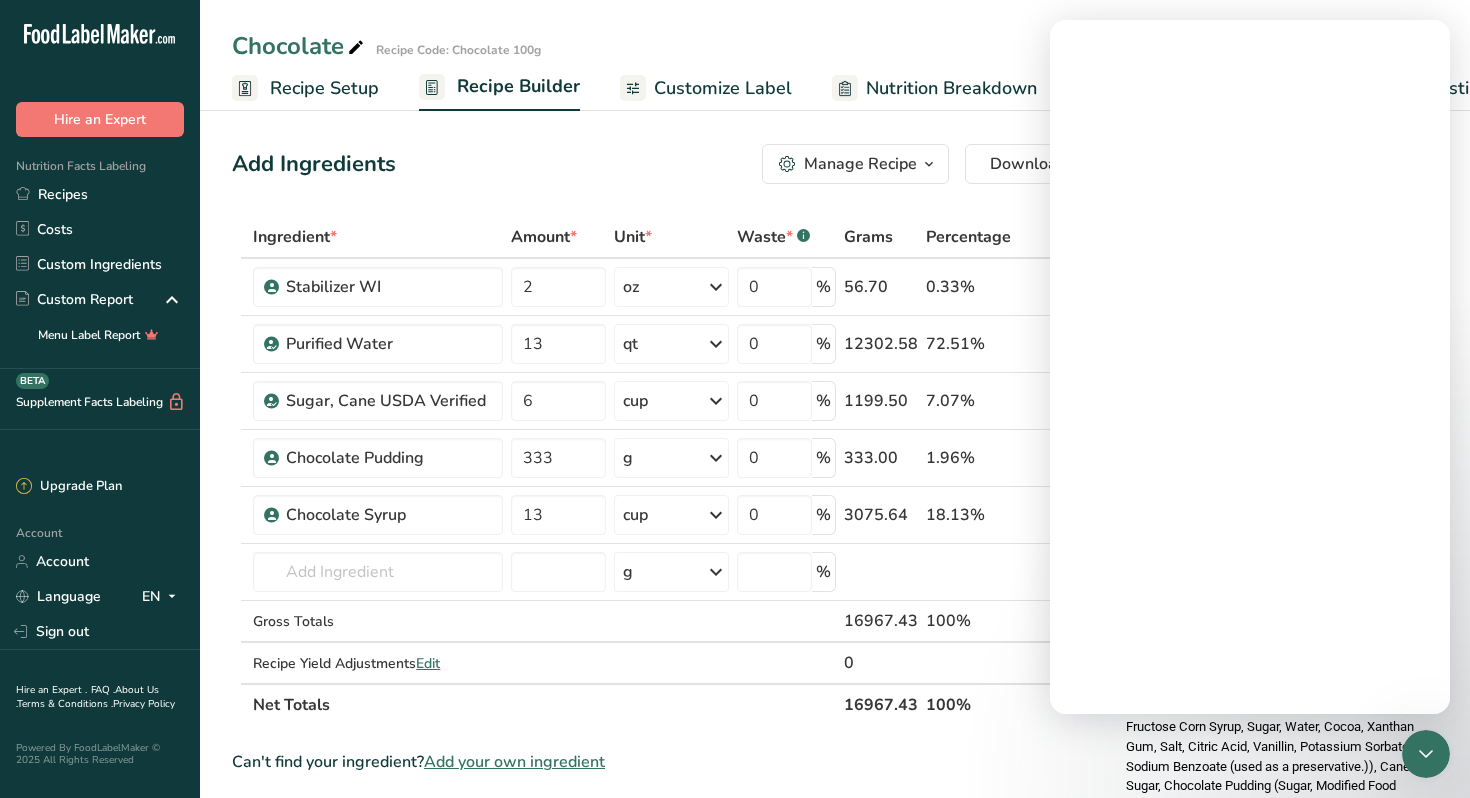 scroll, scrollTop: 0, scrollLeft: 0, axis: both 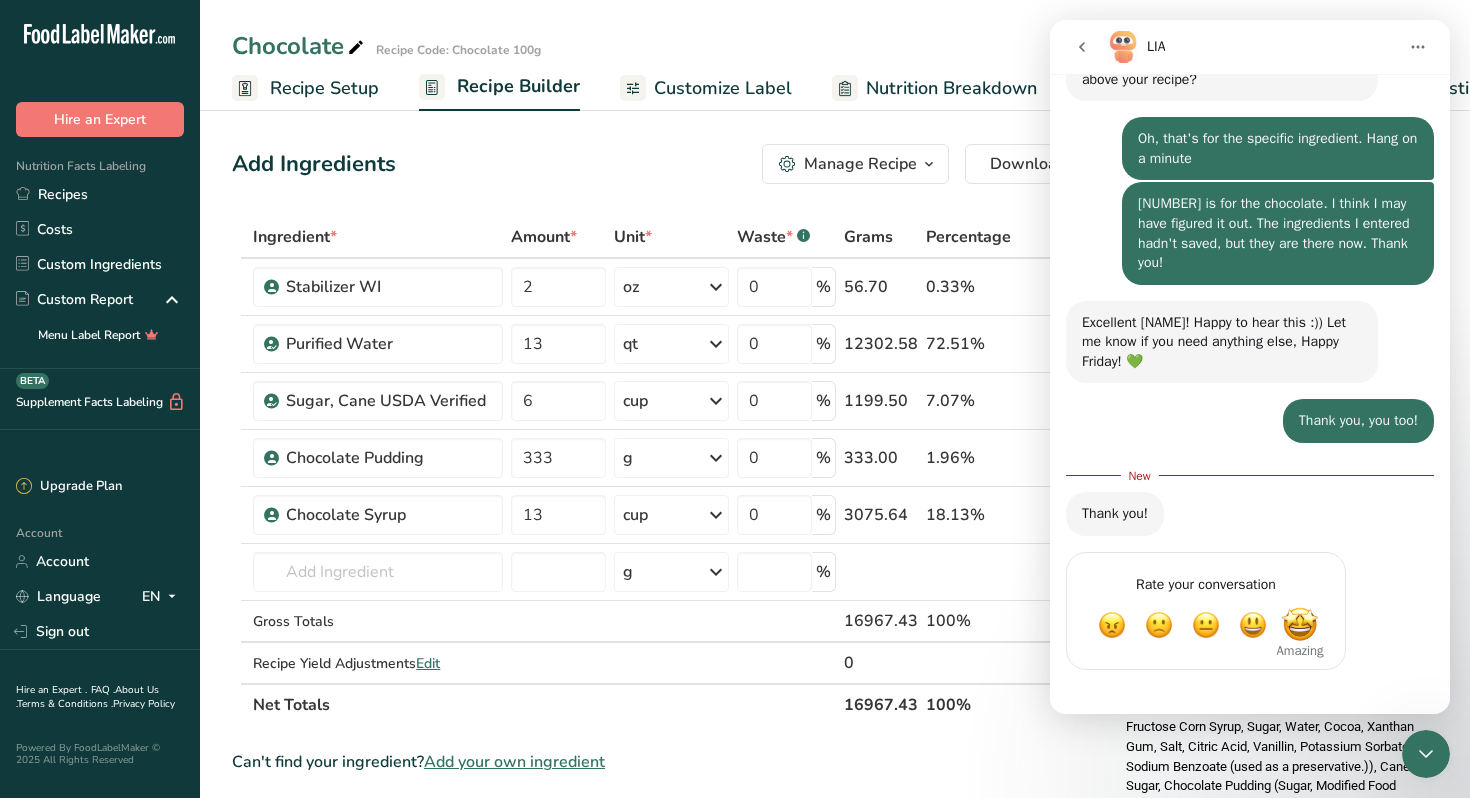 click at bounding box center (1300, 625) 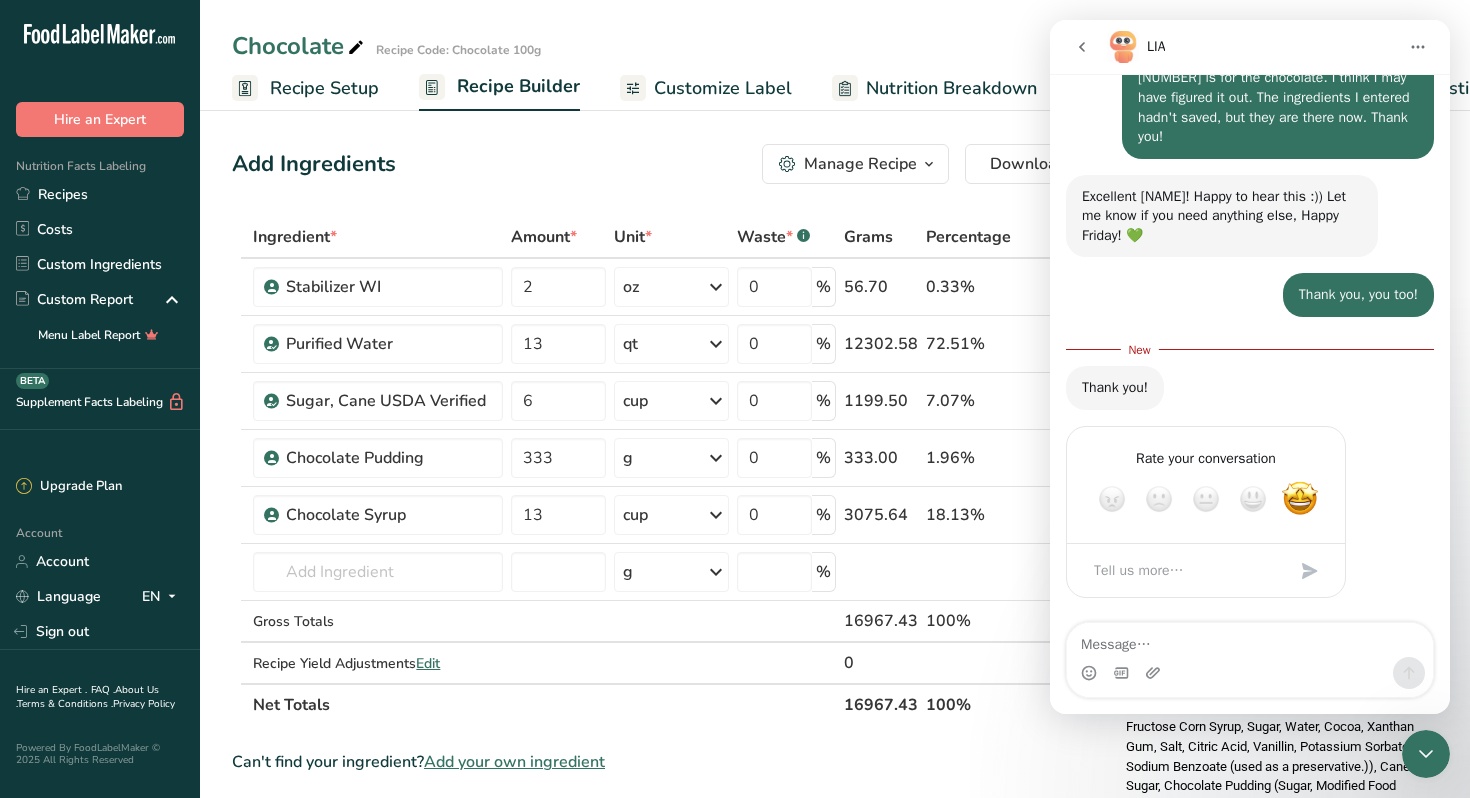scroll, scrollTop: 1542, scrollLeft: 0, axis: vertical 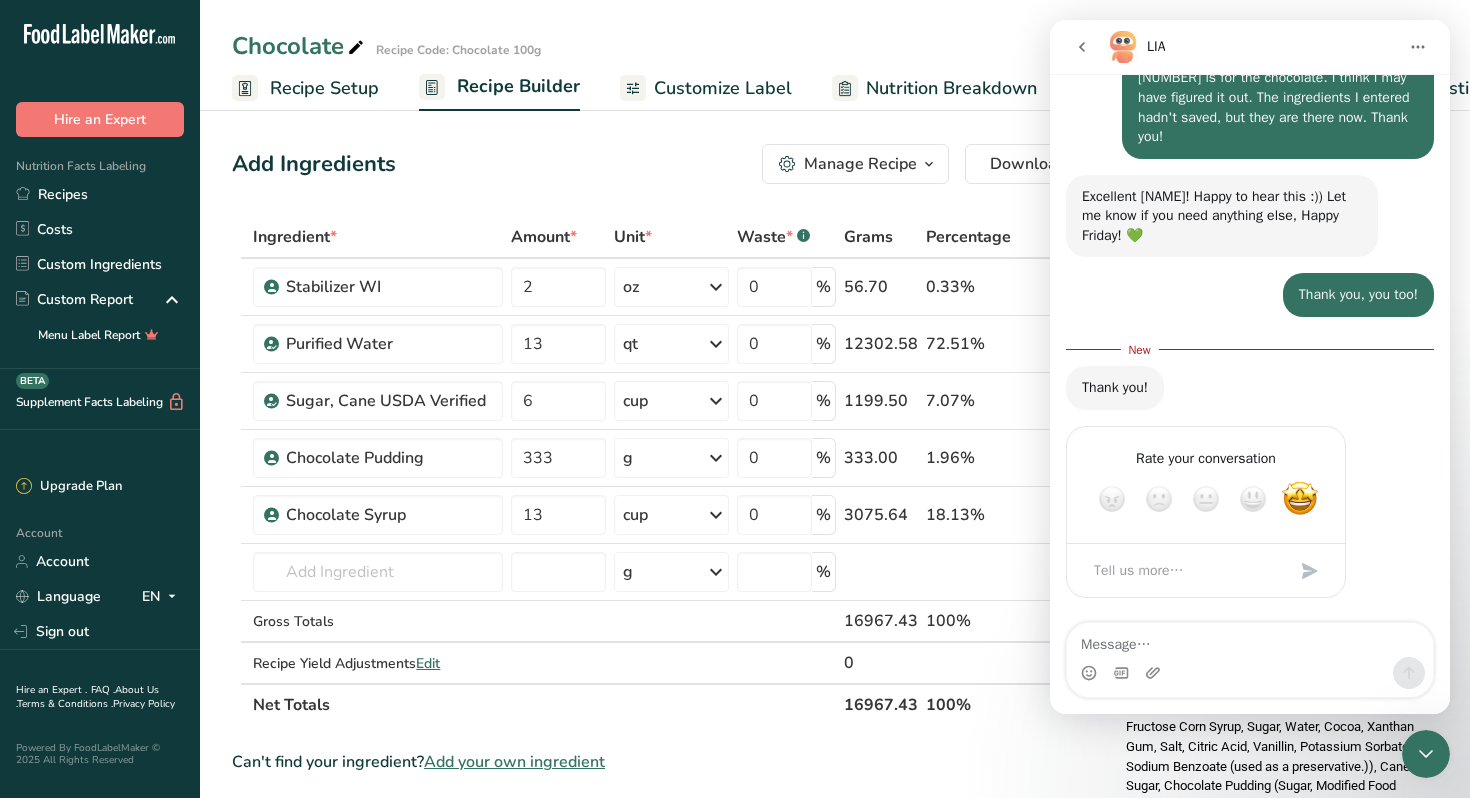 click 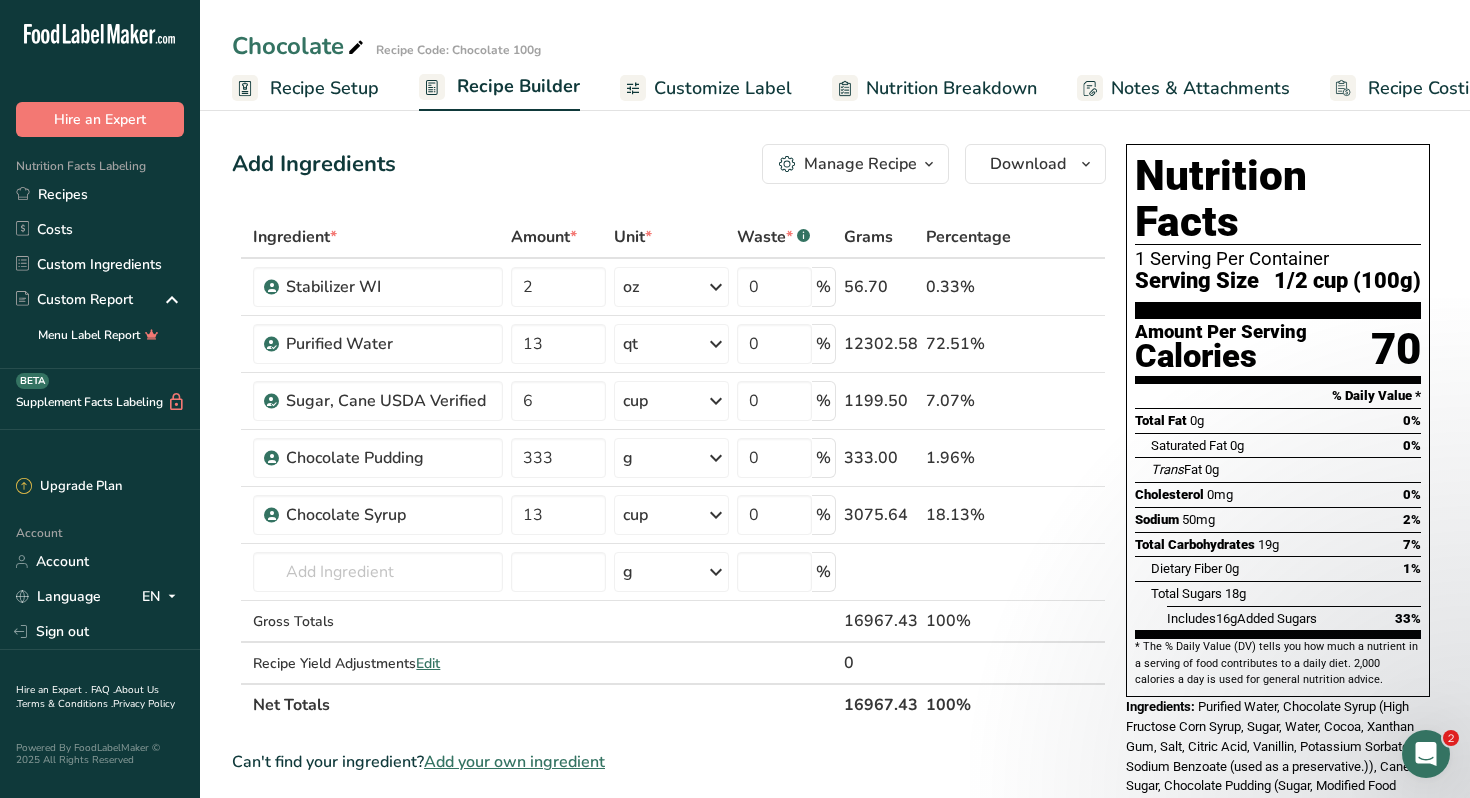 scroll, scrollTop: 0, scrollLeft: 0, axis: both 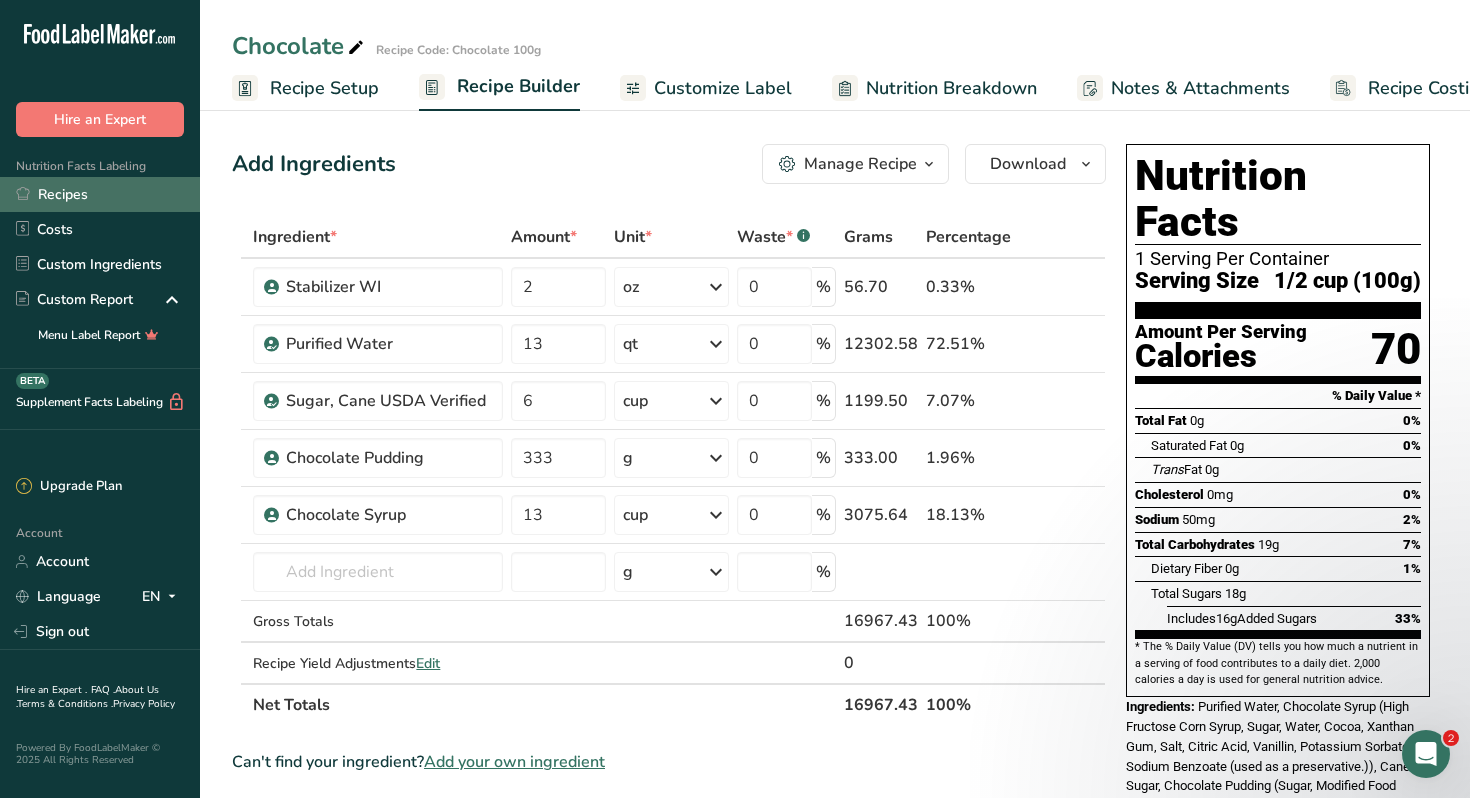 click on "Recipes" at bounding box center [100, 194] 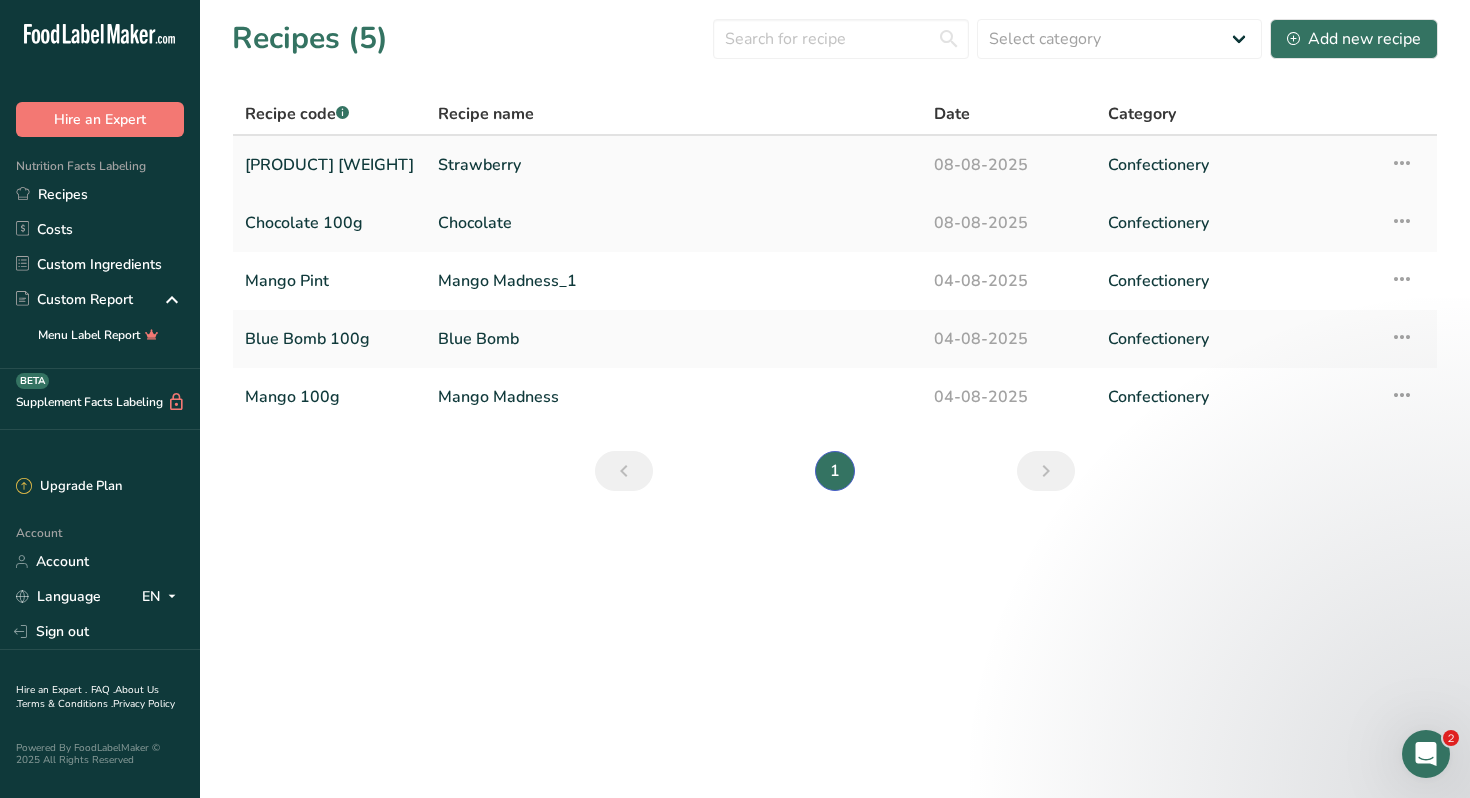 click on "[PRODUCT] [WEIGHT]" at bounding box center [329, 165] 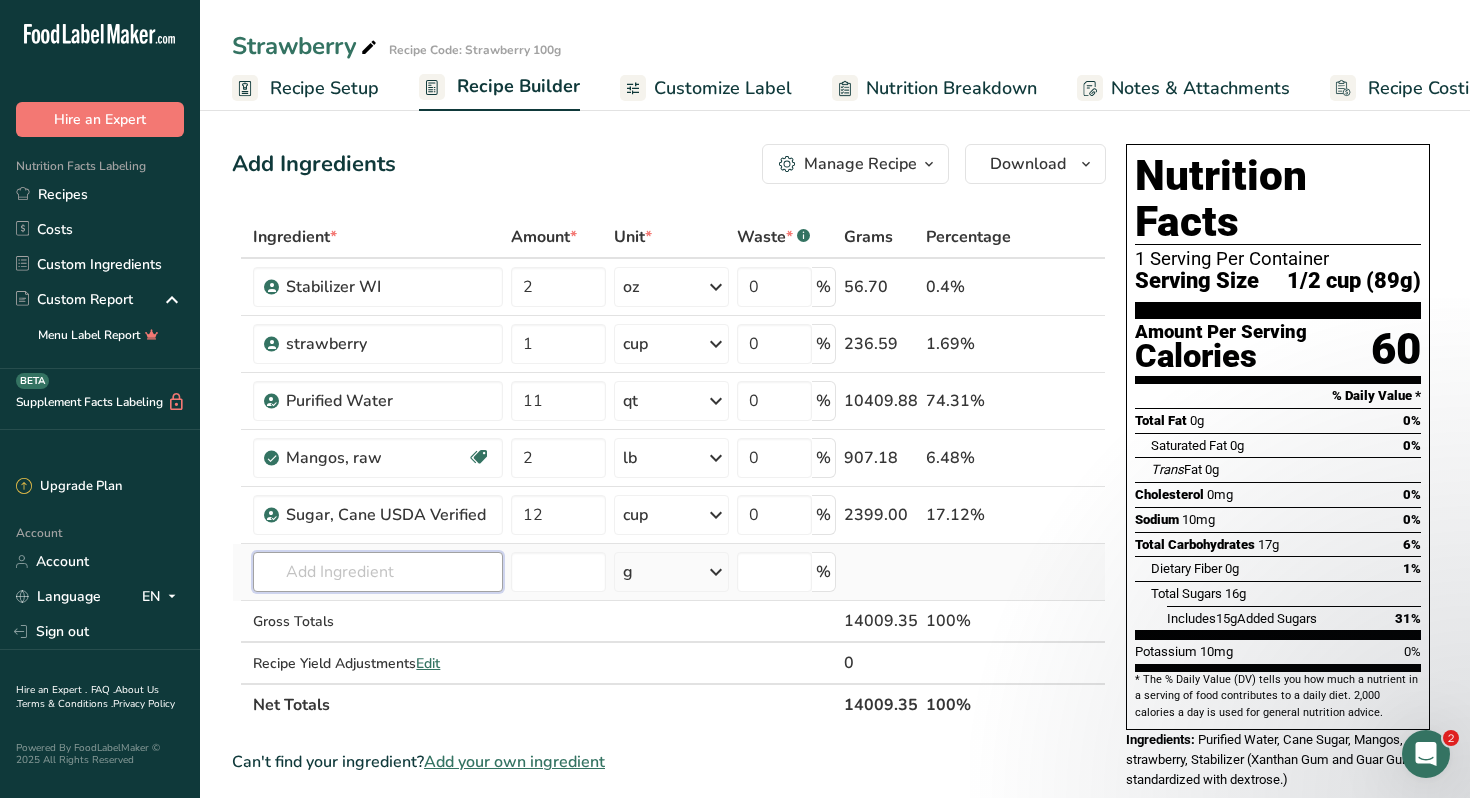 click at bounding box center (377, 572) 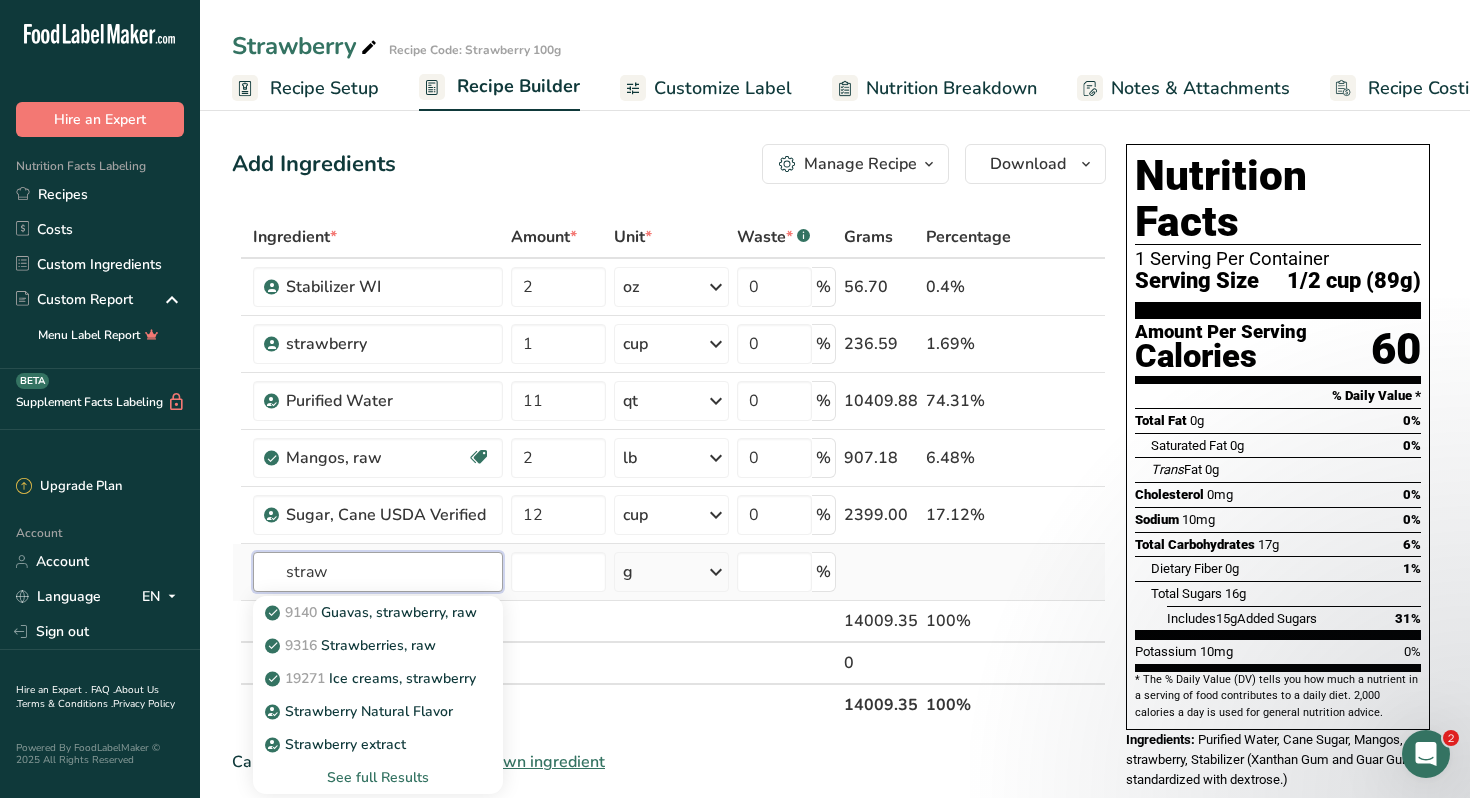type on "straw" 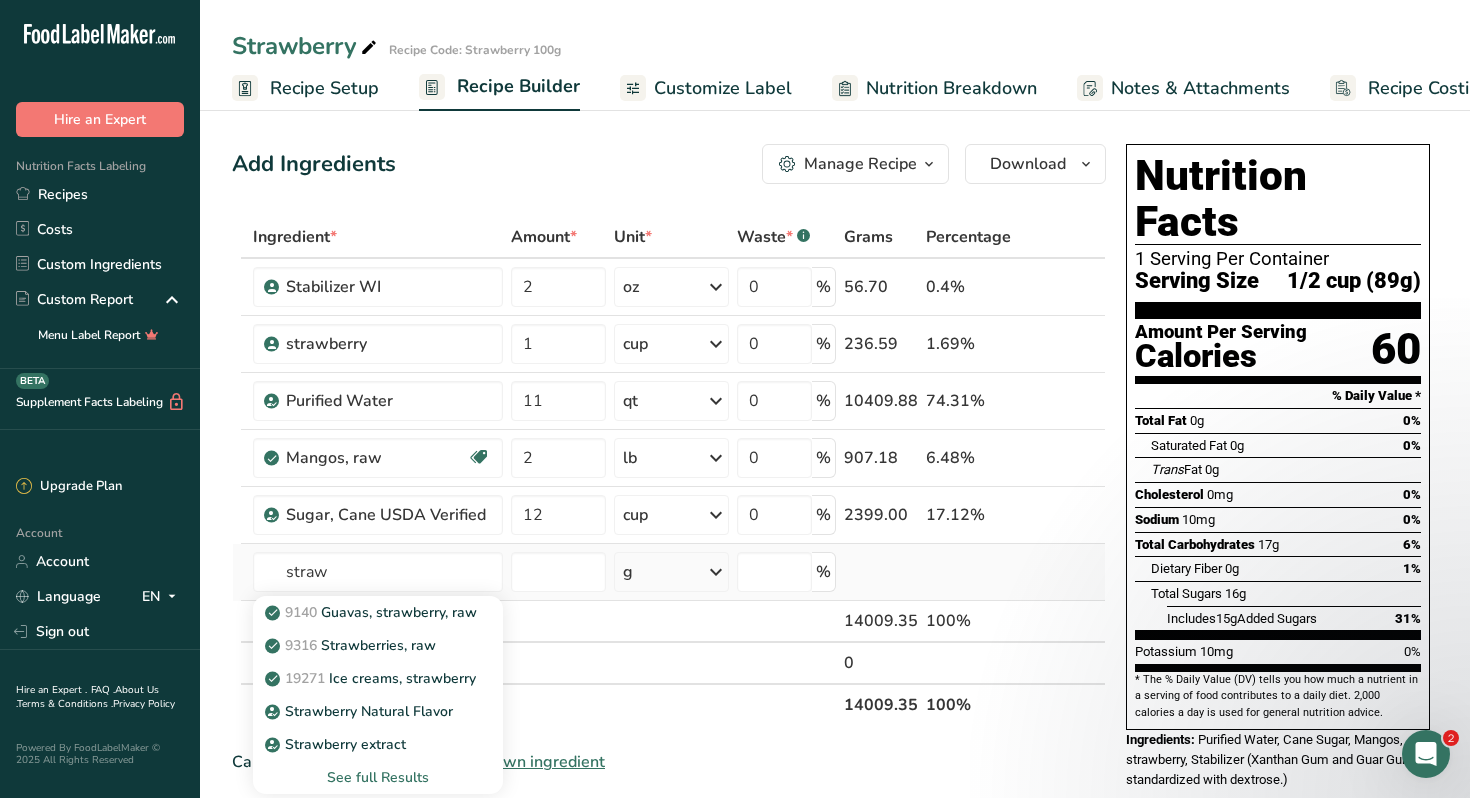 type 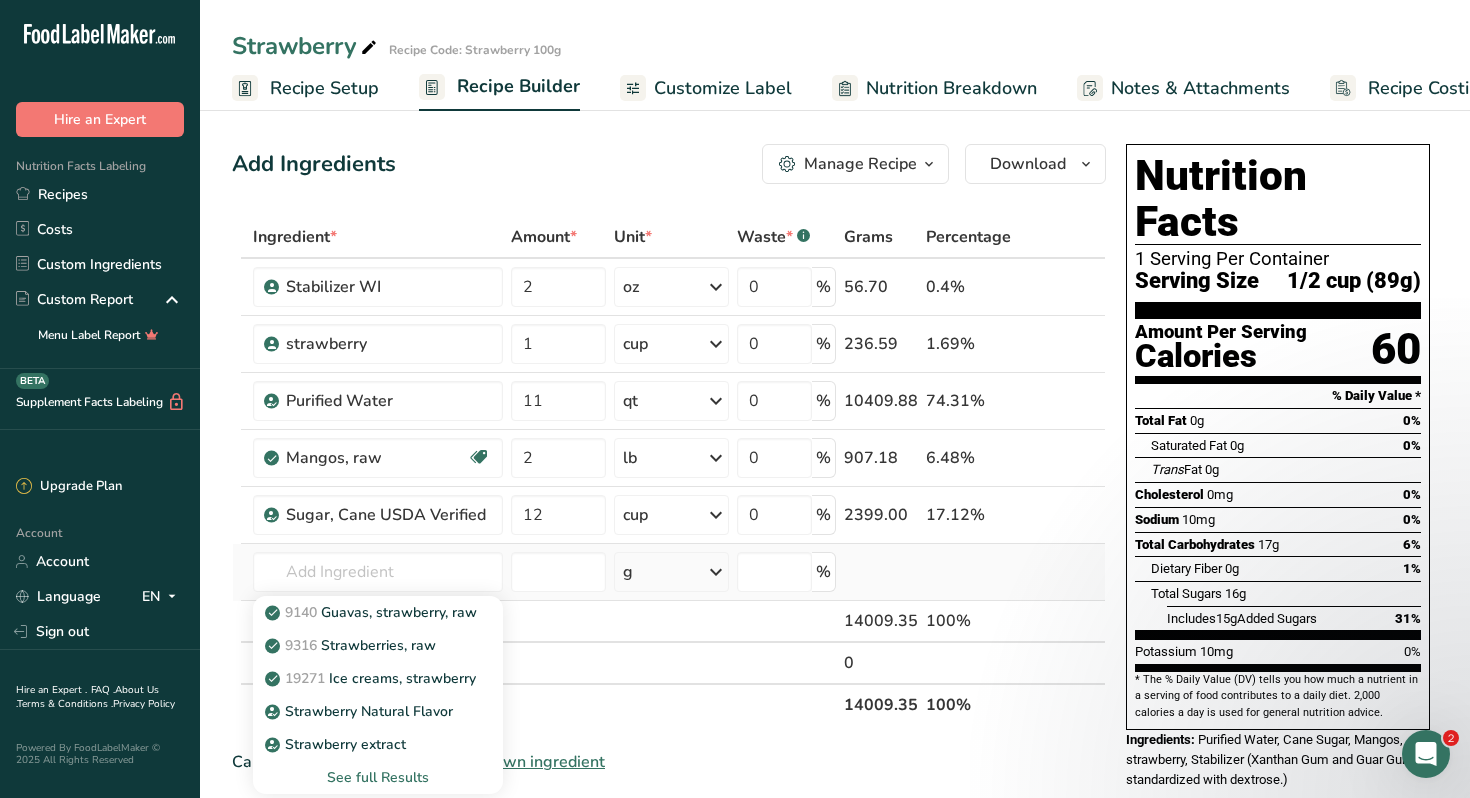 click on "See full Results" at bounding box center [377, 777] 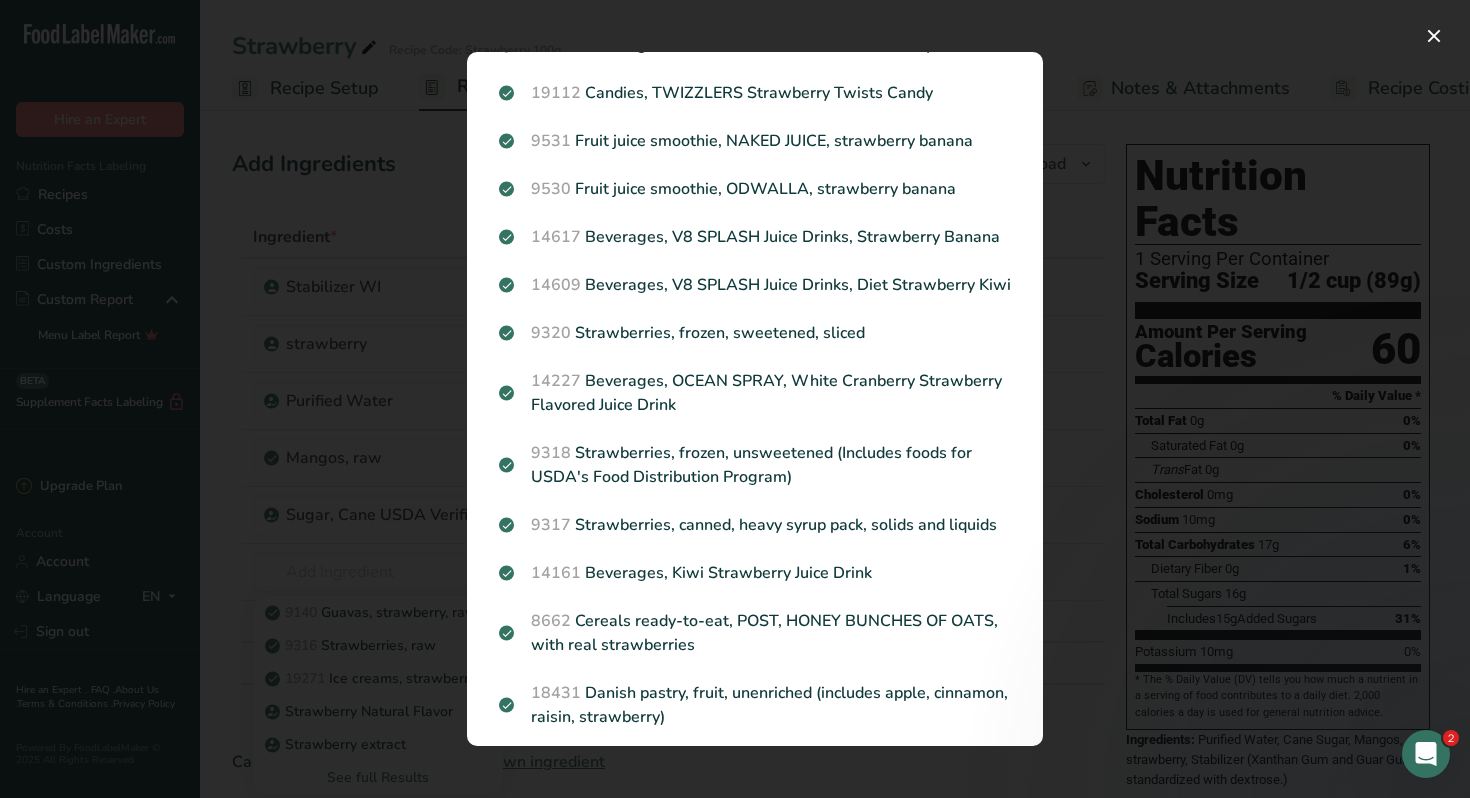 scroll, scrollTop: 0, scrollLeft: 0, axis: both 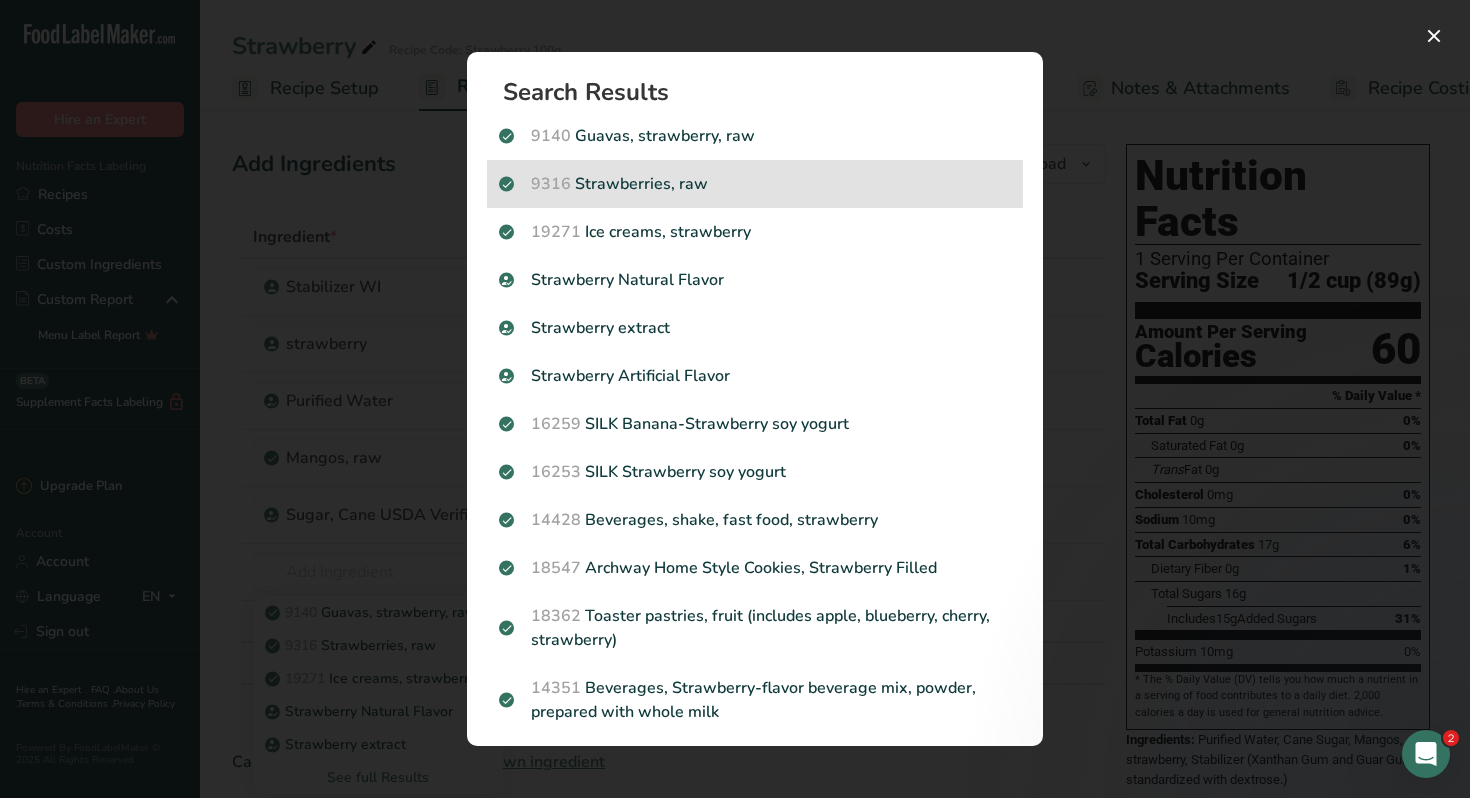 click on "9316
Strawberries, raw" at bounding box center (755, 184) 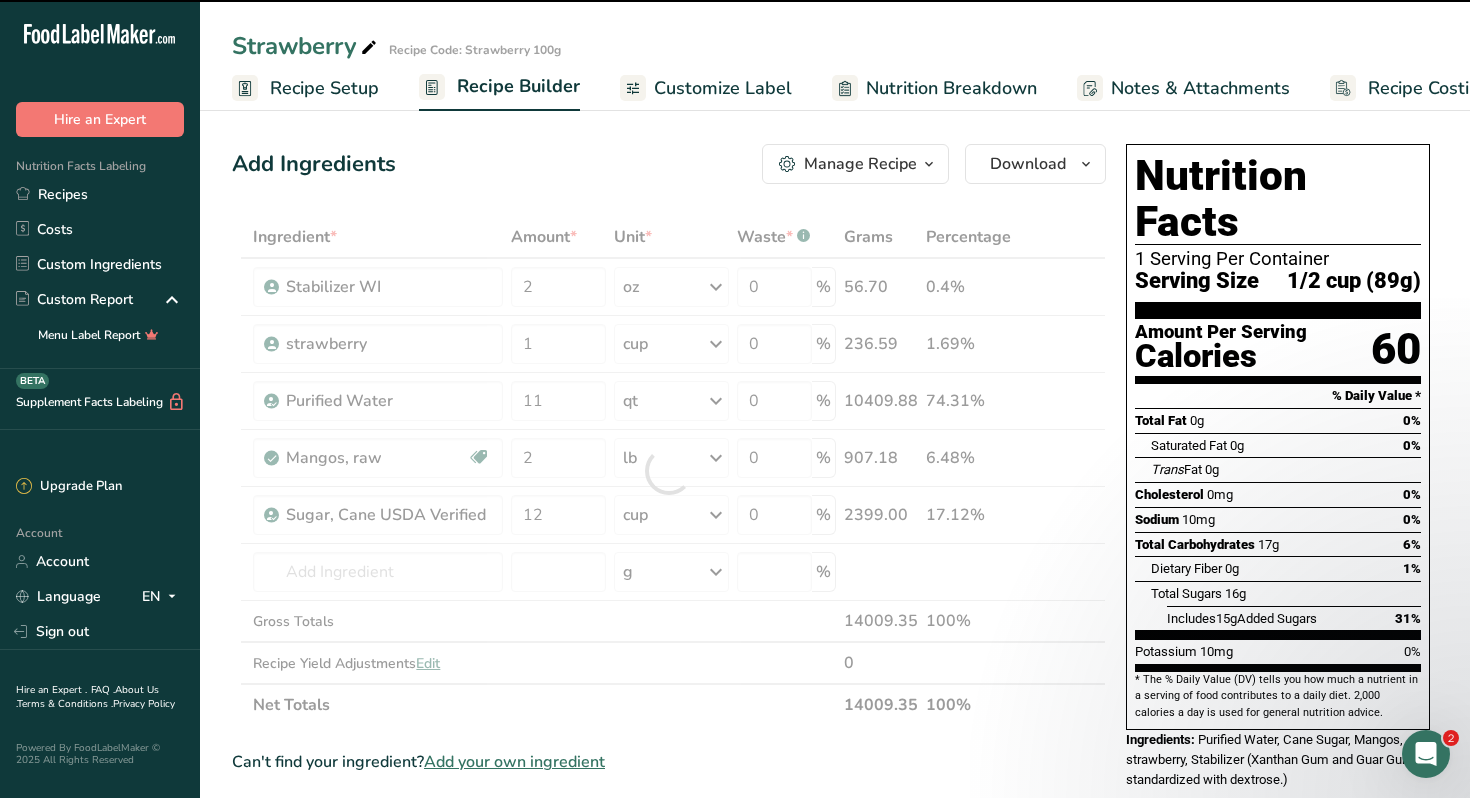 type on "0" 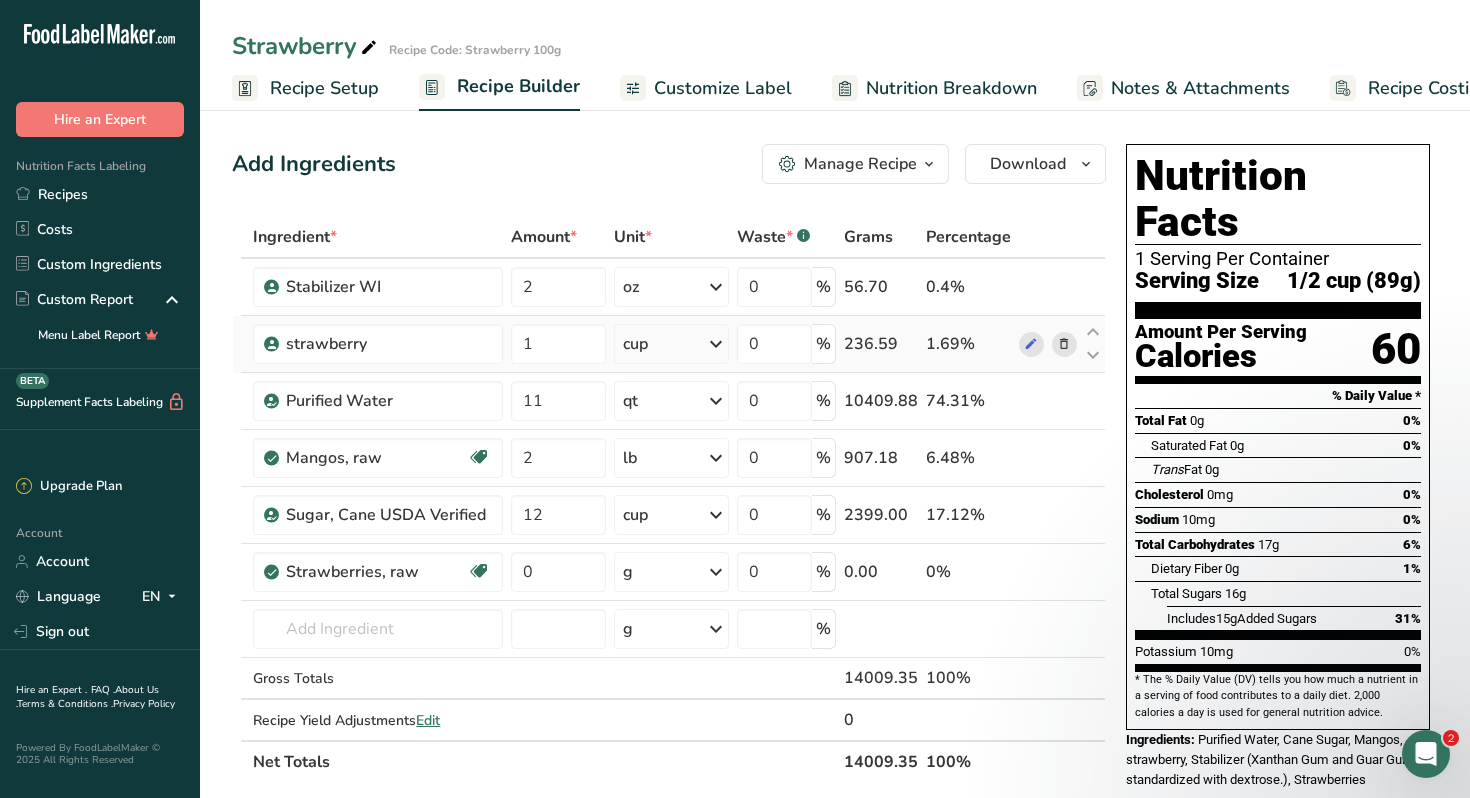 click at bounding box center (1064, 344) 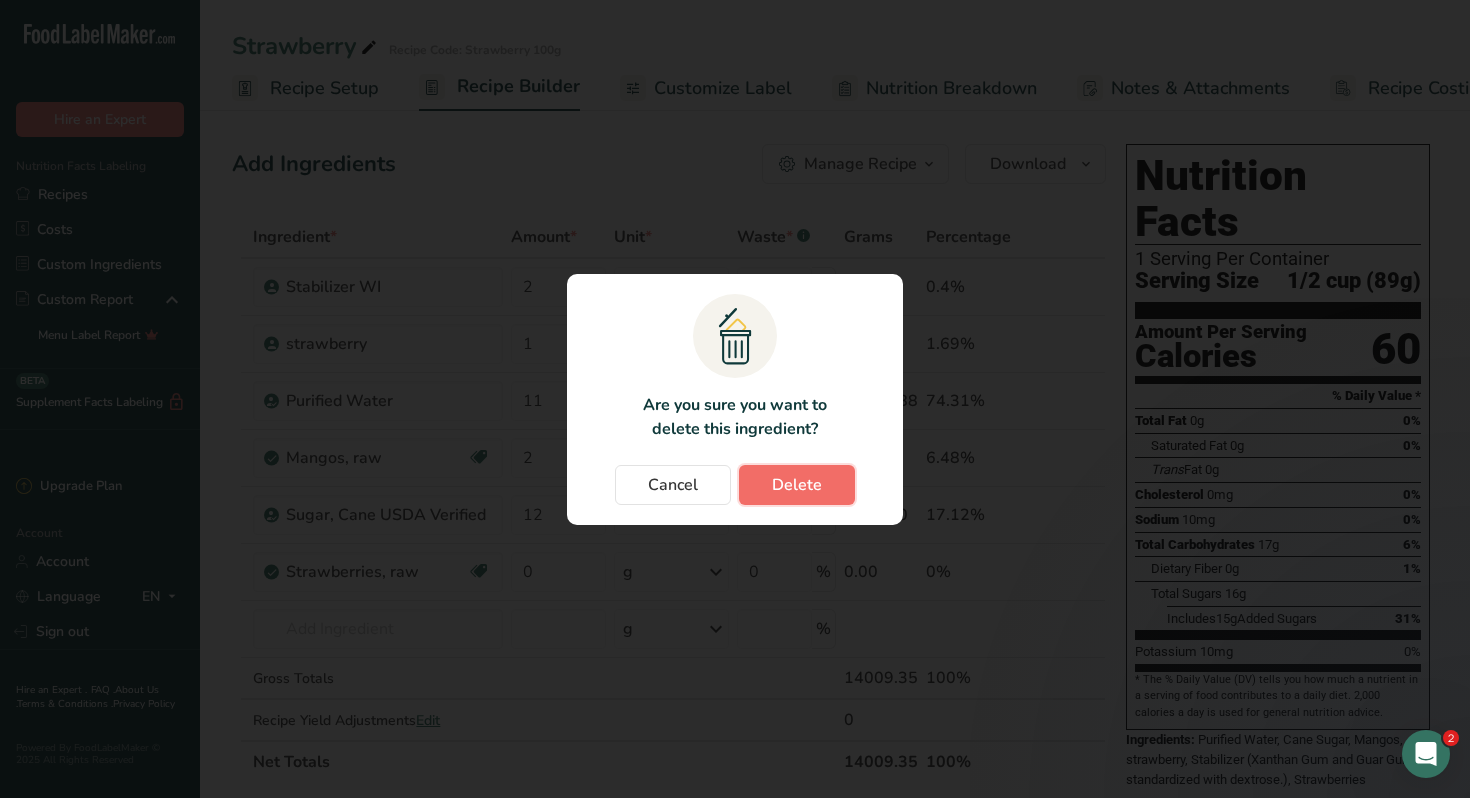 click on "Delete" at bounding box center [797, 485] 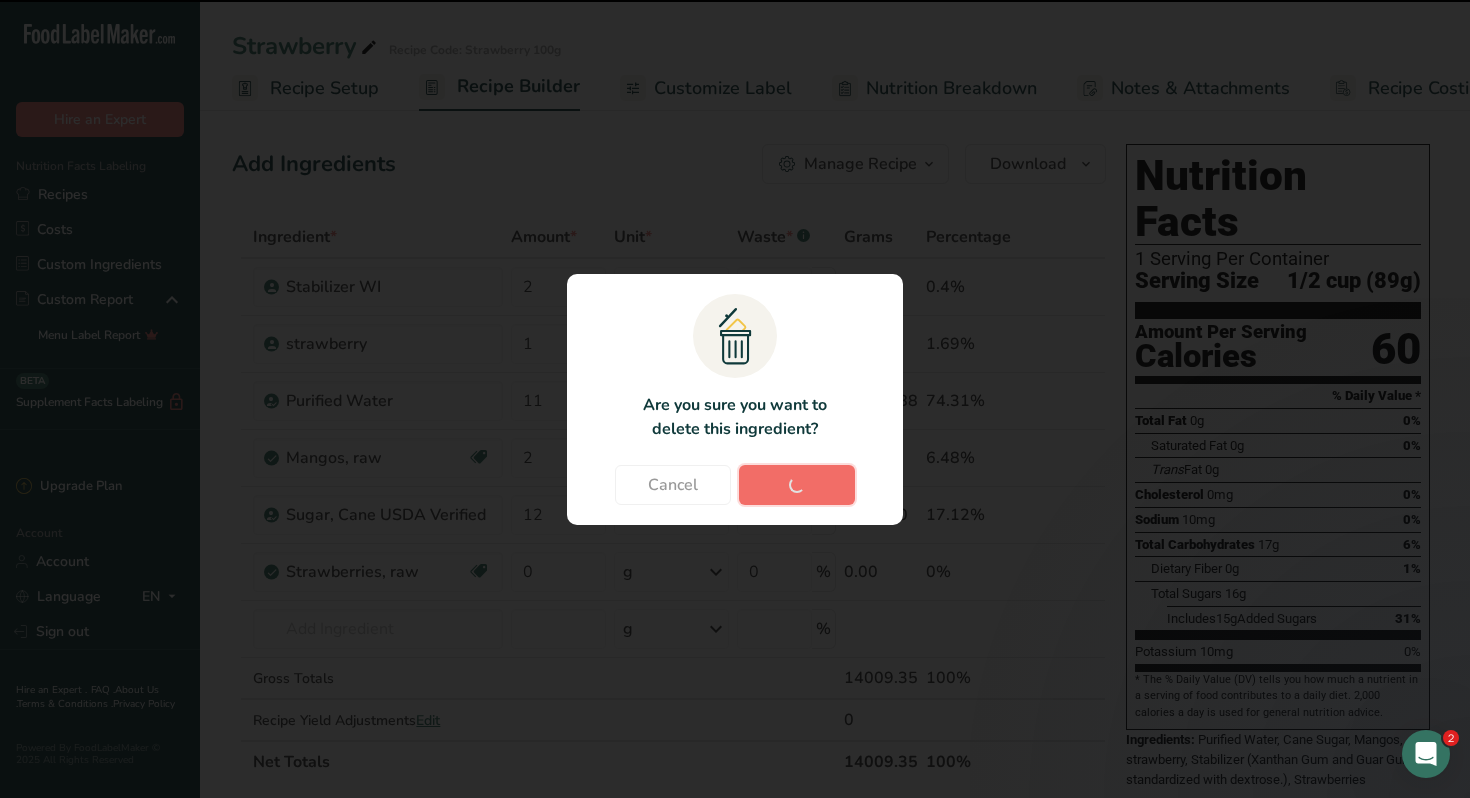 type on "11" 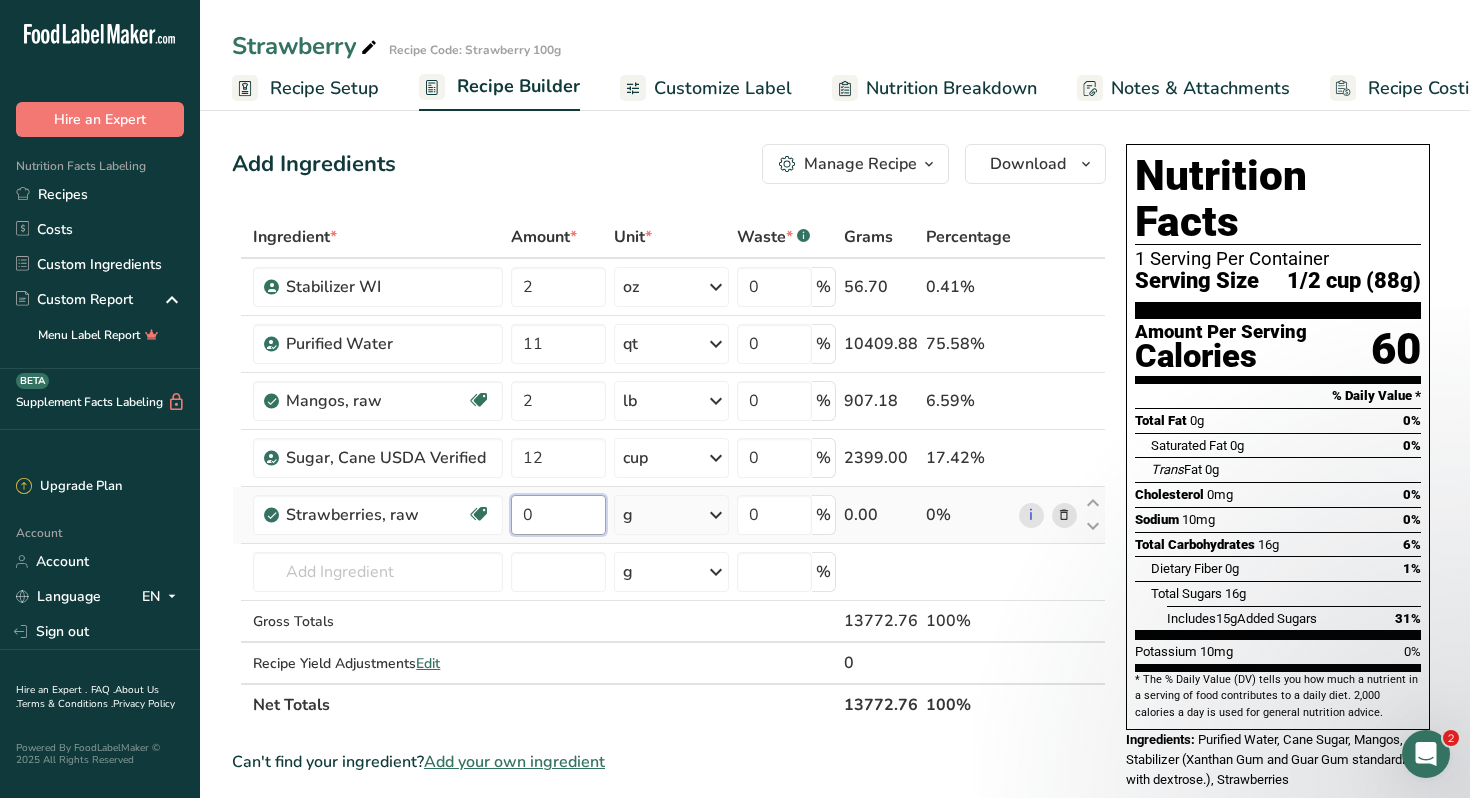 click on "0" at bounding box center [559, 515] 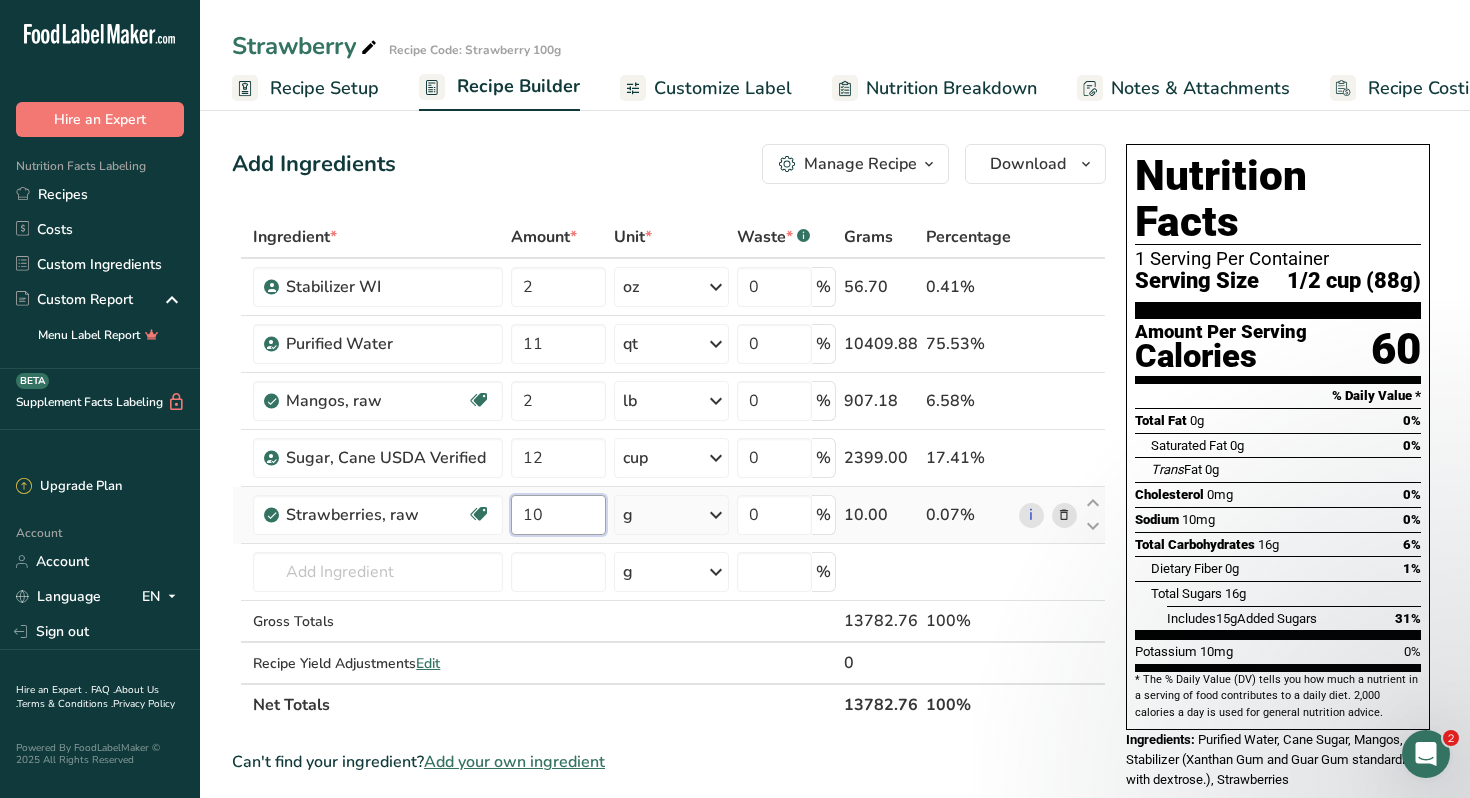type on "10" 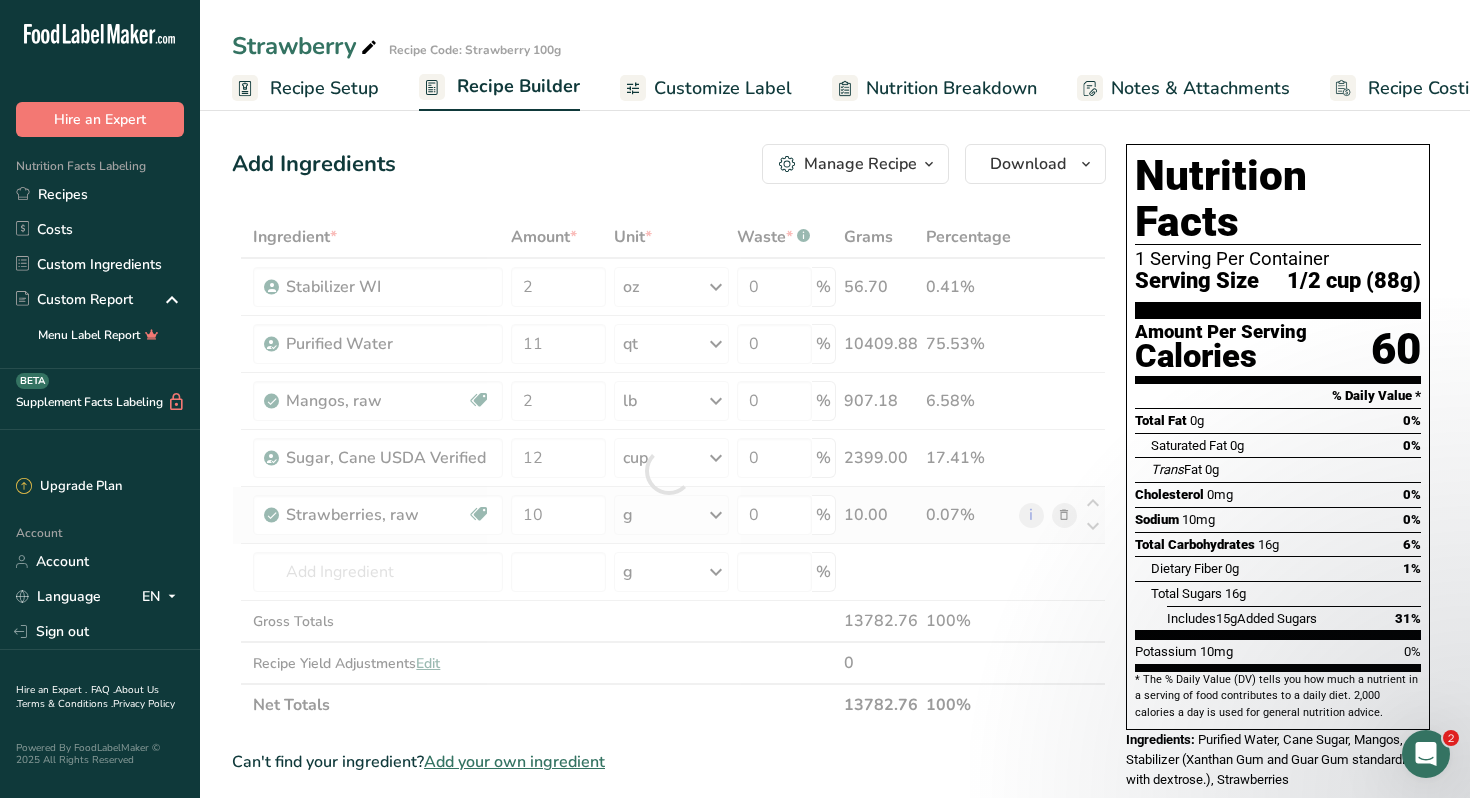 click on "Ingredient *
Amount *
Unit *
Waste *   .a-a{fill:#347362;}.b-a{fill:#fff;}          Grams
Percentage
Stabilizer WI
2
oz
Weight Units
g
kg
mg
See more
Volume Units
l
mL
fl oz
See more
0
%
56.70
0.41%
Purified Water
11
qt
Weight Units
g
kg
mg
See more
Volume Units
l
Volume units require a density conversion. If you know your ingredient's density enter it below. Otherwise, click on "RIA" our AI Regulatory bot - she will be able to help you
1
mL" at bounding box center [669, 471] 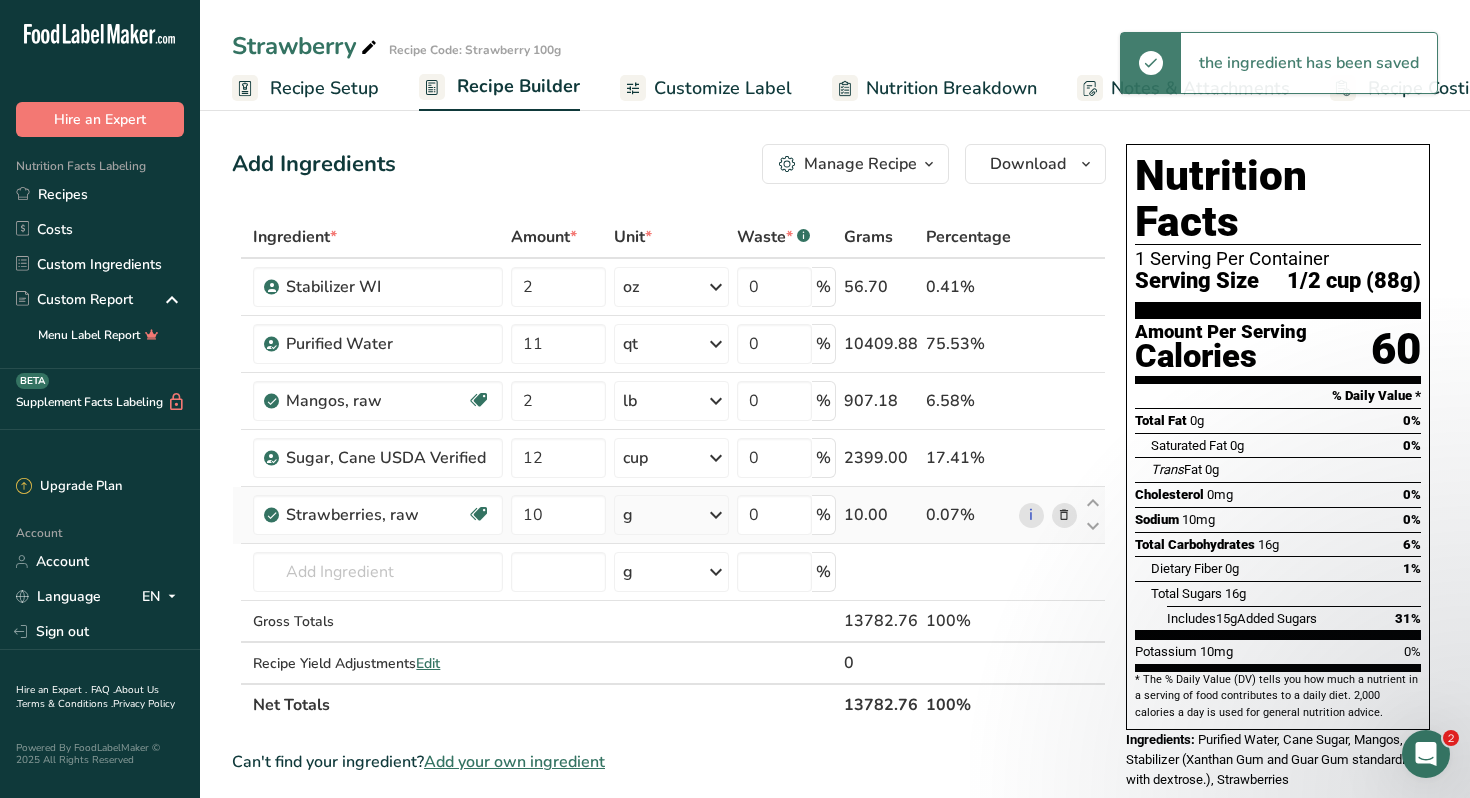 click at bounding box center [716, 515] 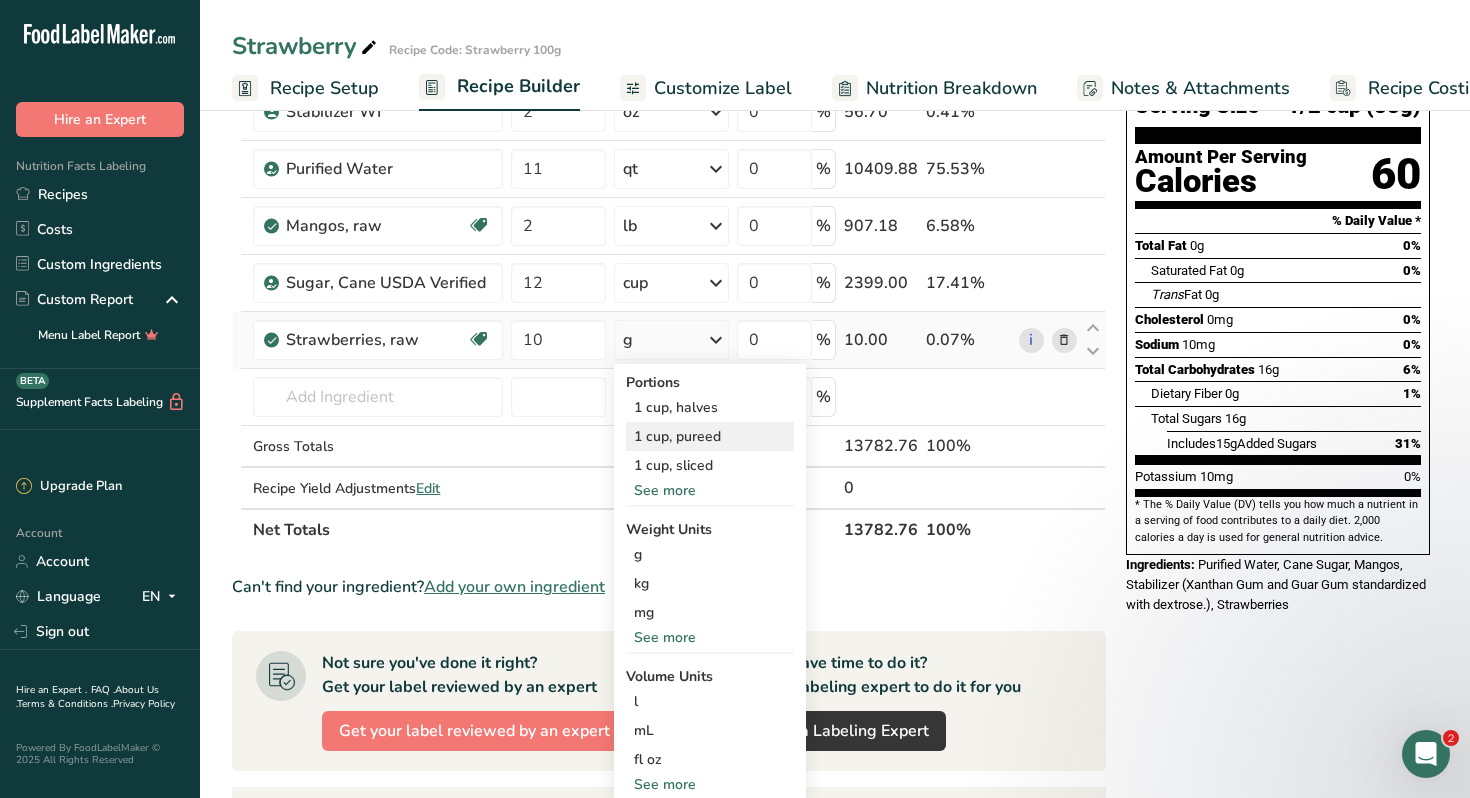 scroll, scrollTop: 176, scrollLeft: 0, axis: vertical 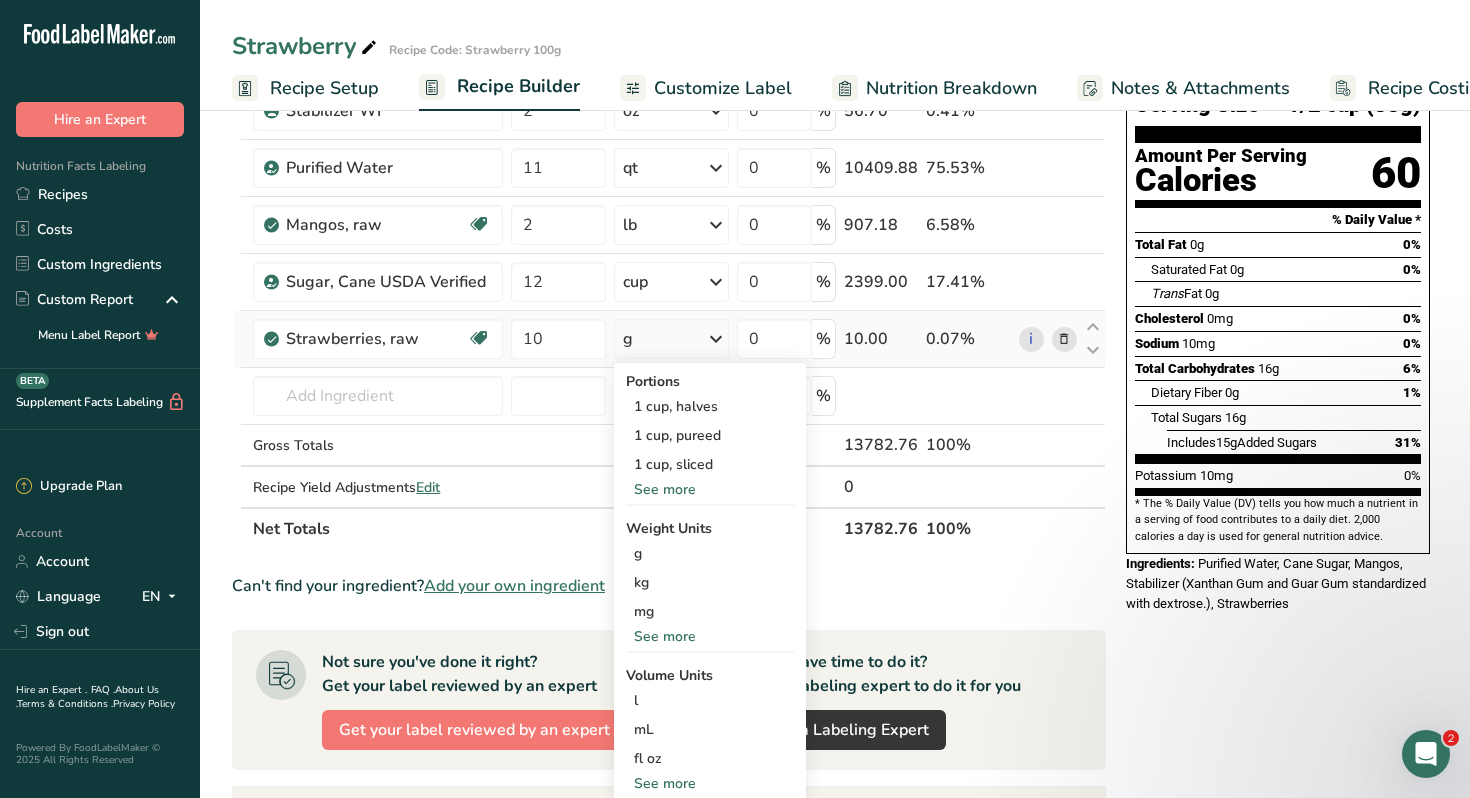 click on "See more" at bounding box center (710, 636) 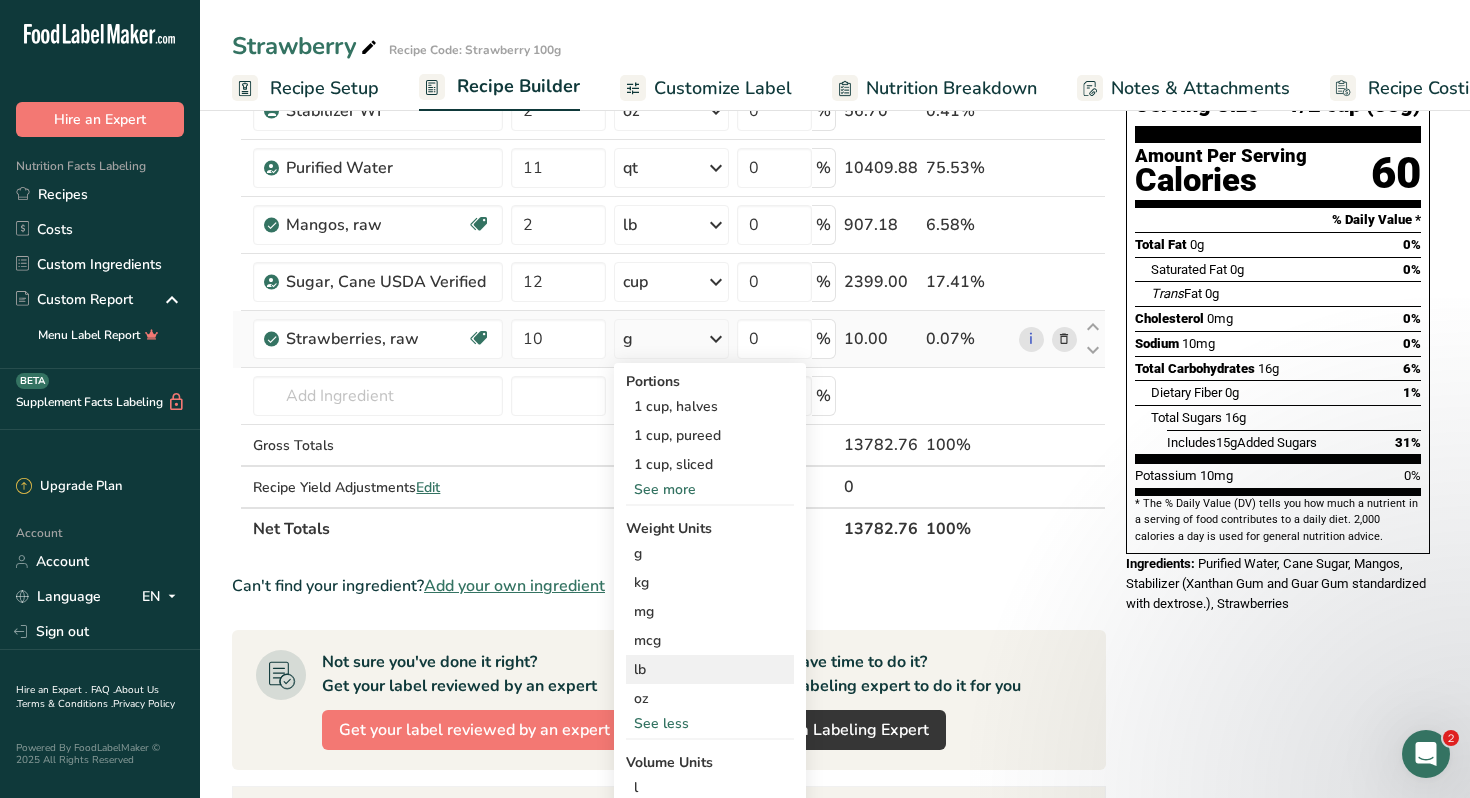 click on "lb" at bounding box center (710, 669) 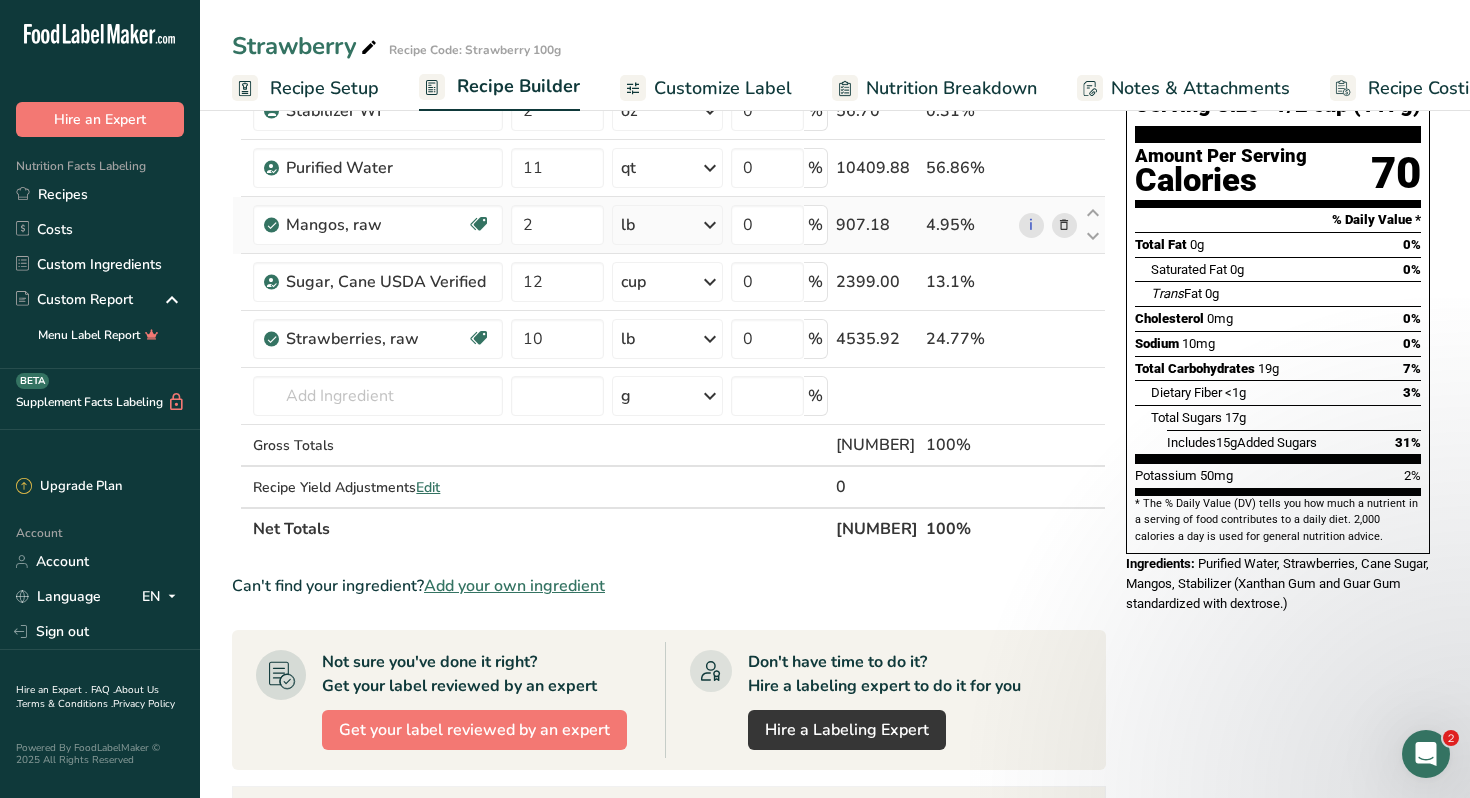 click at bounding box center [1064, 225] 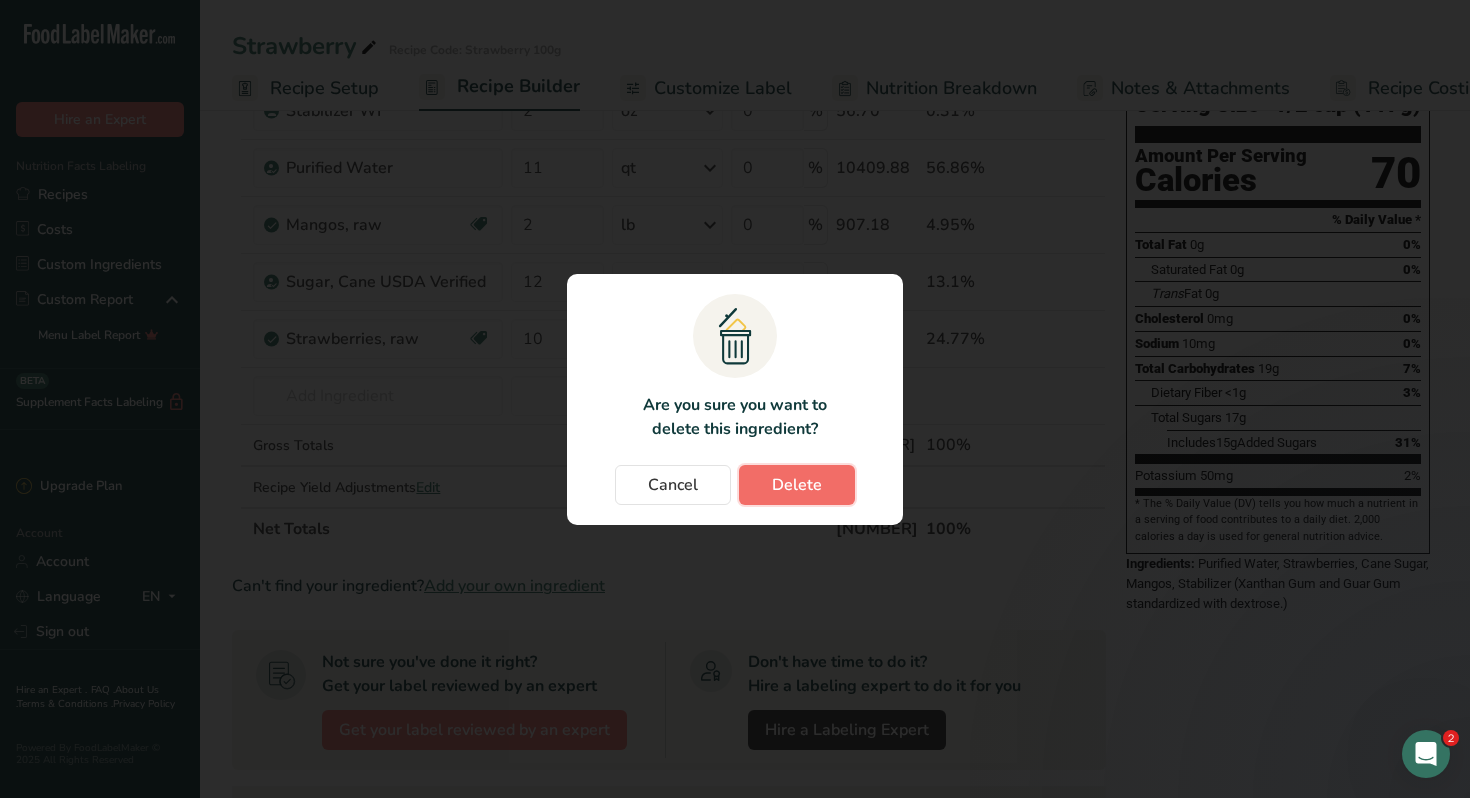 click on "Delete" at bounding box center (797, 485) 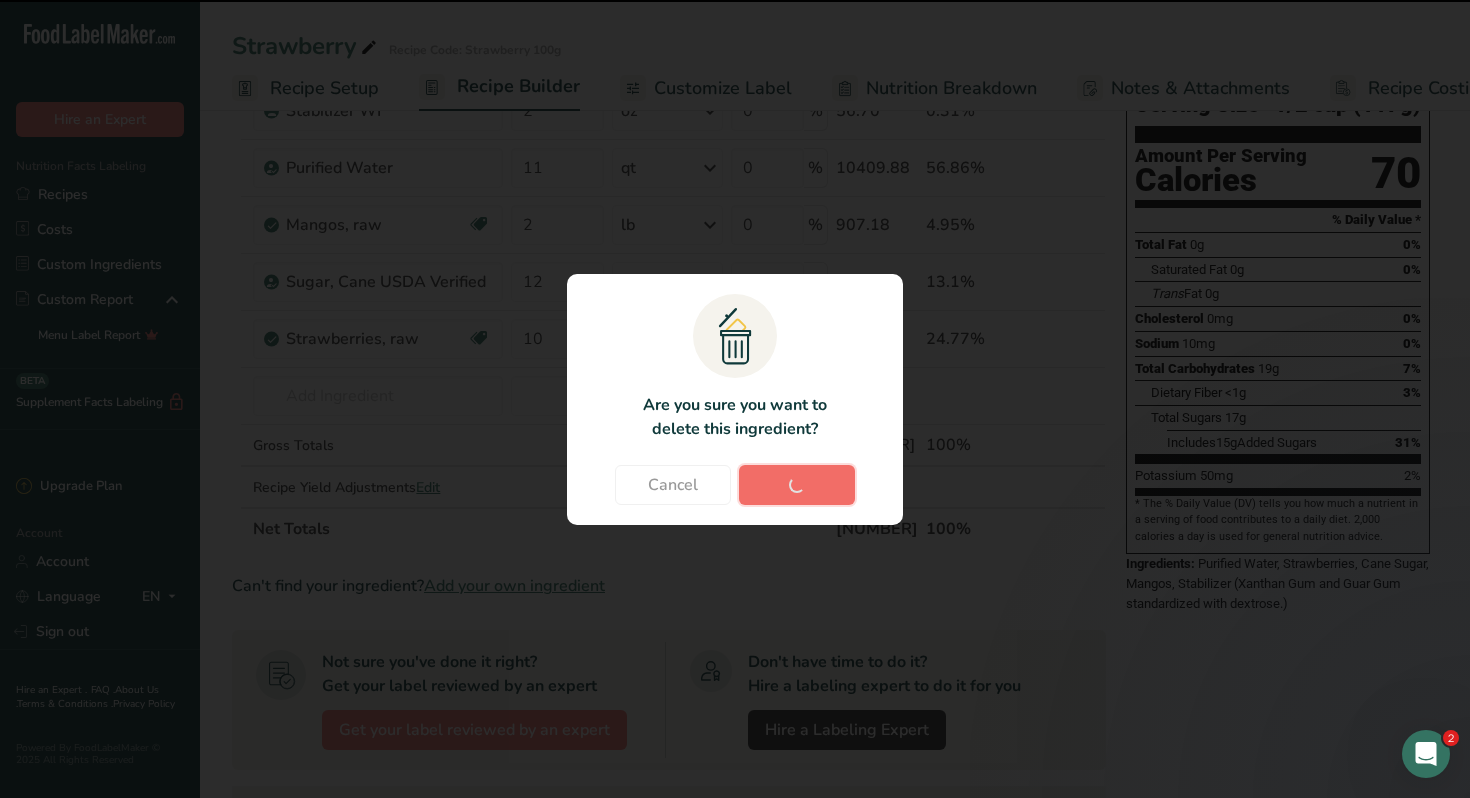 type on "12" 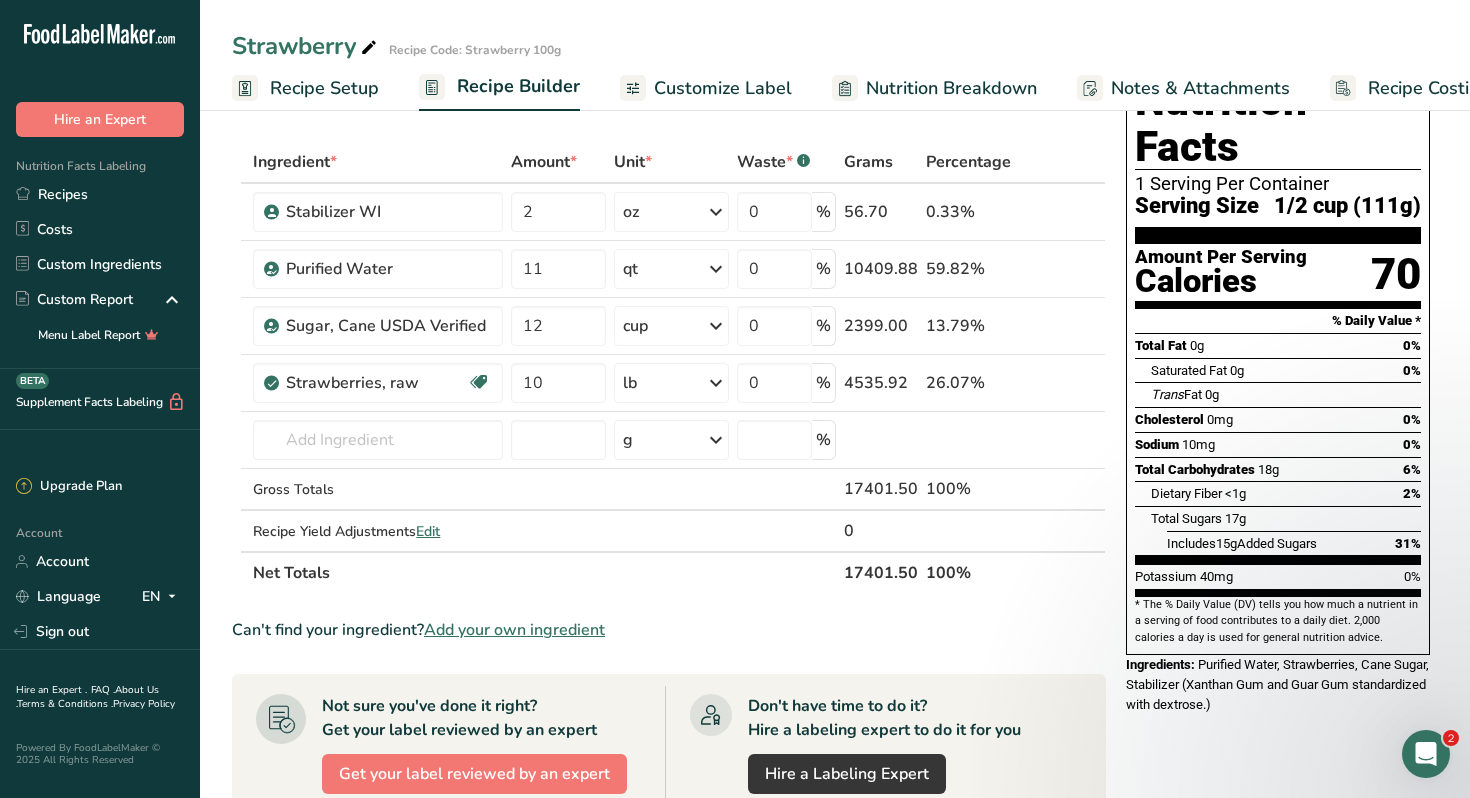 scroll, scrollTop: 71, scrollLeft: 0, axis: vertical 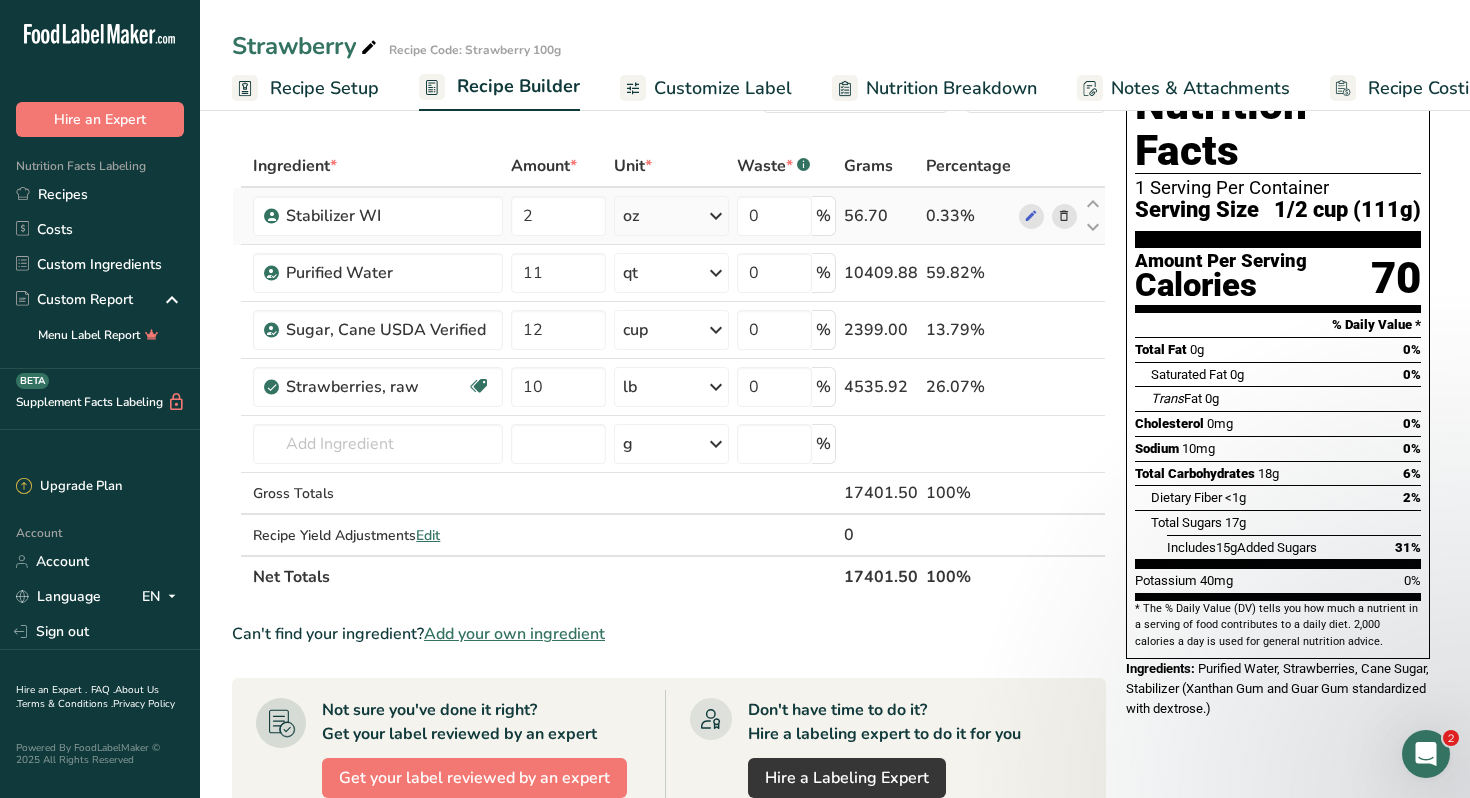 click at bounding box center (1064, 216) 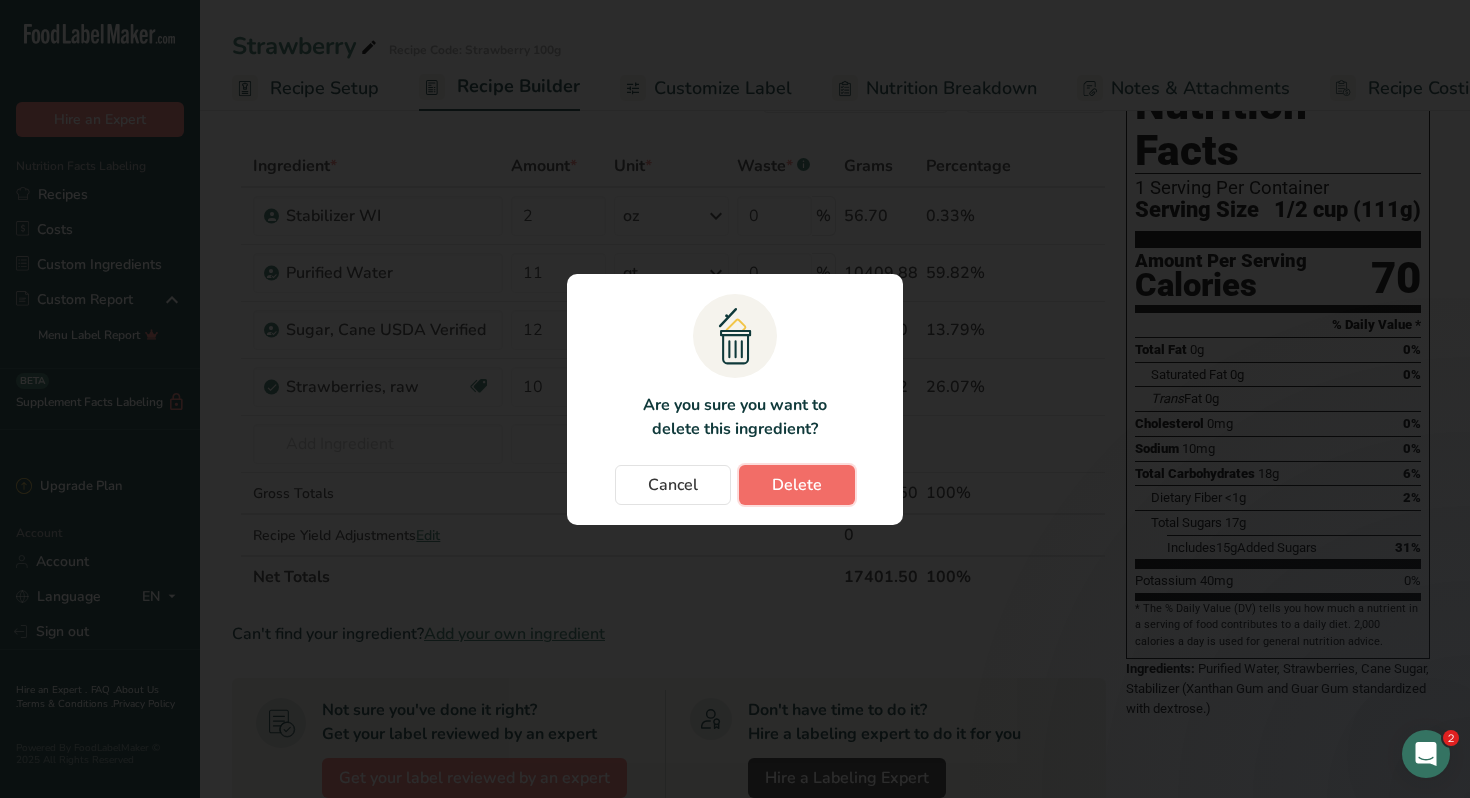 click on "Delete" at bounding box center [797, 485] 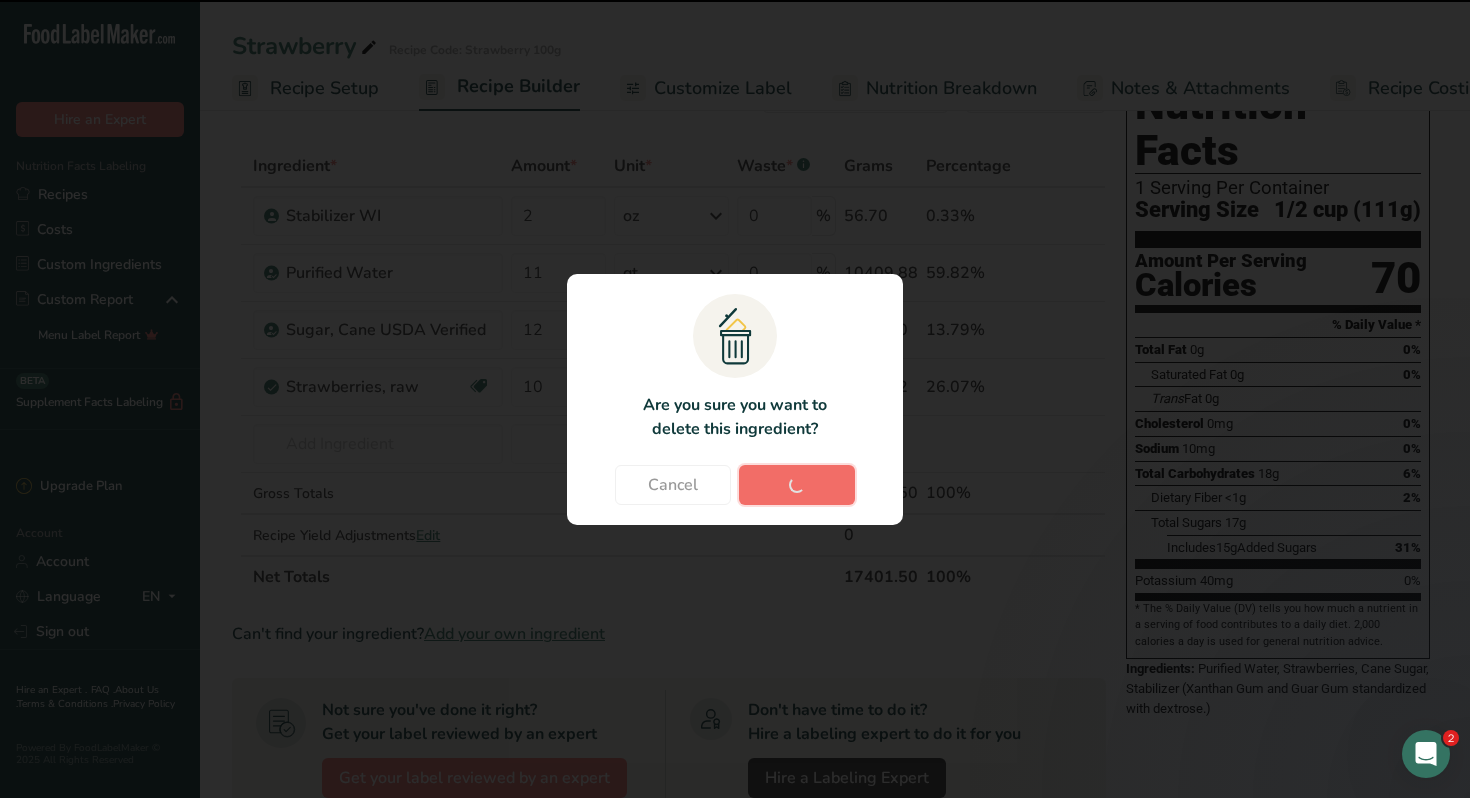 type on "11" 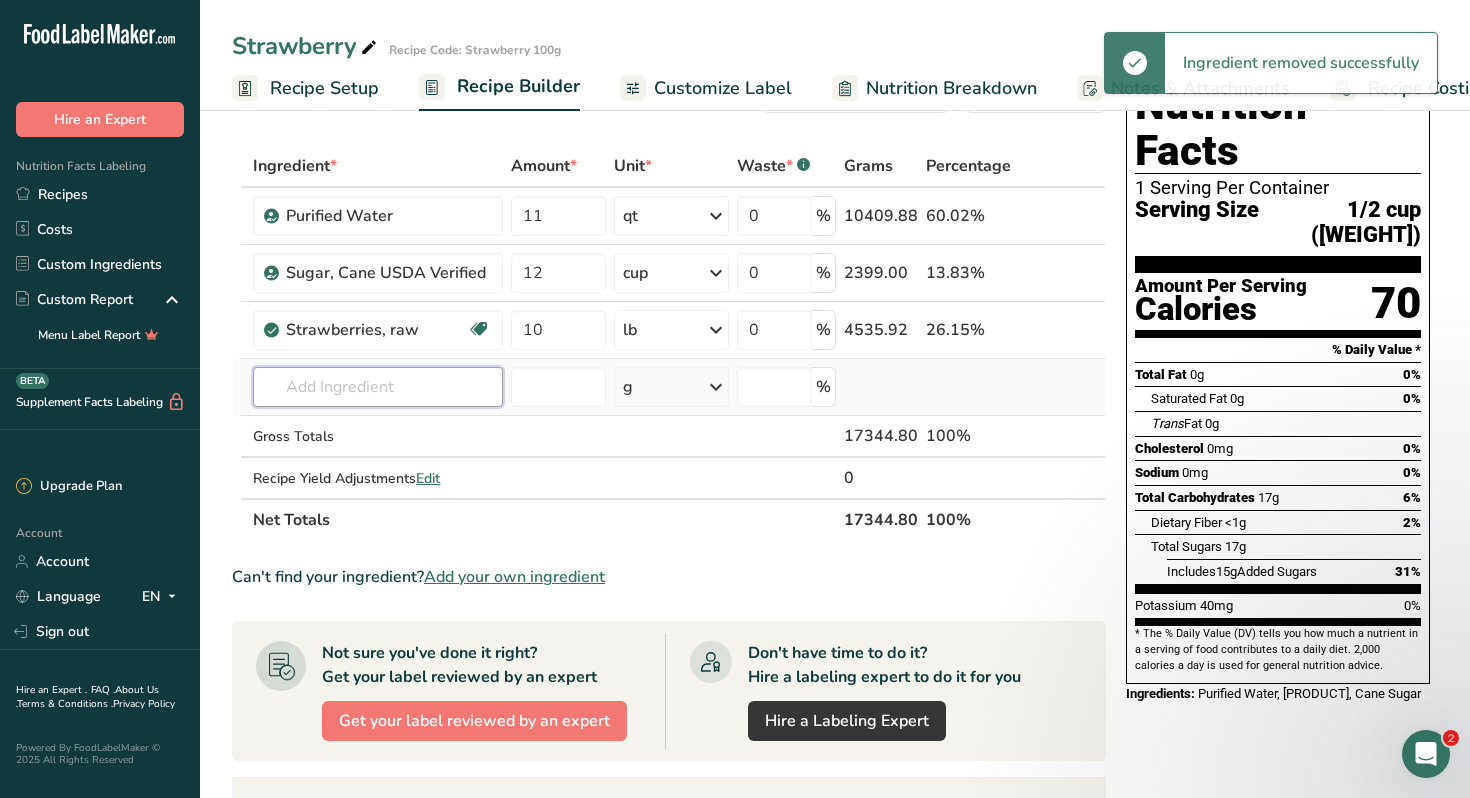click at bounding box center (377, 387) 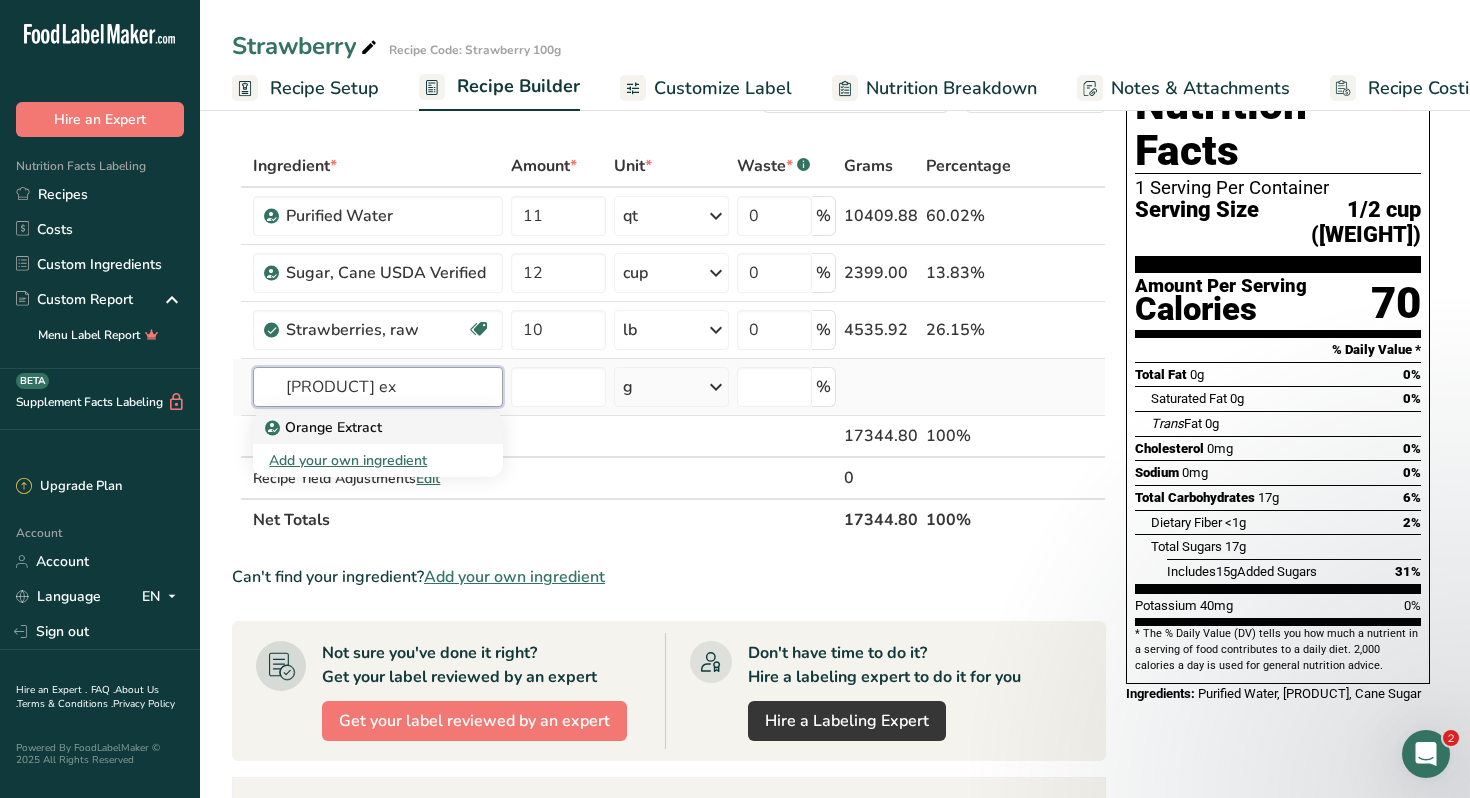 type on "[PRODUCT] ex" 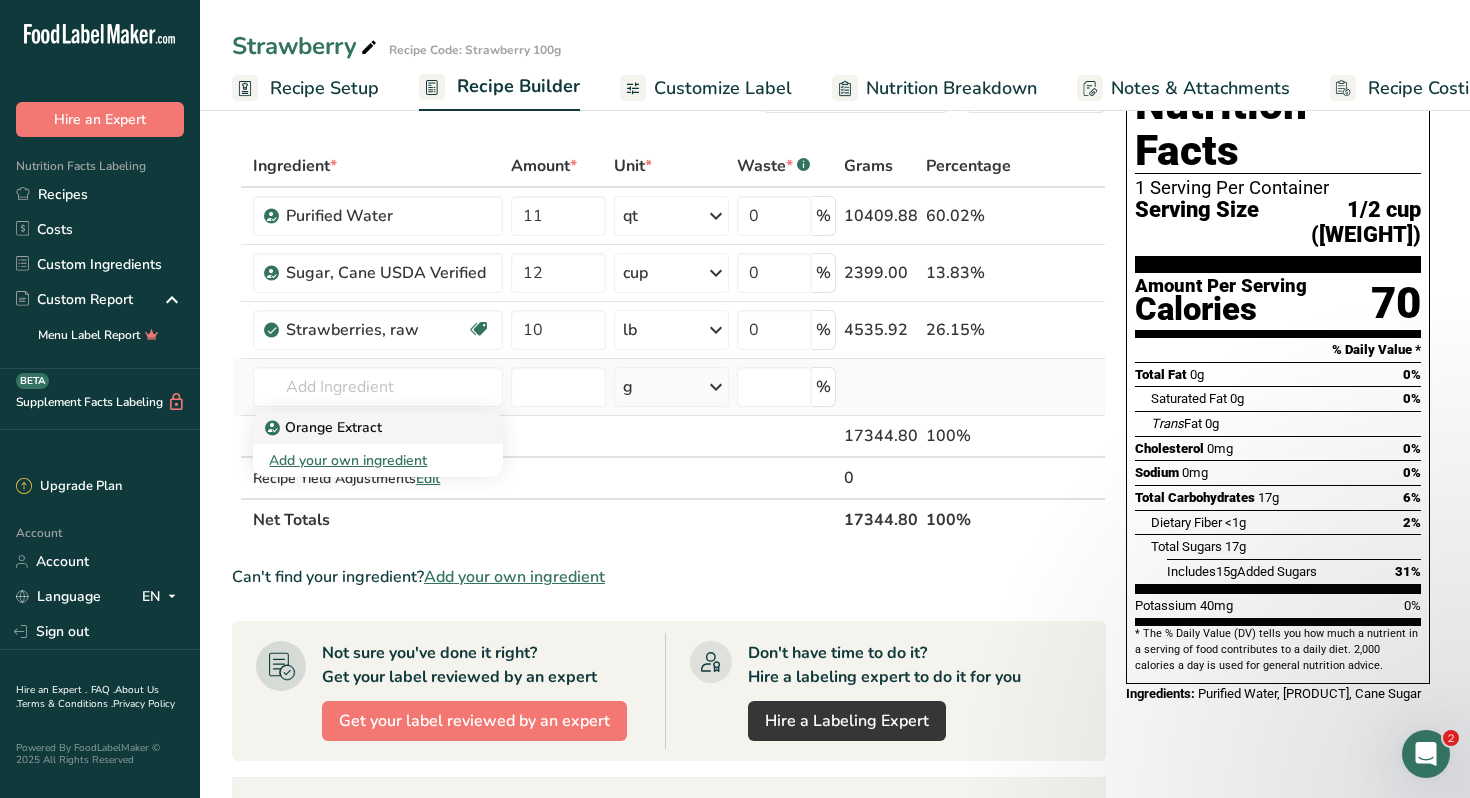 click on "Orange Extract" at bounding box center (325, 427) 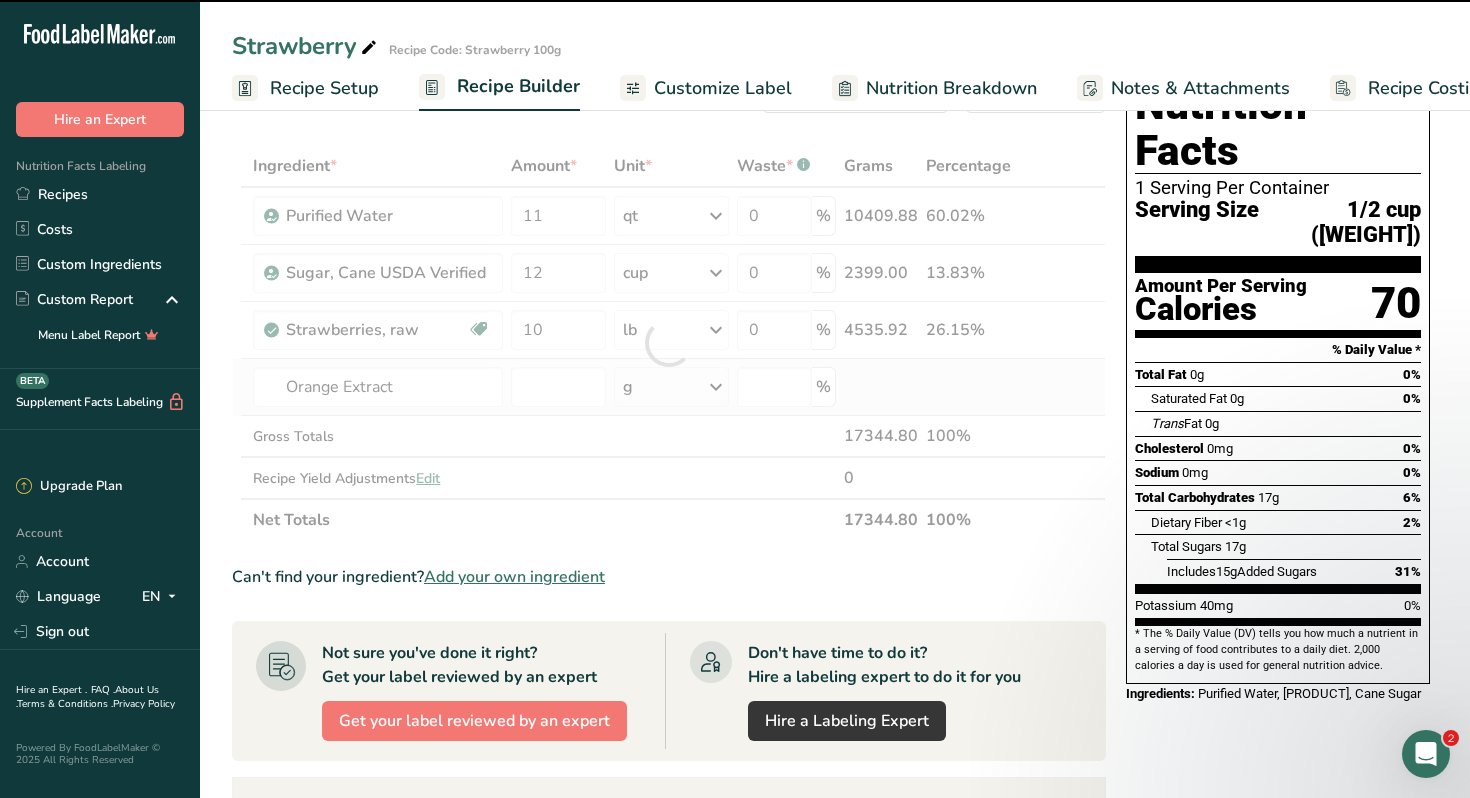 type on "0" 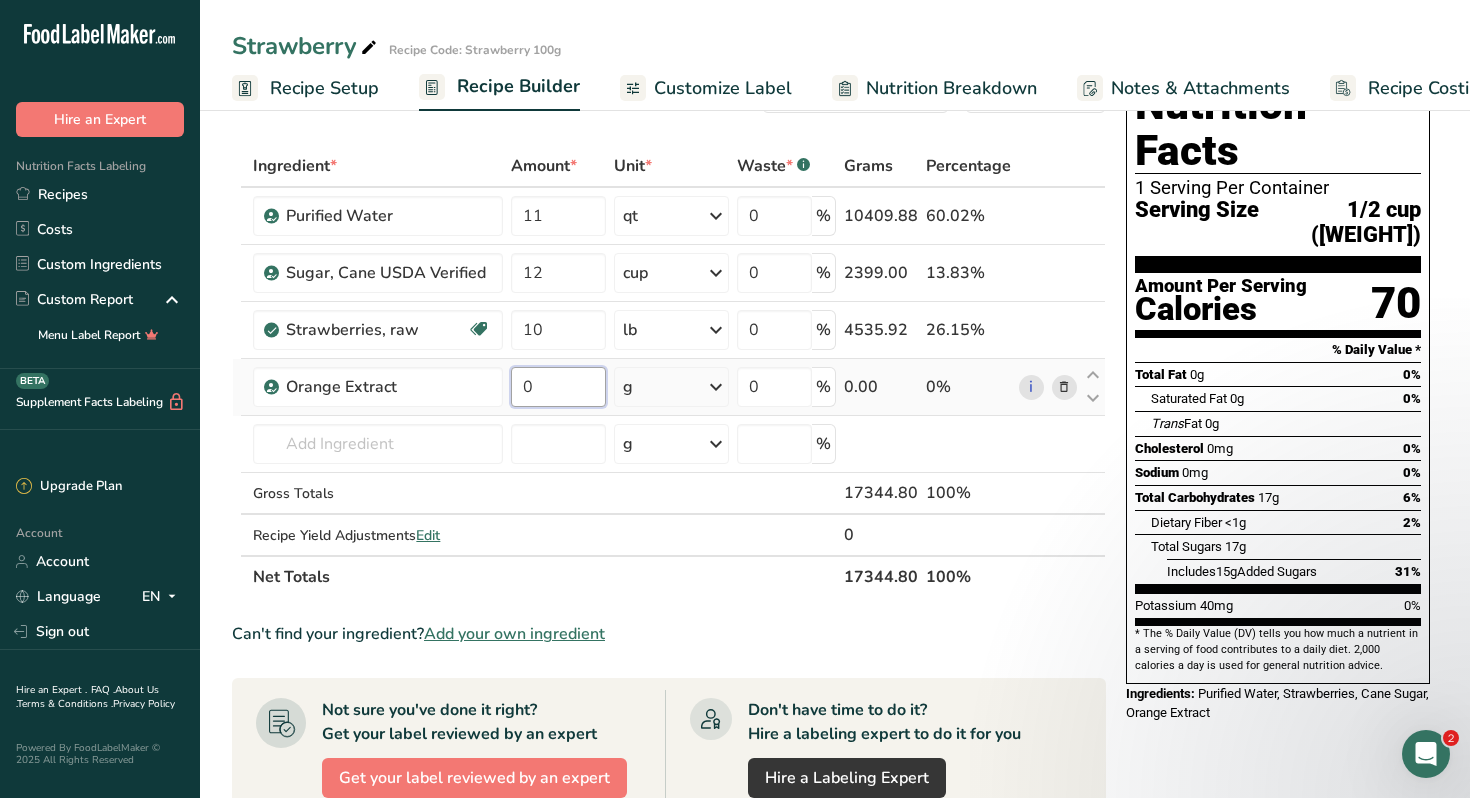 click on "0" at bounding box center (559, 387) 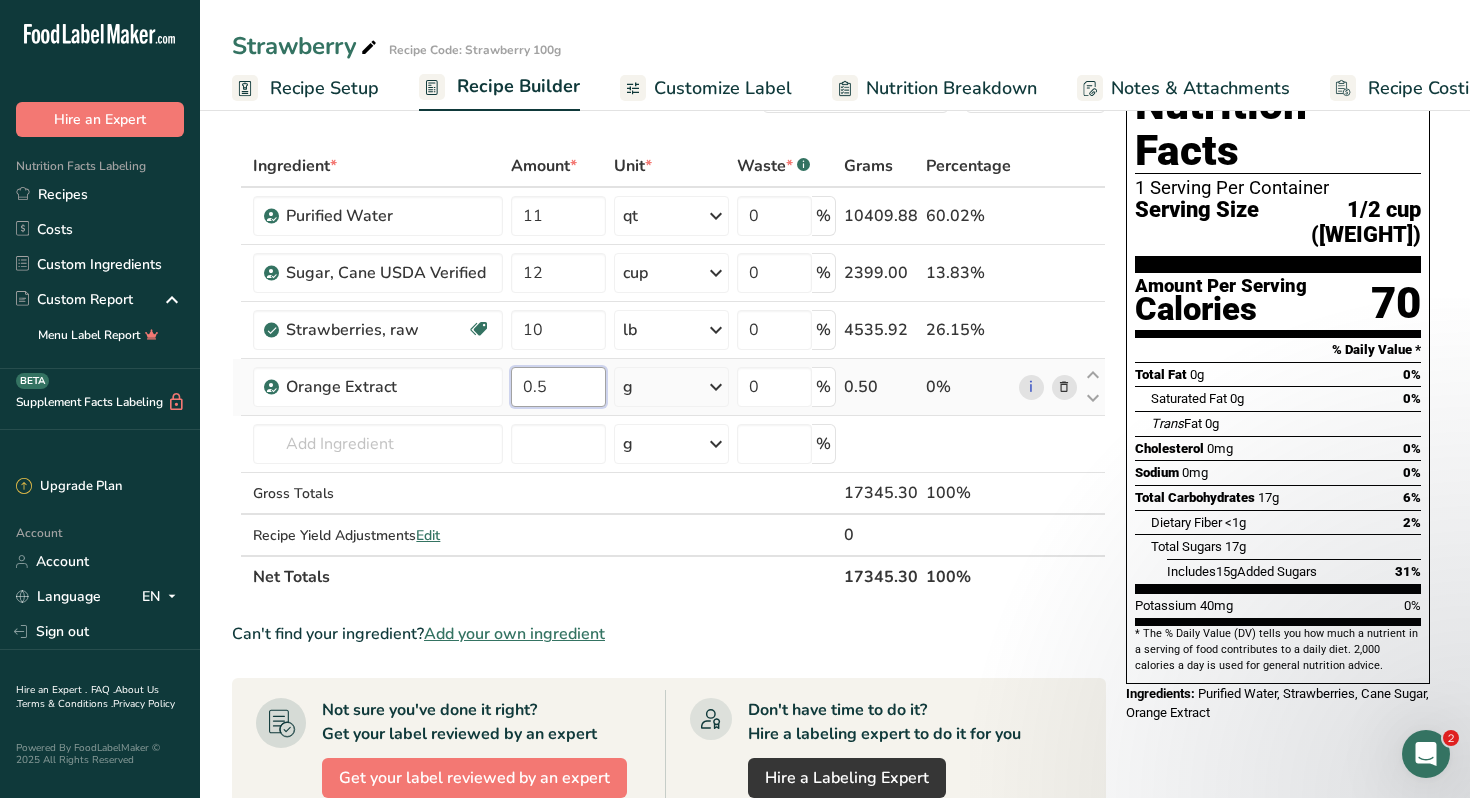 type on "0.5" 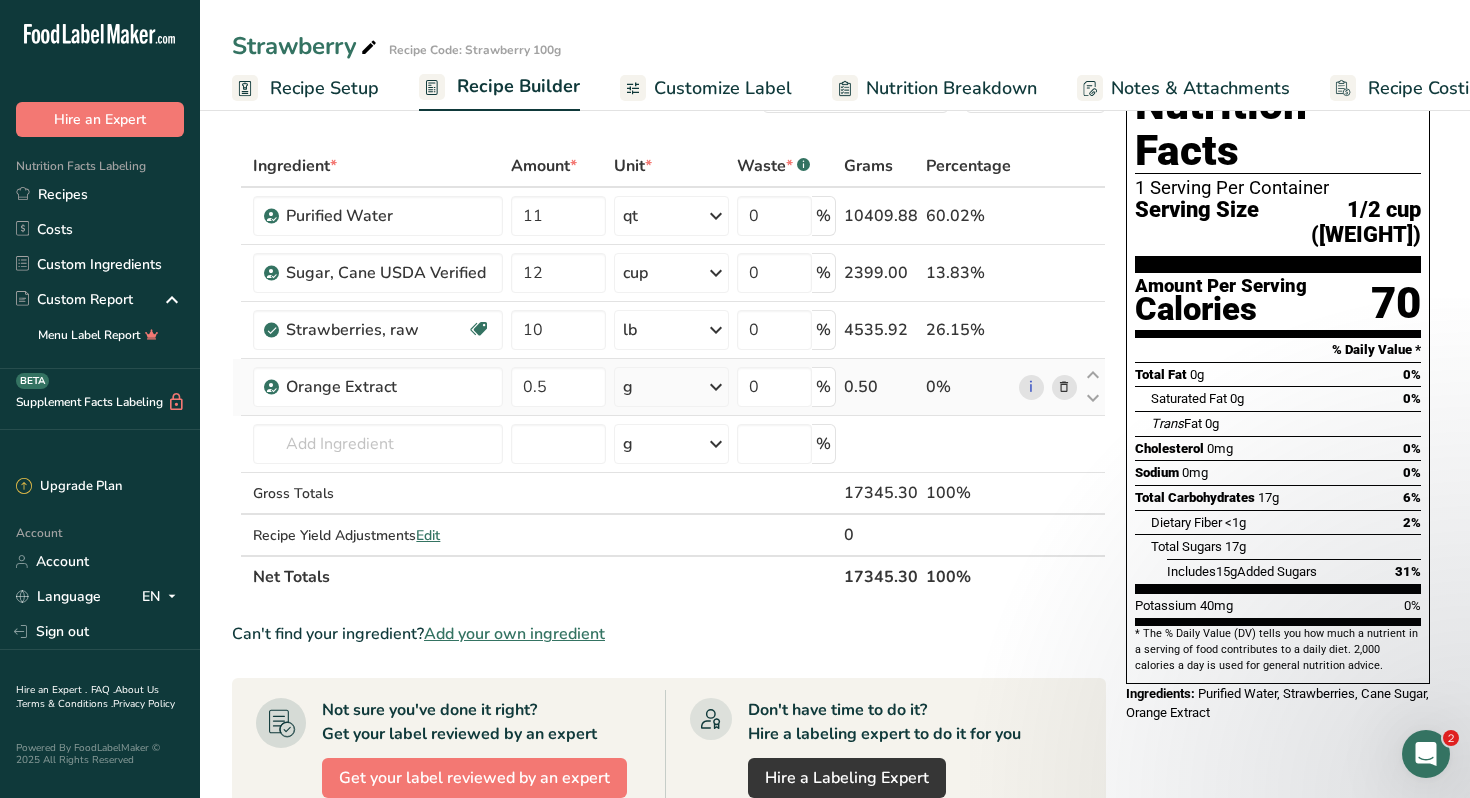 click on "Ingredient *
Amount *
Unit *
Waste *   .a-a{fill:#347362;}.b-a{fill:#fff;}          Grams
Percentage
Purified Water
11
qt
Weight Units
g
kg
mg
See more
Volume Units
l
Volume units require a density conversion. If you know your ingredient's density enter it below. Otherwise, click on "RIA" our AI Regulatory bot - she will be able to help you
1
lb/ft3
g/cm3
Confirm
mL
Volume units require a density conversion. If you know your ingredient's density enter it below. Otherwise, click on "RIA" our AI Regulatory bot - she will be able to help you
1
lb/ft3" at bounding box center (669, 371) 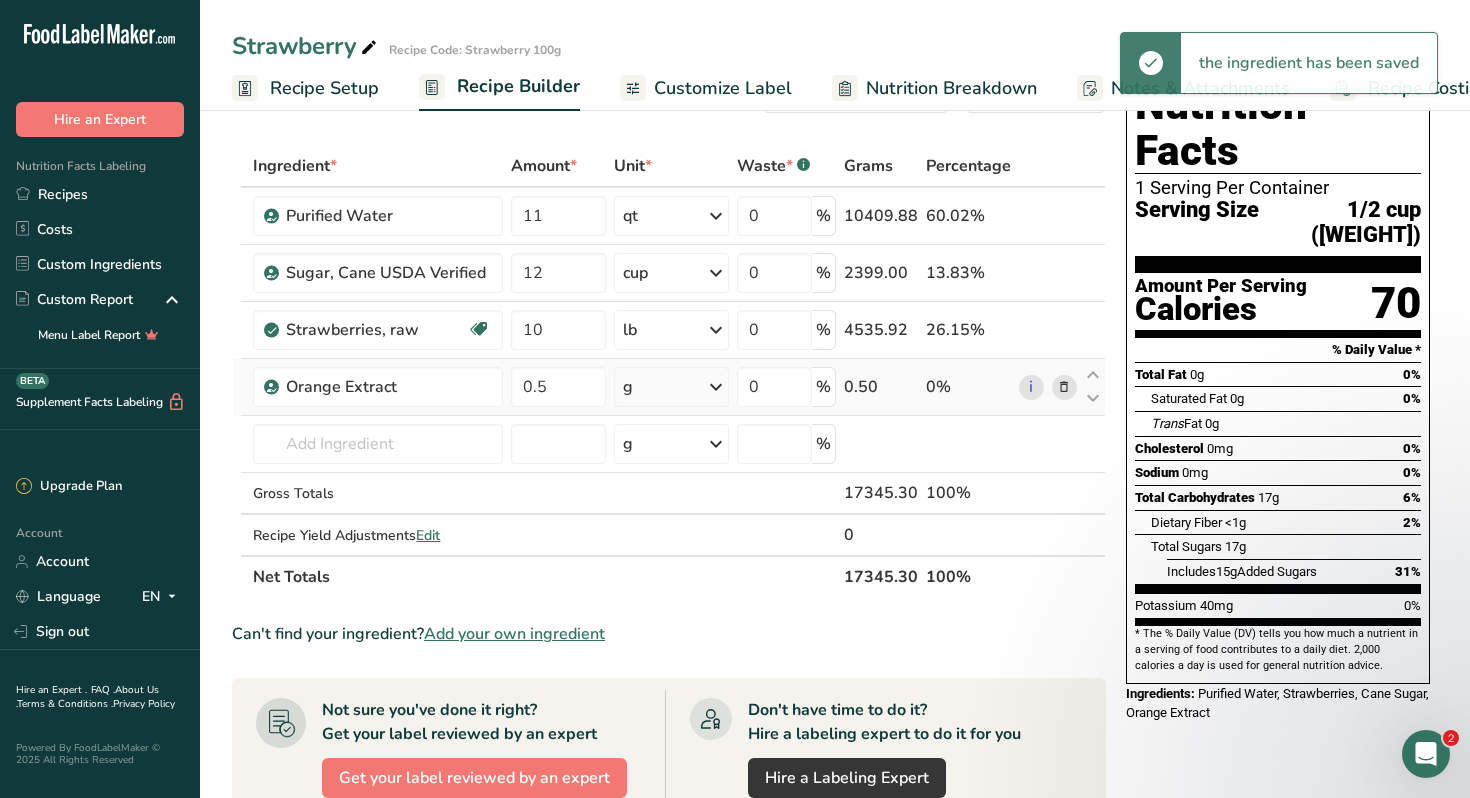 click at bounding box center (716, 387) 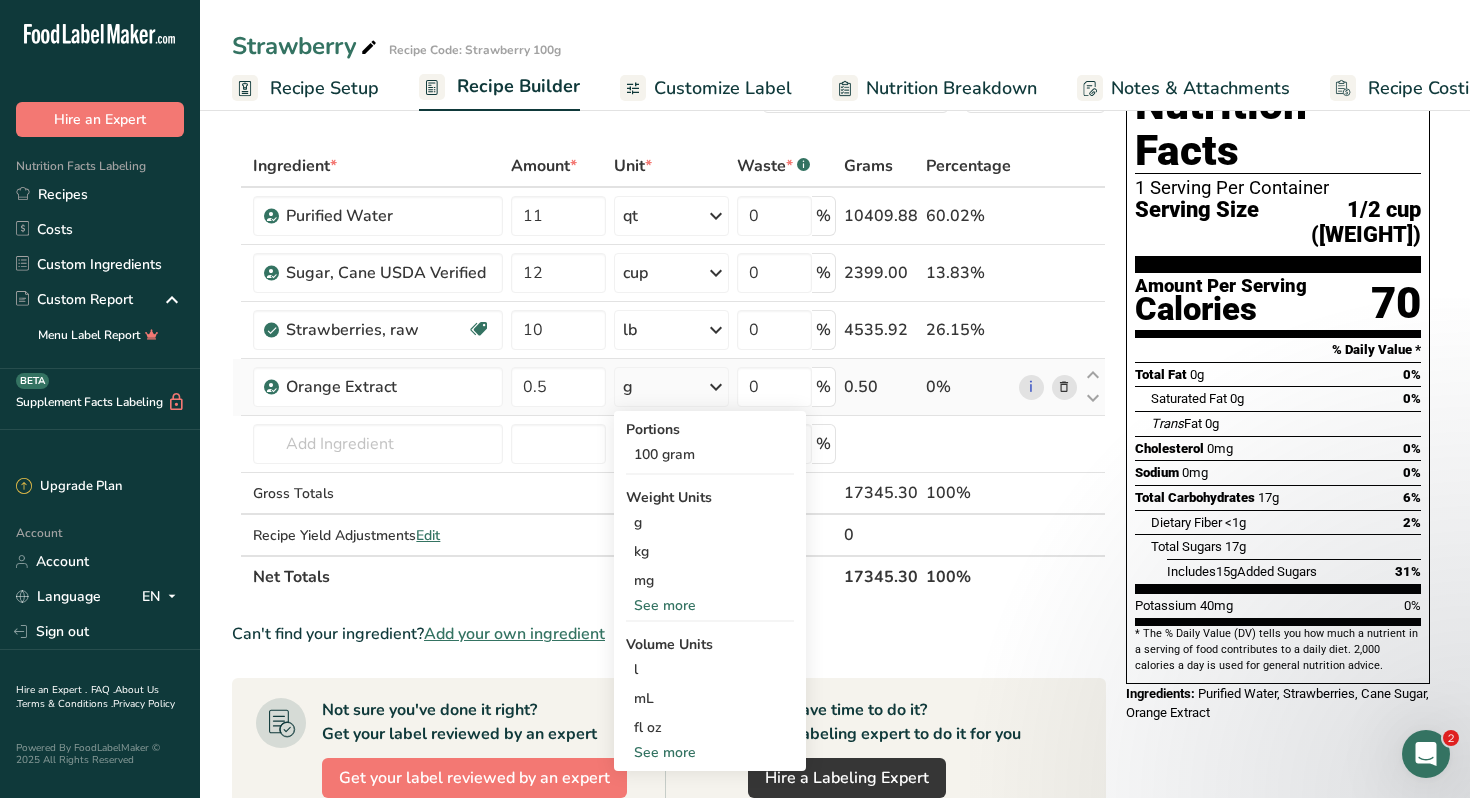 click on "See more" at bounding box center (710, 752) 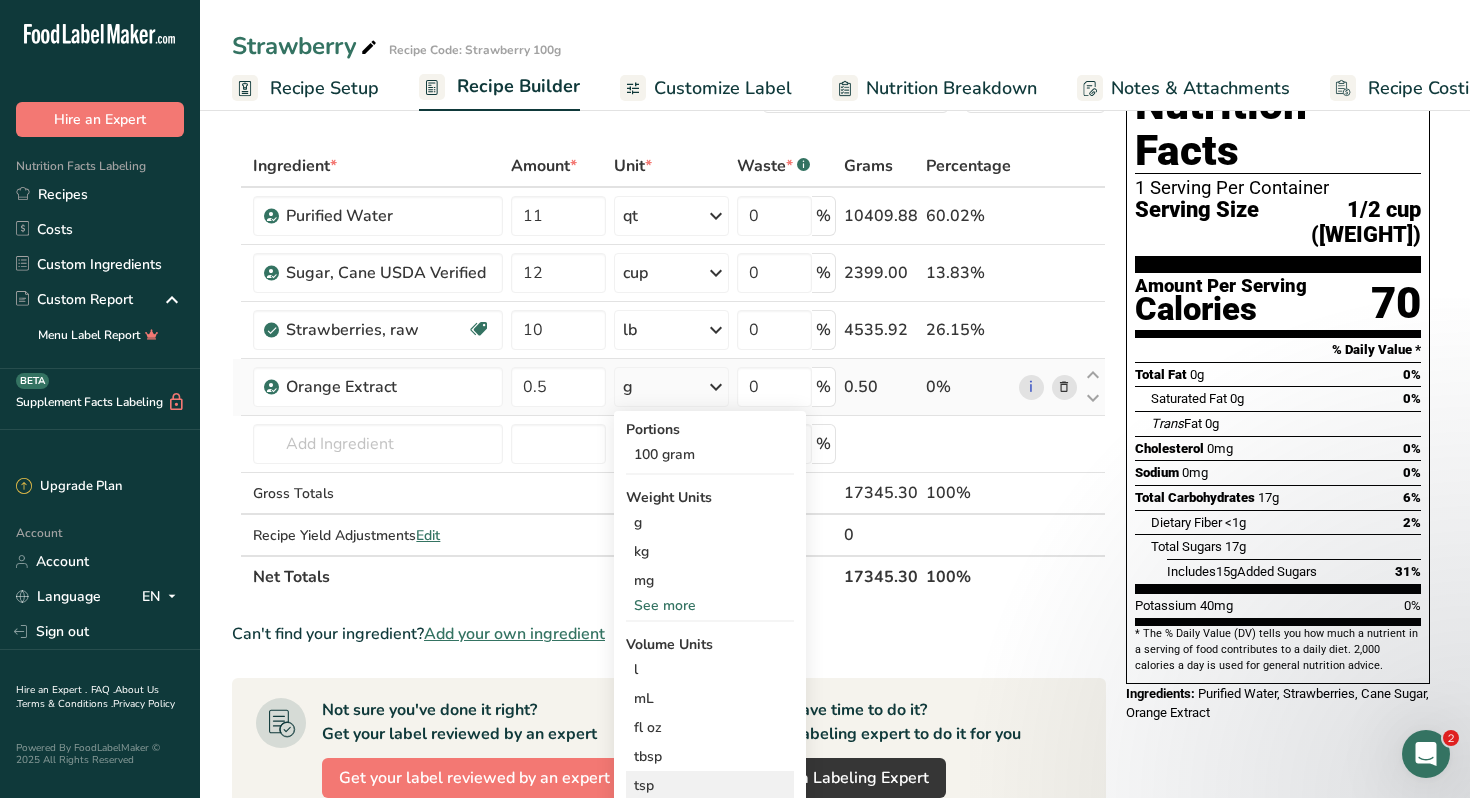 click on "tsp" at bounding box center (710, 785) 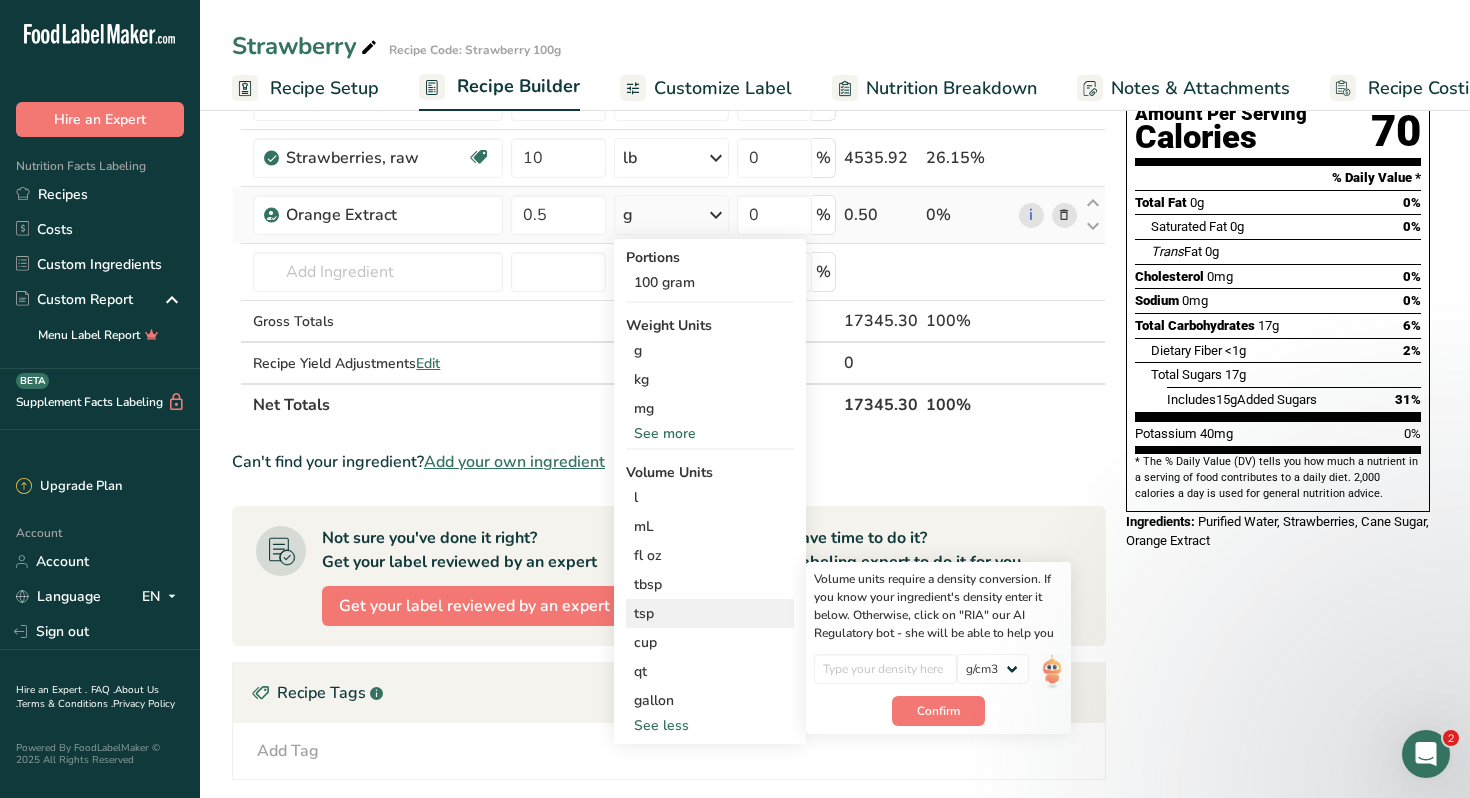 scroll, scrollTop: 244, scrollLeft: 0, axis: vertical 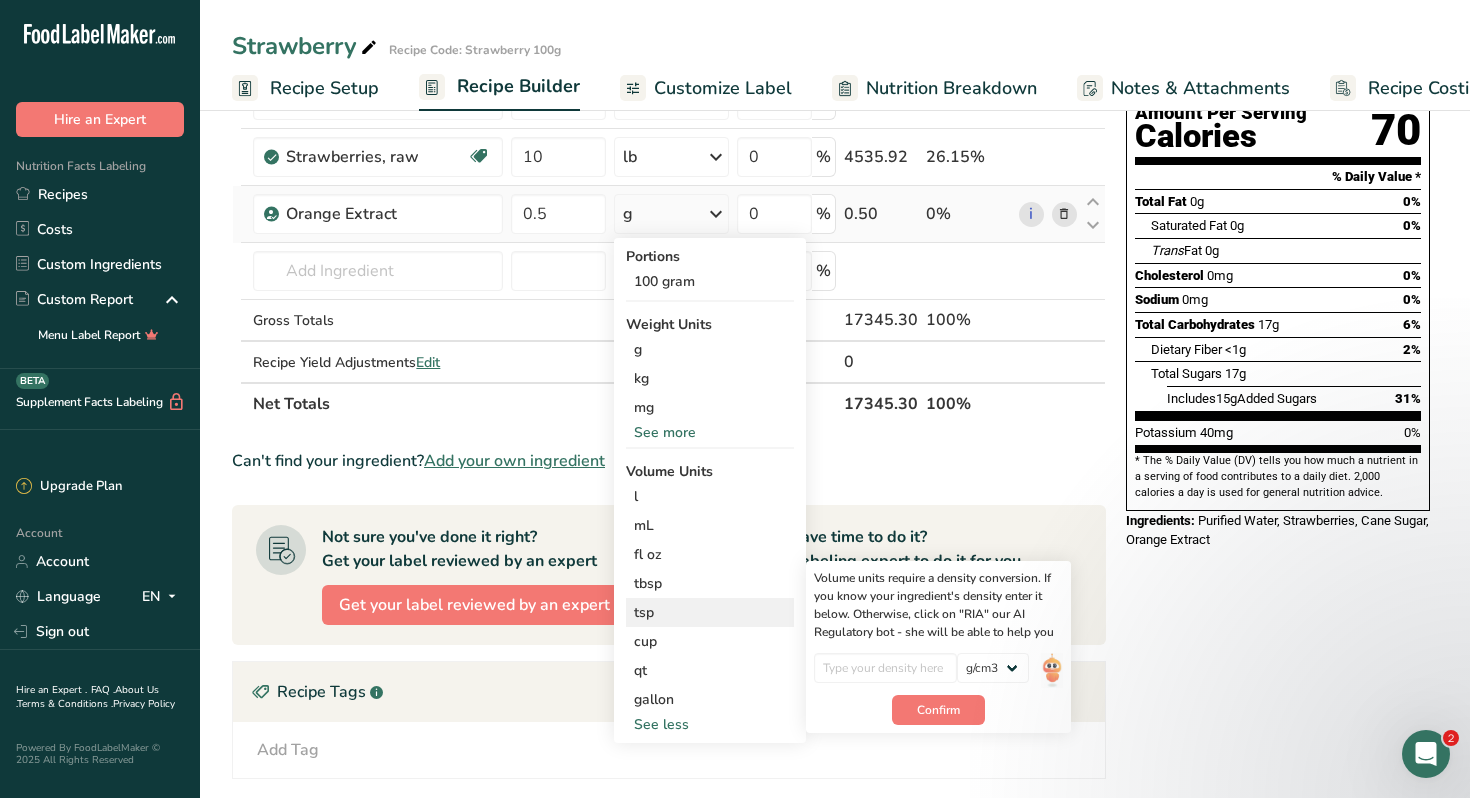 click on "tsp" at bounding box center [710, 612] 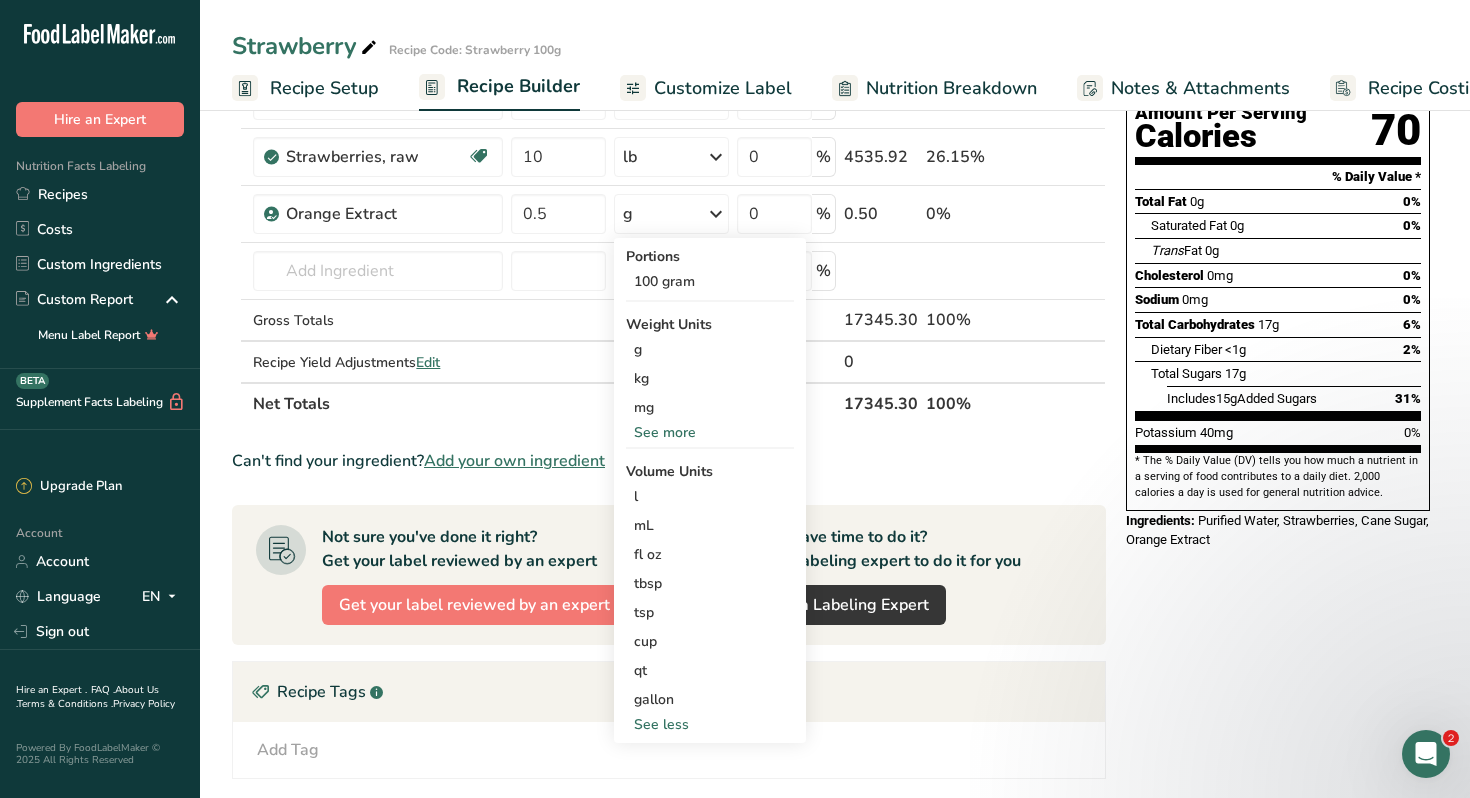 click on "Can't find your ingredient?
Add your own ingredient" at bounding box center [669, 461] 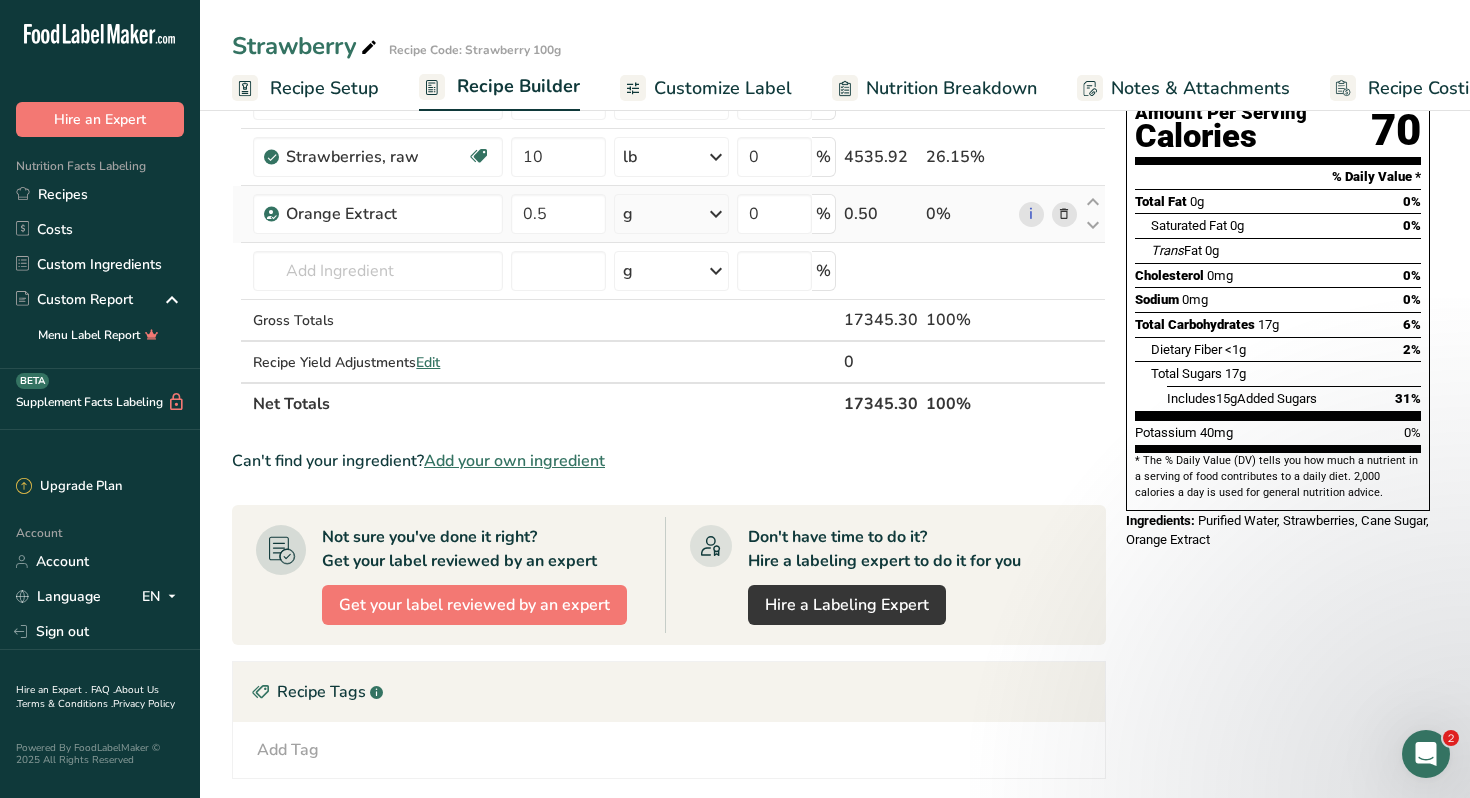 click at bounding box center (716, 214) 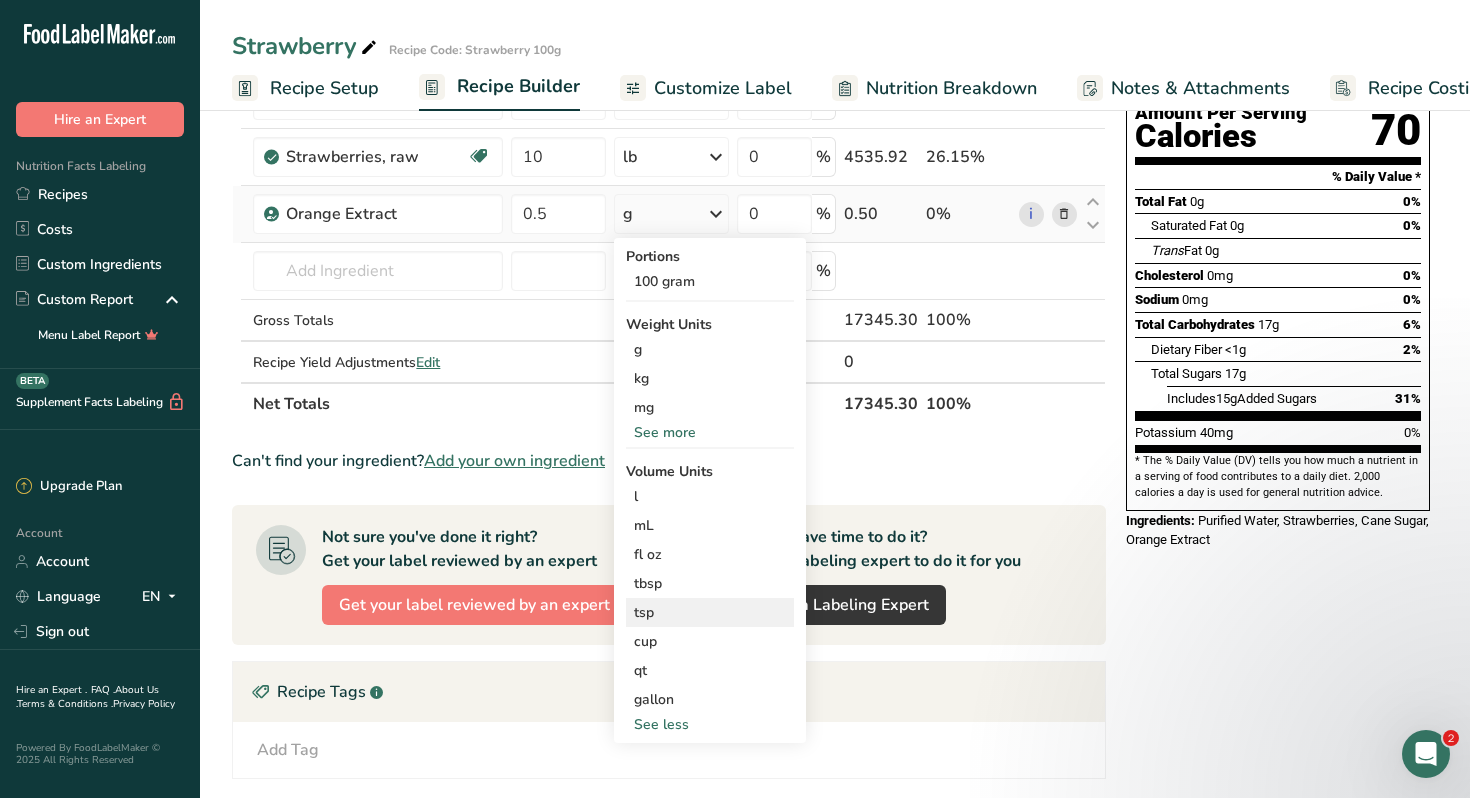 click on "tsp" at bounding box center (710, 612) 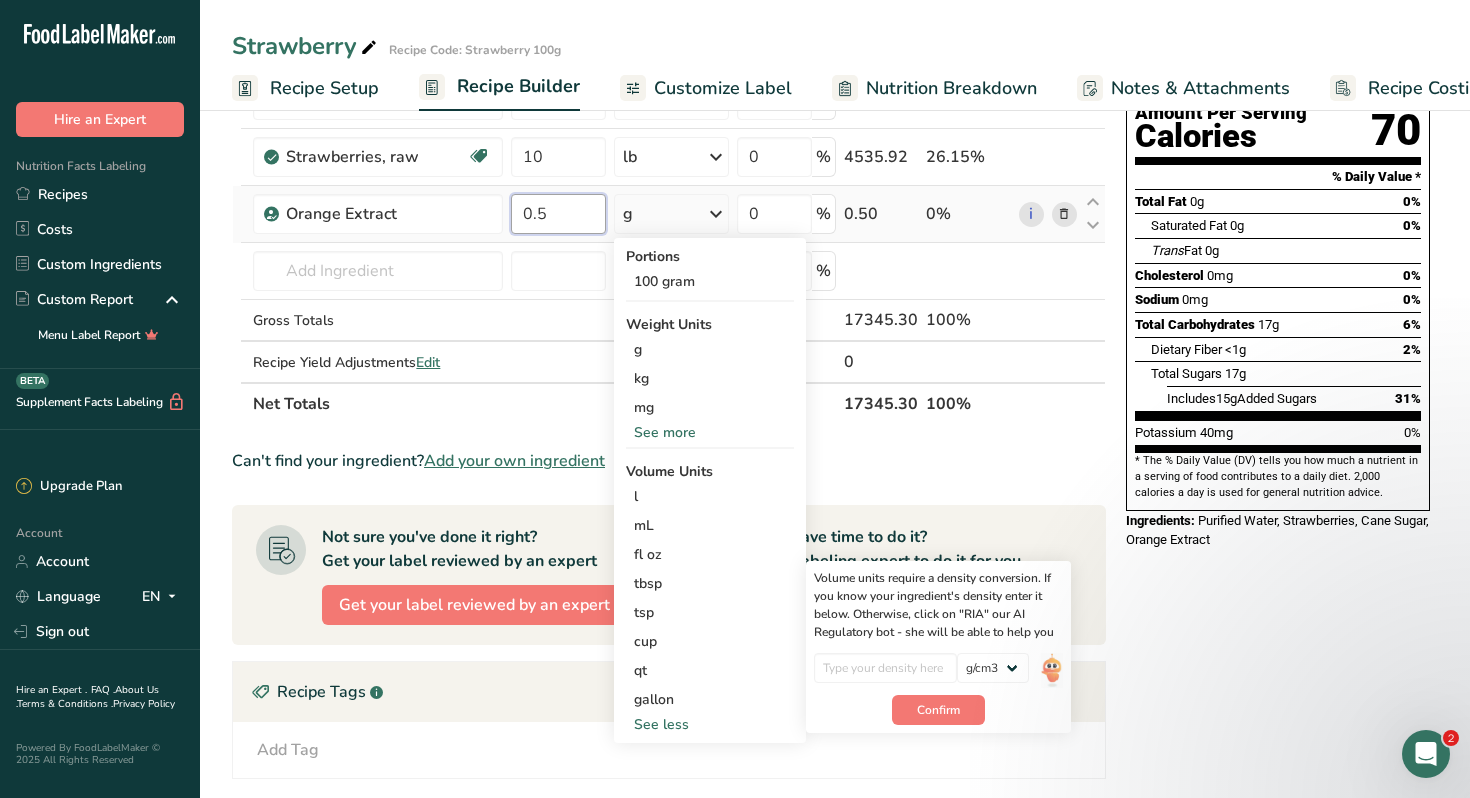 click on "0.5" at bounding box center (559, 214) 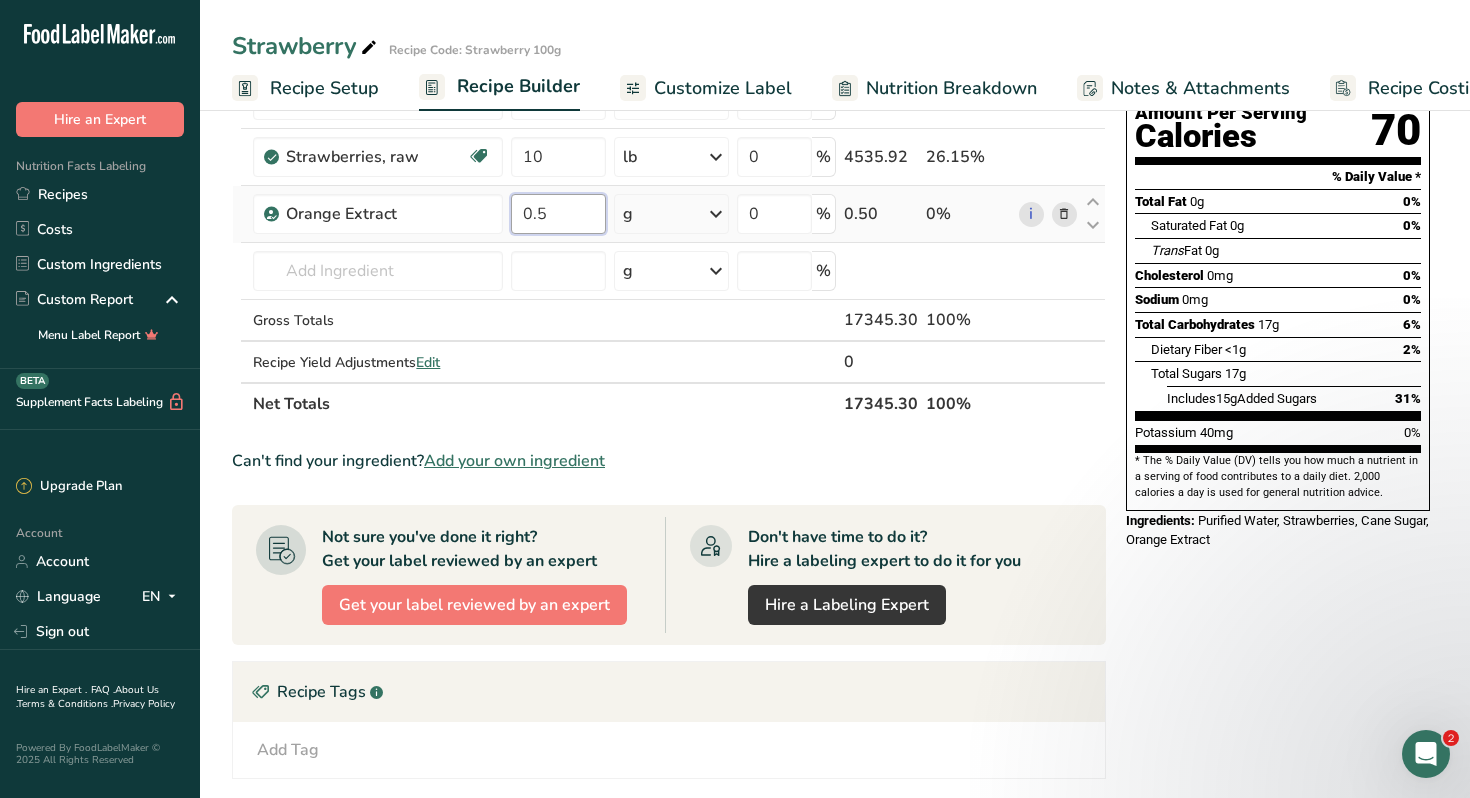 type on "0" 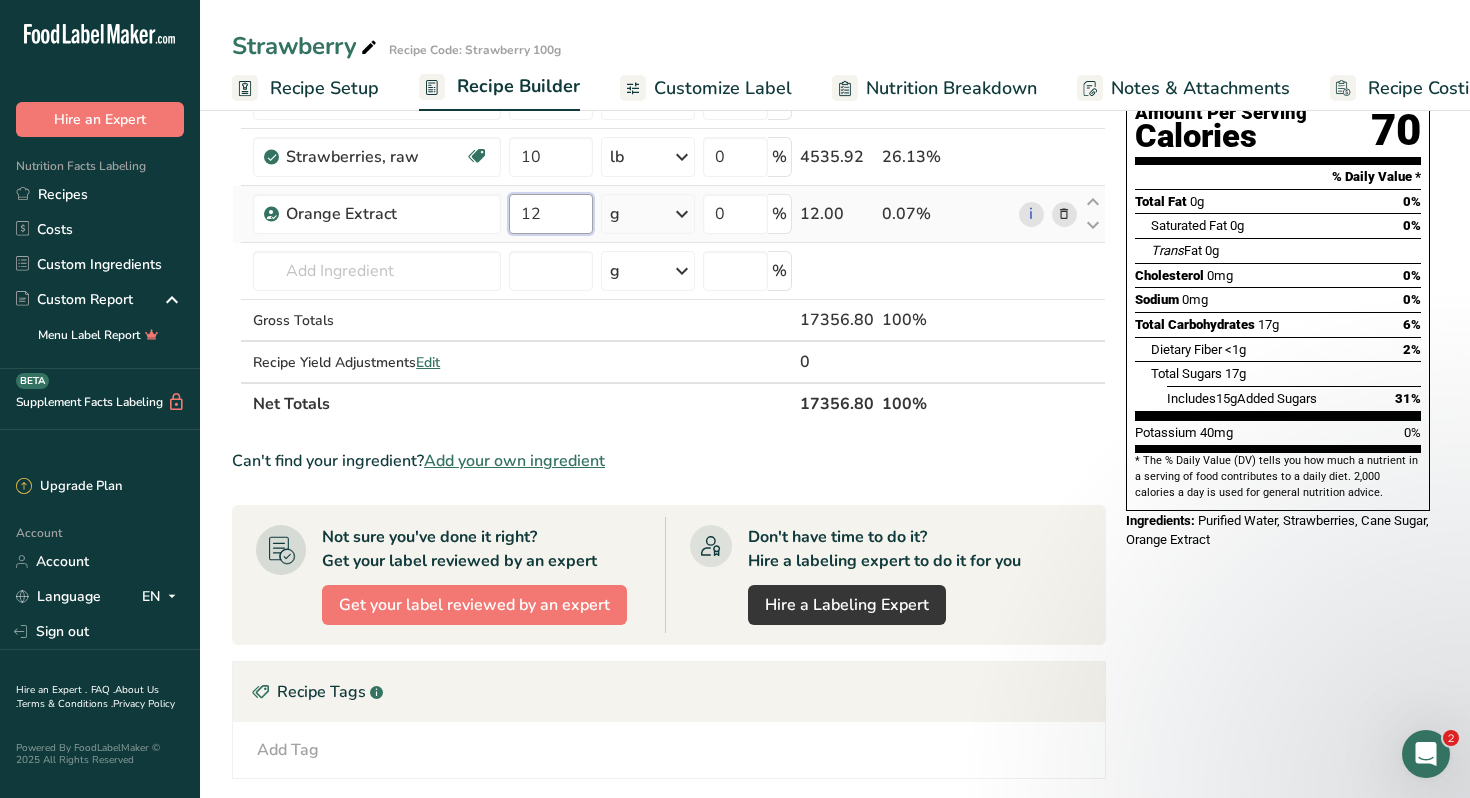 type on "1" 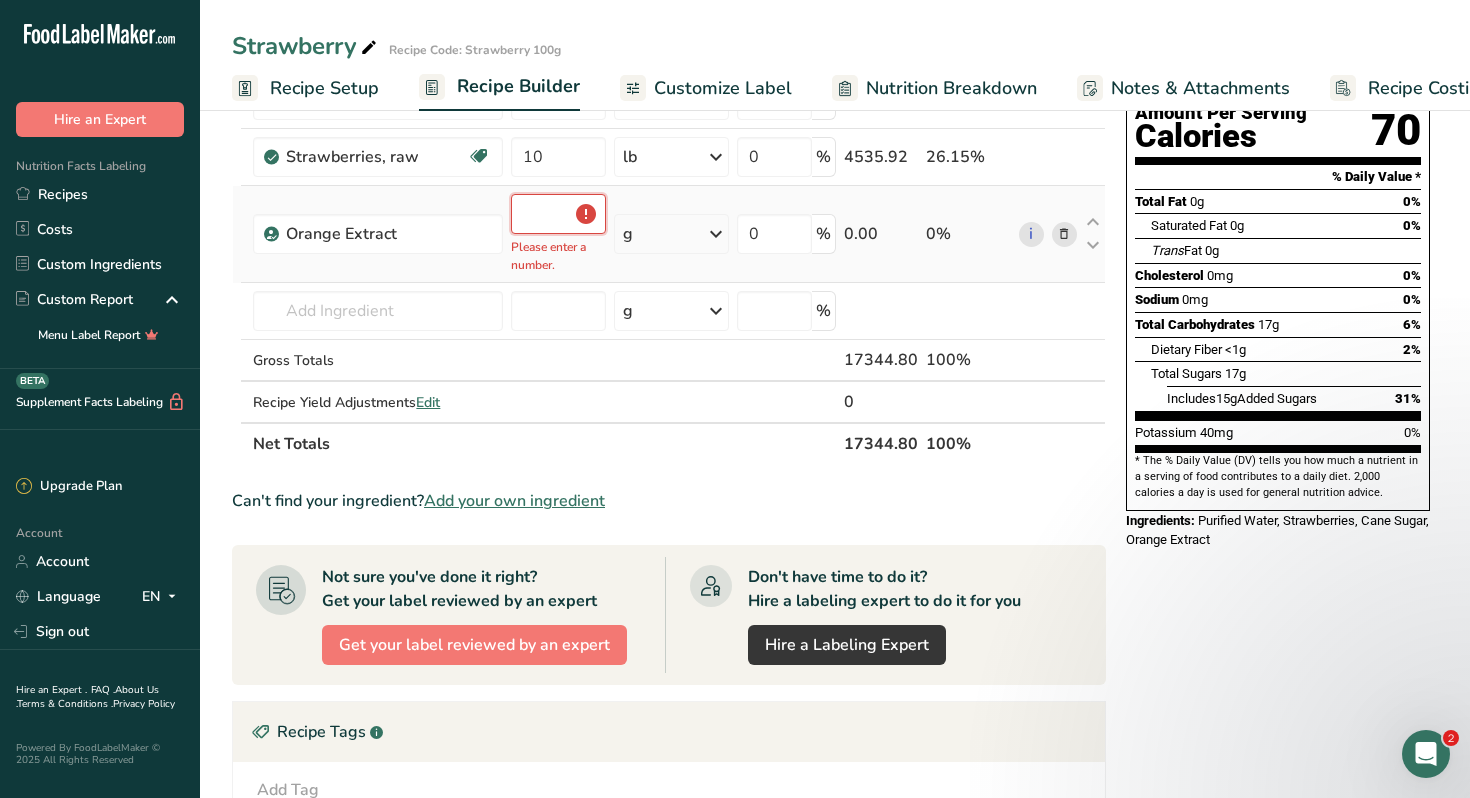 type on "0.5" 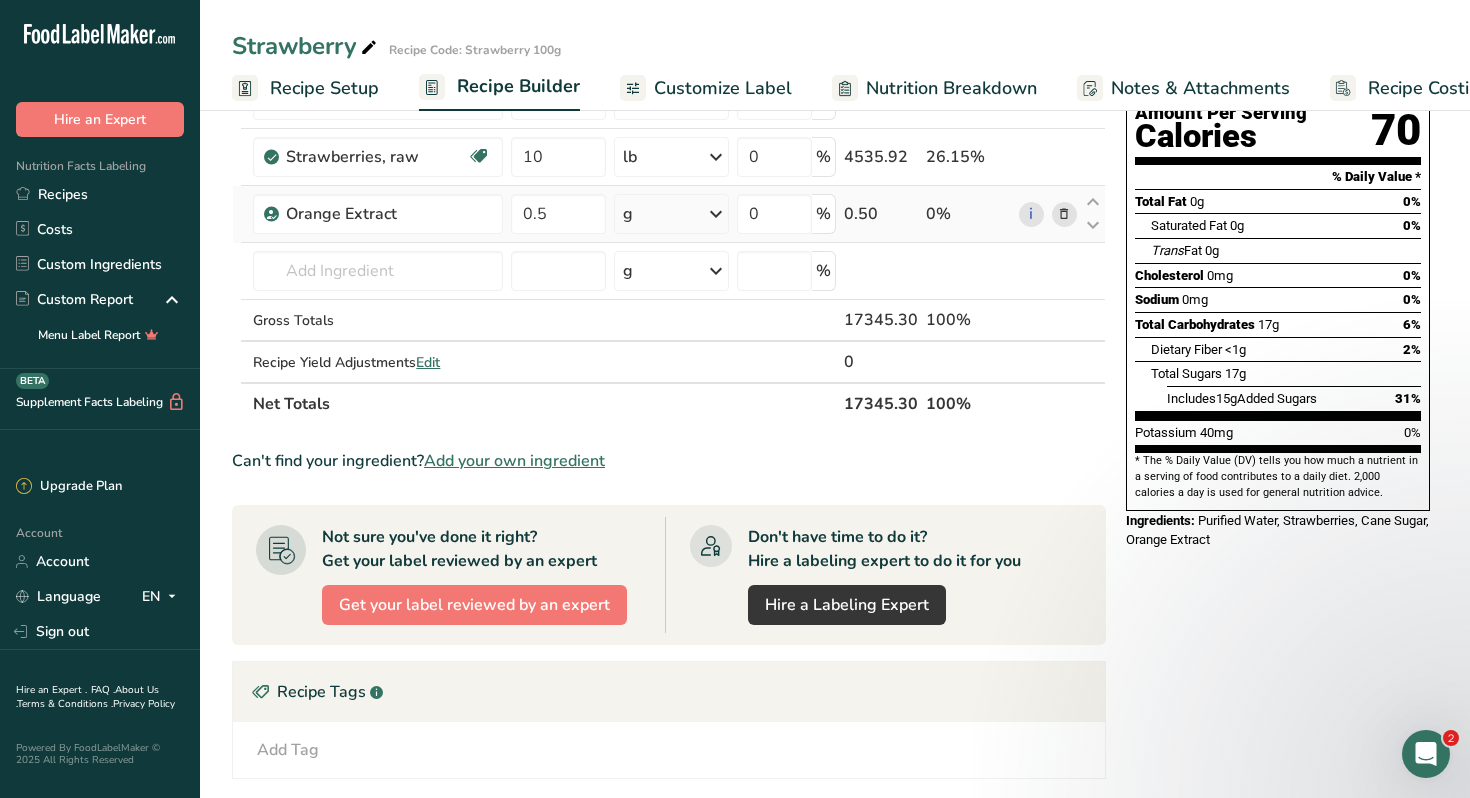 click on "Ingredient *
Amount *
Unit *
Waste *   .a-a{fill:#347362;}.b-a{fill:#fff;}          Grams
Percentage
Purified Water
11
qt
Weight Units
g
kg
mg
See more
Volume Units
l
Volume units require a density conversion. If you know your ingredient's density enter it below. Otherwise, click on "RIA" our AI Regulatory bot - she will be able to help you
1
lb/ft3
g/cm3
Confirm
mL
Volume units require a density conversion. If you know your ingredient's density enter it below. Otherwise, click on "RIA" our AI Regulatory bot - she will be able to help you
1
lb/ft3" at bounding box center [669, 198] 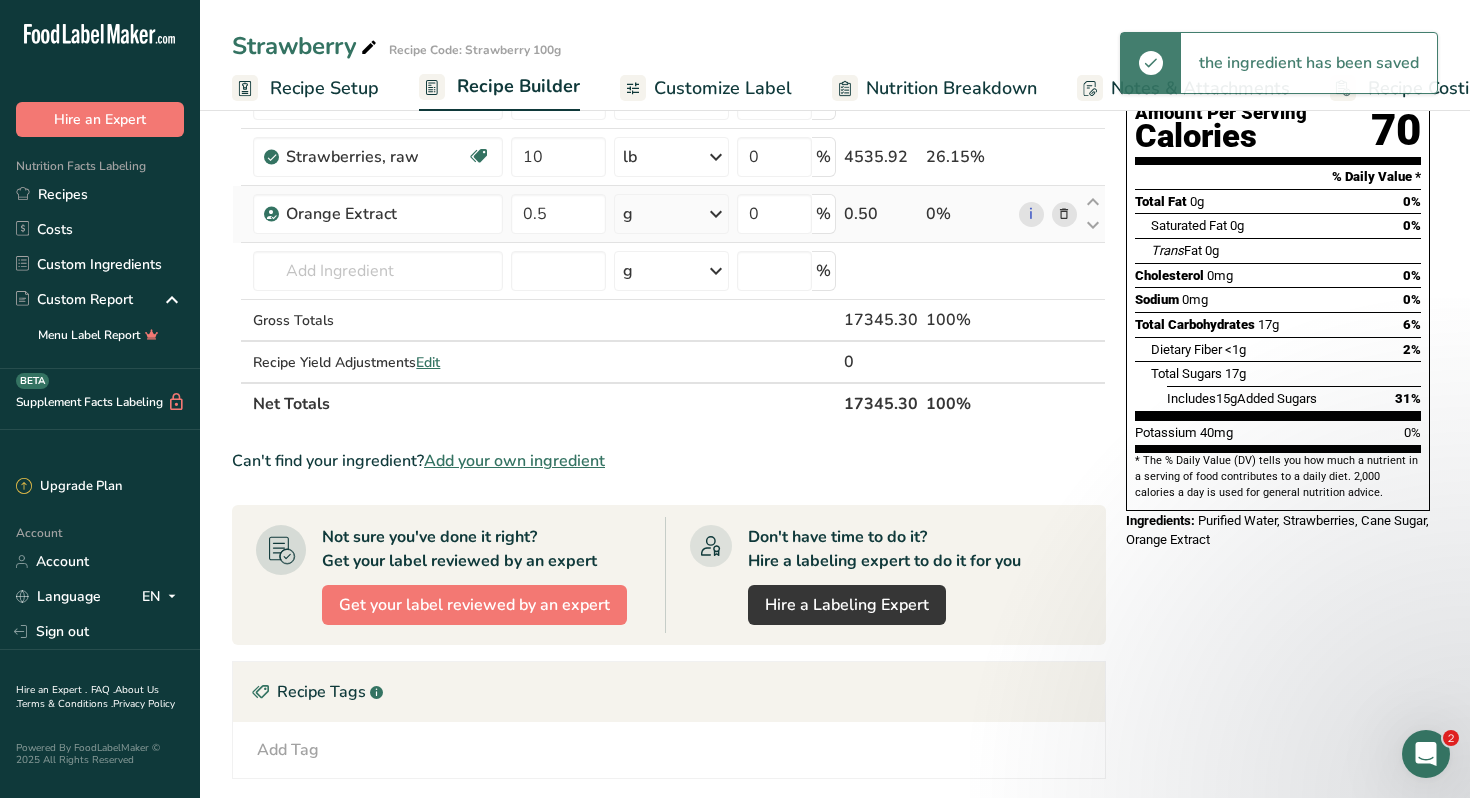click at bounding box center (716, 214) 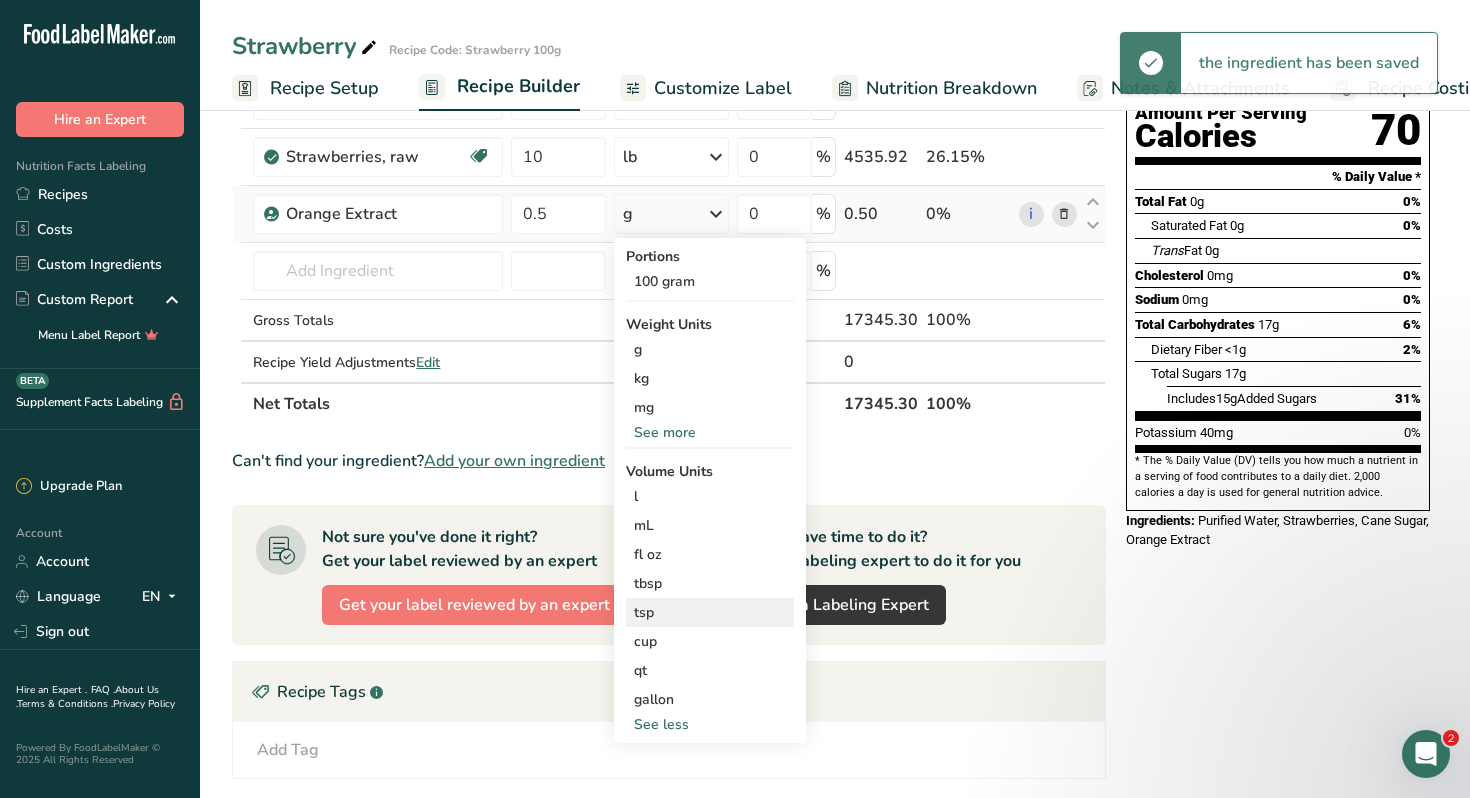 click on "tsp" at bounding box center (710, 612) 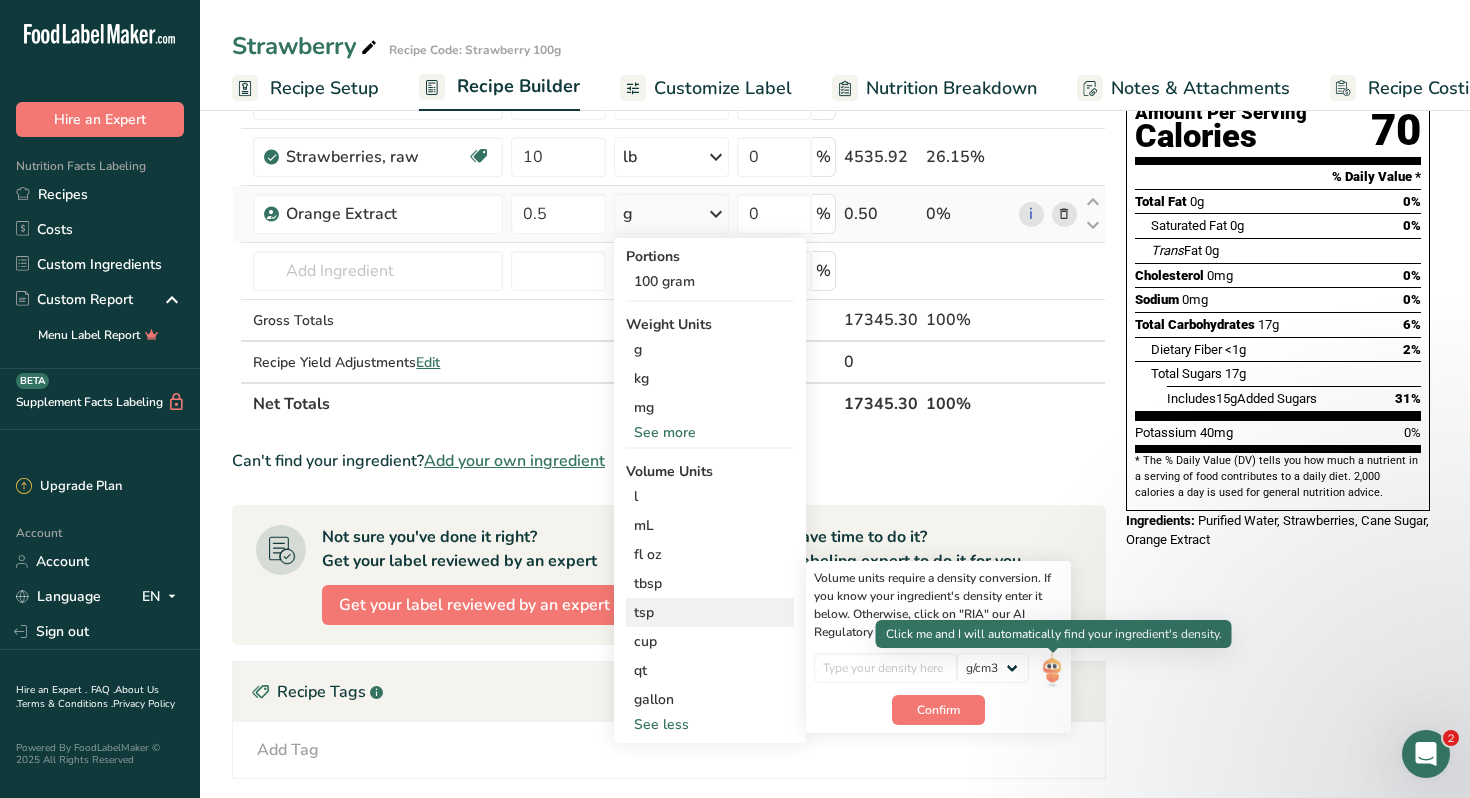 click at bounding box center [1052, 670] 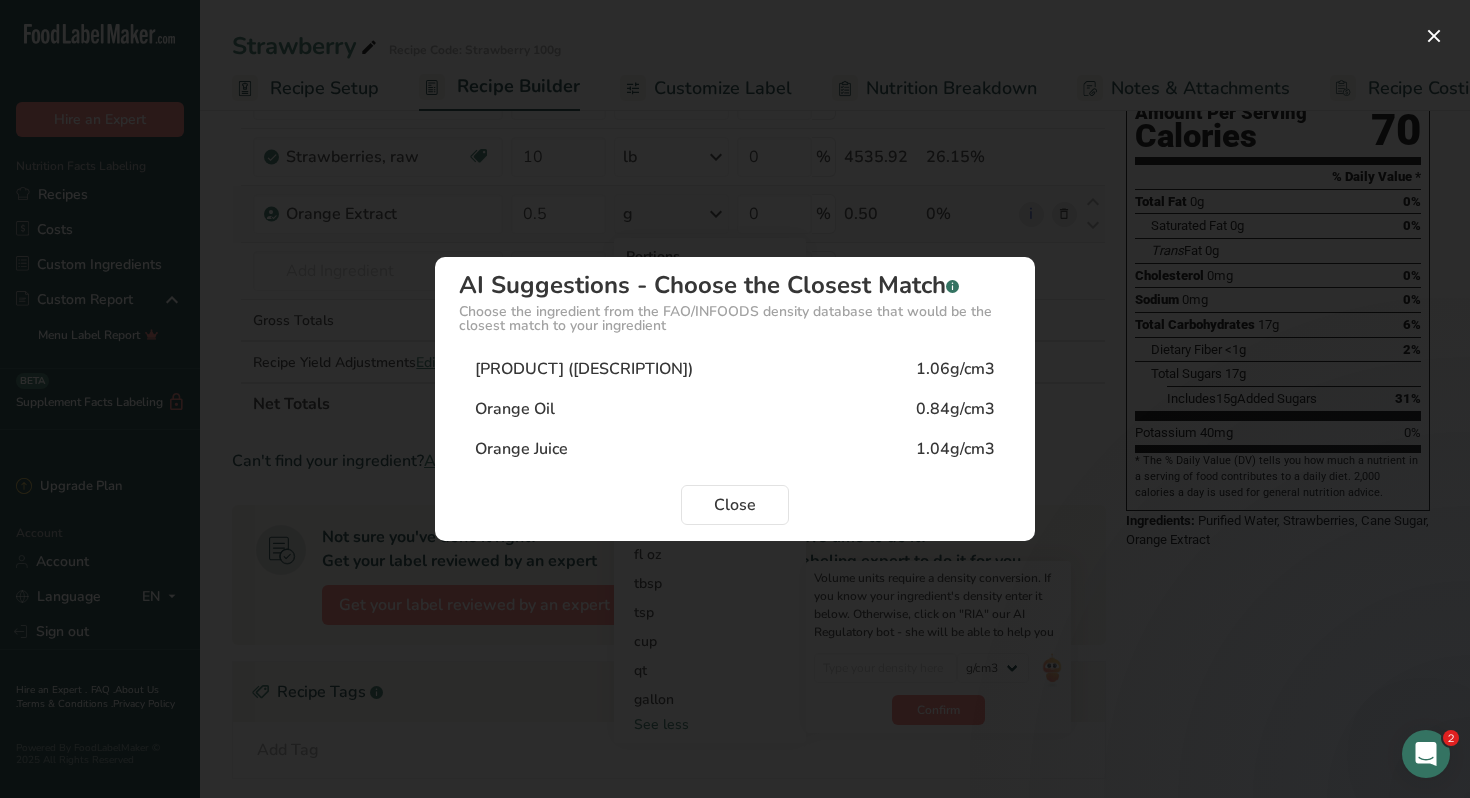 click on "1.06g/cm3" at bounding box center [955, 369] 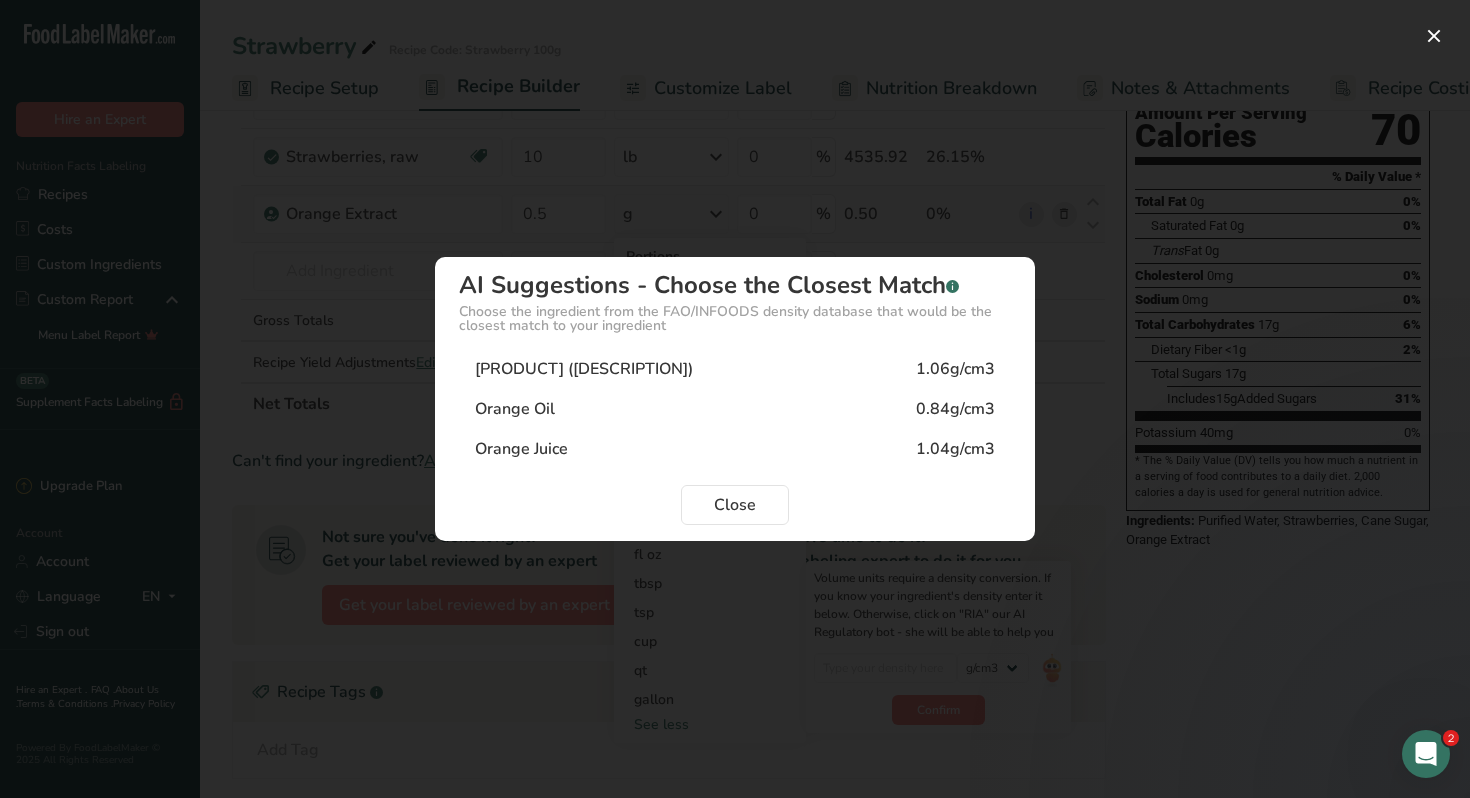 type on "1.06" 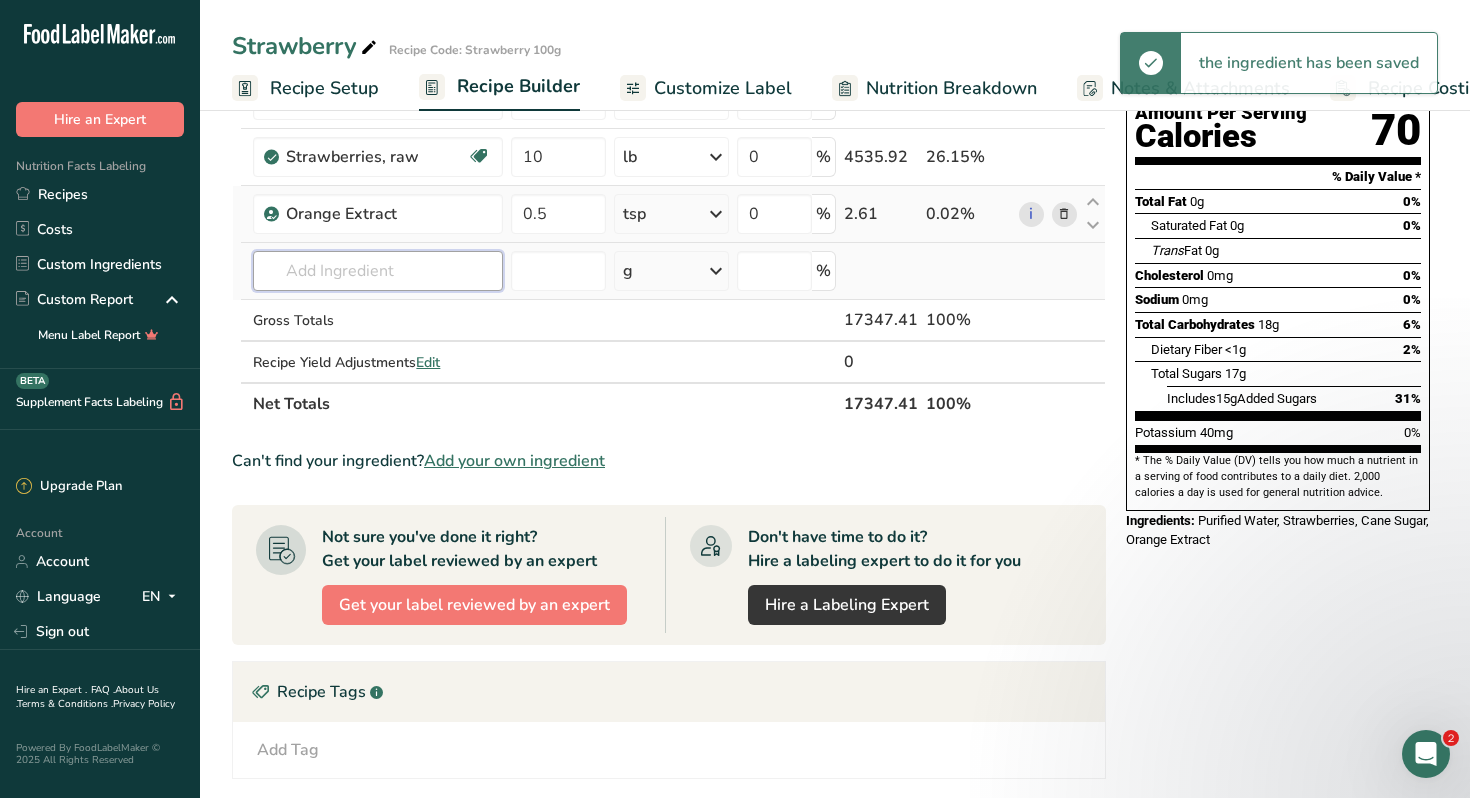 click at bounding box center [377, 271] 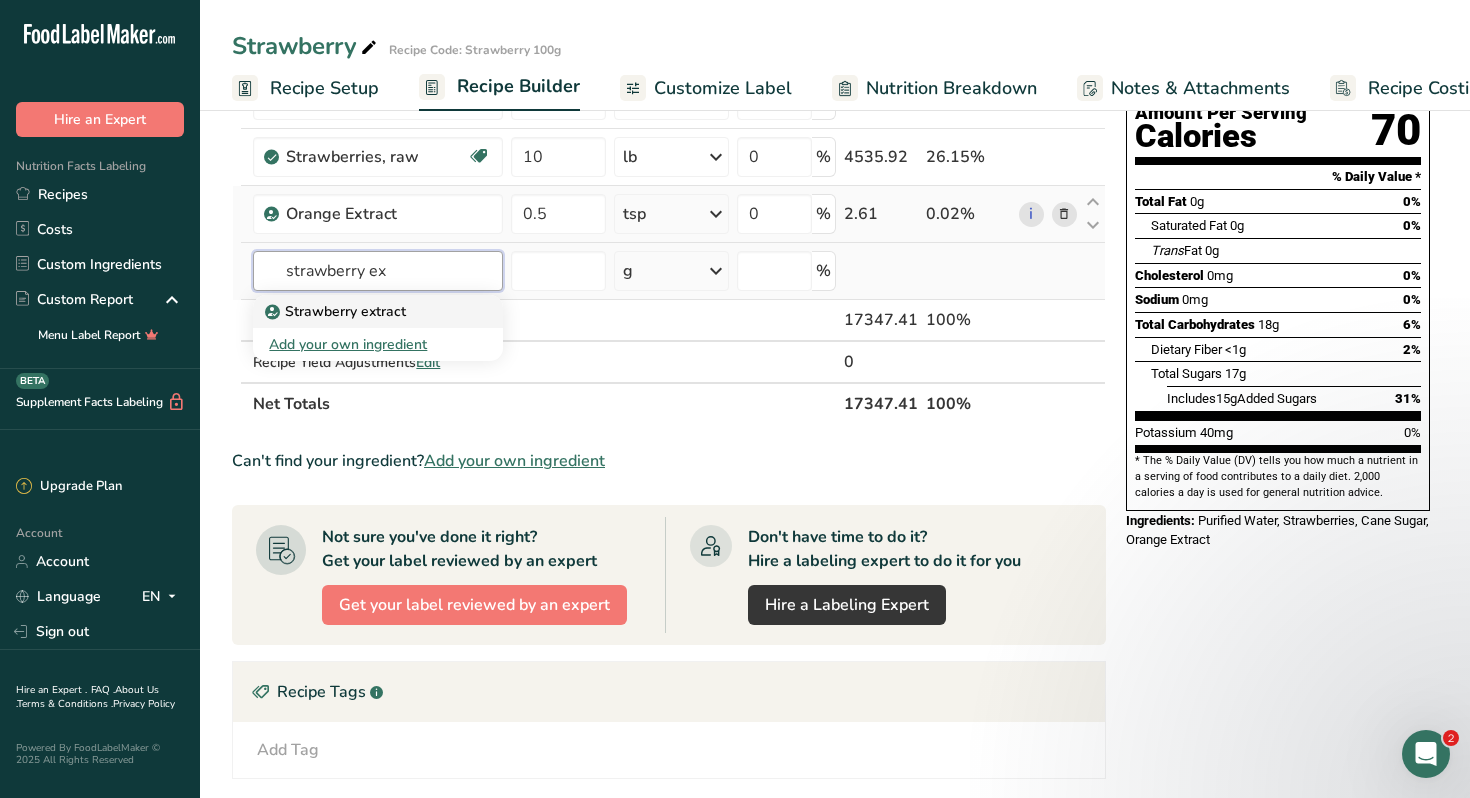 type on "strawberry ex" 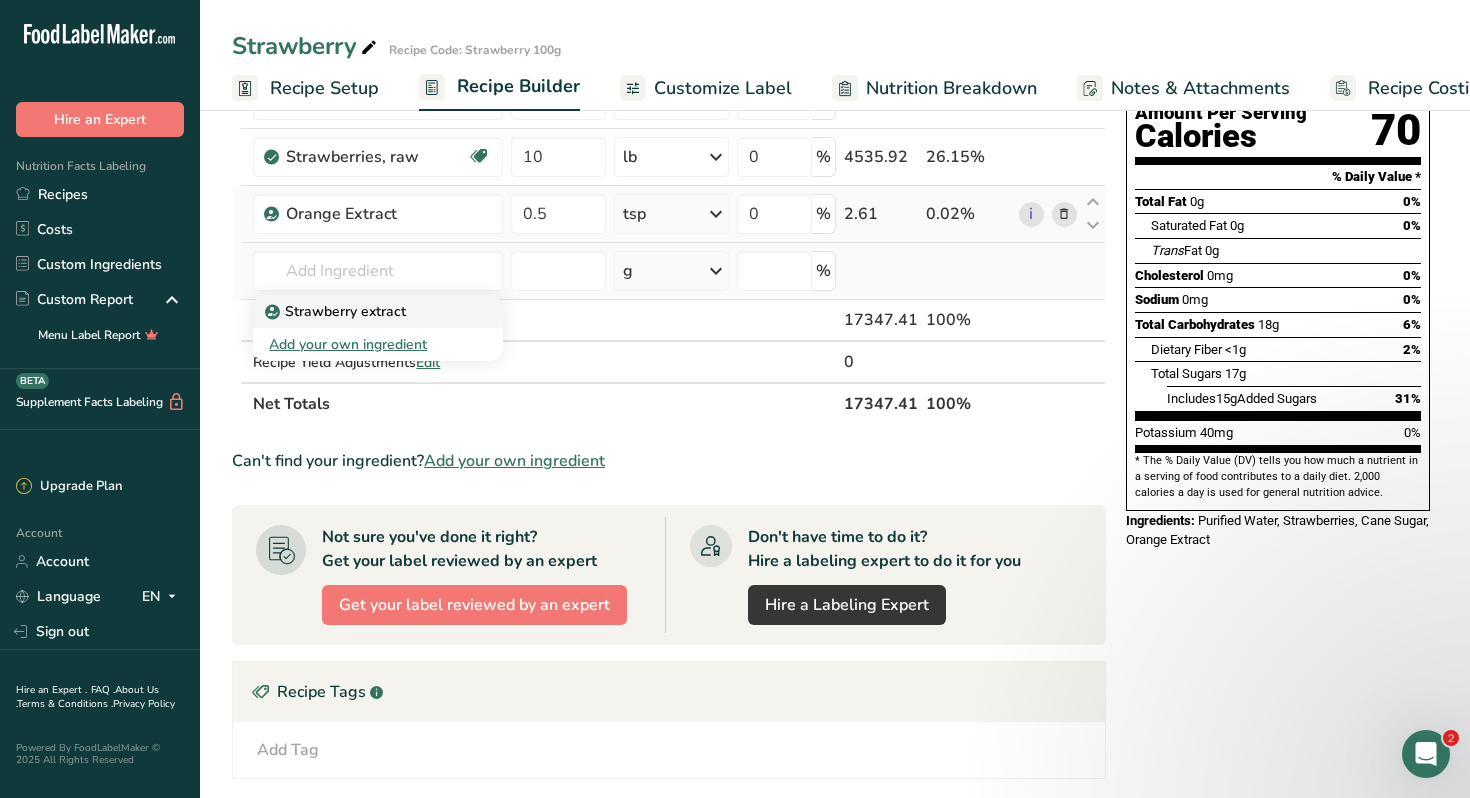 click on "Strawberry extract" at bounding box center [337, 311] 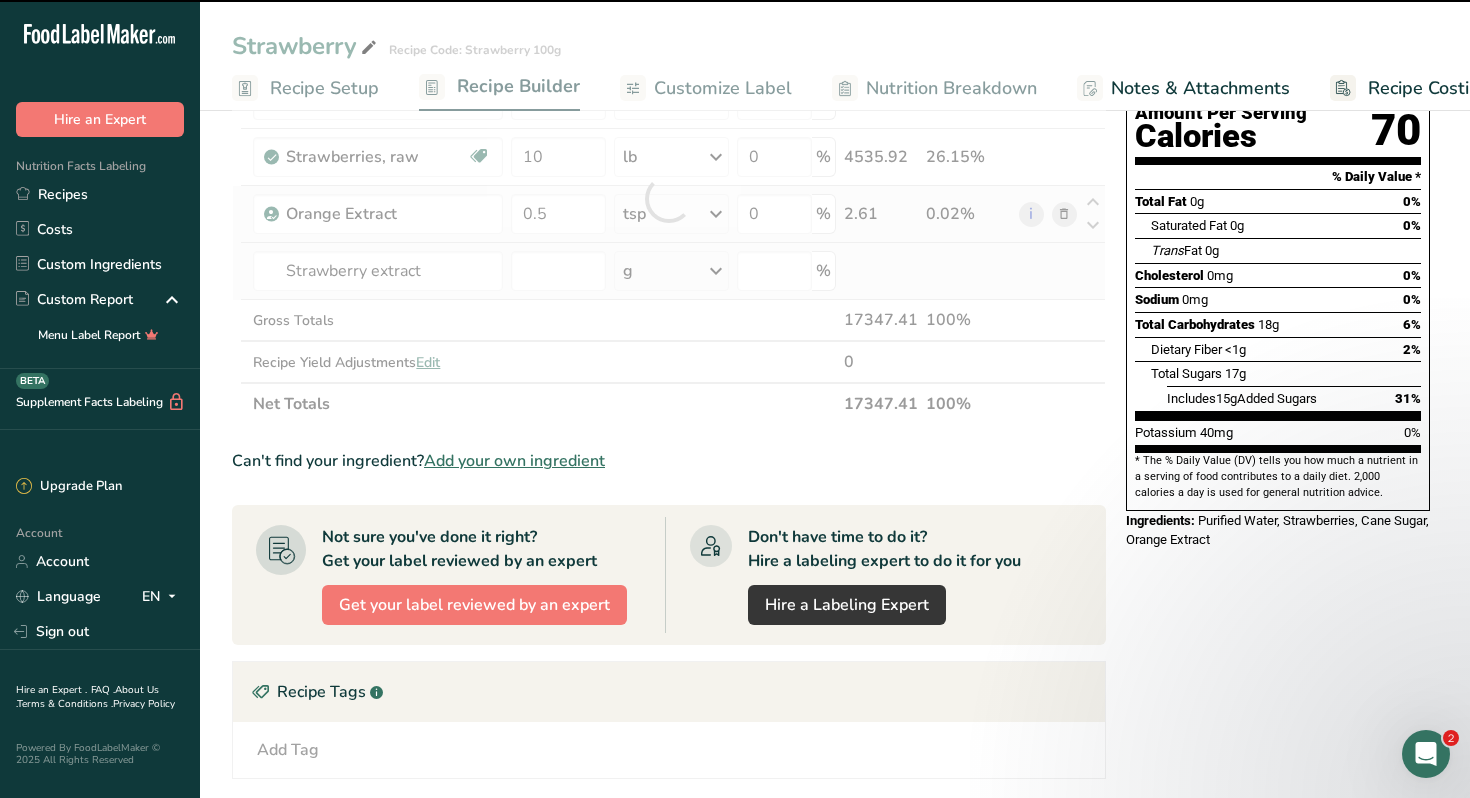 type on "0" 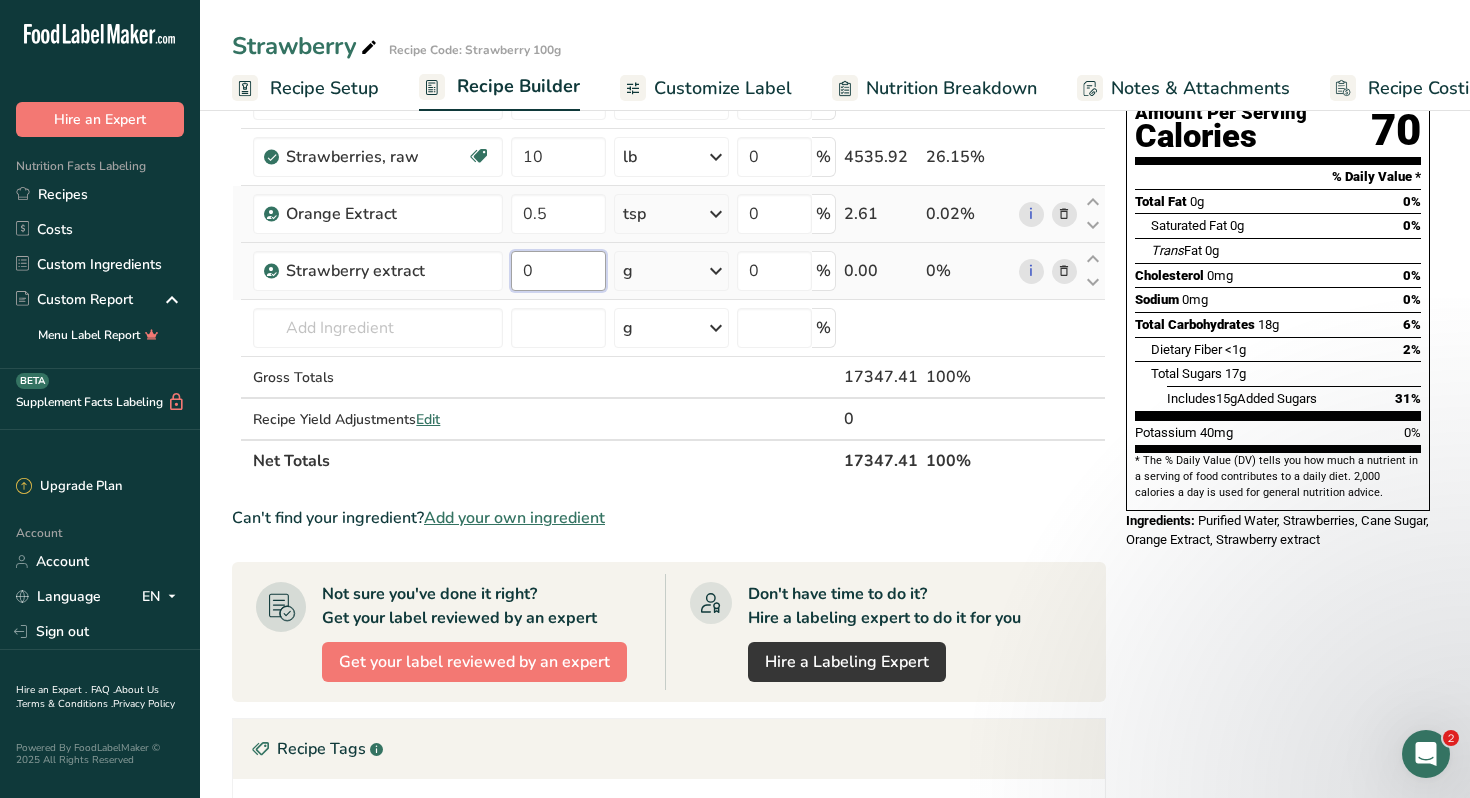 click on "0" at bounding box center [559, 271] 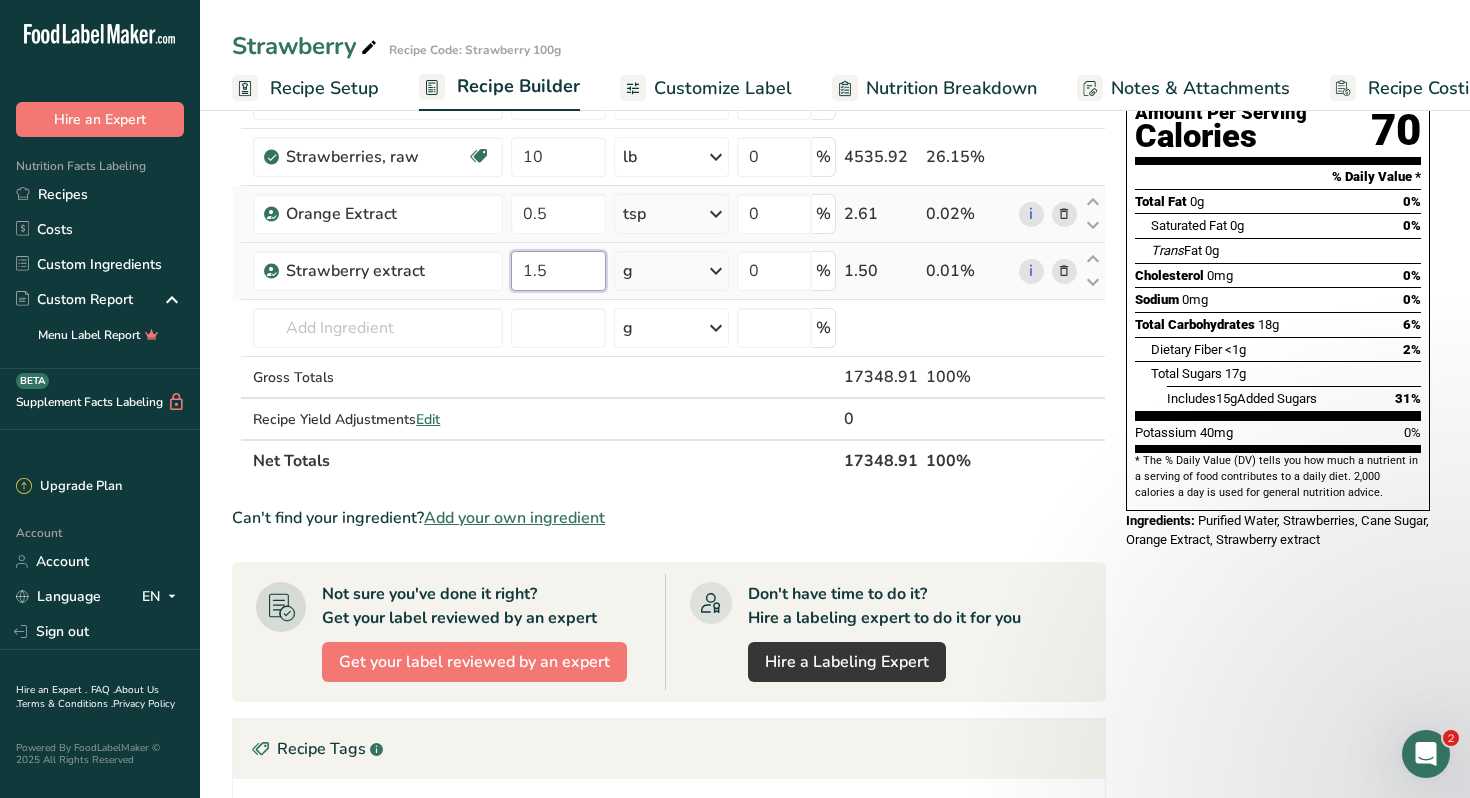 type on "1.5" 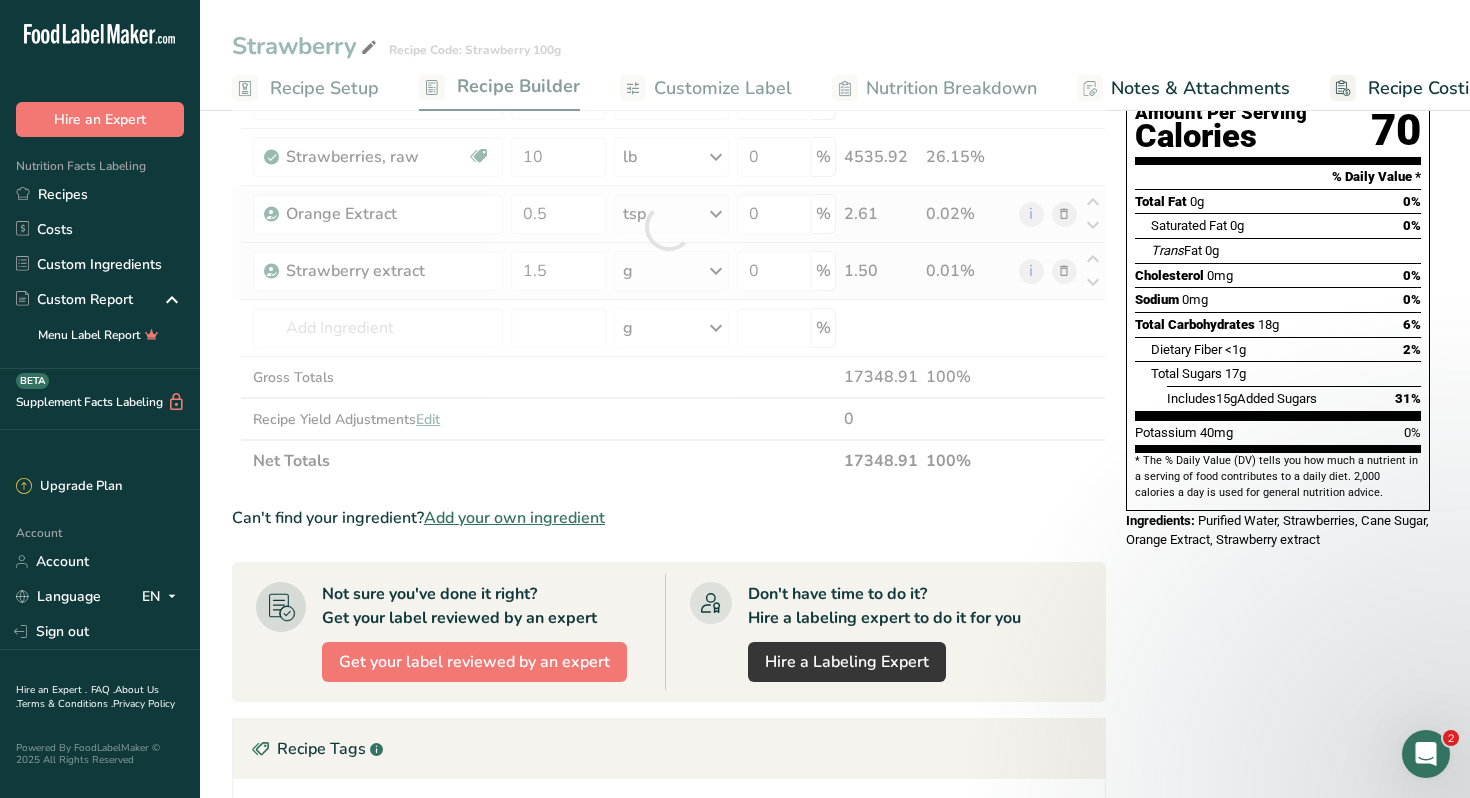 click on "Ingredient *
Amount *
Unit *
Waste *   .a-a{fill:#347362;}.b-a{fill:#fff;}          Grams
Percentage
Purified Water
11
qt
Weight Units
g
kg
mg
See more
Volume Units
l
Volume units require a density conversion. If you know your ingredient's density enter it below. Otherwise, click on "RIA" our AI Regulatory bot - she will be able to help you
1
lb/ft3
g/cm3
Confirm
mL
Volume units require a density conversion. If you know your ingredient's density enter it below. Otherwise, click on "RIA" our AI Regulatory bot - she will be able to help you
1
lb/ft3" at bounding box center (669, 227) 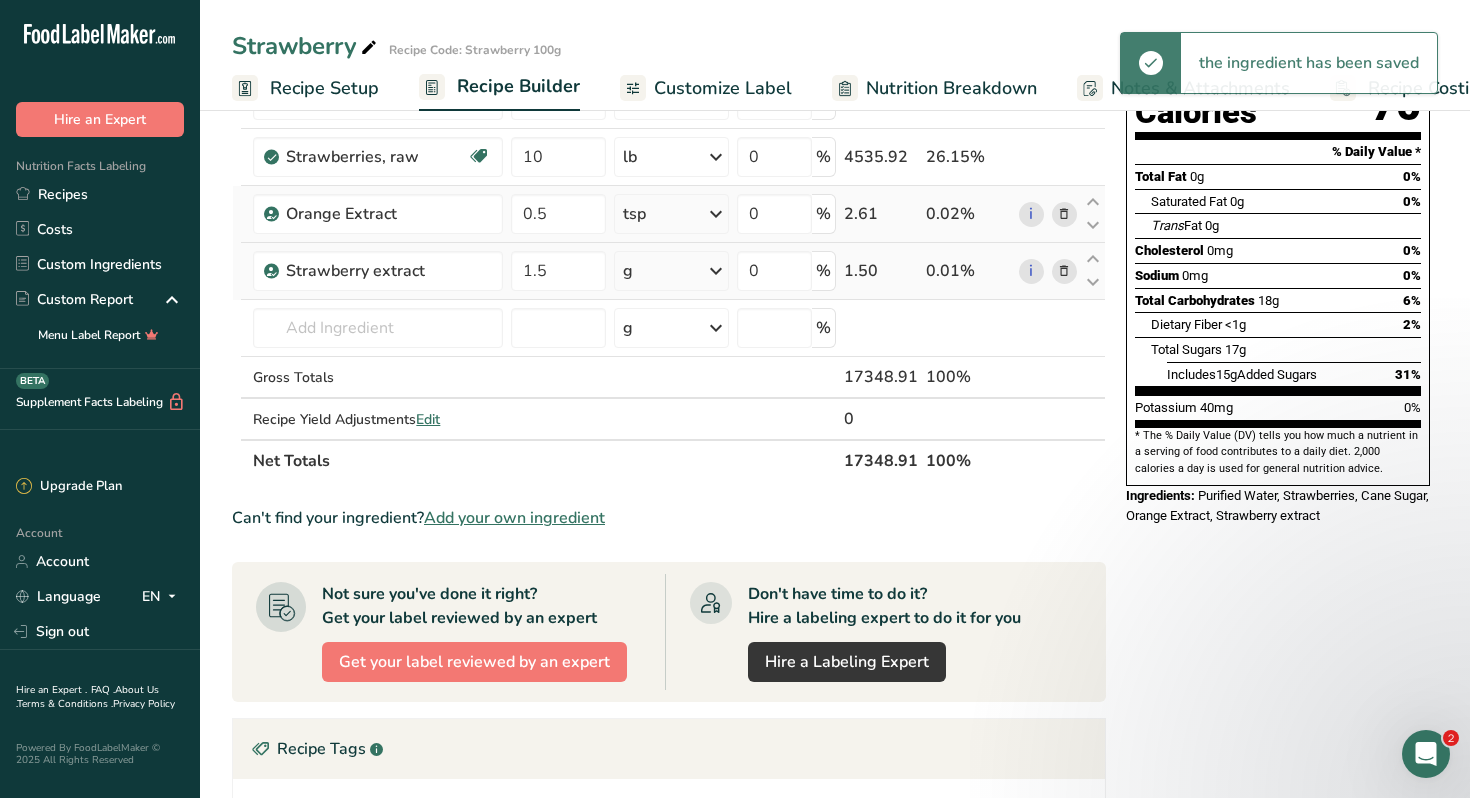 click at bounding box center (716, 271) 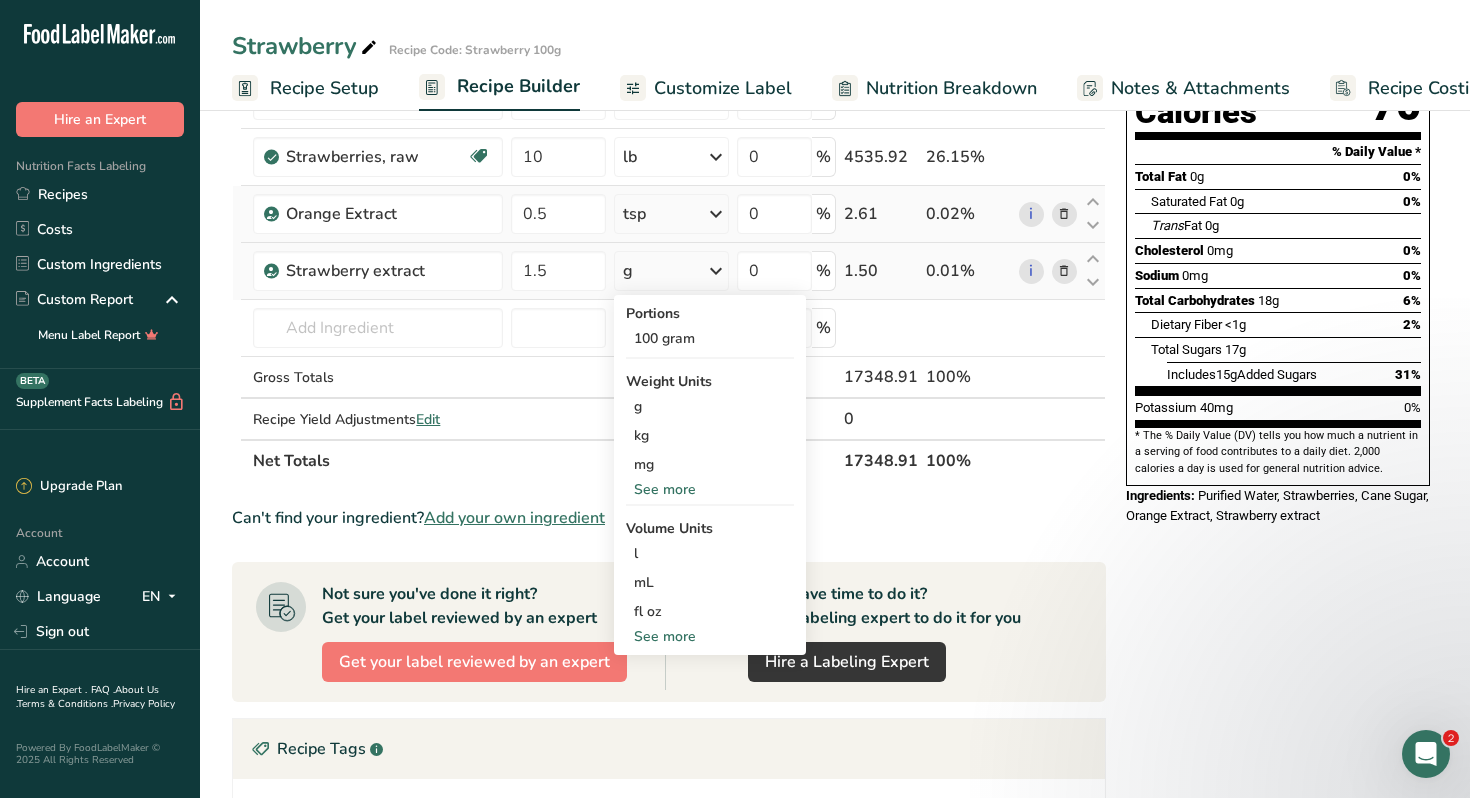 click on "See more" at bounding box center (710, 636) 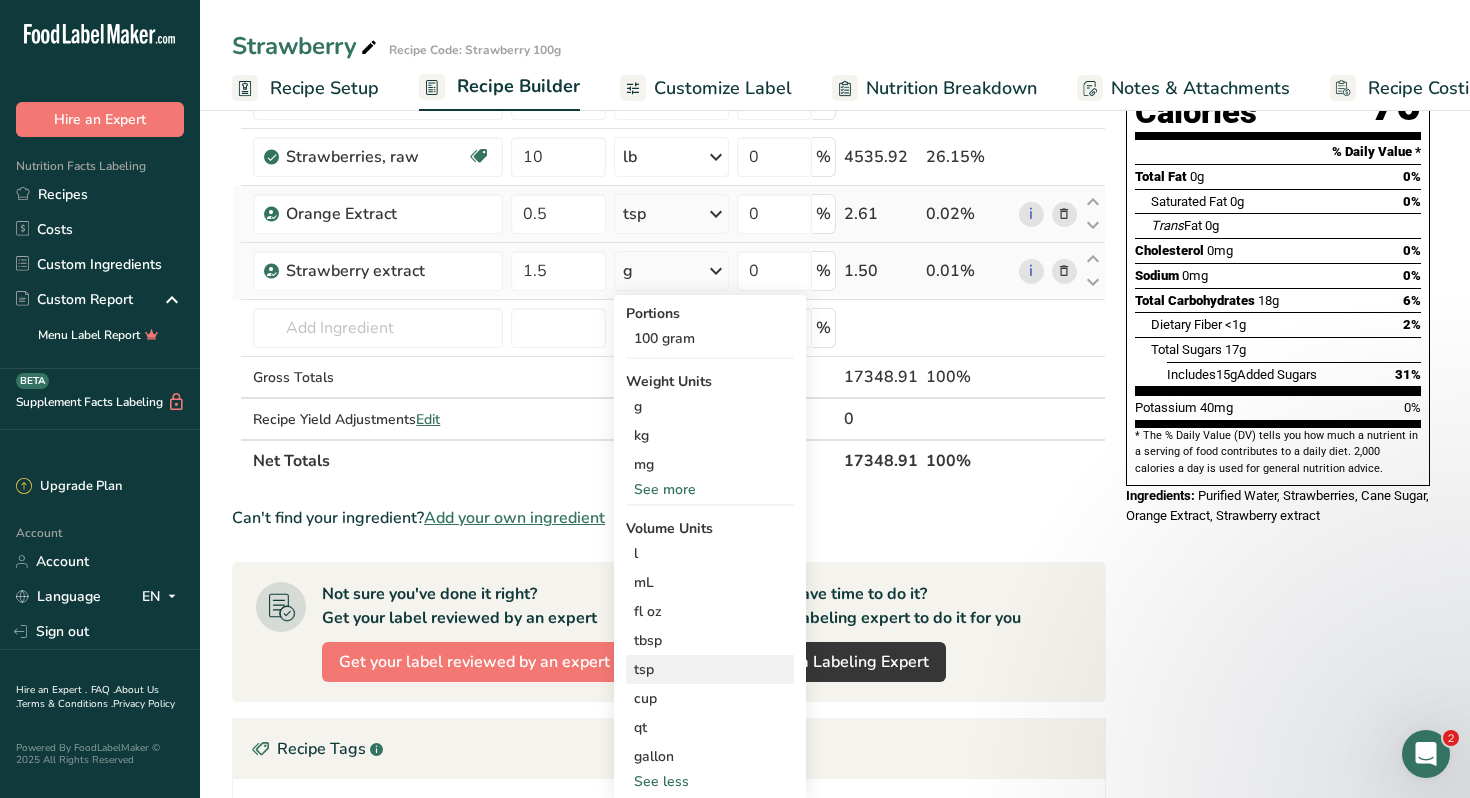 click on "tsp" at bounding box center (710, 669) 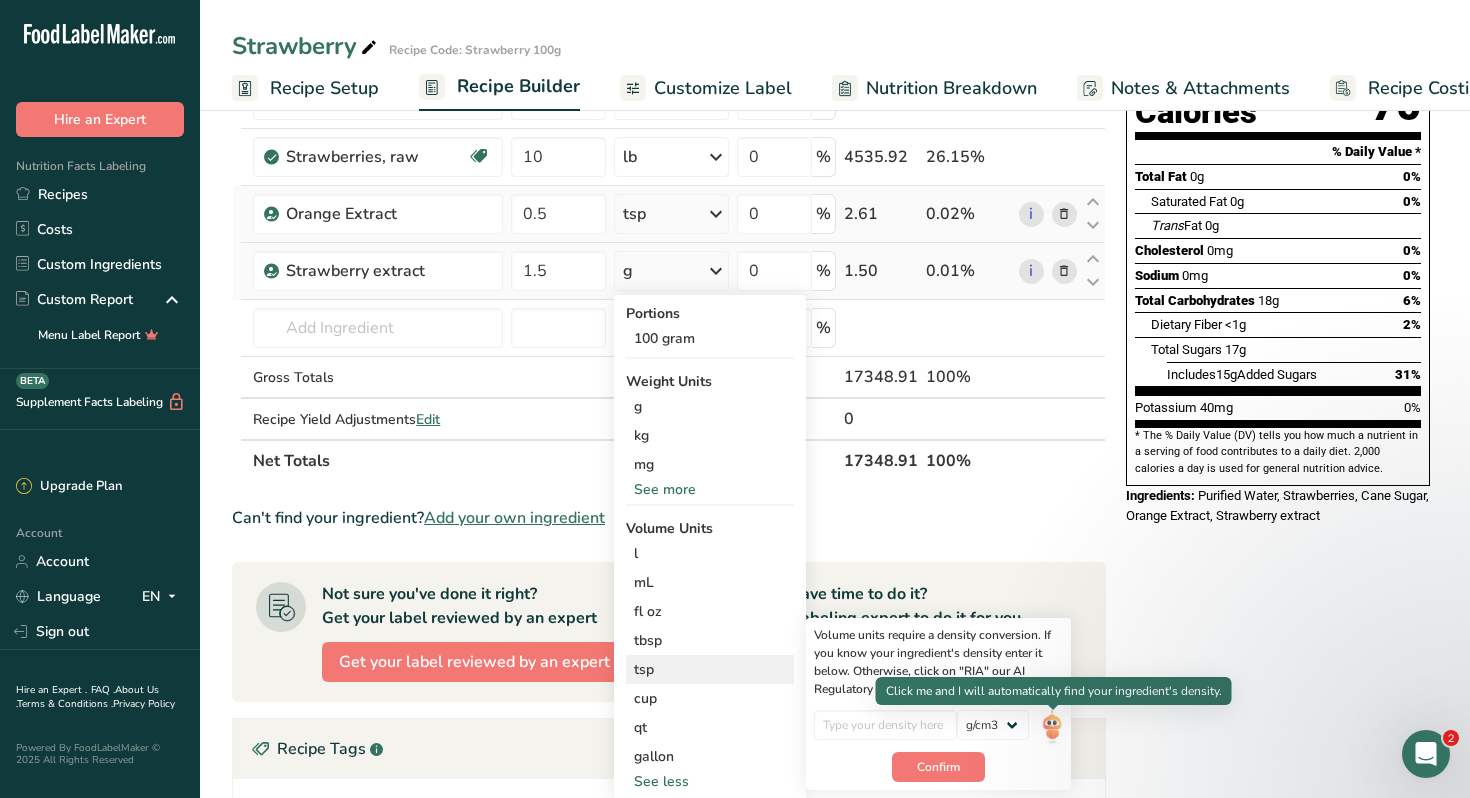 click at bounding box center (1052, 727) 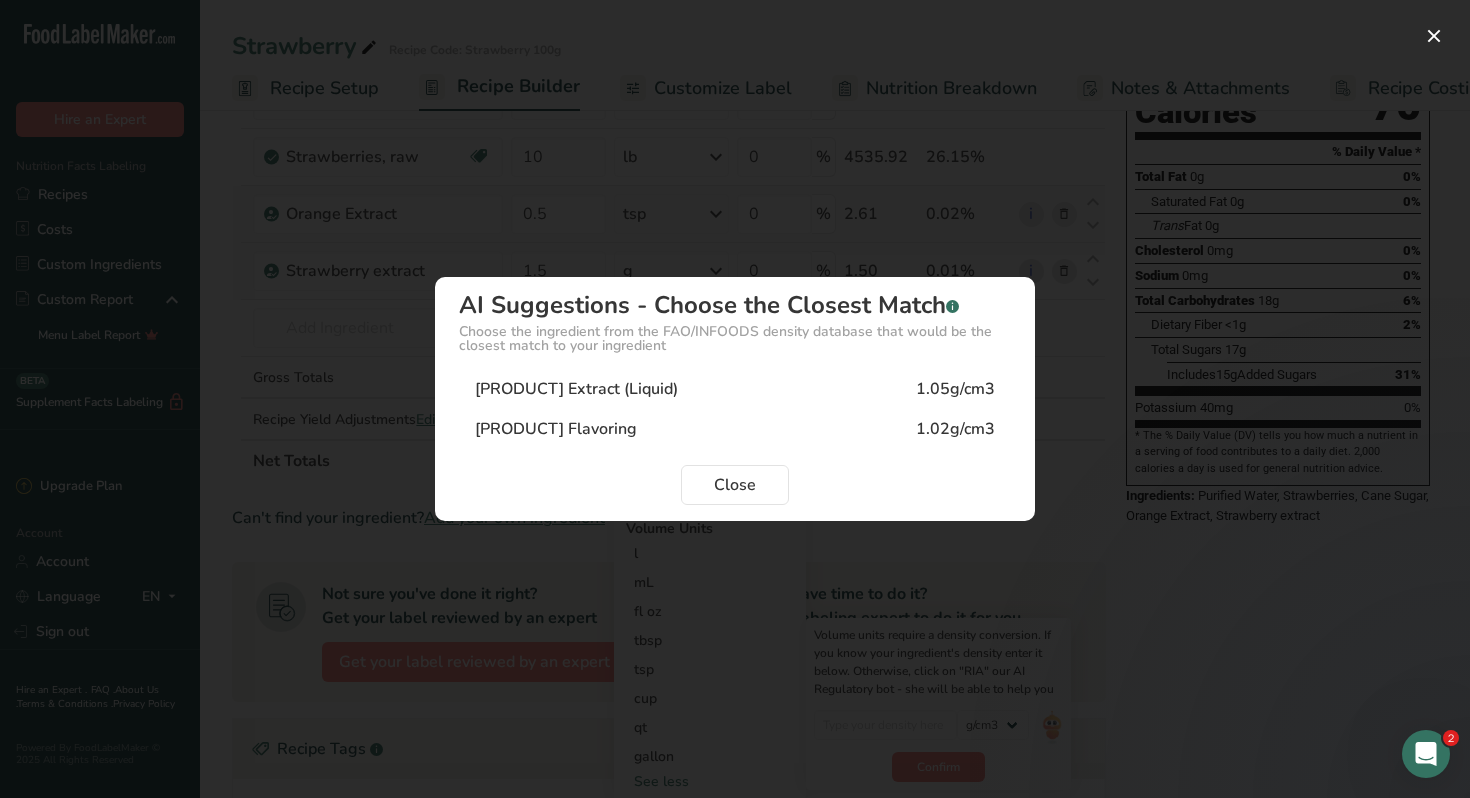 click on "[PRODUCT] Extract (Liquid)" at bounding box center (576, 389) 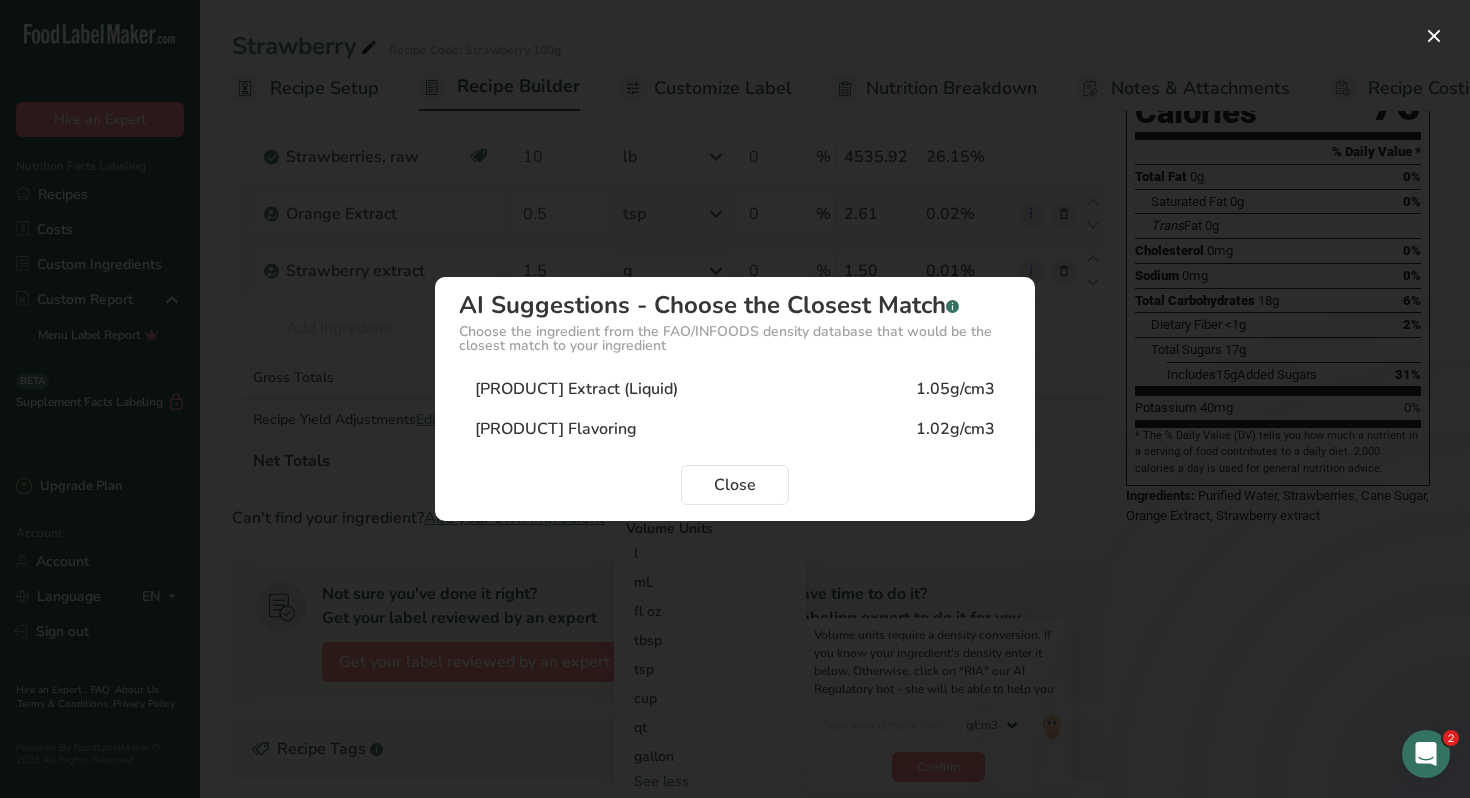 type on "1.05" 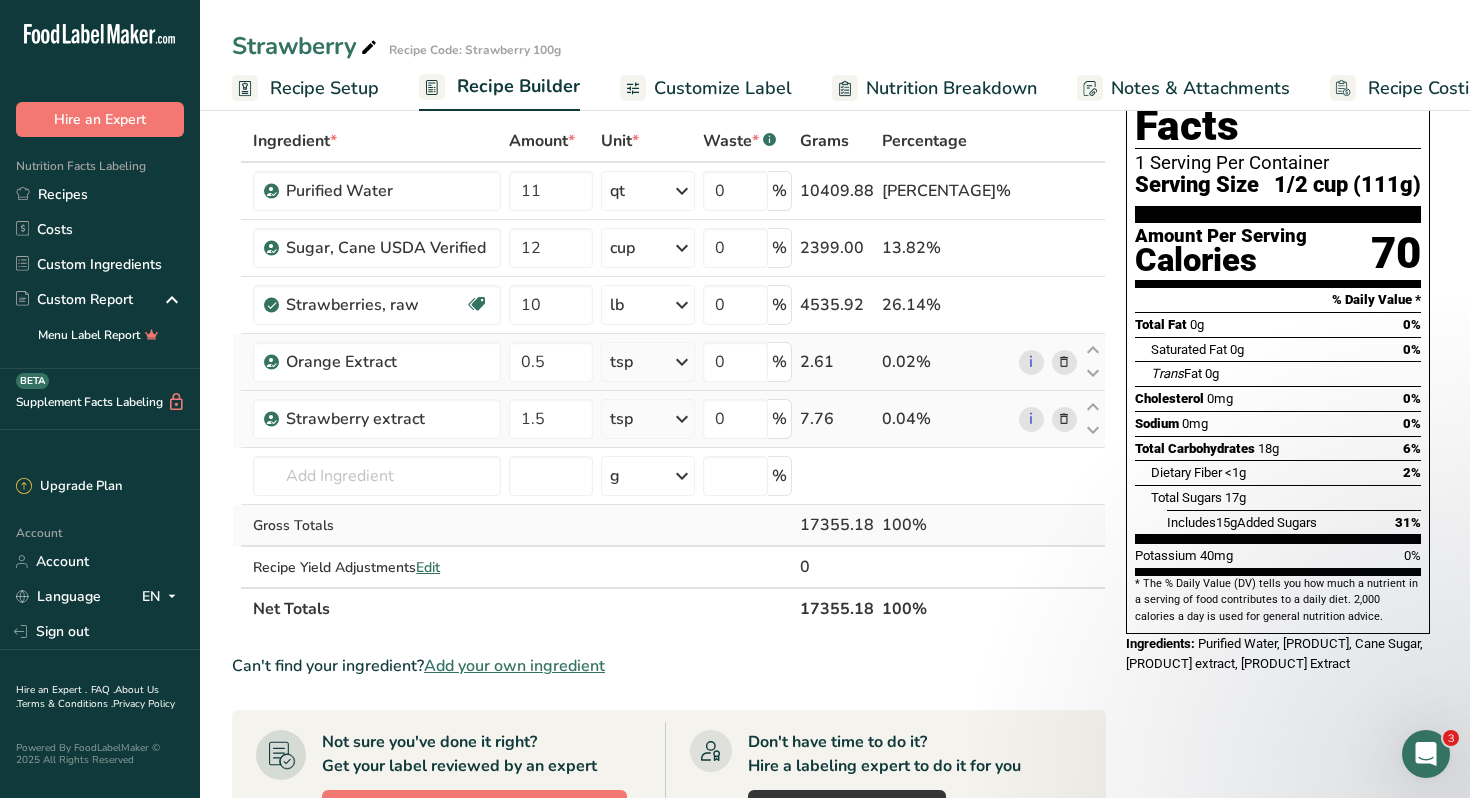scroll, scrollTop: 0, scrollLeft: 0, axis: both 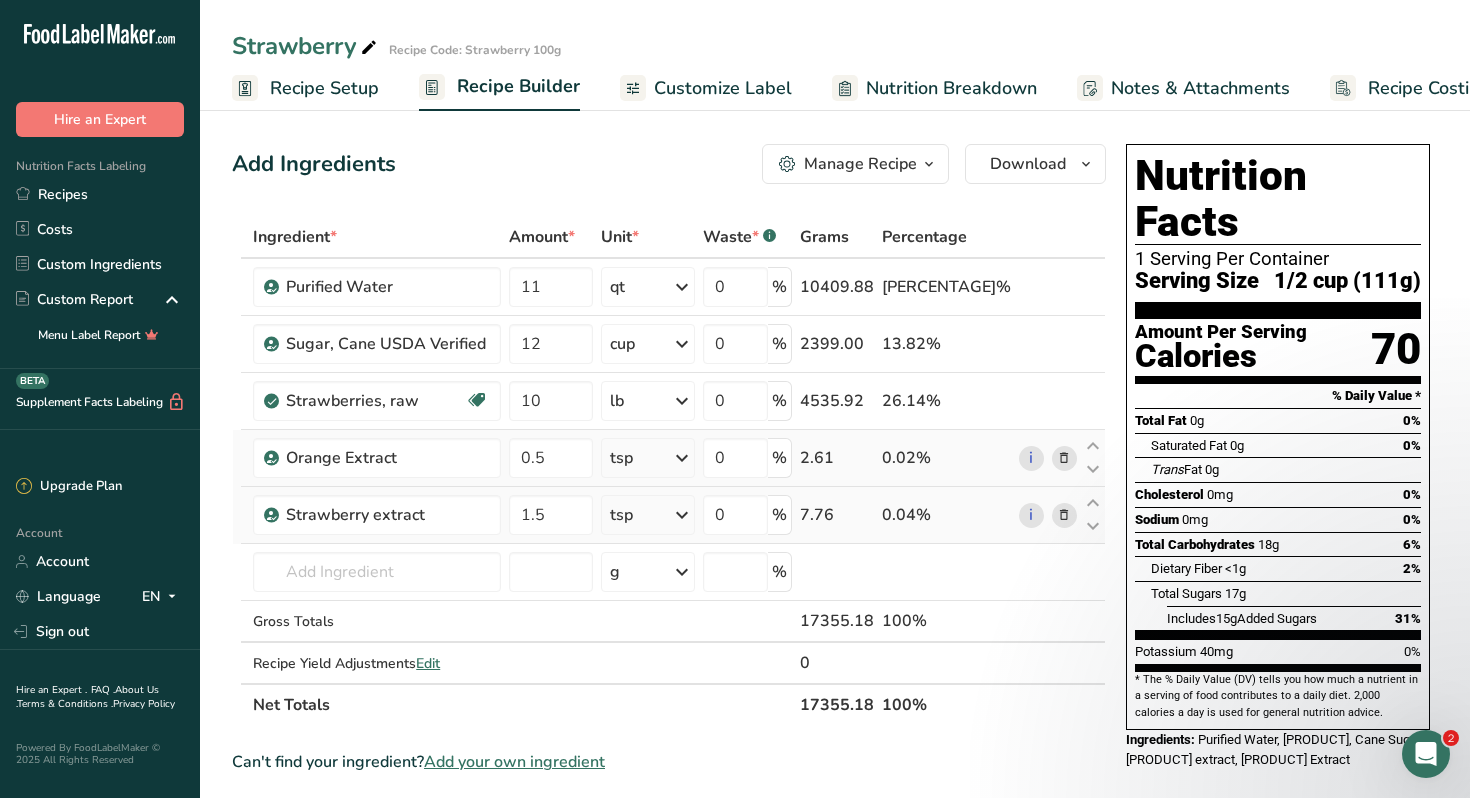 click on "Recipe Setup" at bounding box center (324, 88) 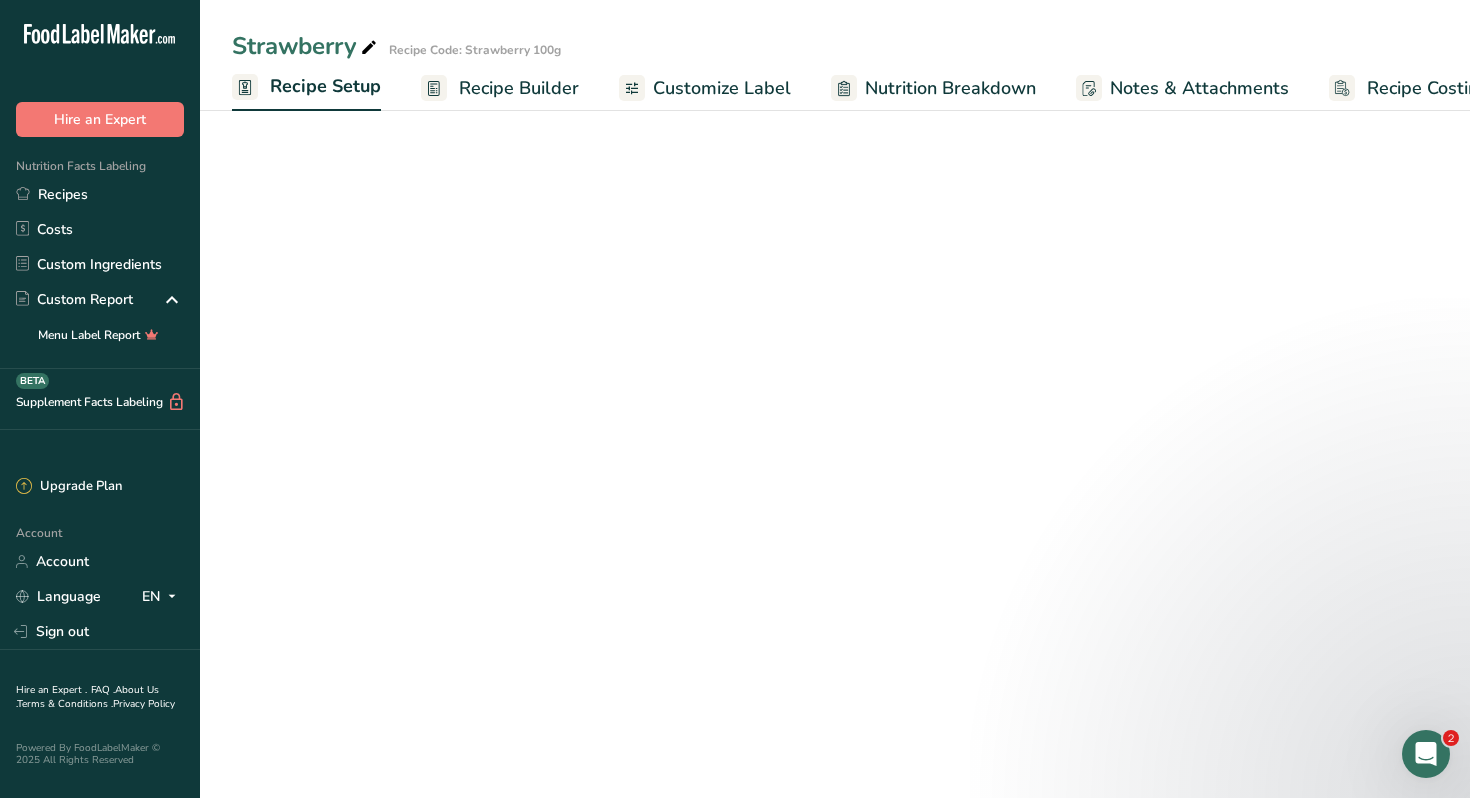 scroll, scrollTop: 0, scrollLeft: 7, axis: horizontal 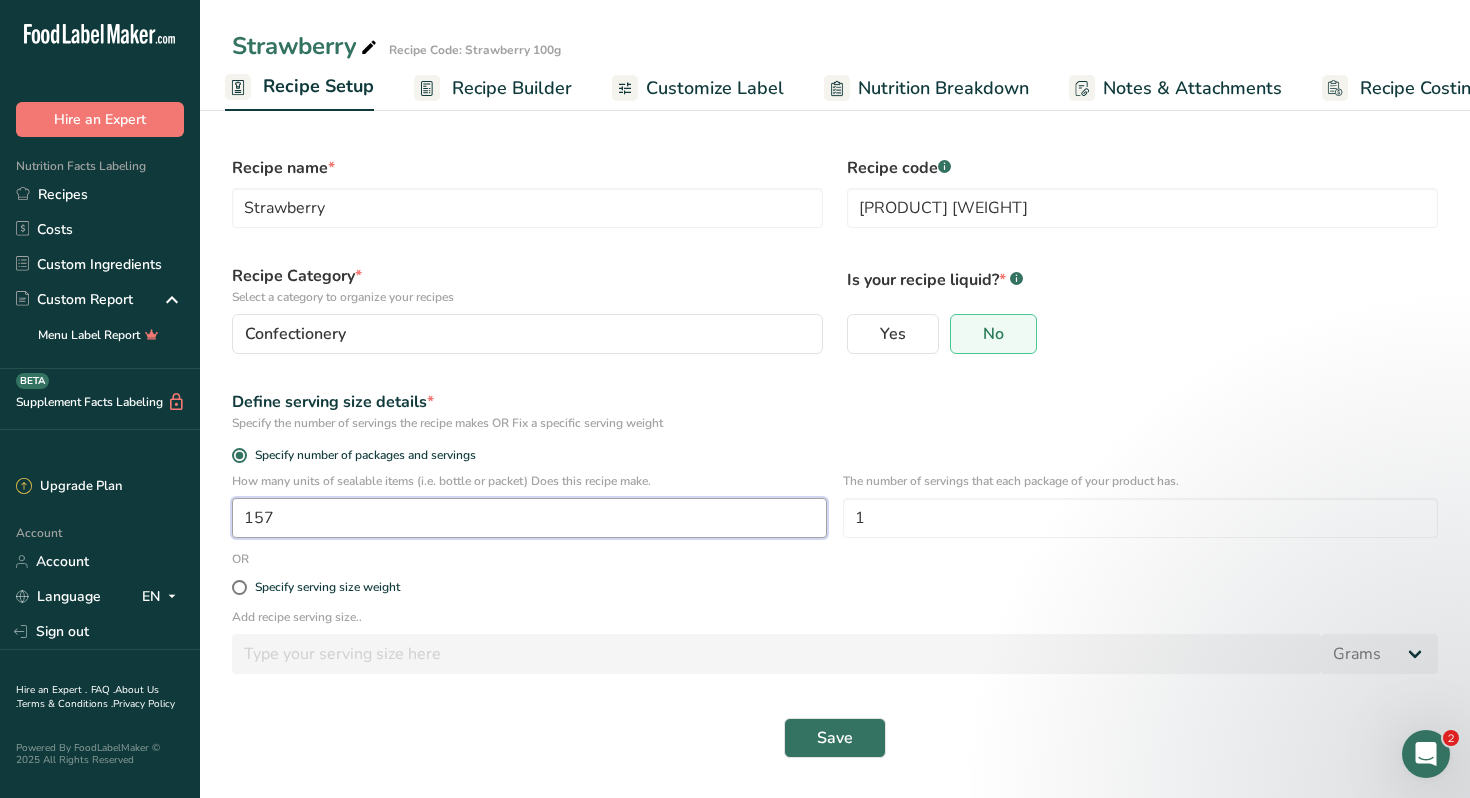 drag, startPoint x: 283, startPoint y: 517, endPoint x: 190, endPoint y: 509, distance: 93.34345 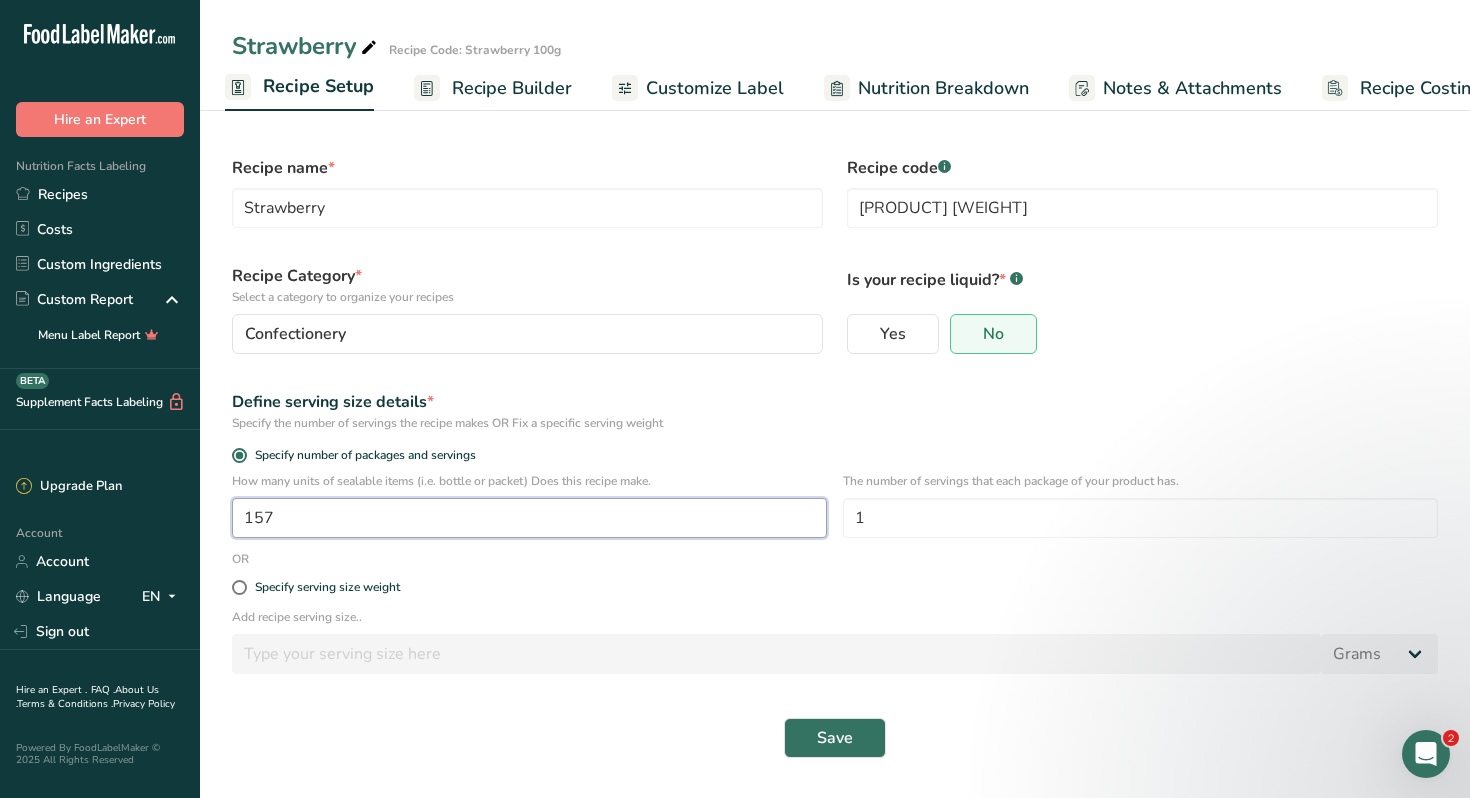 click on ".a-20{fill:#fff;}
Hire an Expert
Nutrition Facts Labeling
Recipes
Costs
Custom Ingredients
Custom Report
Menu Label Report
Supplement Facts Labeling
BETA
Upgrade Plan
Account
Account
Language
EN
English
Spanish
Sign out
Hire an Expert .
FAQ .
About Us .
Terms & Conditions .
Privacy Policy
Powered By FoodLabelMaker ©   2025 All Rights Reserved" at bounding box center [735, 399] 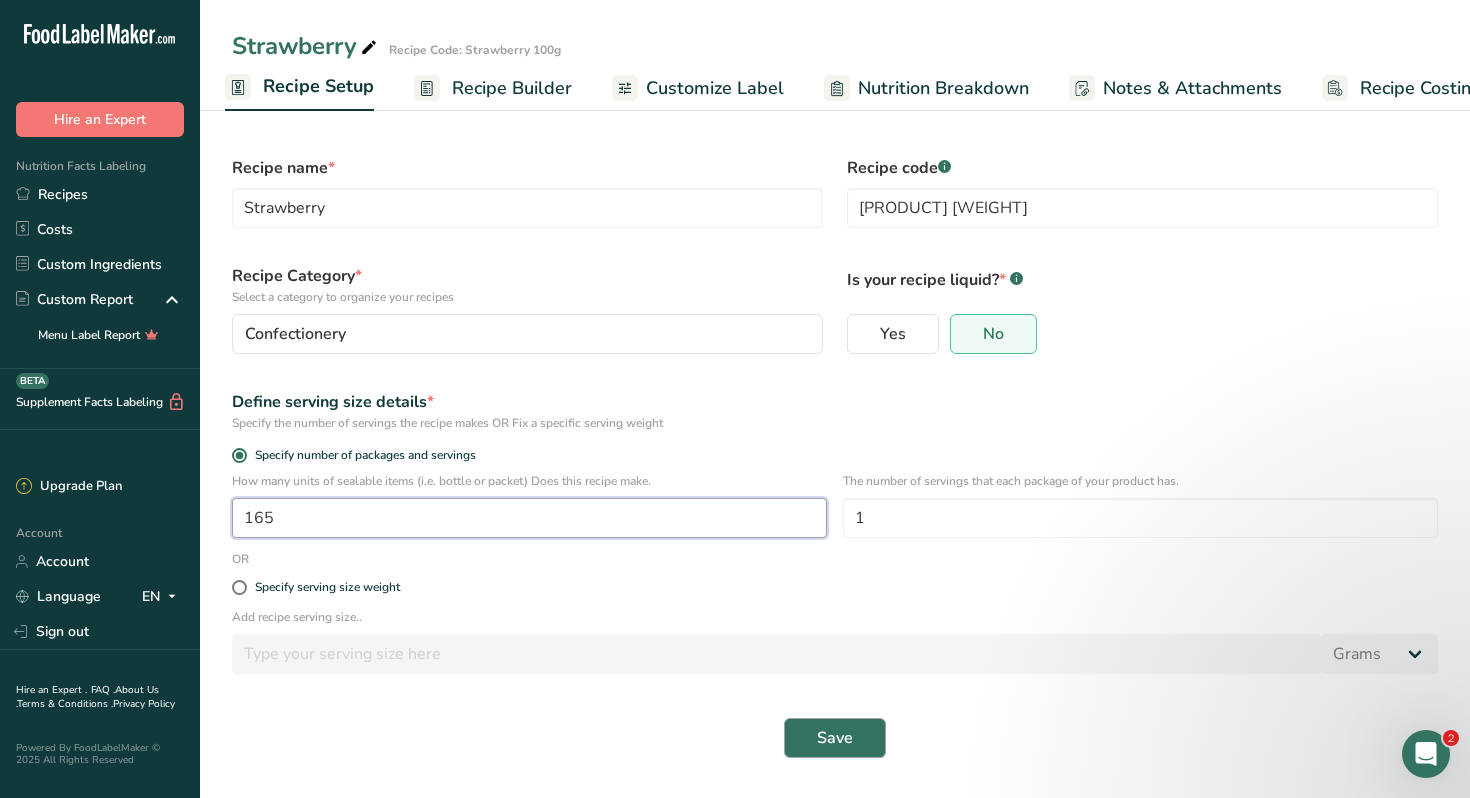 type on "165" 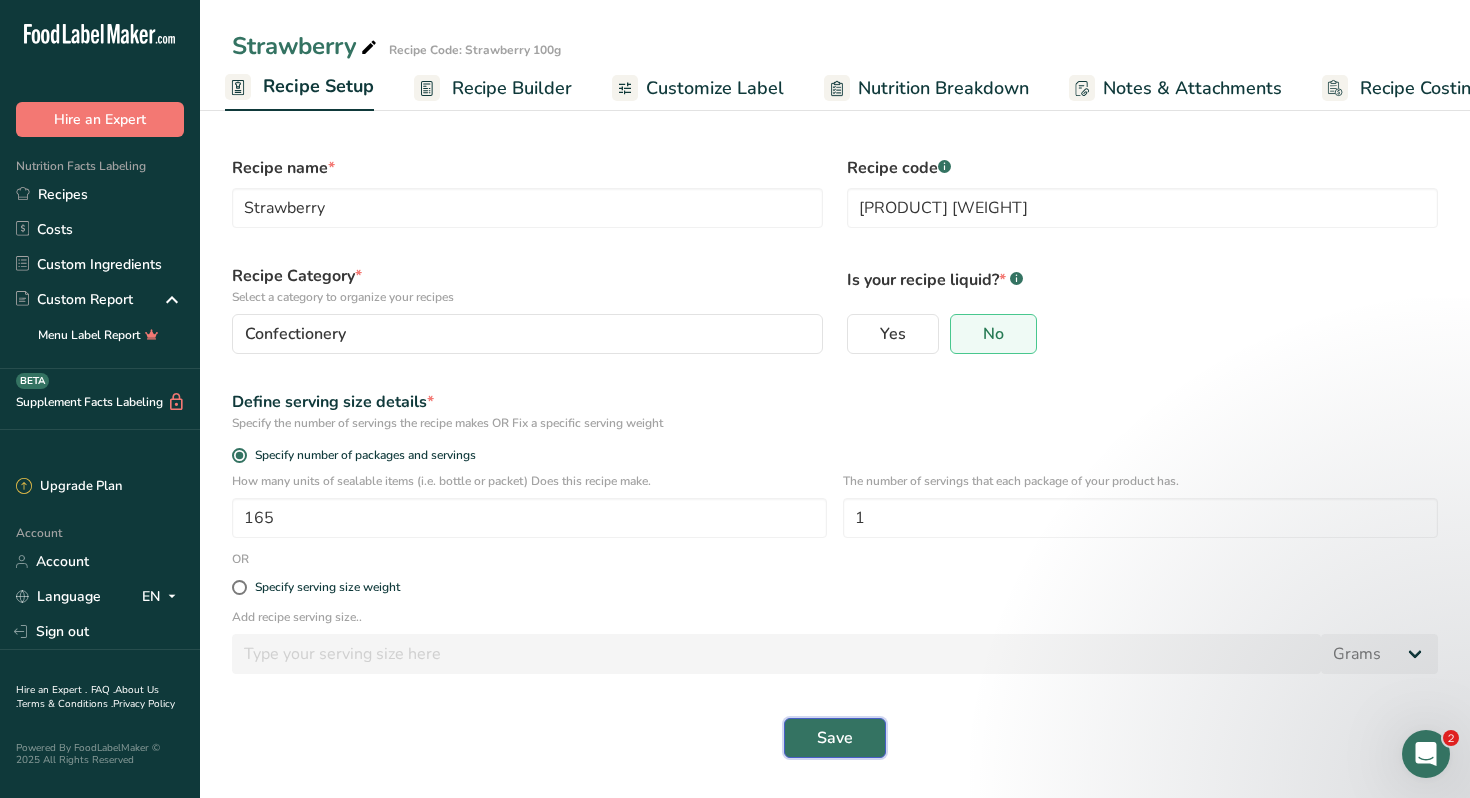 click on "Save" at bounding box center [835, 738] 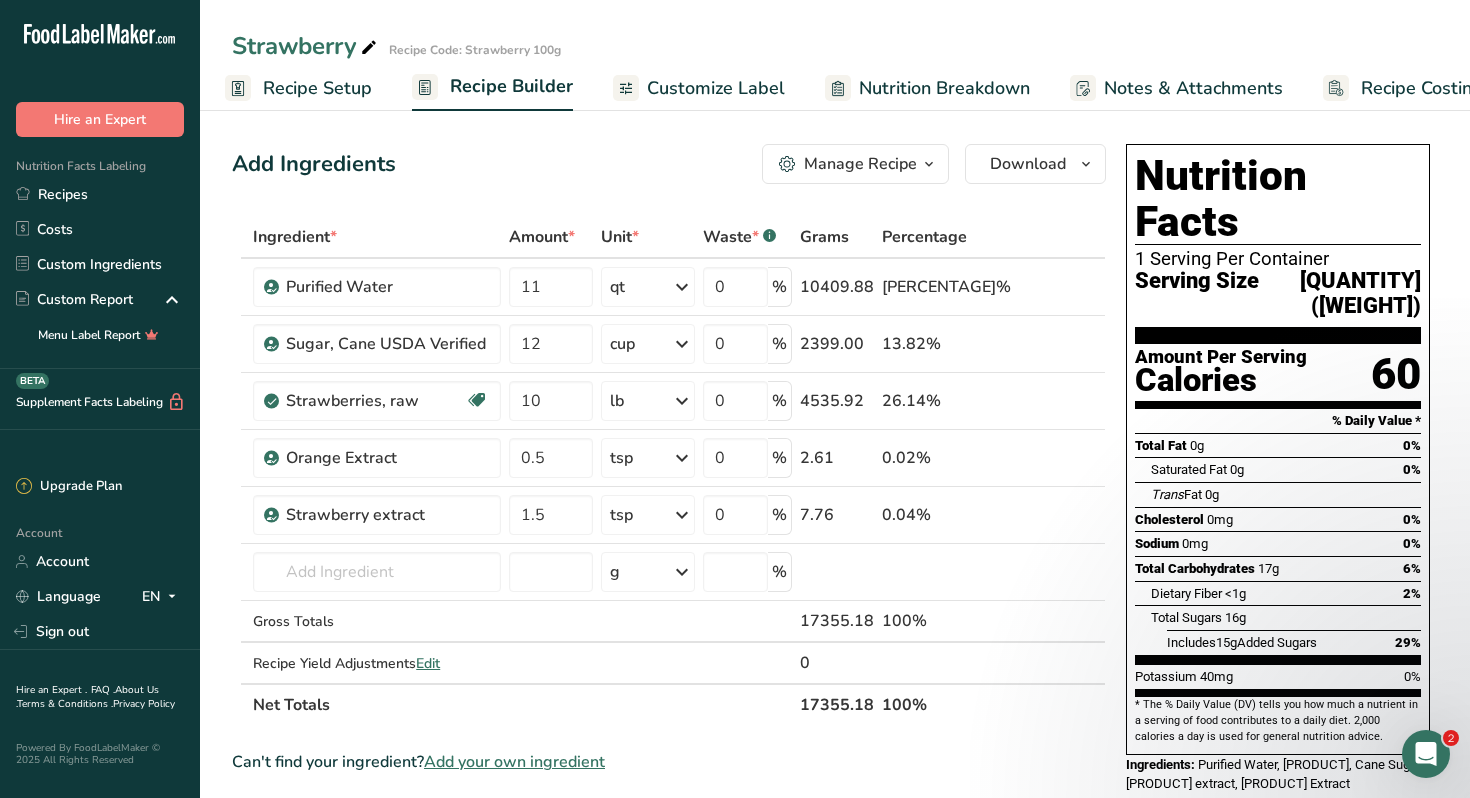 click on "Recipe Setup" at bounding box center [317, 88] 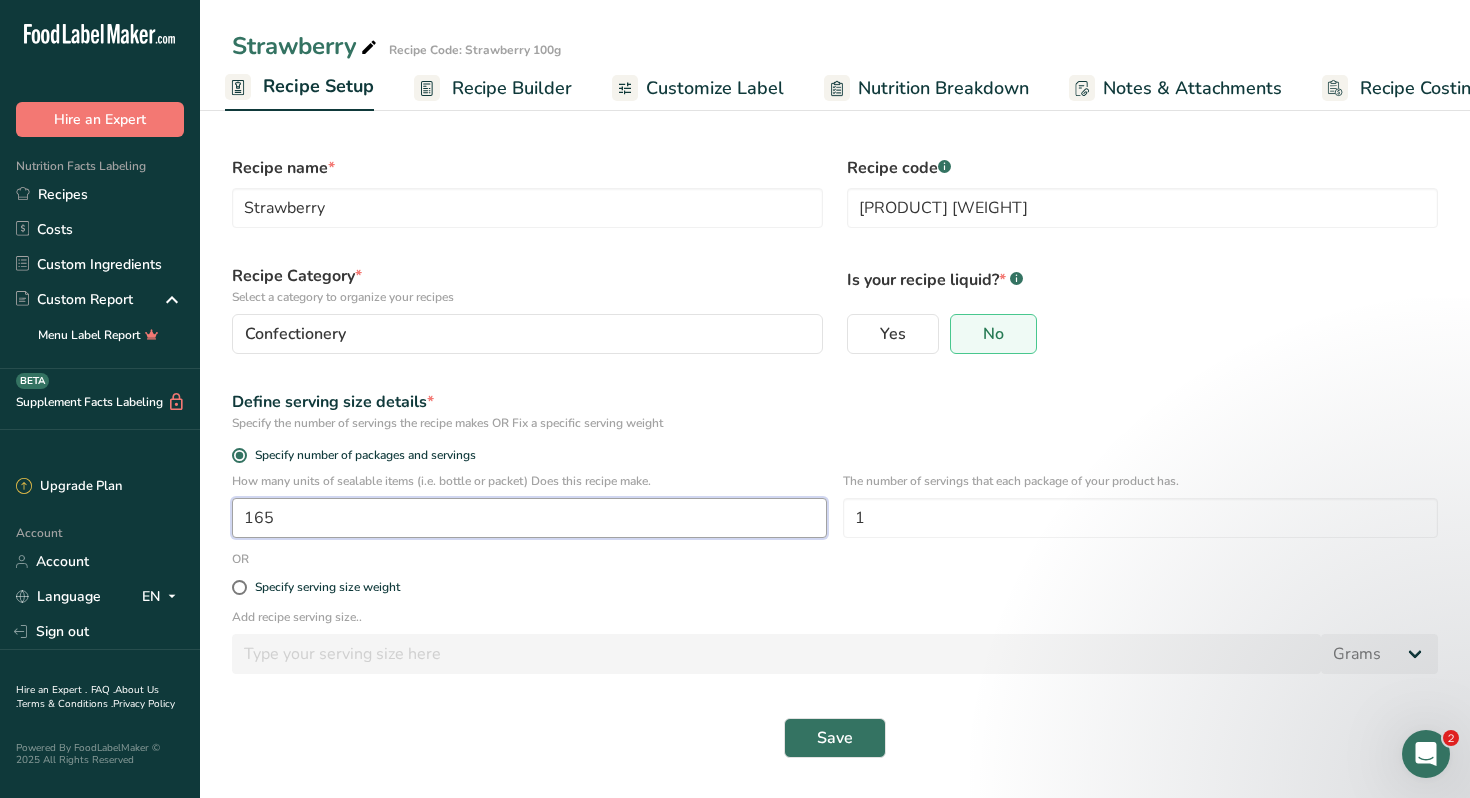 click on "165" at bounding box center [529, 518] 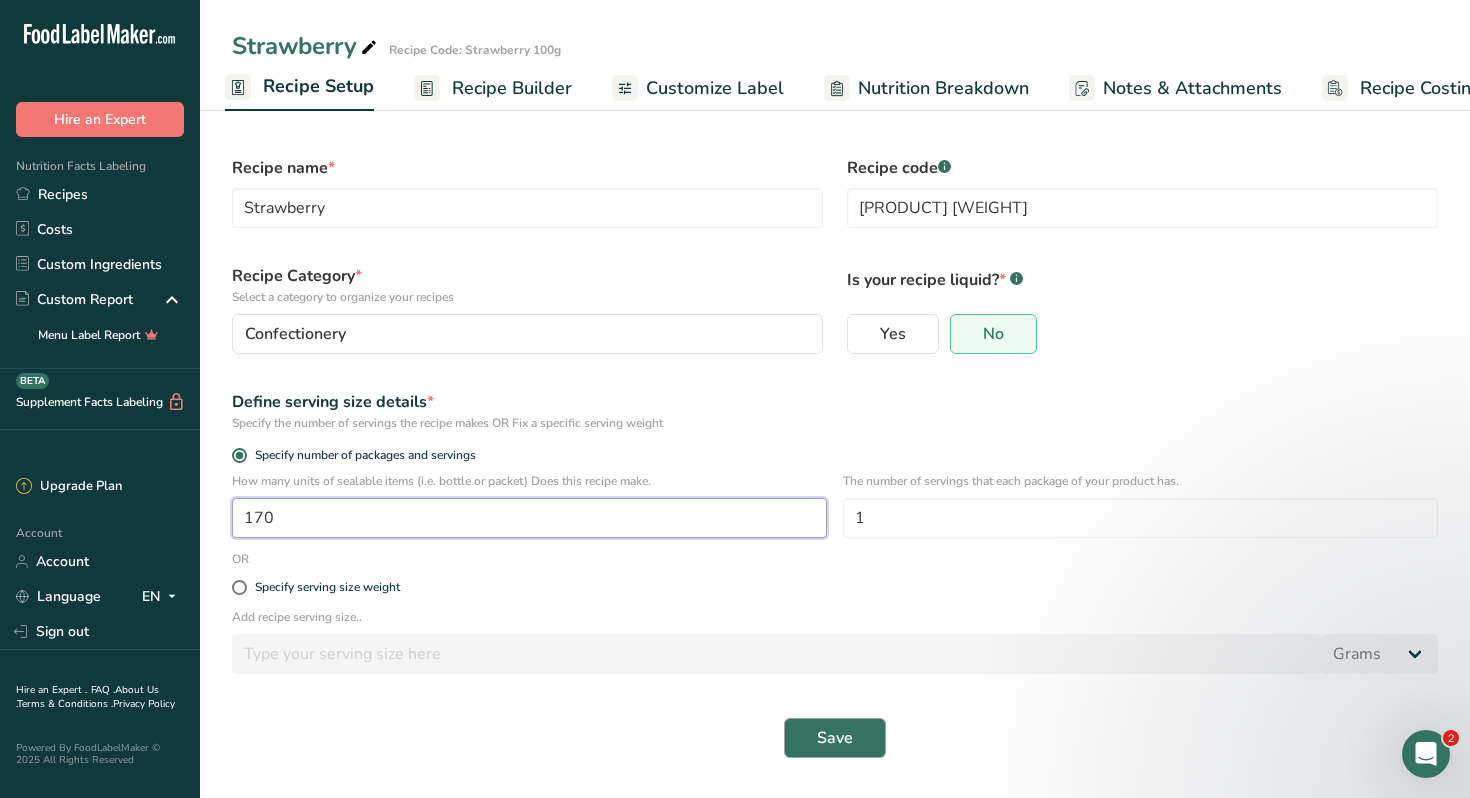type on "170" 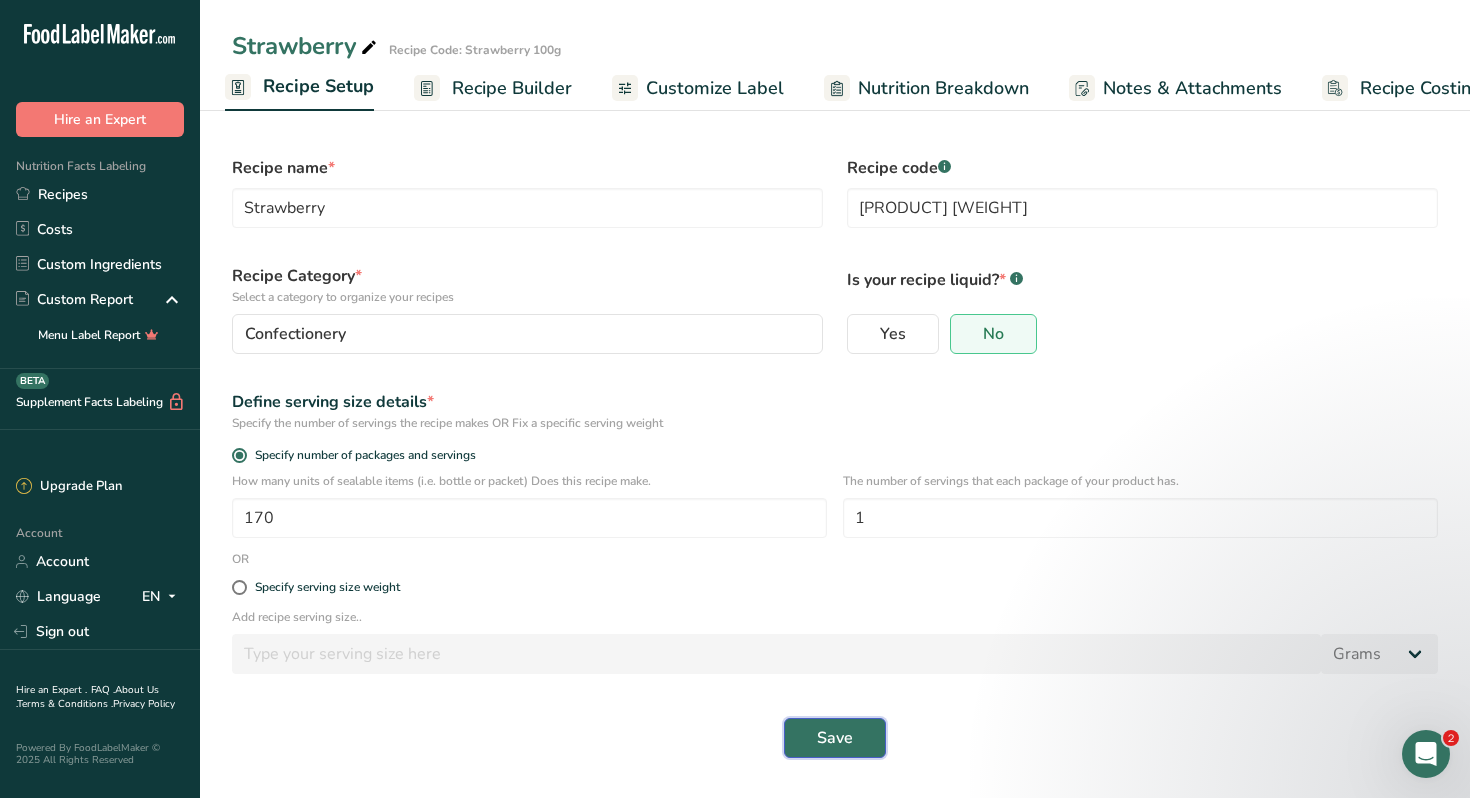 click on "Save" at bounding box center (835, 738) 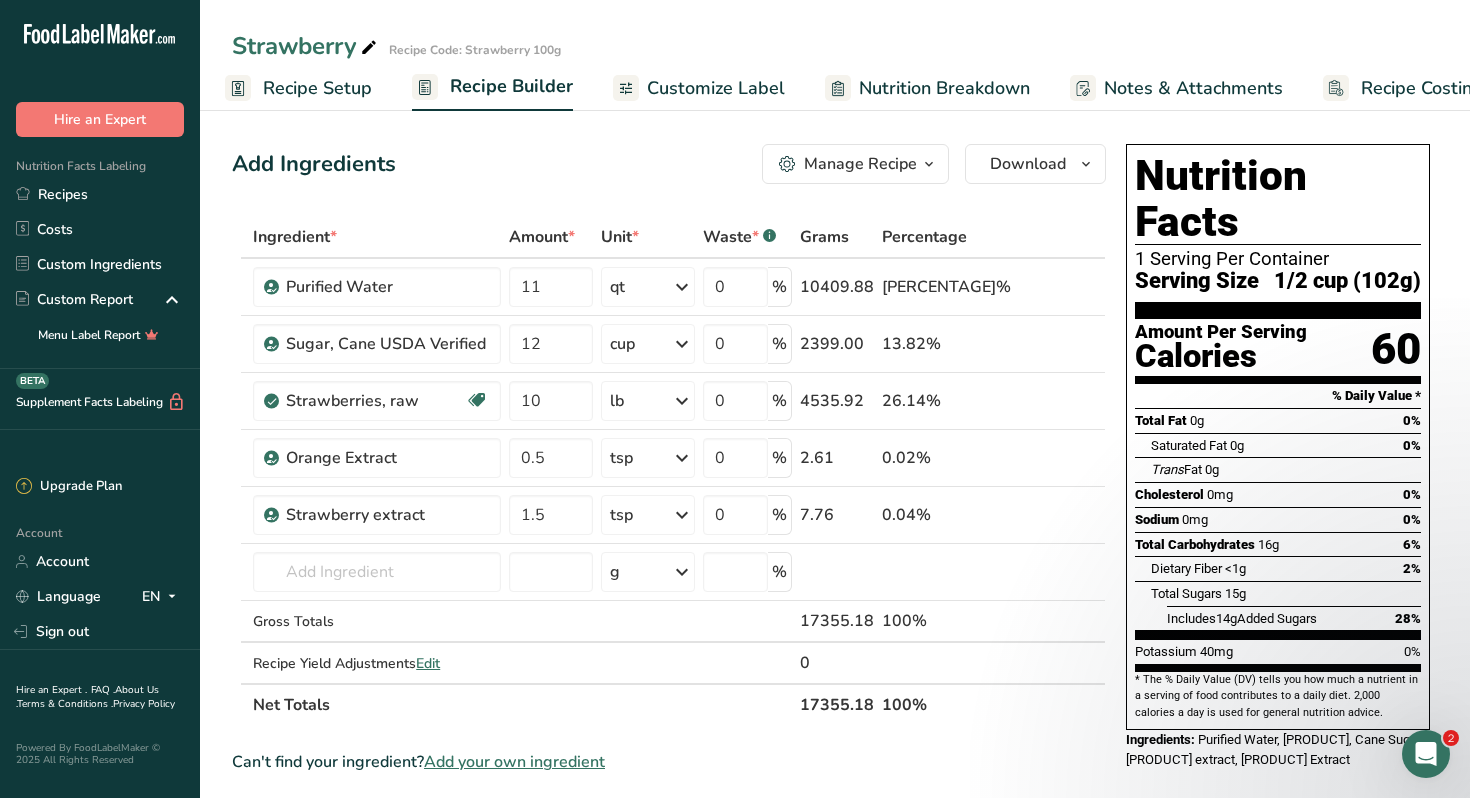 click on "Recipe Setup" at bounding box center [317, 88] 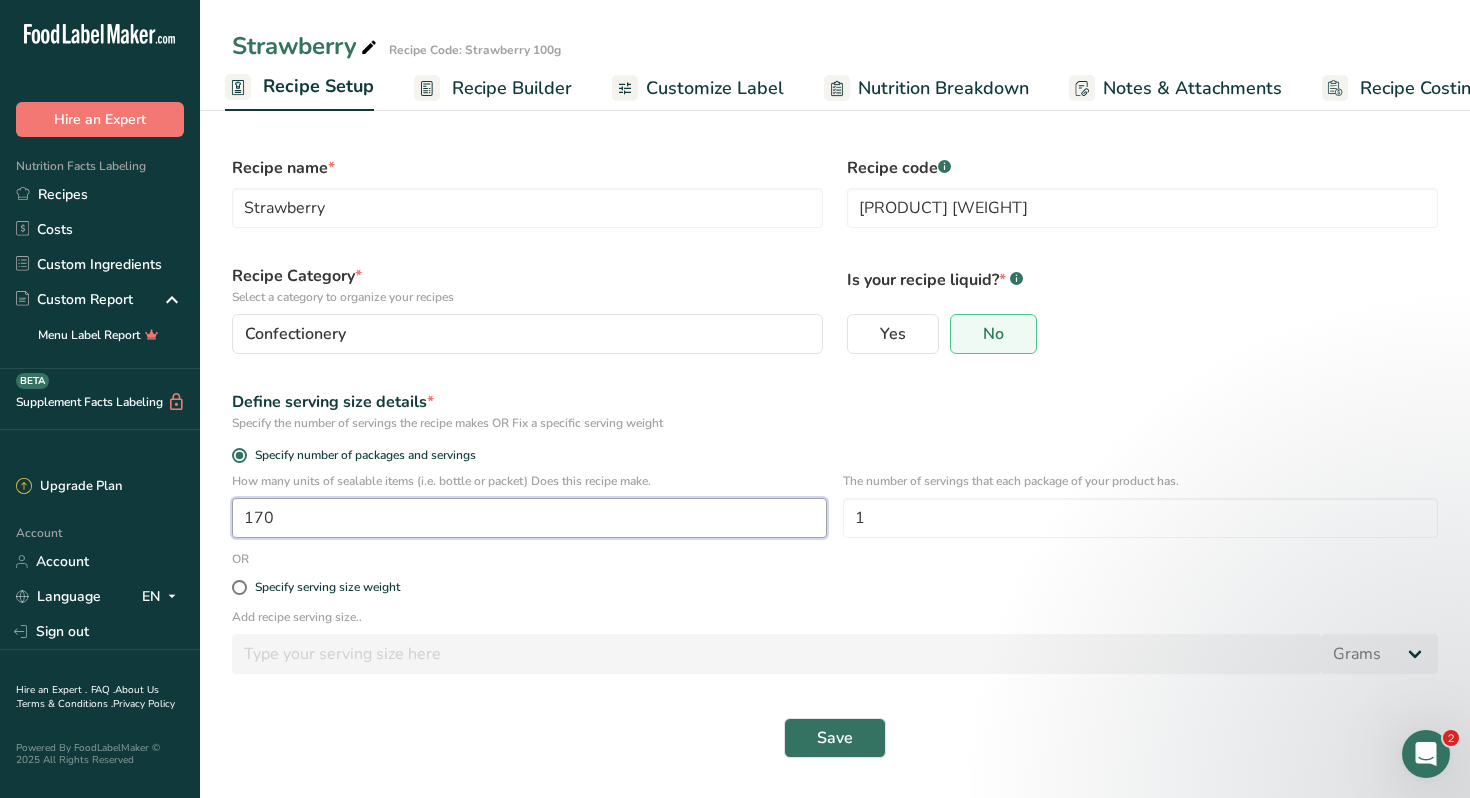 click on "170" at bounding box center (529, 518) 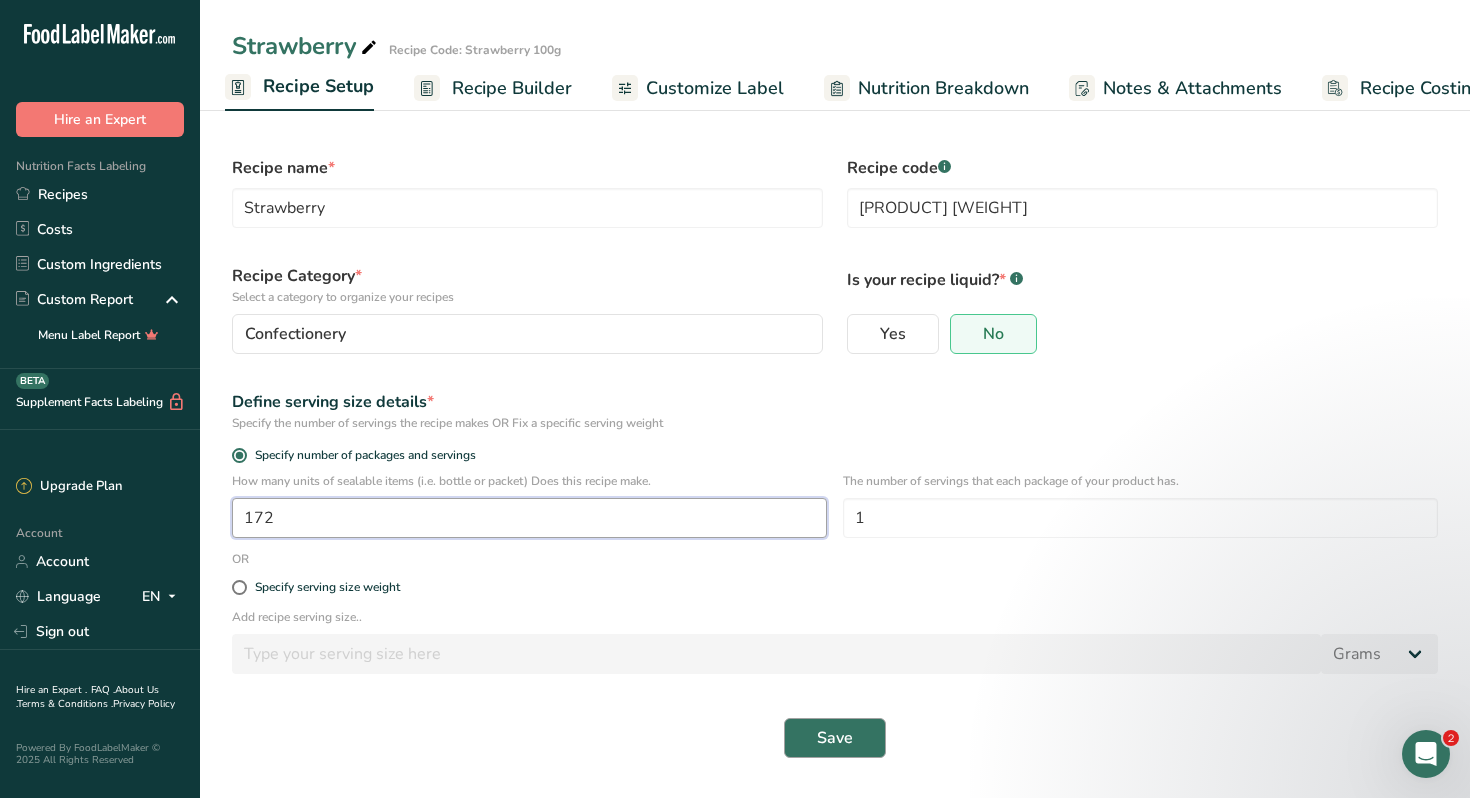 type on "172" 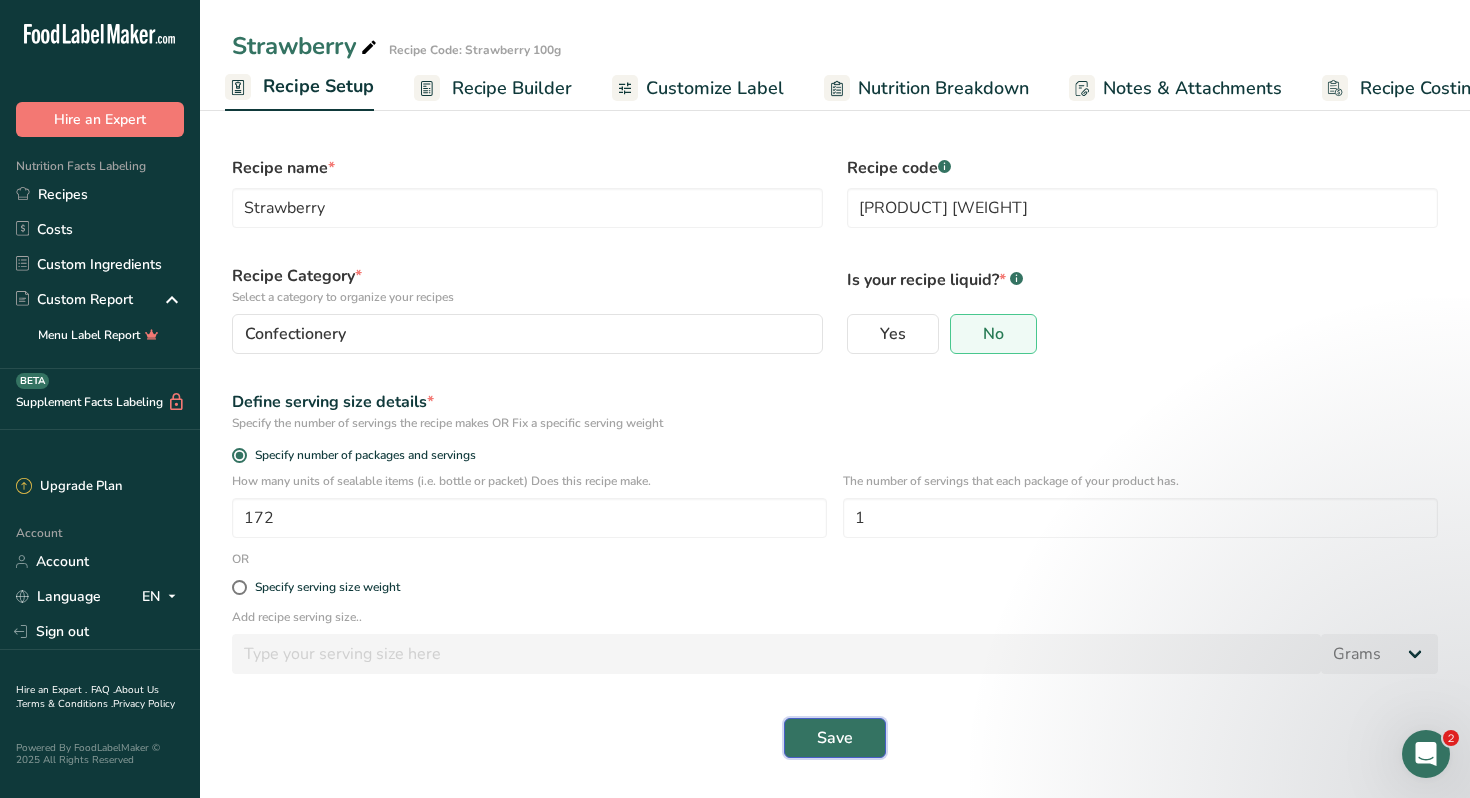 click on "Save" at bounding box center [835, 738] 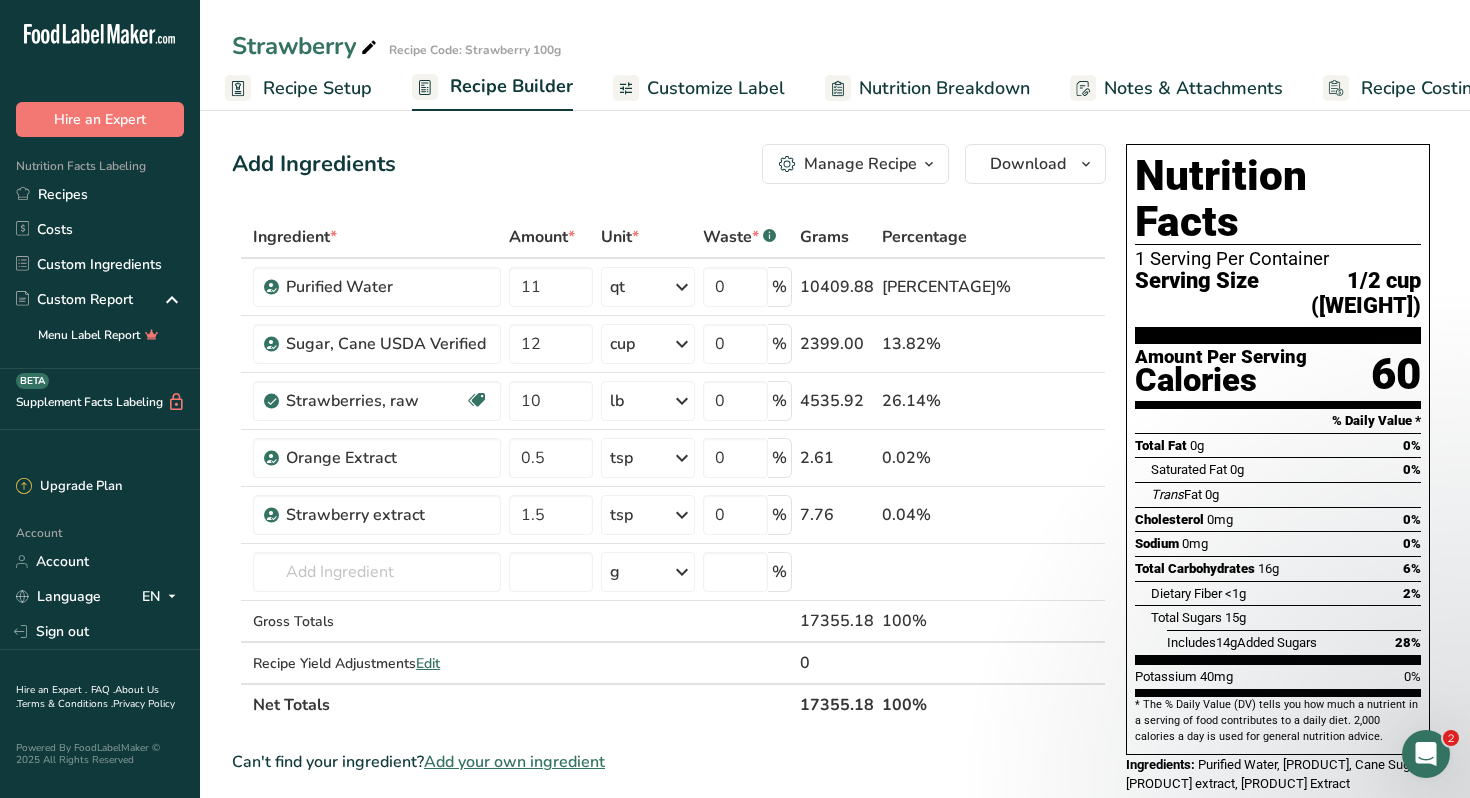 click on "Recipe Setup" at bounding box center [317, 88] 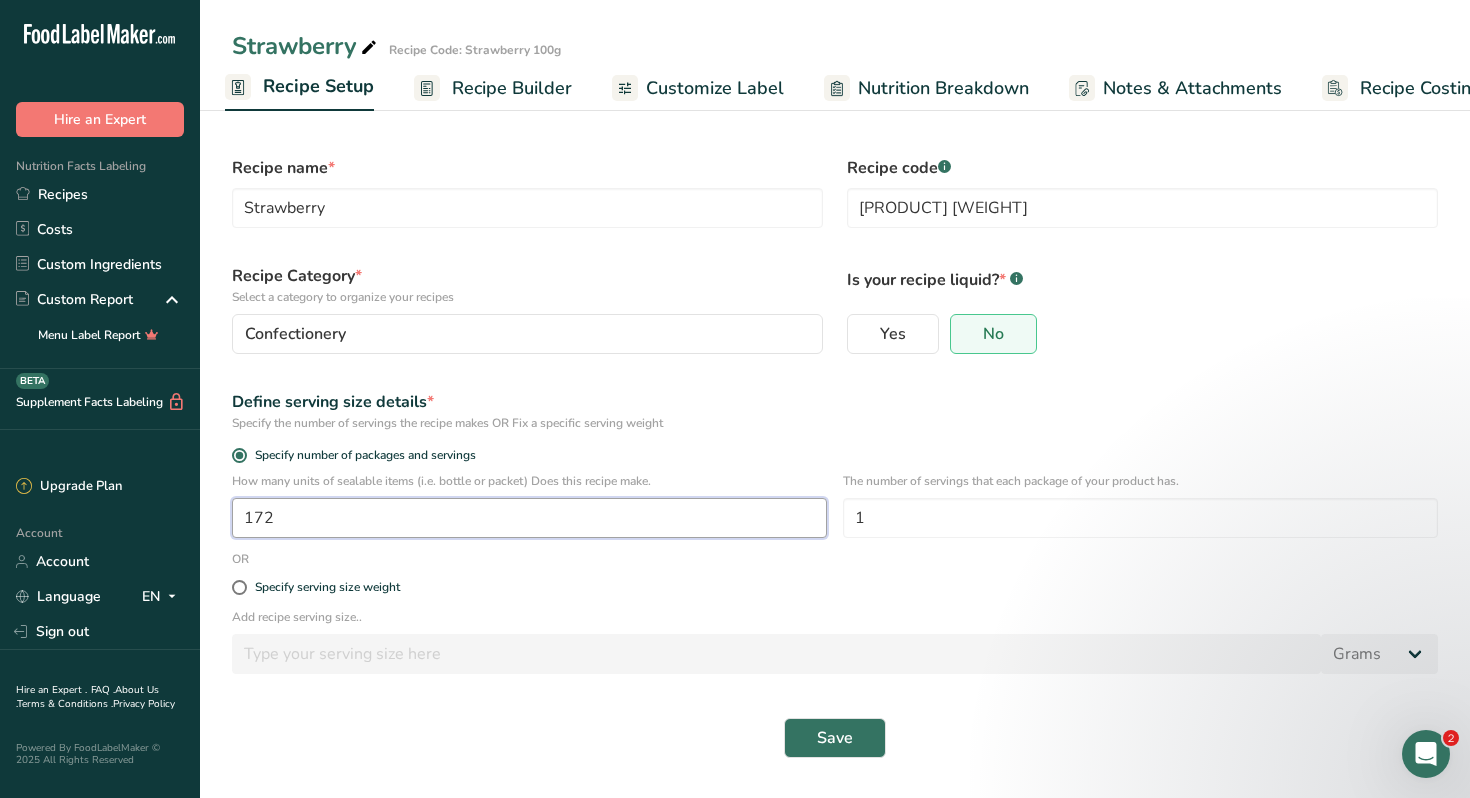 click on "172" at bounding box center [529, 518] 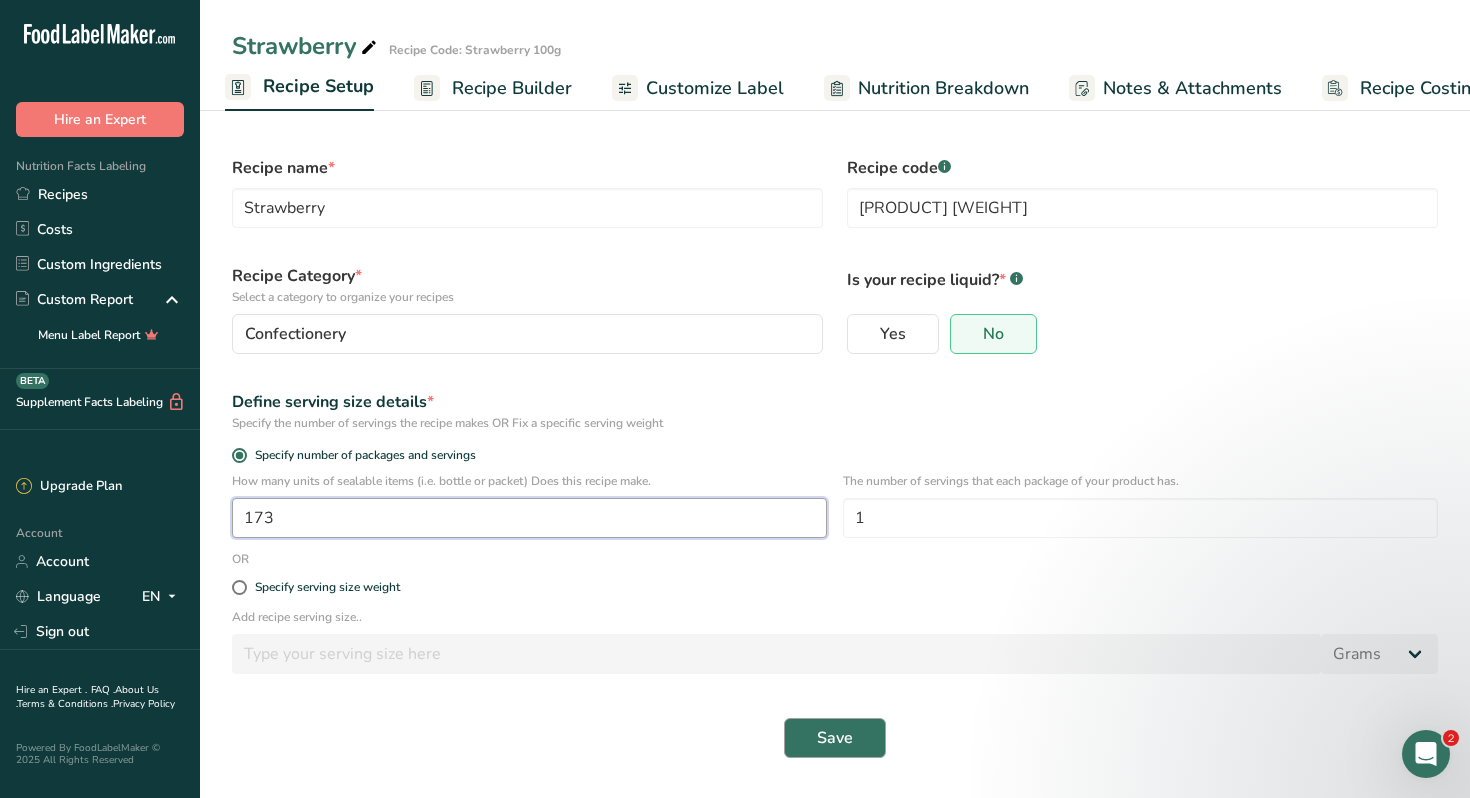 type on "173" 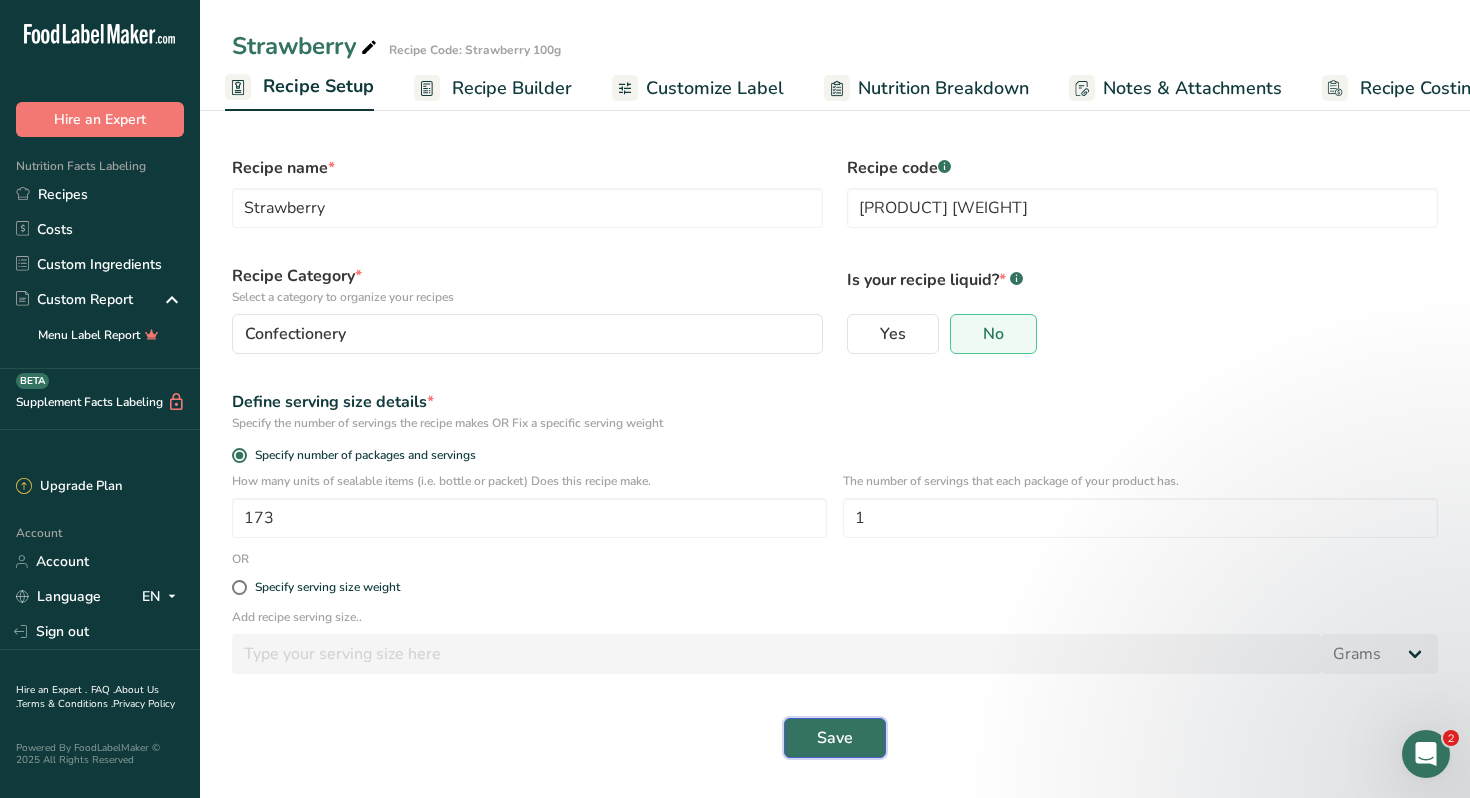 click on "Save" at bounding box center (835, 738) 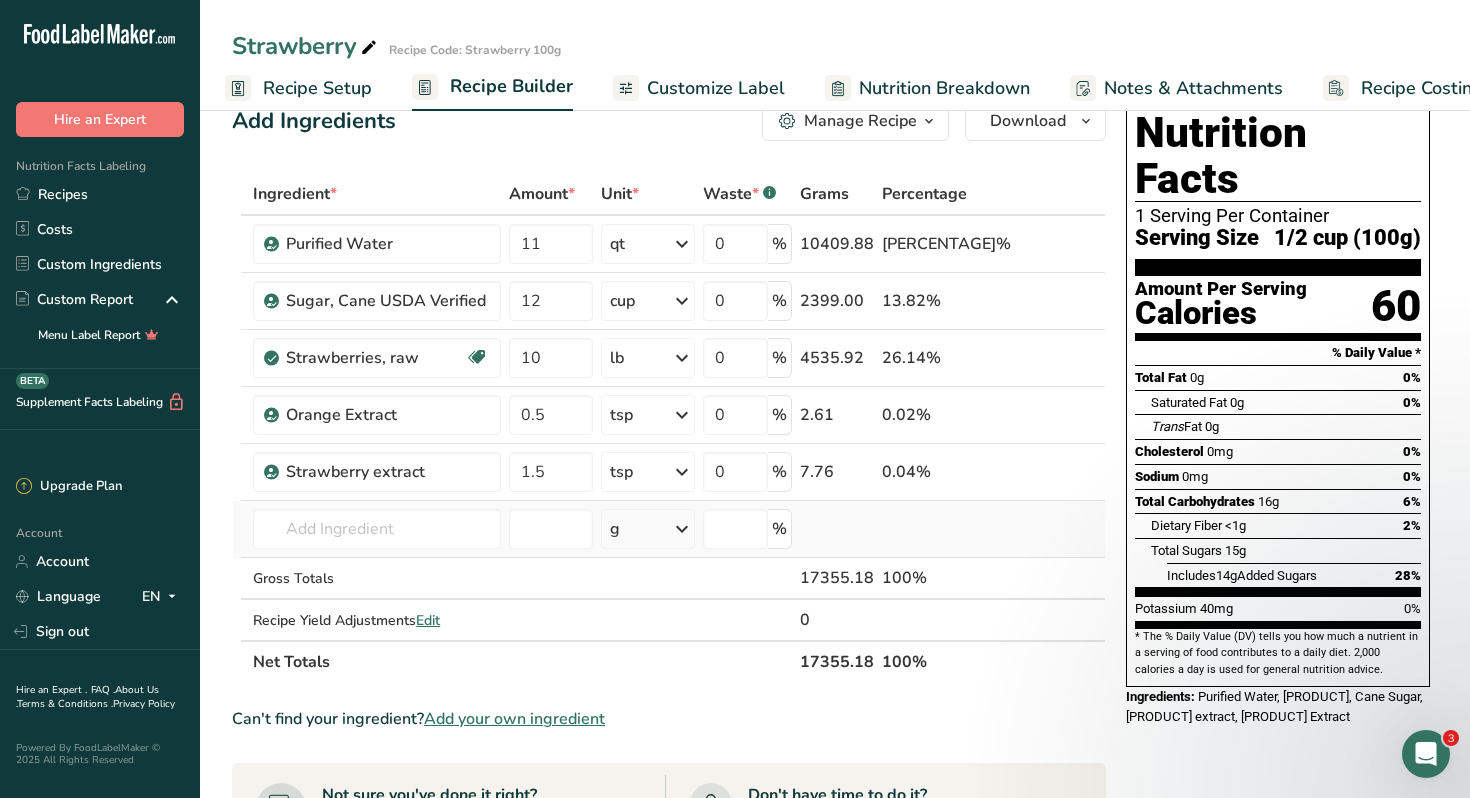 scroll, scrollTop: 0, scrollLeft: 0, axis: both 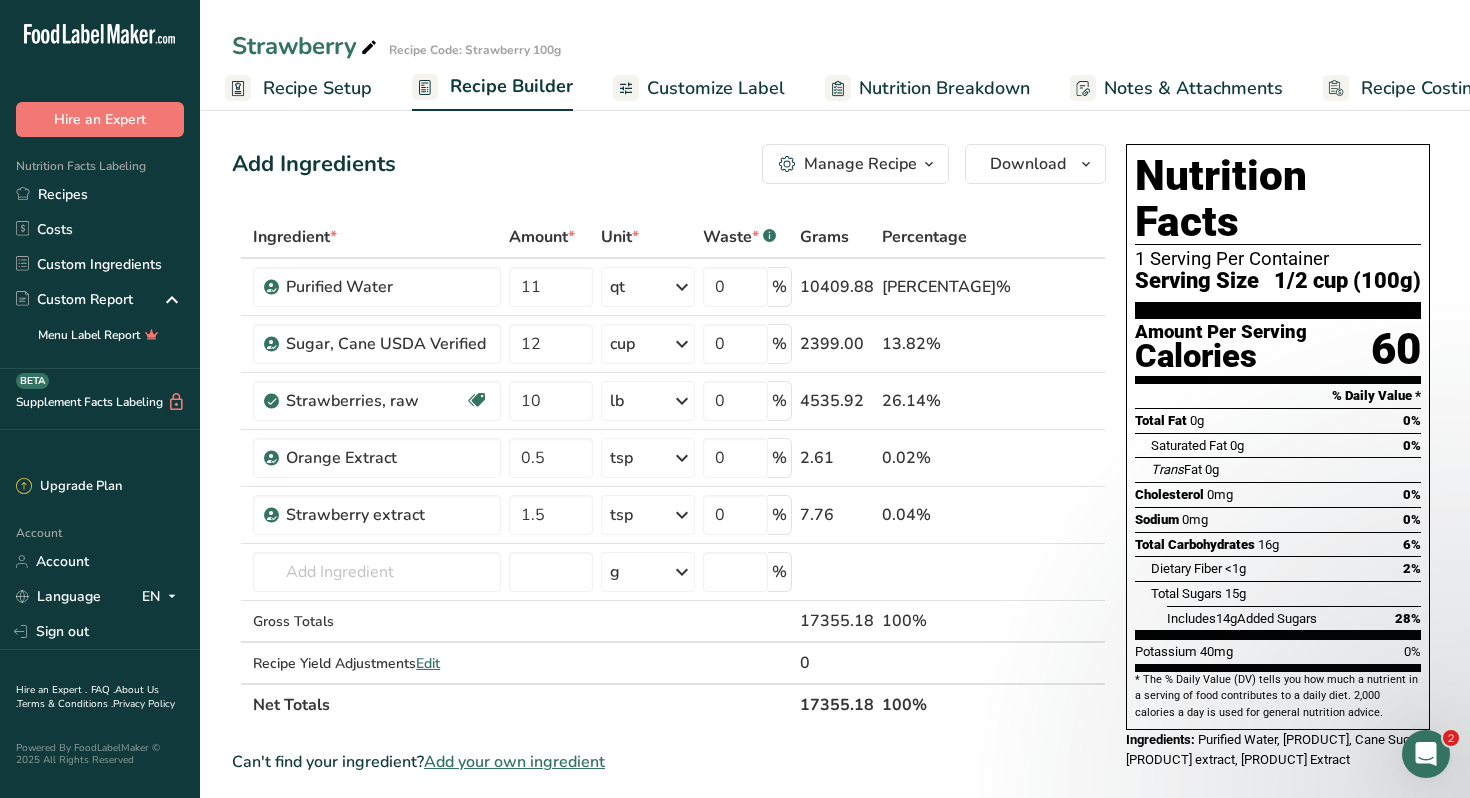click on "Customize Label" at bounding box center (716, 88) 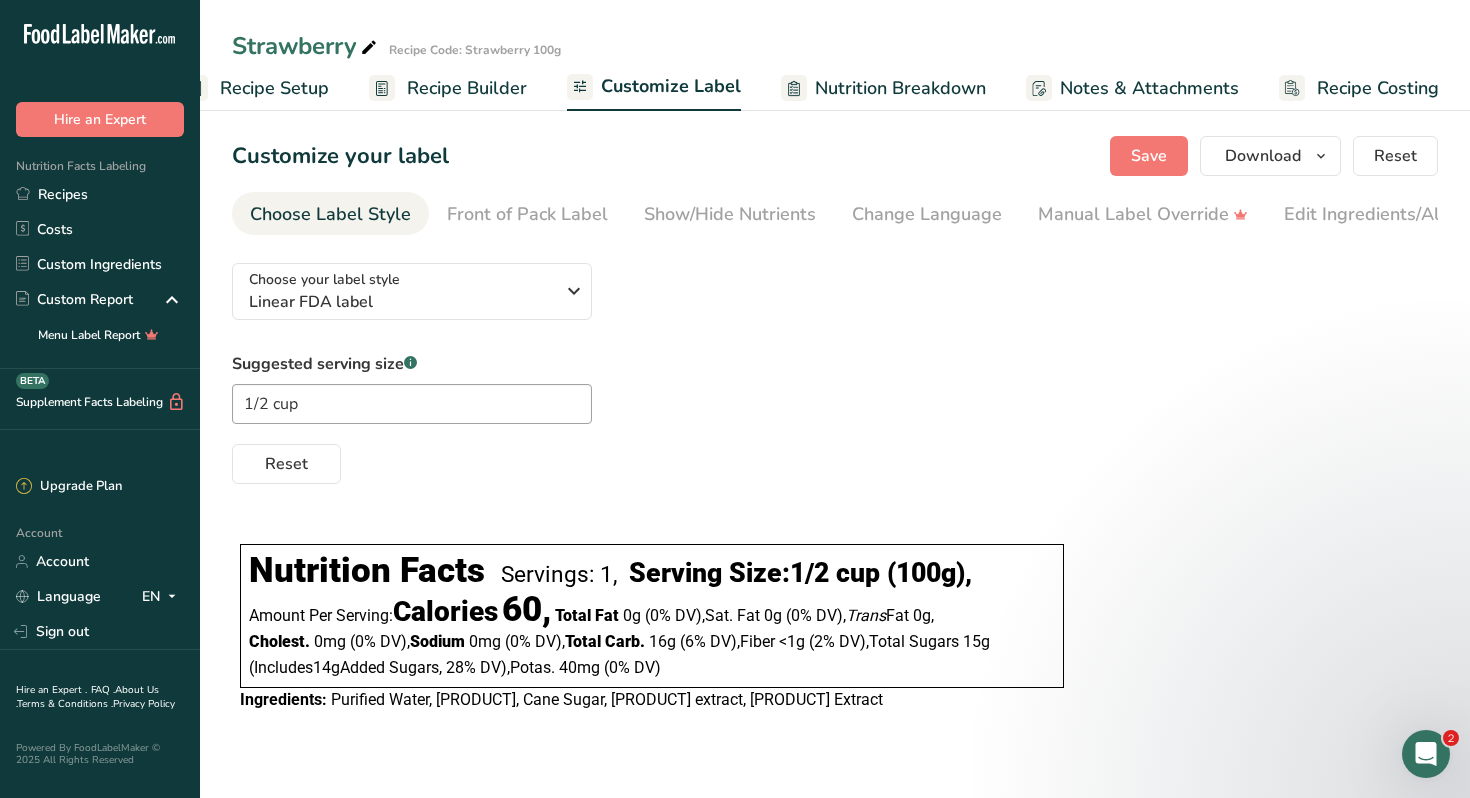 scroll, scrollTop: 0, scrollLeft: 51, axis: horizontal 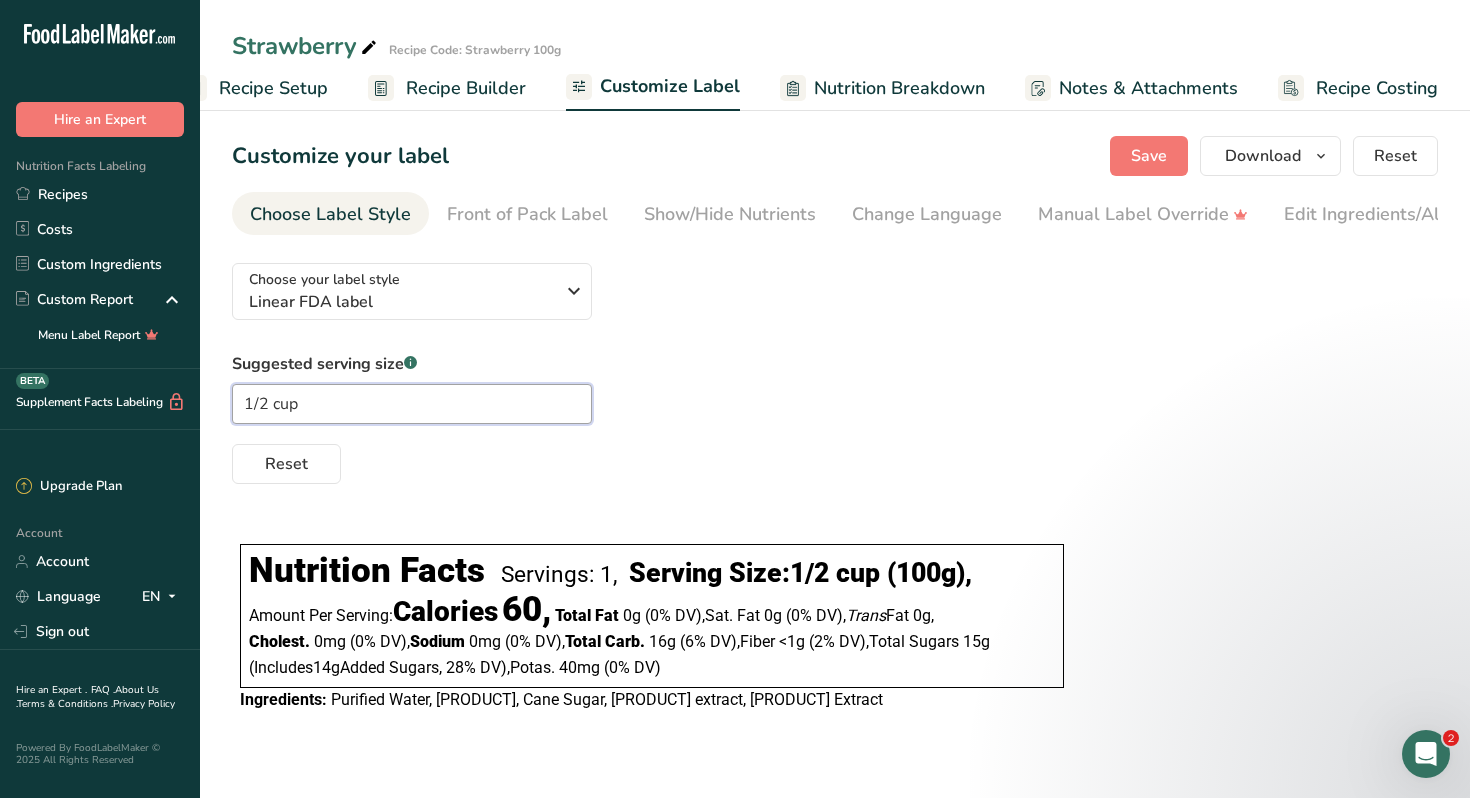 click on "1/2 cup" at bounding box center (412, 404) 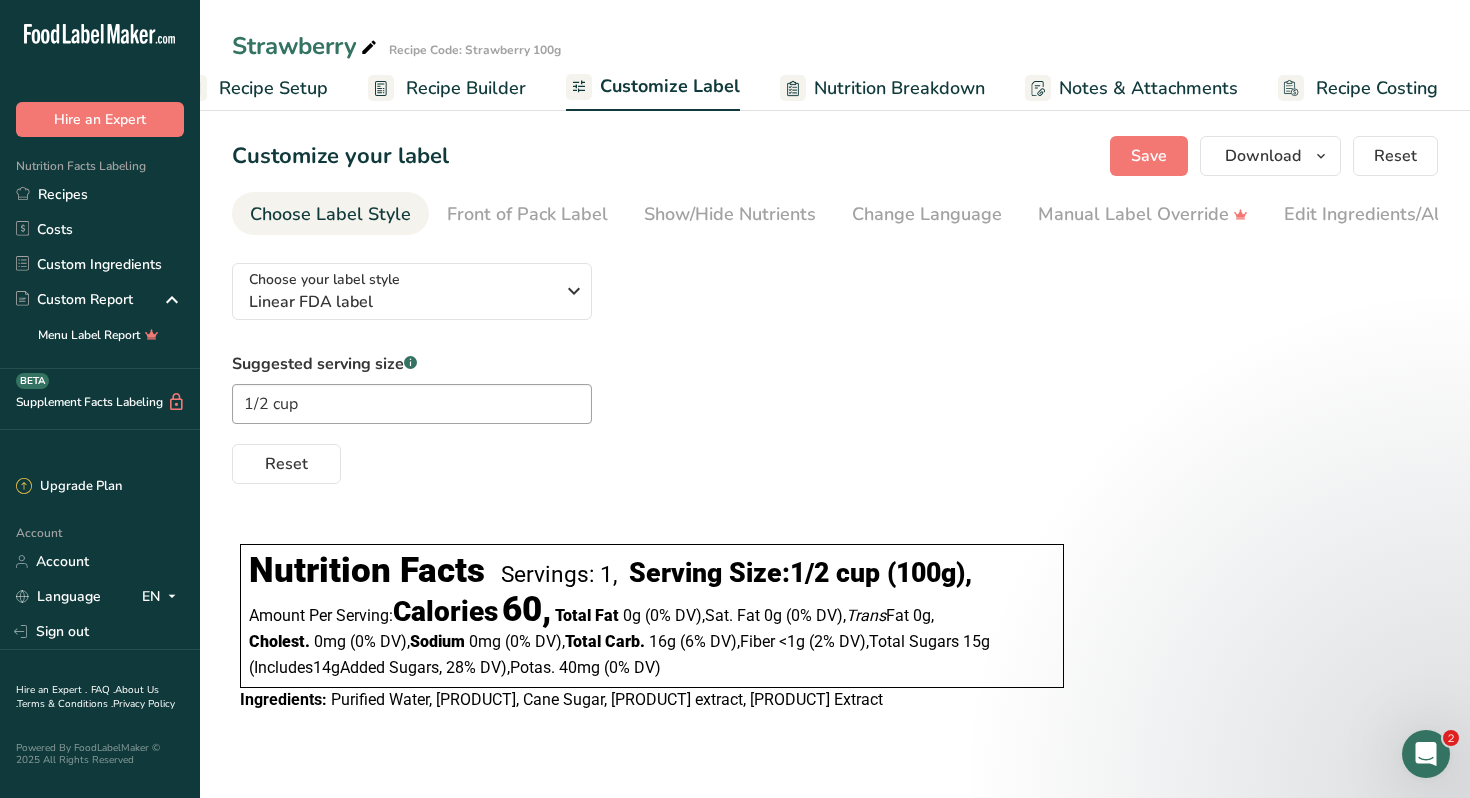 click on "Reset" at bounding box center (835, 460) 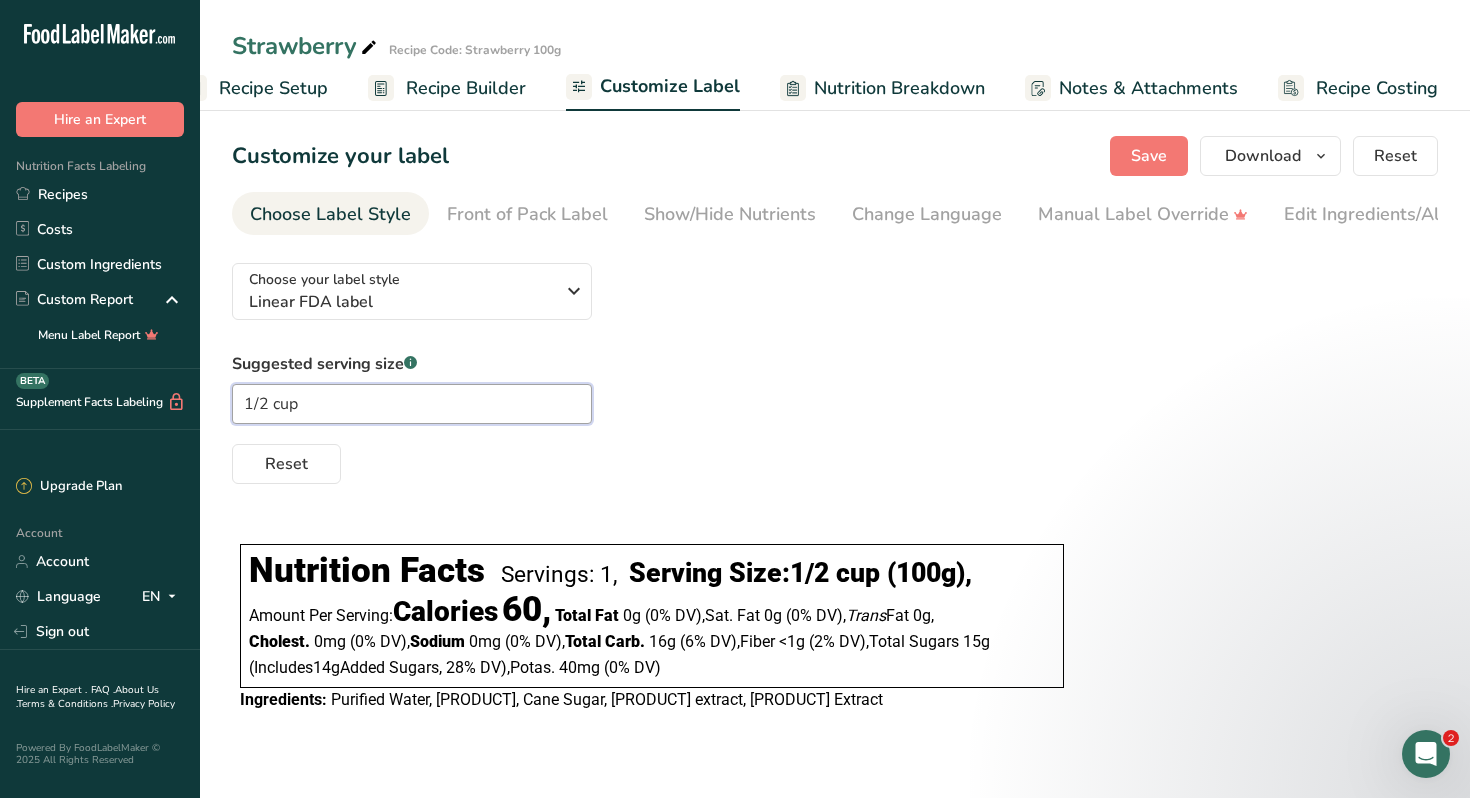 click on "1/2 cup" at bounding box center (412, 404) 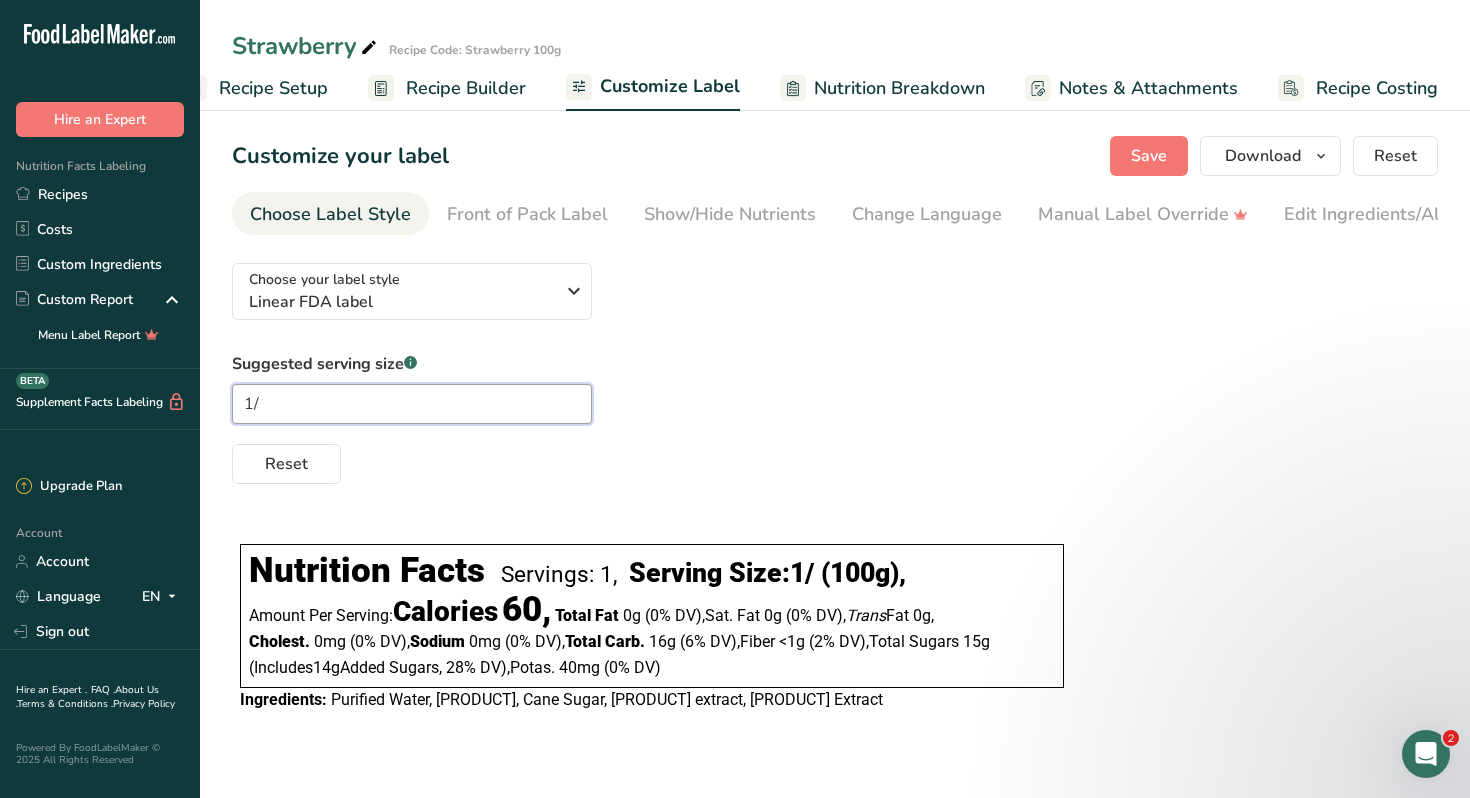 type on "1" 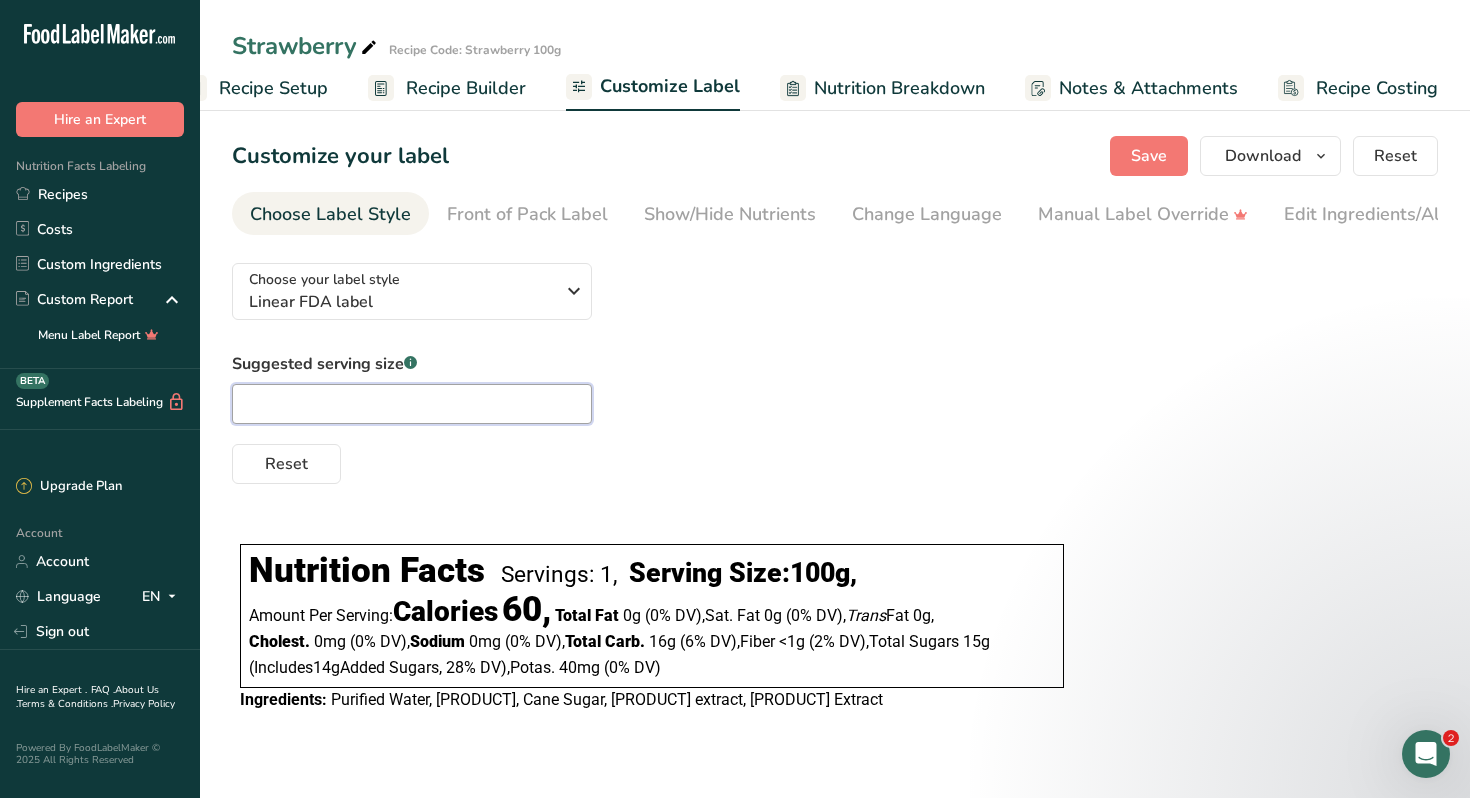 type 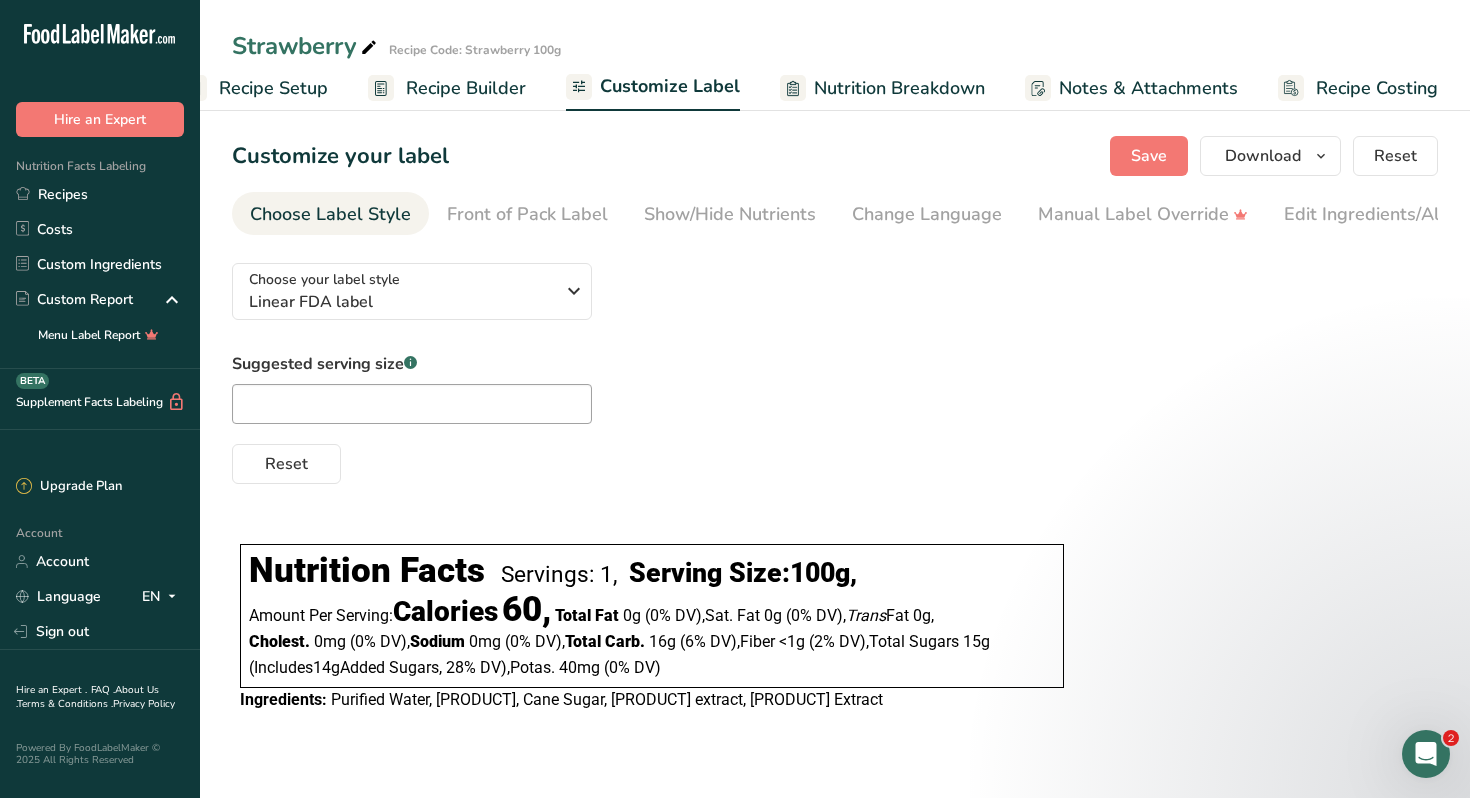 click on "Reset" at bounding box center [835, 460] 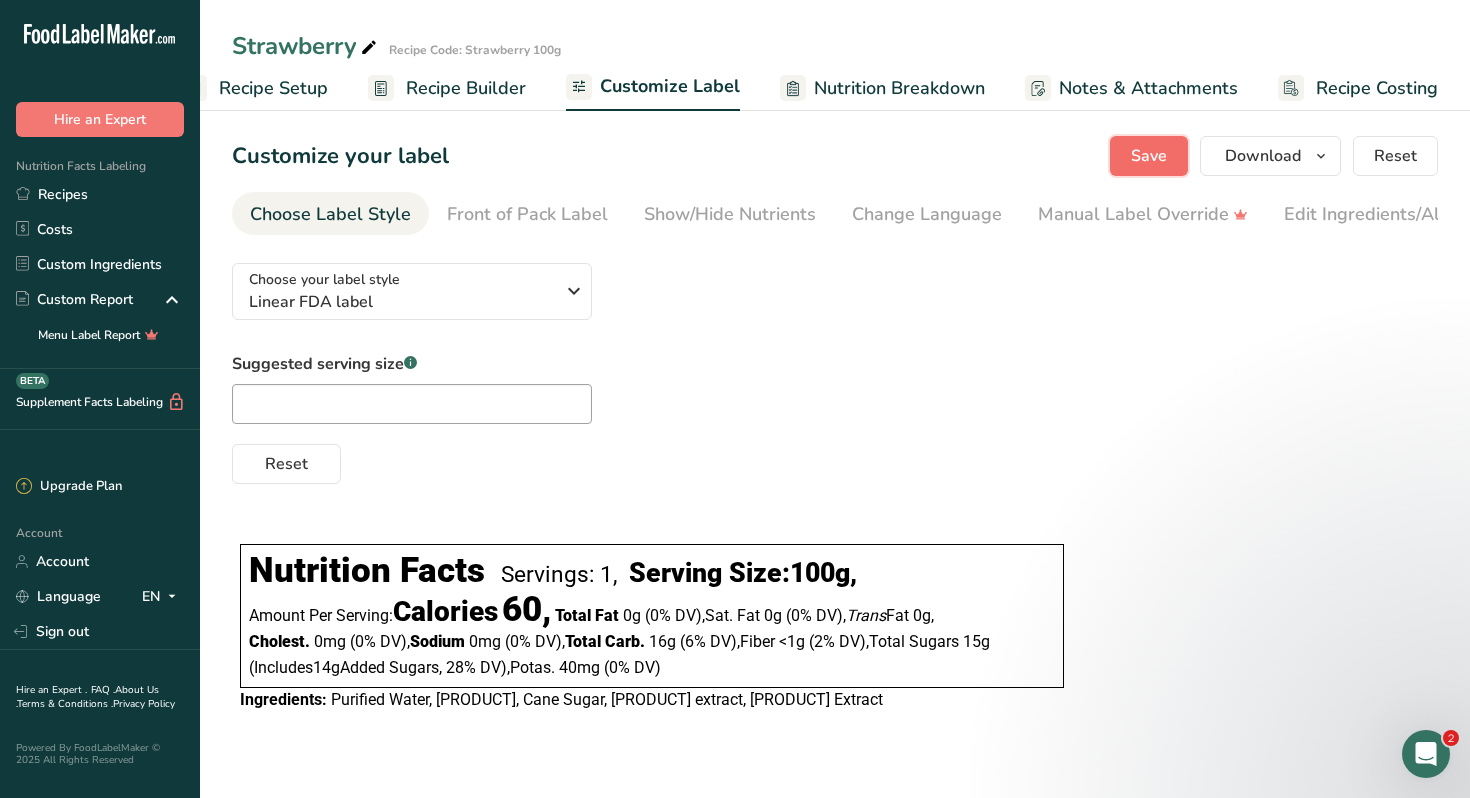 click on "Save" at bounding box center (1149, 156) 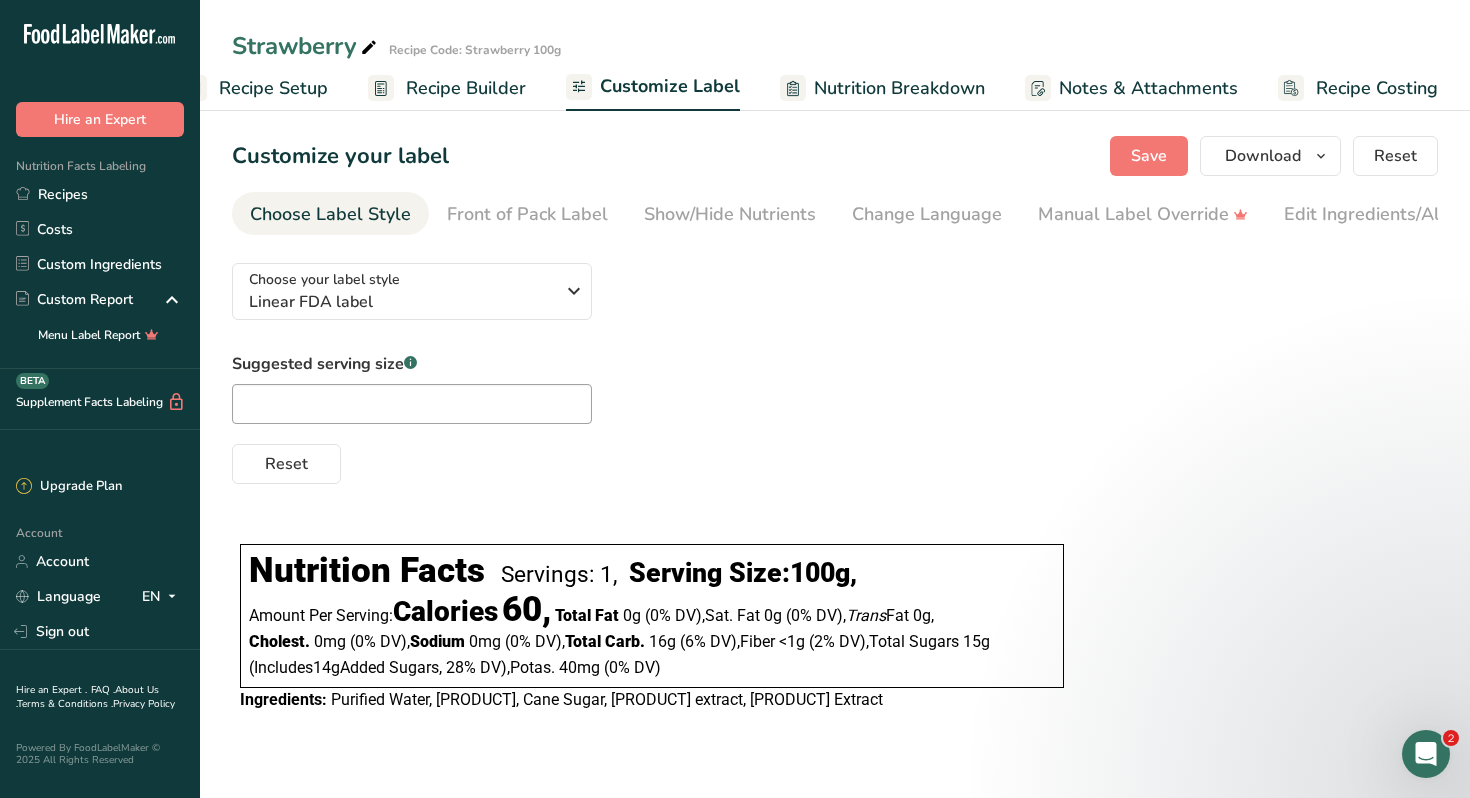 click on "Recipe Setup" at bounding box center [273, 88] 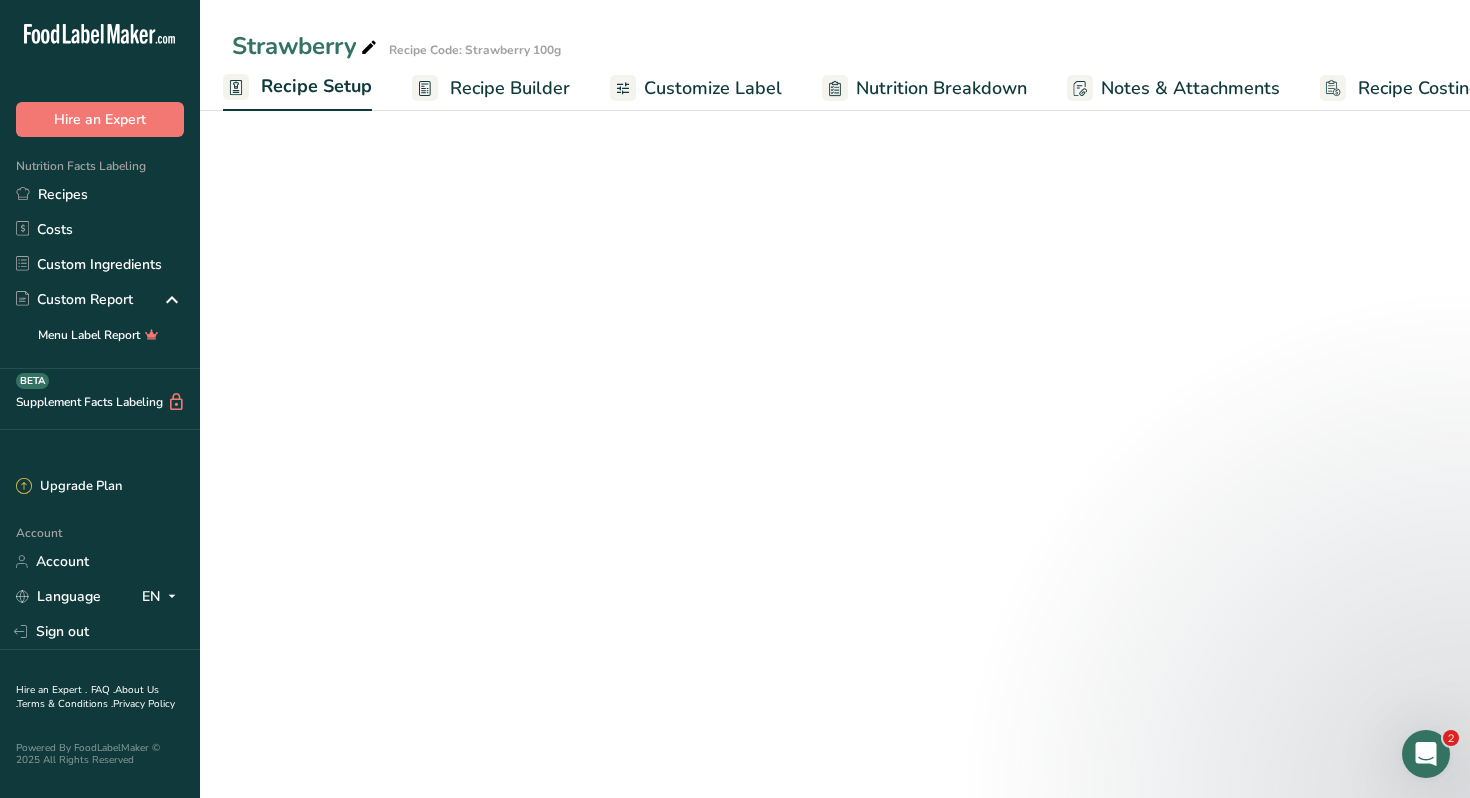 scroll, scrollTop: 0, scrollLeft: 7, axis: horizontal 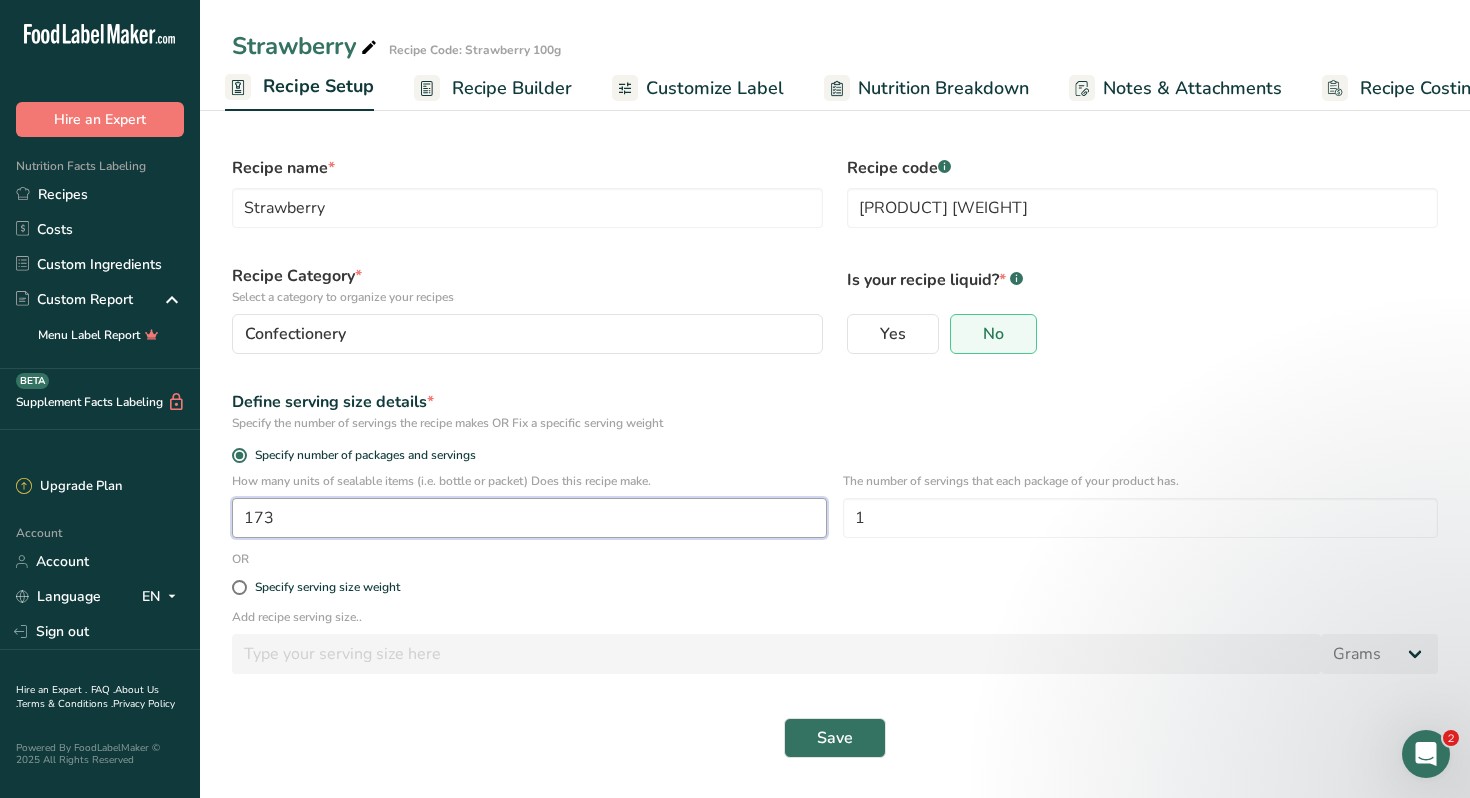 click on "173" at bounding box center (529, 518) 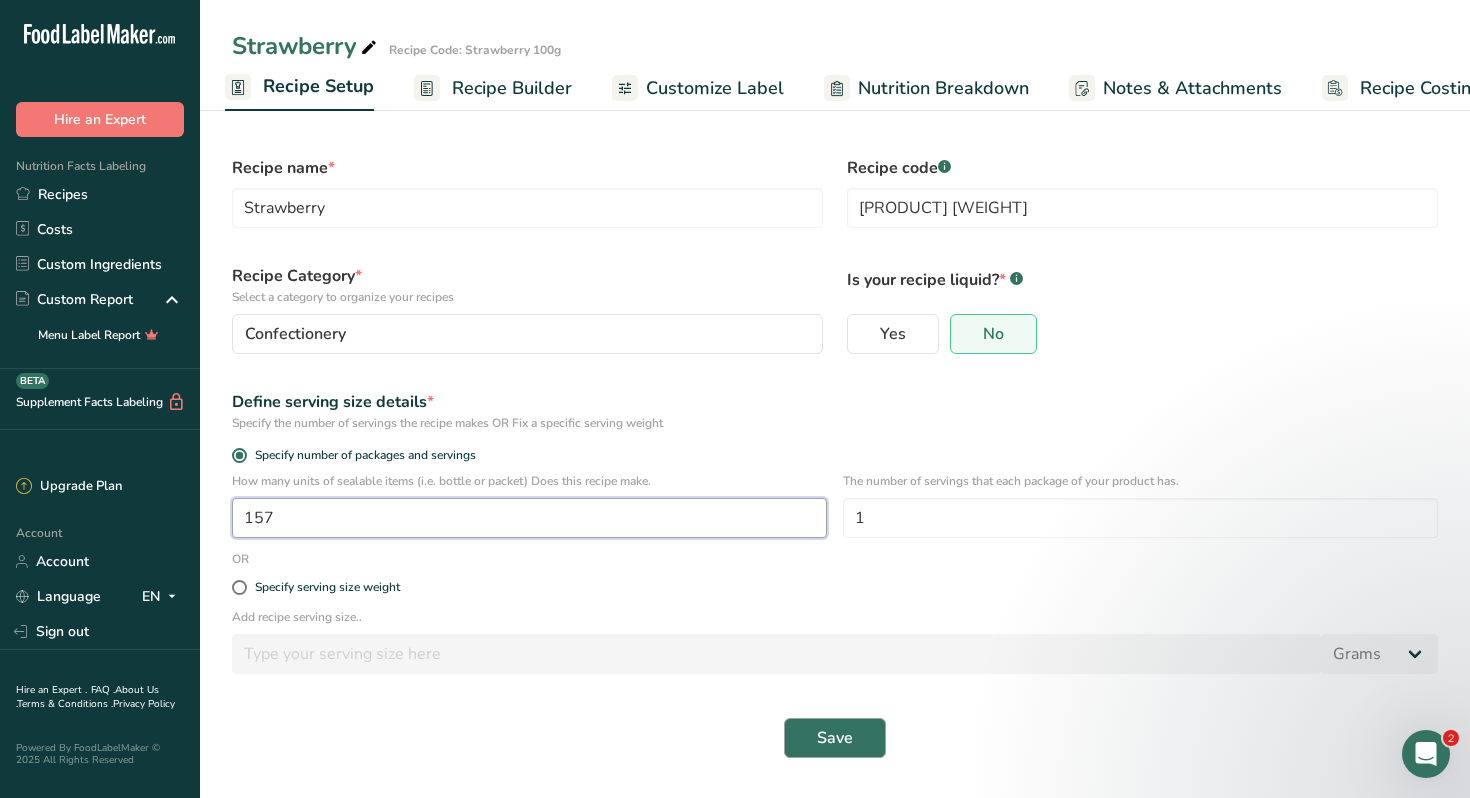 type on "157" 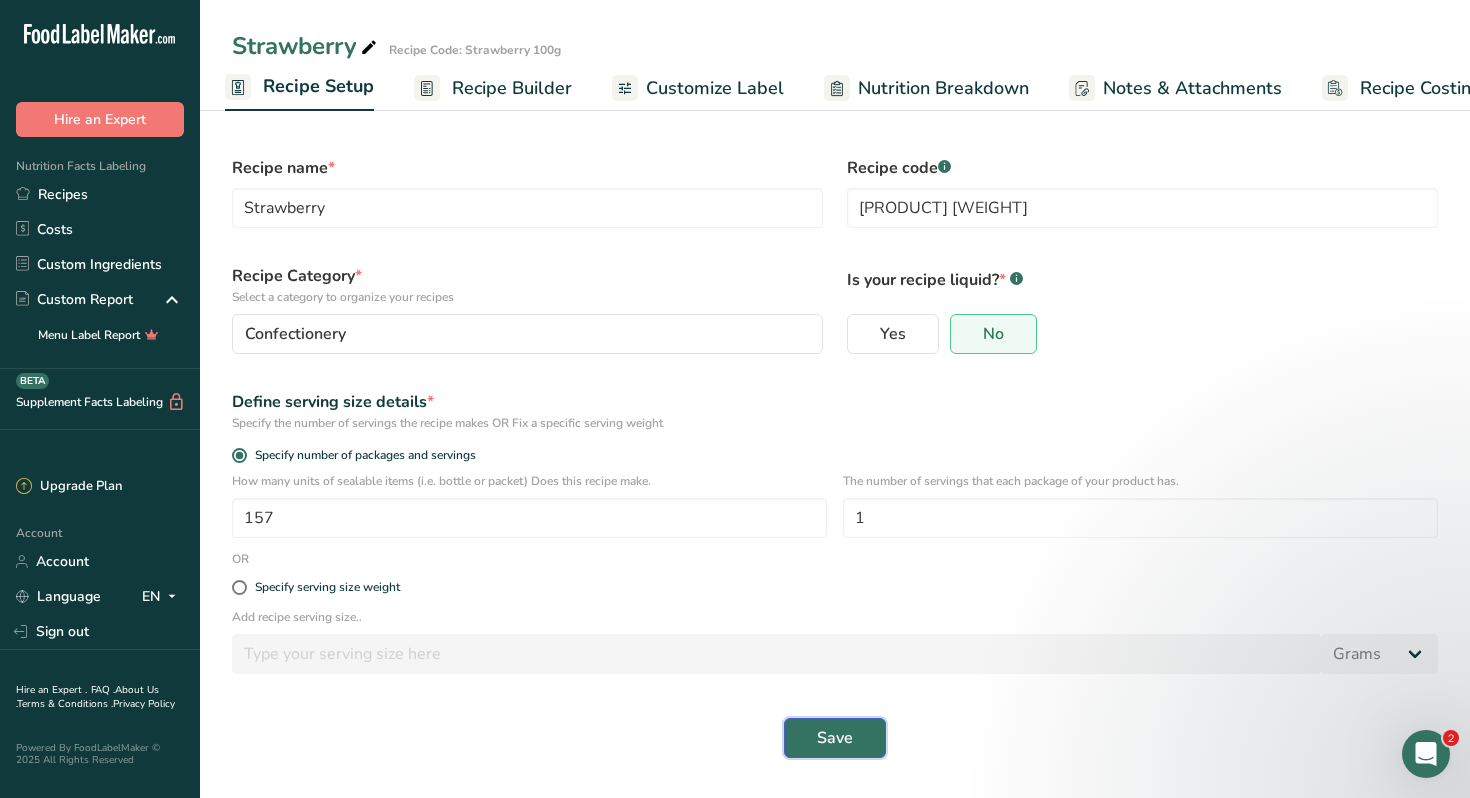 click on "Save" at bounding box center [835, 738] 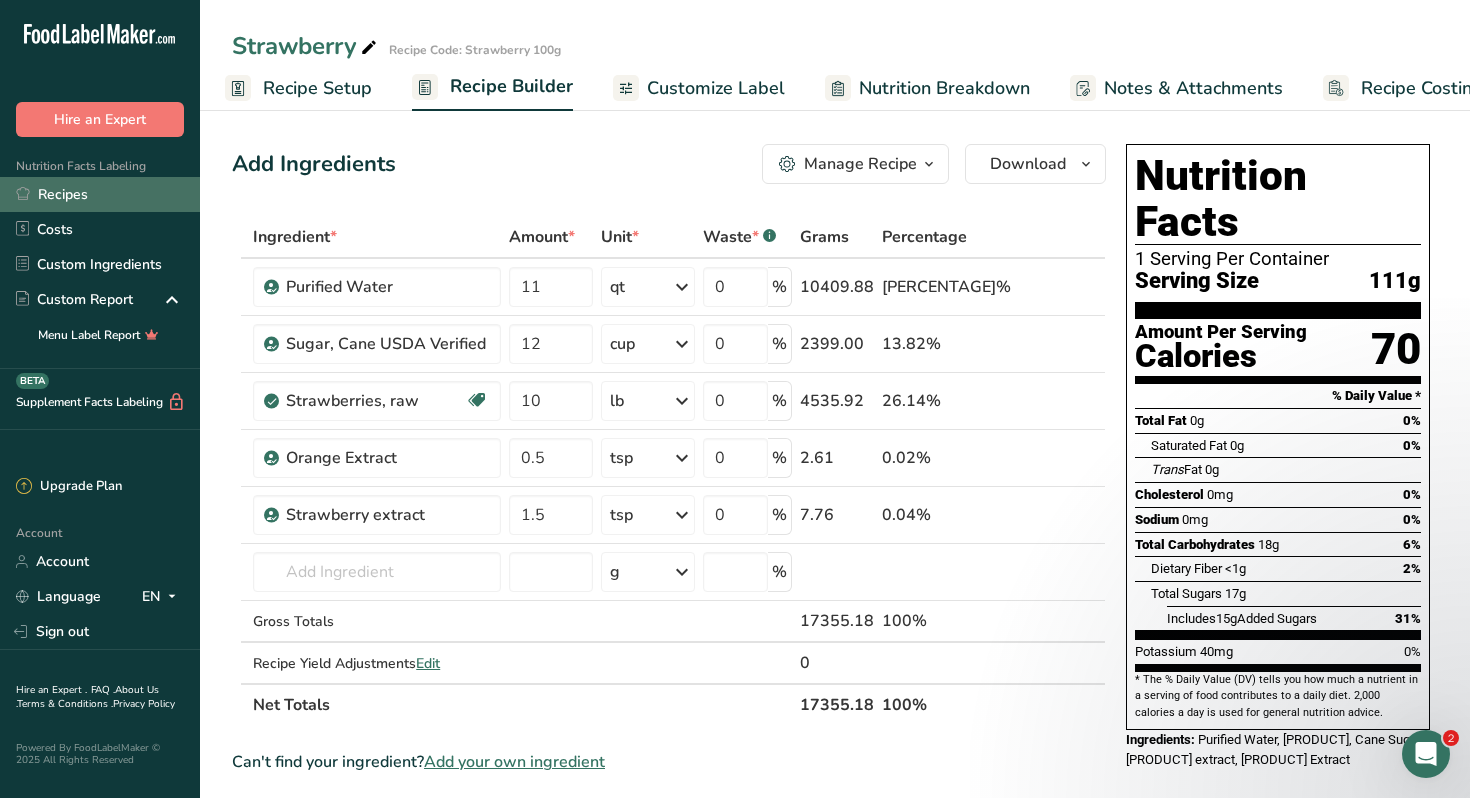 click on "Recipes" at bounding box center [100, 194] 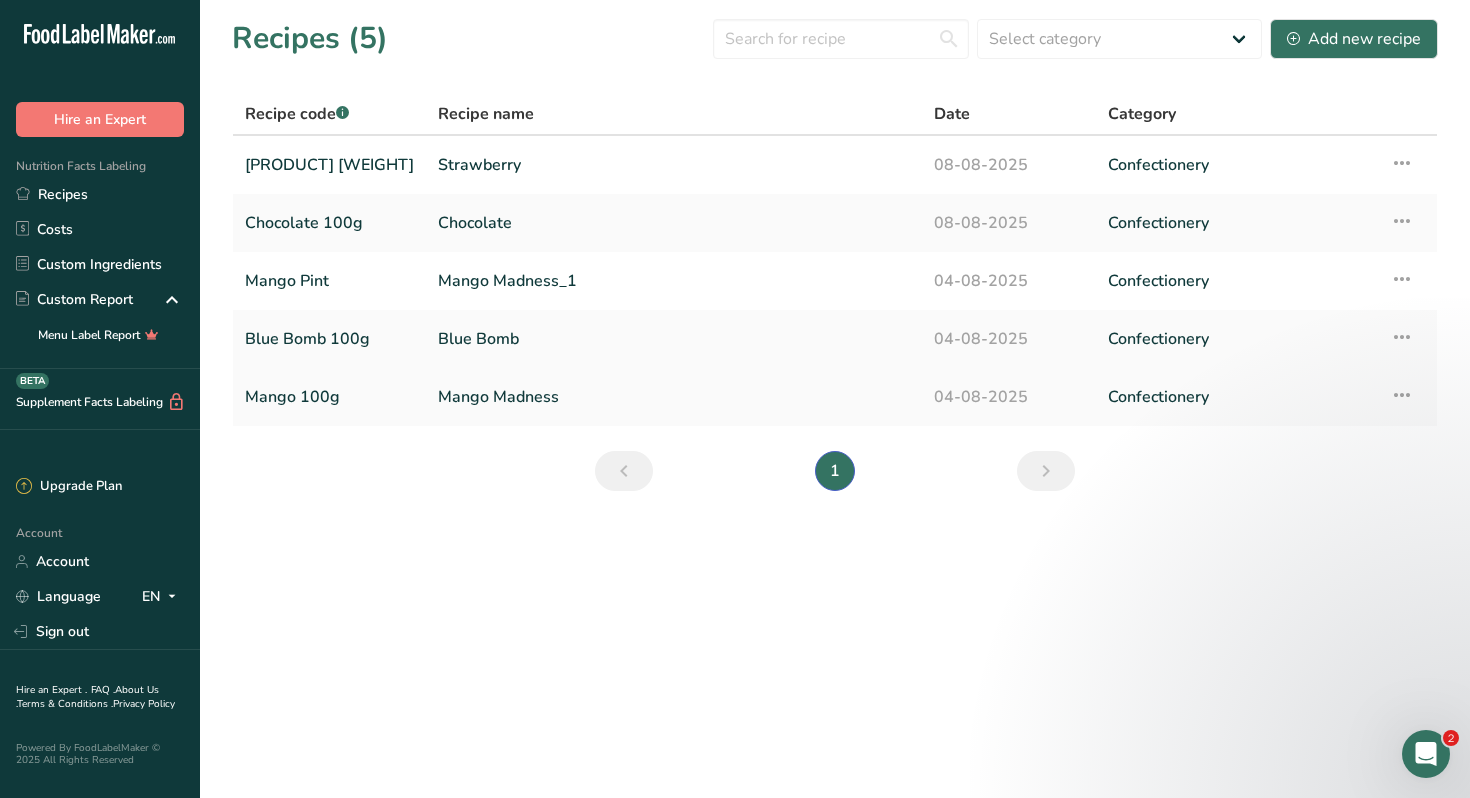 click on "Mango 100g" at bounding box center (329, 397) 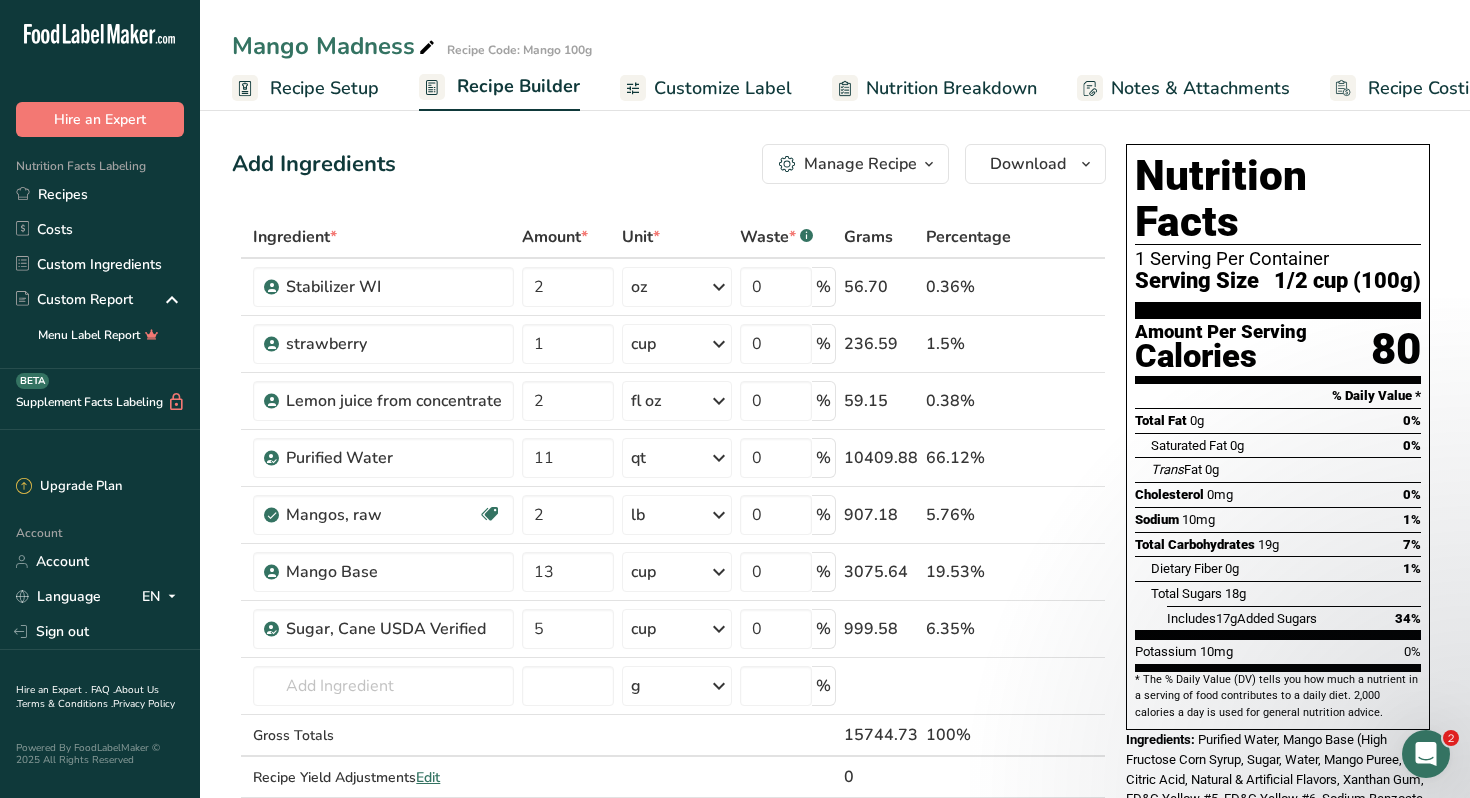 click on "Recipe Setup" at bounding box center (324, 88) 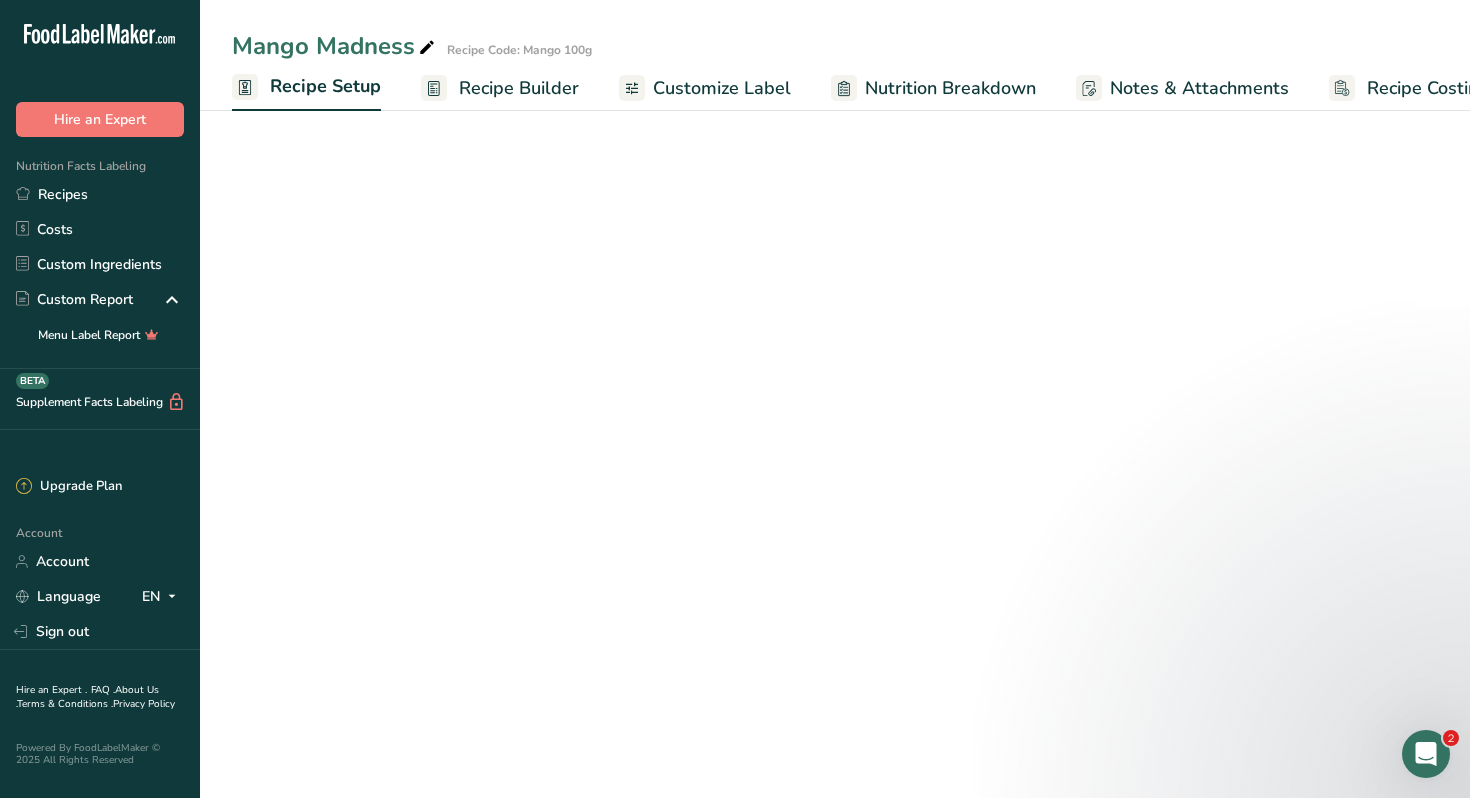 scroll, scrollTop: 0, scrollLeft: 7, axis: horizontal 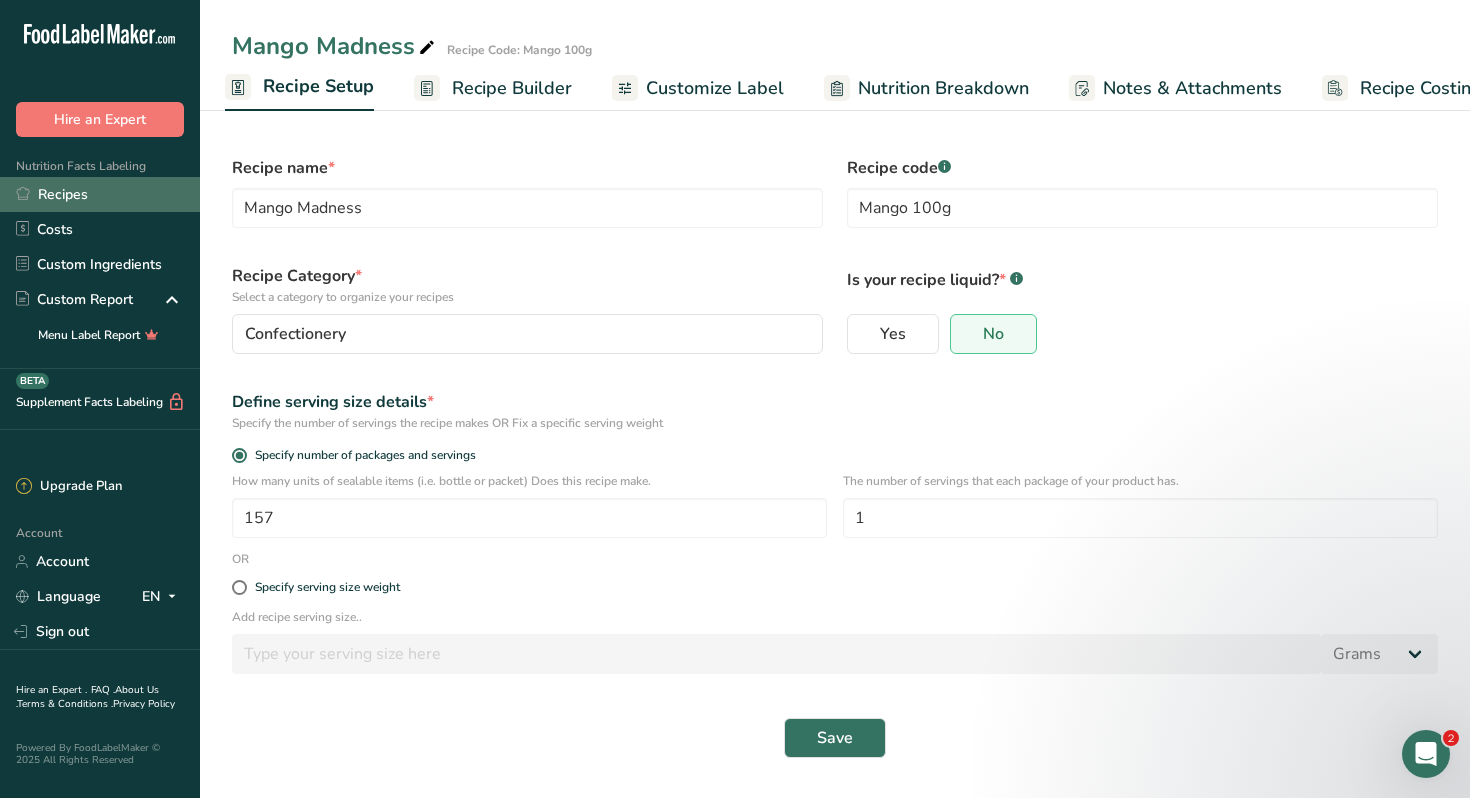 click on "Recipes" at bounding box center [100, 194] 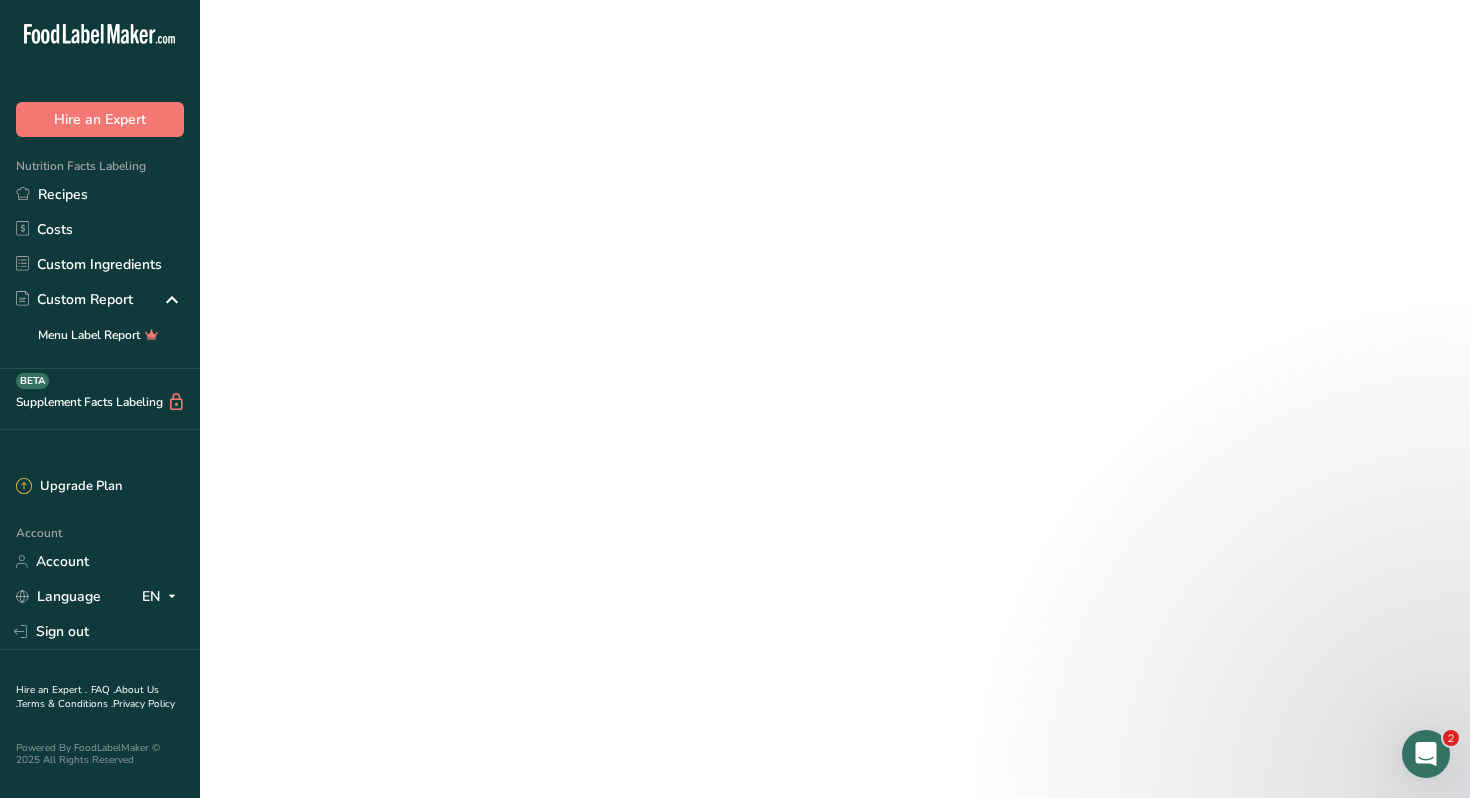 select 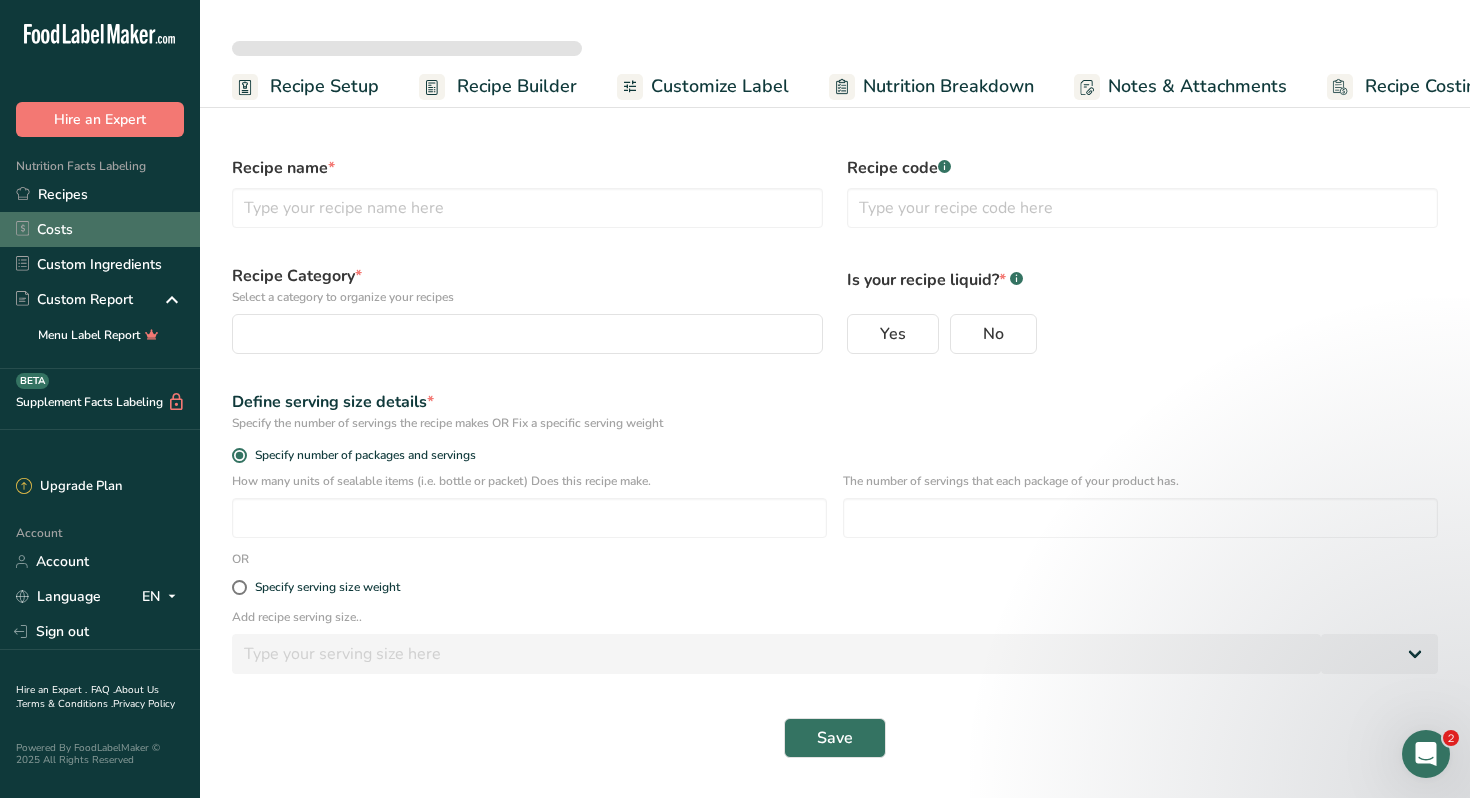 type on "Mango Madness" 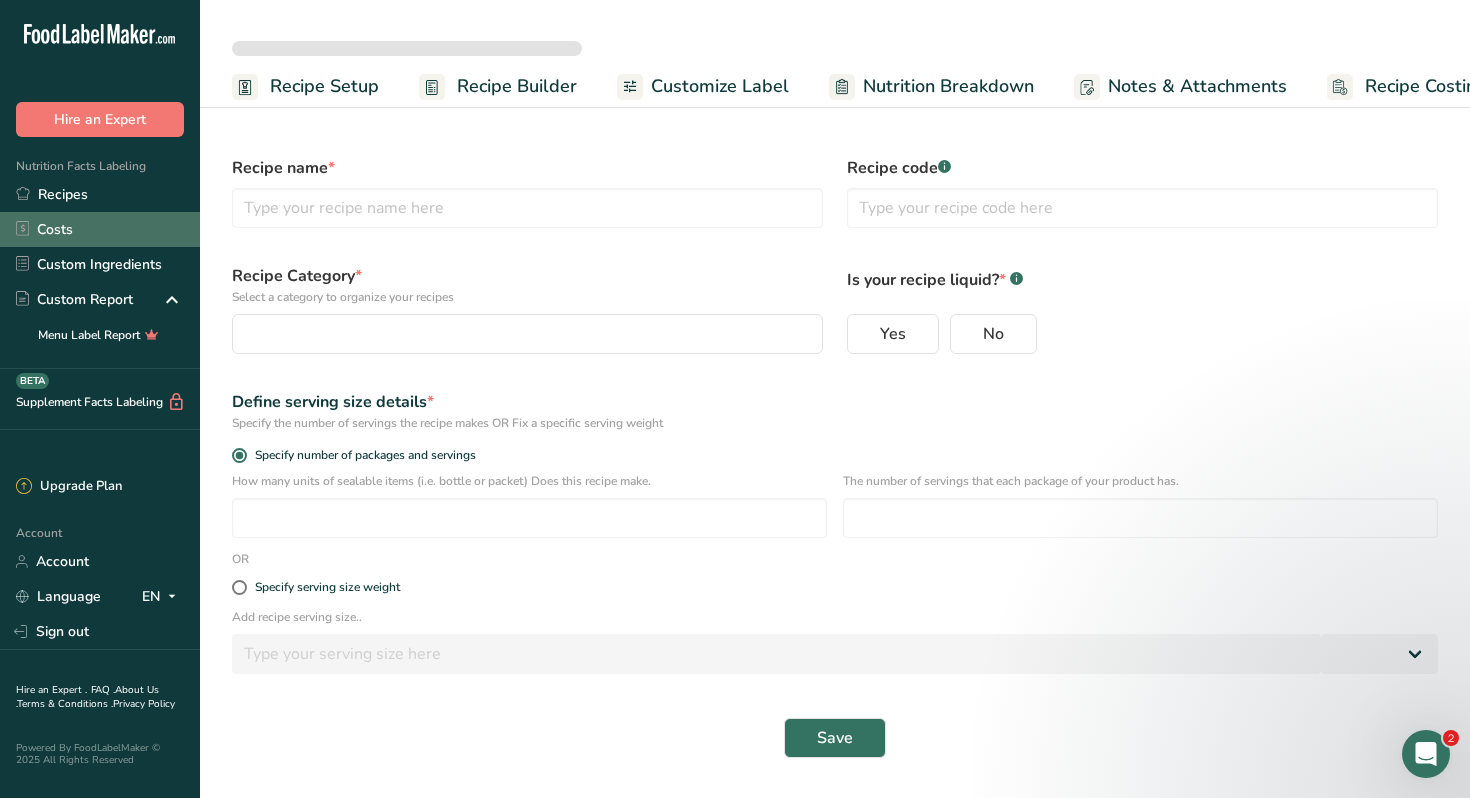type on "Mango 100g" 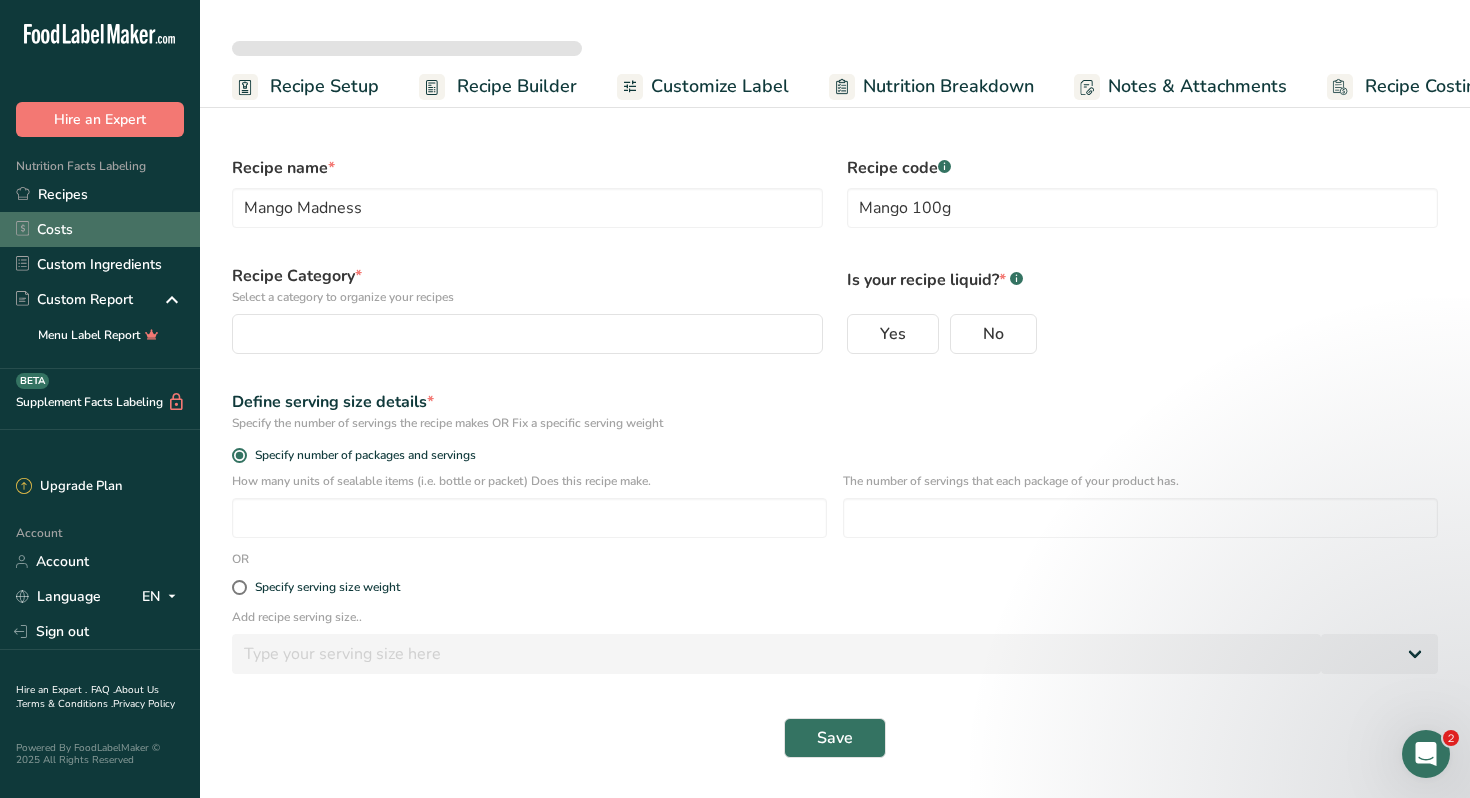 radio on "true" 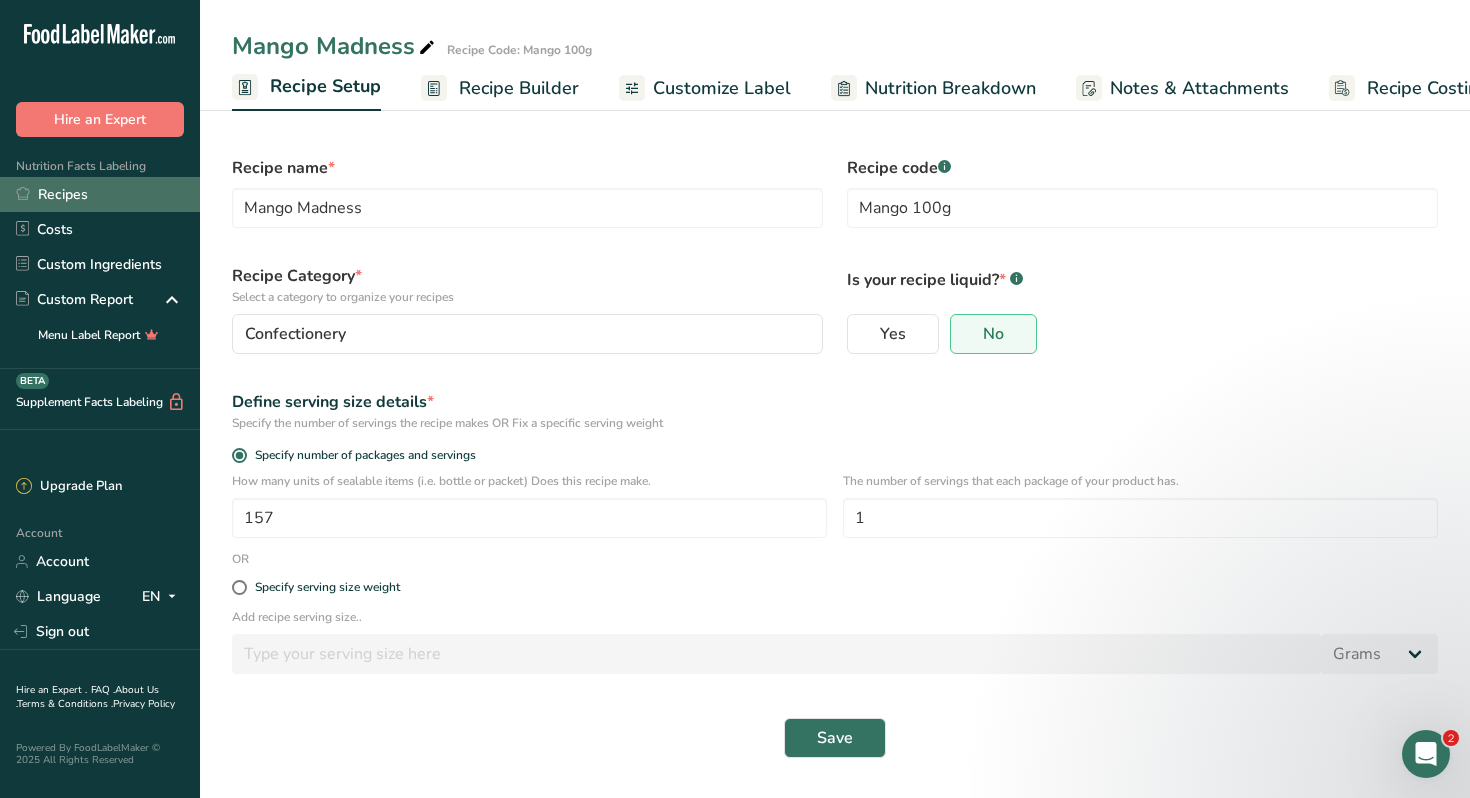 click on "Recipes" at bounding box center (100, 194) 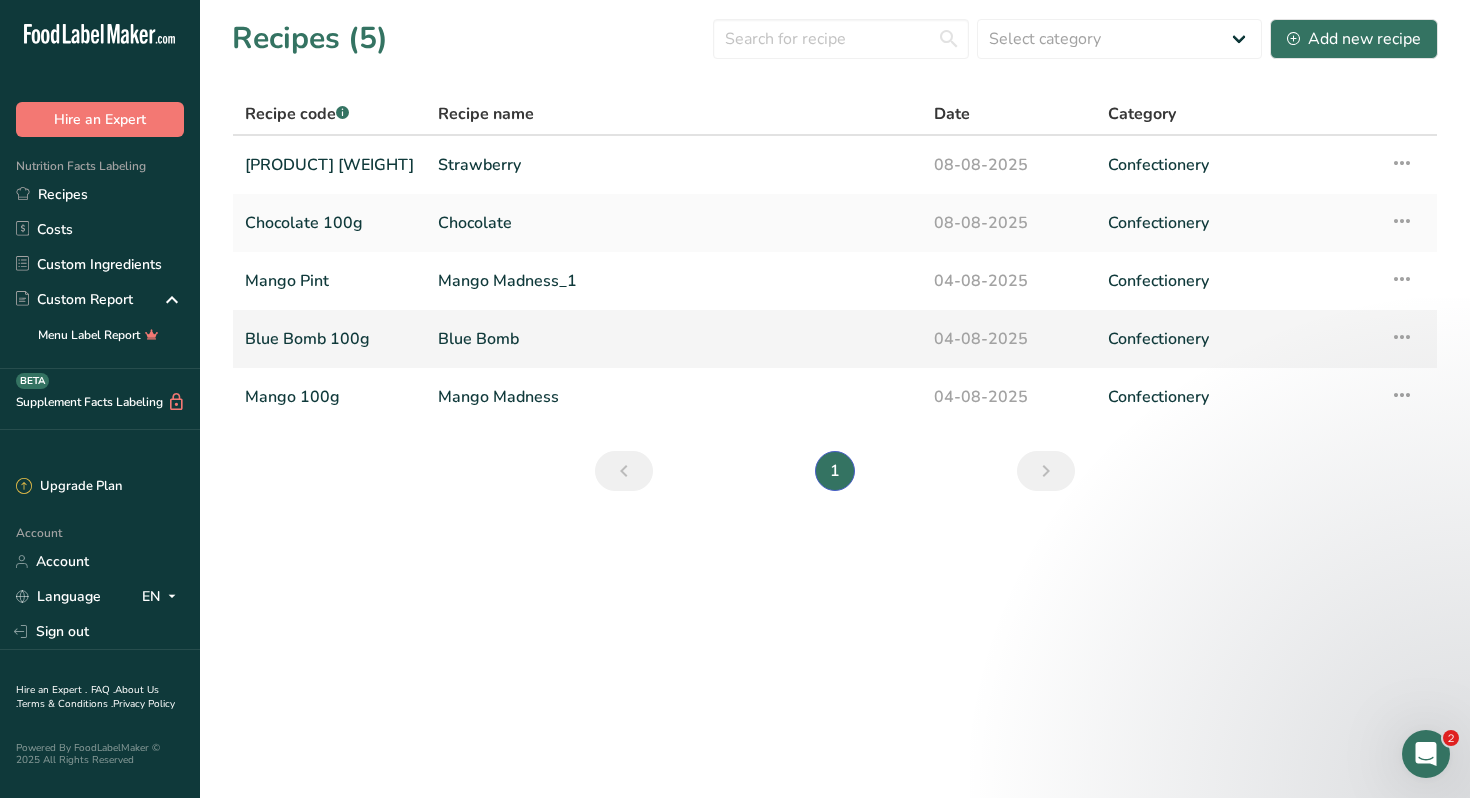 click on "Blue Bomb 100g" at bounding box center (329, 339) 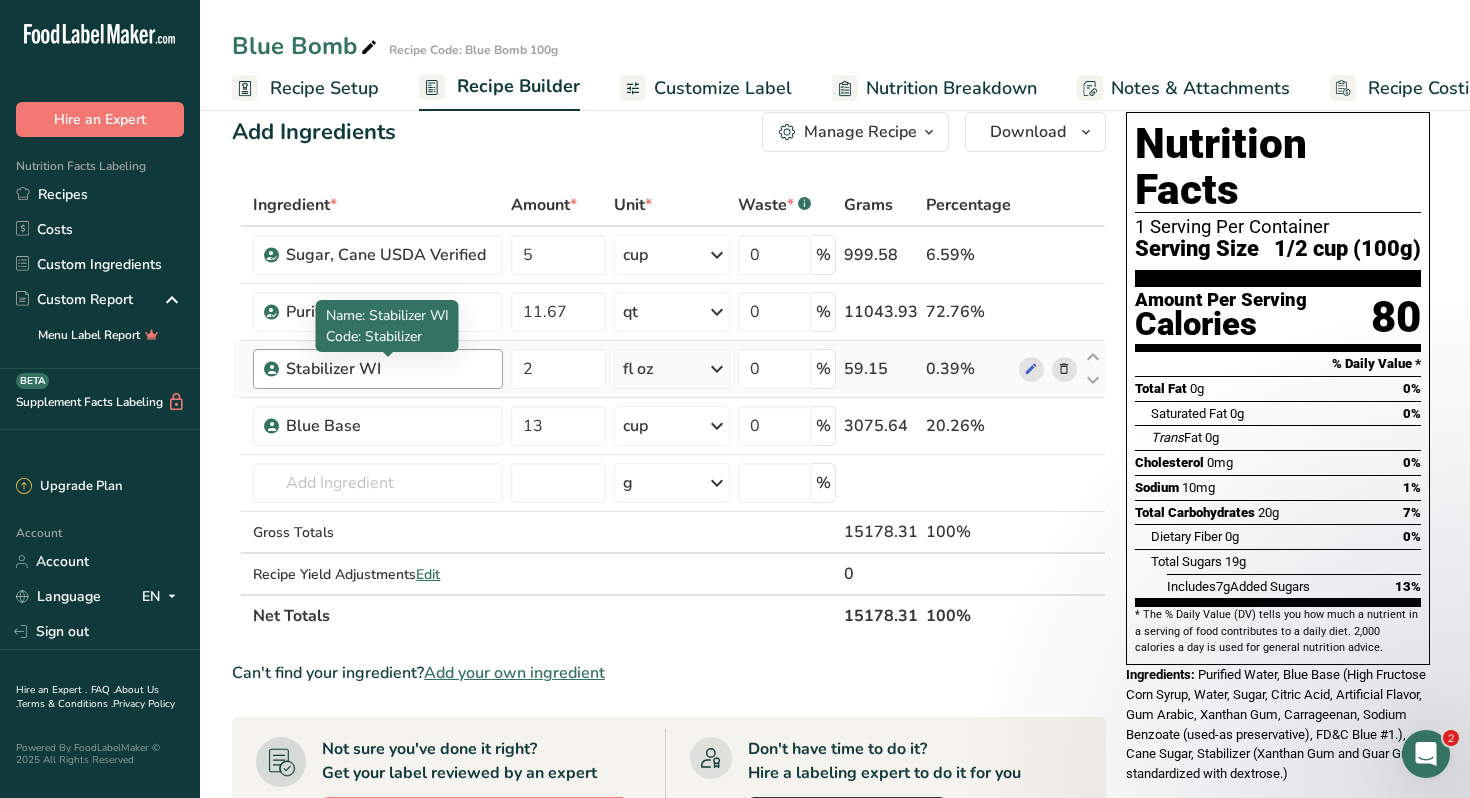 scroll, scrollTop: 37, scrollLeft: 0, axis: vertical 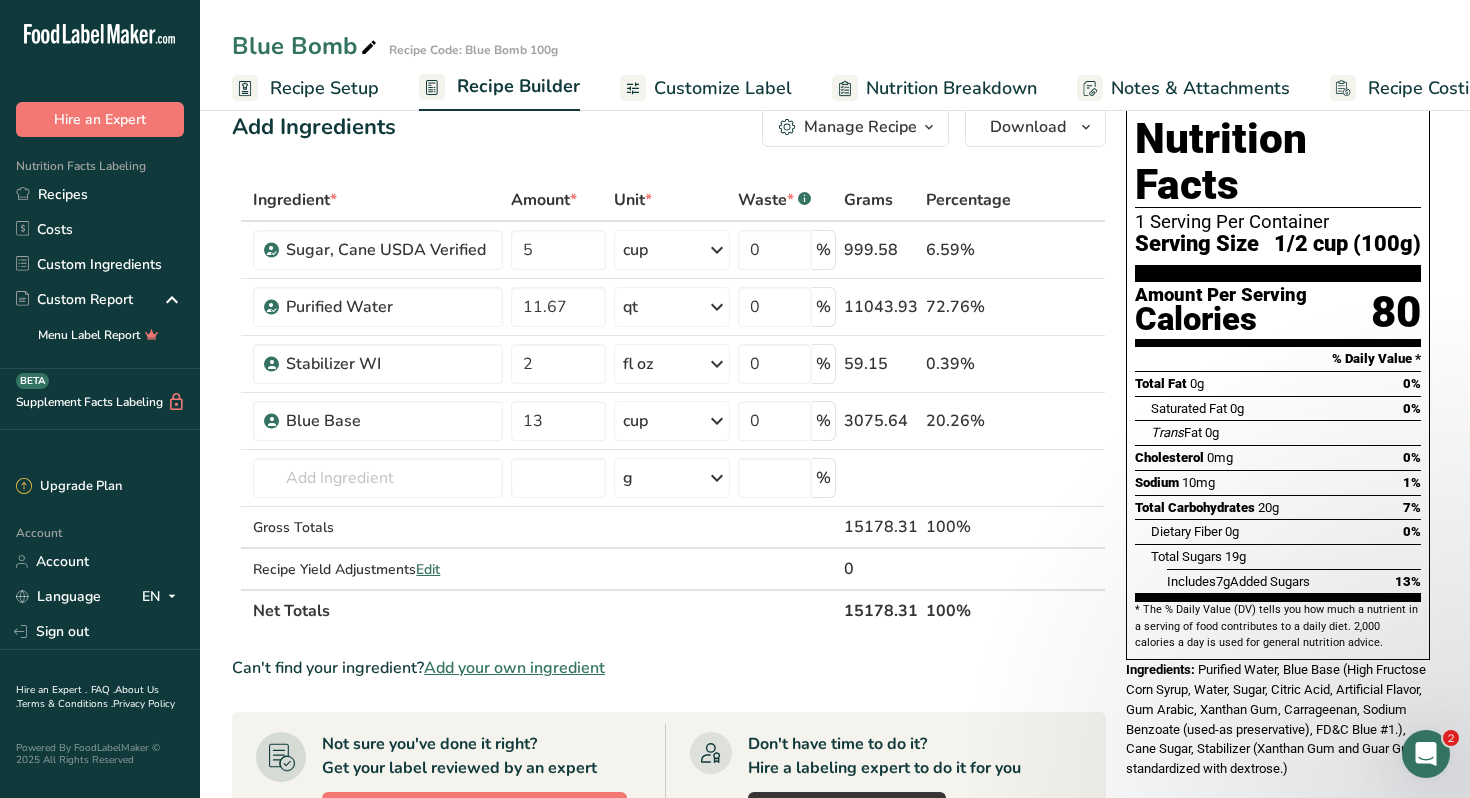 click on "Recipe Setup" at bounding box center (324, 88) 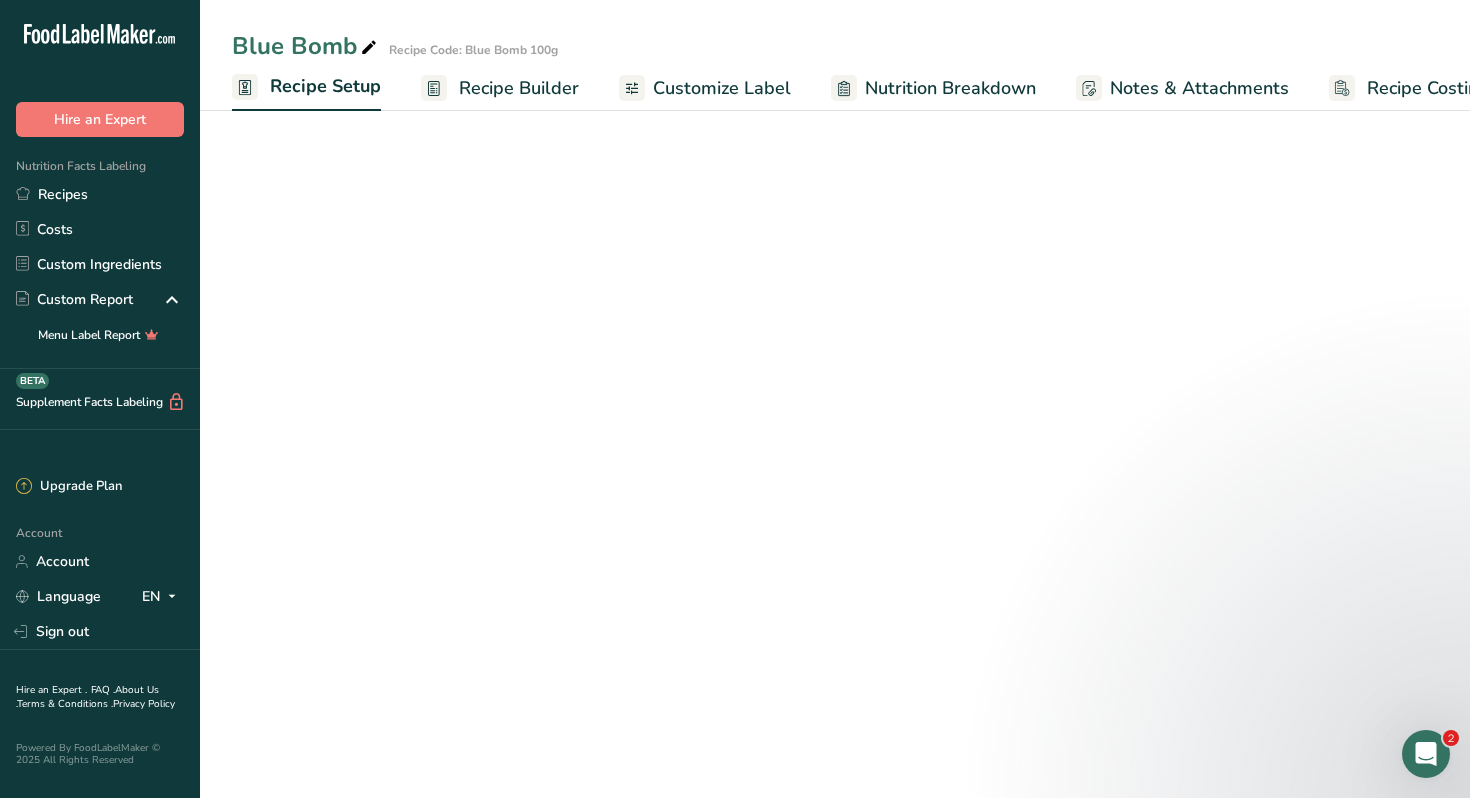scroll, scrollTop: 0, scrollLeft: 7, axis: horizontal 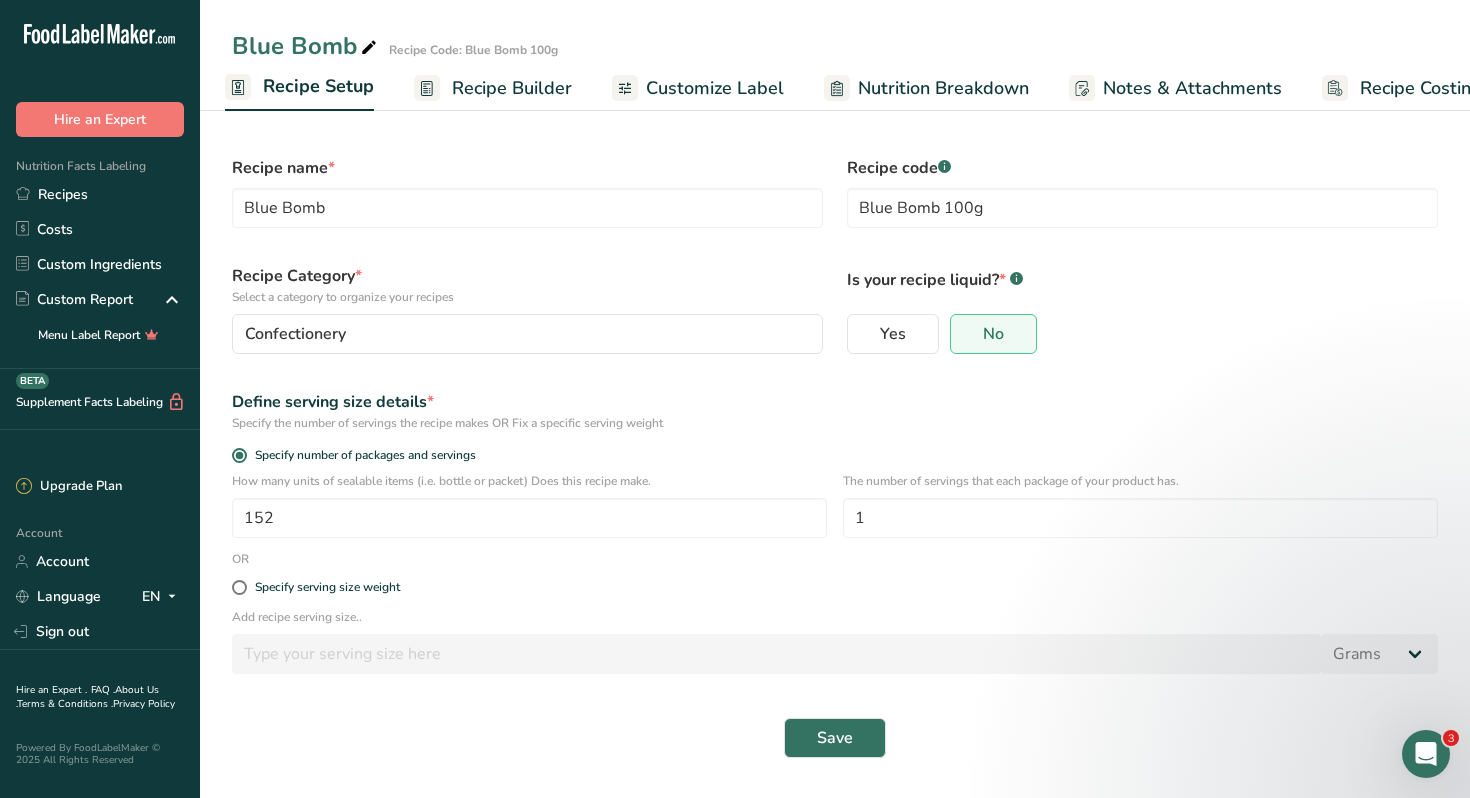 click 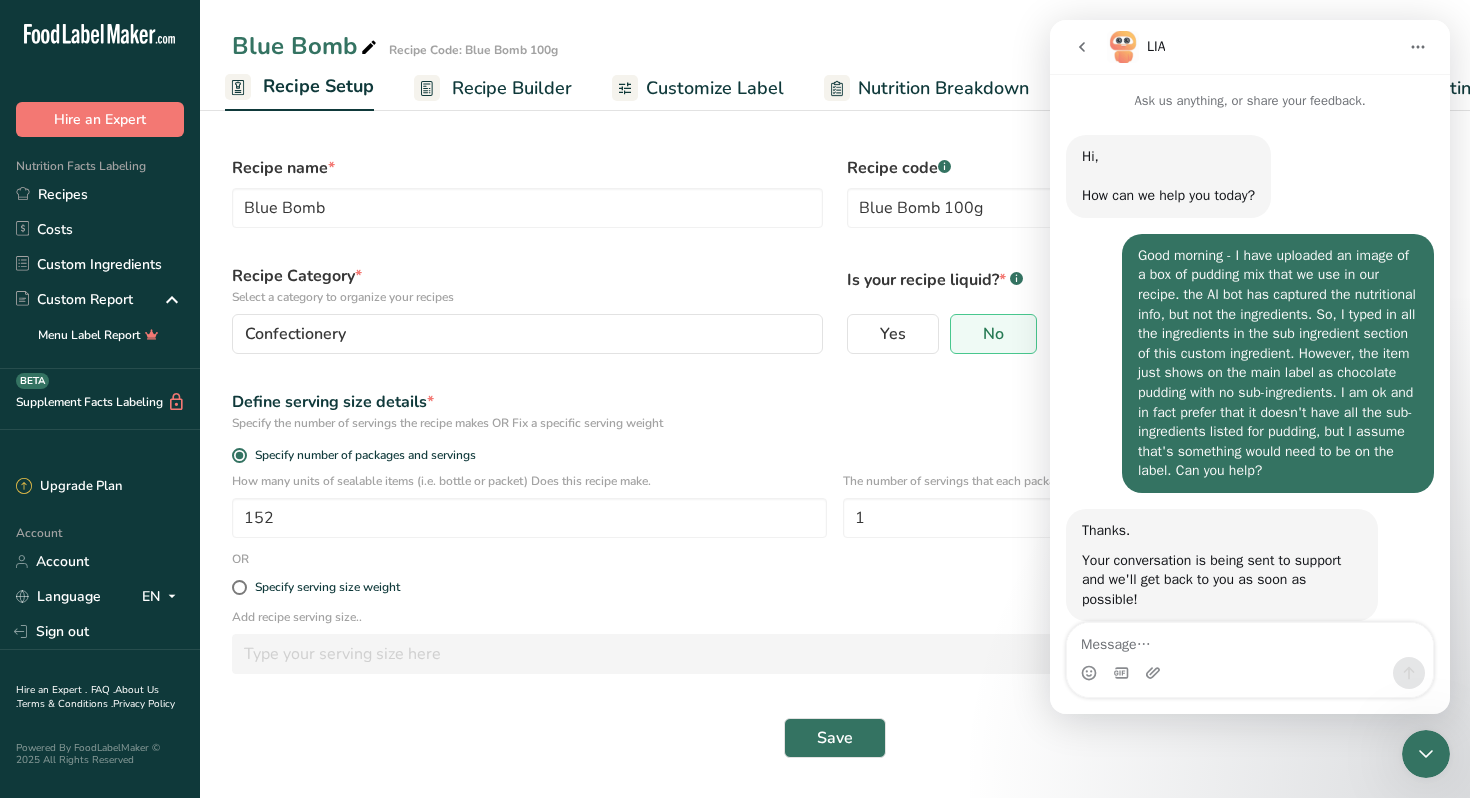 scroll, scrollTop: 1415, scrollLeft: 0, axis: vertical 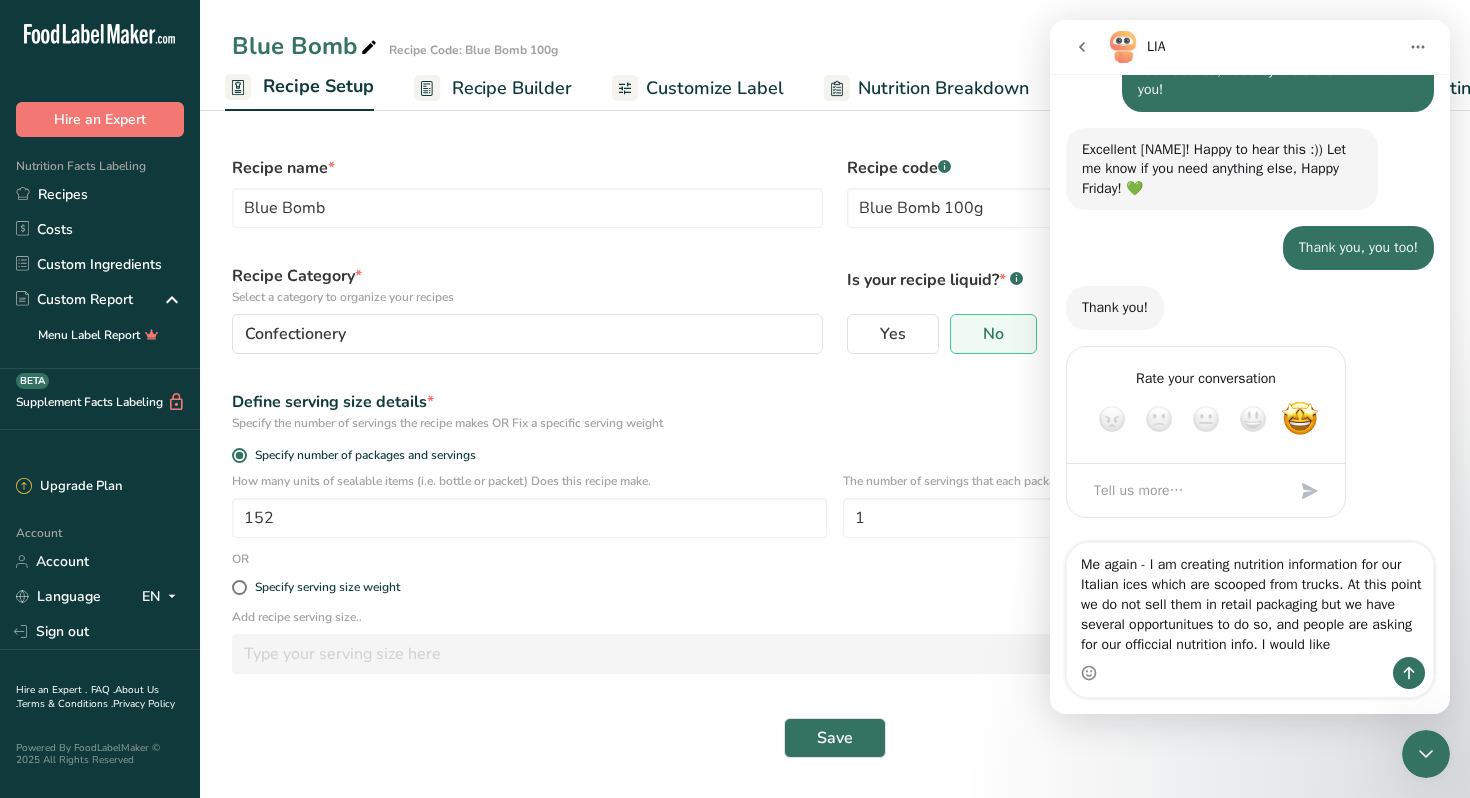 click on "Me again - I am creating nutrition information for our Italian ices which are scooped from trucks. At this point we do not sell them in retail packaging but we have several opportunitues to do so, and people are asking for our officcial nutrition info. I would like" at bounding box center [1250, 600] 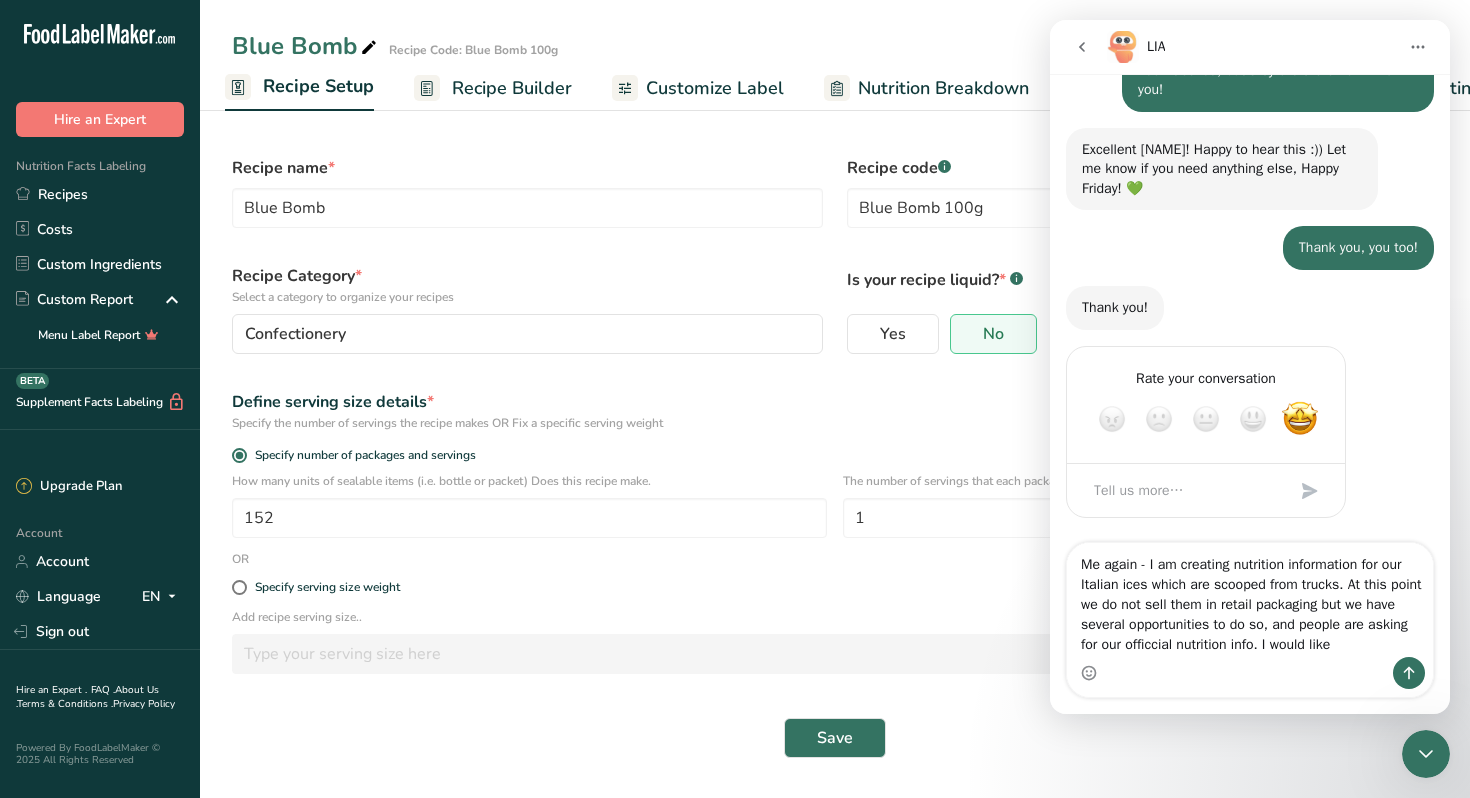 click on "Me again - I am creating nutrition information for our Italian ices which are scooped from trucks. At this point we do not sell them in retail packaging but we have several opportunities to do so, and people are asking for our officcial nutrition info. I would like" at bounding box center (1250, 600) 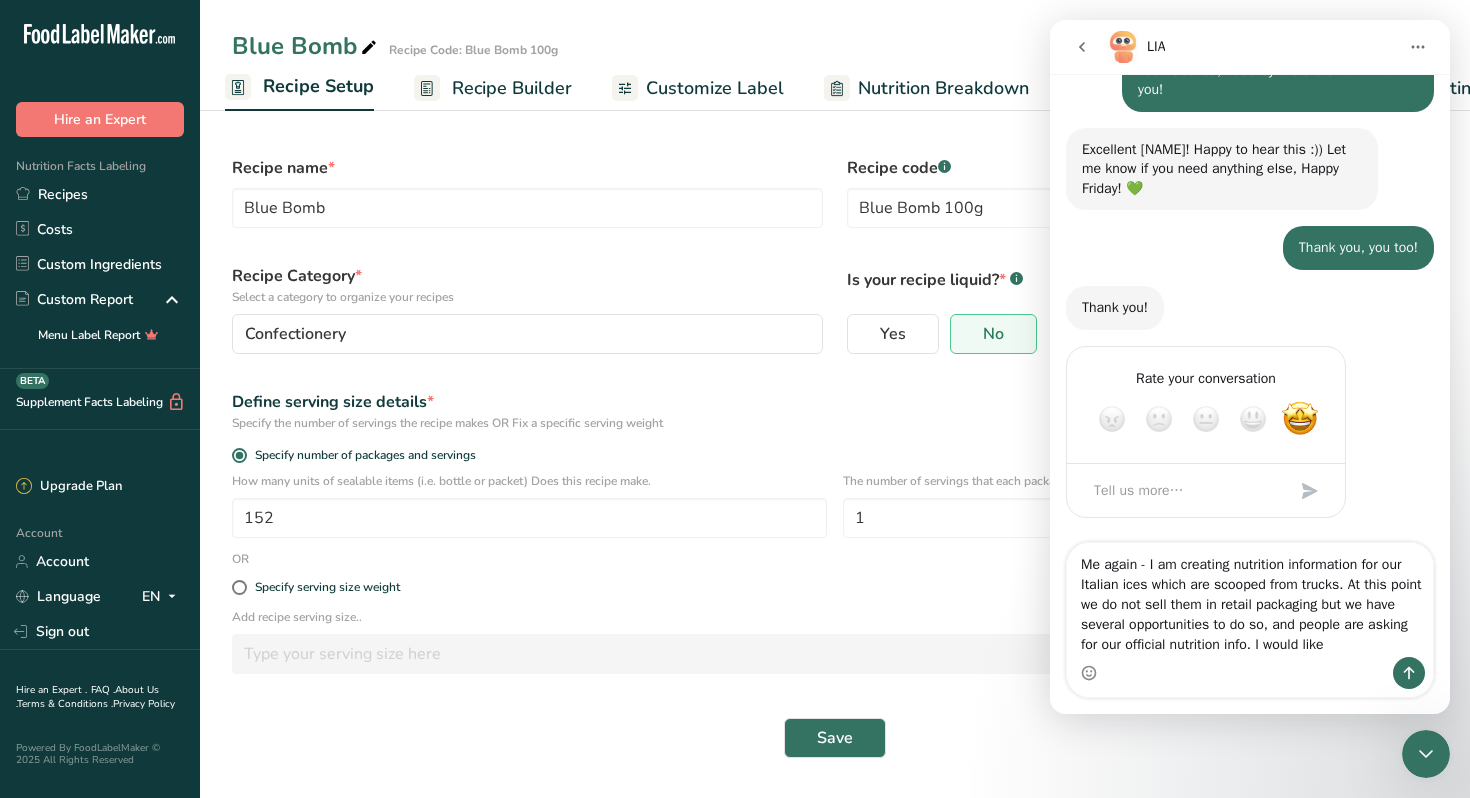 click on "Me again - I am creating nutrition information for our Italian ices which are scooped from trucks. At this point we do not sell them in retail packaging but we have several opportunities to do so, and people are asking for our official nutrition info. I would like" at bounding box center (1250, 600) 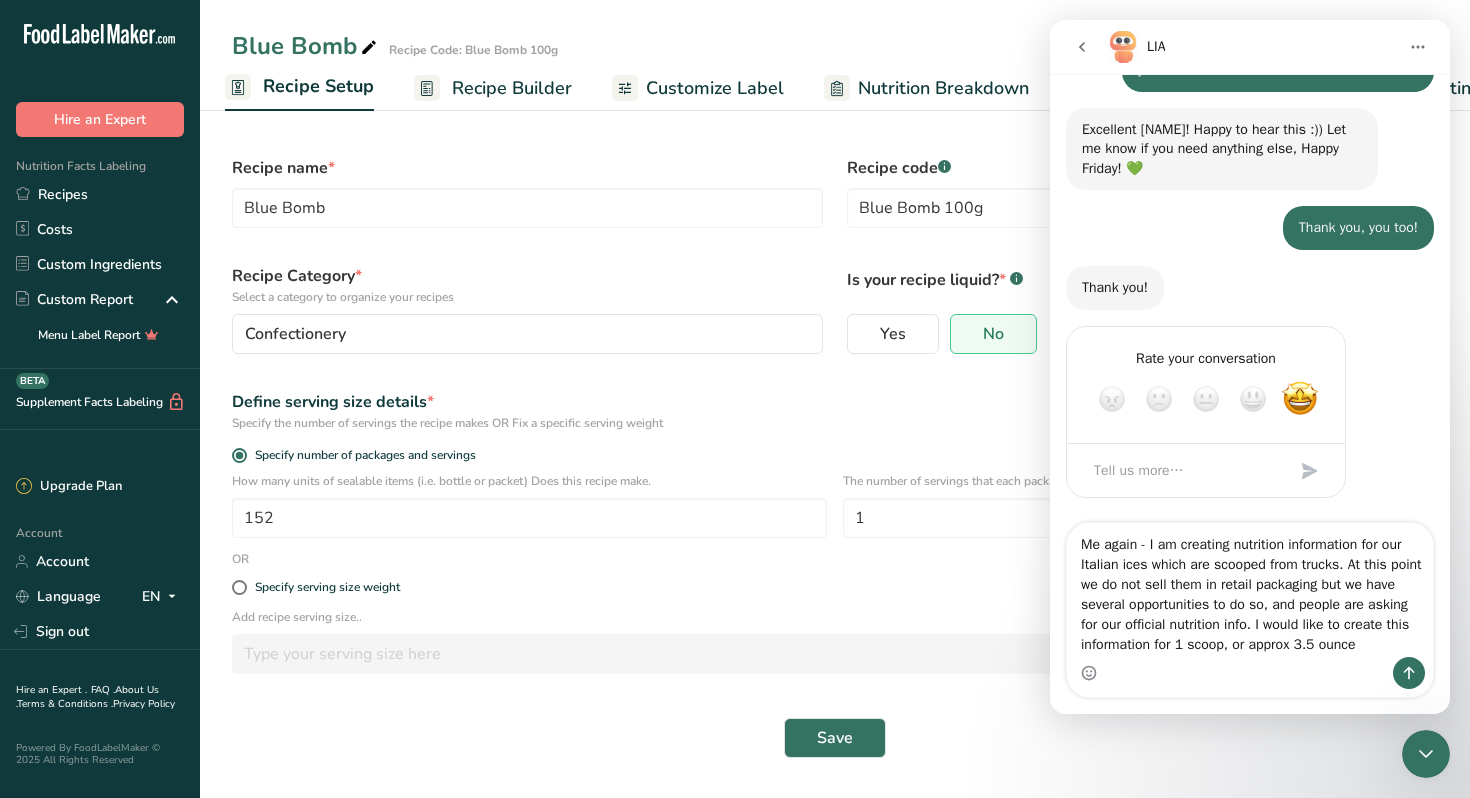 scroll, scrollTop: 1629, scrollLeft: 0, axis: vertical 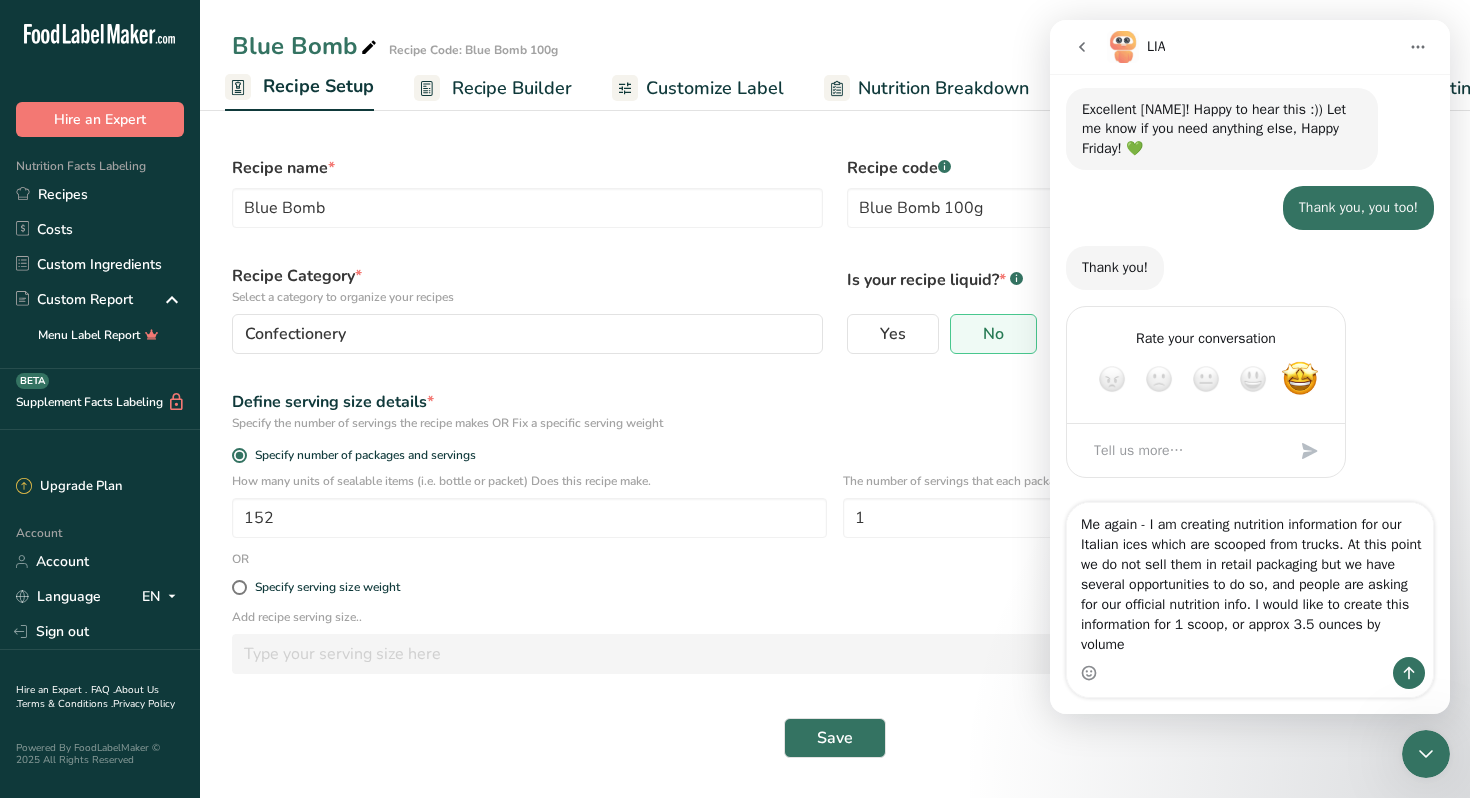 click on "Me again - I am creating nutrition information for our Italian ices which are scooped from trucks. At this point we do not sell them in retail packaging but we have several opportunities to do so, and people are asking for our official nutrition info. I would like to create this information for 1 scoop, or approx 3.5 ounces by volume" at bounding box center (1250, 580) 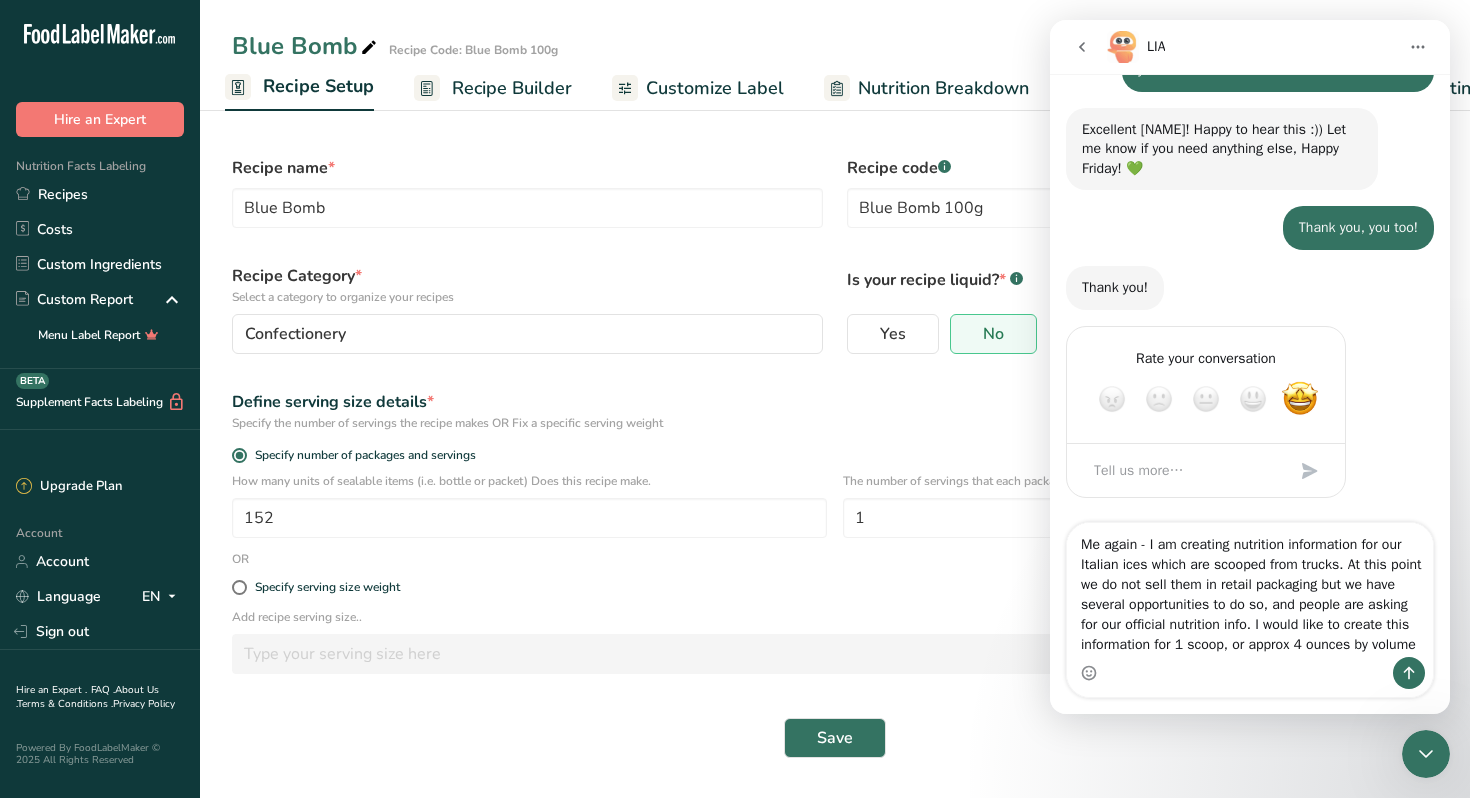 click on "Me again - I am creating nutrition information for our Italian ices which are scooped from trucks. At this point we do not sell them in retail packaging but we have several opportunities to do so, and people are asking for our official nutrition info. I would like to create this information for 1 scoop, or approx 4 ounces by volume" at bounding box center (1250, 590) 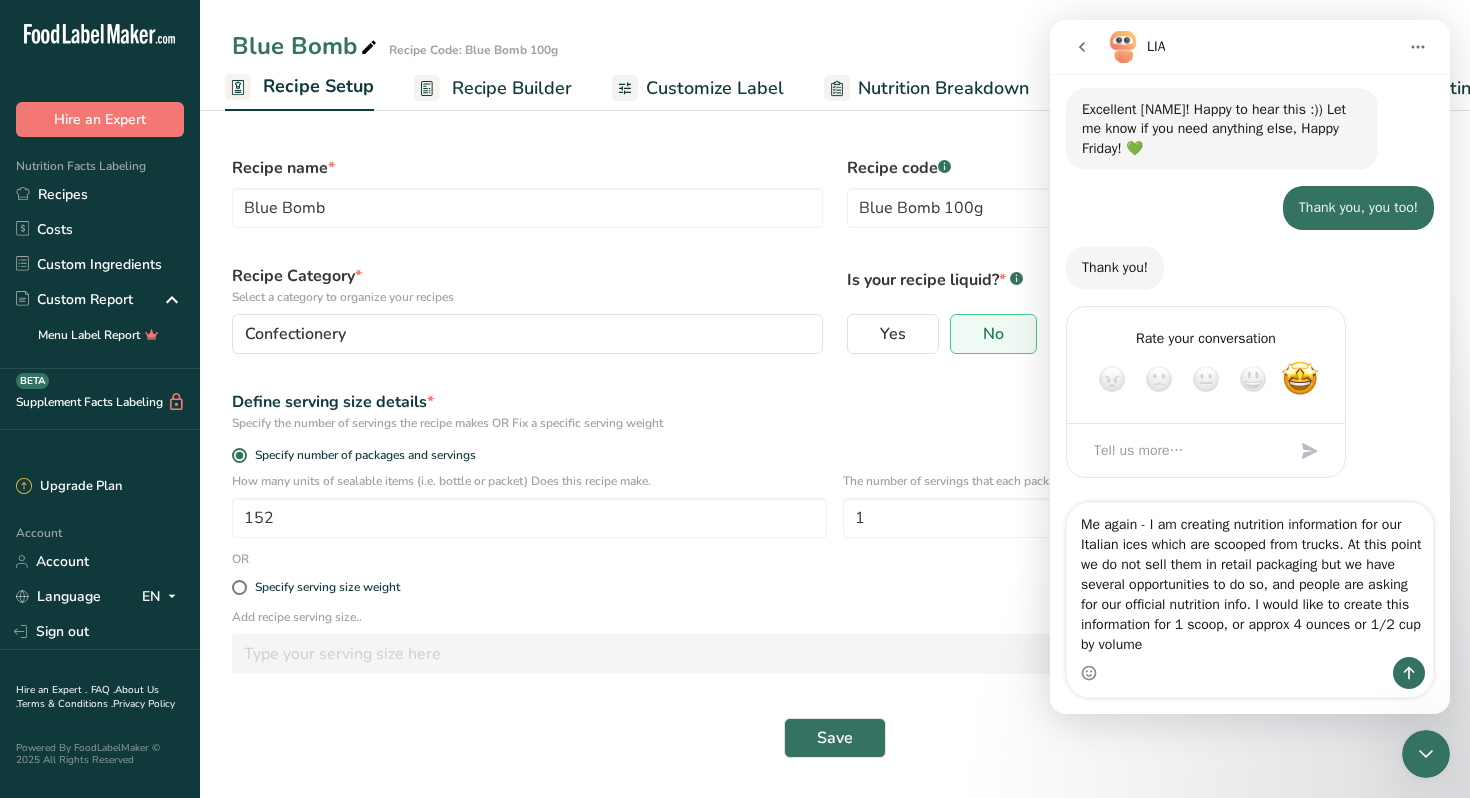 click on "Me again - I am creating nutrition information for our Italian ices which are scooped from trucks. At this point we do not sell them in retail packaging but we have several opportunities to do so, and people are asking for our official nutrition info. I would like to create this information for 1 scoop, or approx 4 ounces or 1/2 cup by volume" at bounding box center [1250, 580] 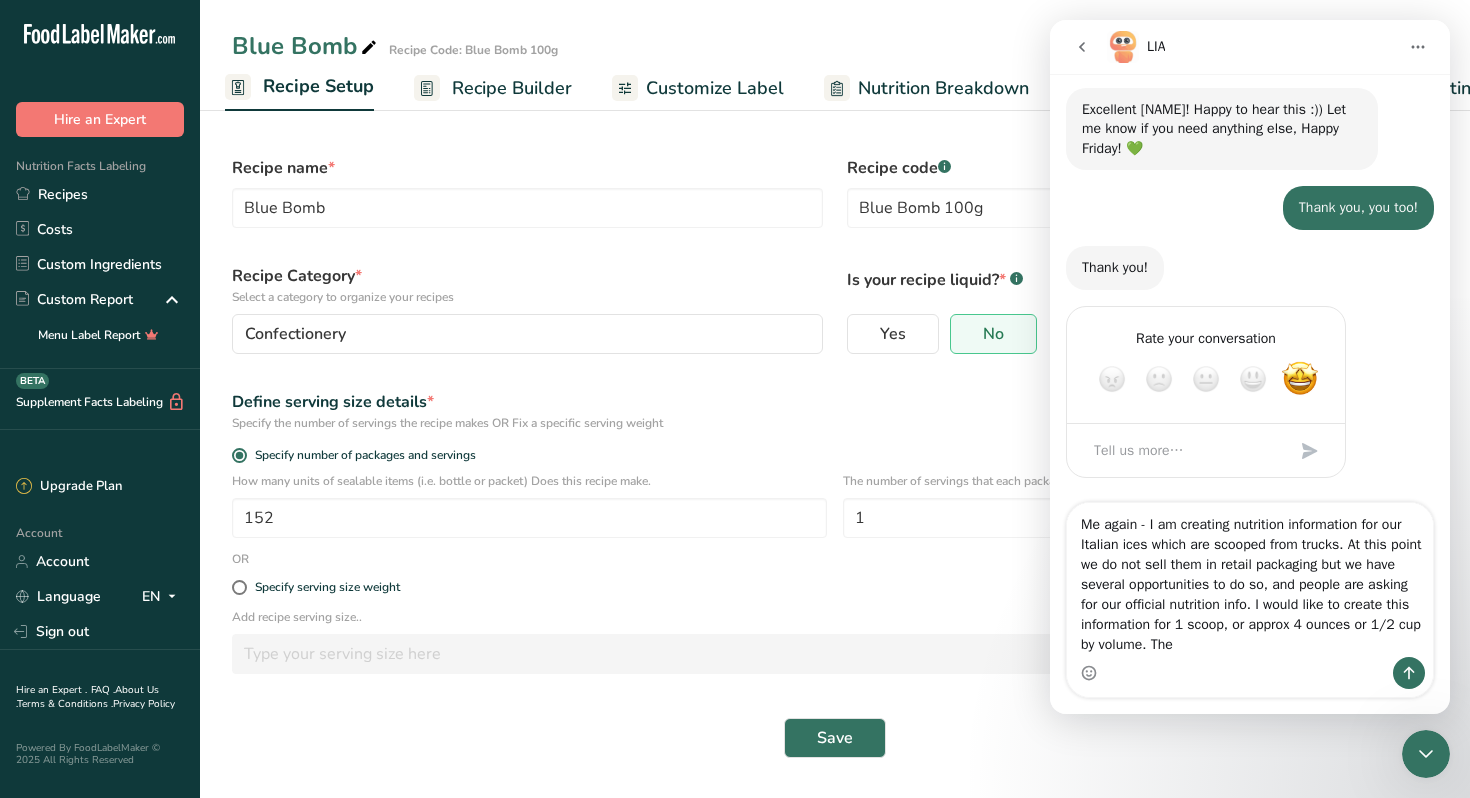 type on "Me again - I am creating nutrition information for our Italian ices which are scooped from trucks. At this point we do not sell them in retail packaging but we have several opportunities to do so, and people are asking for our official nutrition info. I would like to create this information for 1 scoop, or approx 4 ounces or 1/2 cup by volume. The" 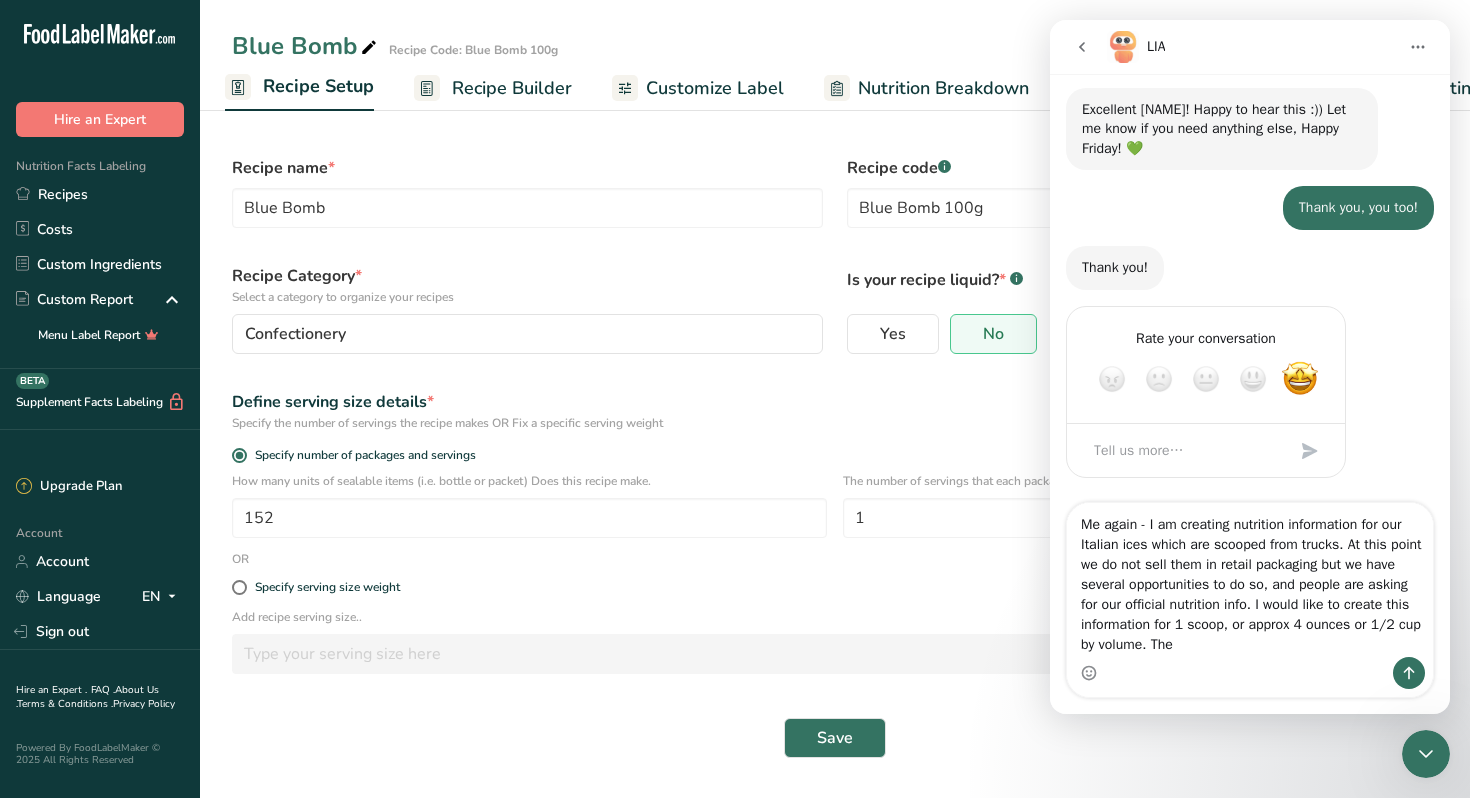 click 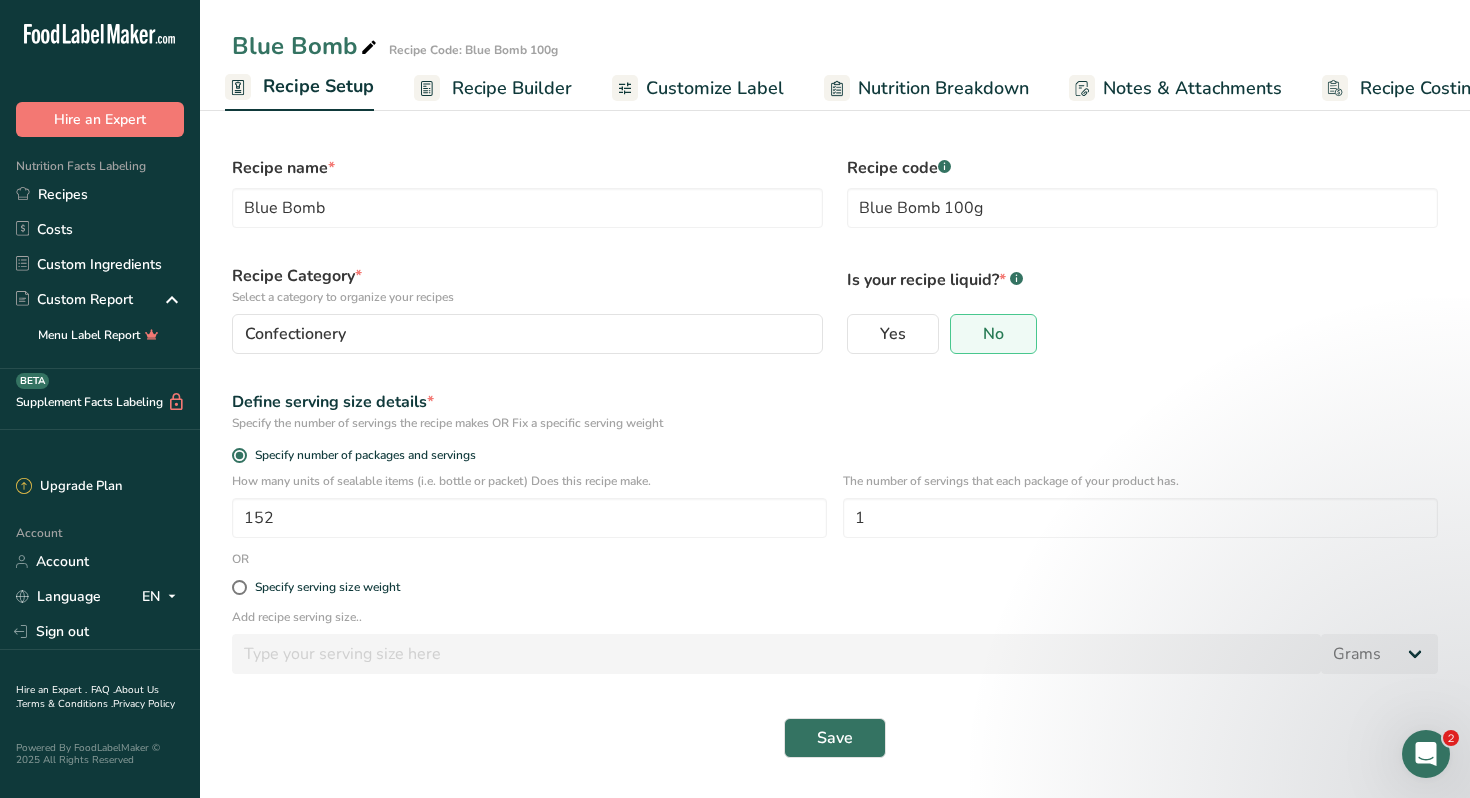scroll, scrollTop: 0, scrollLeft: 0, axis: both 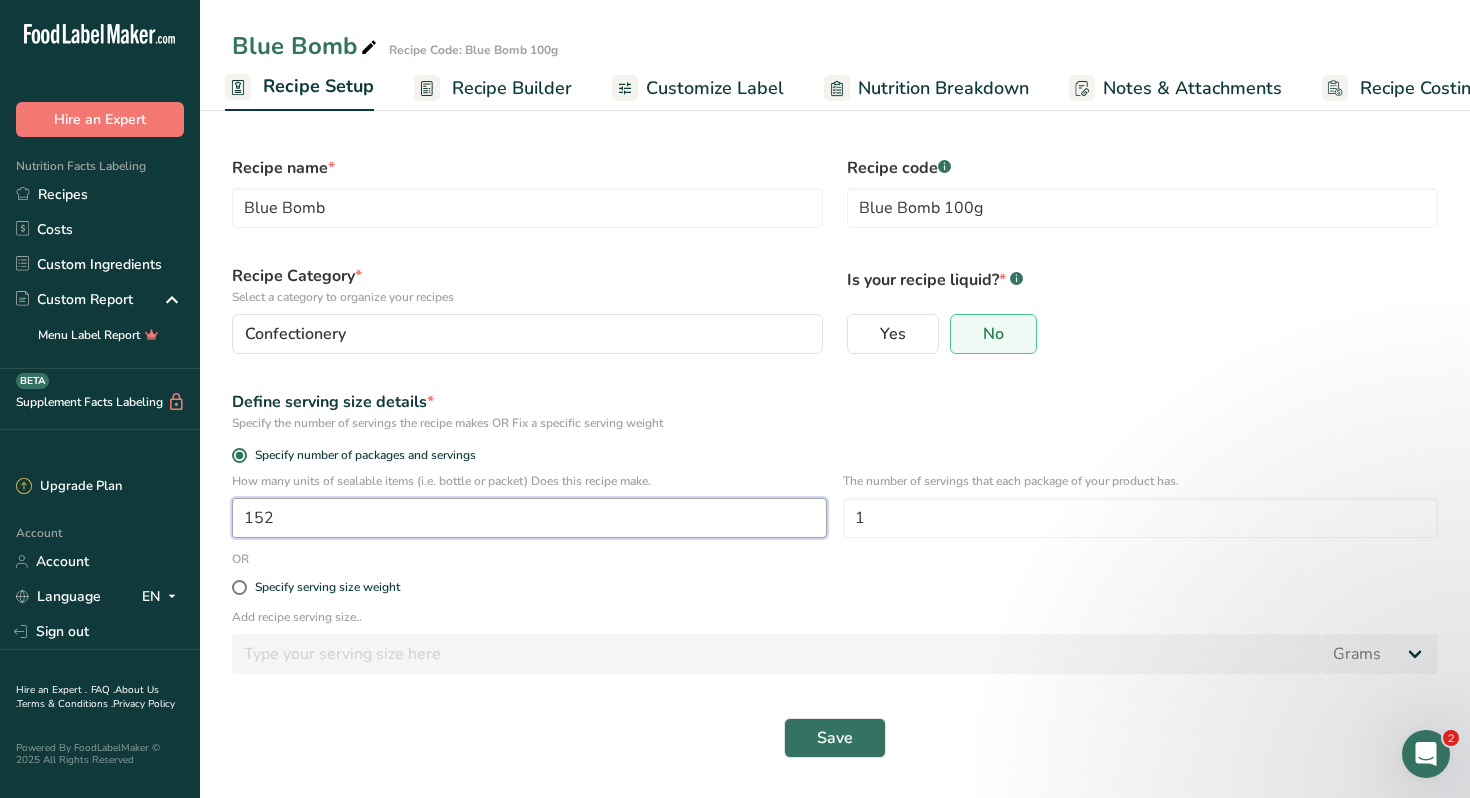 click on "152" at bounding box center (529, 518) 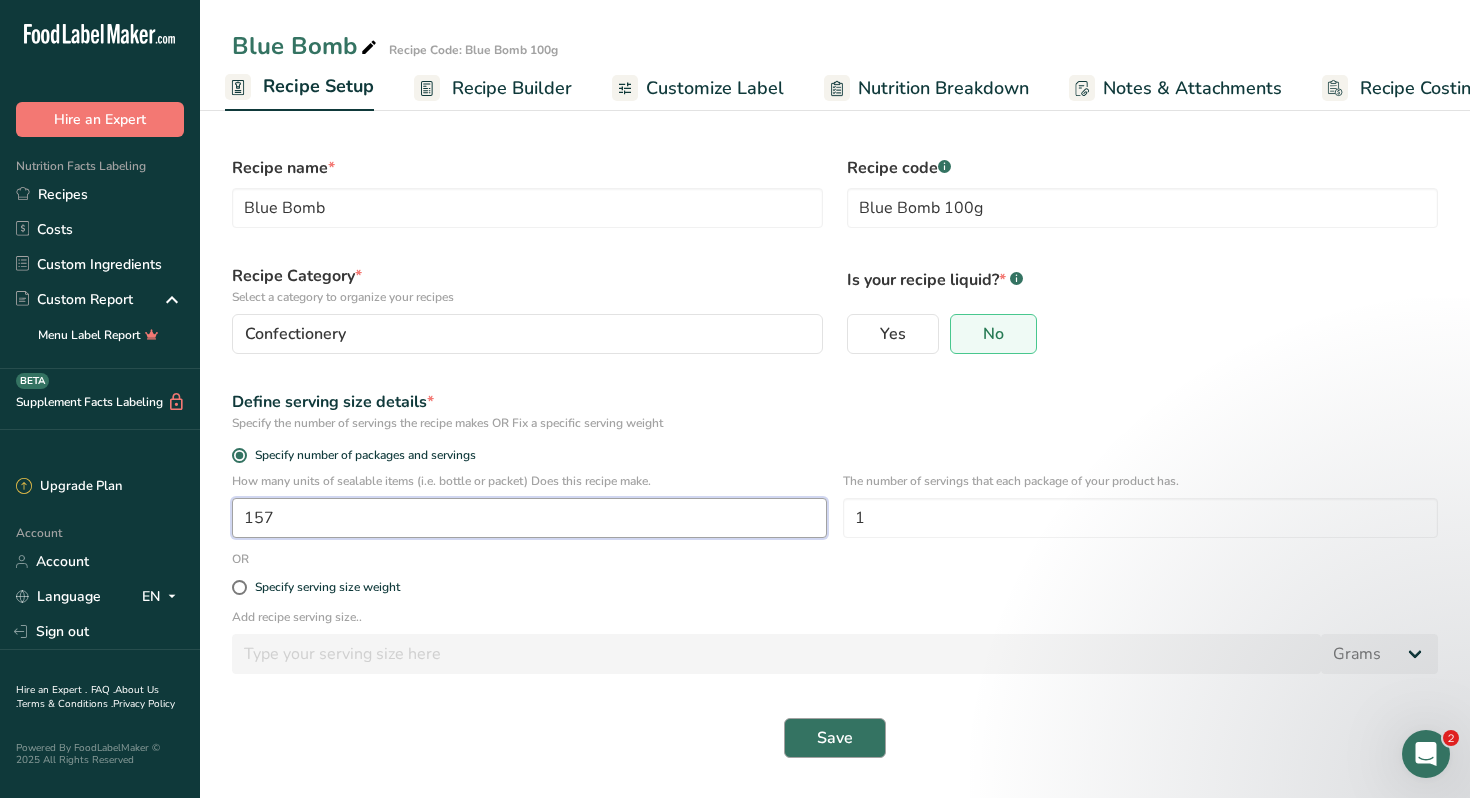 type on "157" 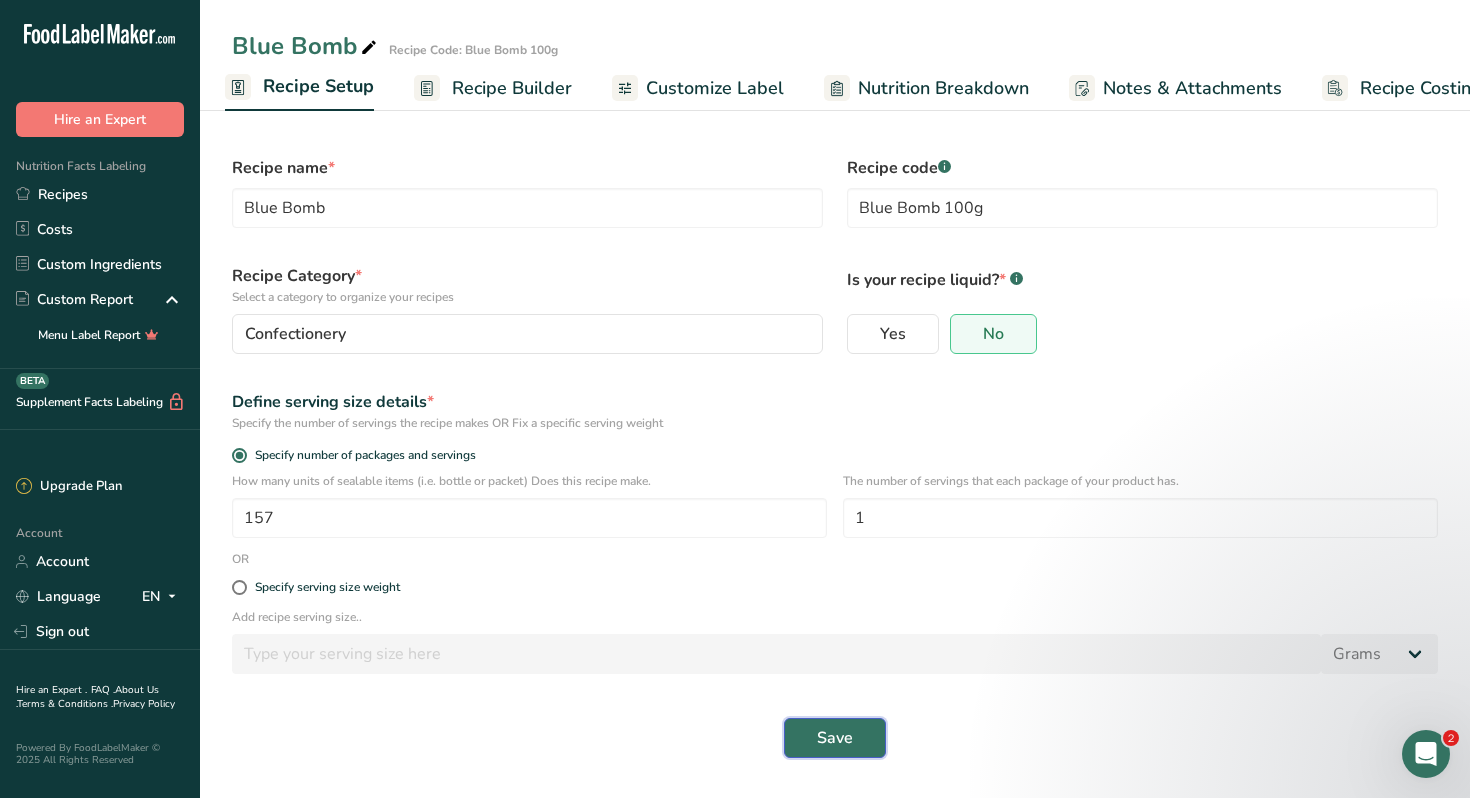 click on "Save" at bounding box center (835, 738) 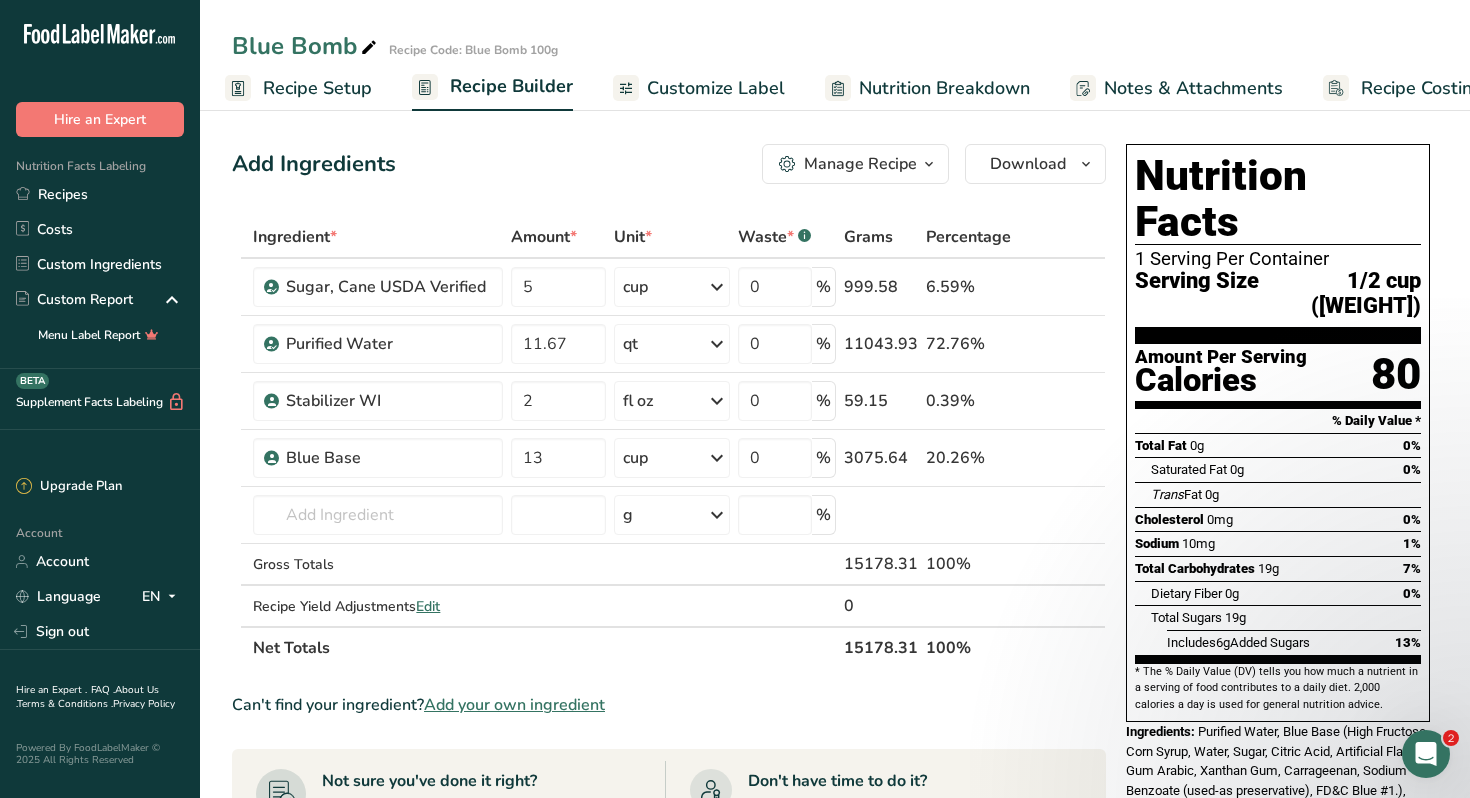click on "Recipe Setup" at bounding box center (317, 88) 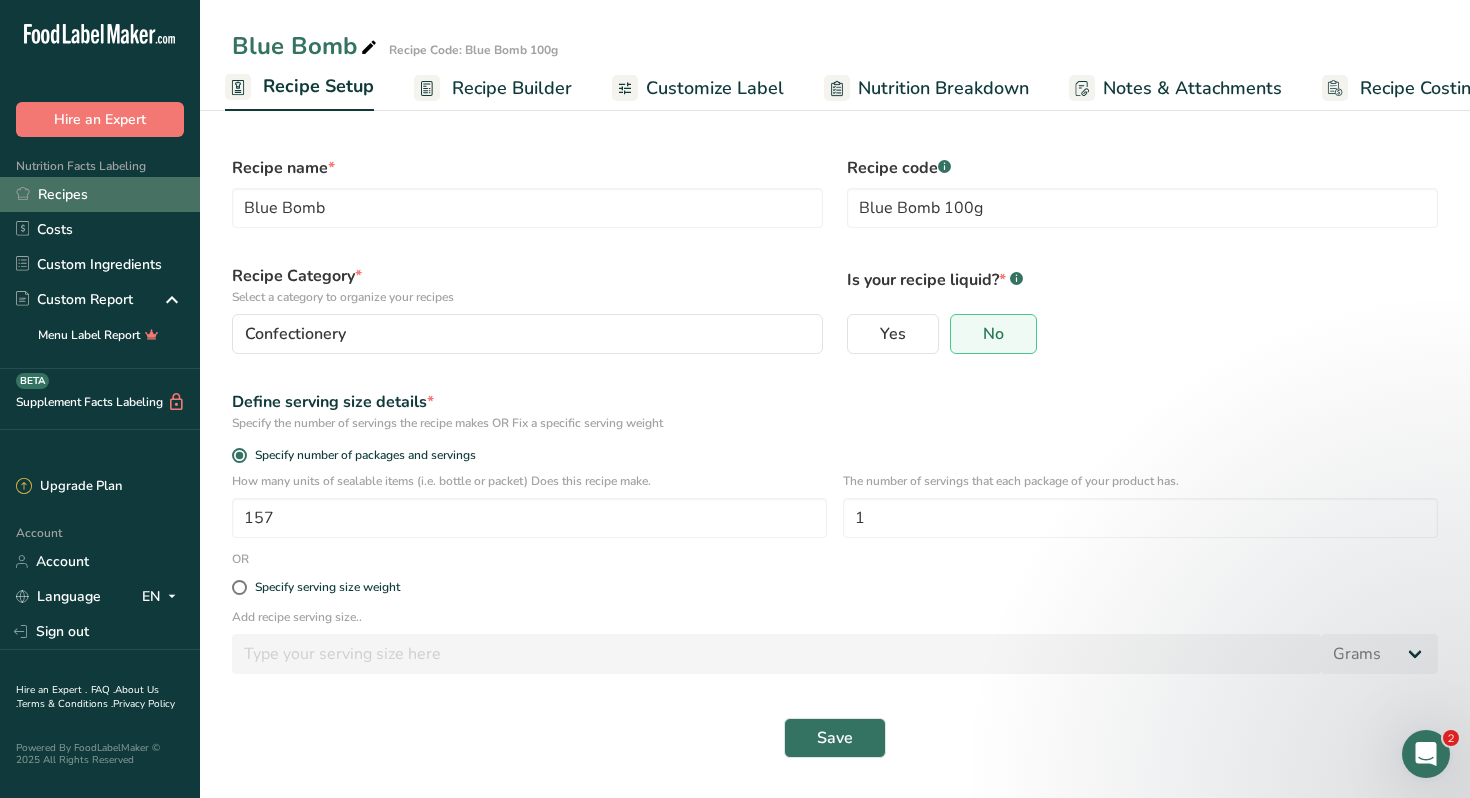 click on "Recipes" at bounding box center [100, 194] 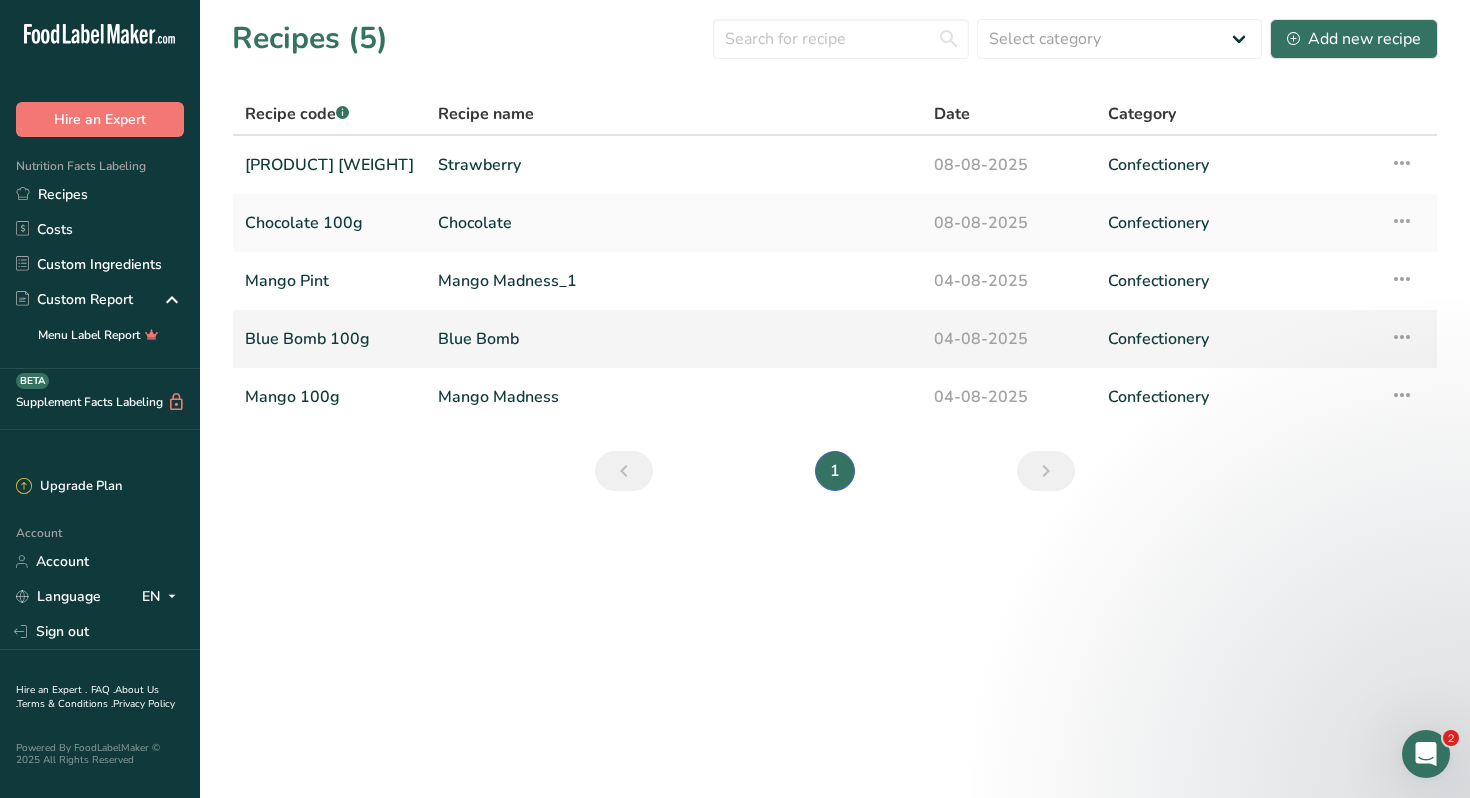 click on "Blue Bomb 100g" at bounding box center (329, 339) 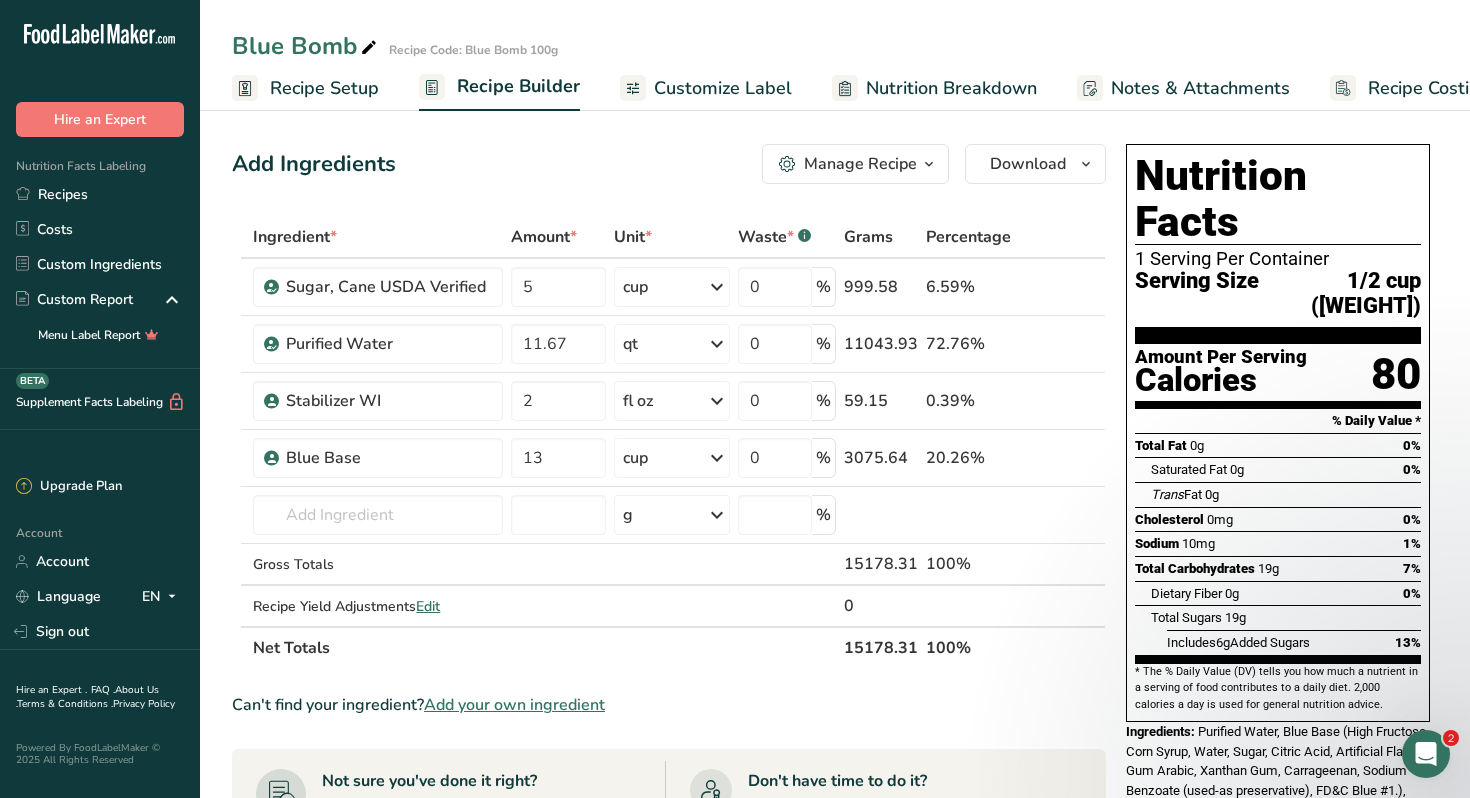 click on "Customize Label" at bounding box center (723, 88) 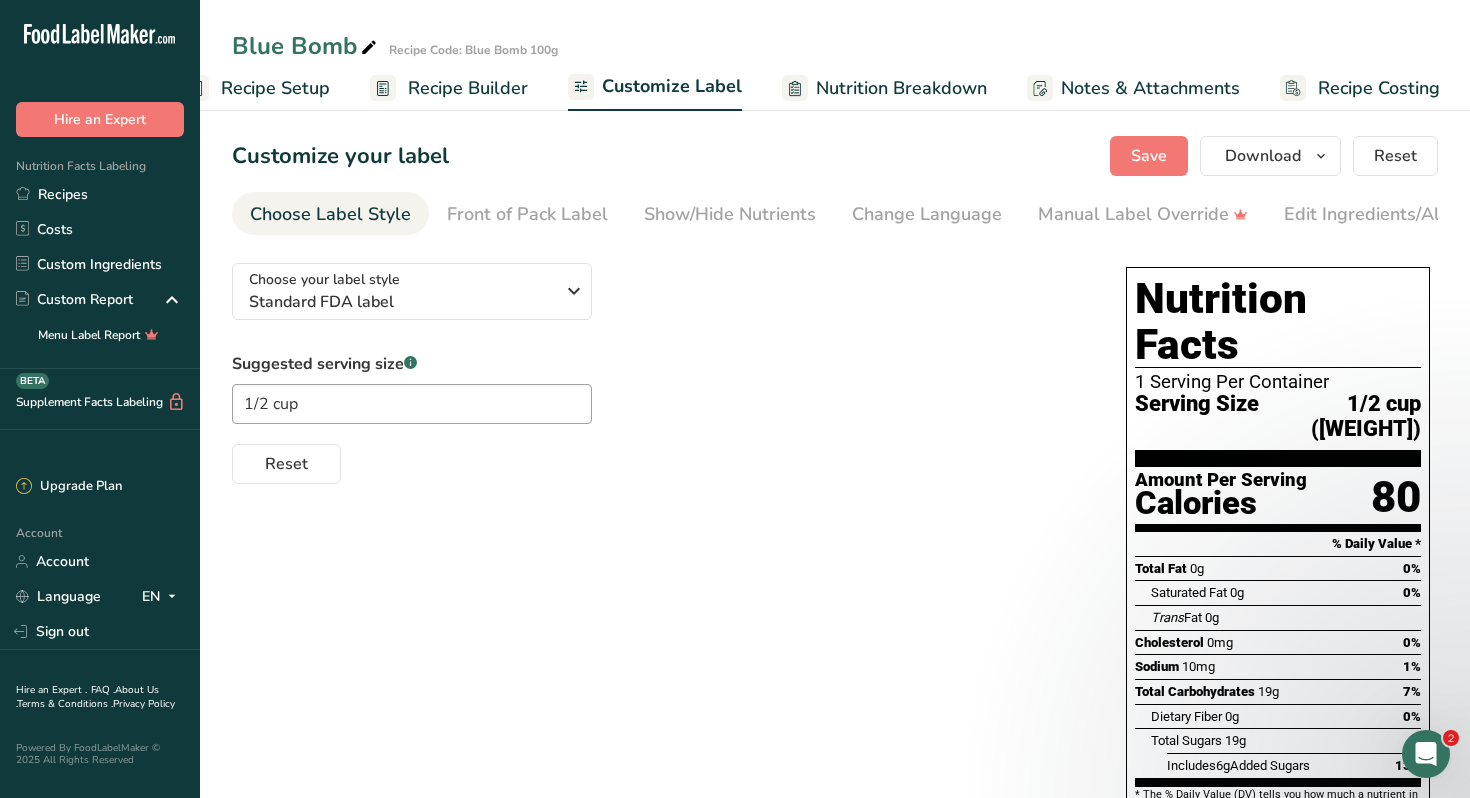 scroll, scrollTop: 0, scrollLeft: 51, axis: horizontal 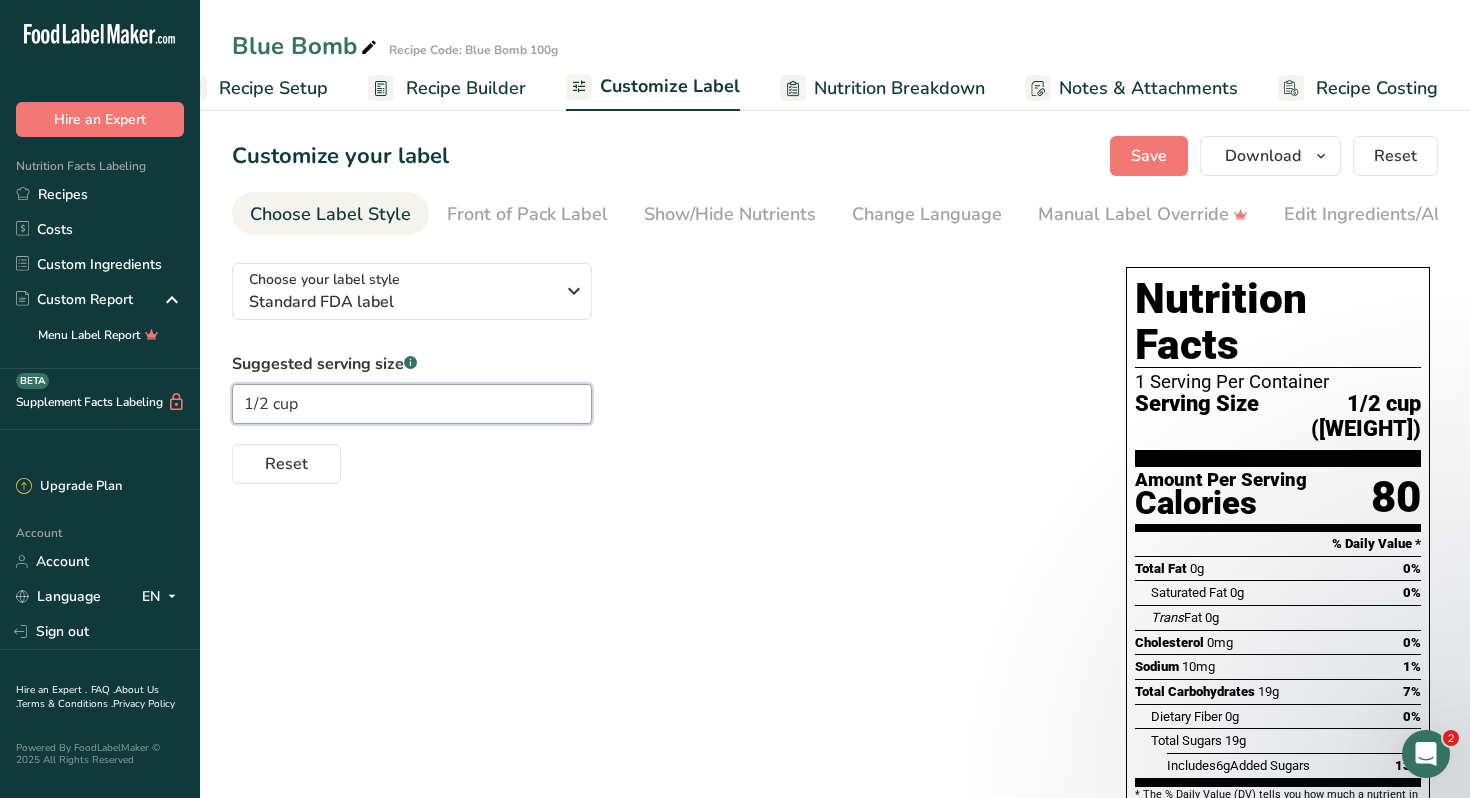 click on "1/2 cup" at bounding box center [412, 404] 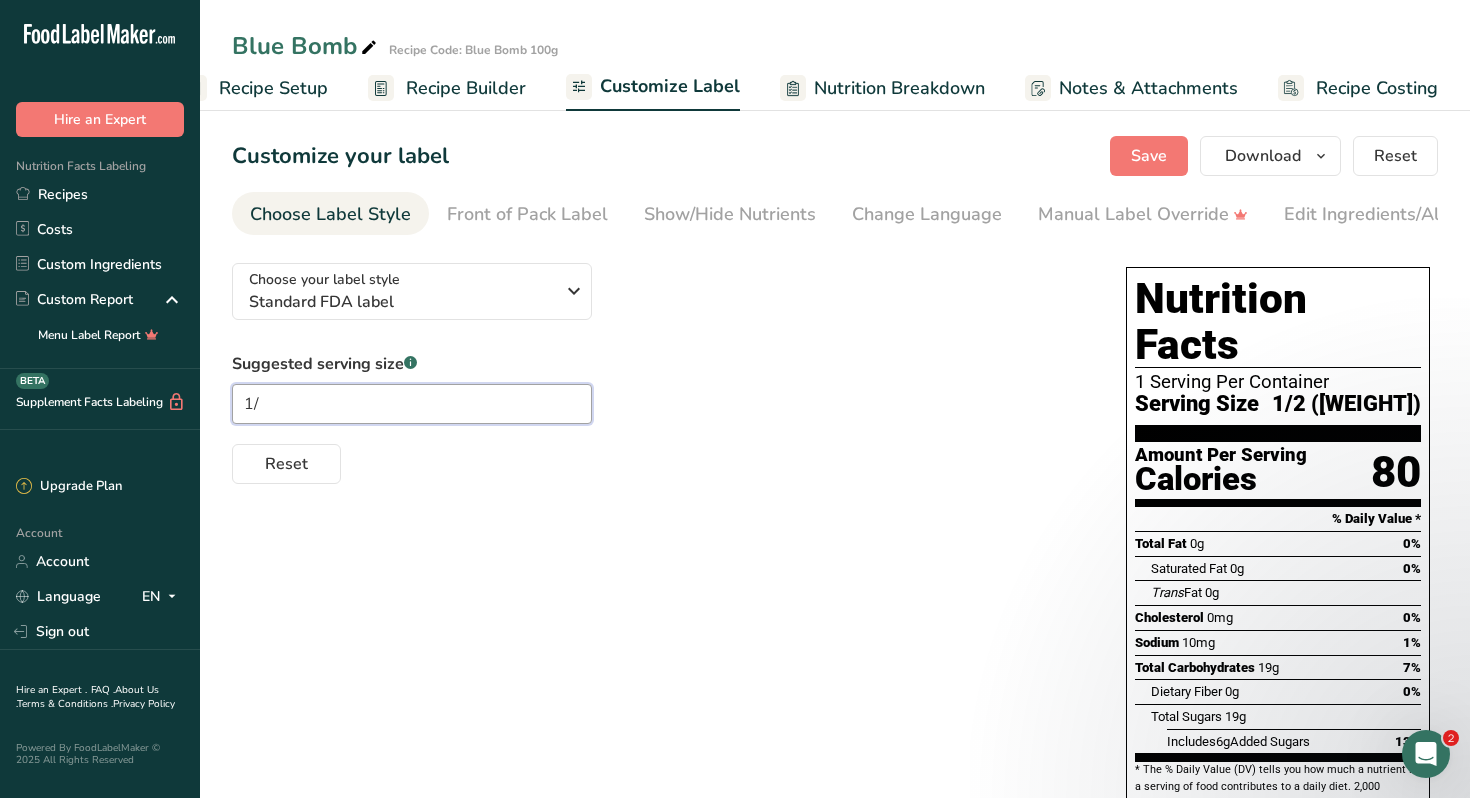 type on "1" 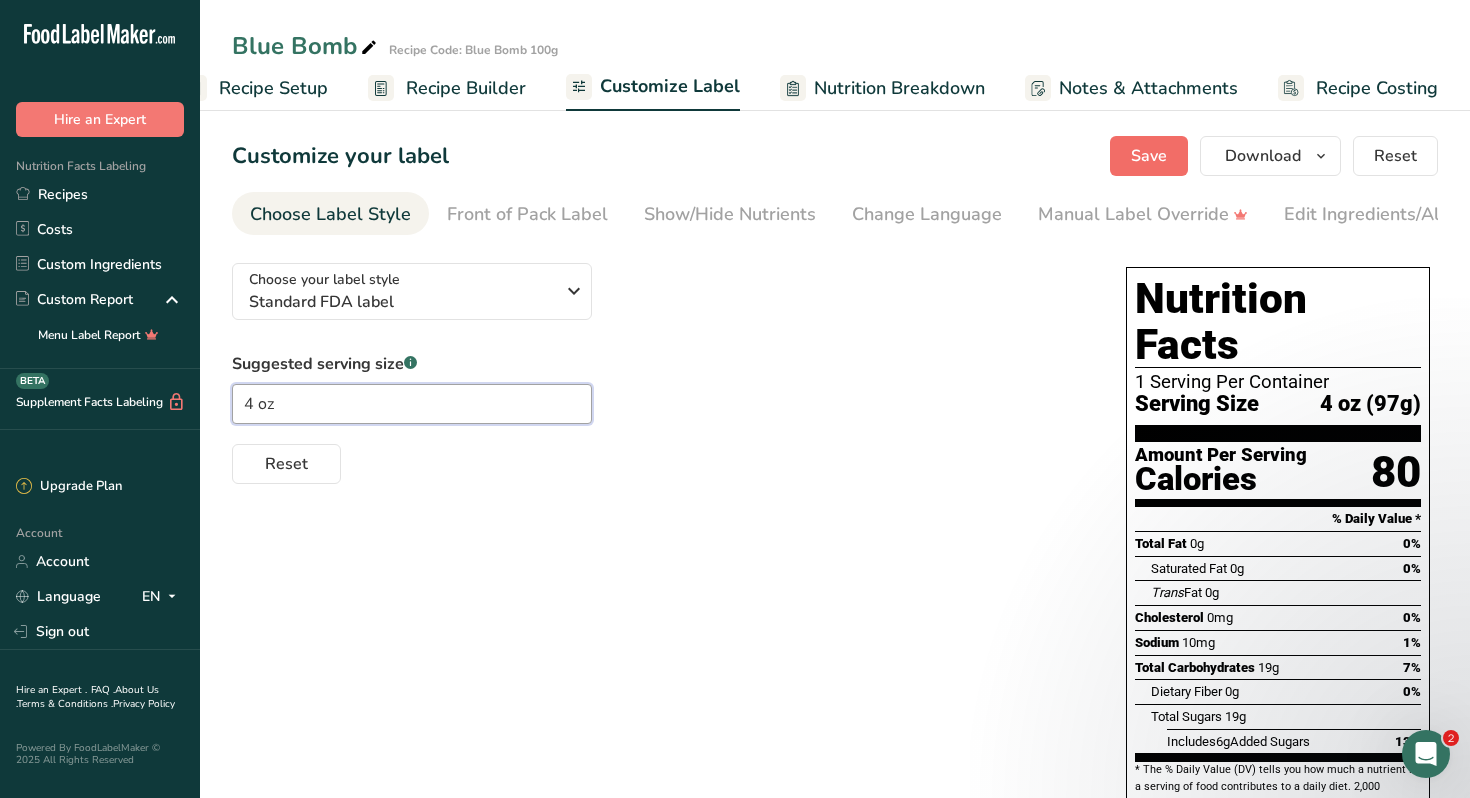 type on "4 oz" 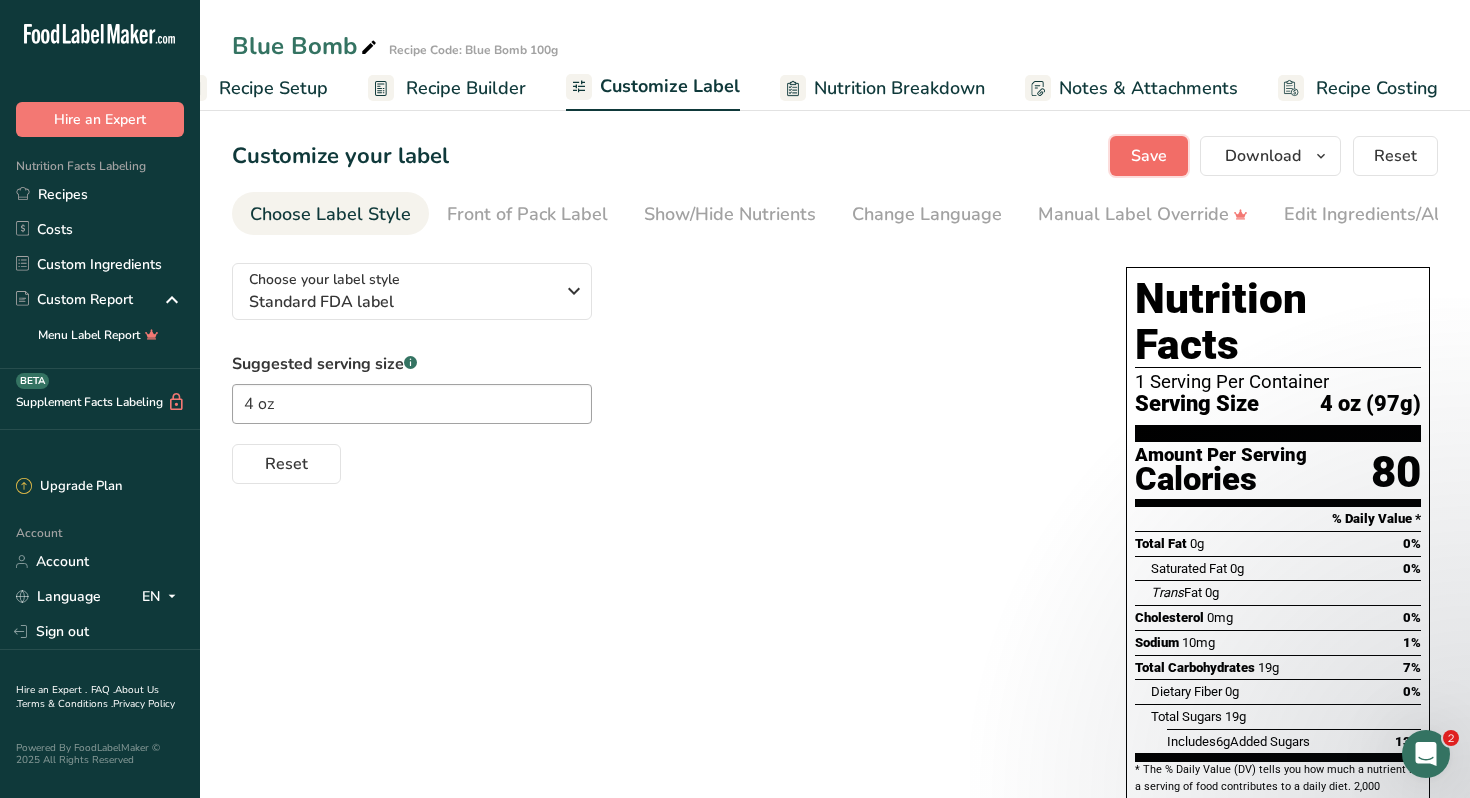click on "Save" at bounding box center [1149, 156] 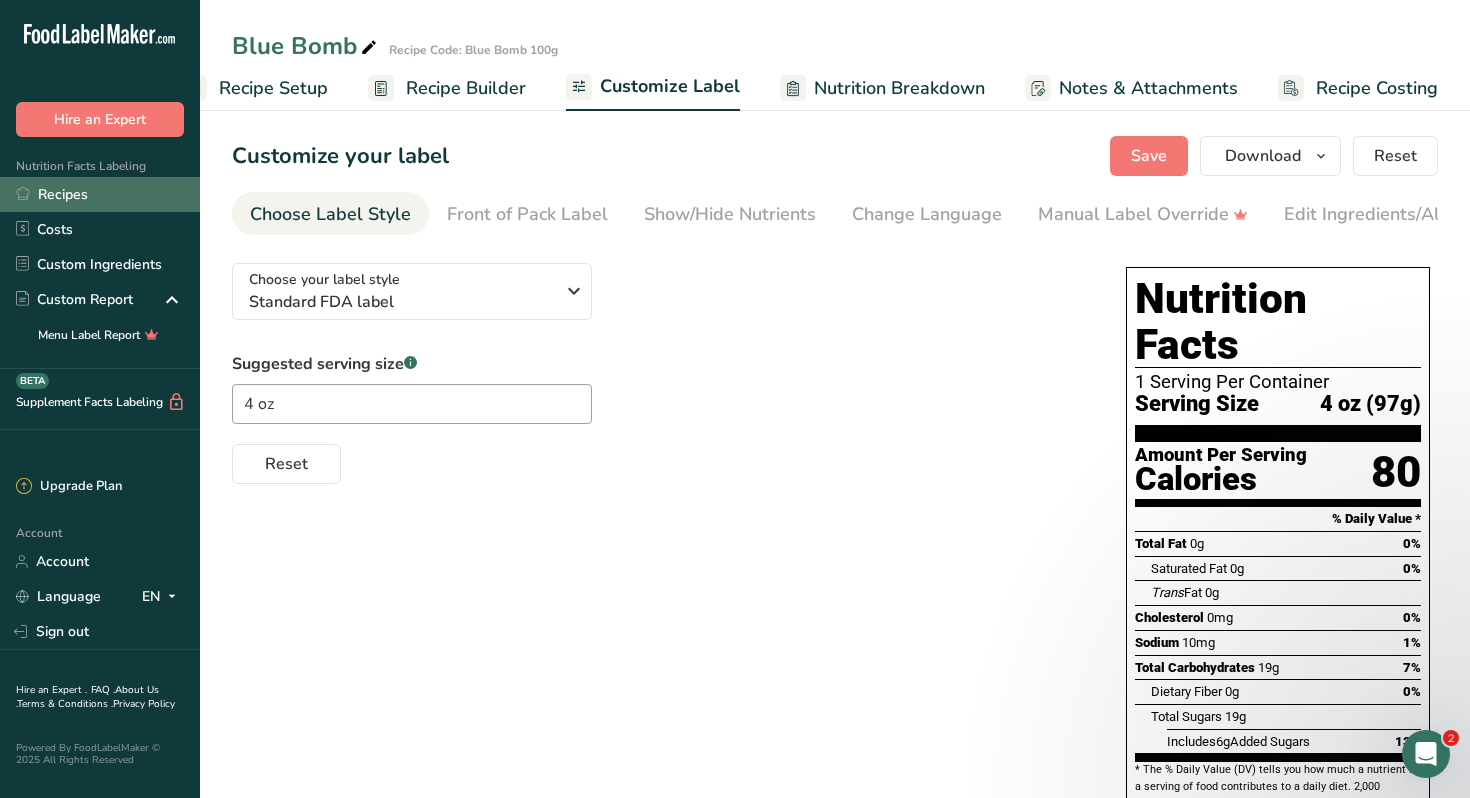 click on "Recipes" at bounding box center (100, 194) 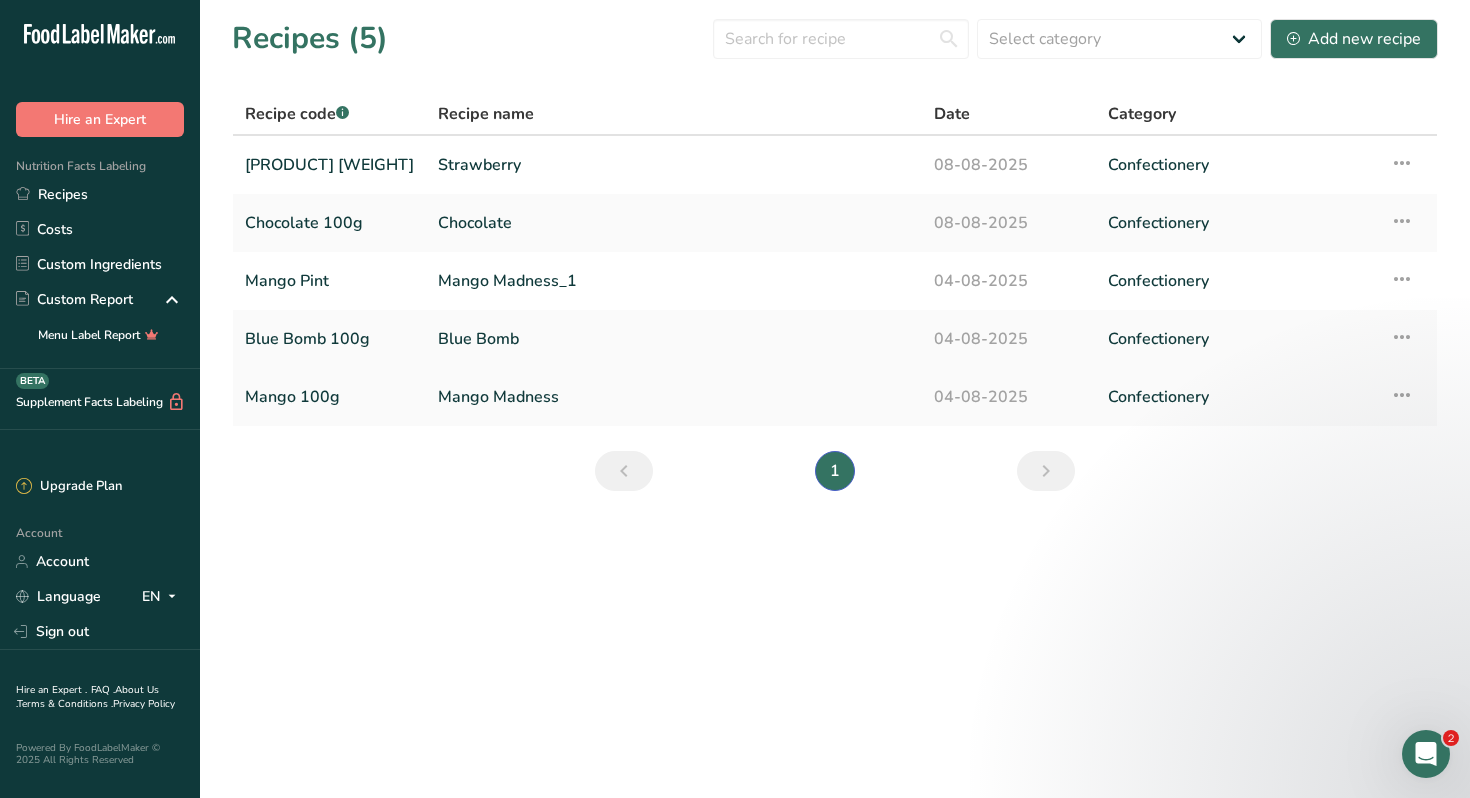 click on "Mango 100g" at bounding box center (329, 397) 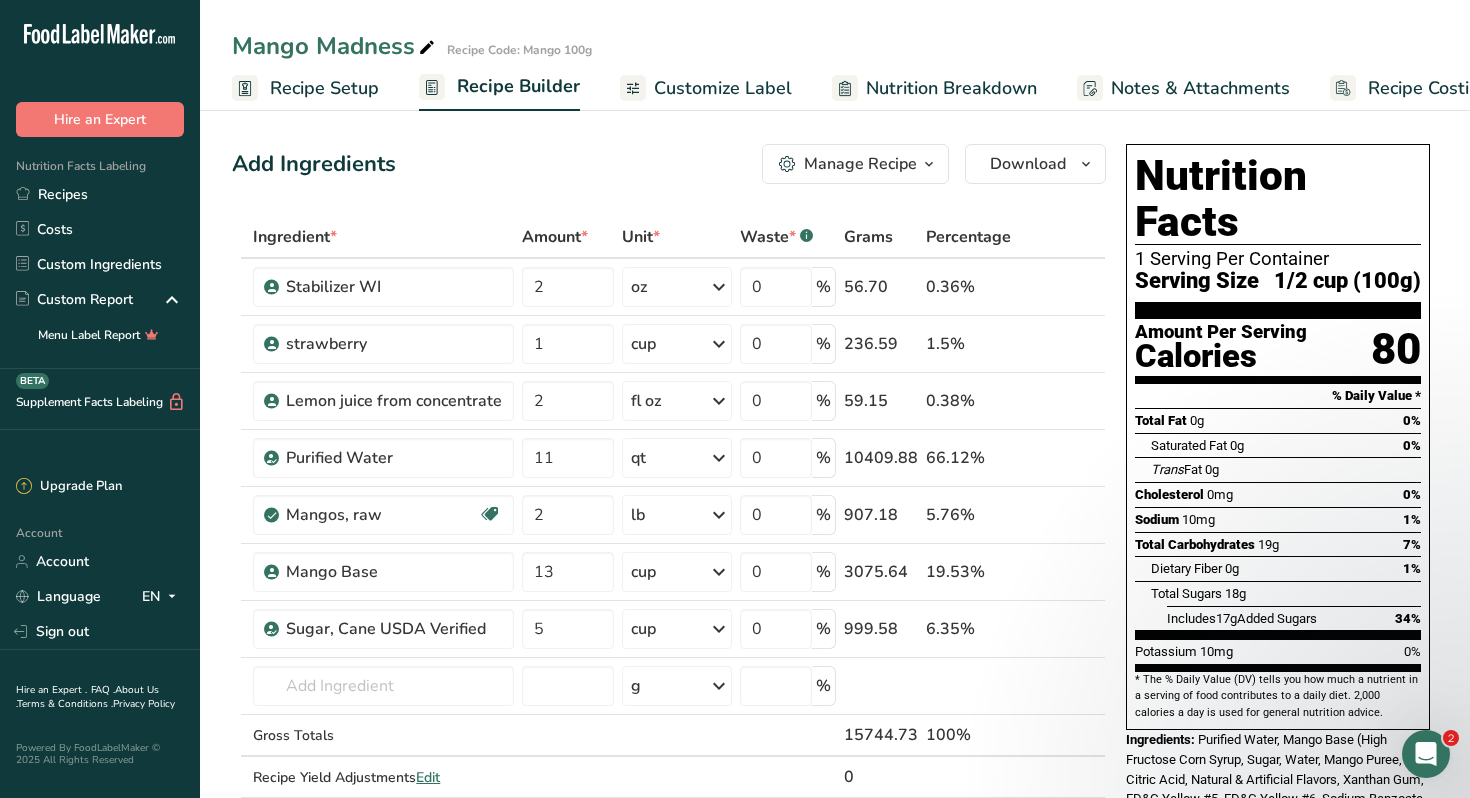 click on "Customize Label" at bounding box center (723, 88) 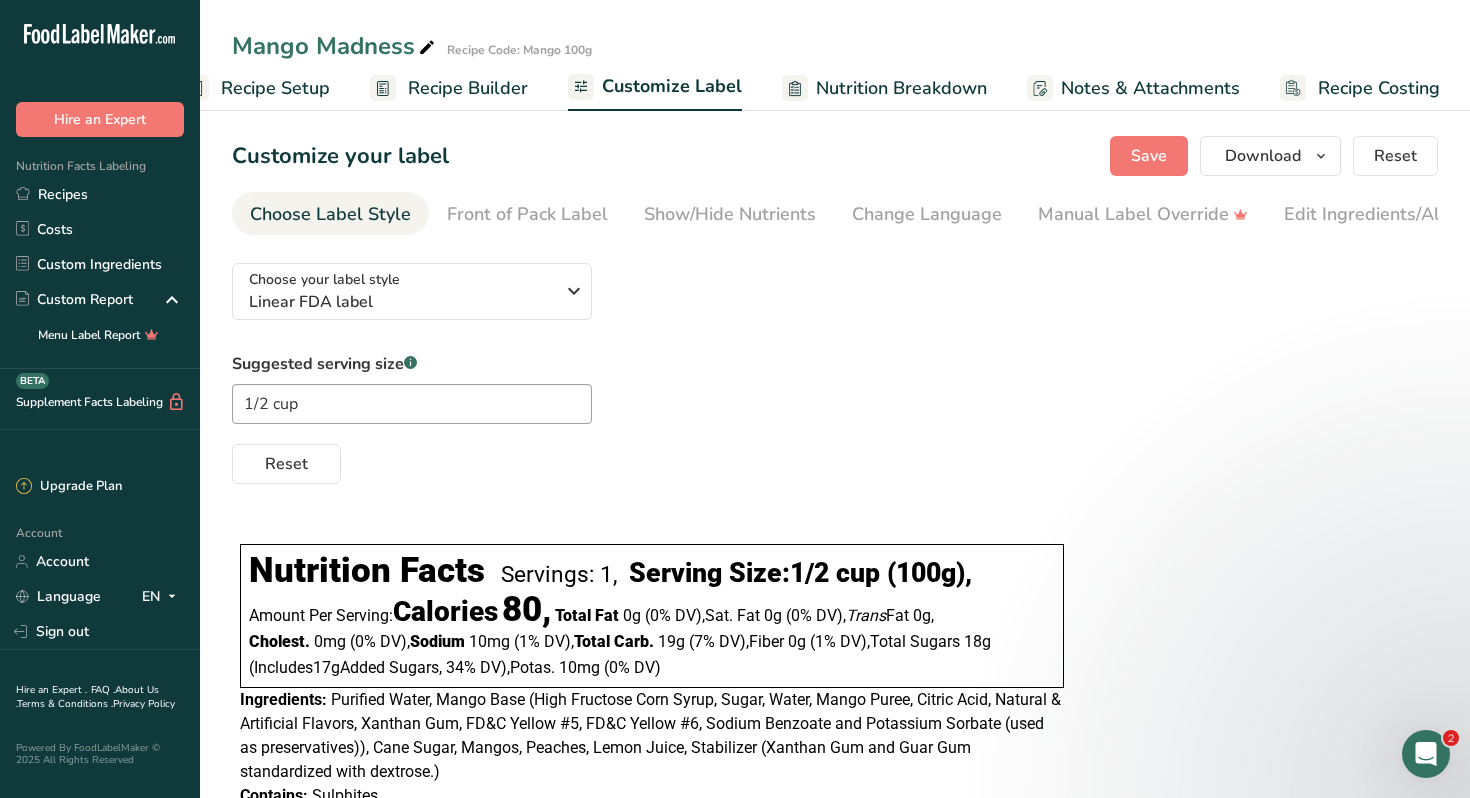 scroll, scrollTop: 0, scrollLeft: 51, axis: horizontal 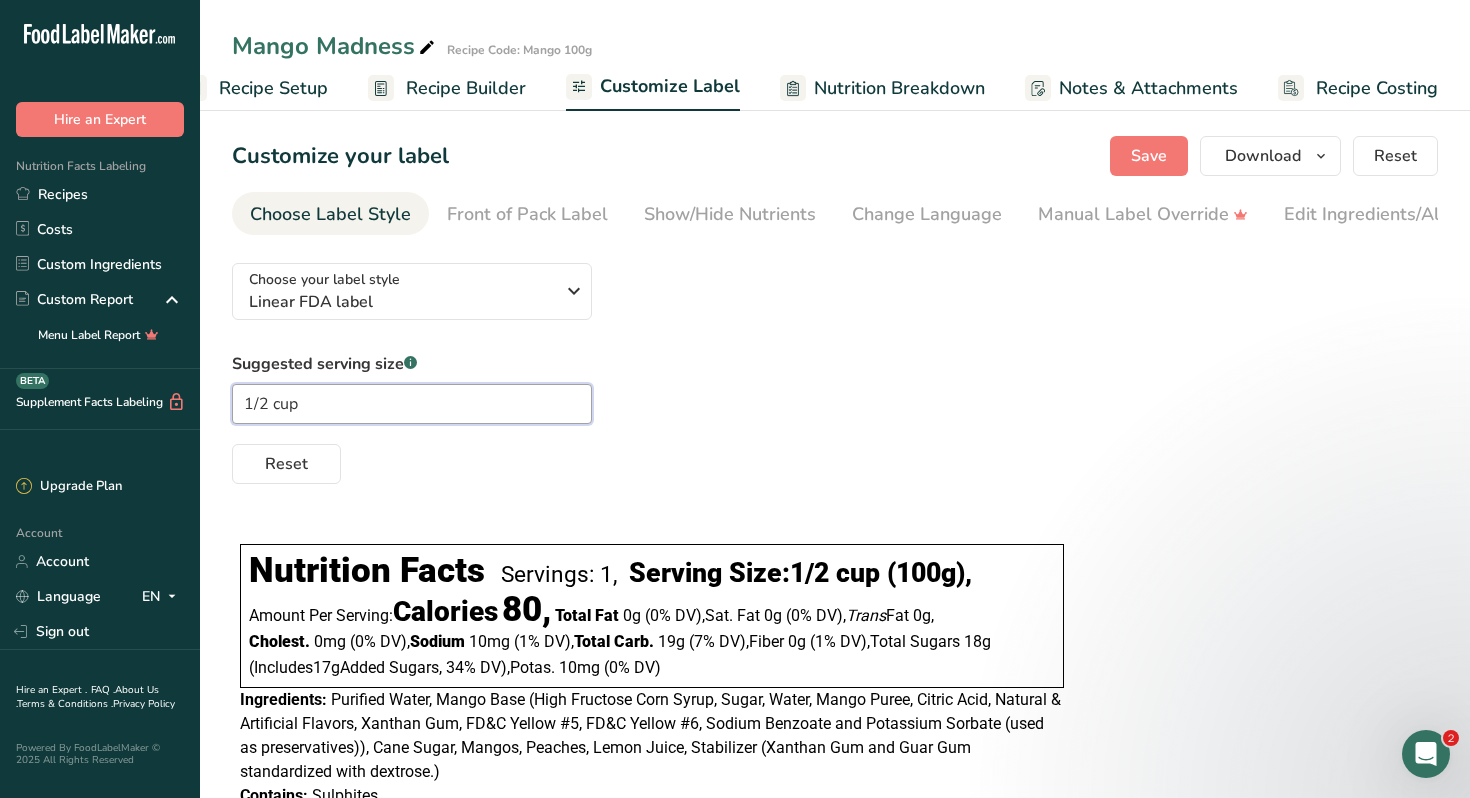 click on "1/2 cup" at bounding box center [412, 404] 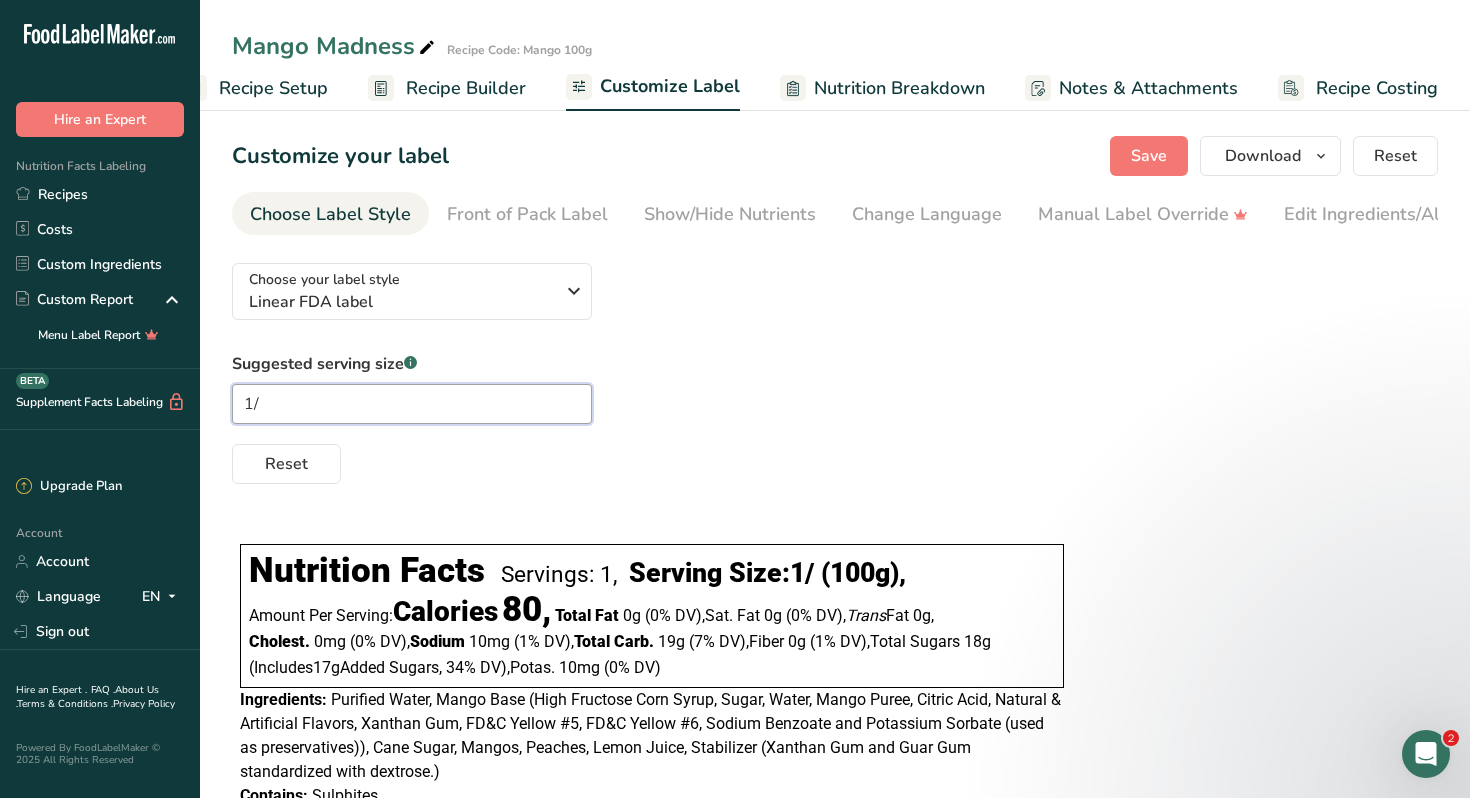 type on "1" 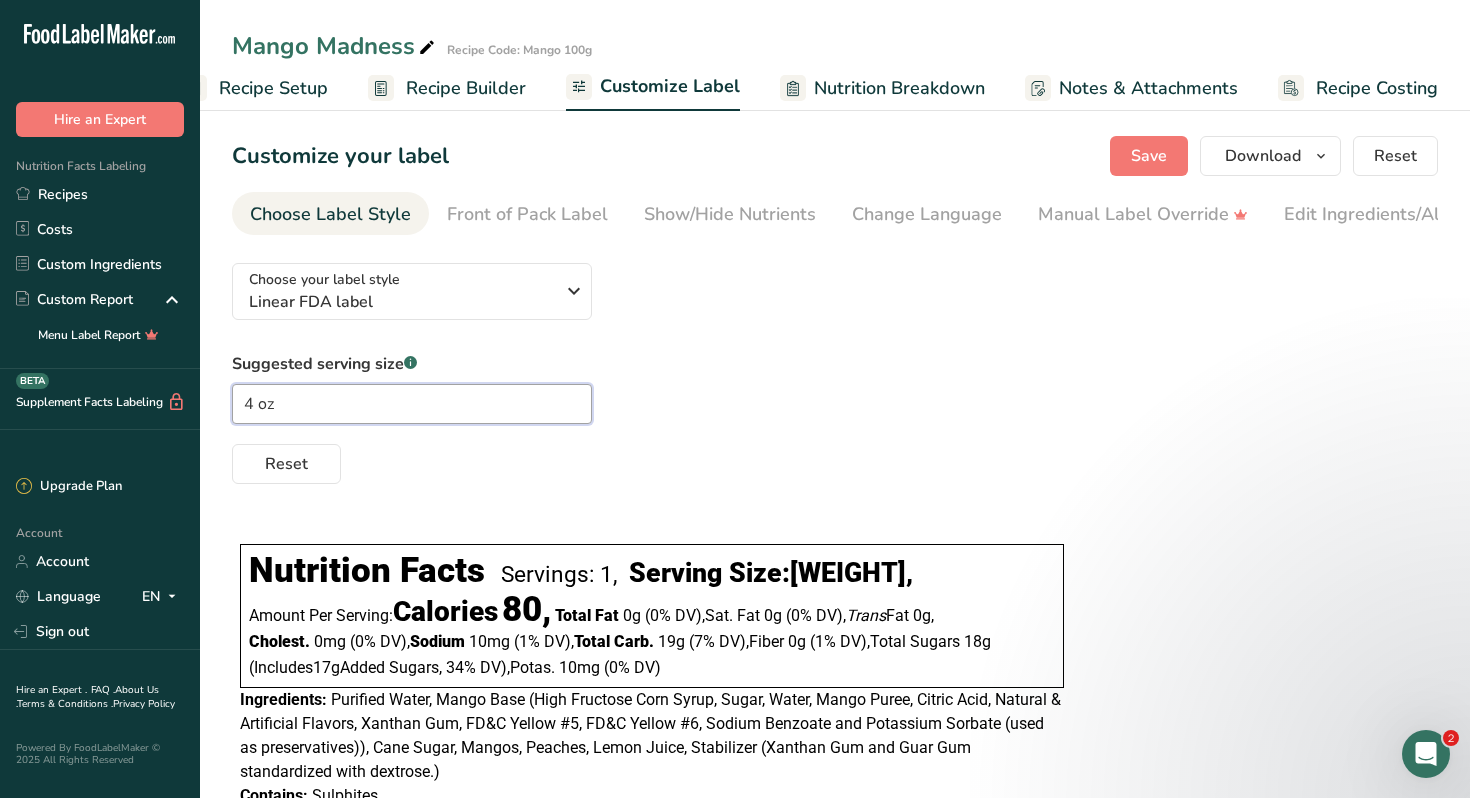 type on "4 oz" 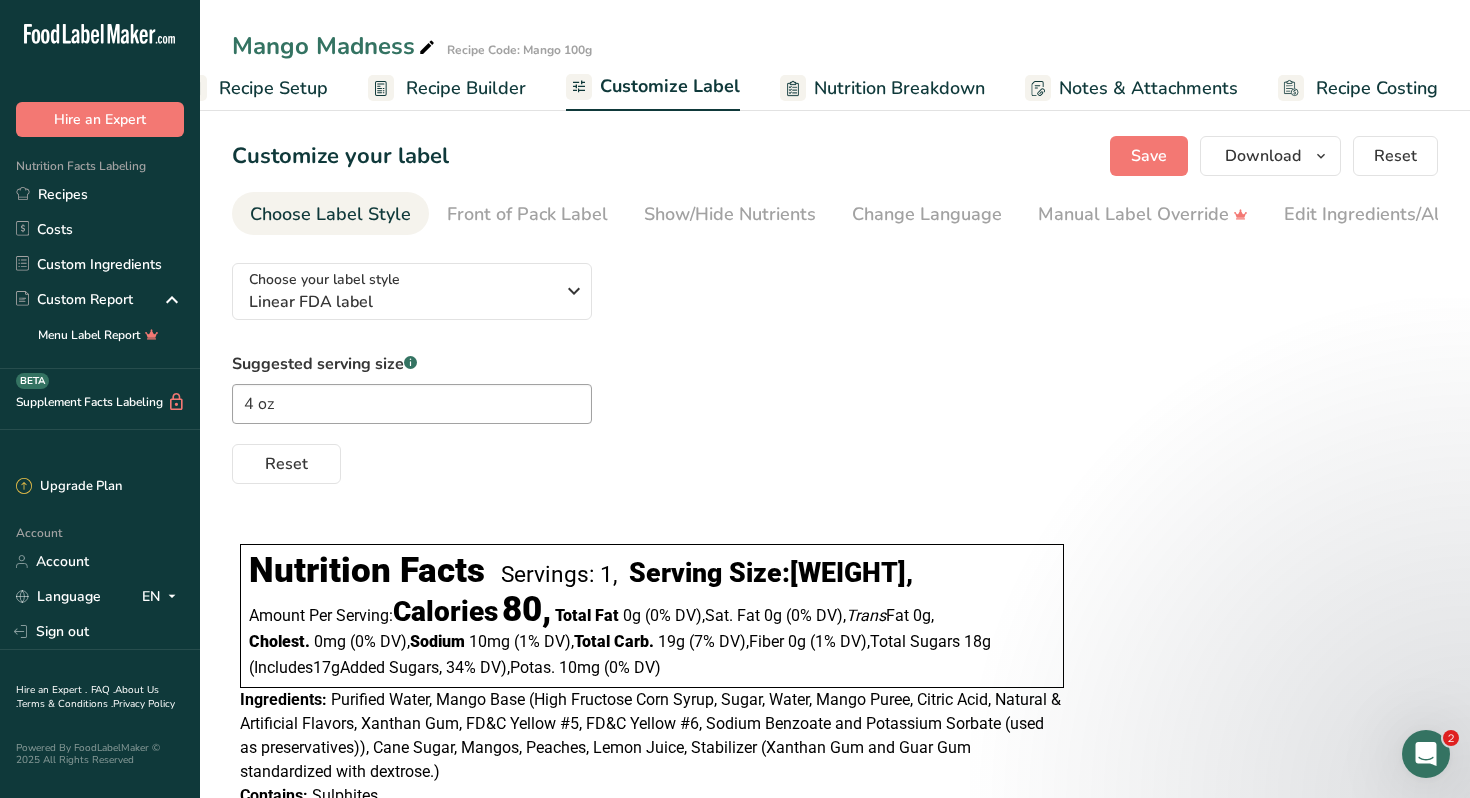 click on "Reset" at bounding box center (835, 460) 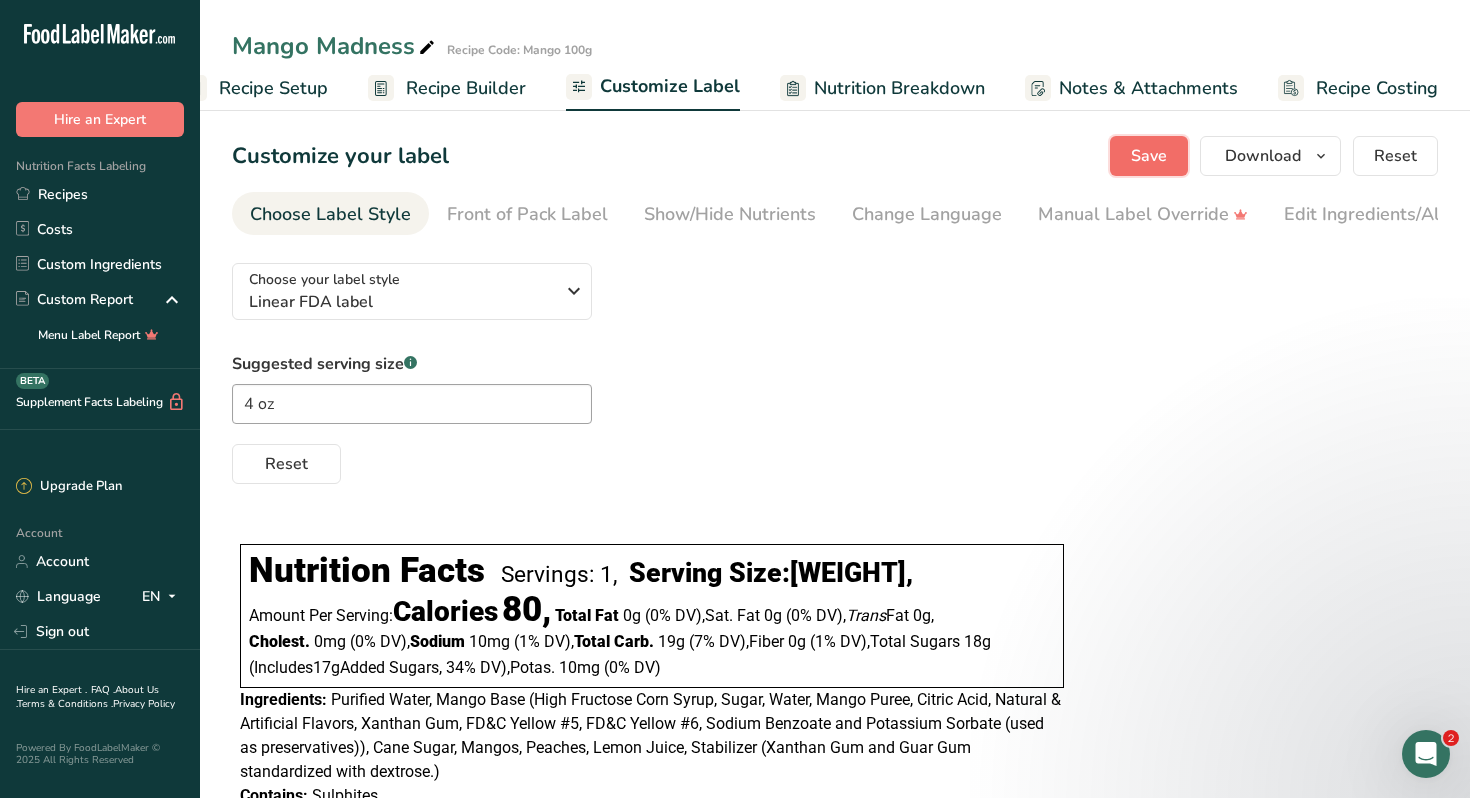 click on "Save" at bounding box center (1149, 156) 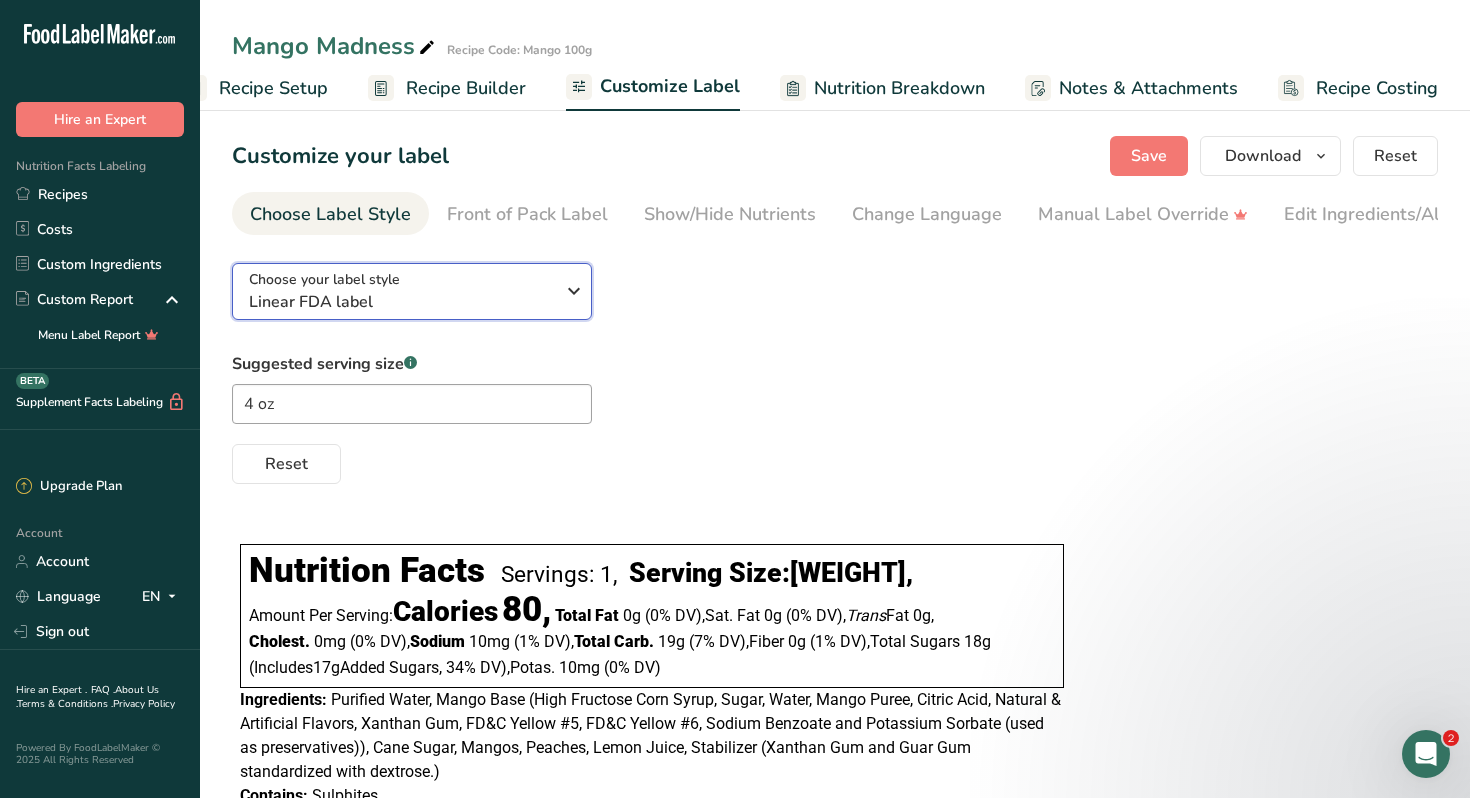 click at bounding box center (574, 291) 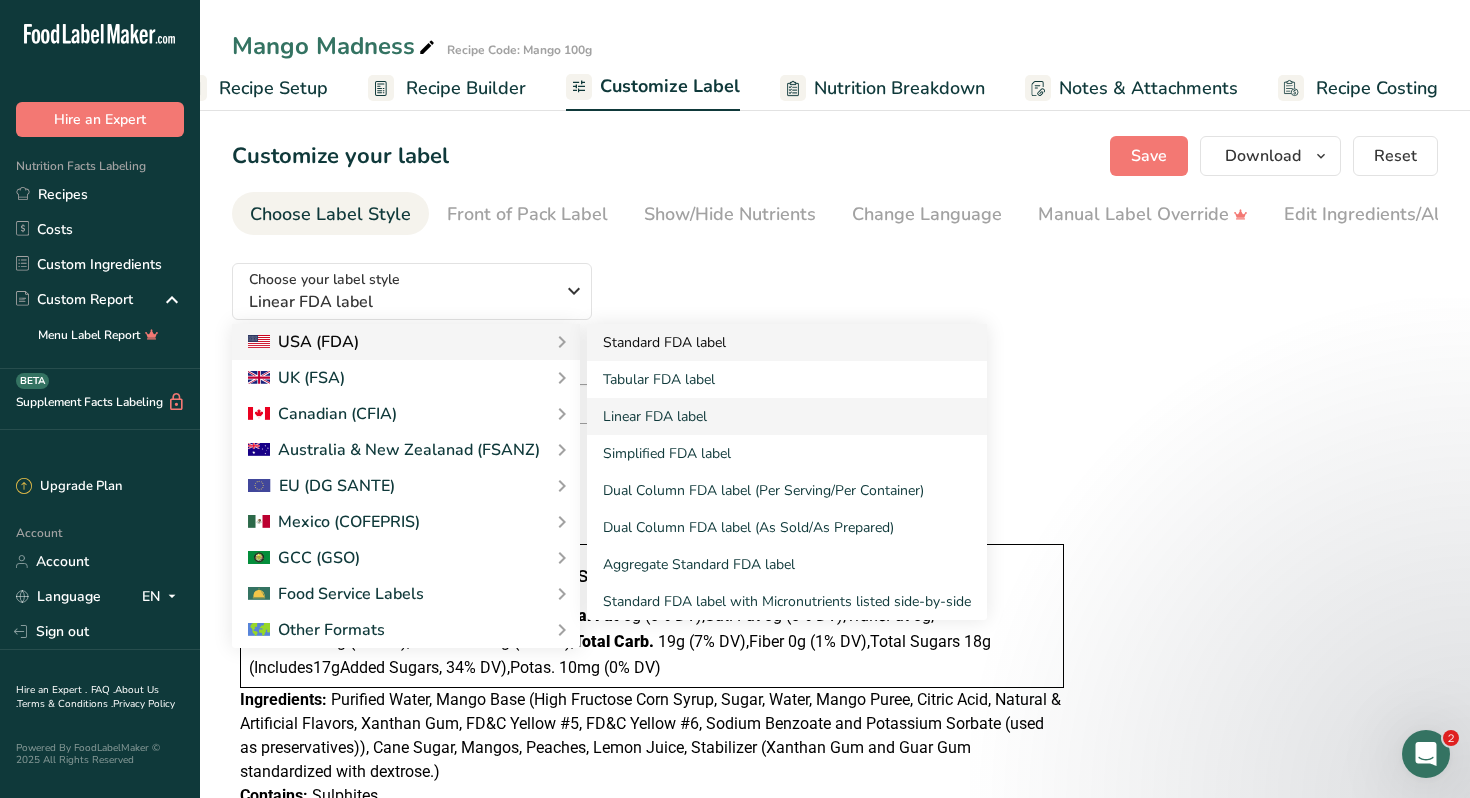 click on "Standard FDA label" at bounding box center (787, 342) 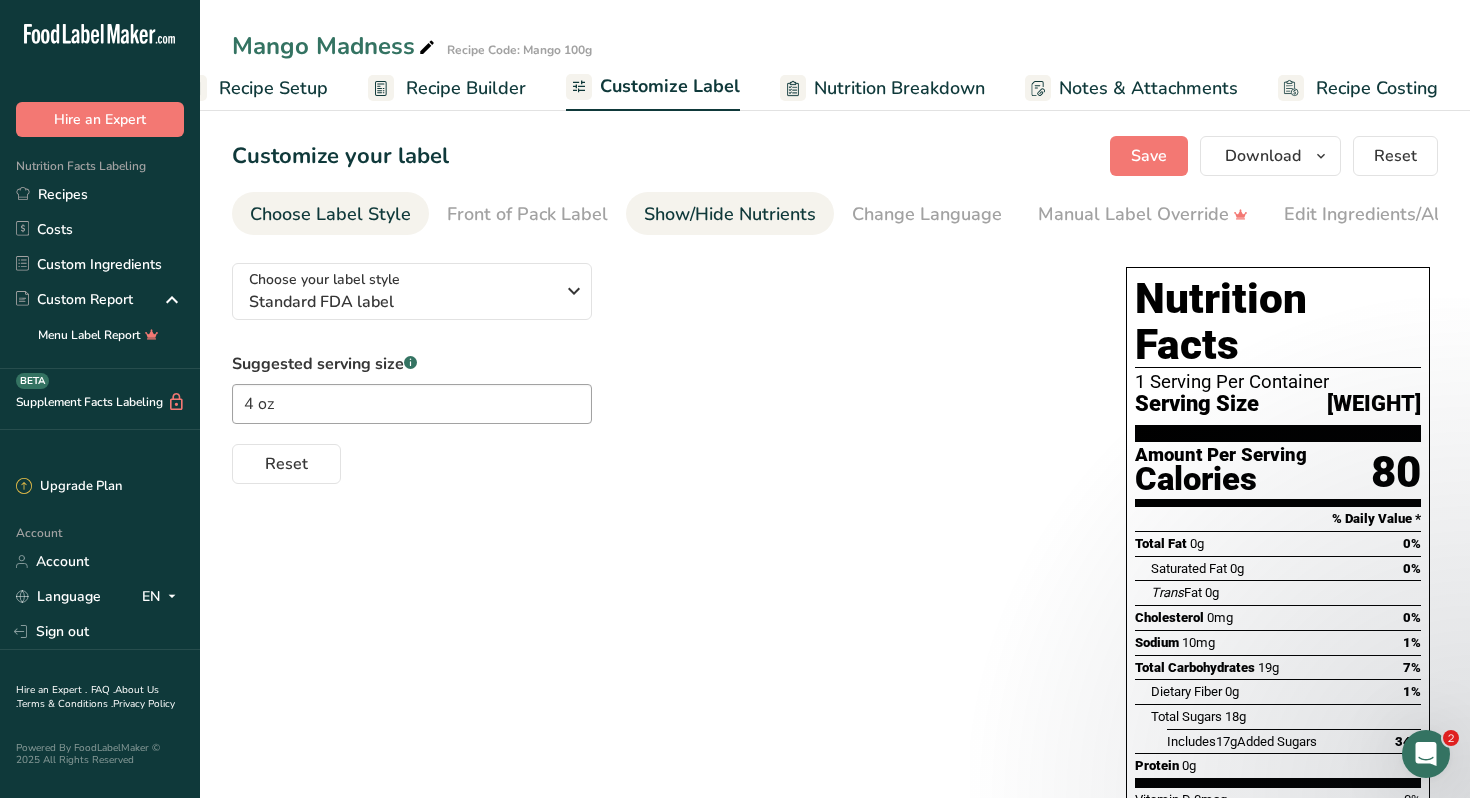 click on "Show/Hide Nutrients" at bounding box center (730, 214) 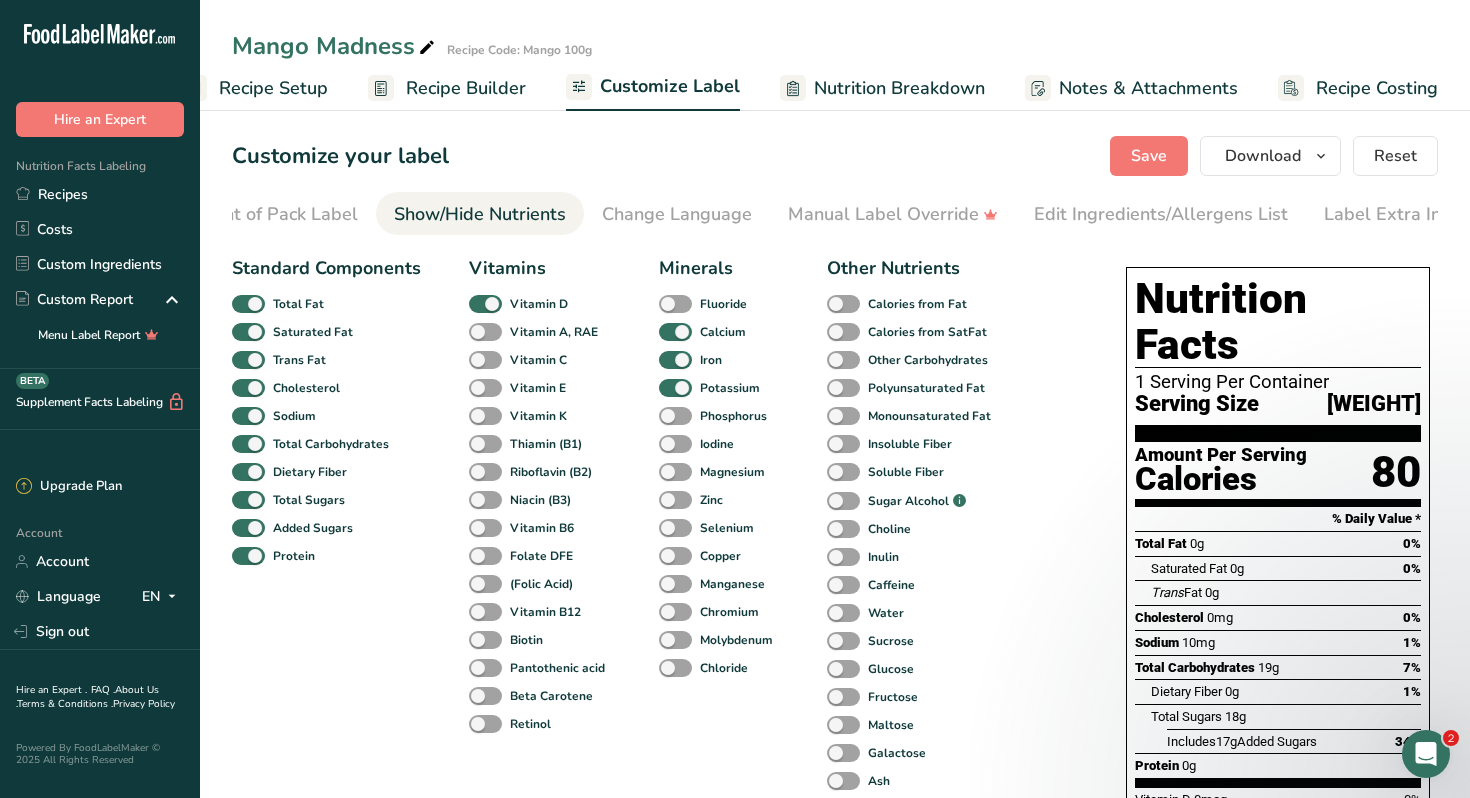 scroll, scrollTop: 0, scrollLeft: 271, axis: horizontal 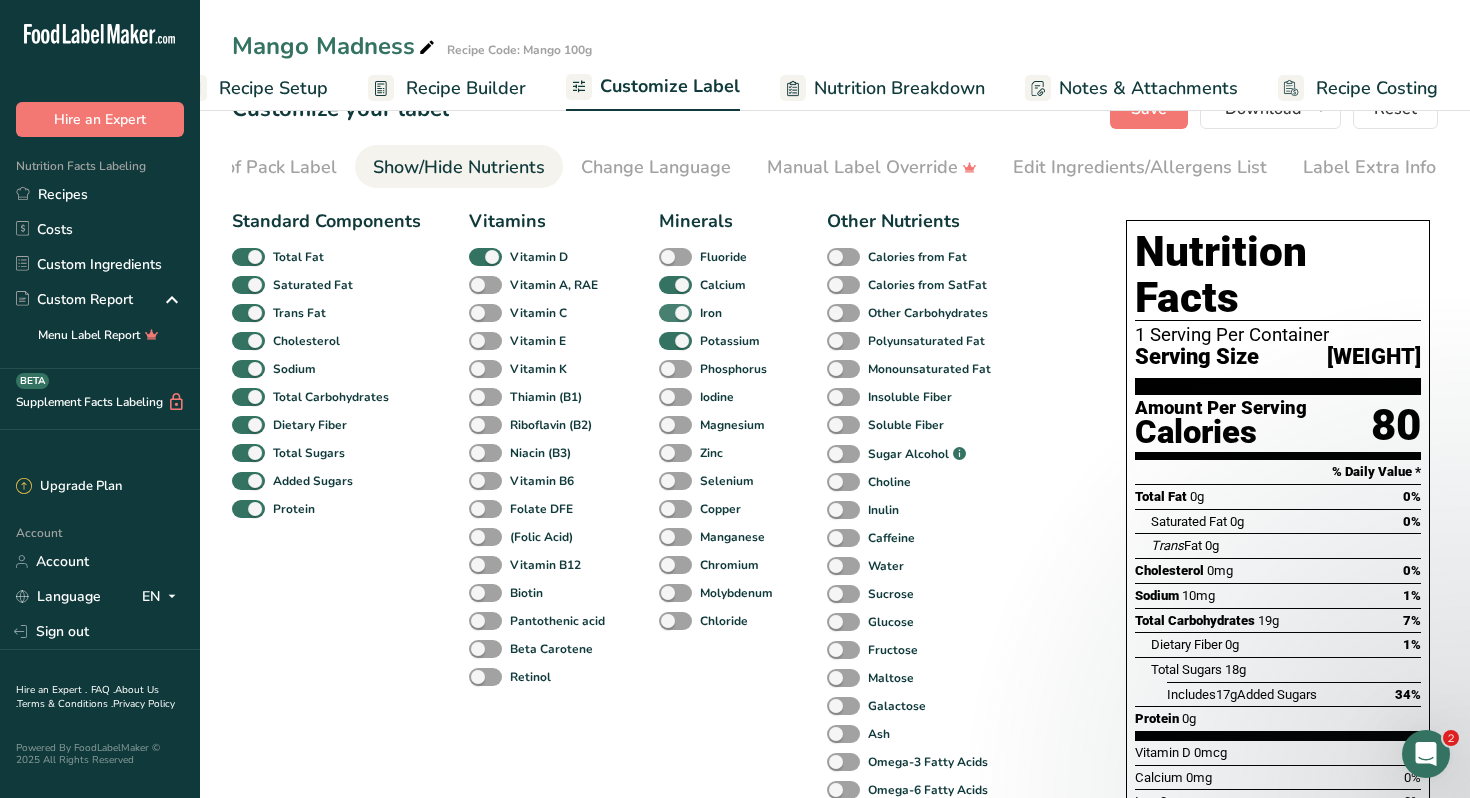 click at bounding box center (675, 313) 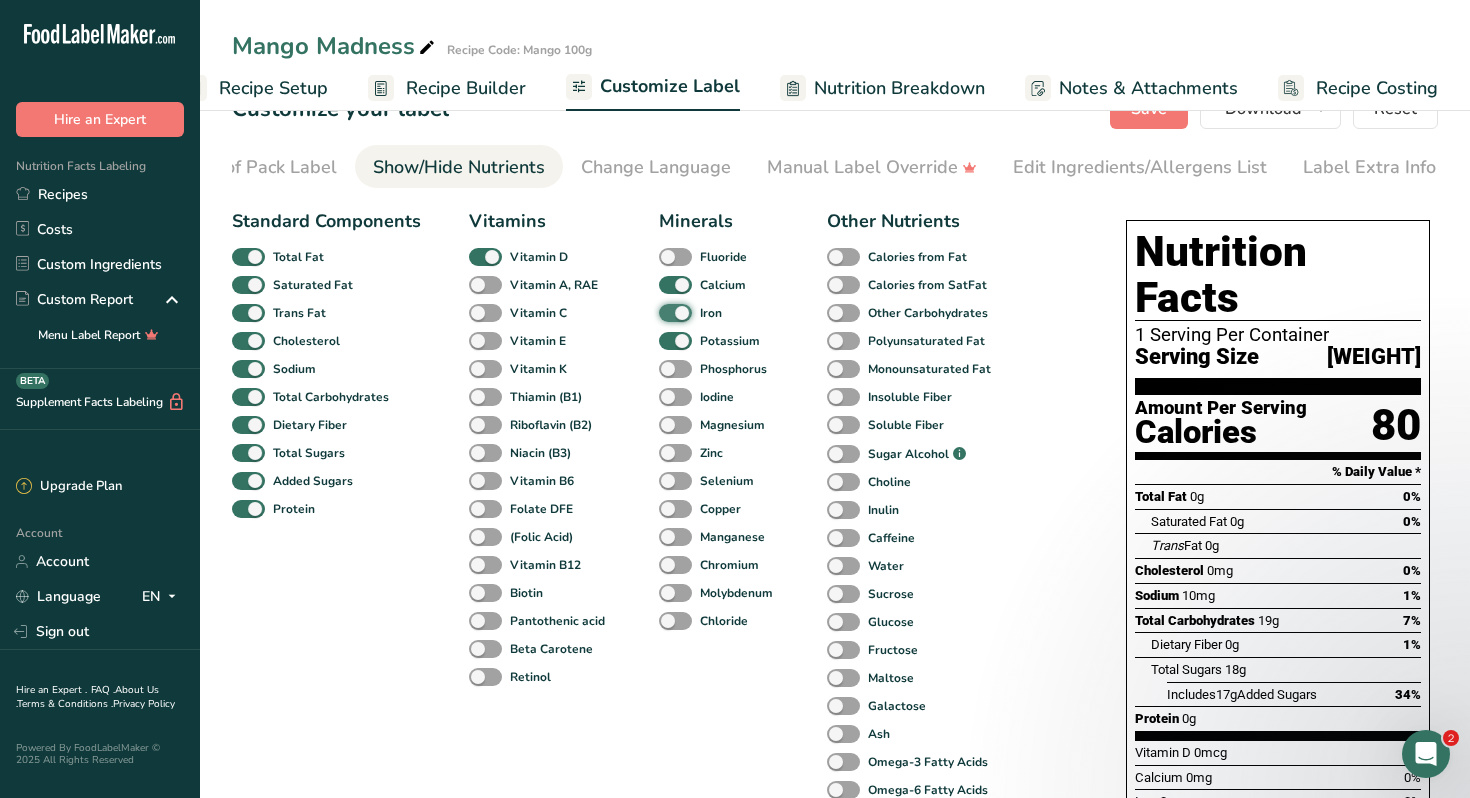 click on "Iron" at bounding box center [665, 312] 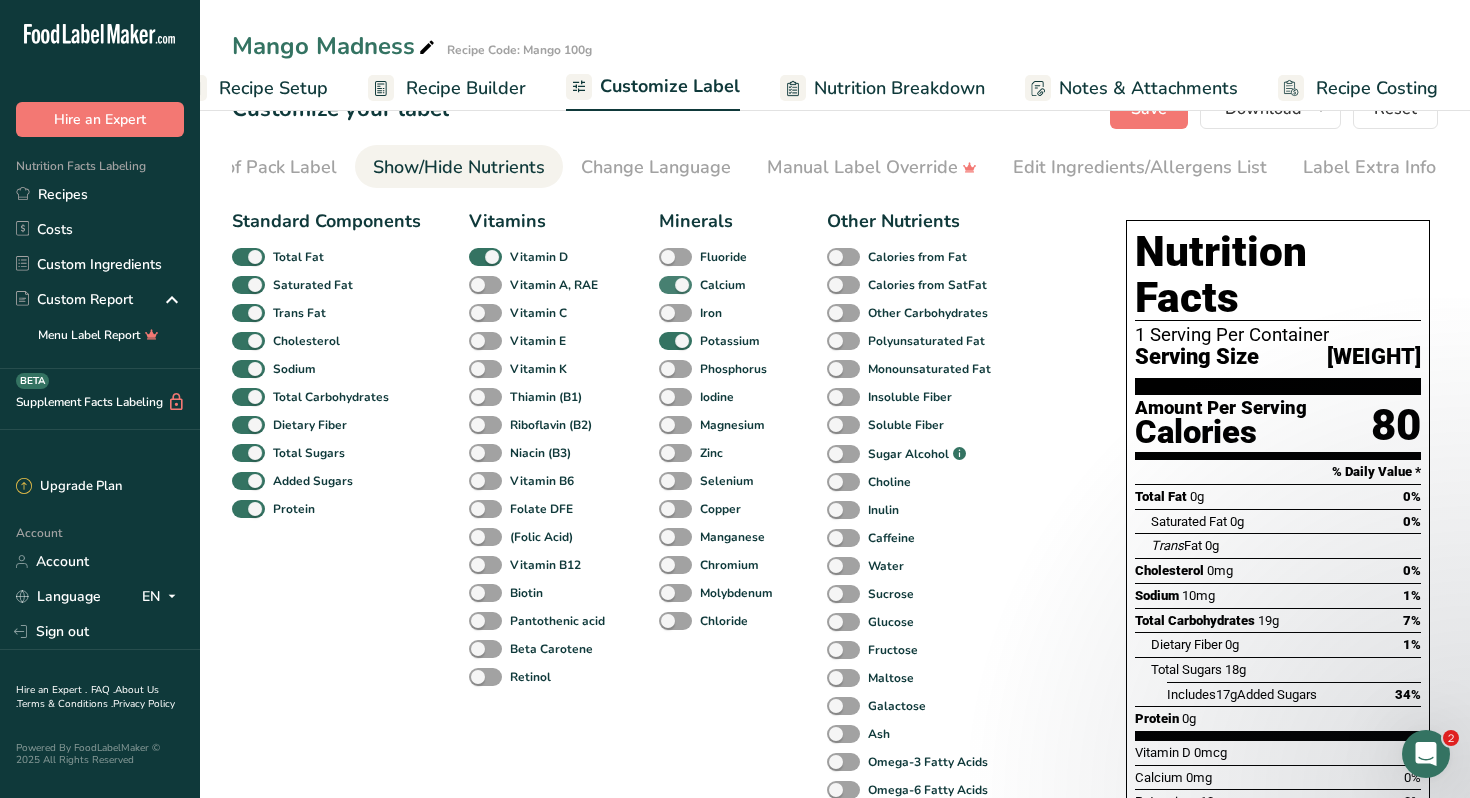 click at bounding box center [675, 285] 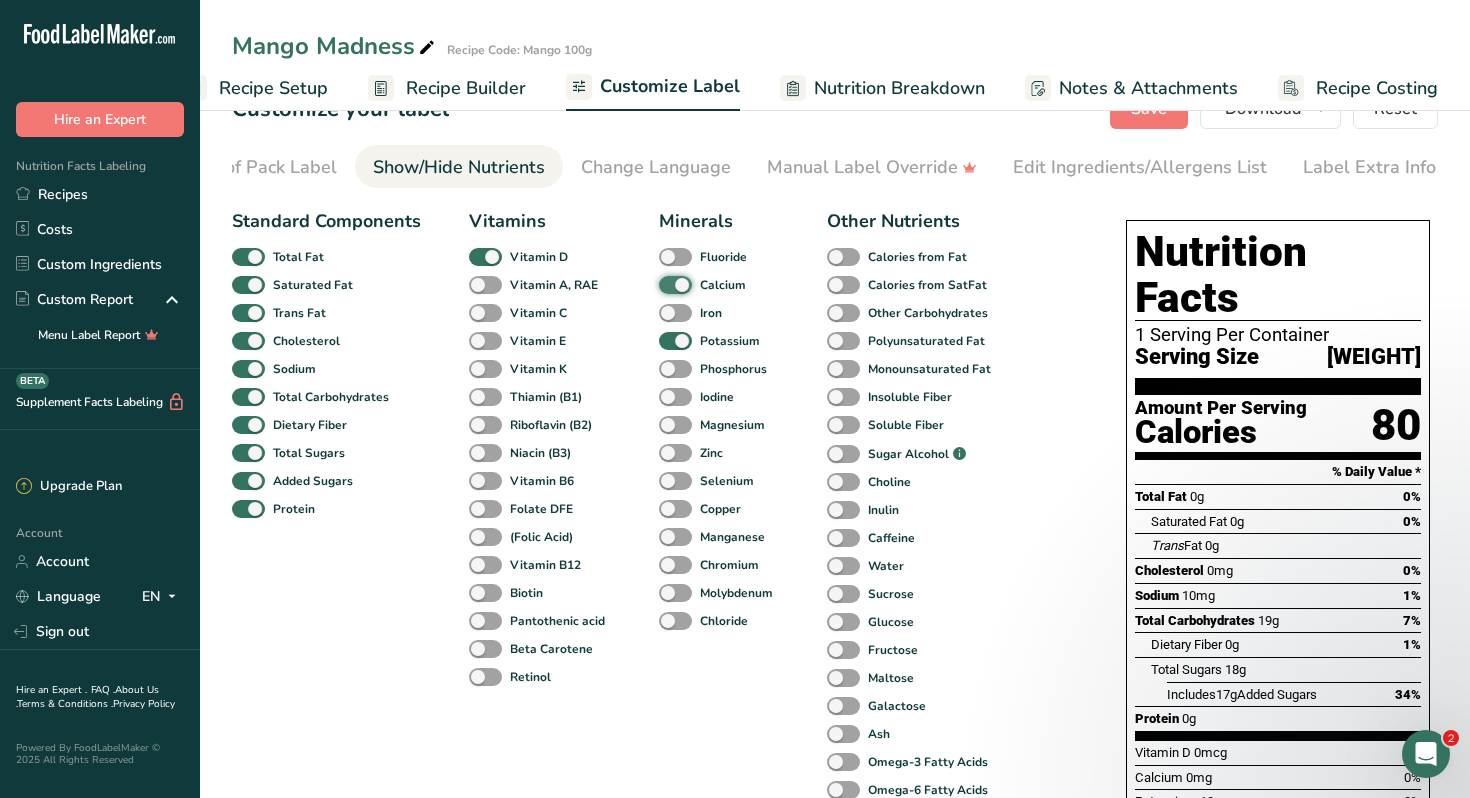 click on "Calcium" at bounding box center [665, 284] 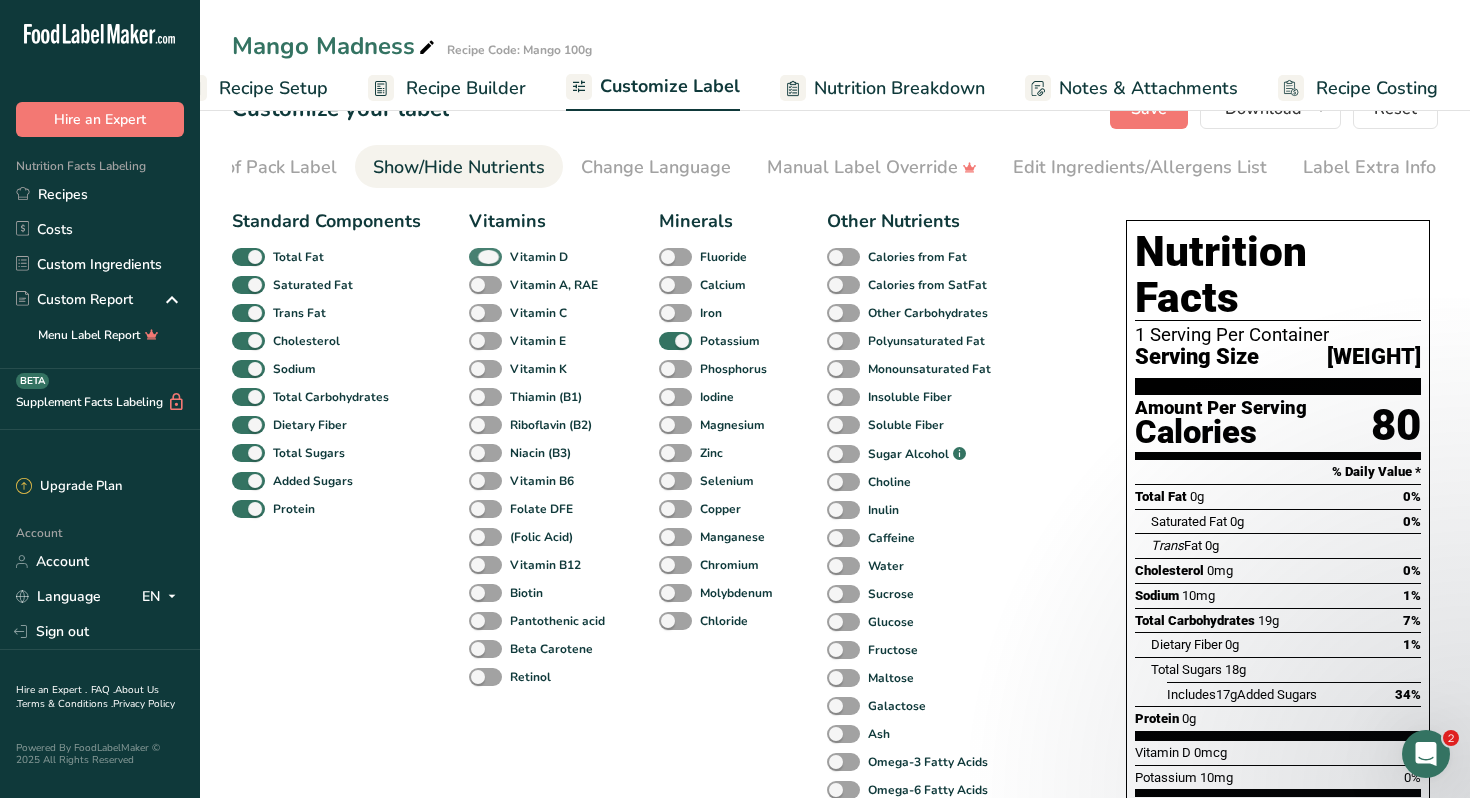 click at bounding box center (485, 257) 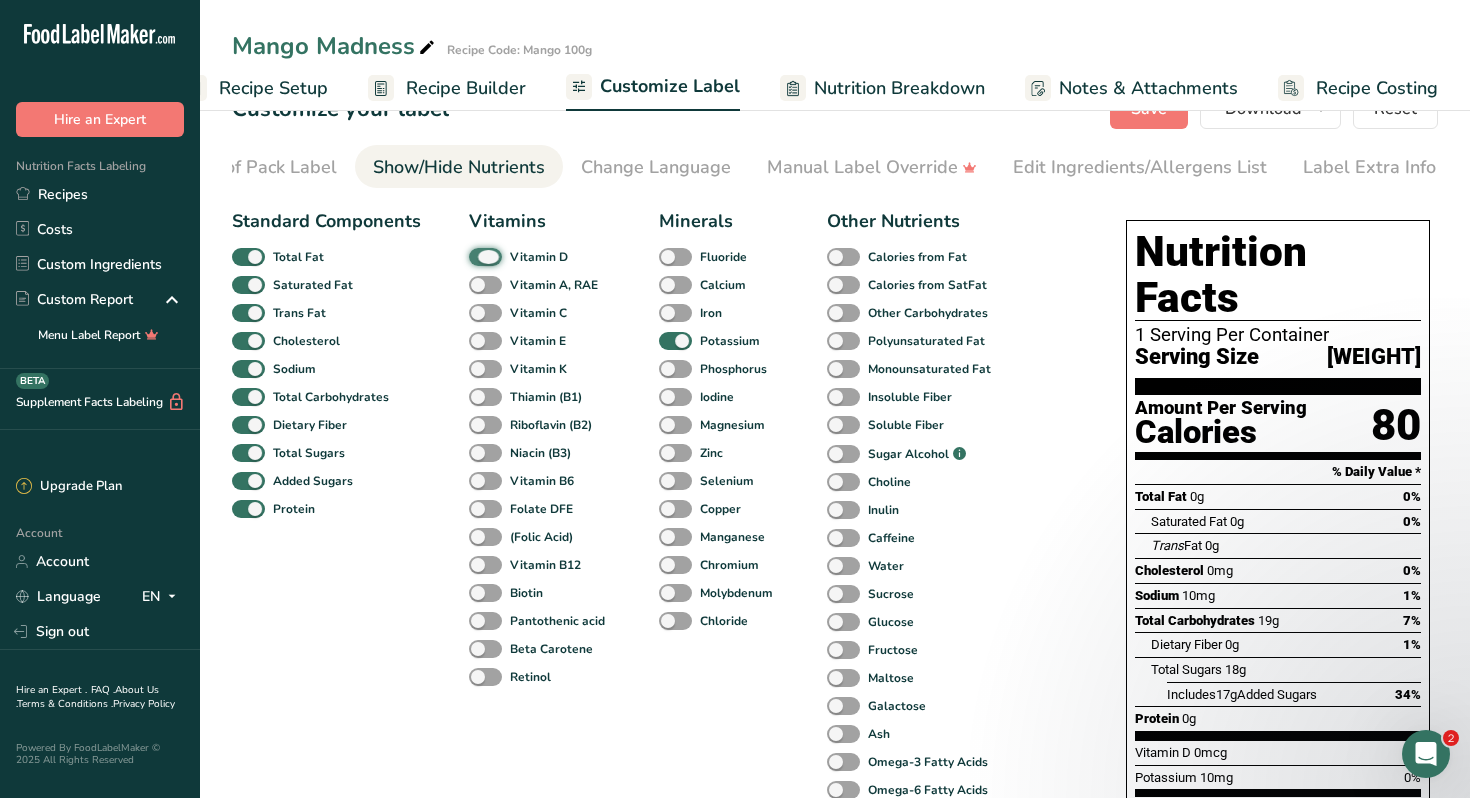click on "Vitamin D" at bounding box center (475, 256) 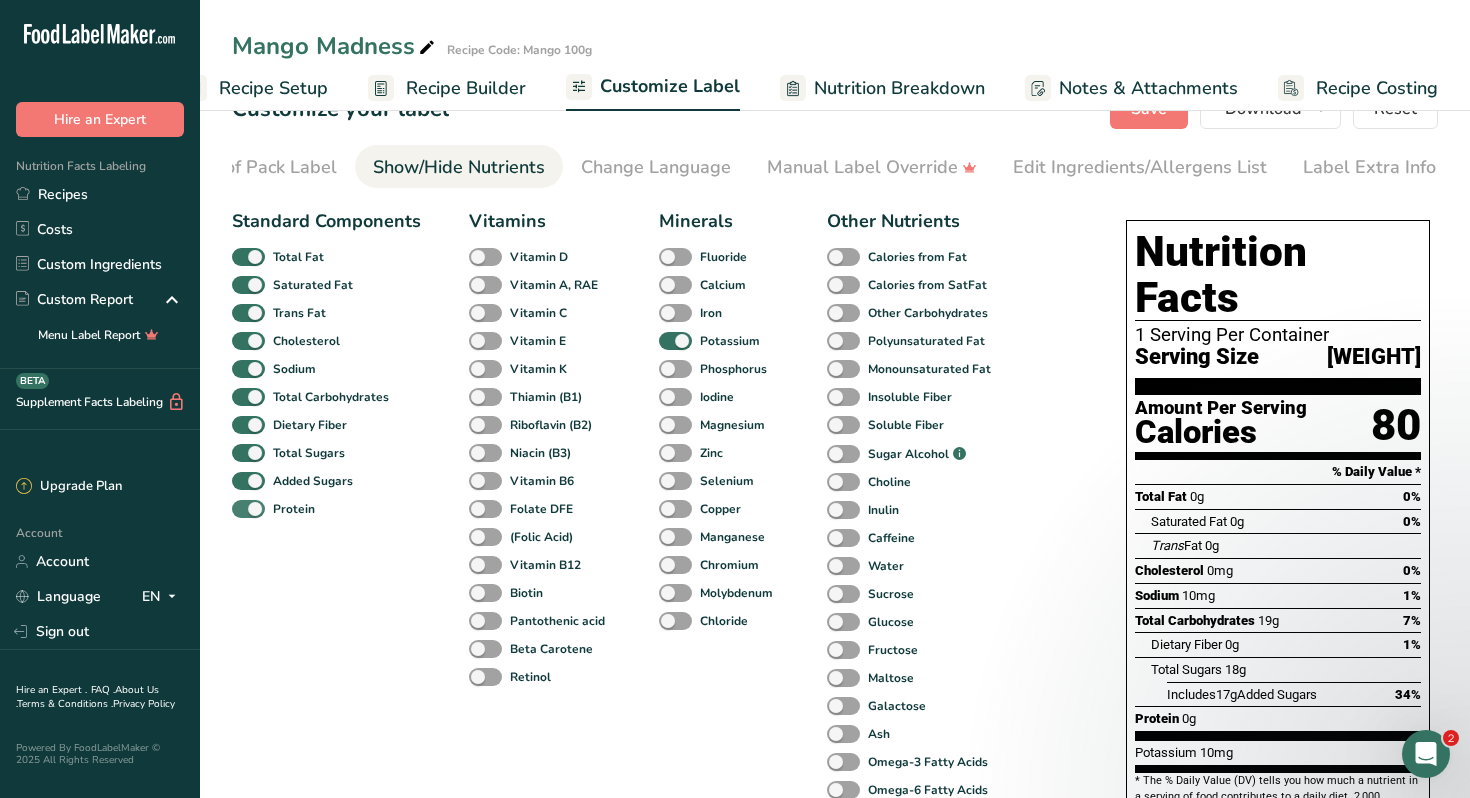 click at bounding box center [248, 509] 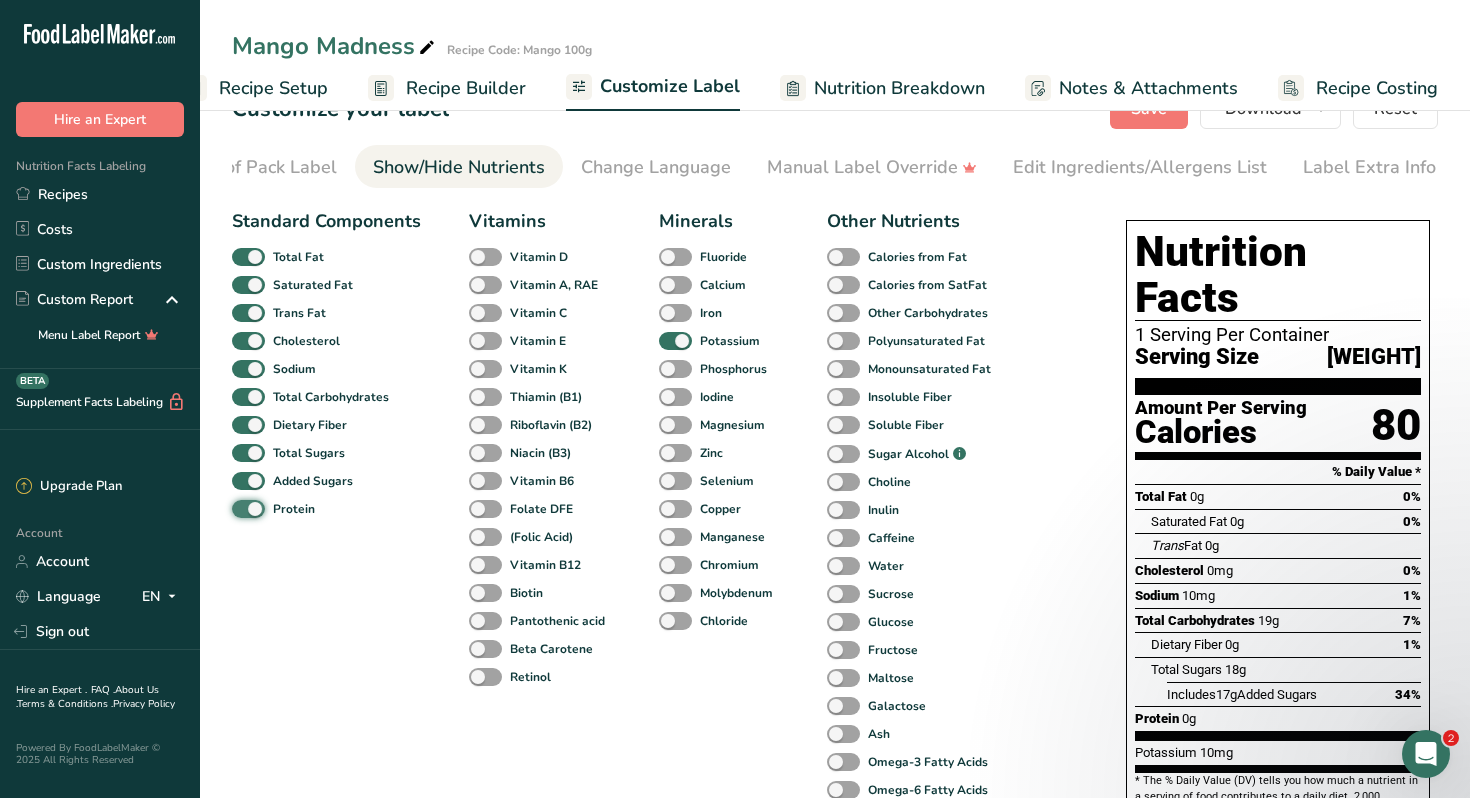 click on "Protein" at bounding box center (238, 508) 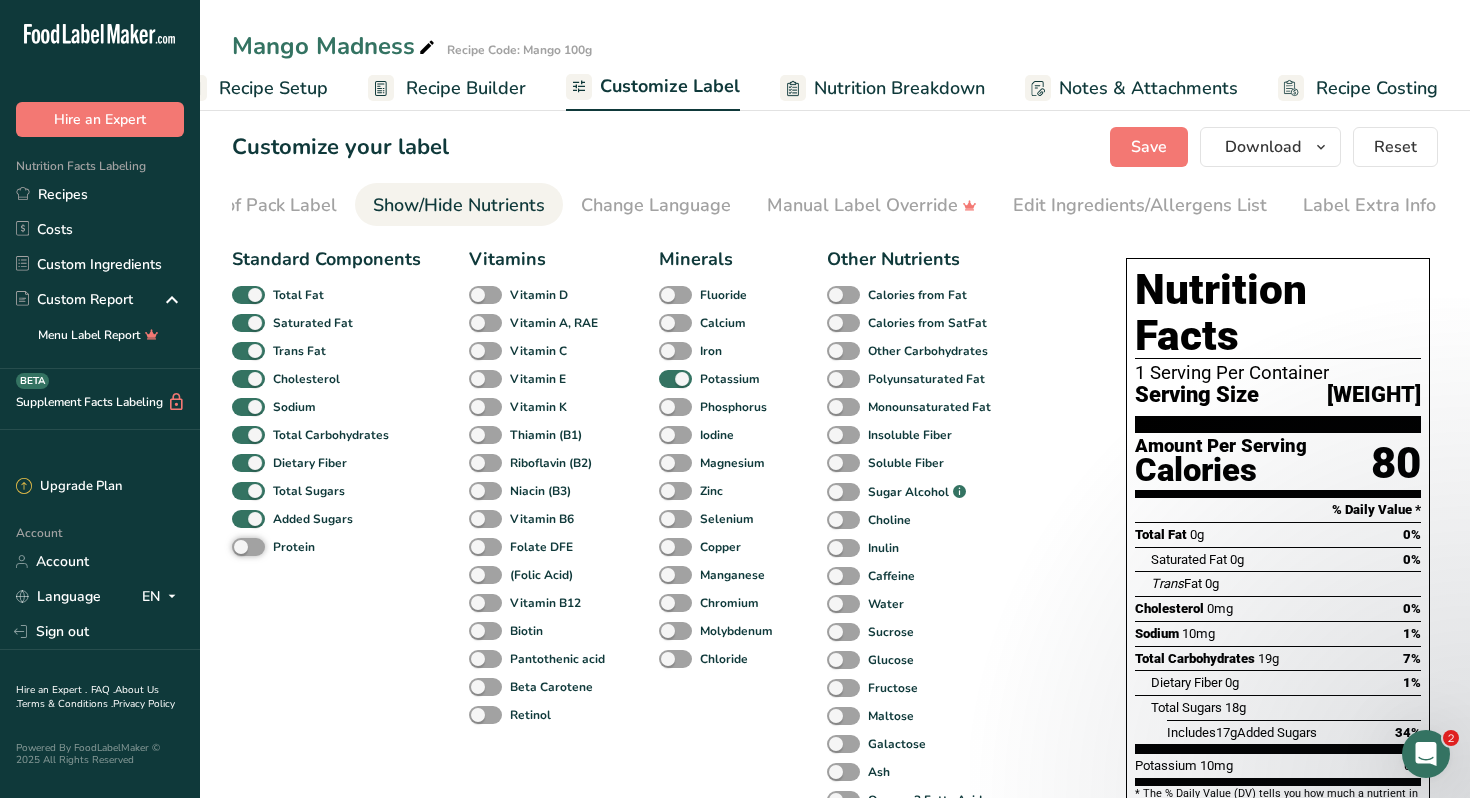 scroll, scrollTop: 0, scrollLeft: 0, axis: both 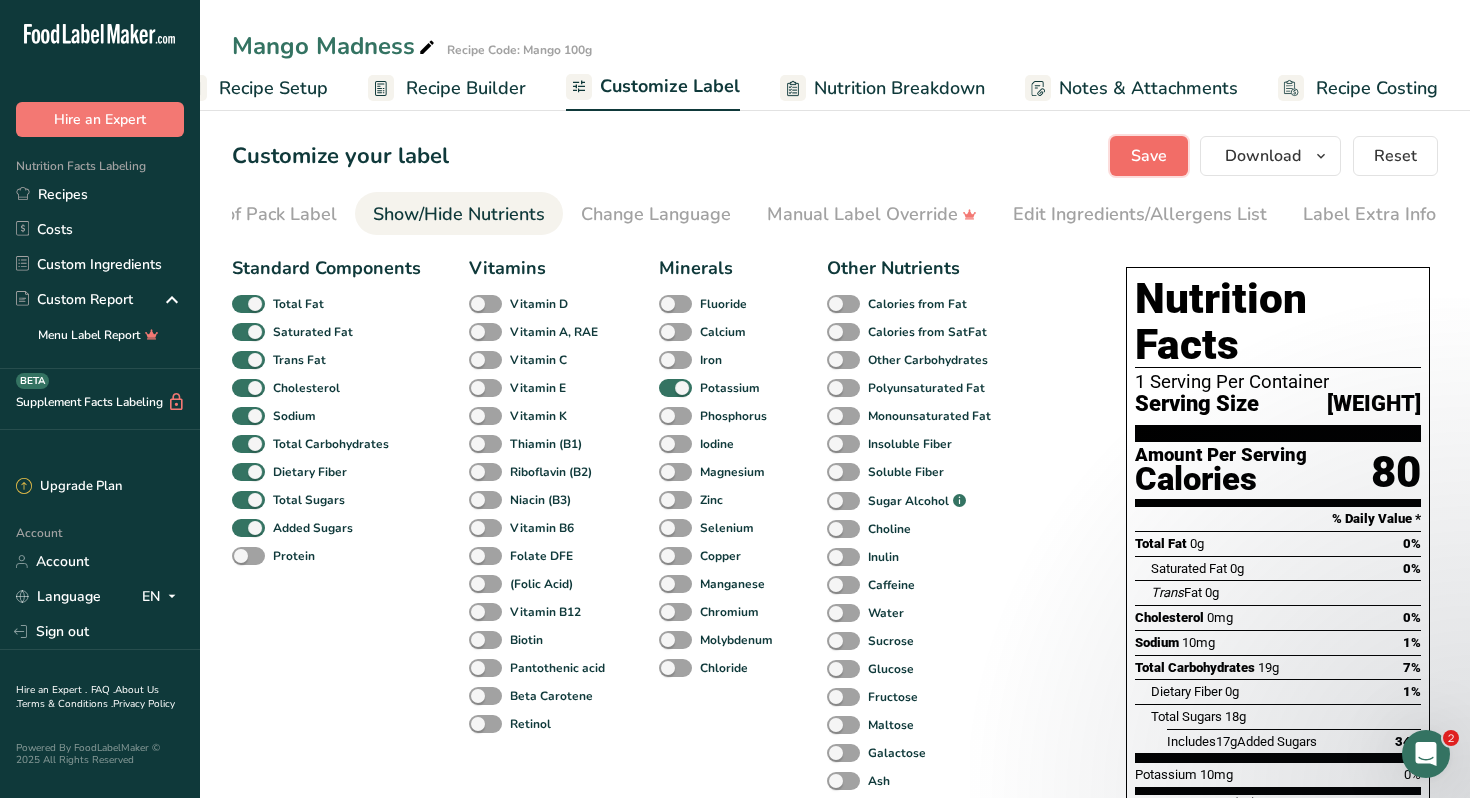 click on "Save" at bounding box center [1149, 156] 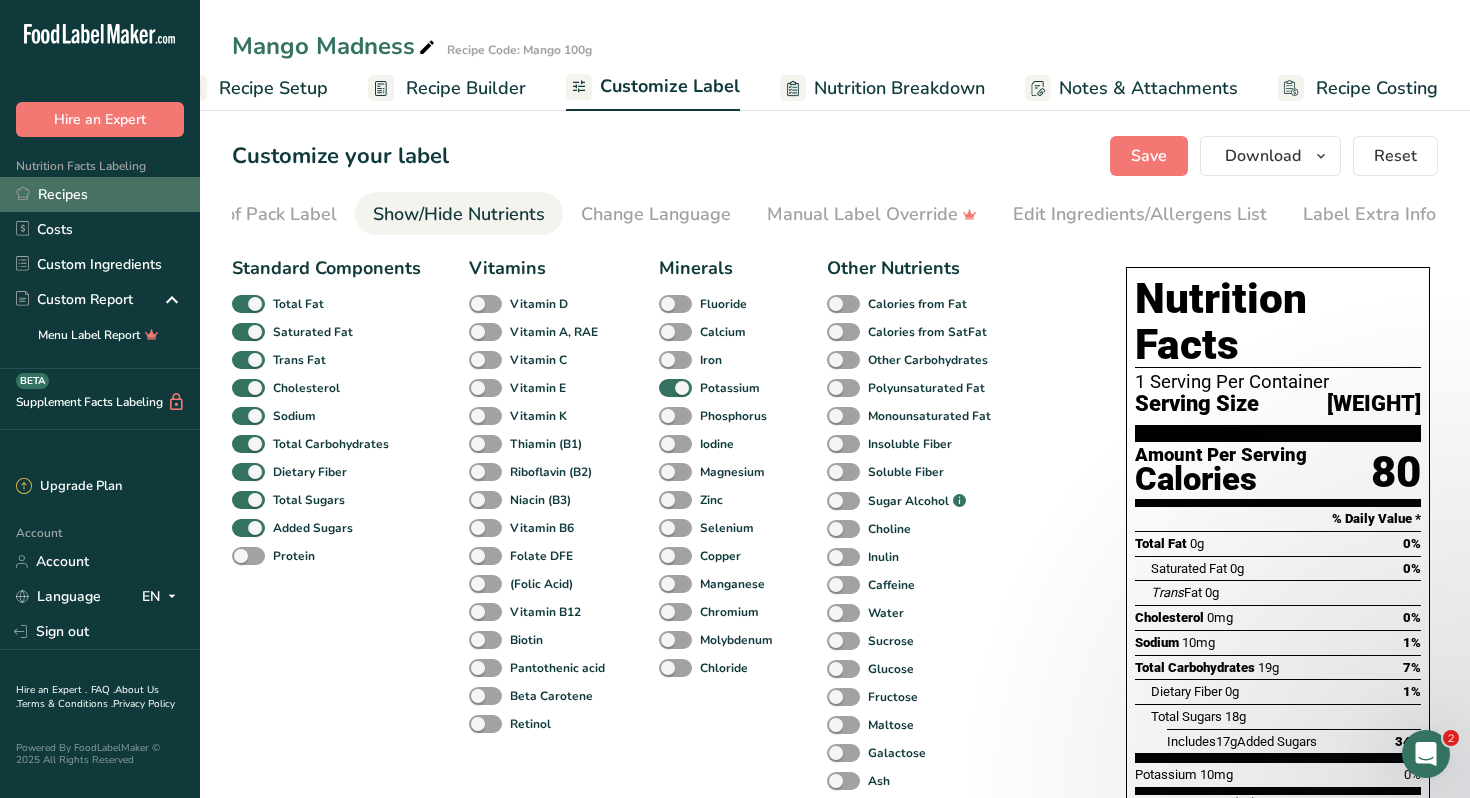 click on "Recipes" at bounding box center (100, 194) 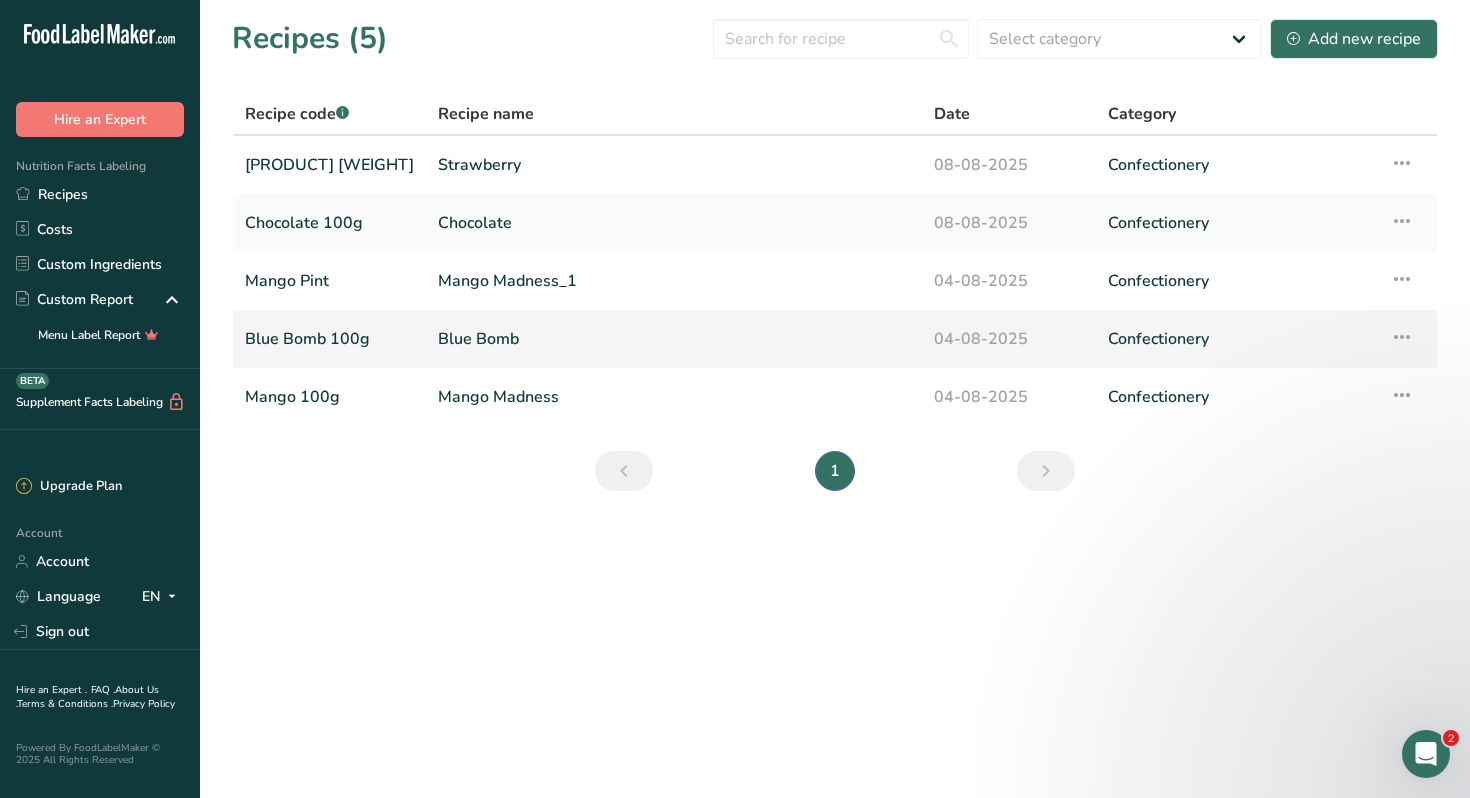 click on "Blue Bomb 100g" at bounding box center [329, 339] 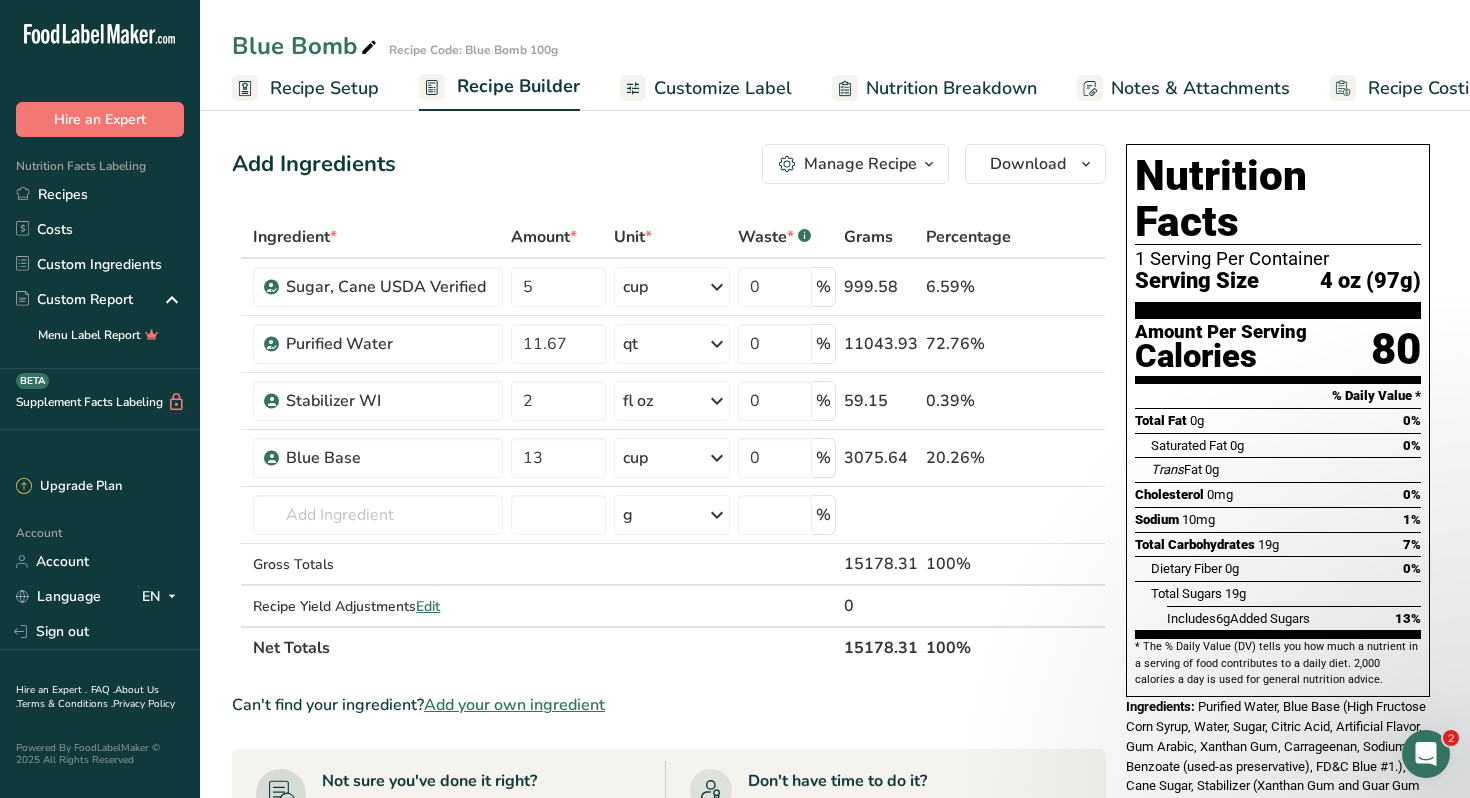 click on "Recipe Setup" at bounding box center [324, 88] 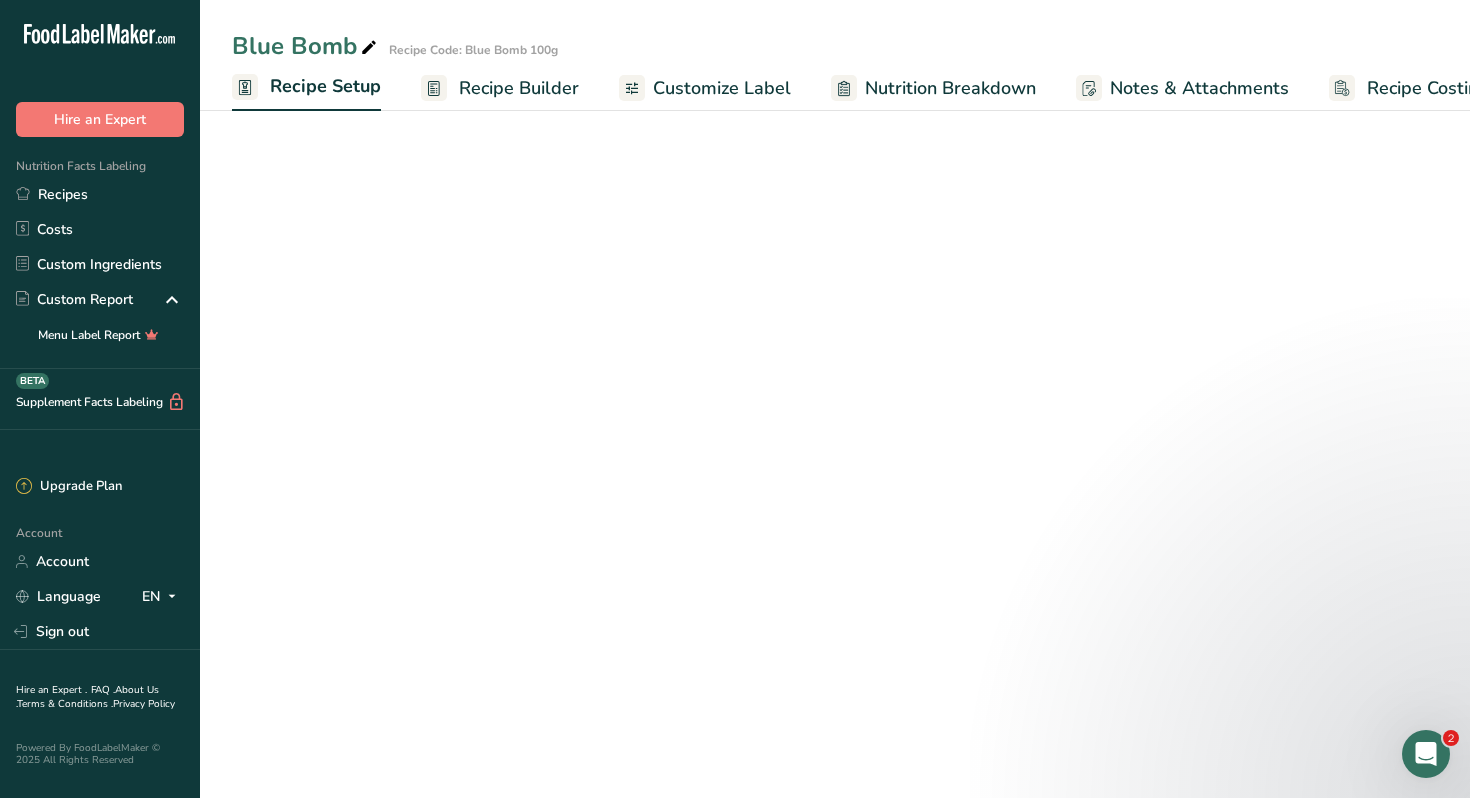 scroll, scrollTop: 0, scrollLeft: 7, axis: horizontal 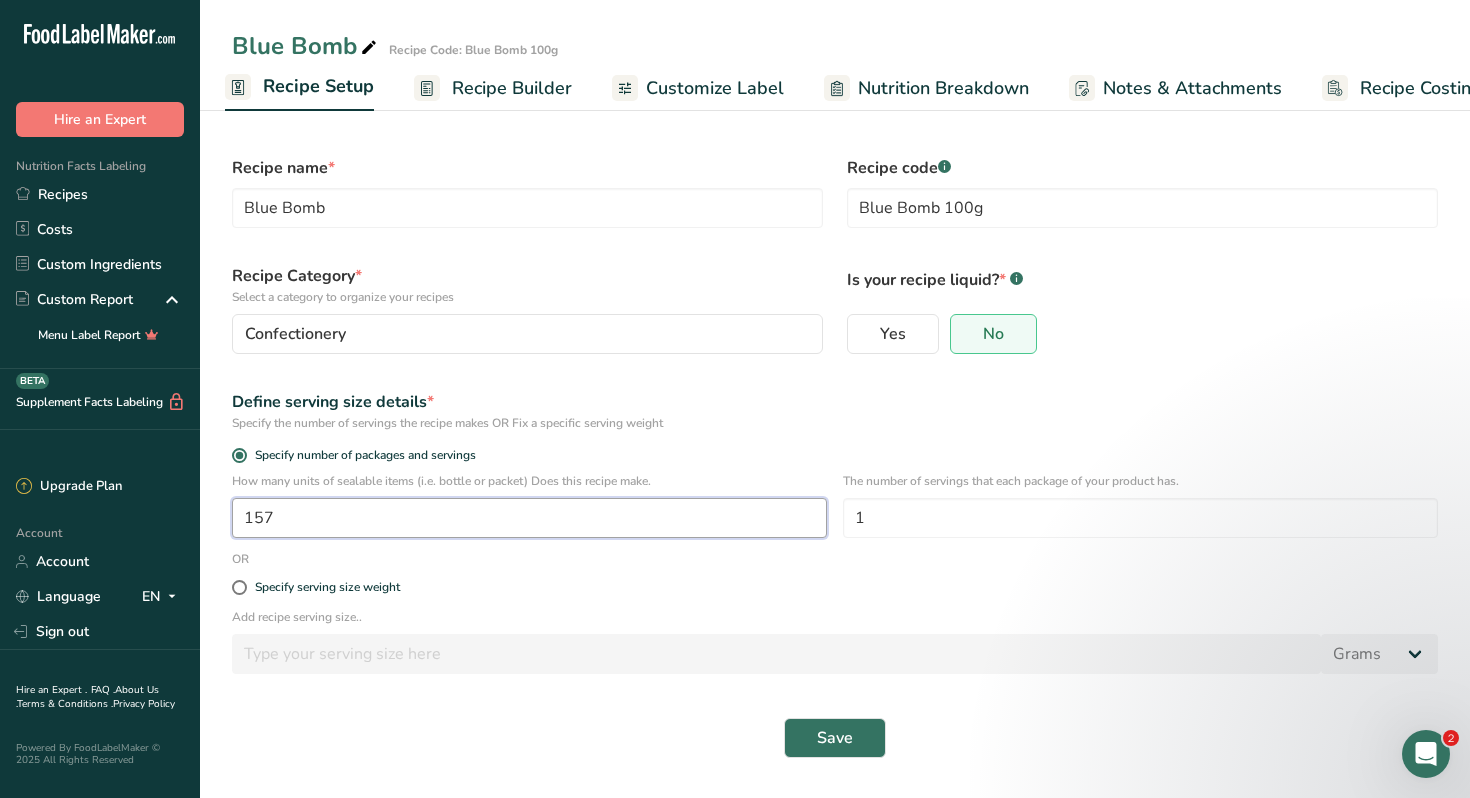 click on "157" at bounding box center [529, 518] 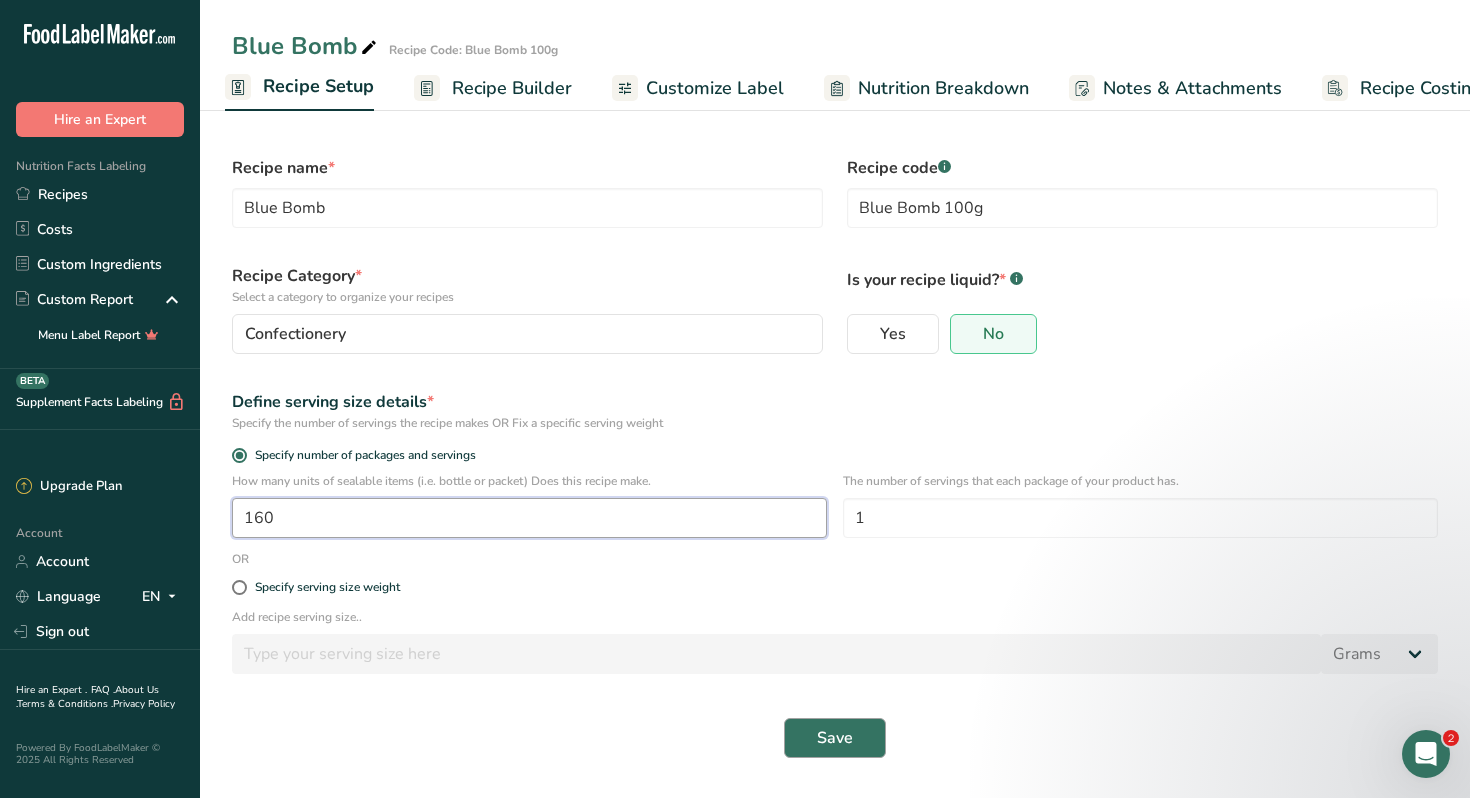 type on "160" 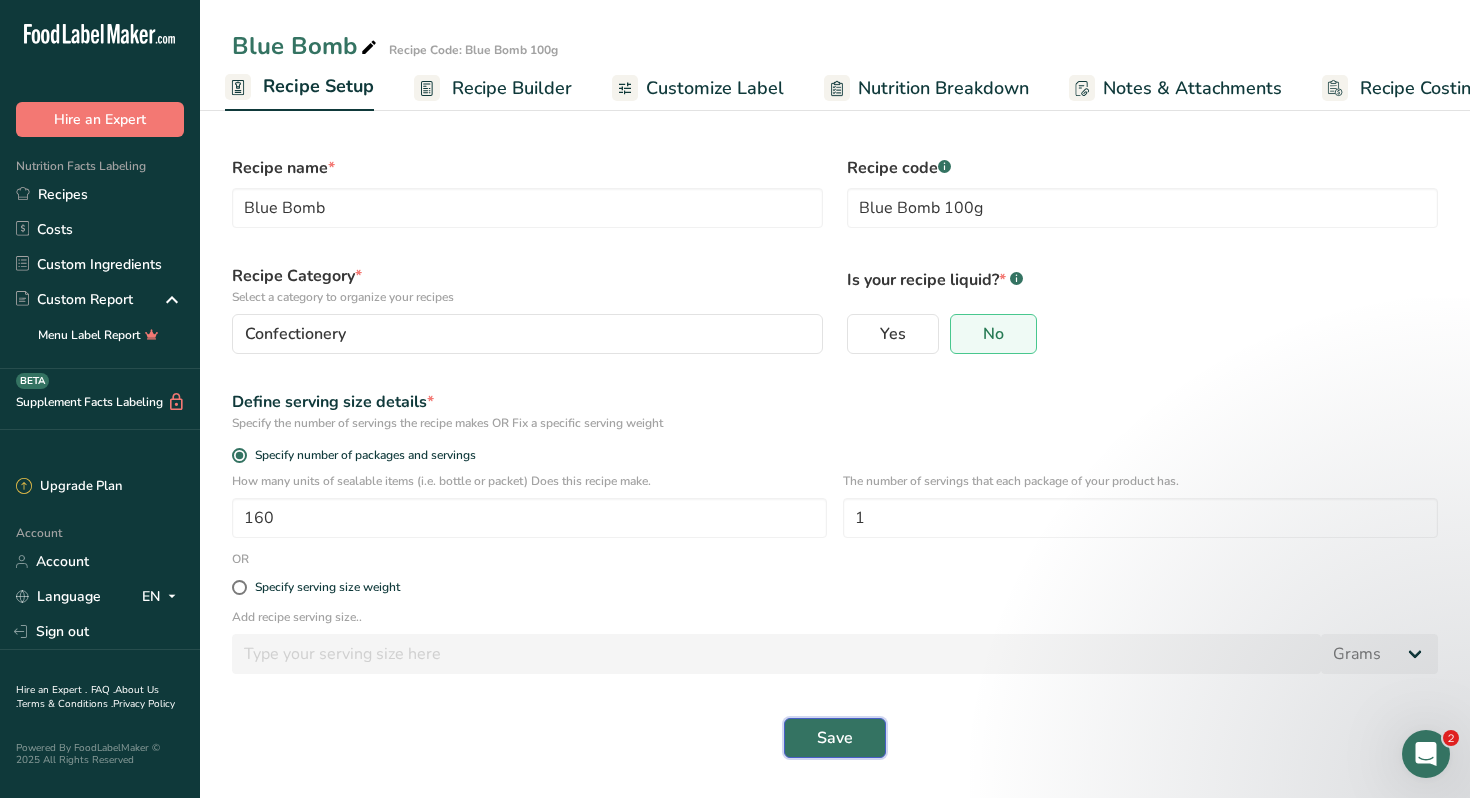 click on "Save" at bounding box center (835, 738) 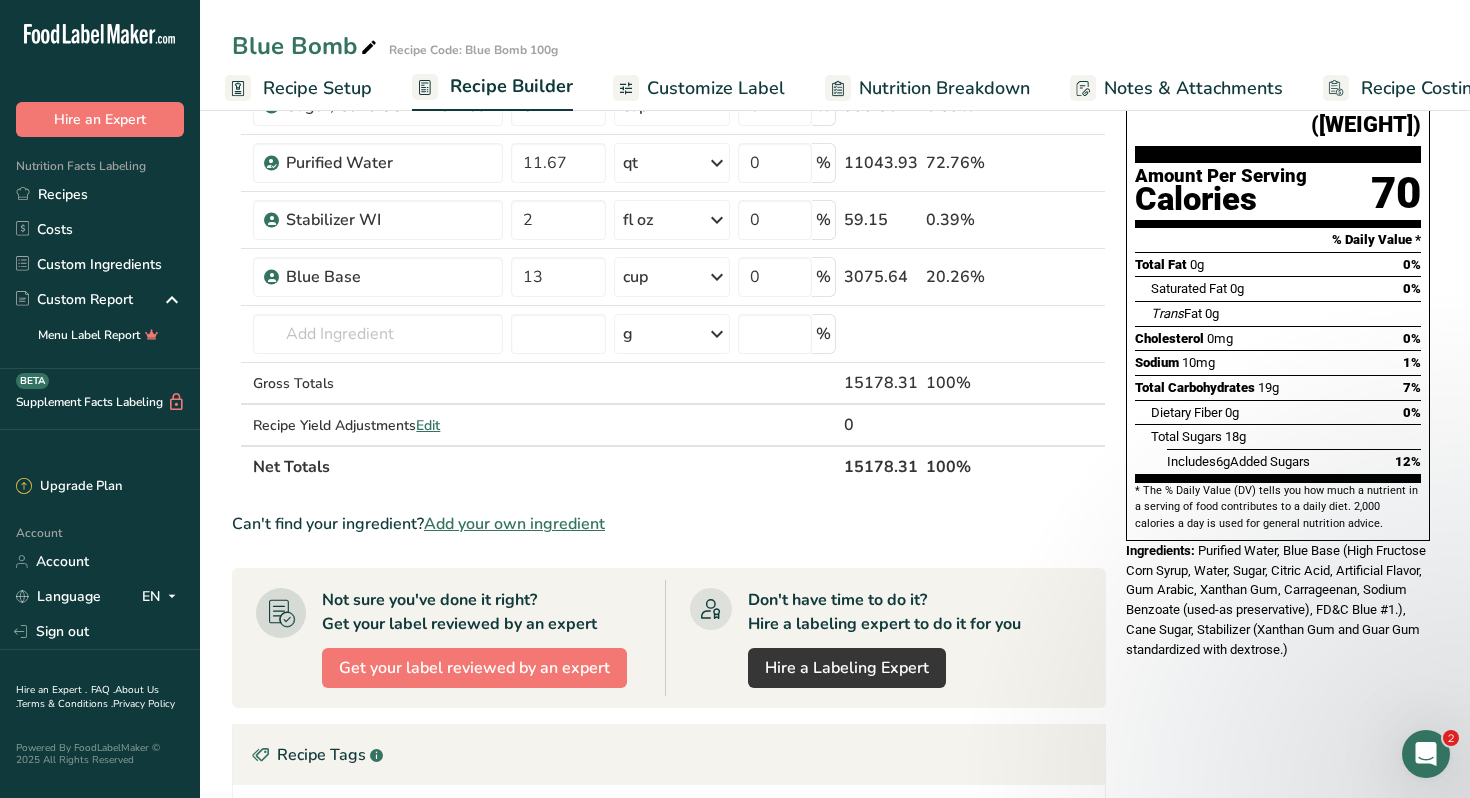 scroll, scrollTop: 0, scrollLeft: 0, axis: both 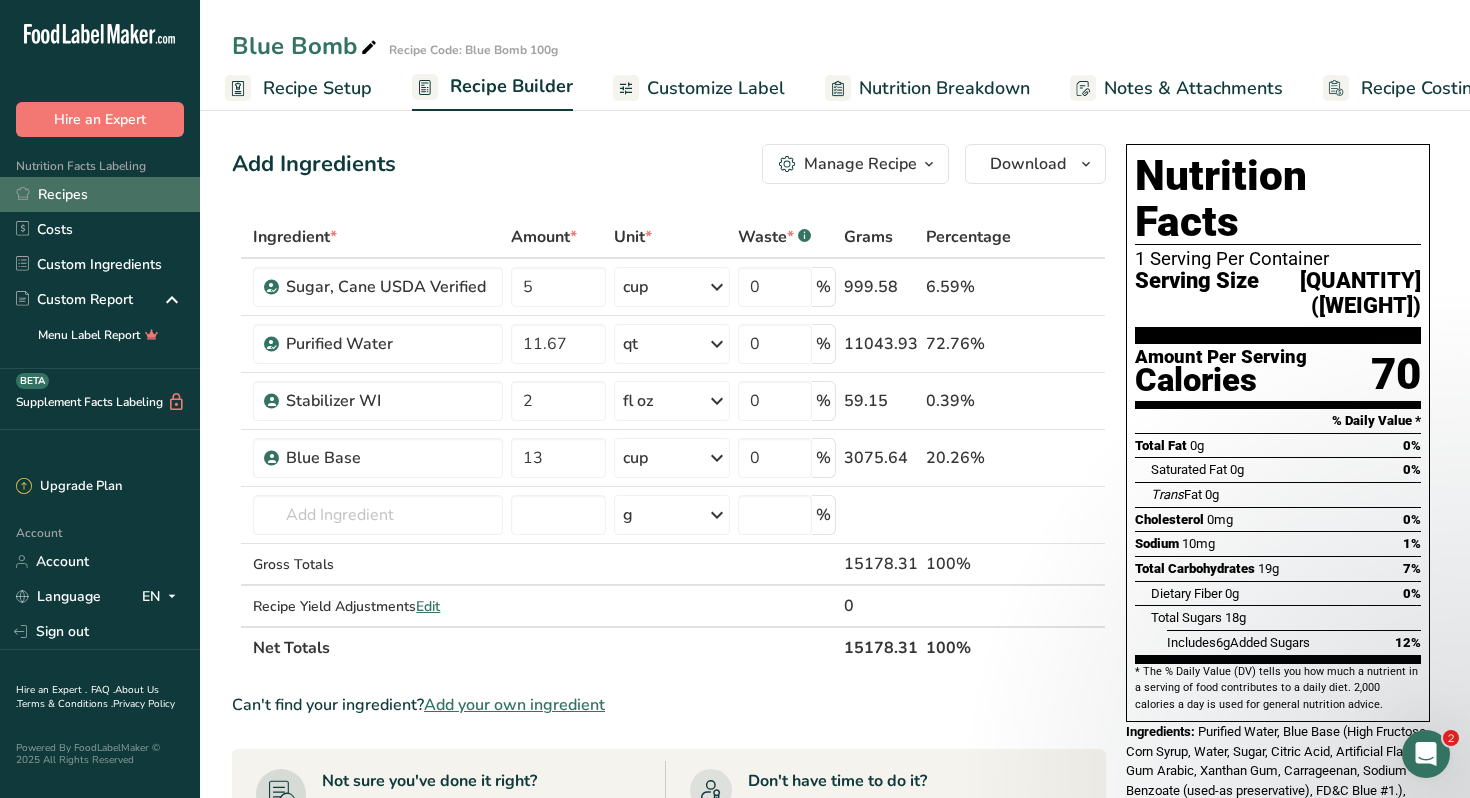 click on "Recipes" at bounding box center (100, 194) 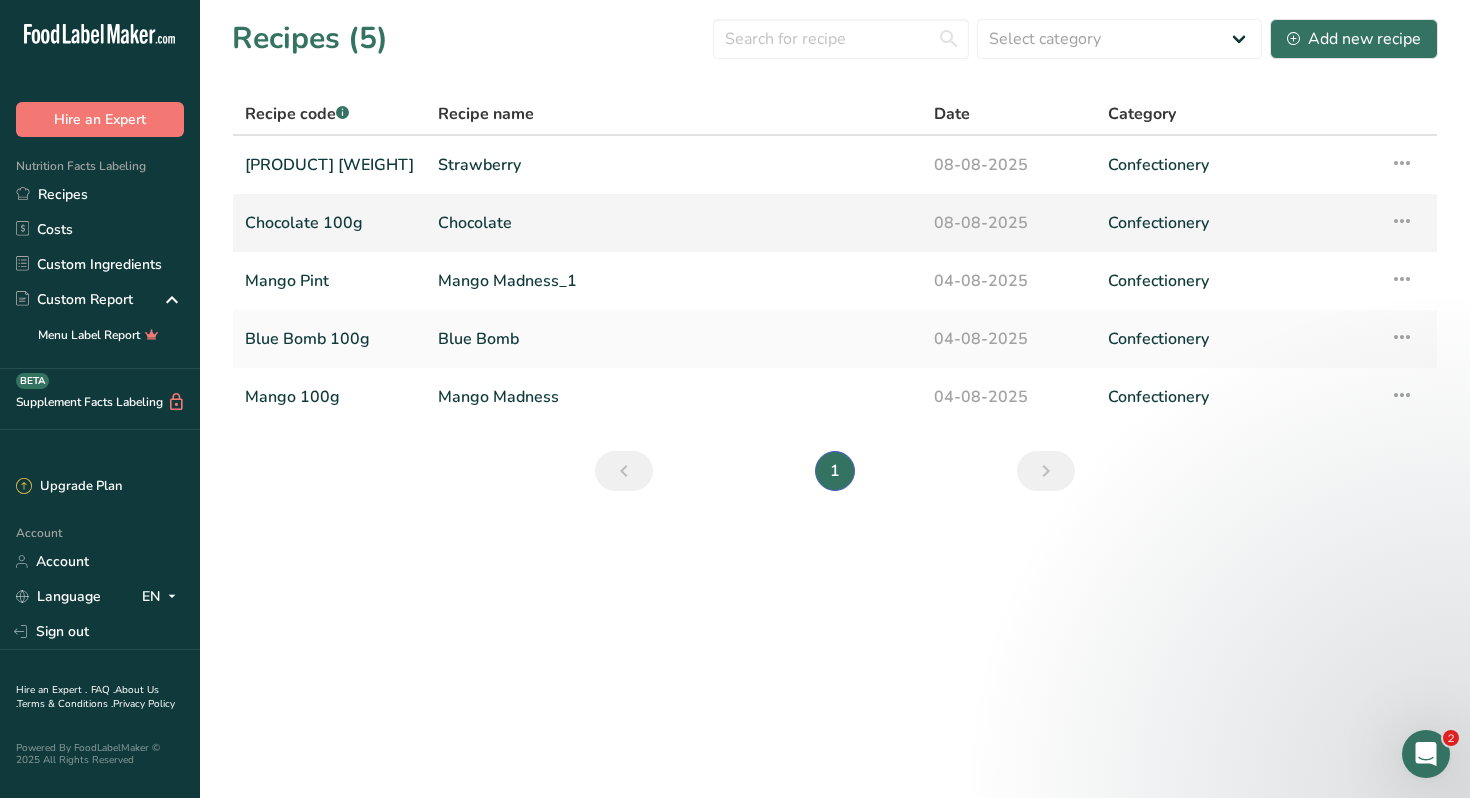 click on "Chocolate" at bounding box center [674, 223] 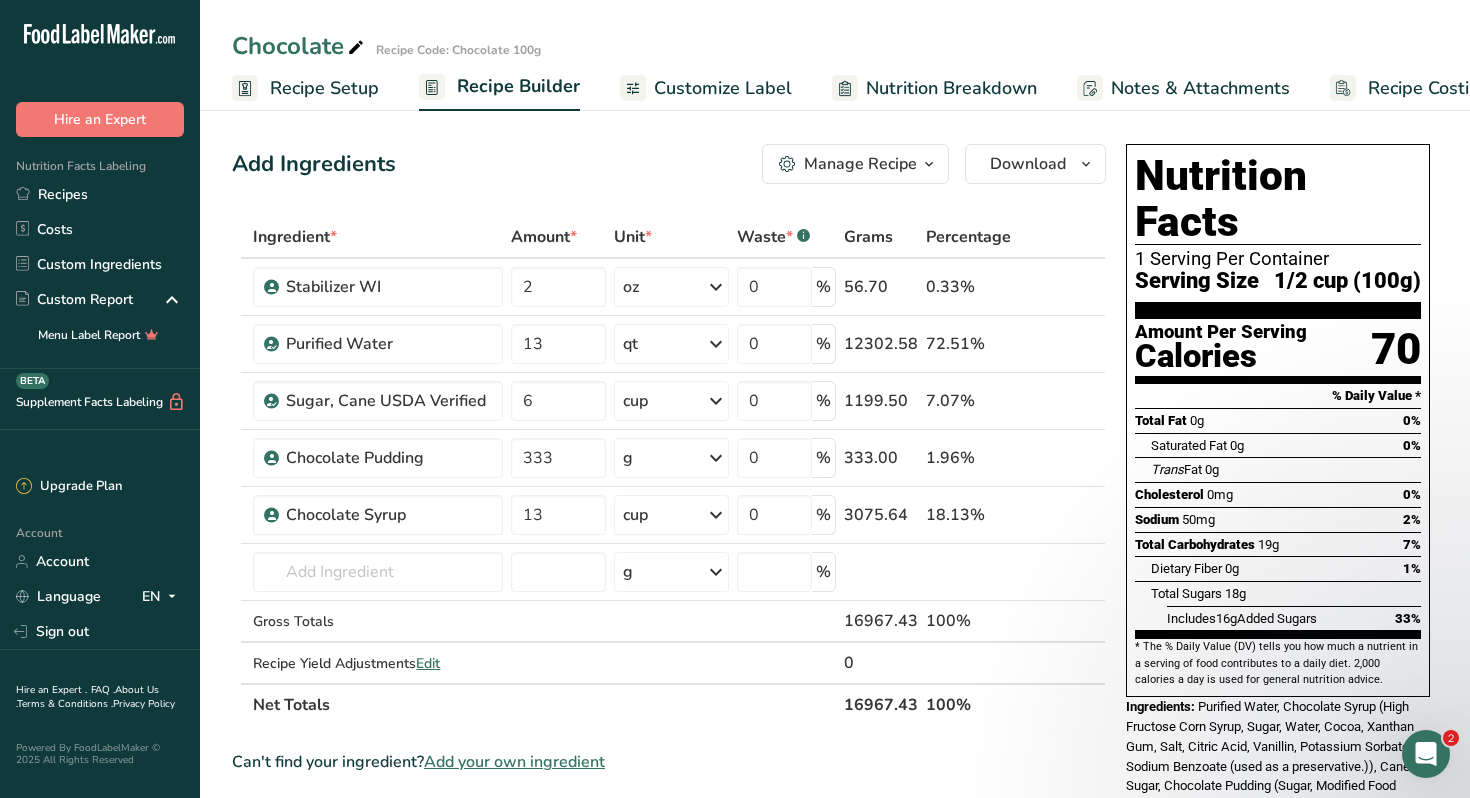 click on "Recipe Setup" at bounding box center (324, 88) 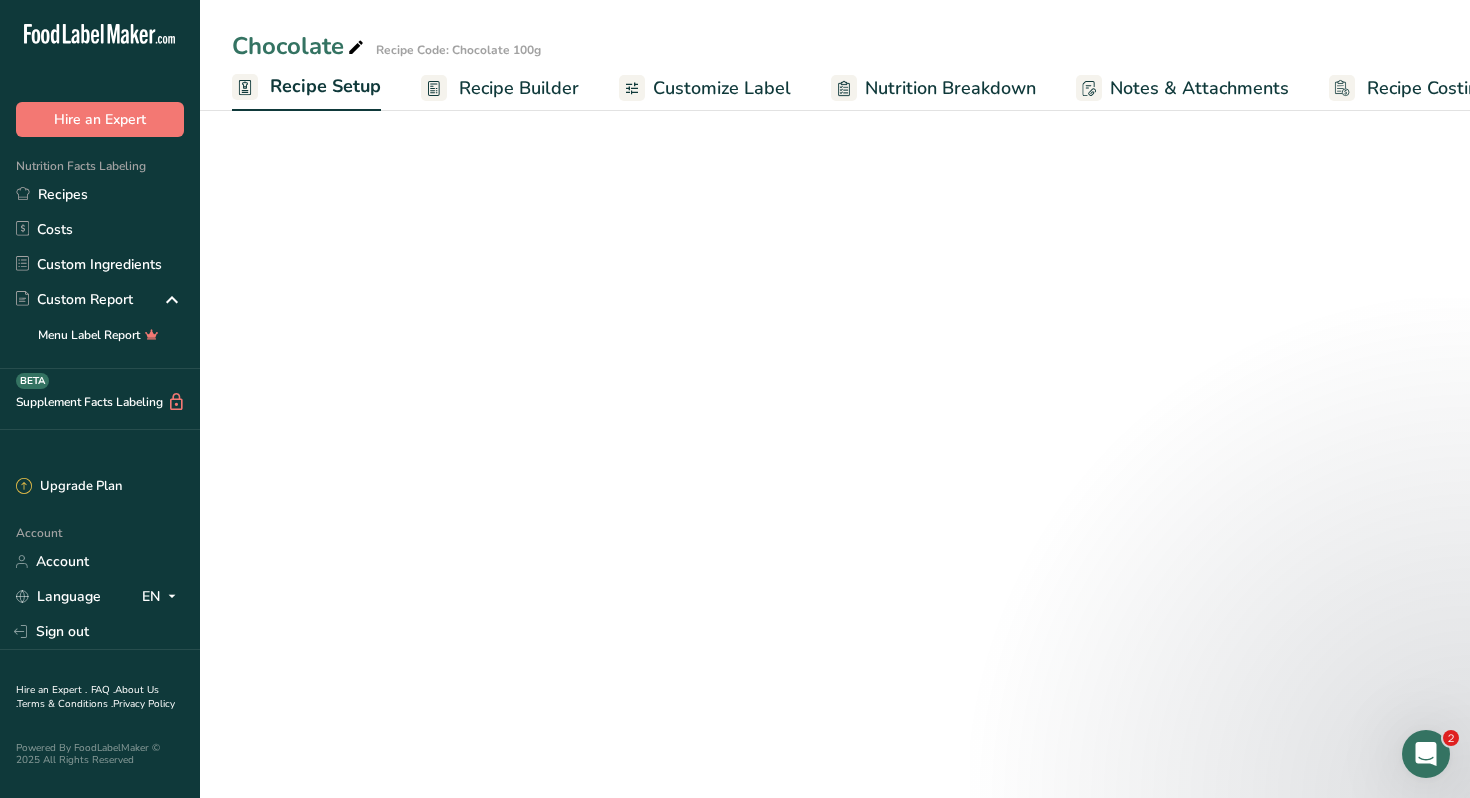 scroll, scrollTop: 0, scrollLeft: 7, axis: horizontal 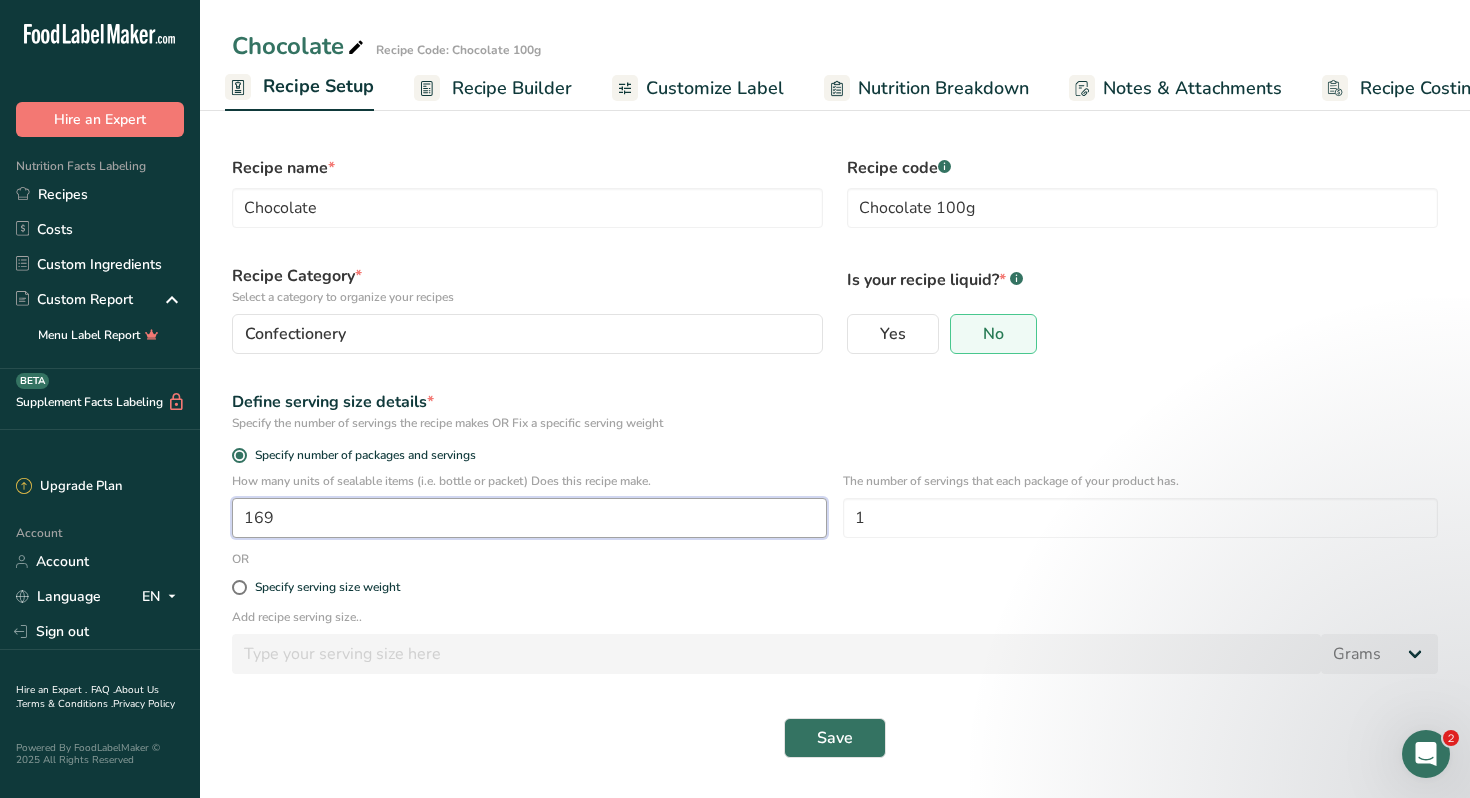 click on "169" at bounding box center (529, 518) 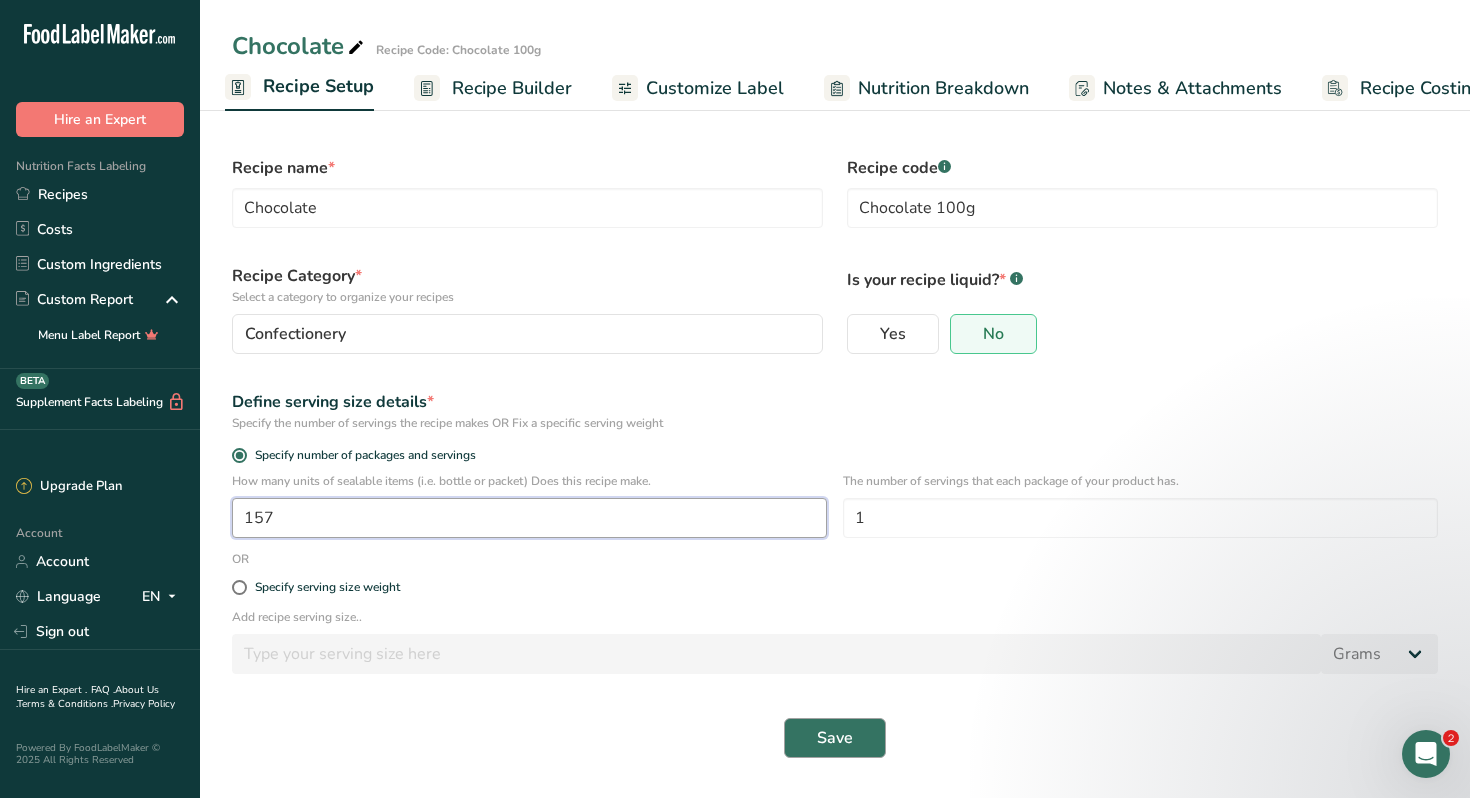type on "157" 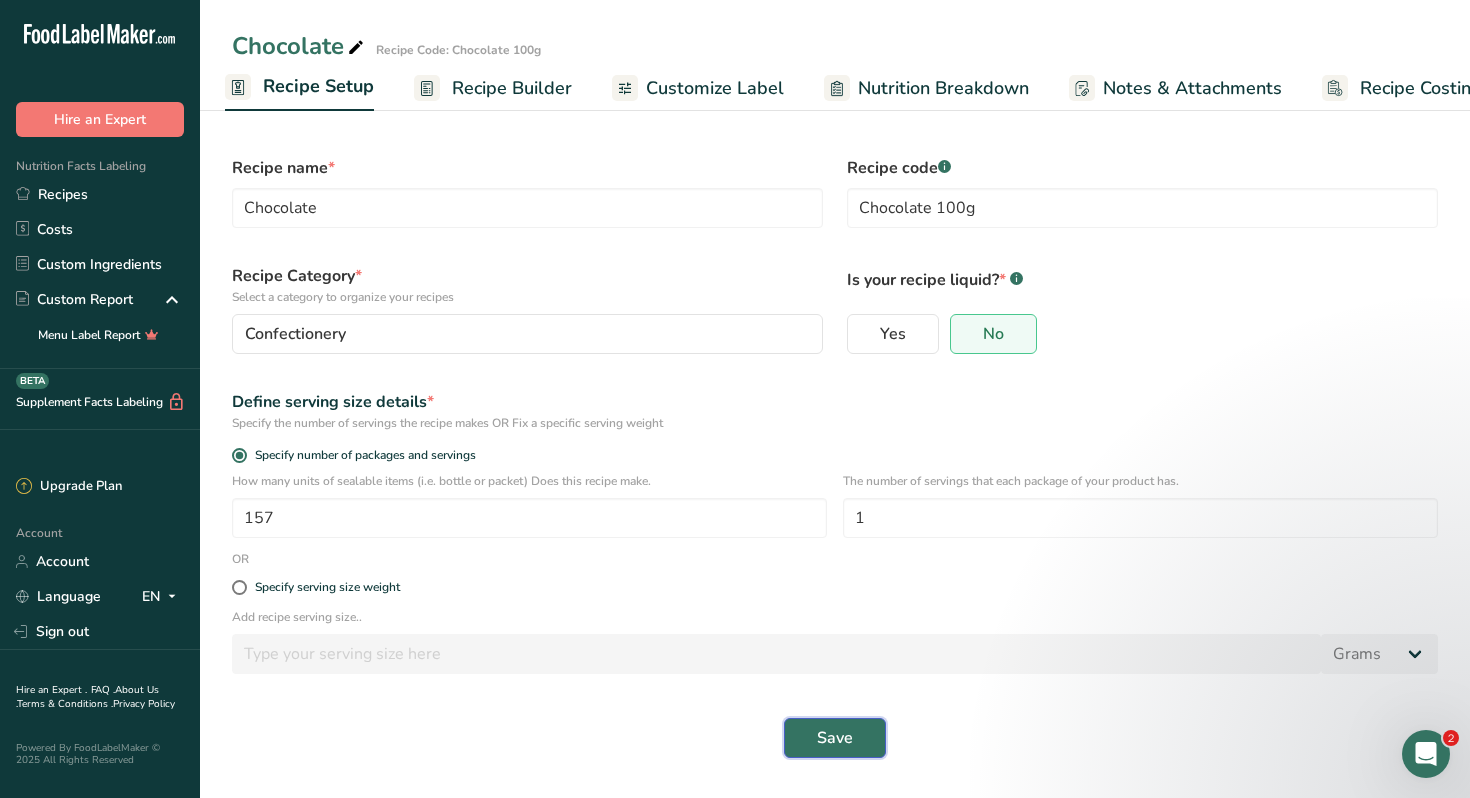 click on "Save" at bounding box center (835, 738) 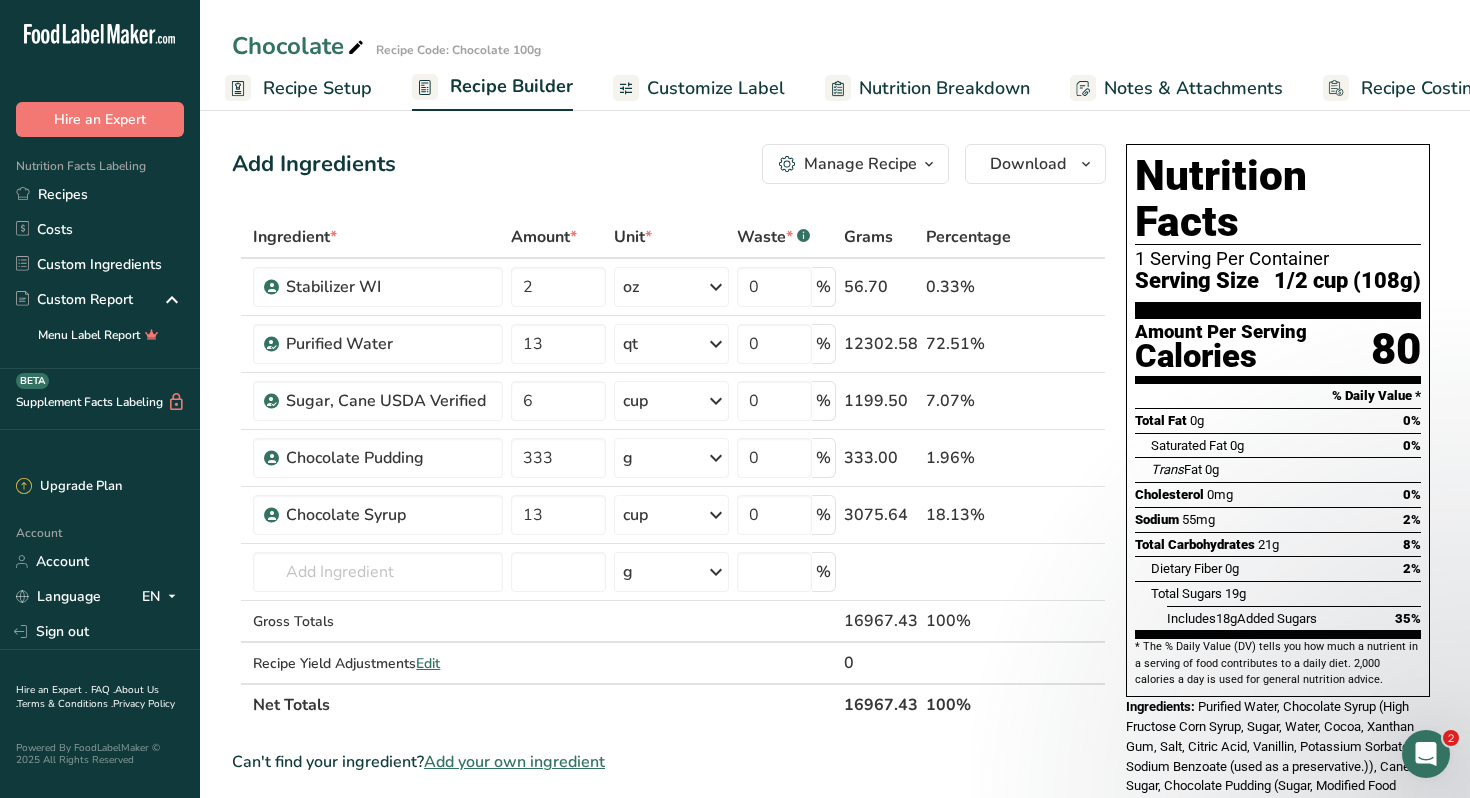 click on "Customize Label" at bounding box center (716, 88) 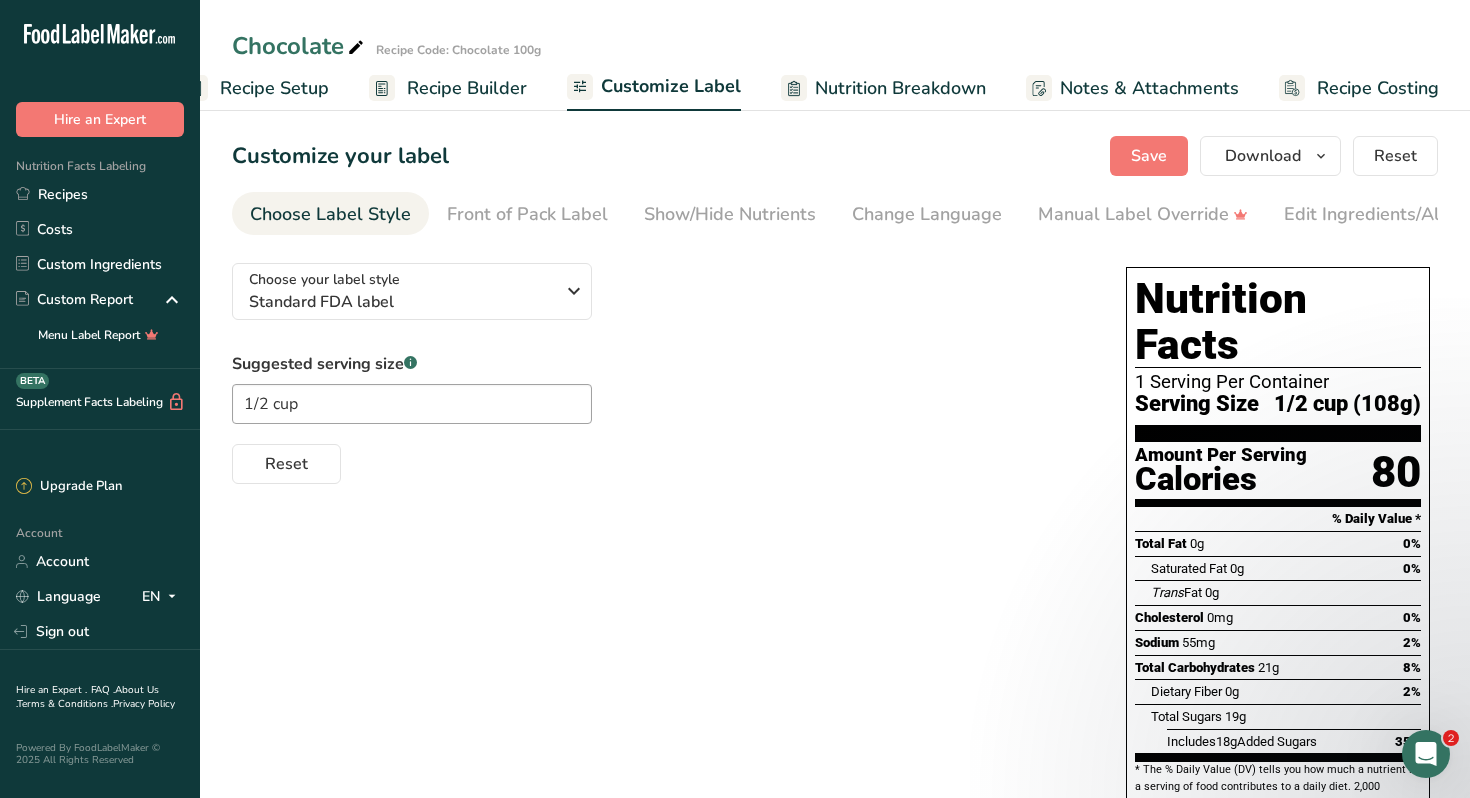 scroll, scrollTop: 0, scrollLeft: 51, axis: horizontal 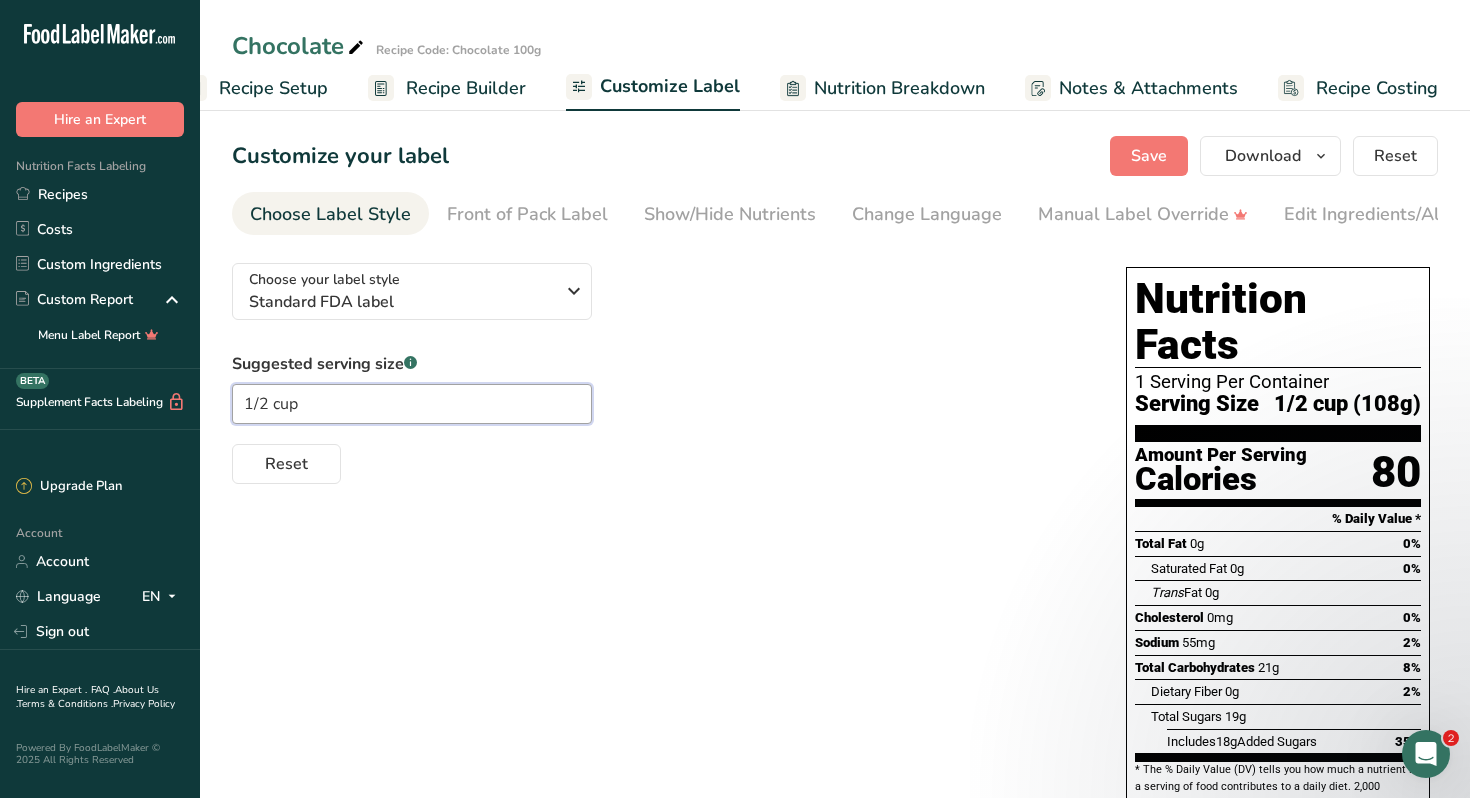 click on "1/2 cup" at bounding box center (412, 404) 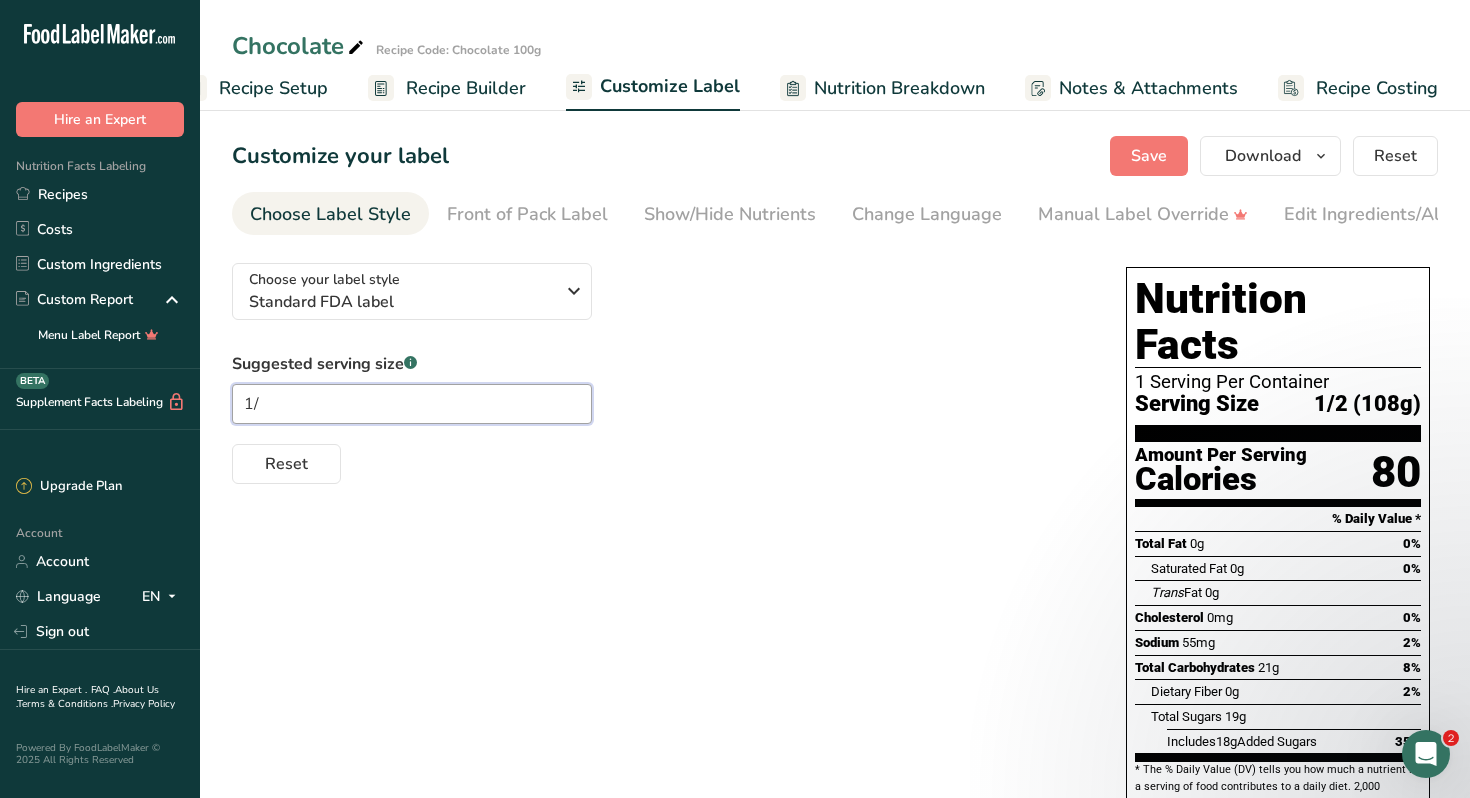 type on "1" 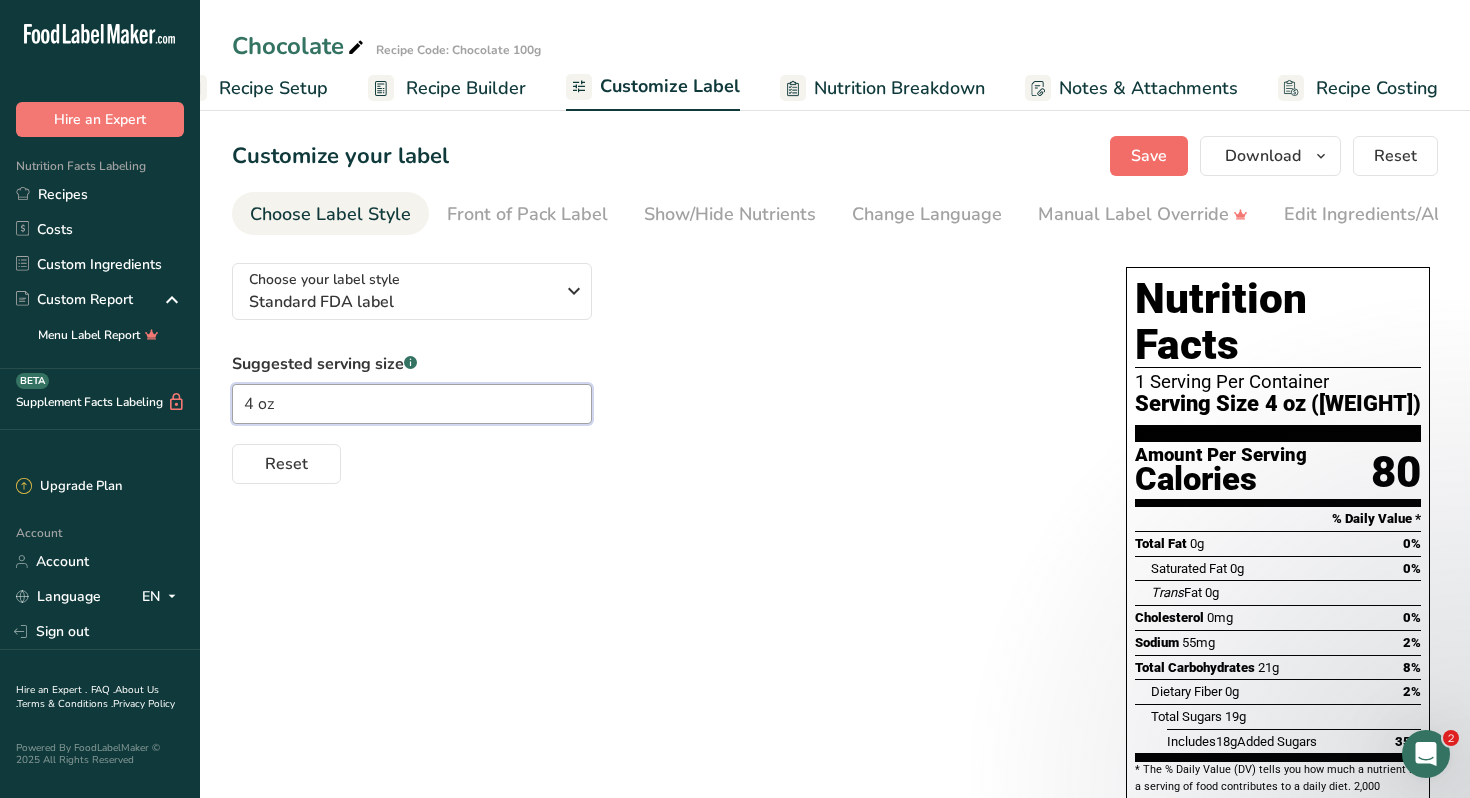 type on "4 oz" 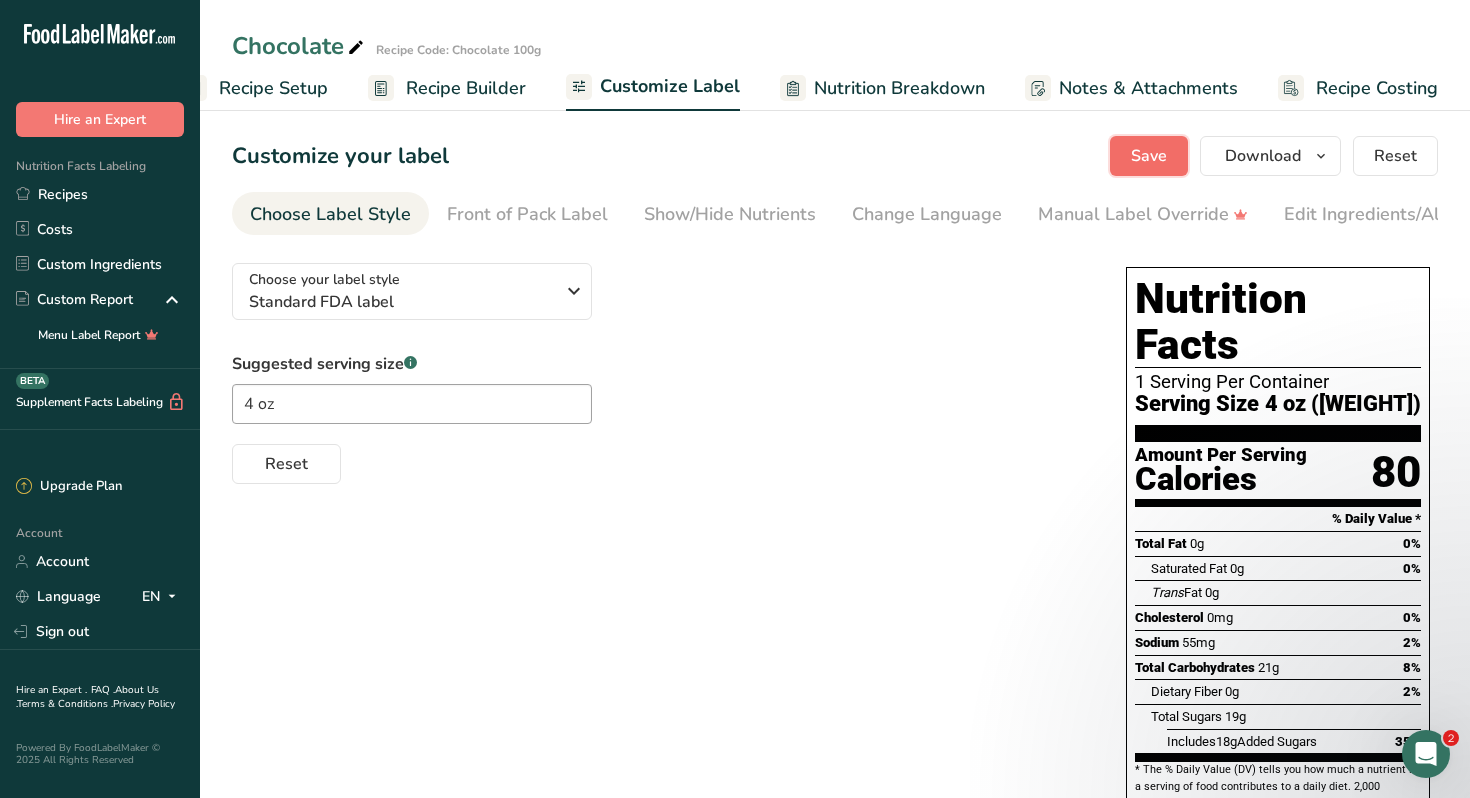 click on "Save" at bounding box center [1149, 156] 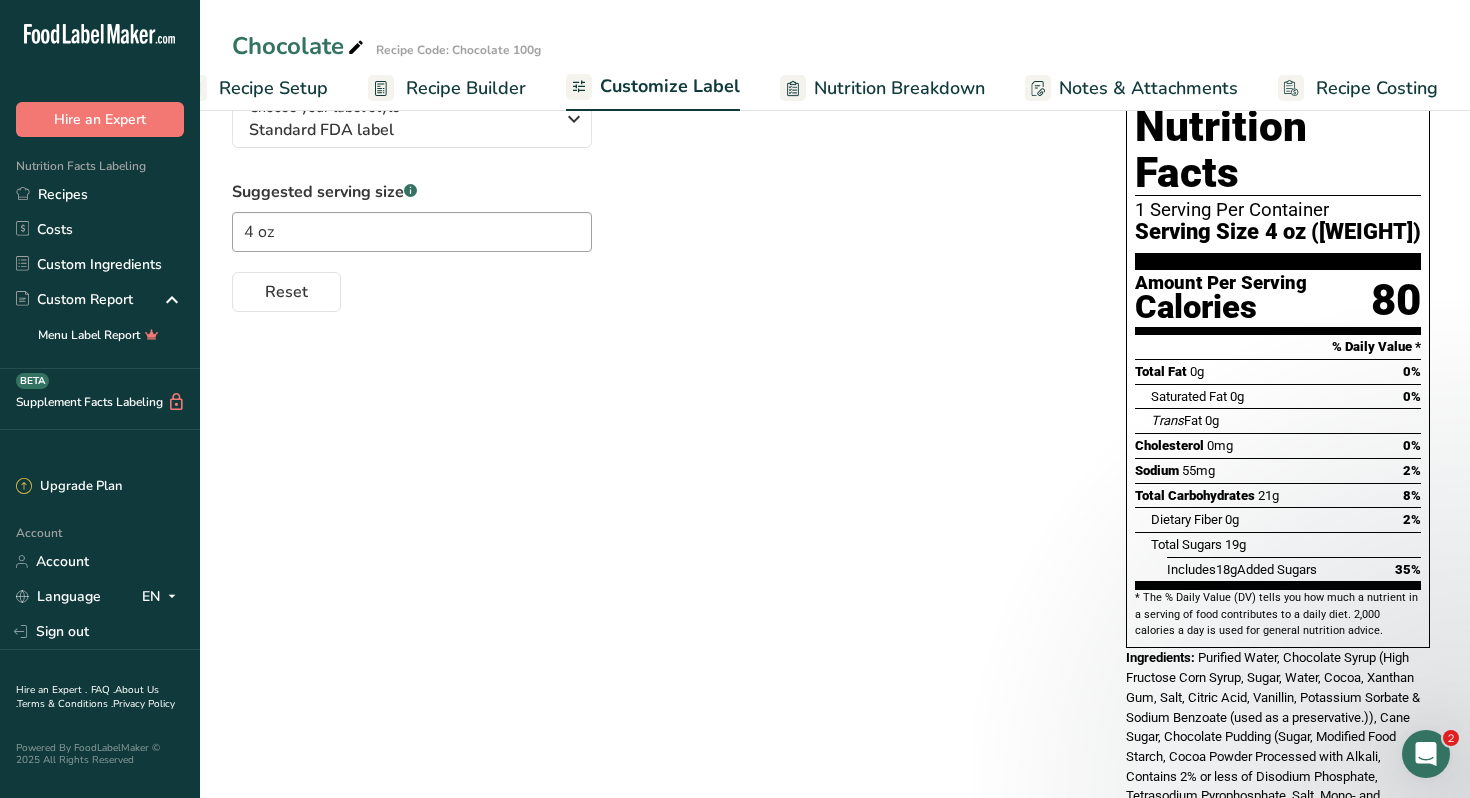 scroll, scrollTop: 0, scrollLeft: 0, axis: both 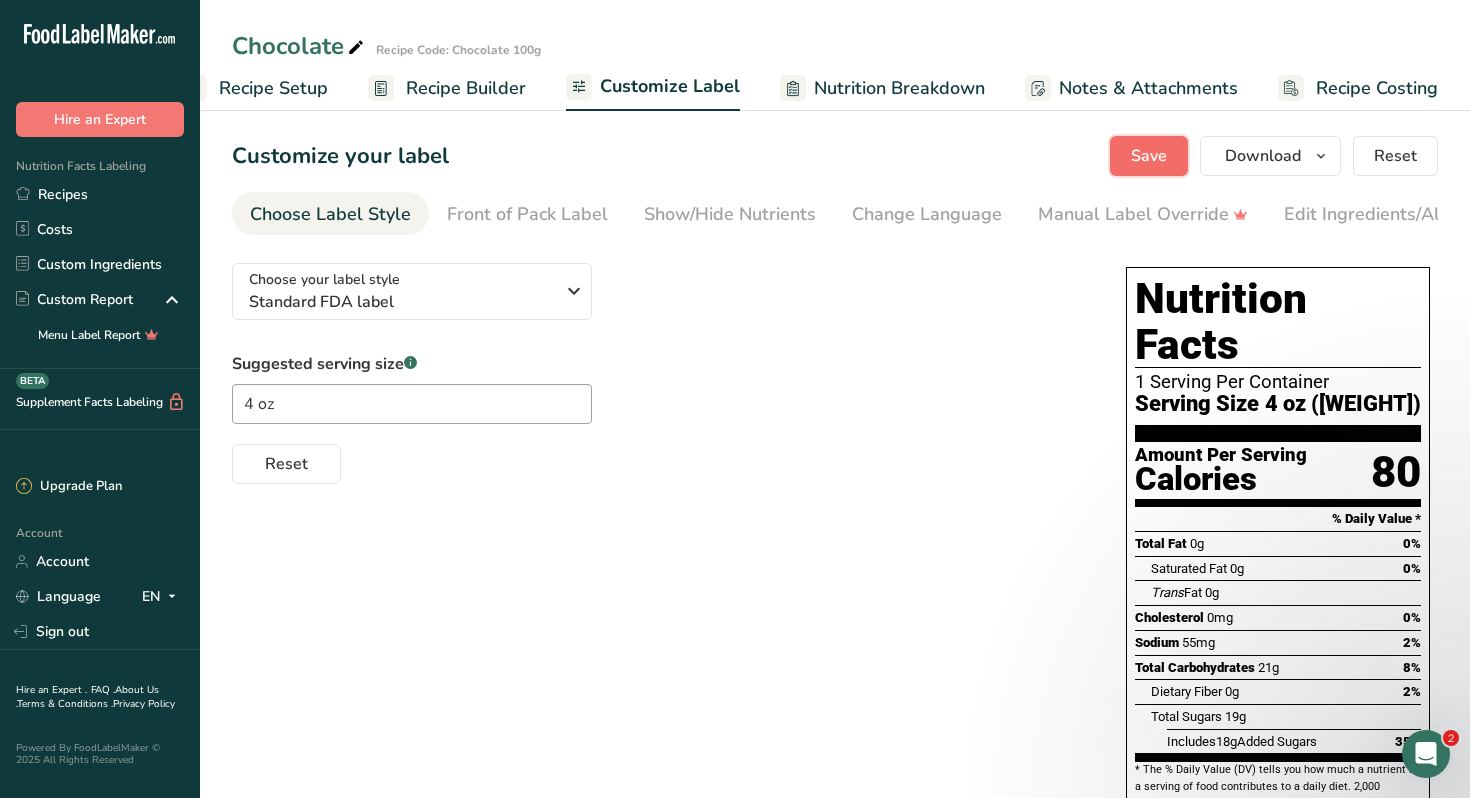 click on "Save" at bounding box center [1149, 156] 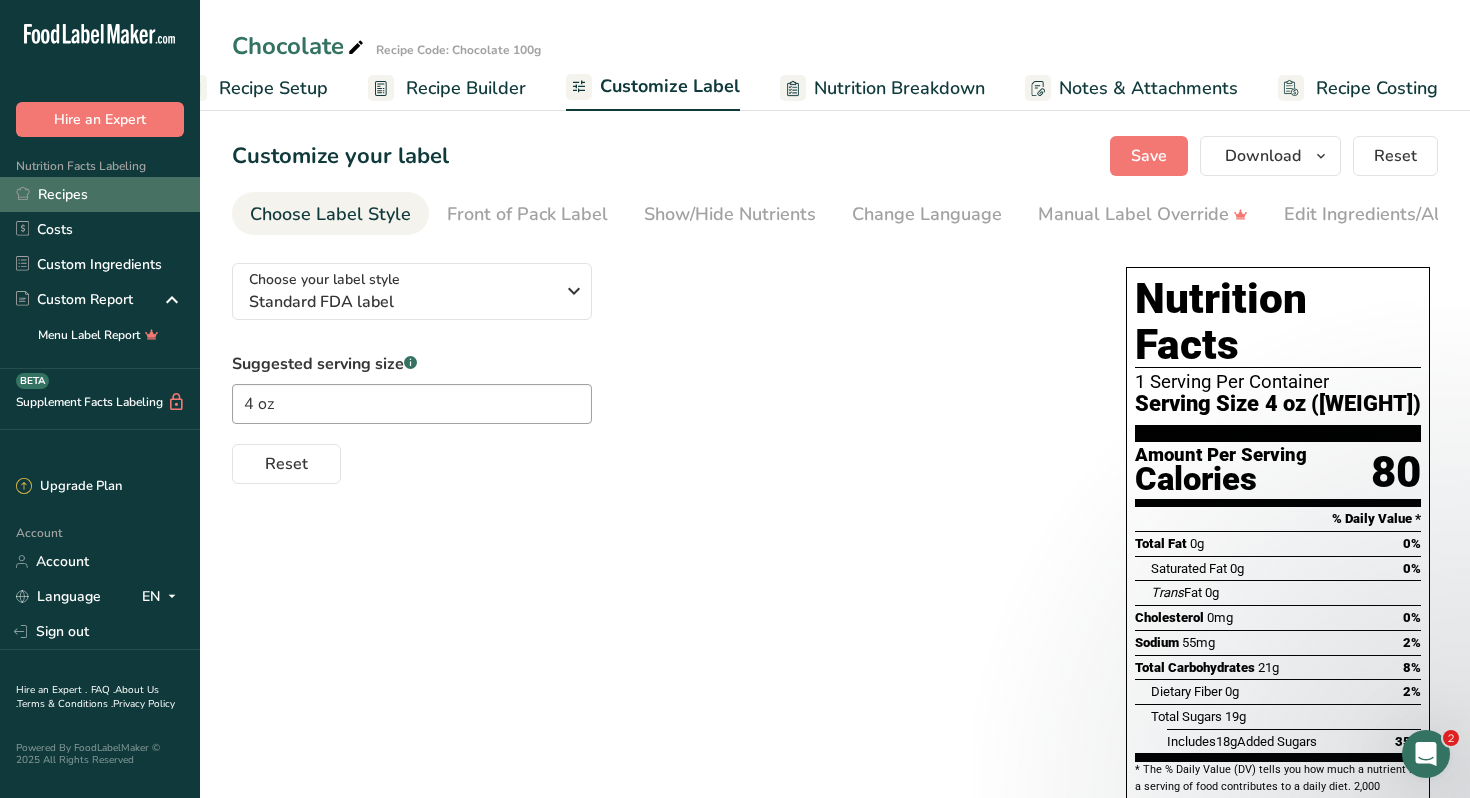 click on "Recipes" at bounding box center [100, 194] 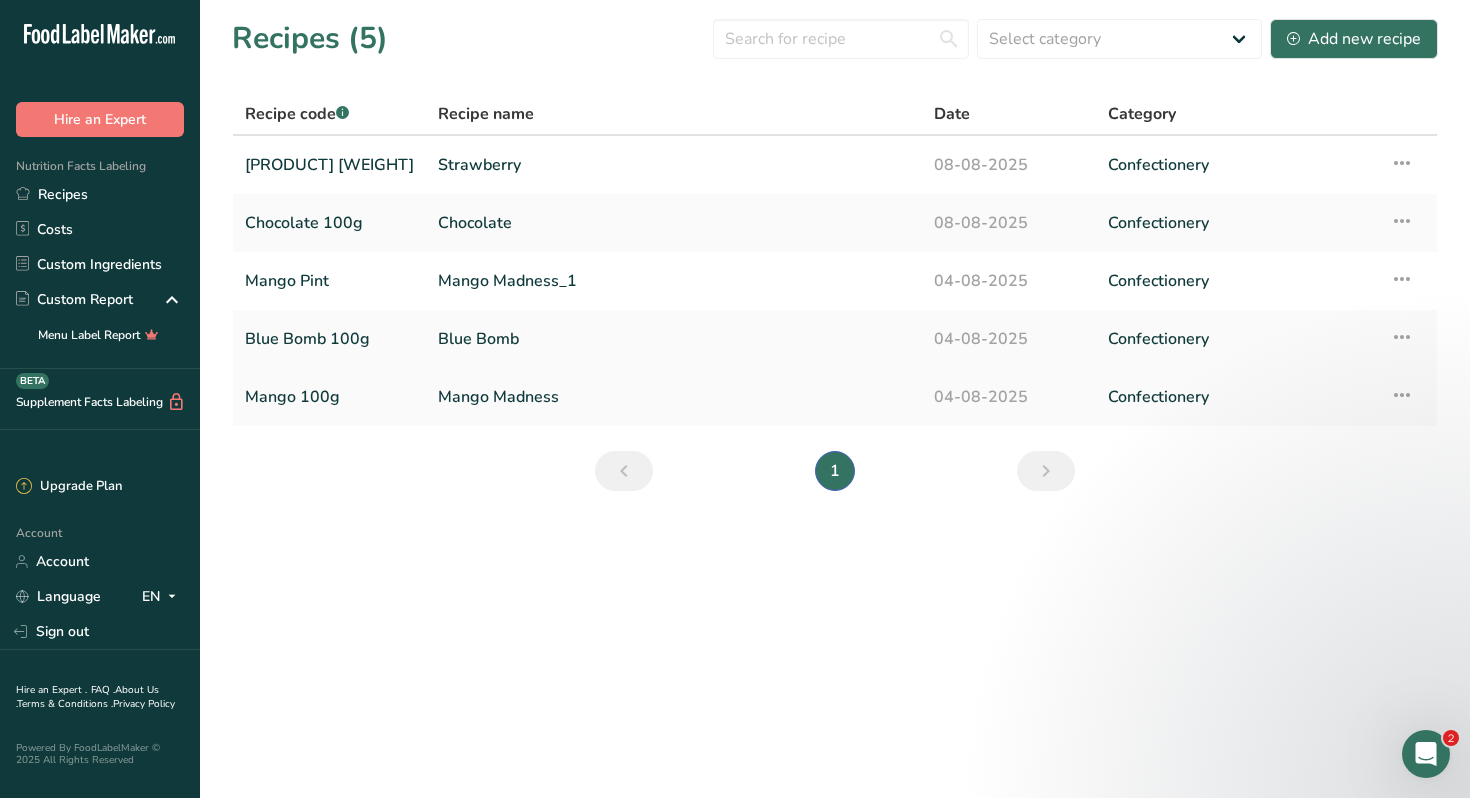 click on "Mango 100g" at bounding box center (329, 397) 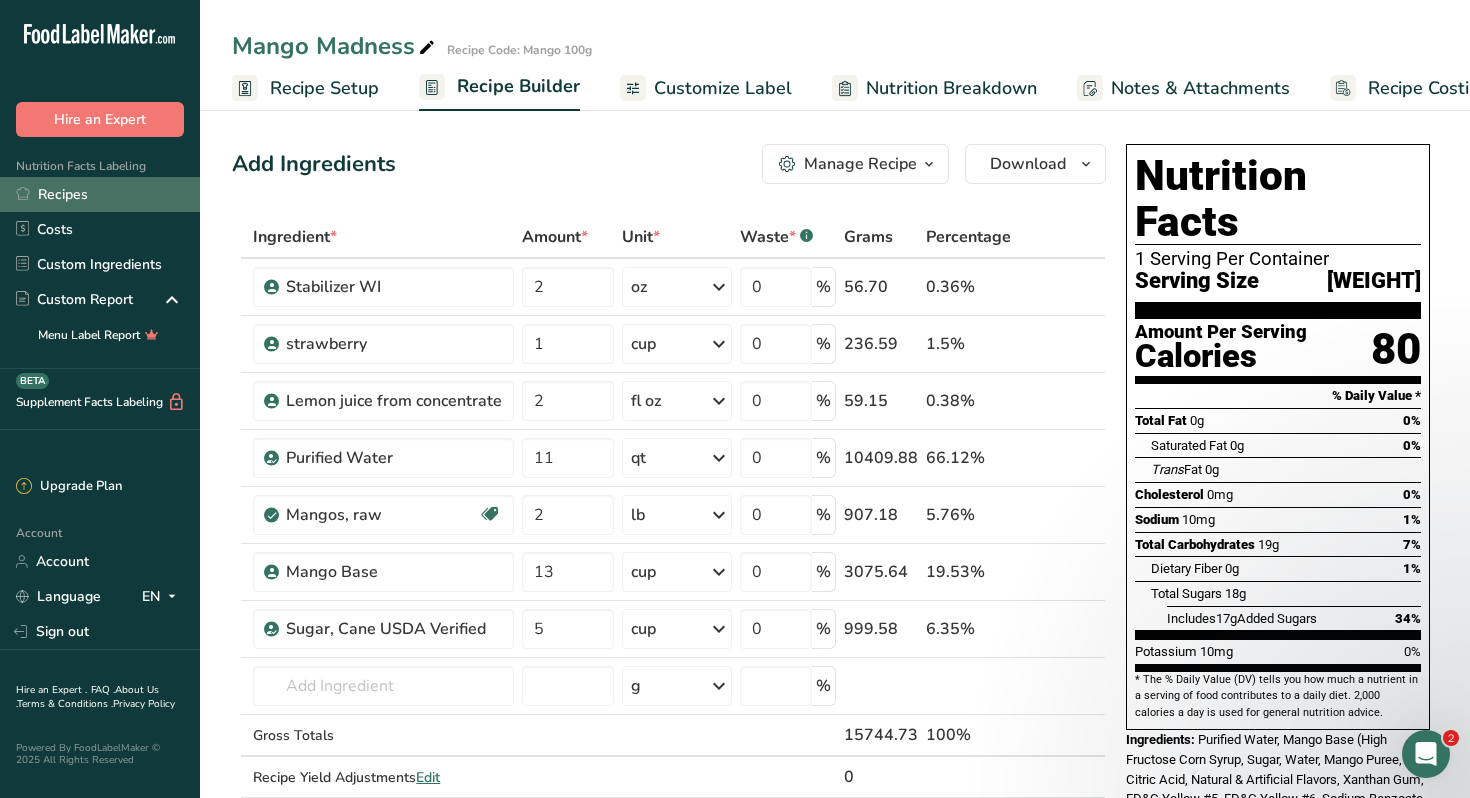 click on "Recipes" at bounding box center (100, 194) 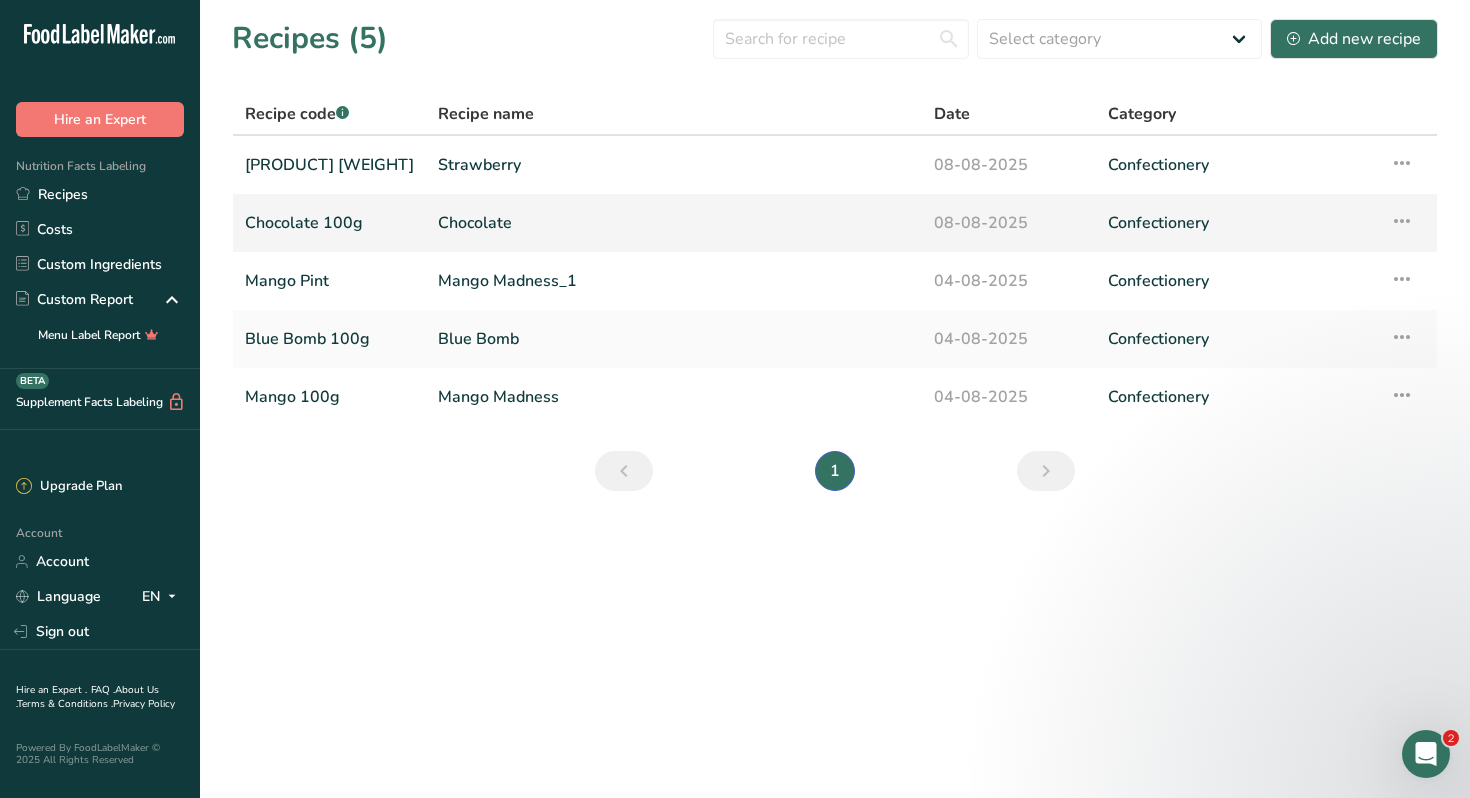 click on "Chocolate 100g" at bounding box center [329, 223] 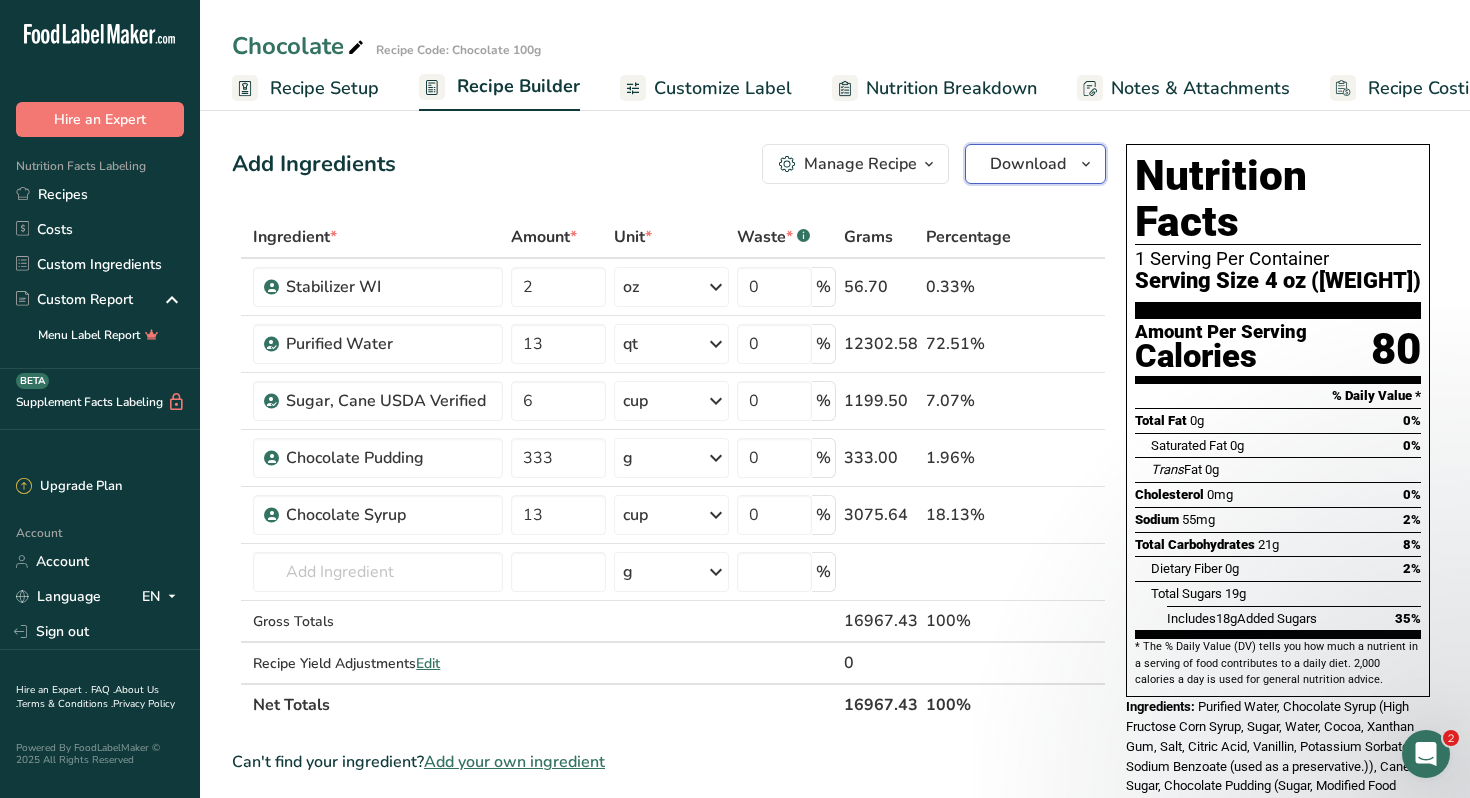 click at bounding box center (1086, 164) 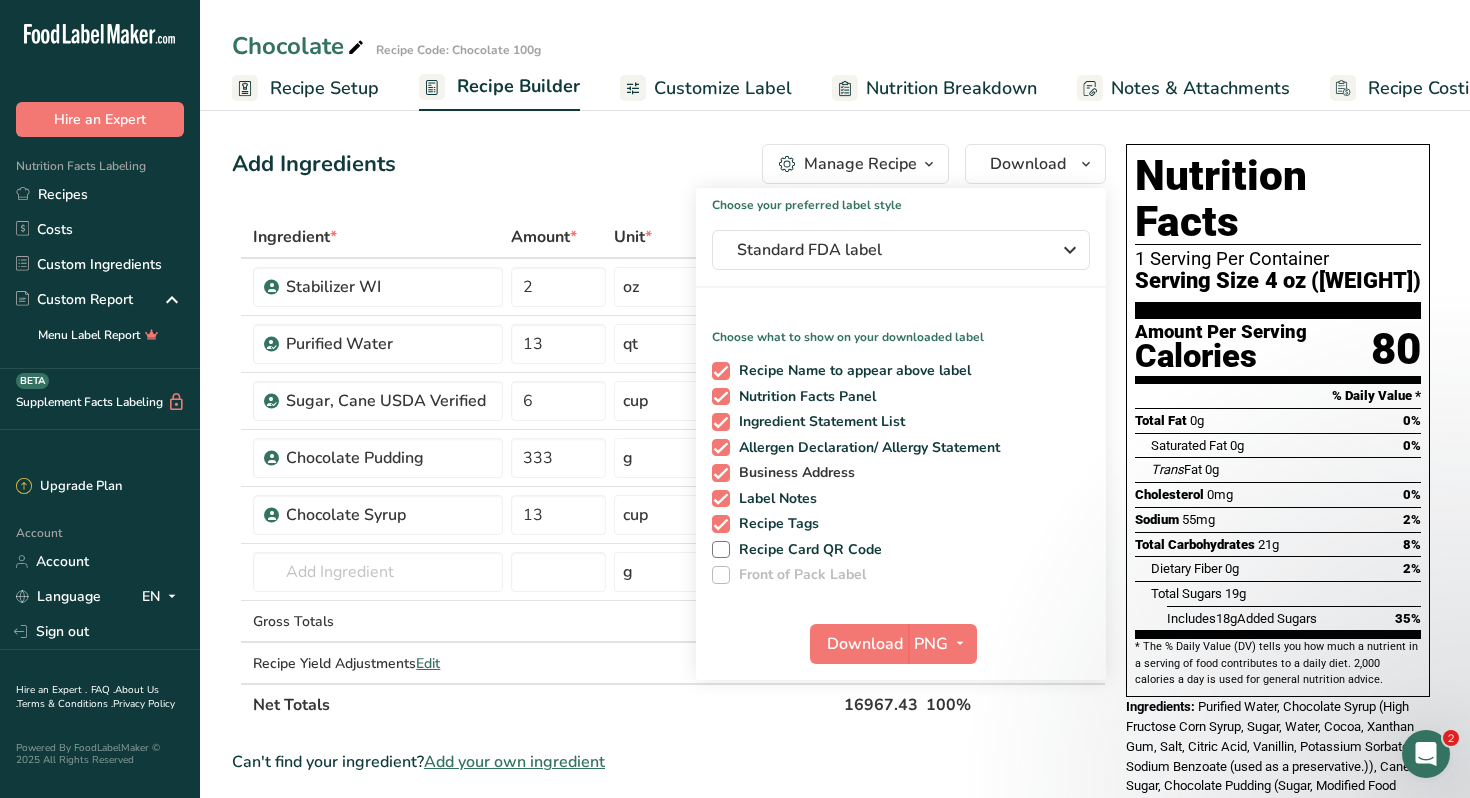 click at bounding box center [721, 473] 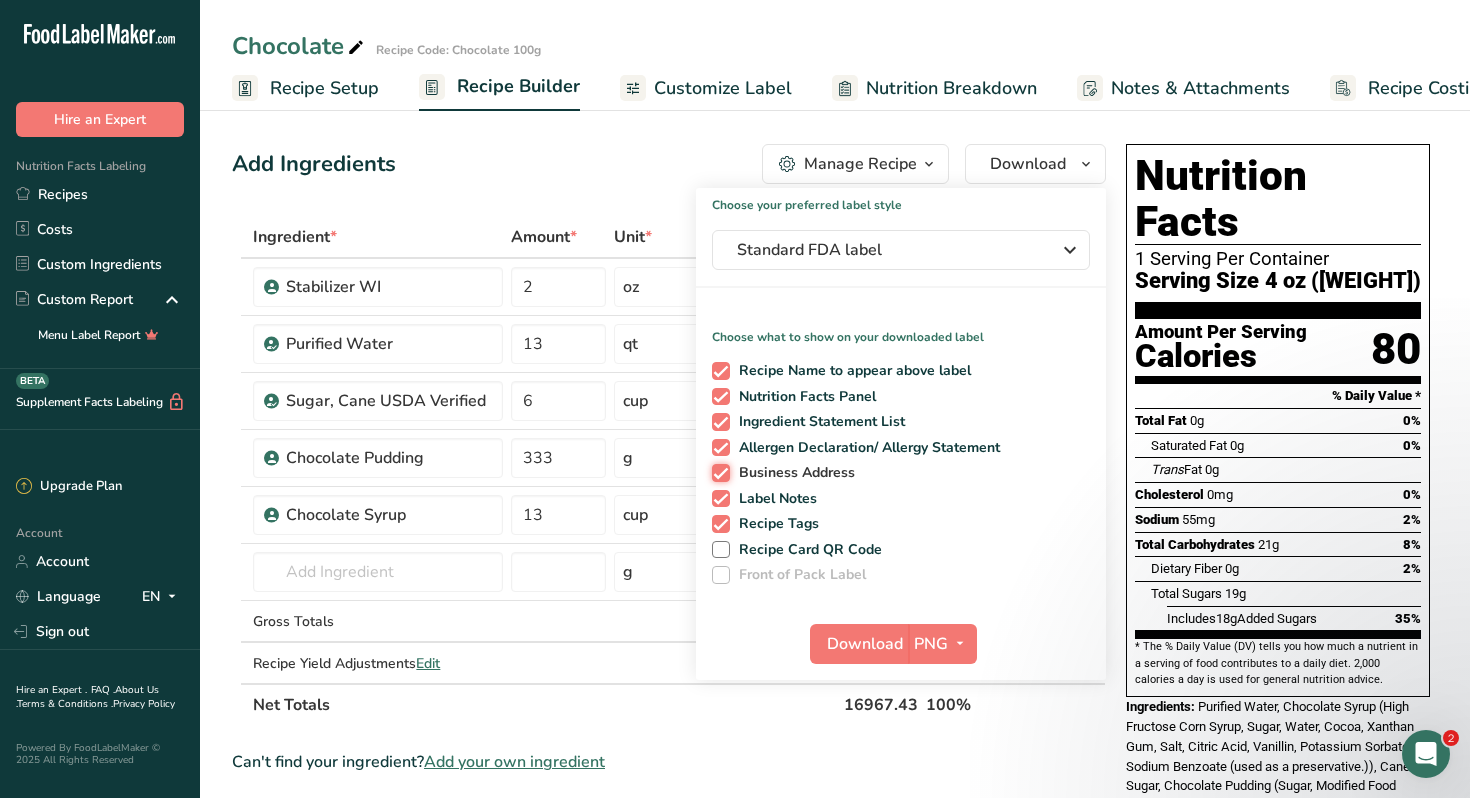 click on "Business Address" at bounding box center (718, 472) 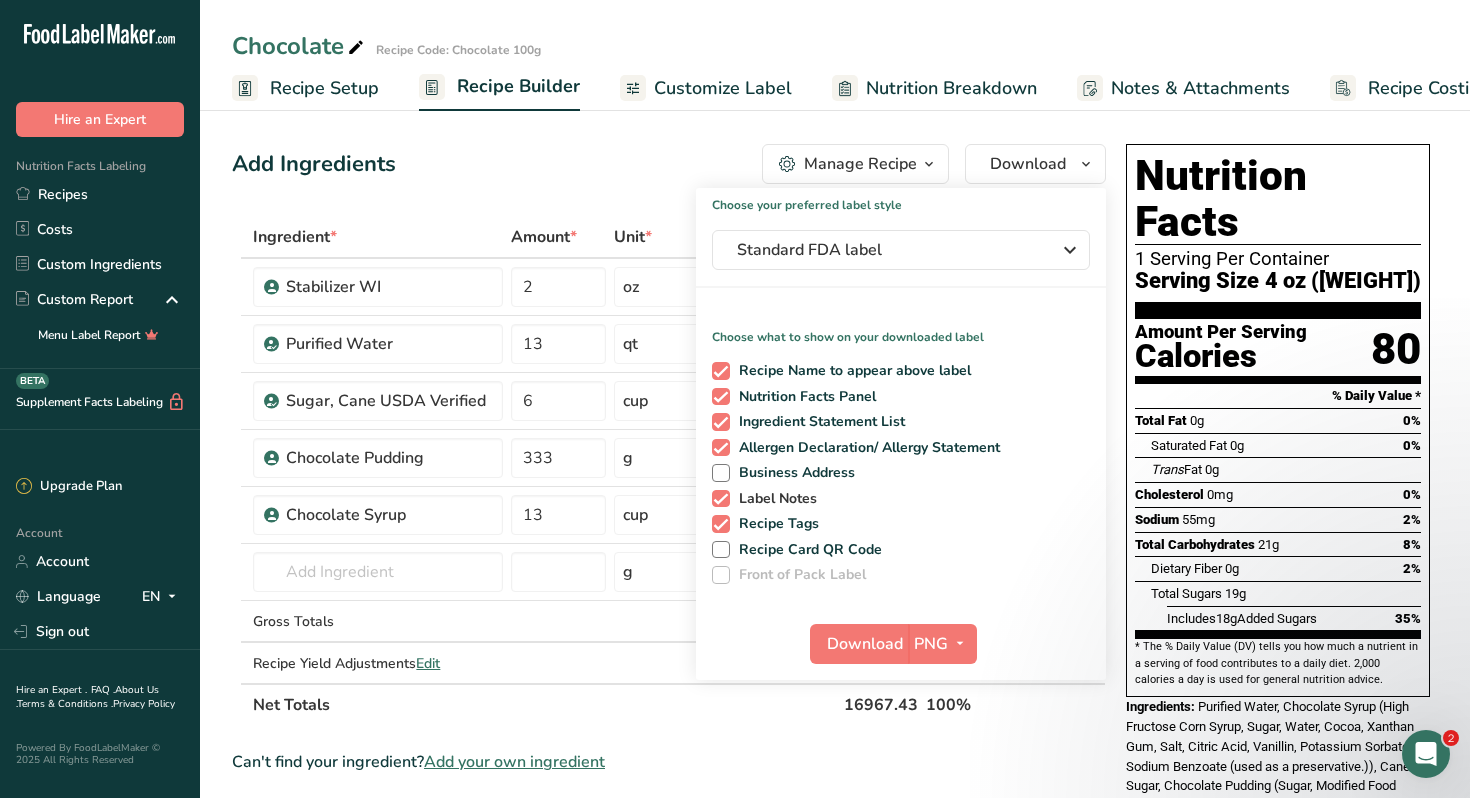 click at bounding box center (721, 499) 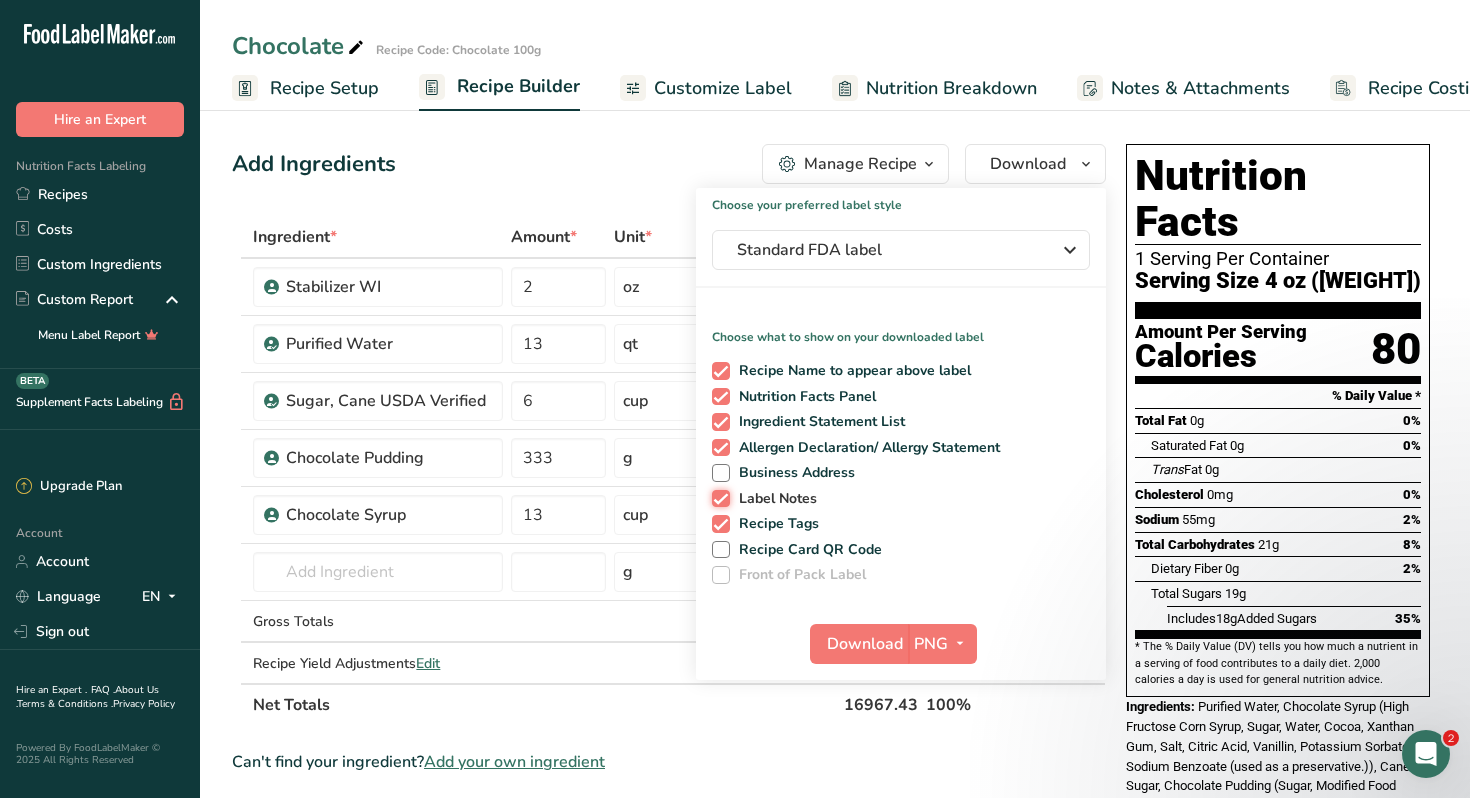 click on "Label Notes" at bounding box center [718, 498] 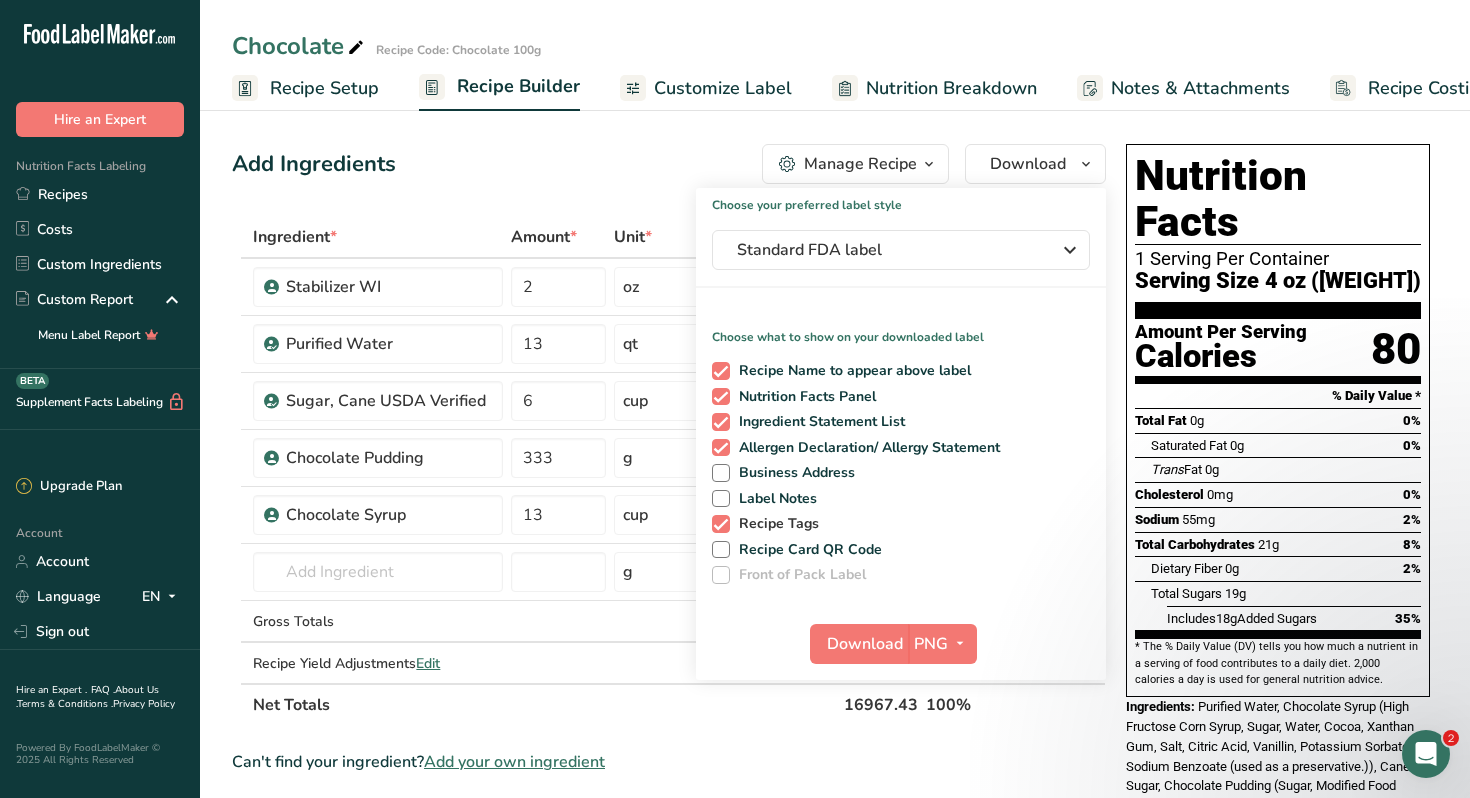 click at bounding box center [721, 524] 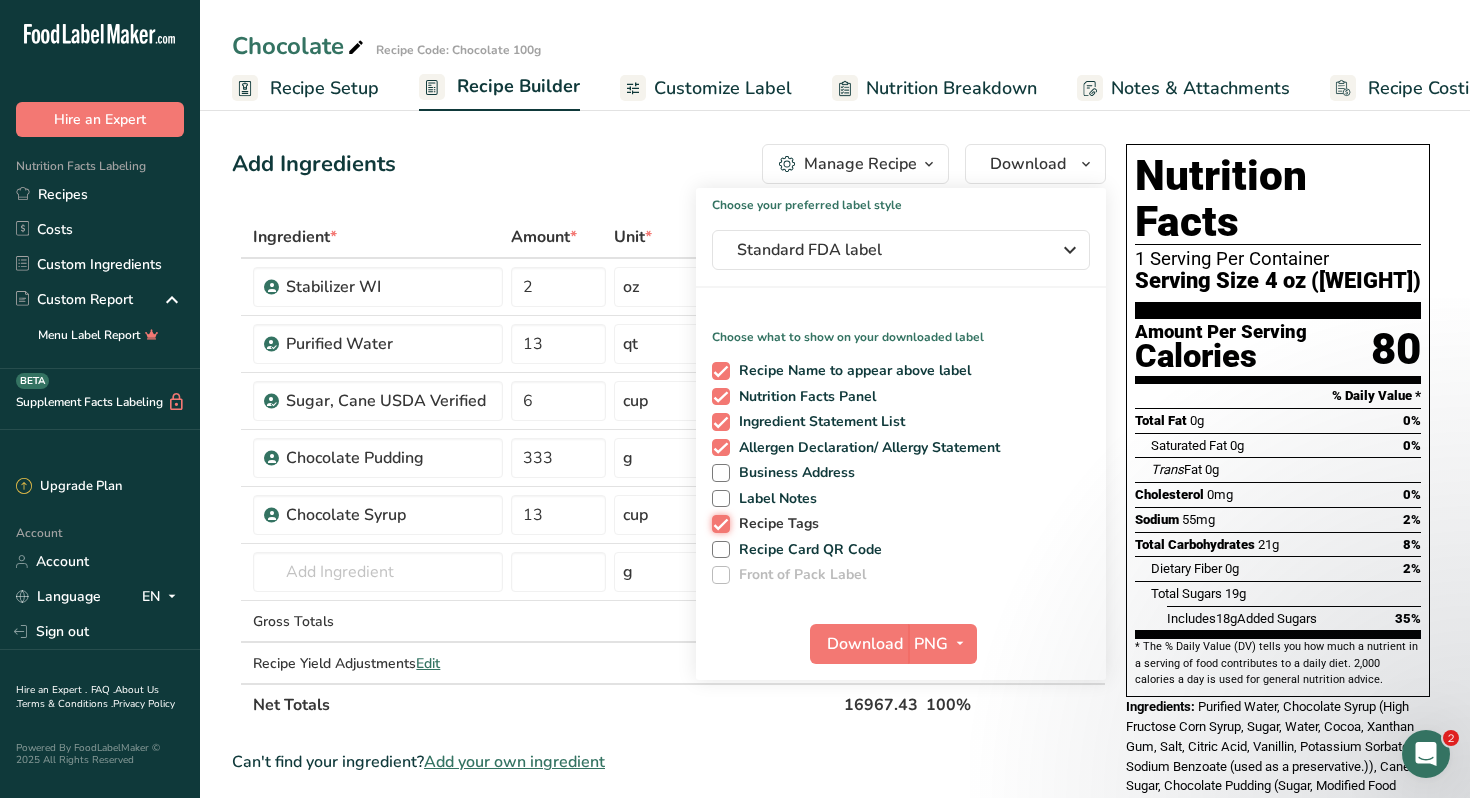 click on "Recipe Tags" at bounding box center [718, 523] 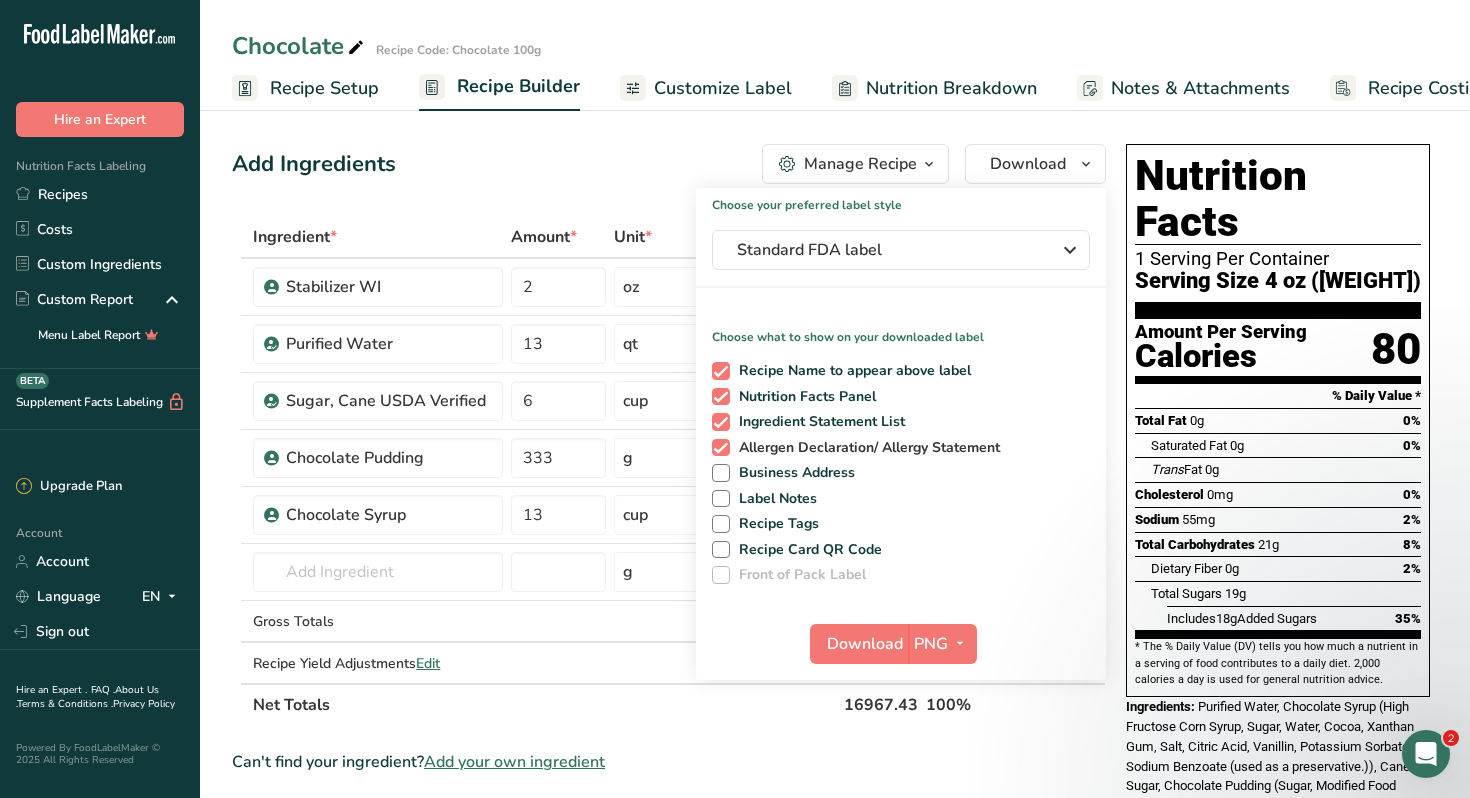 click at bounding box center [721, 448] 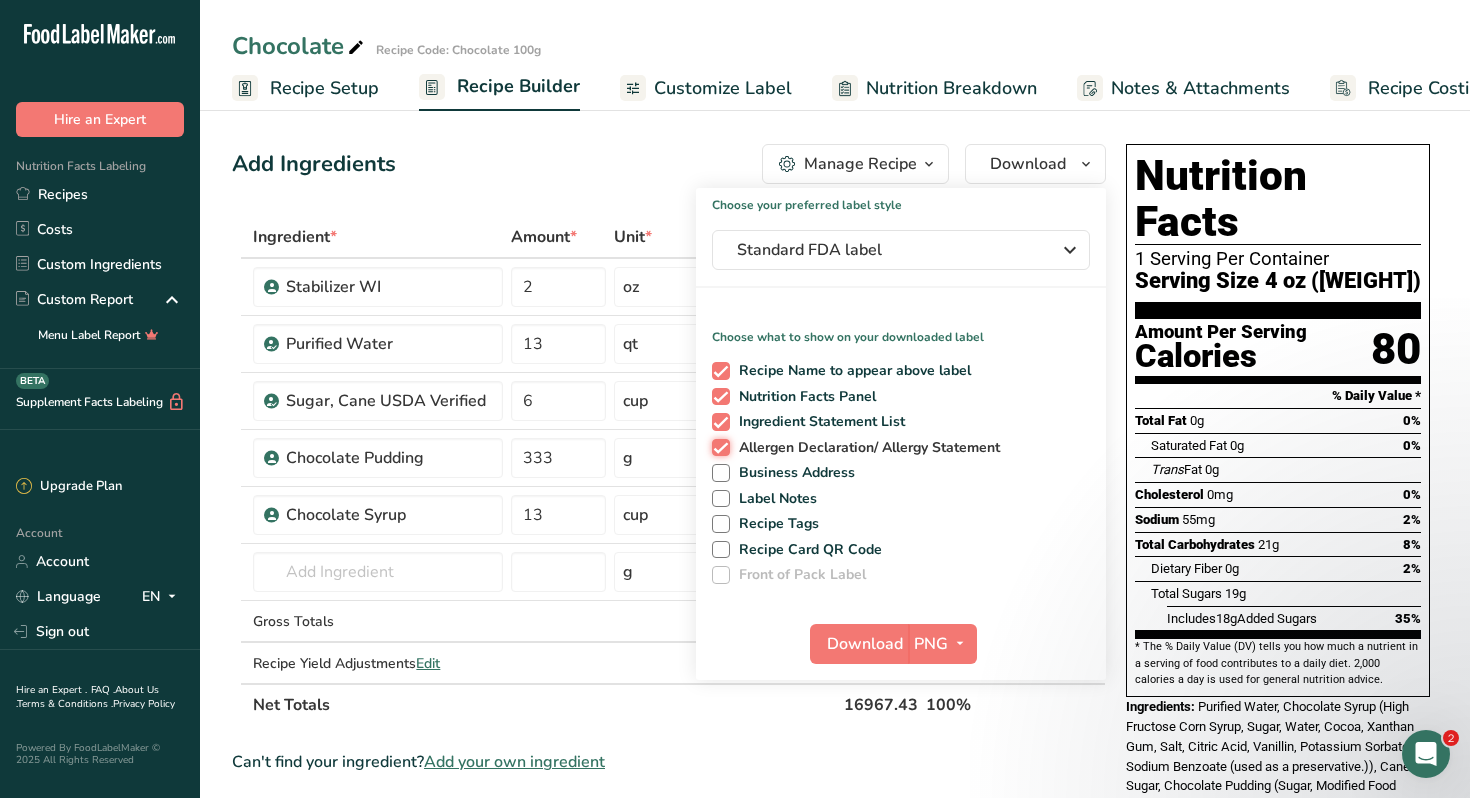 click on "Allergen Declaration/ Allergy Statement" at bounding box center [718, 447] 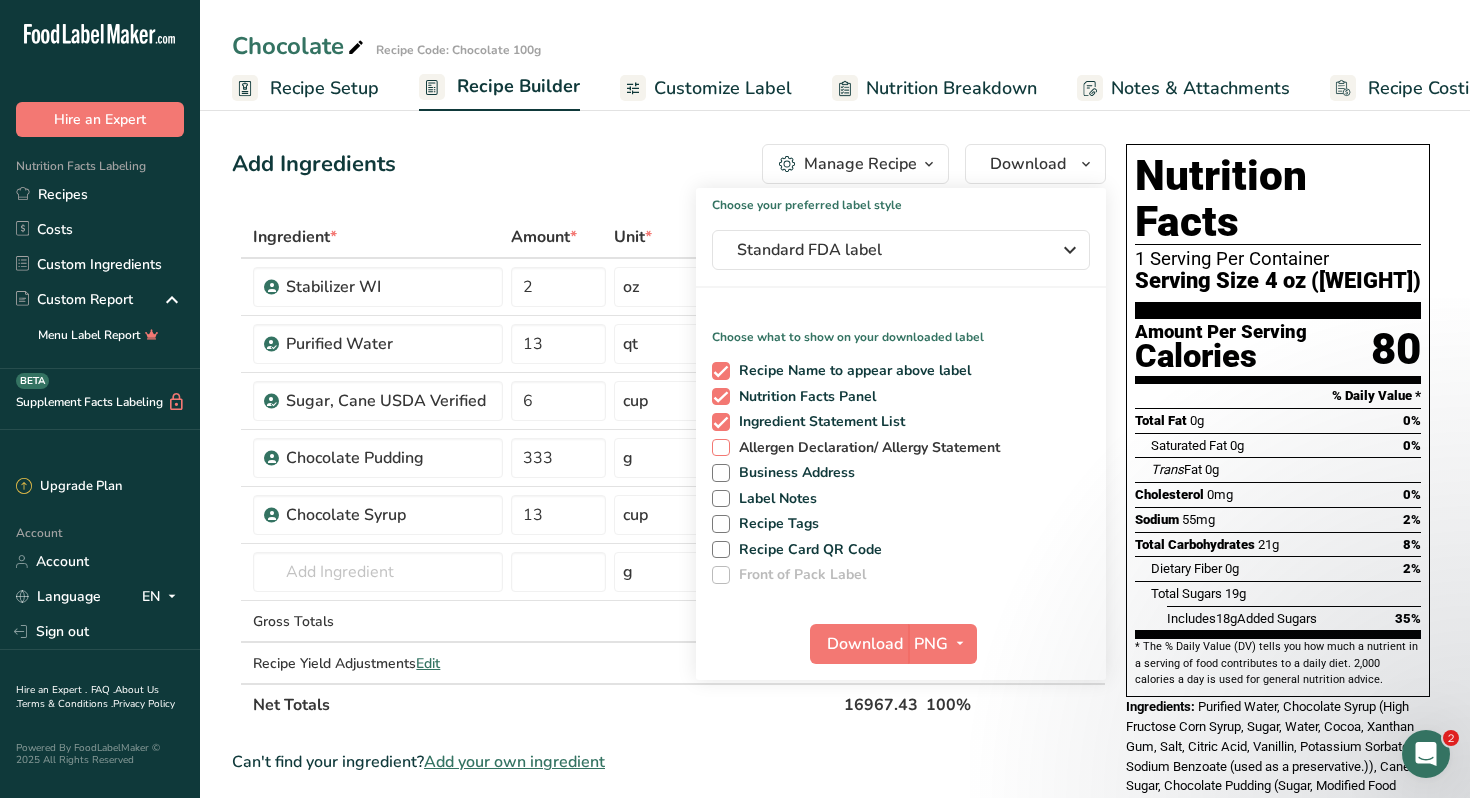click at bounding box center [721, 448] 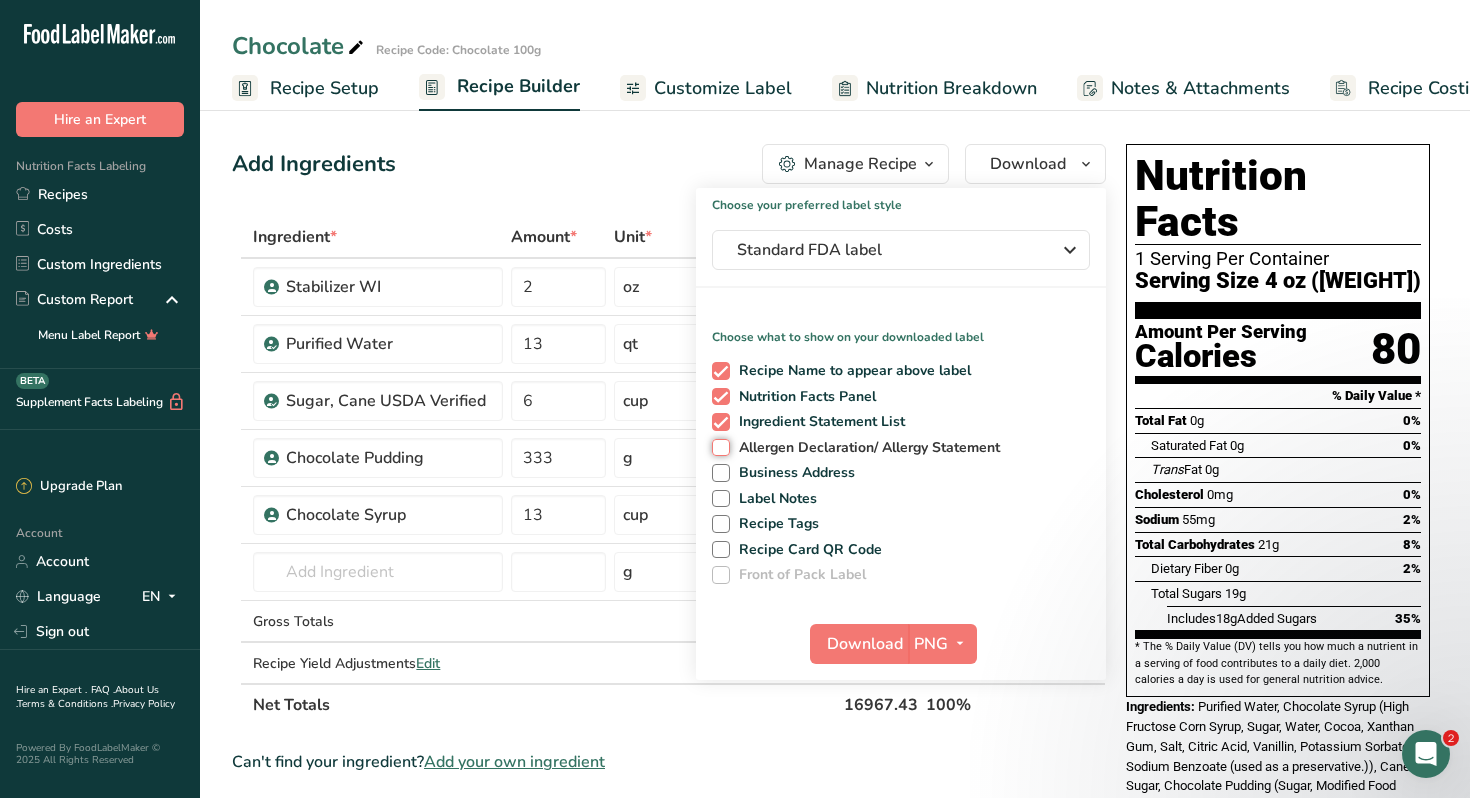 click on "Allergen Declaration/ Allergy Statement" at bounding box center [718, 447] 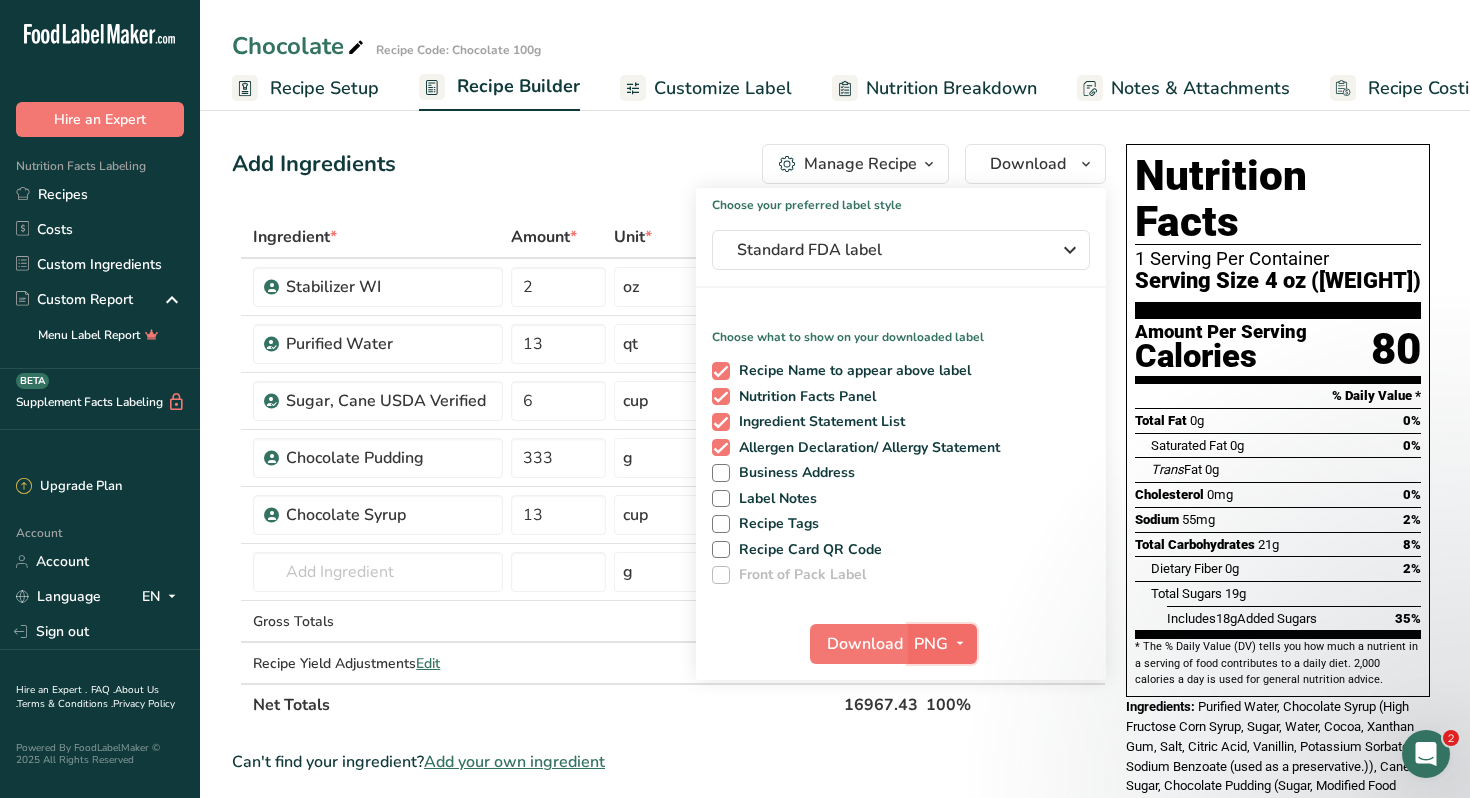 click at bounding box center [960, 643] 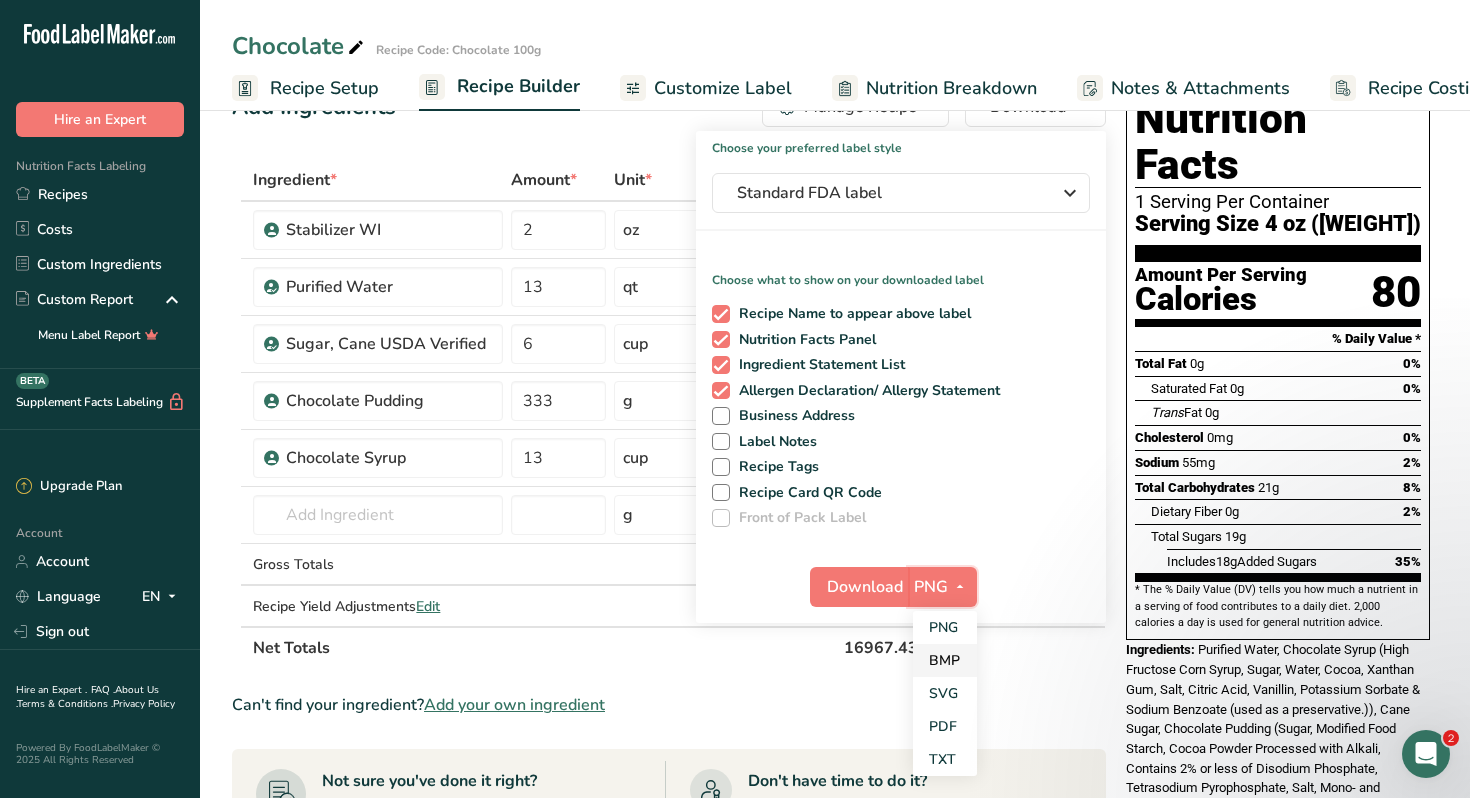 scroll, scrollTop: 74, scrollLeft: 0, axis: vertical 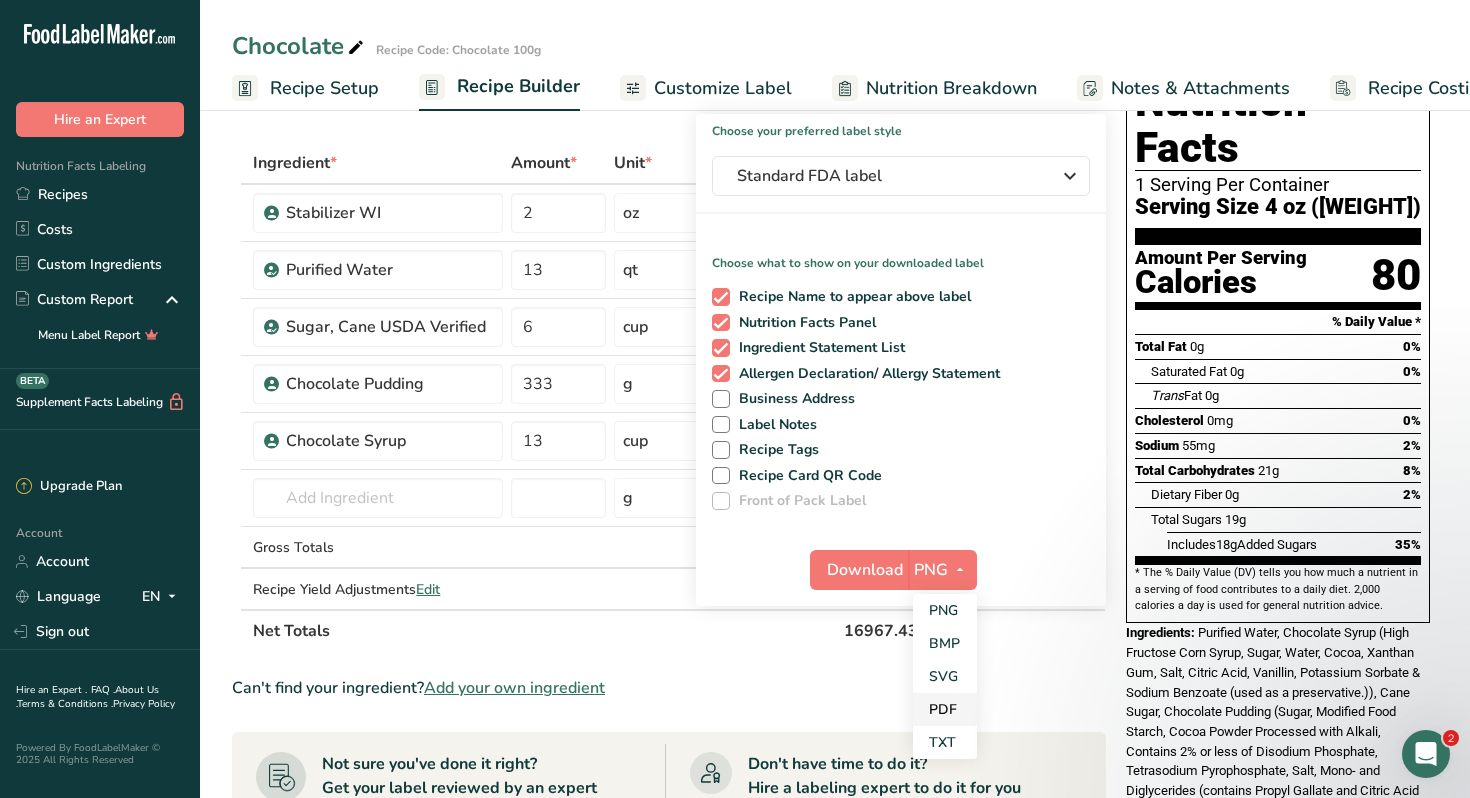 click on "PDF" at bounding box center (945, 709) 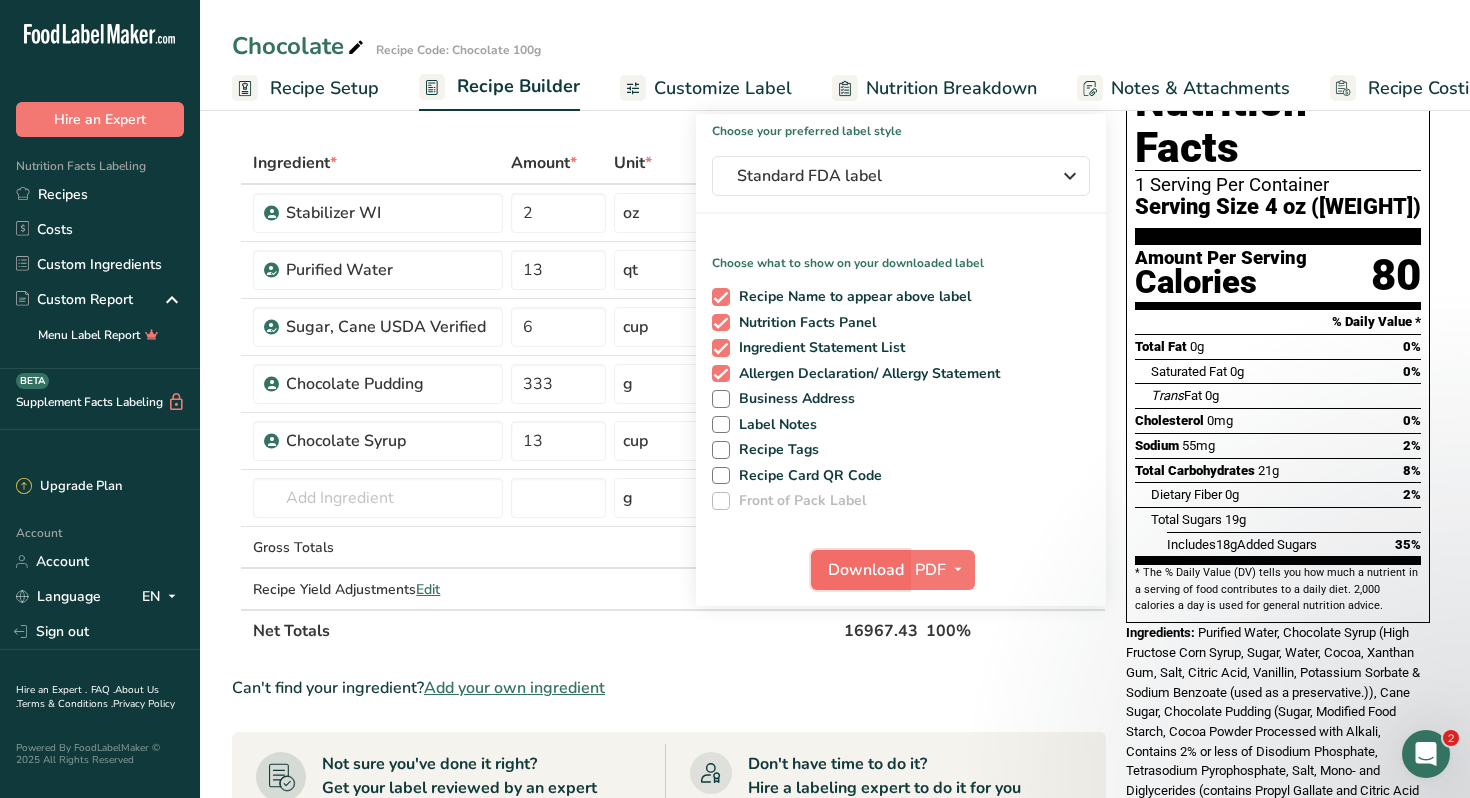 click on "Download" at bounding box center [866, 570] 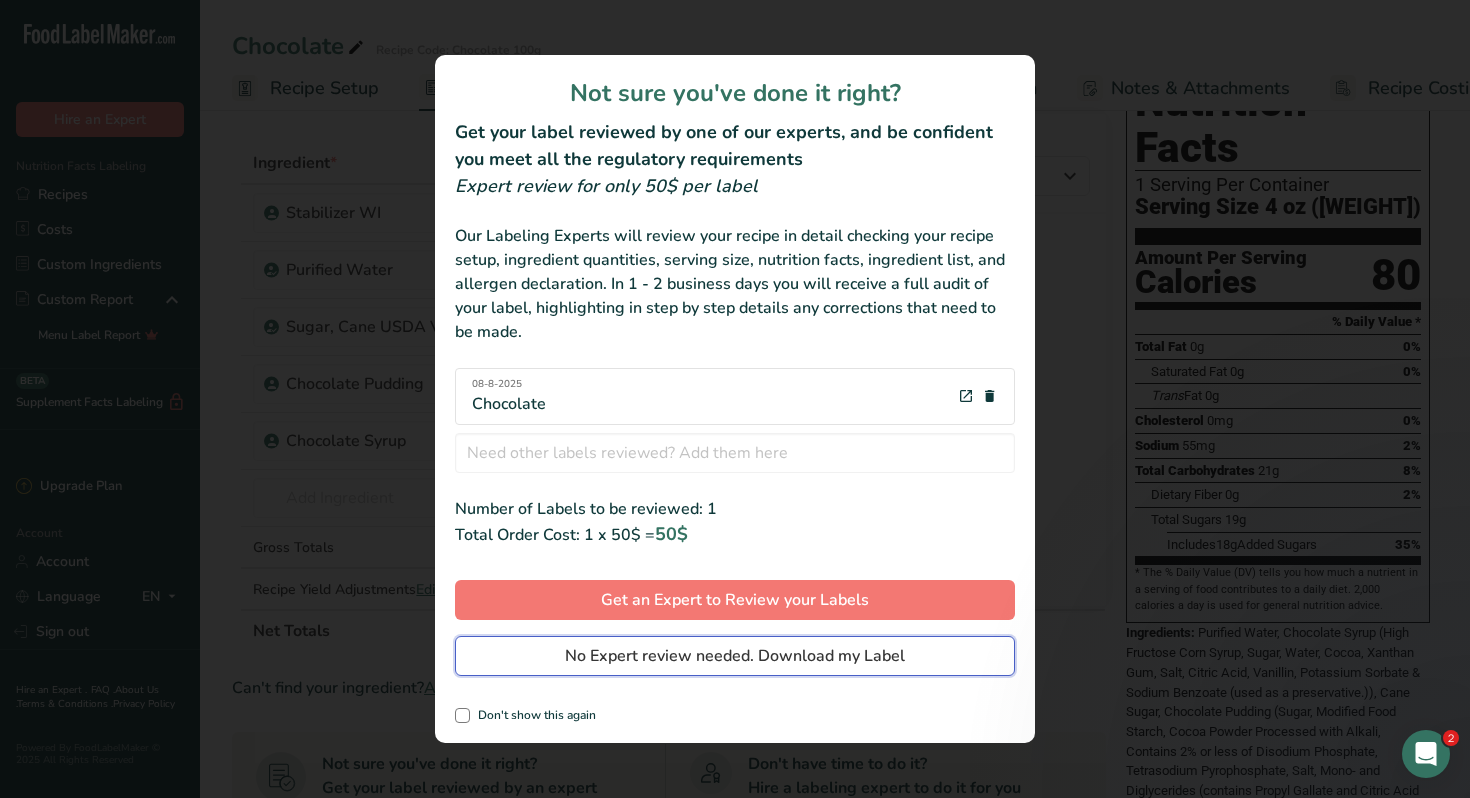 click on "No Expert review needed. Download my Label" at bounding box center (735, 656) 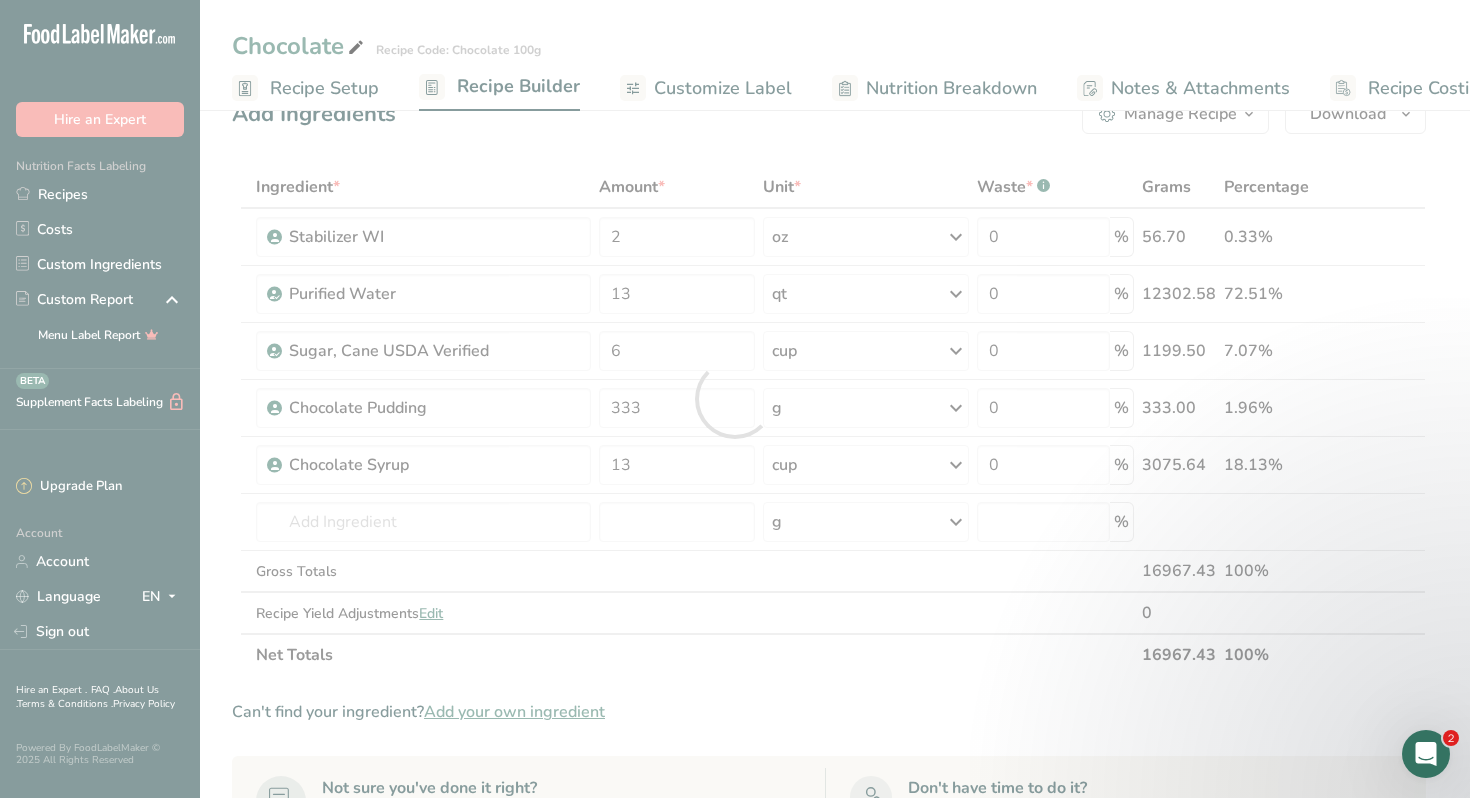 scroll, scrollTop: 0, scrollLeft: 0, axis: both 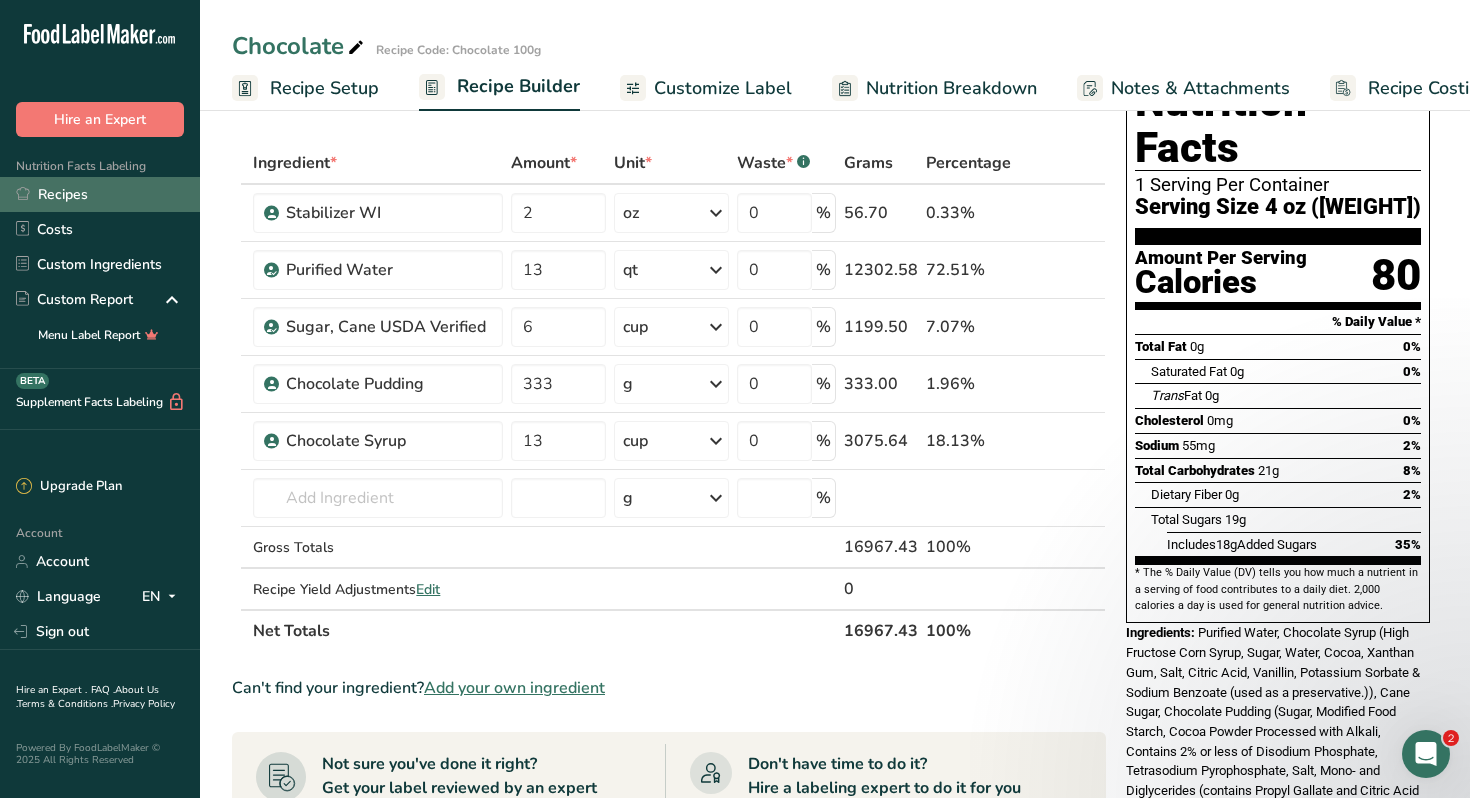 click on "Recipes" at bounding box center [100, 194] 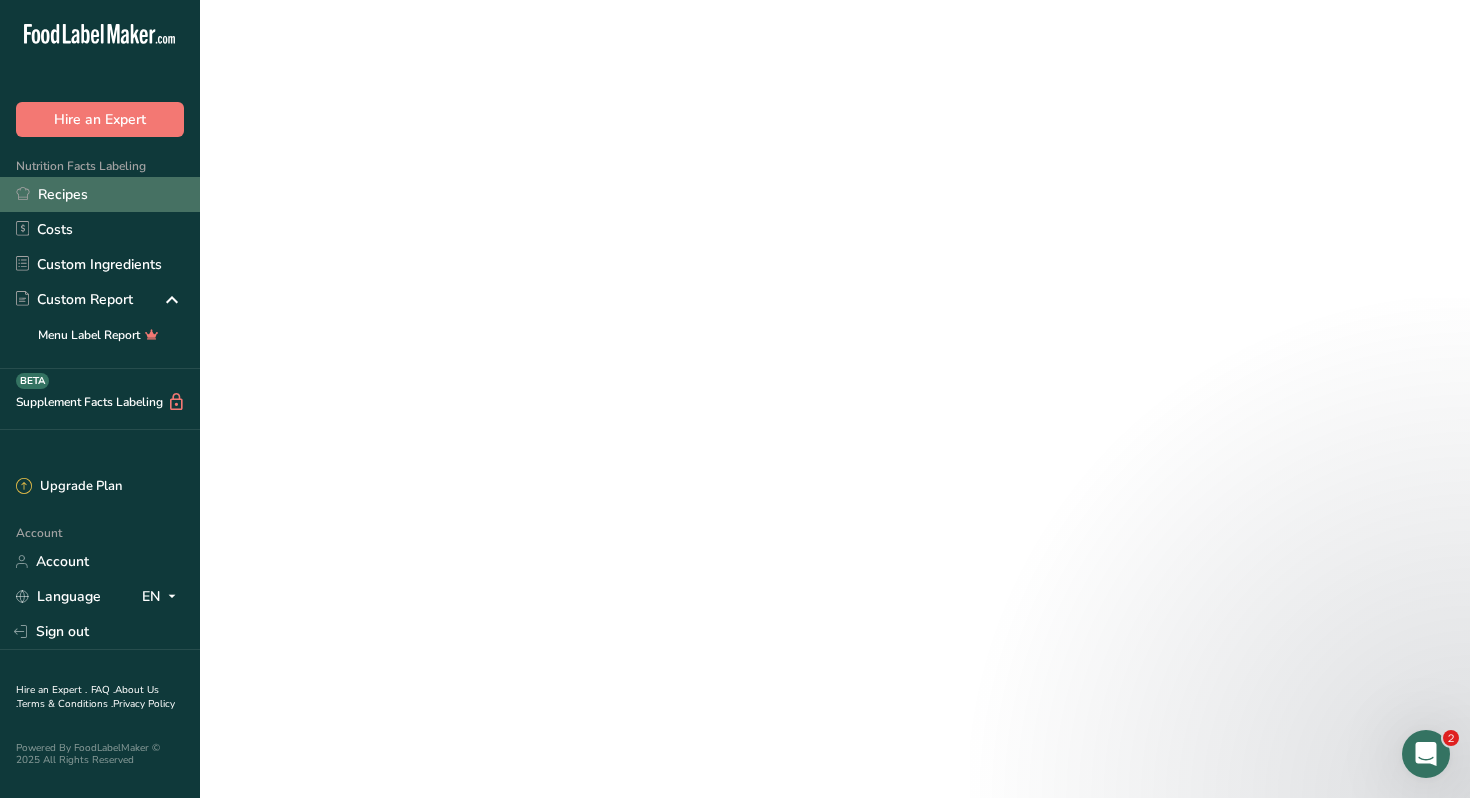 scroll, scrollTop: 0, scrollLeft: 0, axis: both 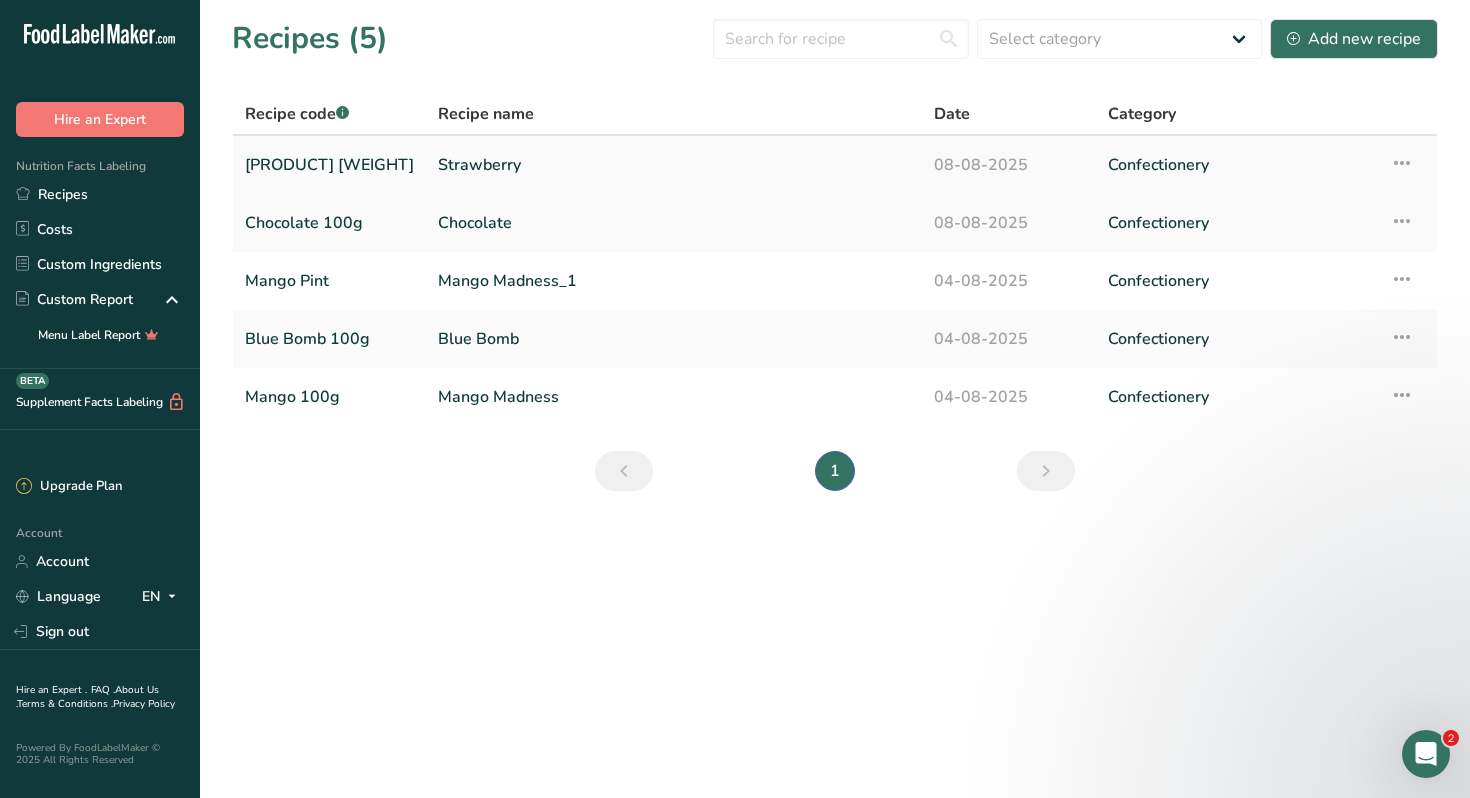 click on "Strawberry" at bounding box center (674, 165) 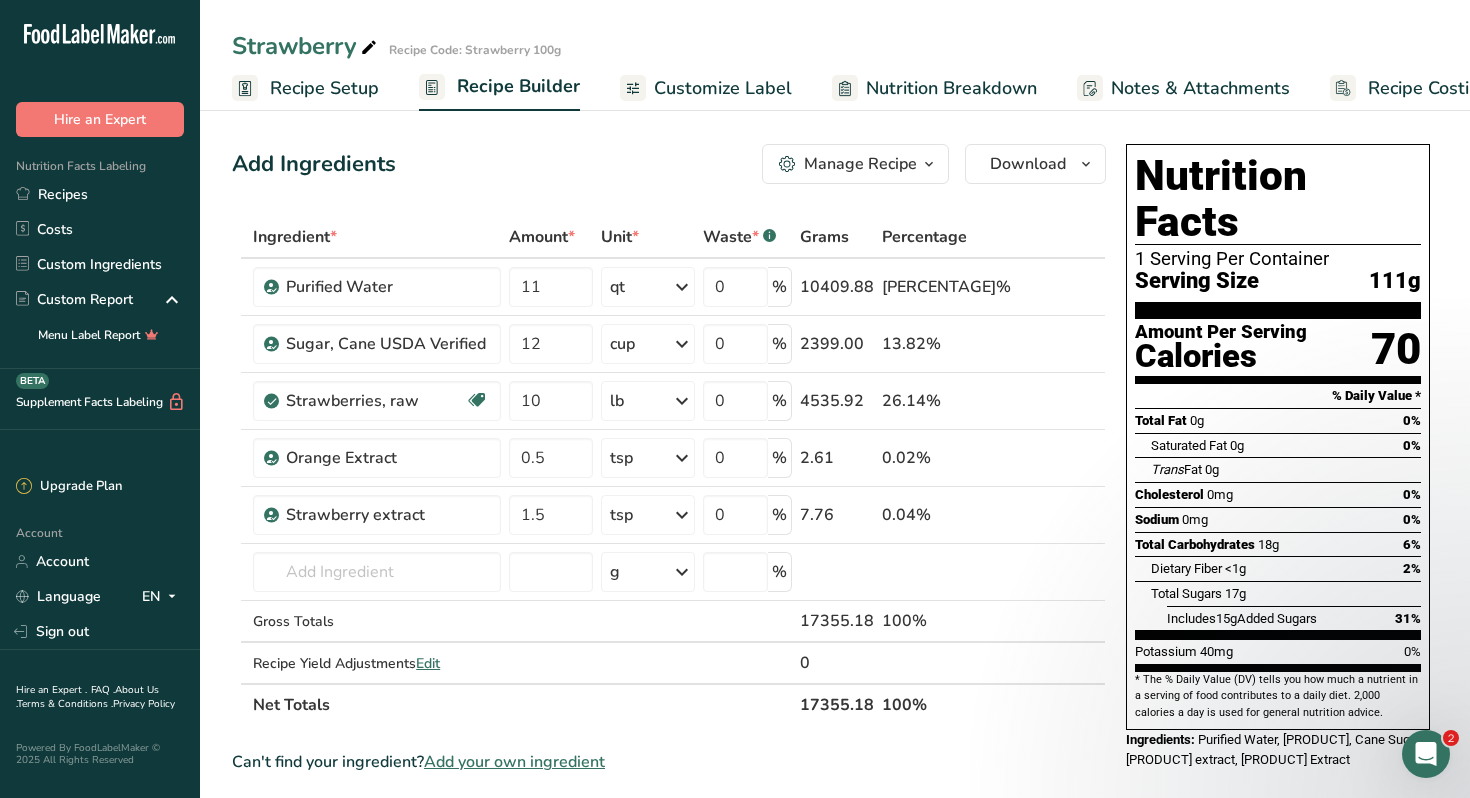 click on "Recipe Setup" at bounding box center [324, 88] 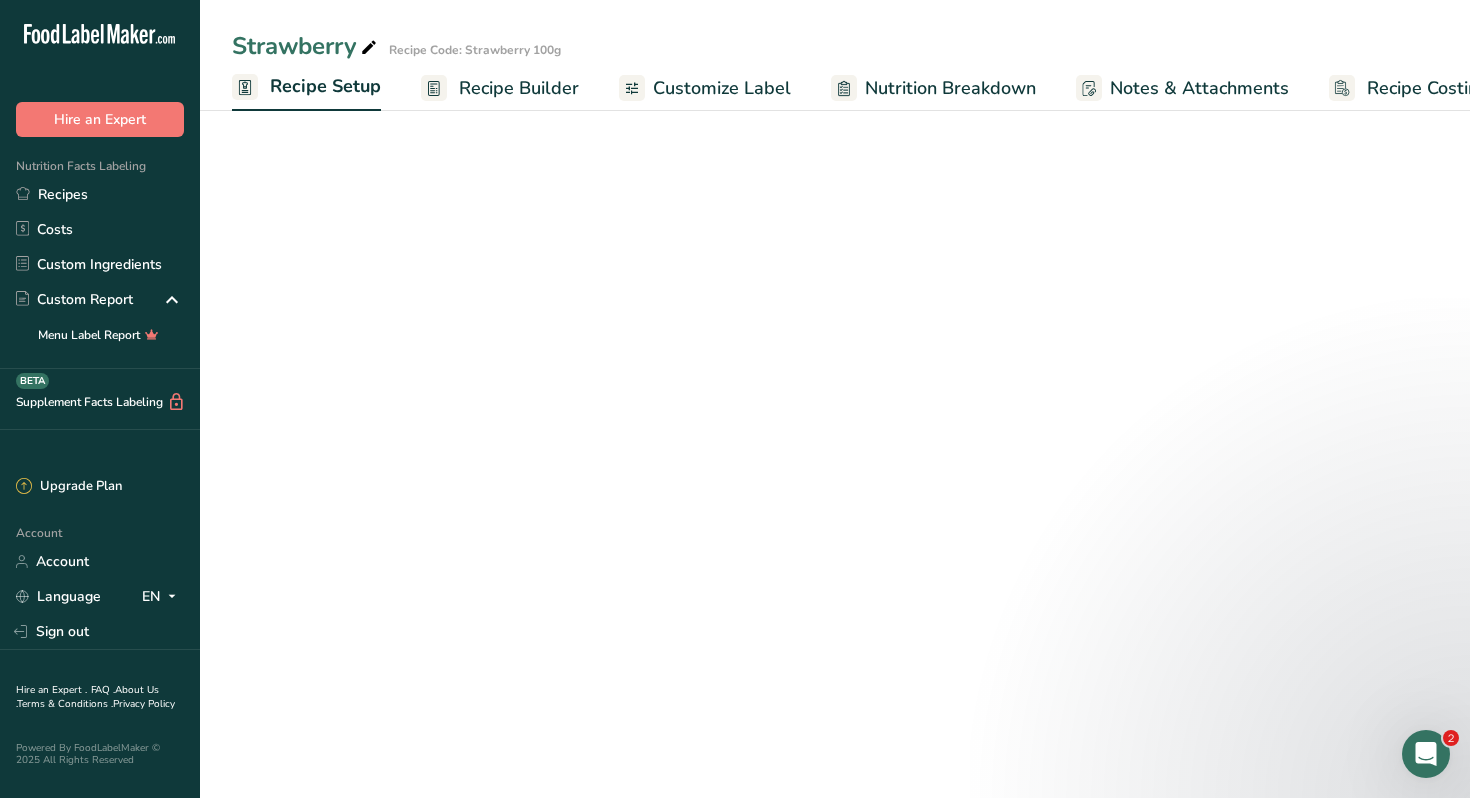 scroll, scrollTop: 0, scrollLeft: 7, axis: horizontal 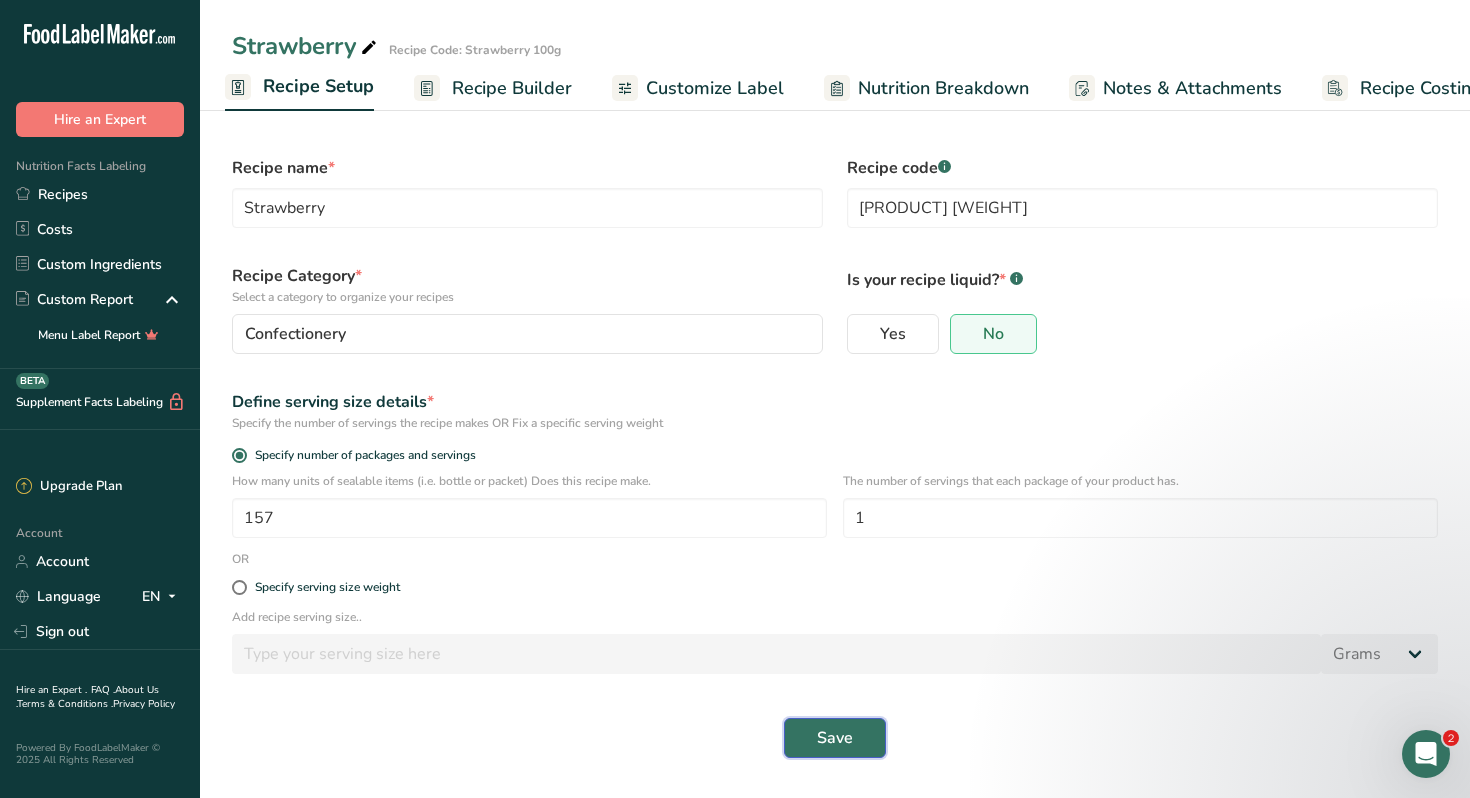 drag, startPoint x: 838, startPoint y: 736, endPoint x: 977, endPoint y: 247, distance: 508.37192 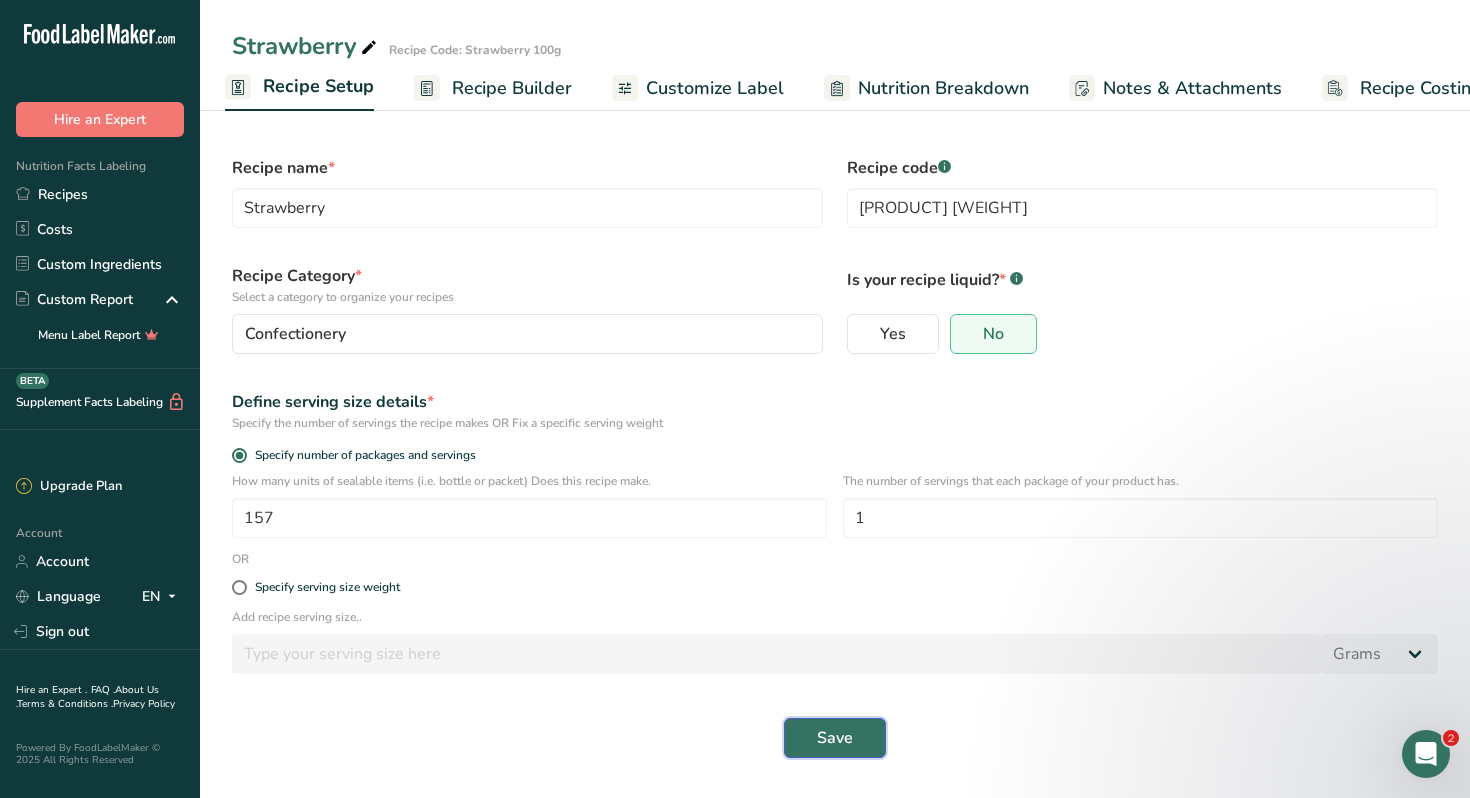 click on "Recipe name *   [PRODUCT]
Recipe code
.a-a{fill:#347362;}.b-a{fill:#fff;}           [PRODUCT] 100g
Recipe Category *
Select a category to organize your recipes
Confectionery
Standard Categories
Custom Categories
.a-a{fill:#347362;}.b-a{fill:#fff;}
Baked Goods
Beverages
Confectionery
Cooked Meals, Salads, & Sauces
Dairy
Snacks
Add New Category
Is your recipe liquid? *   .a-a{fill:#347362;}.b-a{fill:#fff;}           Yes   No
Define serving size details *
Specify the number of servings the recipe makes OR Fix a specific serving weight
Specify number of packages and servings
157     1
OR" at bounding box center (835, 457) 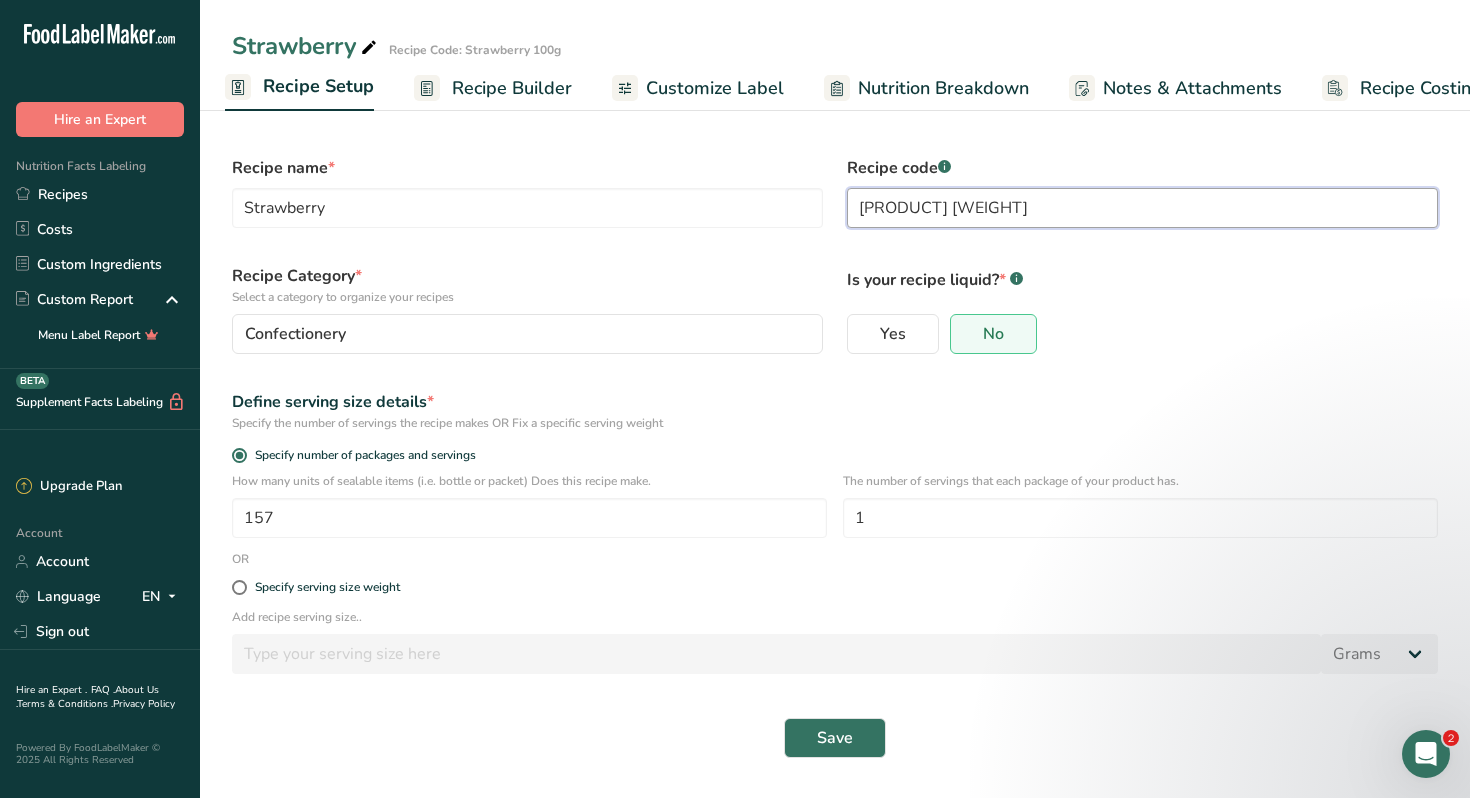 click on "[PRODUCT] [WEIGHT]" at bounding box center [1142, 208] 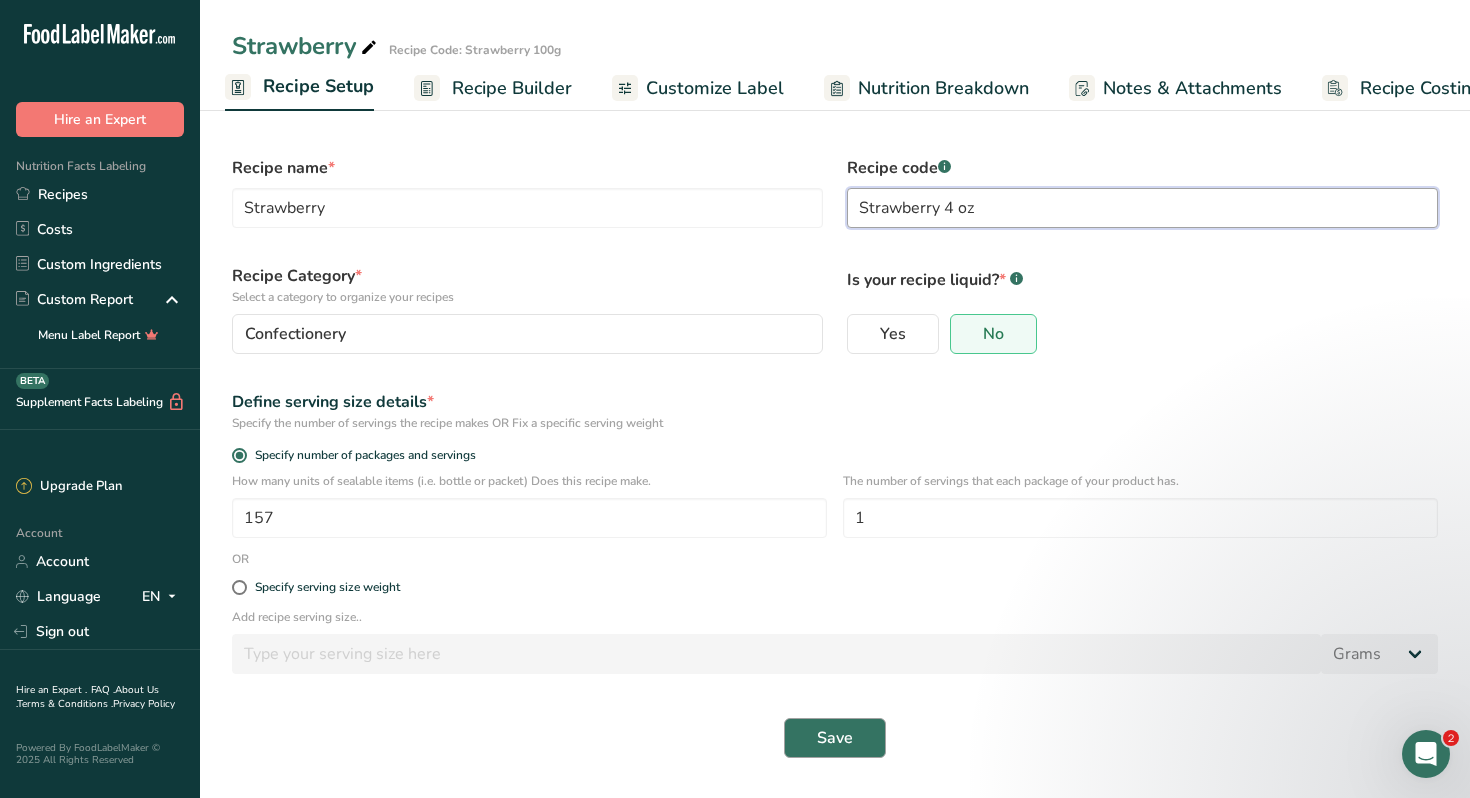 type on "Strawberry 4 oz" 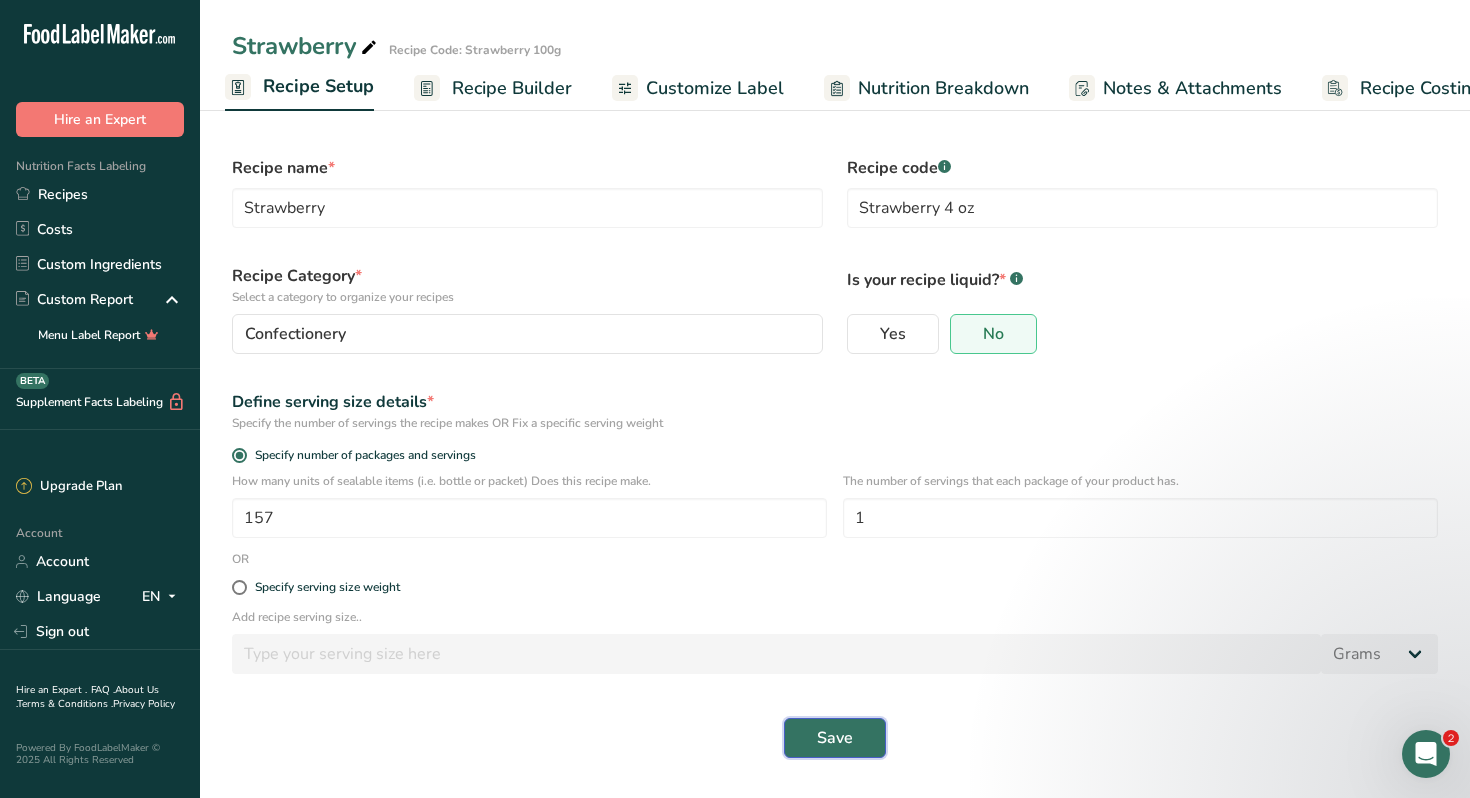 click on "Save" at bounding box center (835, 738) 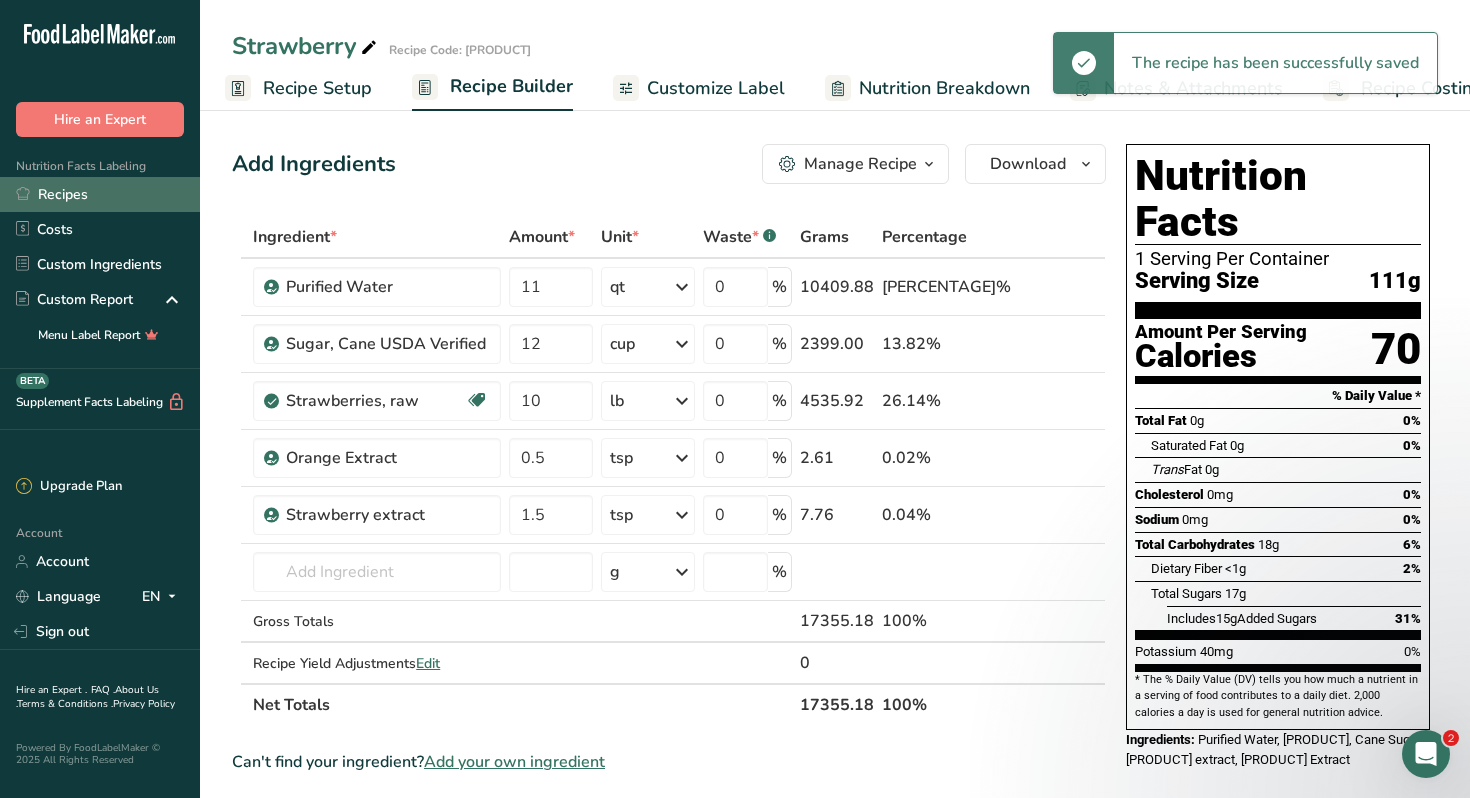 click on "Recipes" at bounding box center [100, 194] 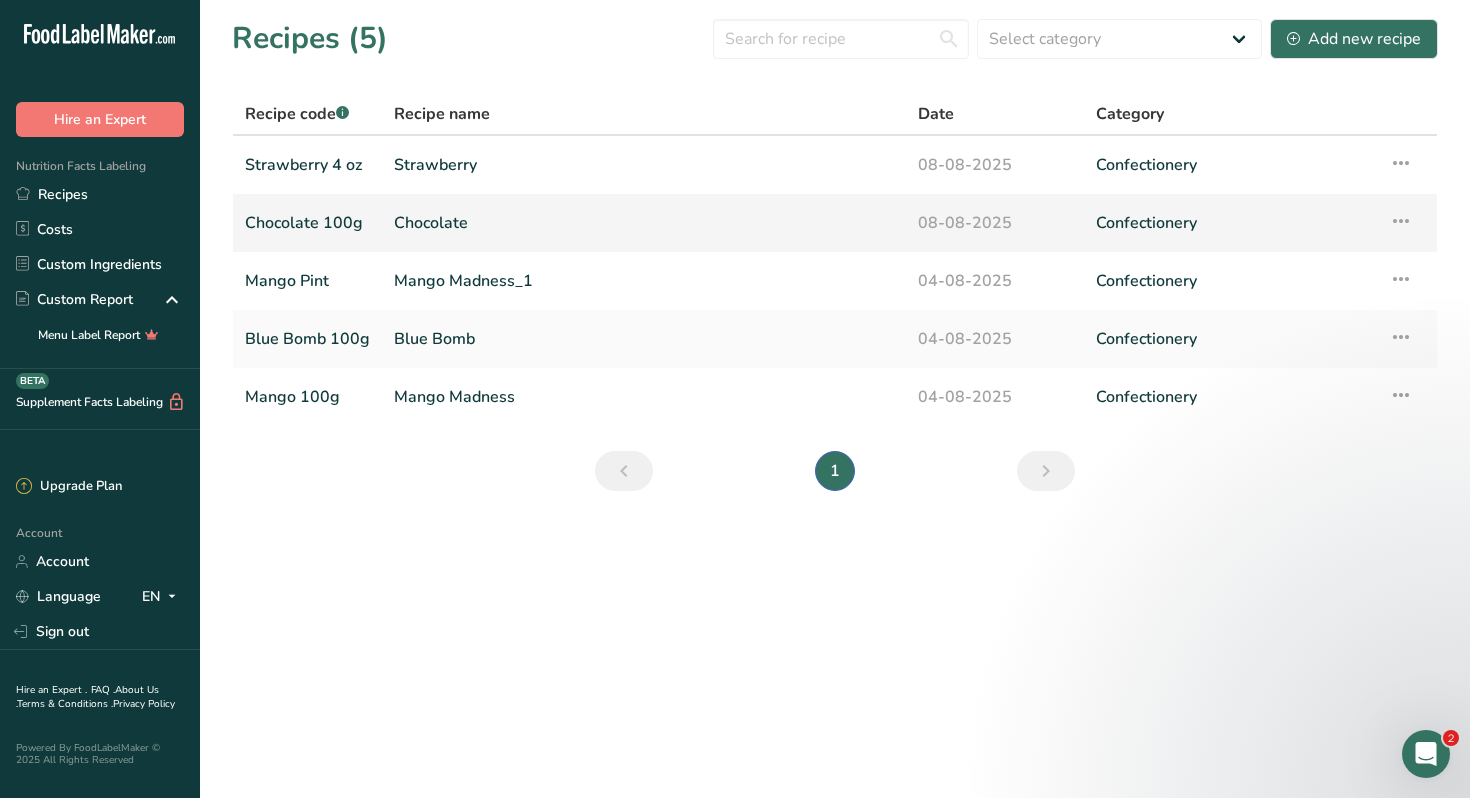 click on "Chocolate" at bounding box center (644, 223) 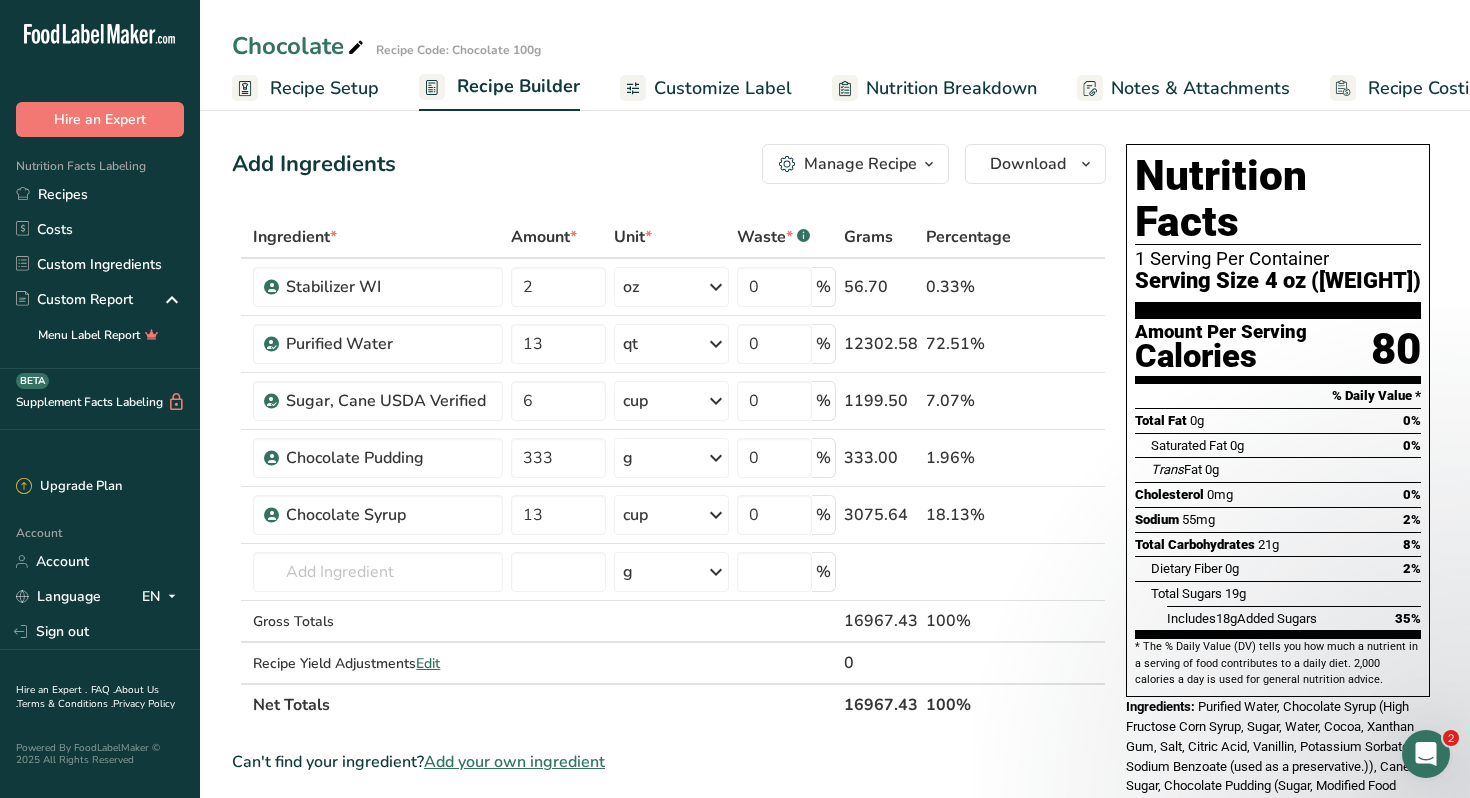 click on "Recipe Setup" at bounding box center [324, 88] 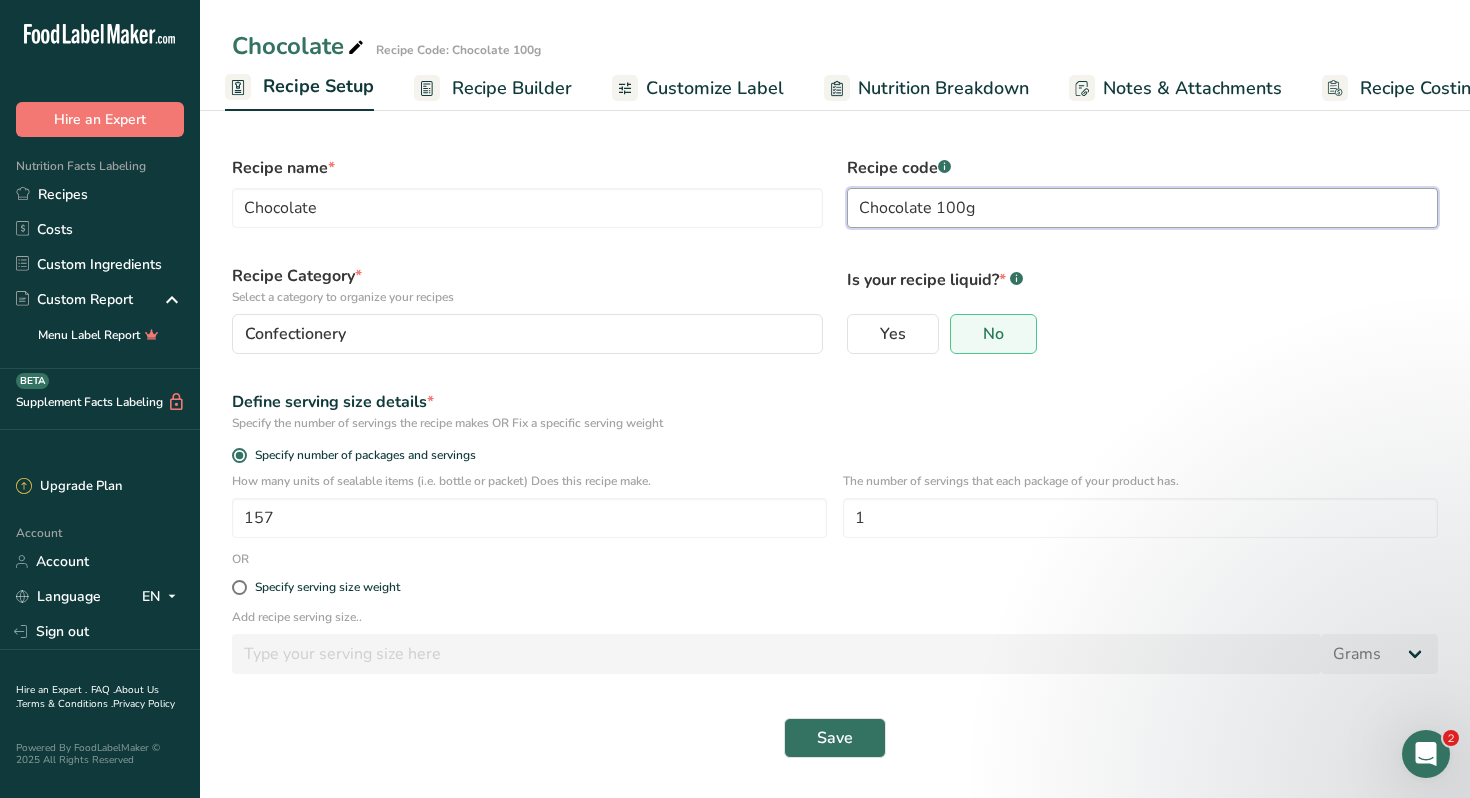 click on "Chocolate 100g" at bounding box center [1142, 208] 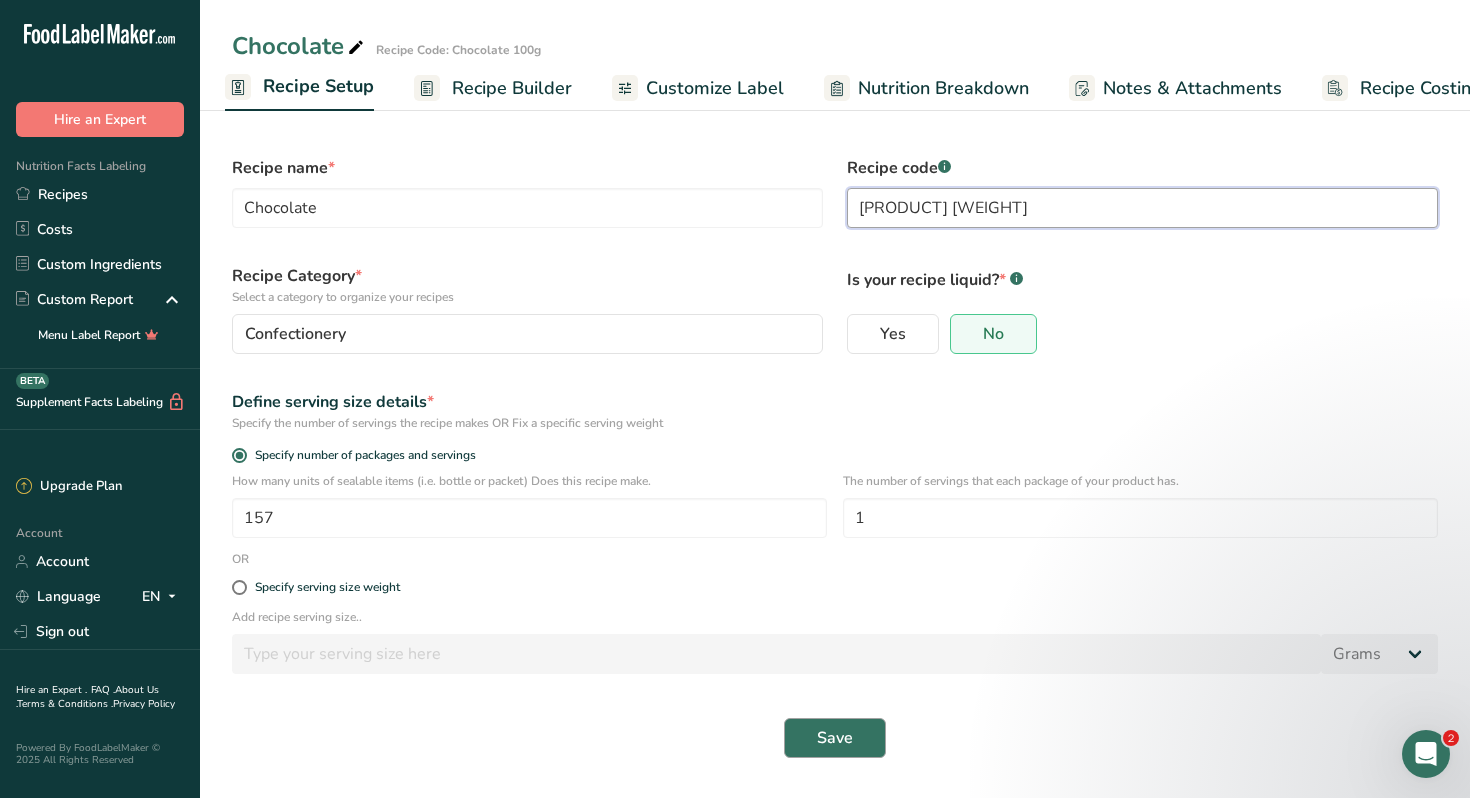 type on "[PRODUCT] [WEIGHT]" 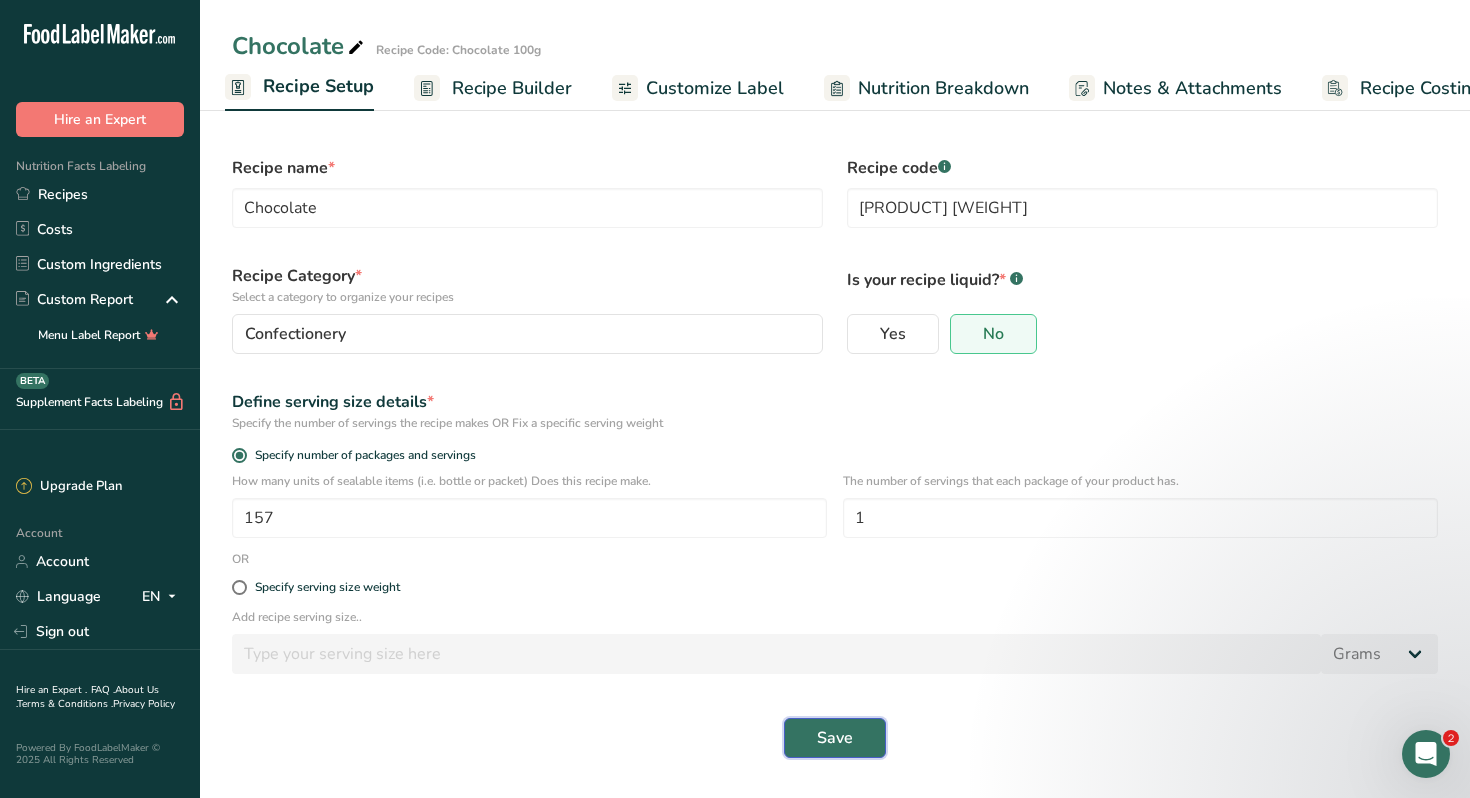 click on "Save" at bounding box center [835, 738] 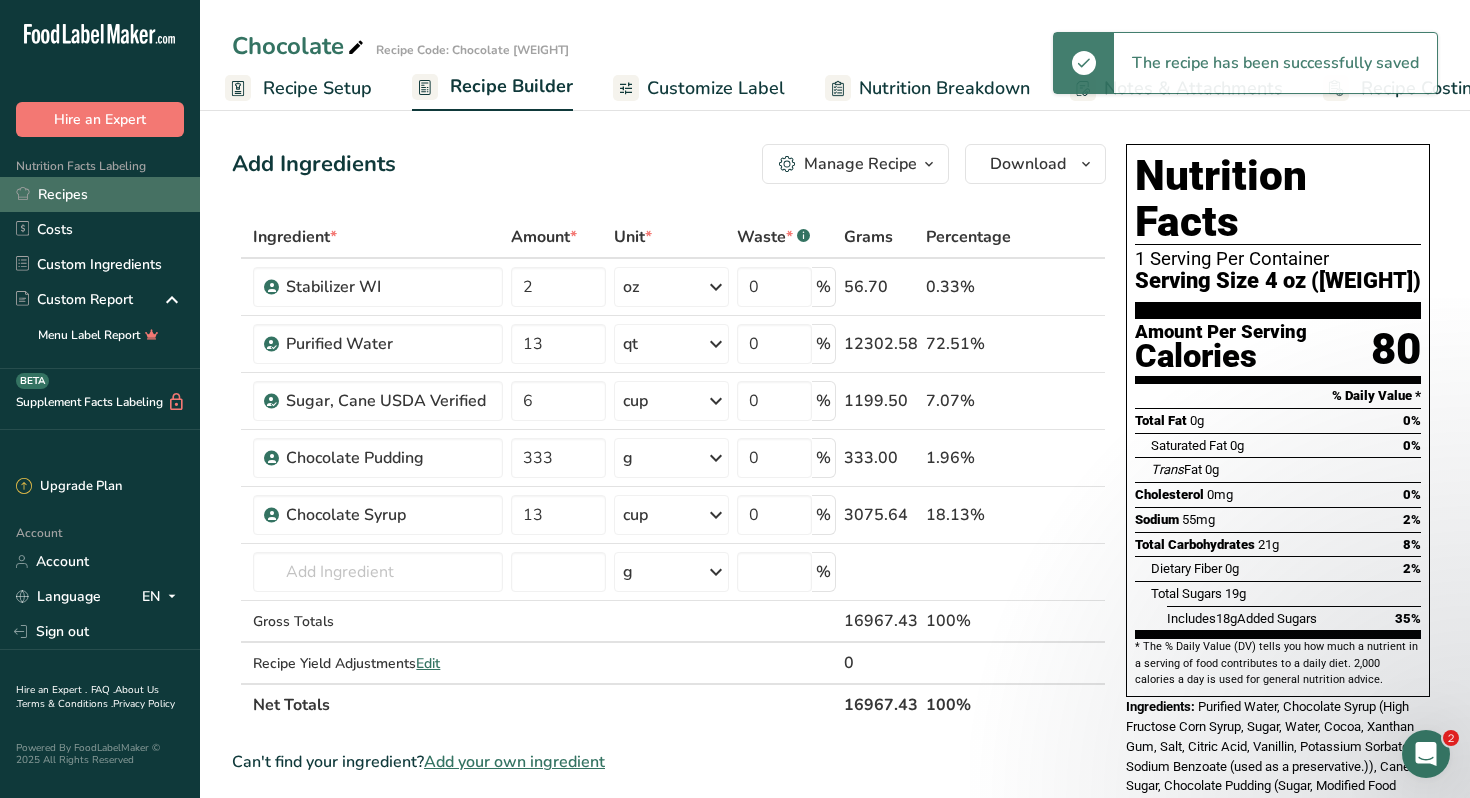 click on "Recipes" at bounding box center (100, 194) 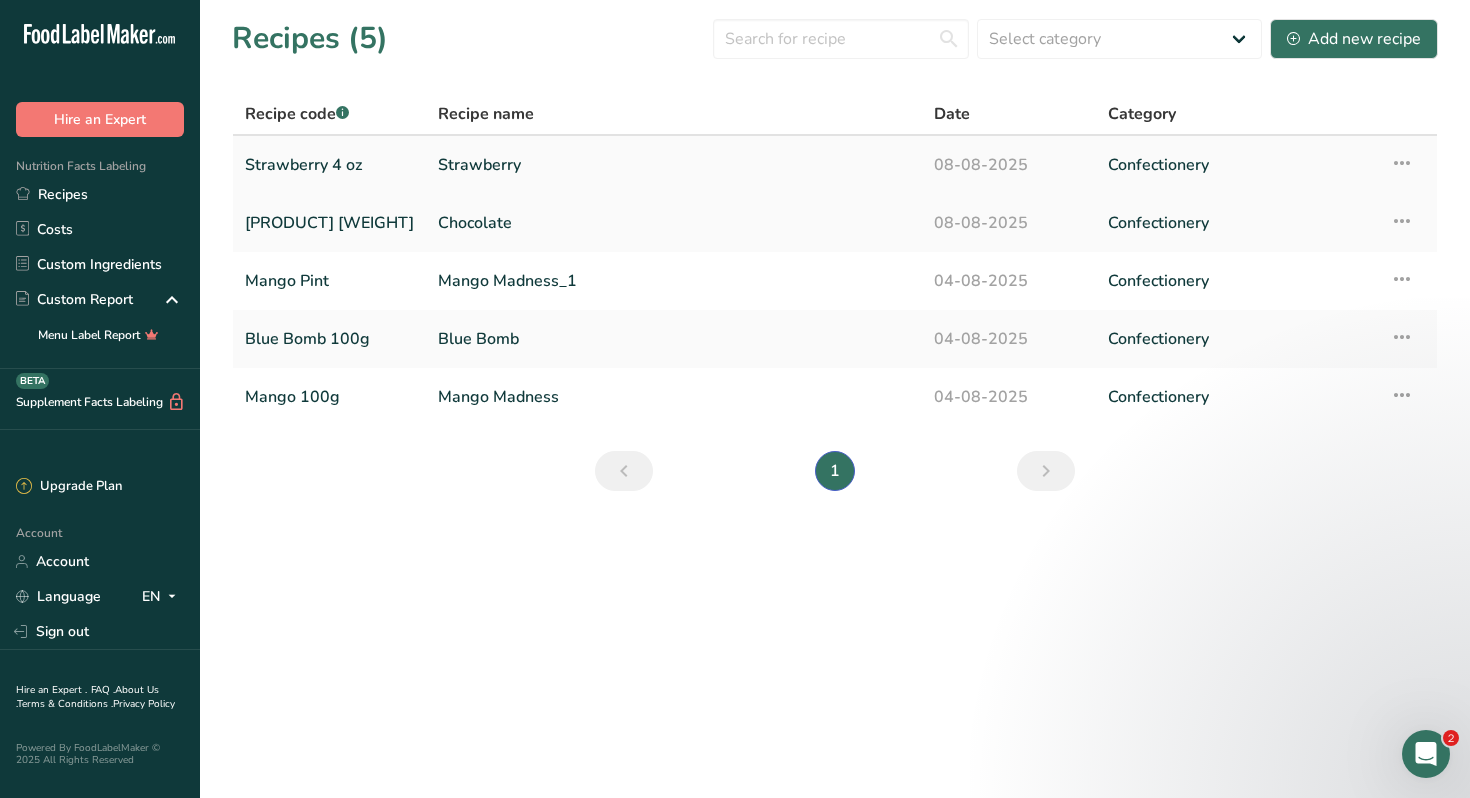 click on "Strawberry" at bounding box center [674, 165] 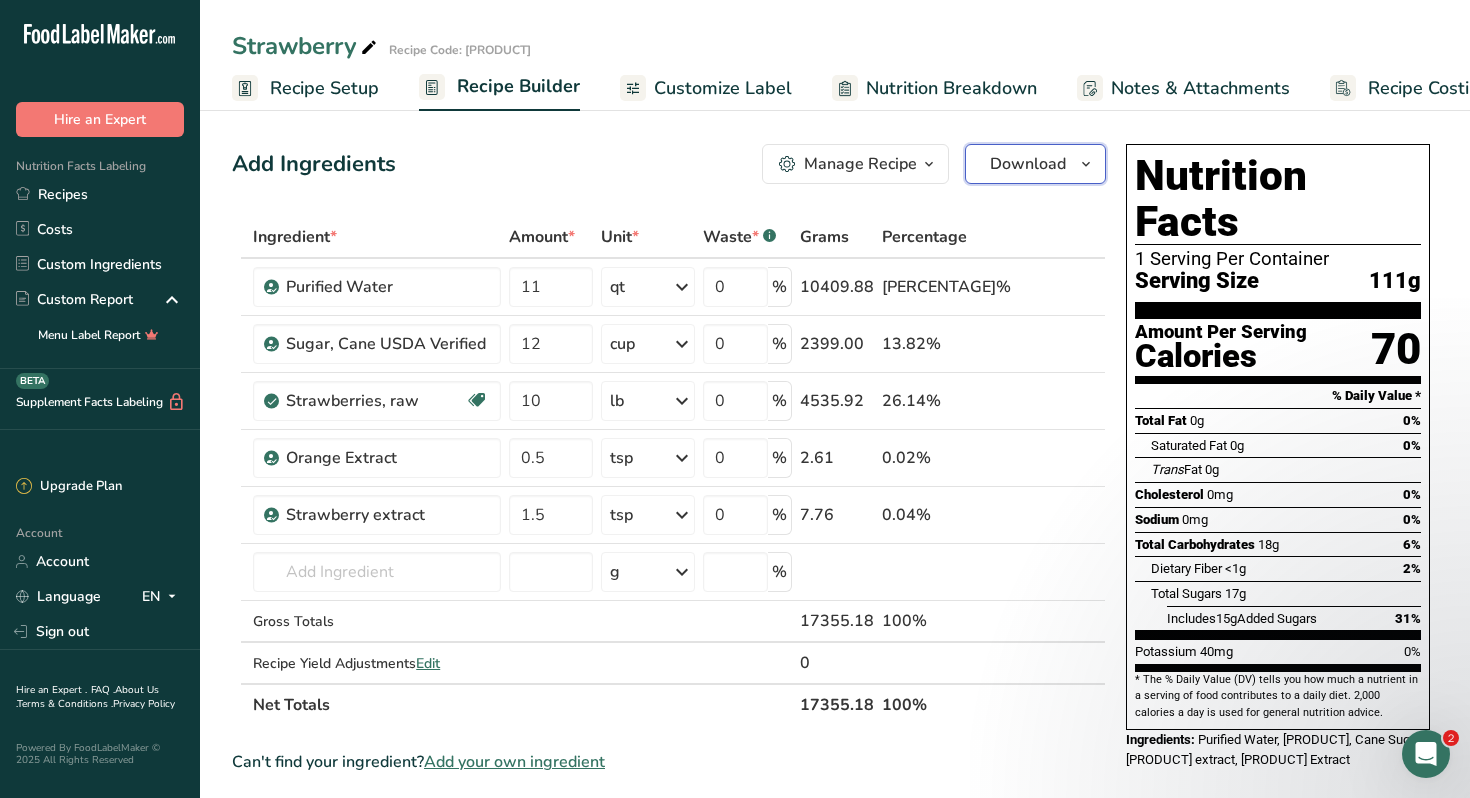 click at bounding box center [1086, 164] 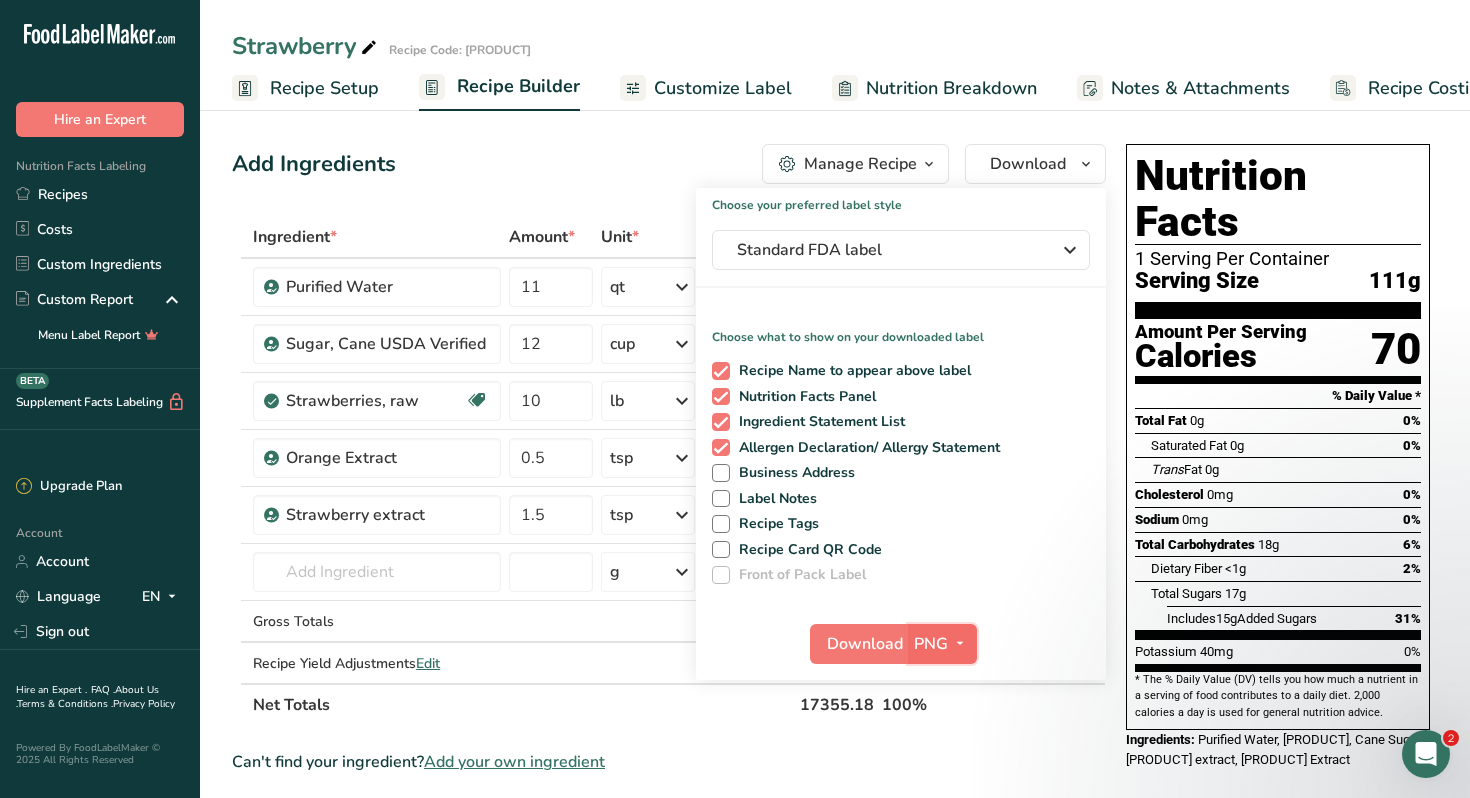 click at bounding box center [960, 643] 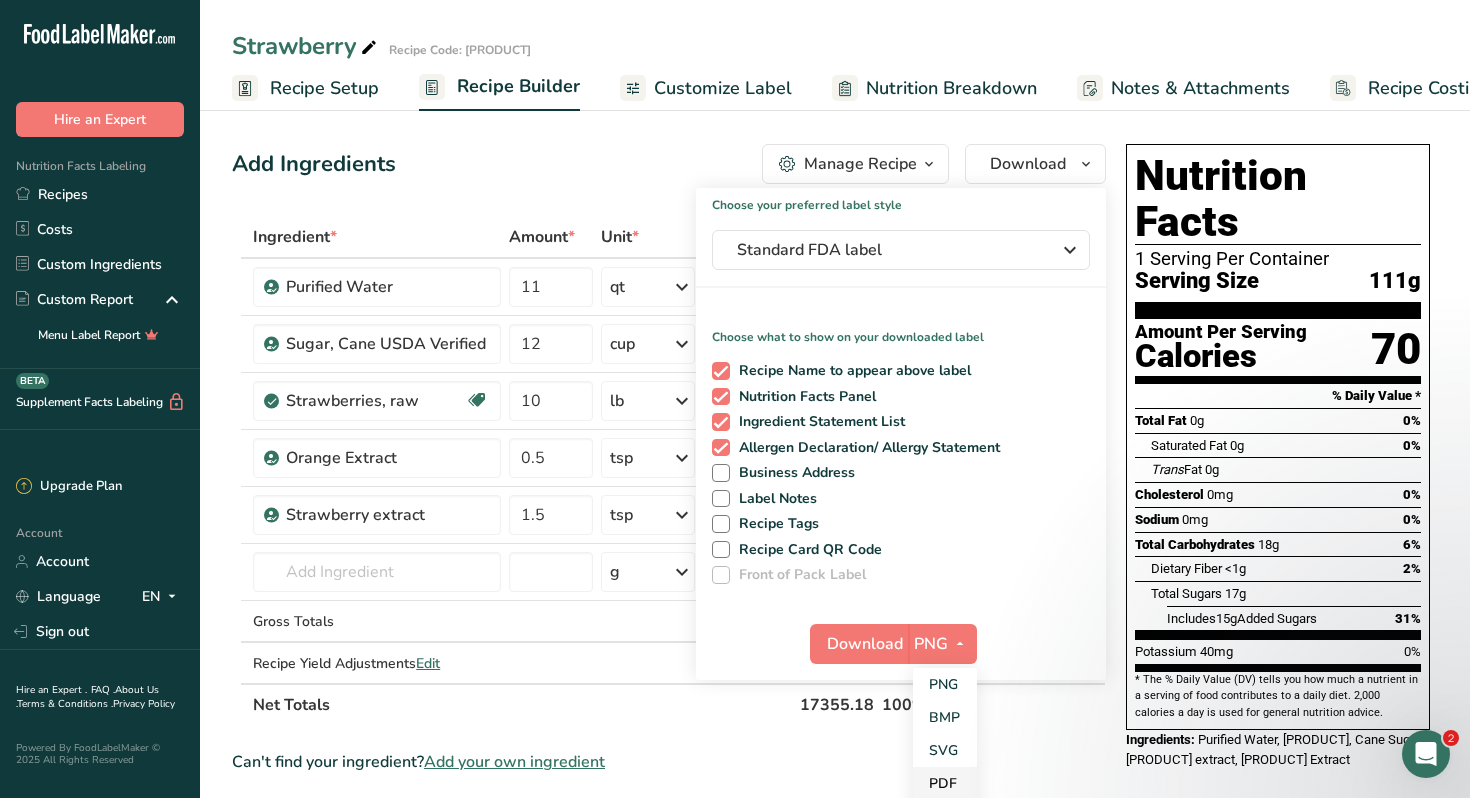 click on "PDF" at bounding box center [945, 783] 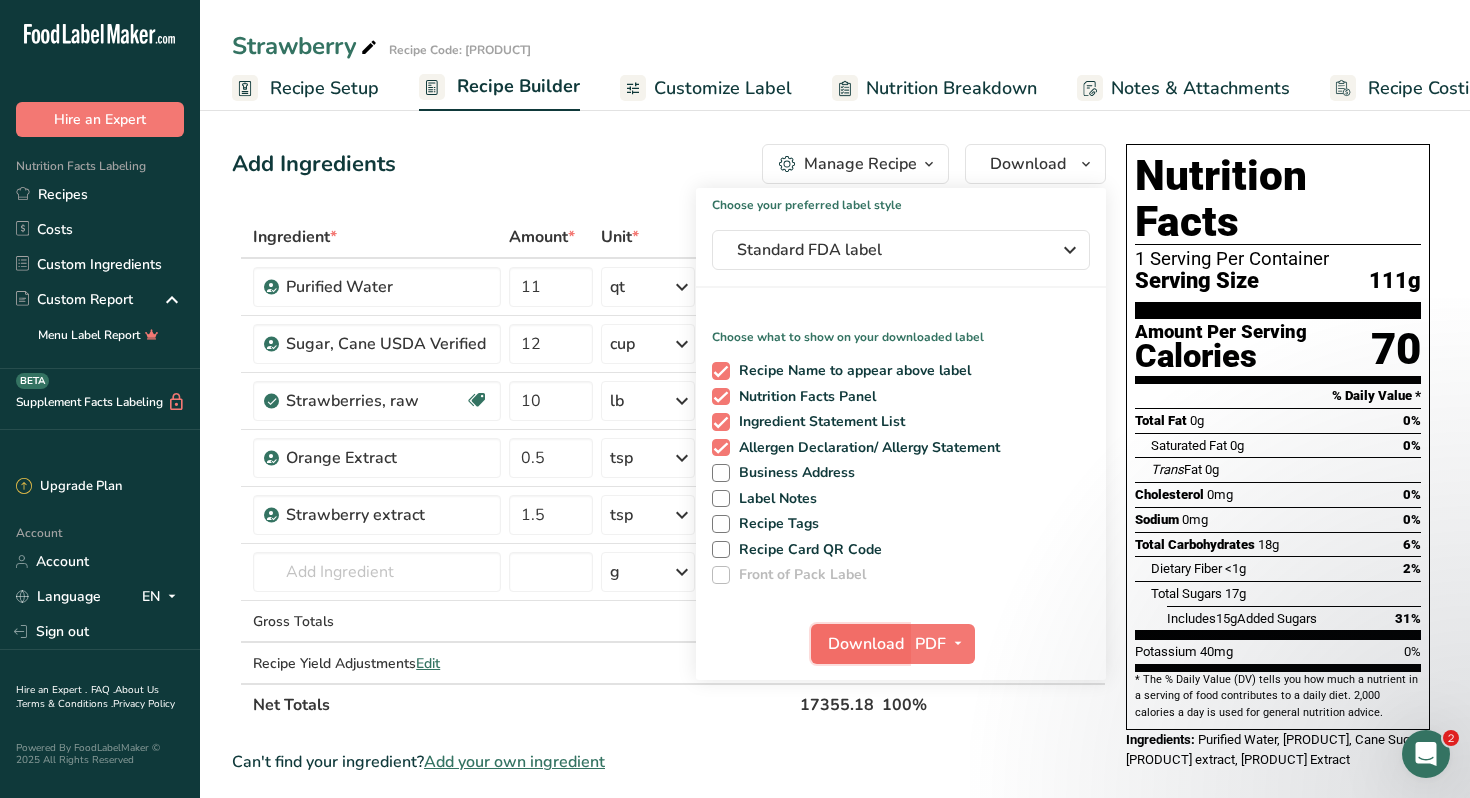 click on "Download" at bounding box center [866, 644] 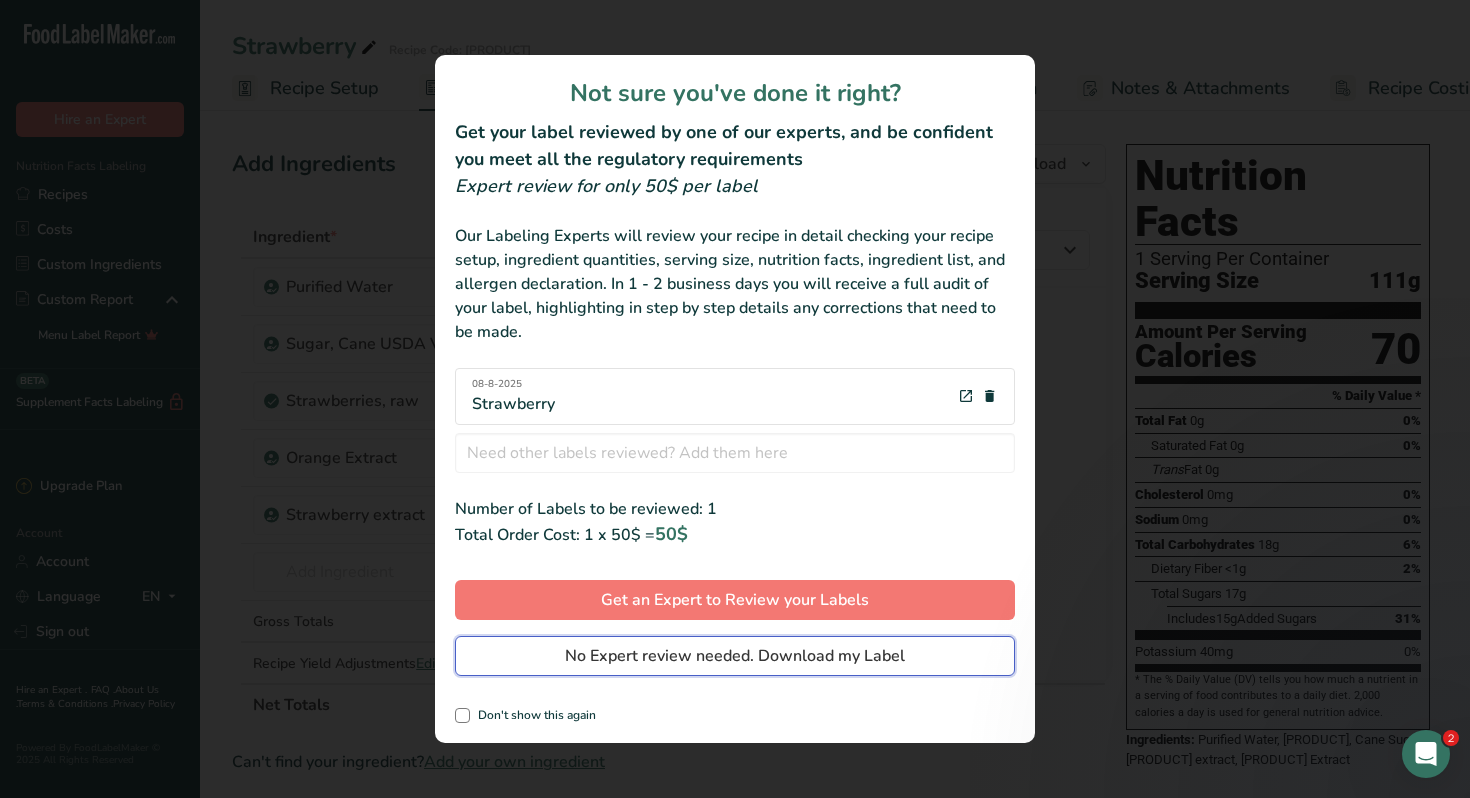 click on "No Expert review needed. Download my Label" at bounding box center [735, 656] 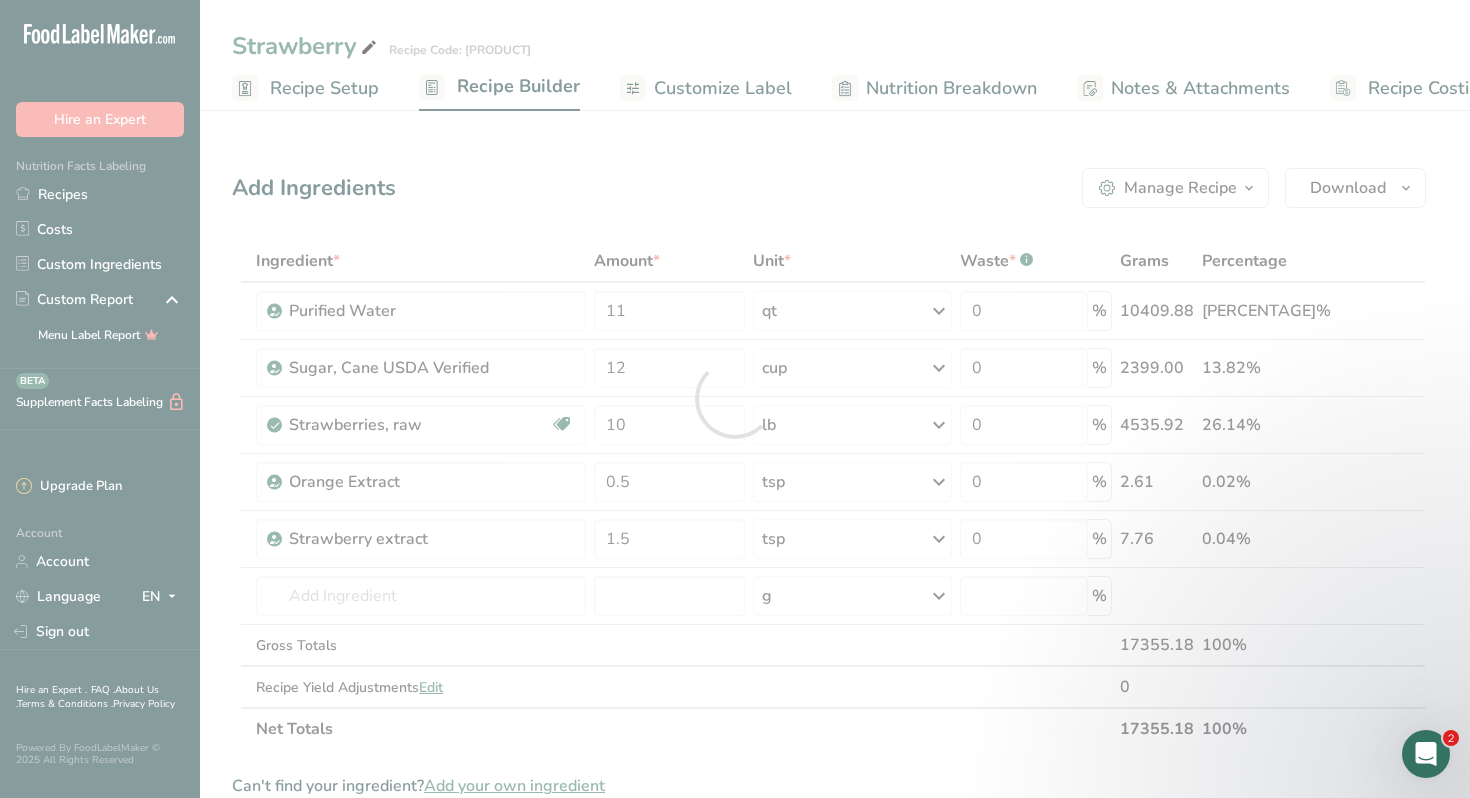 scroll, scrollTop: 0, scrollLeft: 0, axis: both 